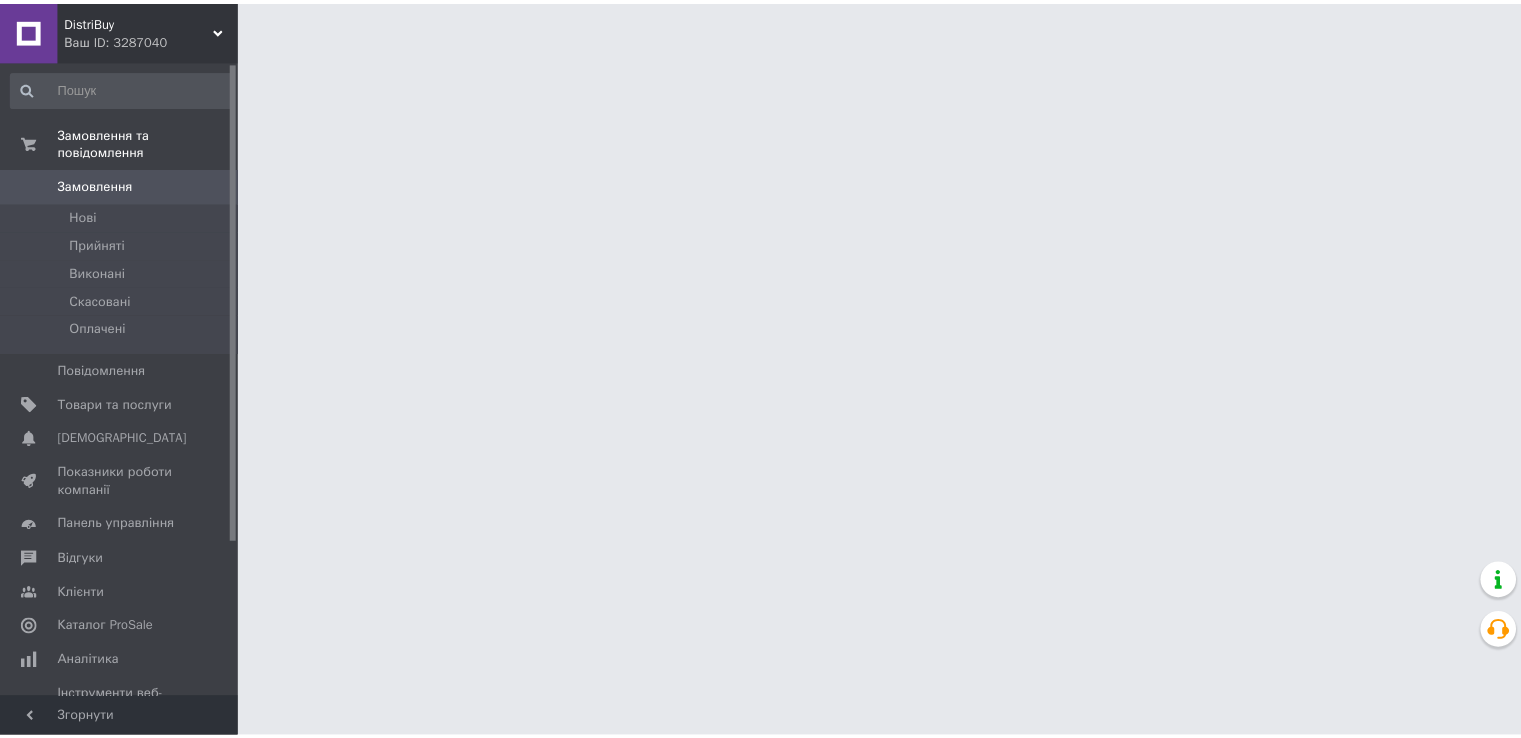 scroll, scrollTop: 0, scrollLeft: 0, axis: both 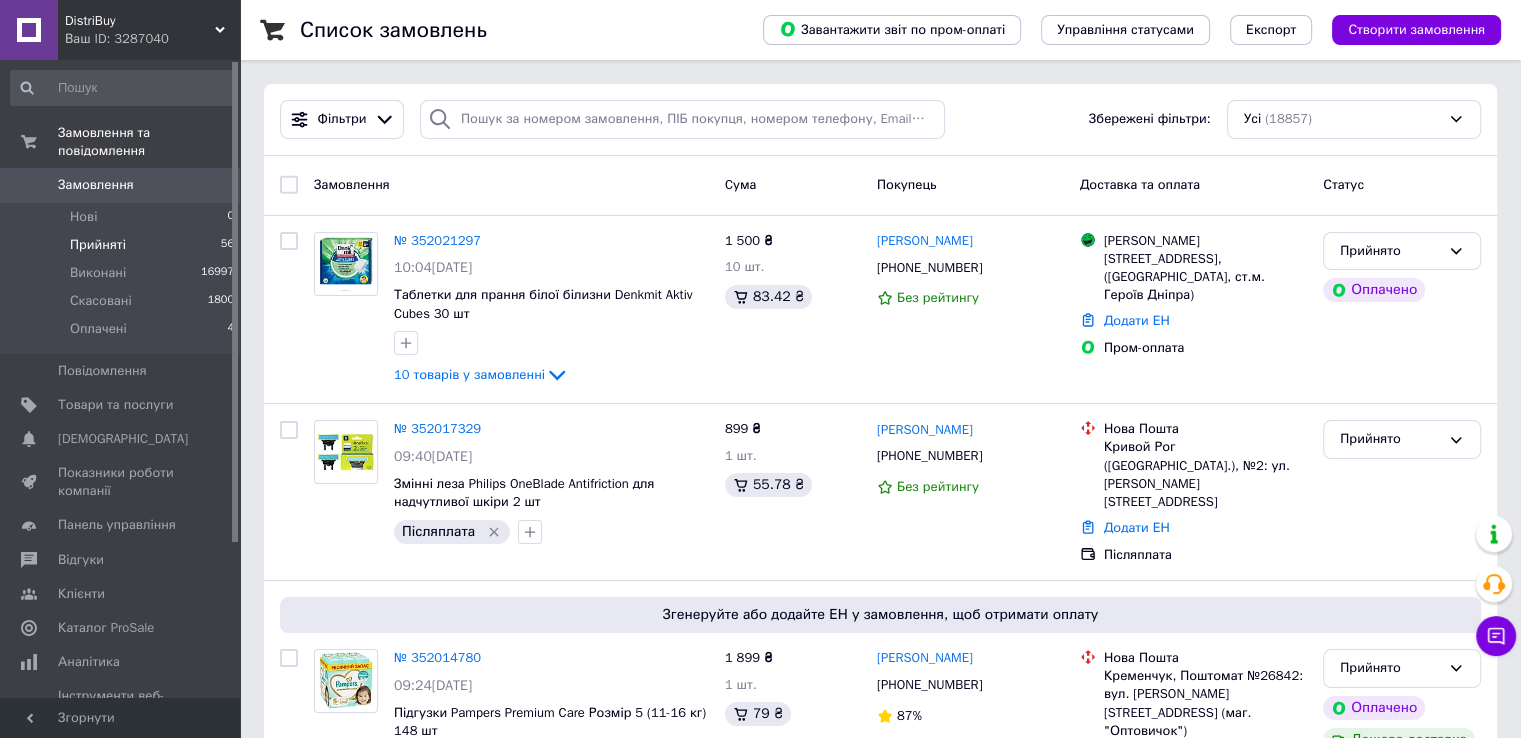 click on "Прийняті 56" at bounding box center (123, 245) 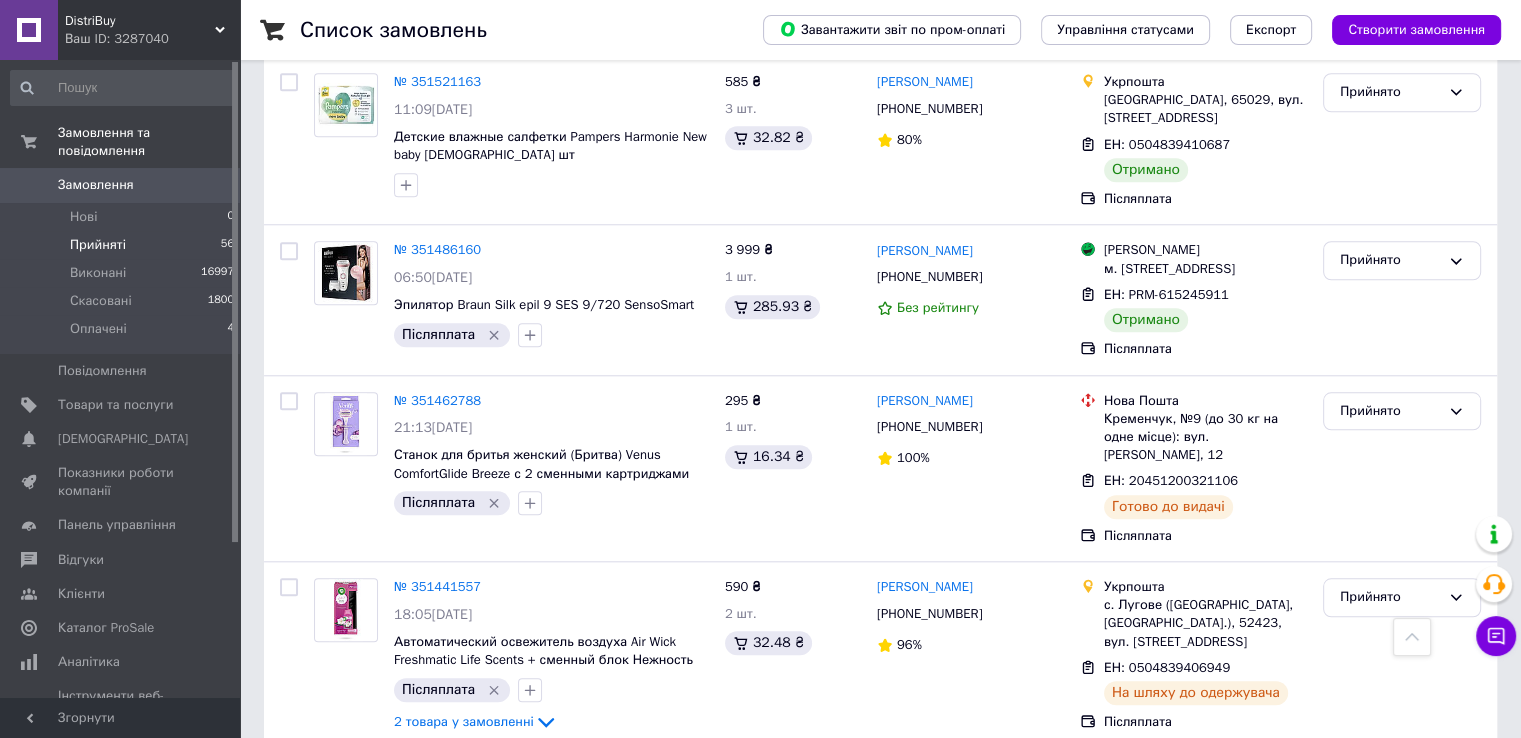 scroll, scrollTop: 9885, scrollLeft: 0, axis: vertical 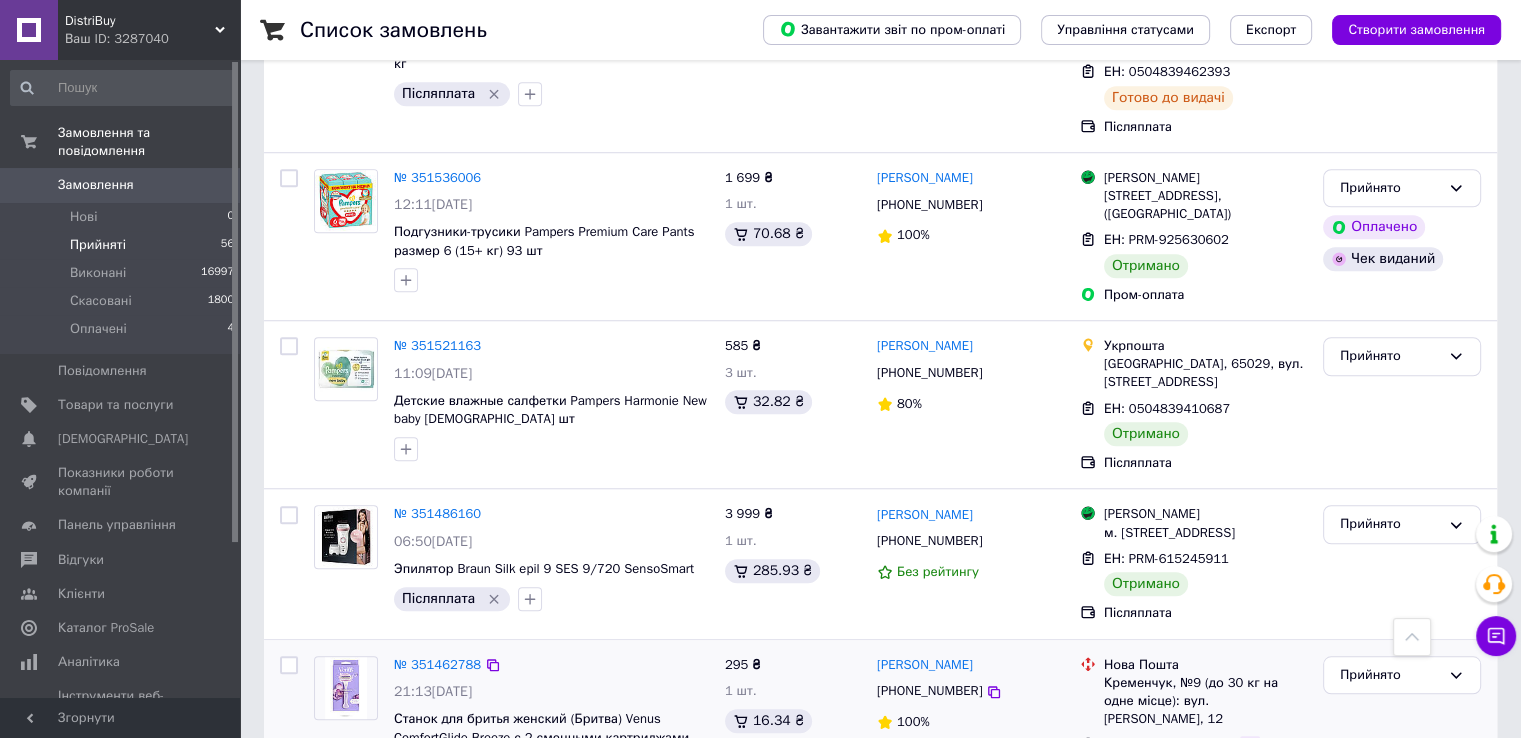 click 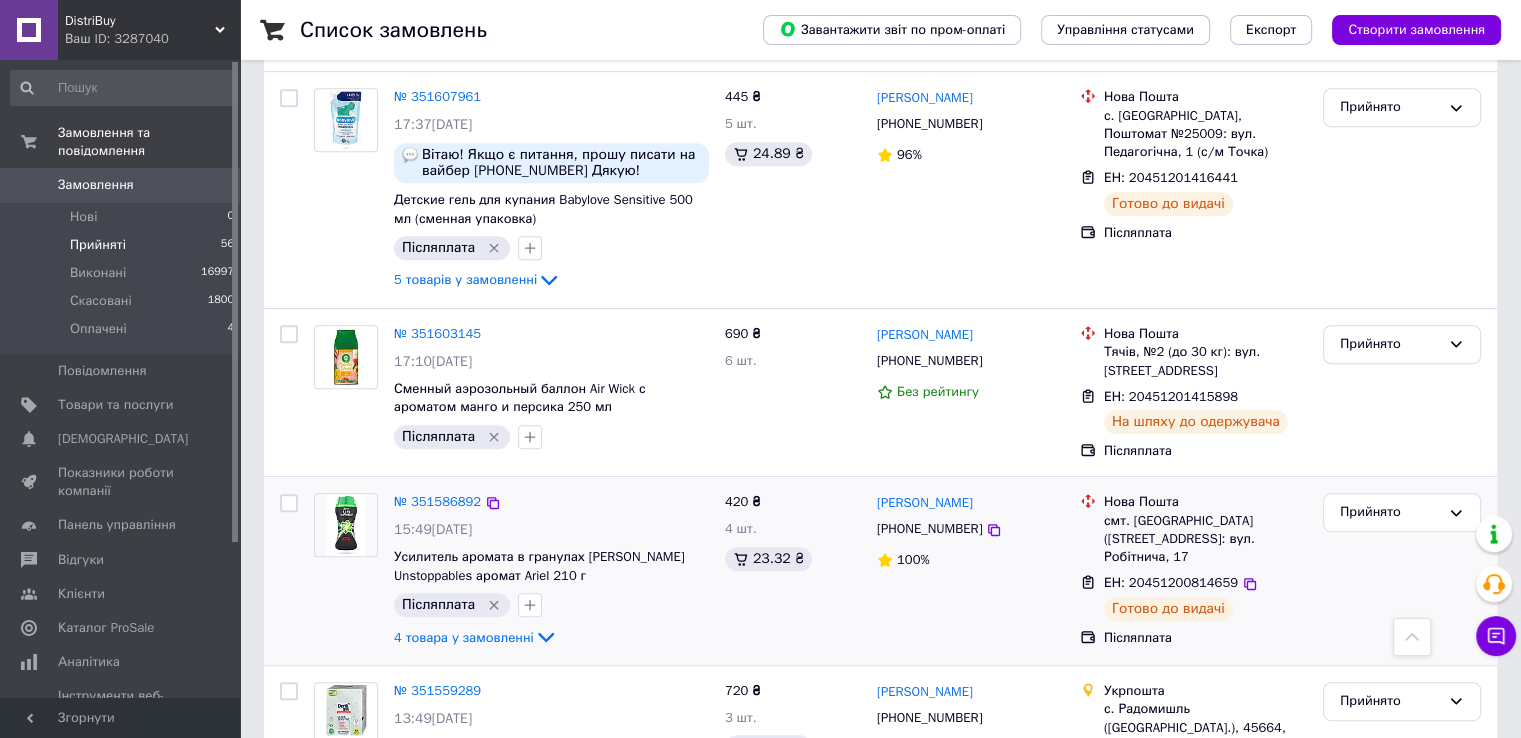 scroll, scrollTop: 8392, scrollLeft: 0, axis: vertical 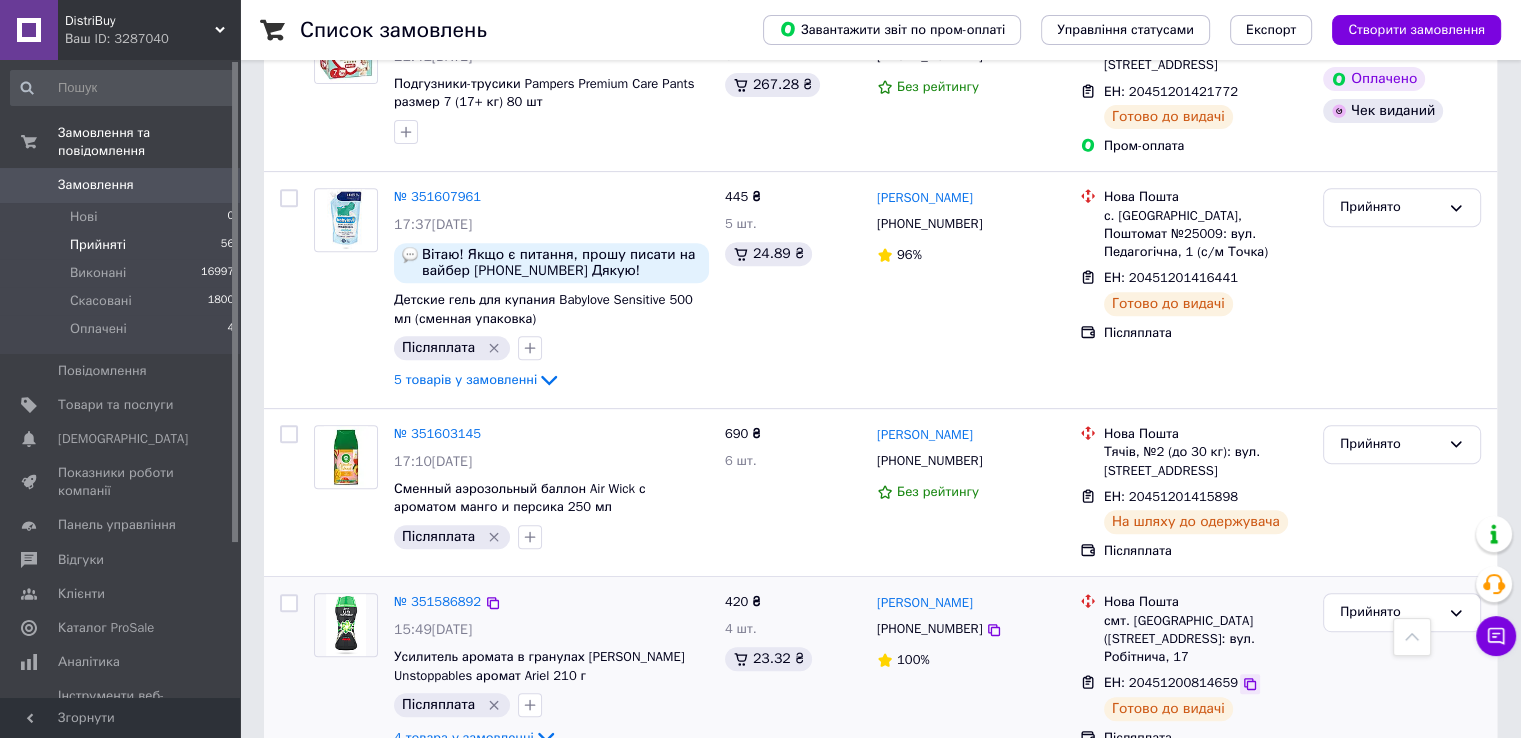 click 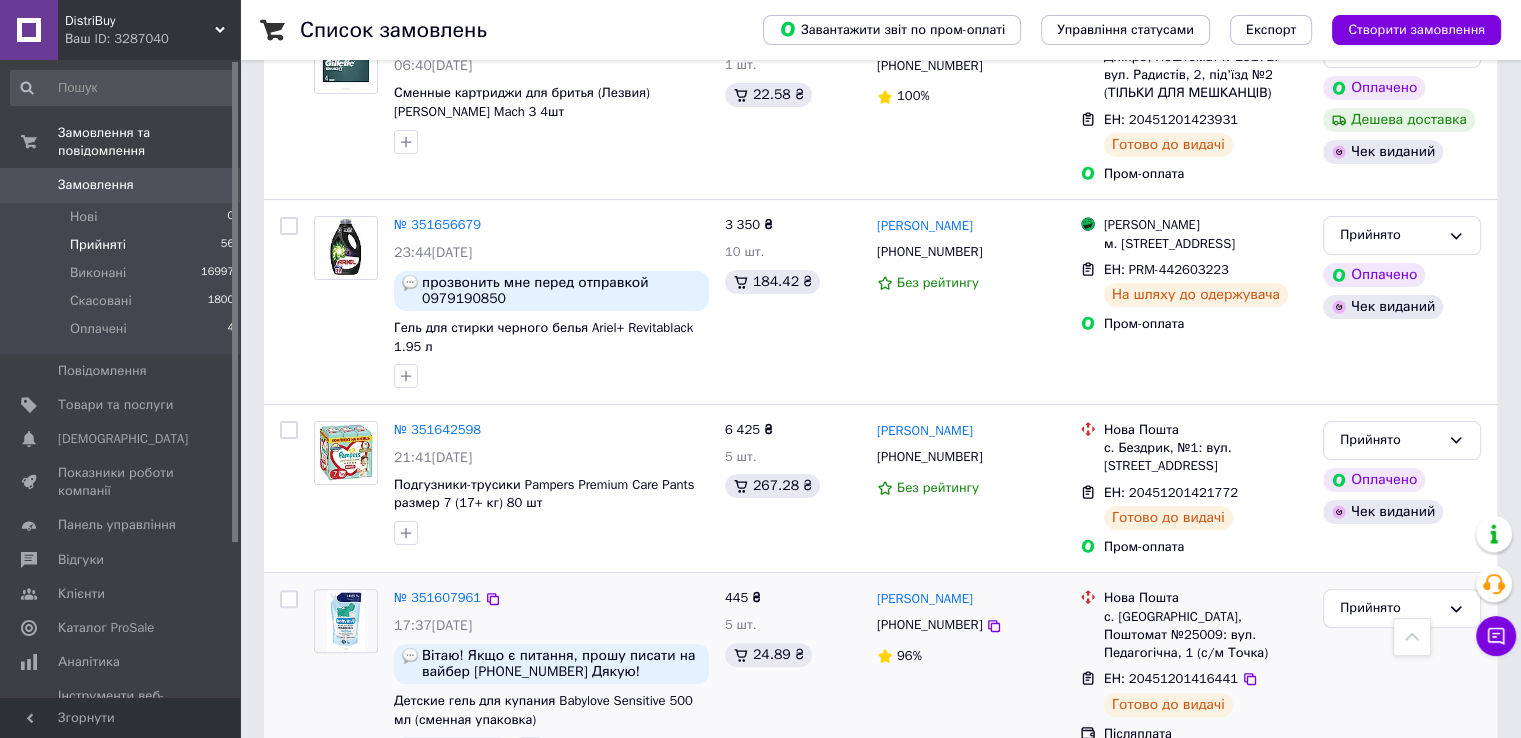 scroll, scrollTop: 7992, scrollLeft: 0, axis: vertical 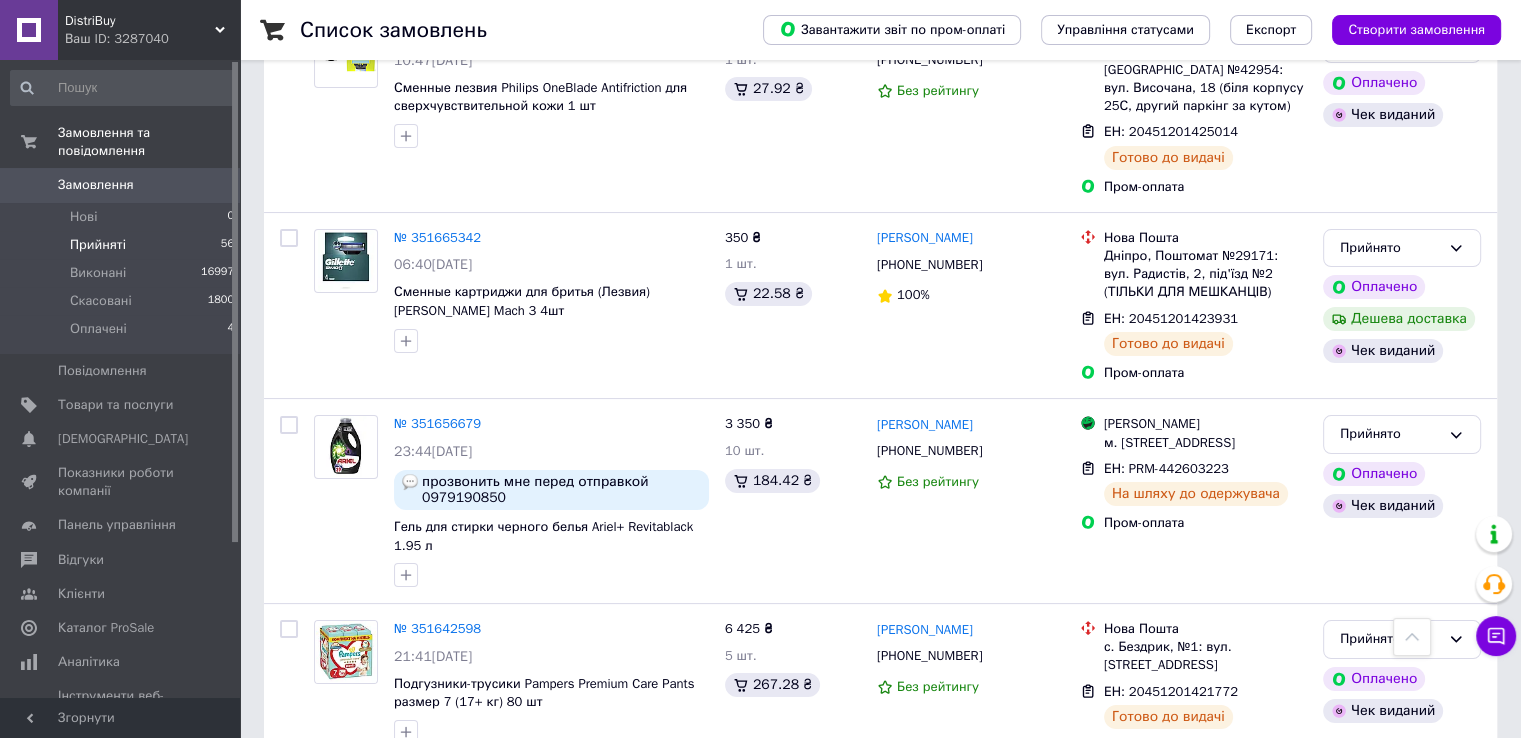 click 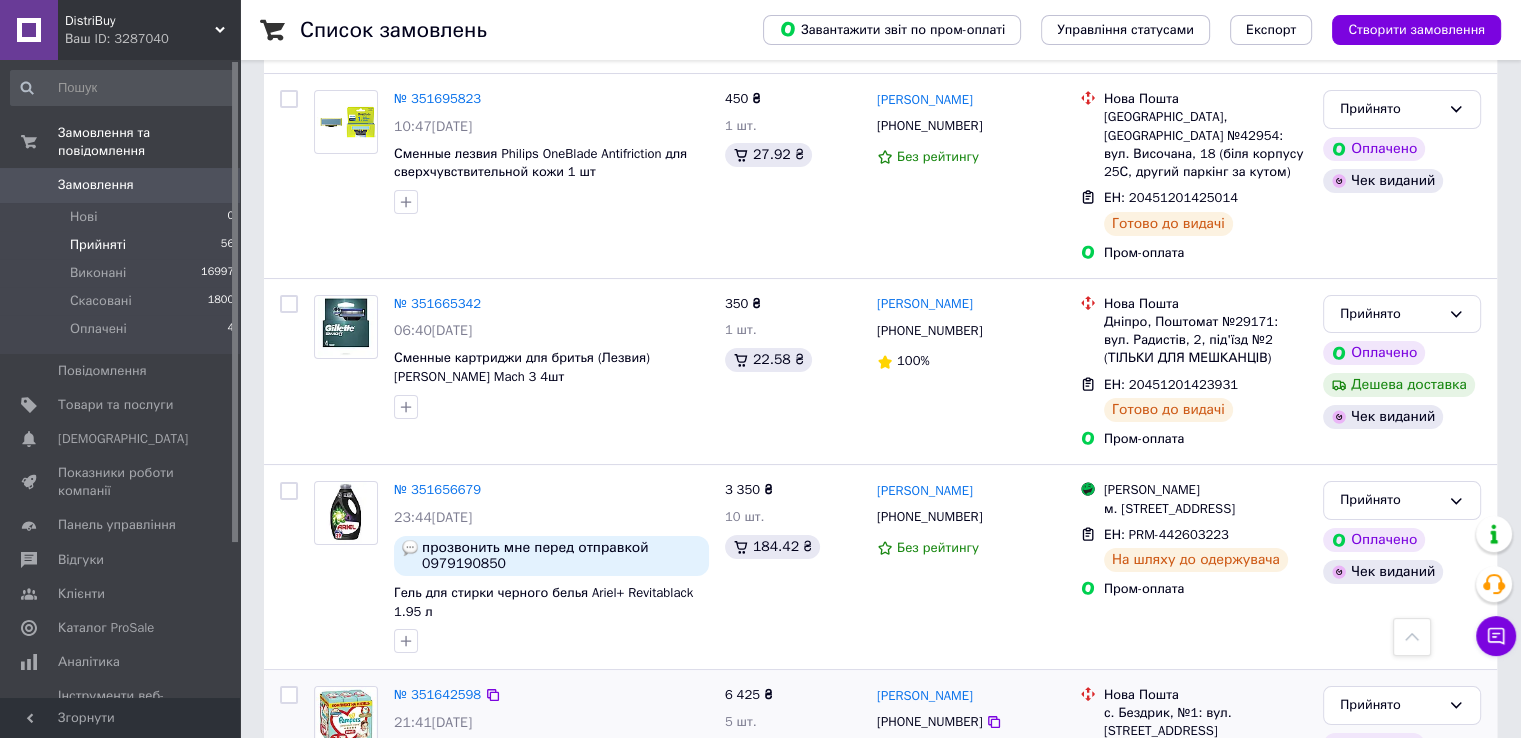 scroll, scrollTop: 7692, scrollLeft: 0, axis: vertical 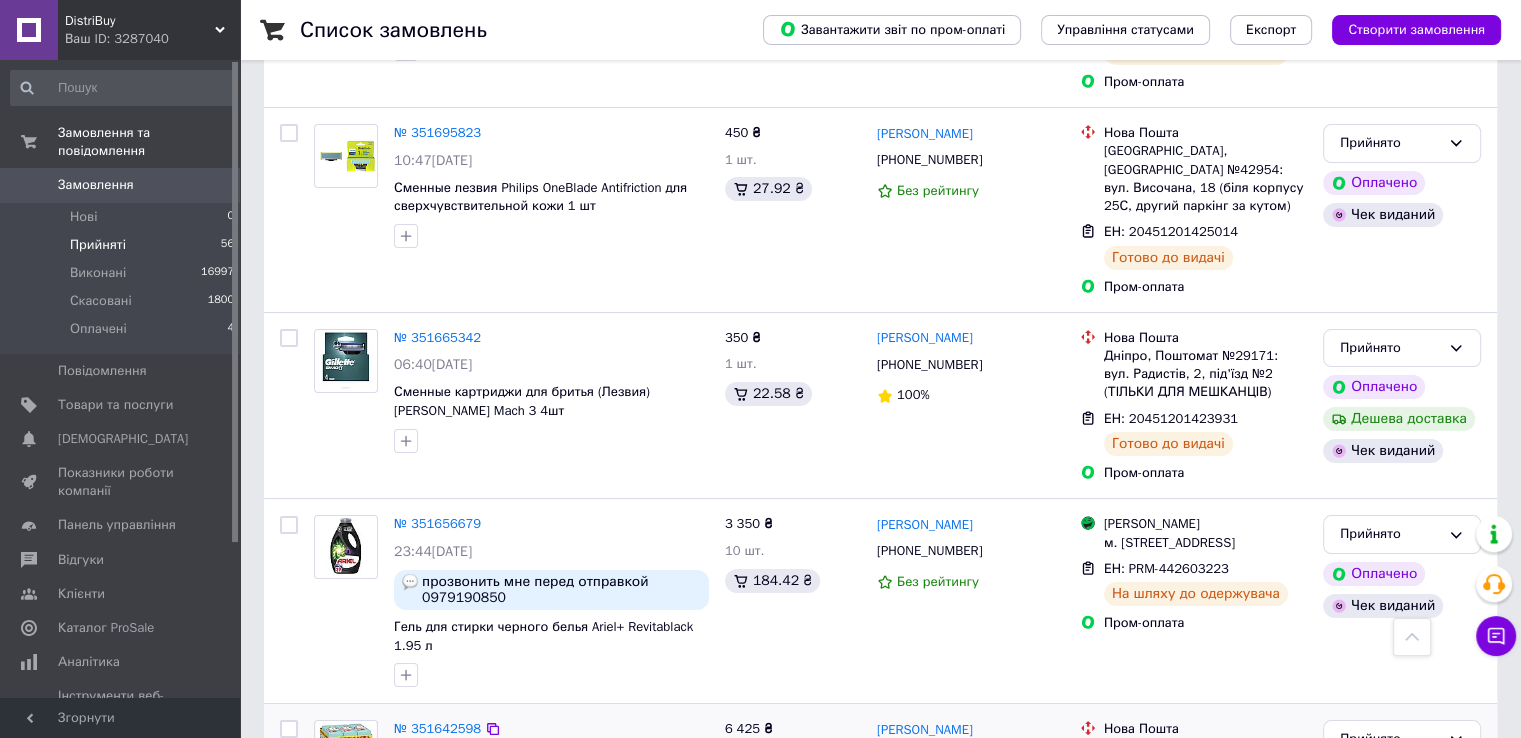 click 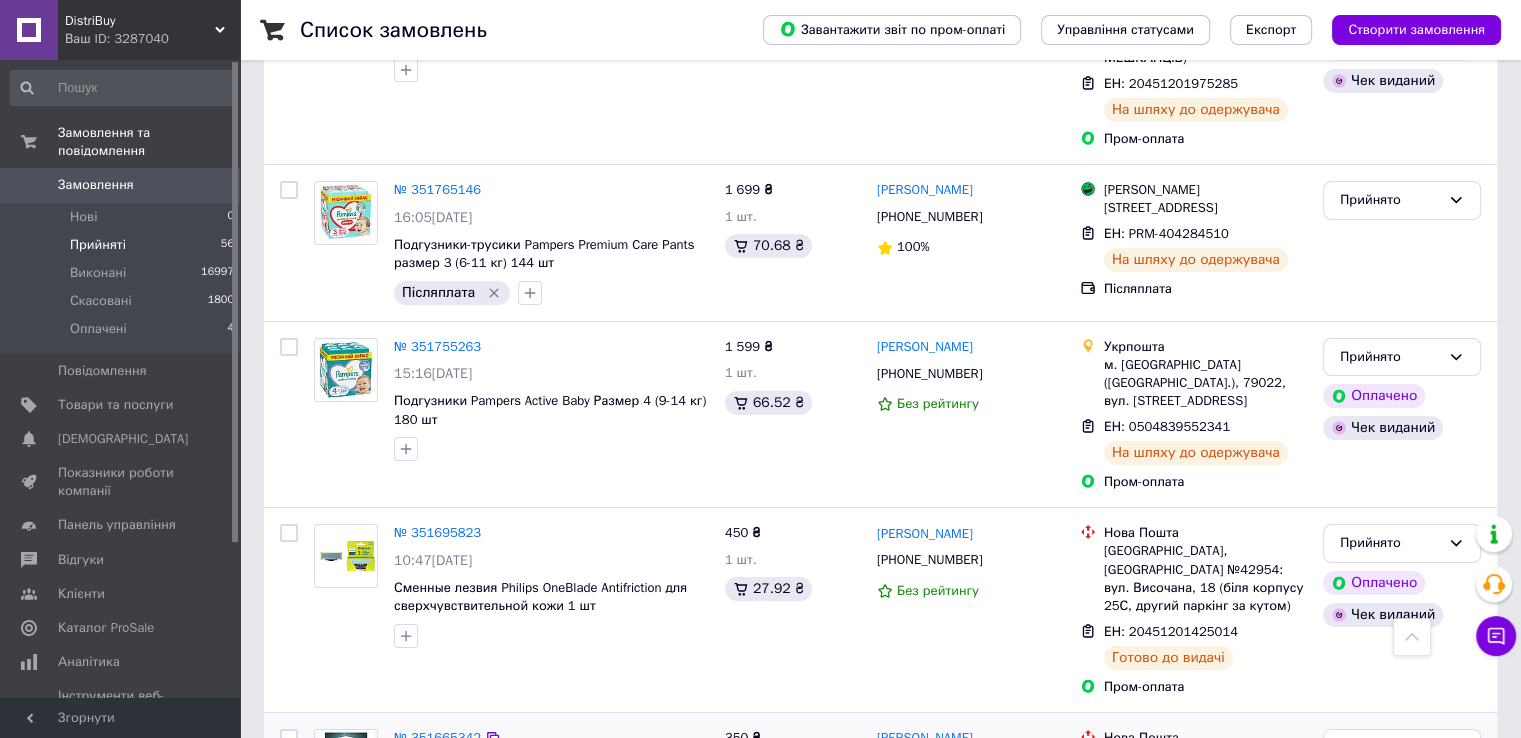 scroll, scrollTop: 7392, scrollLeft: 0, axis: vertical 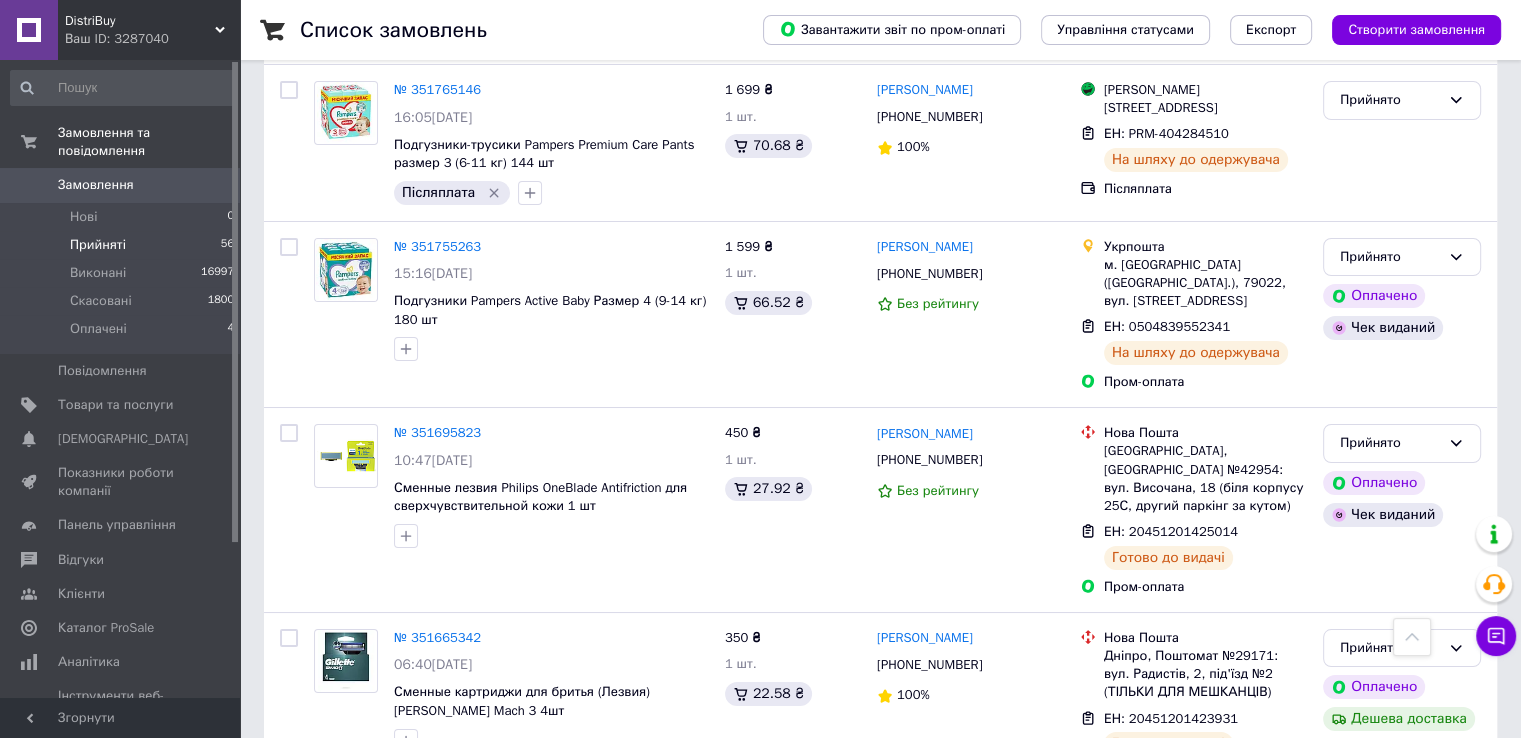 click at bounding box center [1241, 869] 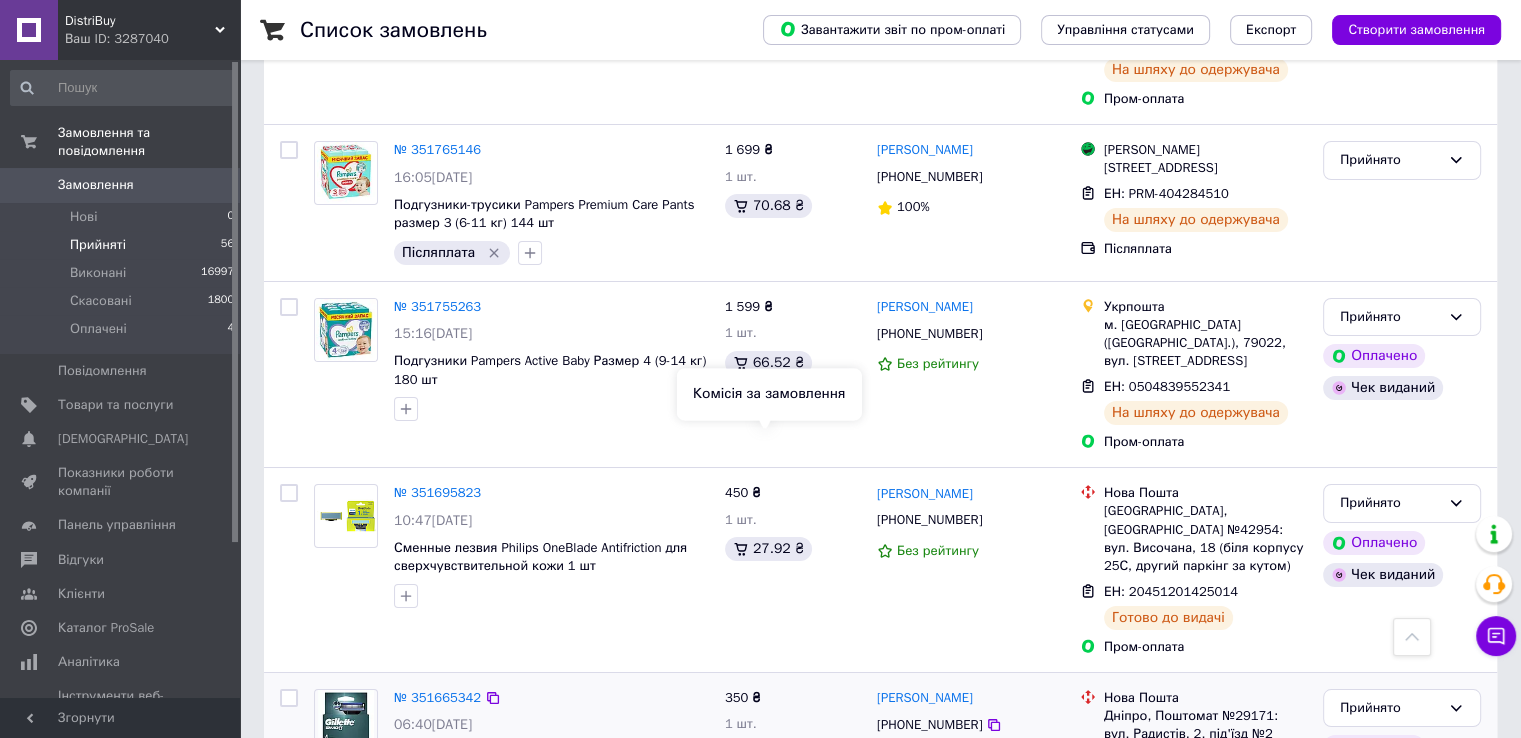 scroll, scrollTop: 7331, scrollLeft: 0, axis: vertical 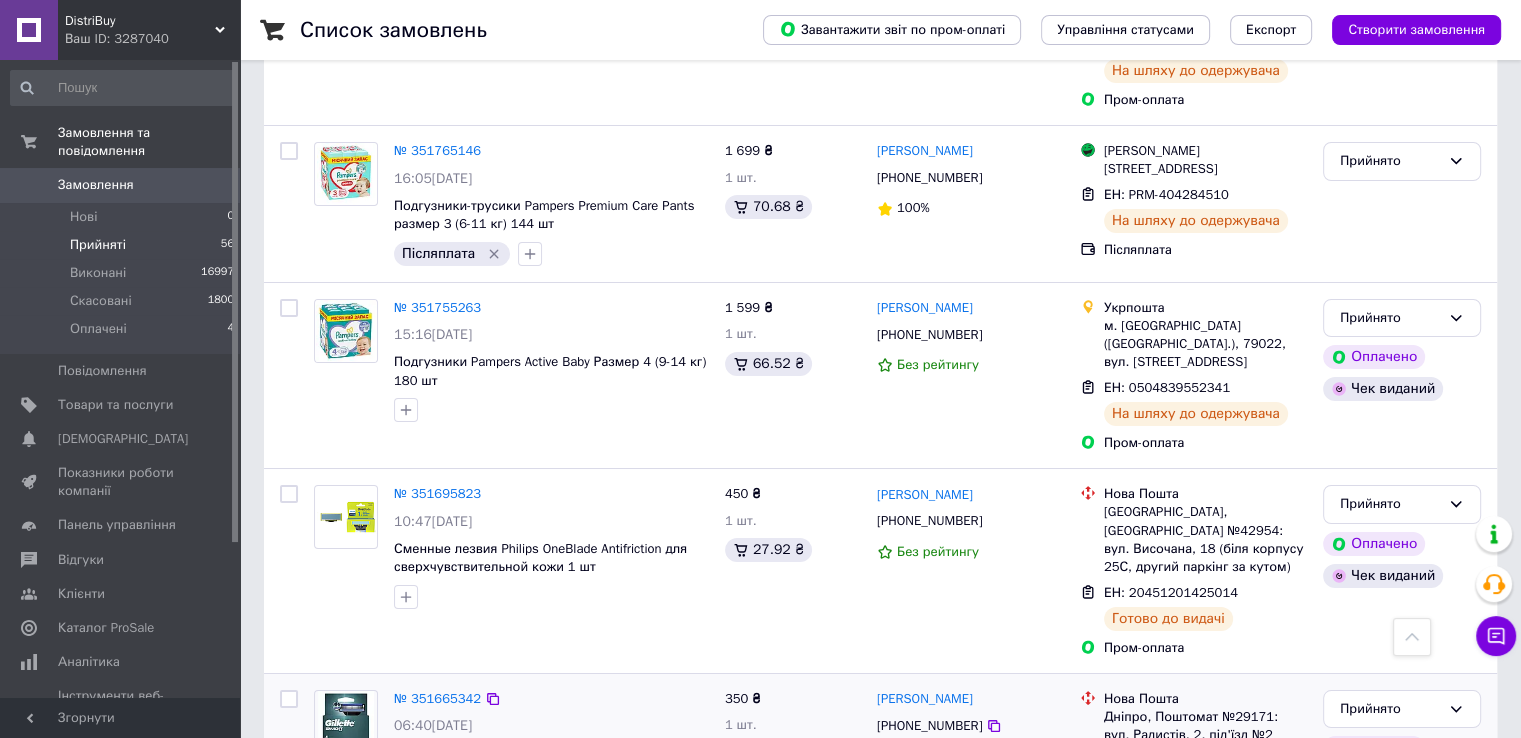 click 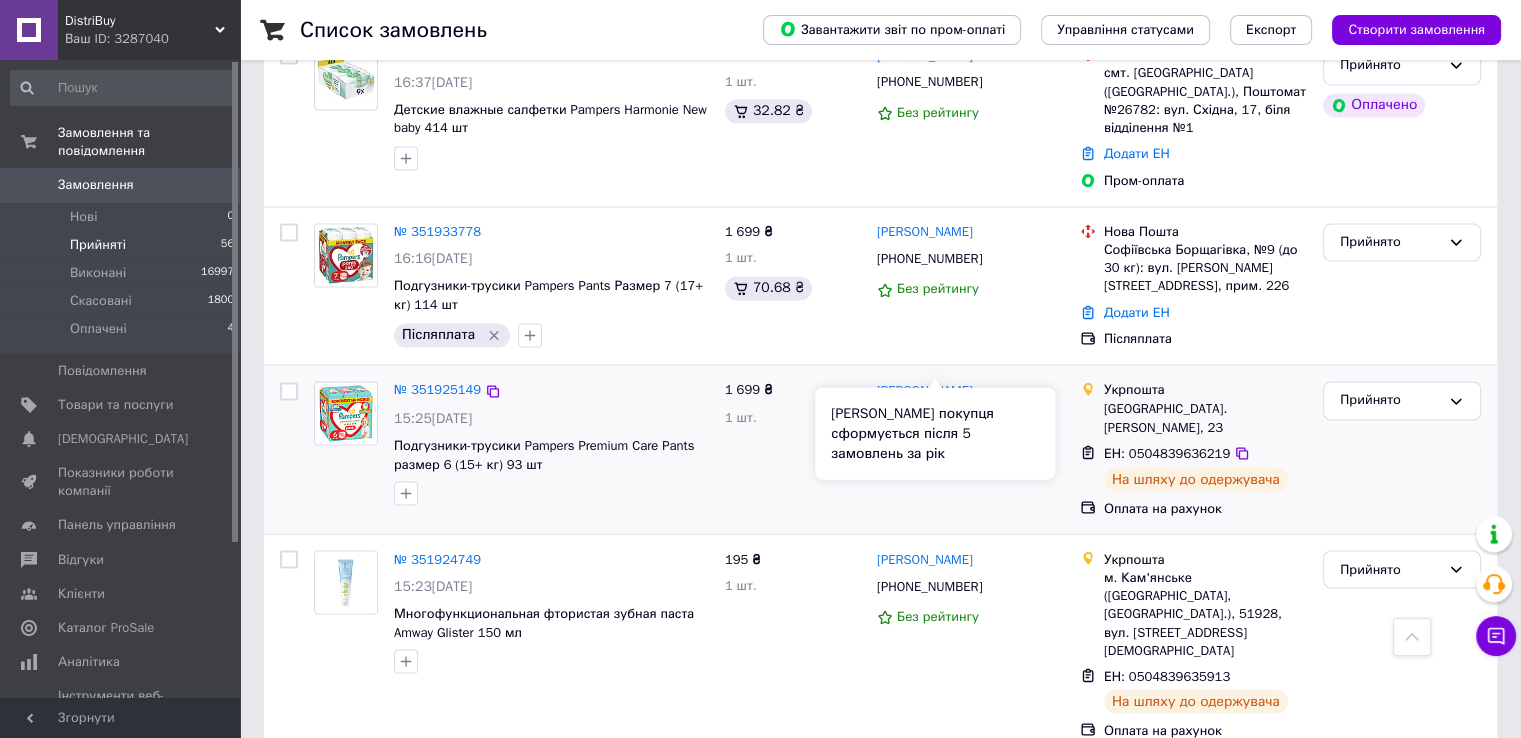 scroll, scrollTop: 3484, scrollLeft: 0, axis: vertical 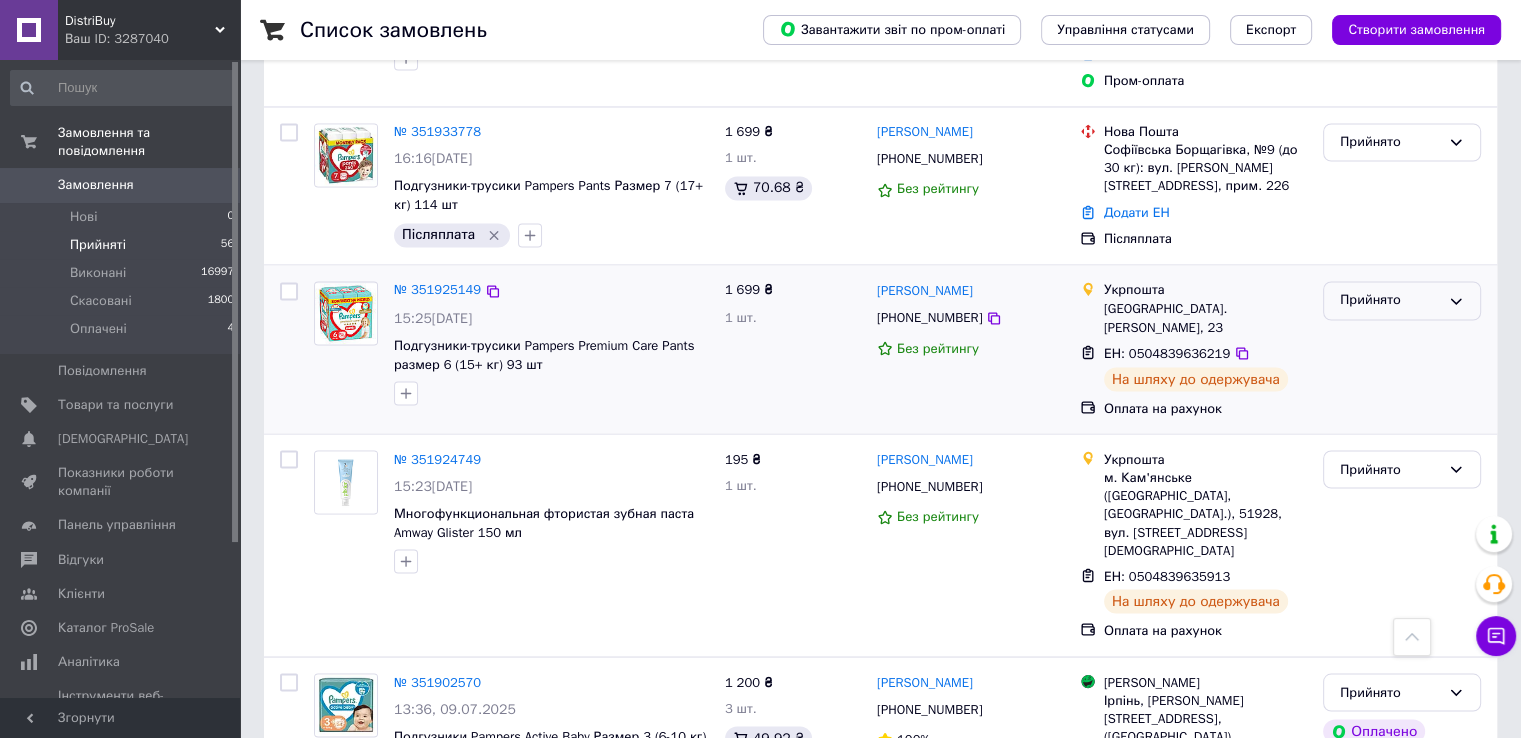 click on "Прийнято" at bounding box center [1390, 300] 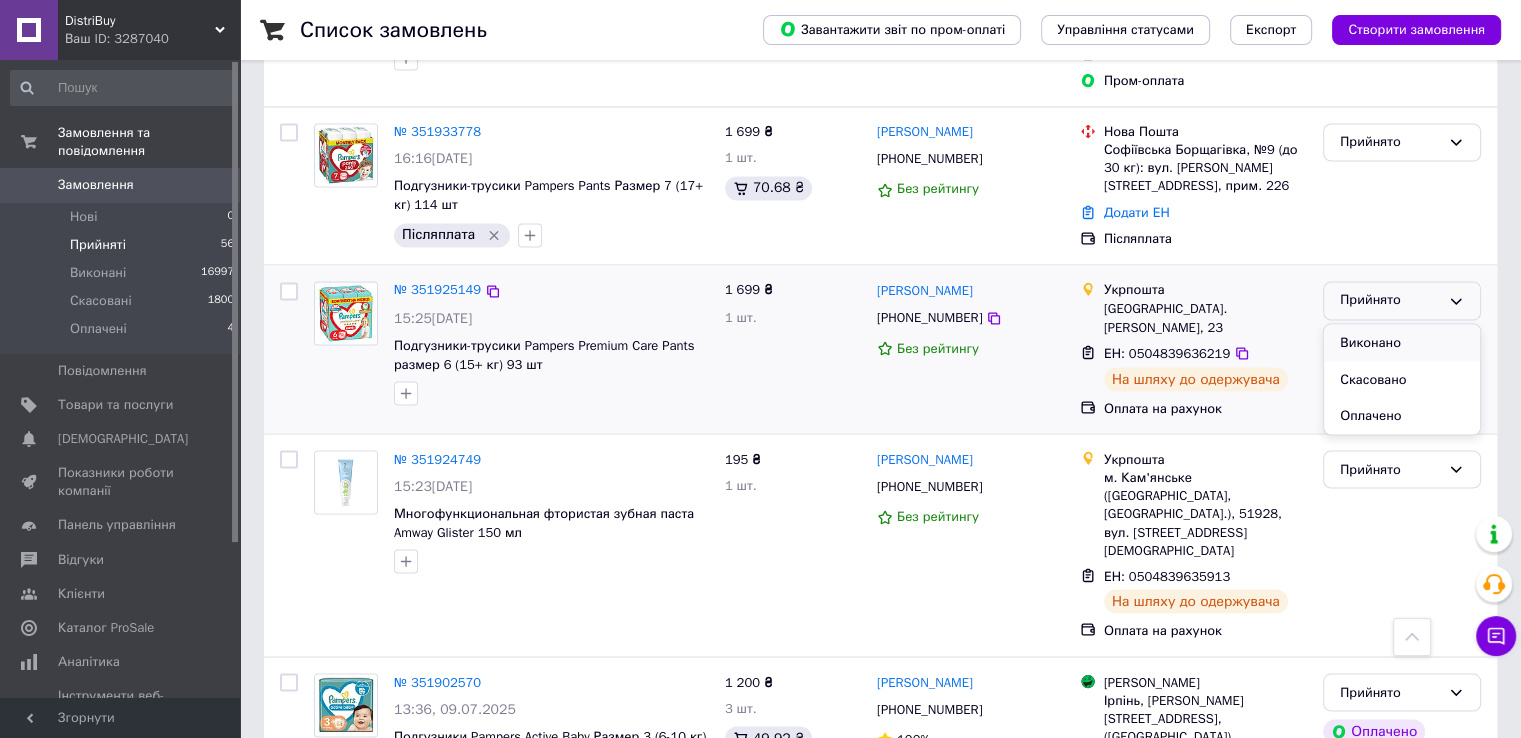 click on "Виконано" at bounding box center [1402, 342] 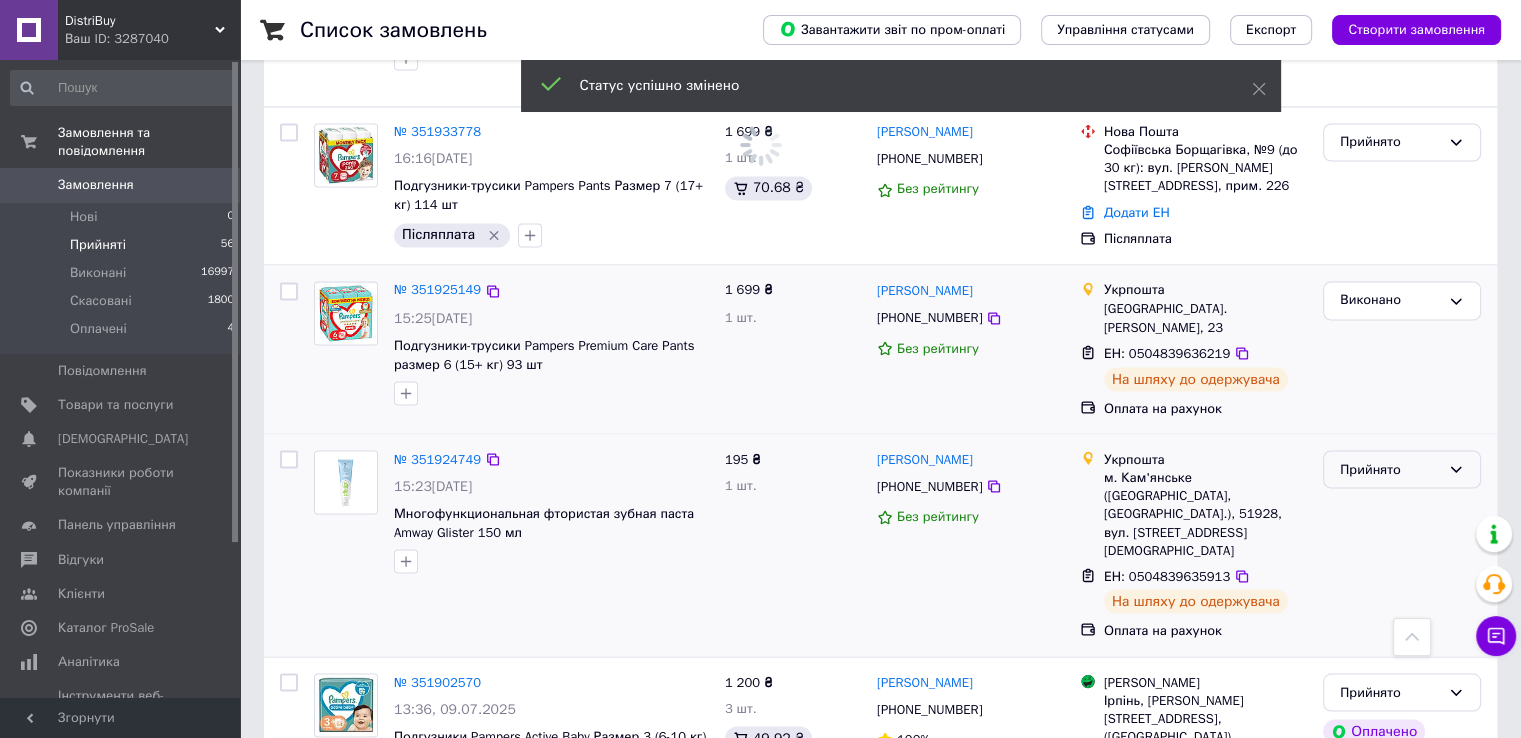 click on "Прийнято" at bounding box center [1390, 469] 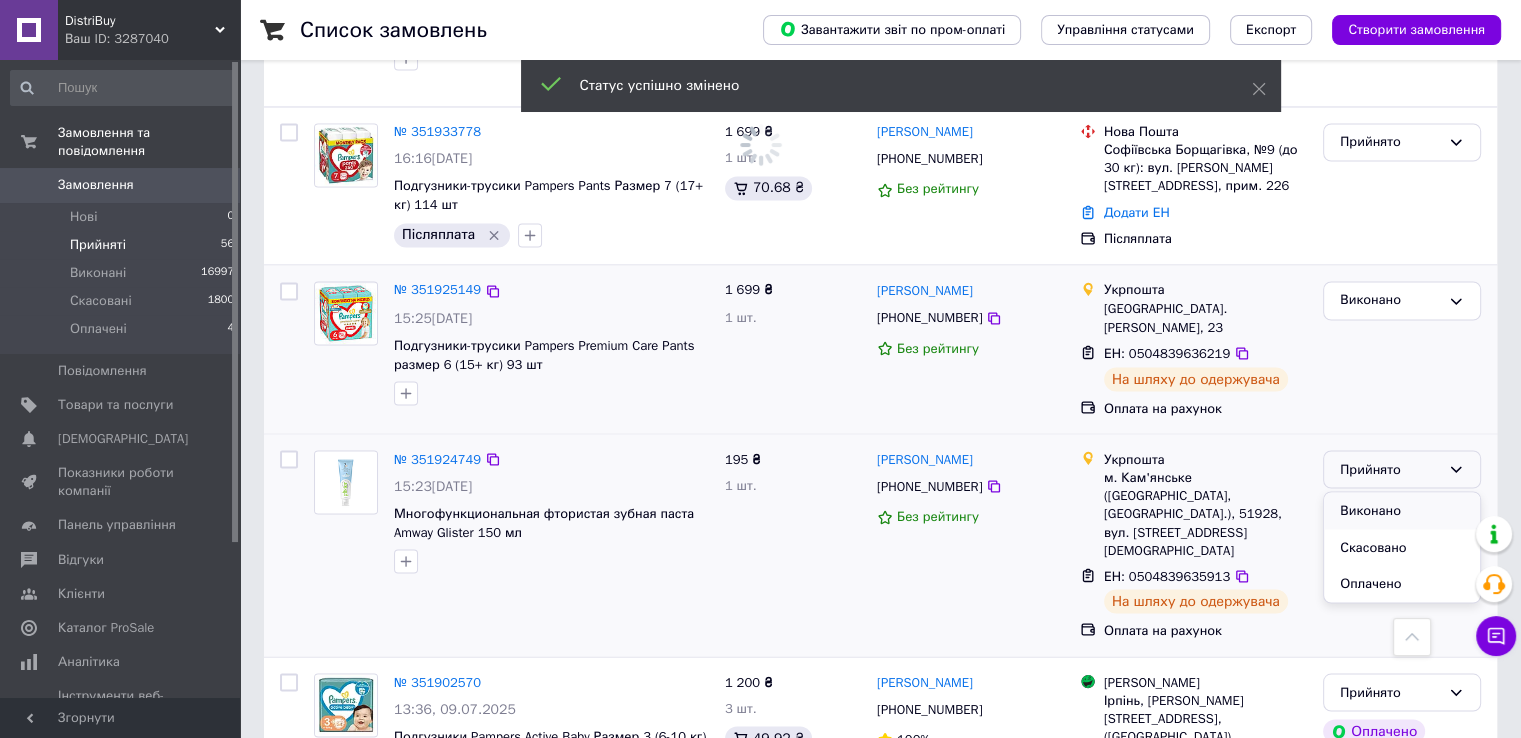 click on "Виконано" at bounding box center (1402, 510) 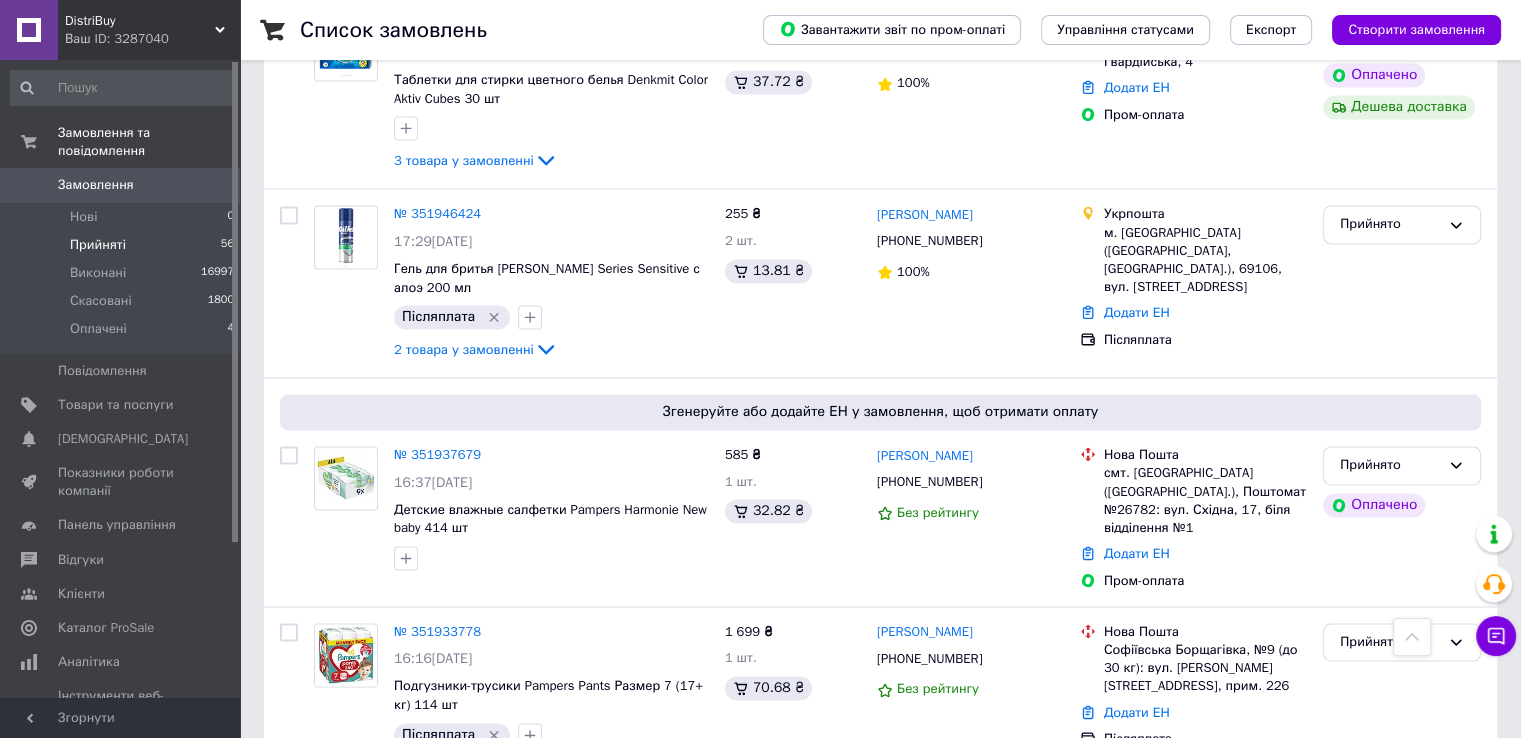 scroll, scrollTop: 2884, scrollLeft: 0, axis: vertical 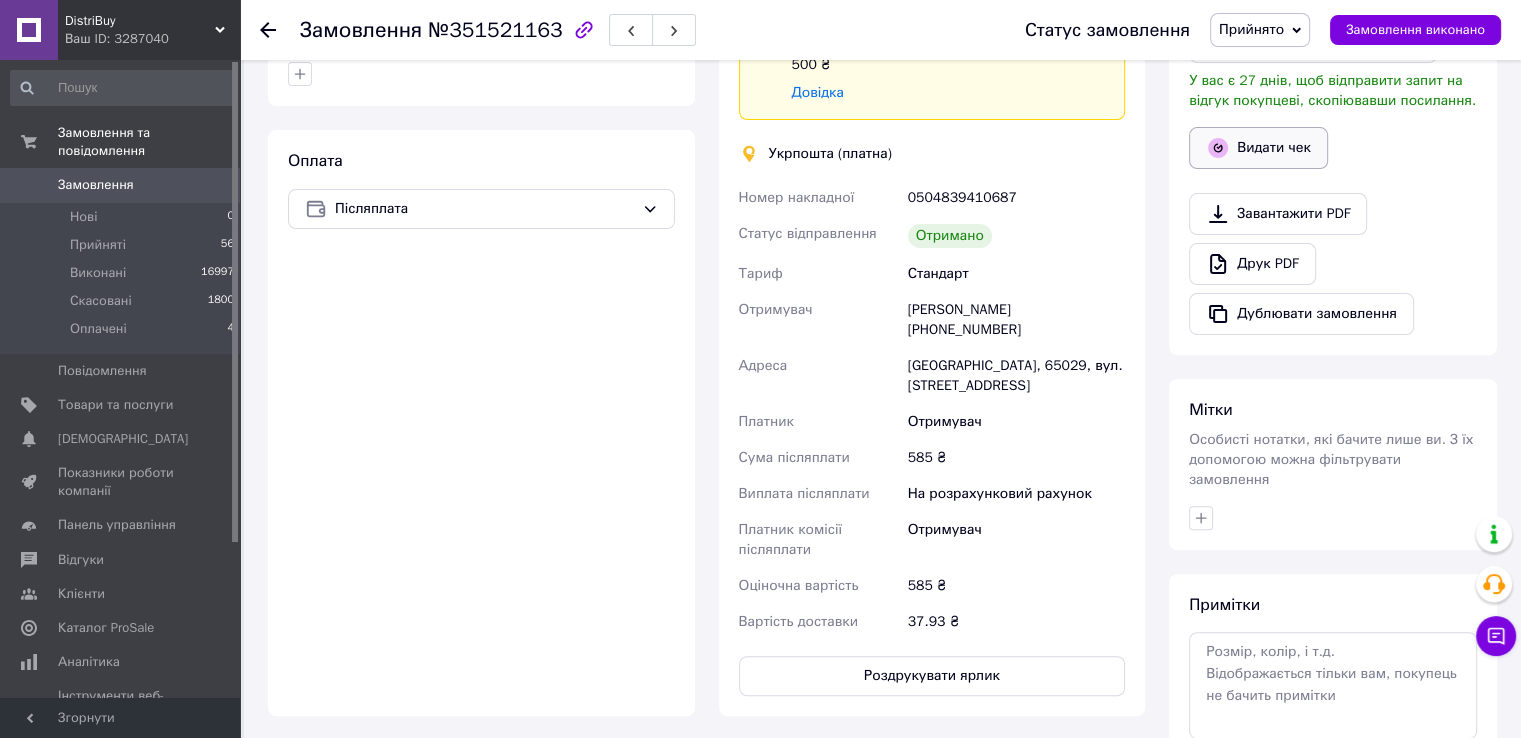 click on "Видати чек" at bounding box center [1258, 148] 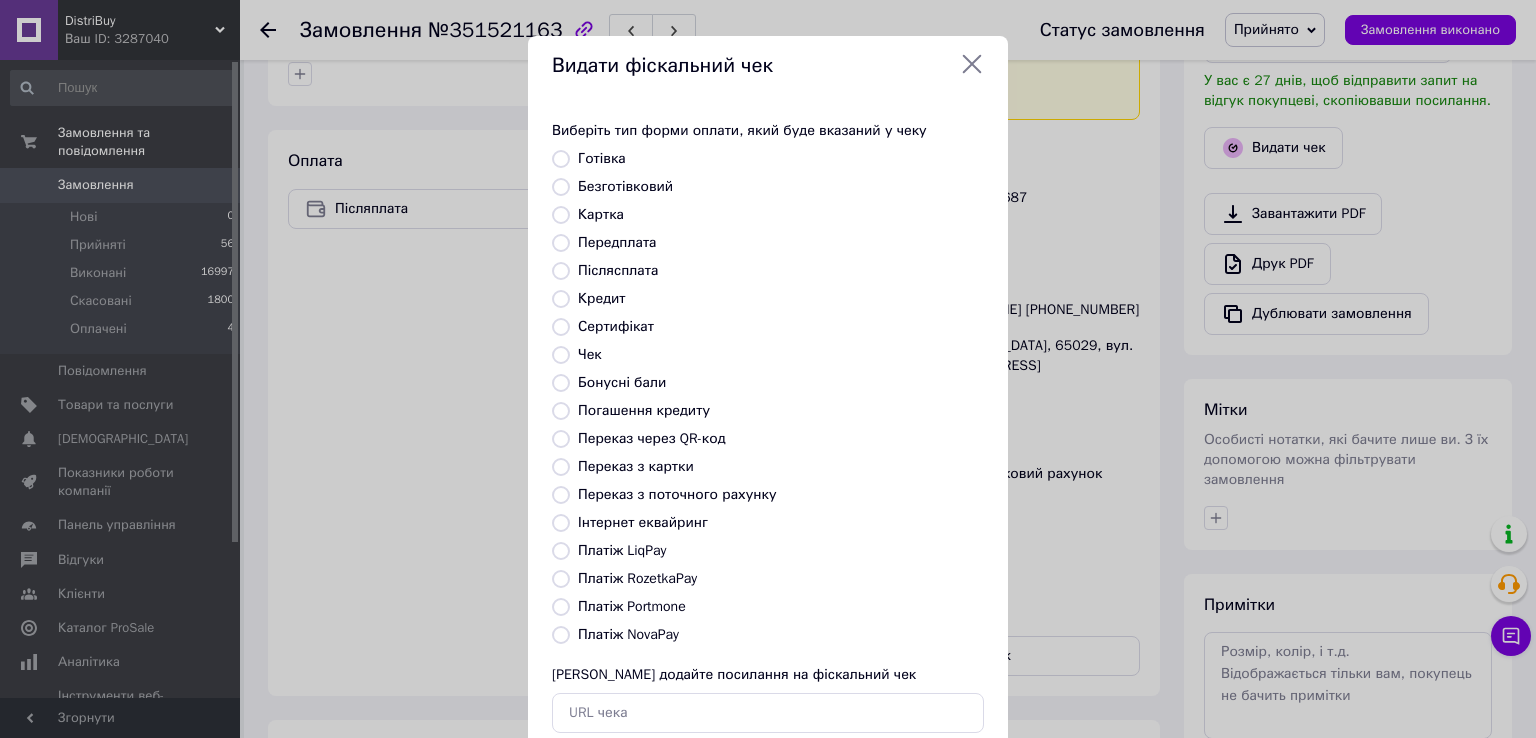 click on "Безготівковий" at bounding box center [625, 186] 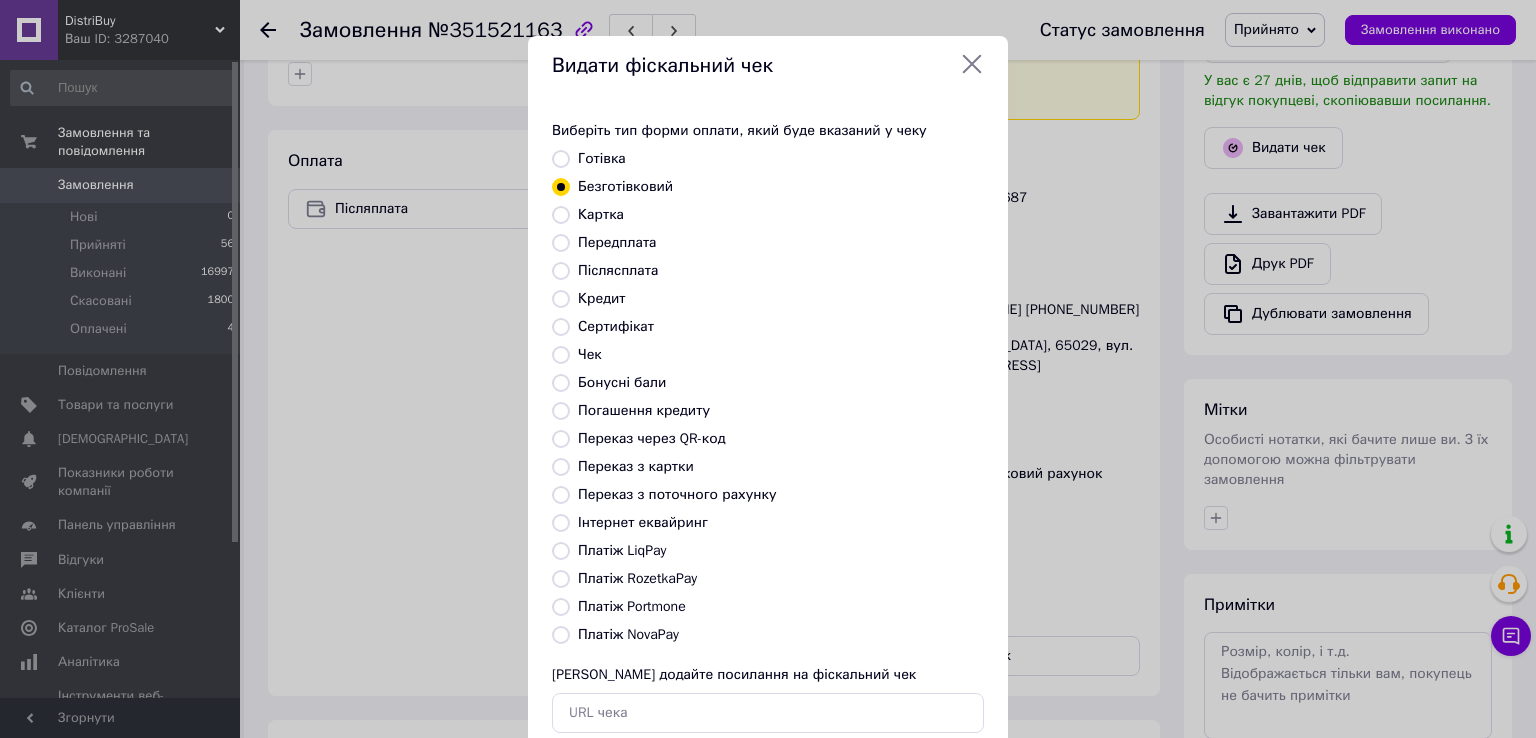 click on "Безготівковий" at bounding box center (625, 186) 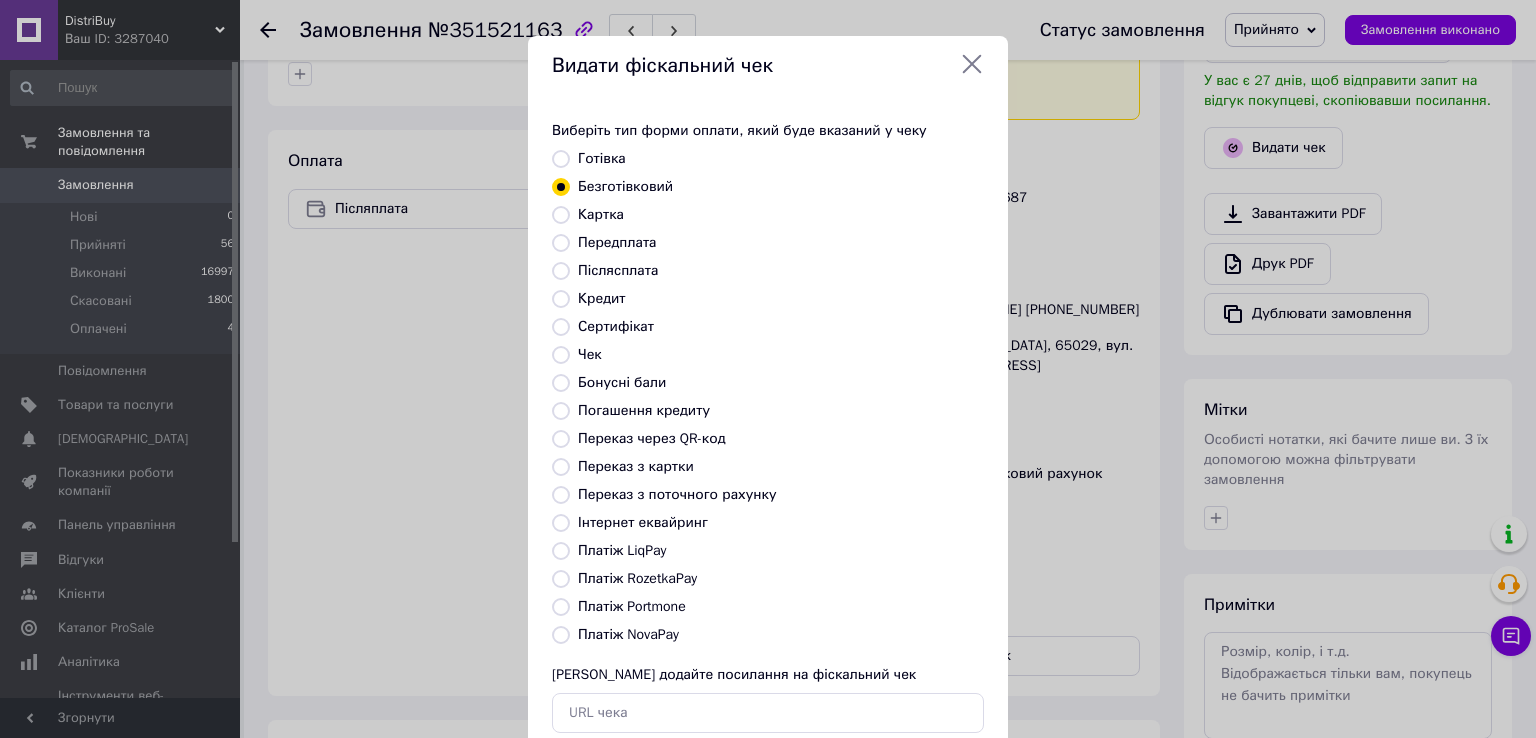 click on "Післясплата" at bounding box center [618, 270] 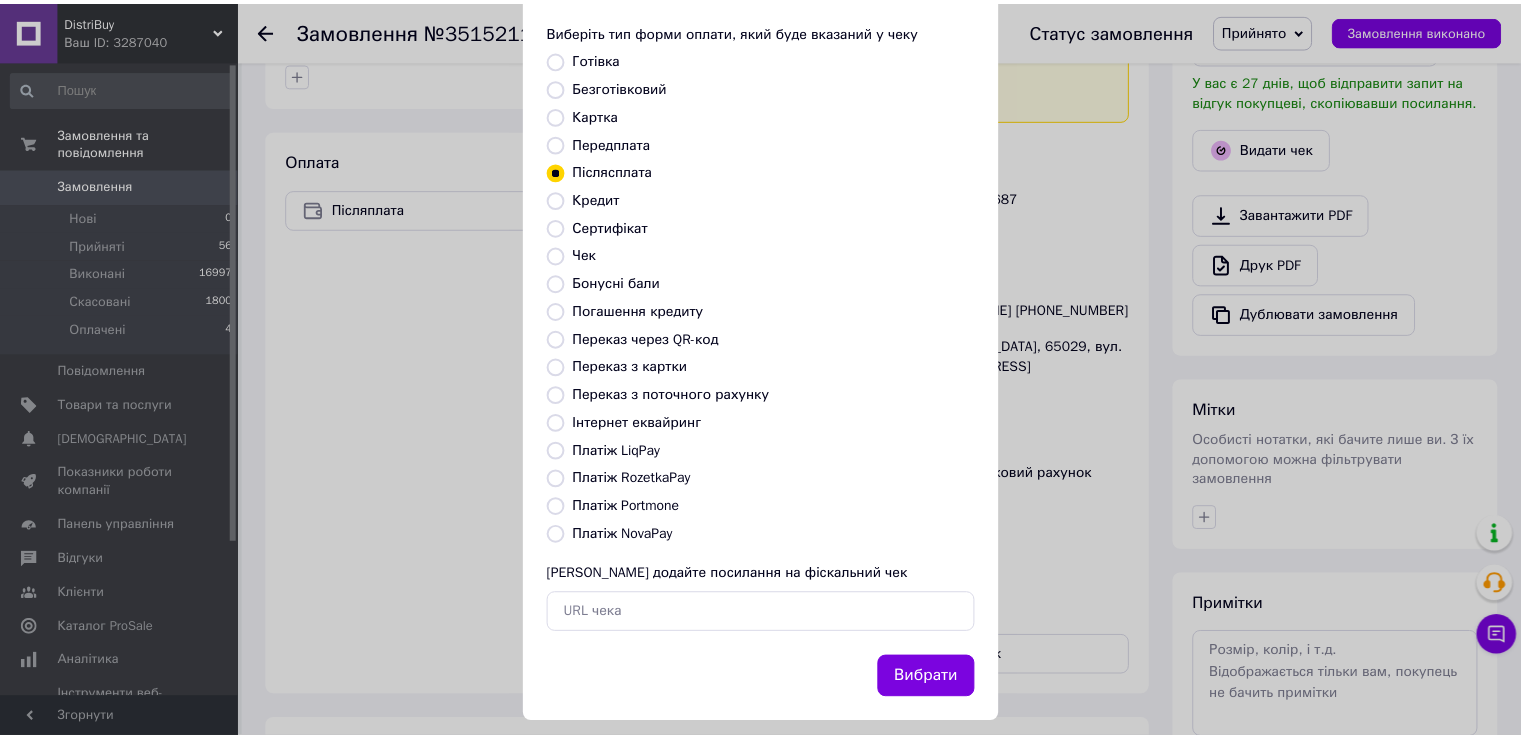 scroll, scrollTop: 120, scrollLeft: 0, axis: vertical 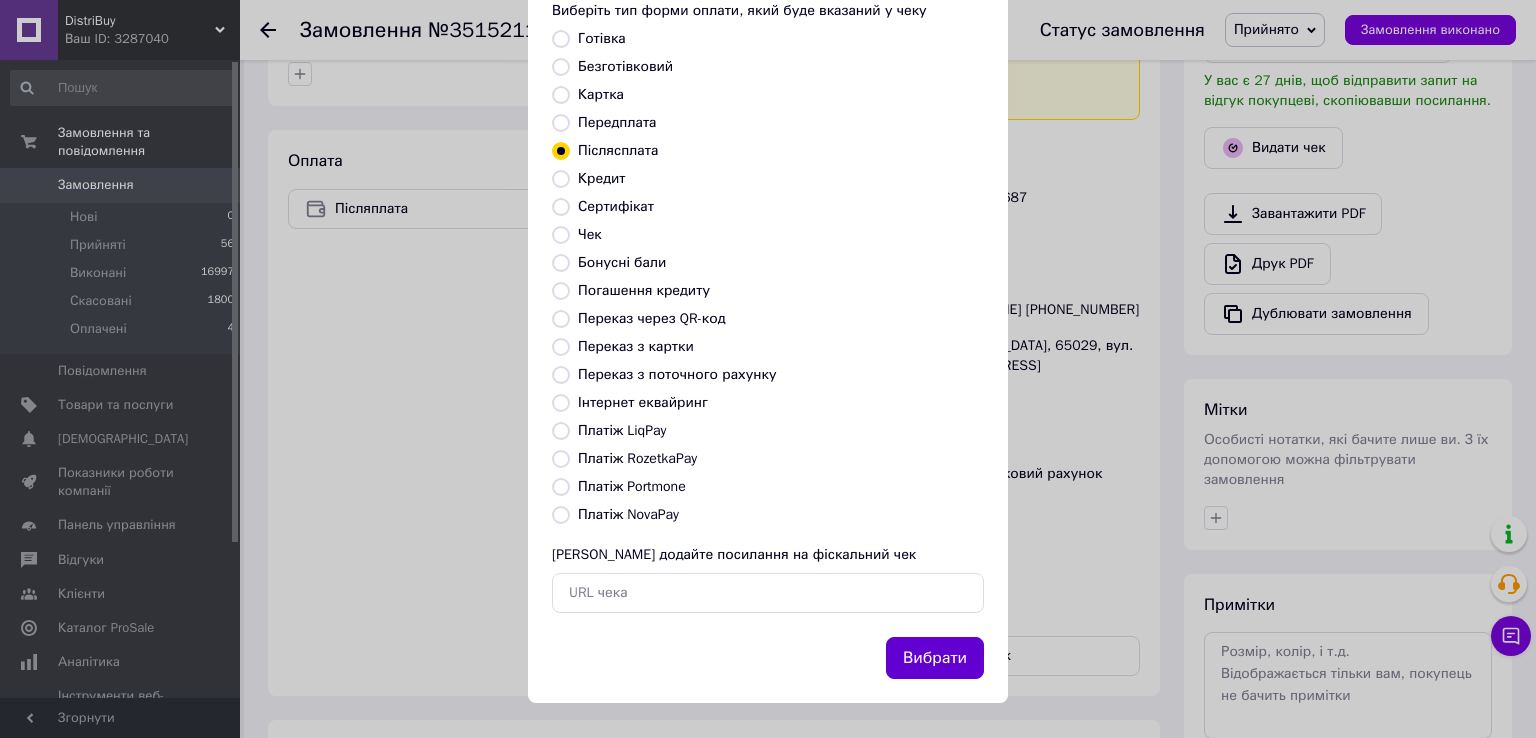 click on "Вибрати" at bounding box center [935, 658] 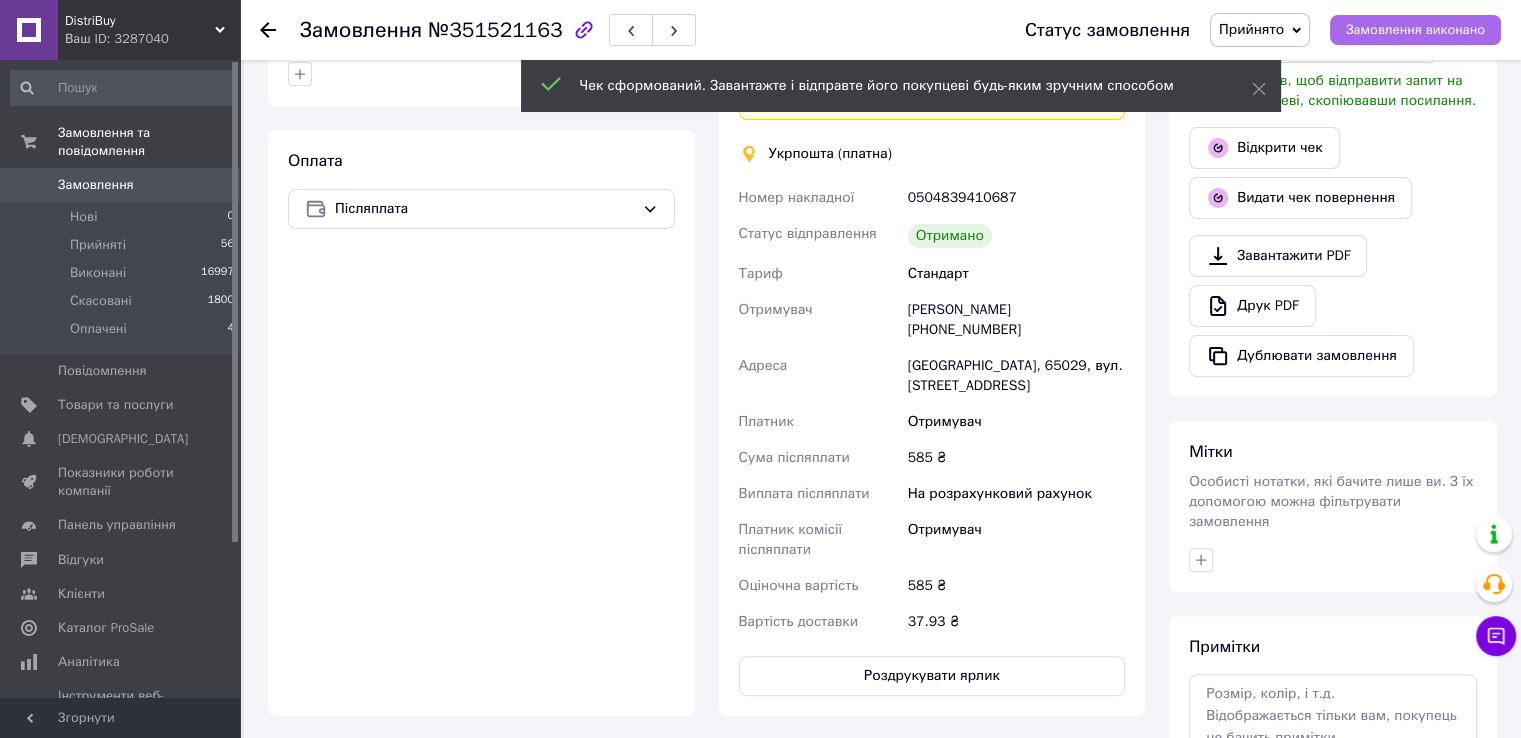 click on "Замовлення виконано" at bounding box center [1415, 30] 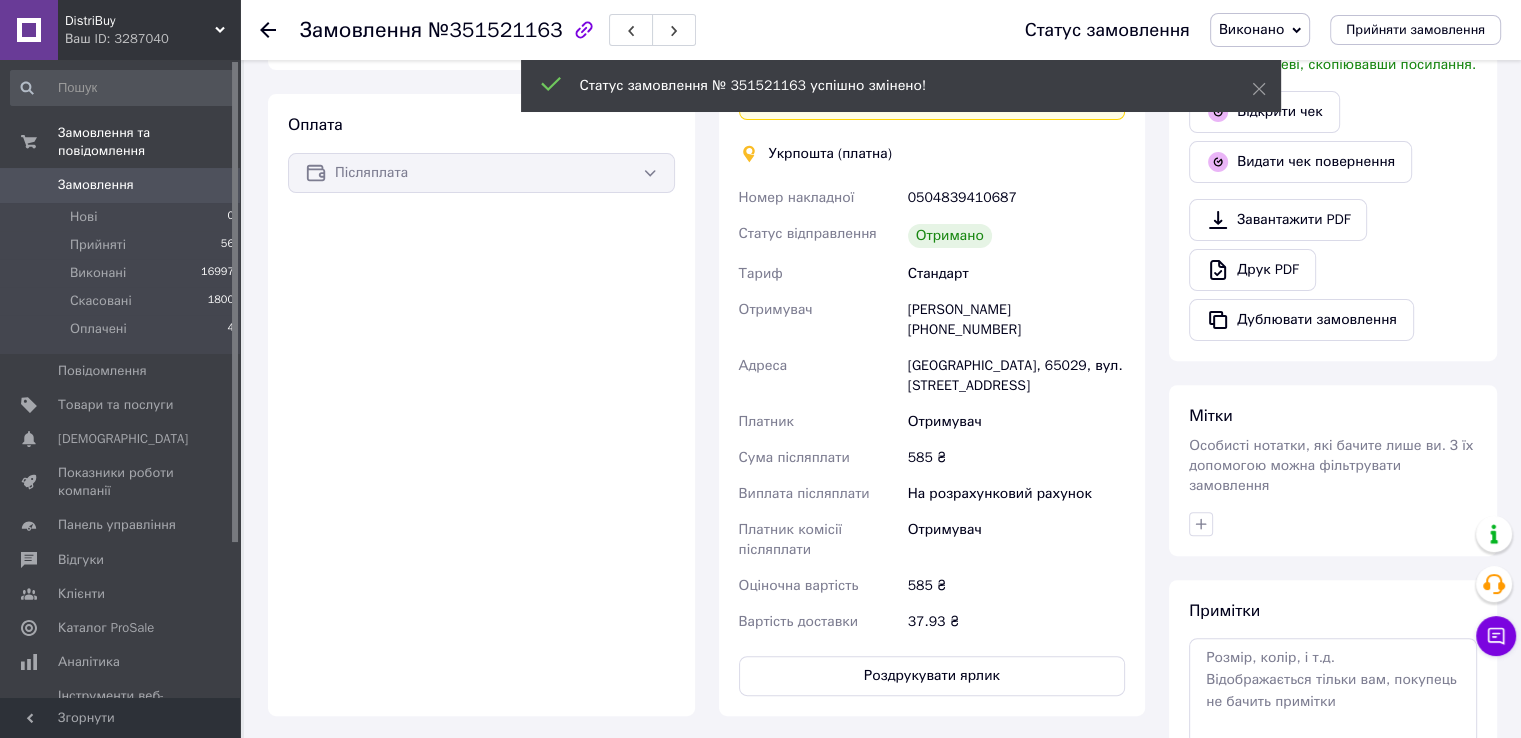 scroll, scrollTop: 564, scrollLeft: 0, axis: vertical 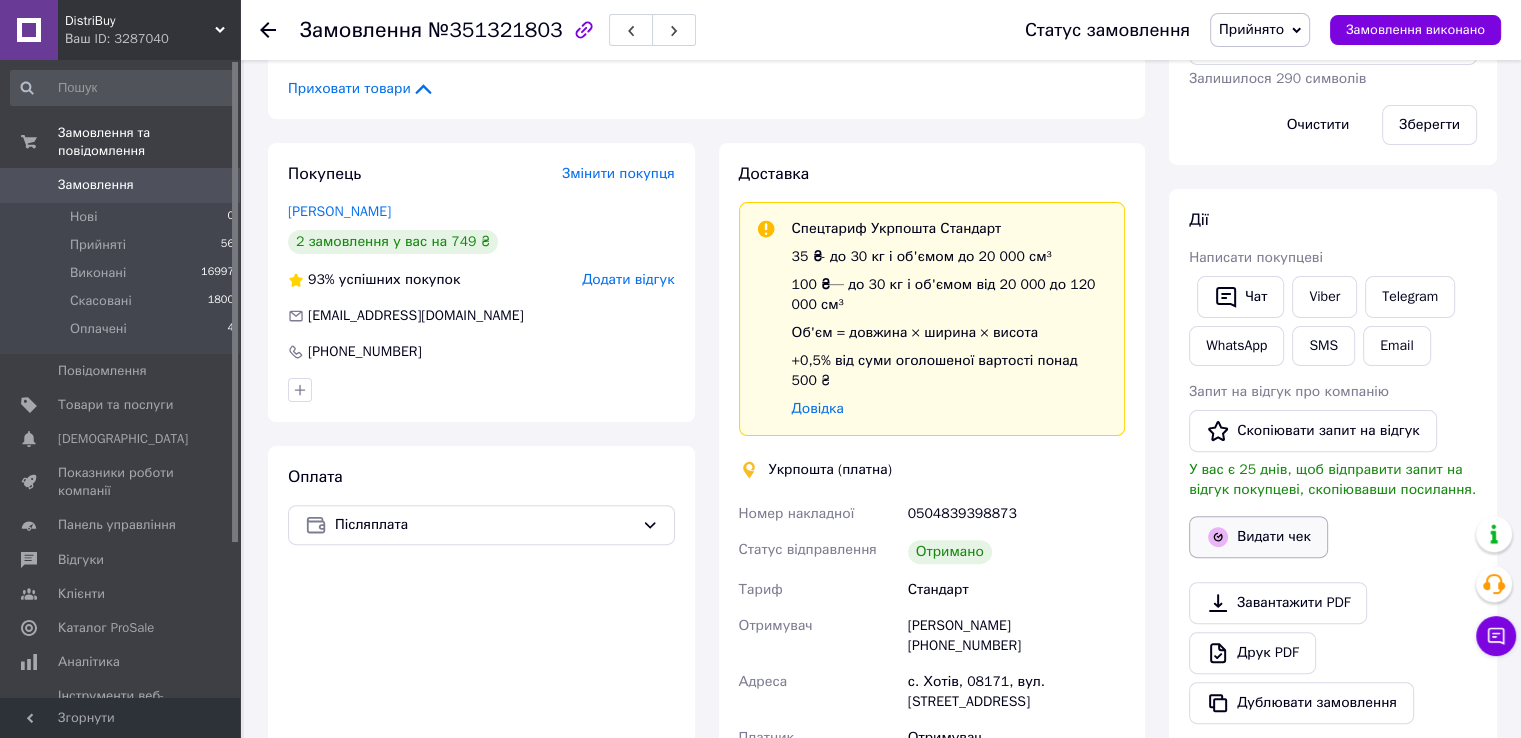 click on "Видати чек" at bounding box center [1258, 537] 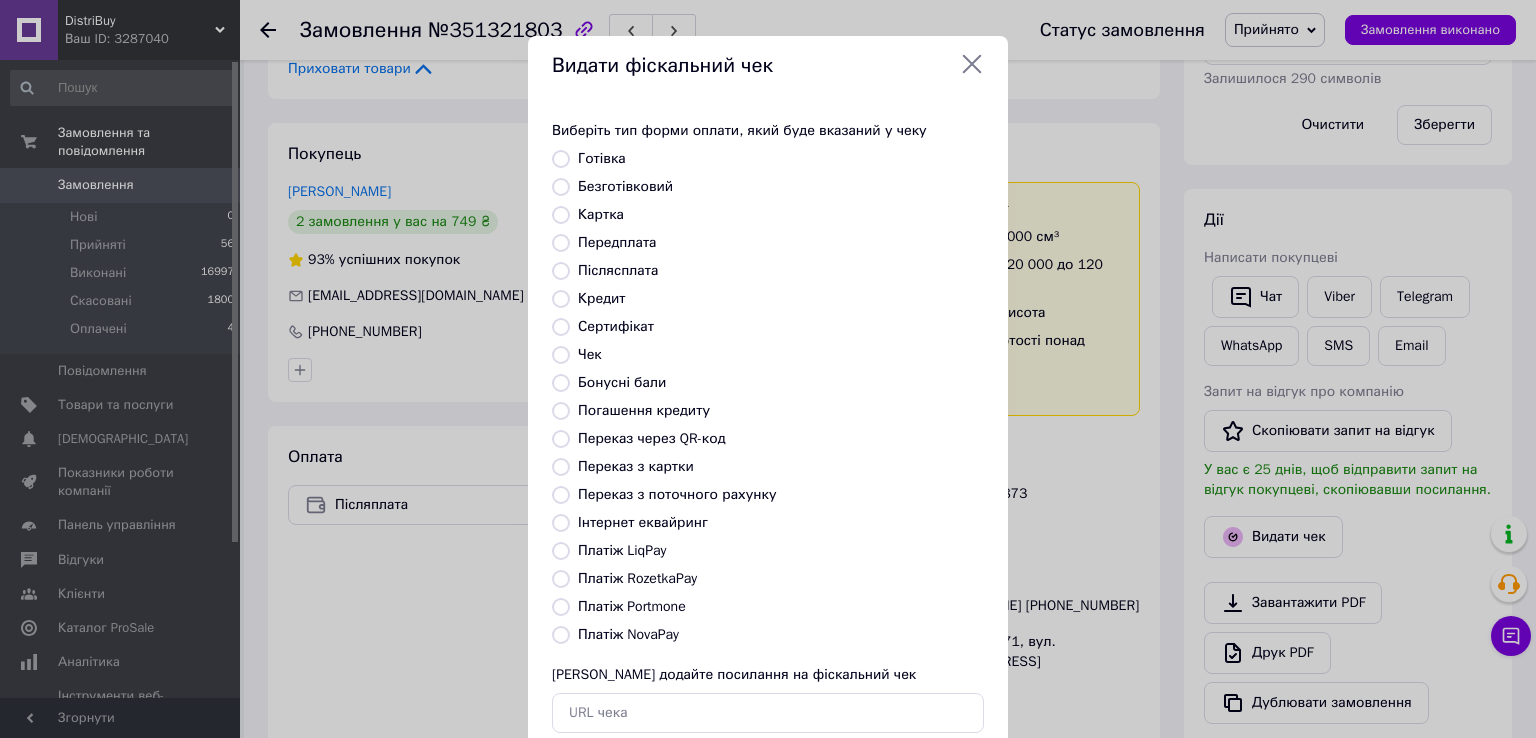click on "Післясплата" at bounding box center [618, 270] 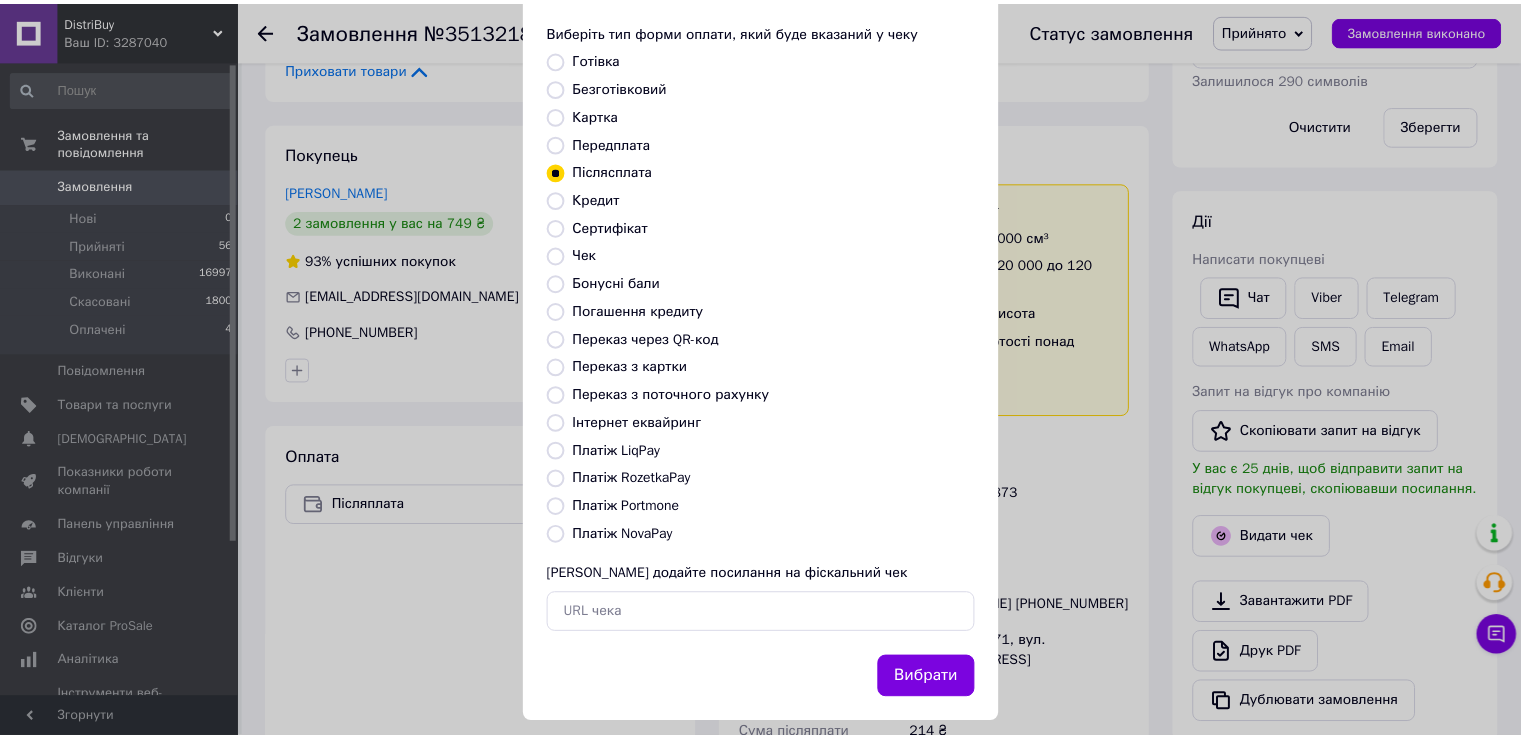 scroll, scrollTop: 120, scrollLeft: 0, axis: vertical 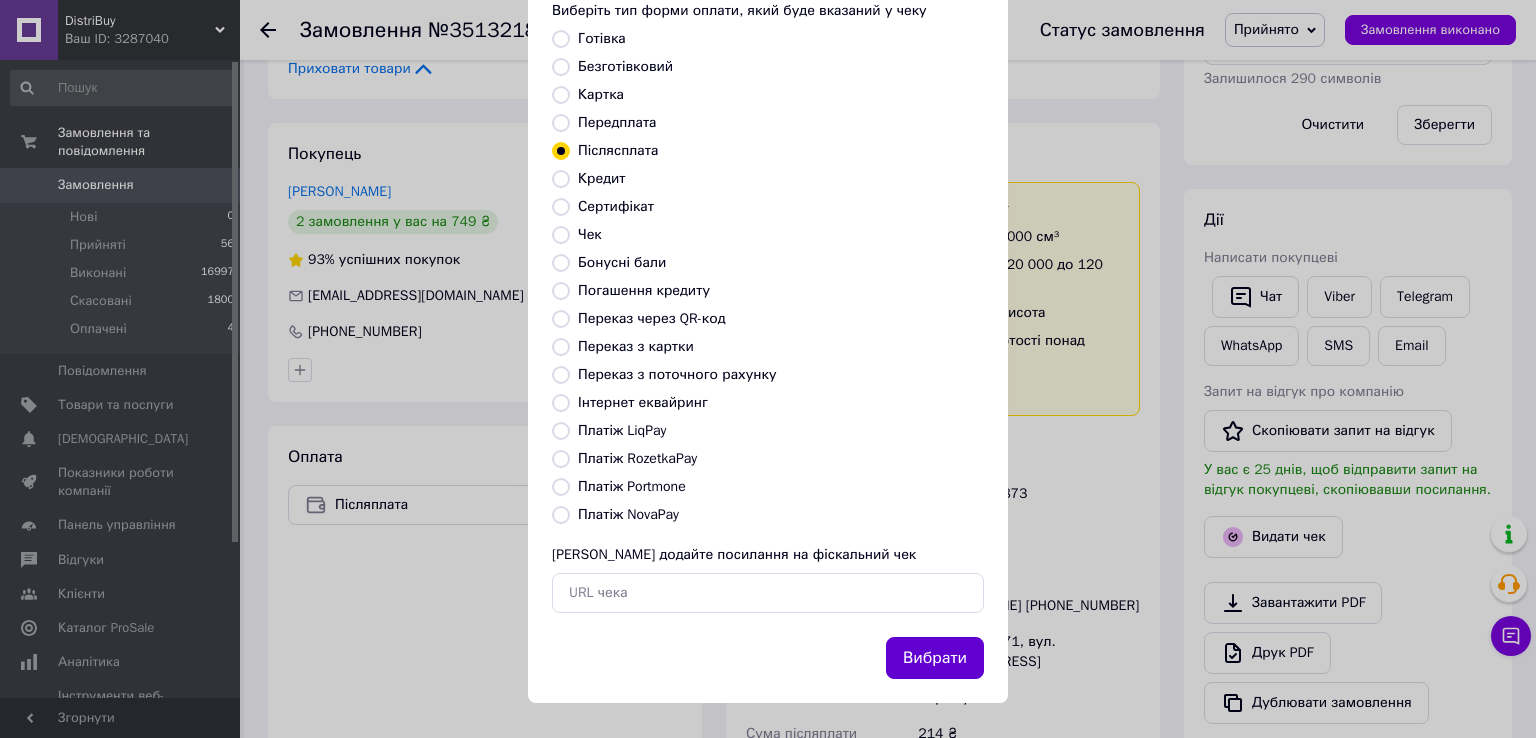 click on "Вибрати" at bounding box center [935, 658] 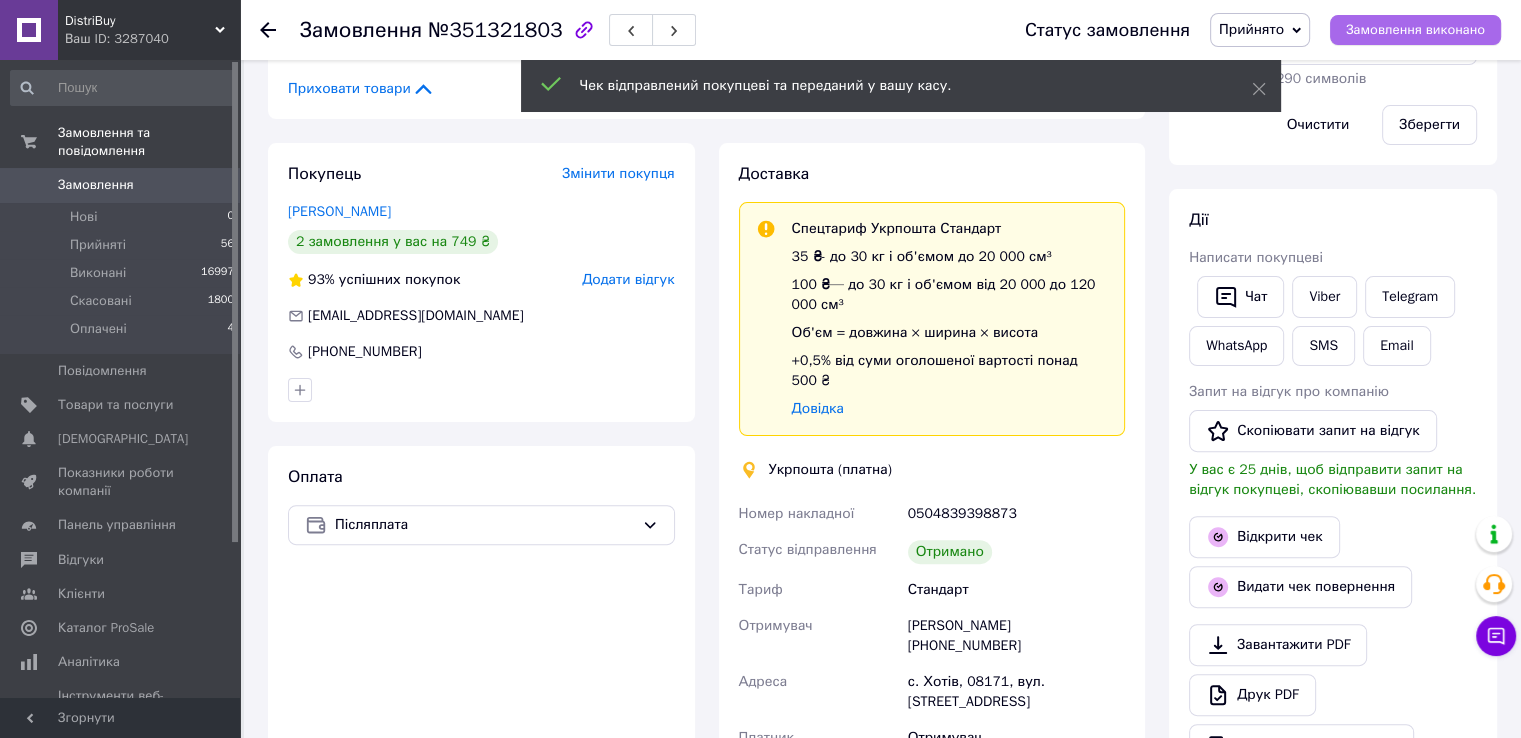 click on "Замовлення виконано" at bounding box center (1415, 30) 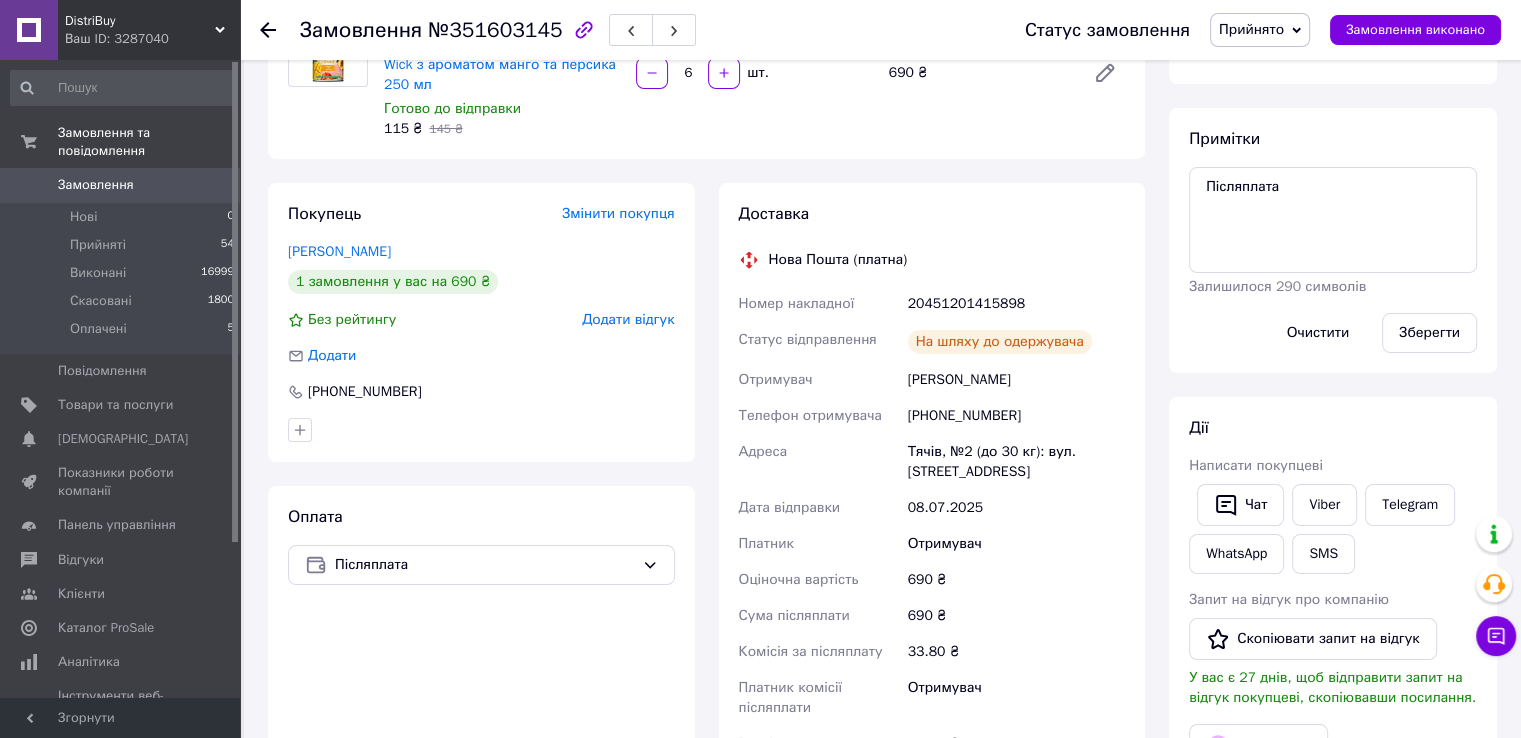 scroll, scrollTop: 300, scrollLeft: 0, axis: vertical 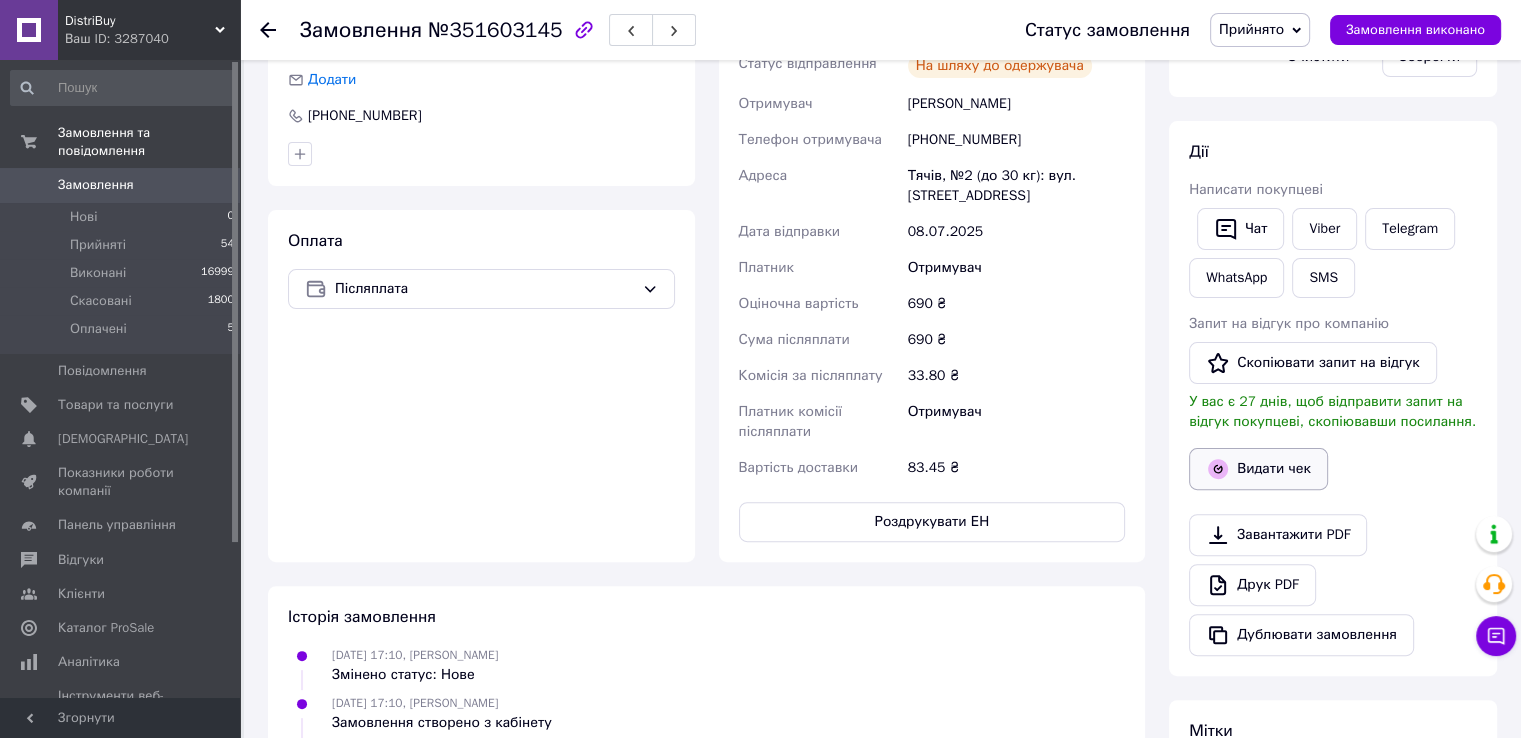 click on "Видати чек" at bounding box center [1258, 469] 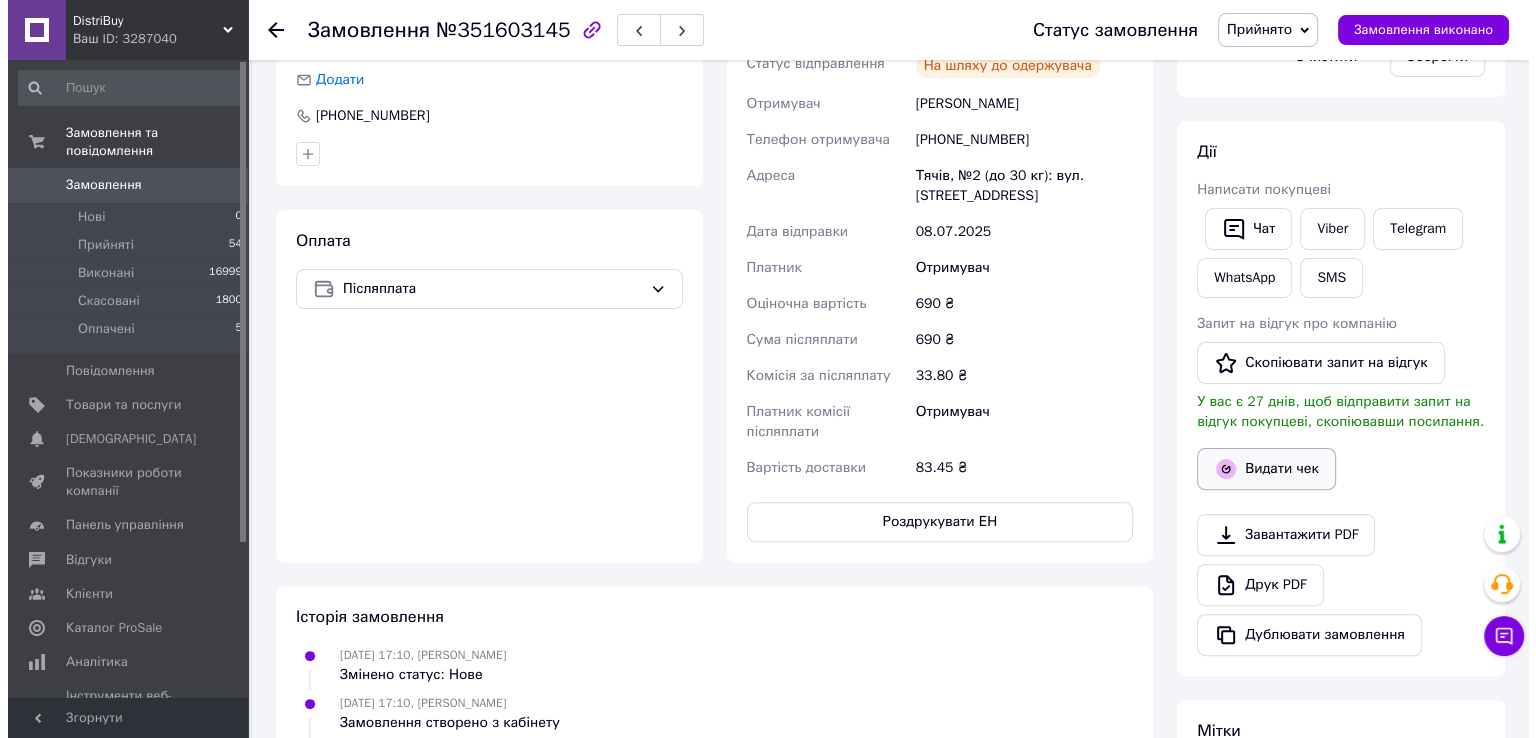 scroll, scrollTop: 480, scrollLeft: 0, axis: vertical 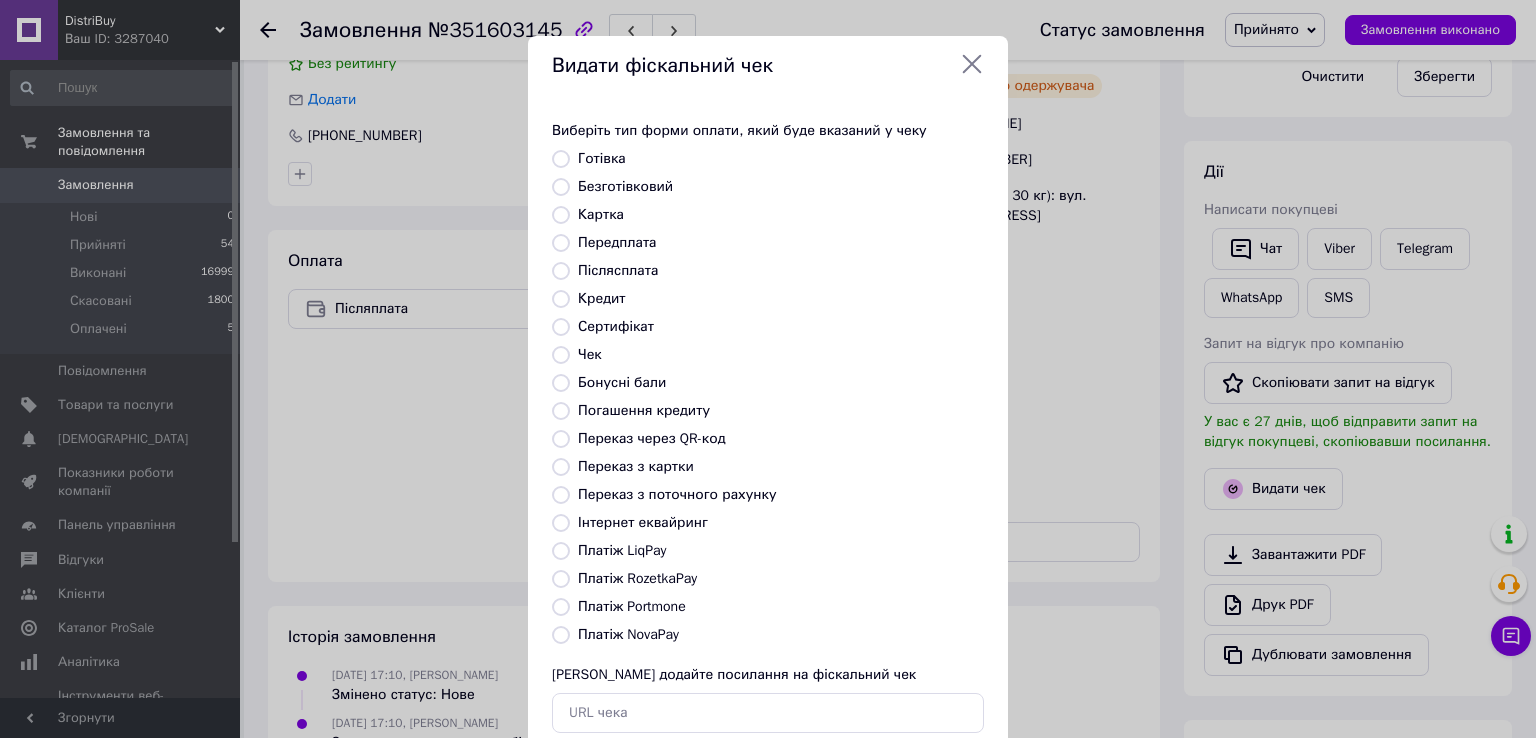 click on "Платіж NovaPay" at bounding box center (628, 634) 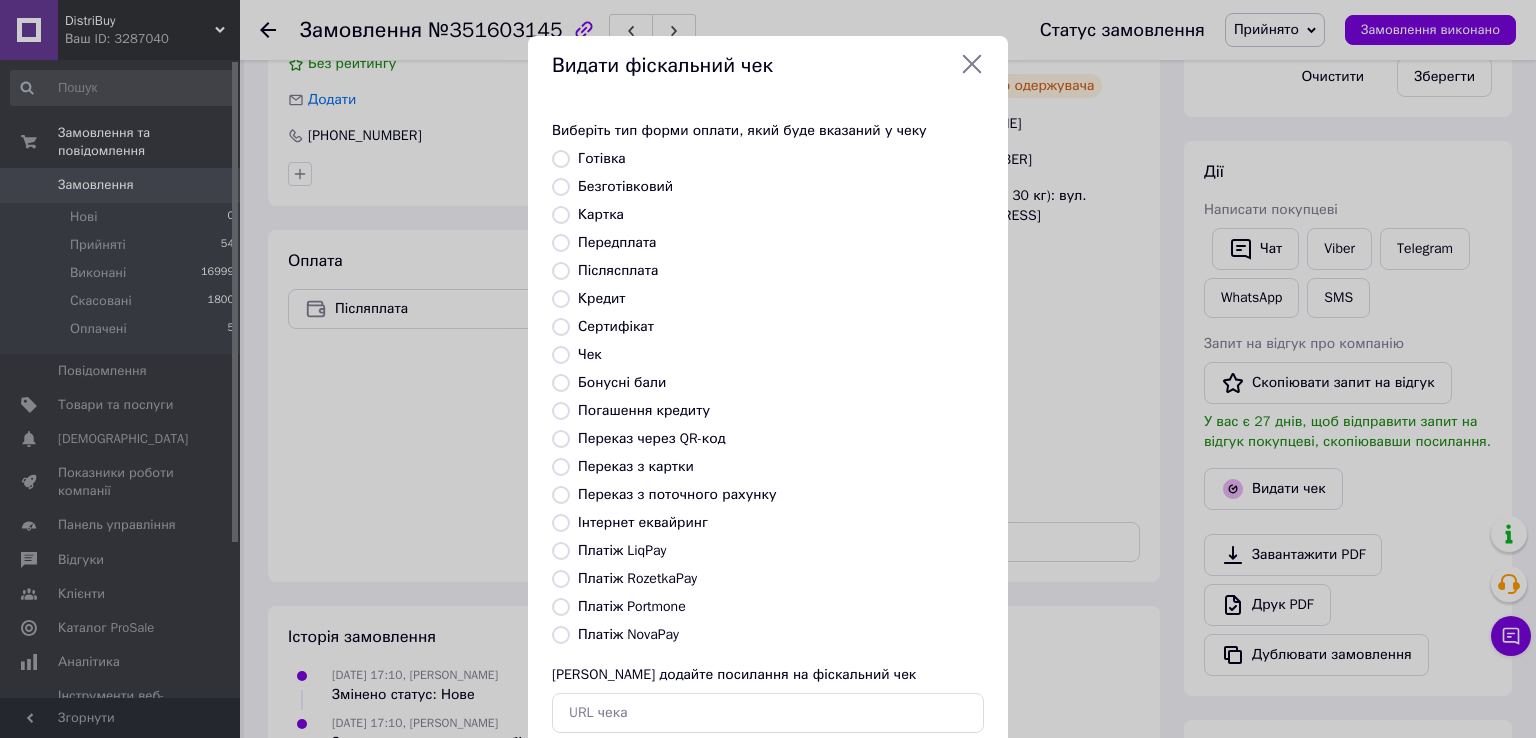radio on "true" 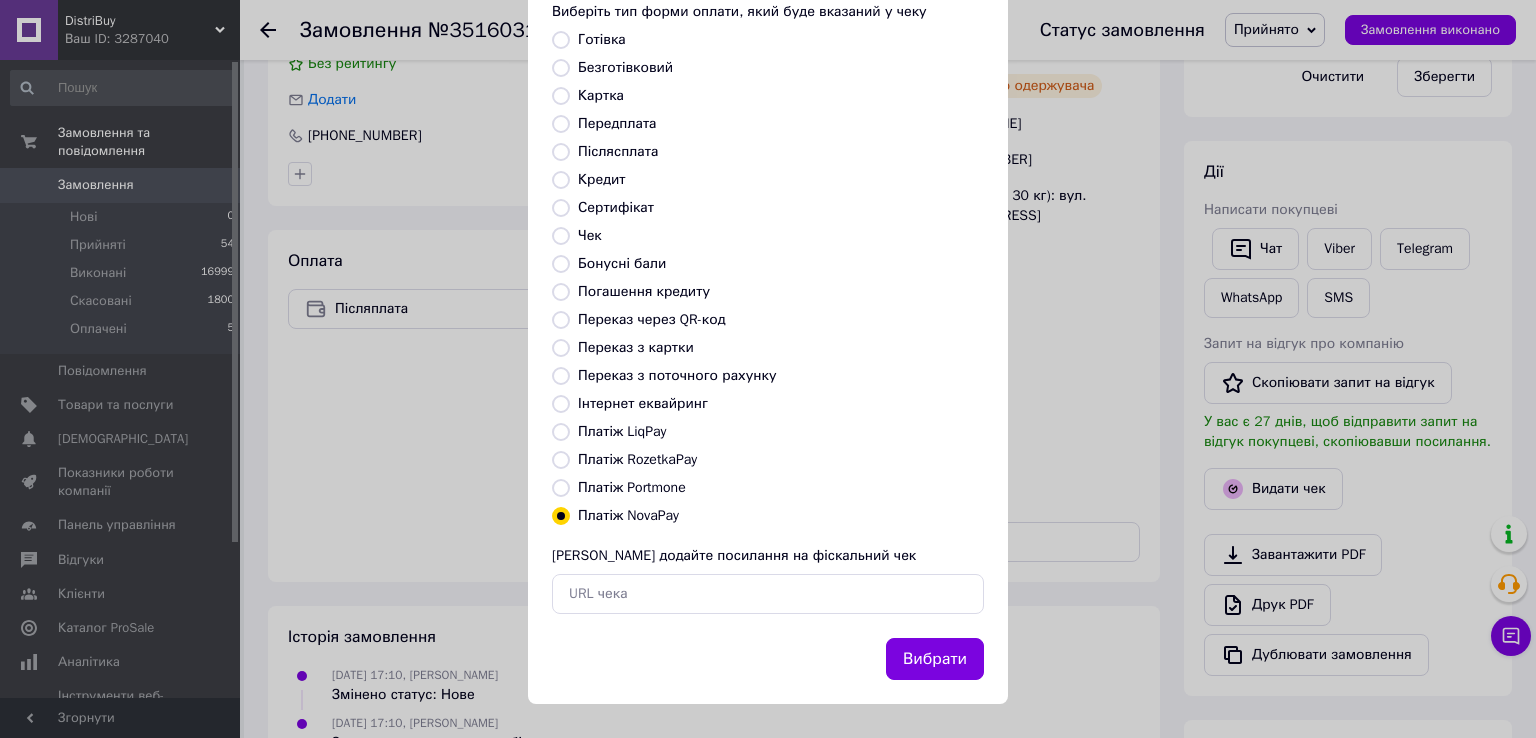 scroll, scrollTop: 120, scrollLeft: 0, axis: vertical 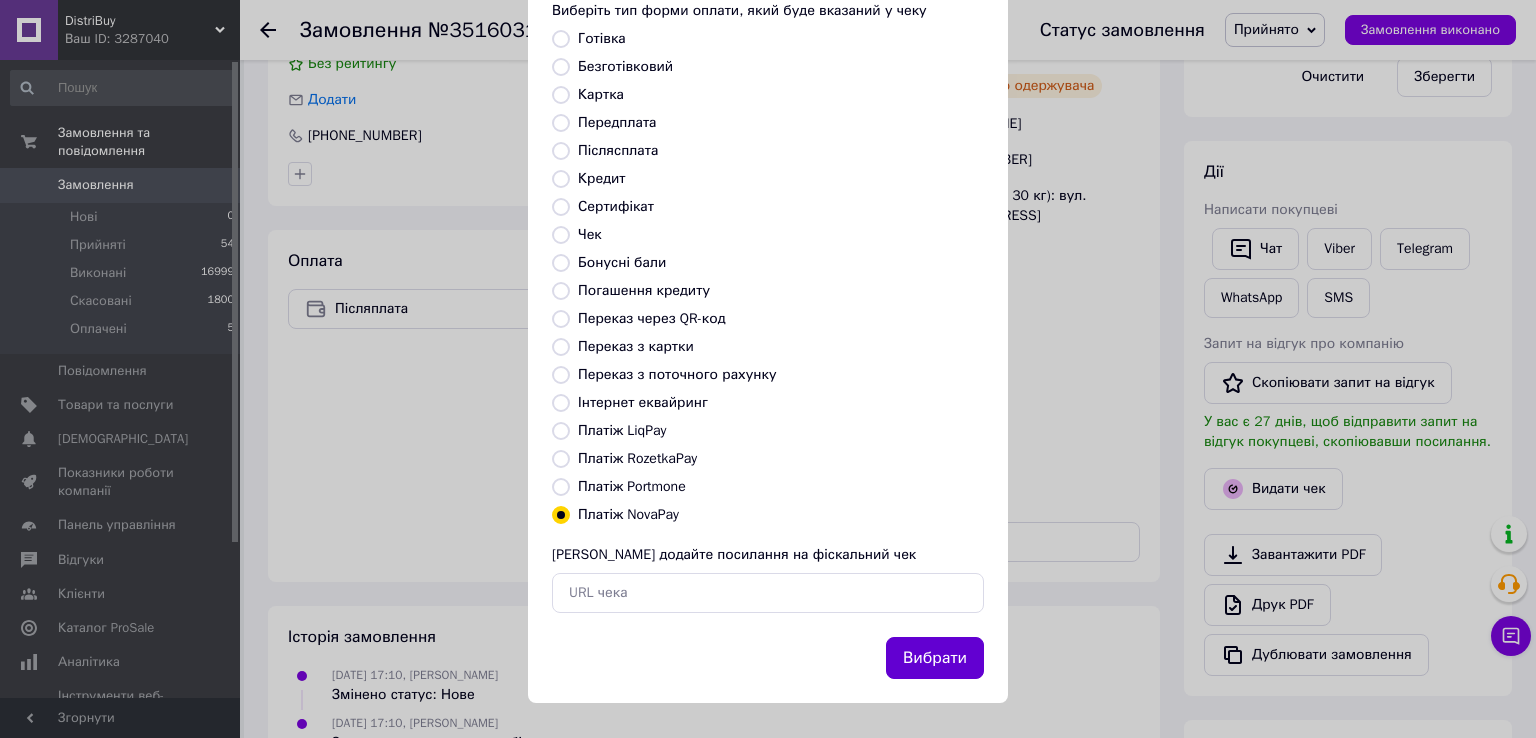 click on "Вибрати" at bounding box center (935, 658) 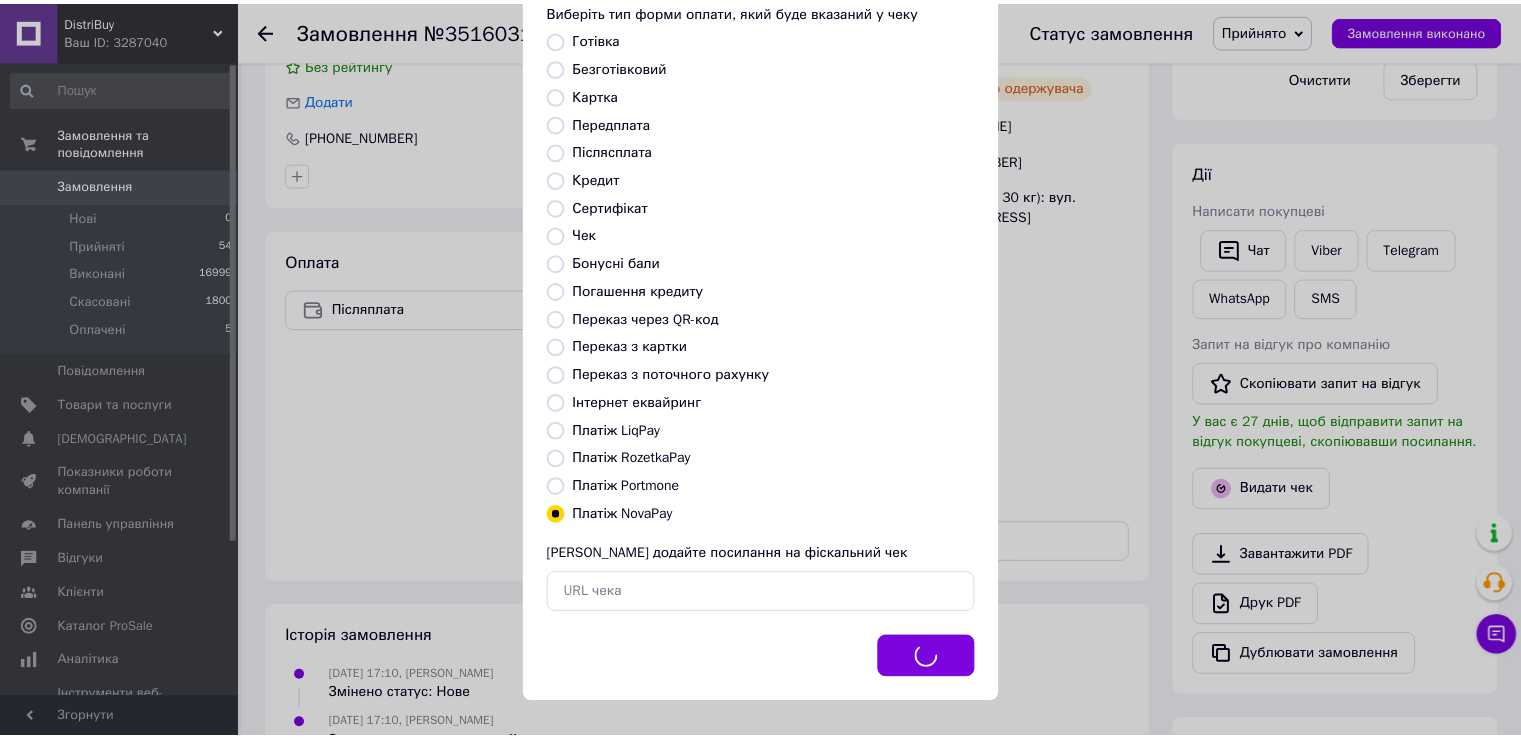 scroll, scrollTop: 500, scrollLeft: 0, axis: vertical 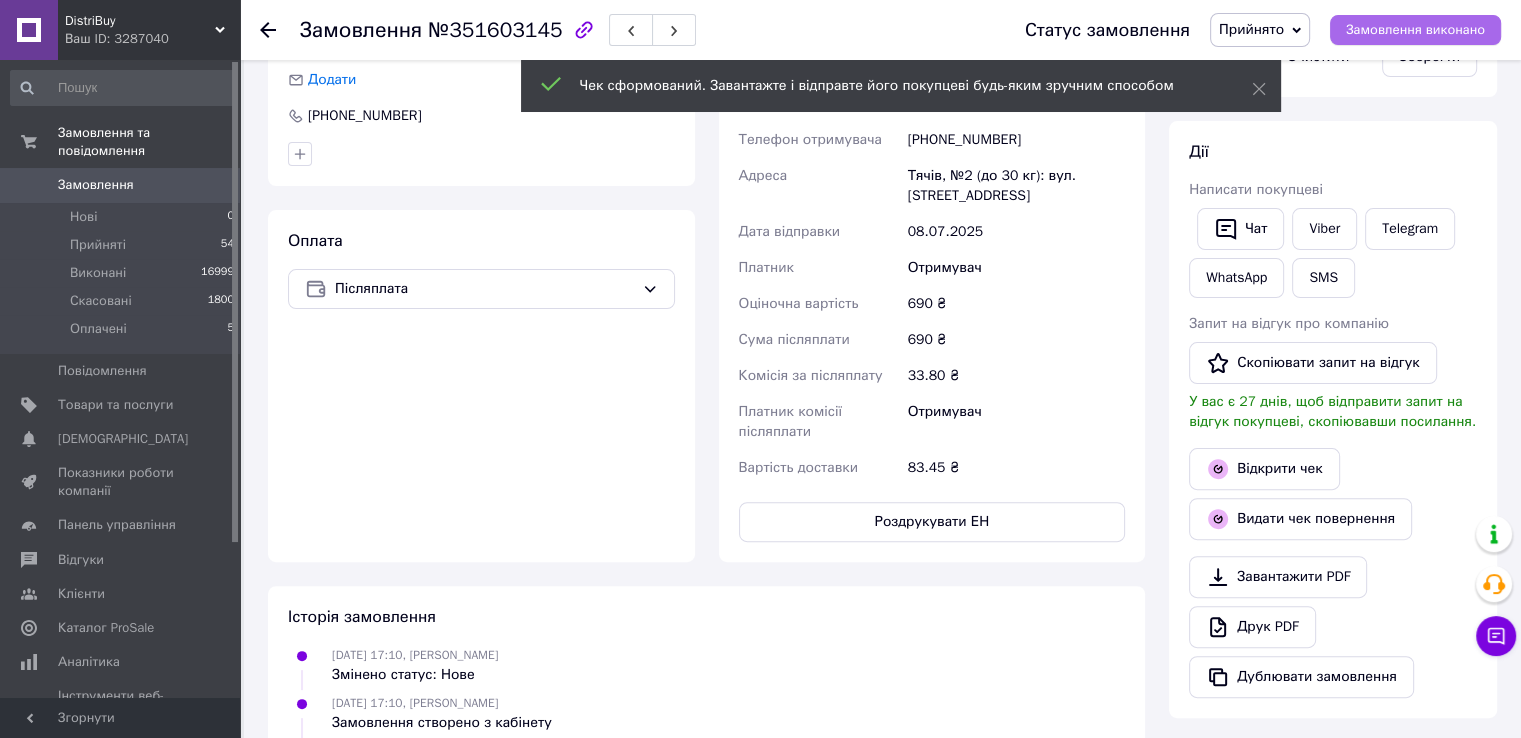 click on "Замовлення виконано" at bounding box center [1415, 30] 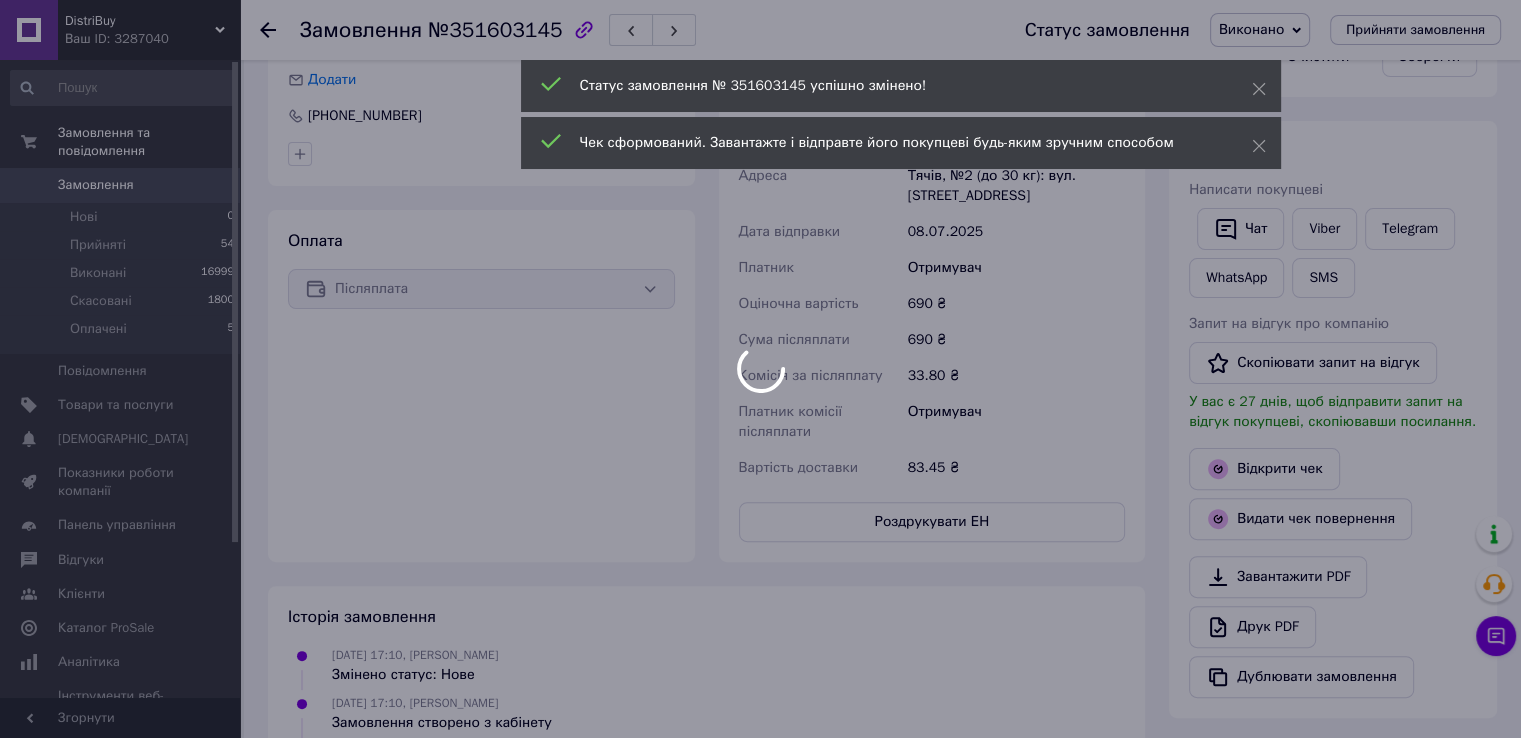 scroll, scrollTop: 92, scrollLeft: 0, axis: vertical 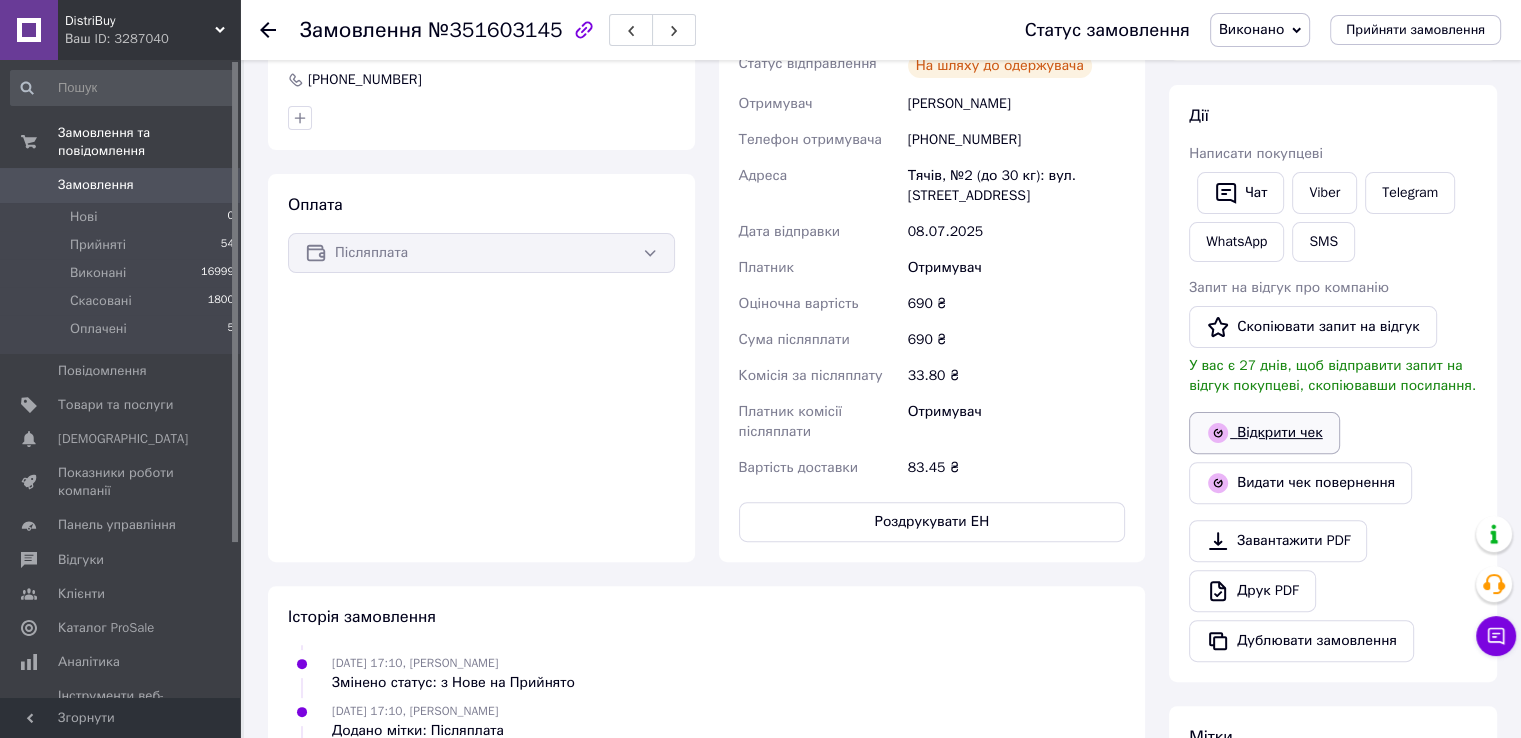 click on "Відкрити чек" at bounding box center (1264, 433) 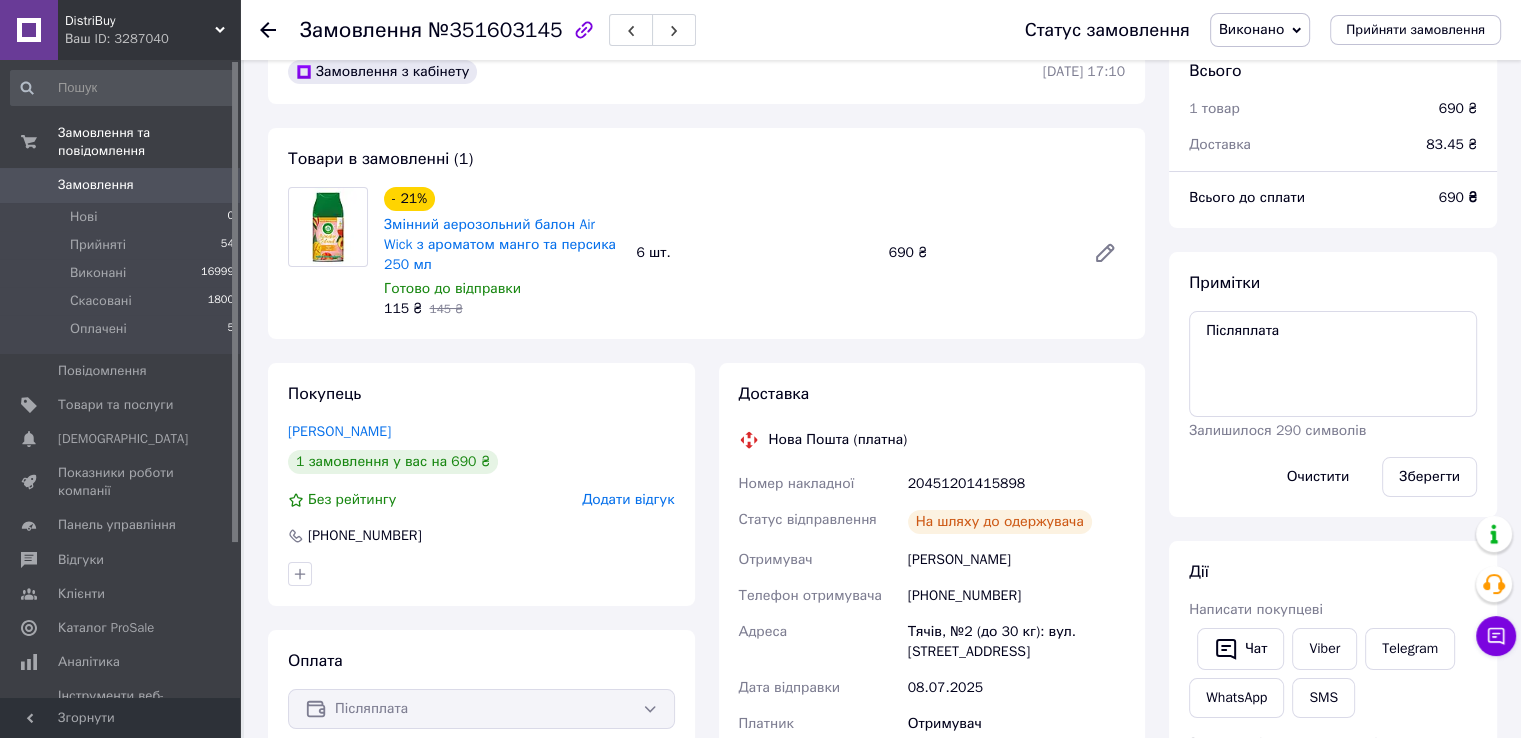 scroll, scrollTop: 0, scrollLeft: 0, axis: both 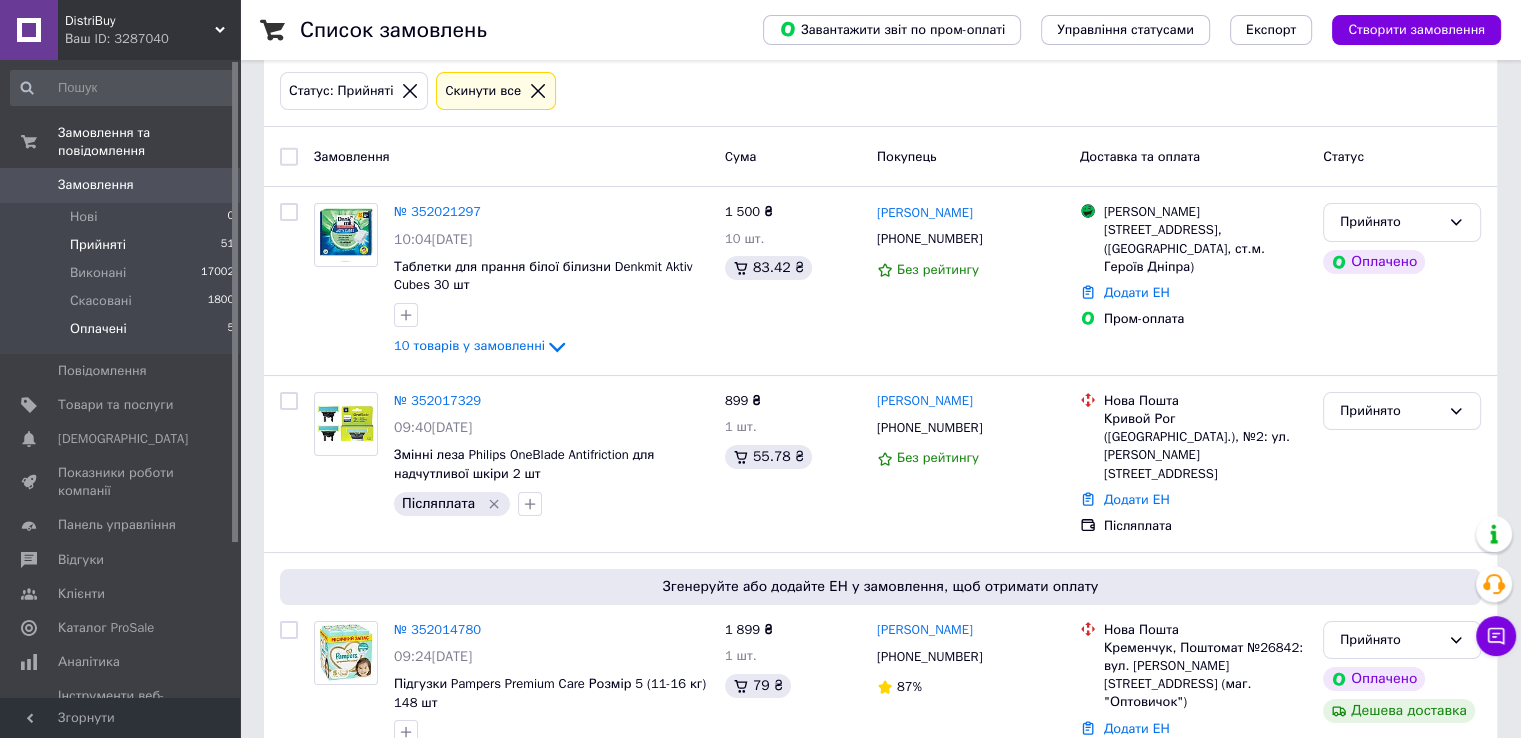 click on "Оплачені" at bounding box center [98, 329] 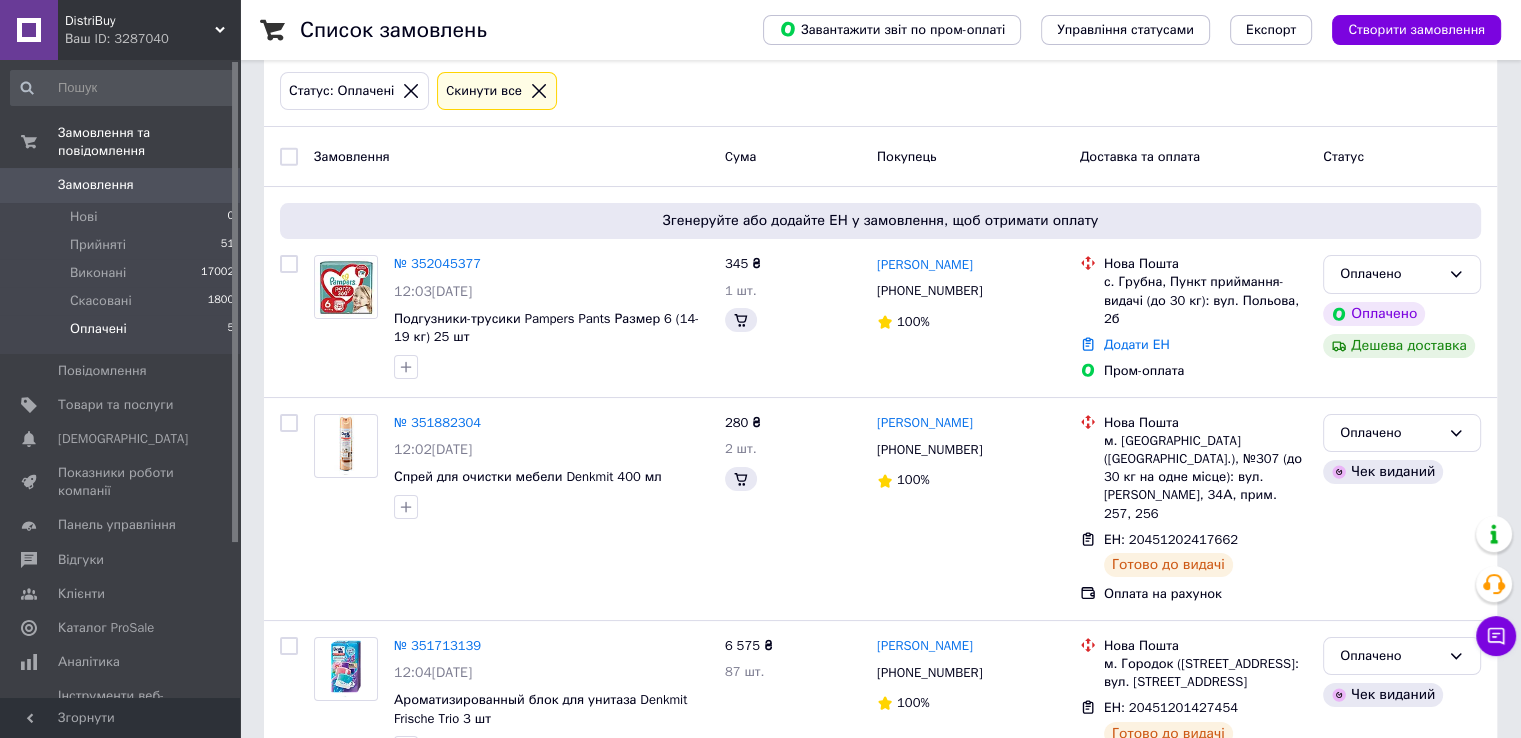 scroll, scrollTop: 0, scrollLeft: 0, axis: both 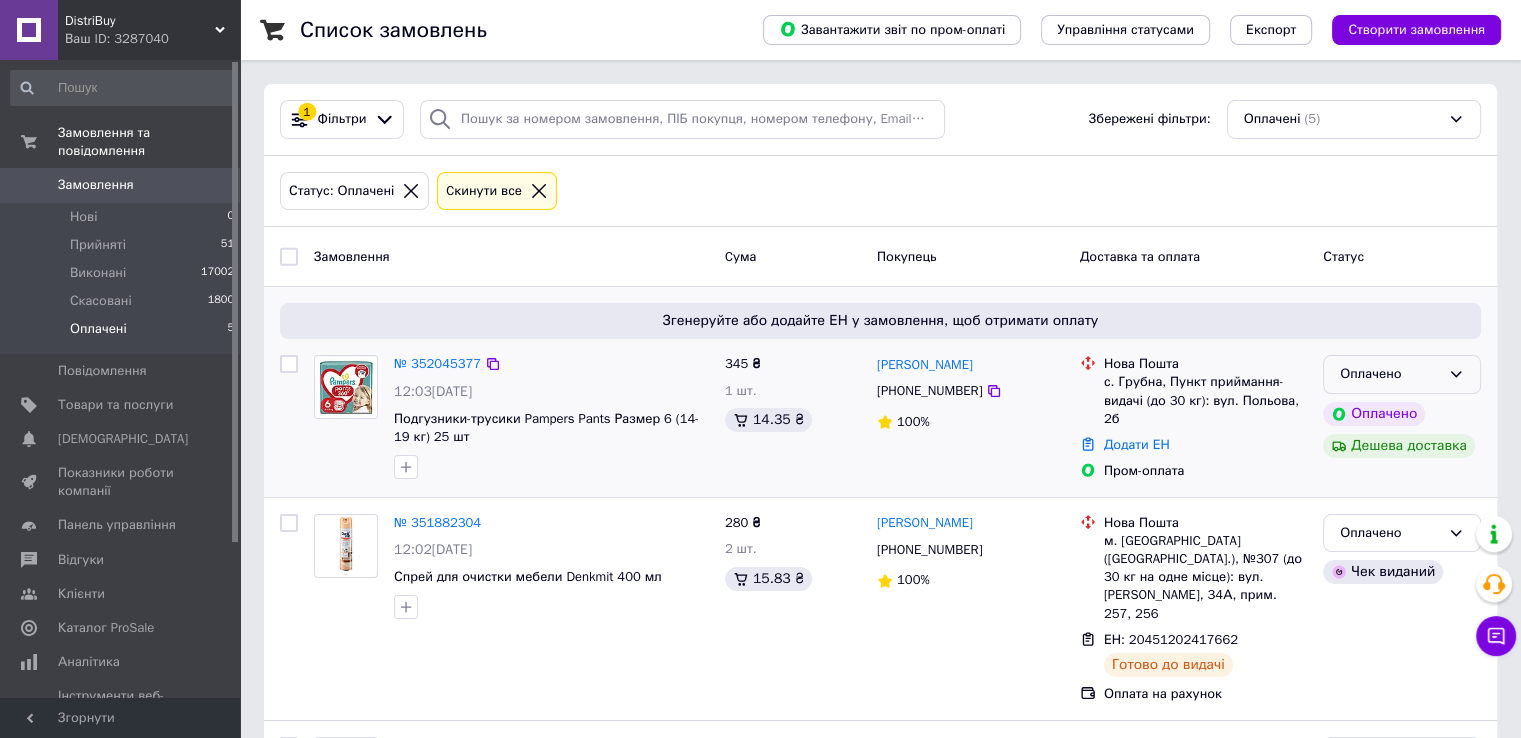 click on "Оплачено" at bounding box center [1402, 374] 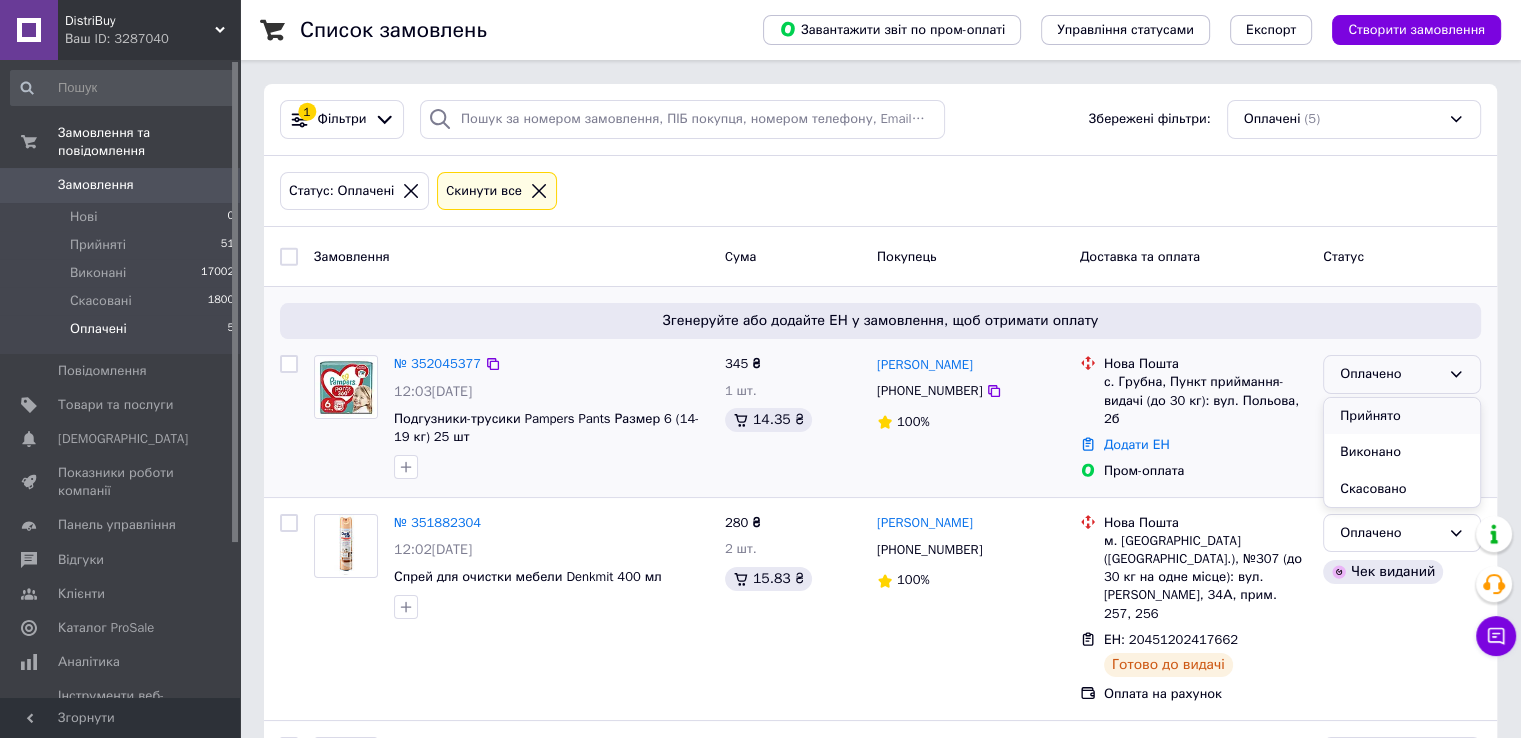 click on "Прийнято" at bounding box center (1402, 416) 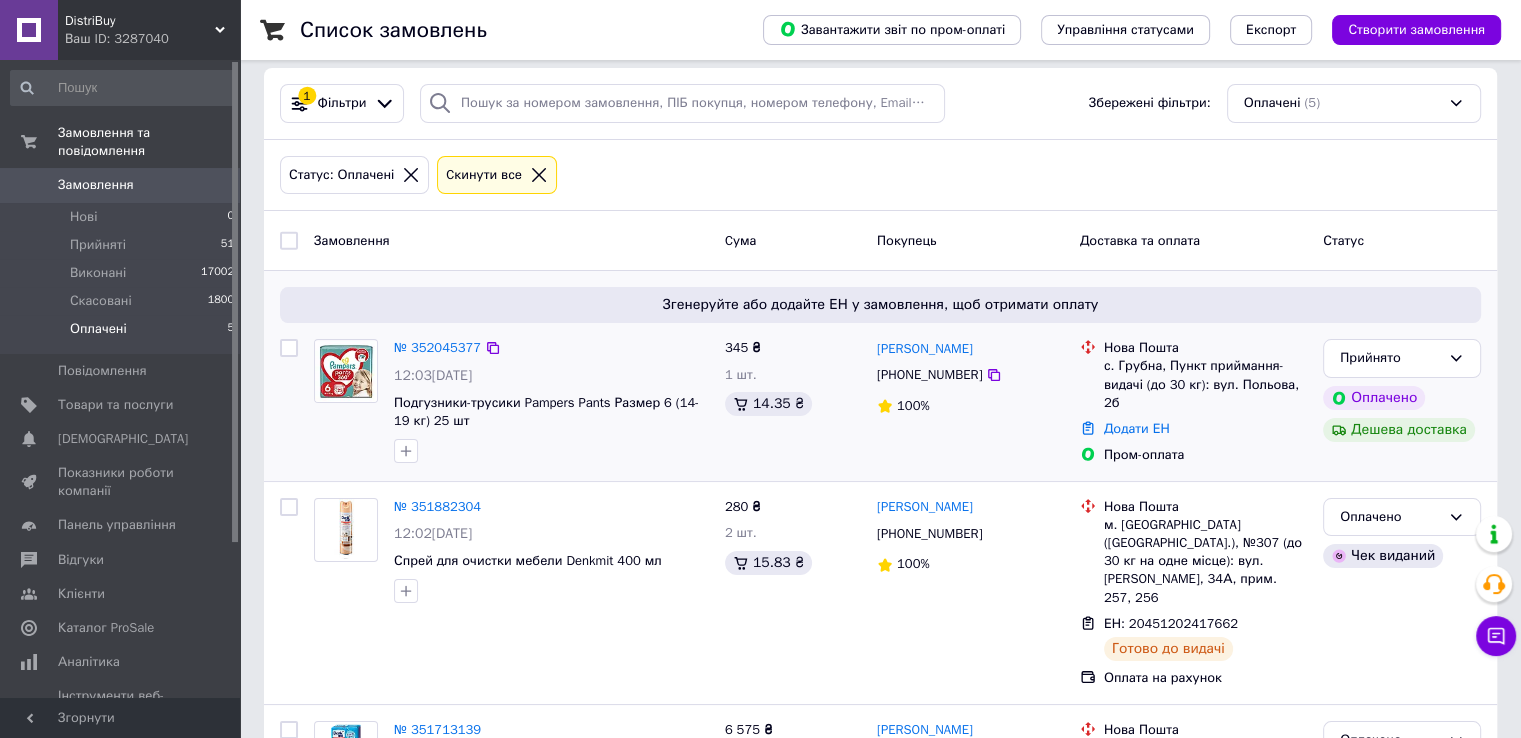 scroll, scrollTop: 0, scrollLeft: 0, axis: both 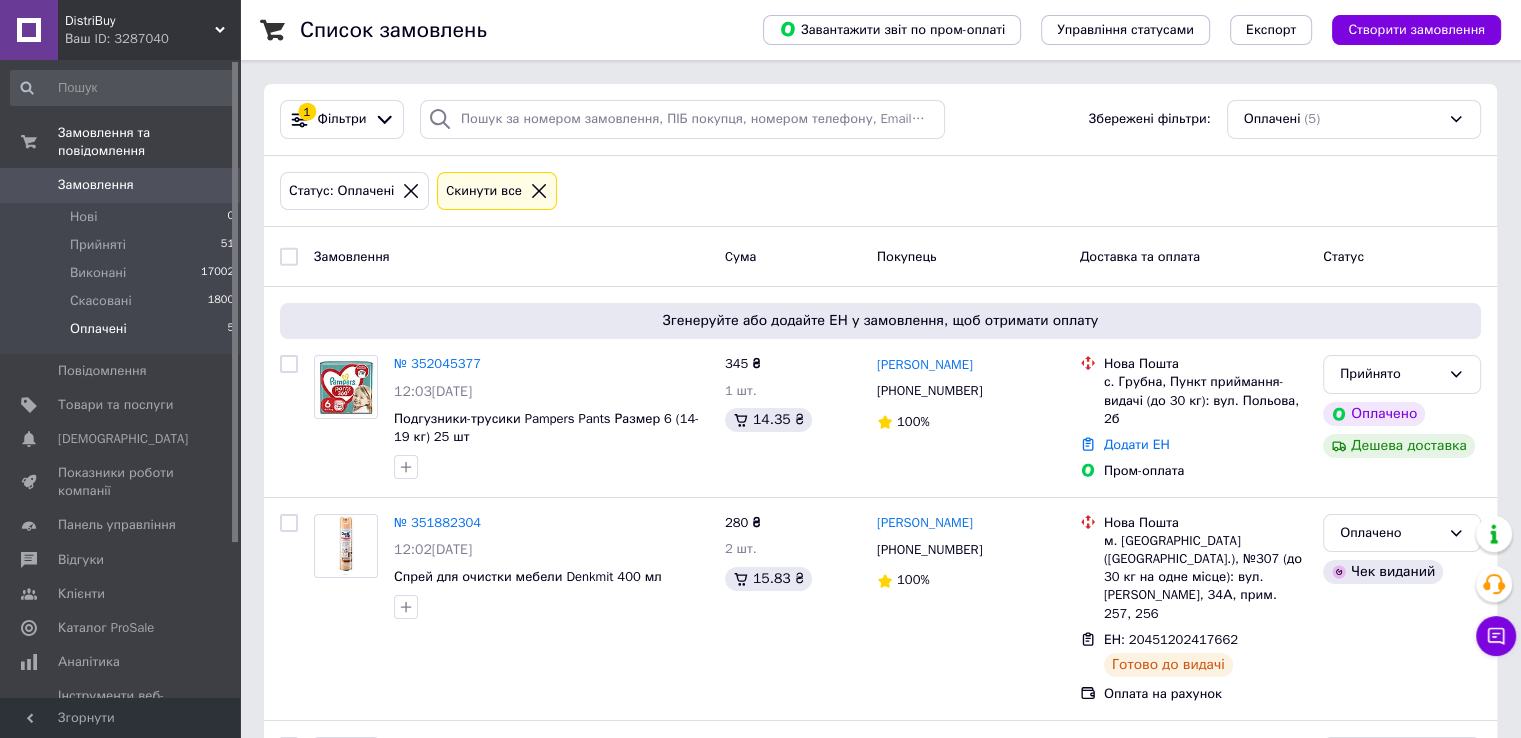 click on "Замовлення" at bounding box center (121, 185) 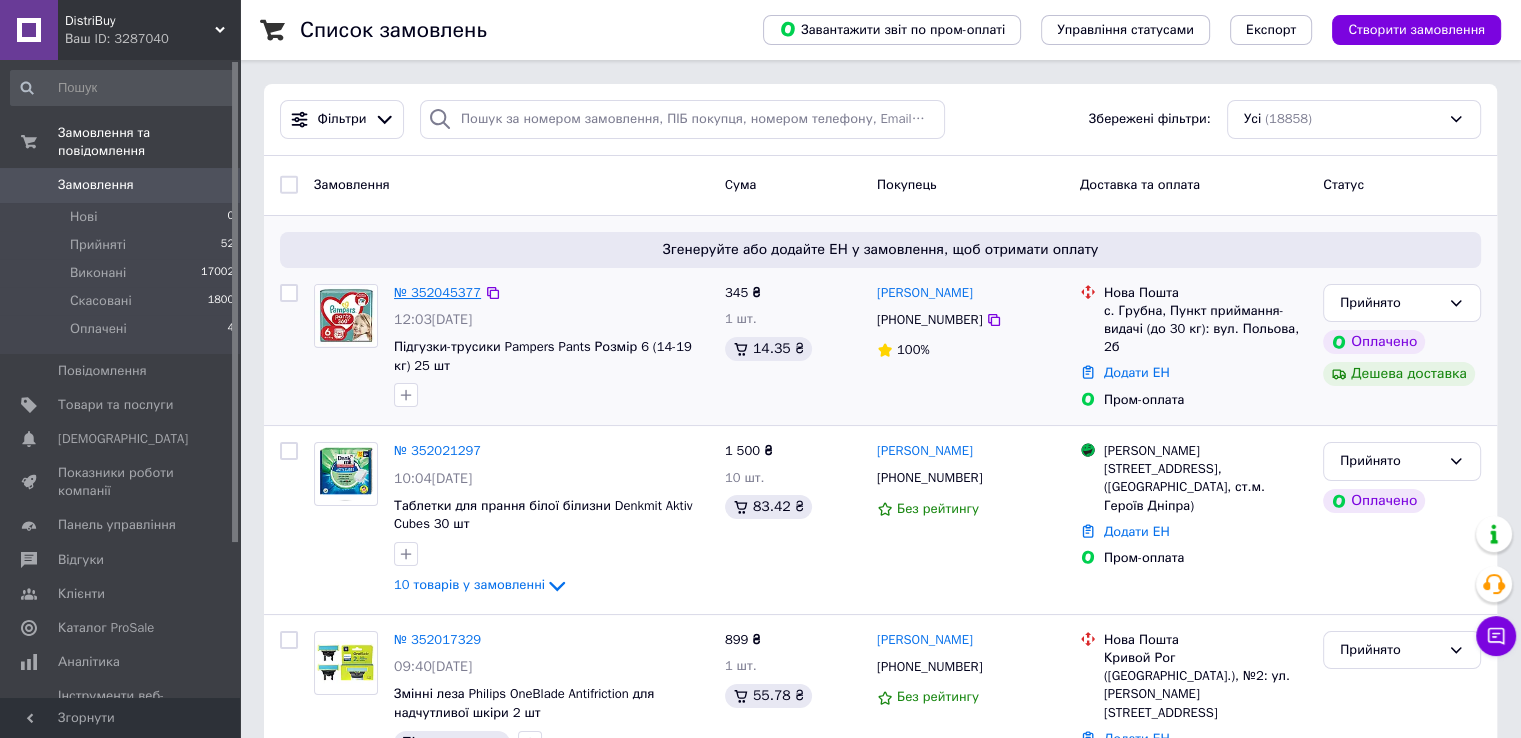 click on "№ 352045377" at bounding box center (437, 292) 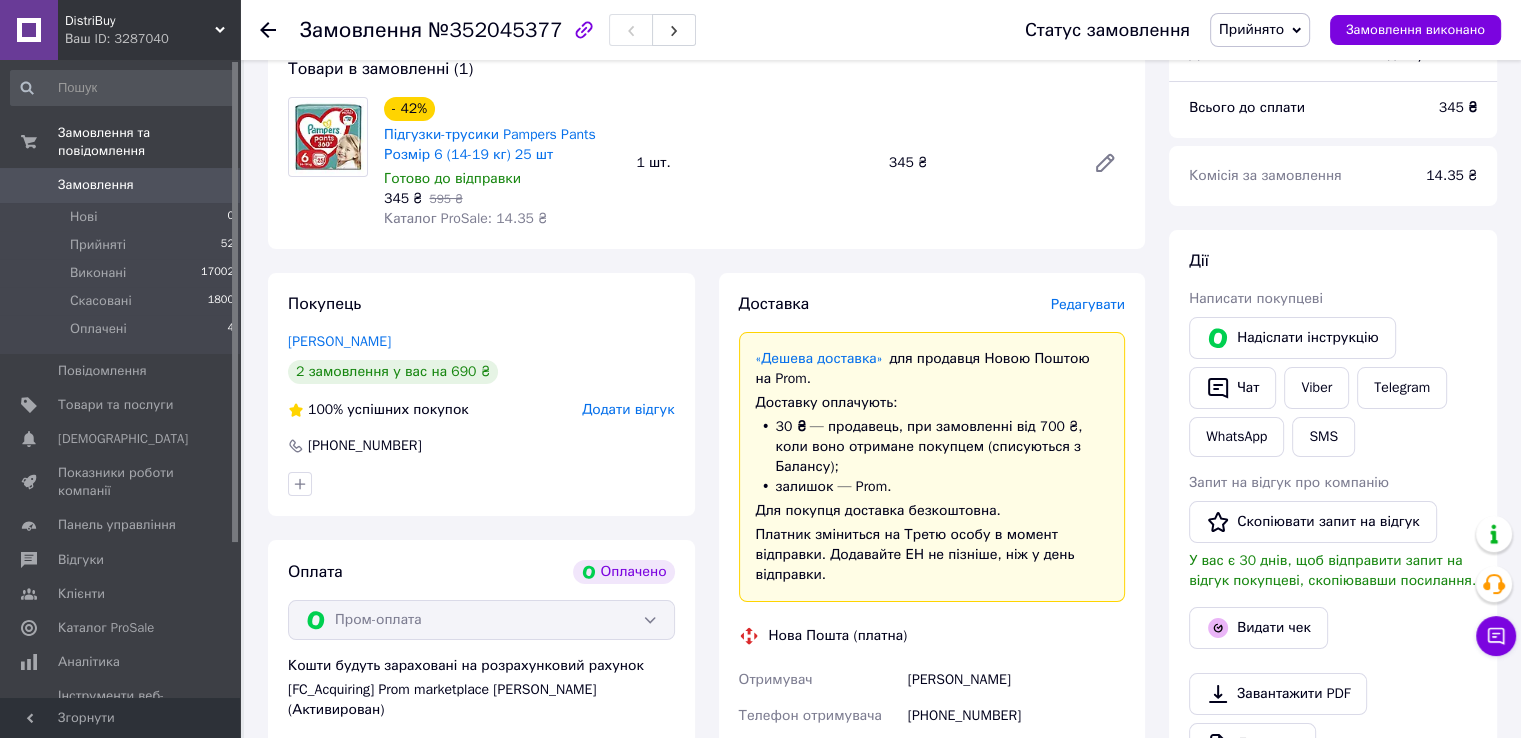scroll, scrollTop: 200, scrollLeft: 0, axis: vertical 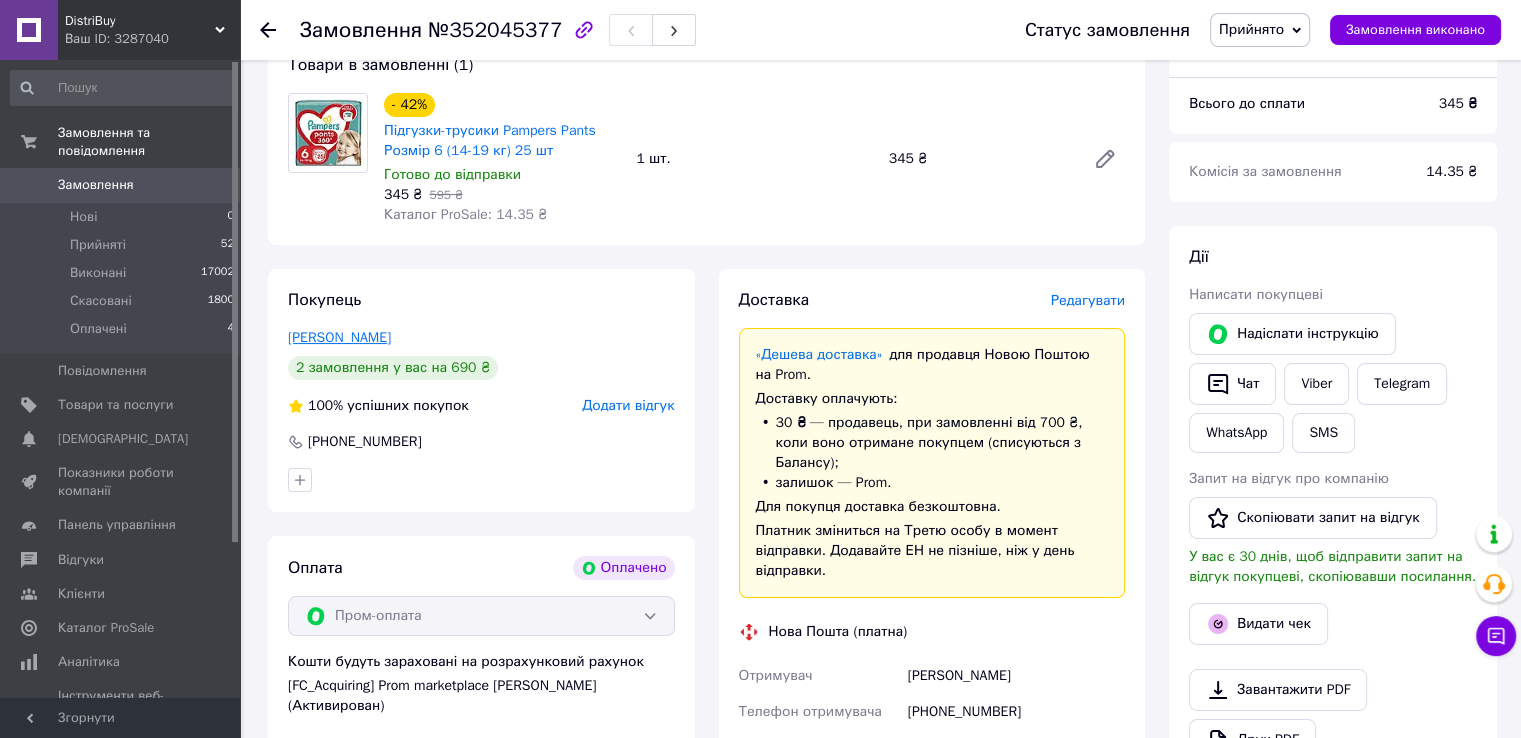 click on "Дзюрик Кристина" at bounding box center [339, 337] 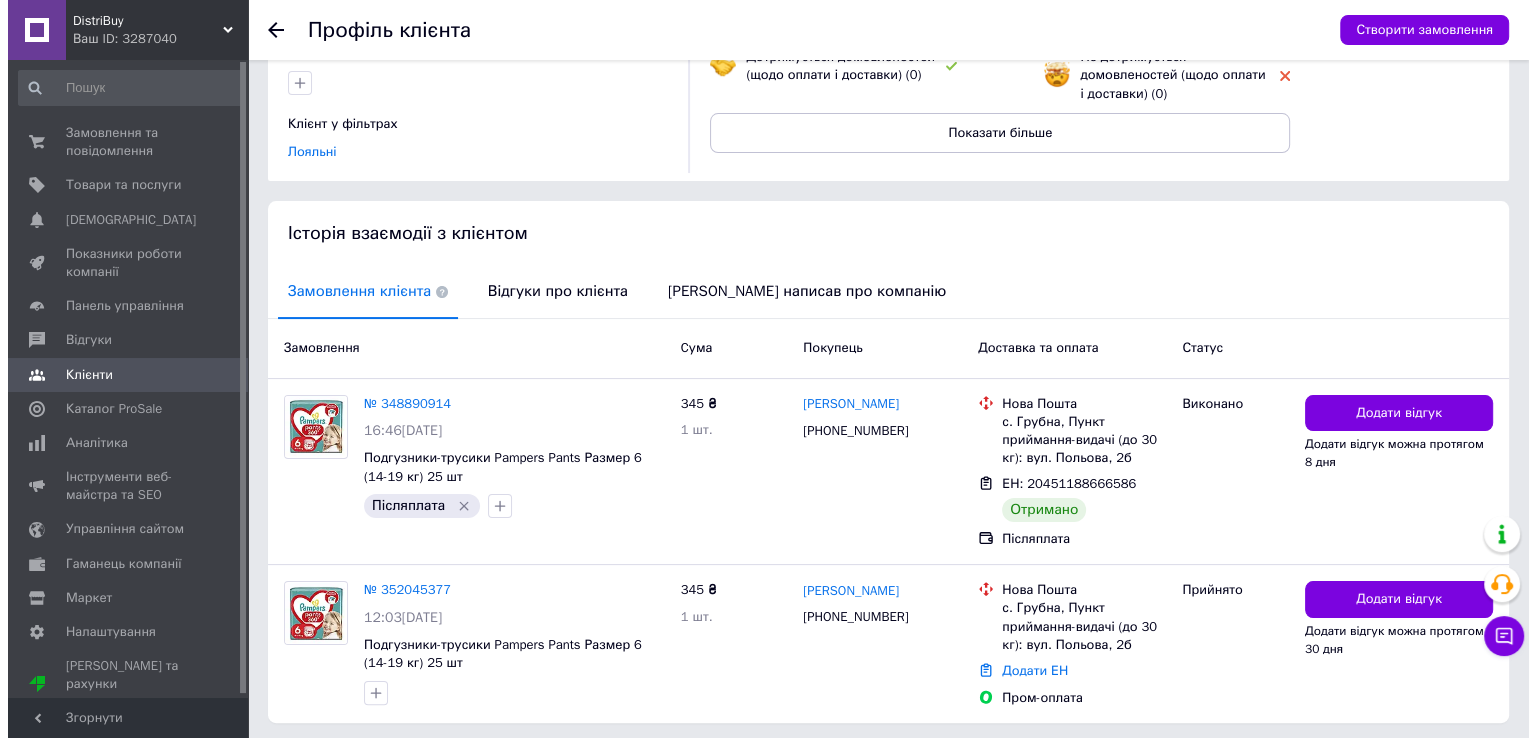 scroll, scrollTop: 300, scrollLeft: 0, axis: vertical 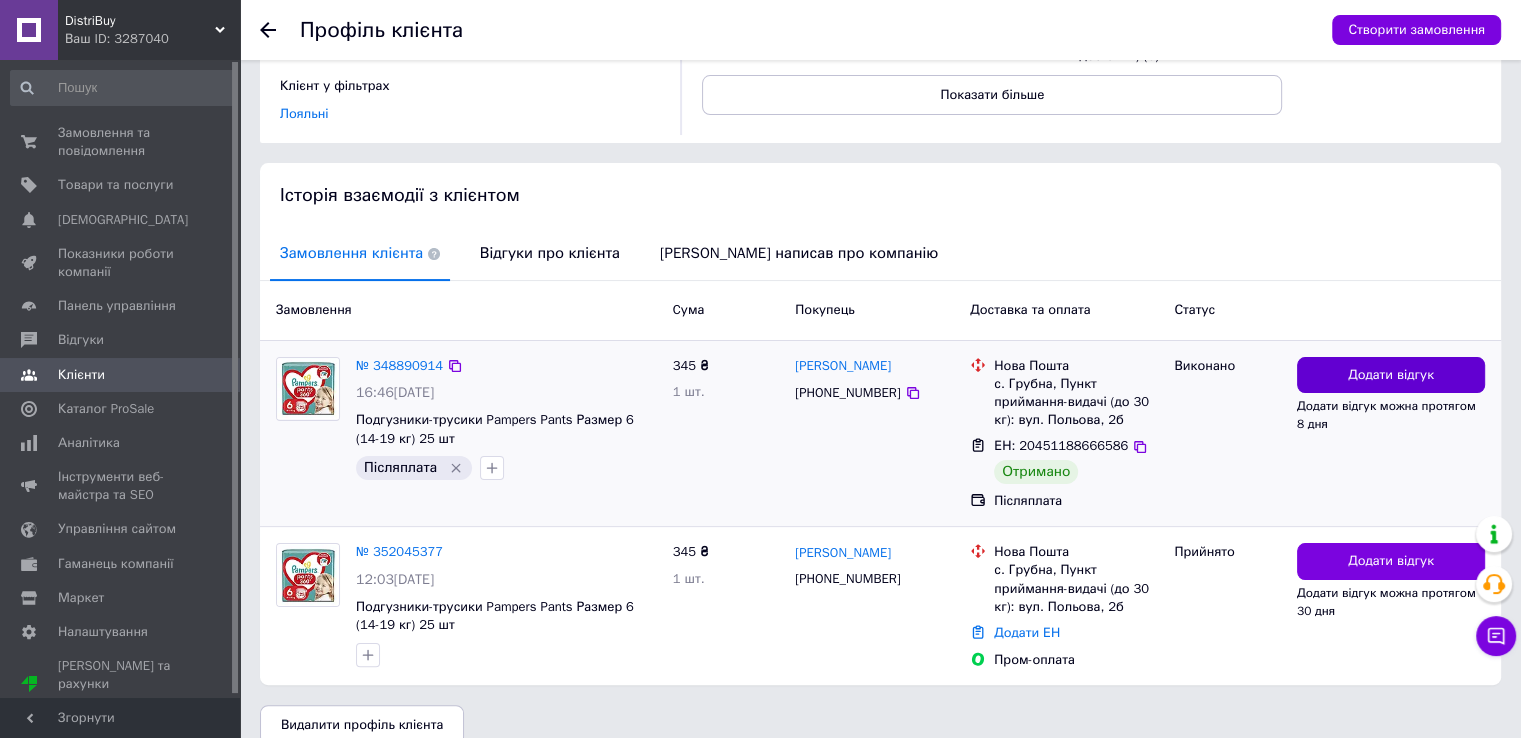 click on "Додати відгук" at bounding box center [1391, 375] 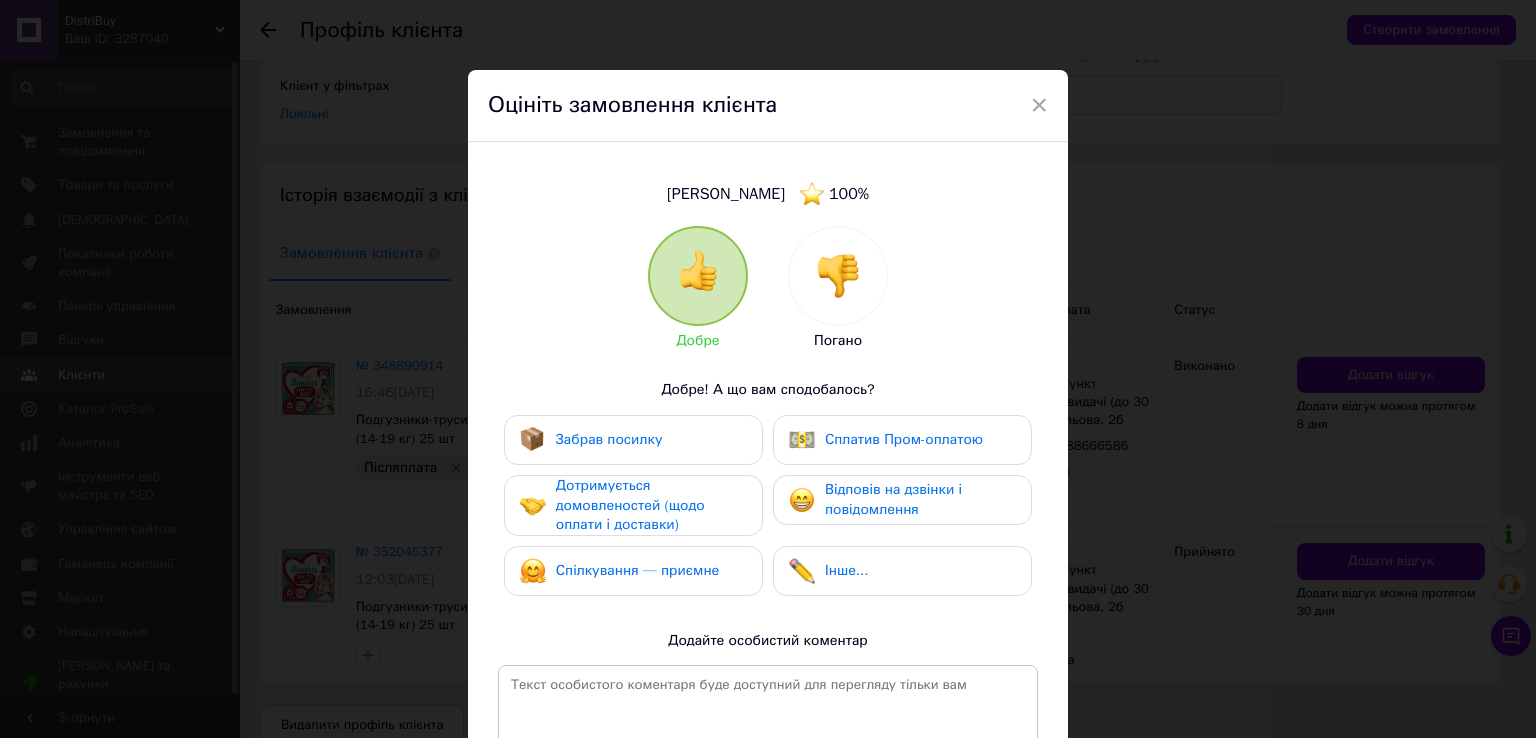 click on "Забрав посилку" at bounding box center [633, 440] 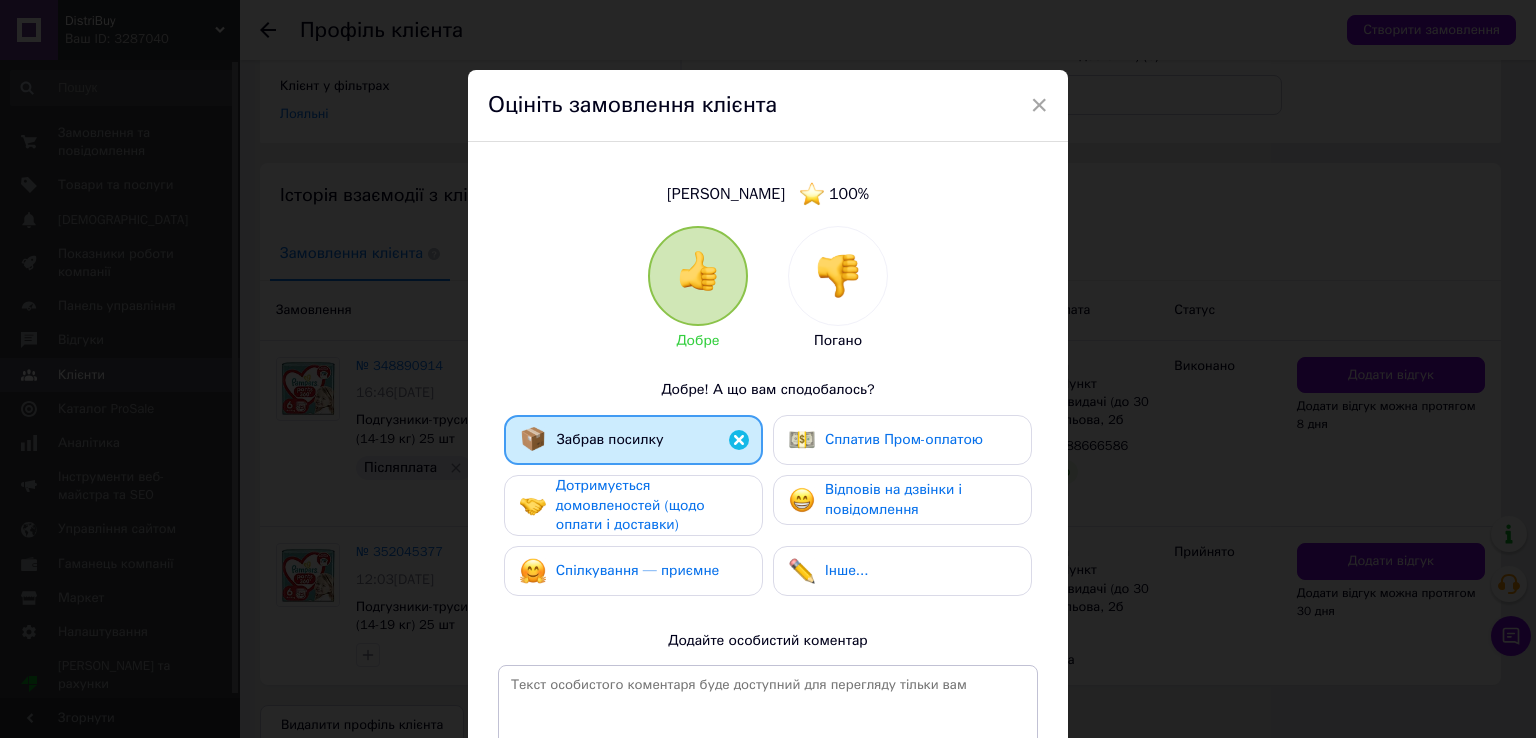 click on "Дотримується домовленостей (щодо оплати і доставки)" at bounding box center (630, 505) 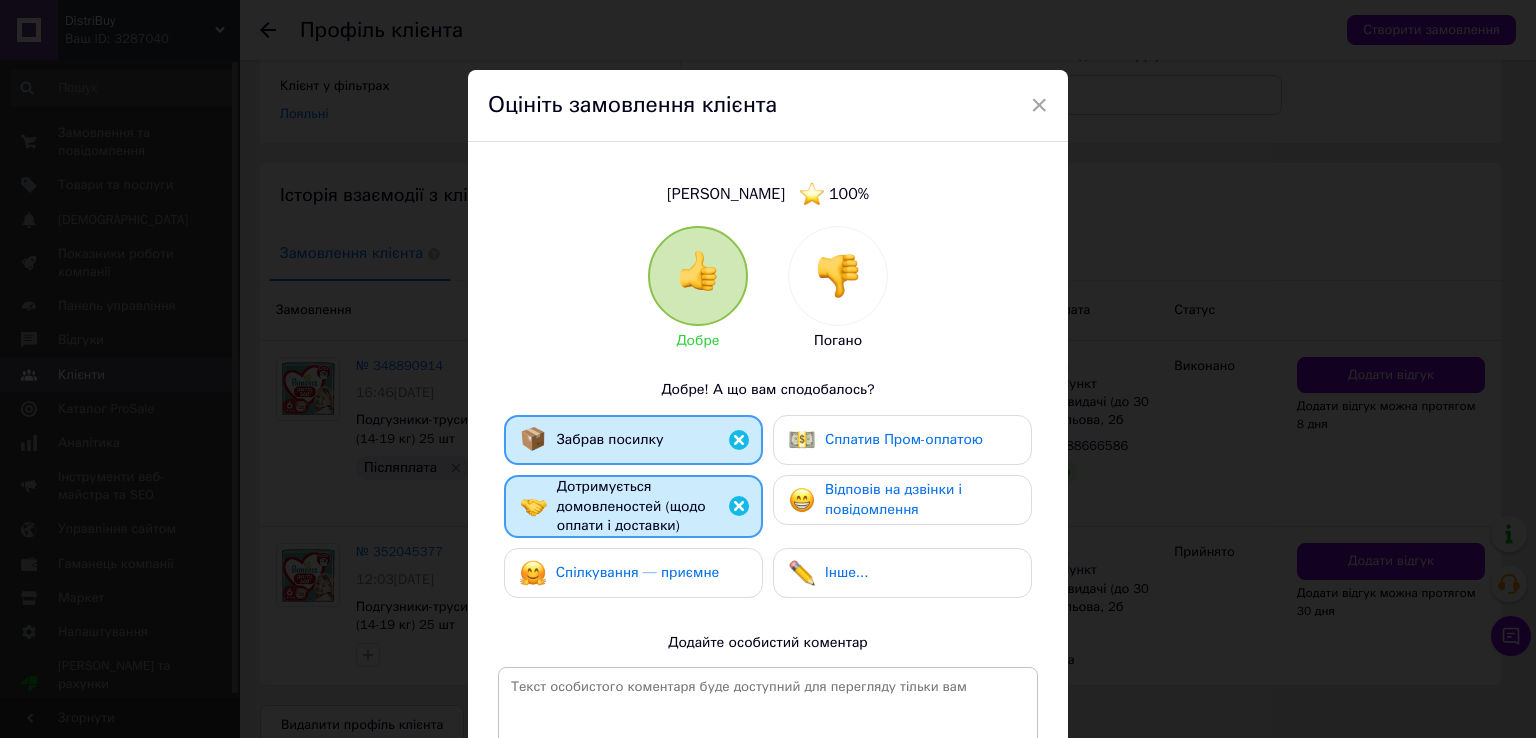 click on "Сплатив Пром-оплатою" at bounding box center [904, 439] 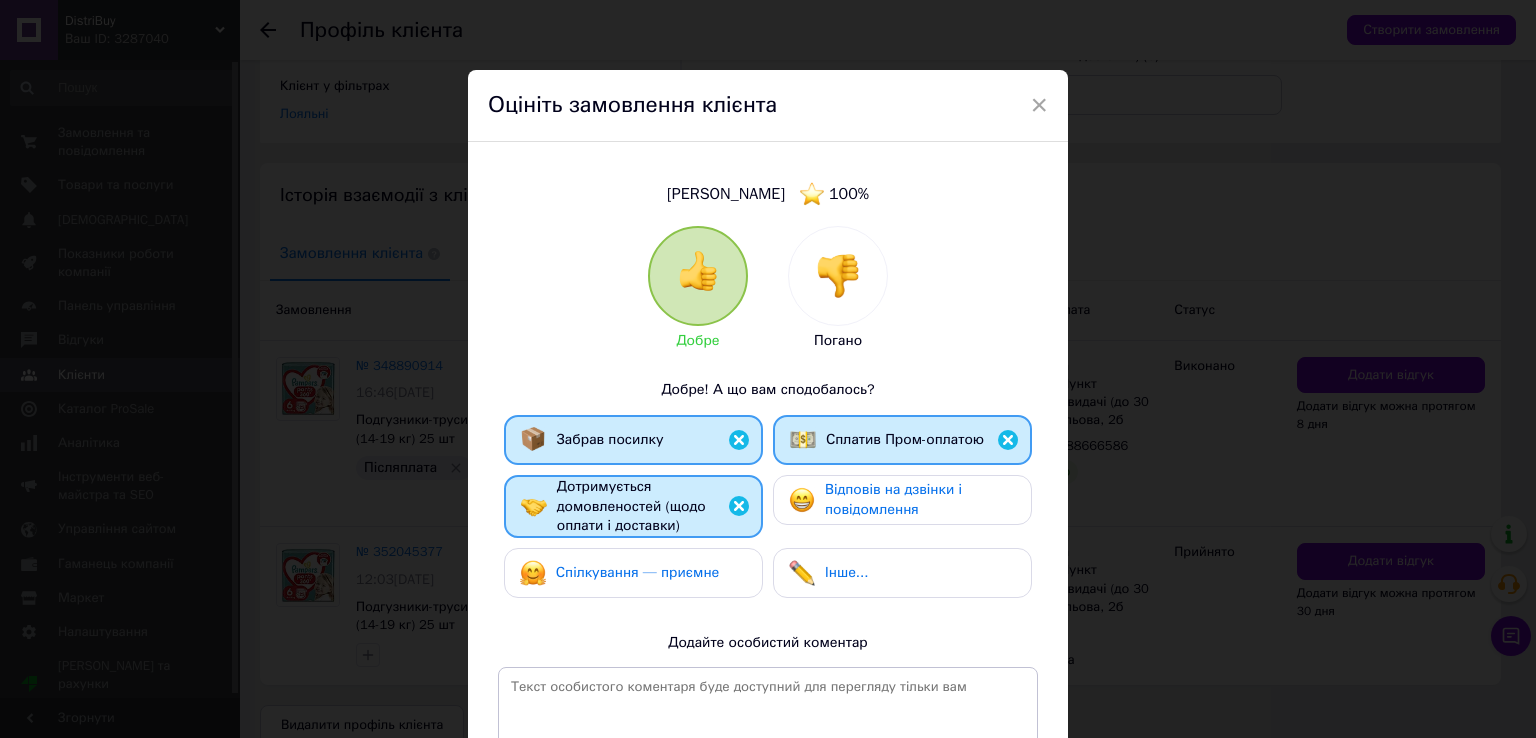 click on "Відповів на дзвінки і повідомлення" at bounding box center (893, 499) 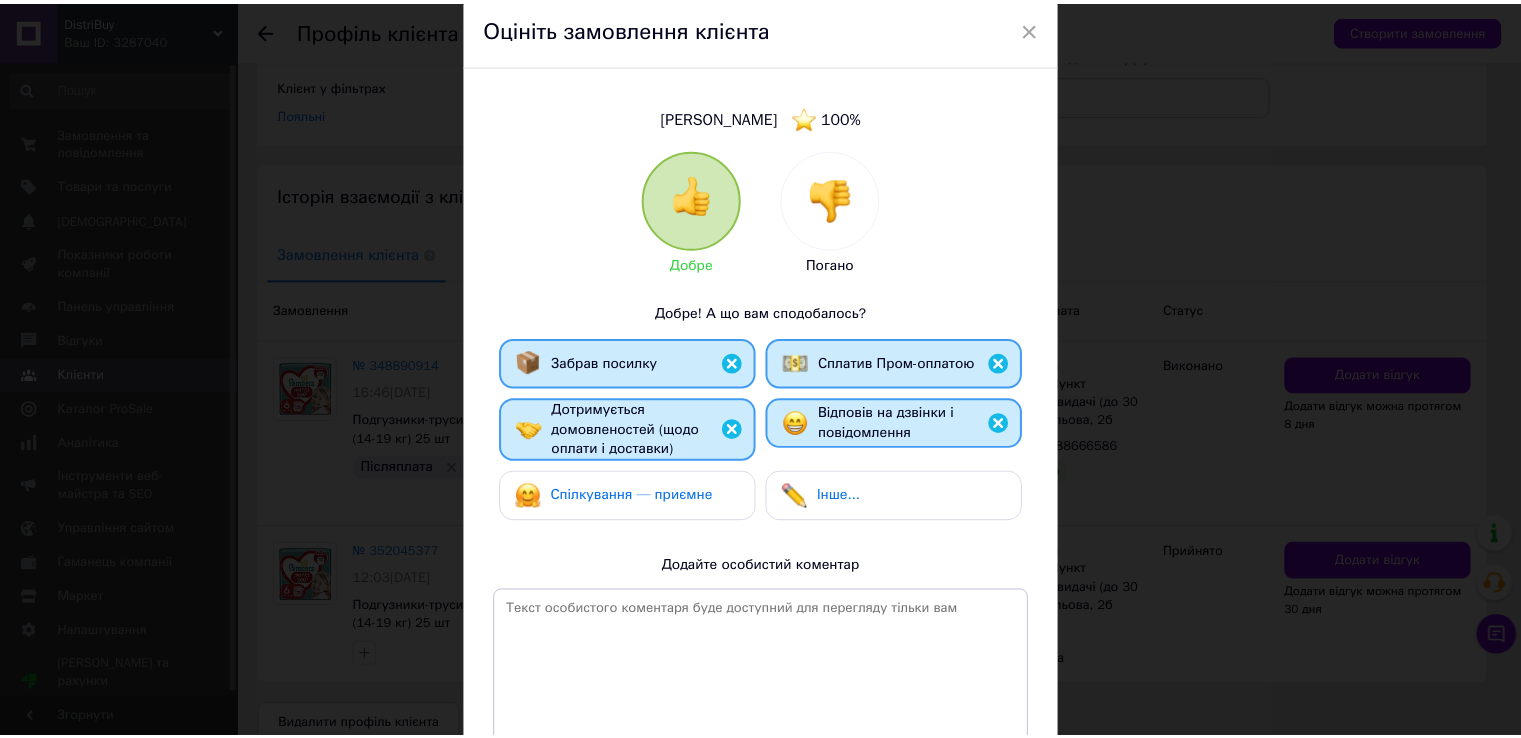 scroll, scrollTop: 260, scrollLeft: 0, axis: vertical 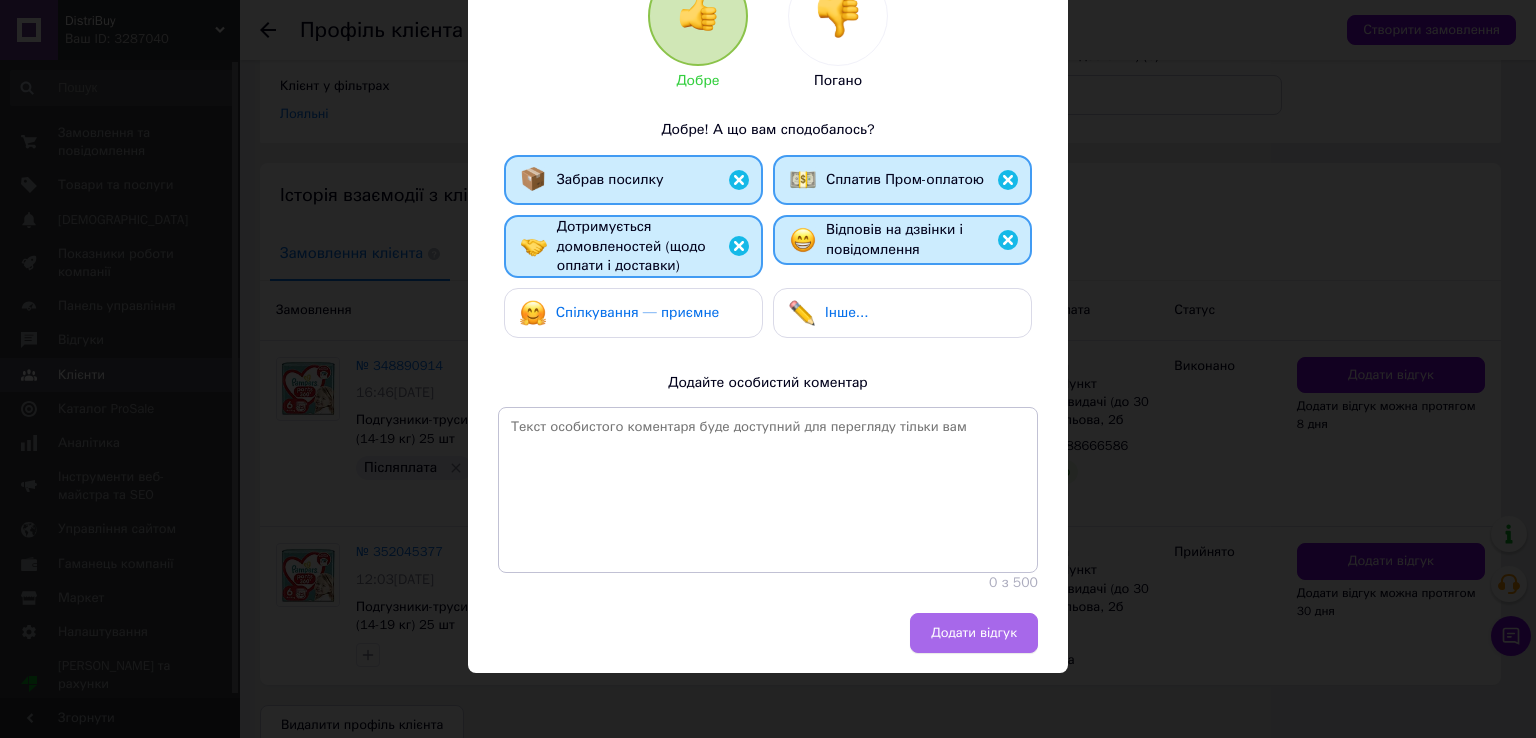 click on "Додати відгук" at bounding box center (974, 633) 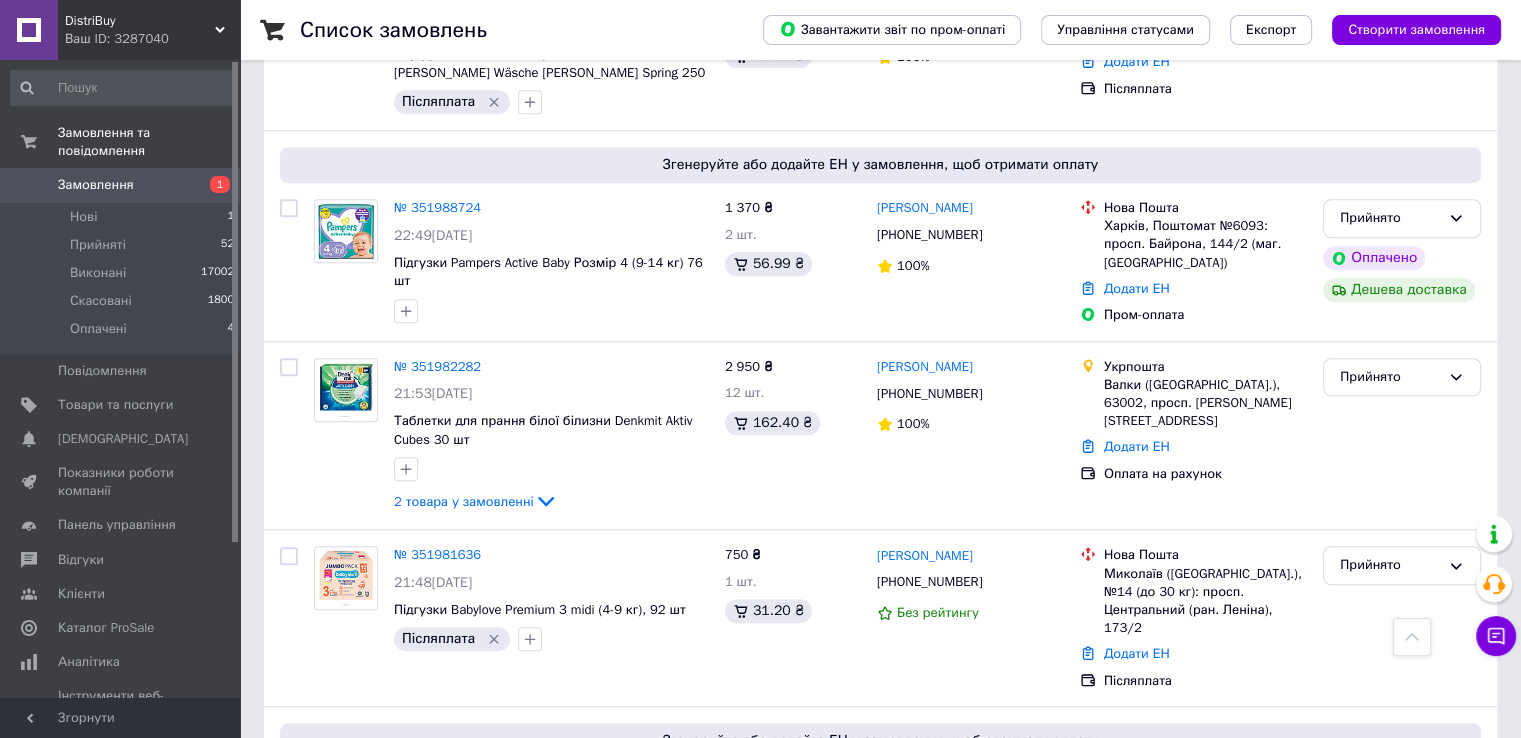 scroll, scrollTop: 1500, scrollLeft: 0, axis: vertical 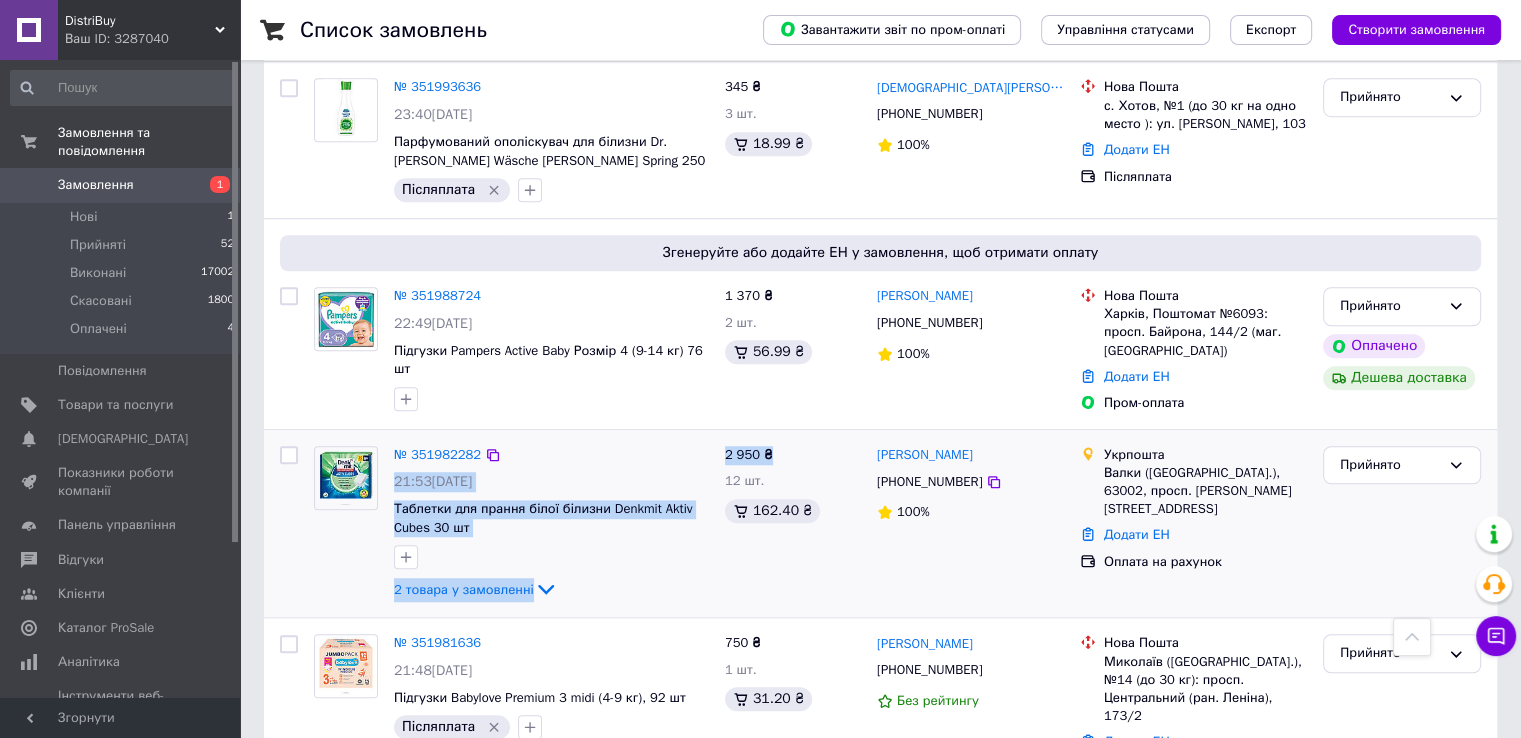 drag, startPoint x: 715, startPoint y: 372, endPoint x: 818, endPoint y: 373, distance: 103.00485 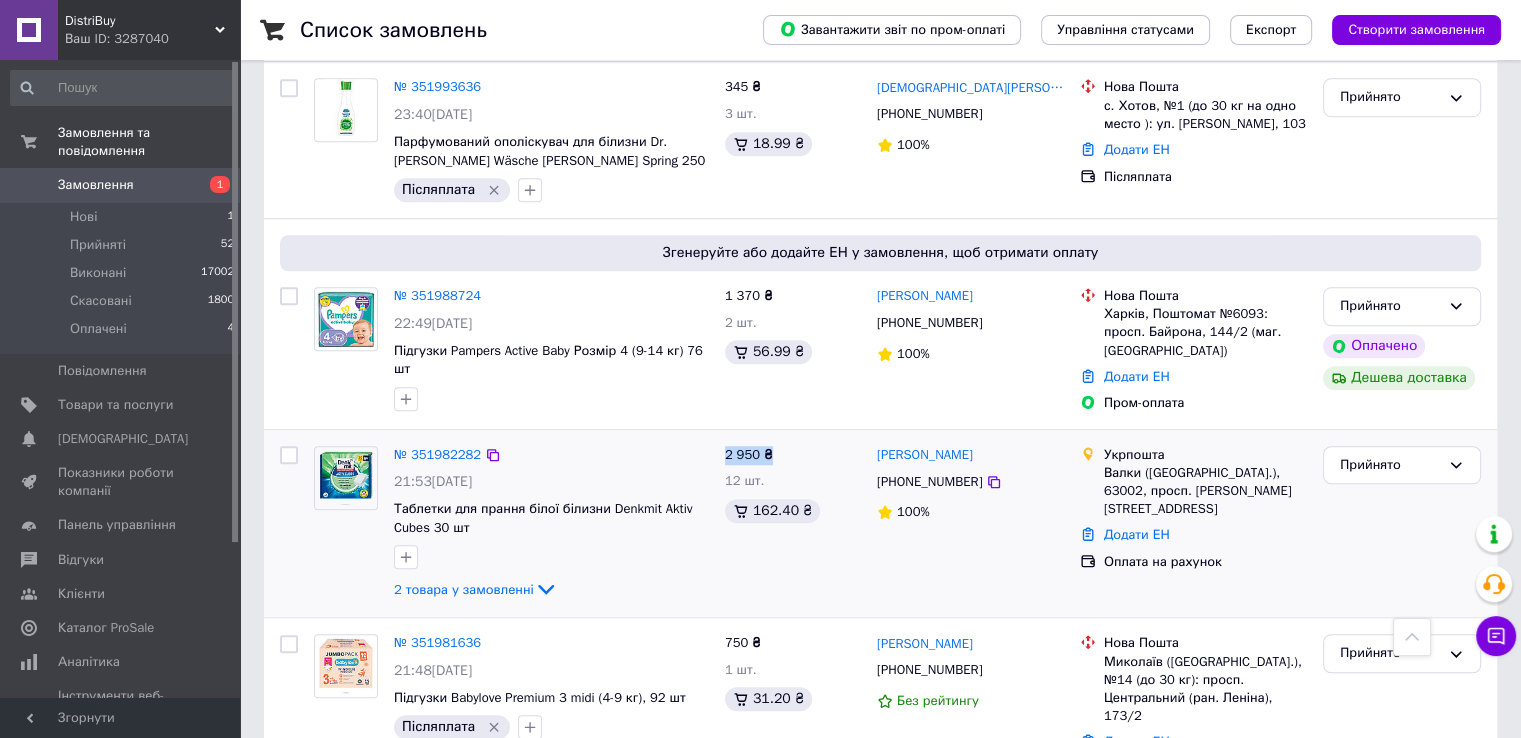 drag, startPoint x: 760, startPoint y: 381, endPoint x: 724, endPoint y: 369, distance: 37.94733 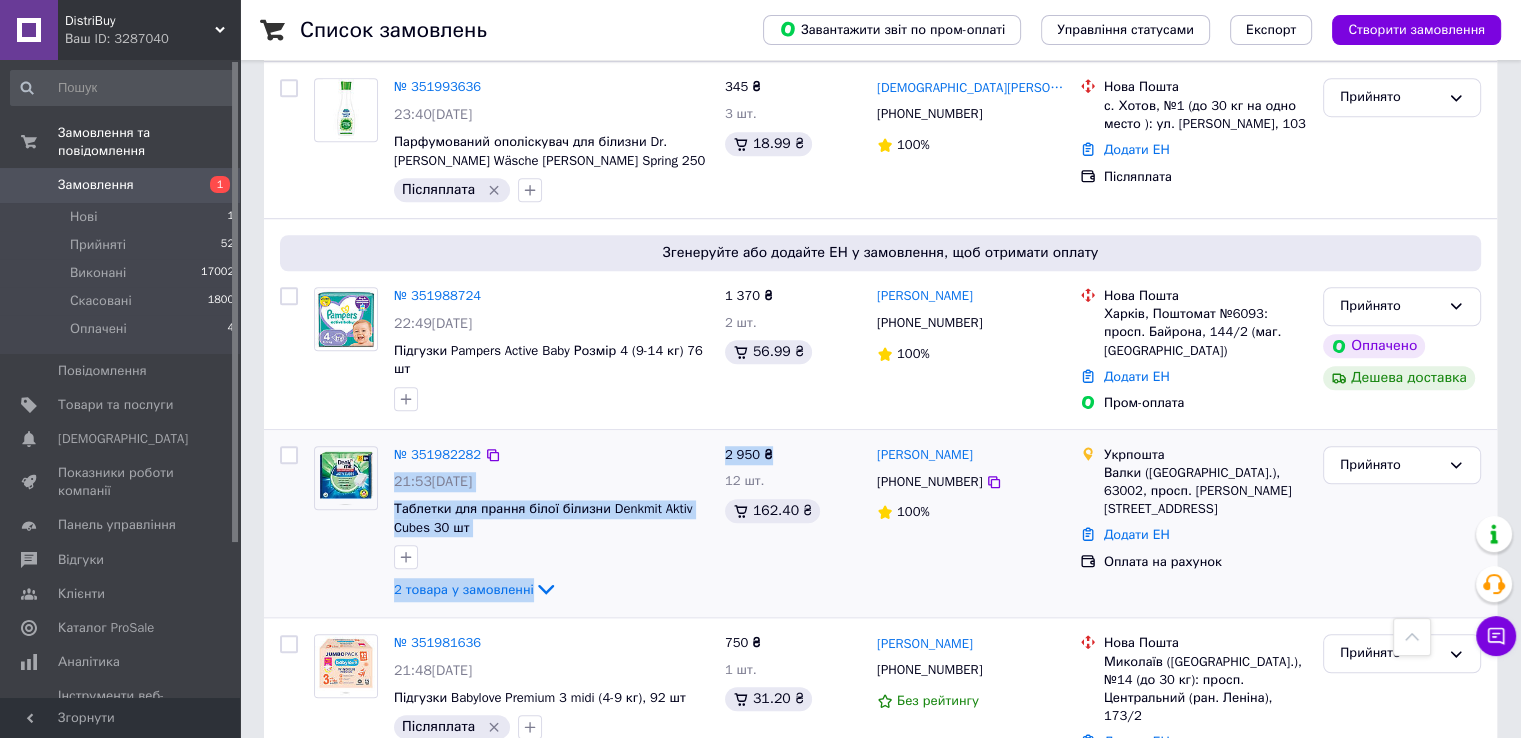 drag, startPoint x: 772, startPoint y: 373, endPoint x: 712, endPoint y: 369, distance: 60.133186 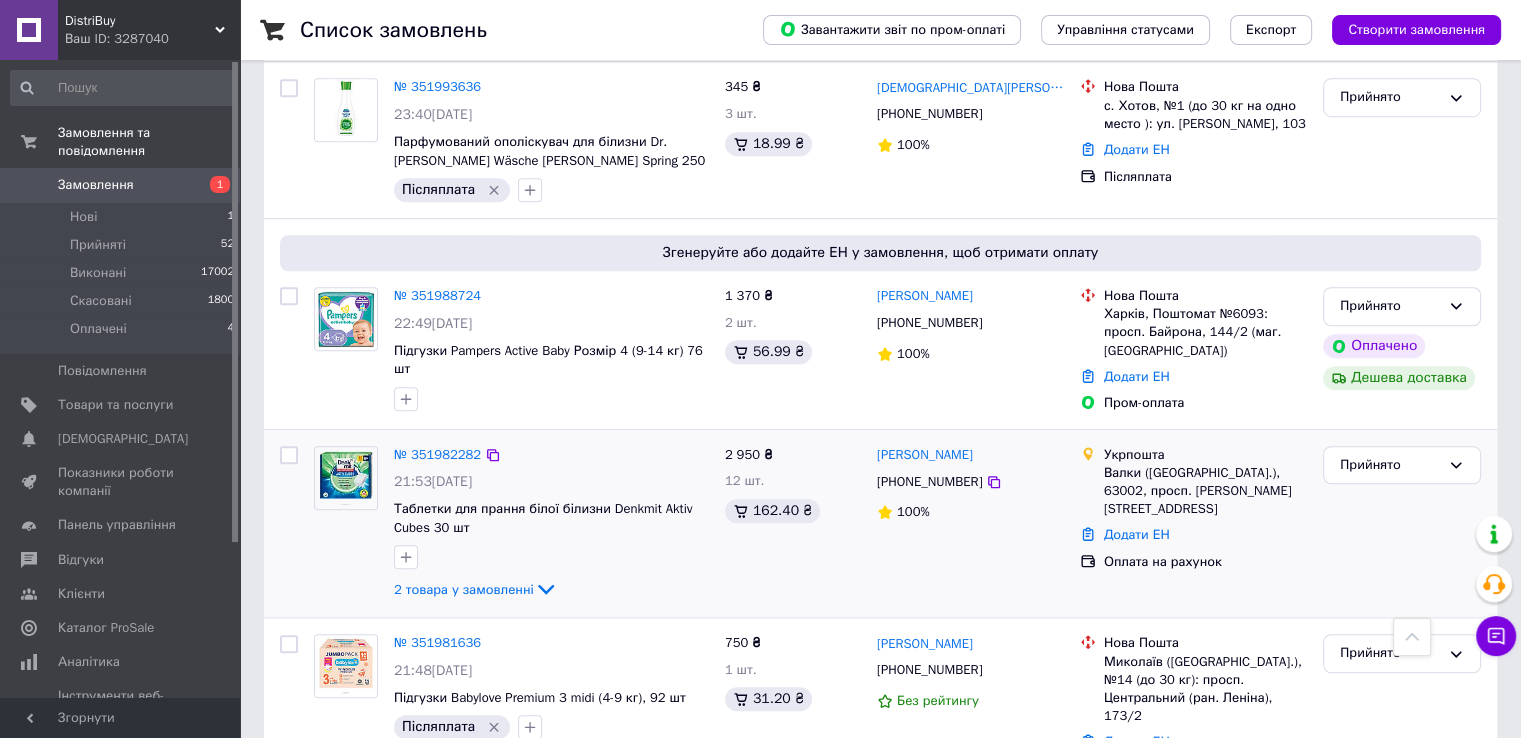 click on "№ 351982282 21:53, 09.07.2025 Таблетки для прання білої білизни Denkmit Aktiv Cubes 30 шт 2 товара у замовленні" at bounding box center [551, 524] 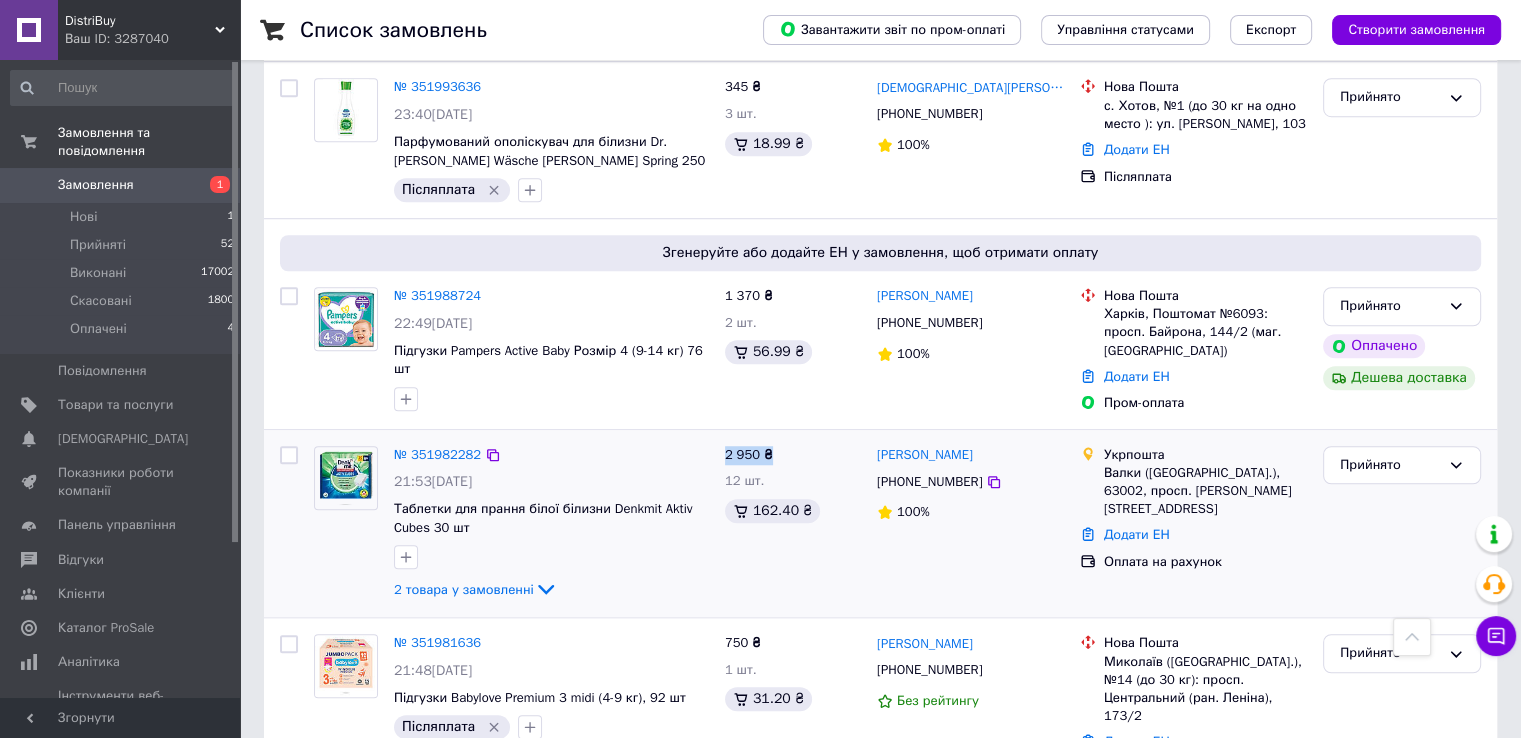 drag, startPoint x: 728, startPoint y: 369, endPoint x: 802, endPoint y: 371, distance: 74.02702 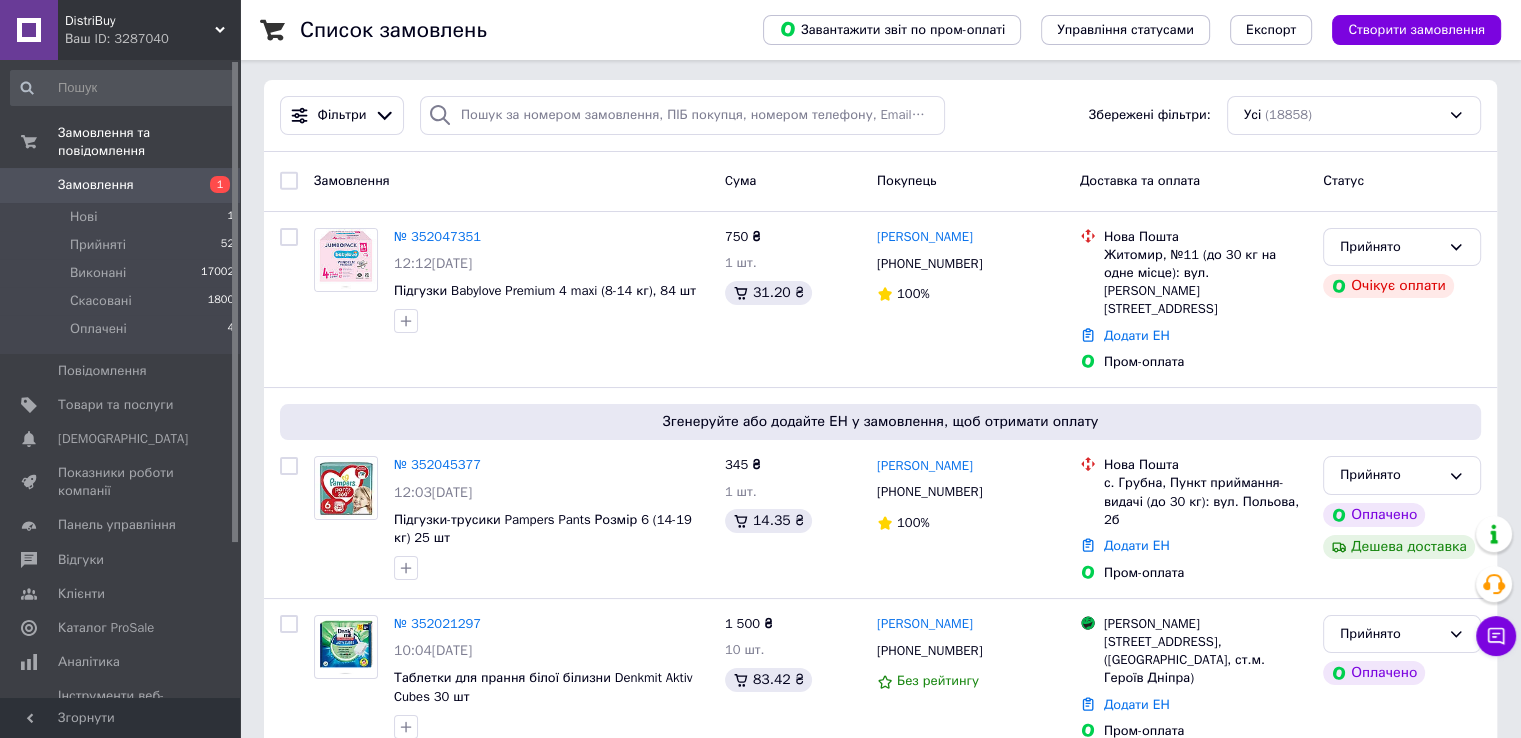 scroll, scrollTop: 0, scrollLeft: 0, axis: both 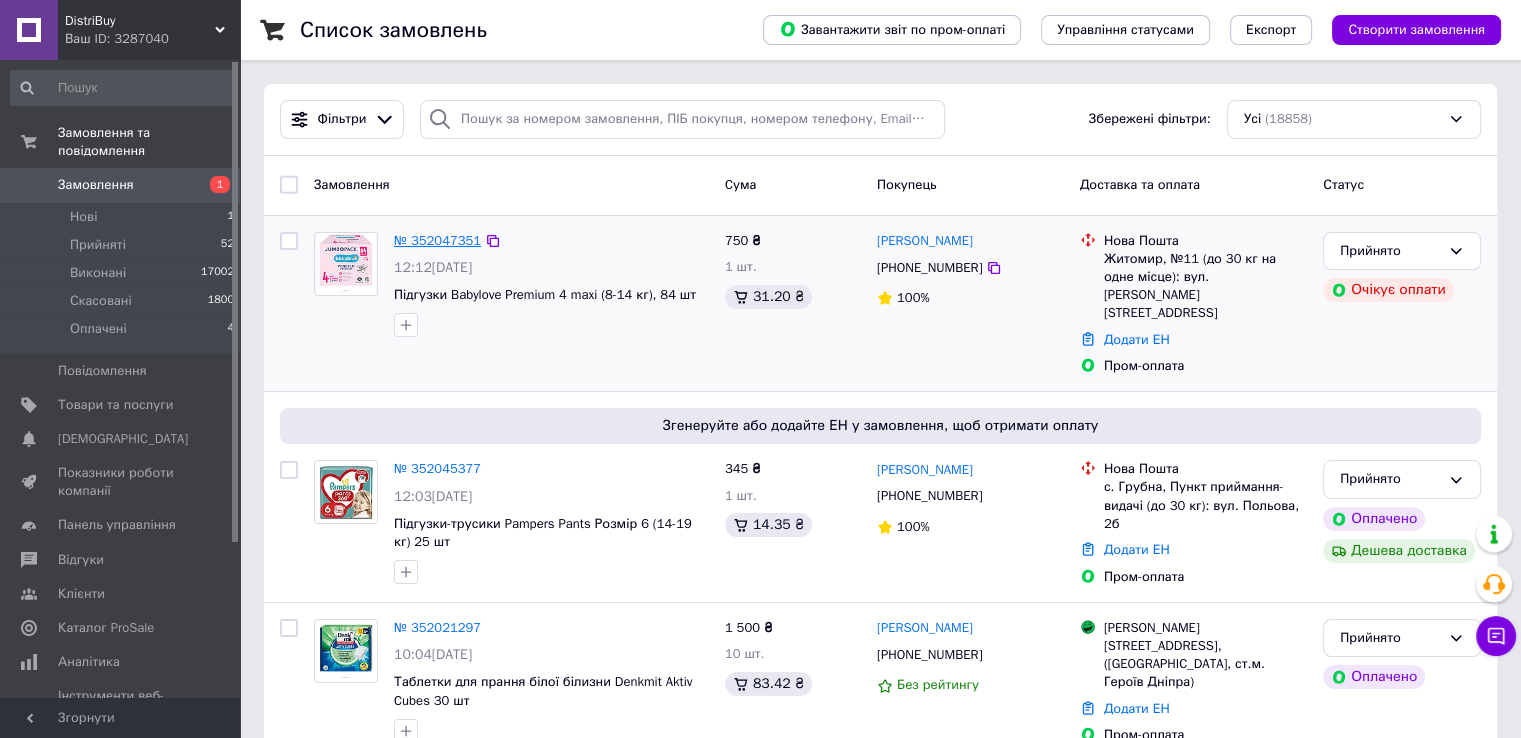 click on "№ 352047351" at bounding box center (437, 240) 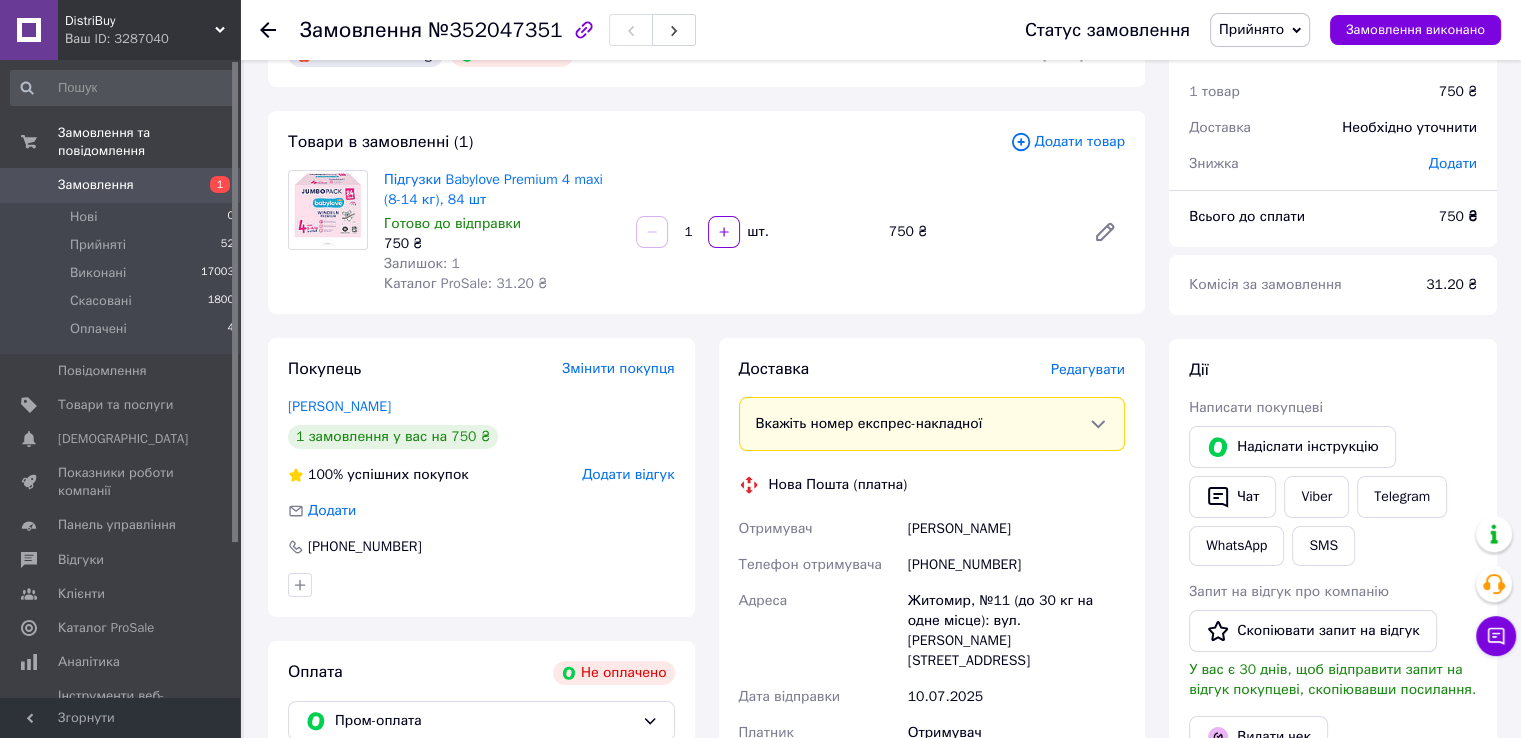 scroll, scrollTop: 0, scrollLeft: 0, axis: both 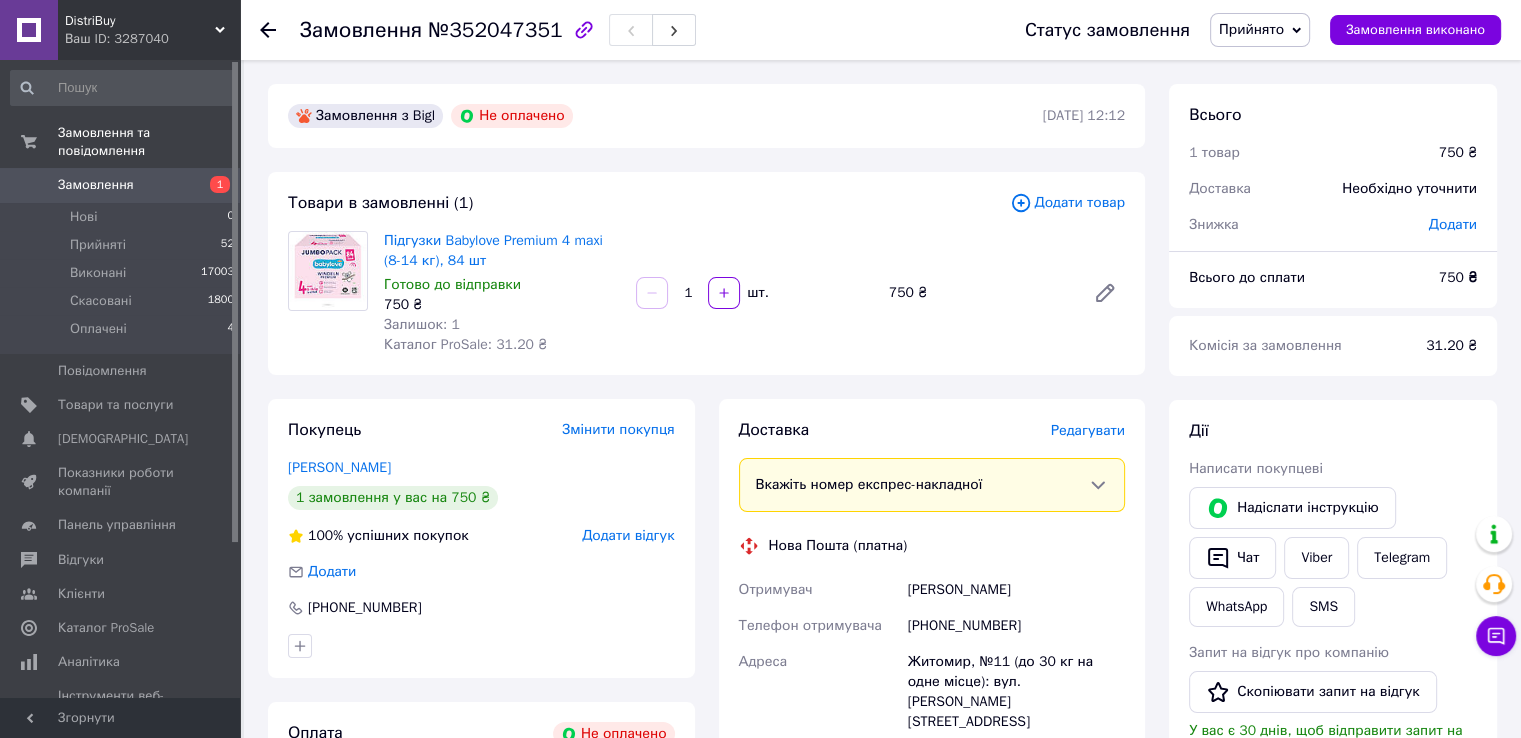 click on "Замовлення" at bounding box center [121, 185] 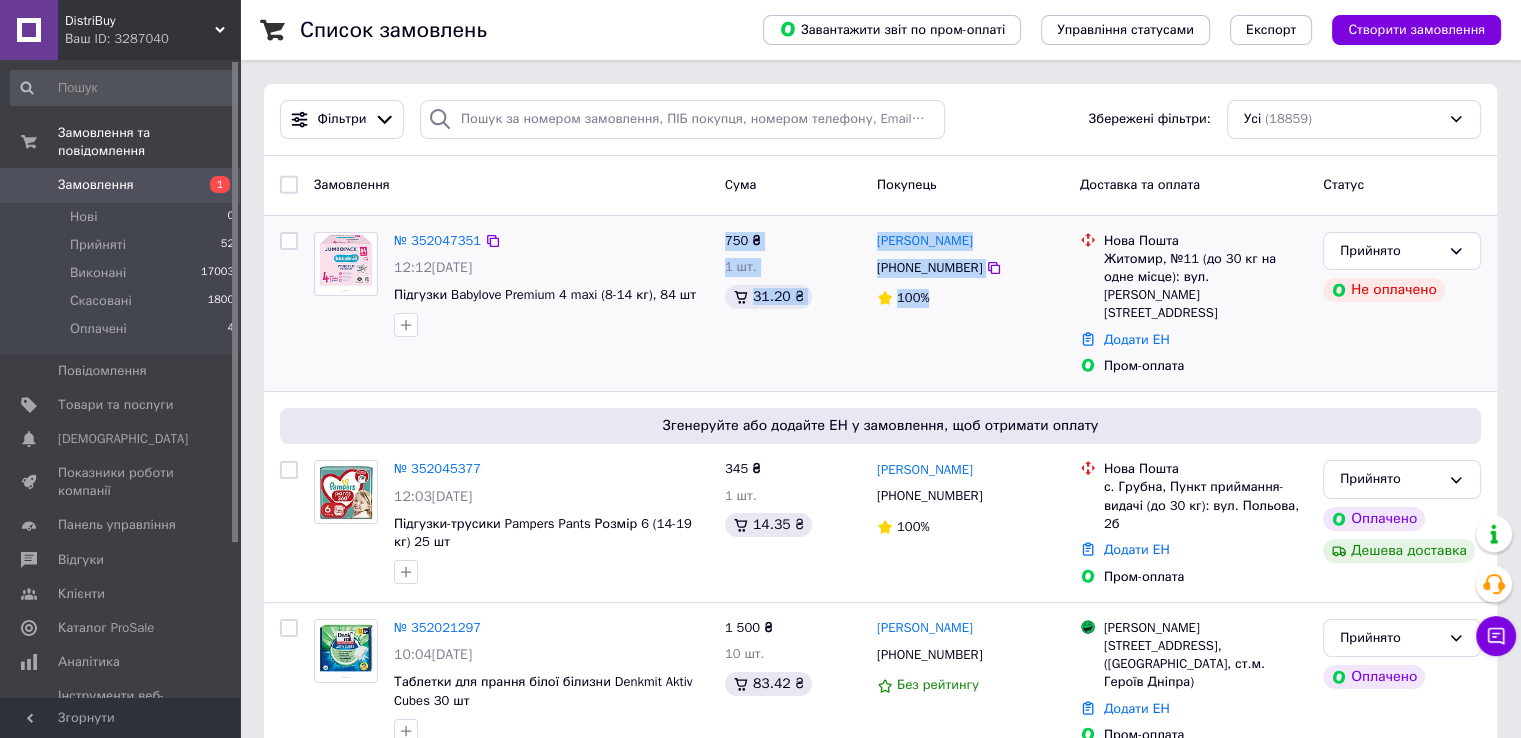 drag, startPoint x: 957, startPoint y: 295, endPoint x: 722, endPoint y: 221, distance: 246.37573 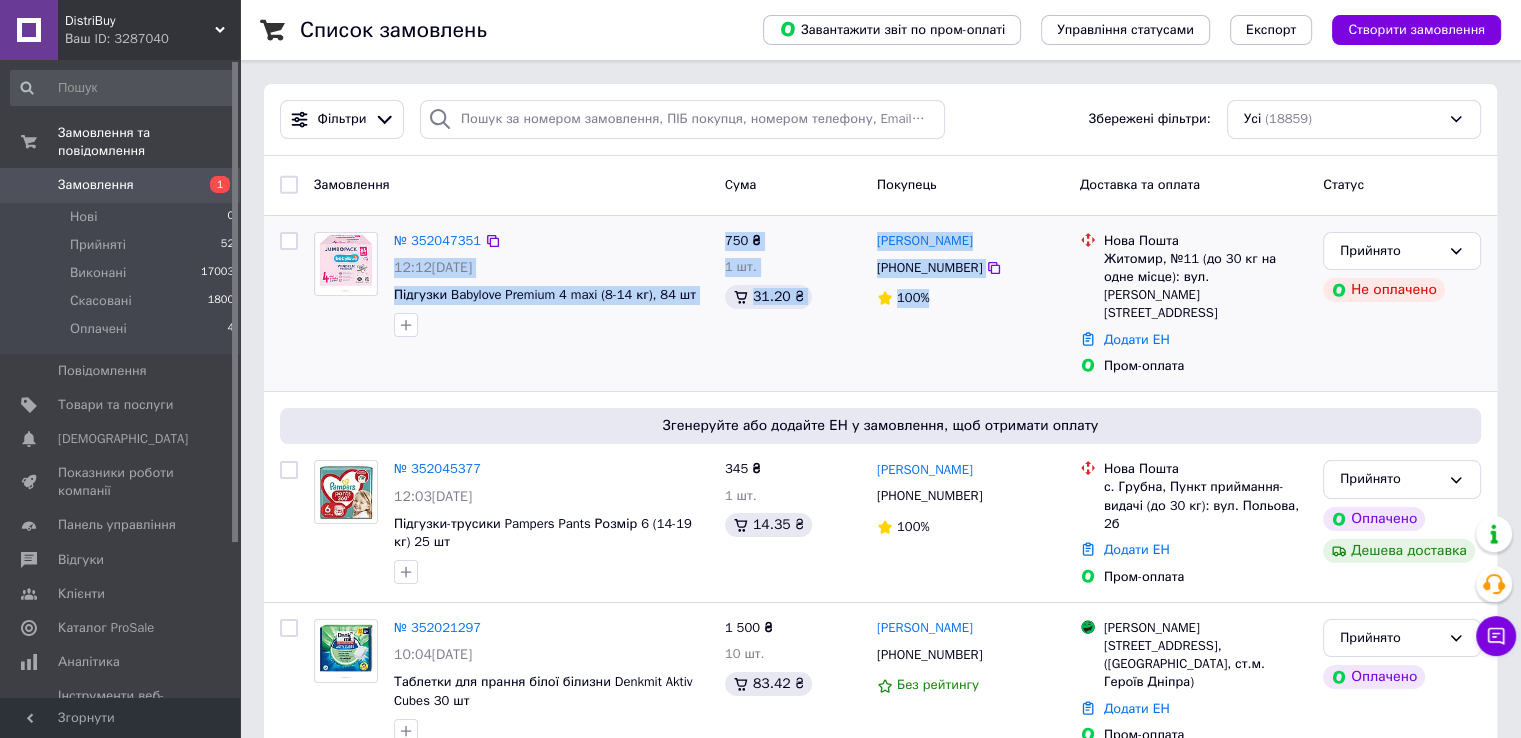 drag, startPoint x: 713, startPoint y: 216, endPoint x: 938, endPoint y: 284, distance: 235.05106 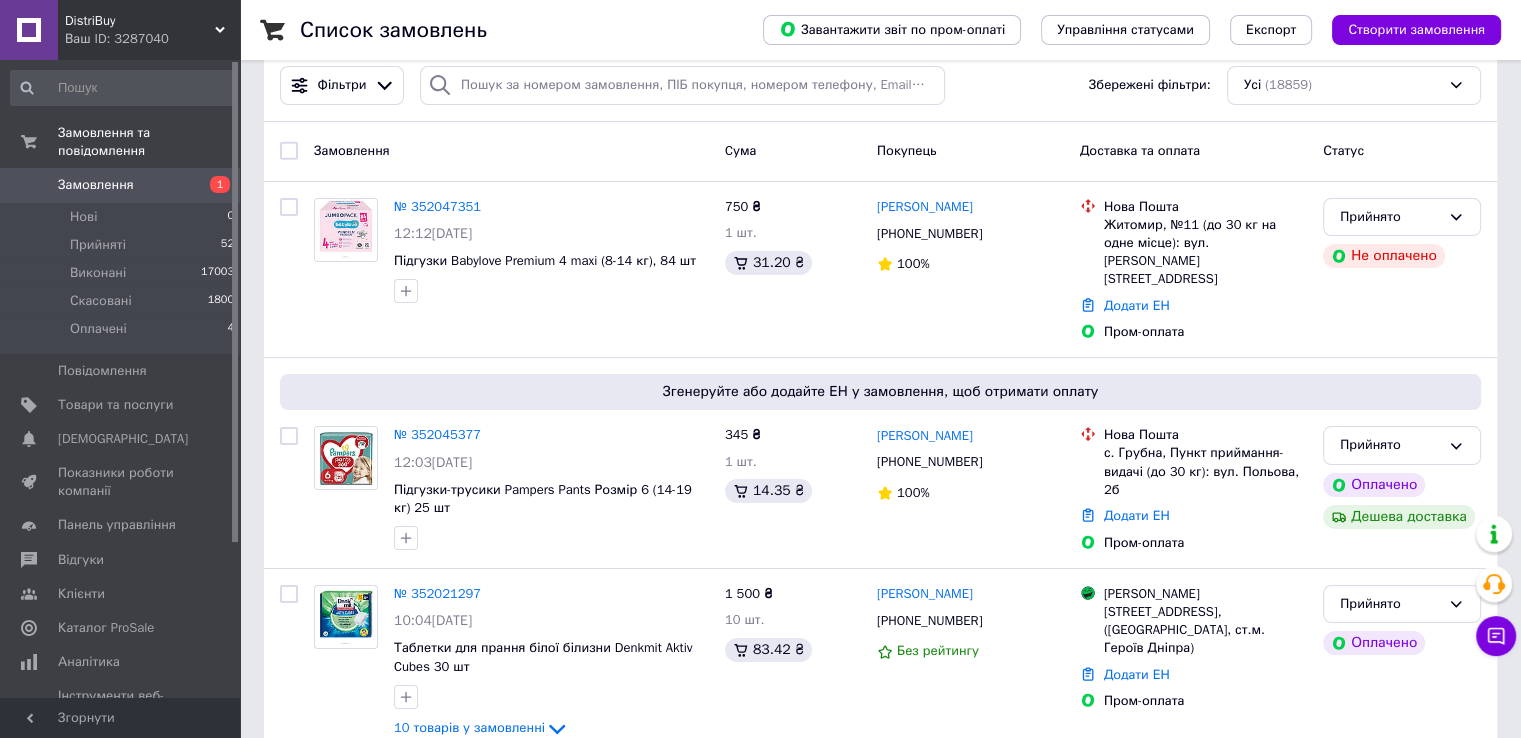 scroll, scrollTop: 0, scrollLeft: 0, axis: both 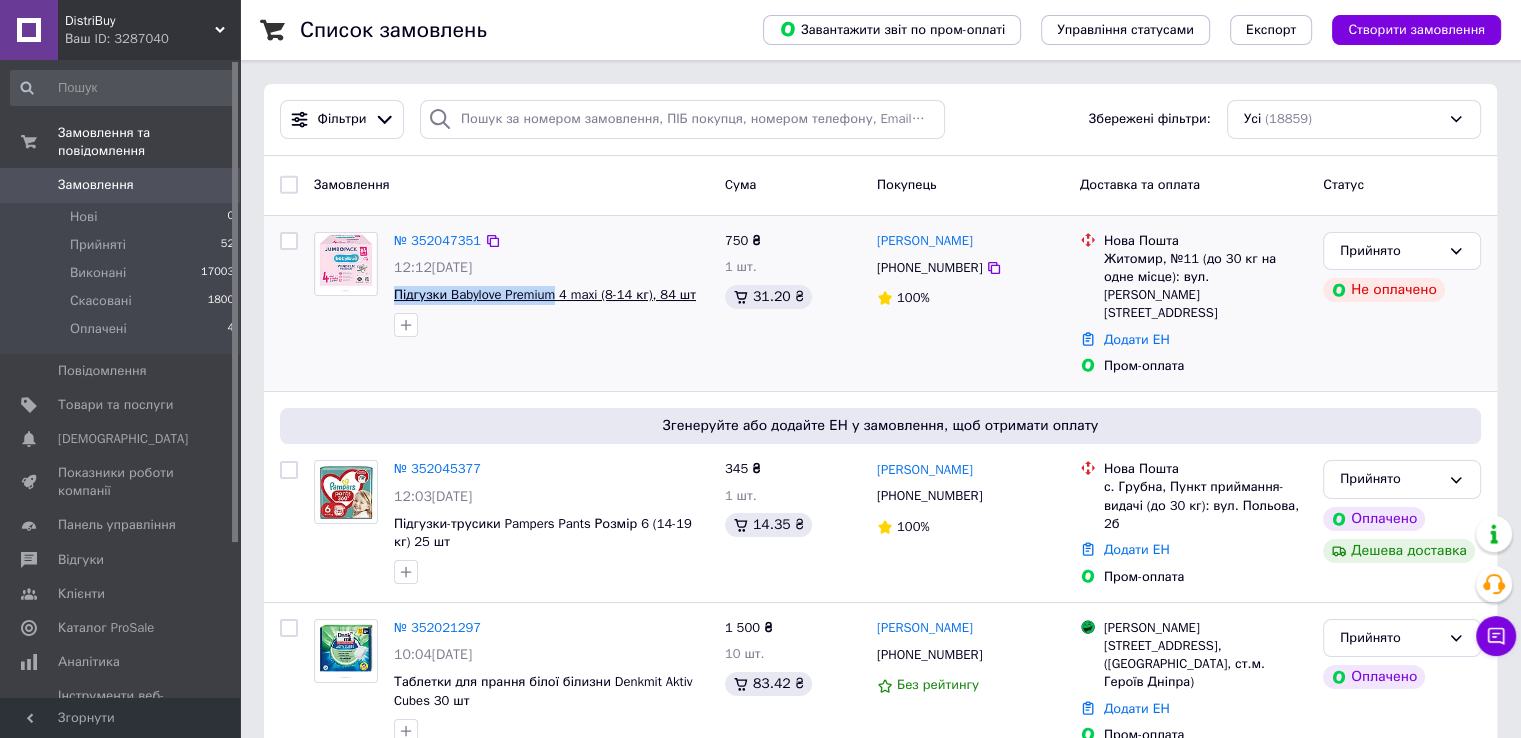 drag, startPoint x: 386, startPoint y: 283, endPoint x: 556, endPoint y: 298, distance: 170.66048 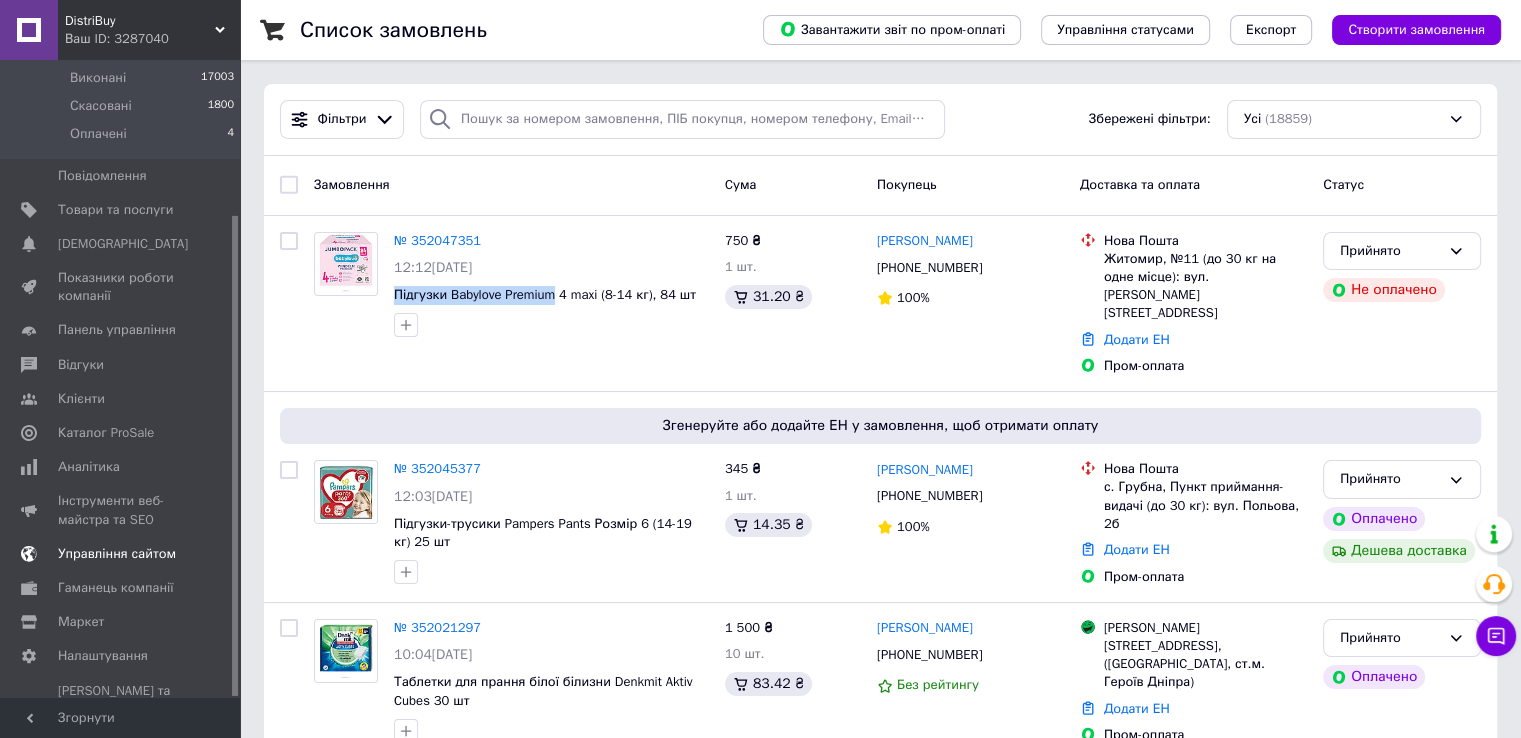 scroll, scrollTop: 204, scrollLeft: 0, axis: vertical 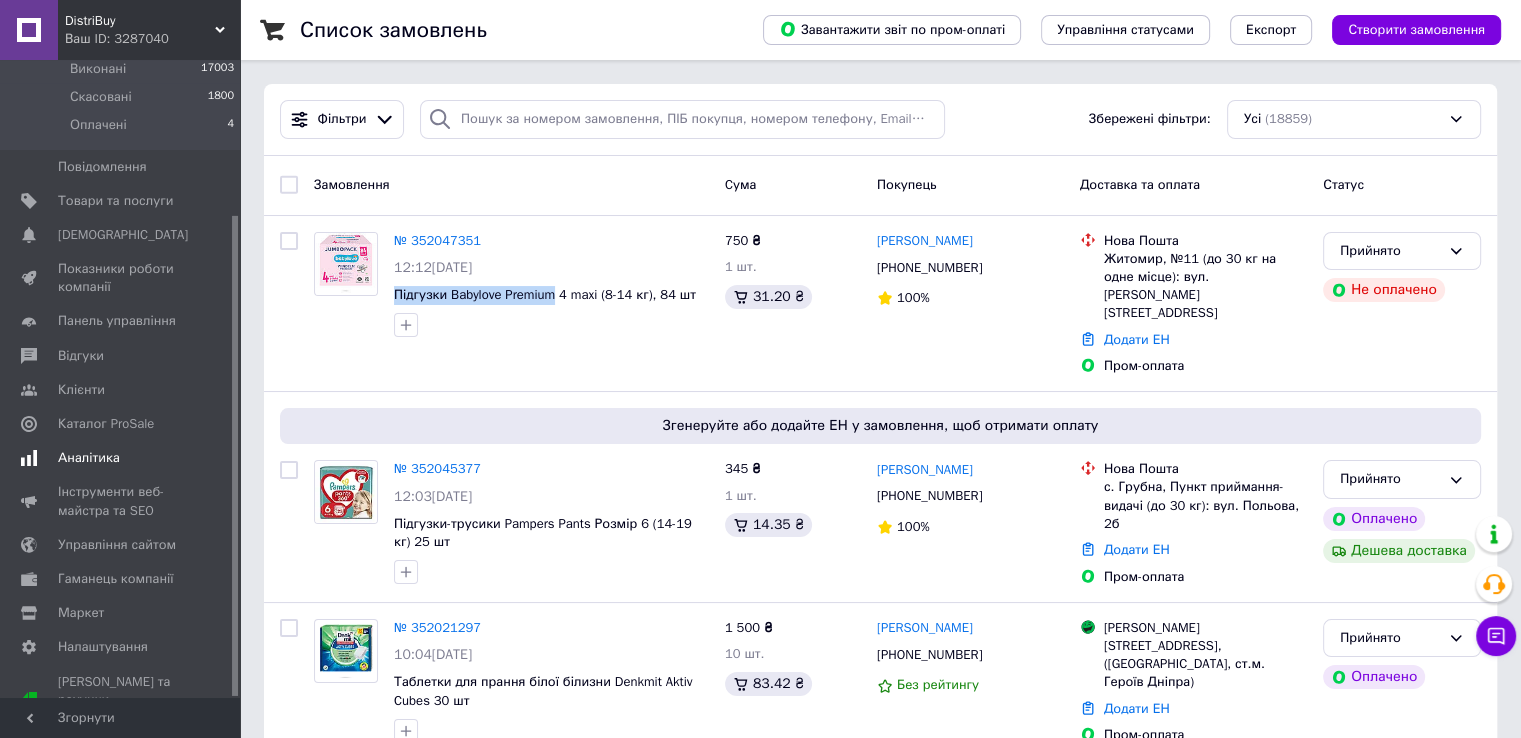 click on "Аналітика" at bounding box center [89, 458] 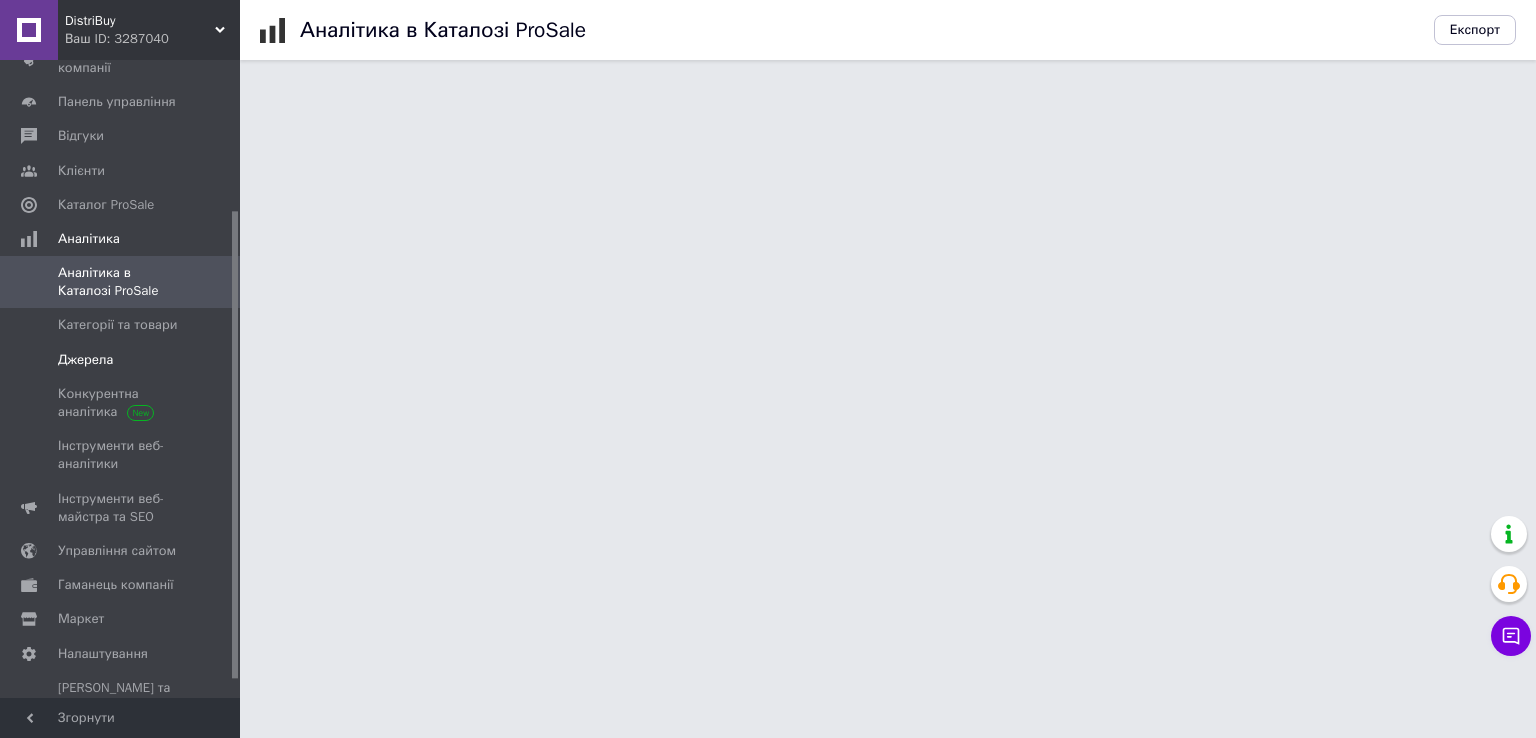 click on "Категорії та товари" at bounding box center (123, 325) 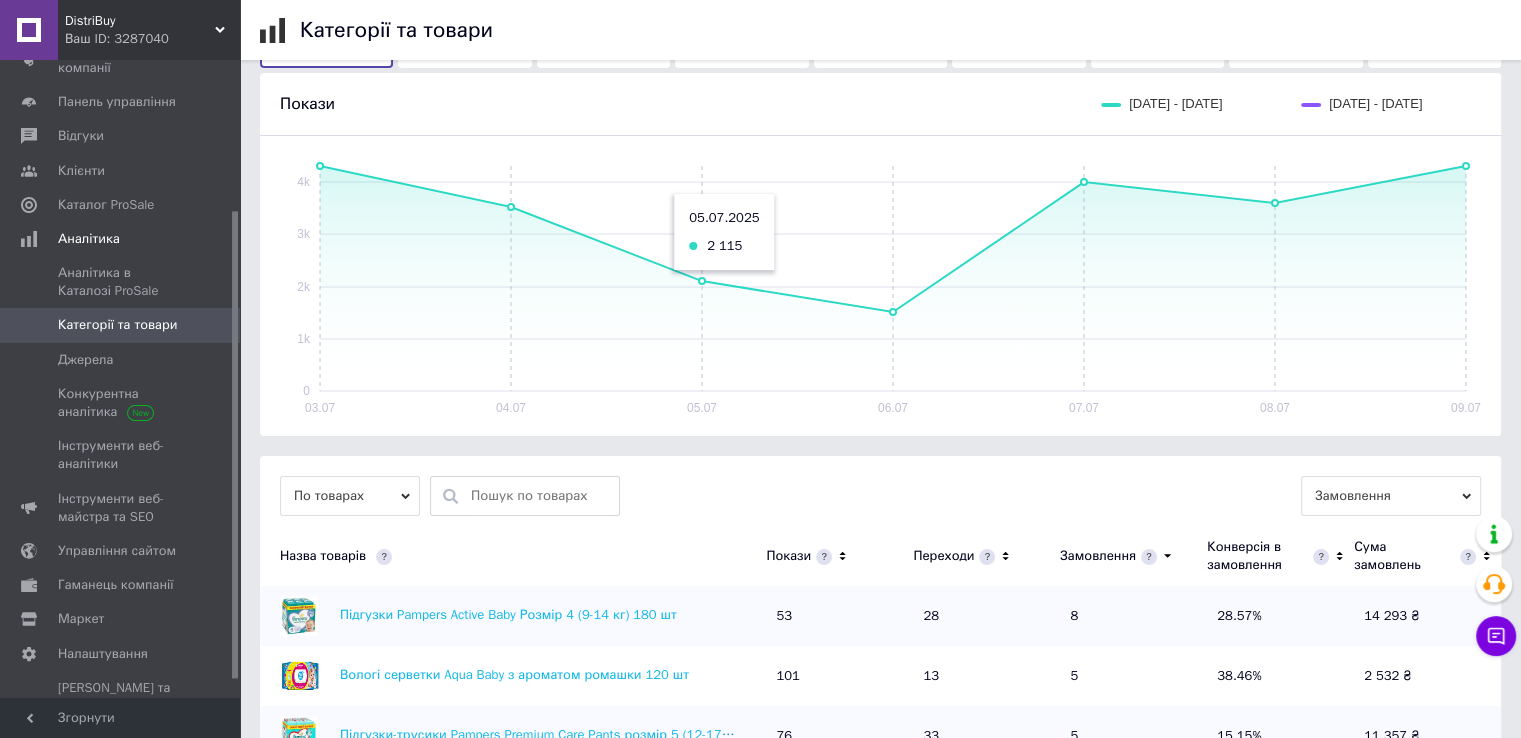 scroll, scrollTop: 200, scrollLeft: 0, axis: vertical 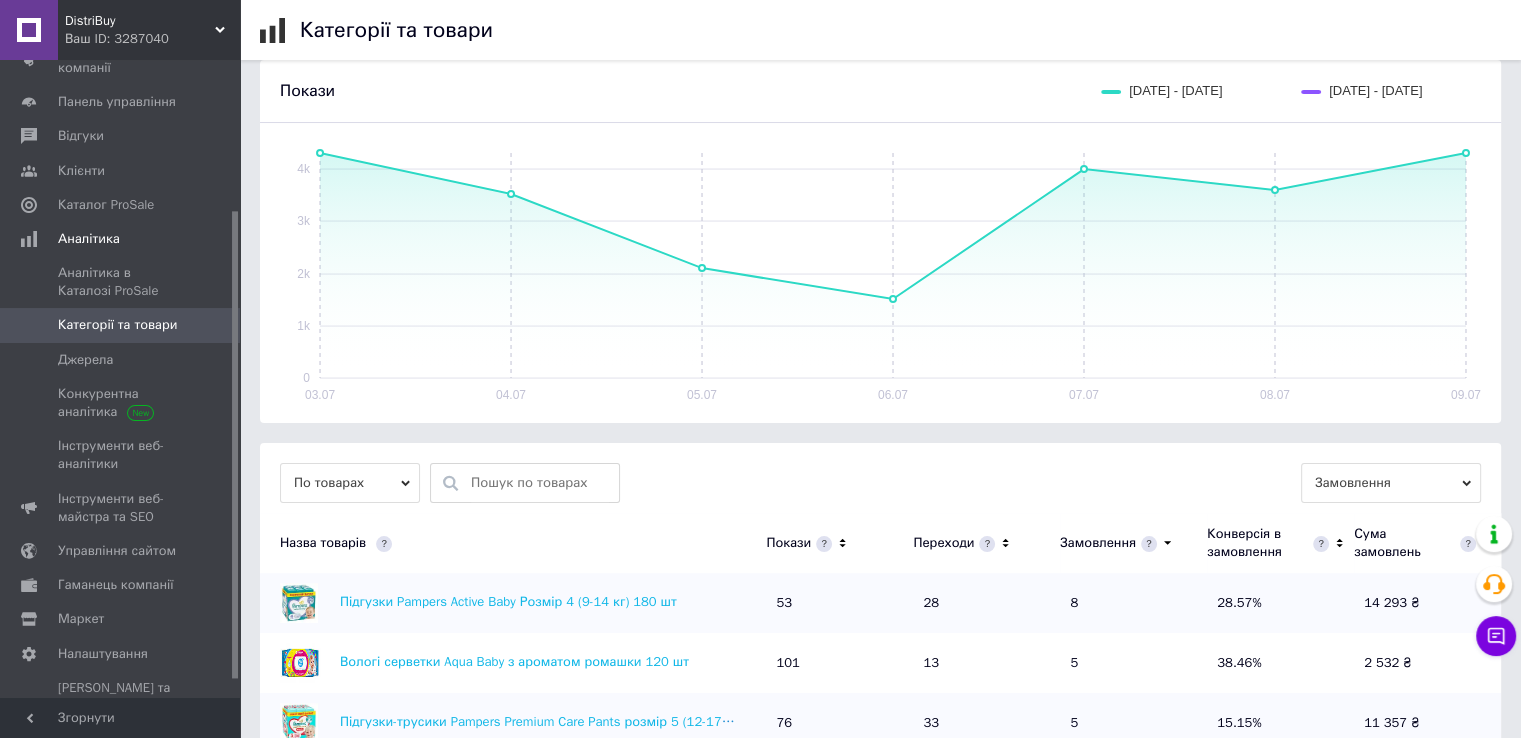 click at bounding box center (540, 483) 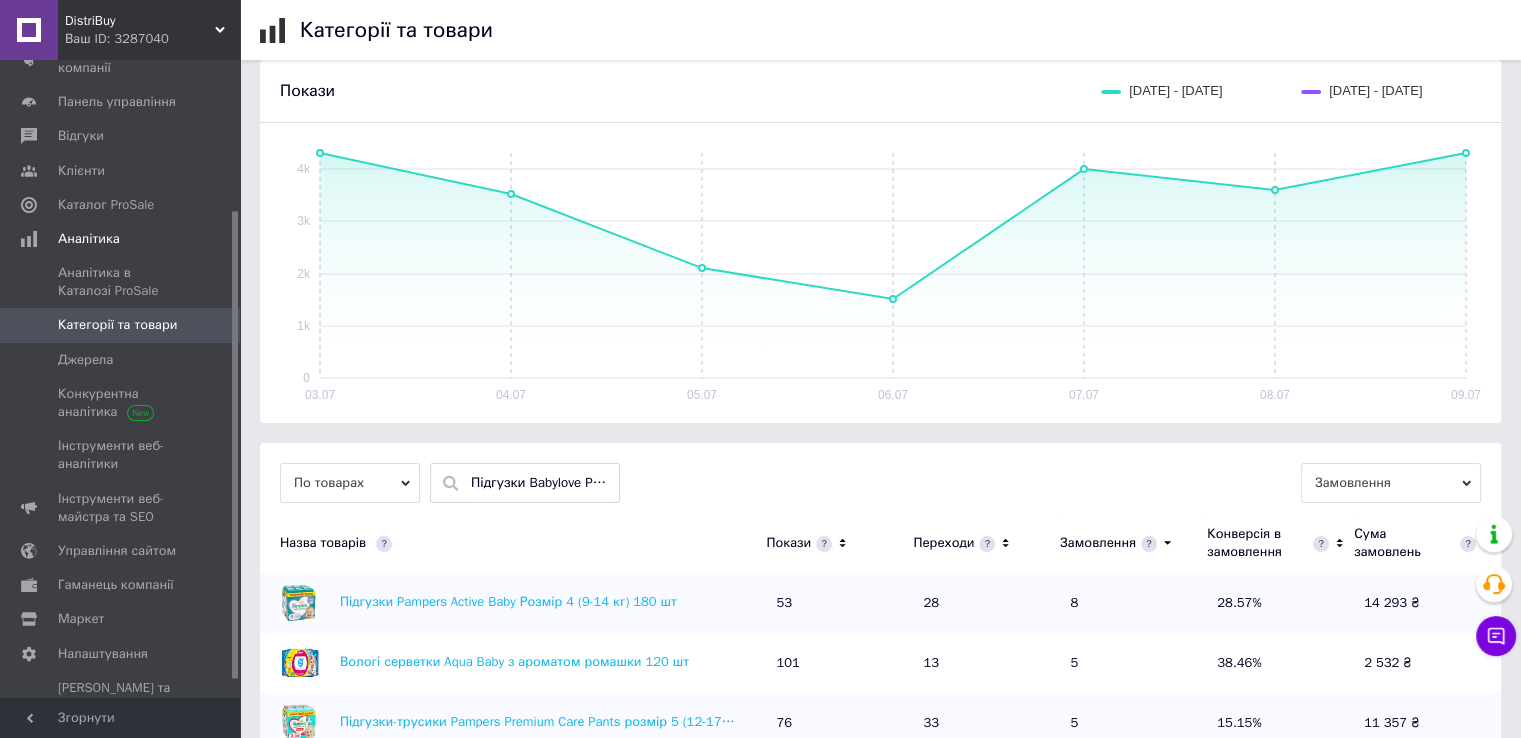 scroll, scrollTop: 0, scrollLeft: 26, axis: horizontal 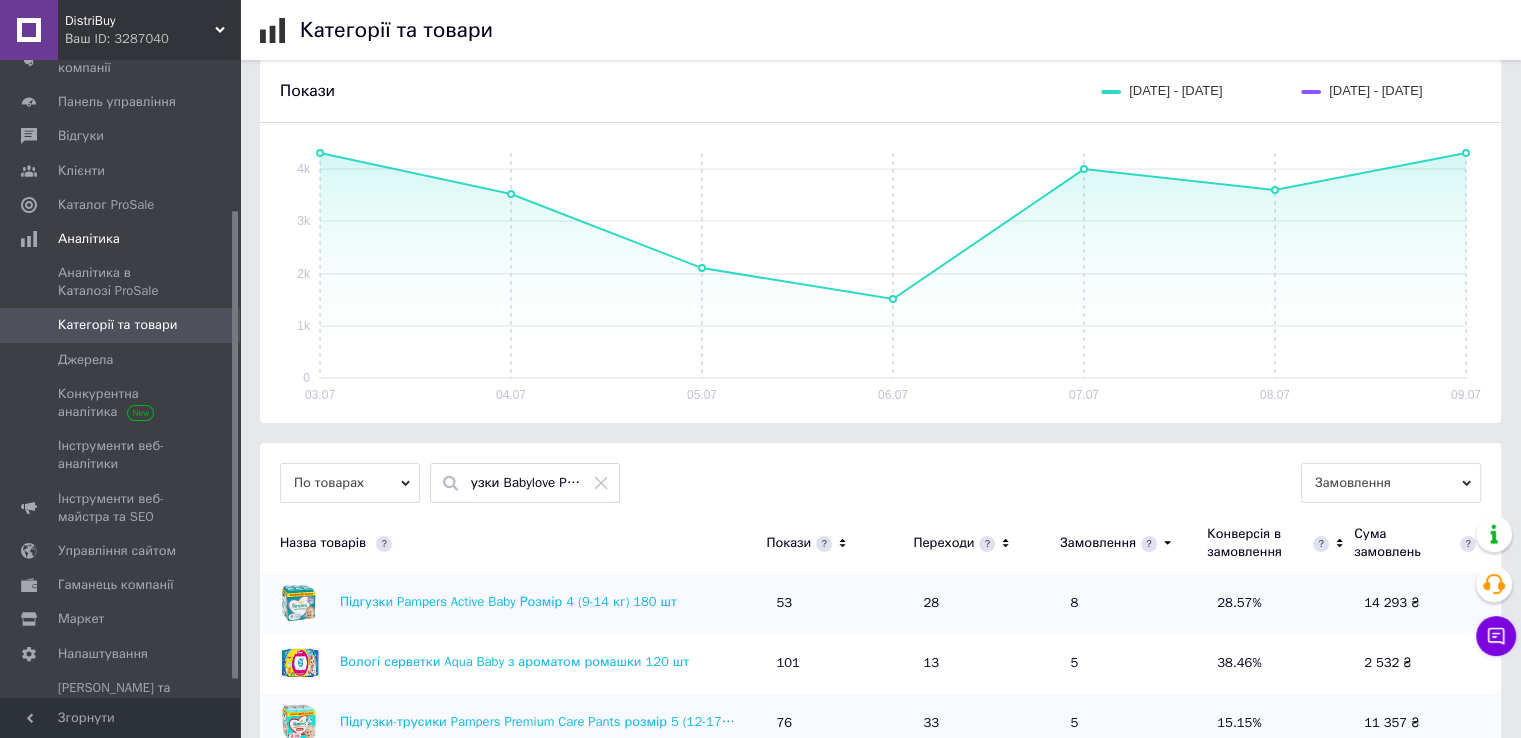 type on "Підгузки Babylove Premium" 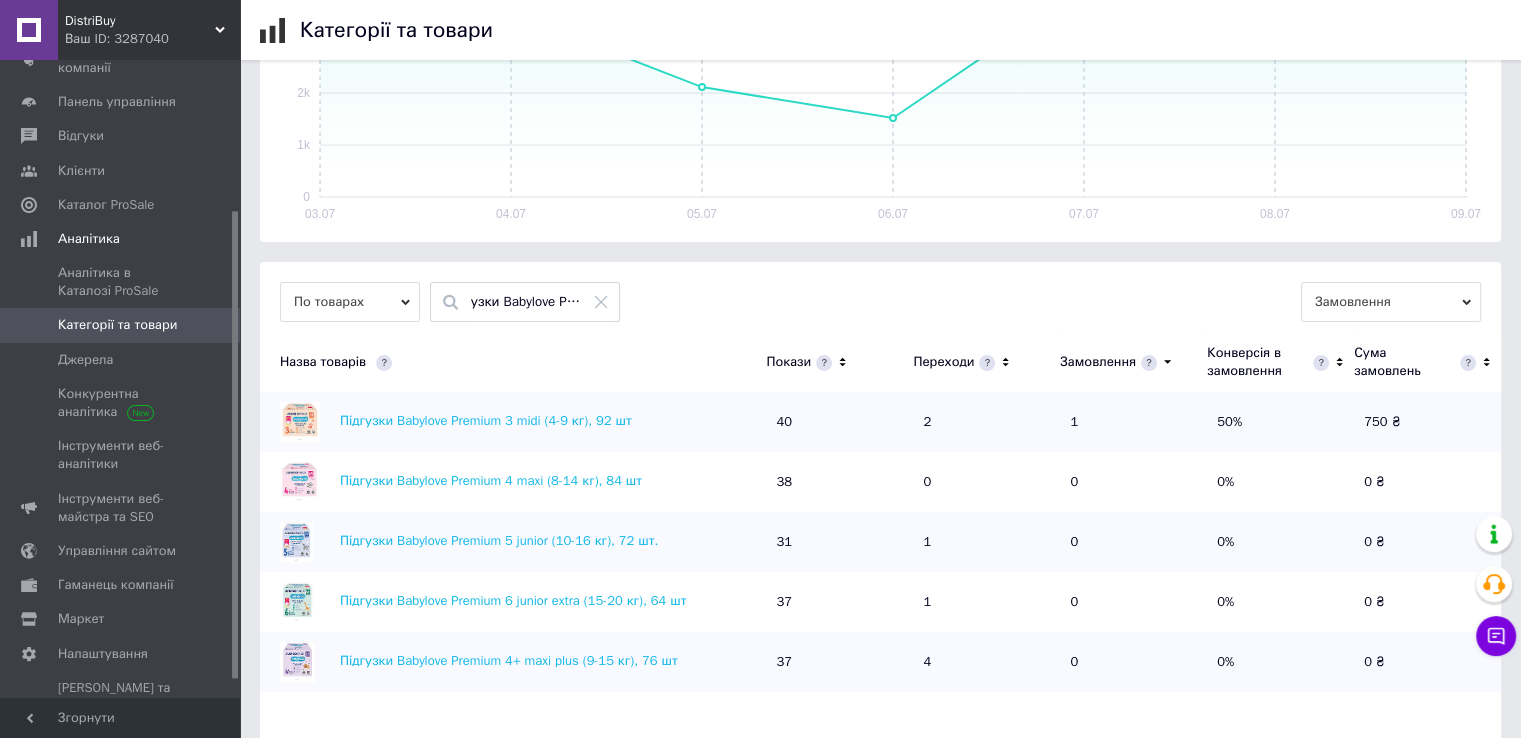 scroll, scrollTop: 404, scrollLeft: 0, axis: vertical 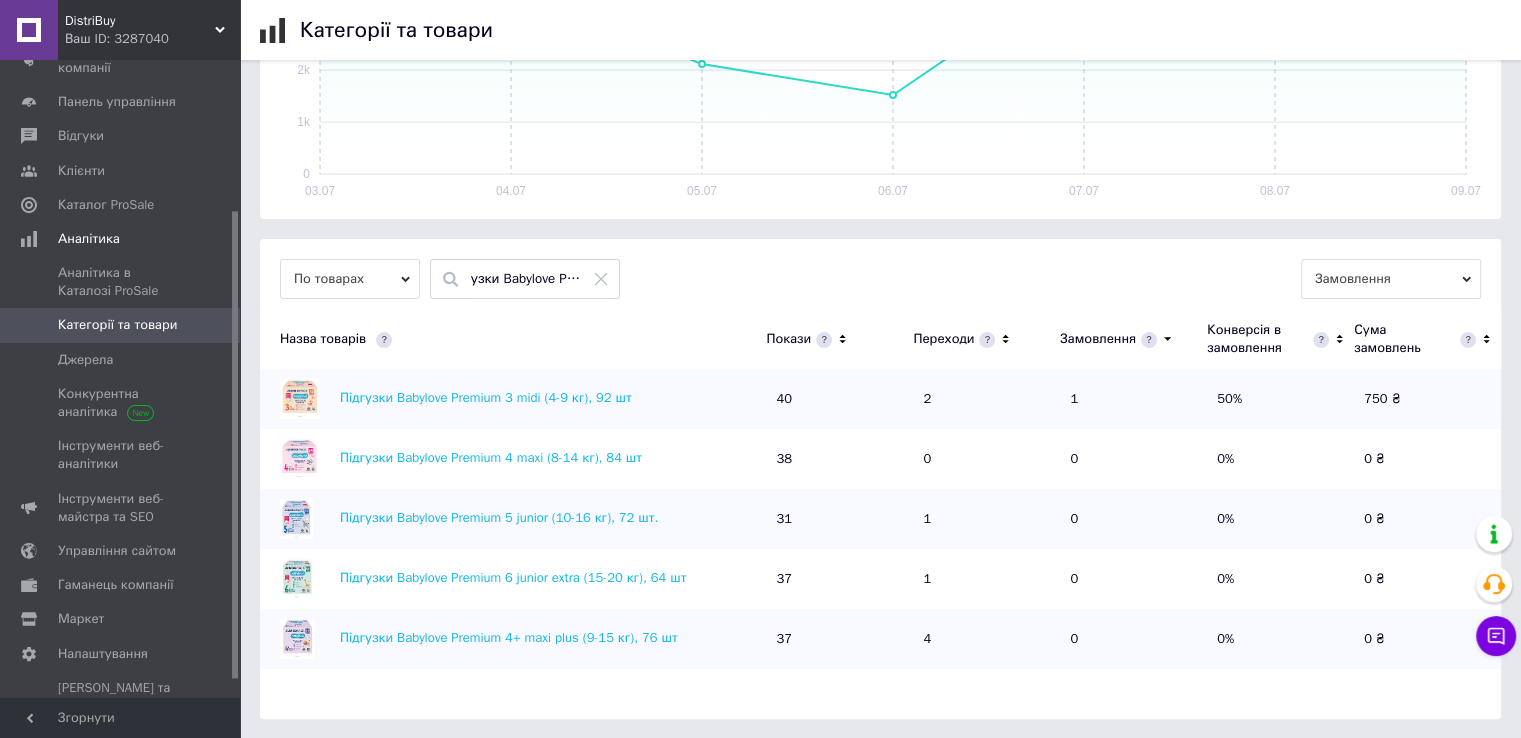 click 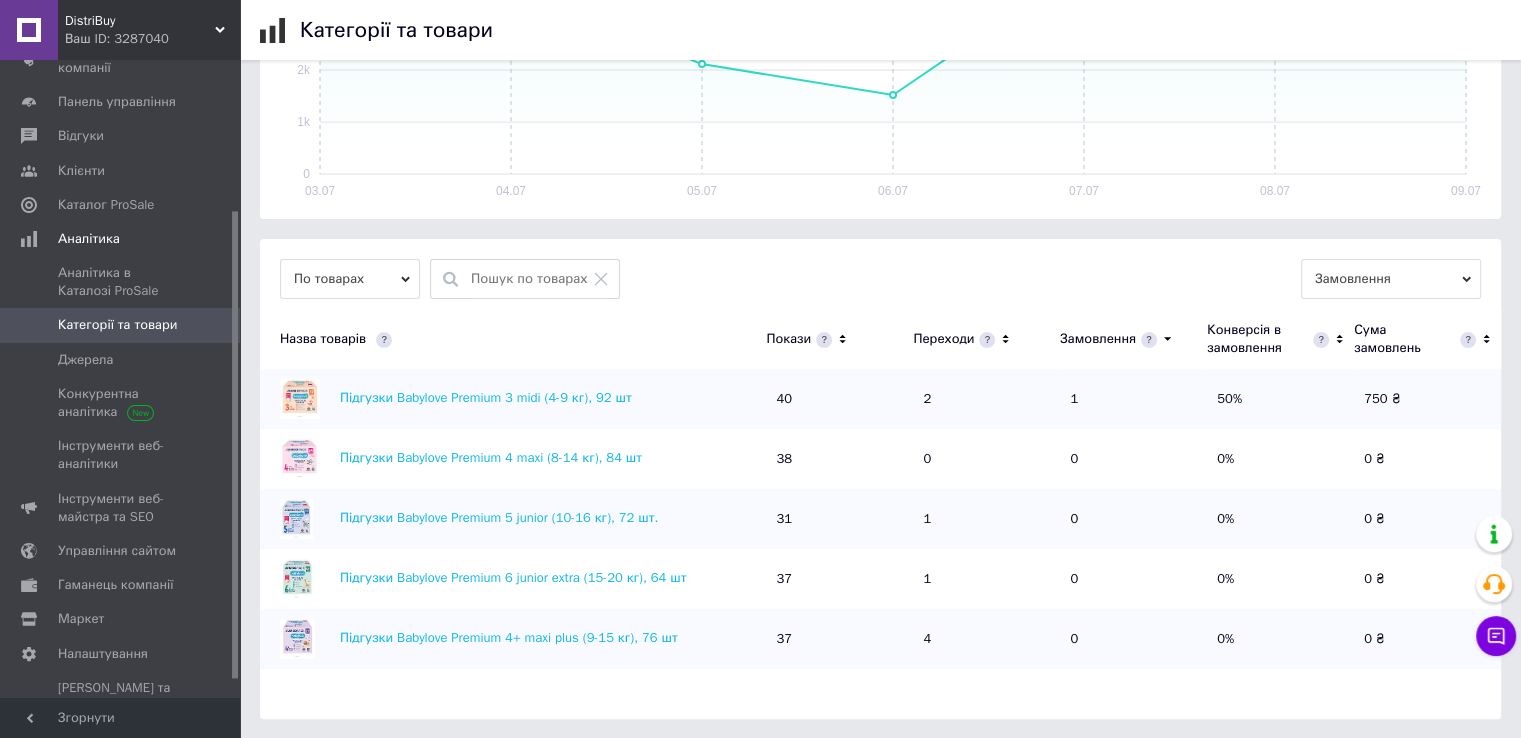 scroll, scrollTop: 0, scrollLeft: 0, axis: both 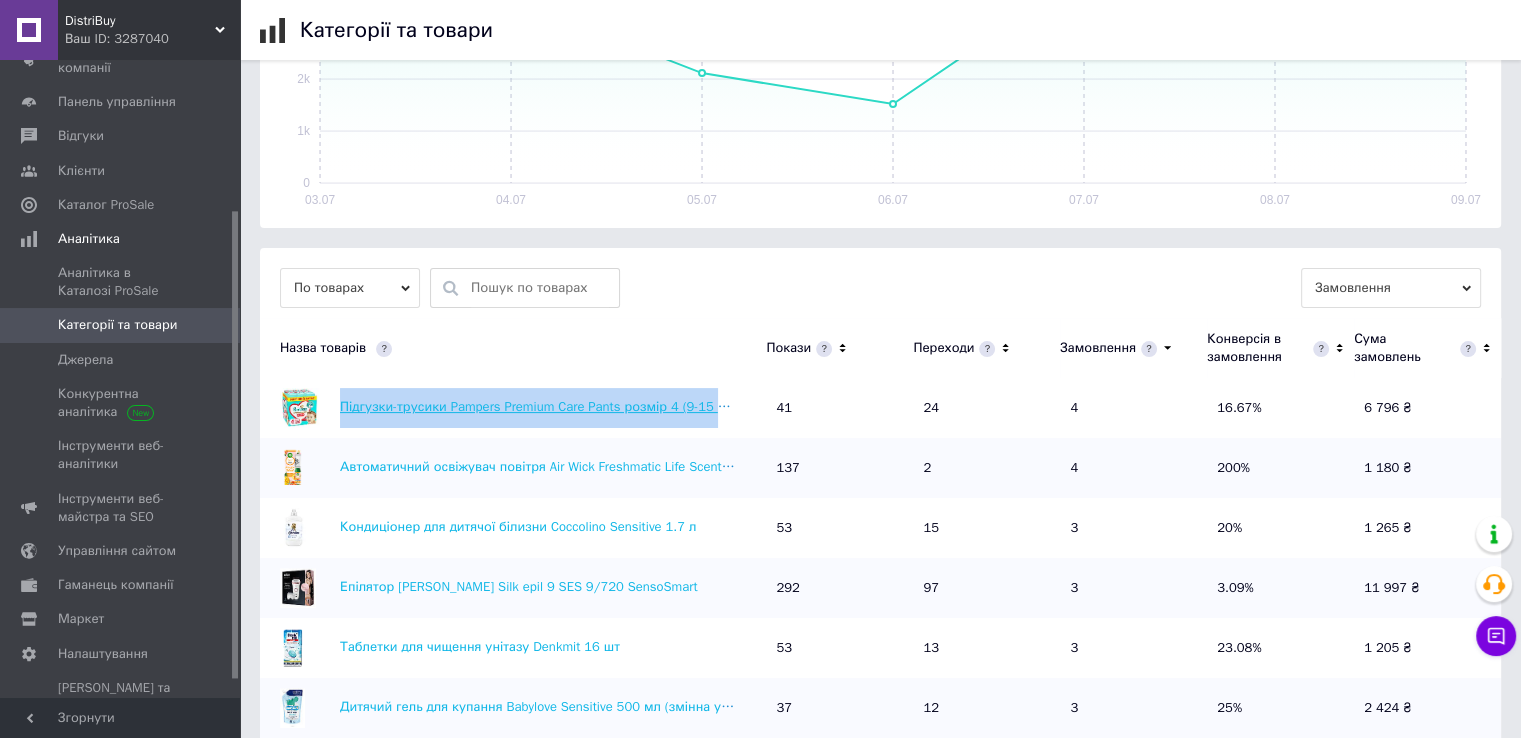 drag, startPoint x: 328, startPoint y: 409, endPoint x: 729, endPoint y: 402, distance: 401.0611 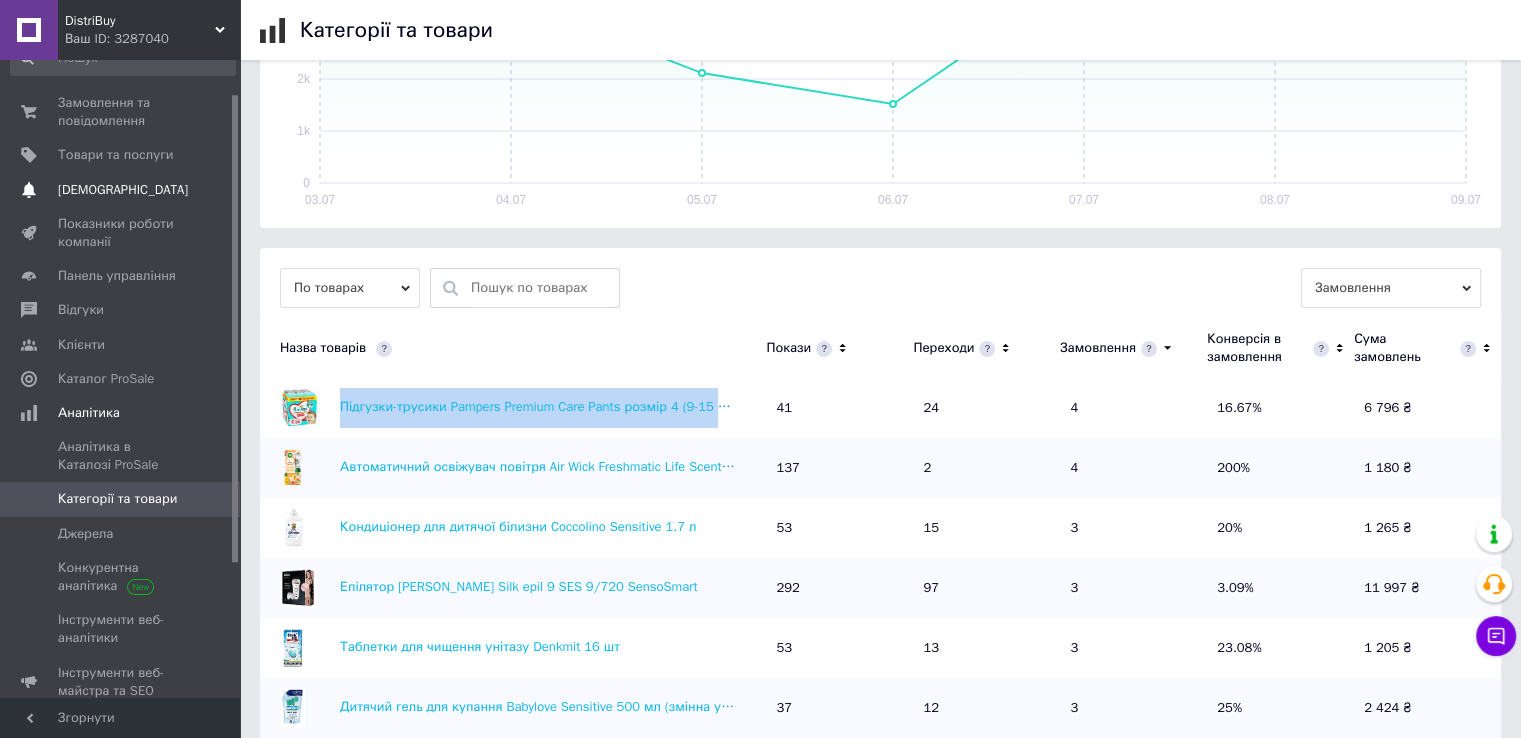 scroll, scrollTop: 4, scrollLeft: 0, axis: vertical 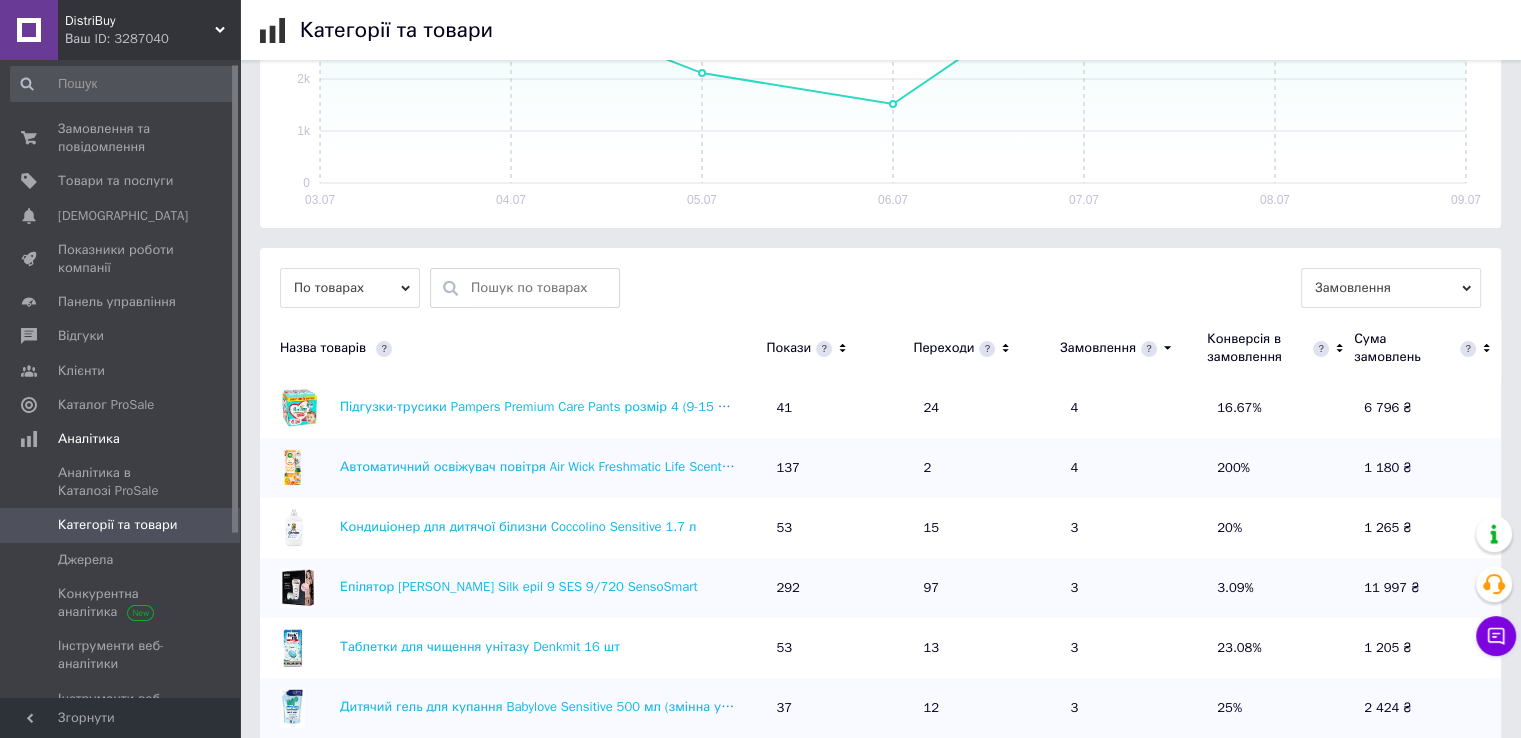 click on "Назва товарів" at bounding box center [513, 348] 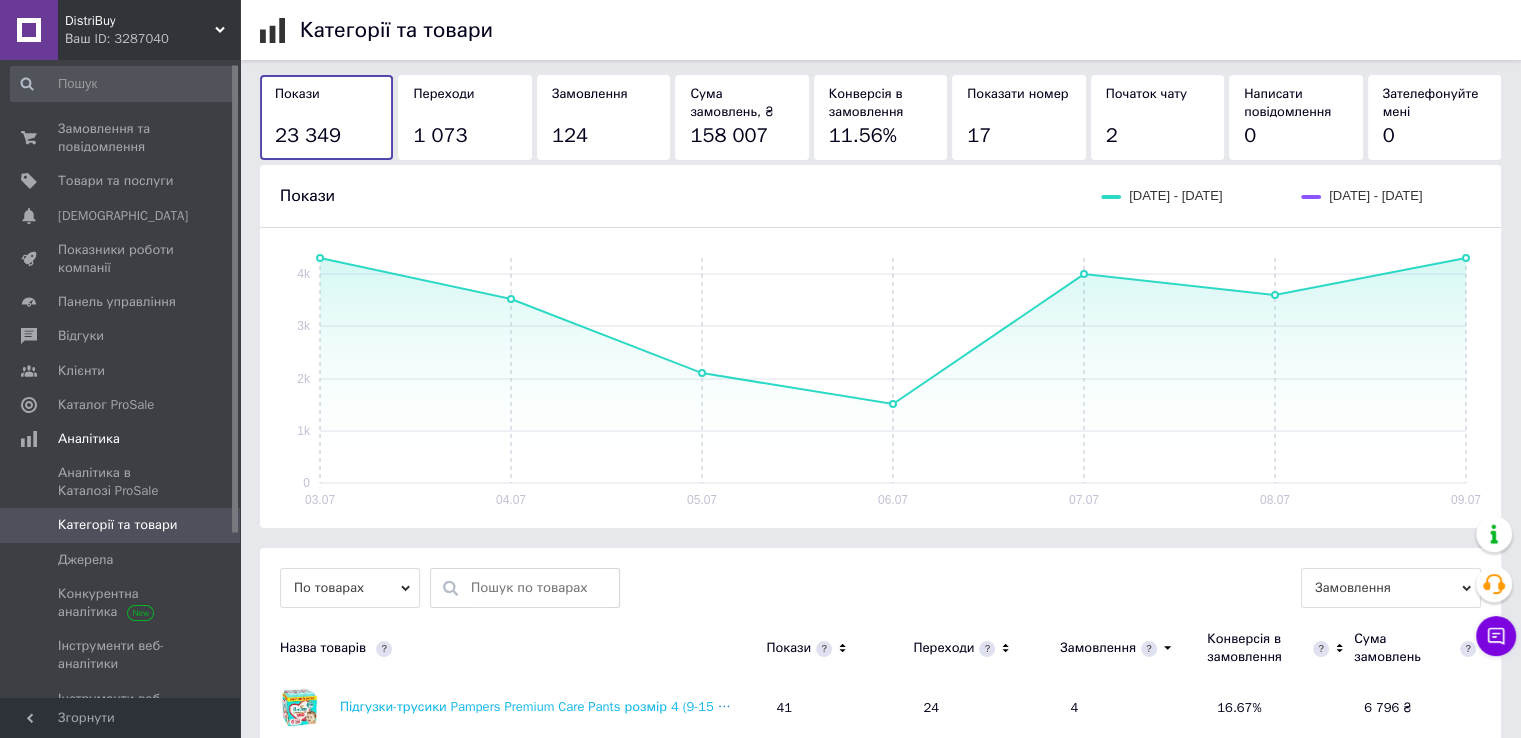scroll, scrollTop: 0, scrollLeft: 0, axis: both 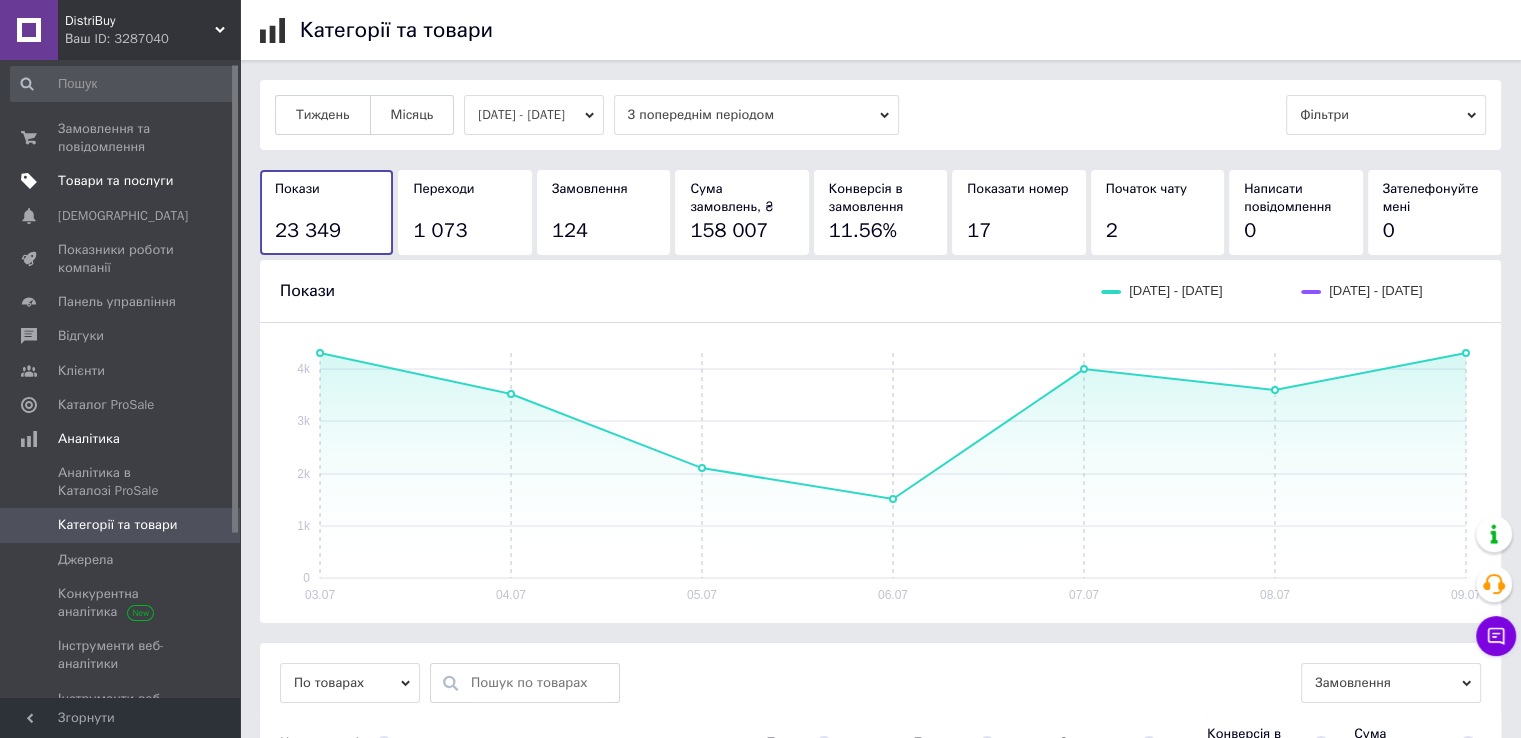 click on "Товари та послуги" at bounding box center [115, 181] 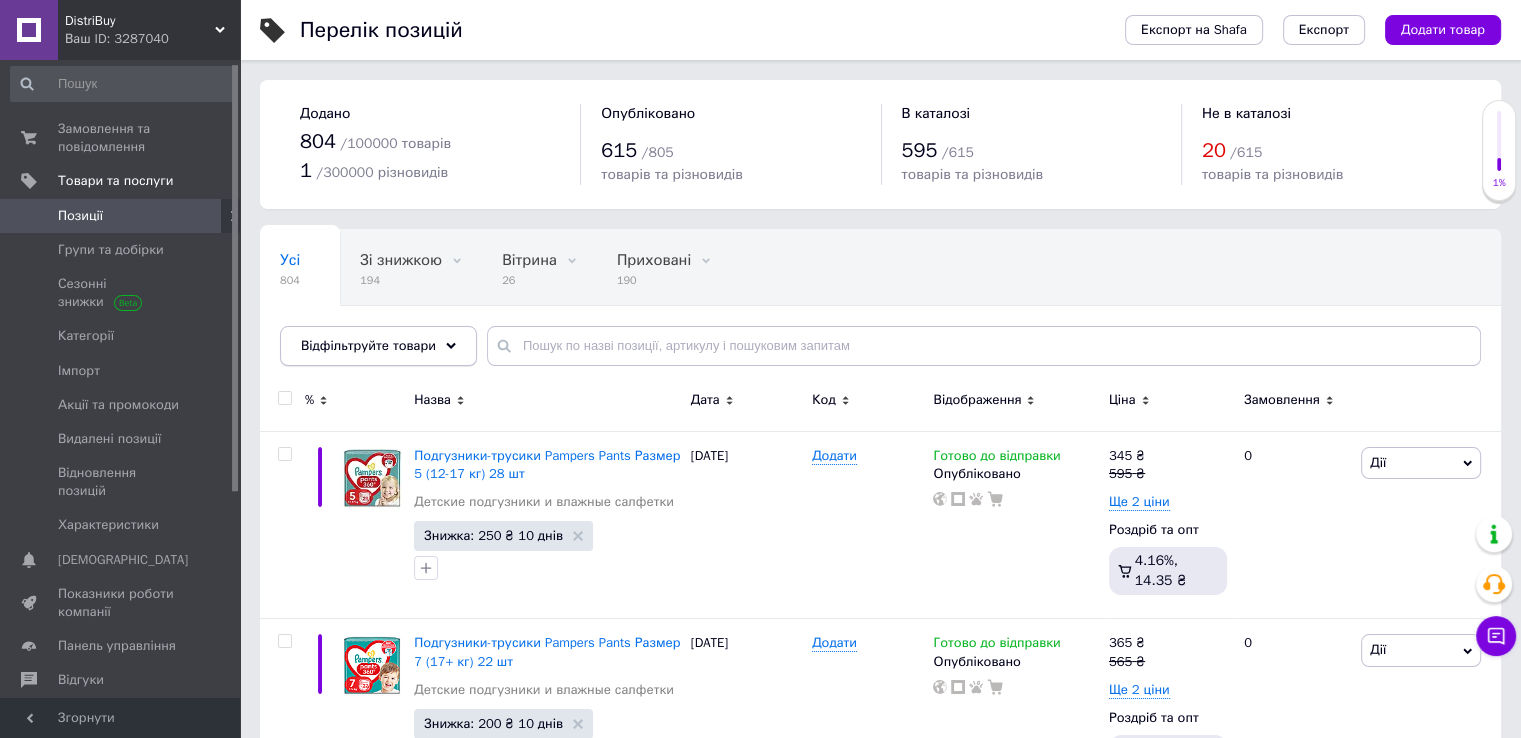 click on "Відфільтруйте товари" at bounding box center (368, 345) 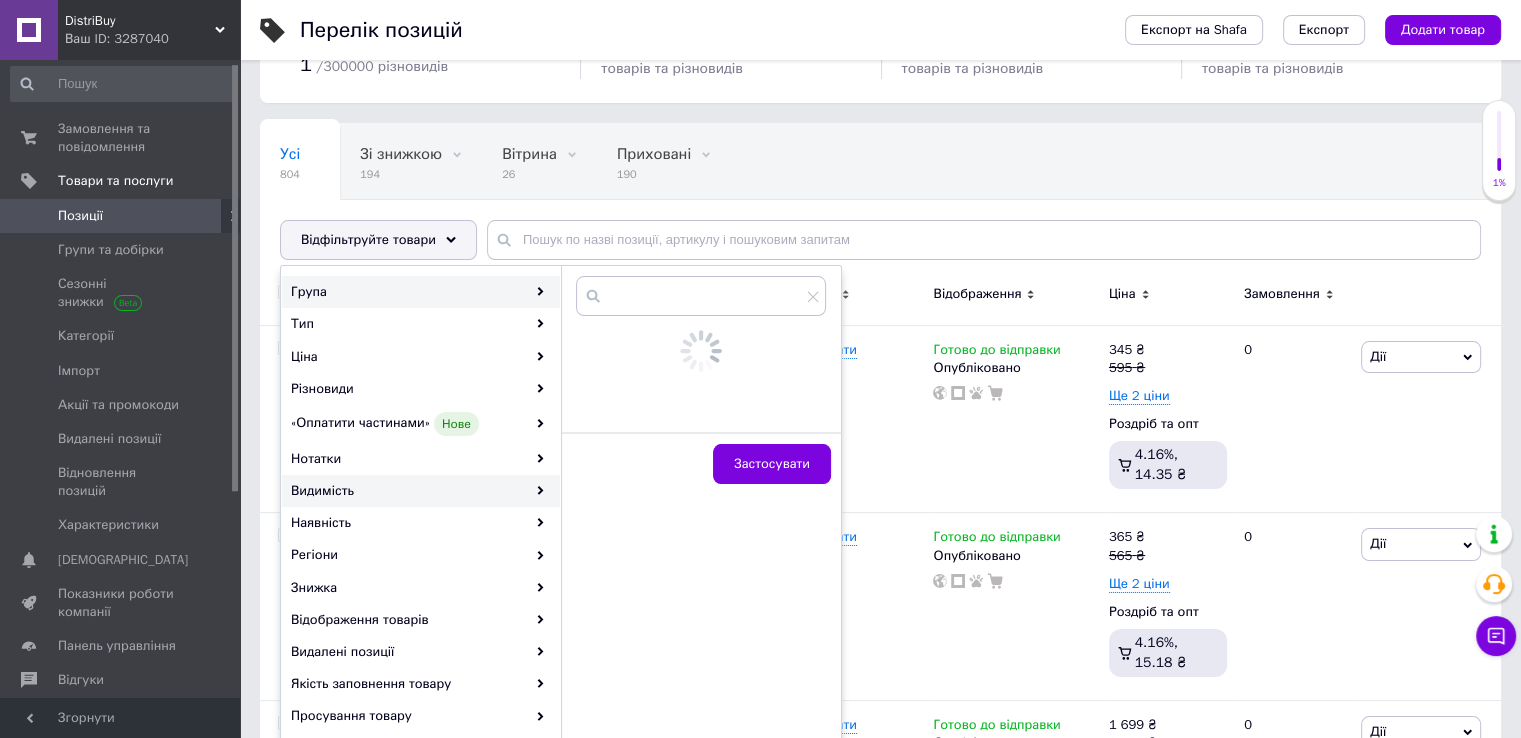 scroll, scrollTop: 200, scrollLeft: 0, axis: vertical 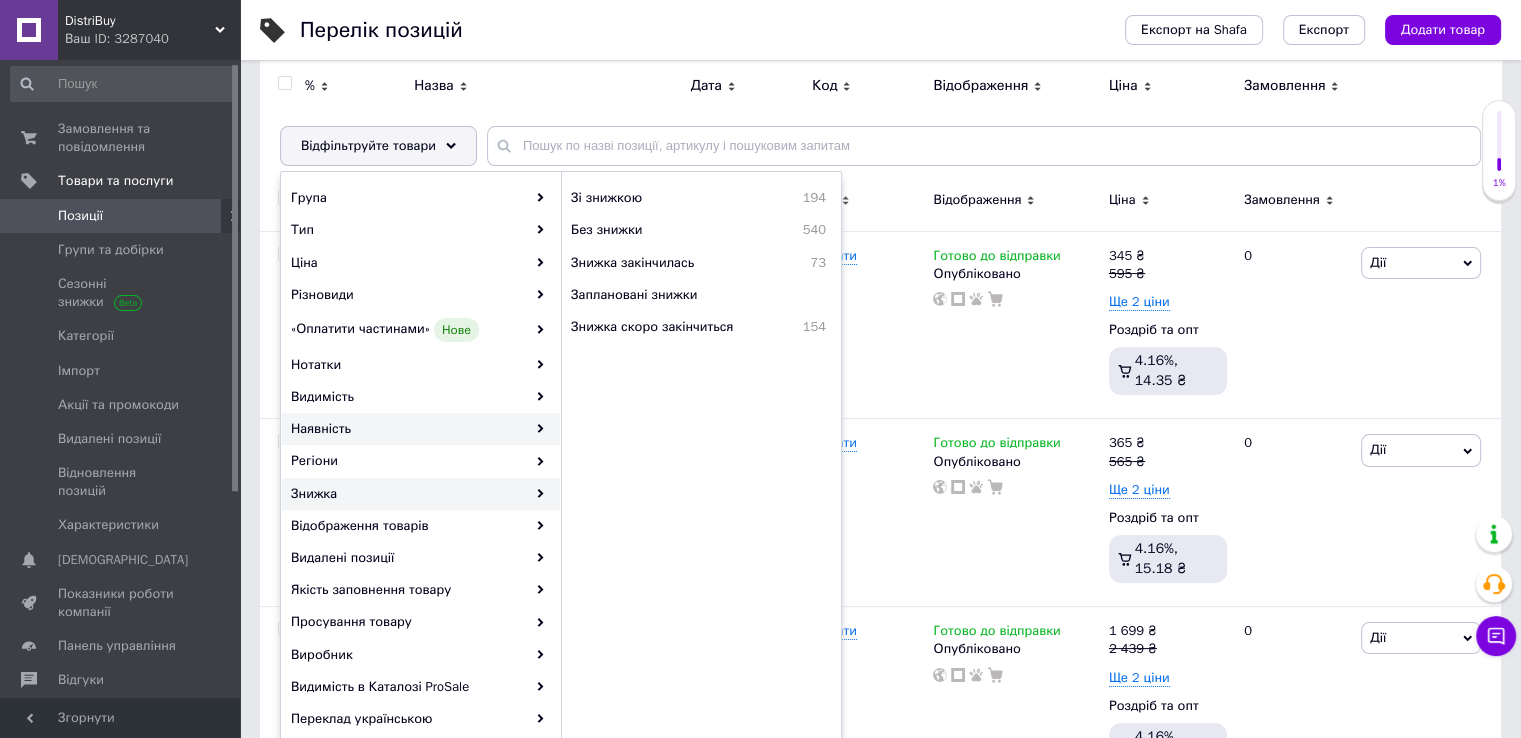 click on "Наявність" at bounding box center (421, 429) 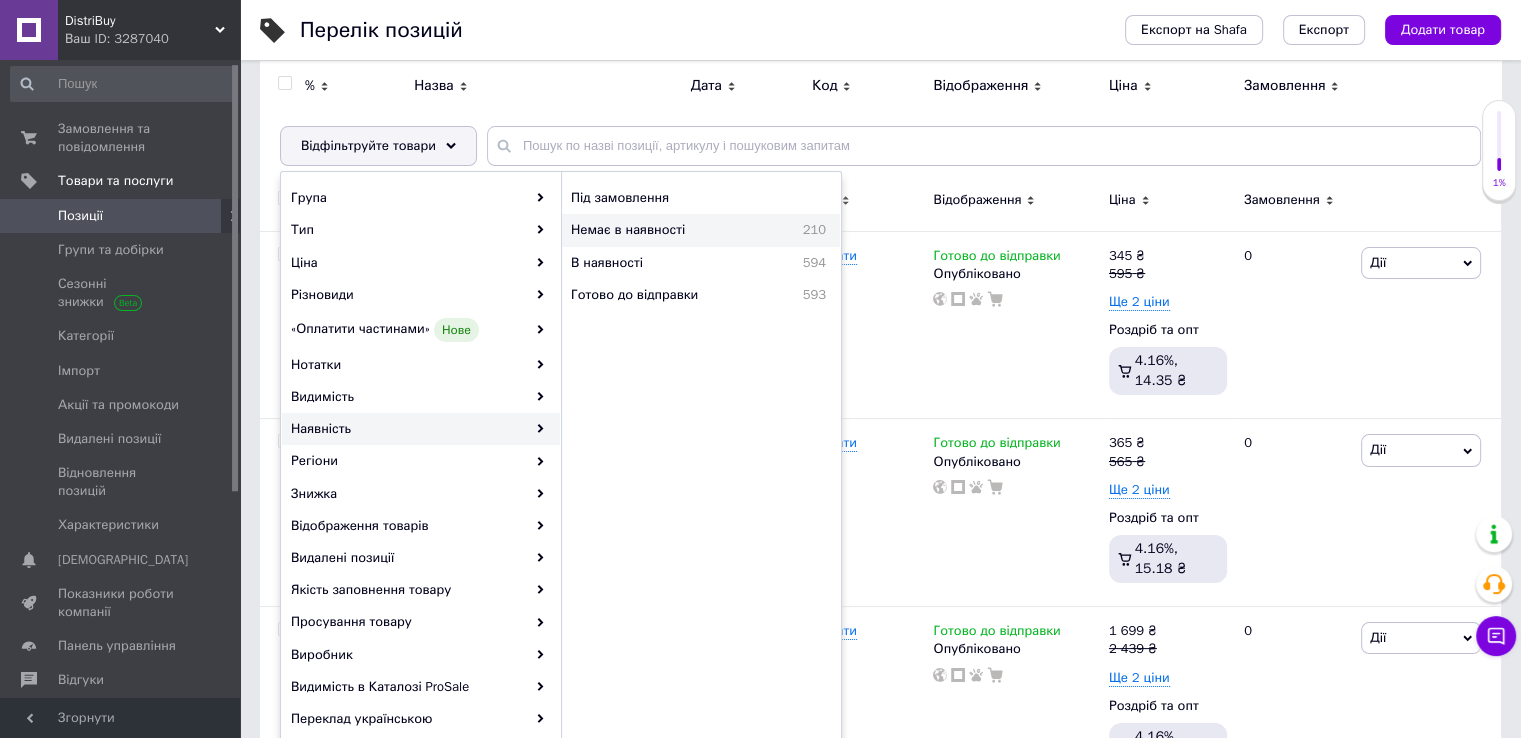 click on "Немає в наявності" at bounding box center [669, 230] 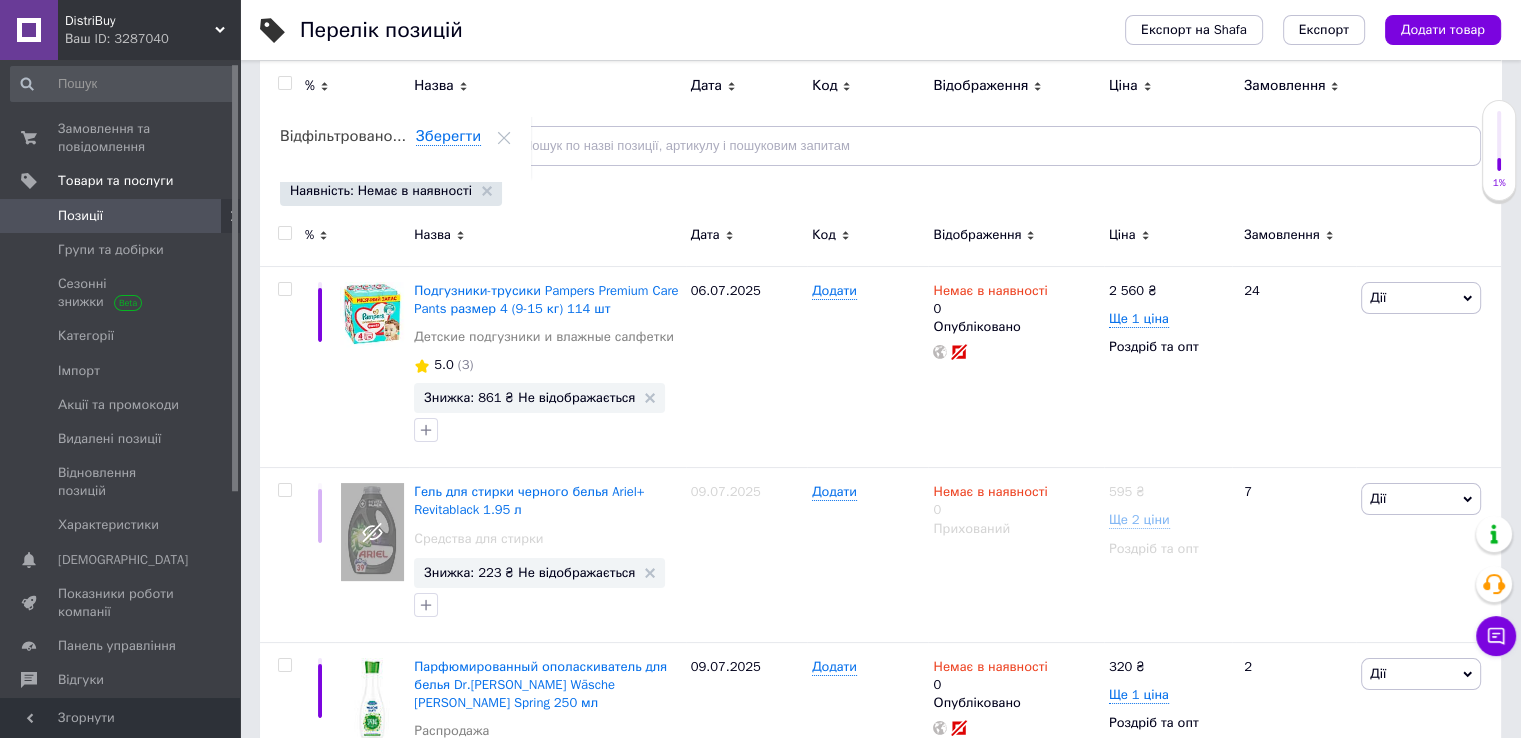 click on "Відфільтруйте товари" at bounding box center [368, 145] 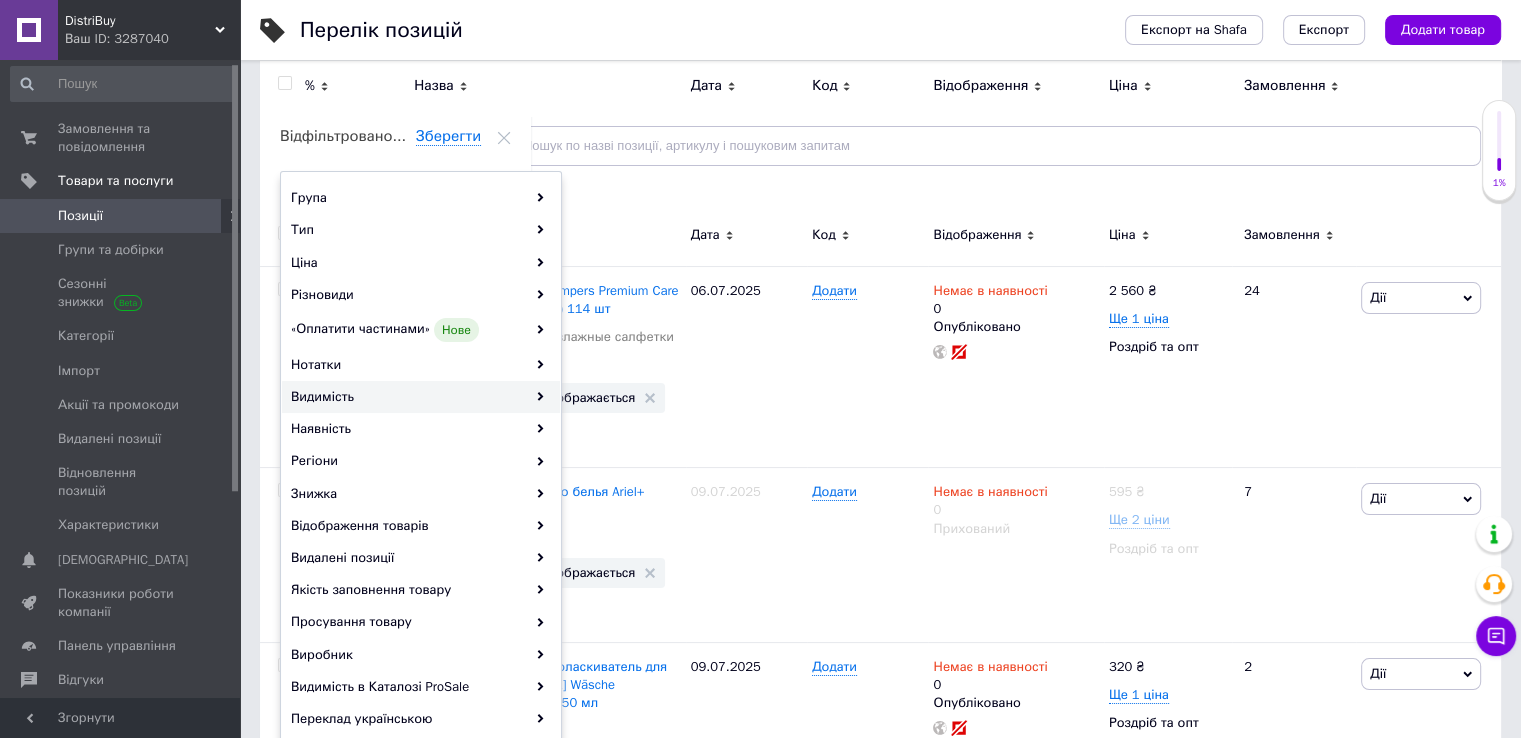 click on "Видимість" at bounding box center (421, 397) 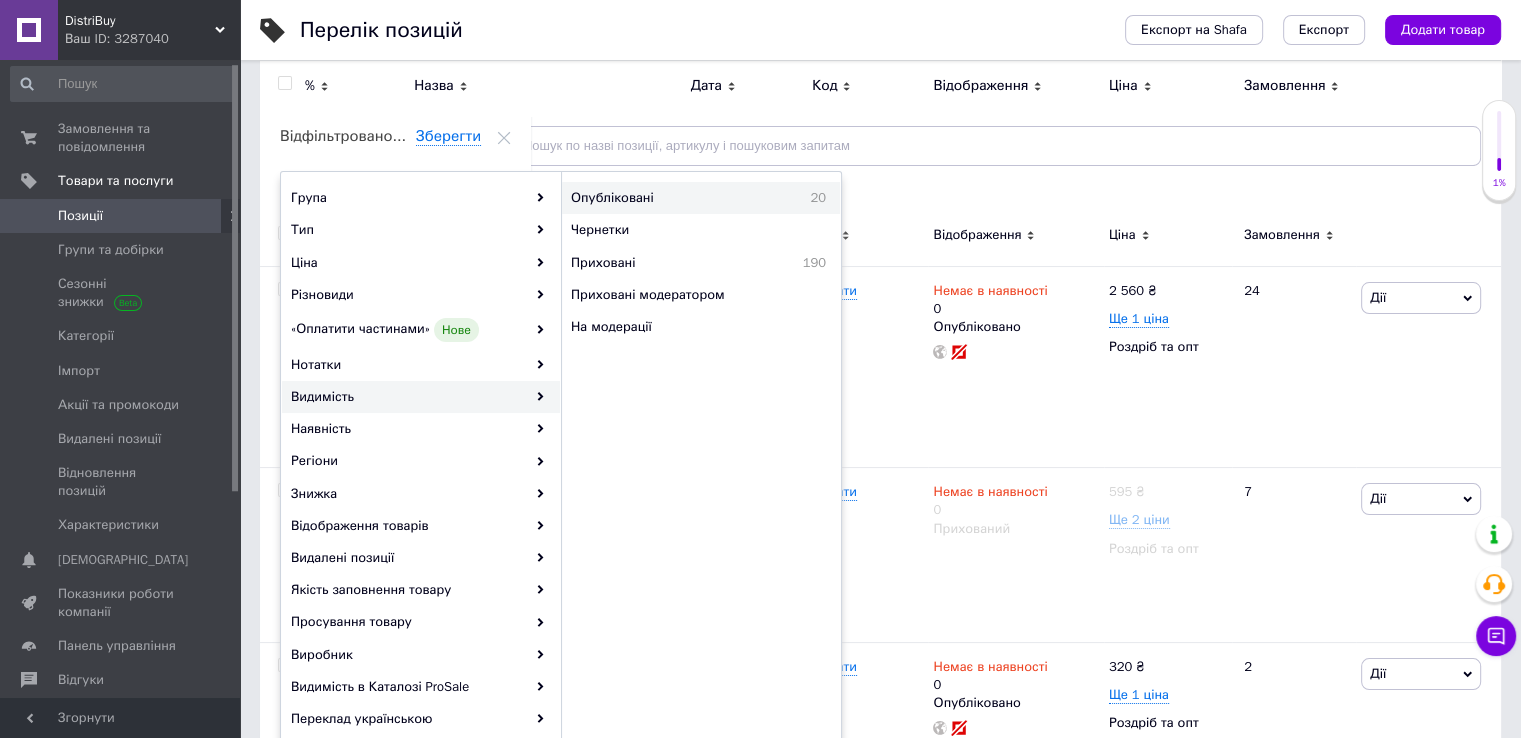 click on "Опубліковані" at bounding box center (668, 198) 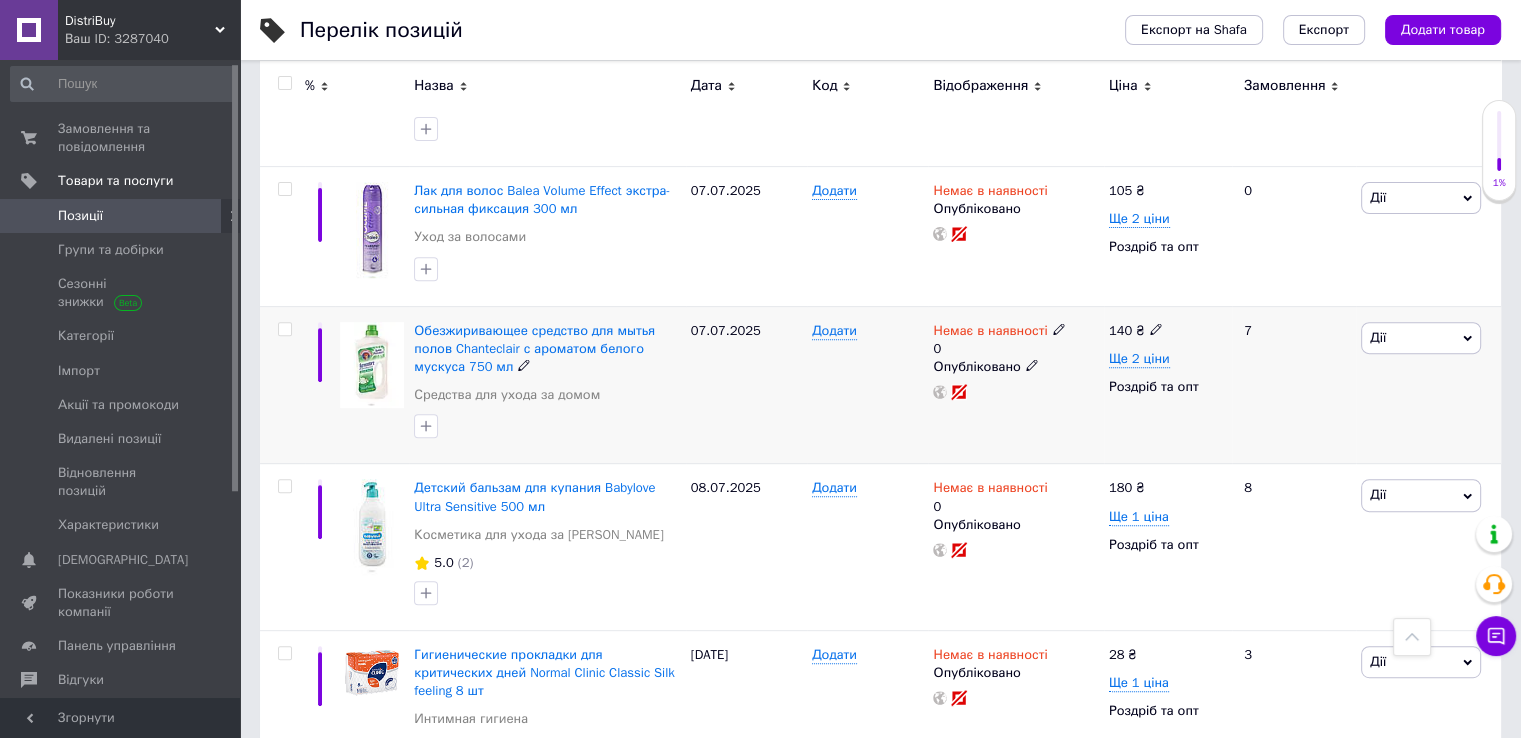 scroll, scrollTop: 700, scrollLeft: 0, axis: vertical 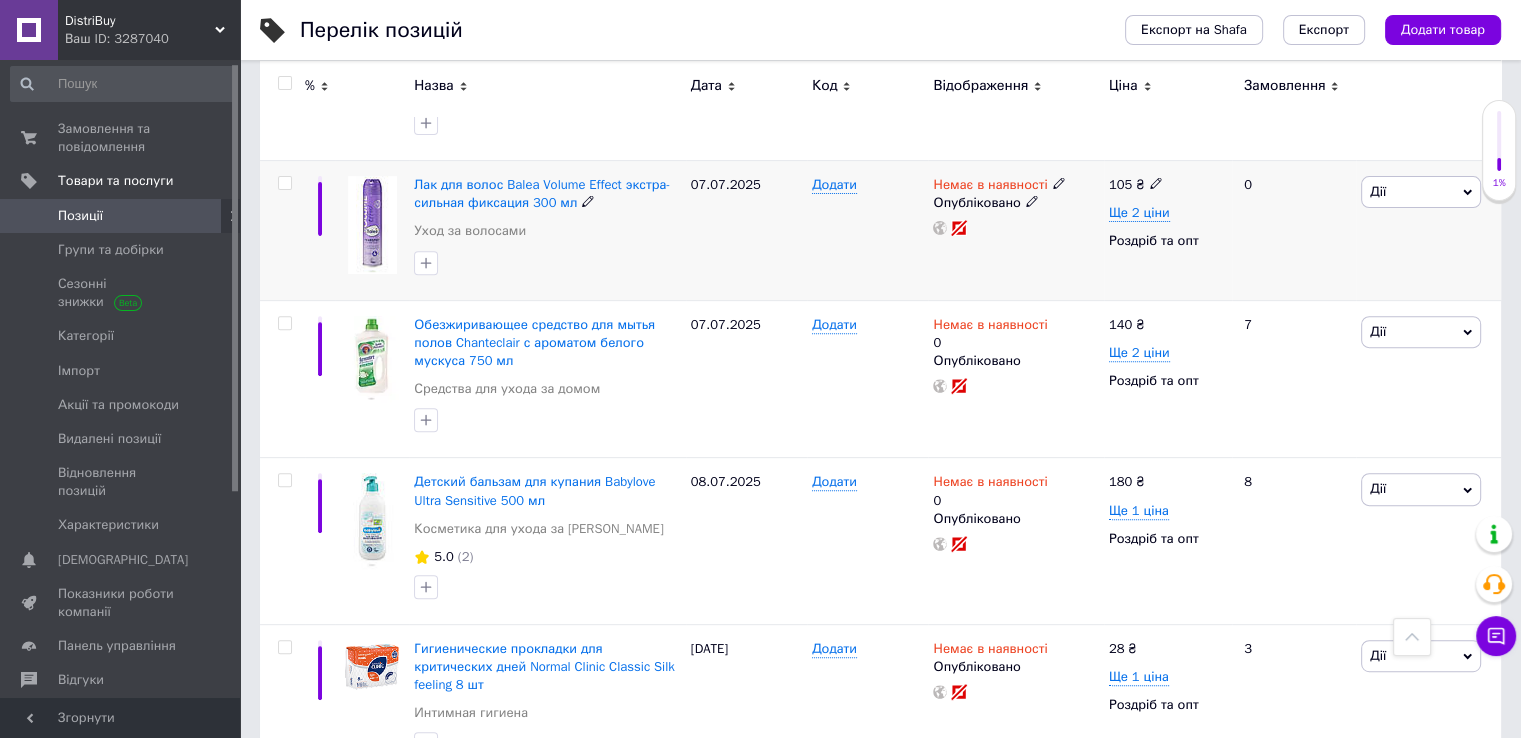 click 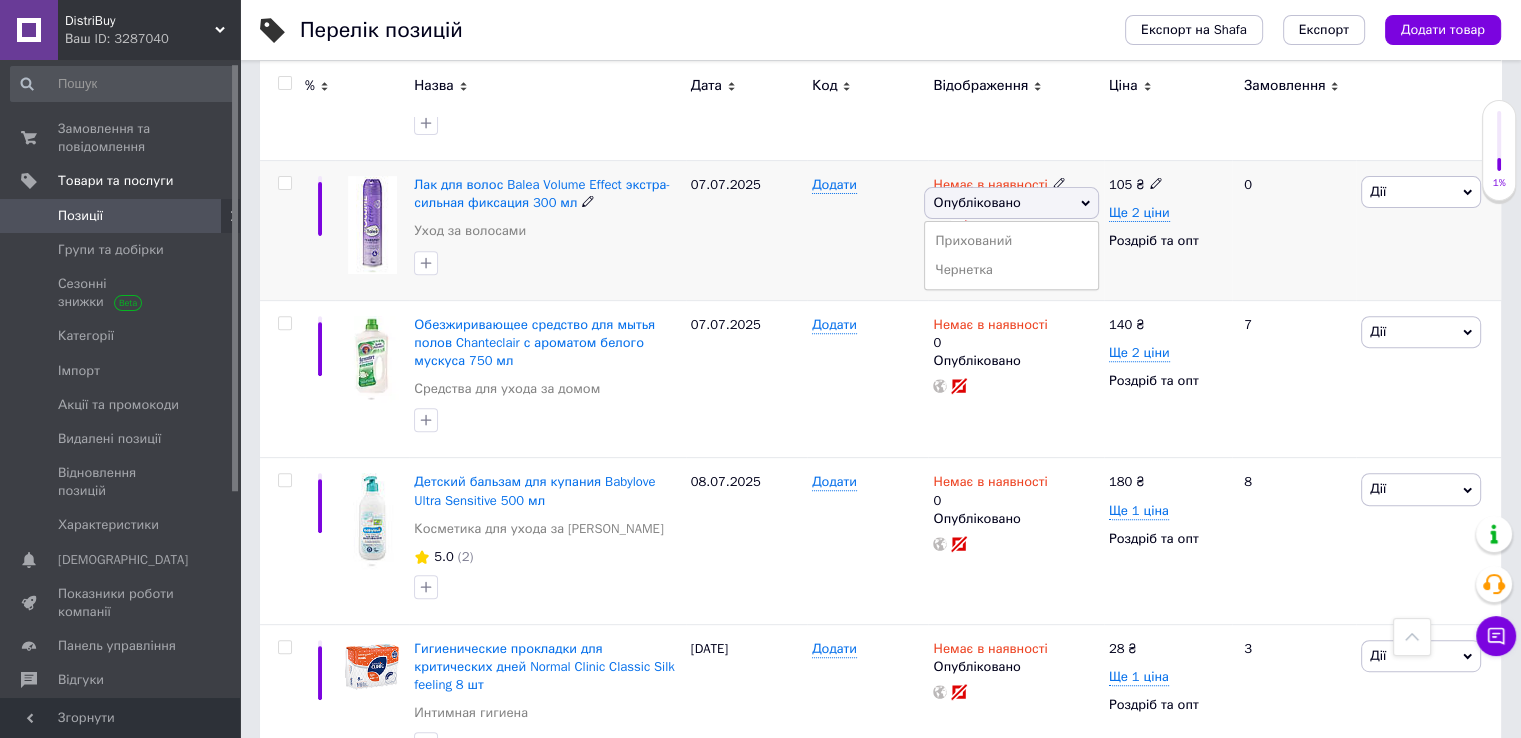 click on "Прихований" at bounding box center [1011, 241] 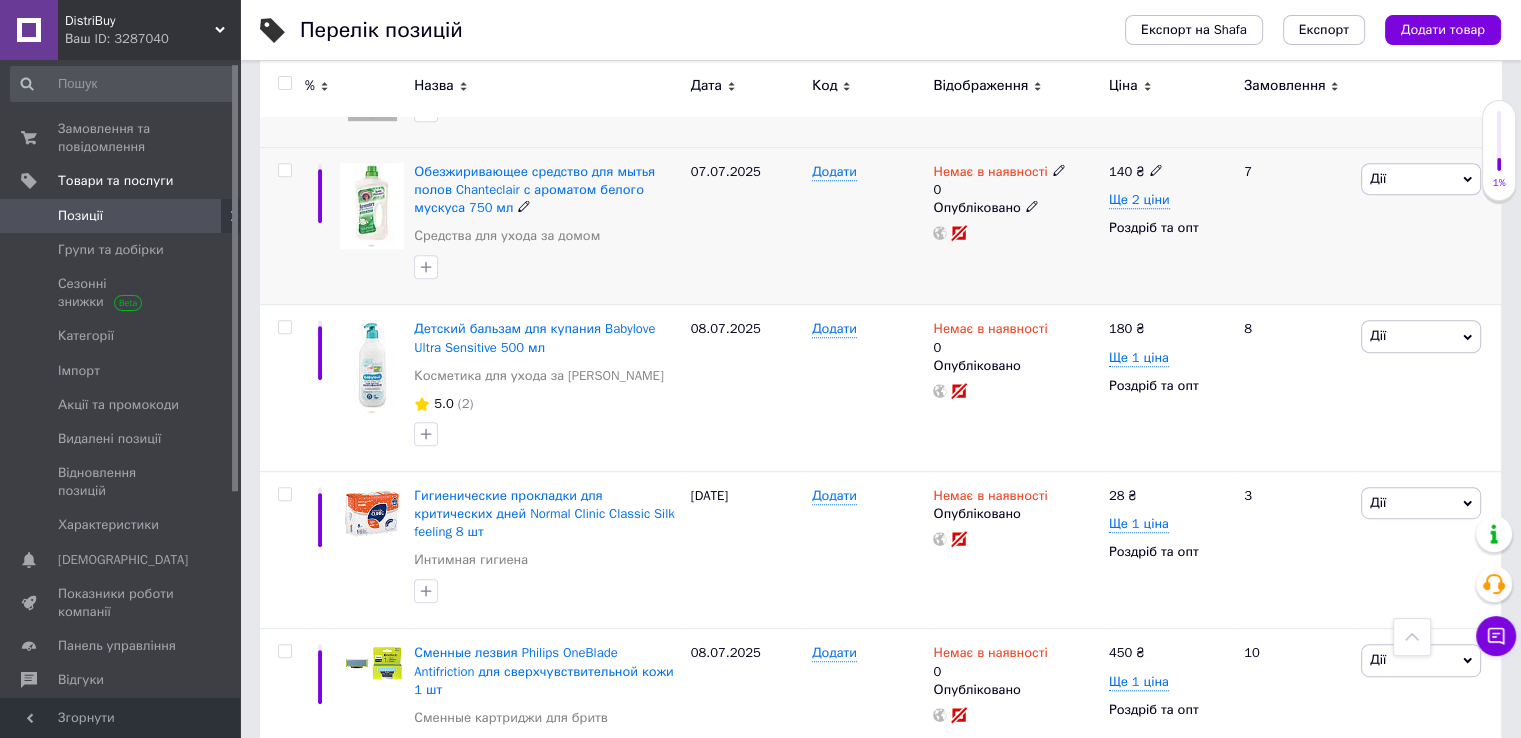 scroll, scrollTop: 900, scrollLeft: 0, axis: vertical 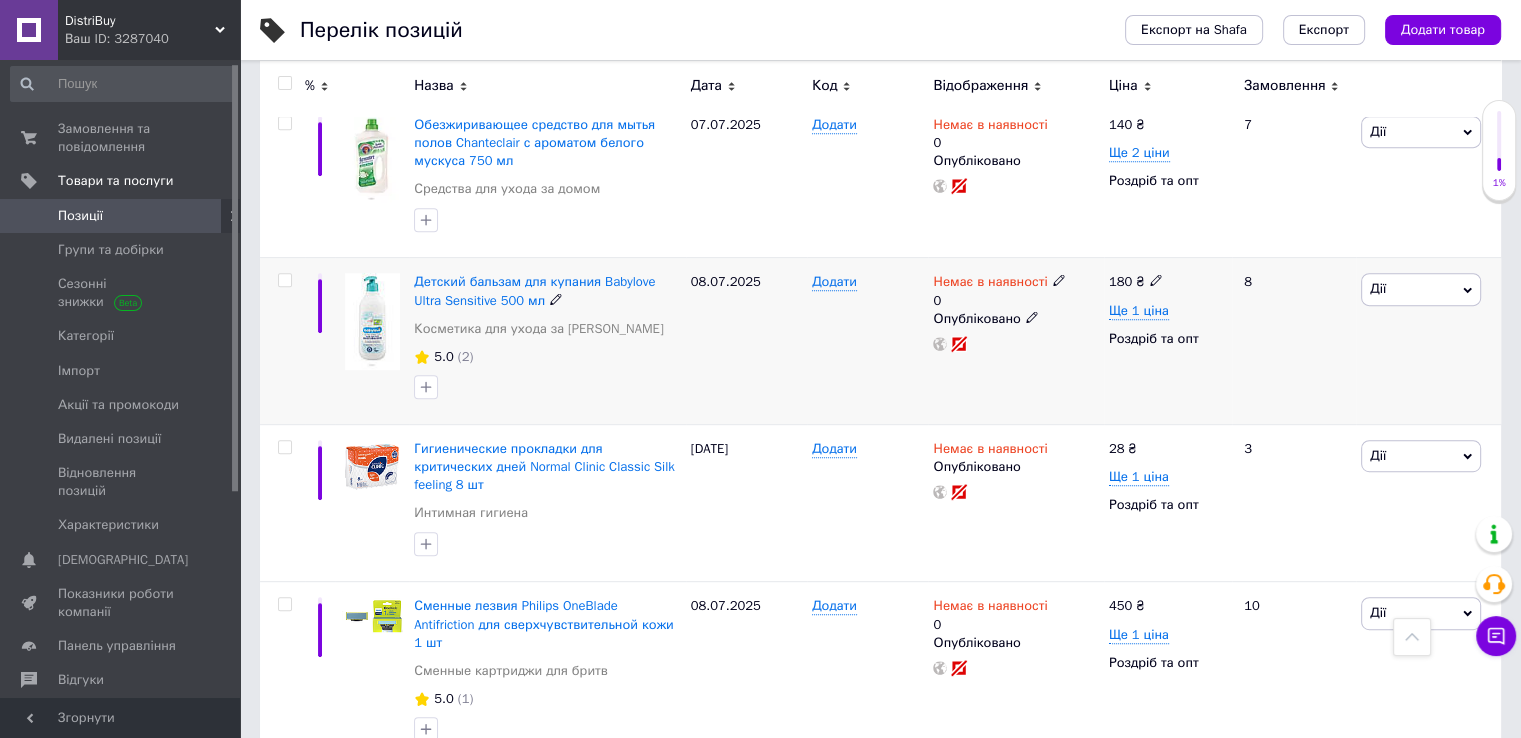 click 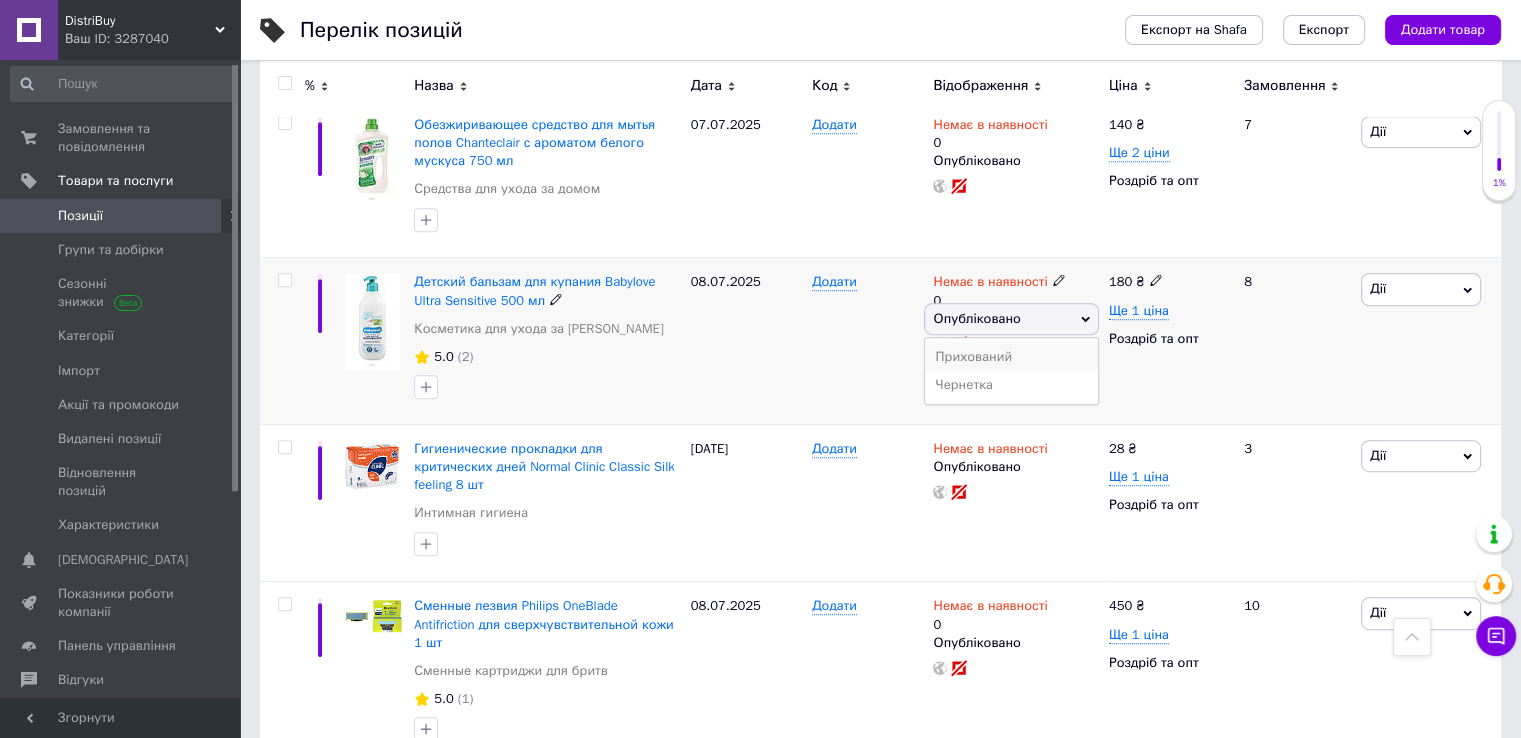 click on "Прихований" at bounding box center [1011, 357] 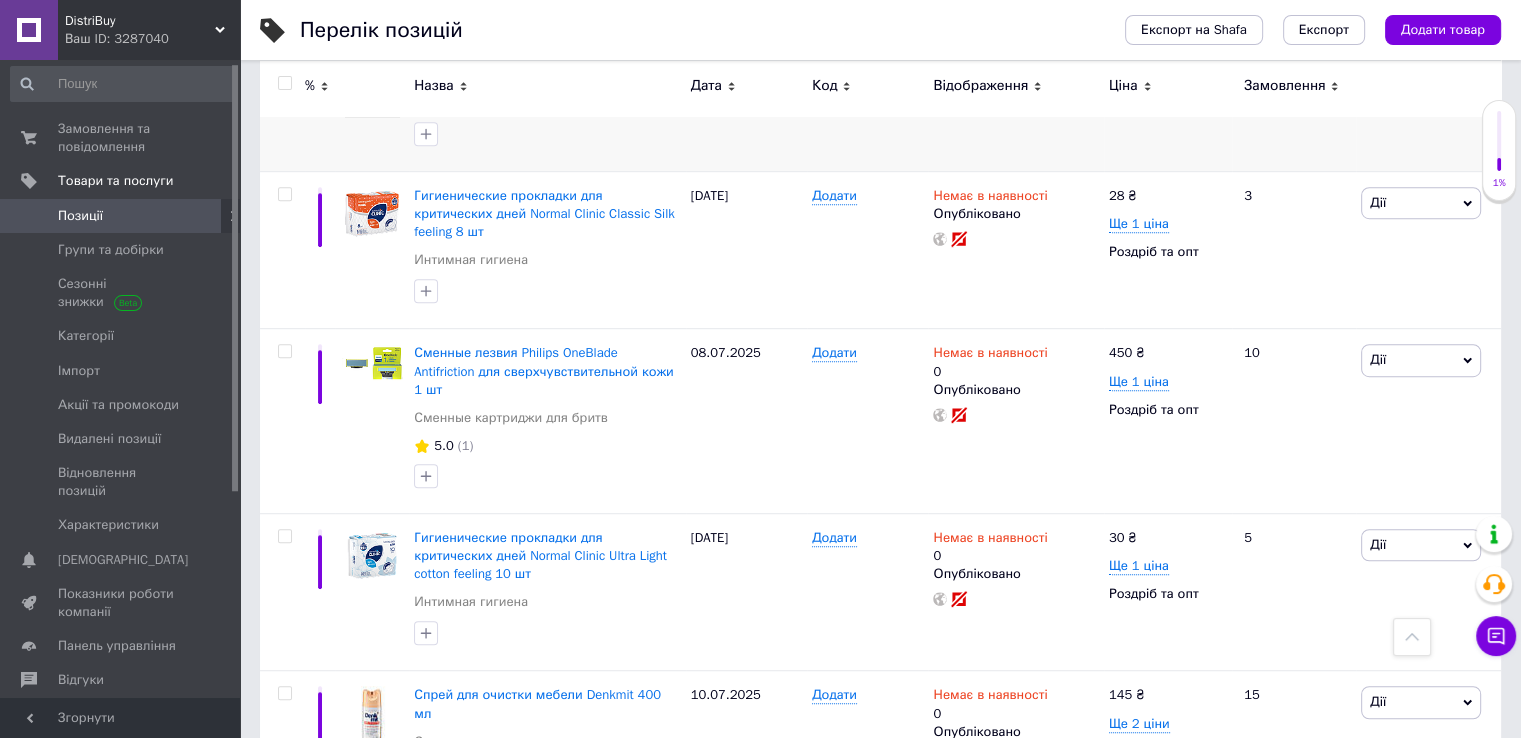 scroll, scrollTop: 1200, scrollLeft: 0, axis: vertical 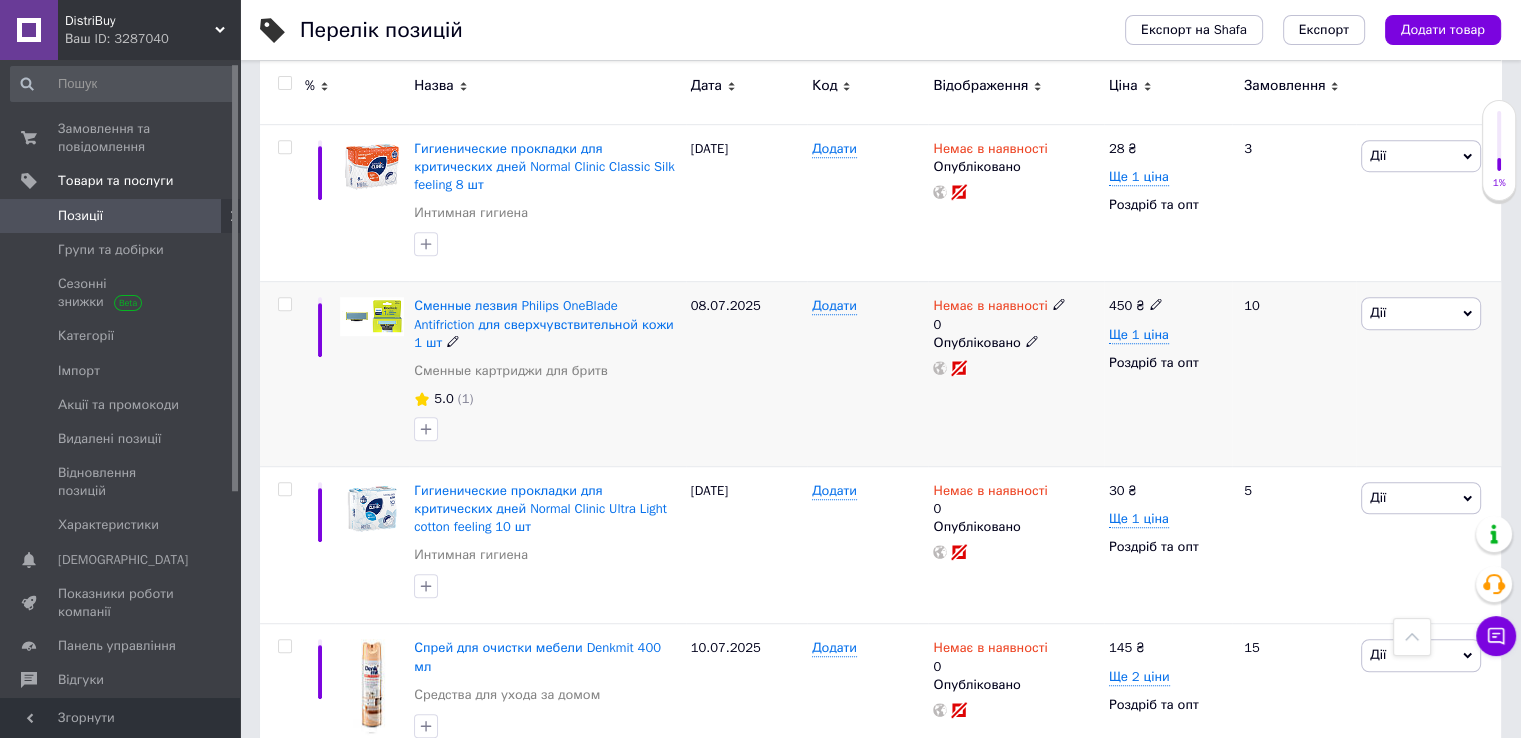 click 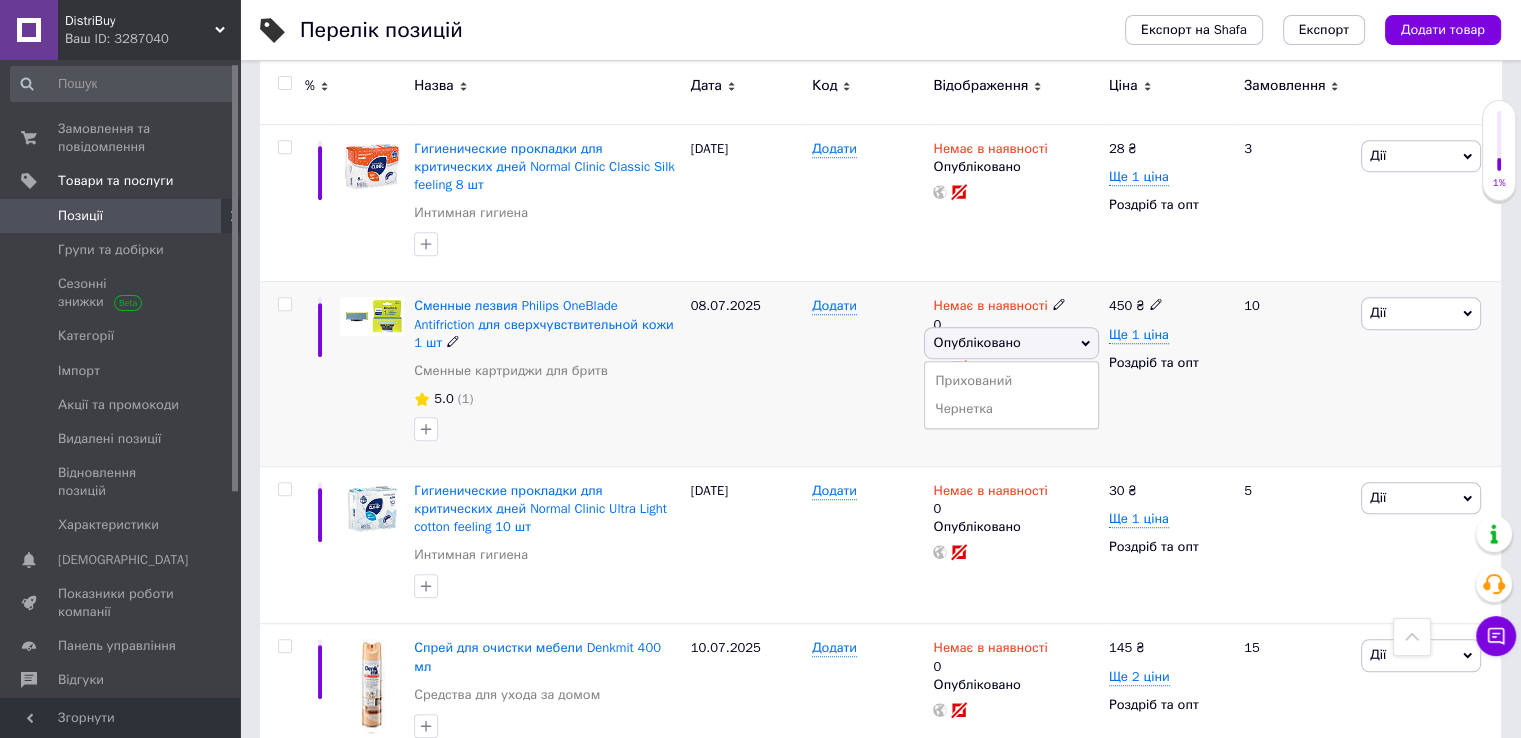 click on "Прихований" at bounding box center [1011, 381] 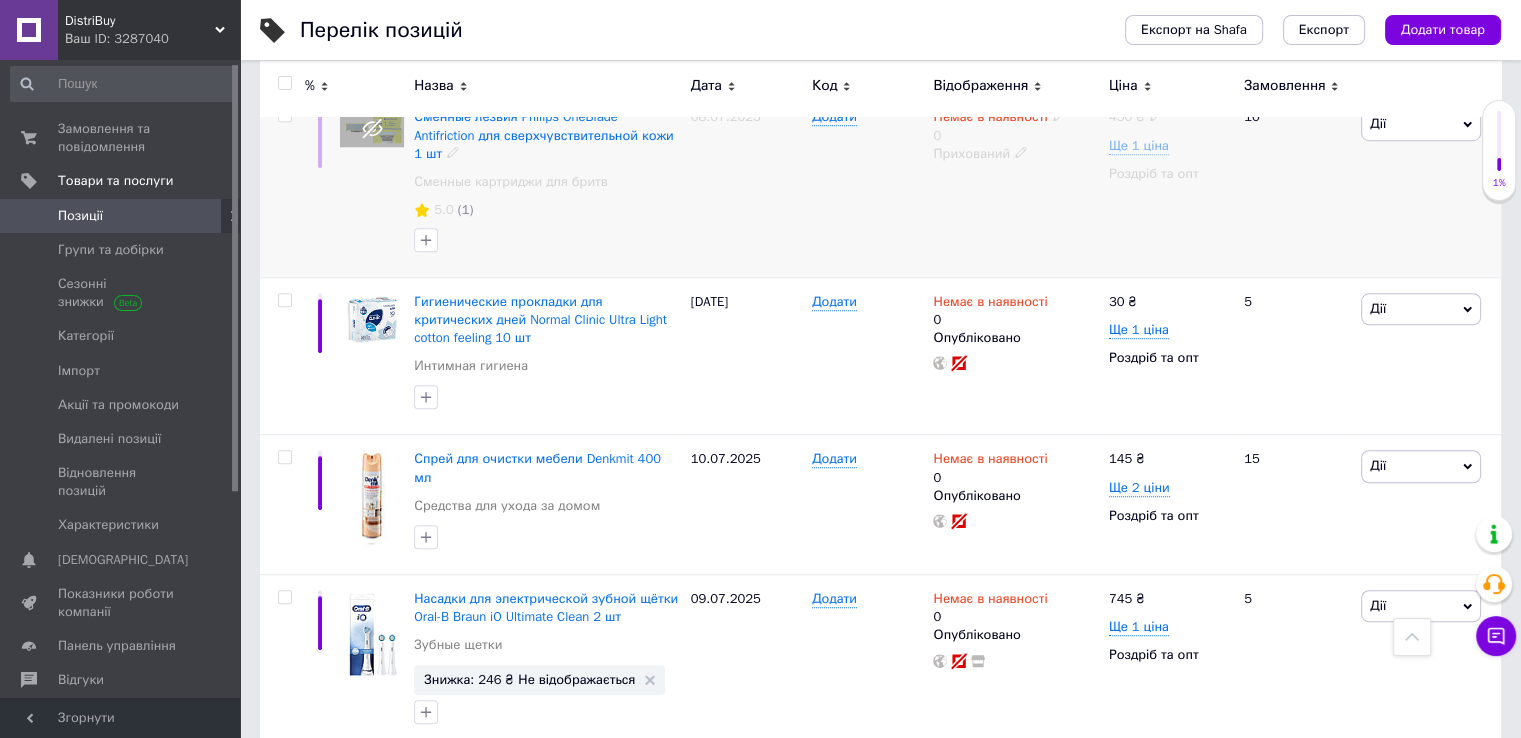 scroll, scrollTop: 1400, scrollLeft: 0, axis: vertical 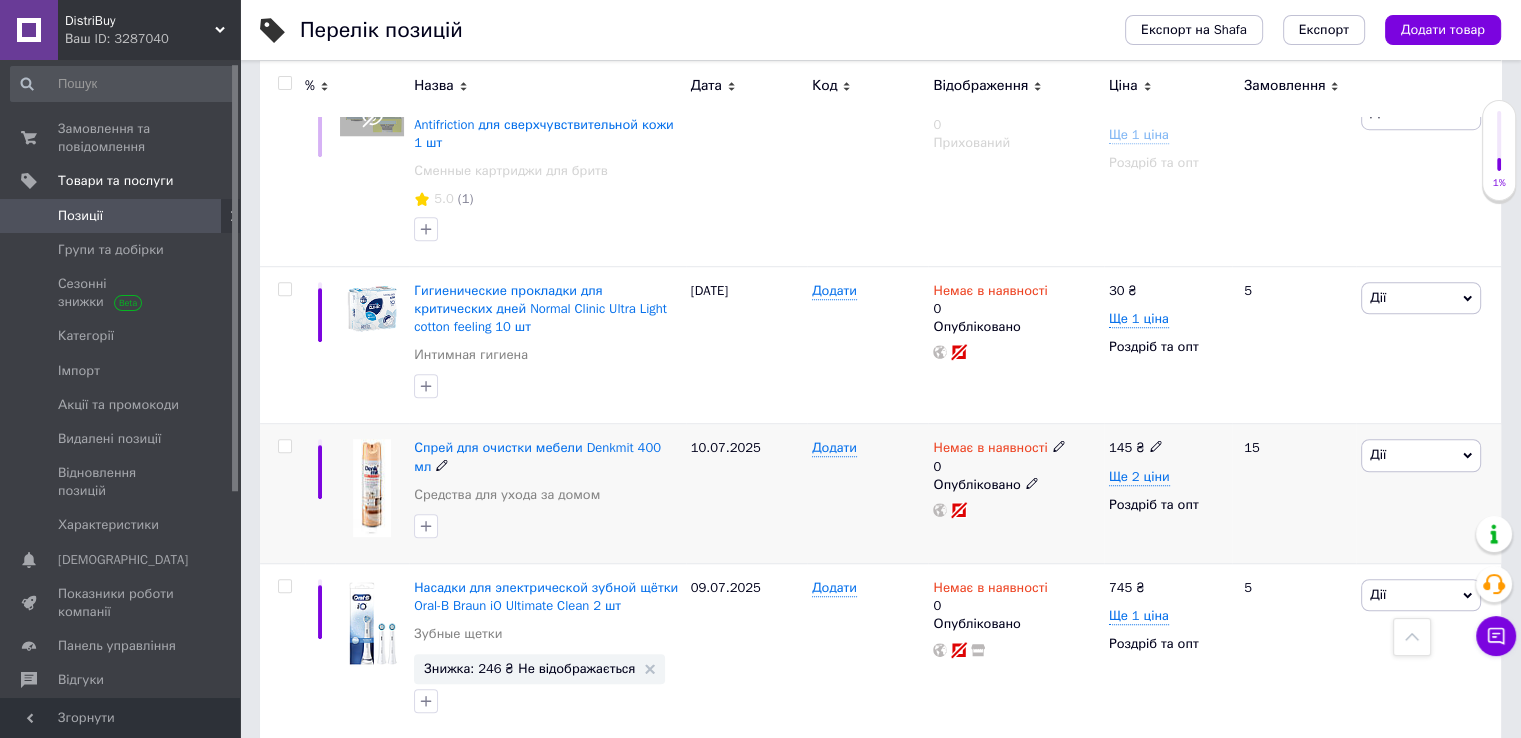 click 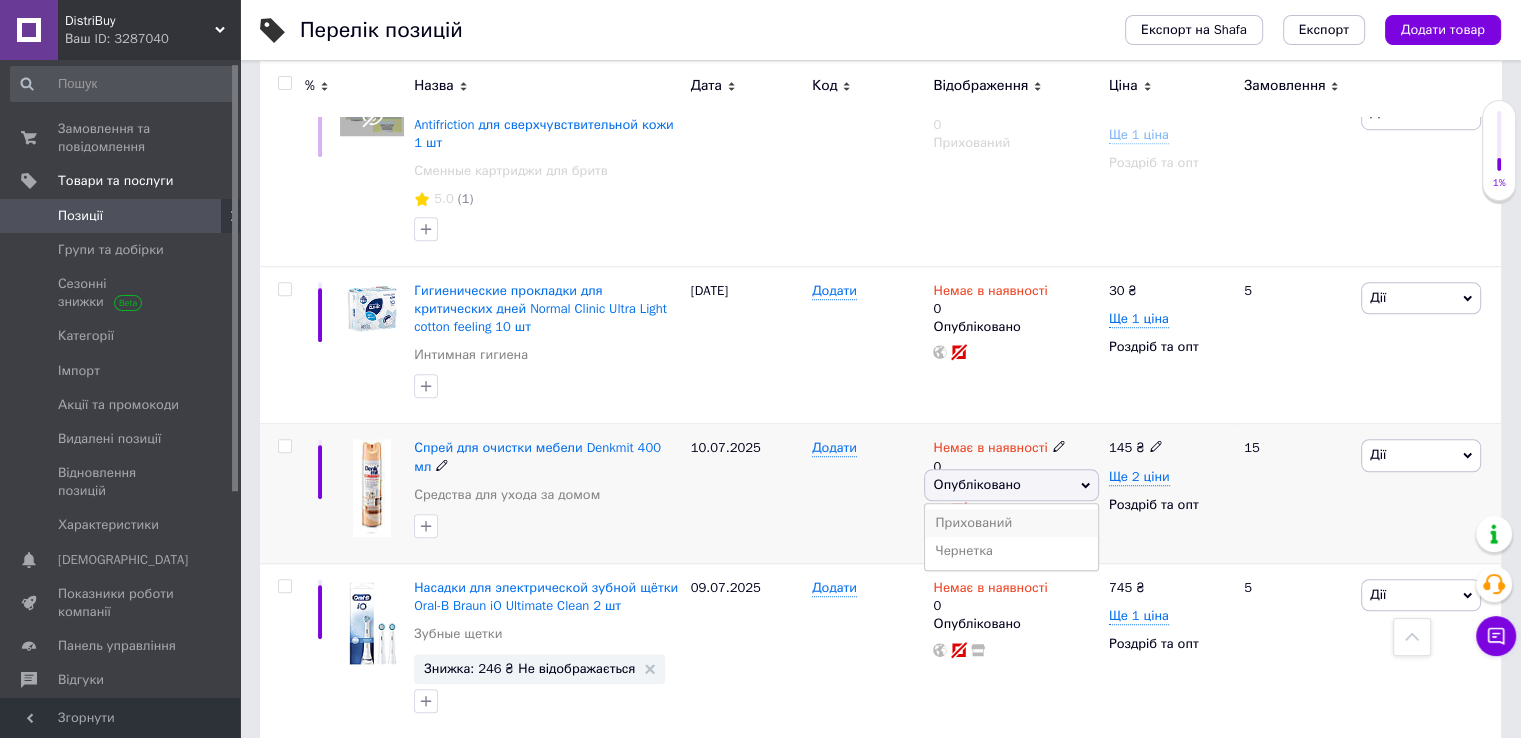 click on "Прихований" at bounding box center [1011, 523] 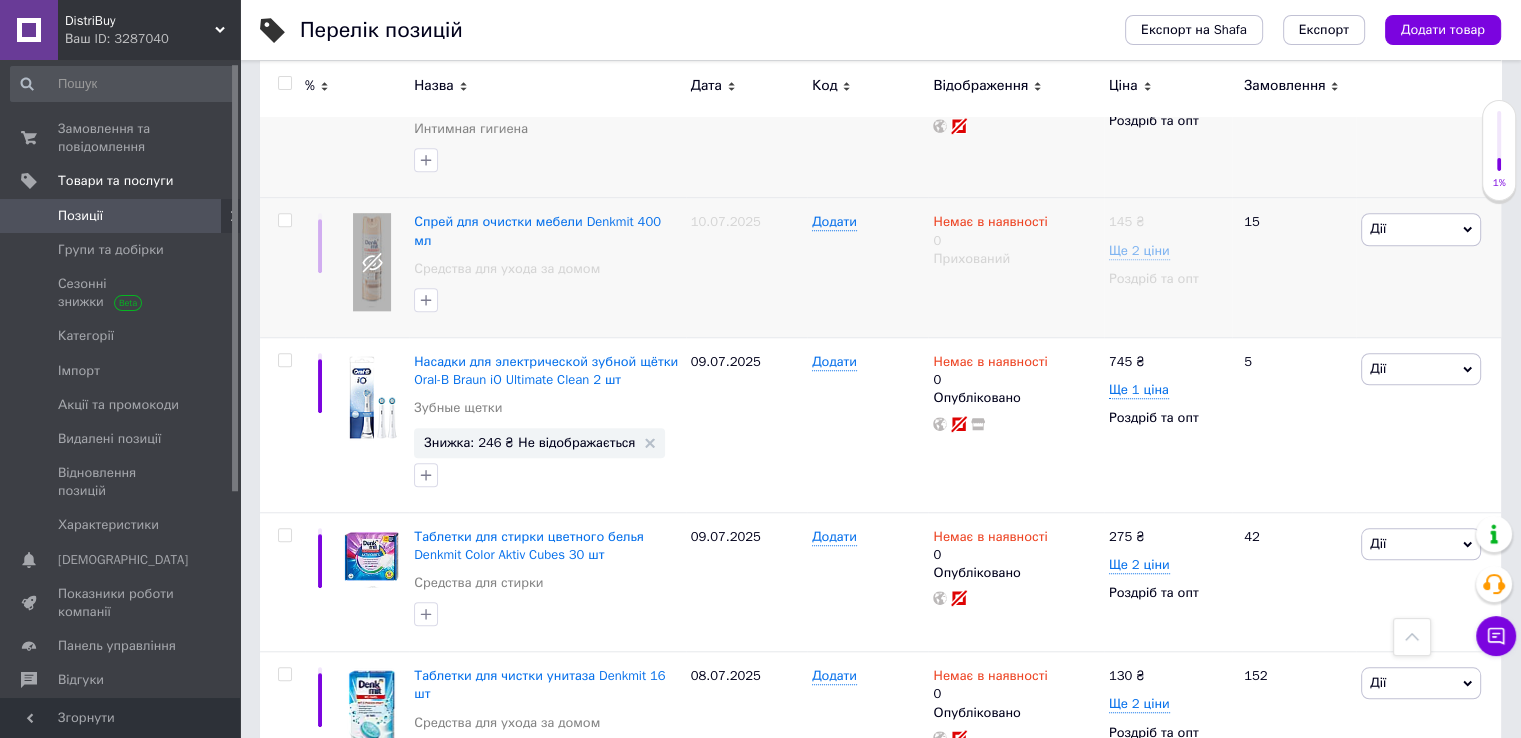 scroll, scrollTop: 1700, scrollLeft: 0, axis: vertical 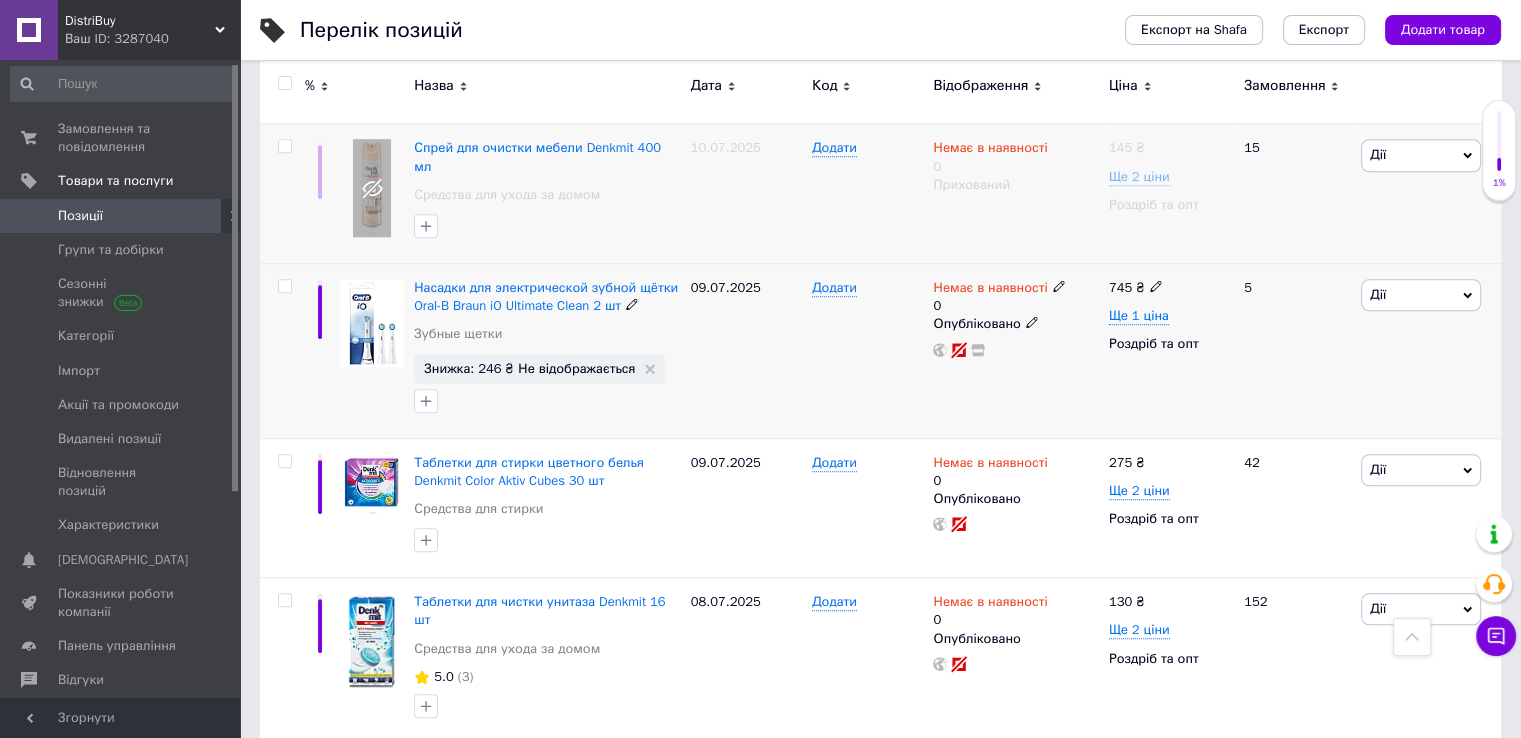 click 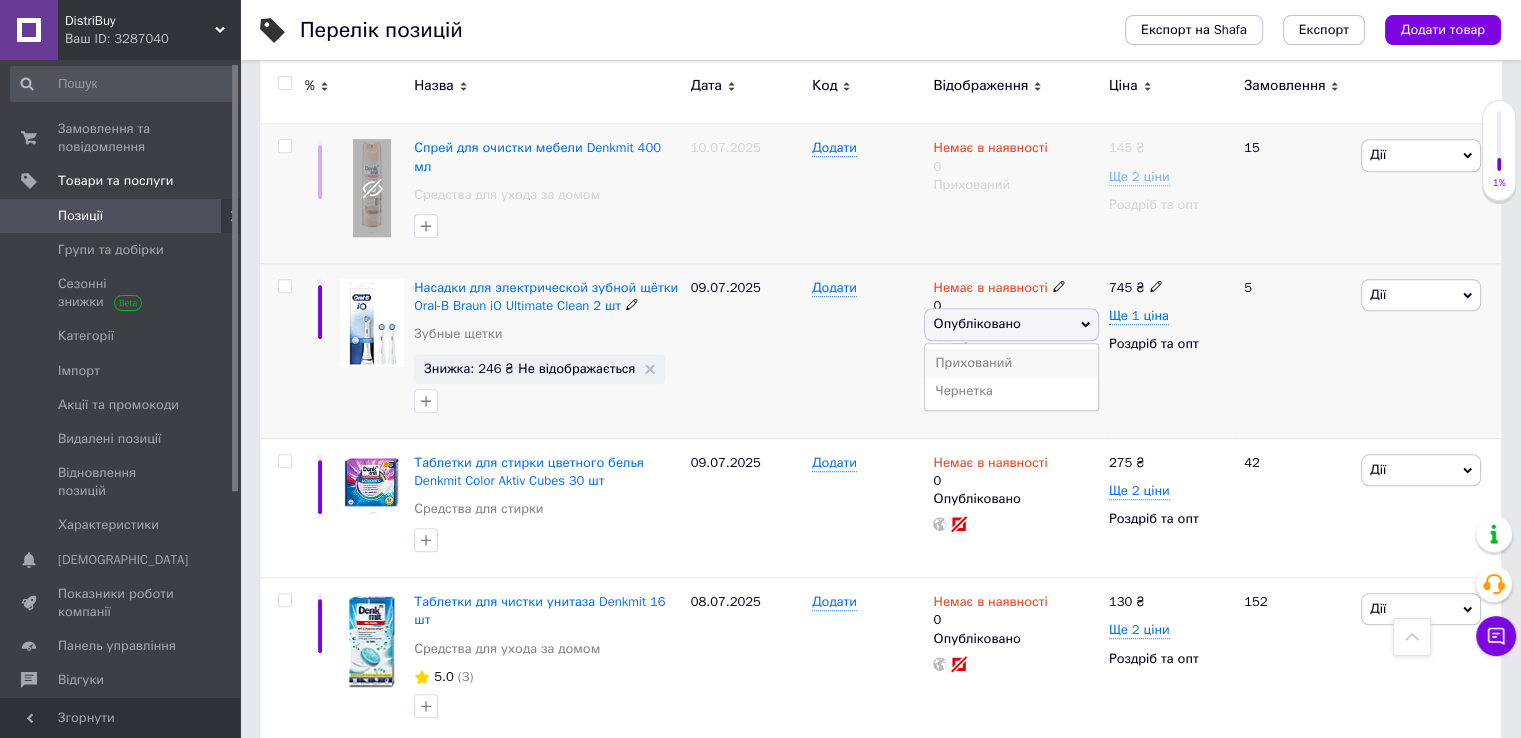 click on "Прихований" at bounding box center (1011, 363) 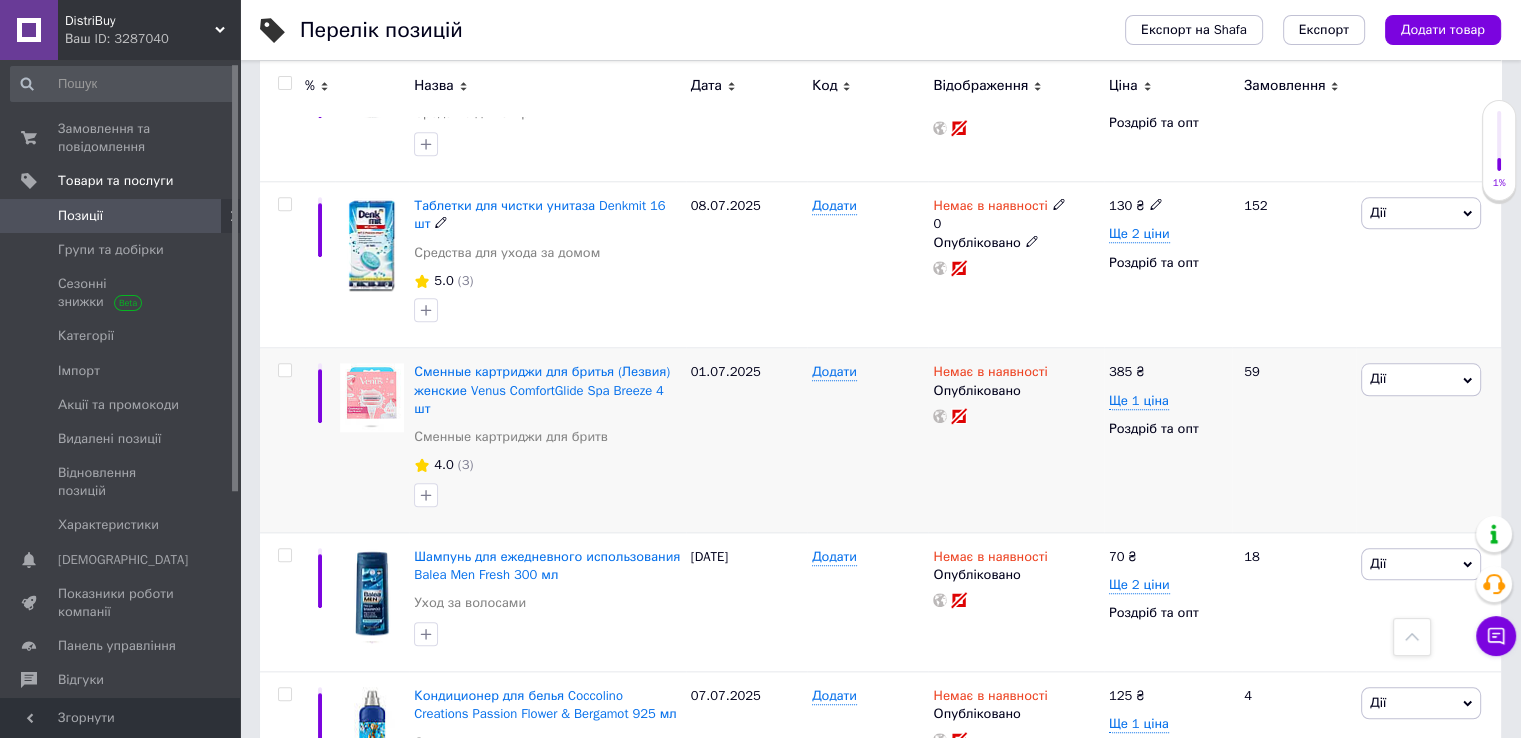 scroll, scrollTop: 2100, scrollLeft: 0, axis: vertical 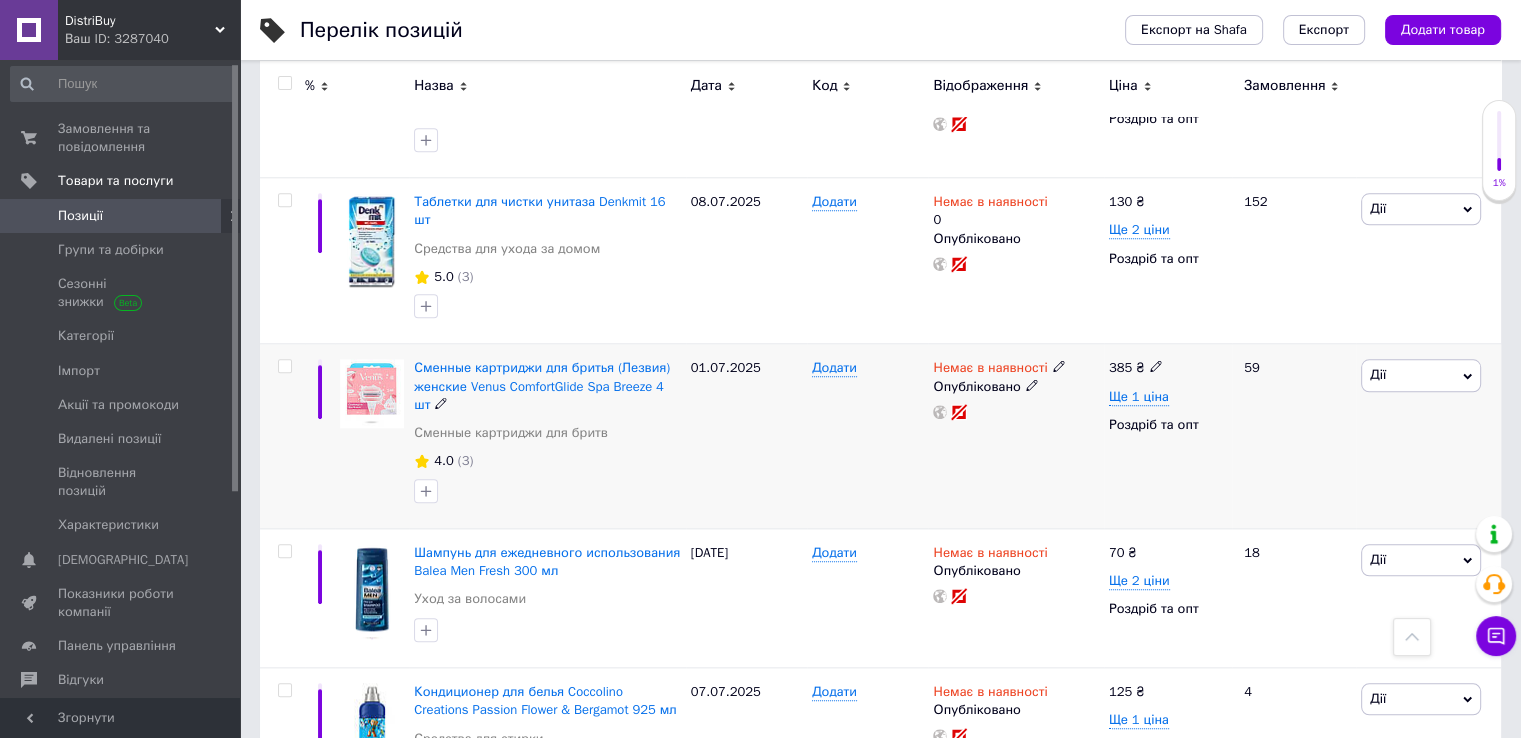 click 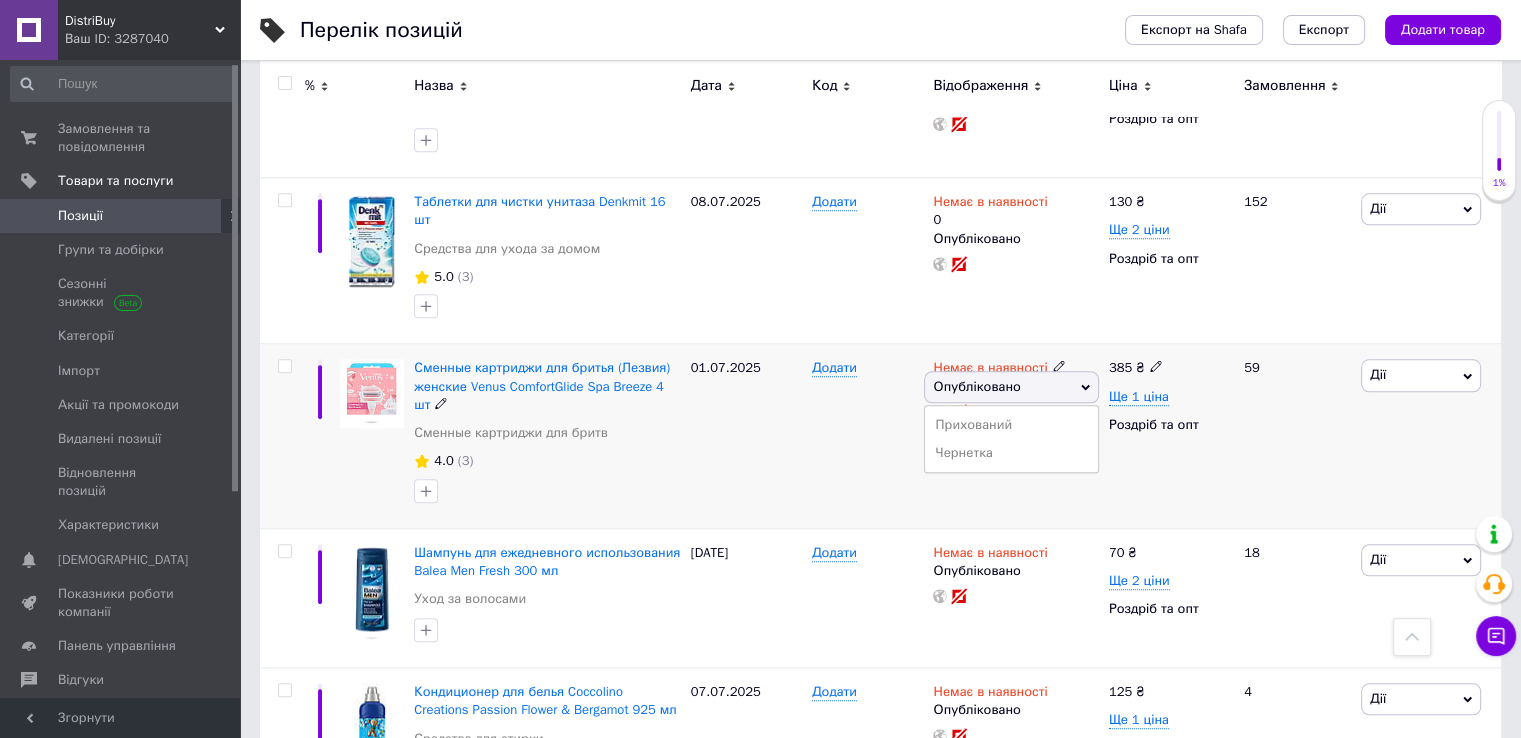 click on "Прихований" at bounding box center (1011, 425) 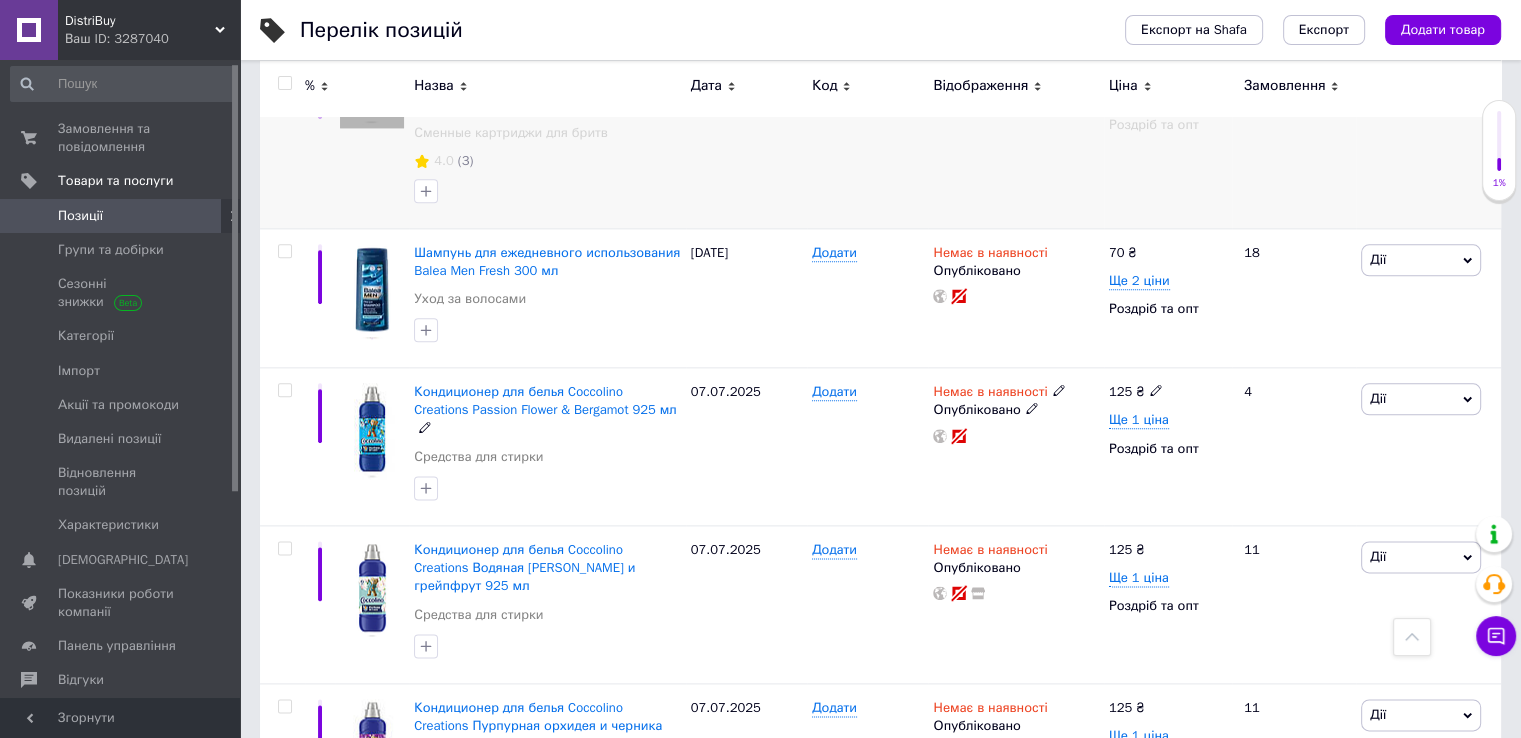 scroll, scrollTop: 2500, scrollLeft: 0, axis: vertical 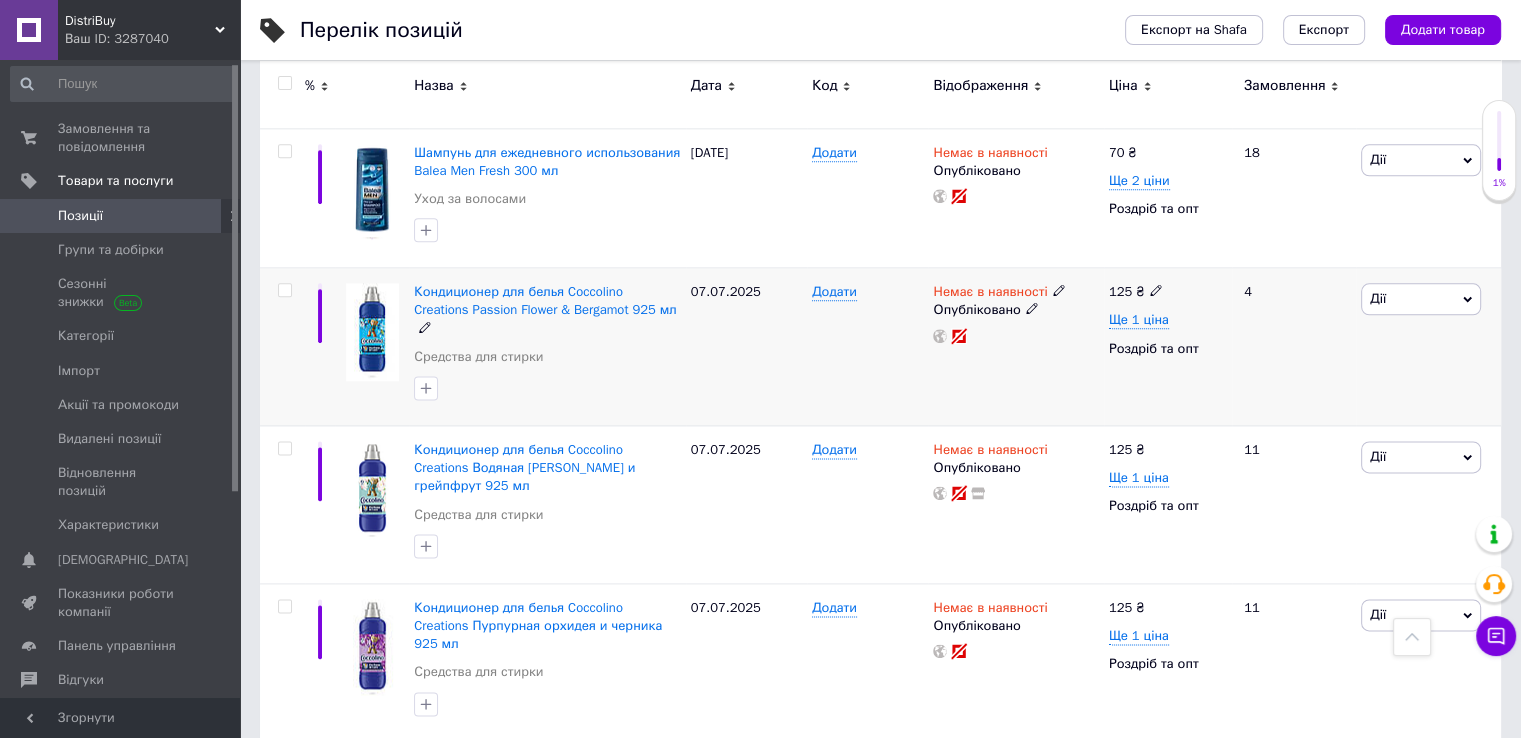 click 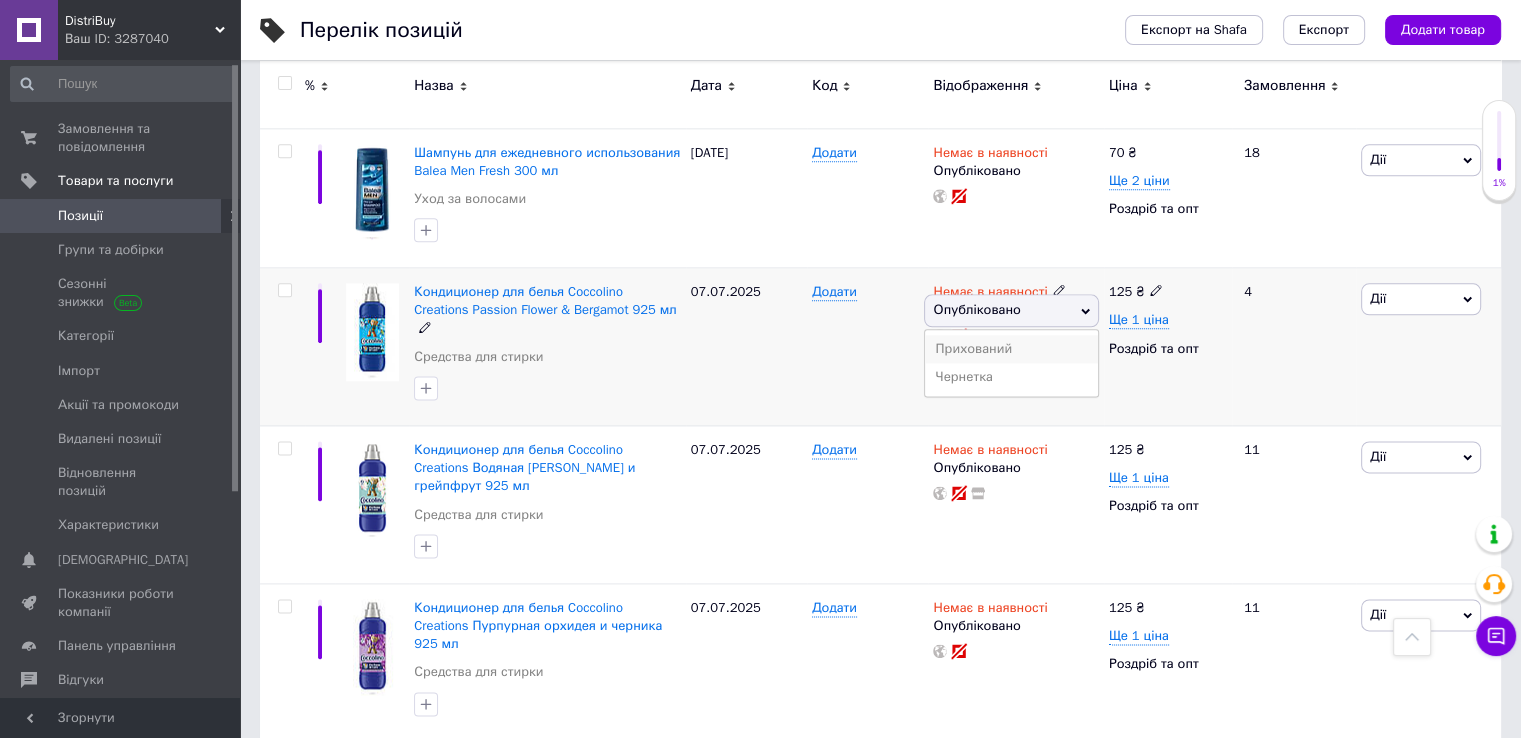 click on "Прихований" at bounding box center [1011, 349] 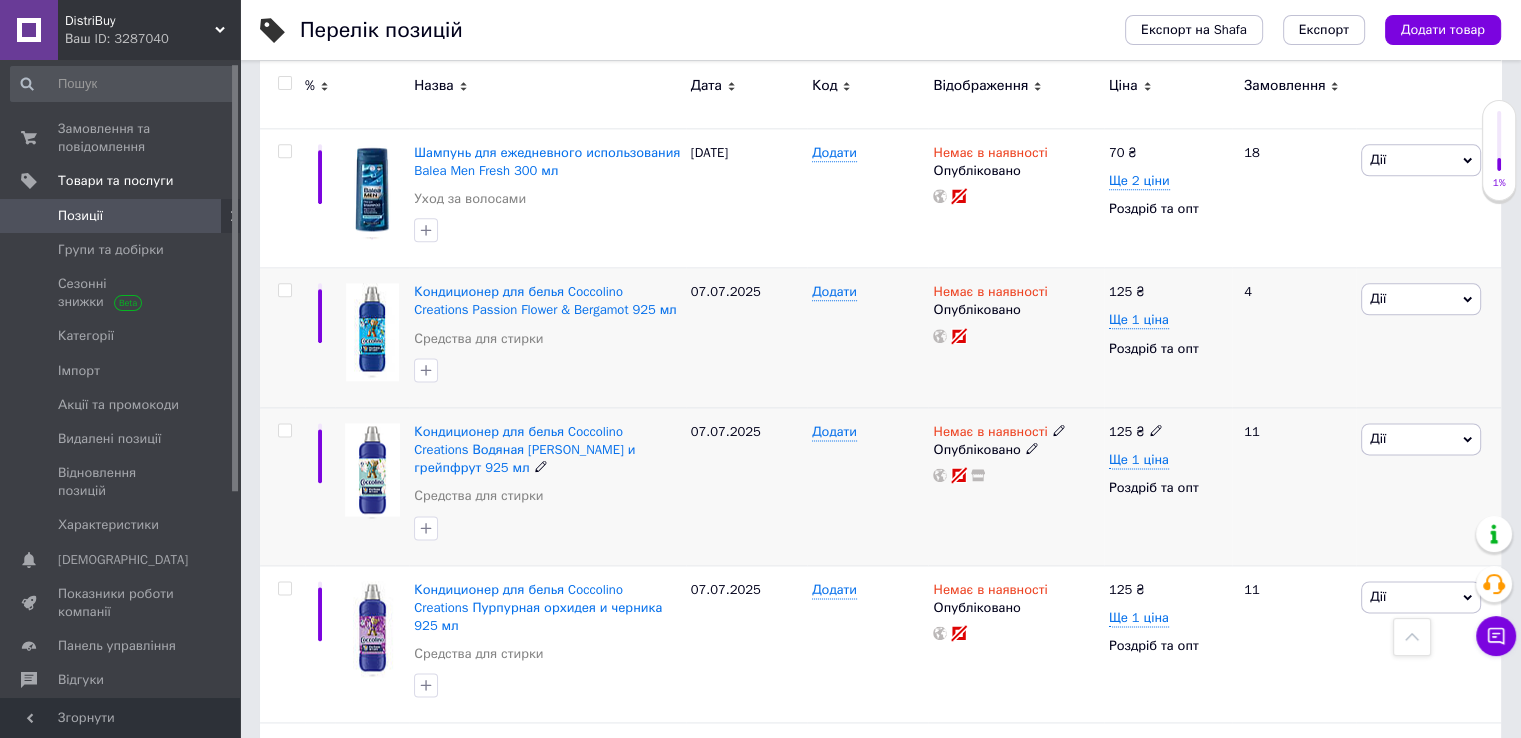 click 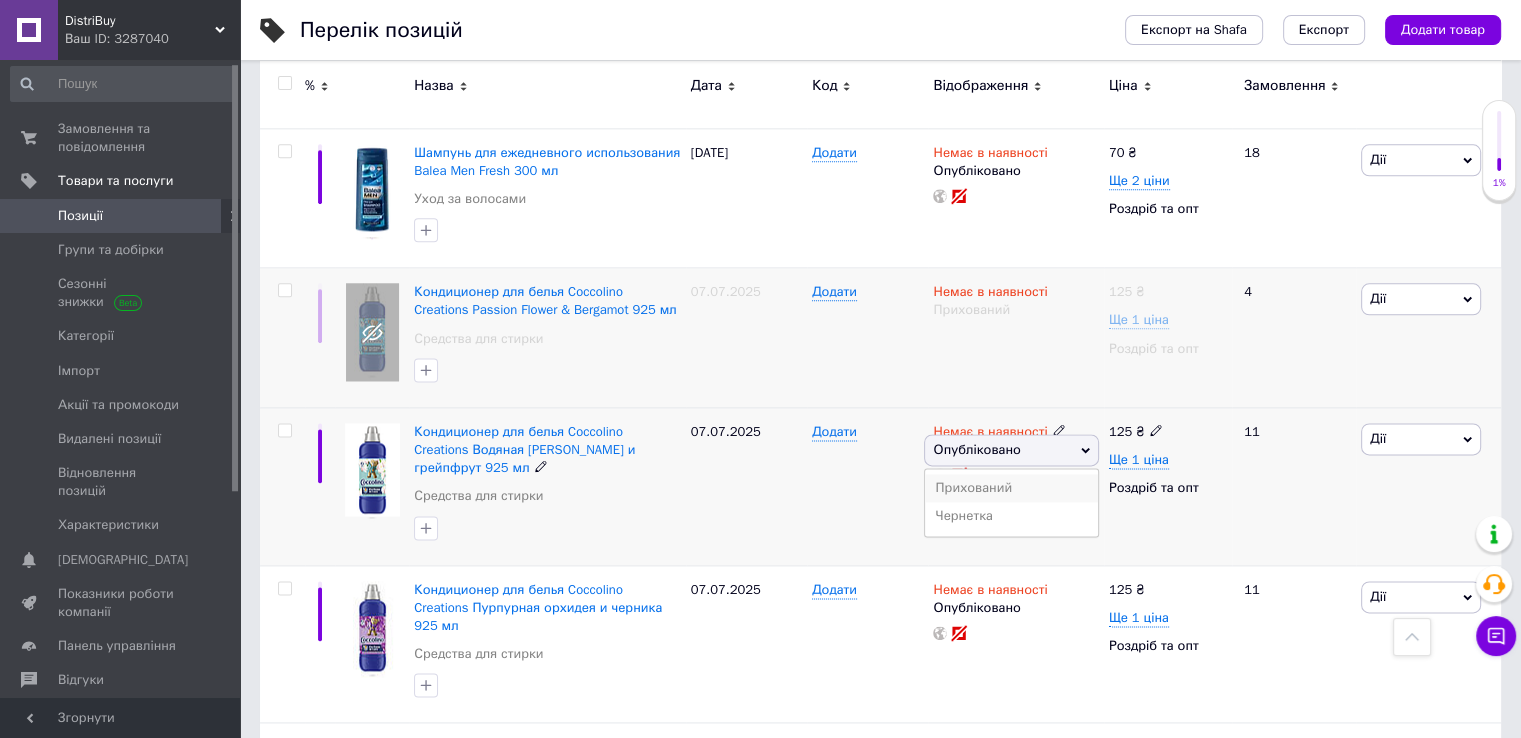 click on "Прихований" at bounding box center (1011, 488) 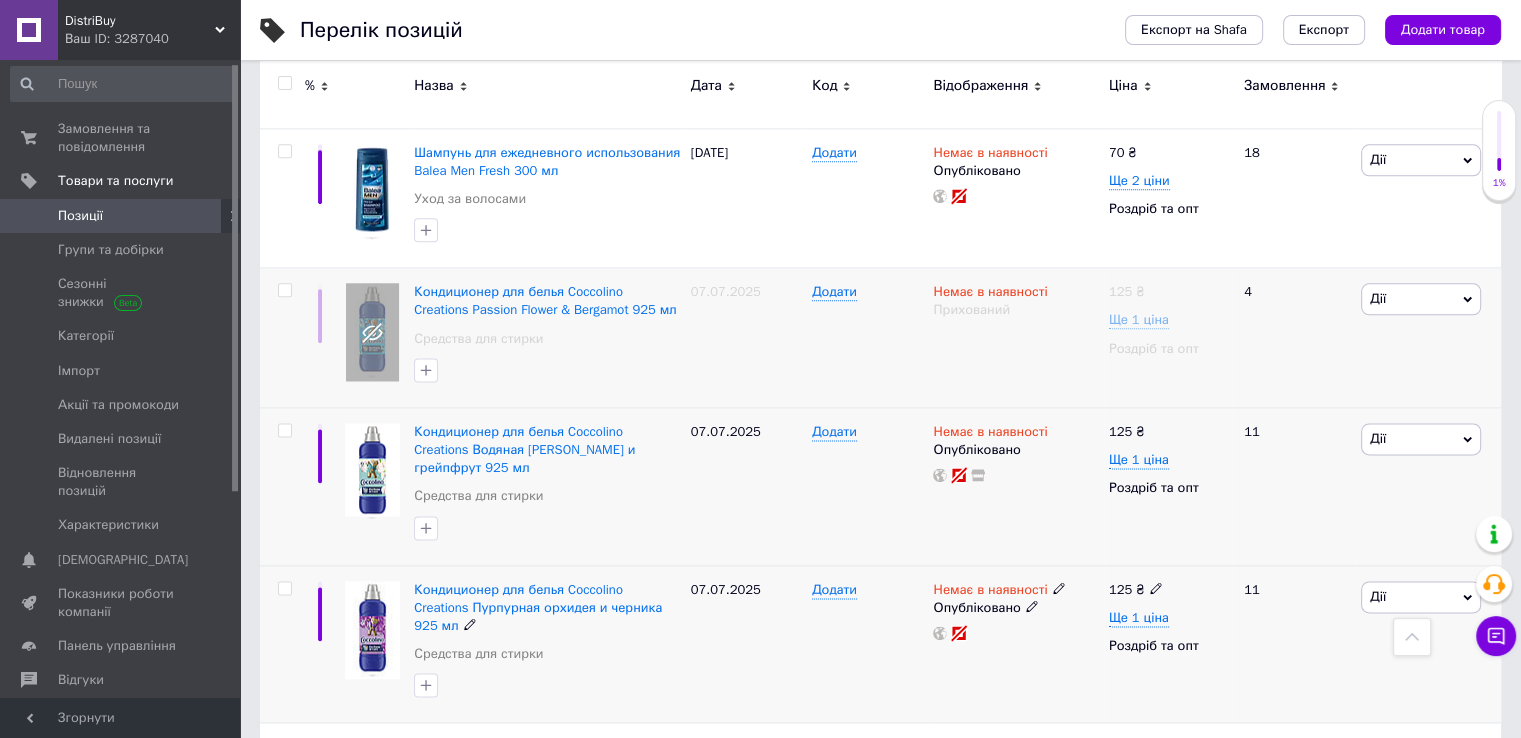 click 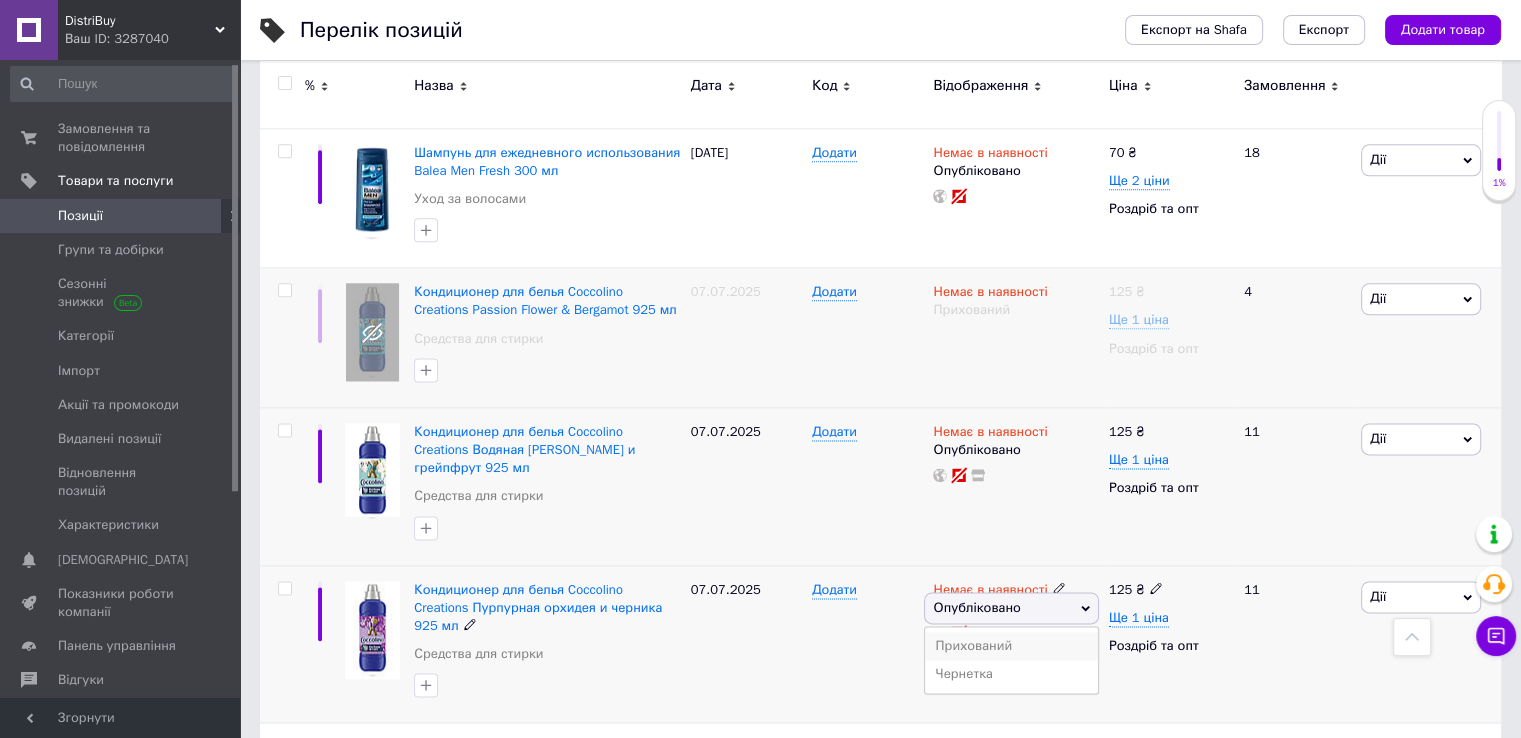 click on "Прихований" at bounding box center [1011, 646] 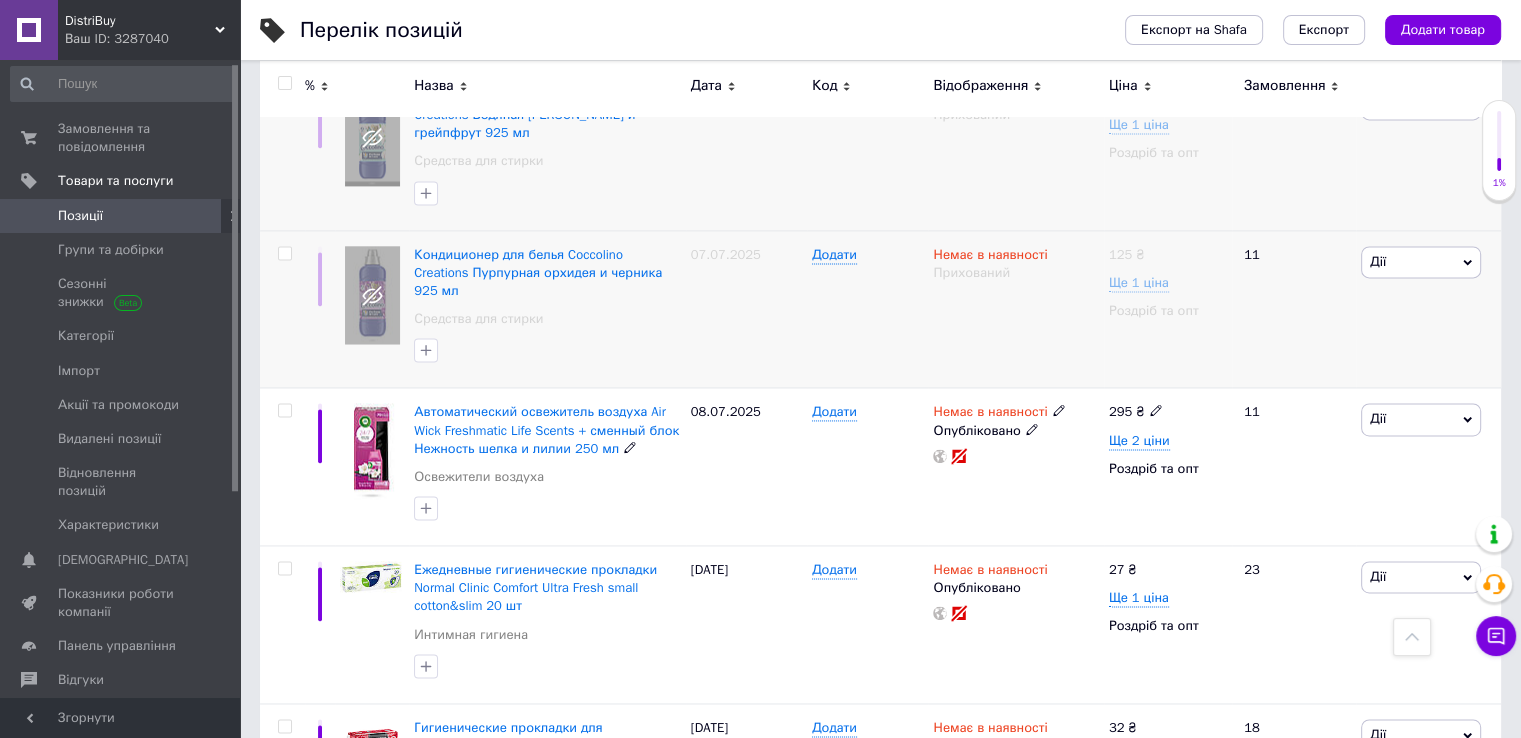 scroll, scrollTop: 2854, scrollLeft: 0, axis: vertical 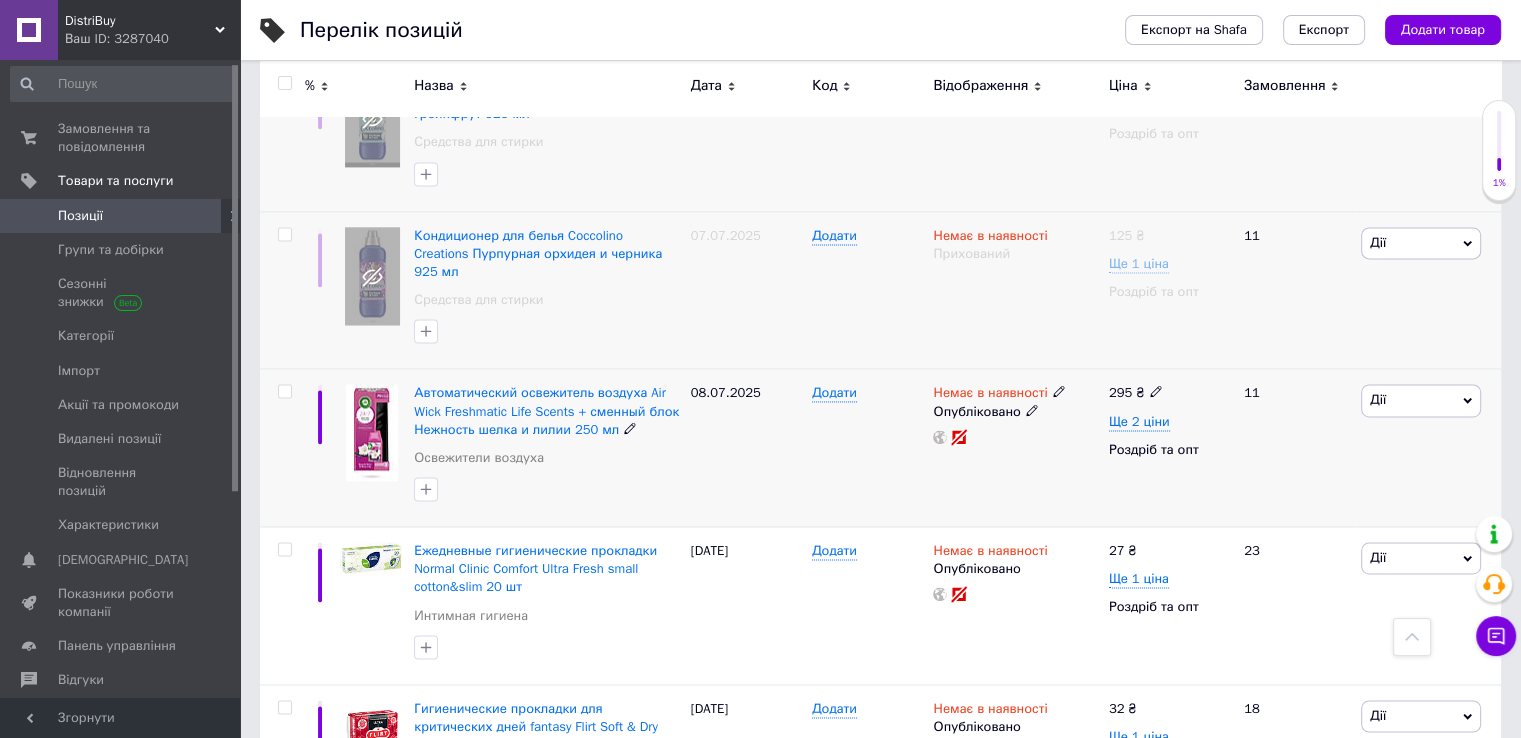 click 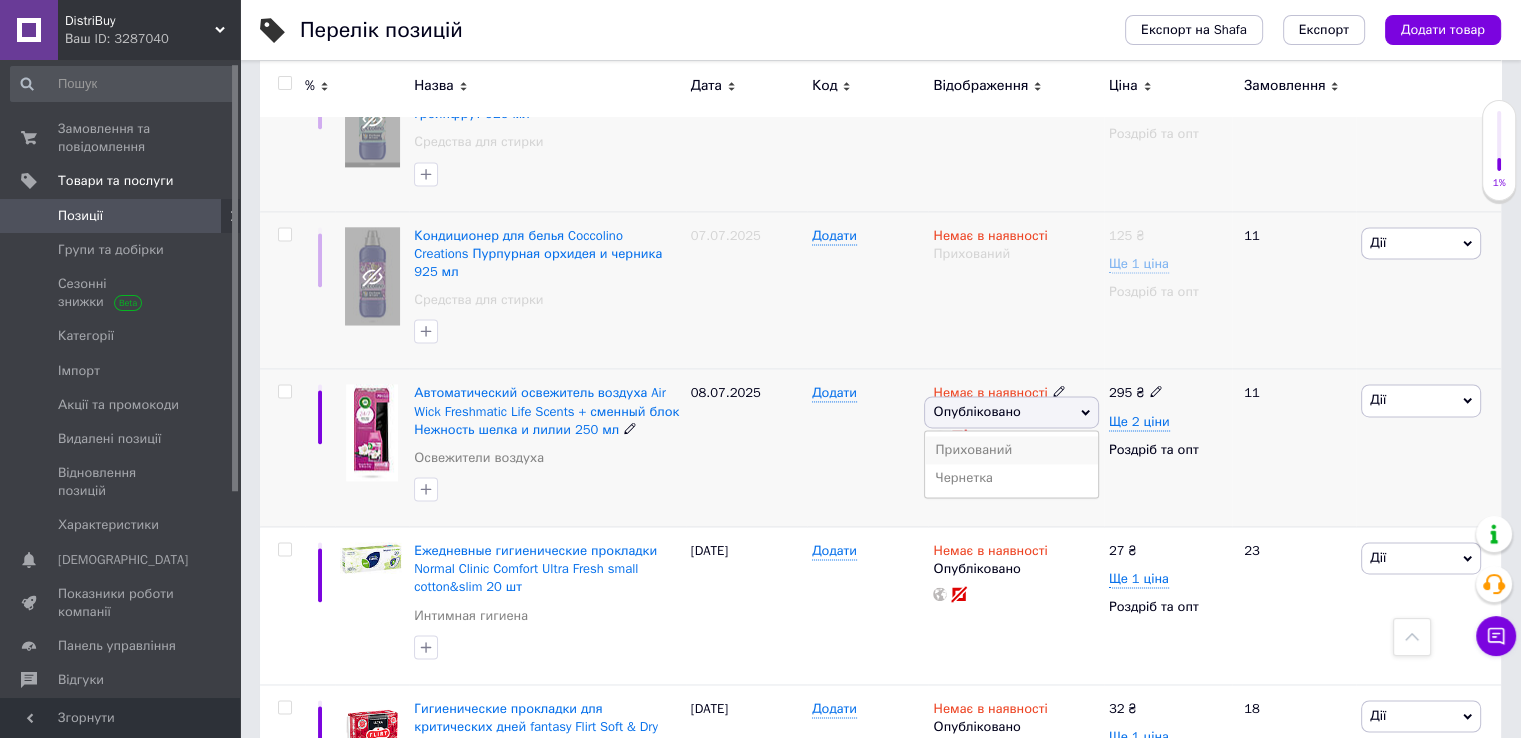 click on "Прихований" at bounding box center (1011, 450) 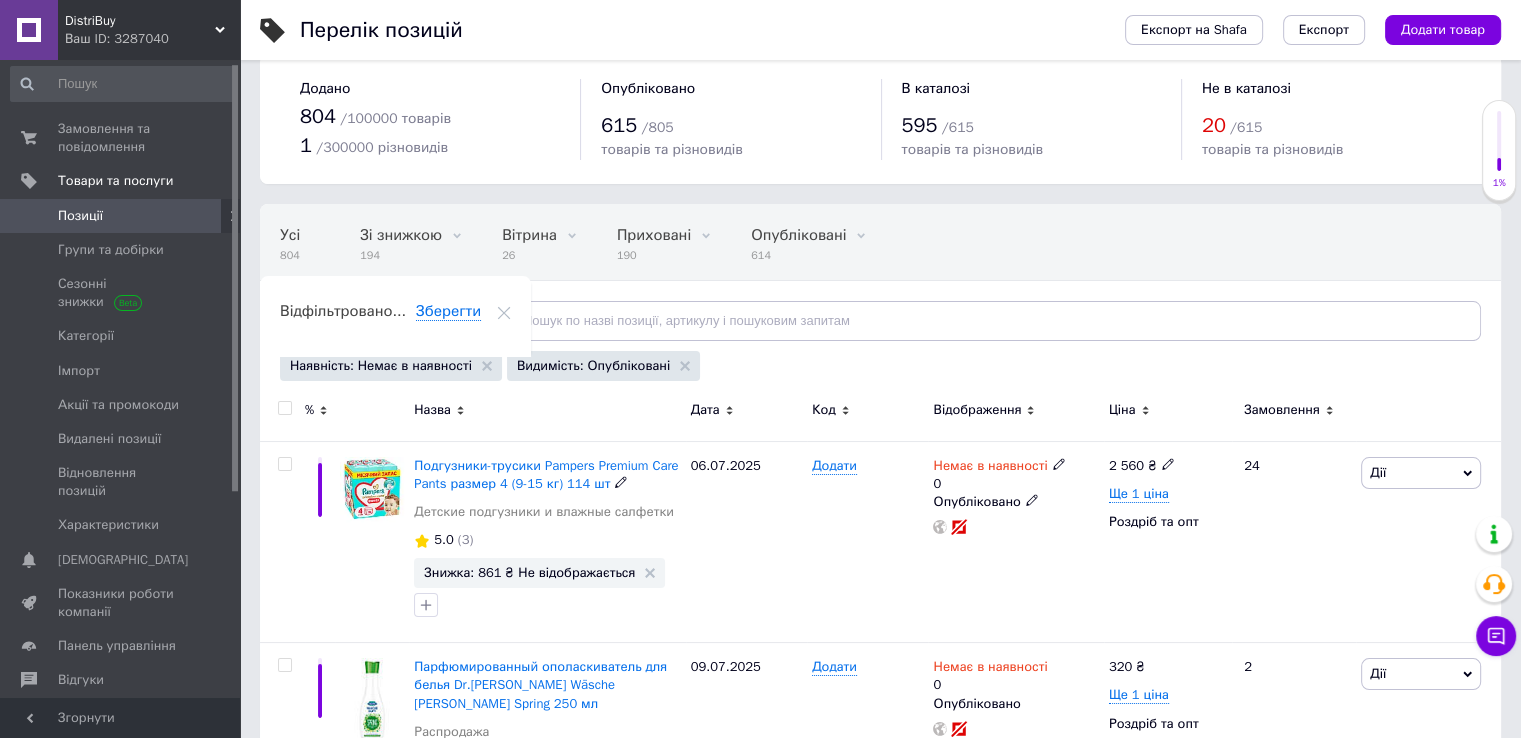 scroll, scrollTop: 0, scrollLeft: 0, axis: both 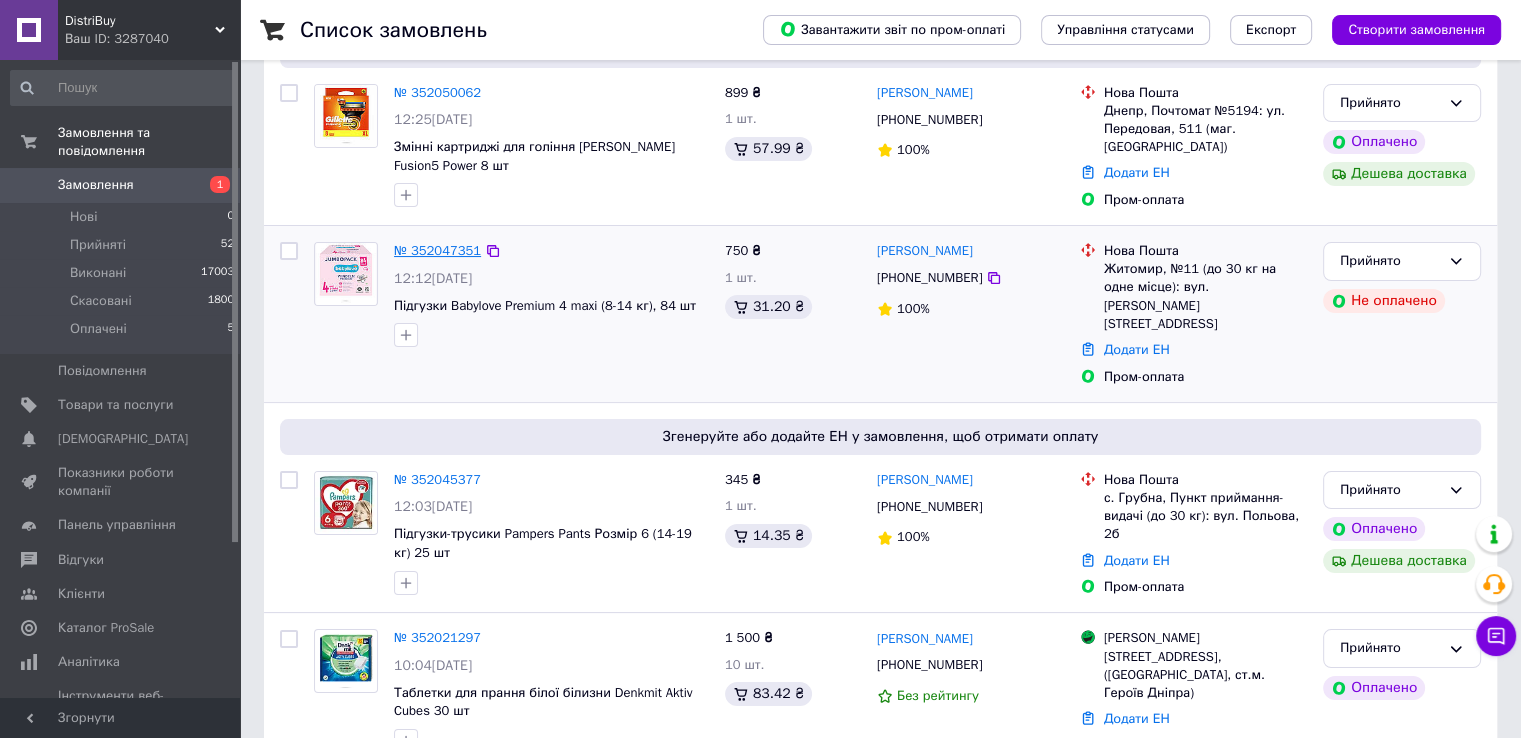 click on "№ 352047351" at bounding box center (437, 250) 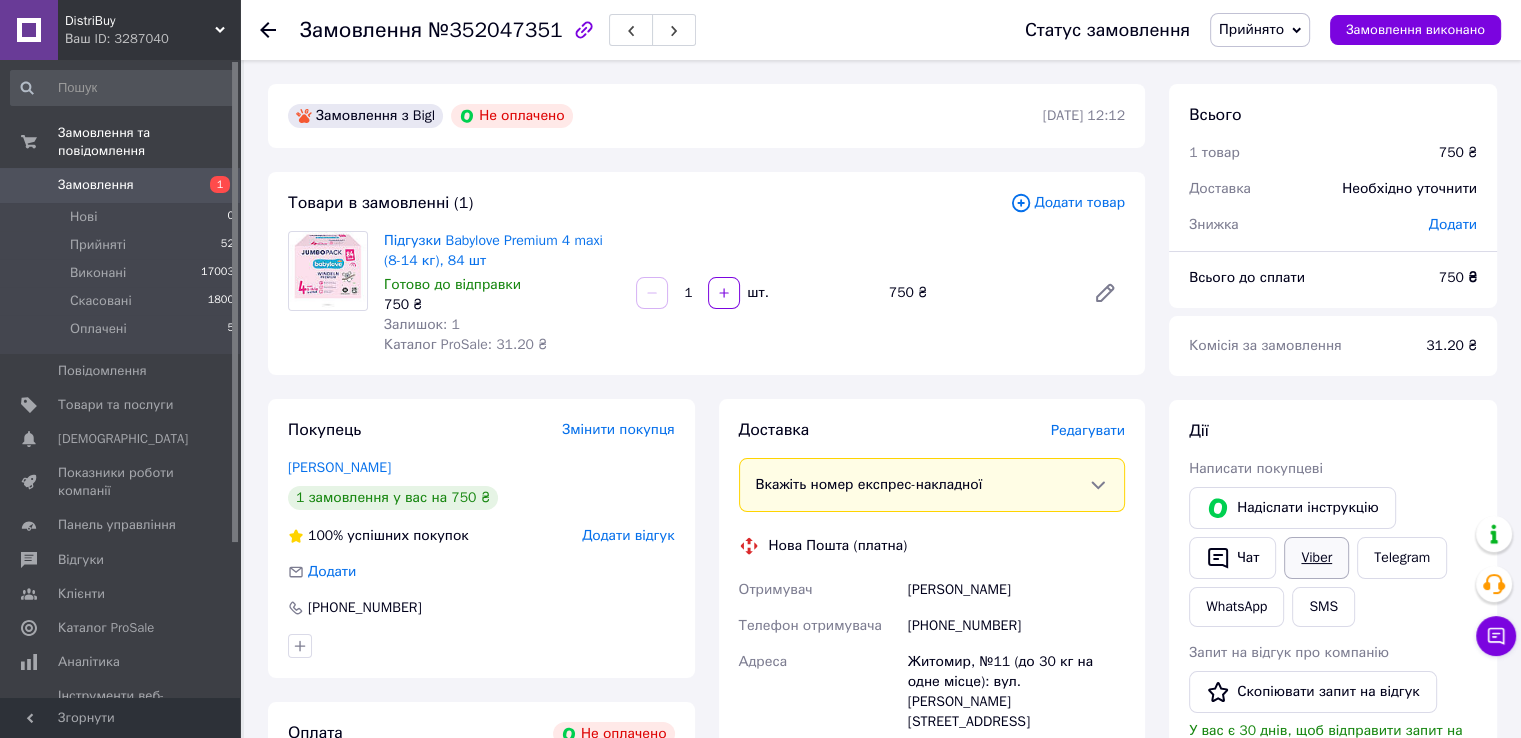 click on "Viber" at bounding box center [1316, 558] 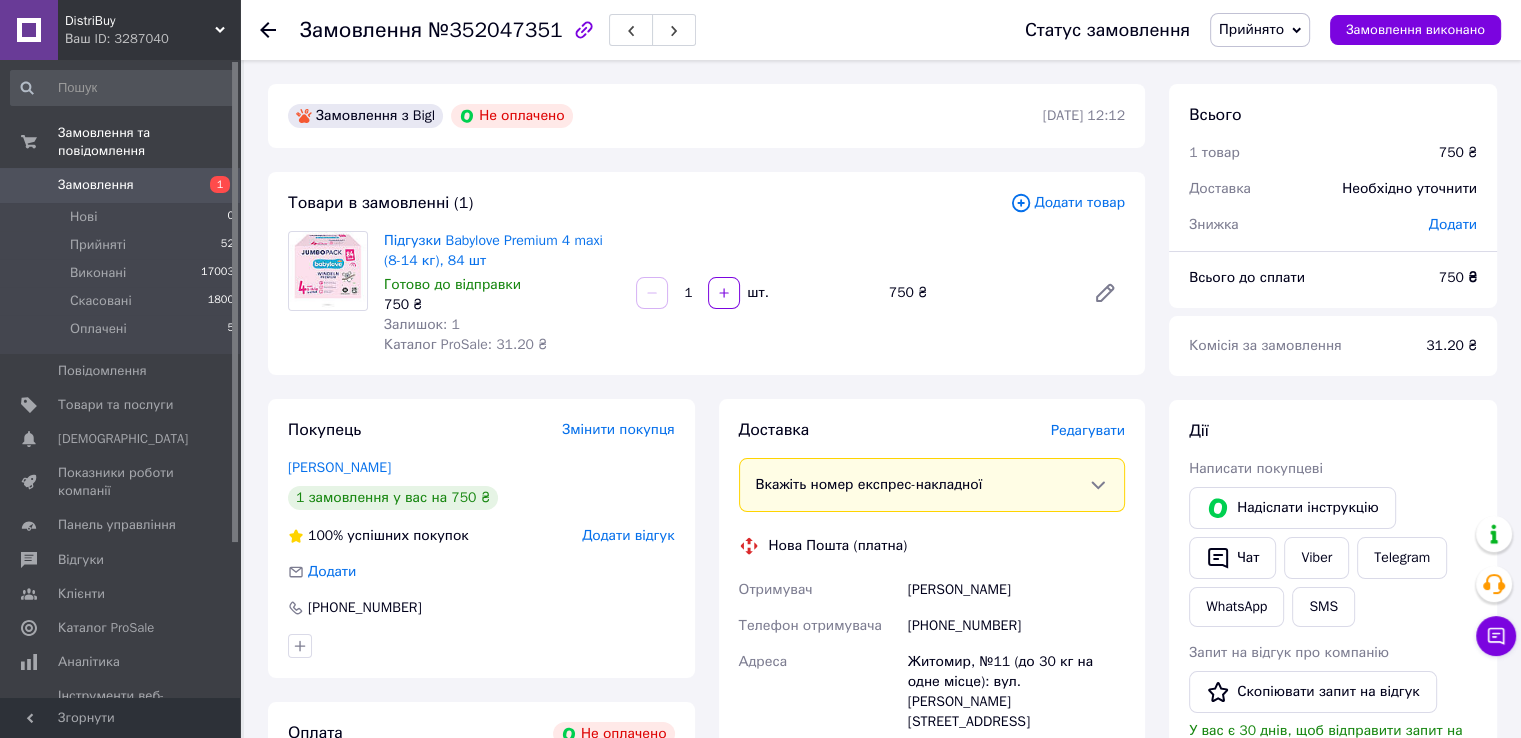 click on "№352047351" at bounding box center (495, 30) 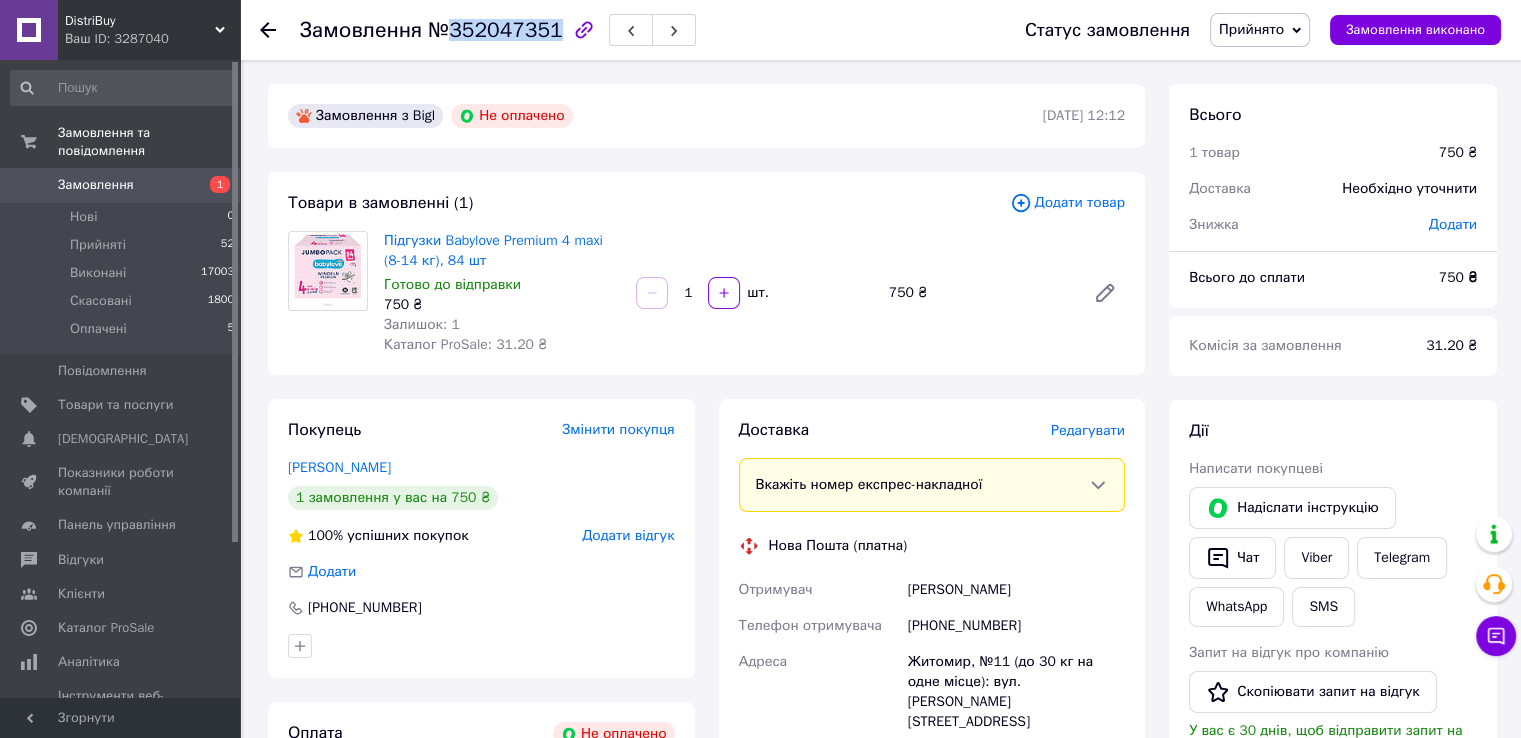 click on "№352047351" at bounding box center [495, 30] 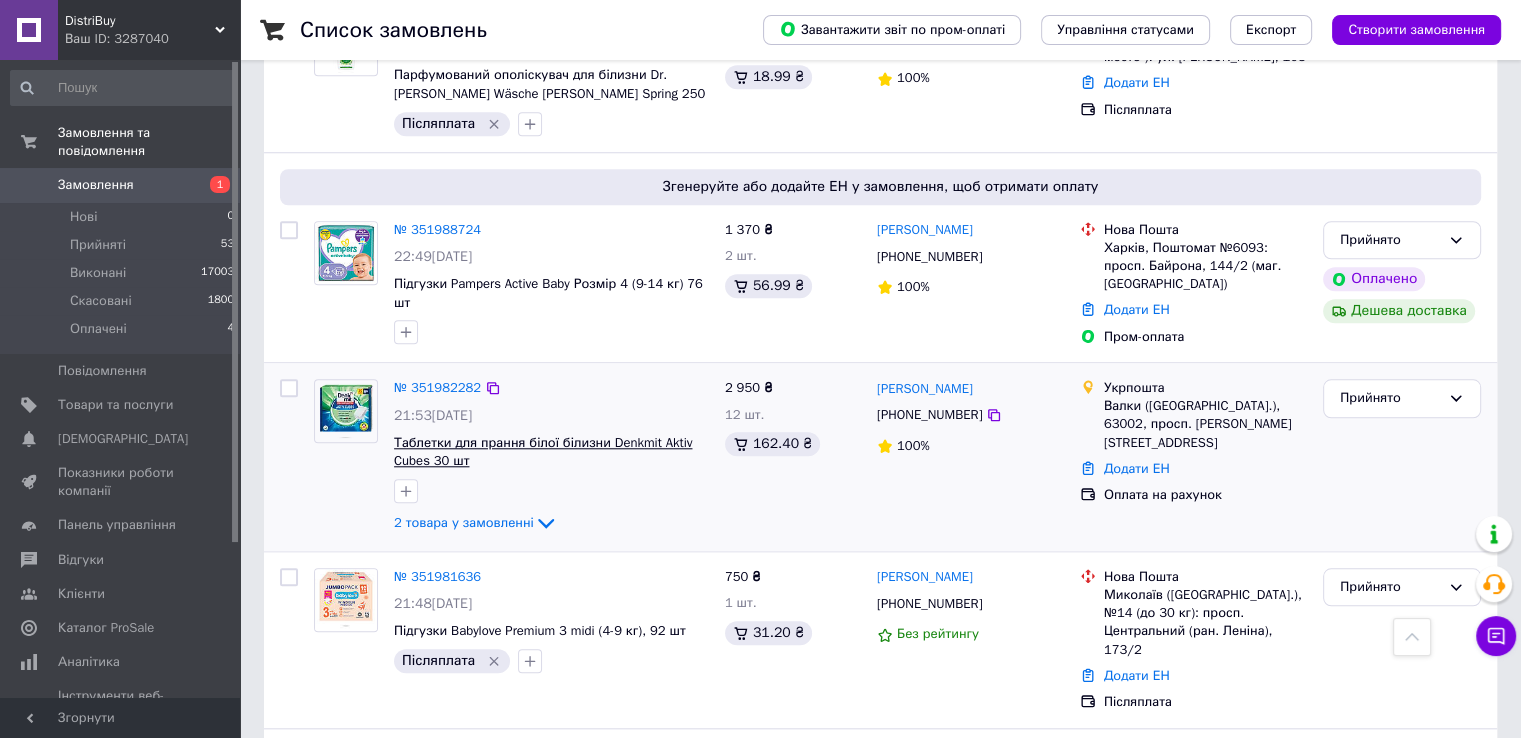 scroll, scrollTop: 1800, scrollLeft: 0, axis: vertical 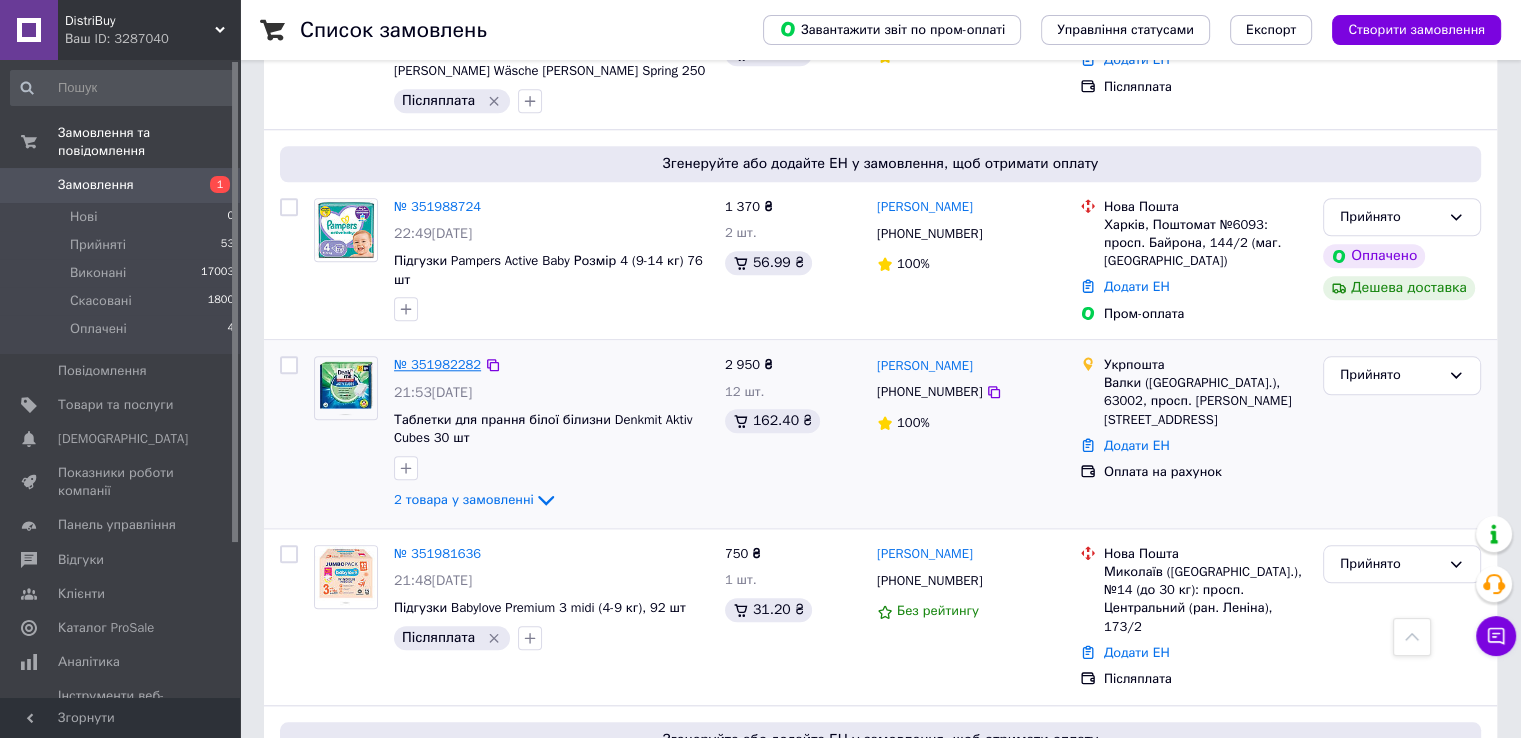 click on "№ 351982282" at bounding box center [437, 364] 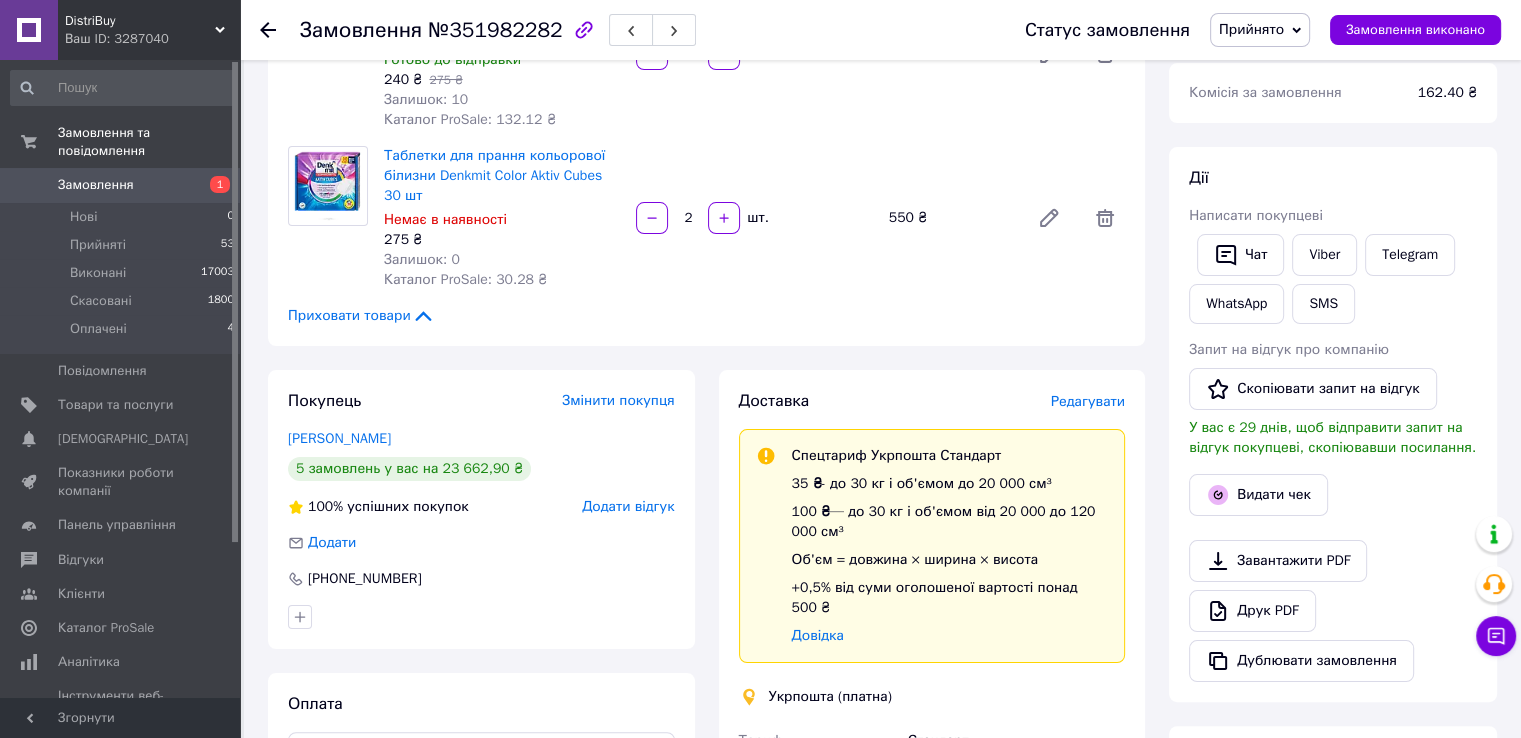 scroll, scrollTop: 400, scrollLeft: 0, axis: vertical 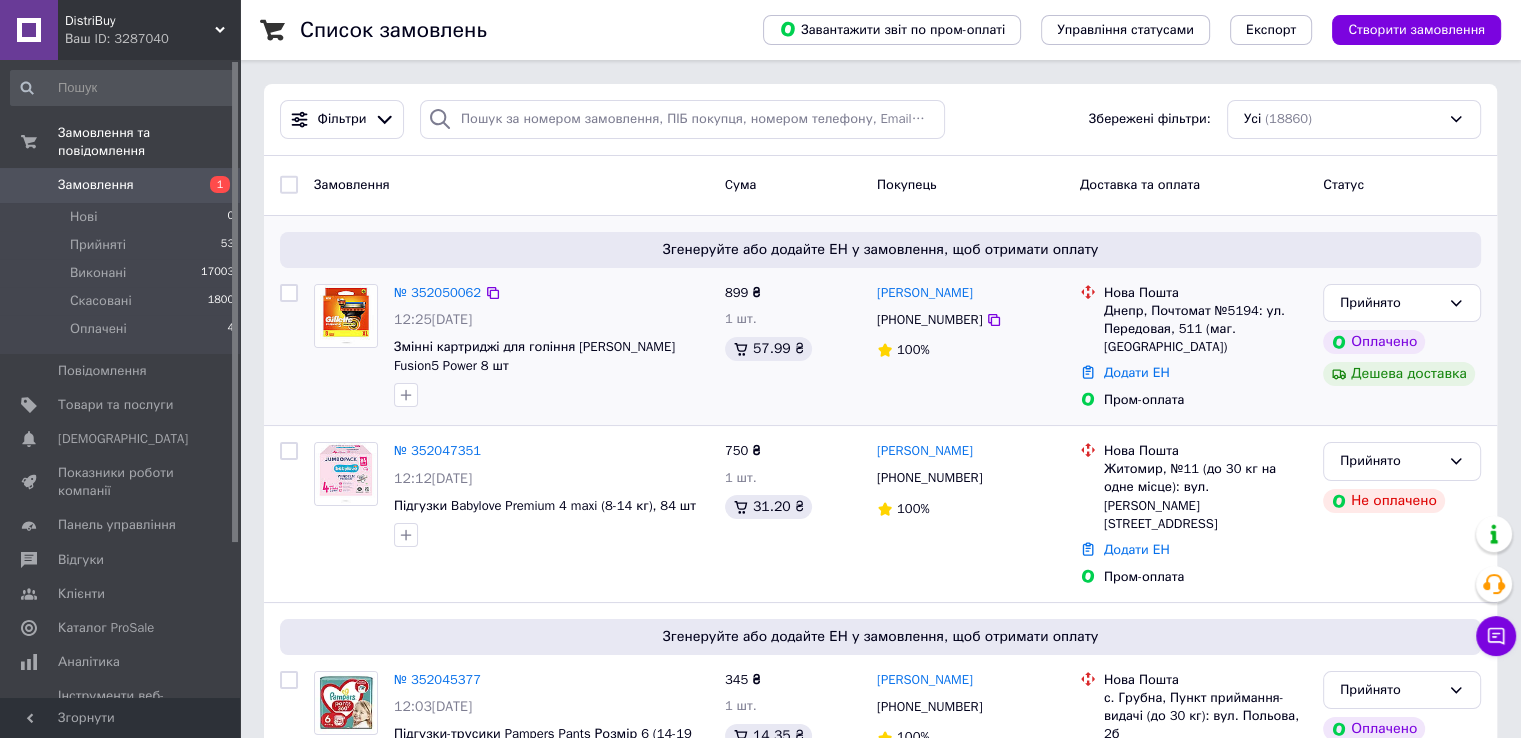 click on "Змінні картриджі для гоління [PERSON_NAME] Fusion5 Power 8 шт" at bounding box center (551, 356) 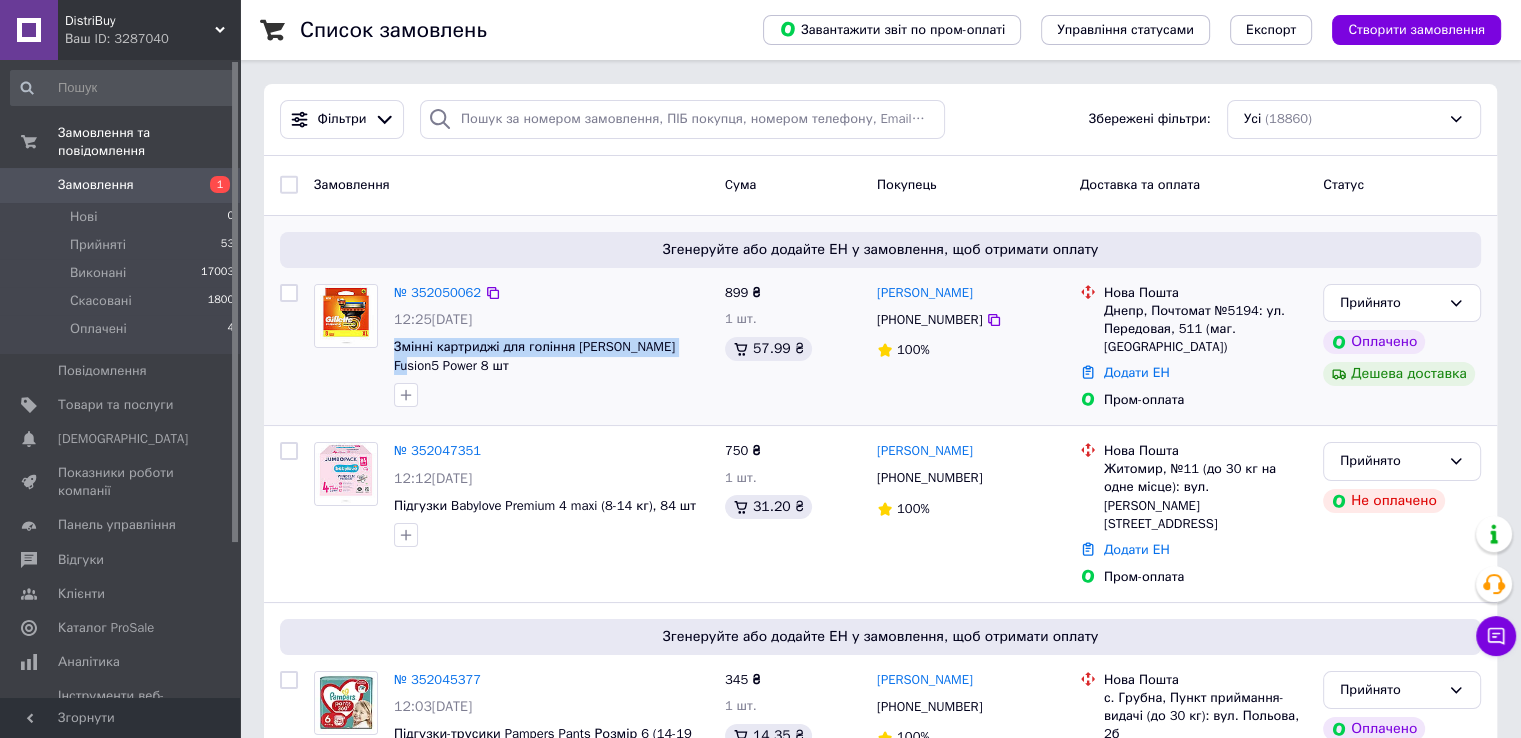 drag, startPoint x: 389, startPoint y: 332, endPoint x: 658, endPoint y: 333, distance: 269.00186 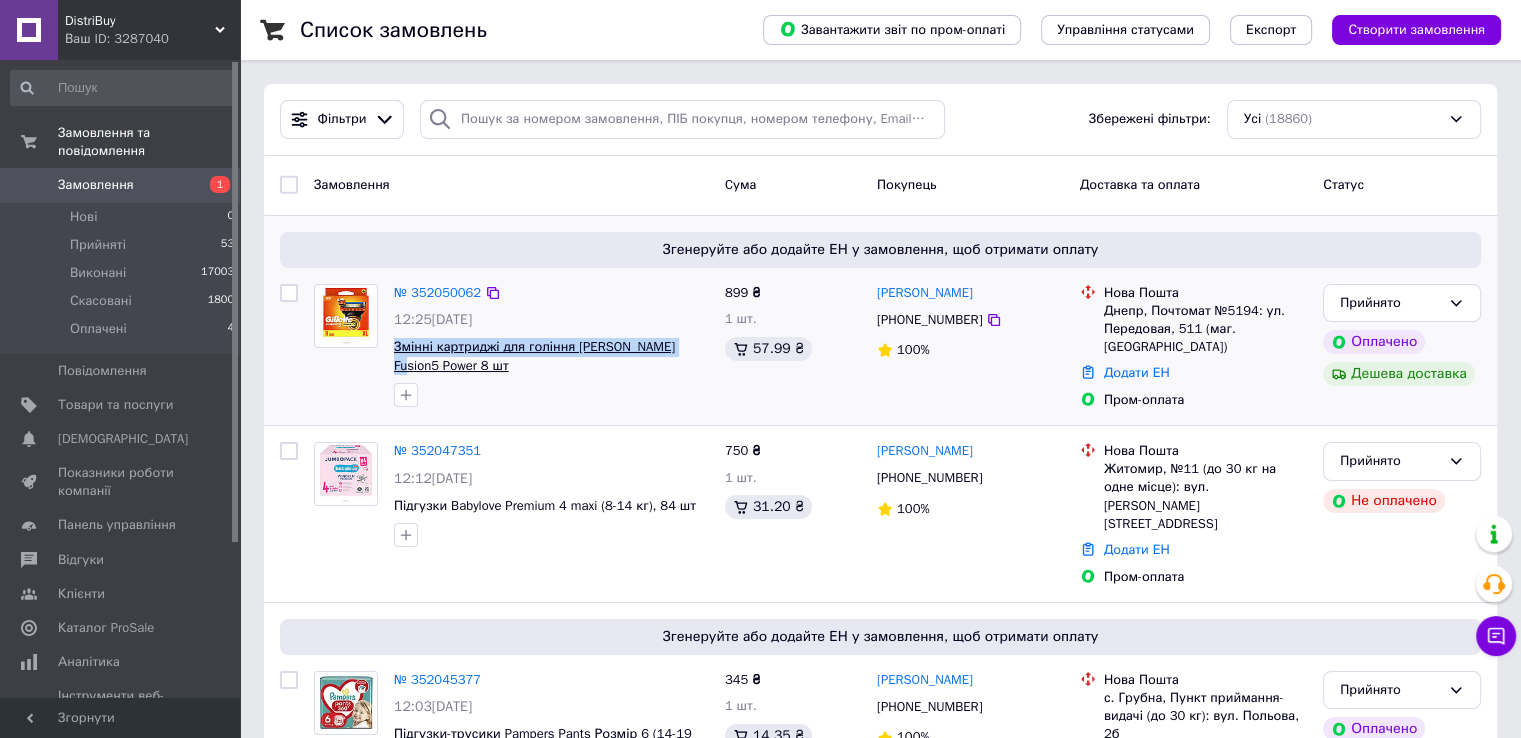 copy on "Змінні картриджі для гоління [PERSON_NAME] Fusion5" 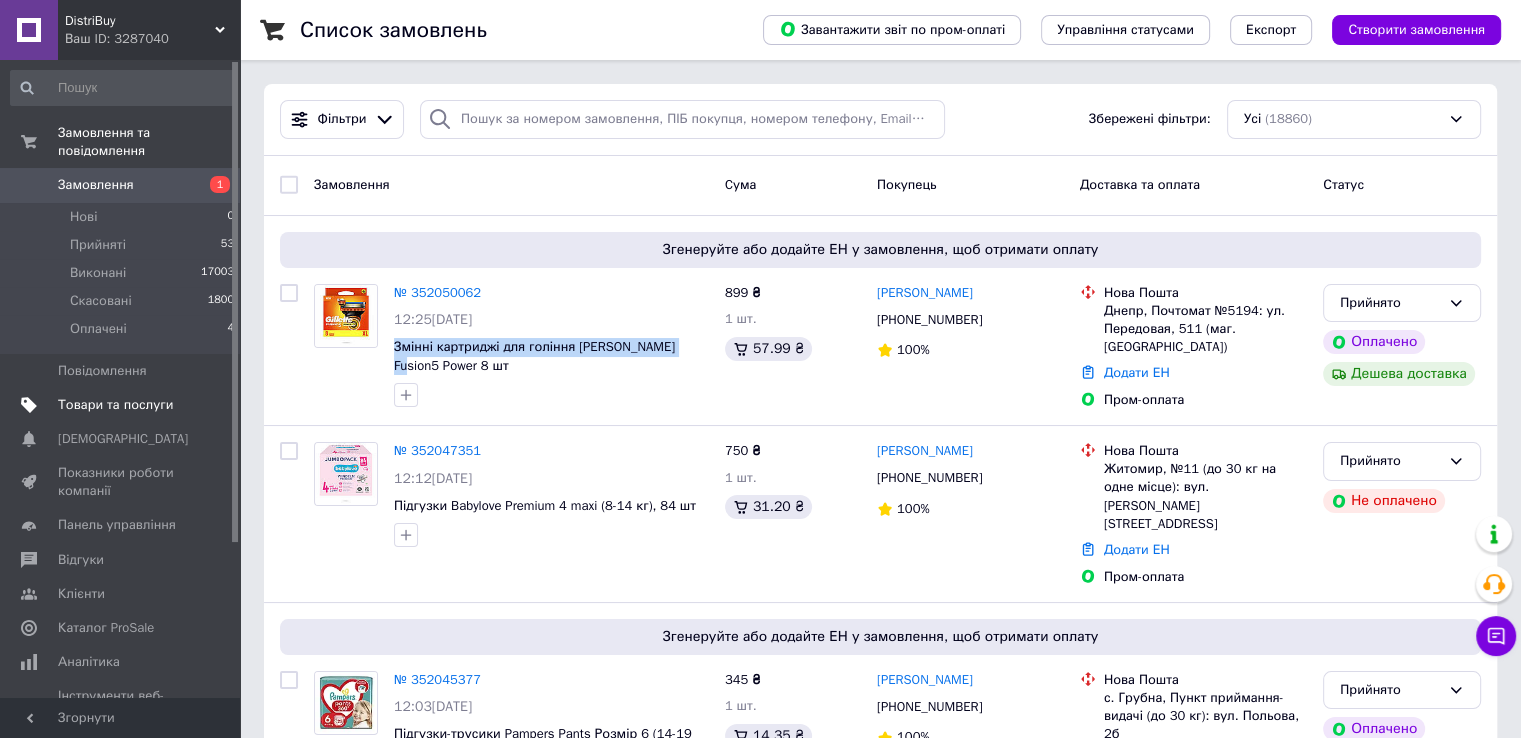 click on "Товари та послуги" at bounding box center (115, 405) 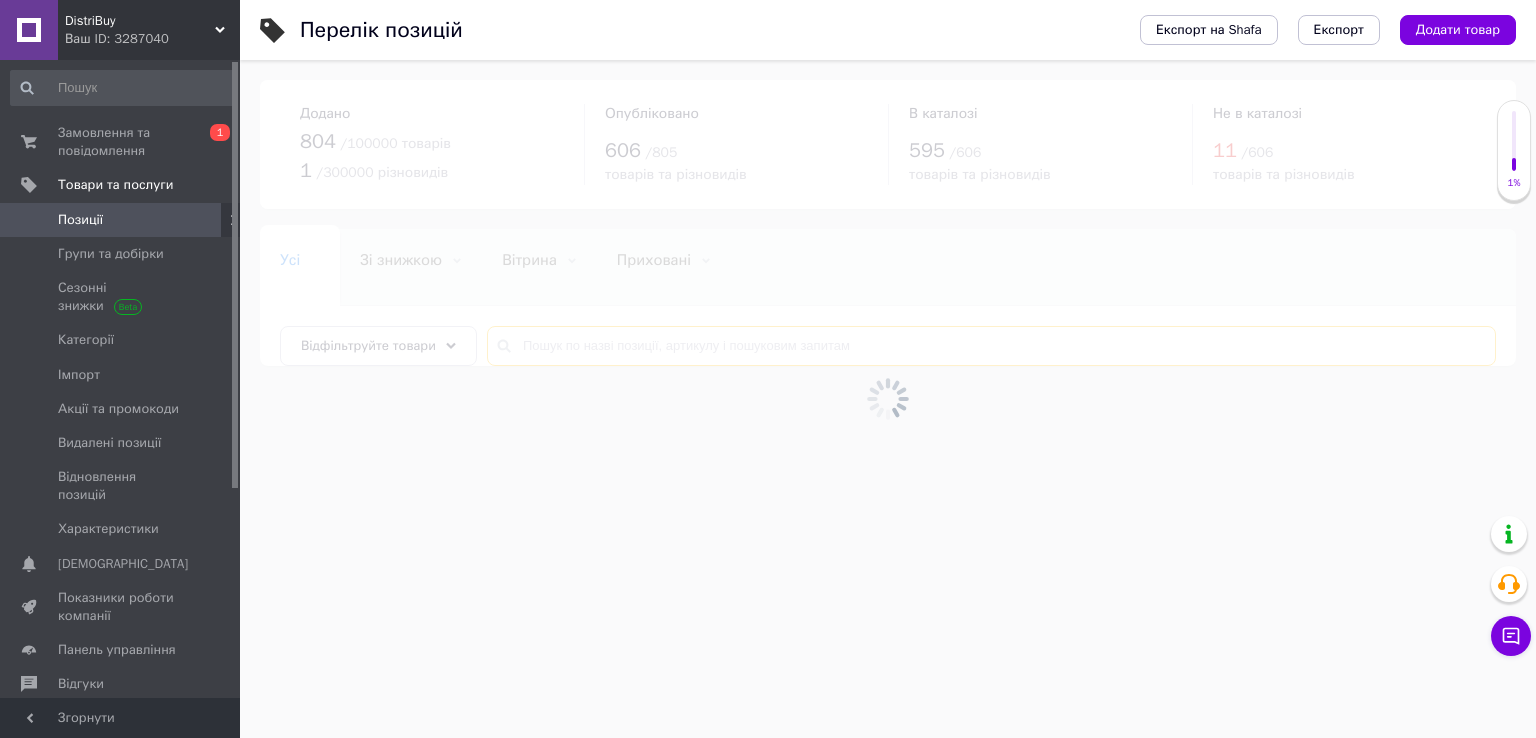 click at bounding box center (991, 346) 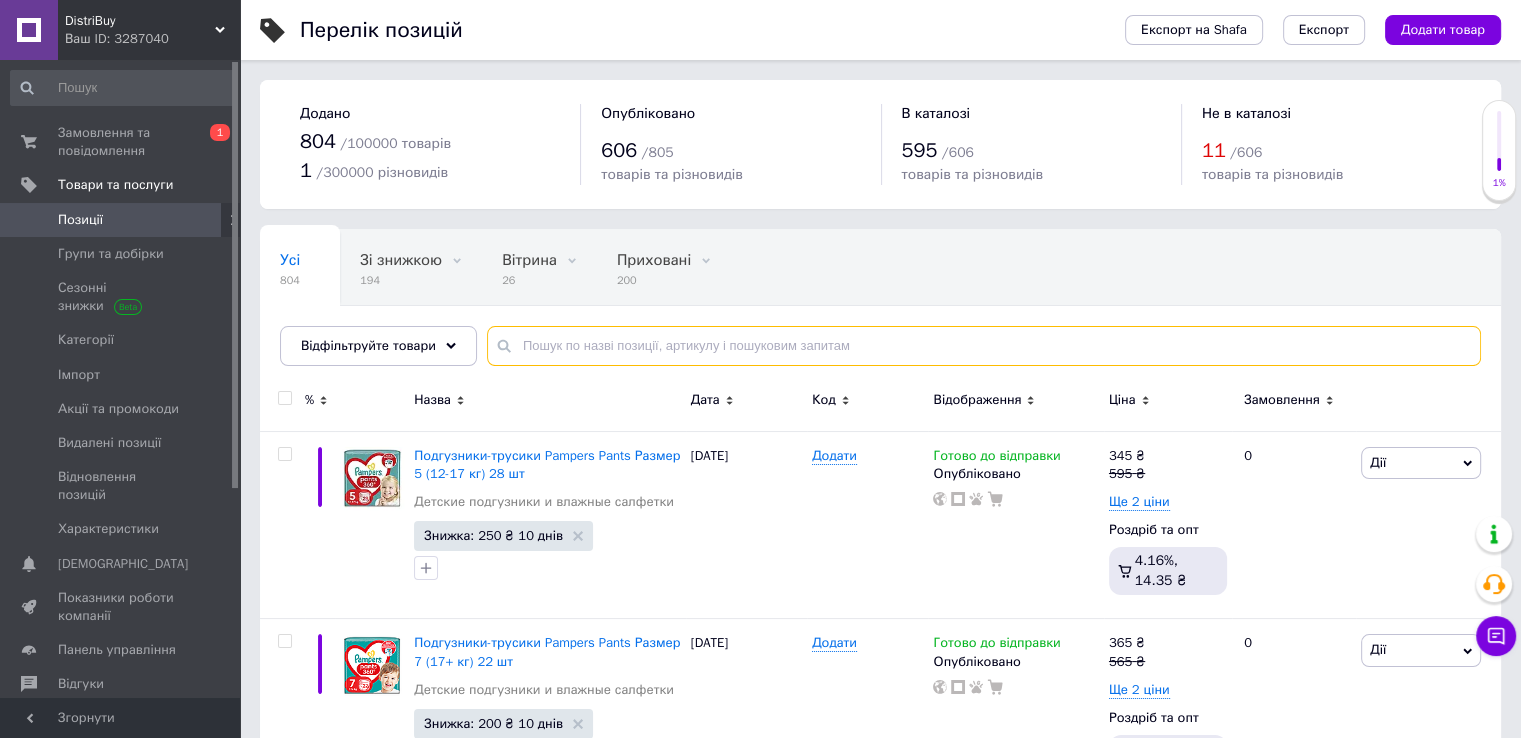 paste on "Змінні картриджі для гоління [PERSON_NAME] Fusion5" 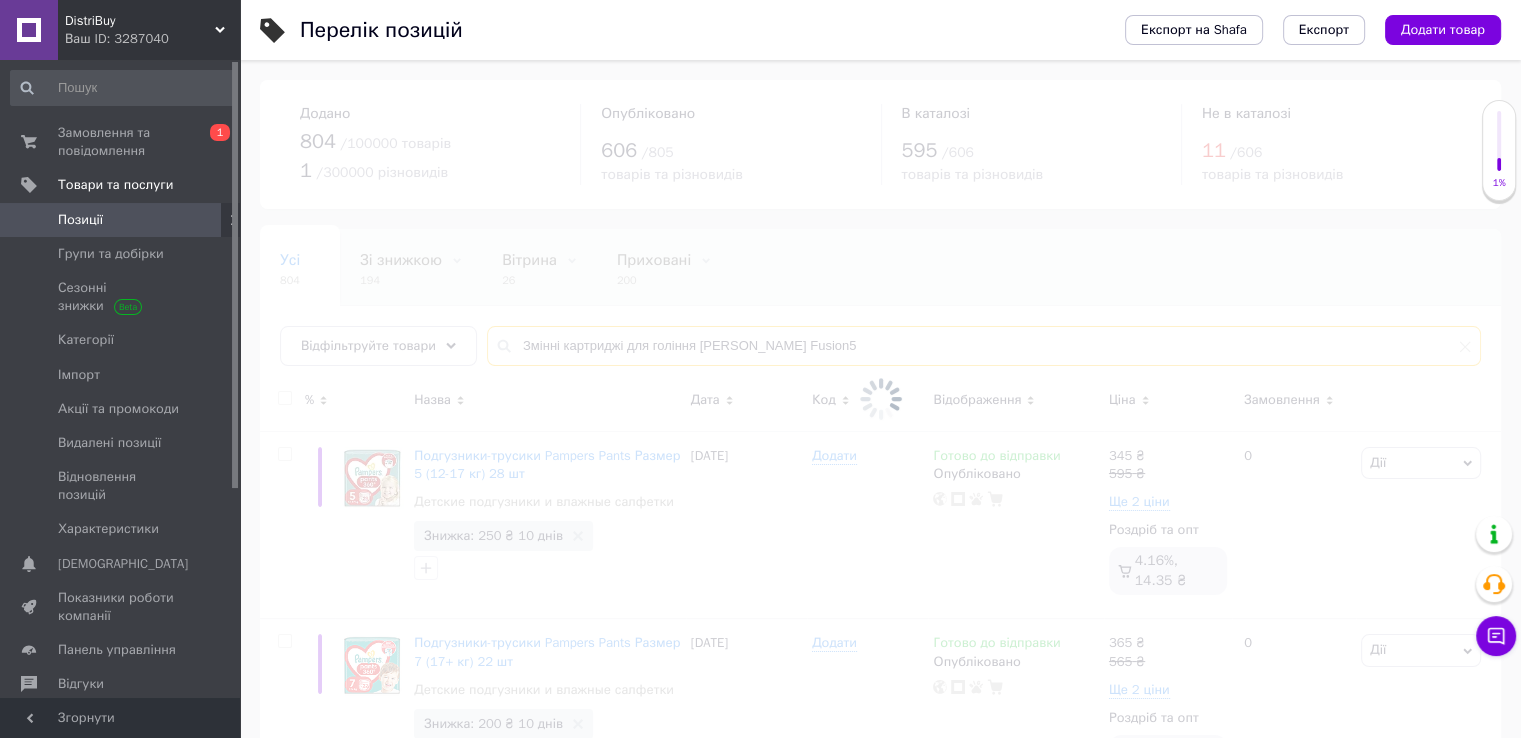 type on "Змінні картриджі для гоління [PERSON_NAME] Fusion5" 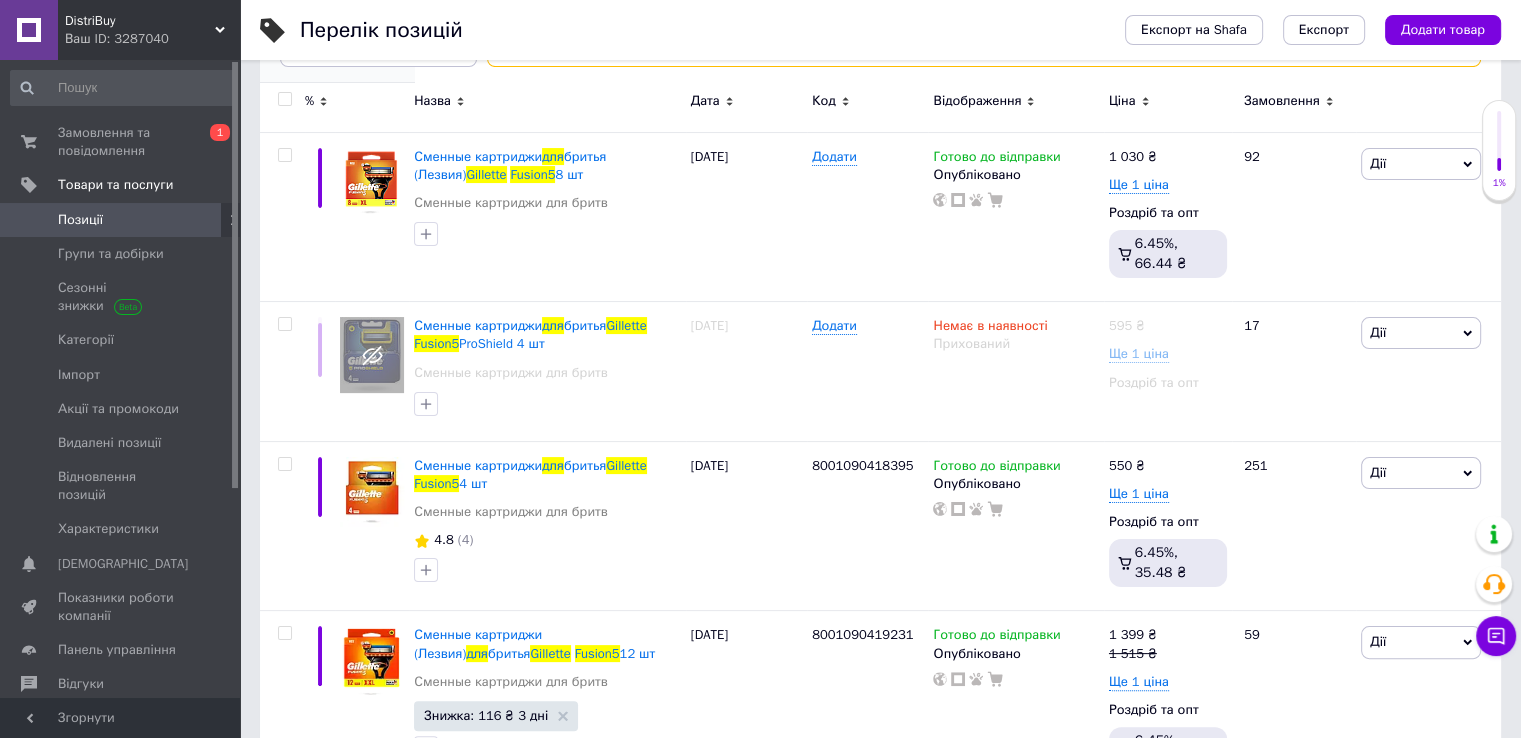 scroll, scrollTop: 300, scrollLeft: 0, axis: vertical 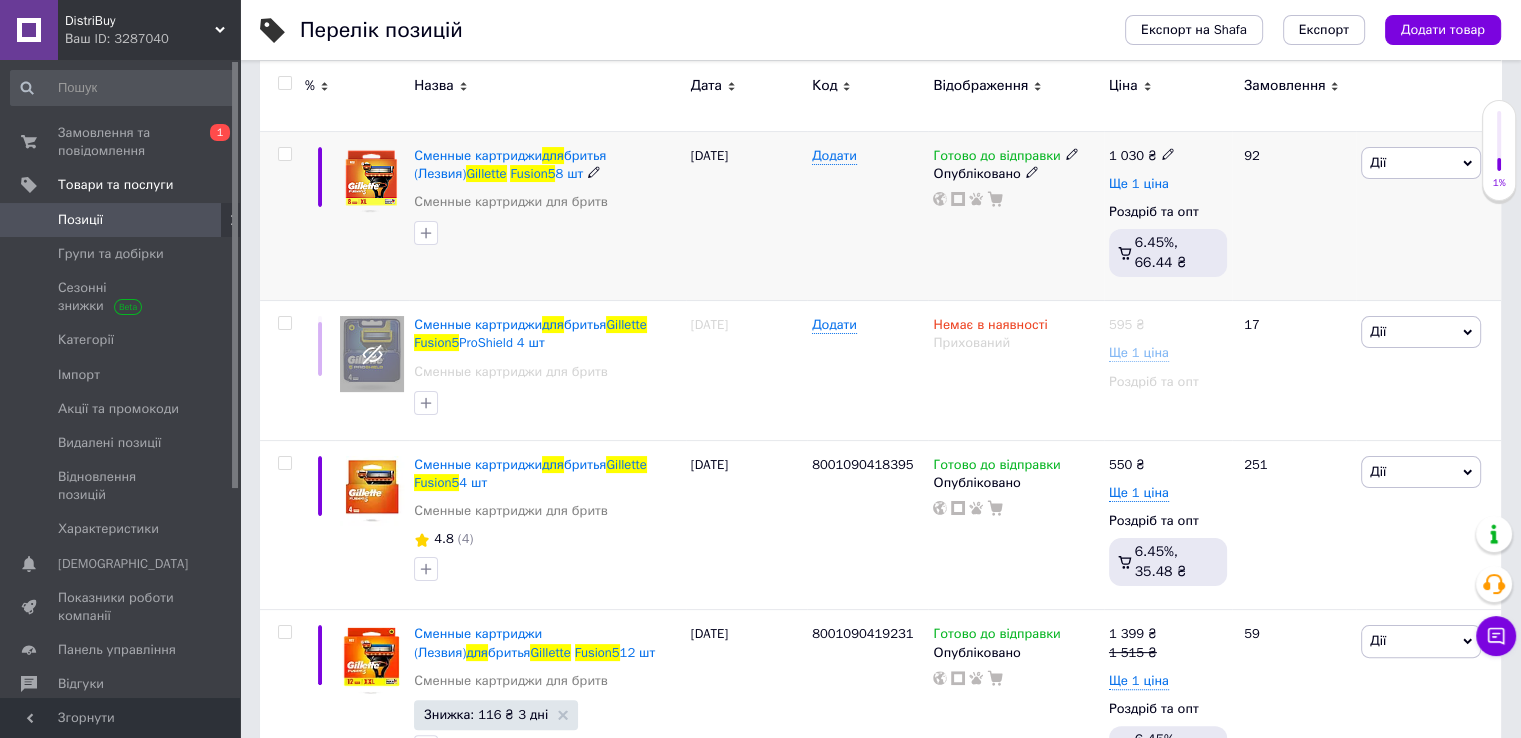 click on "Ще 1 ціна" at bounding box center (1139, 184) 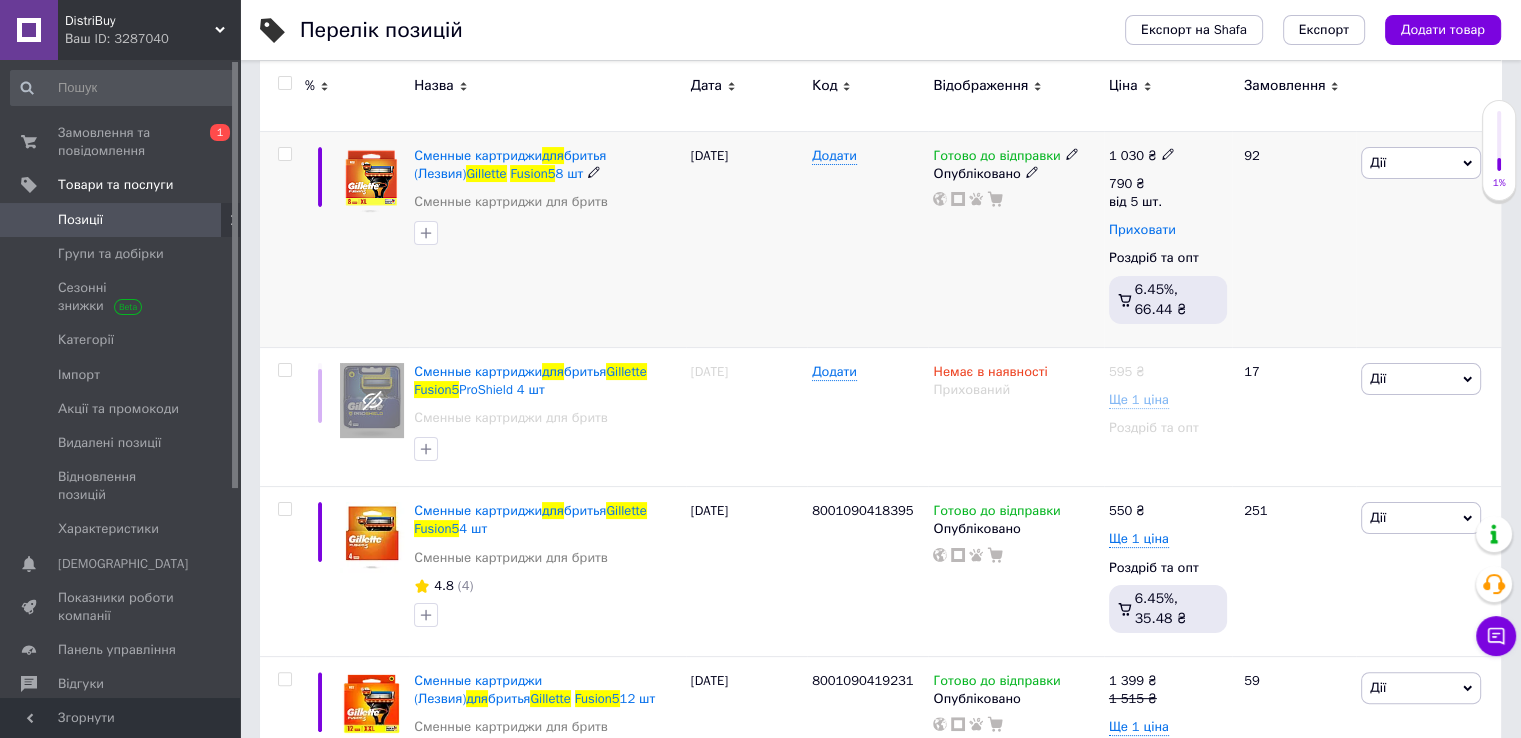click on "Приховати" at bounding box center (1142, 230) 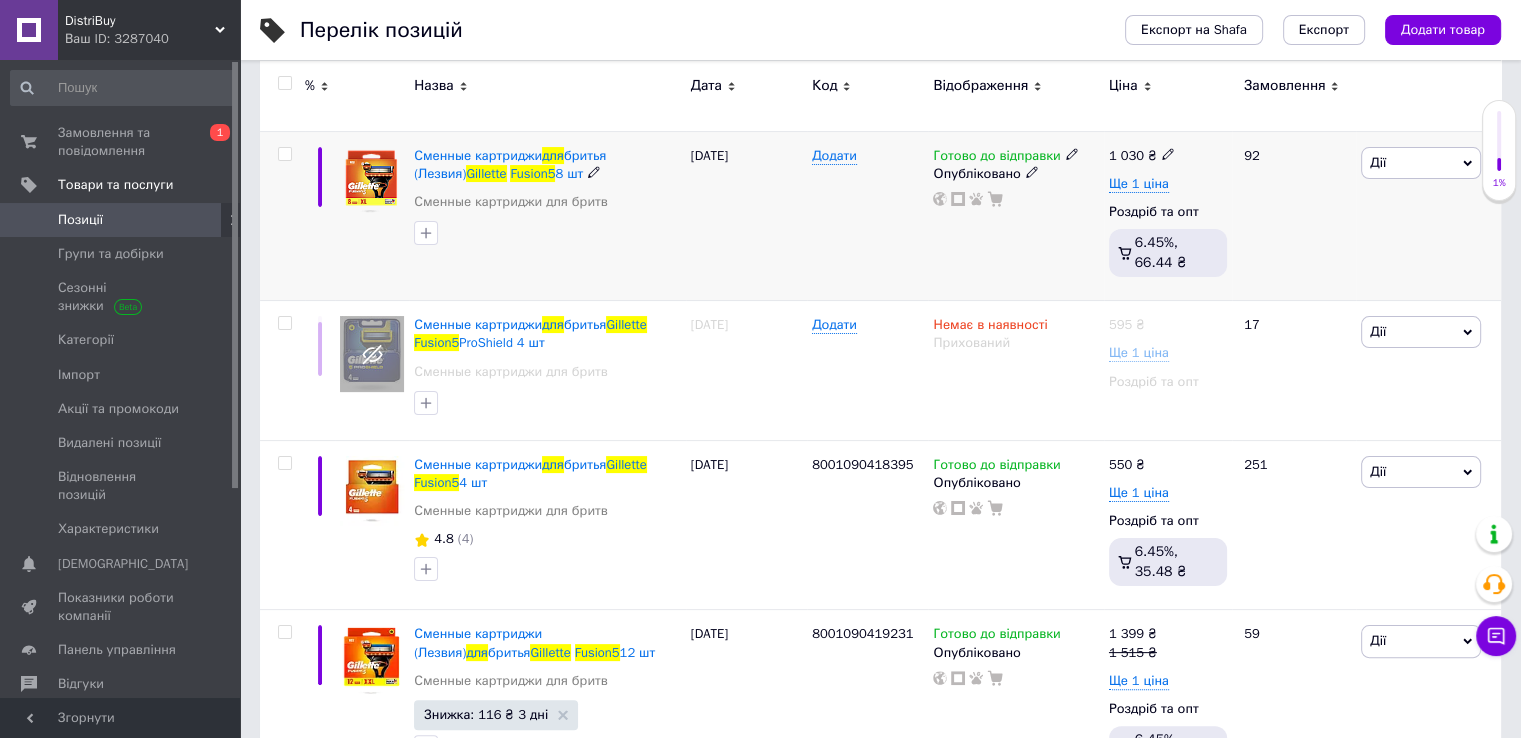 click at bounding box center [284, 154] 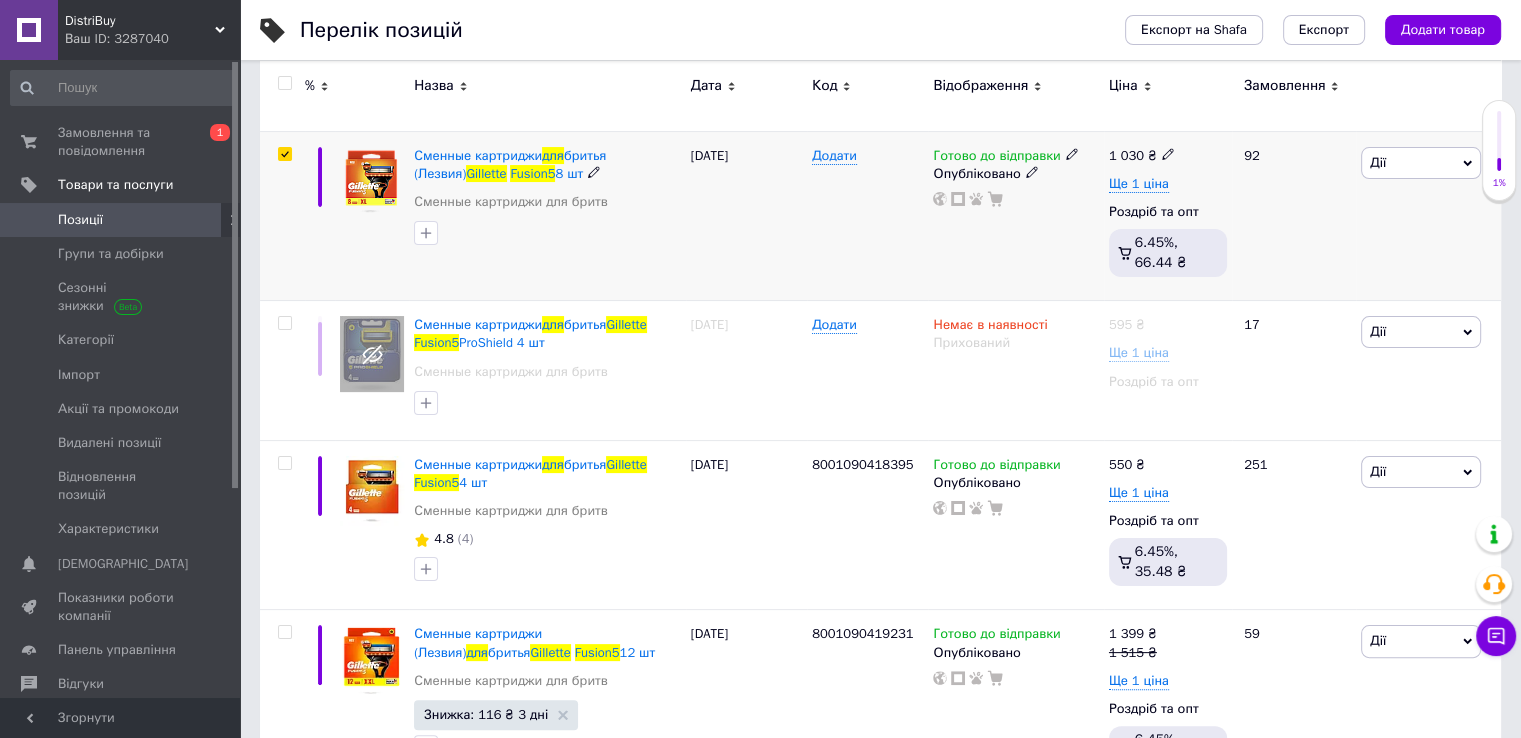 checkbox on "true" 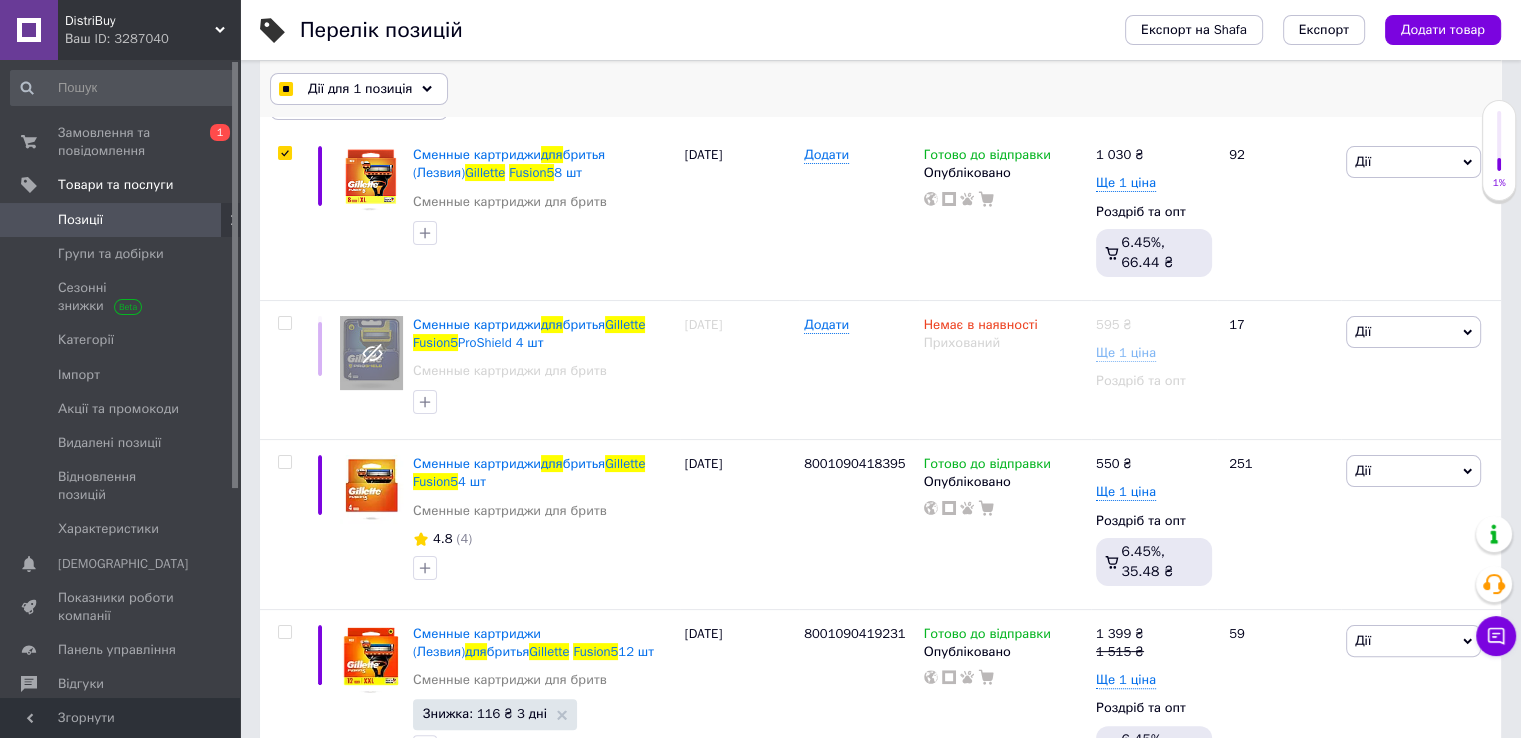 click on "Дії для 1 позиція" at bounding box center (360, 89) 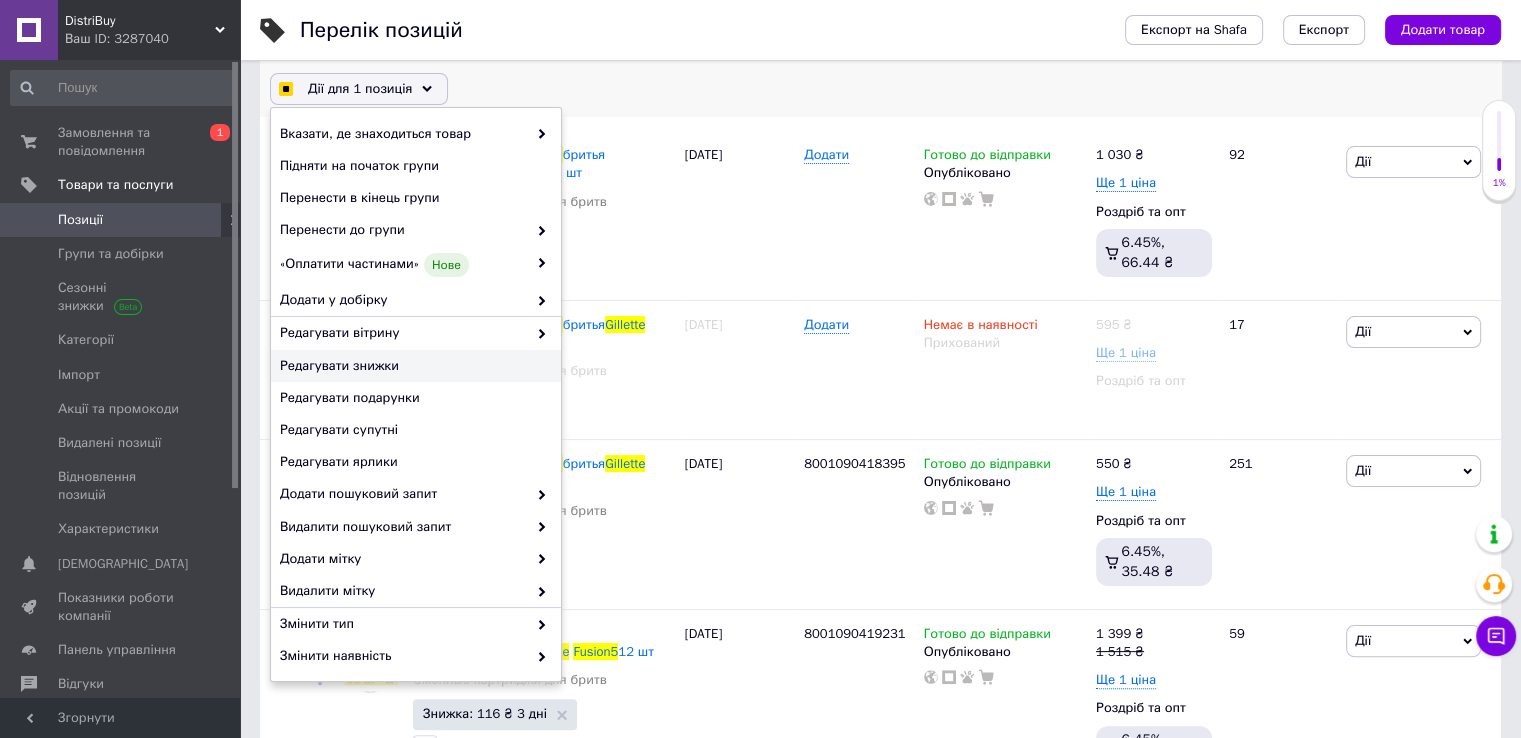 click on "Редагувати знижки" at bounding box center [413, 366] 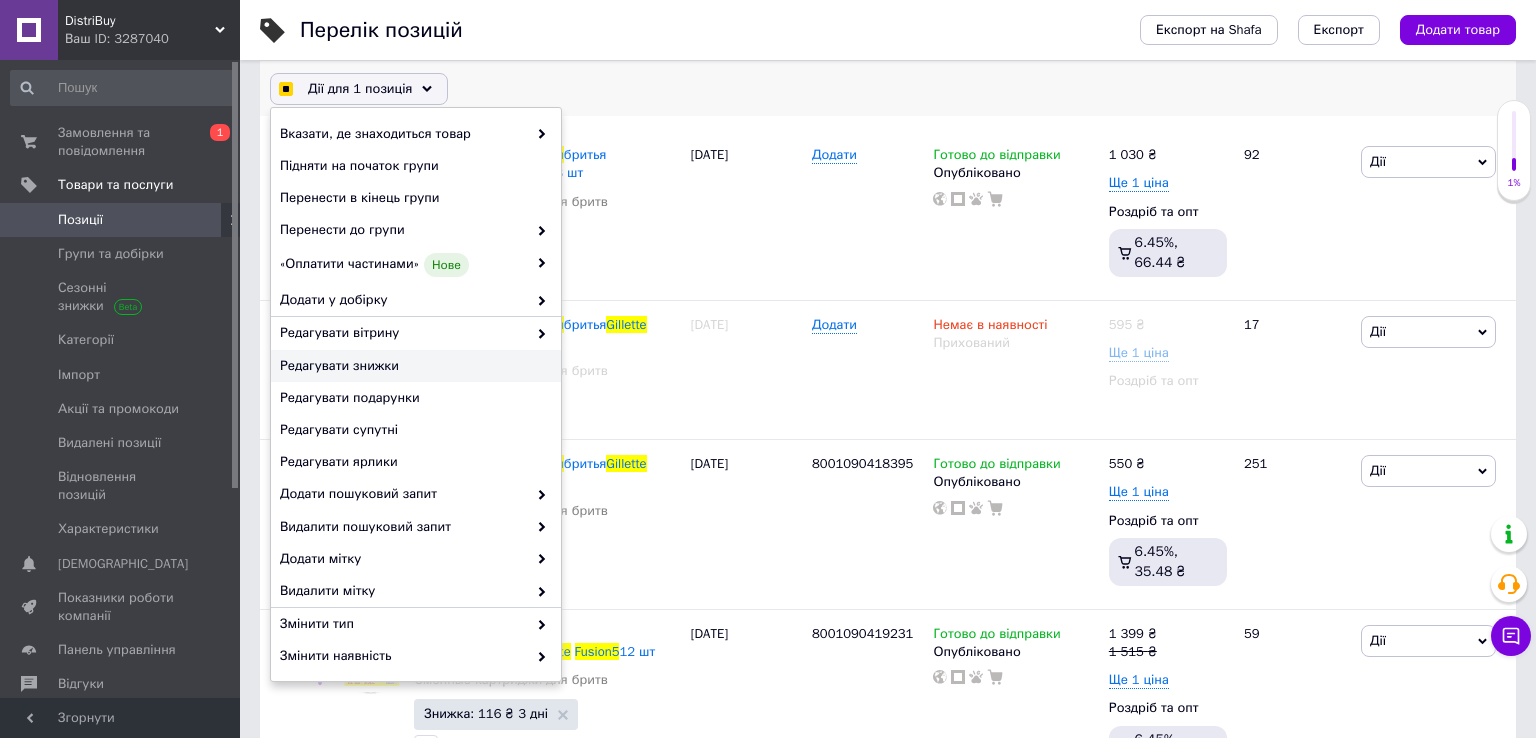 checkbox on "true" 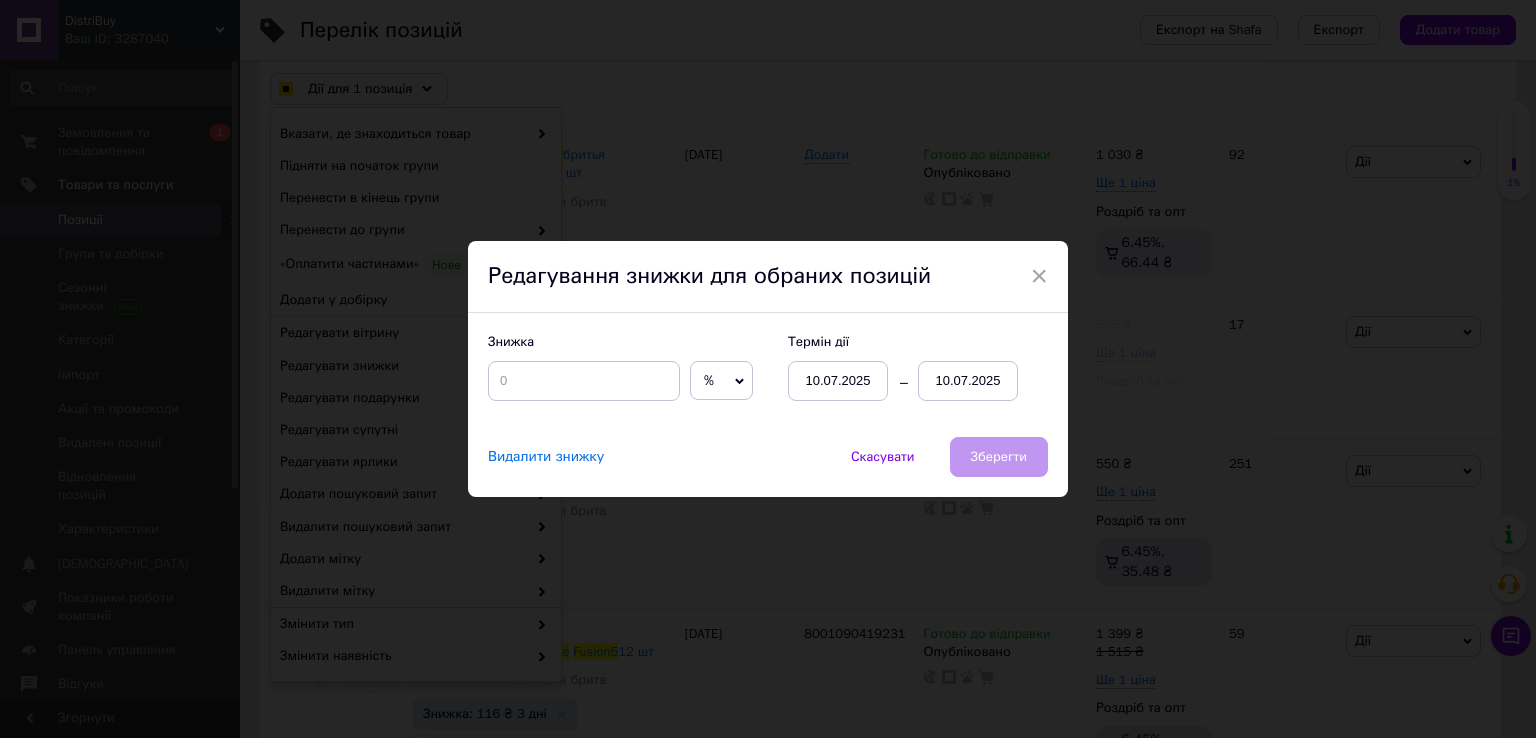 click on "%" at bounding box center [721, 381] 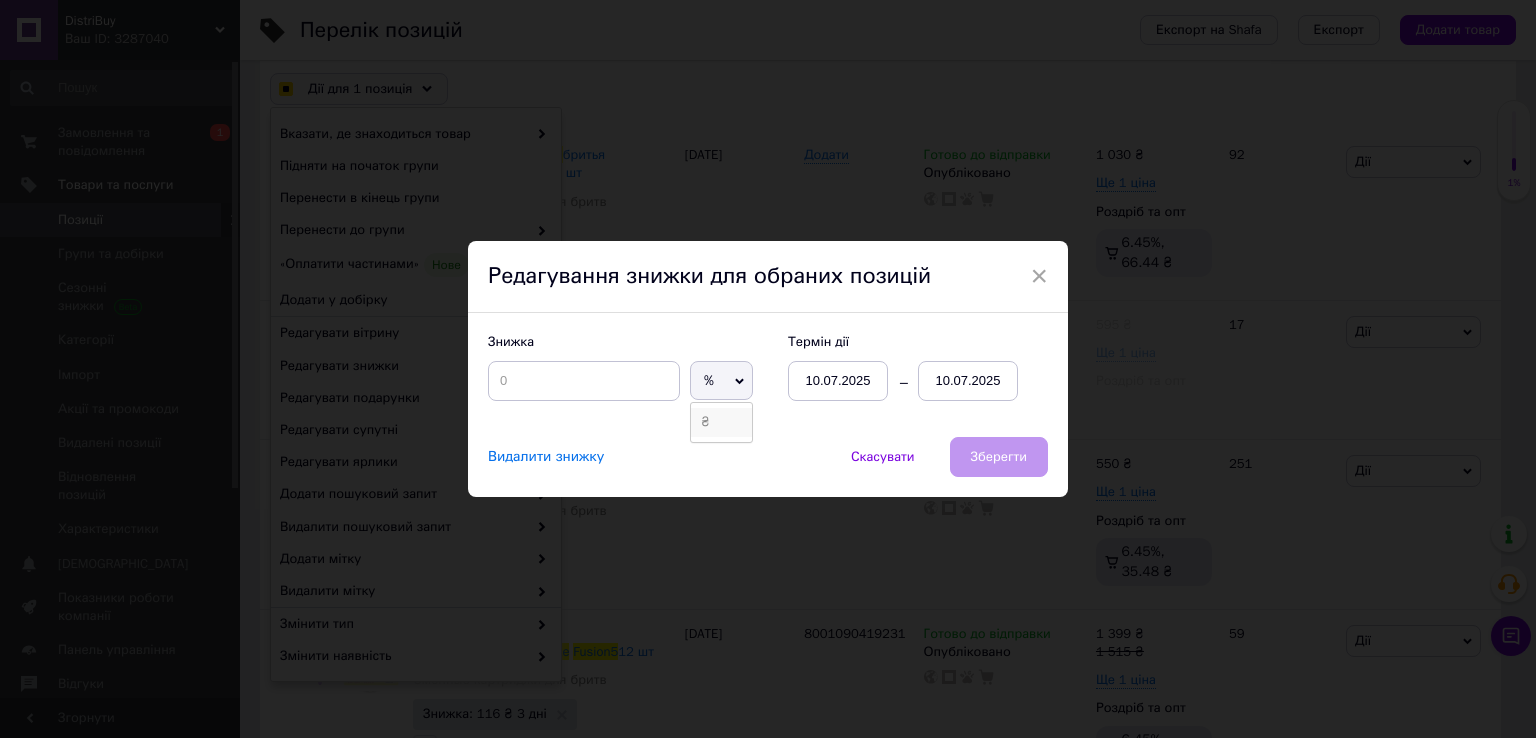 click on "₴" at bounding box center (721, 422) 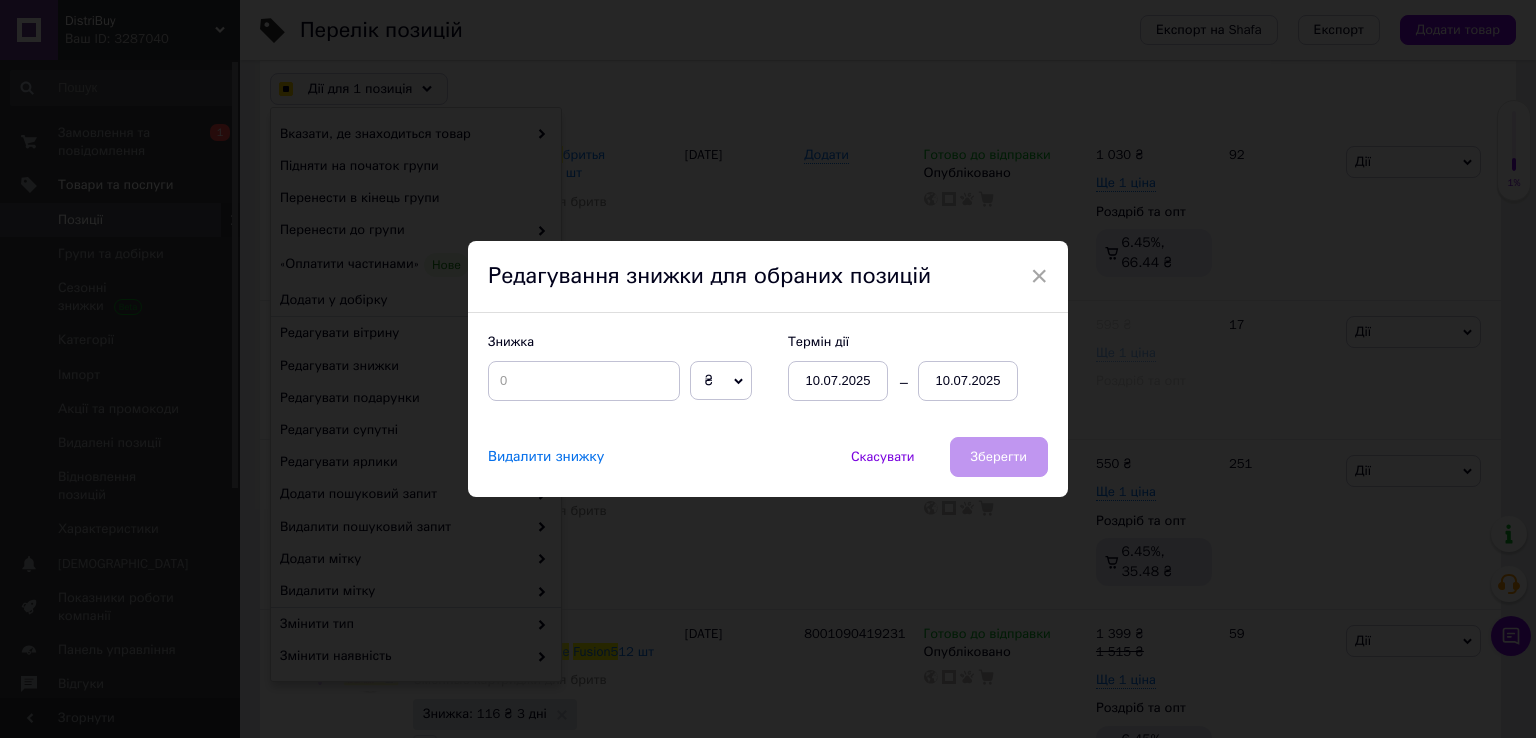 click on "10.07.2025" at bounding box center [968, 381] 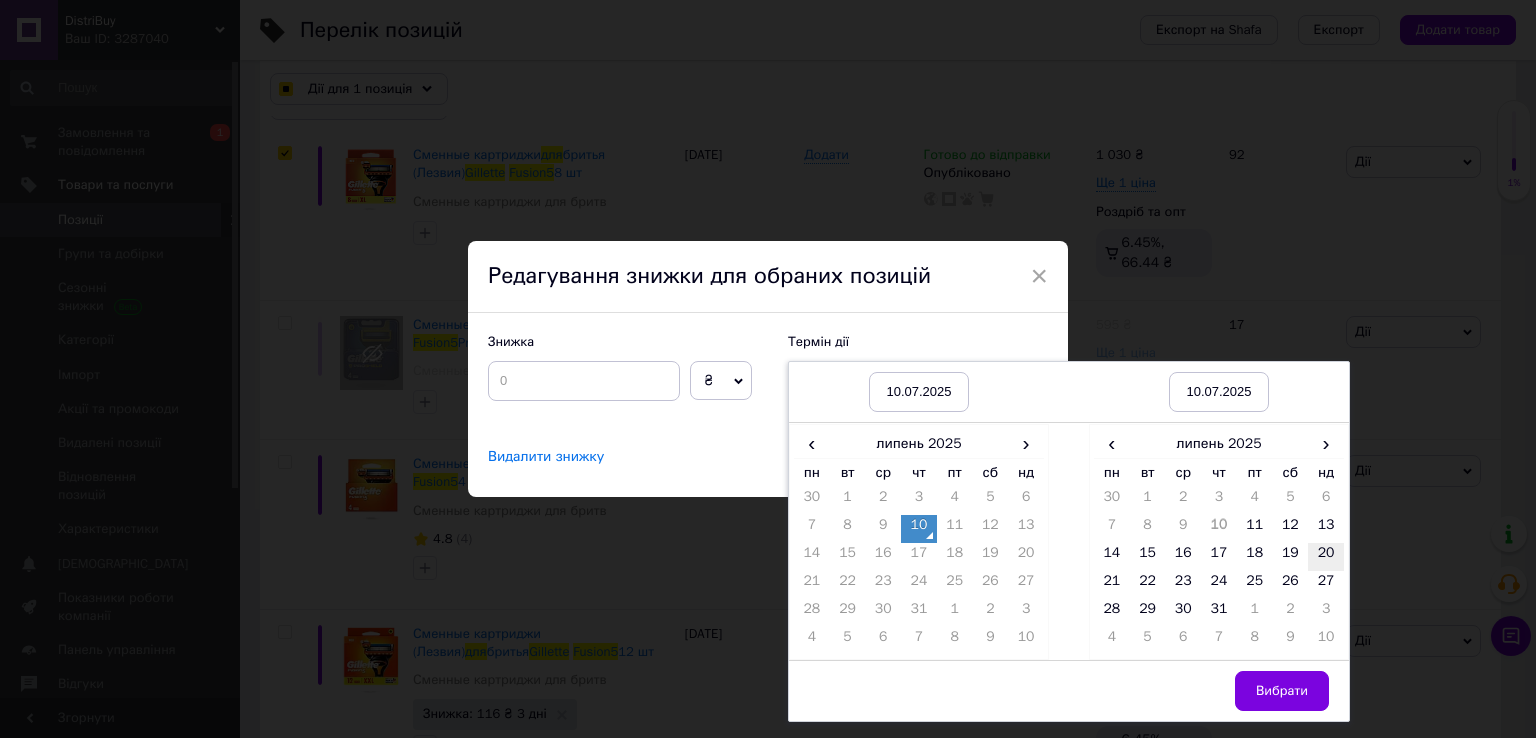 click on "20" at bounding box center (1326, 557) 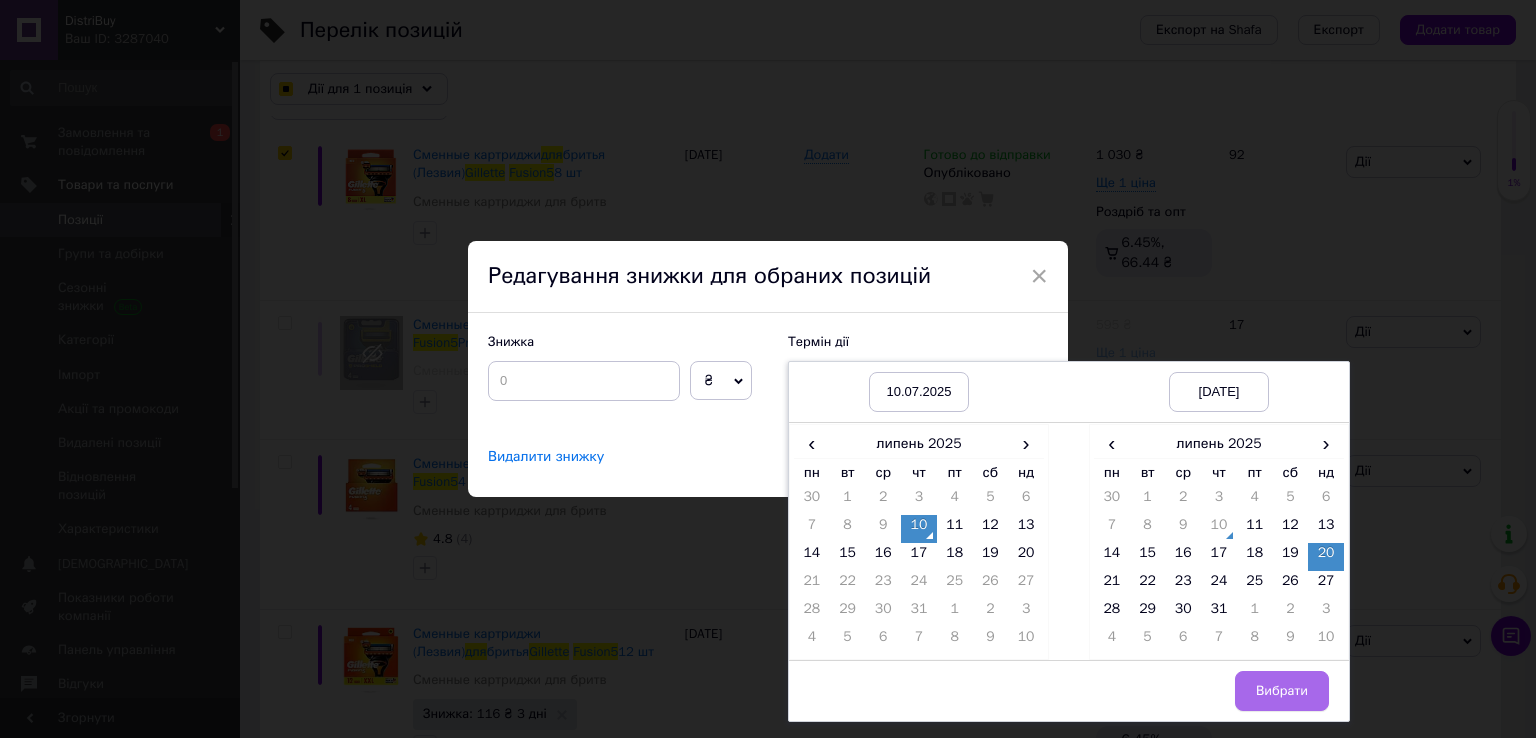 click on "Вибрати" at bounding box center (1282, 691) 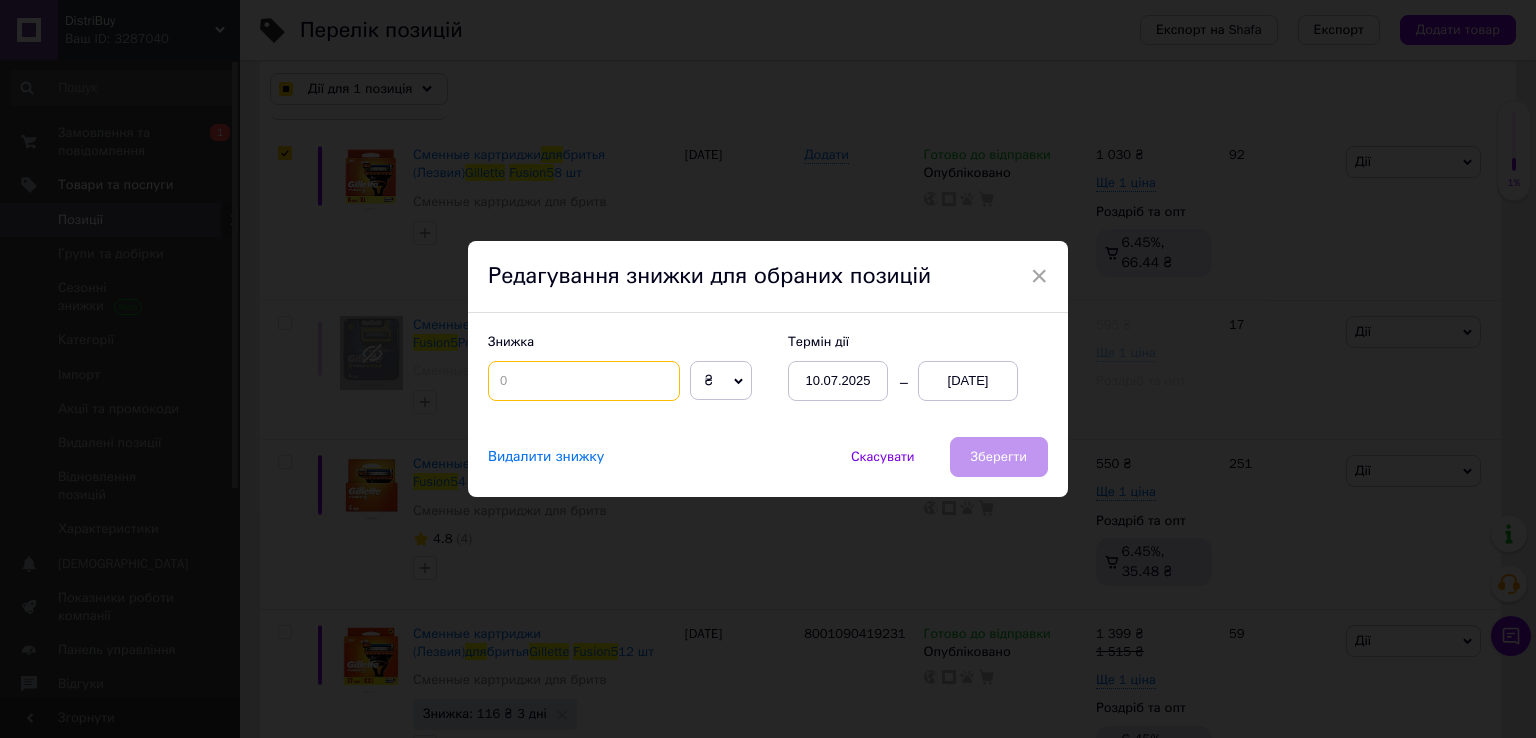 click at bounding box center [584, 381] 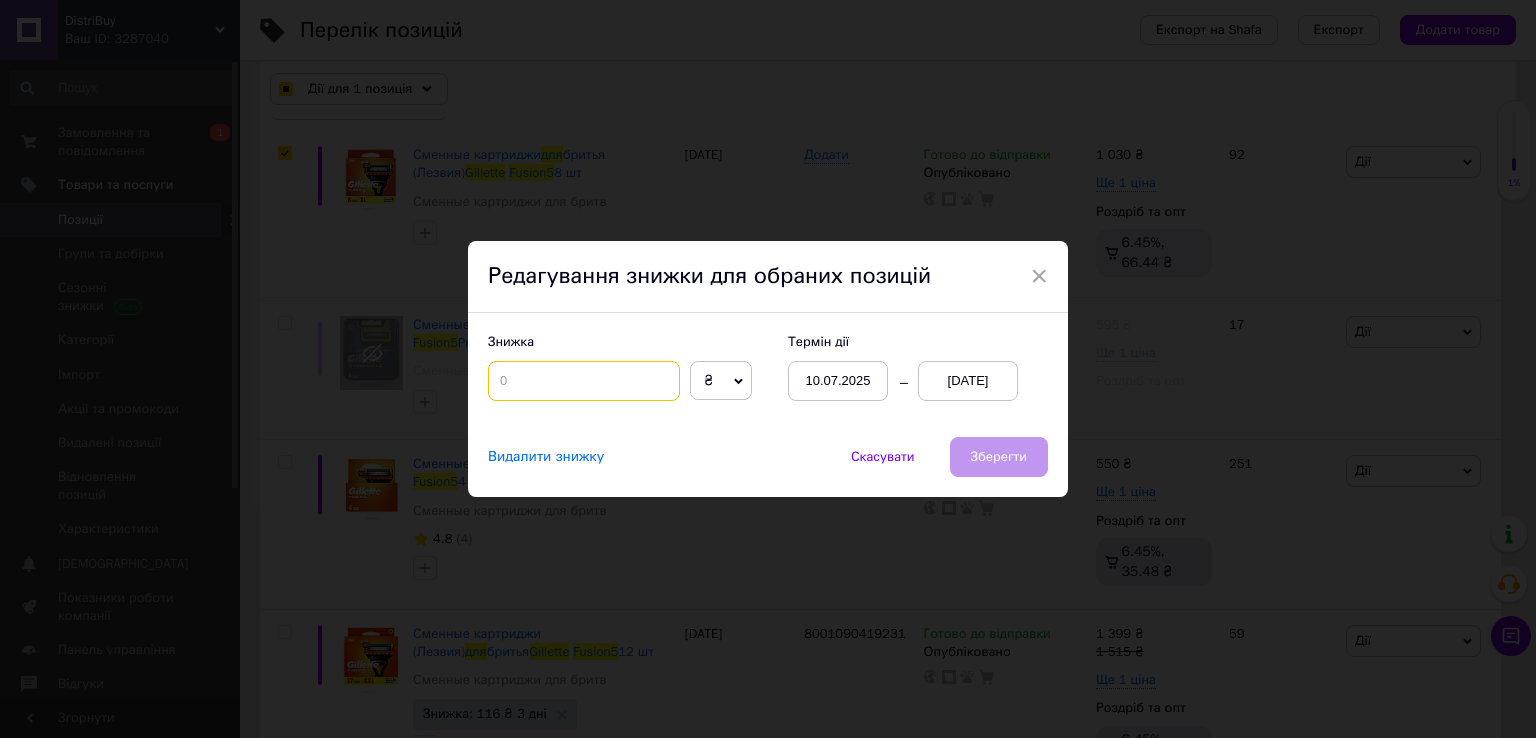 checkbox on "true" 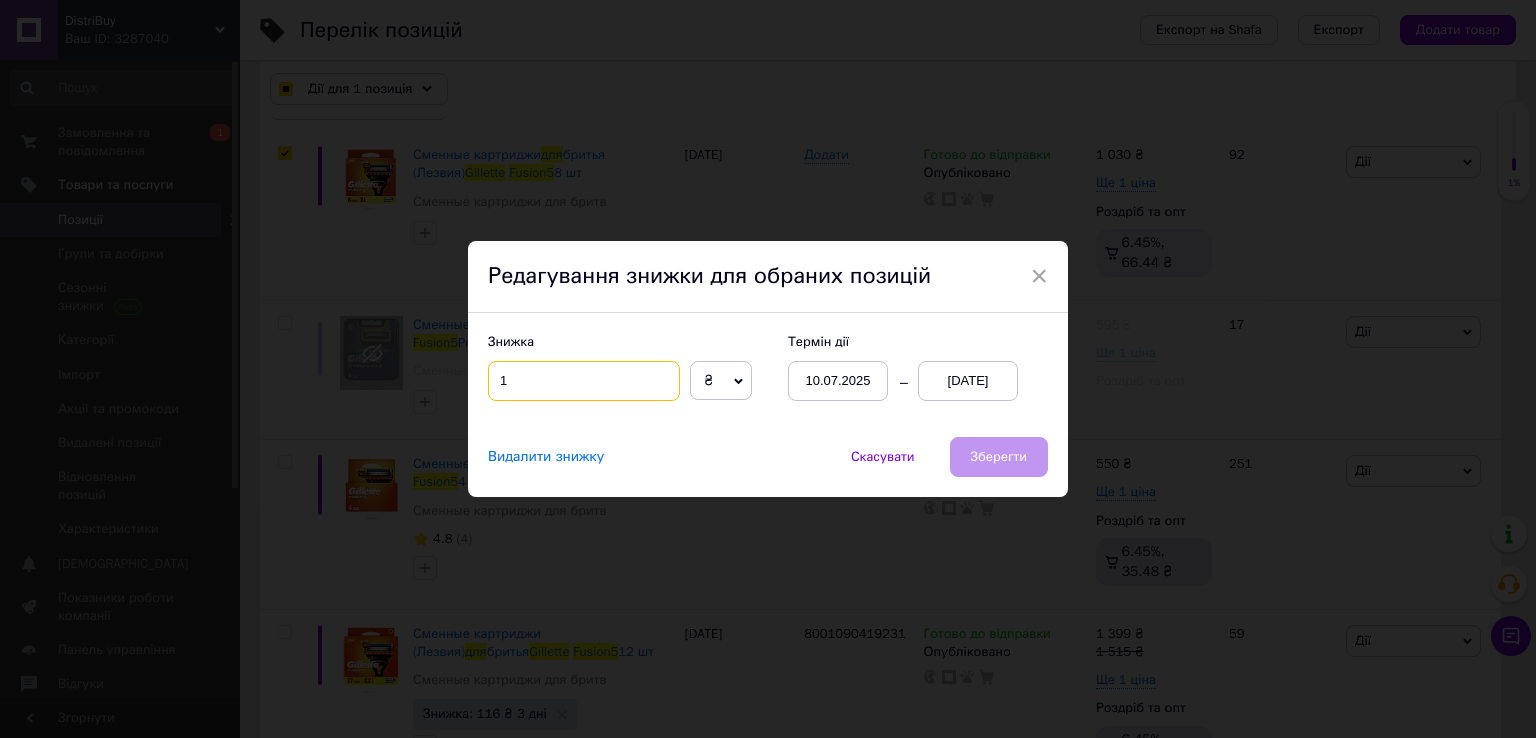checkbox on "true" 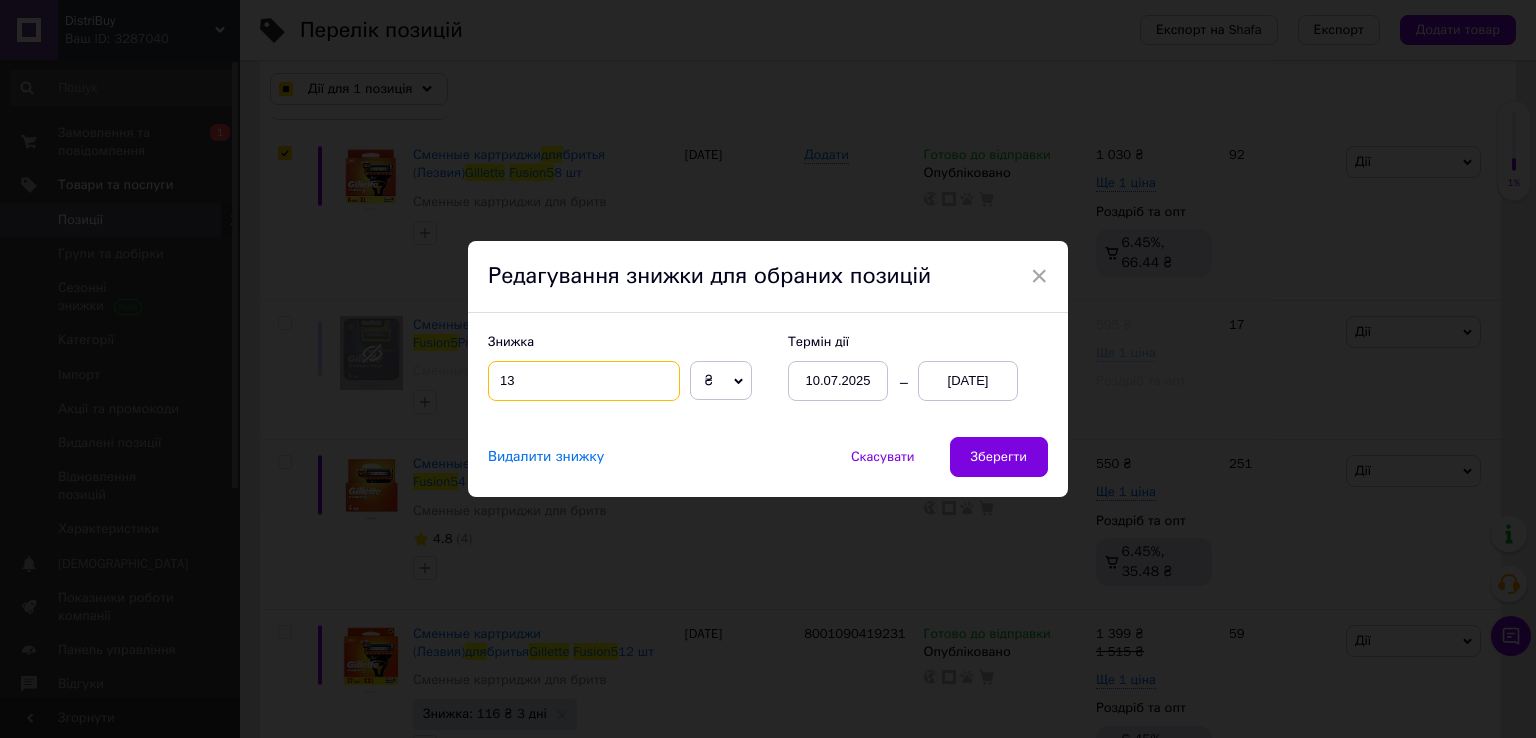 checkbox on "true" 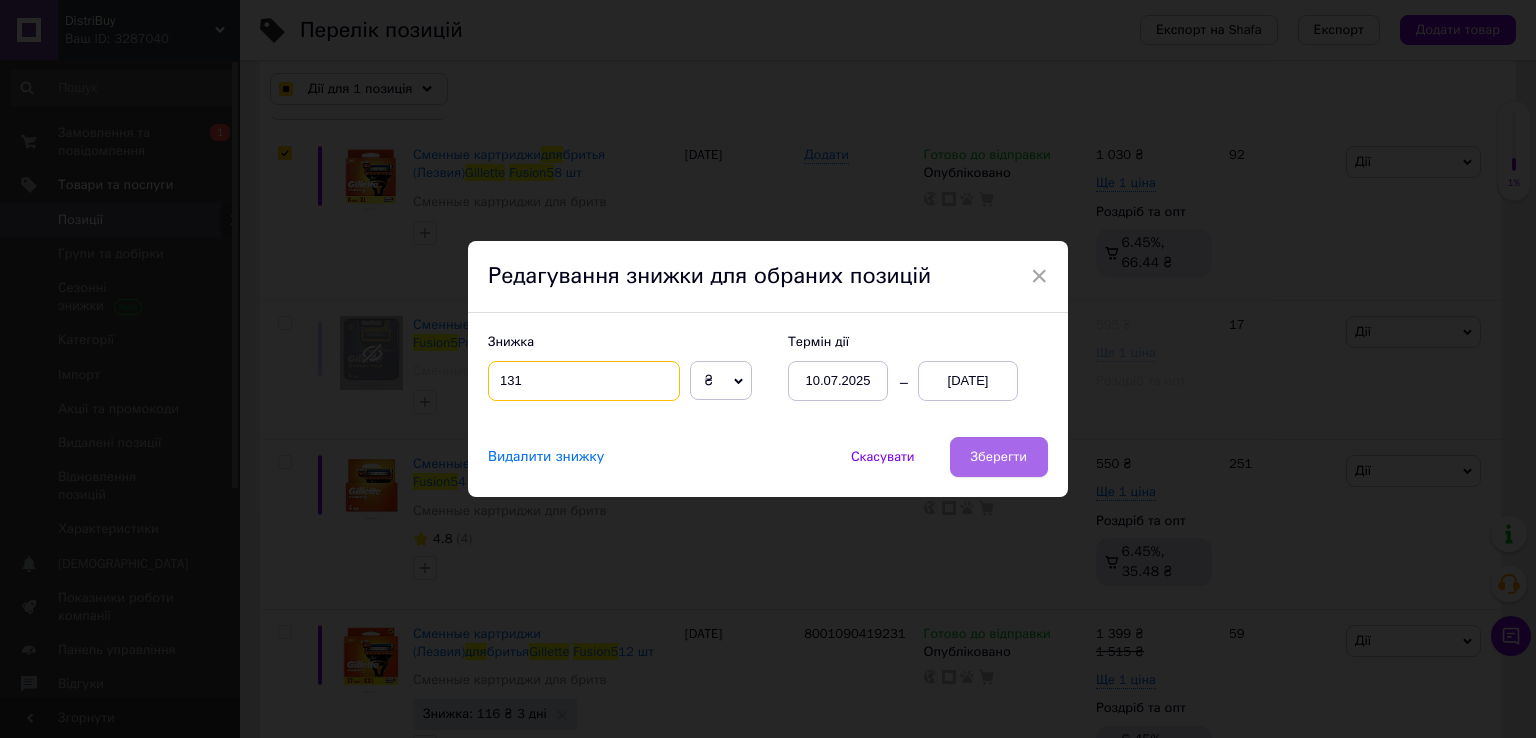 type on "131" 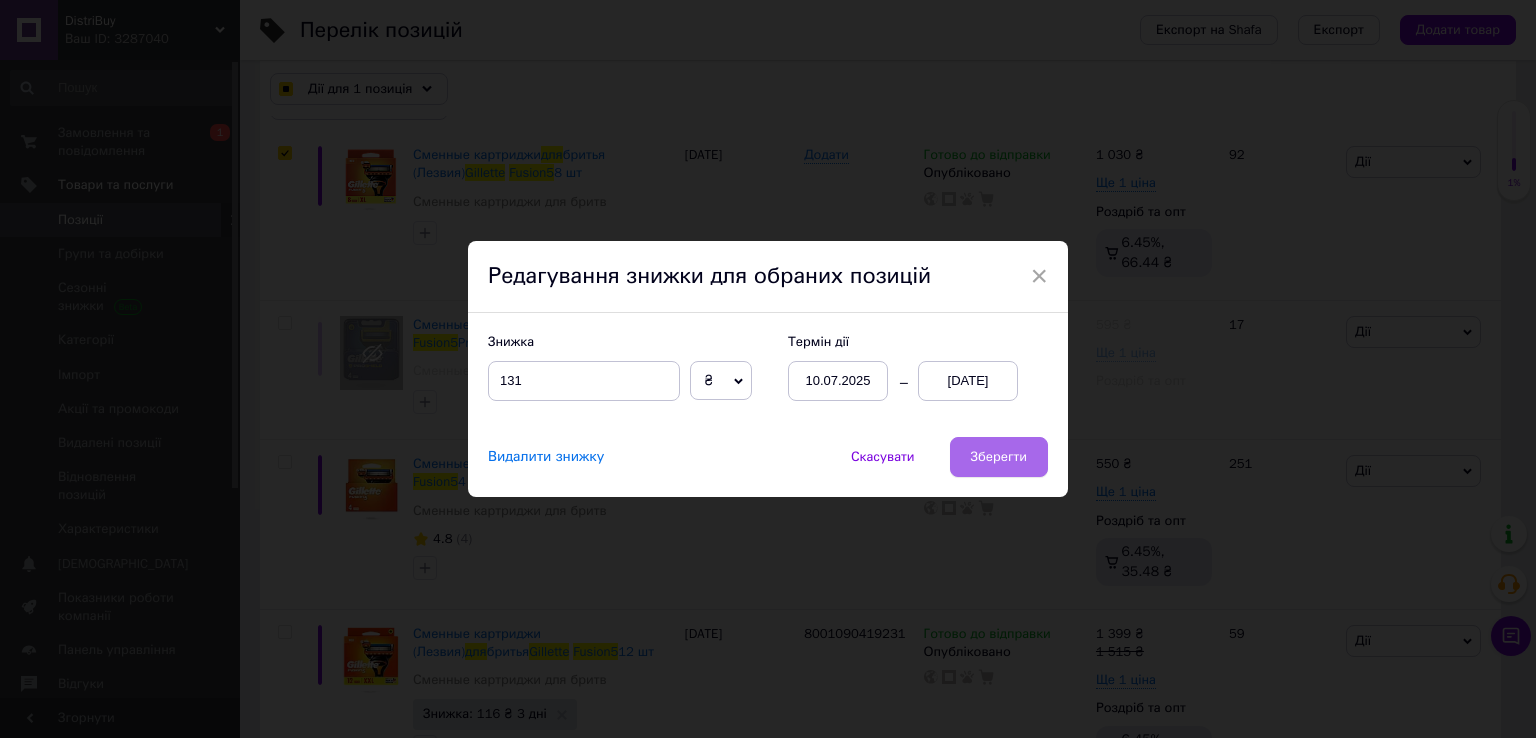 click on "Зберегти" at bounding box center [999, 457] 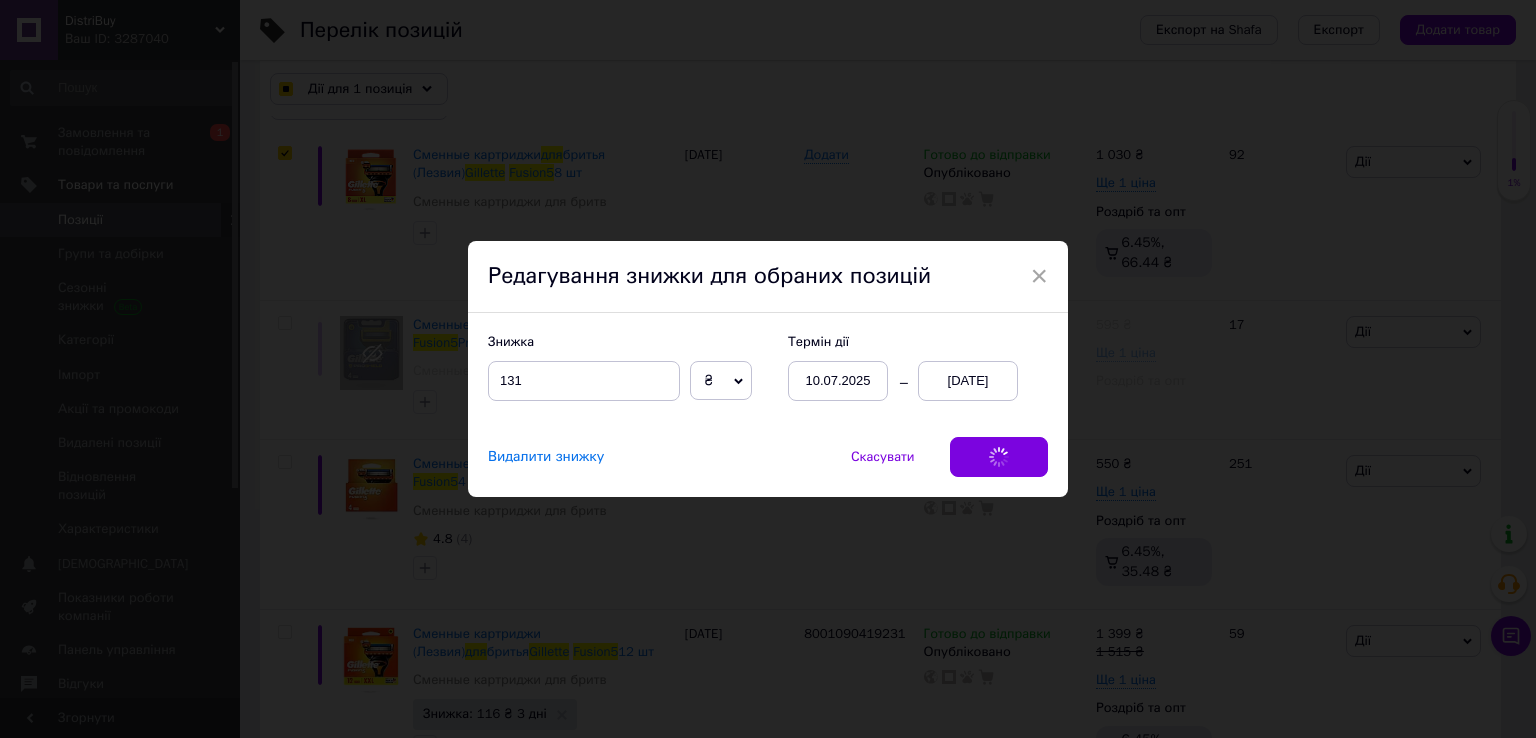 checkbox on "true" 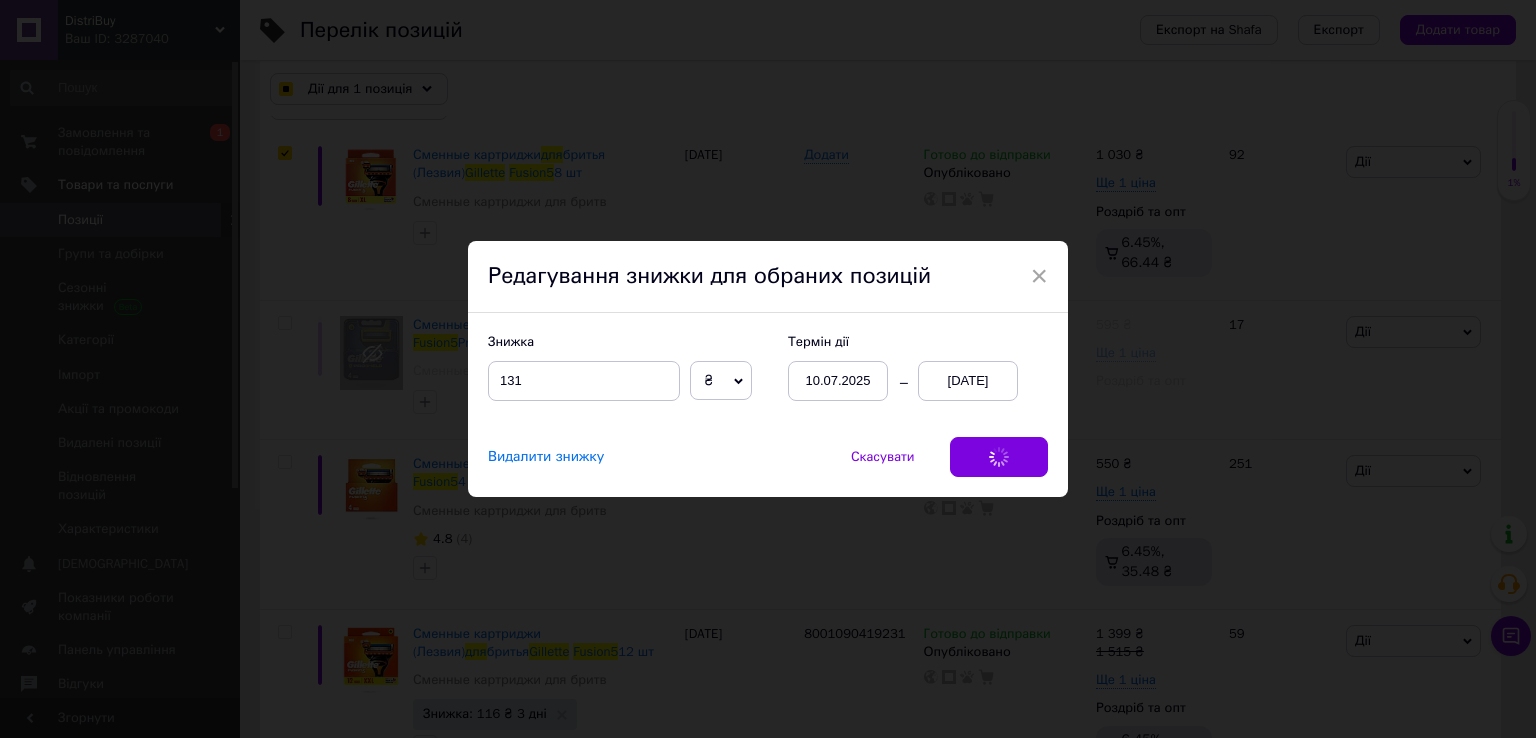 checkbox on "true" 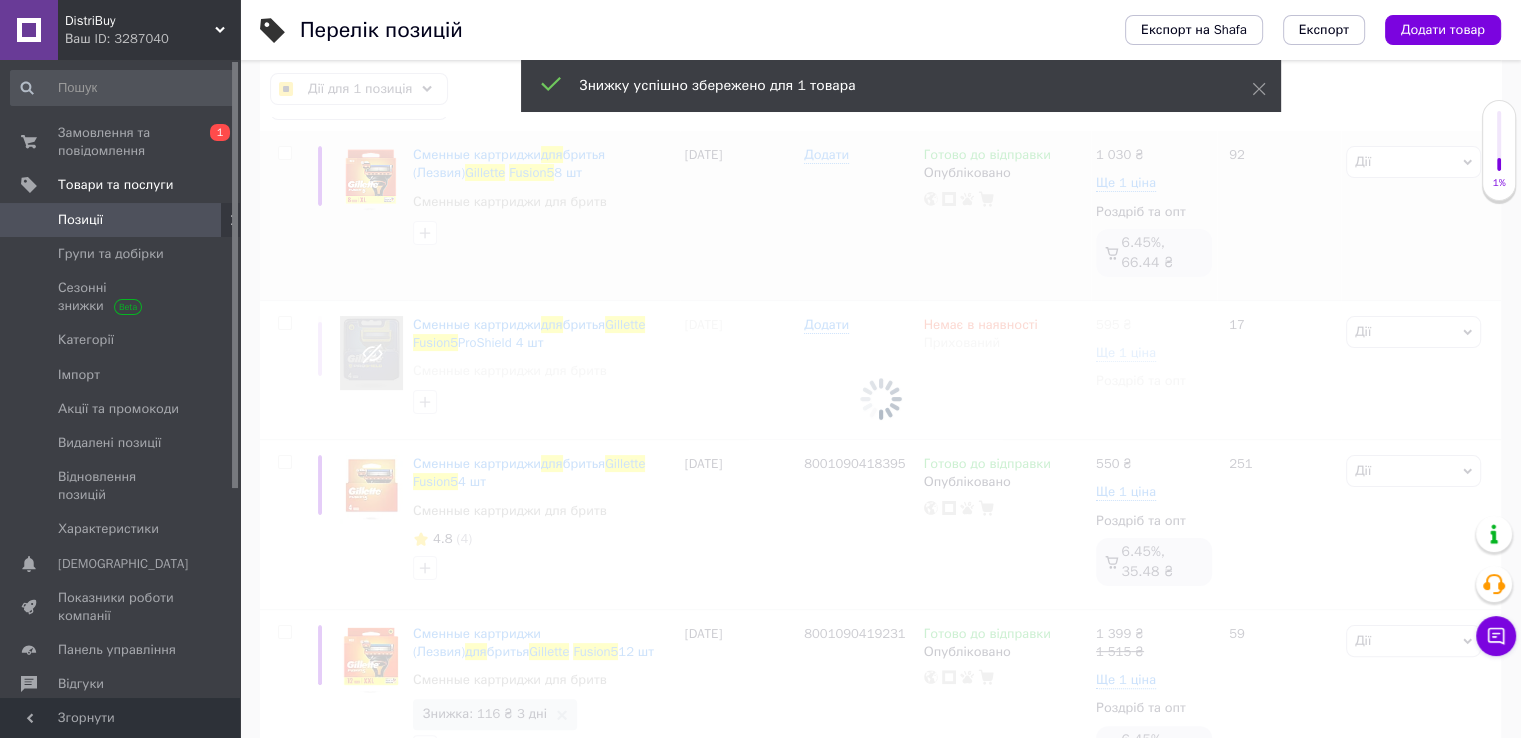 checkbox on "false" 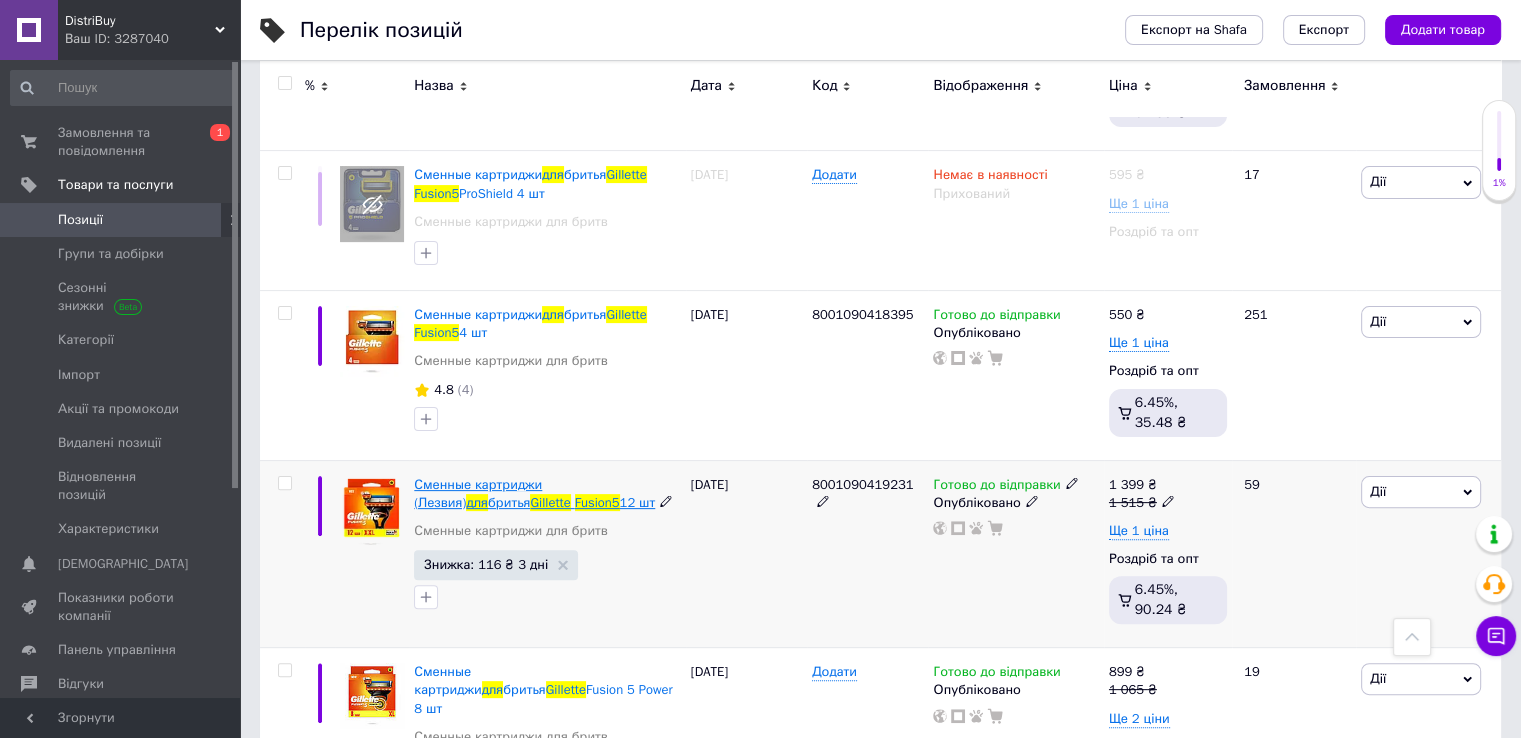 scroll, scrollTop: 500, scrollLeft: 0, axis: vertical 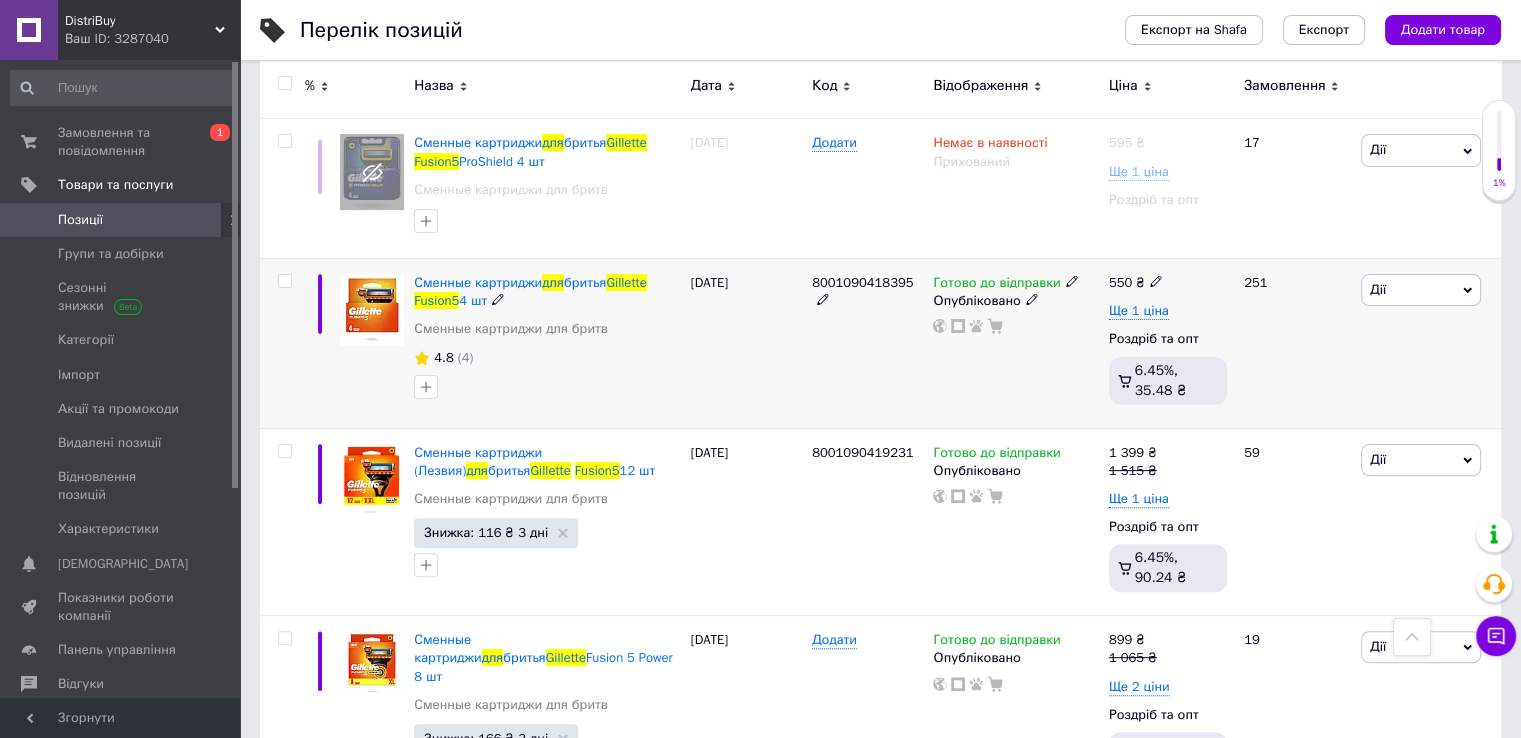 click at bounding box center [284, 281] 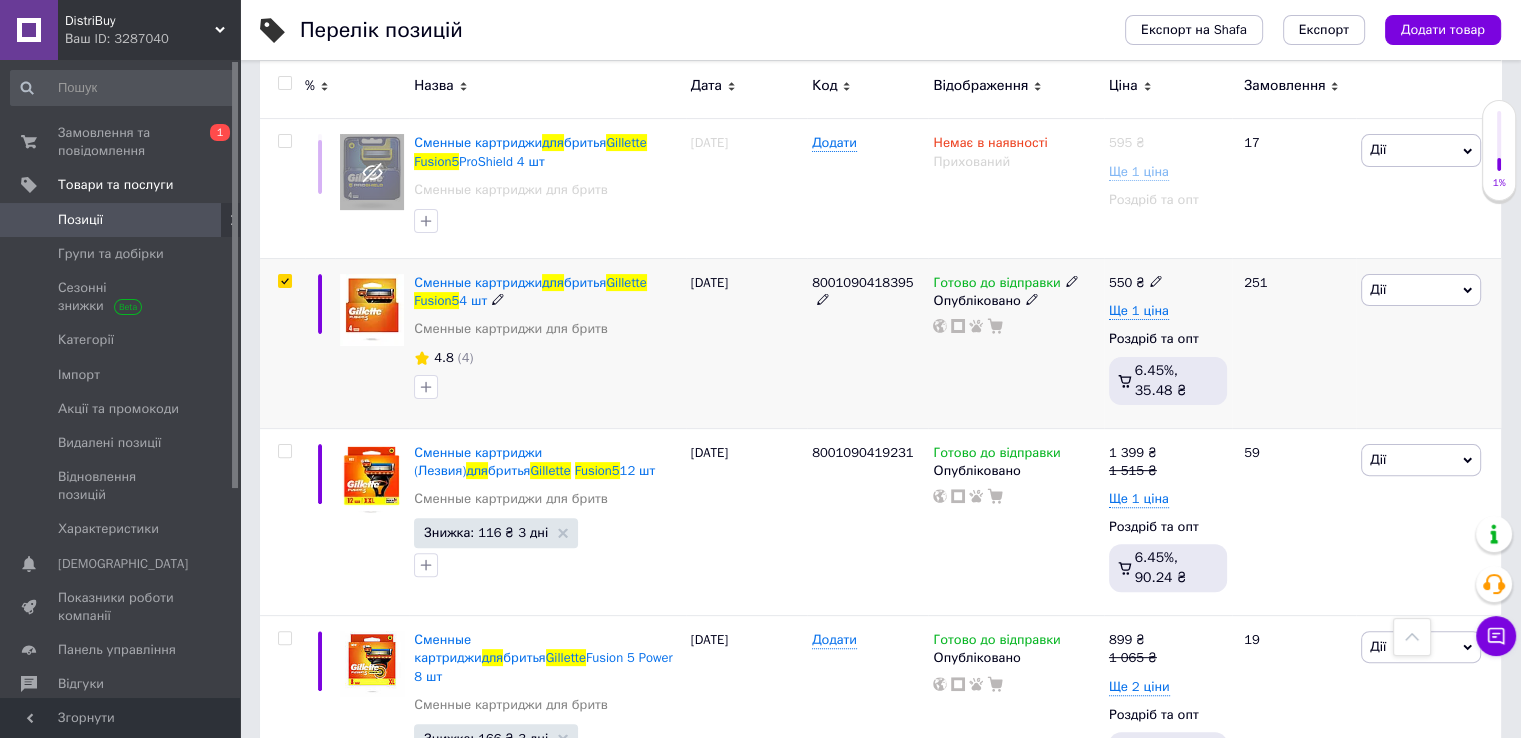 checkbox on "true" 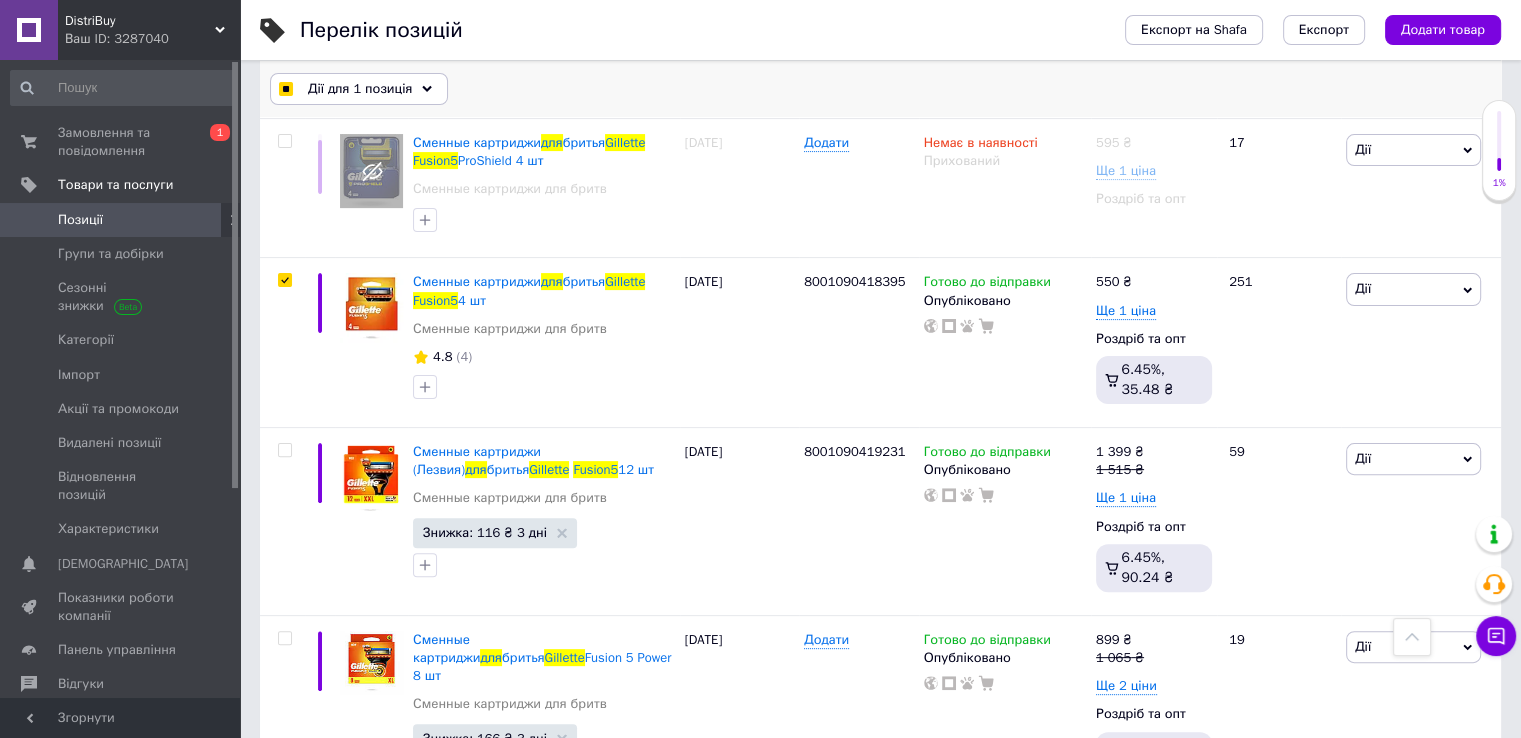 click on "Дії для 1 позиція" at bounding box center (360, 89) 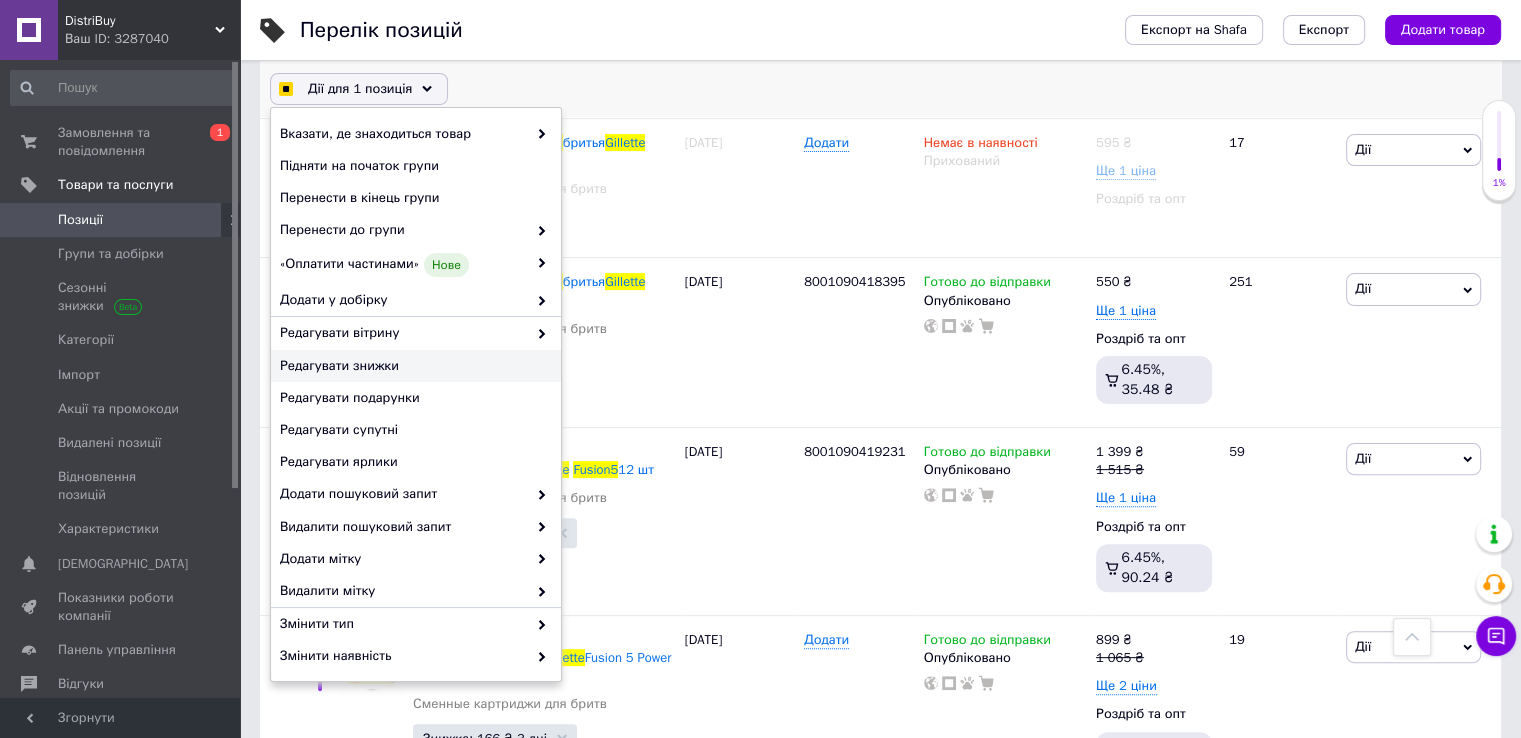 checkbox on "true" 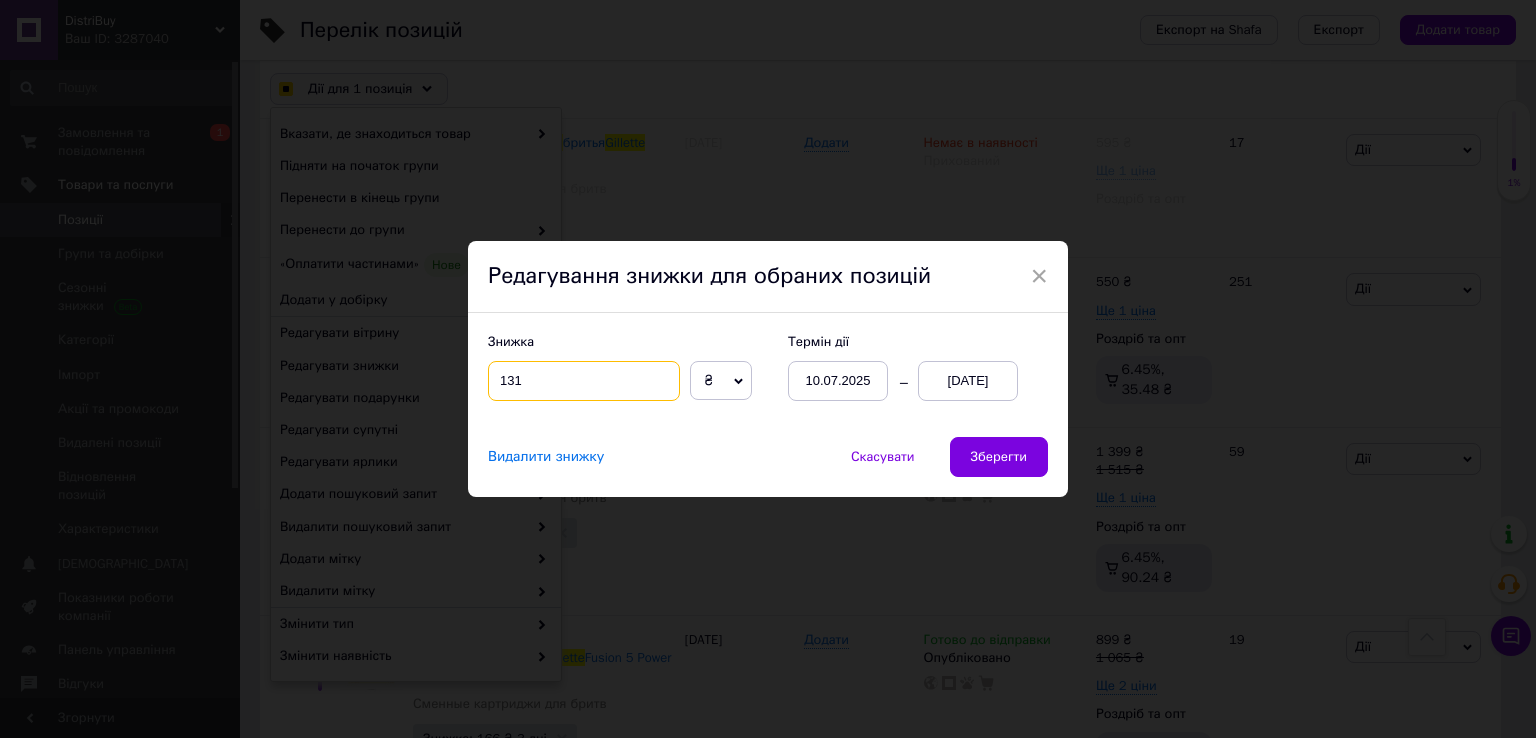 click on "131" at bounding box center (584, 381) 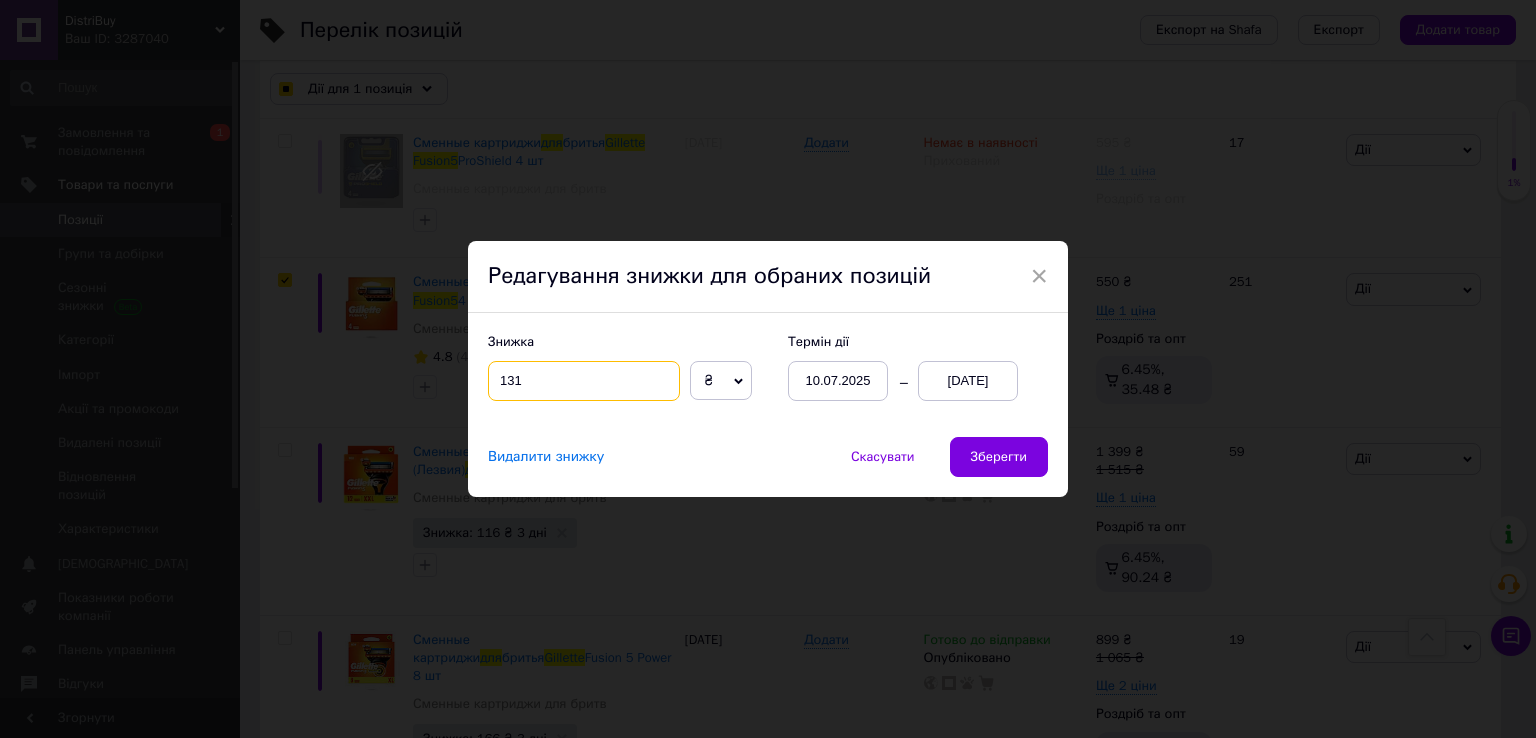 click on "131" at bounding box center [584, 381] 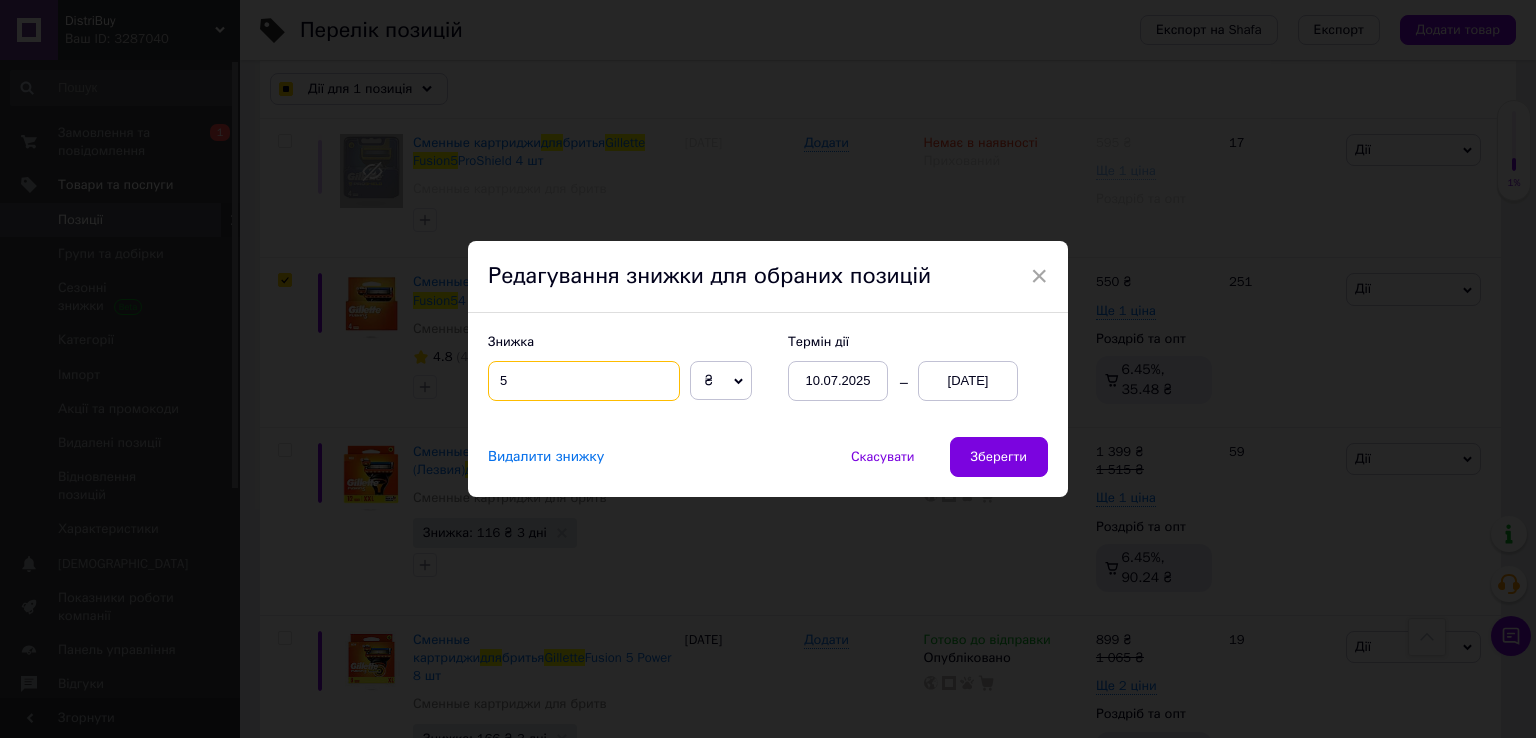 checkbox on "true" 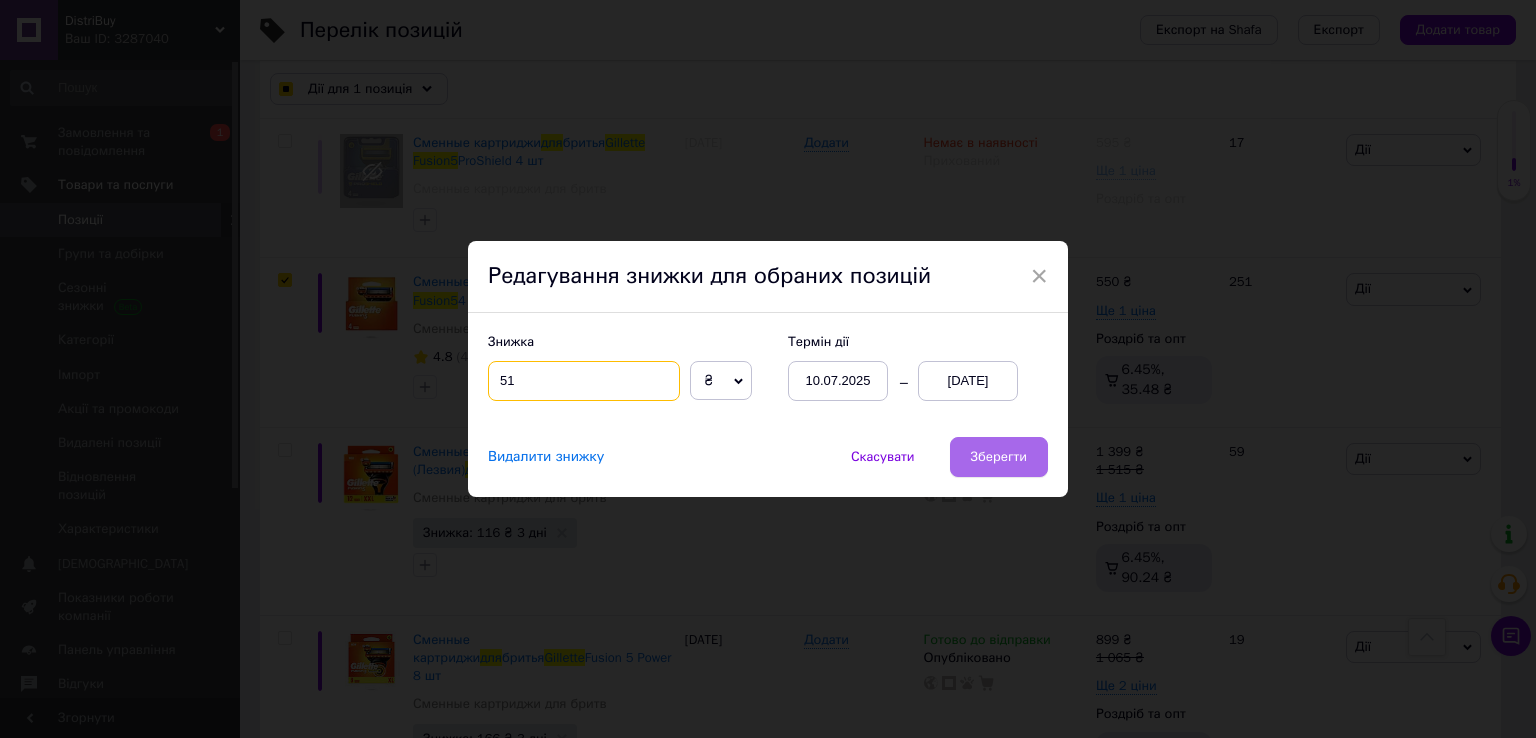 type on "51" 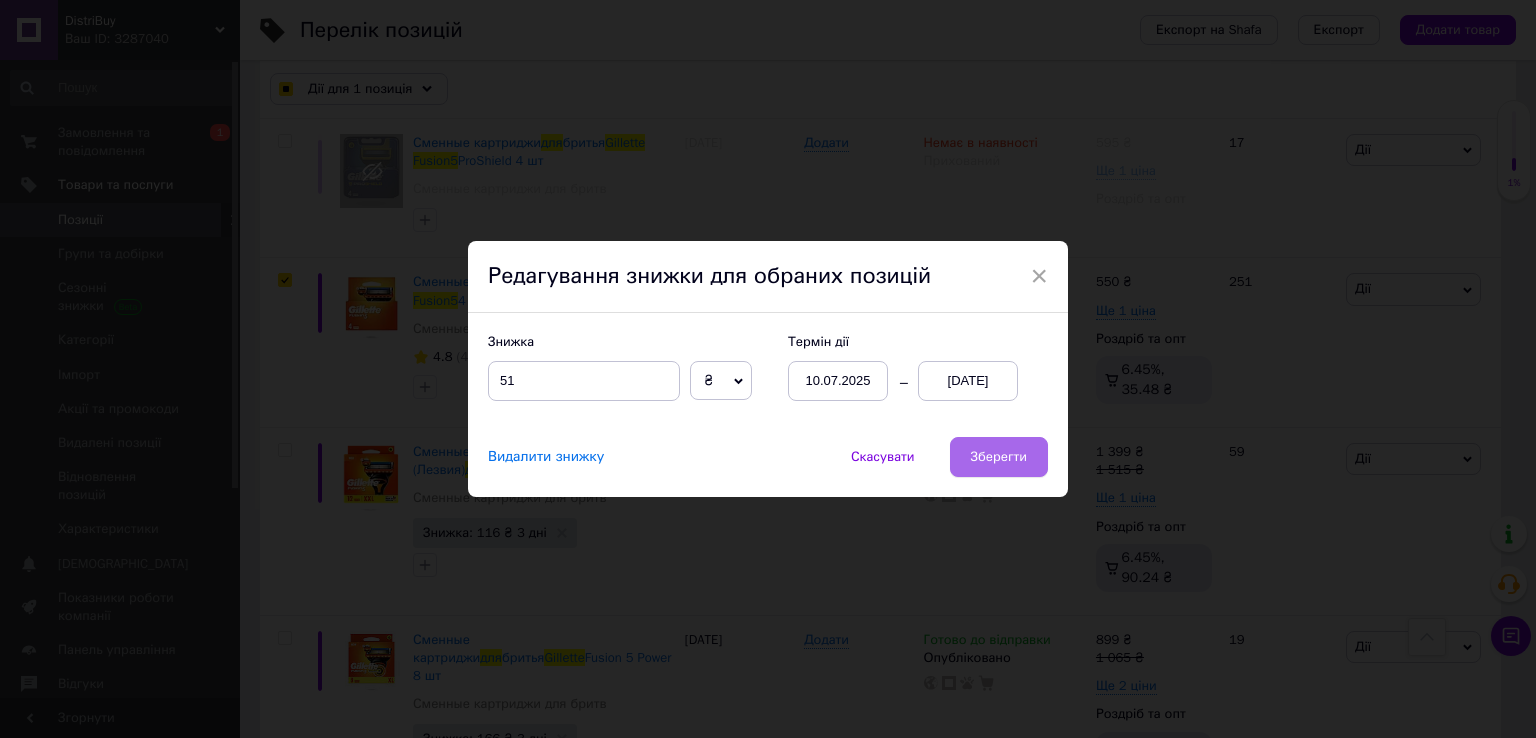 click on "Зберегти" at bounding box center (999, 457) 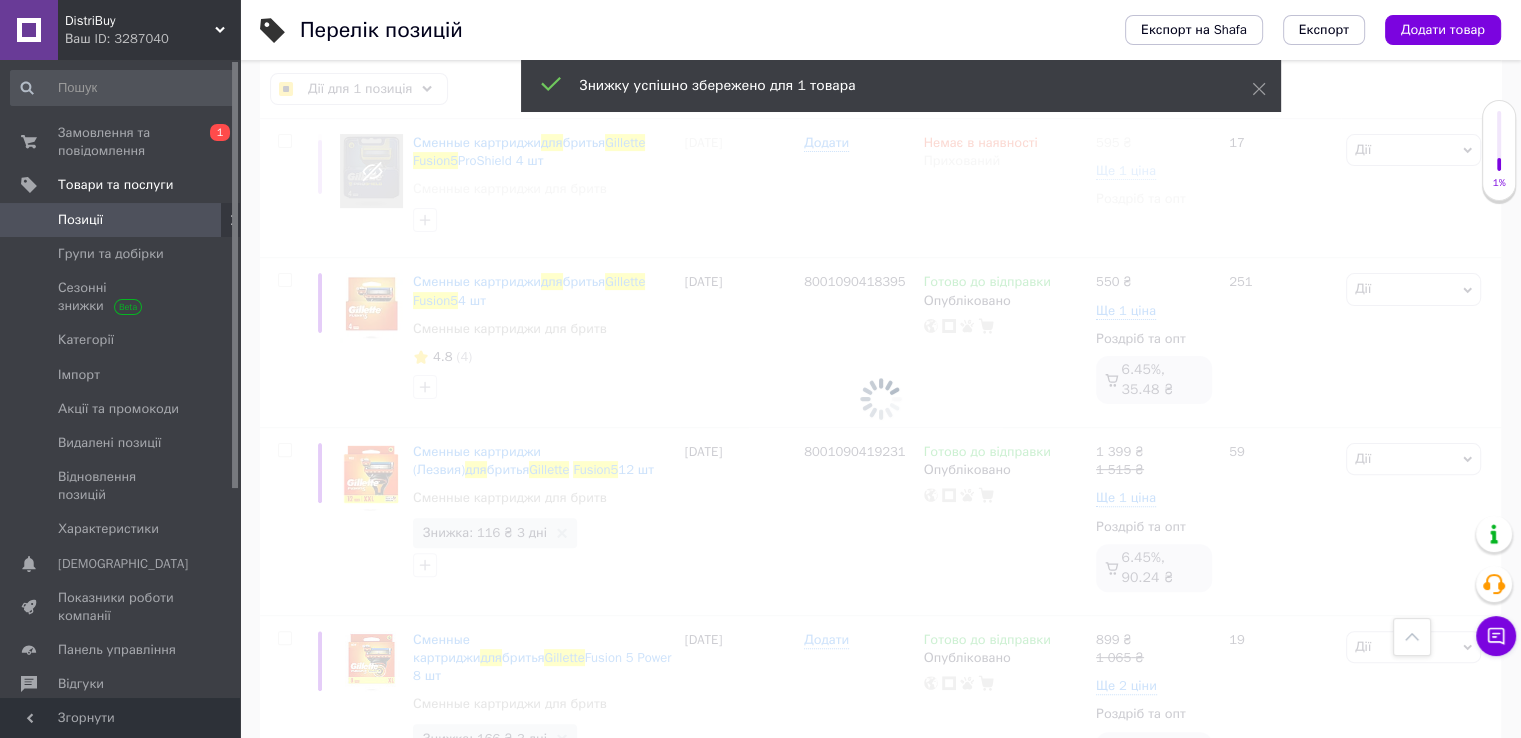 checkbox on "false" 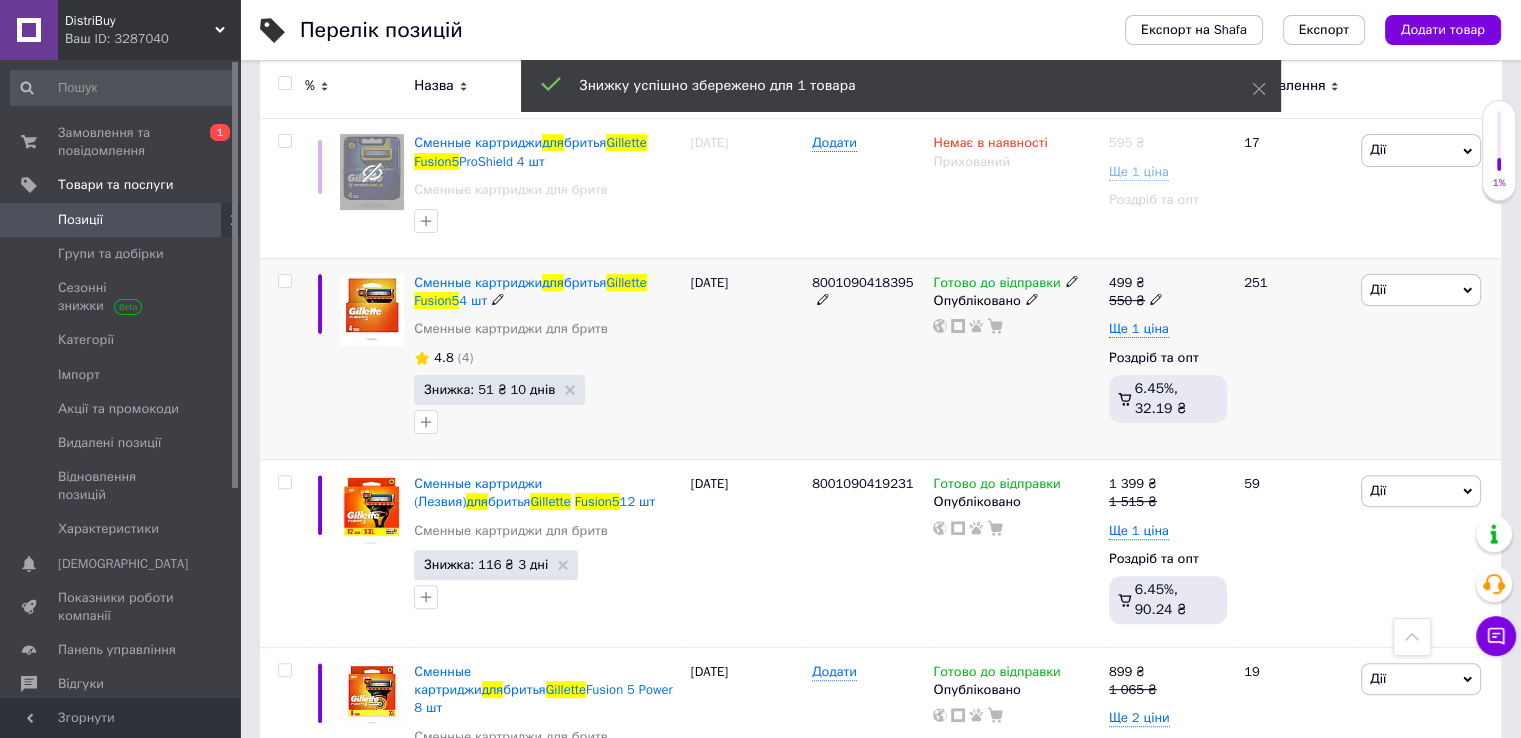 click on "499   ₴ 550   ₴ Ще 1 ціна Роздріб та опт 6.45%, 32.19 ₴" at bounding box center [1168, 352] 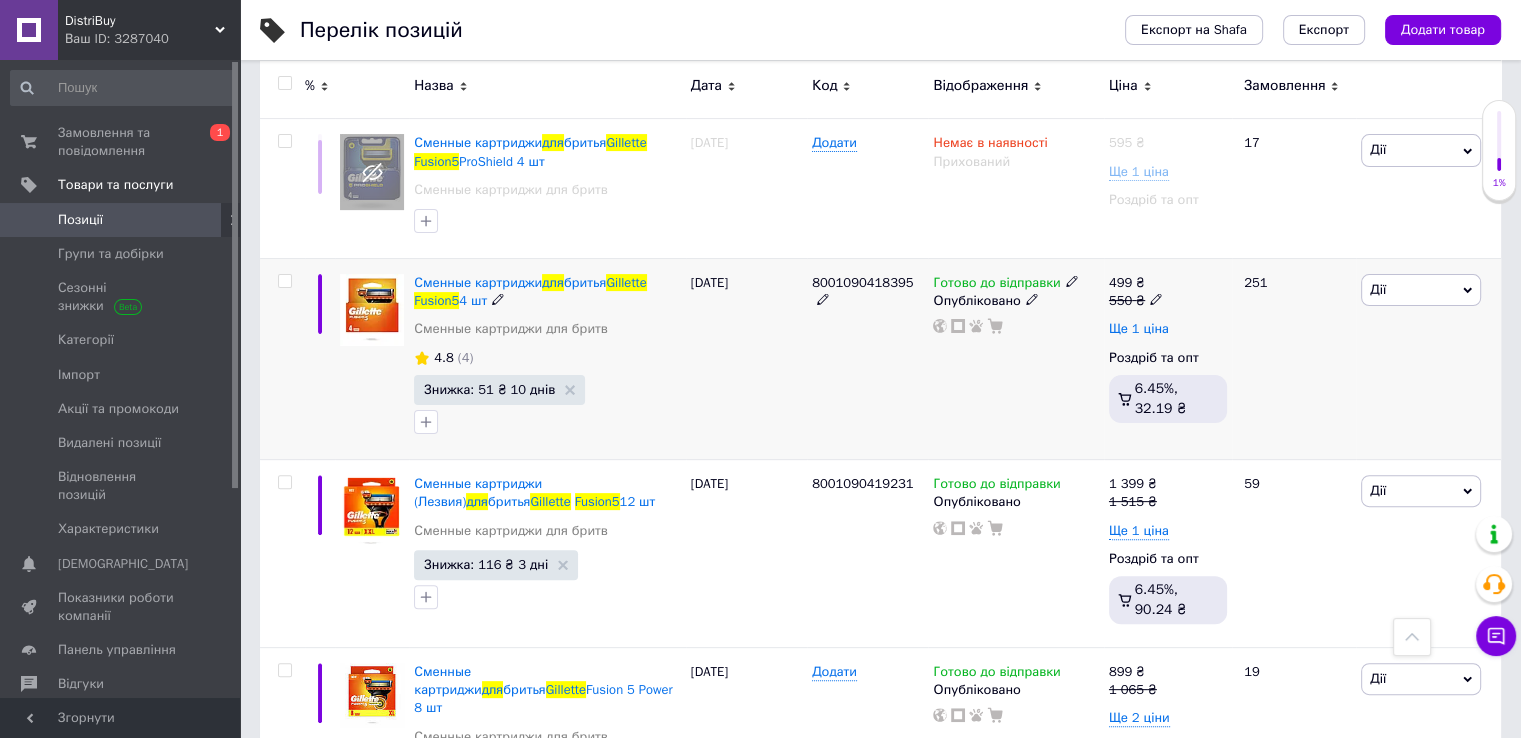 click on "Ще 1 ціна" at bounding box center (1139, 329) 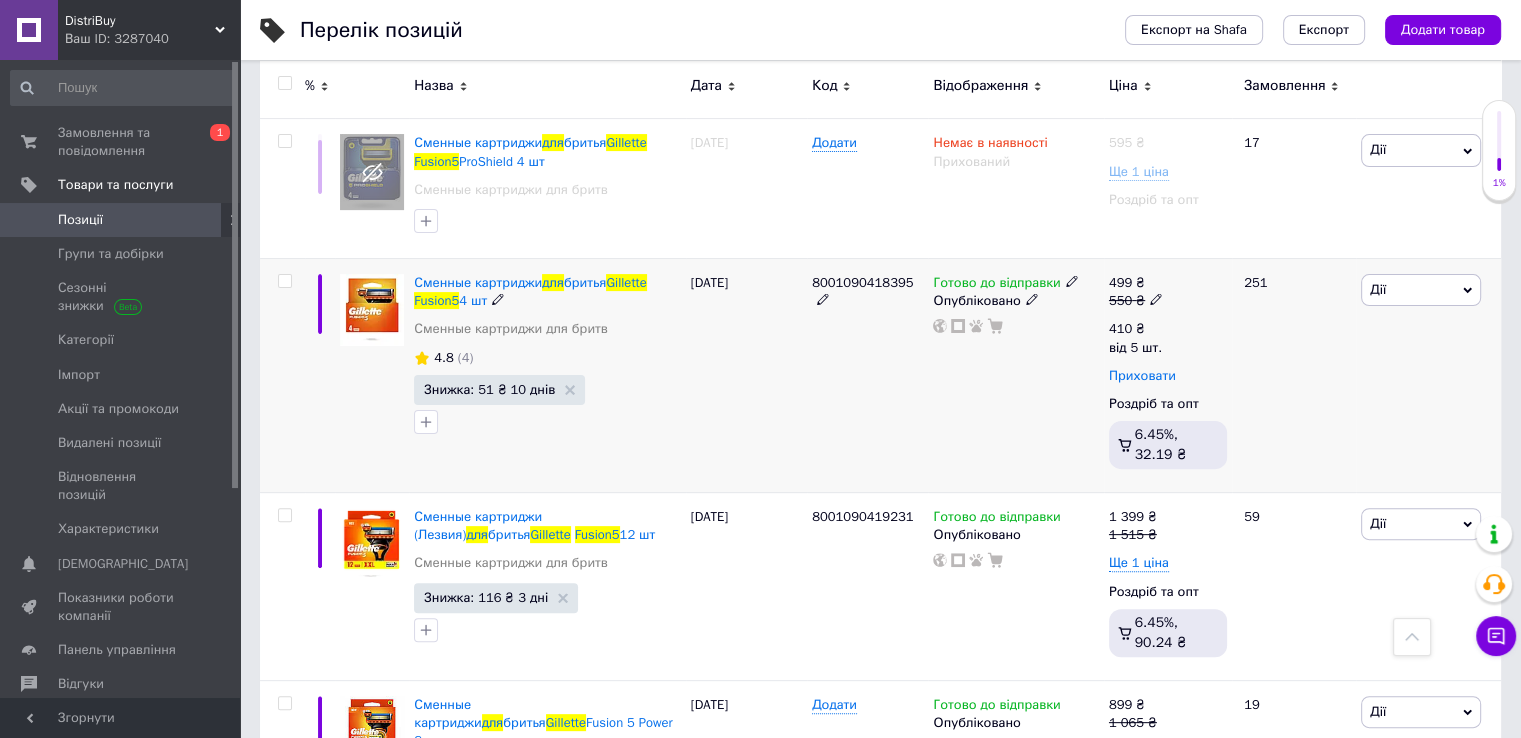 click on "Приховати" at bounding box center (1142, 376) 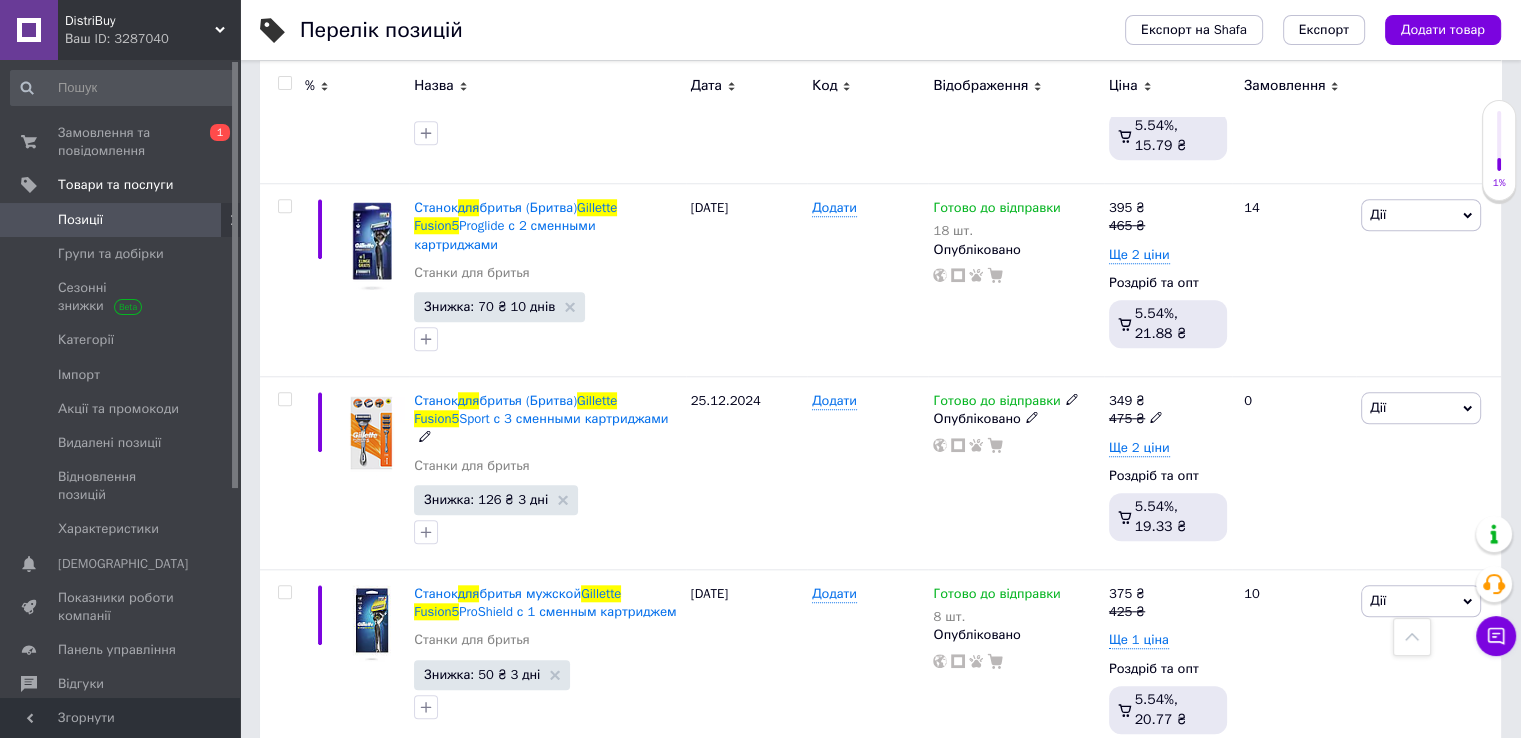 scroll, scrollTop: 1811, scrollLeft: 0, axis: vertical 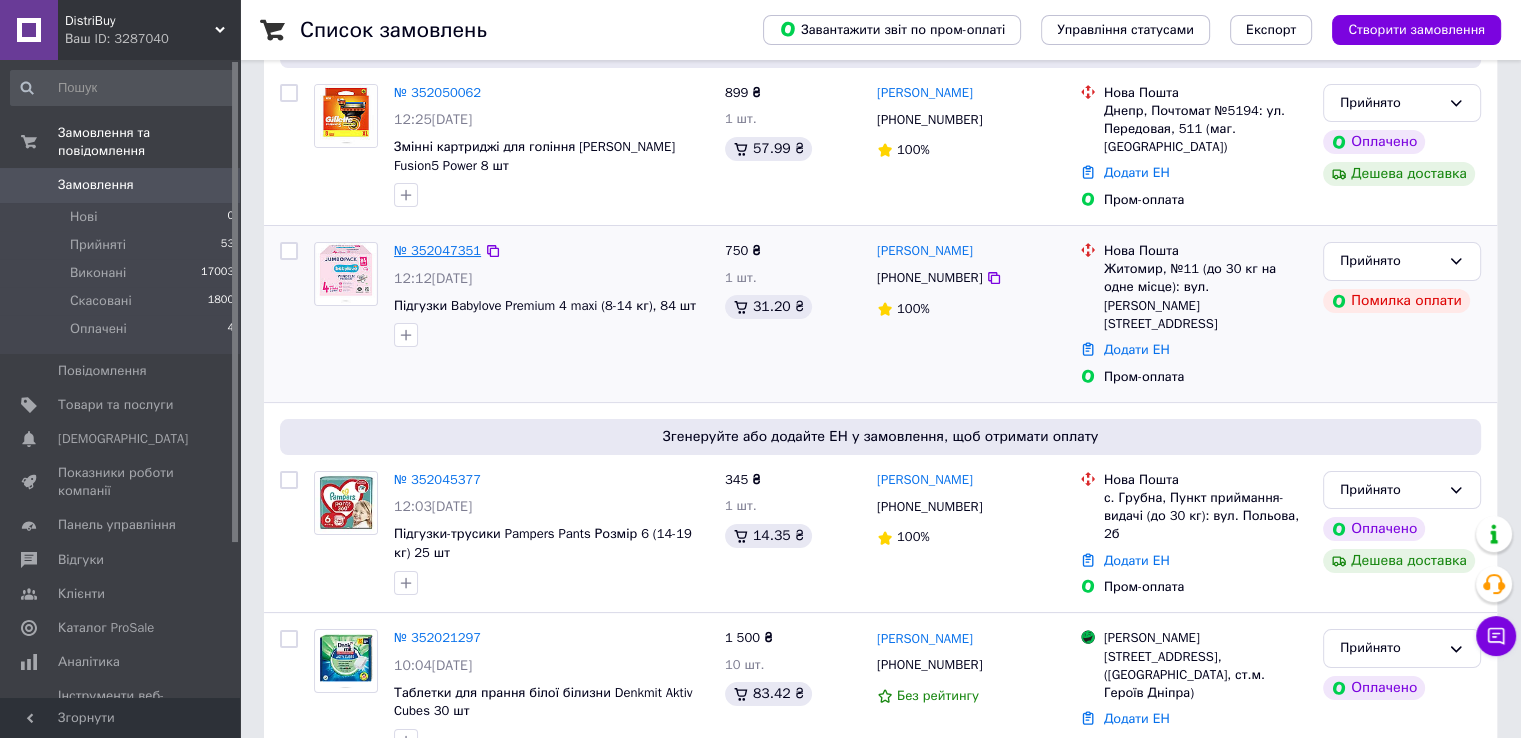 click on "№ 352047351" at bounding box center (437, 250) 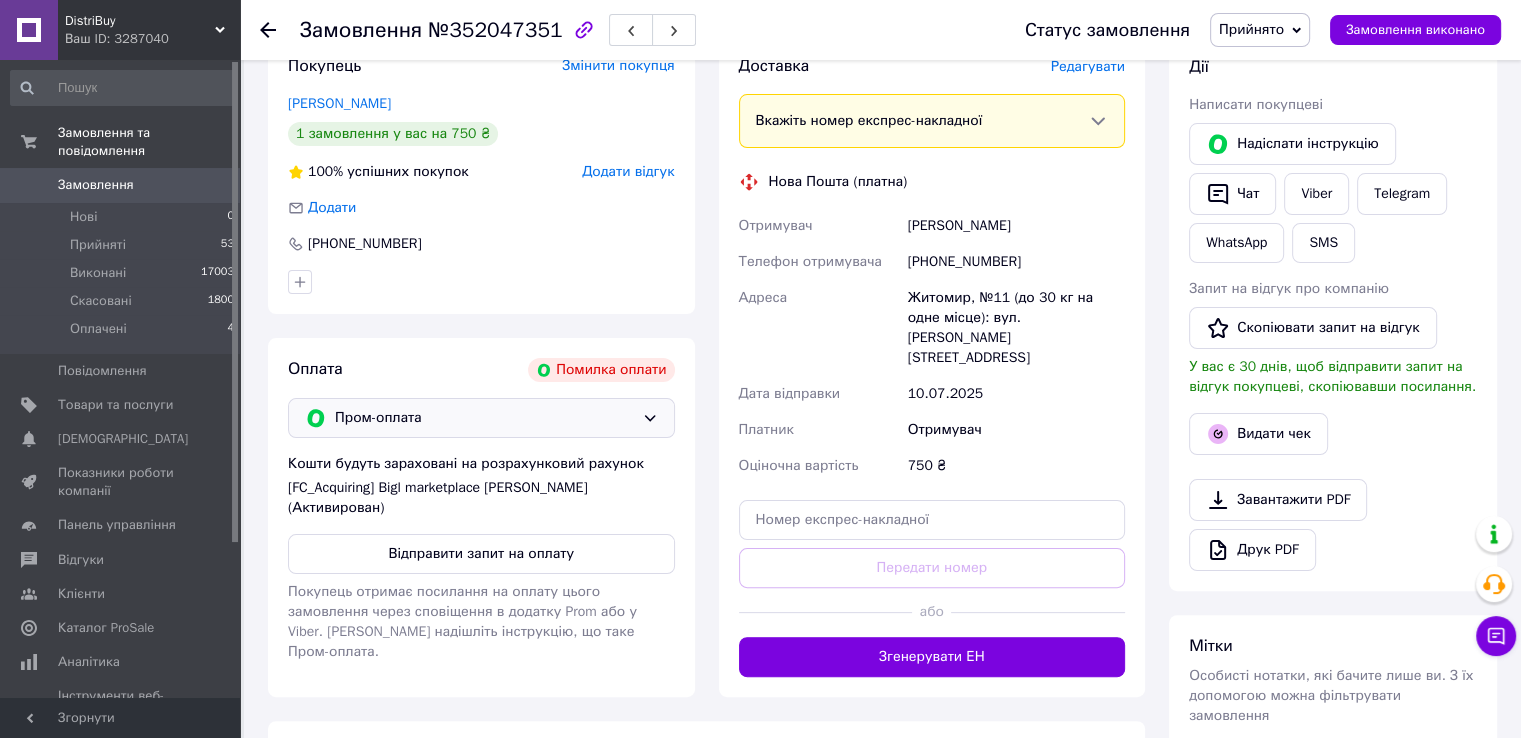 scroll, scrollTop: 400, scrollLeft: 0, axis: vertical 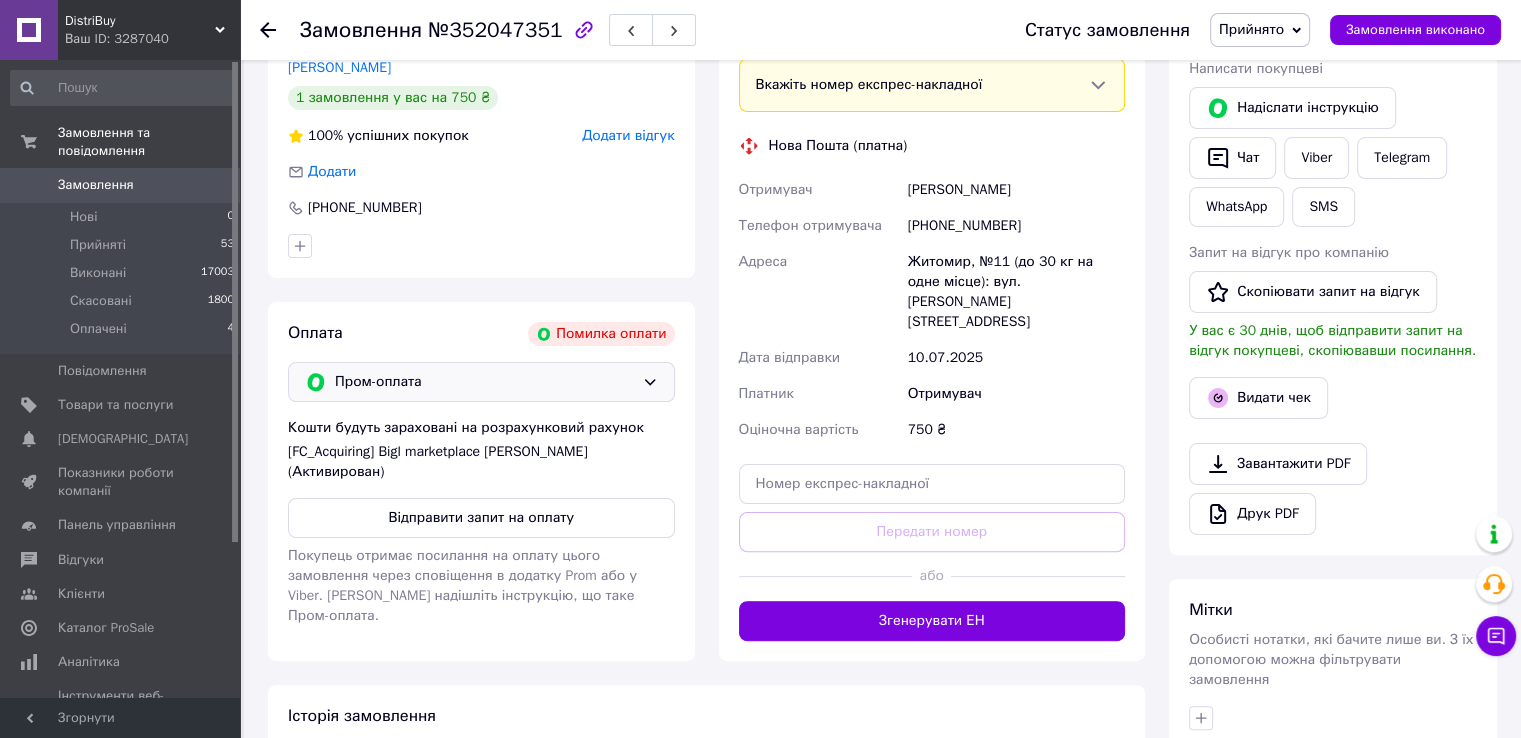 click on "Пром-оплата" at bounding box center [481, 382] 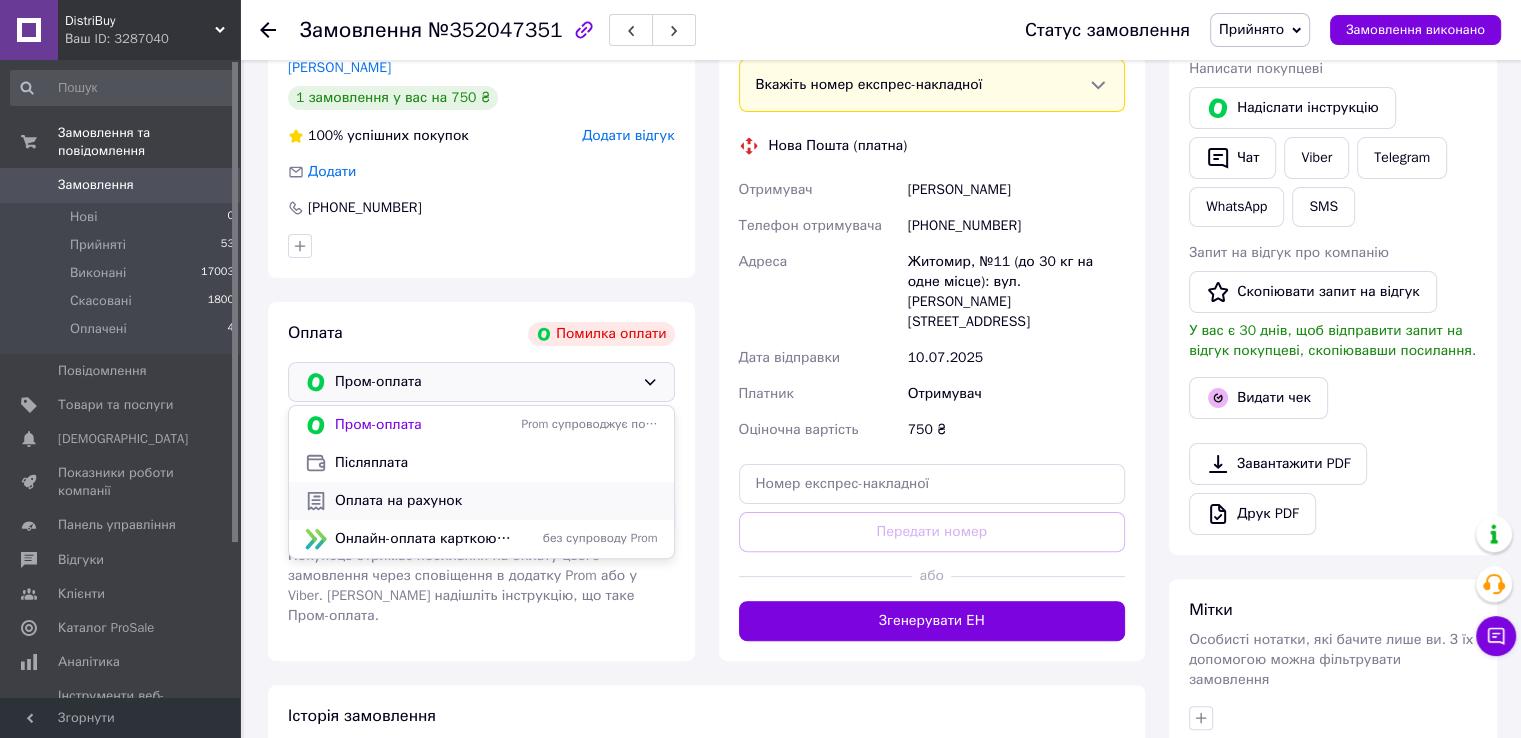 click on "Оплата на рахунок" at bounding box center [496, 501] 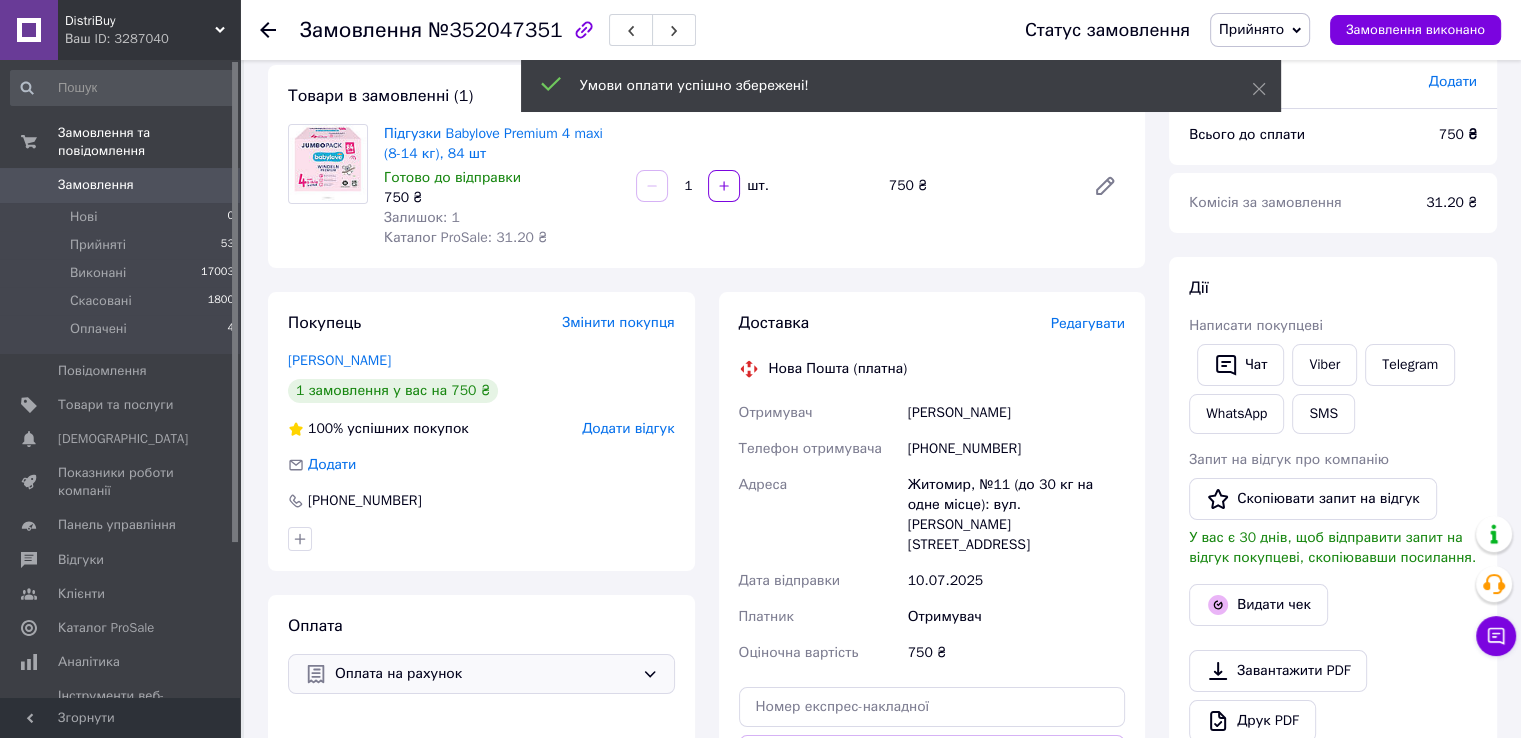scroll, scrollTop: 100, scrollLeft: 0, axis: vertical 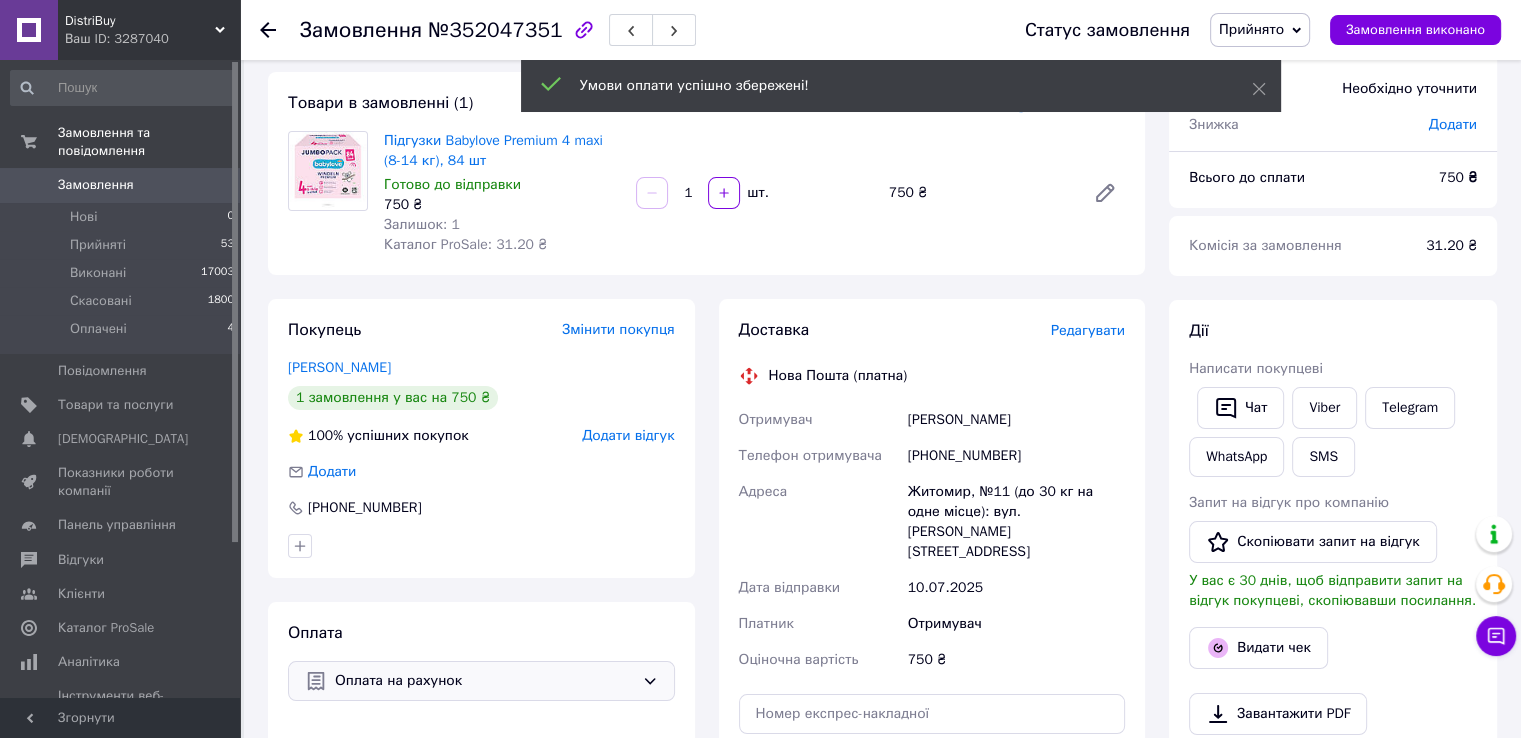 click 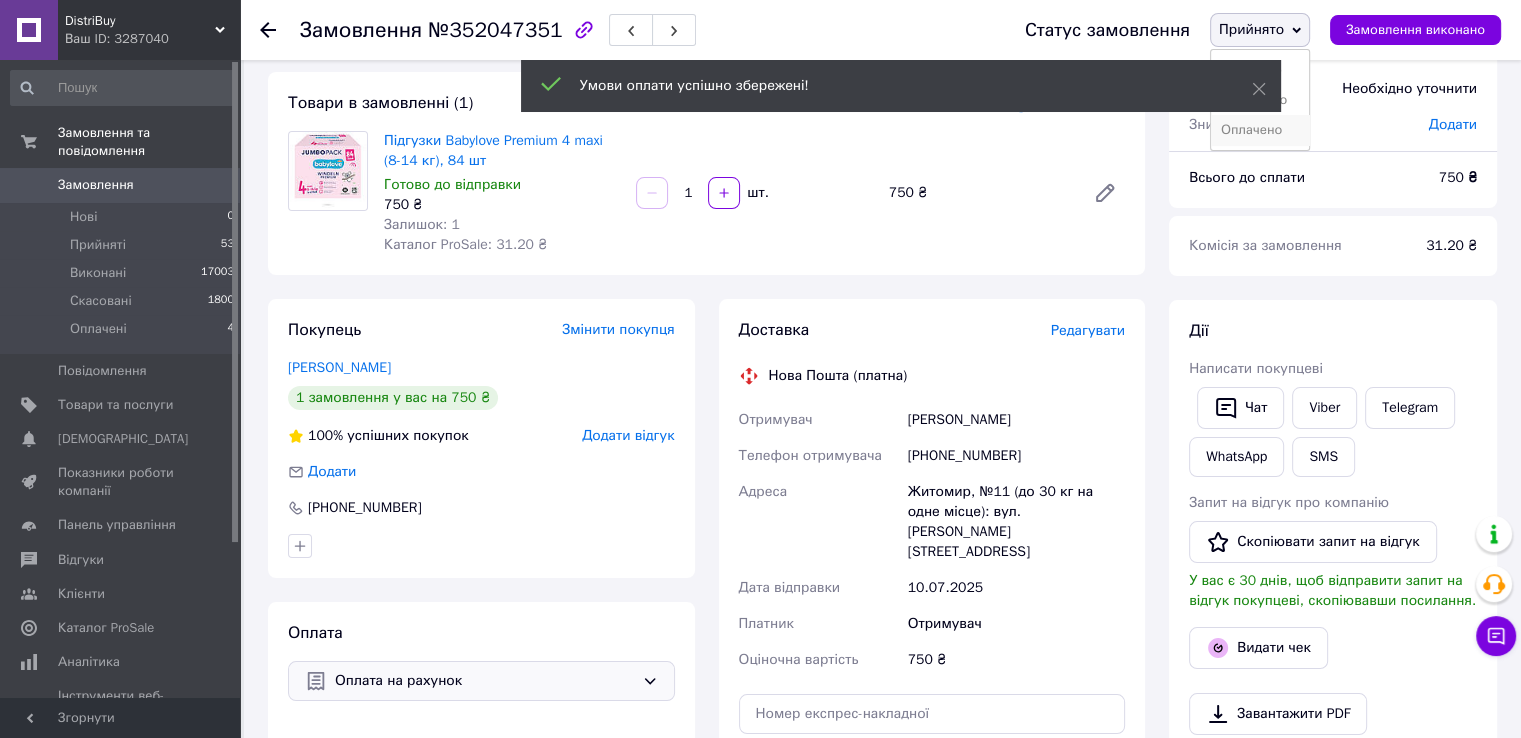 click on "Оплачено" at bounding box center [1260, 130] 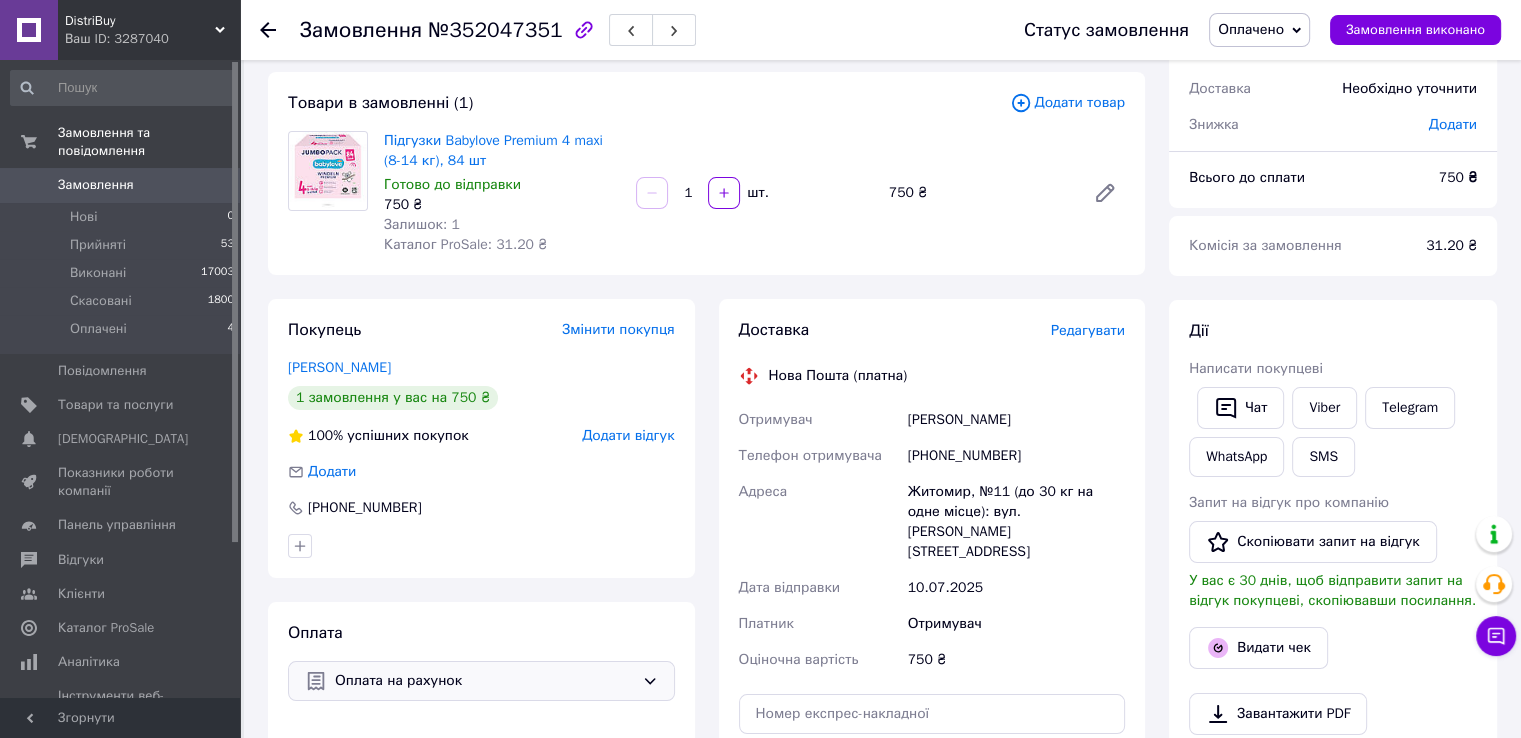 click on "Замовлення" at bounding box center [96, 185] 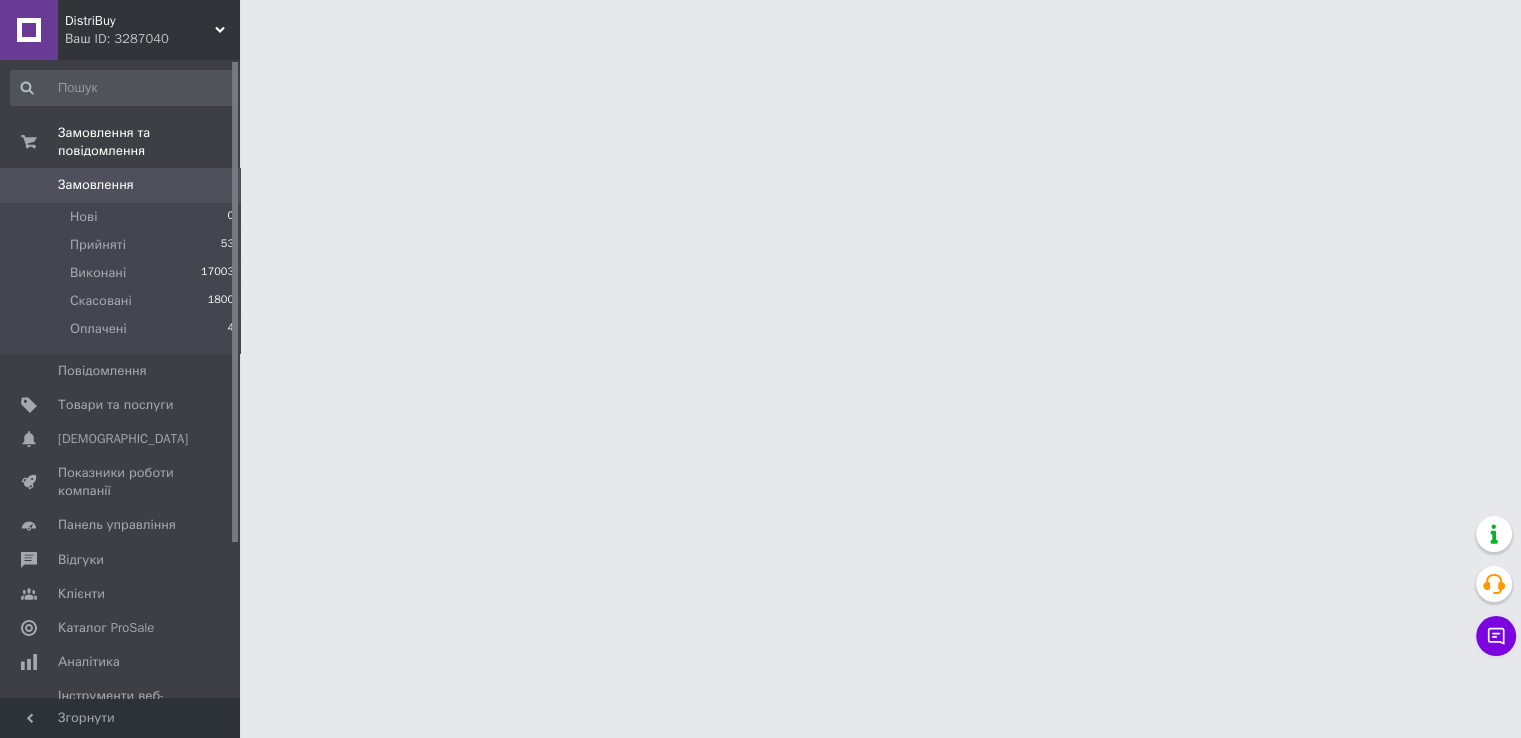 scroll, scrollTop: 0, scrollLeft: 0, axis: both 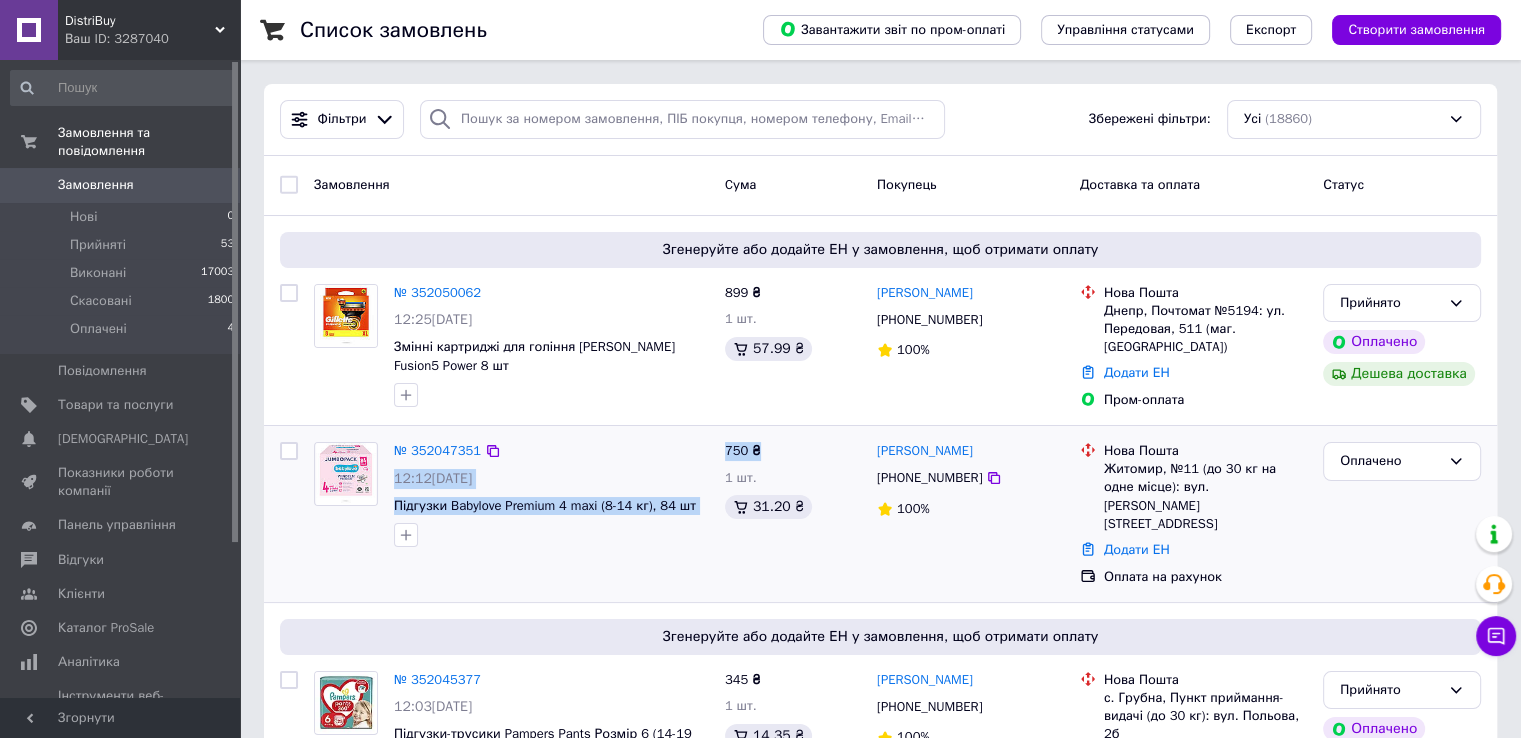 click on "№ 352047351 12:12[DATE] Підгузки Babylove Premium 4 maxi (8-14 кг), 84 шт 750 ₴ 1 шт. 31.20 ₴ [PERSON_NAME] [PHONE_NUMBER] 100% Нова Пошта Житомир, №11 (до 30 кг на одне місце): вул. [PERSON_NAME] Шлях, 14 Додати ЕН Оплата на рахунок Оплачено" at bounding box center (880, 514) 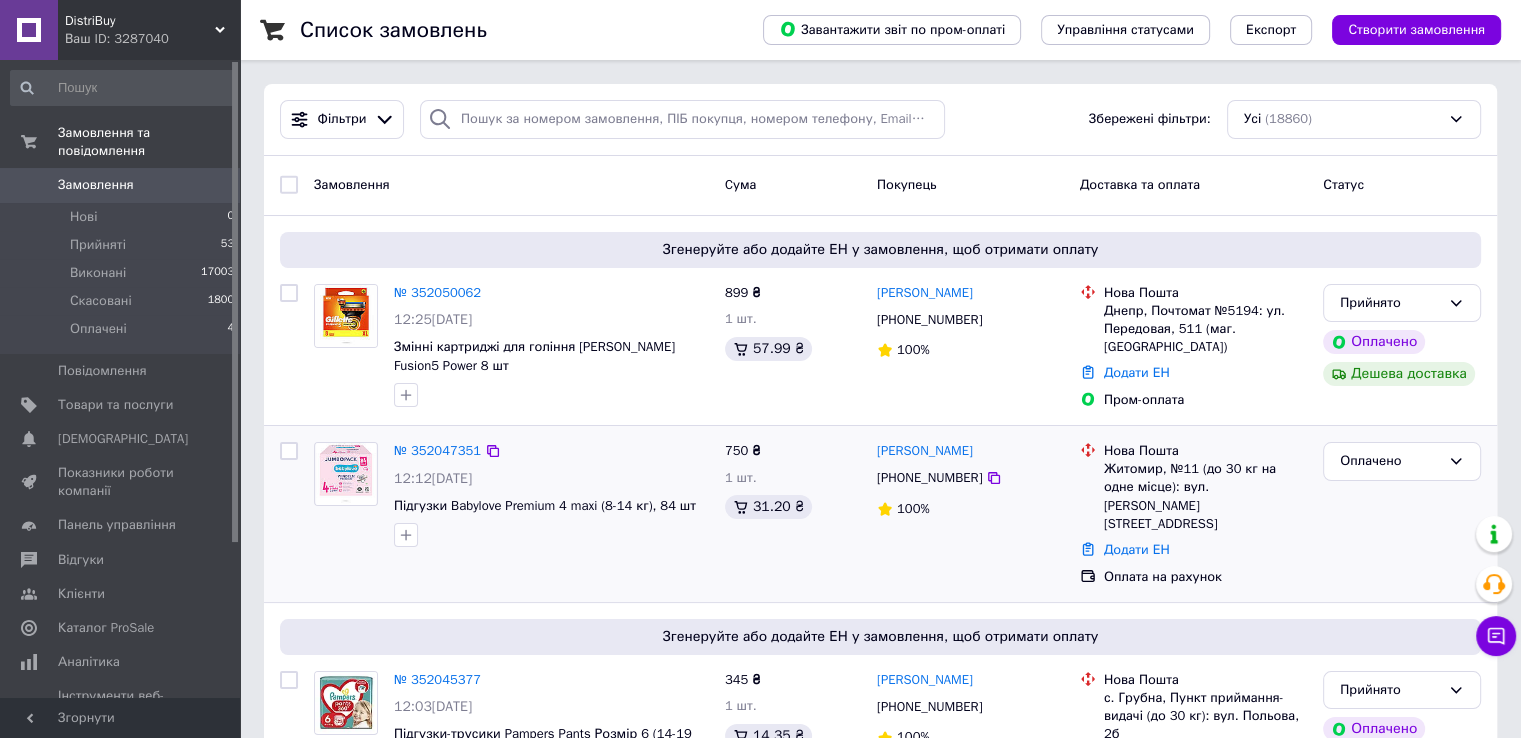 click on "№ 352047351 12:12, 10.07.2025 Підгузки Babylove Premium 4 maxi (8-14 кг), 84 шт" at bounding box center [551, 494] 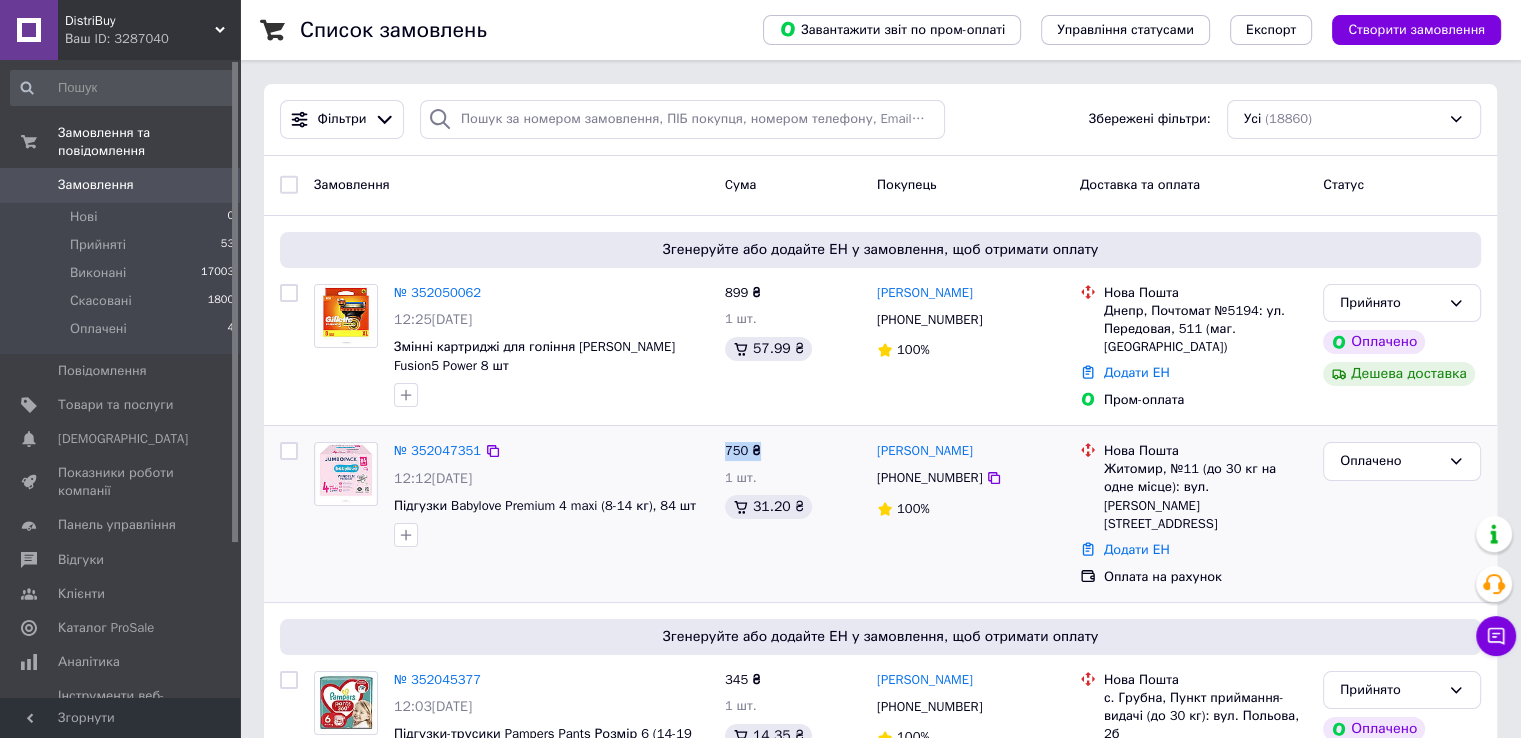 drag, startPoint x: 696, startPoint y: 433, endPoint x: 722, endPoint y: 436, distance: 26.172504 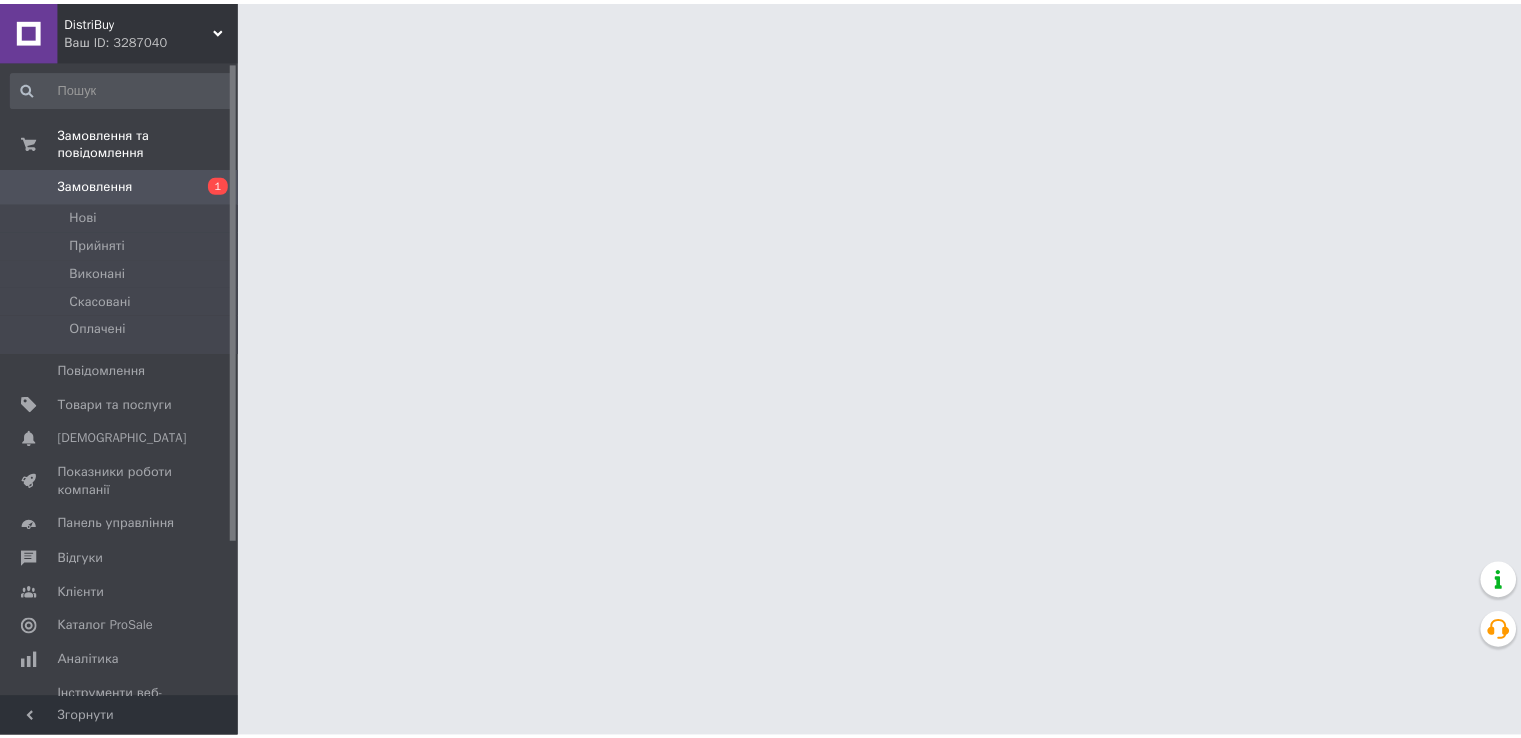 scroll, scrollTop: 0, scrollLeft: 0, axis: both 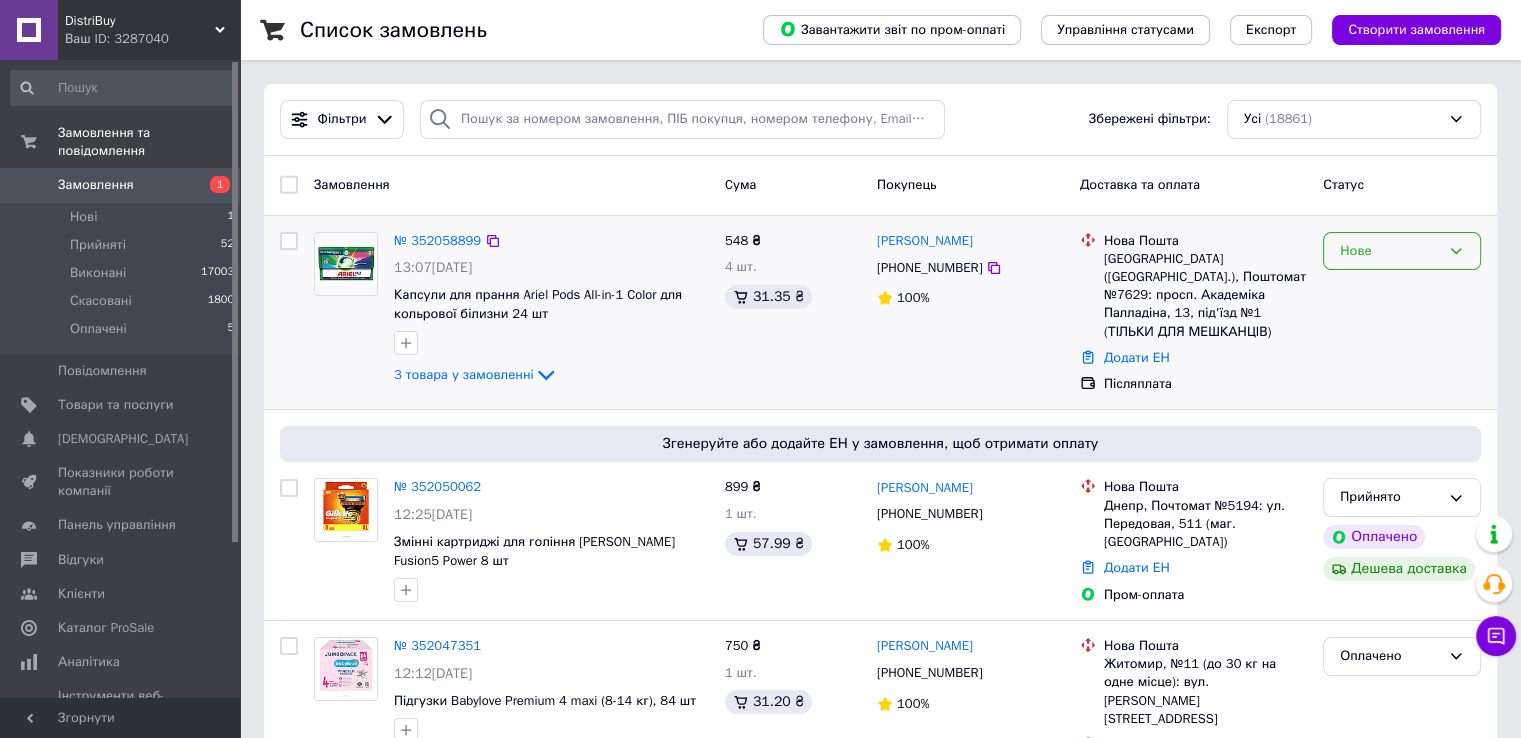 click on "Нове" at bounding box center (1390, 251) 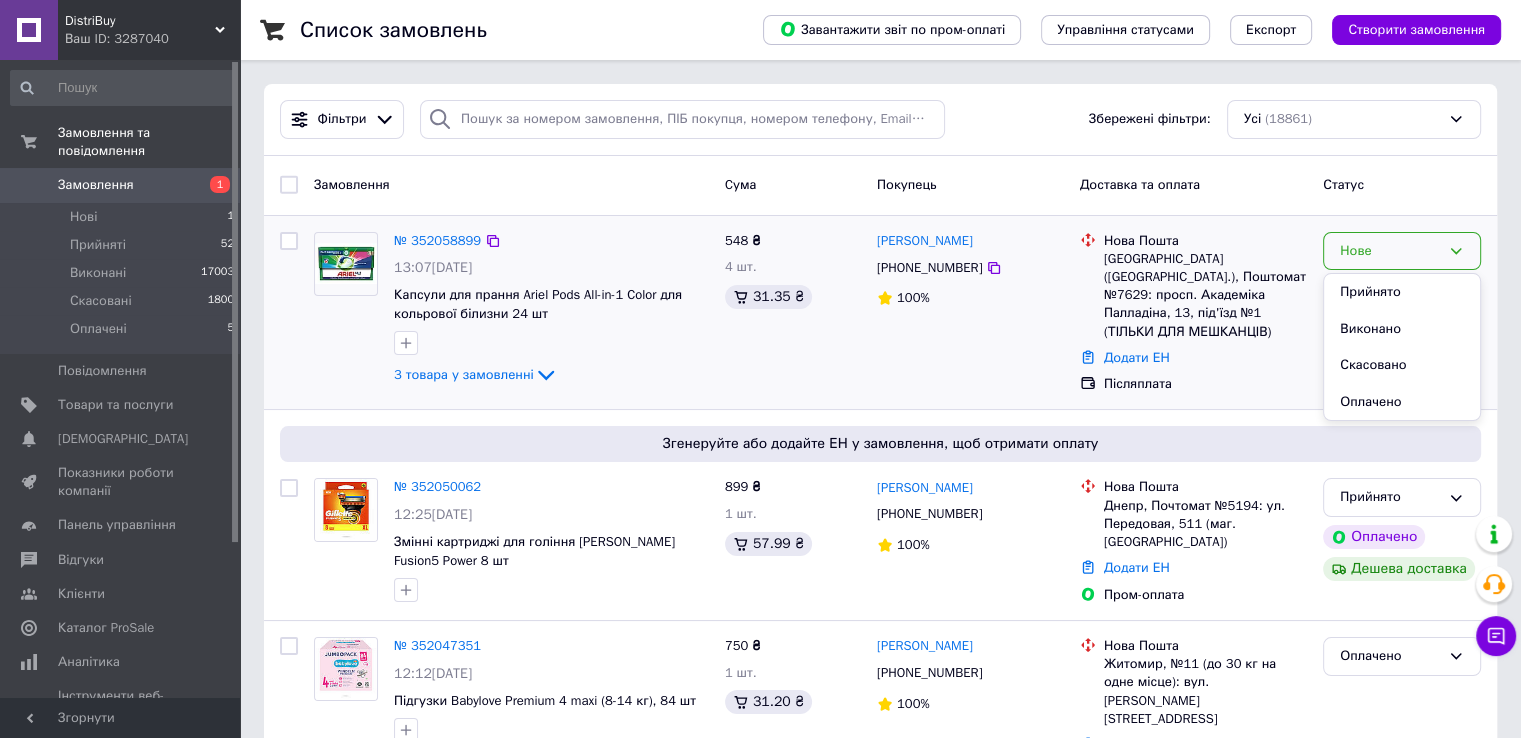 drag, startPoint x: 1412, startPoint y: 269, endPoint x: 613, endPoint y: 237, distance: 799.64056 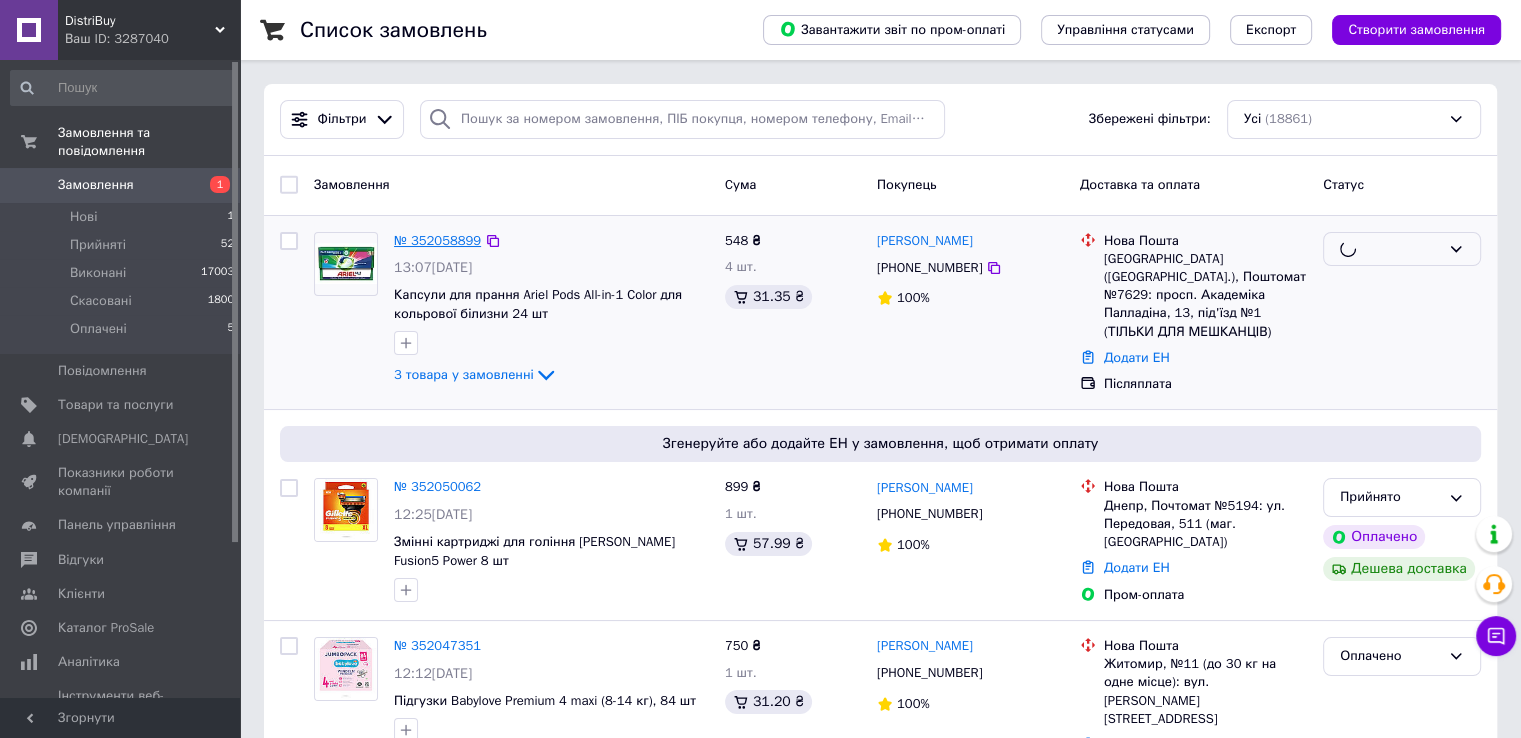 click on "№ 352058899" at bounding box center [437, 240] 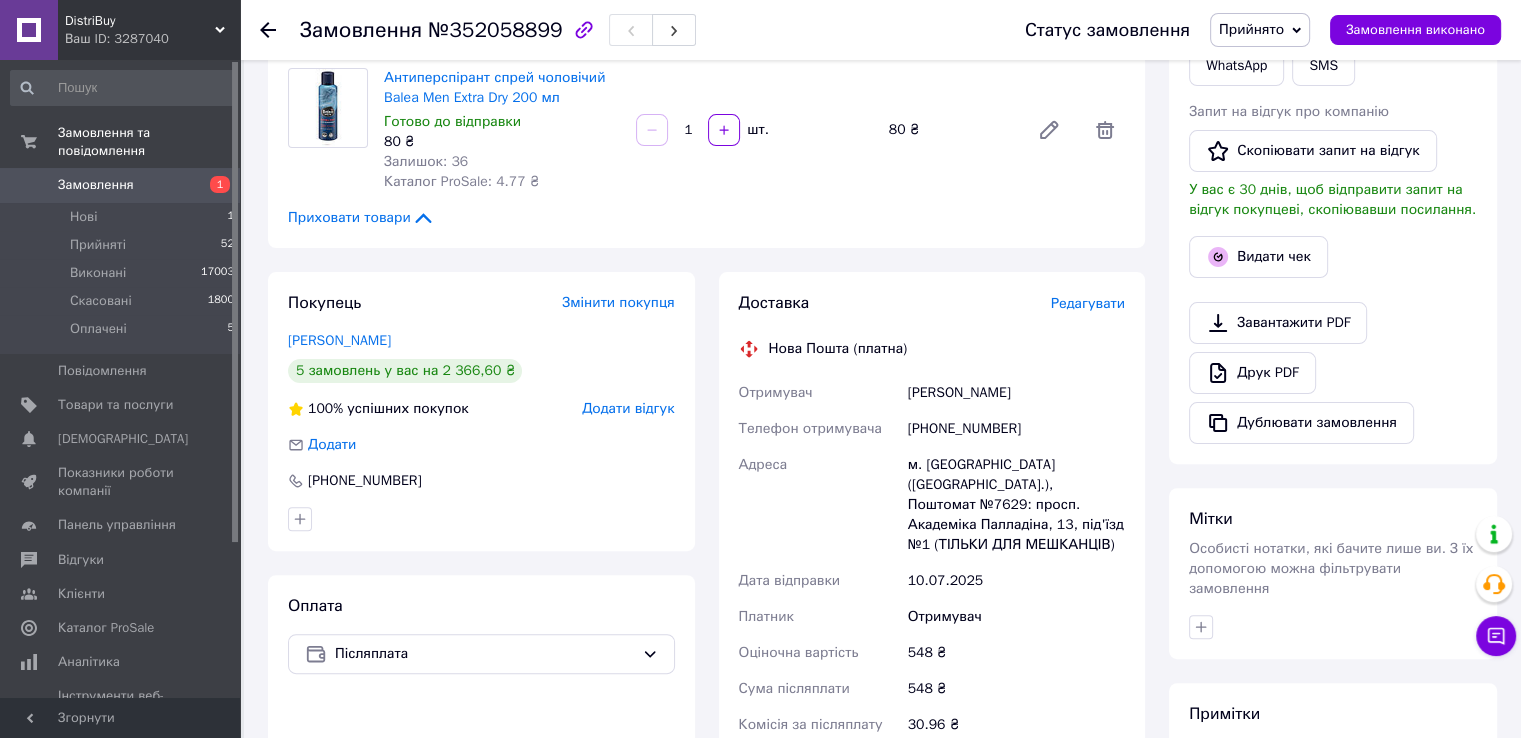 scroll, scrollTop: 500, scrollLeft: 0, axis: vertical 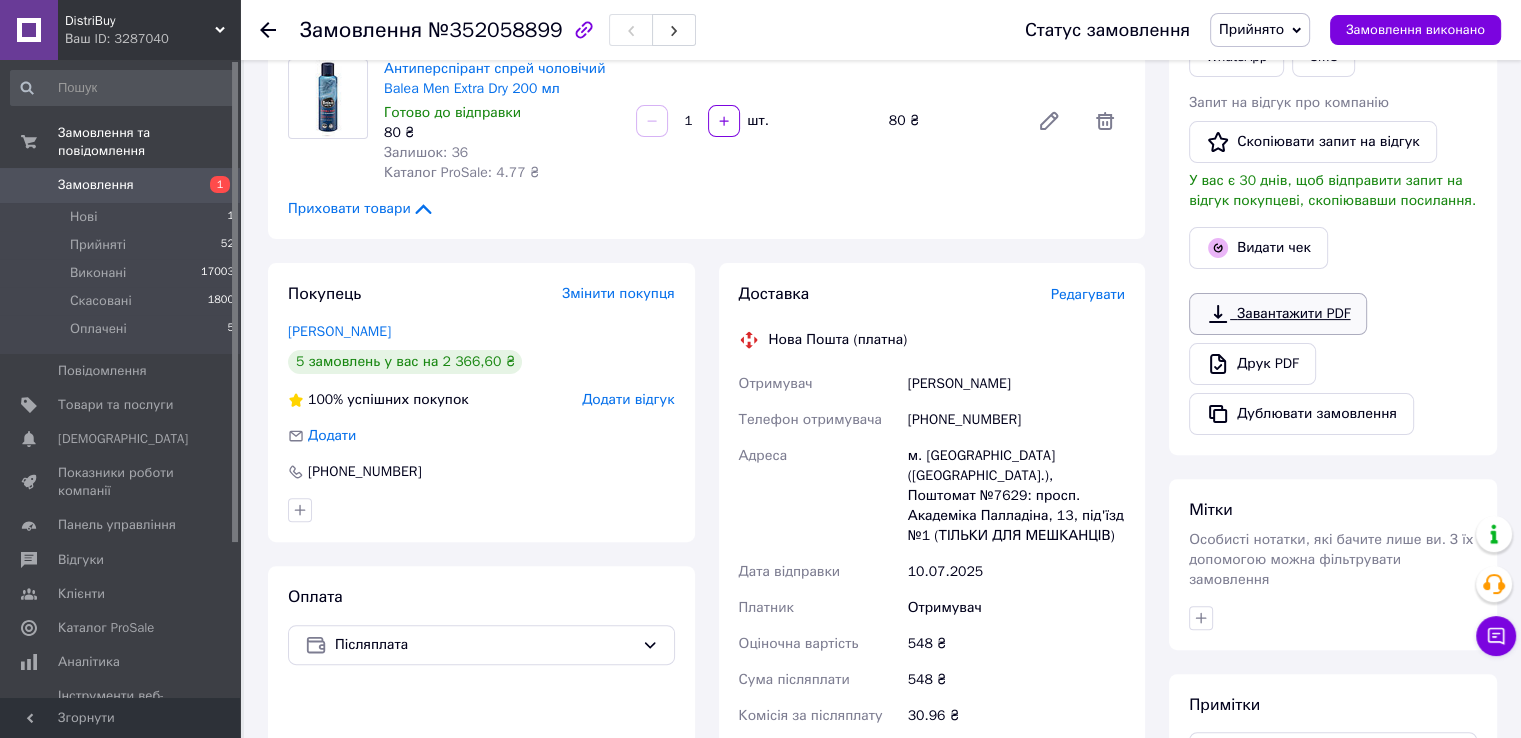 click on "Завантажити PDF" at bounding box center [1278, 314] 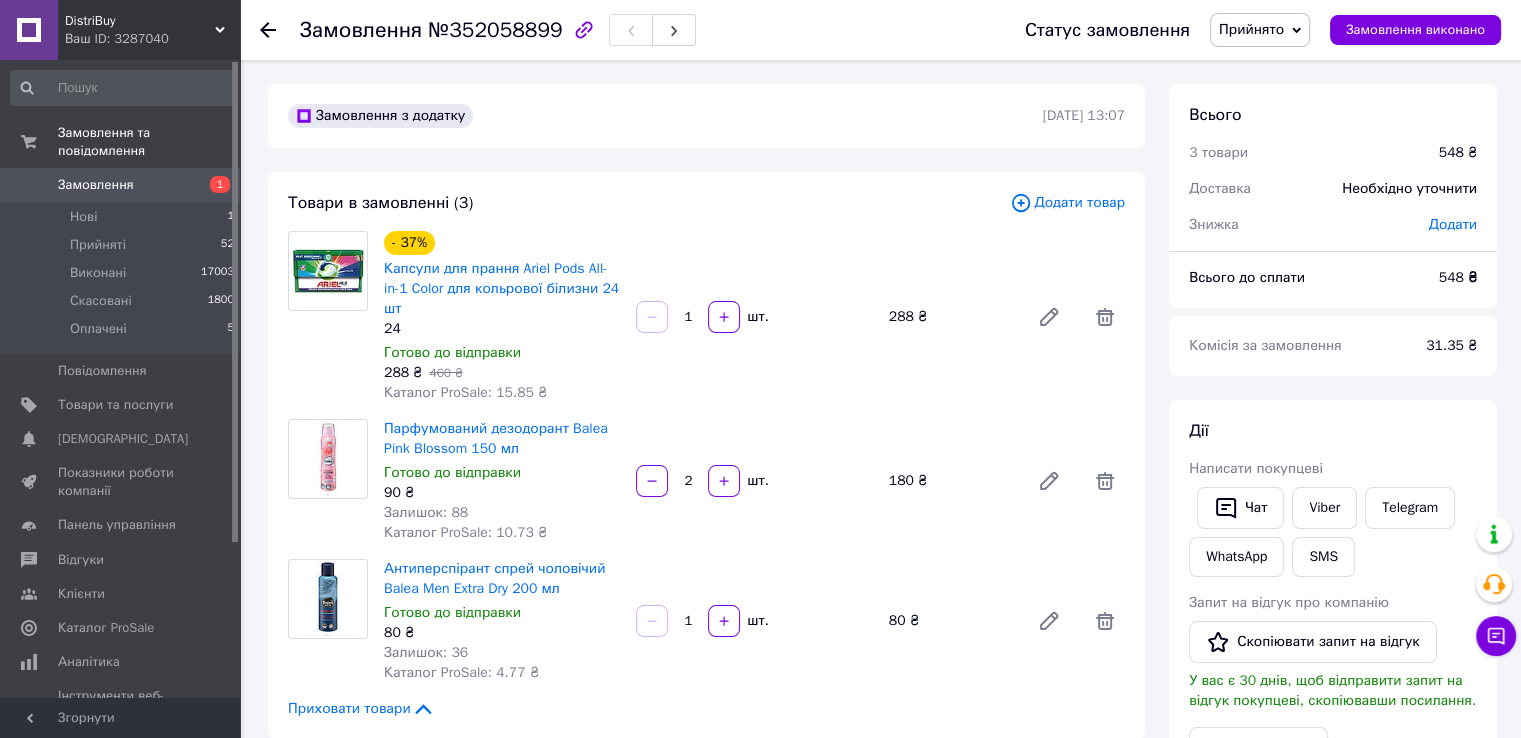 scroll, scrollTop: 100, scrollLeft: 0, axis: vertical 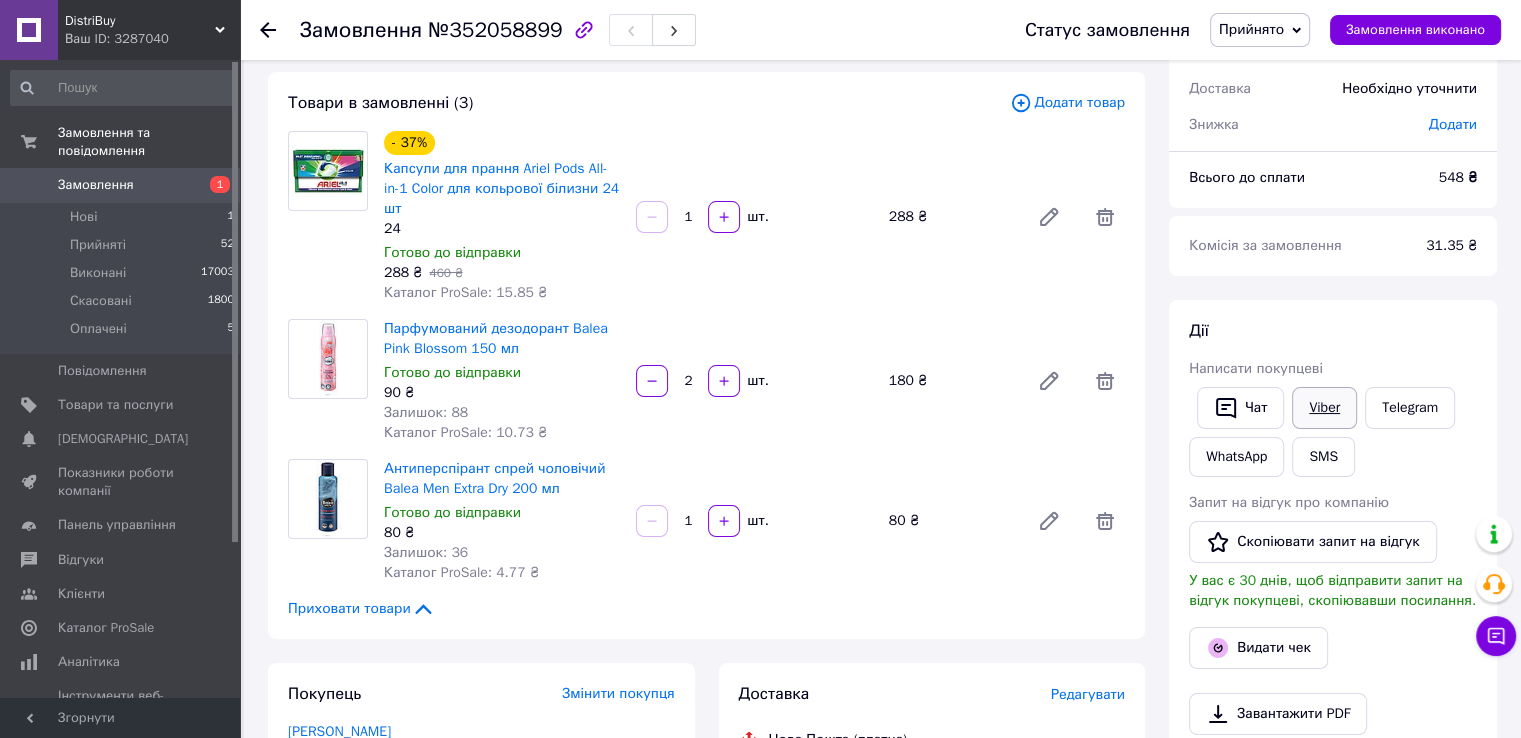 click on "Viber" at bounding box center (1324, 408) 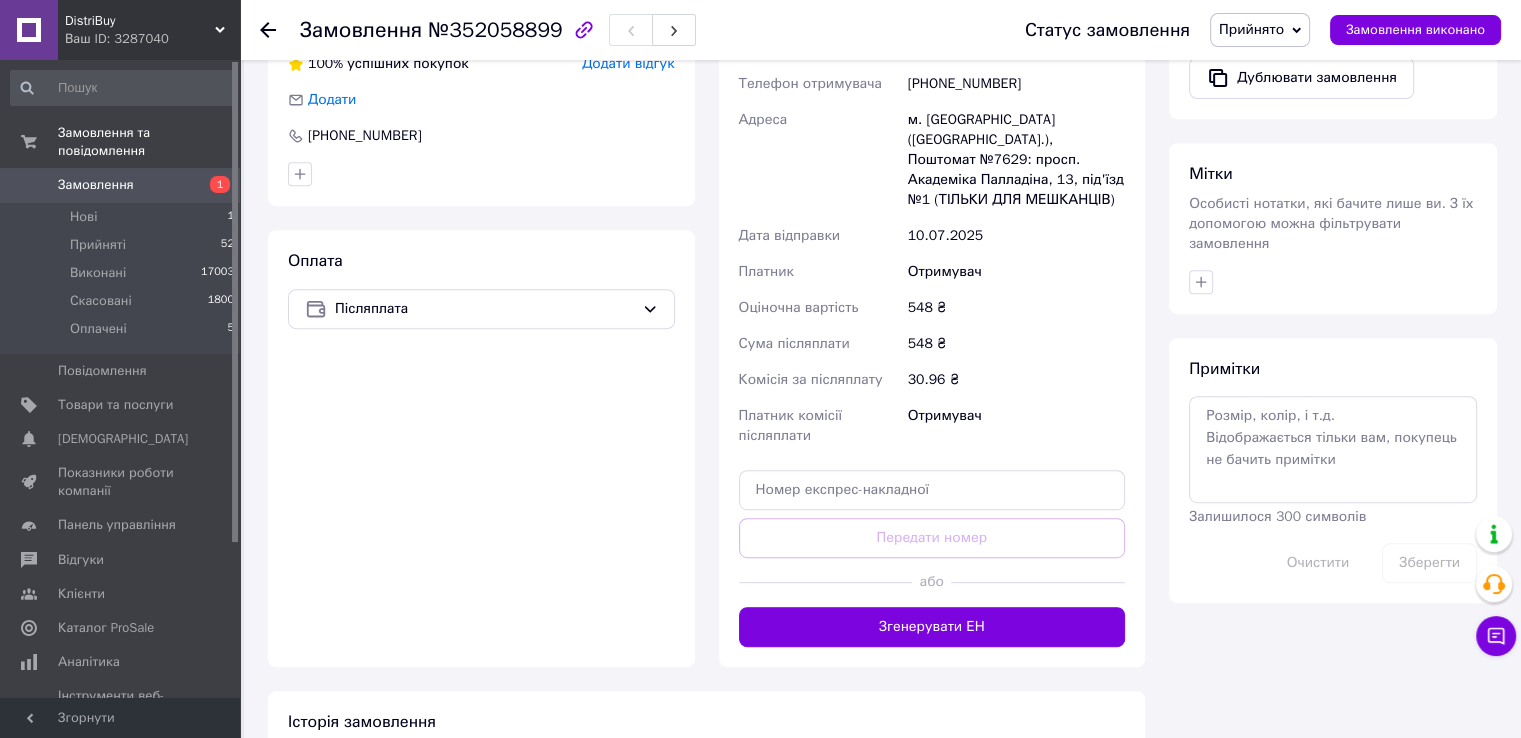scroll, scrollTop: 900, scrollLeft: 0, axis: vertical 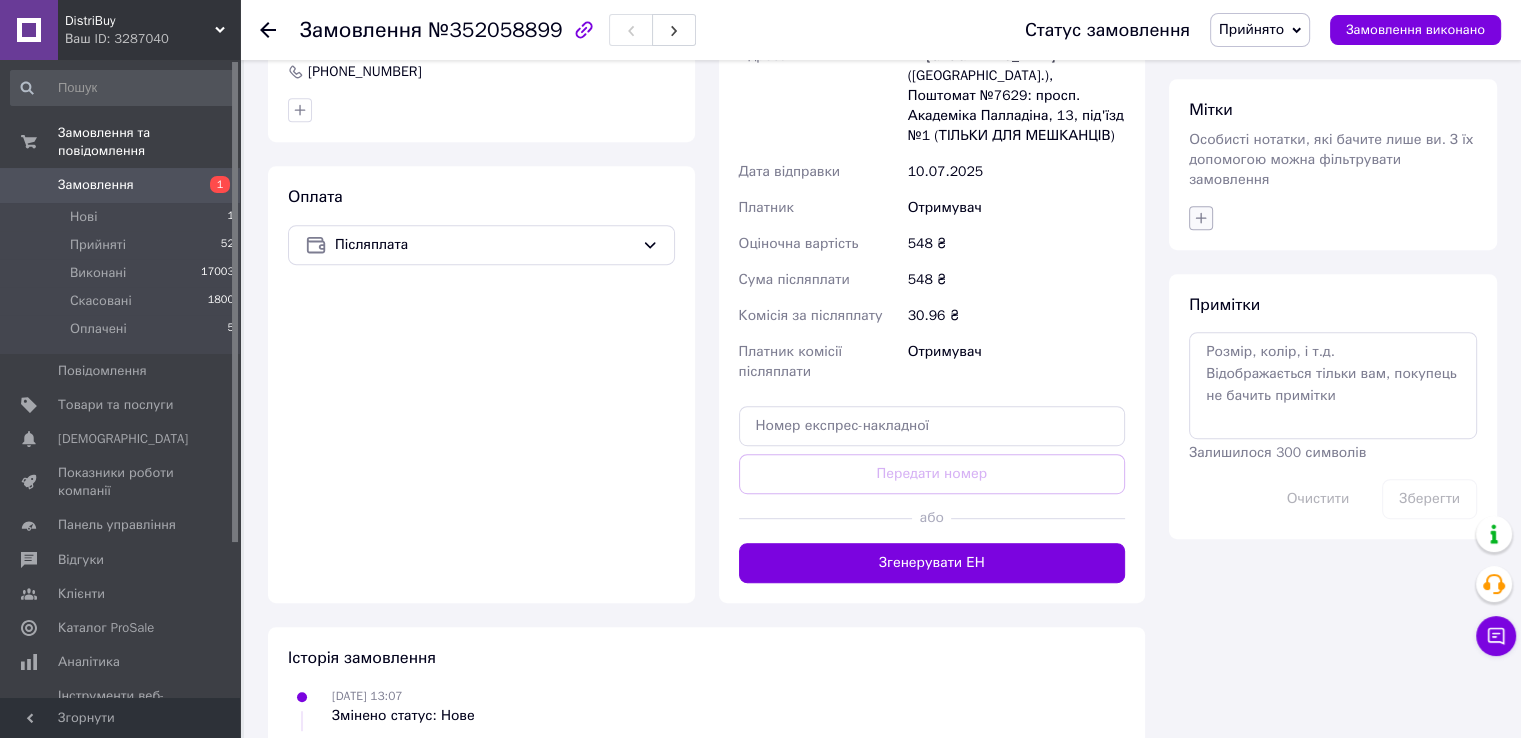 click 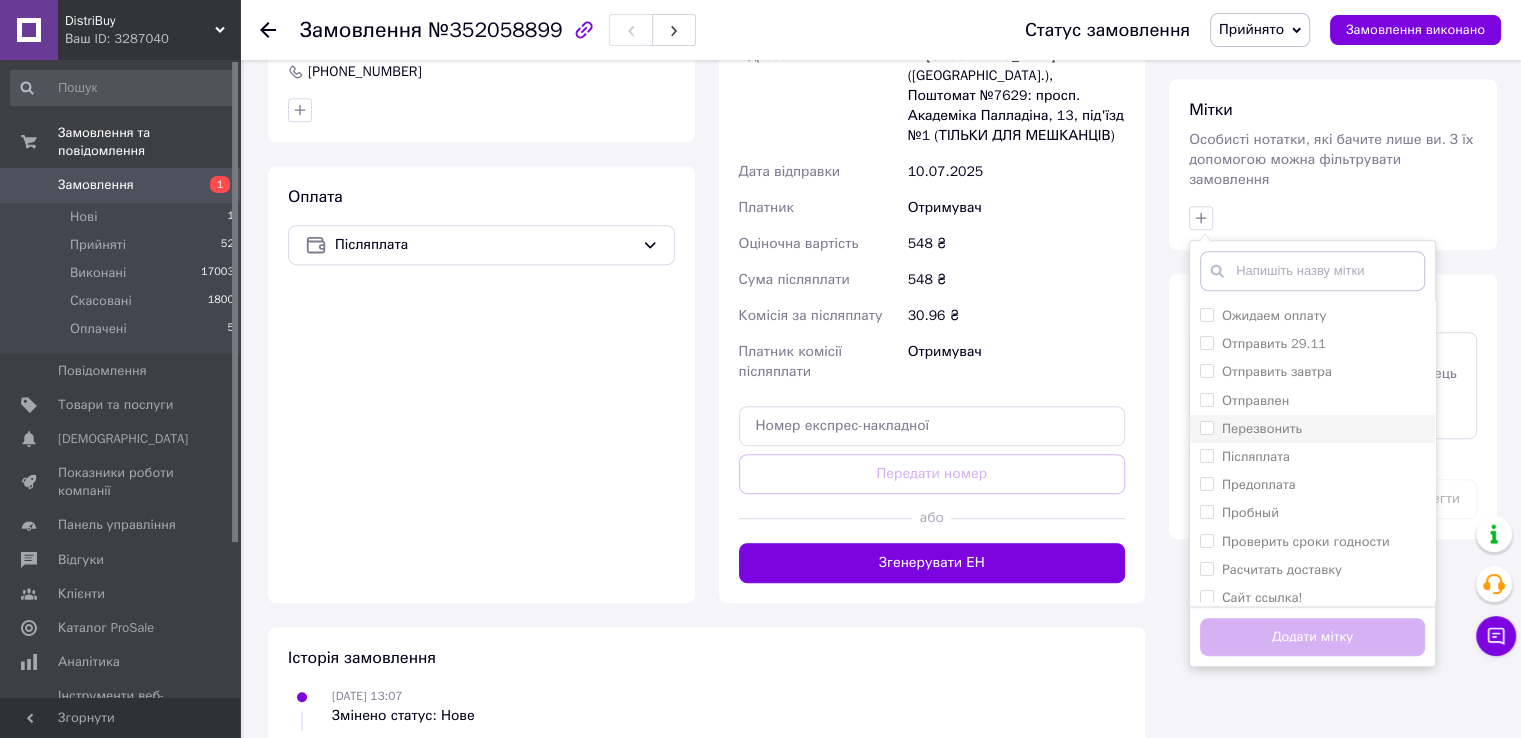 scroll, scrollTop: 192, scrollLeft: 0, axis: vertical 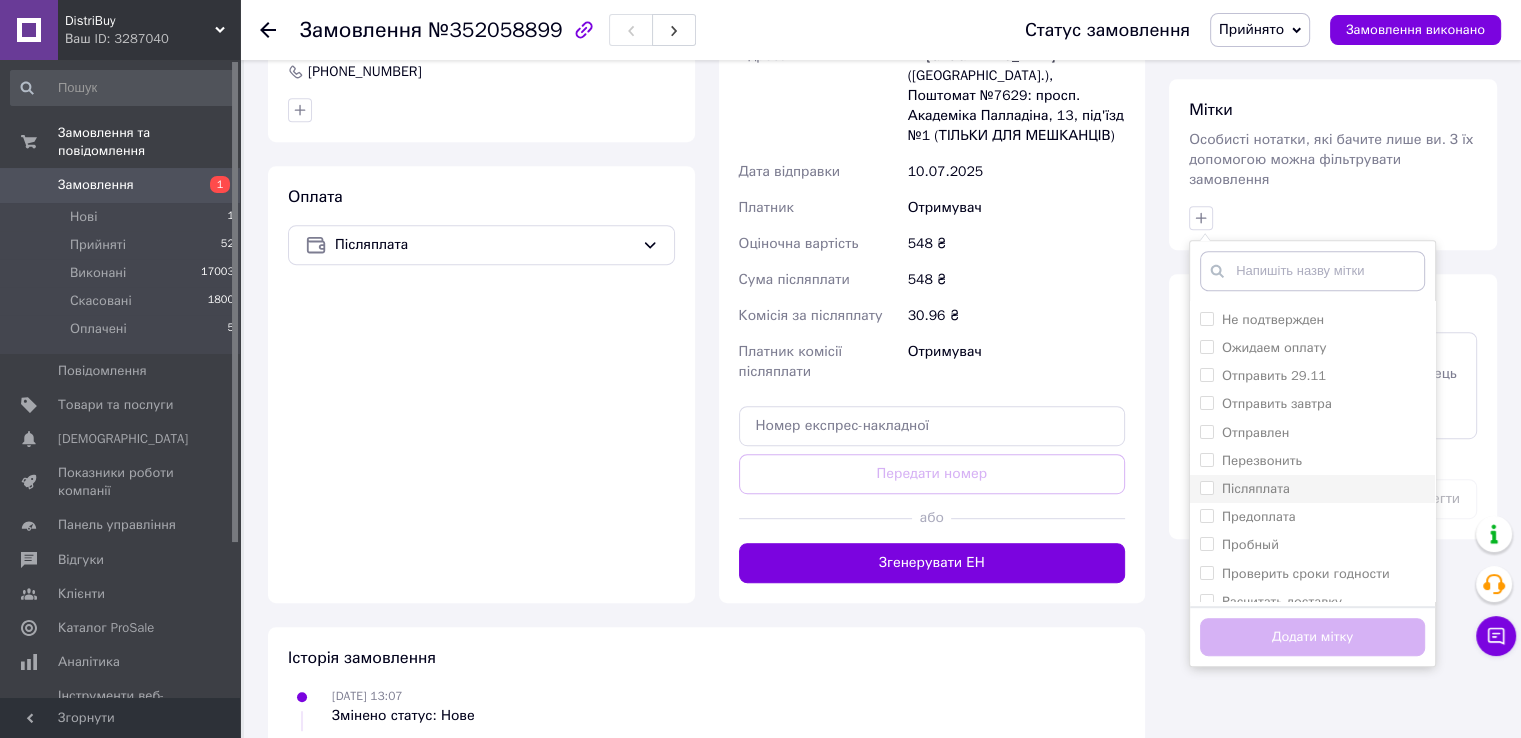 click on "Післяплата" at bounding box center [1312, 489] 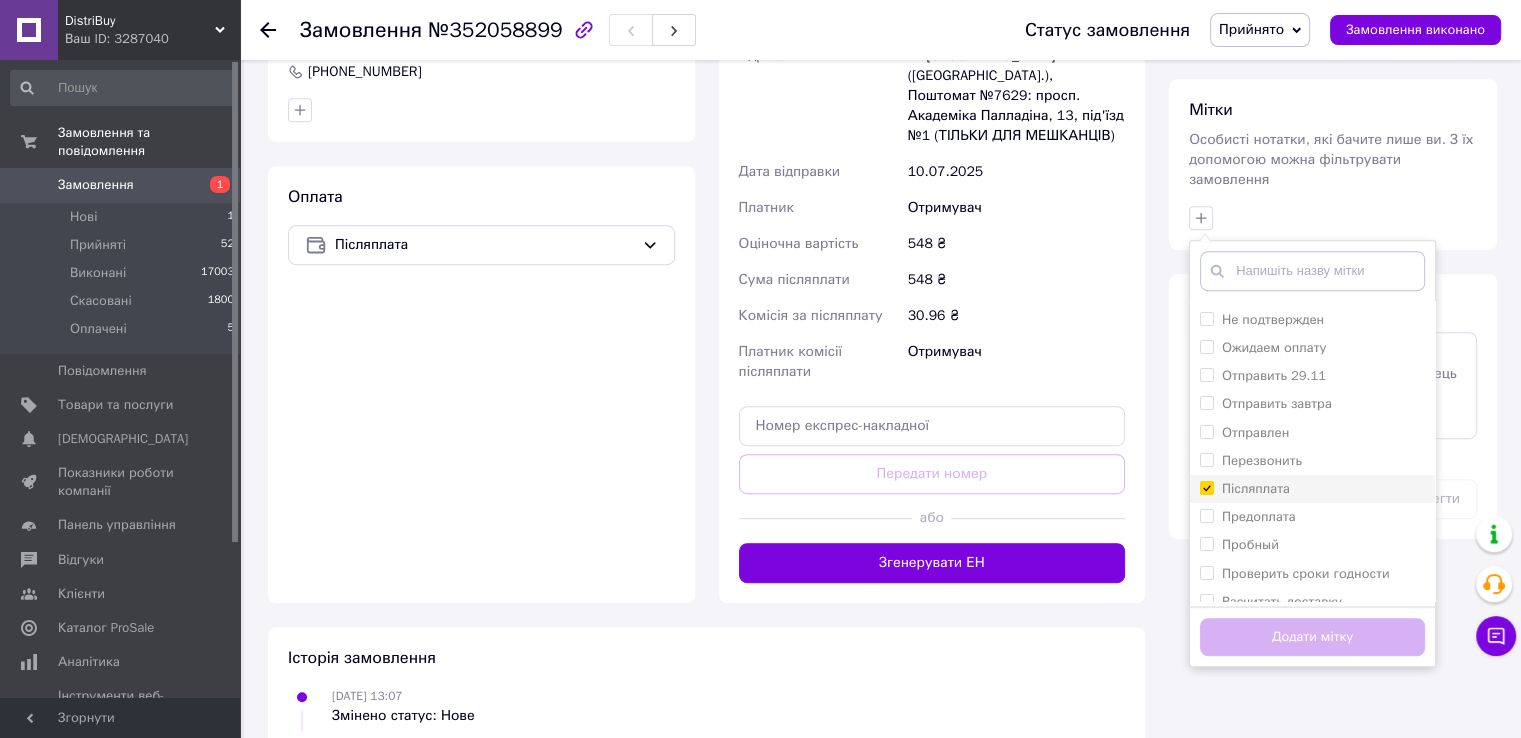 checkbox on "true" 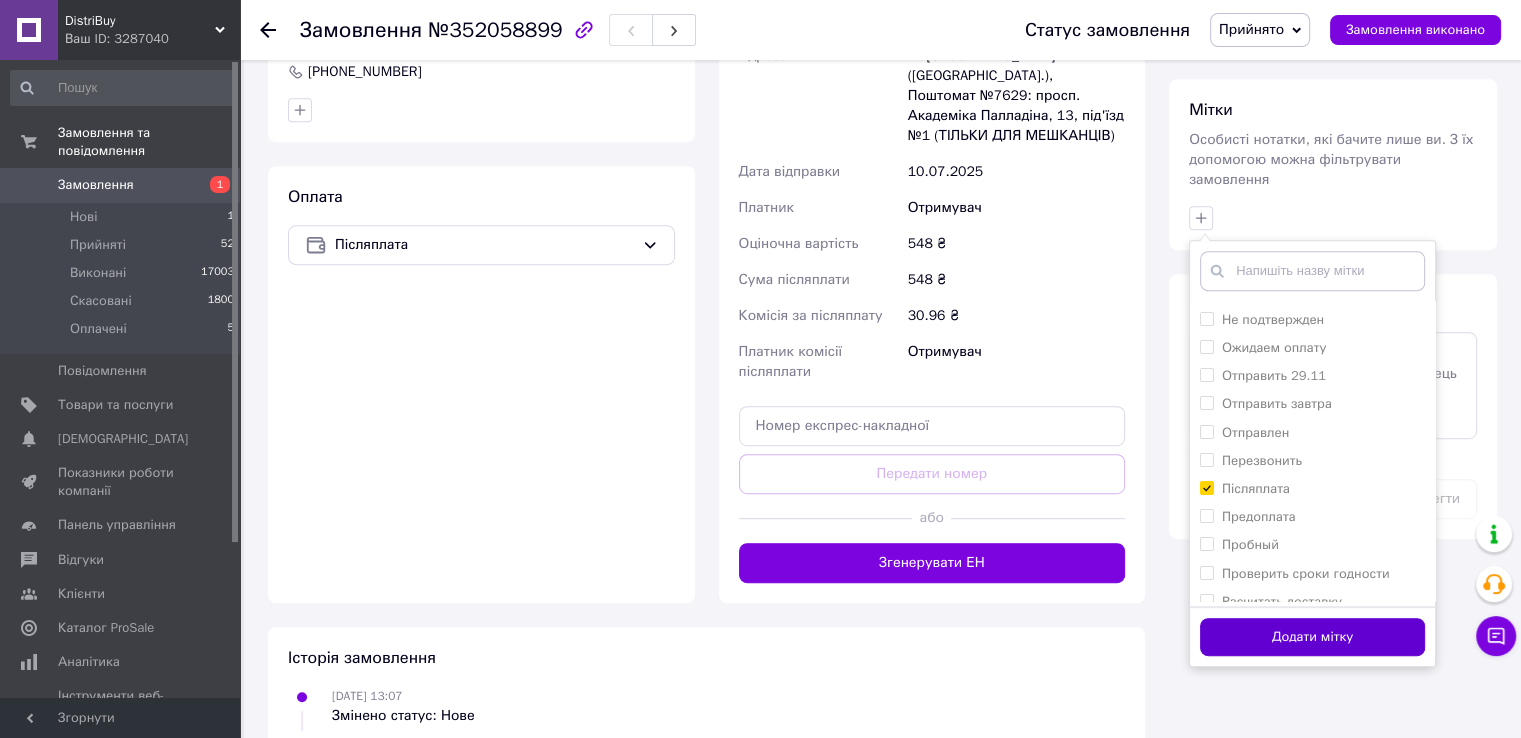 click on "Додати мітку" at bounding box center (1312, 637) 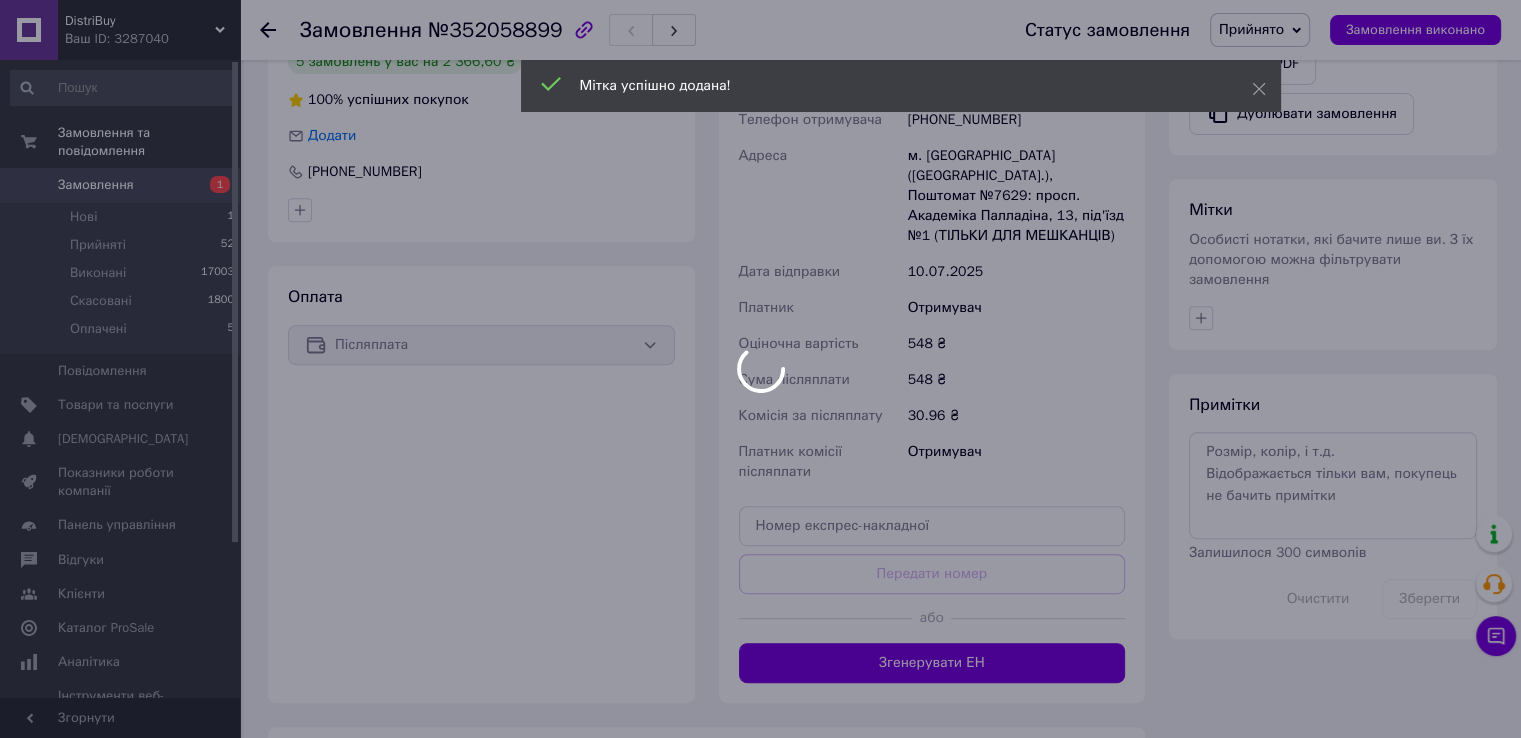 scroll, scrollTop: 800, scrollLeft: 0, axis: vertical 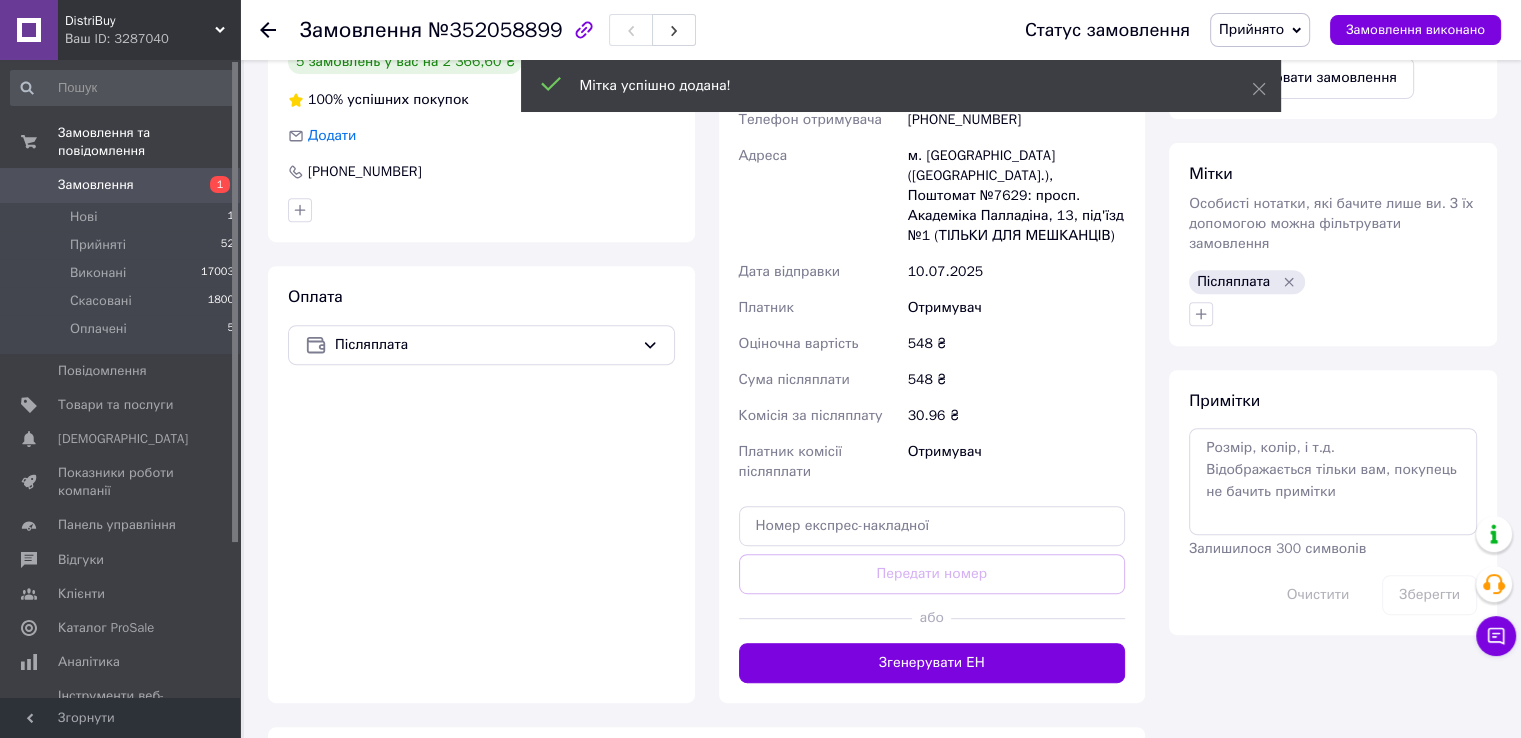 click on "Післяплата" at bounding box center (1233, 282) 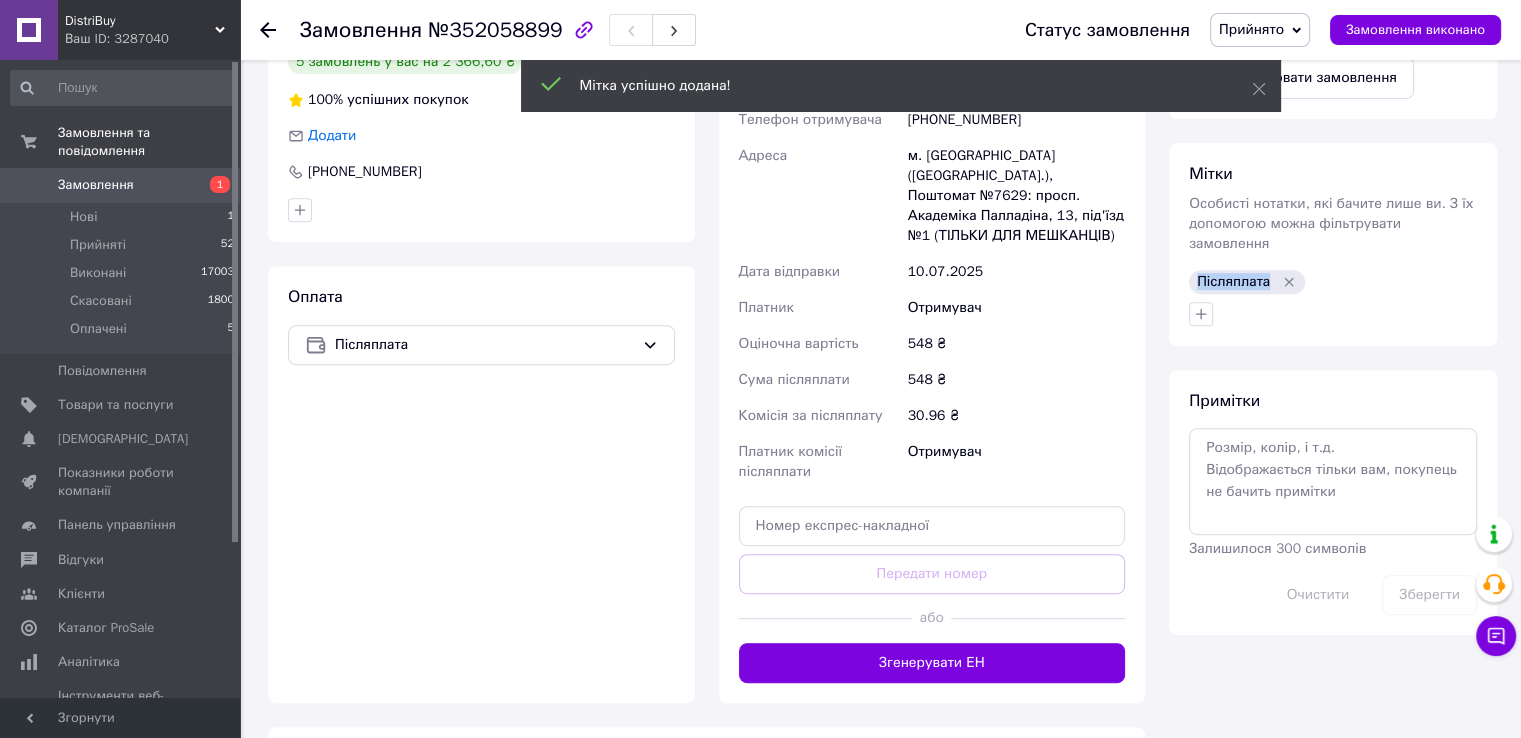 click on "Післяплата" at bounding box center (1233, 282) 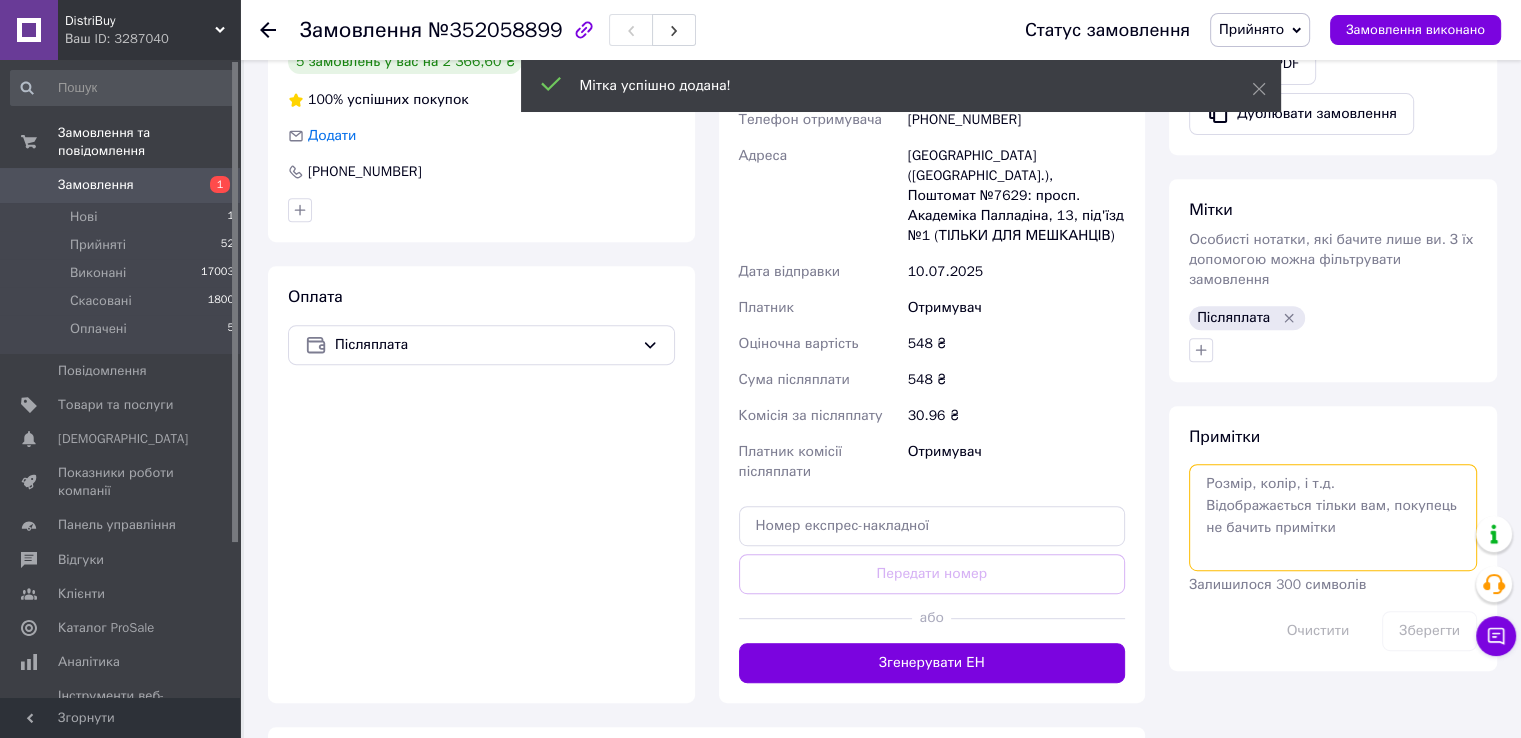 click at bounding box center (1333, 517) 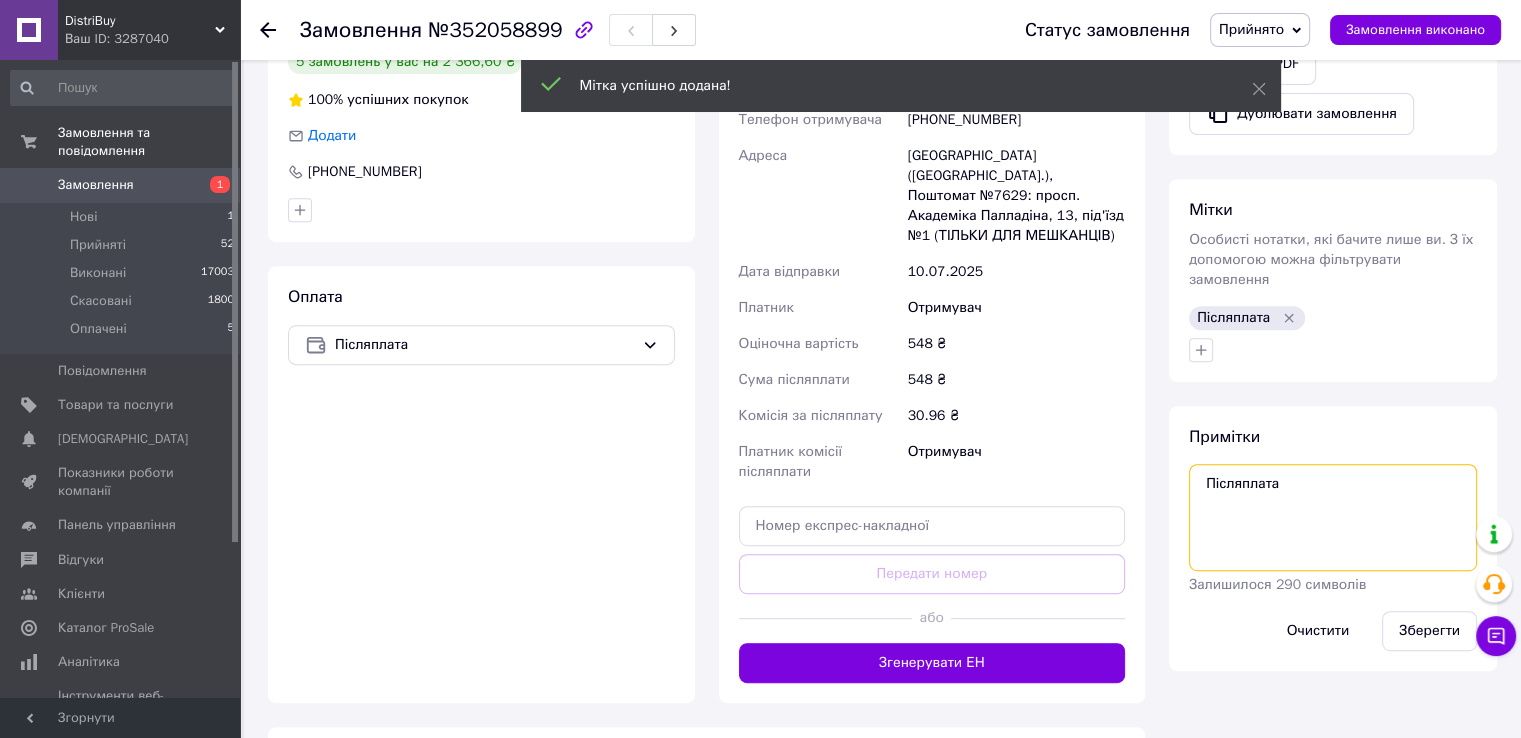 type on "Післяплата" 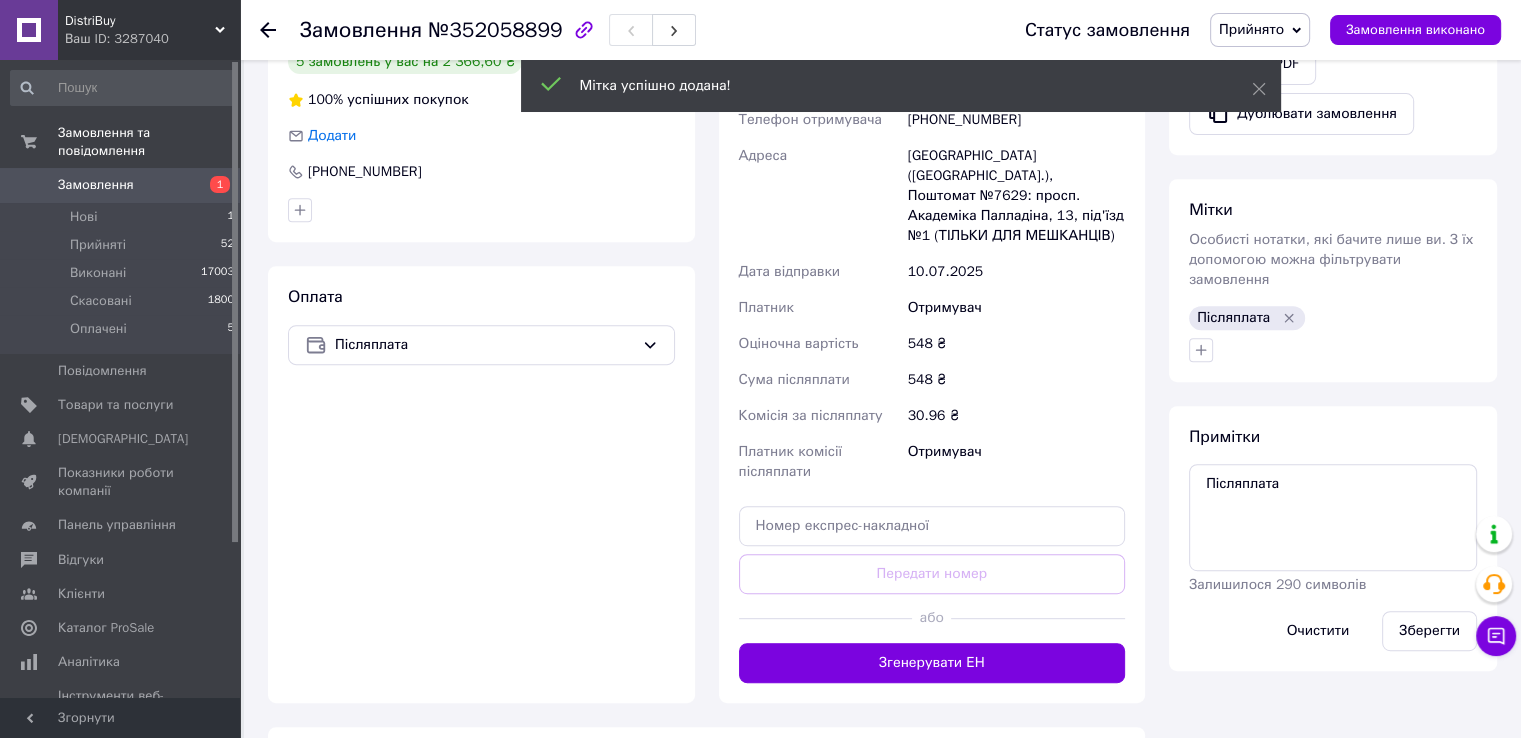 click on "Зберегти" at bounding box center [1429, 631] 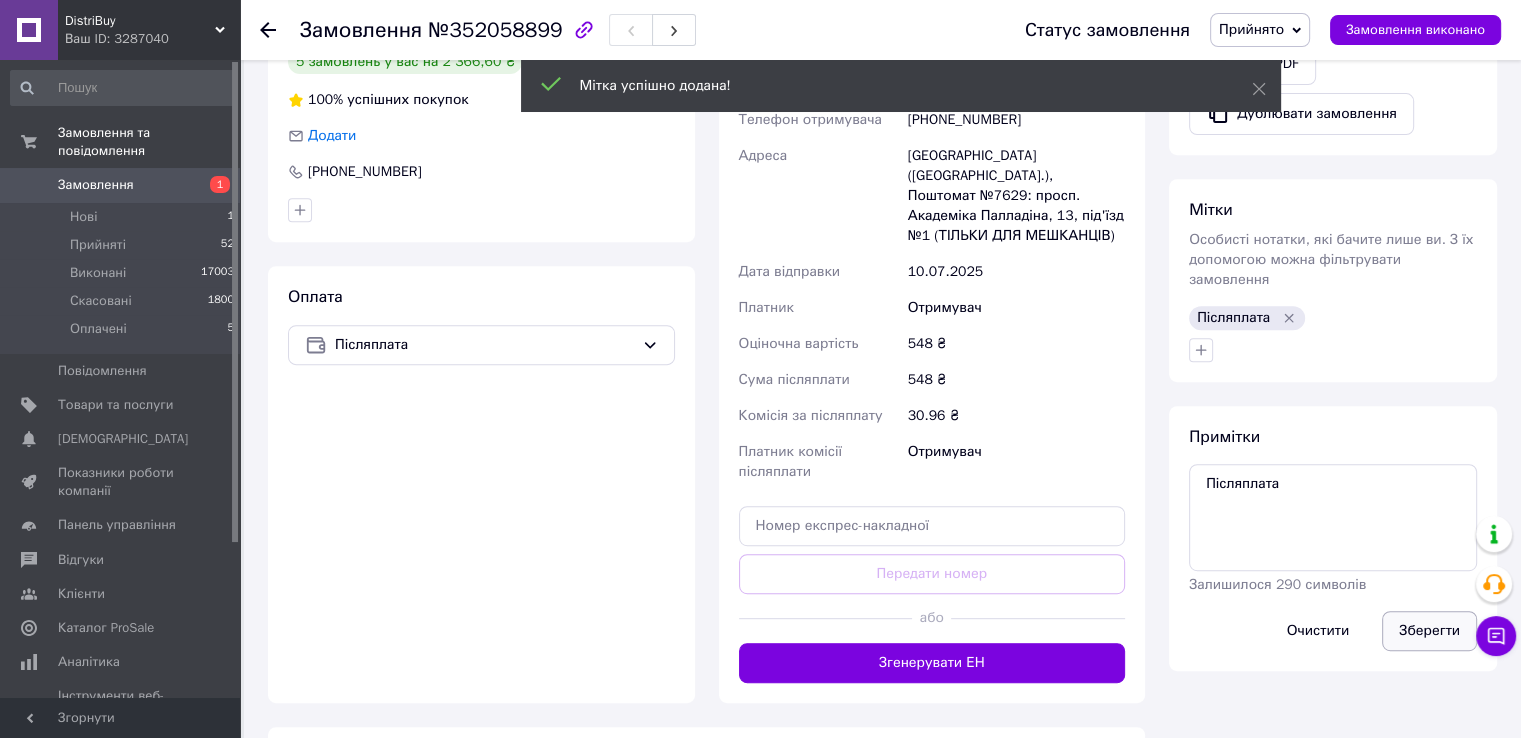 click on "Зберегти" at bounding box center [1429, 631] 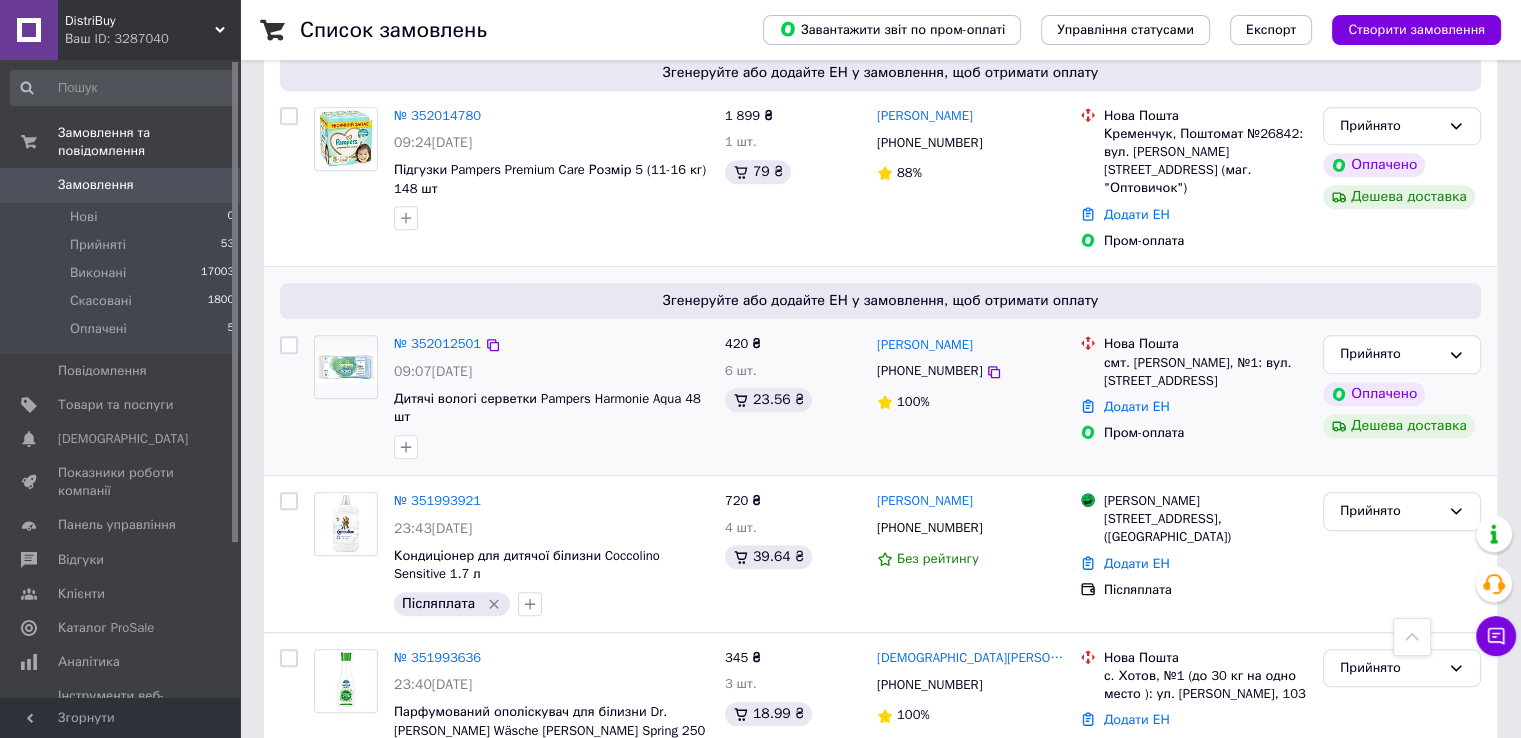 scroll, scrollTop: 1300, scrollLeft: 0, axis: vertical 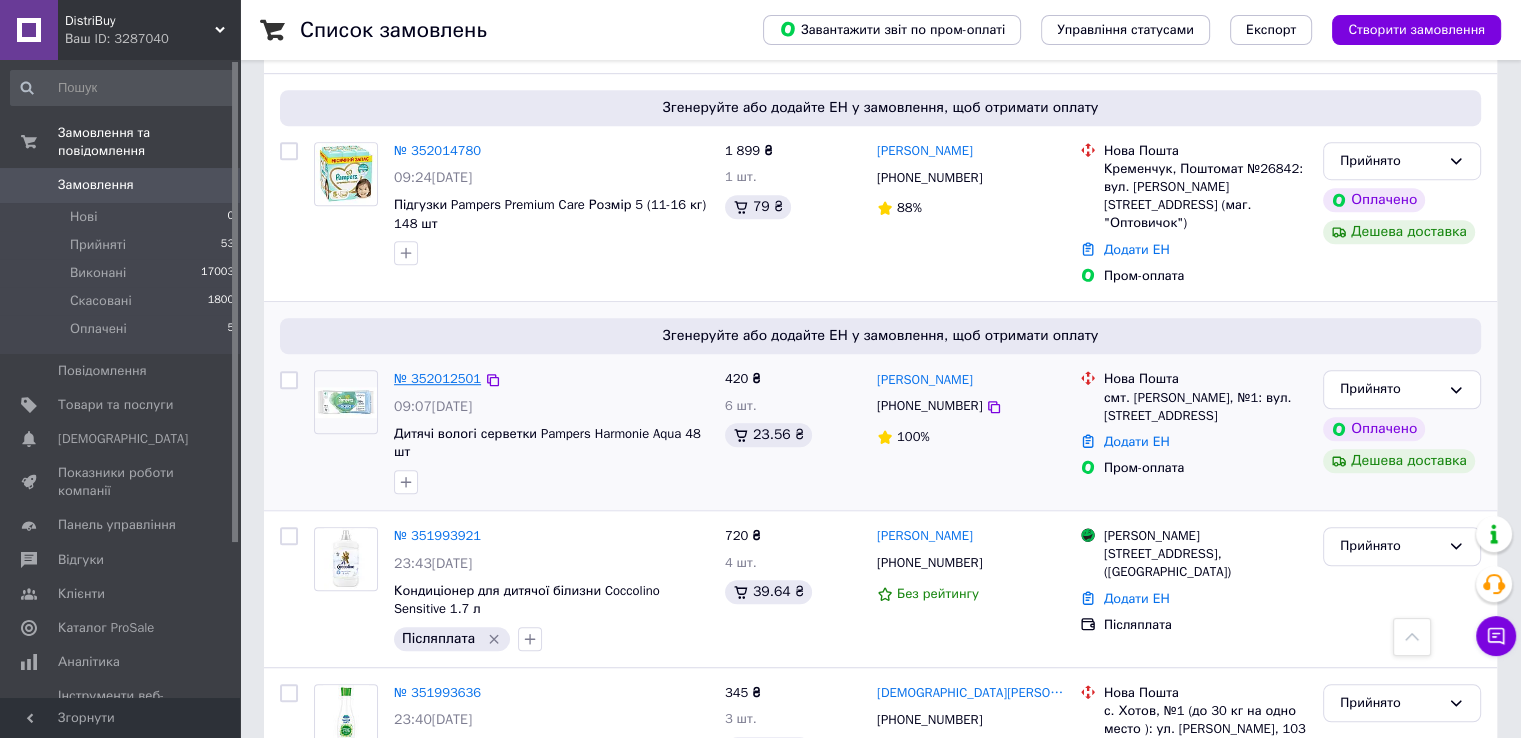 click on "№ 352012501" at bounding box center (437, 378) 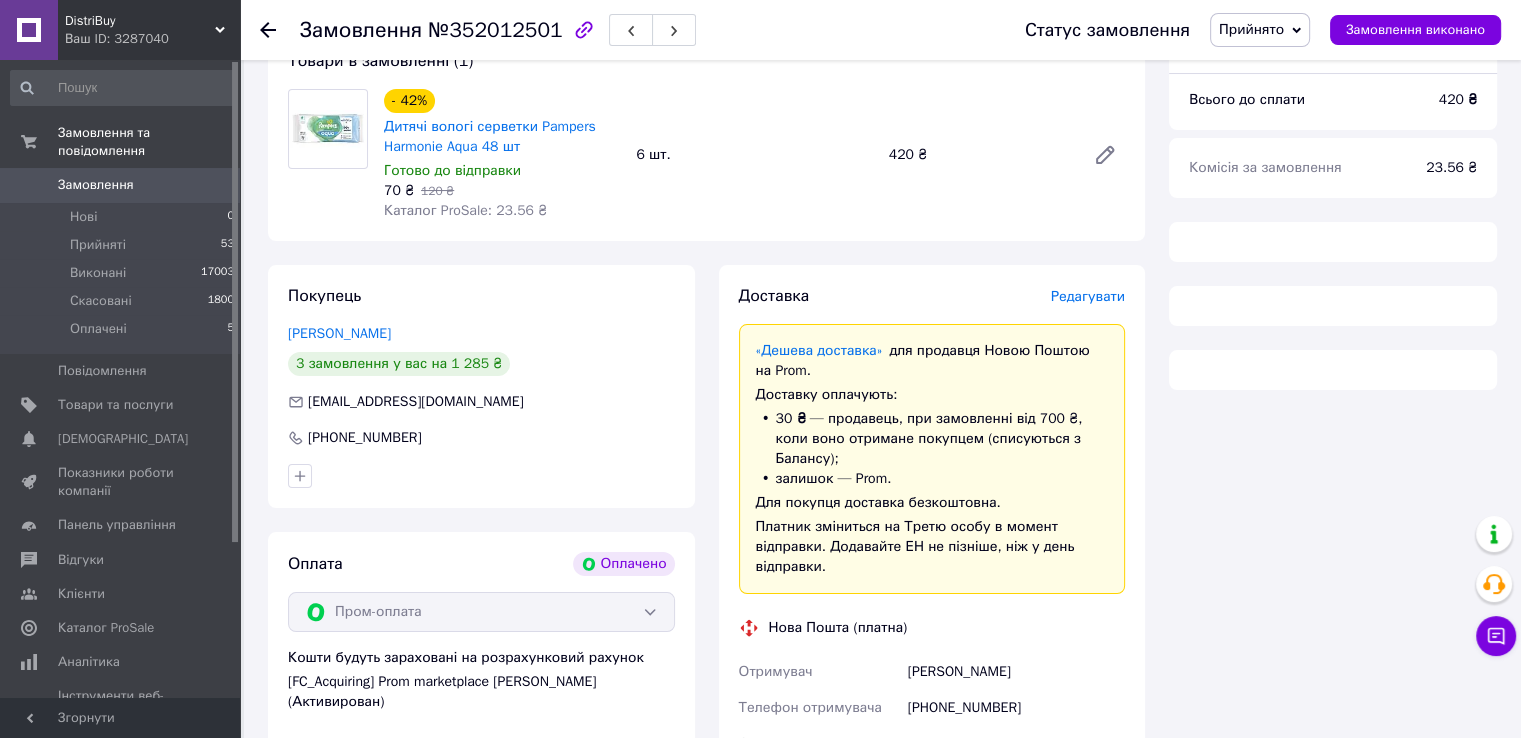scroll, scrollTop: 218, scrollLeft: 0, axis: vertical 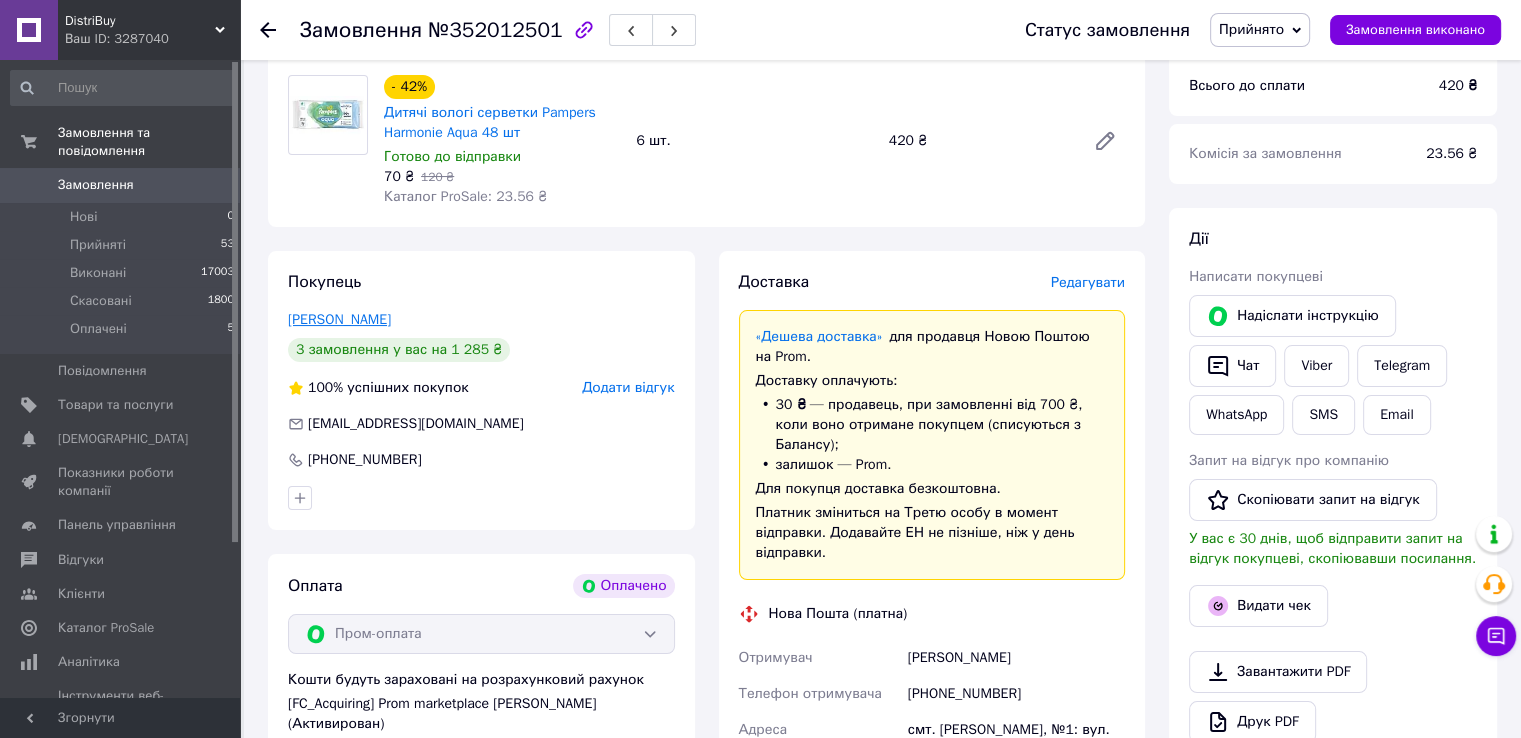 click on "[PERSON_NAME]" at bounding box center [339, 319] 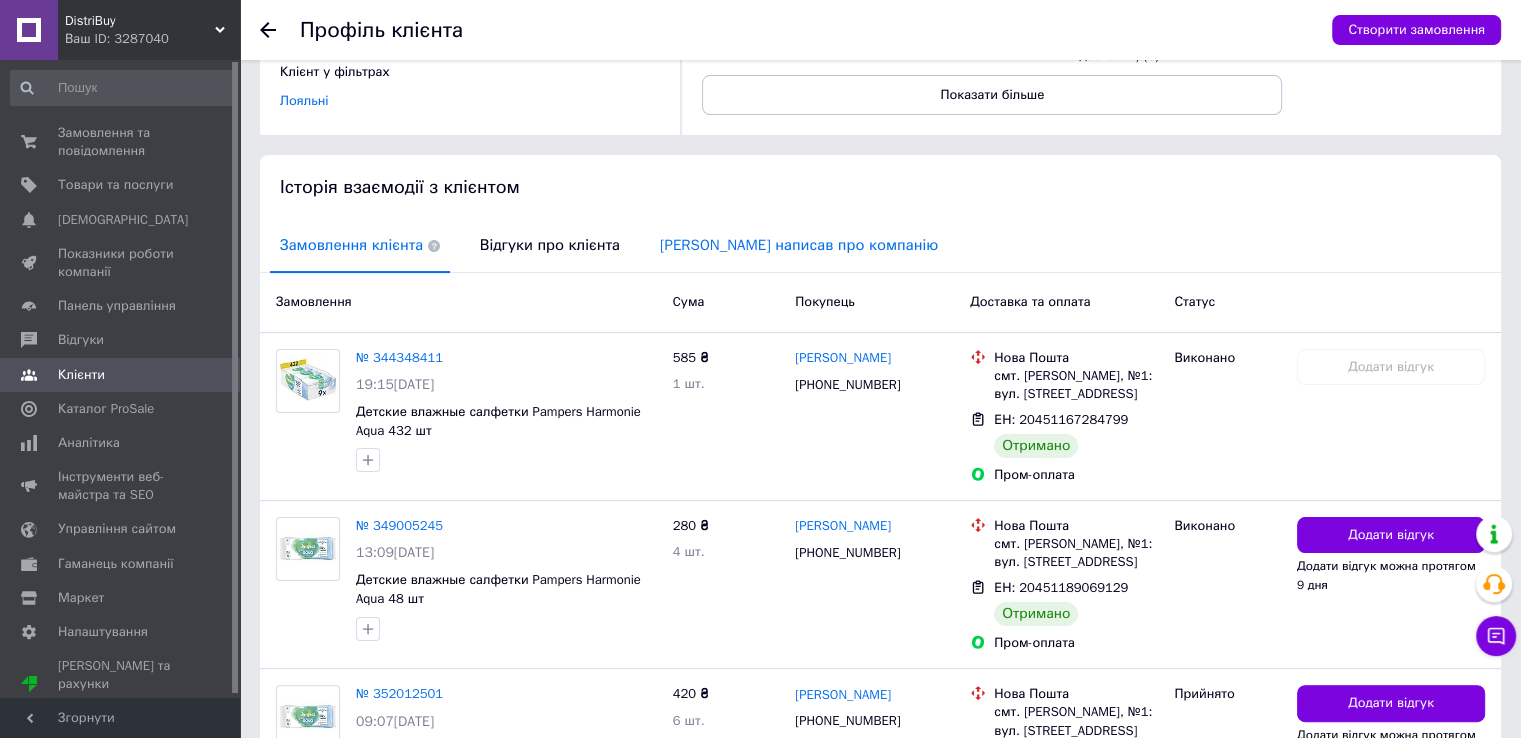 scroll, scrollTop: 400, scrollLeft: 0, axis: vertical 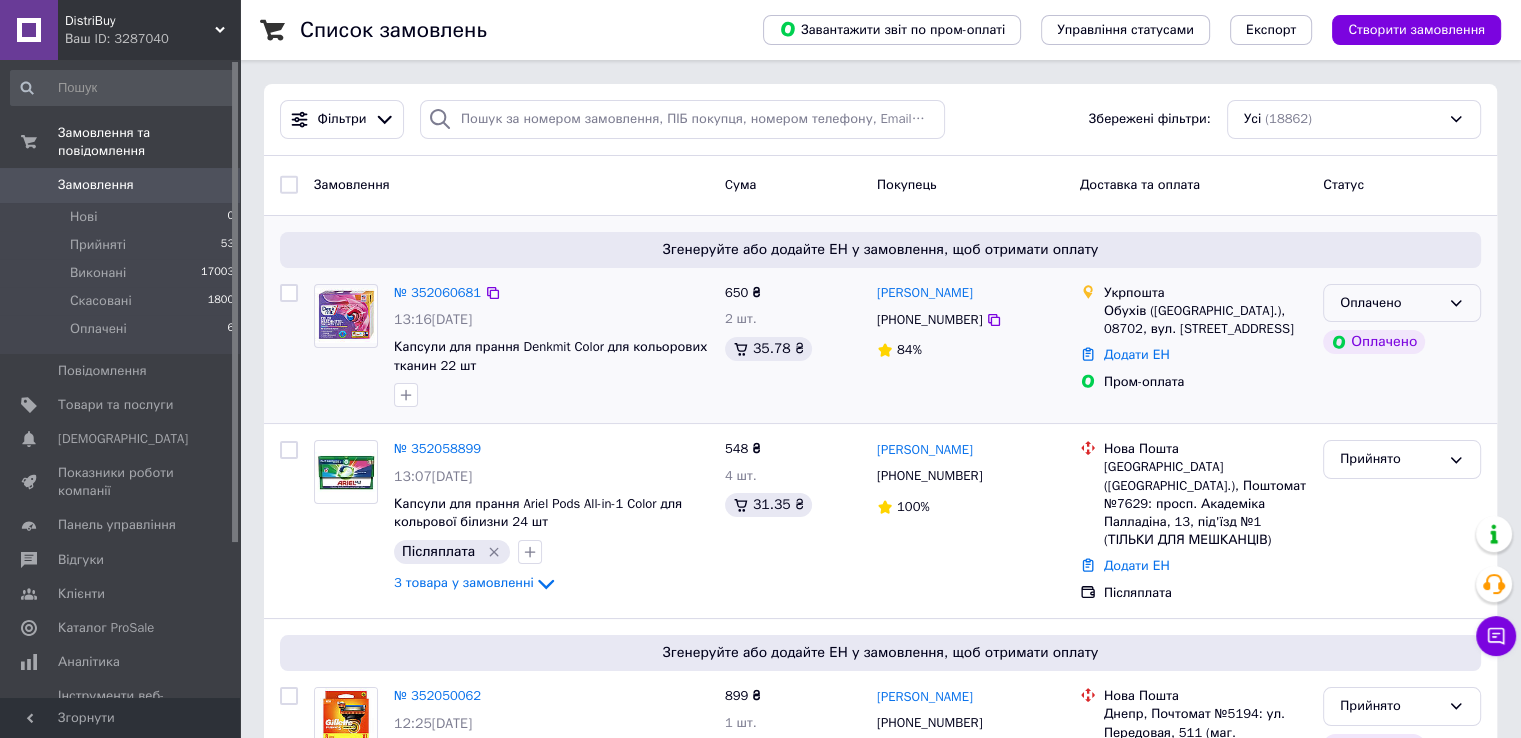 click on "Оплачено" at bounding box center (1390, 303) 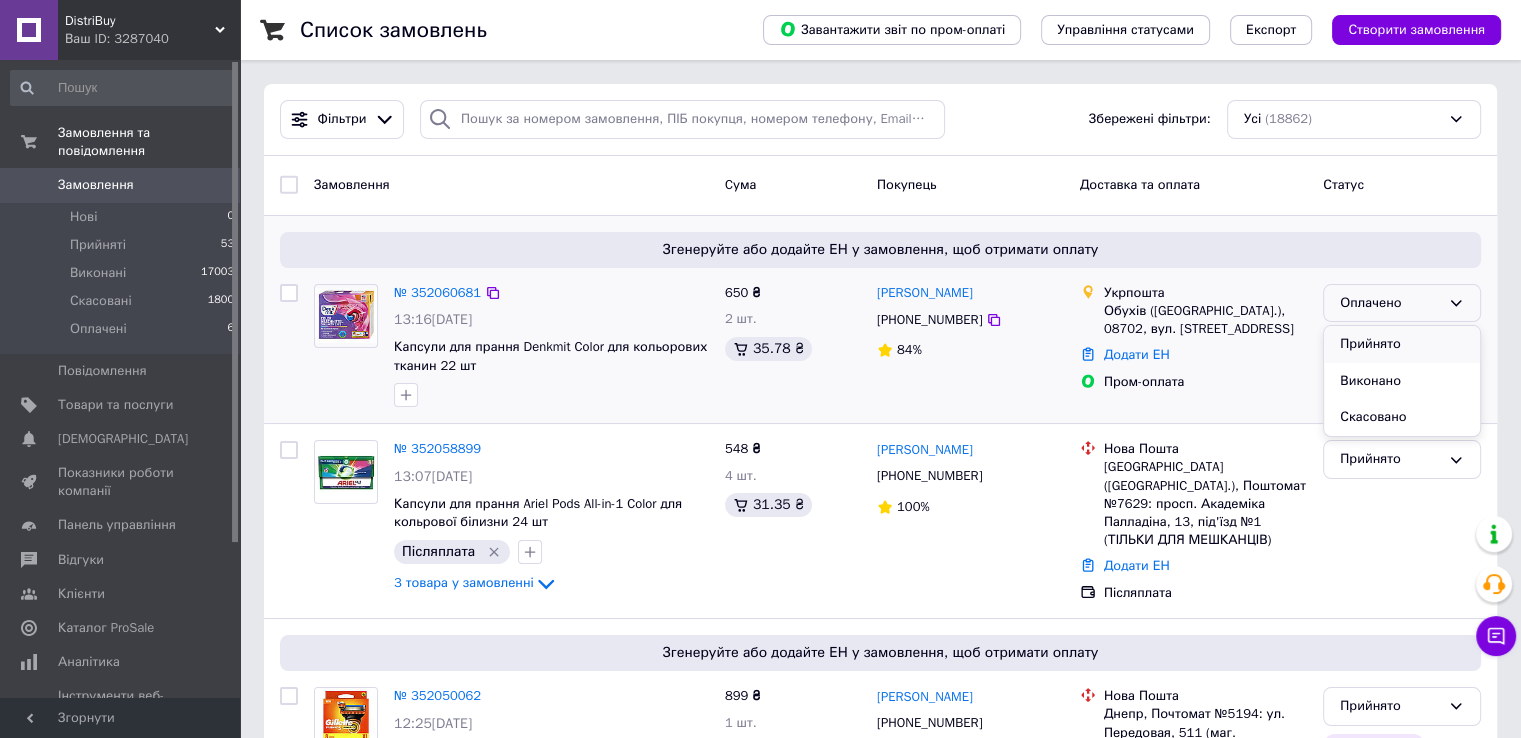 click on "Прийнято" at bounding box center (1402, 344) 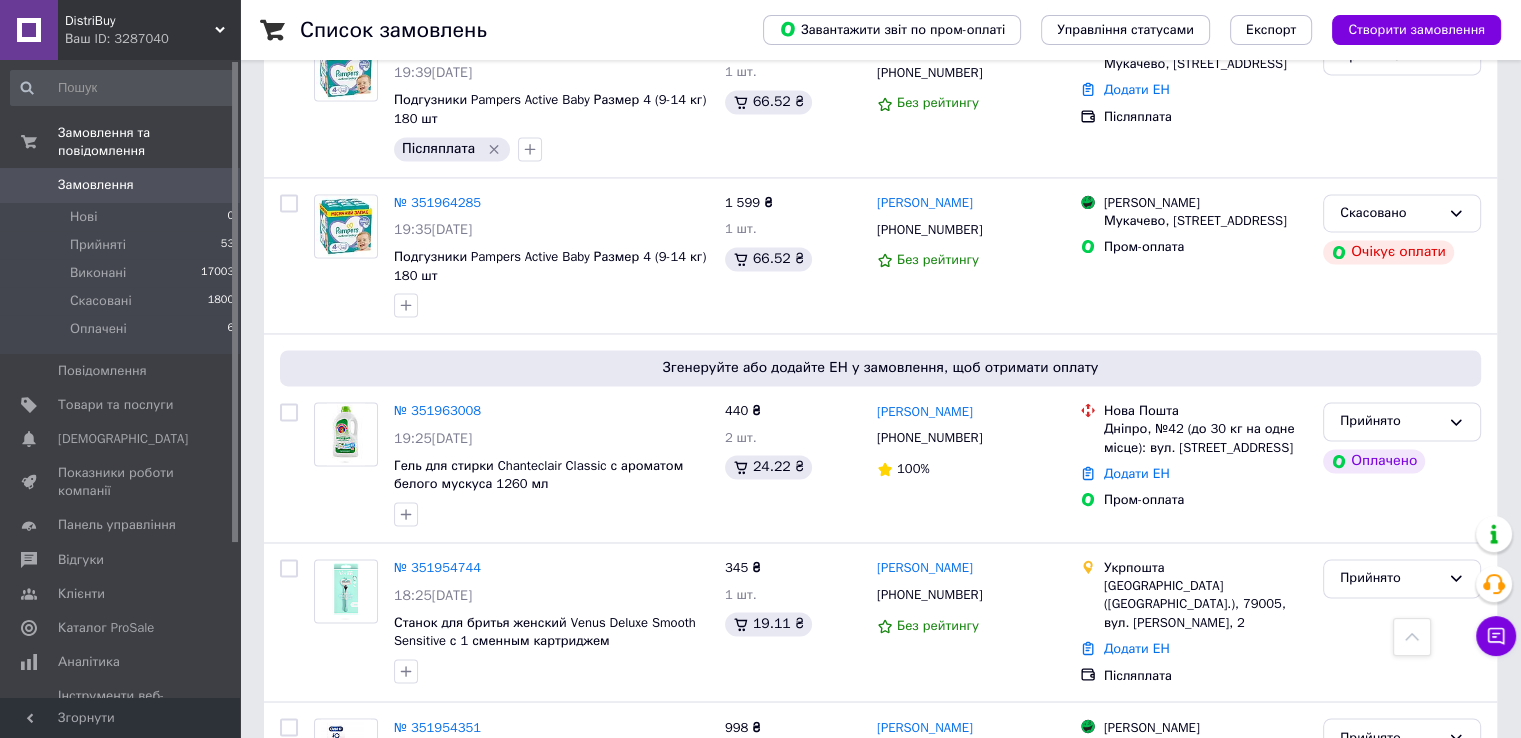 scroll, scrollTop: 3100, scrollLeft: 0, axis: vertical 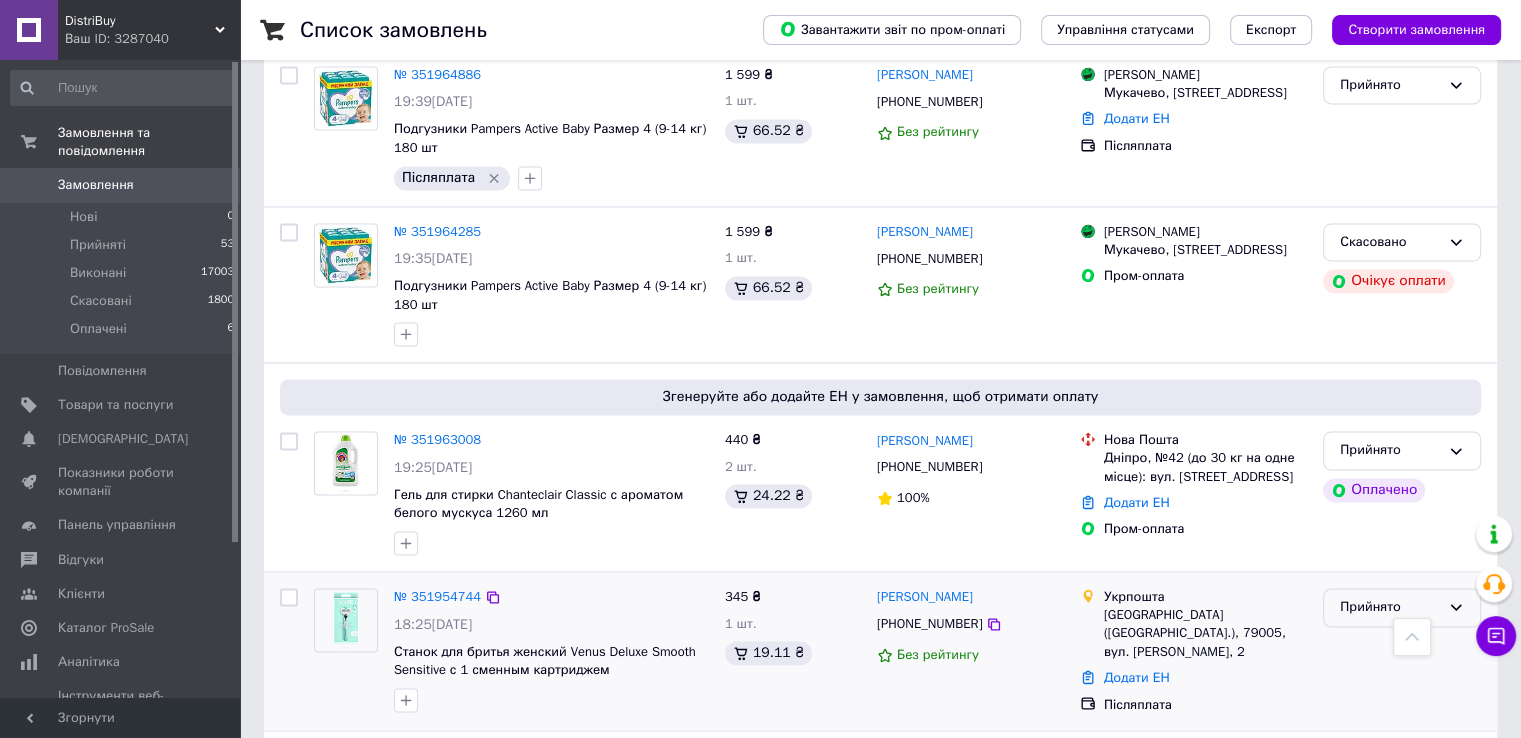click on "Прийнято" at bounding box center [1390, 607] 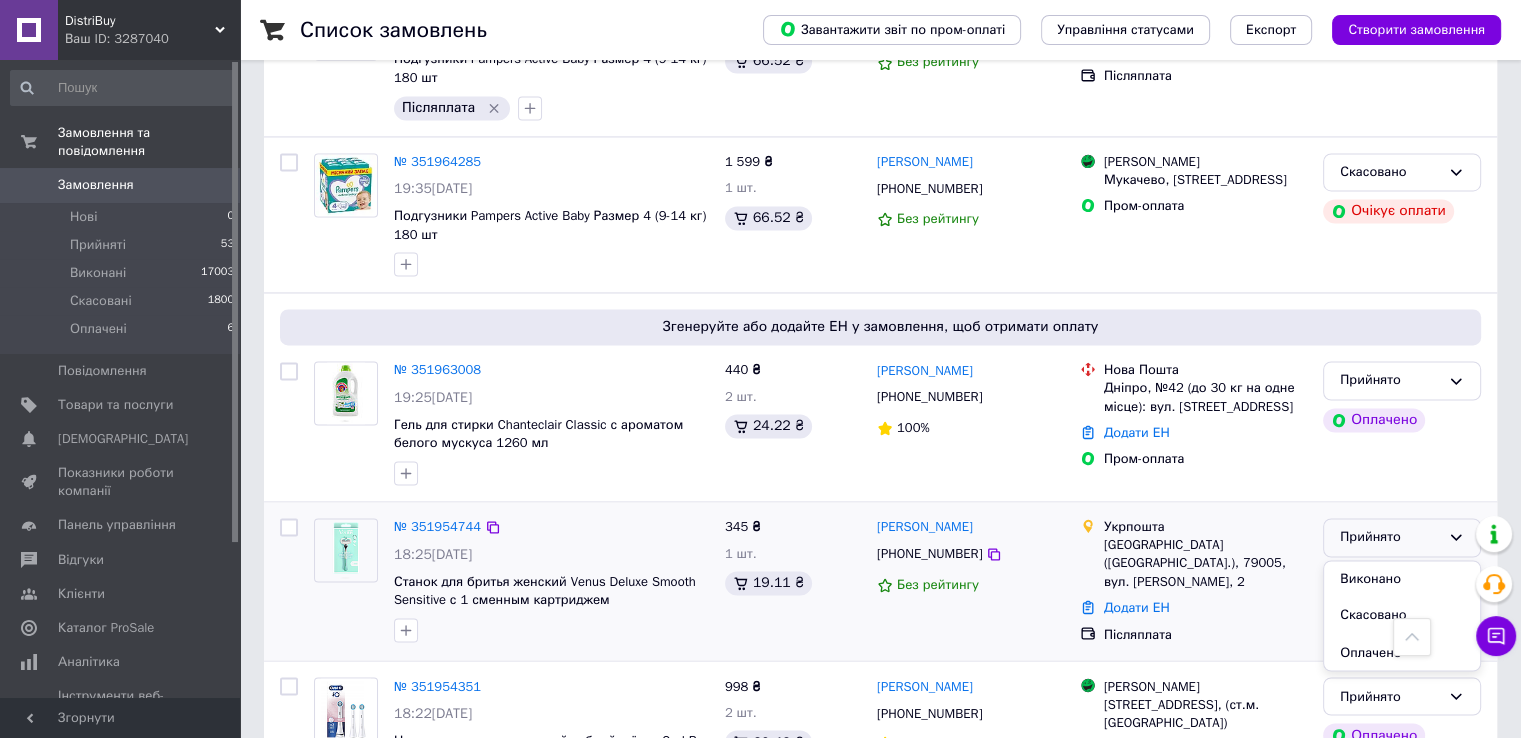 scroll, scrollTop: 3200, scrollLeft: 0, axis: vertical 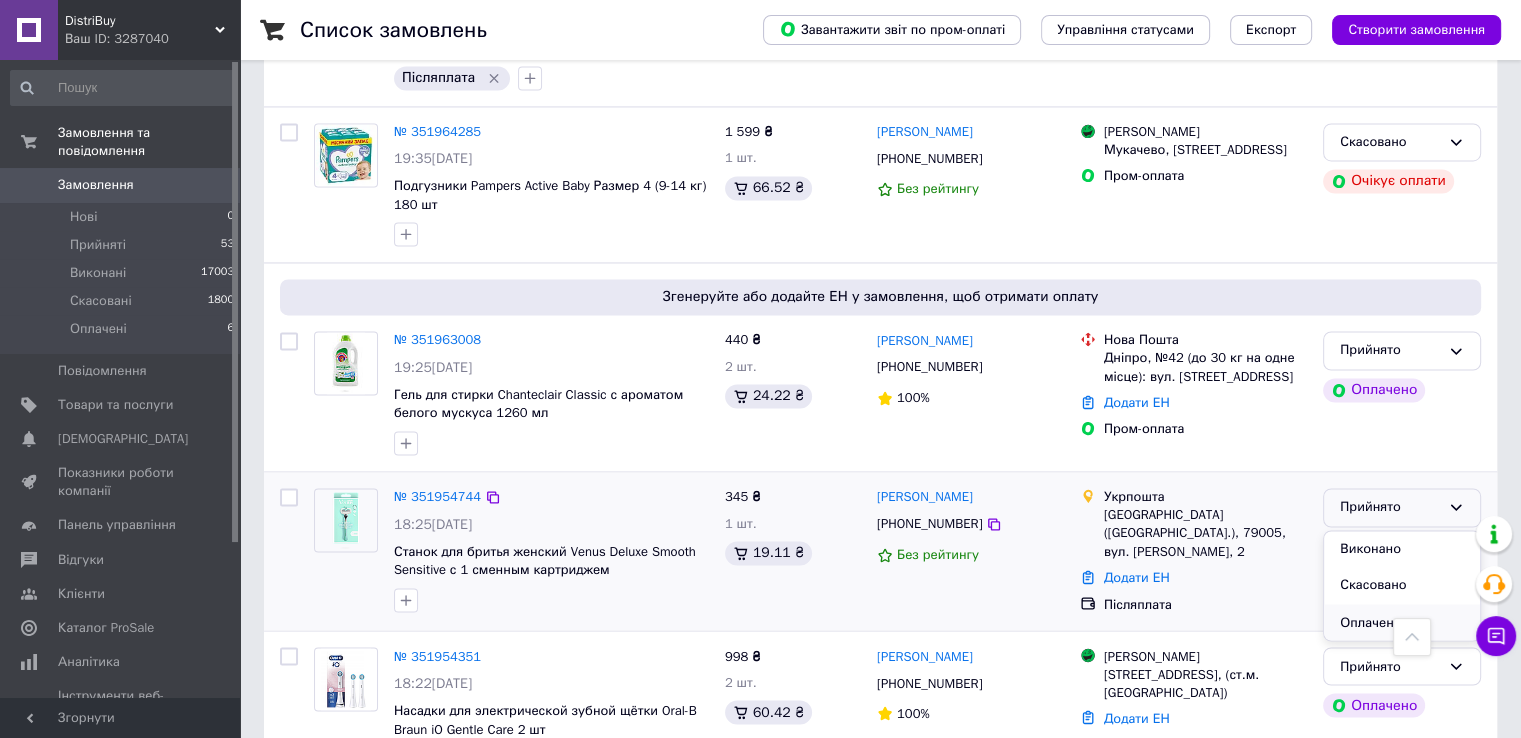 click on "Оплачено" at bounding box center [1402, 622] 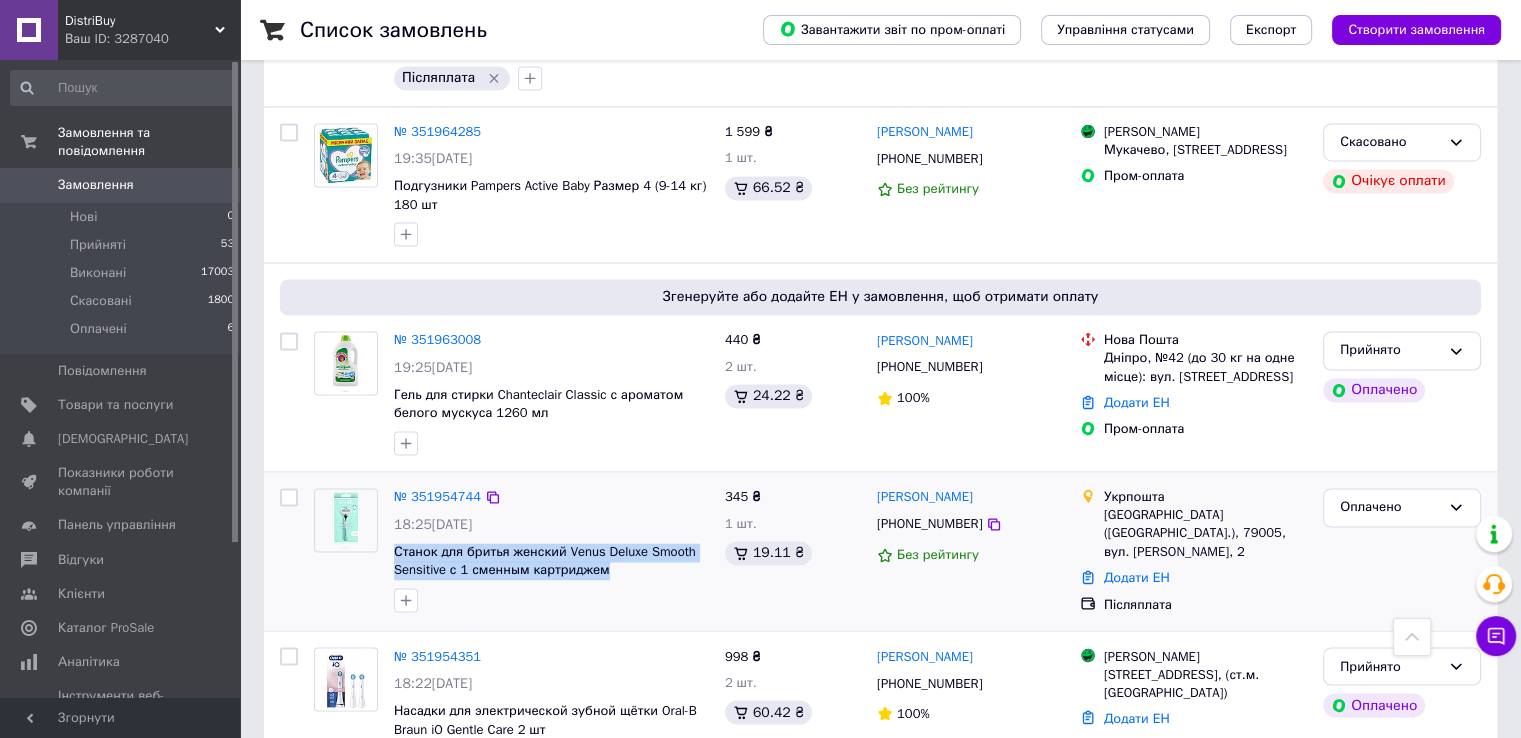 drag, startPoint x: 616, startPoint y: 465, endPoint x: 395, endPoint y: 435, distance: 223.0269 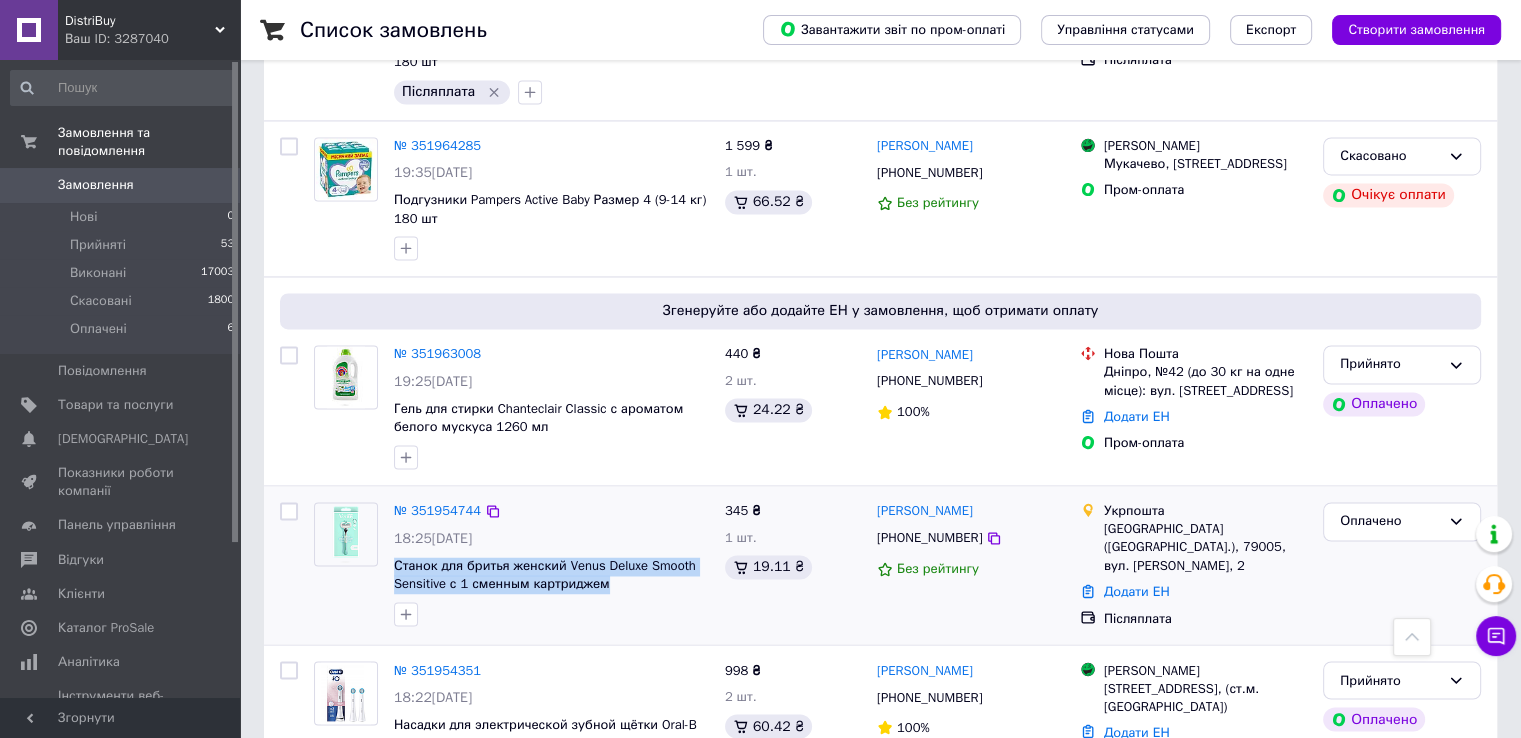 scroll, scrollTop: 3100, scrollLeft: 0, axis: vertical 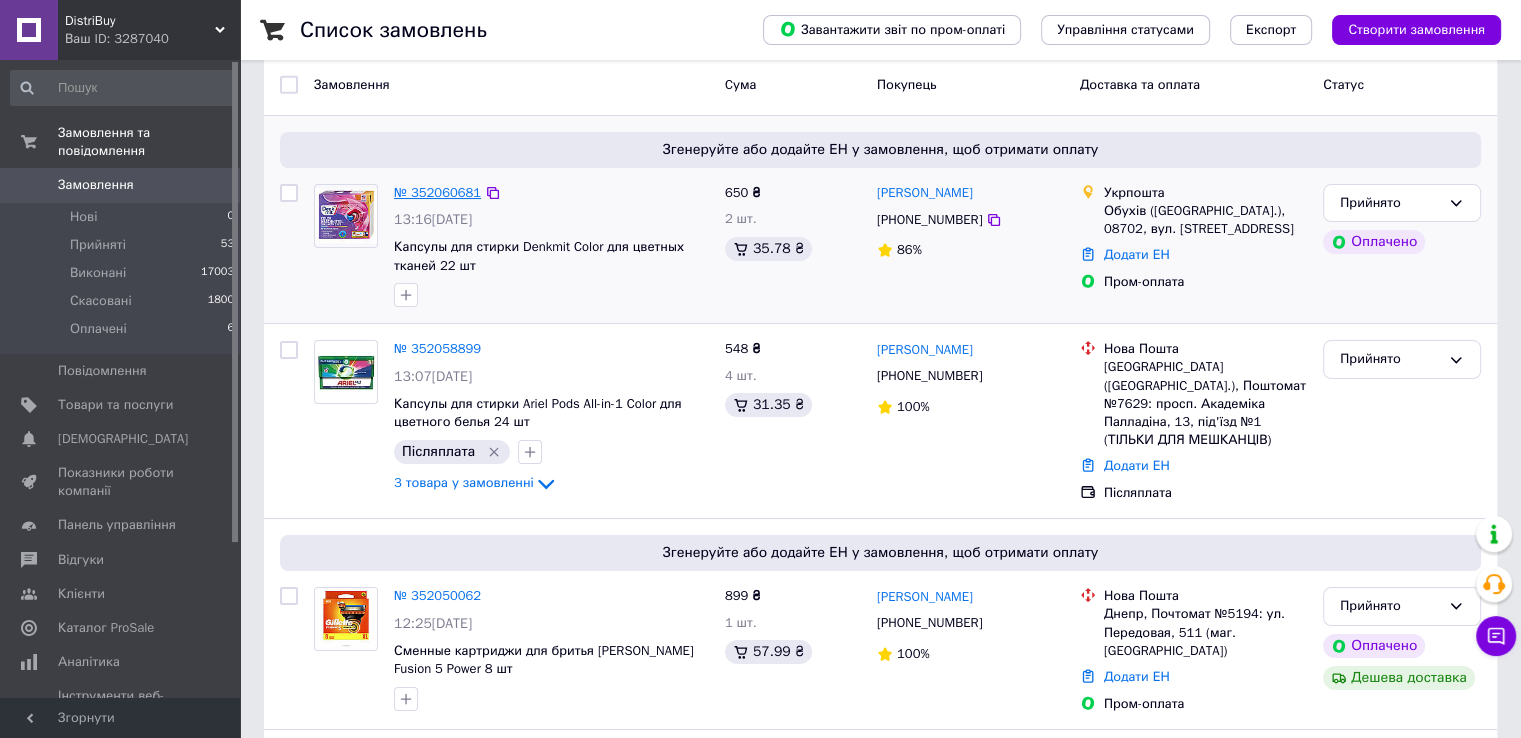 click on "№ 352060681" at bounding box center [437, 192] 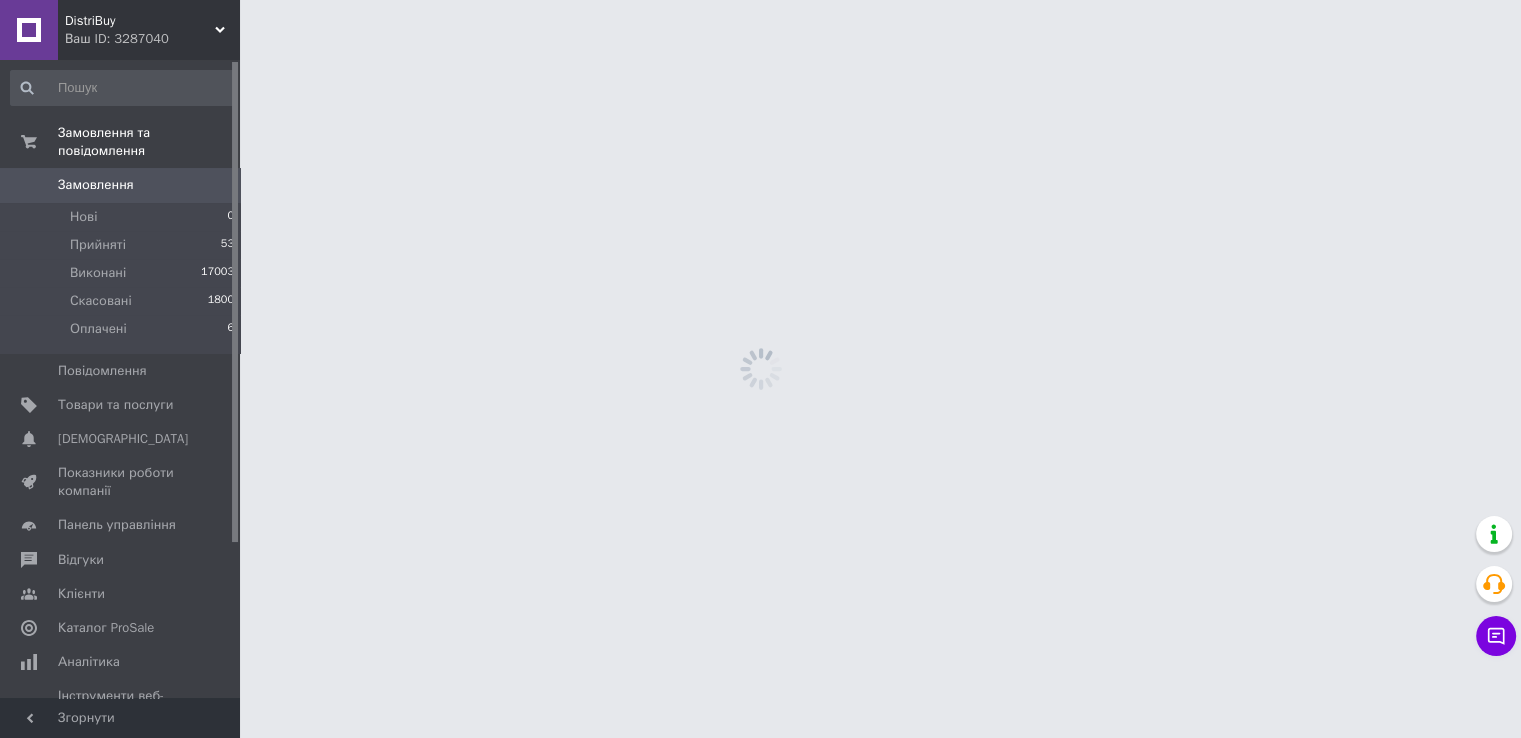 scroll, scrollTop: 0, scrollLeft: 0, axis: both 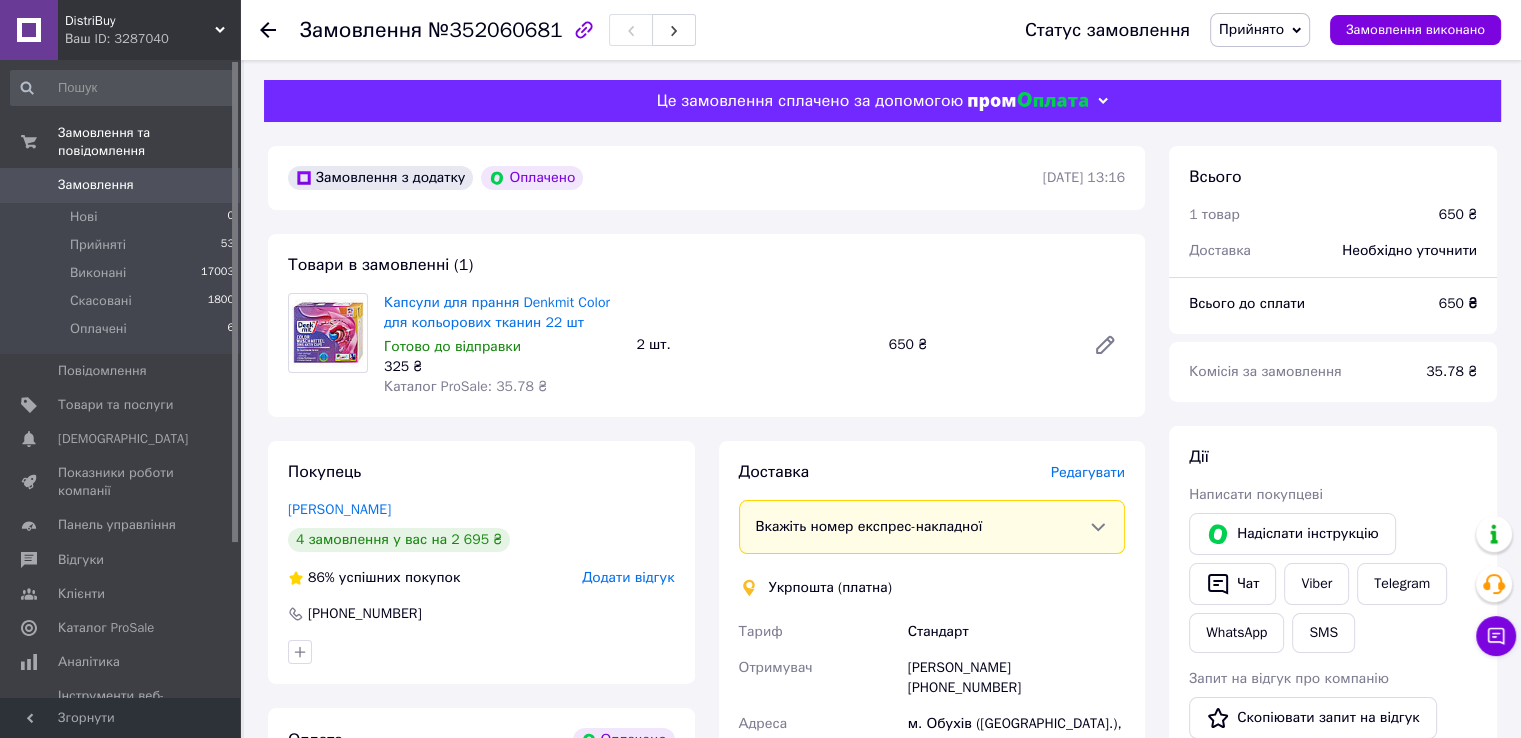 click on "2 шт." at bounding box center (754, 345) 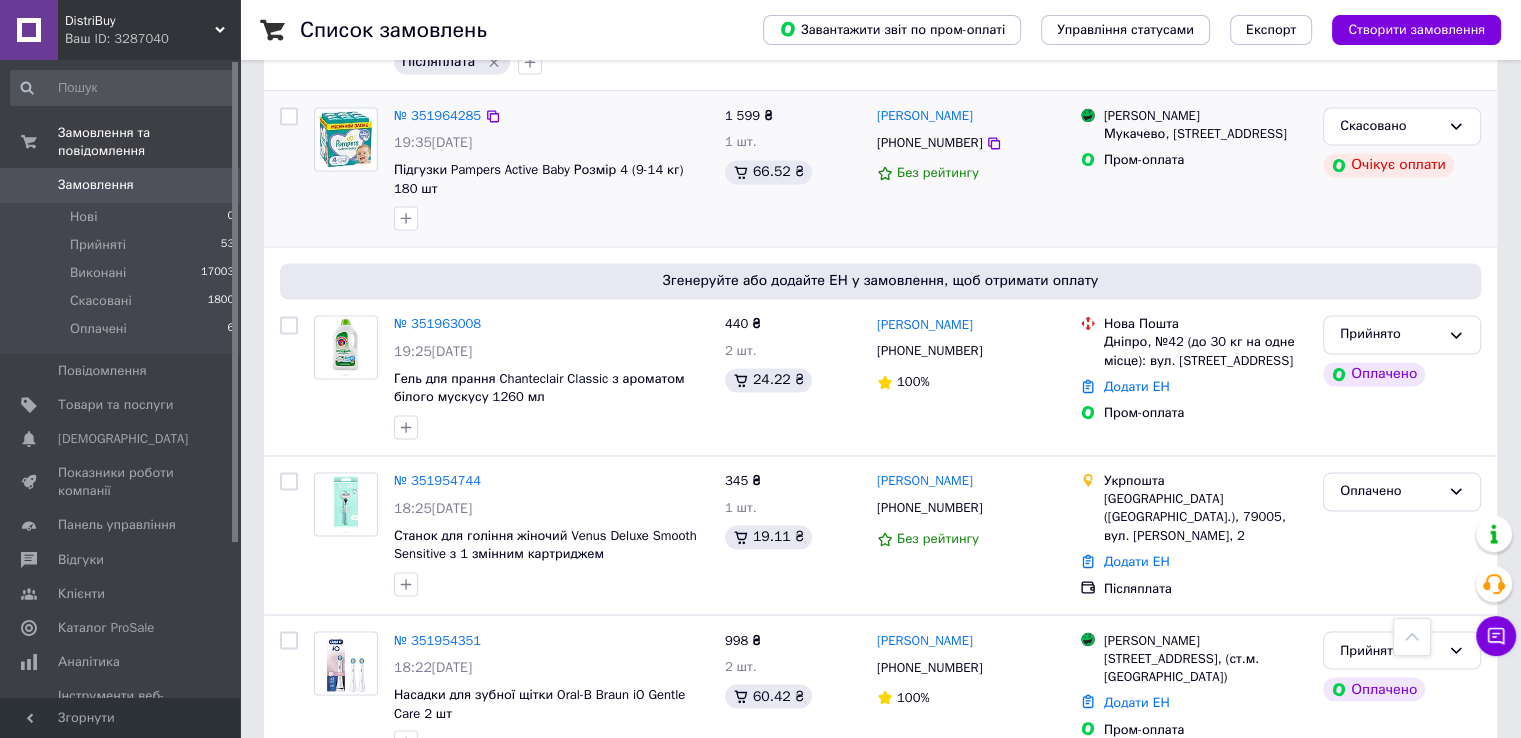 scroll, scrollTop: 3300, scrollLeft: 0, axis: vertical 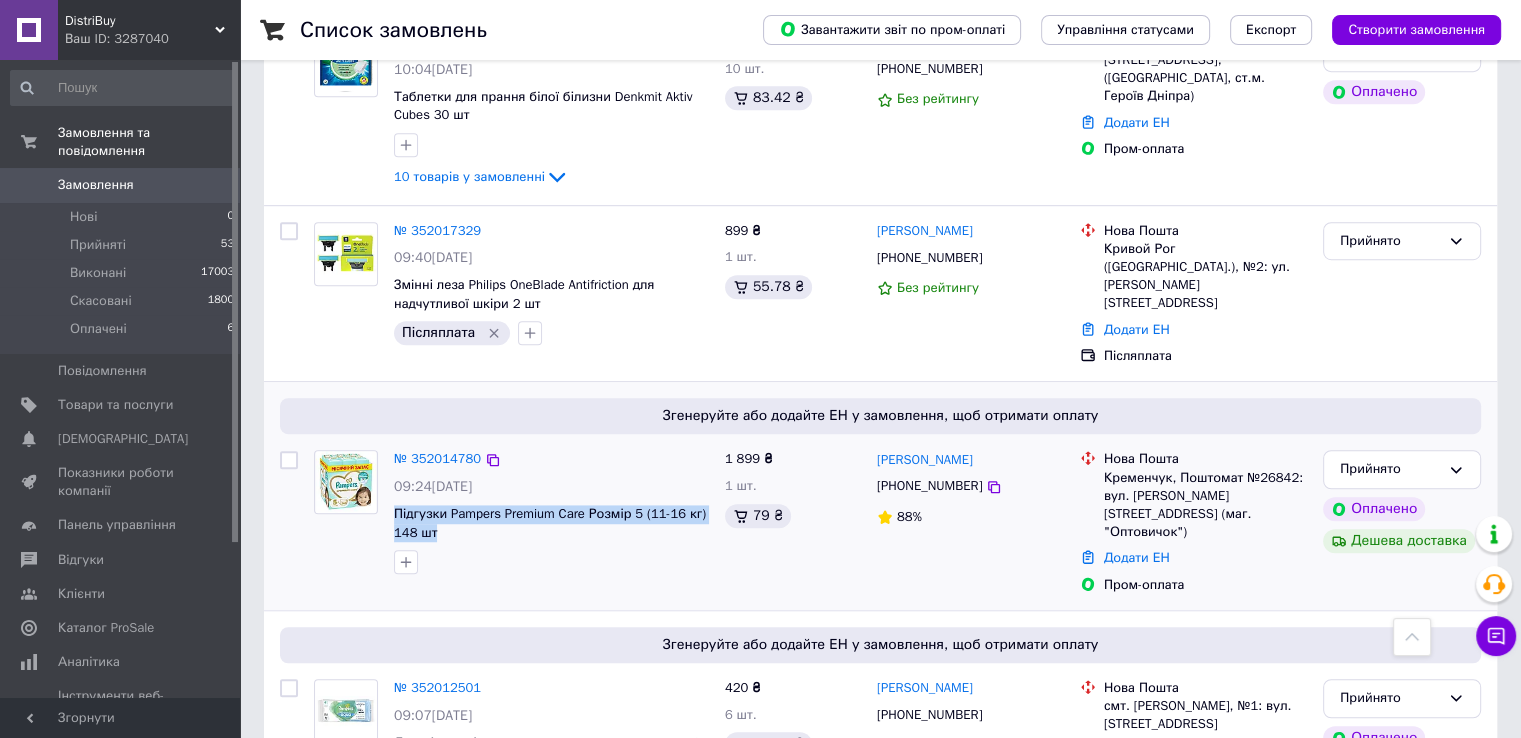 drag, startPoint x: 458, startPoint y: 468, endPoint x: 395, endPoint y: 435, distance: 71.11962 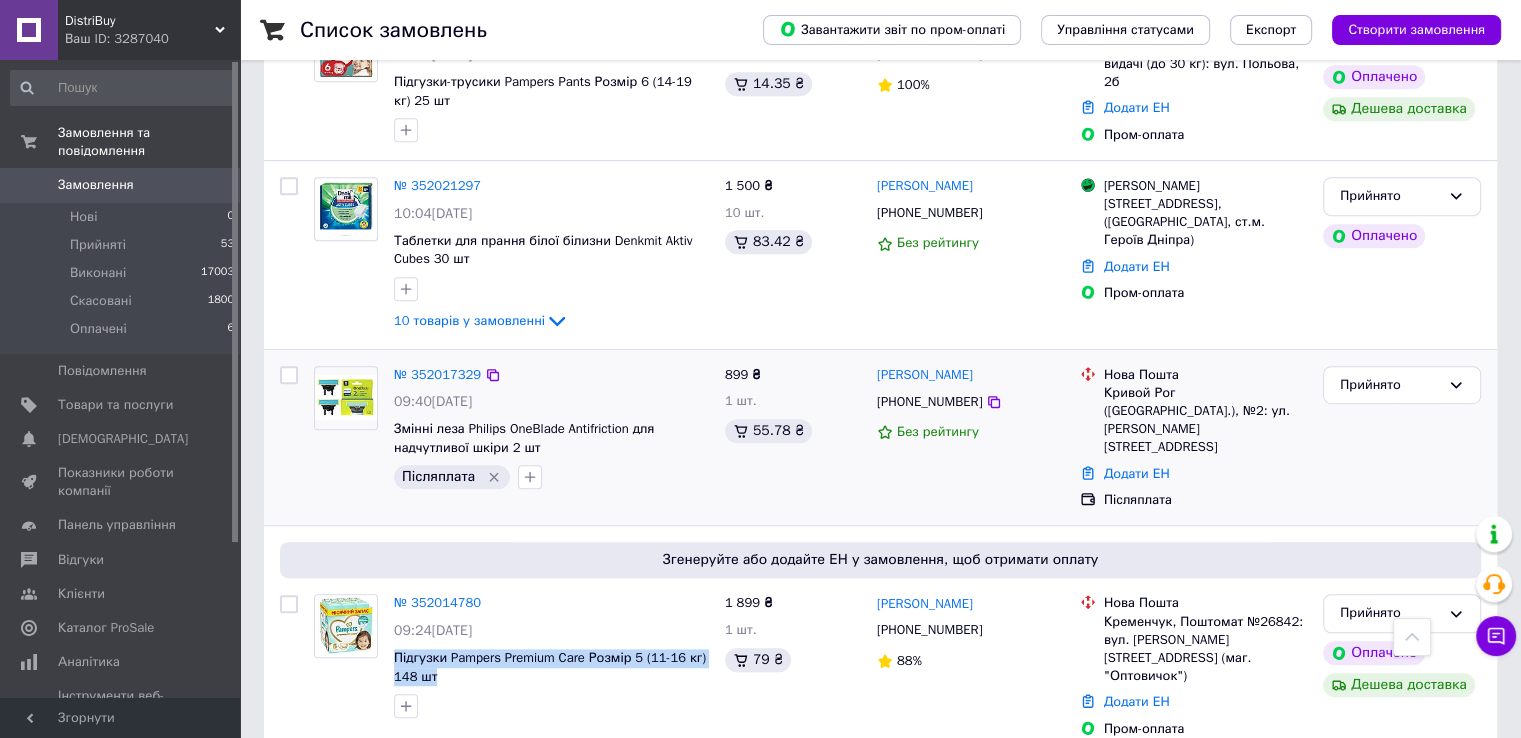 scroll, scrollTop: 1000, scrollLeft: 0, axis: vertical 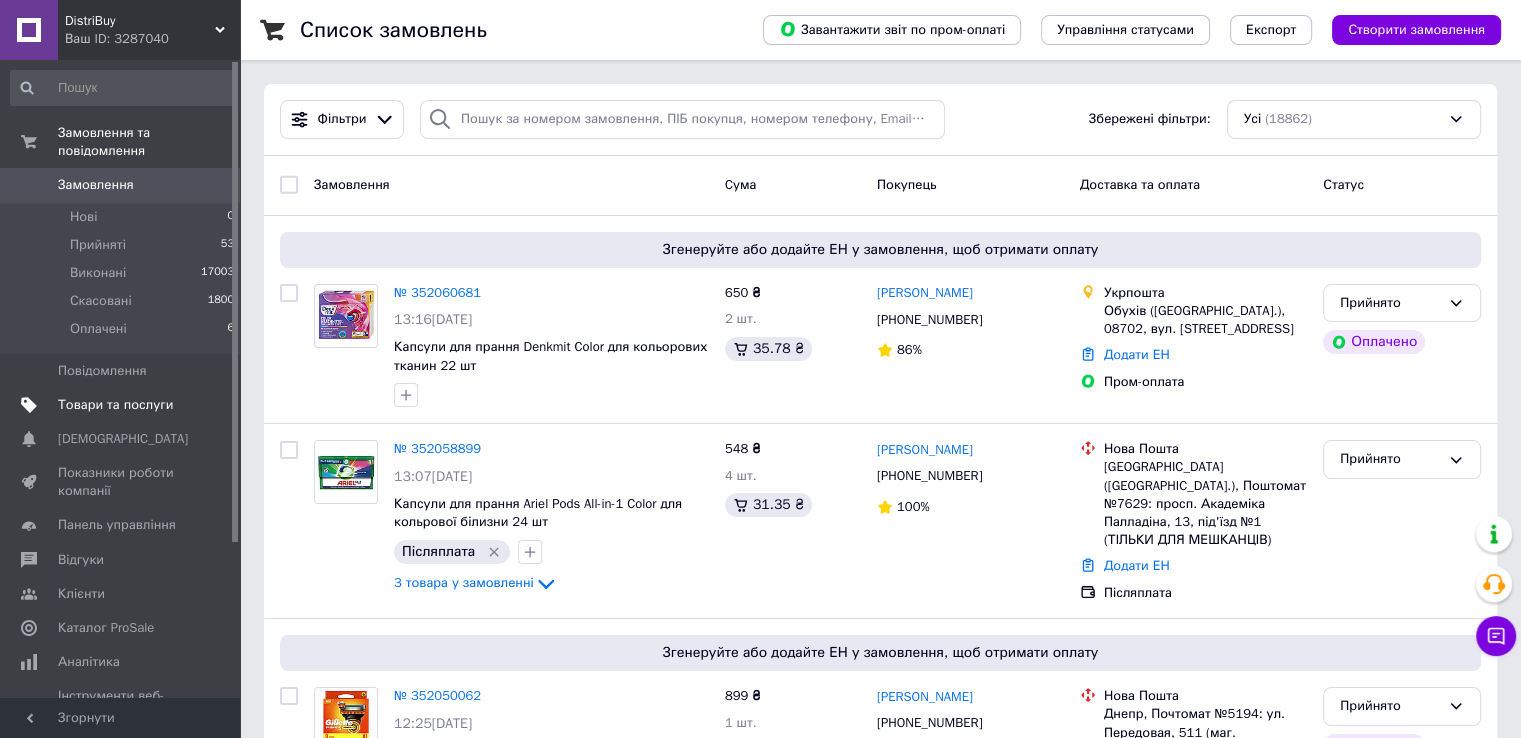click on "Товари та послуги" at bounding box center (115, 405) 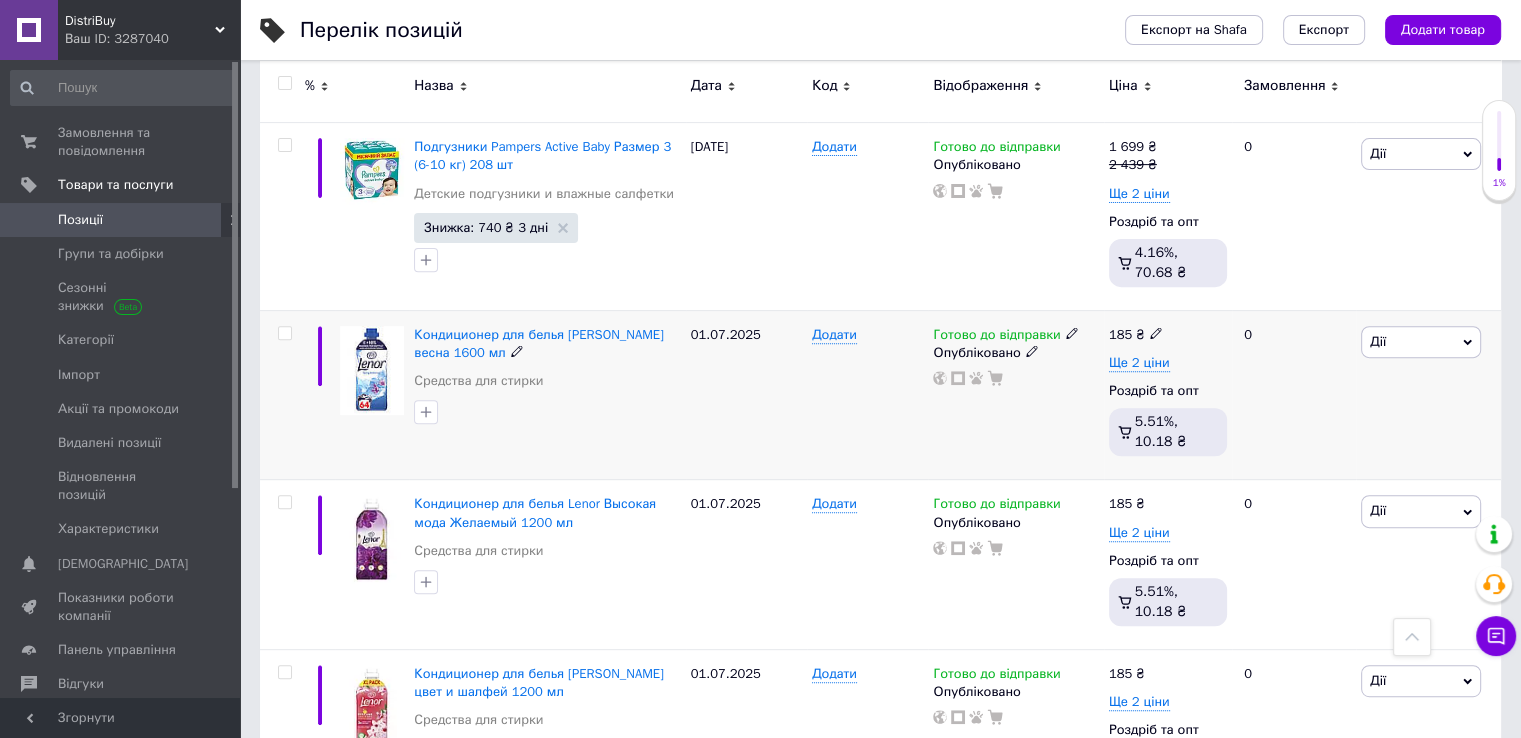scroll, scrollTop: 600, scrollLeft: 0, axis: vertical 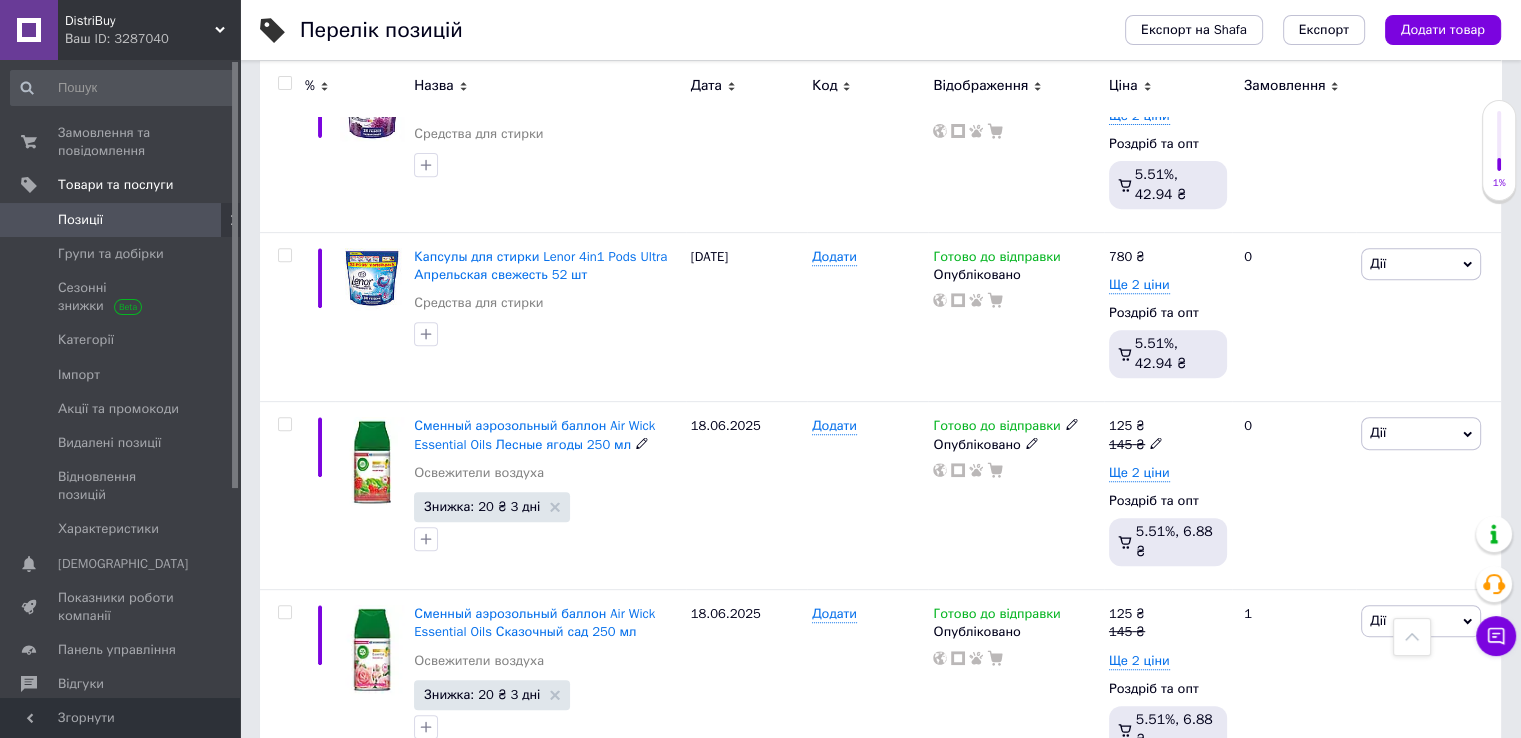 click on "Готово до відправки Опубліковано" at bounding box center (1015, 496) 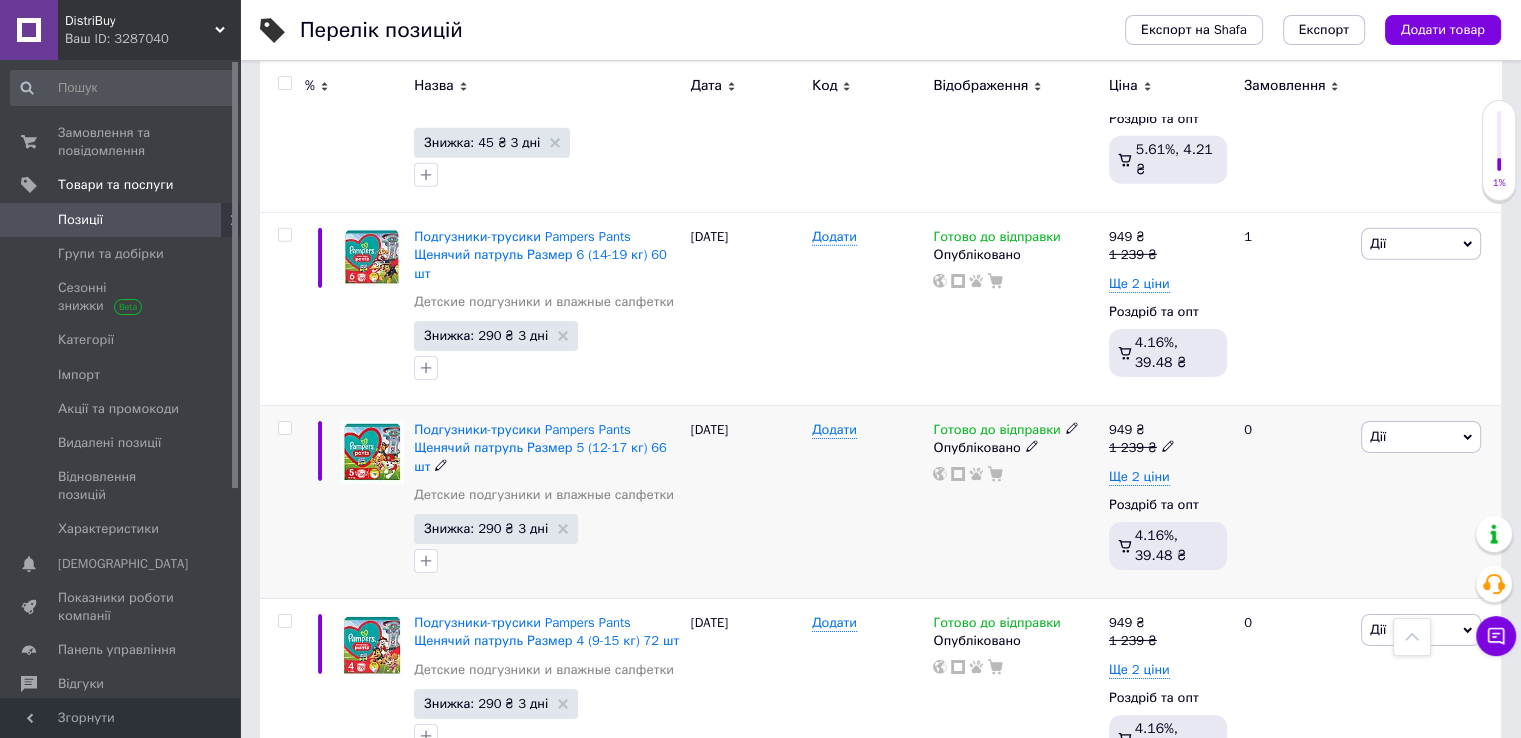 scroll, scrollTop: 6416, scrollLeft: 0, axis: vertical 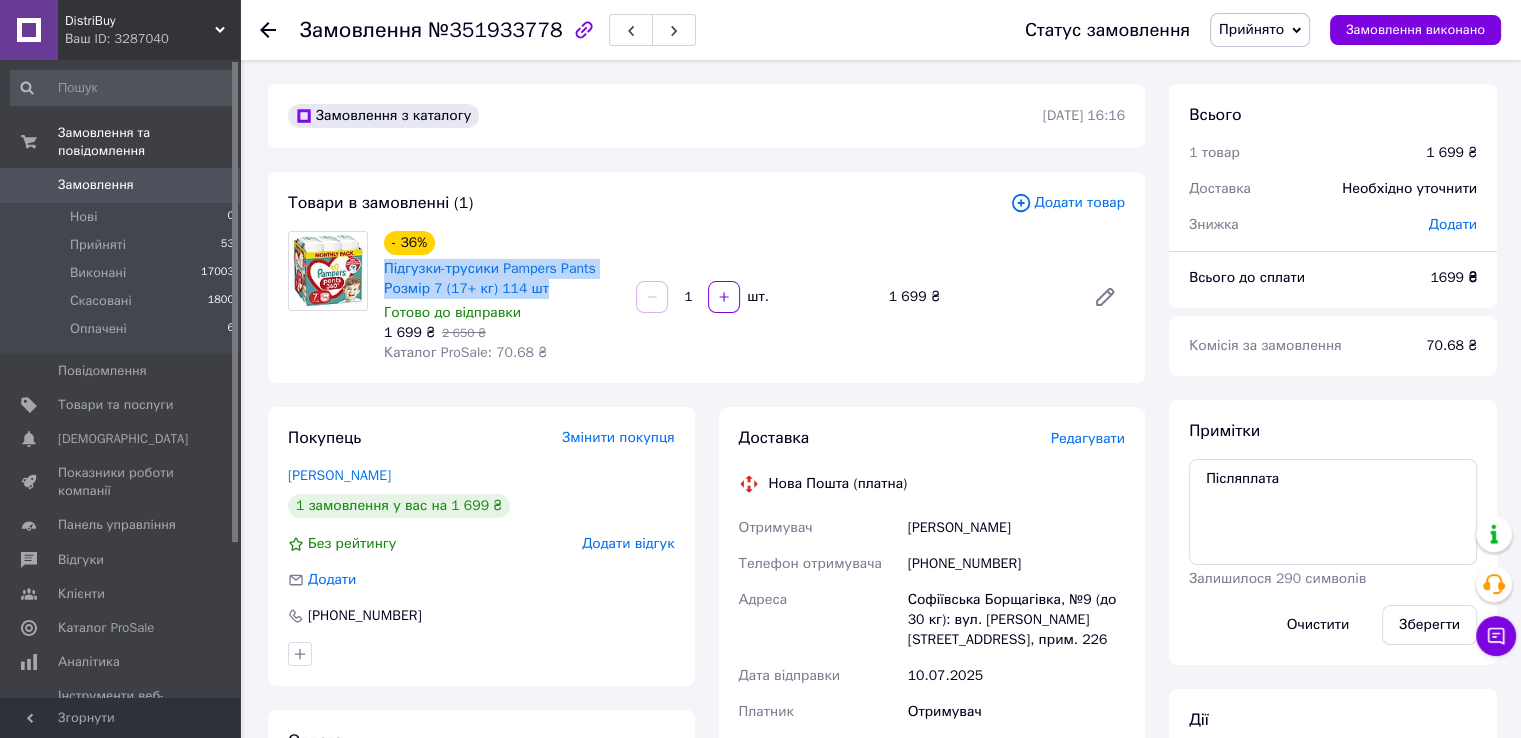 drag, startPoint x: 380, startPoint y: 261, endPoint x: 564, endPoint y: 291, distance: 186.42961 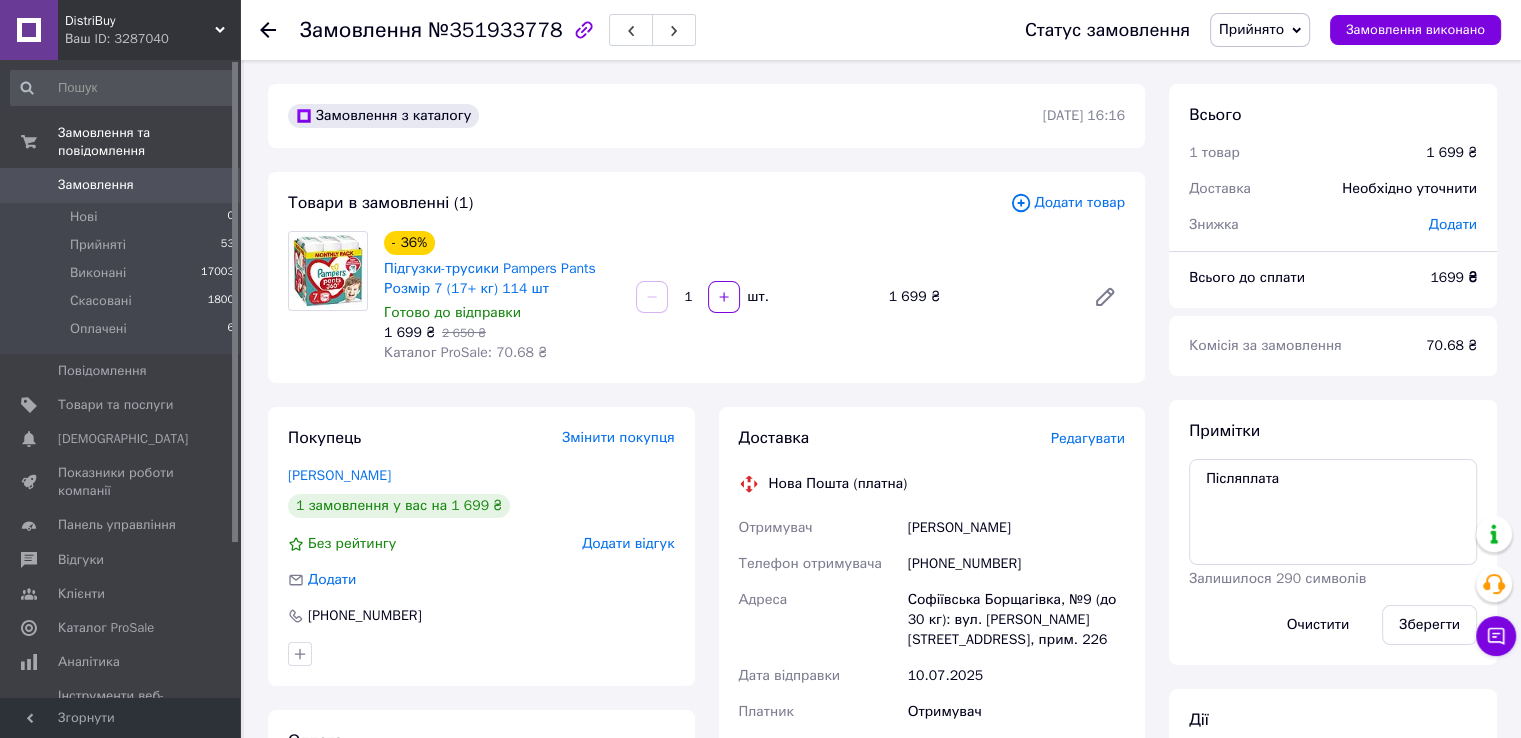 click on "Редагувати" at bounding box center (1088, 438) 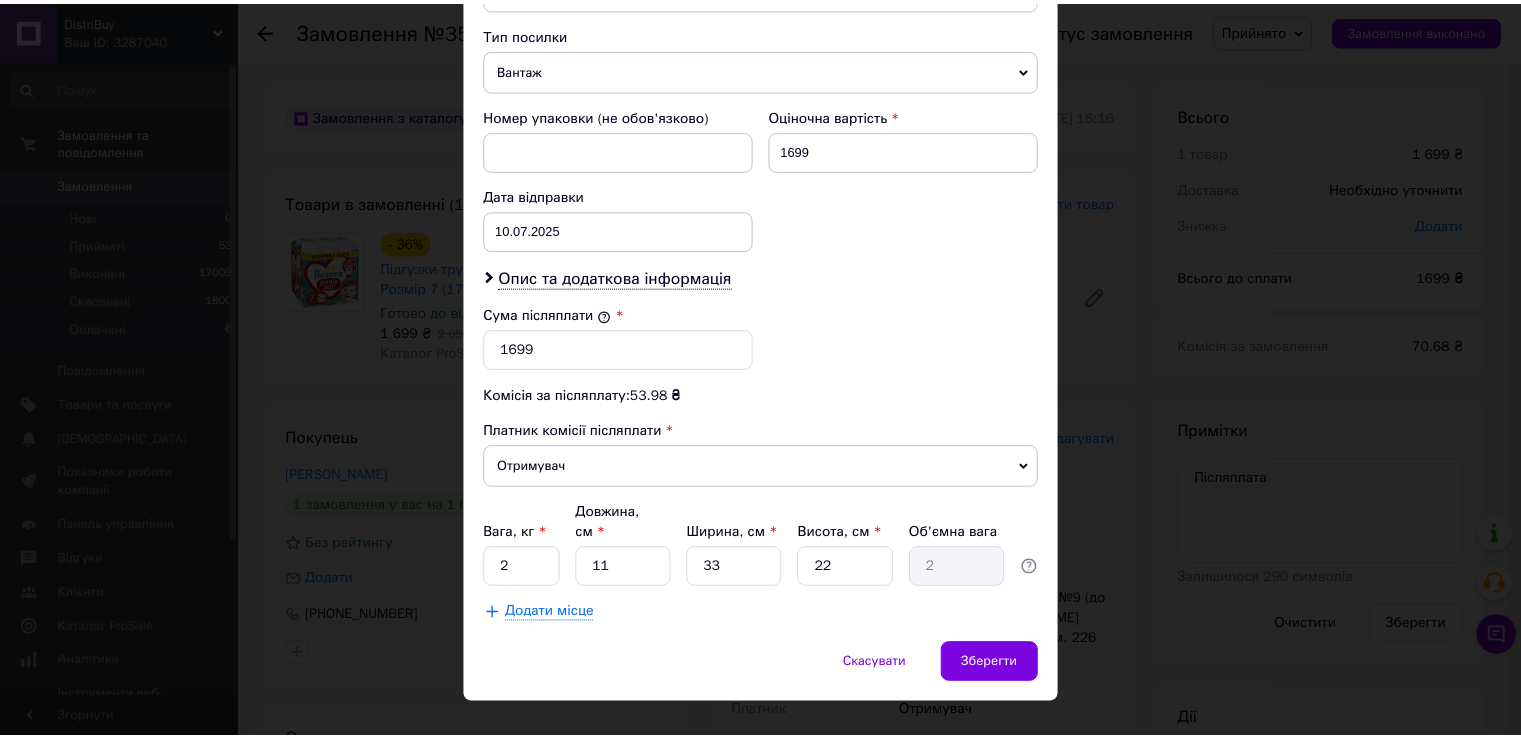 scroll, scrollTop: 782, scrollLeft: 0, axis: vertical 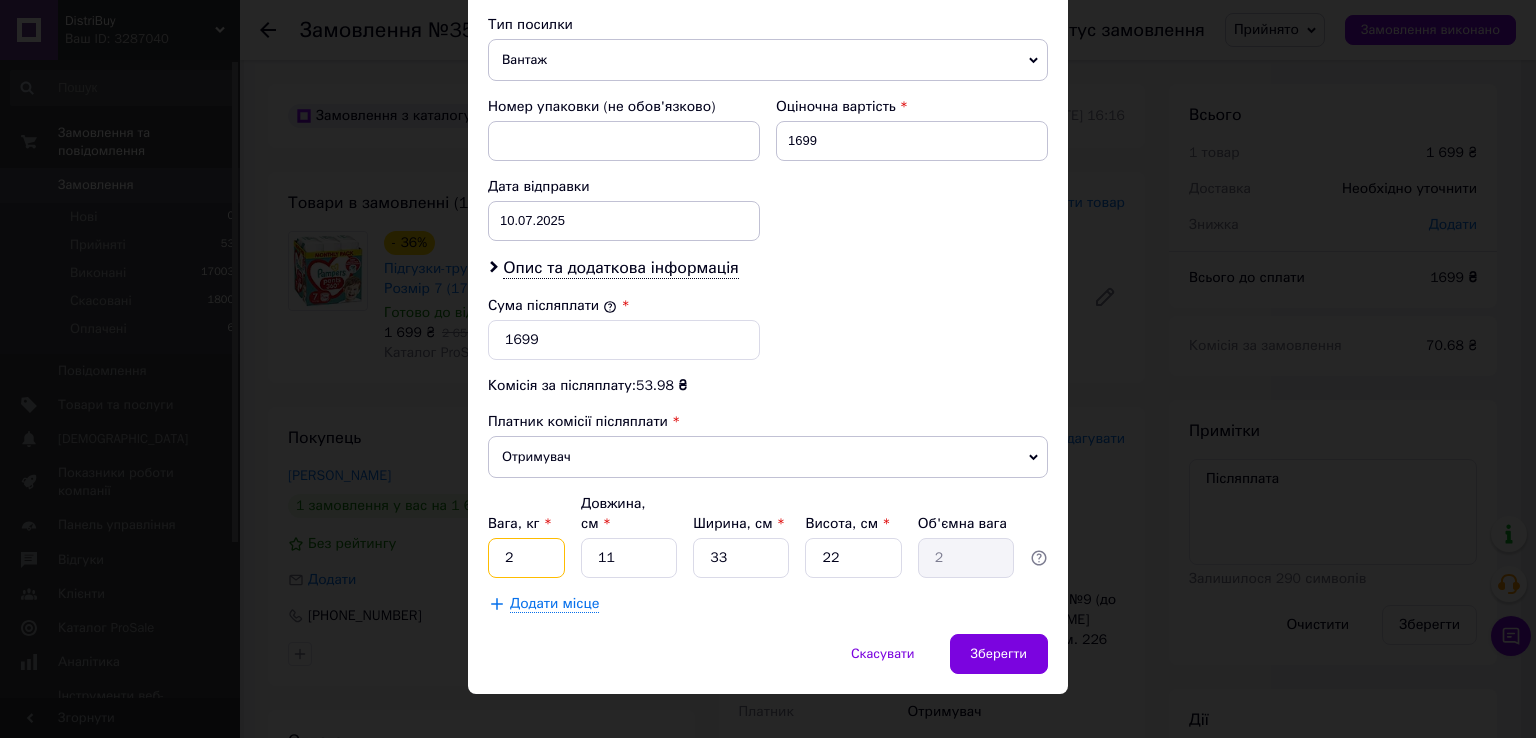 click on "2" at bounding box center (526, 558) 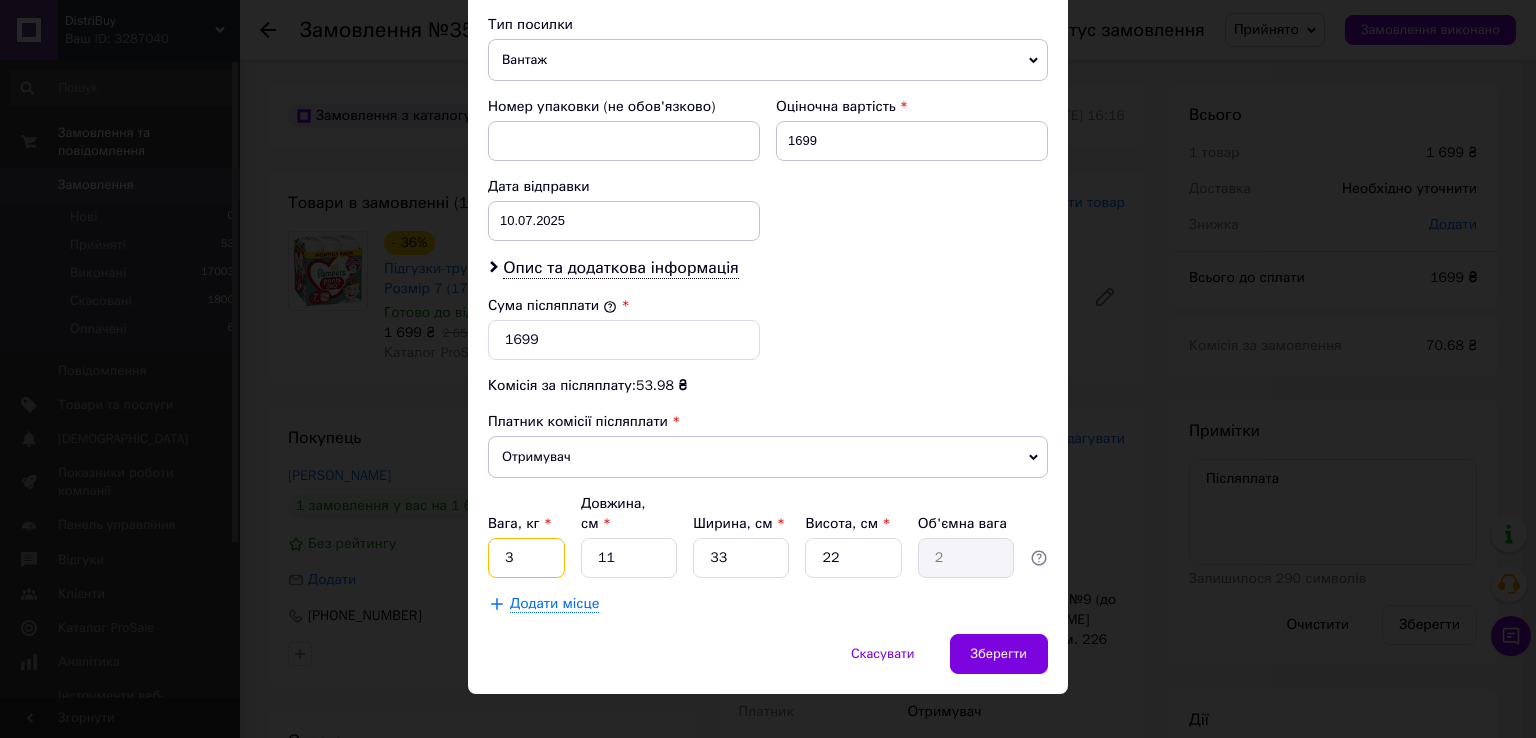 click on "3" at bounding box center (526, 558) 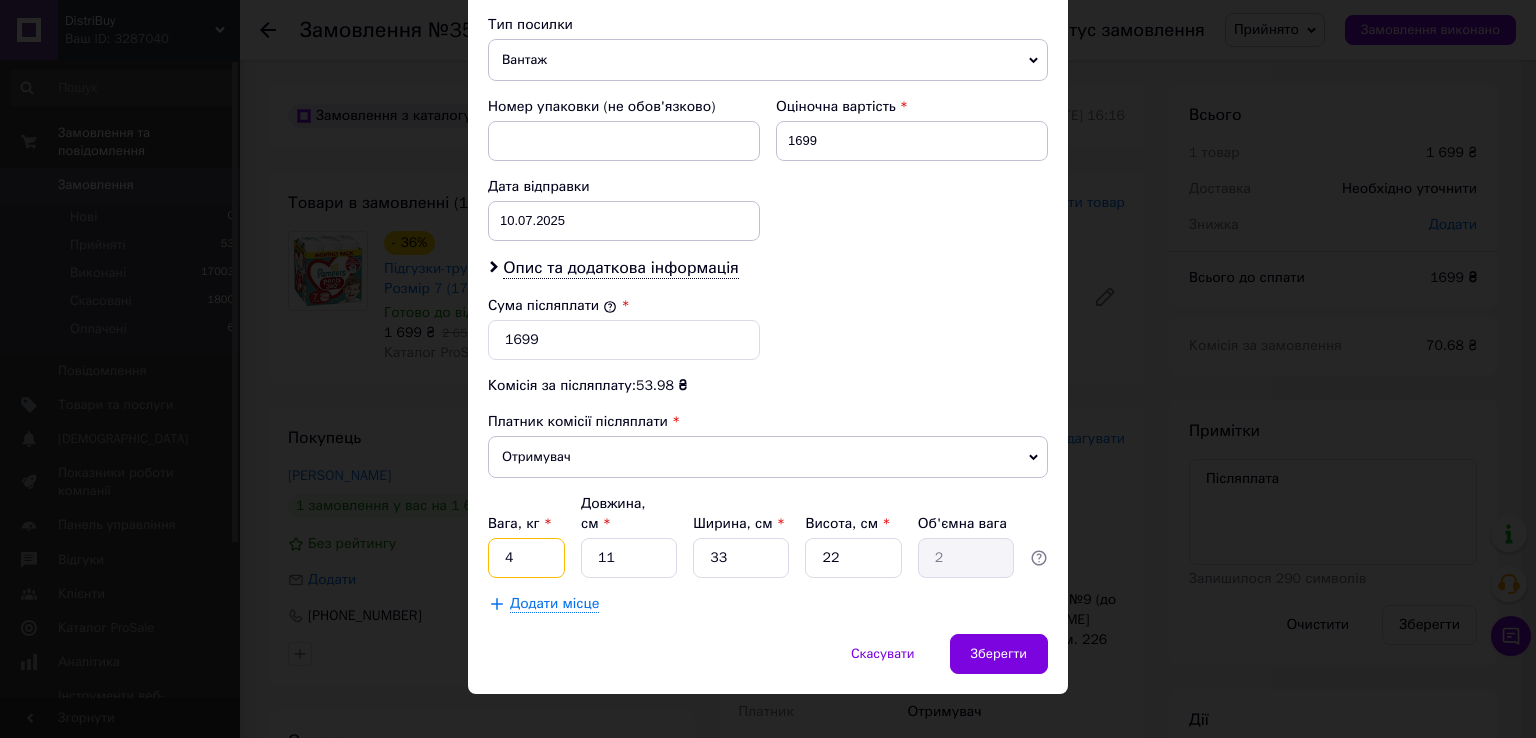 type on "4" 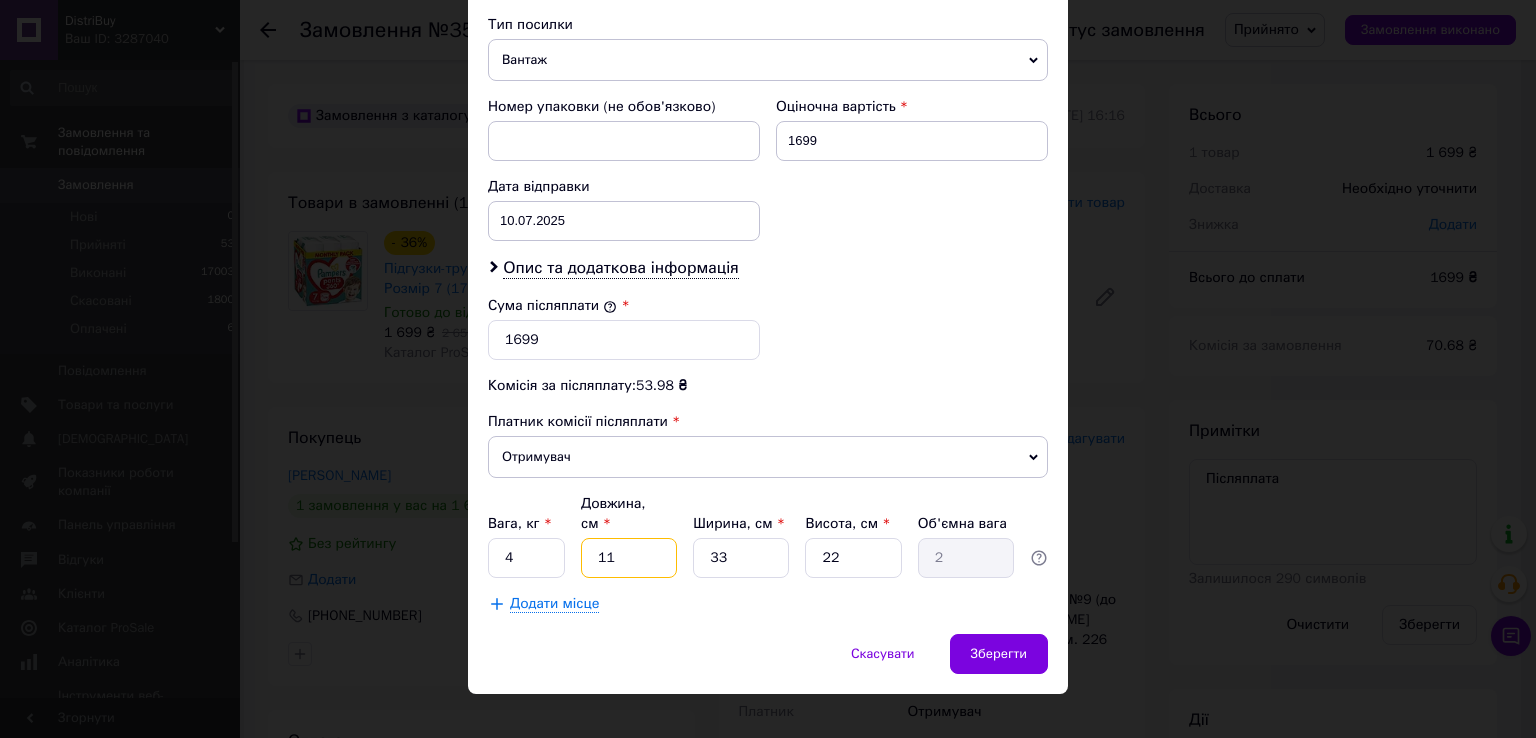 click on "11" at bounding box center [629, 558] 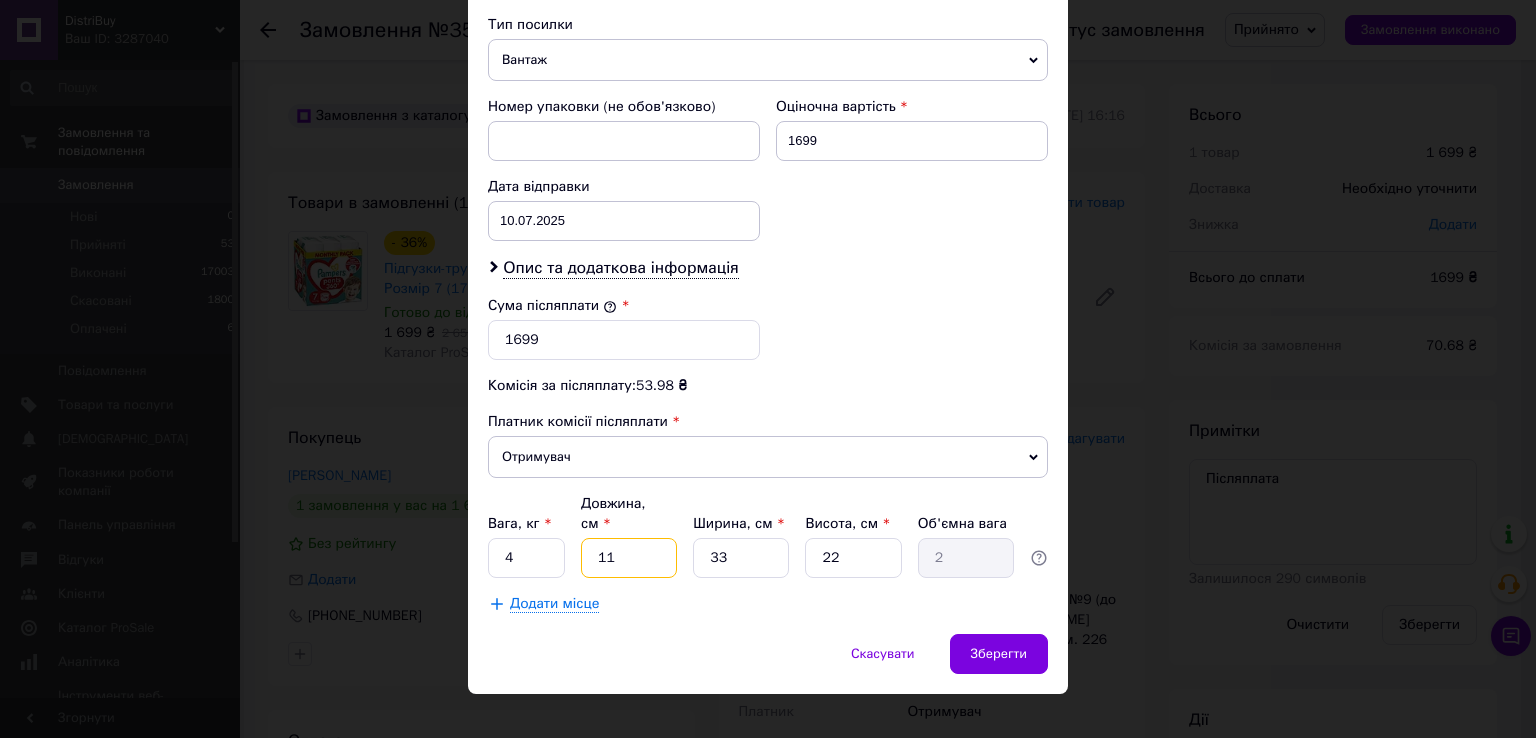 type on "4" 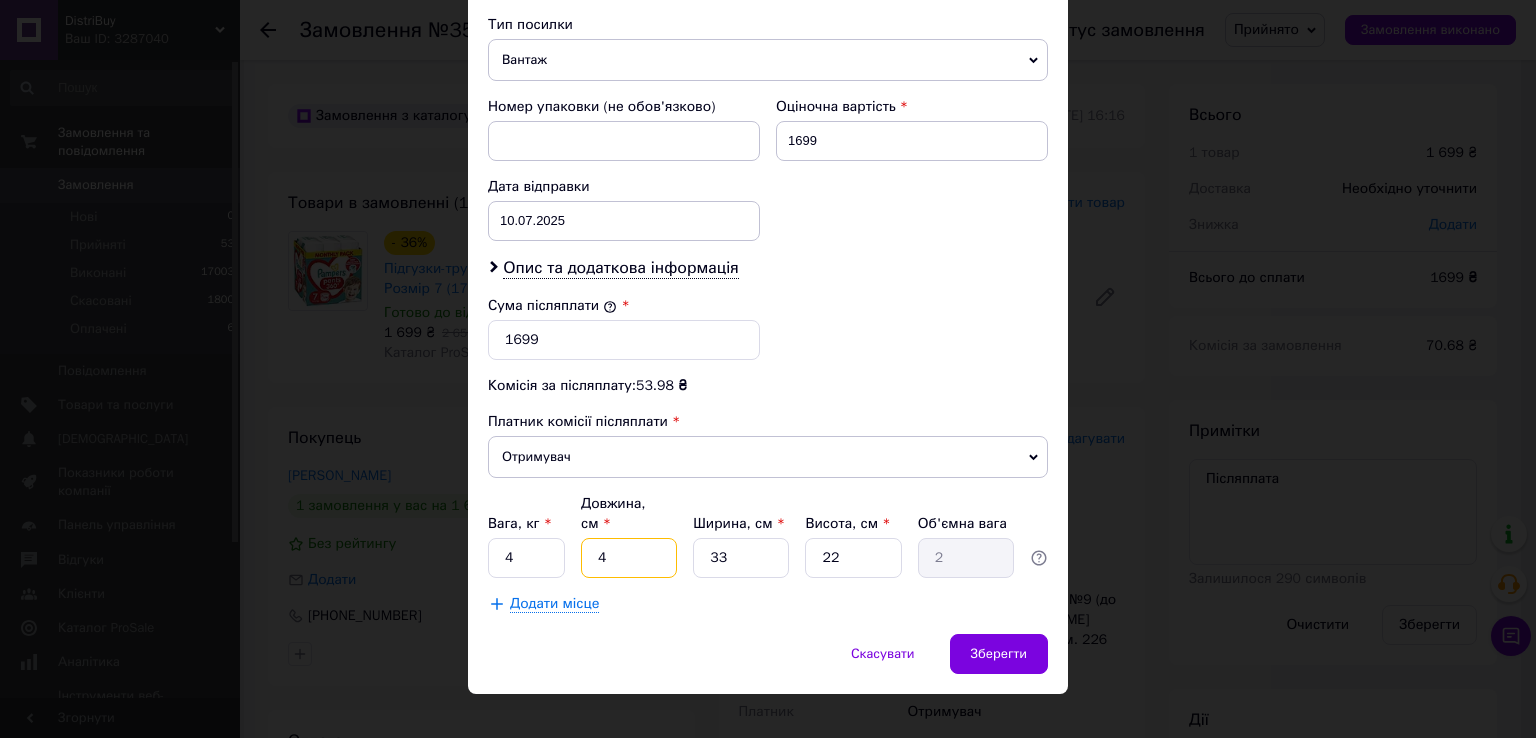 type on "0.73" 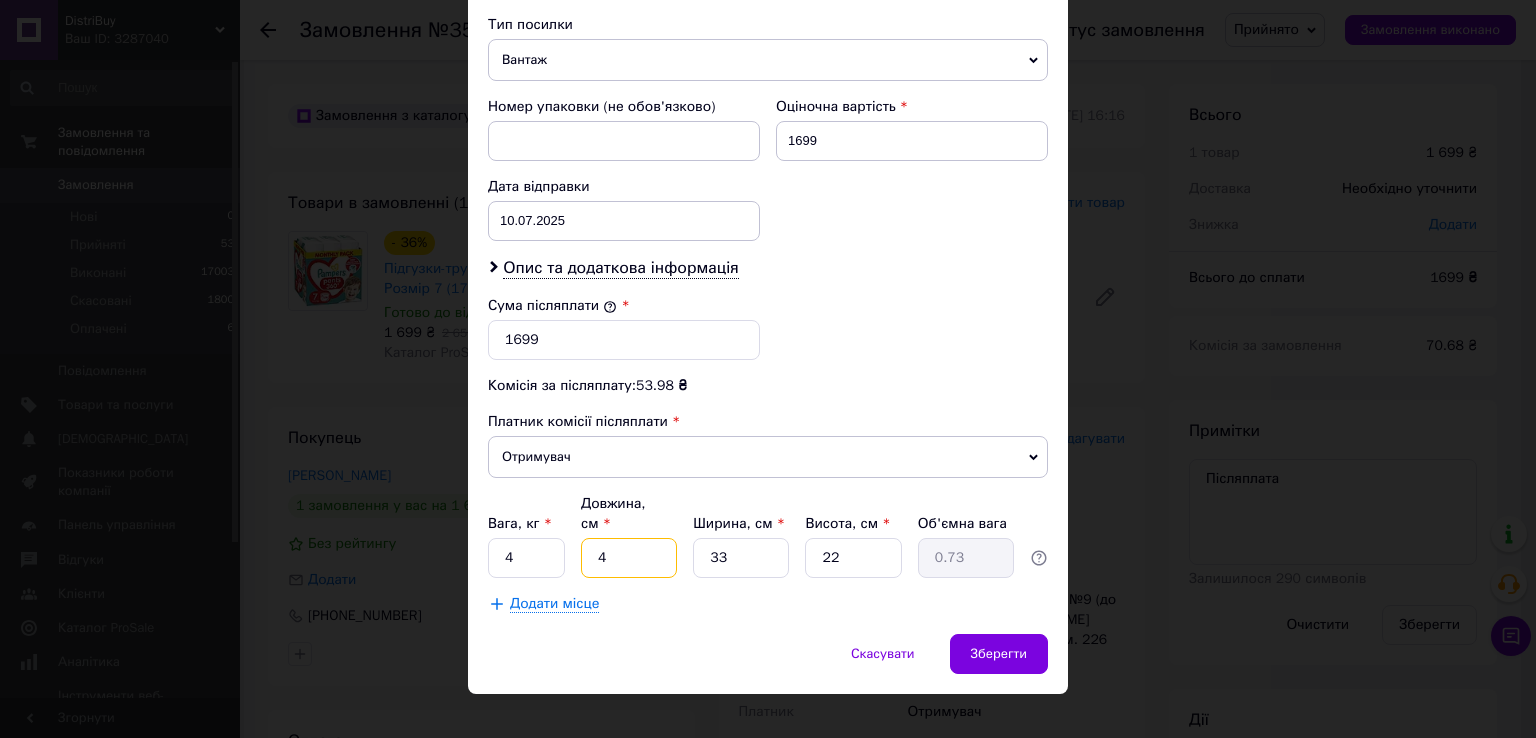 type on "41" 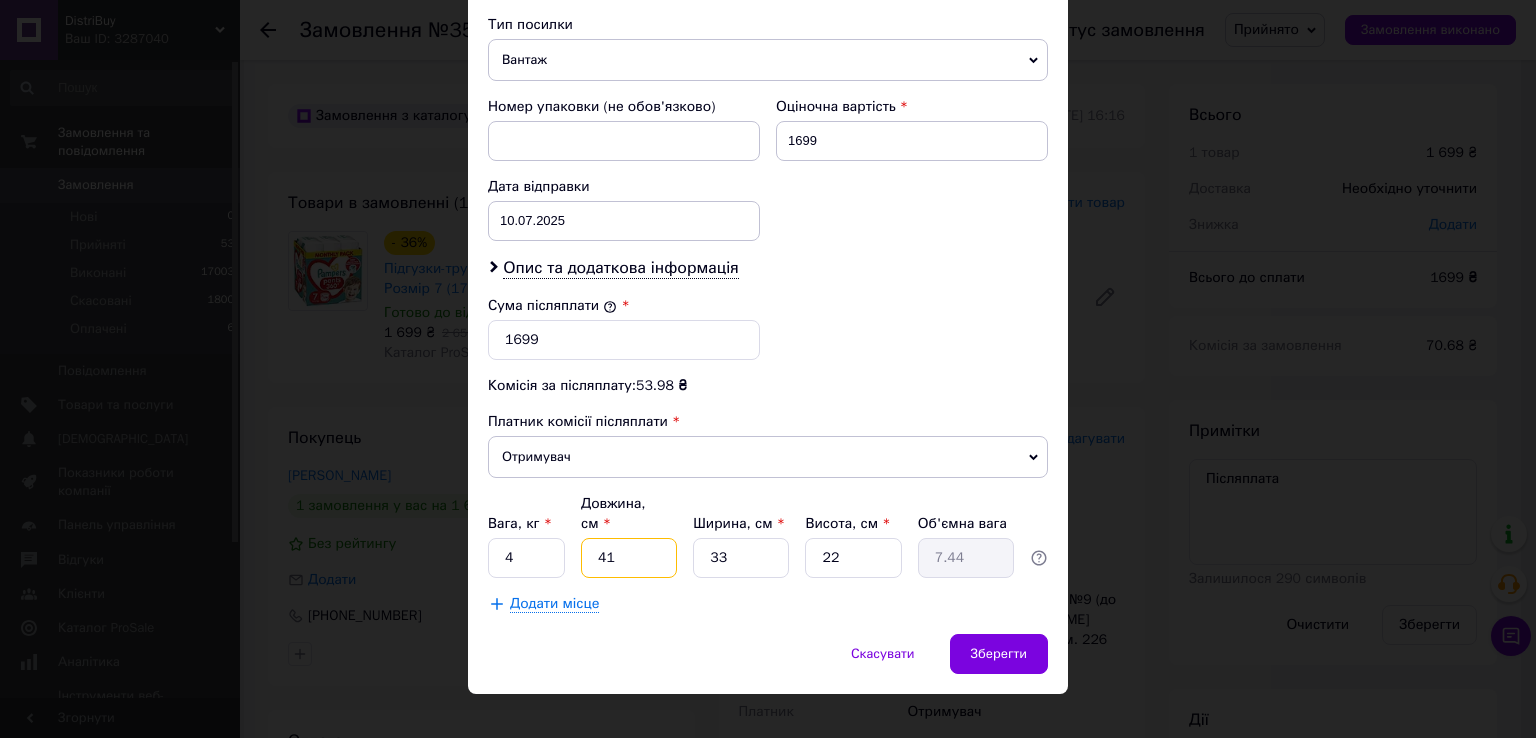 type on "41" 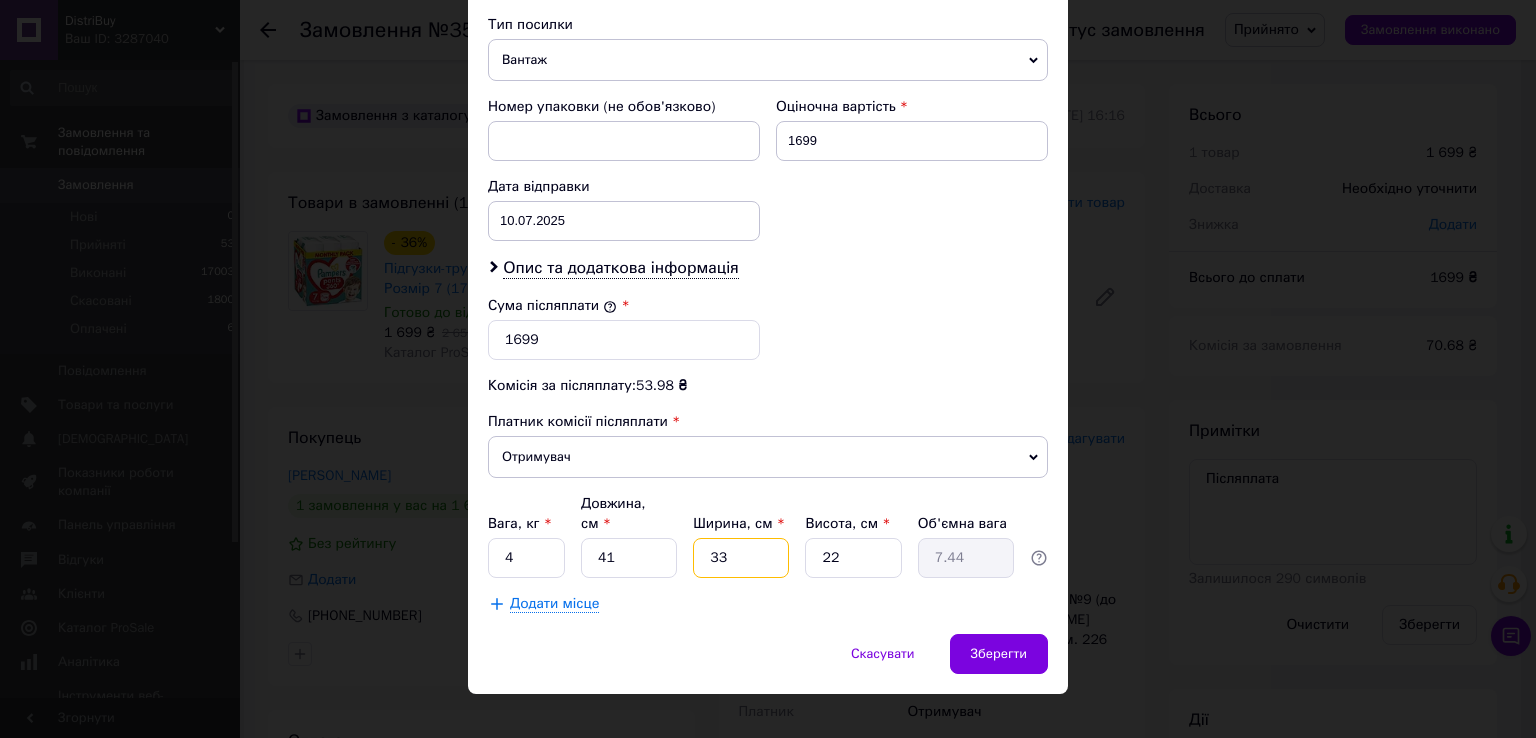 click on "33" at bounding box center (741, 558) 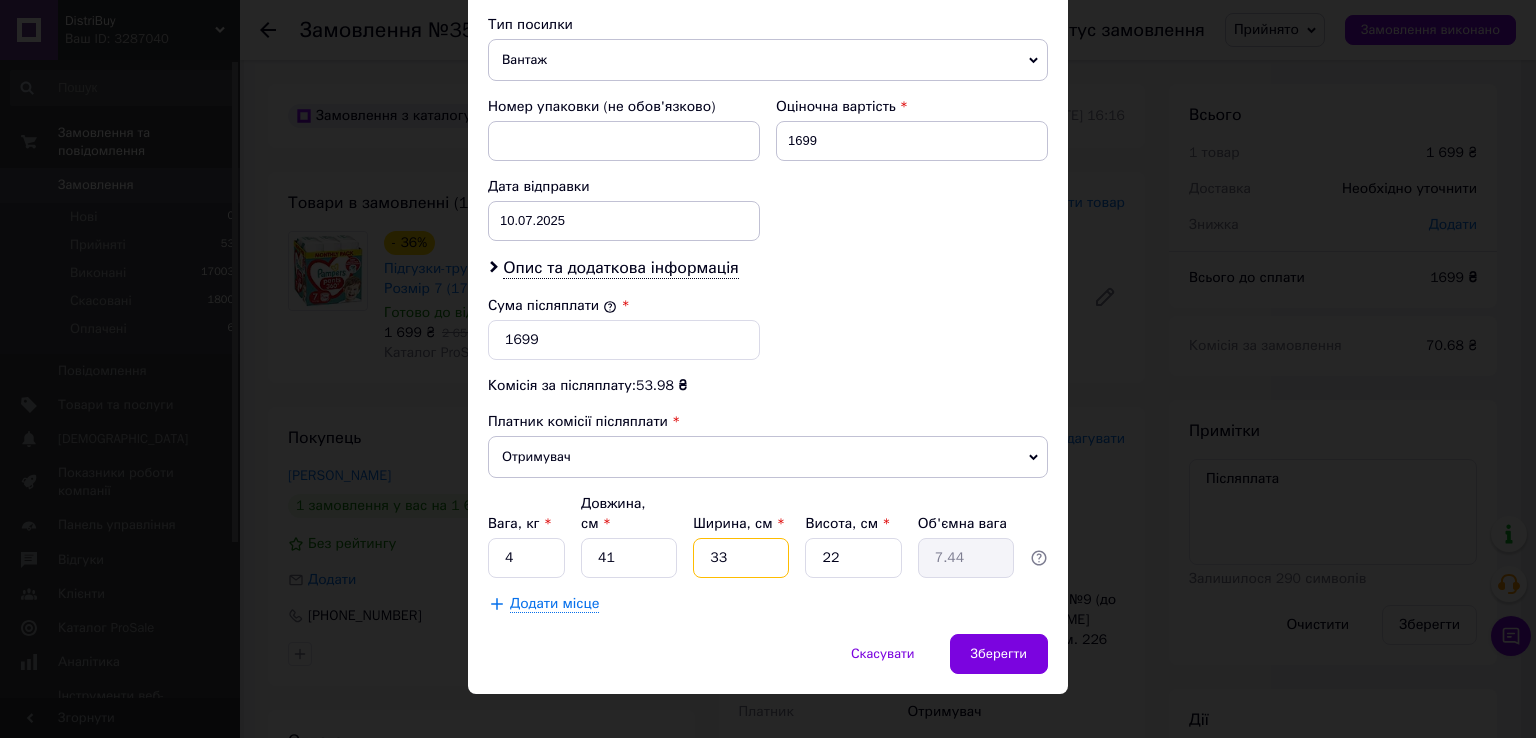 type on "2" 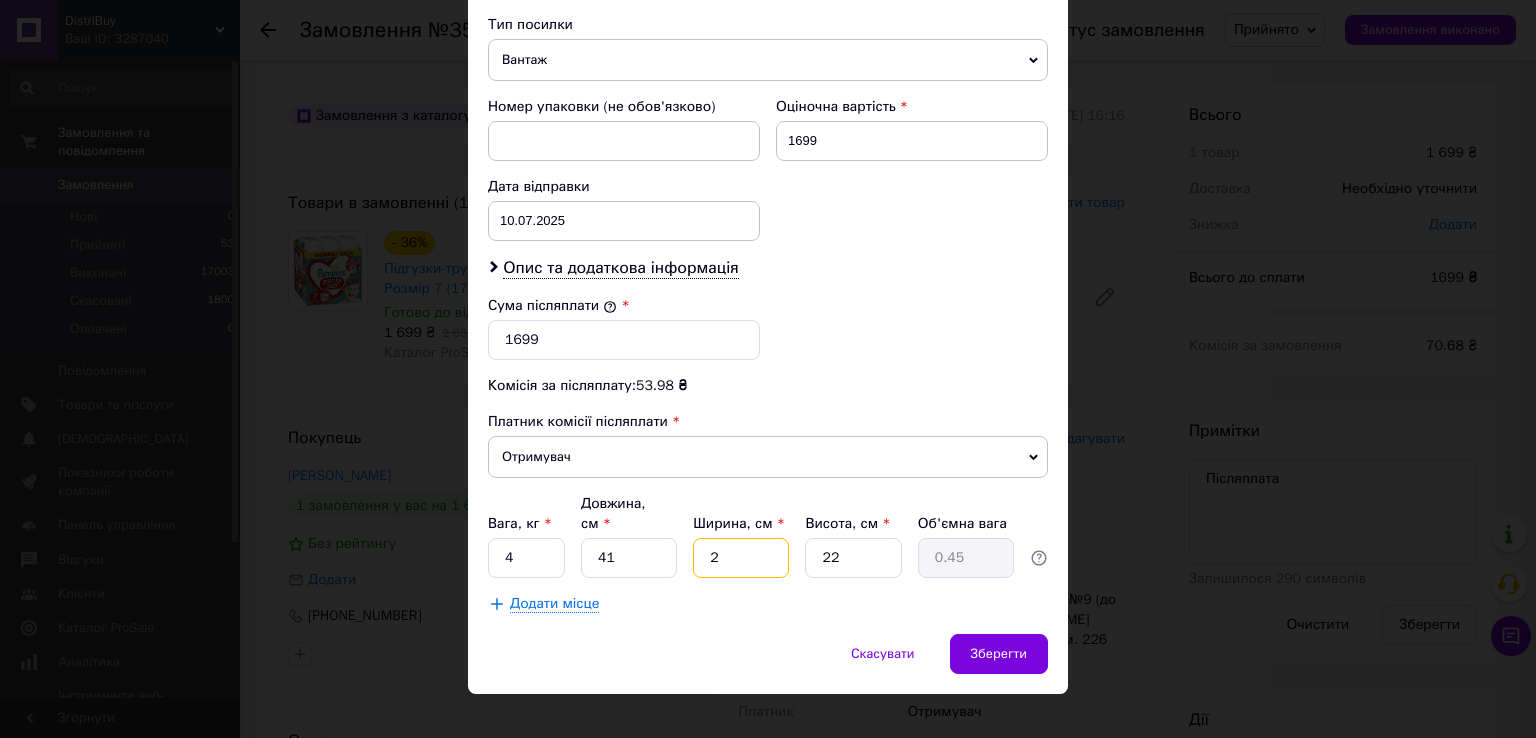 type on "25" 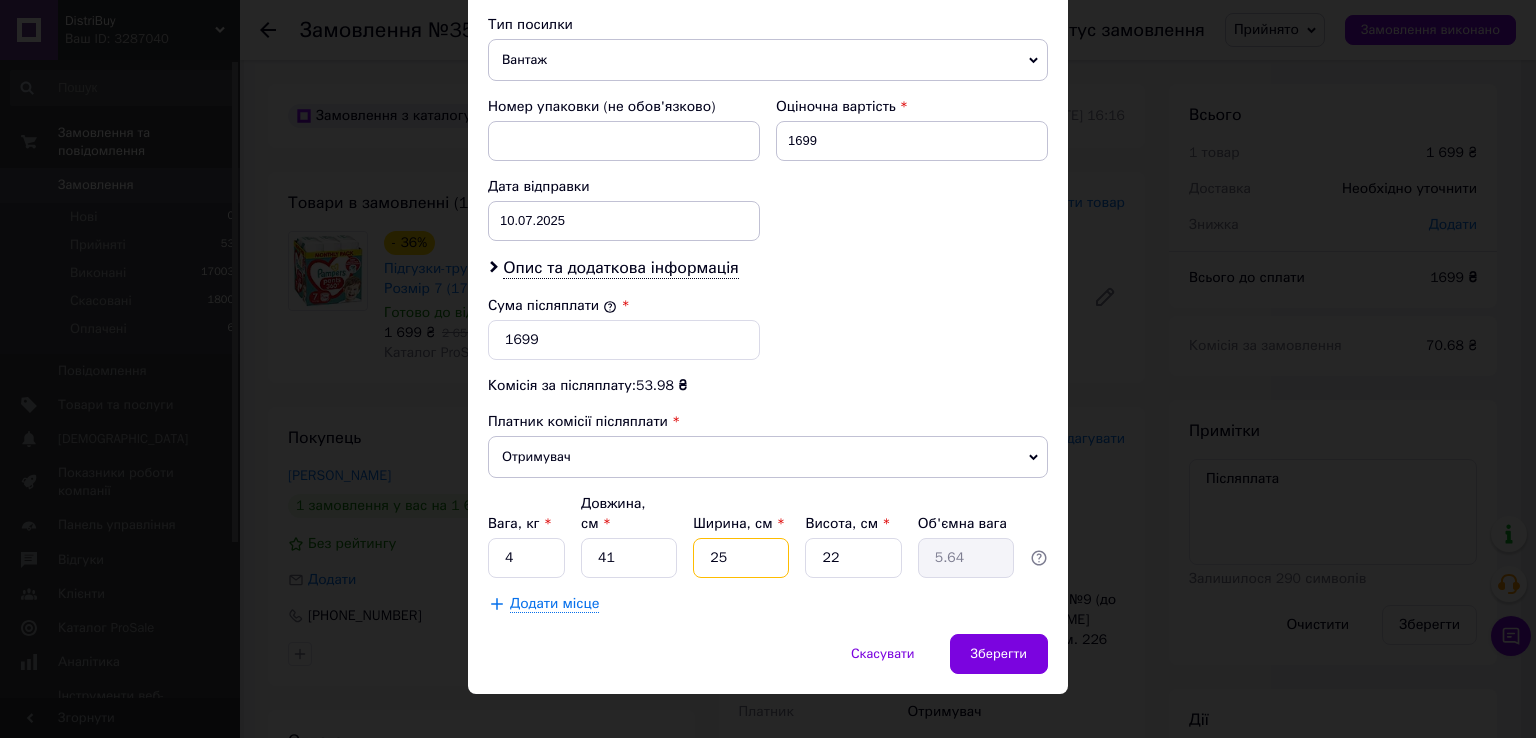 click on "25" at bounding box center [741, 558] 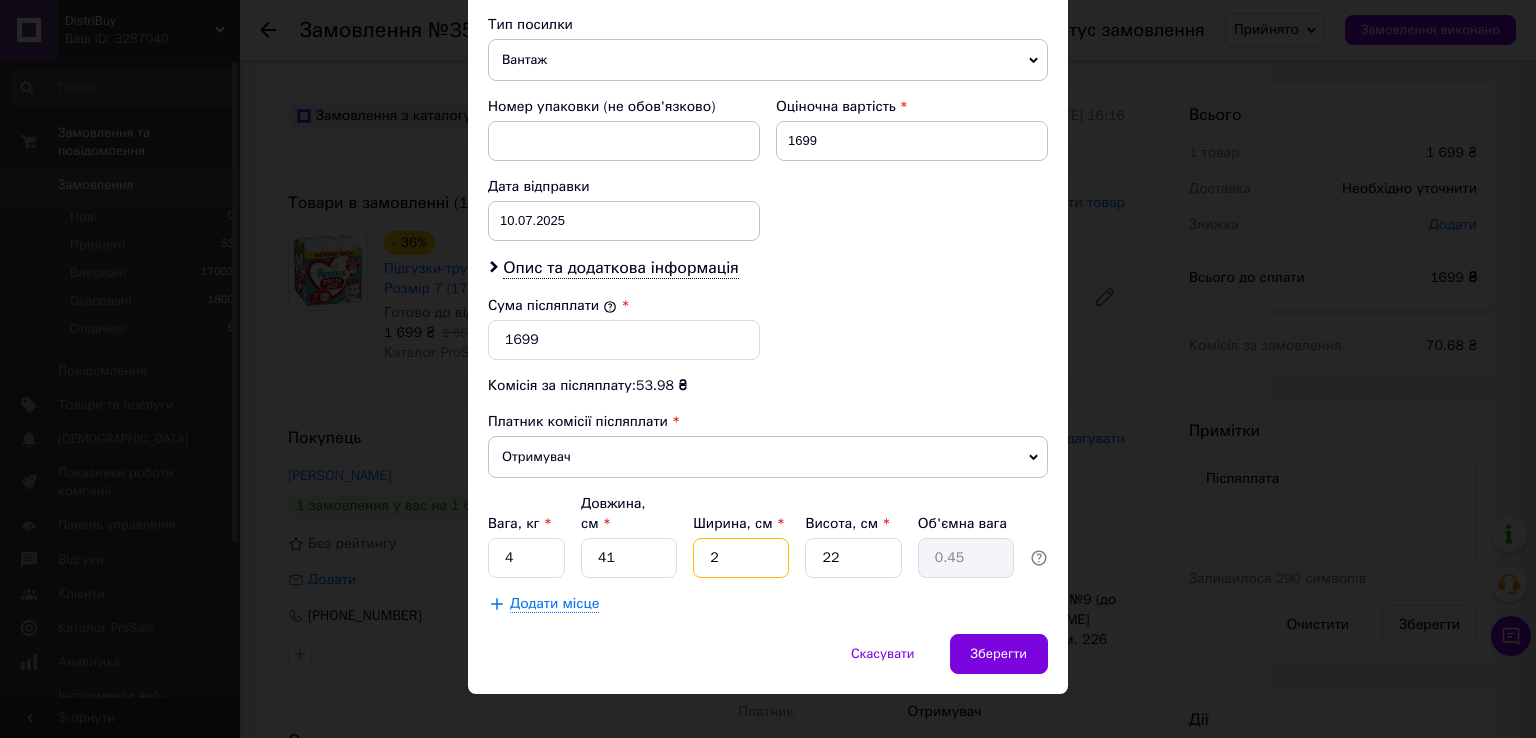 type on "26" 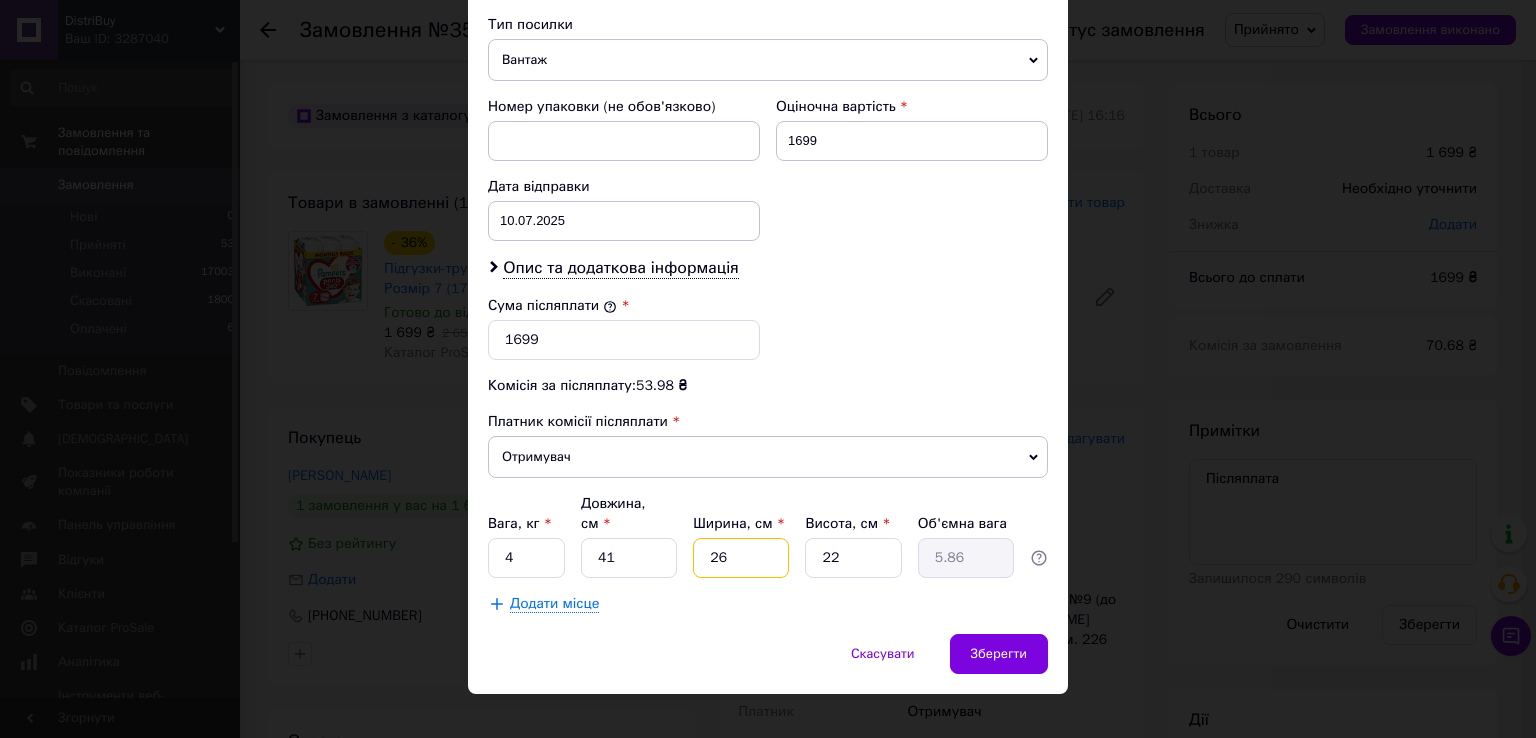 type on "26" 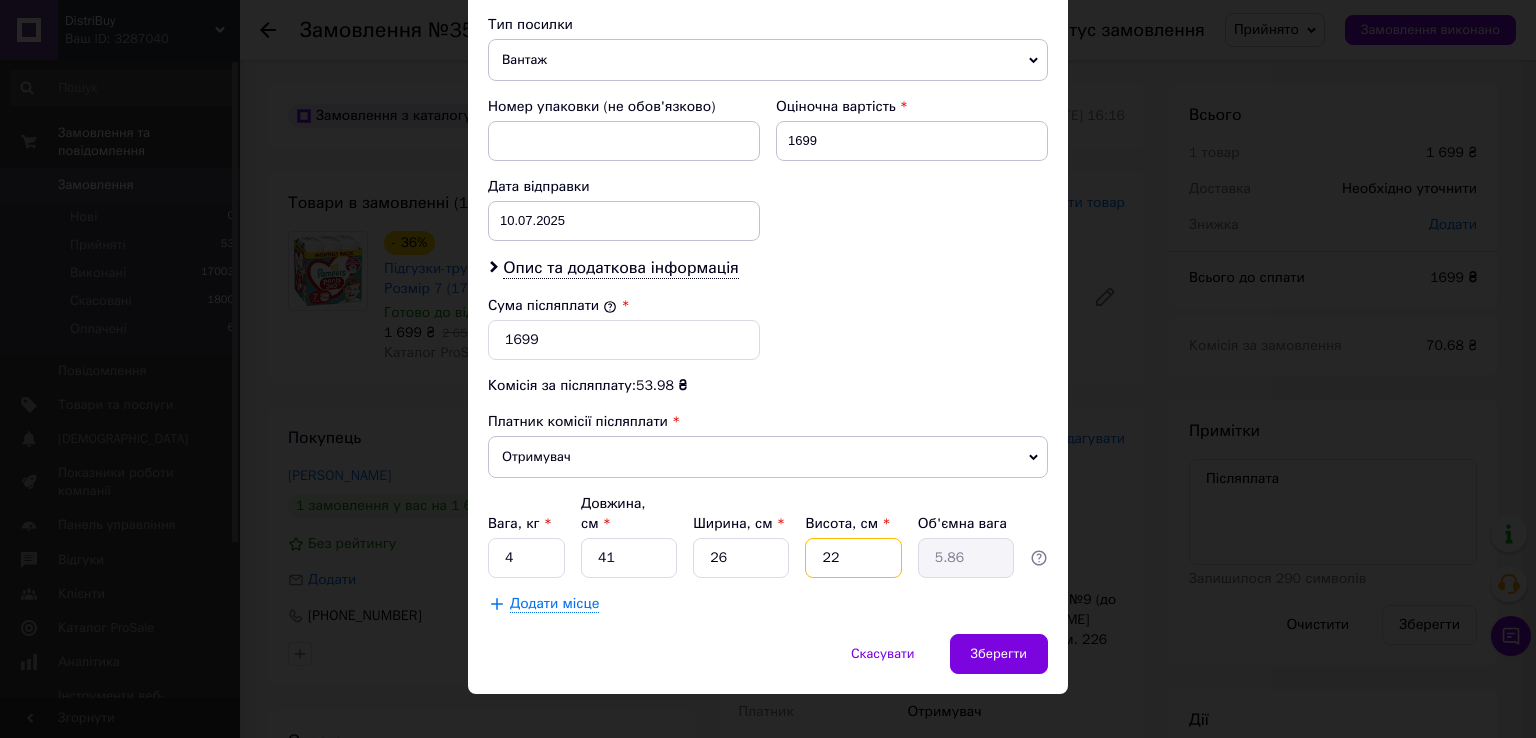 click on "22" at bounding box center (853, 558) 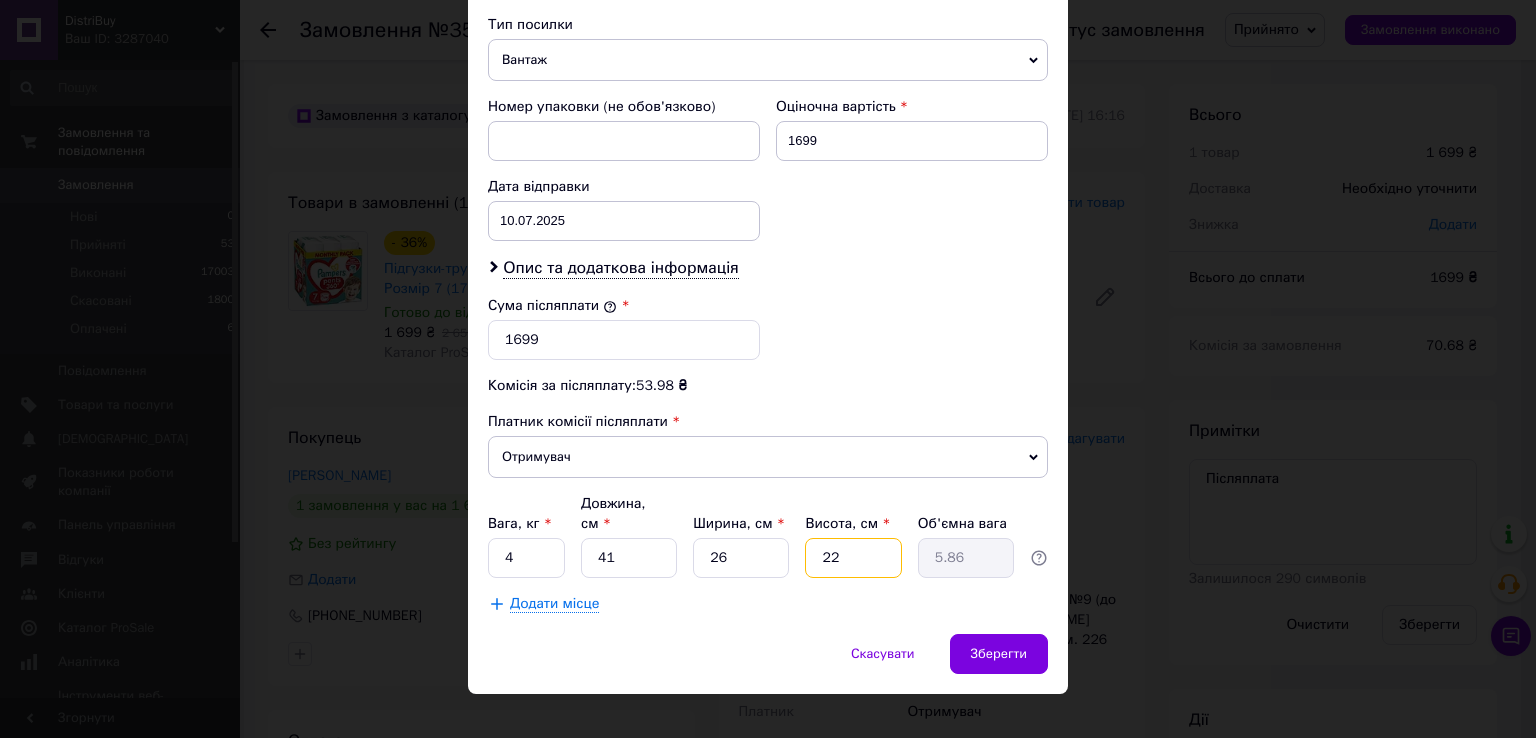 type on "3" 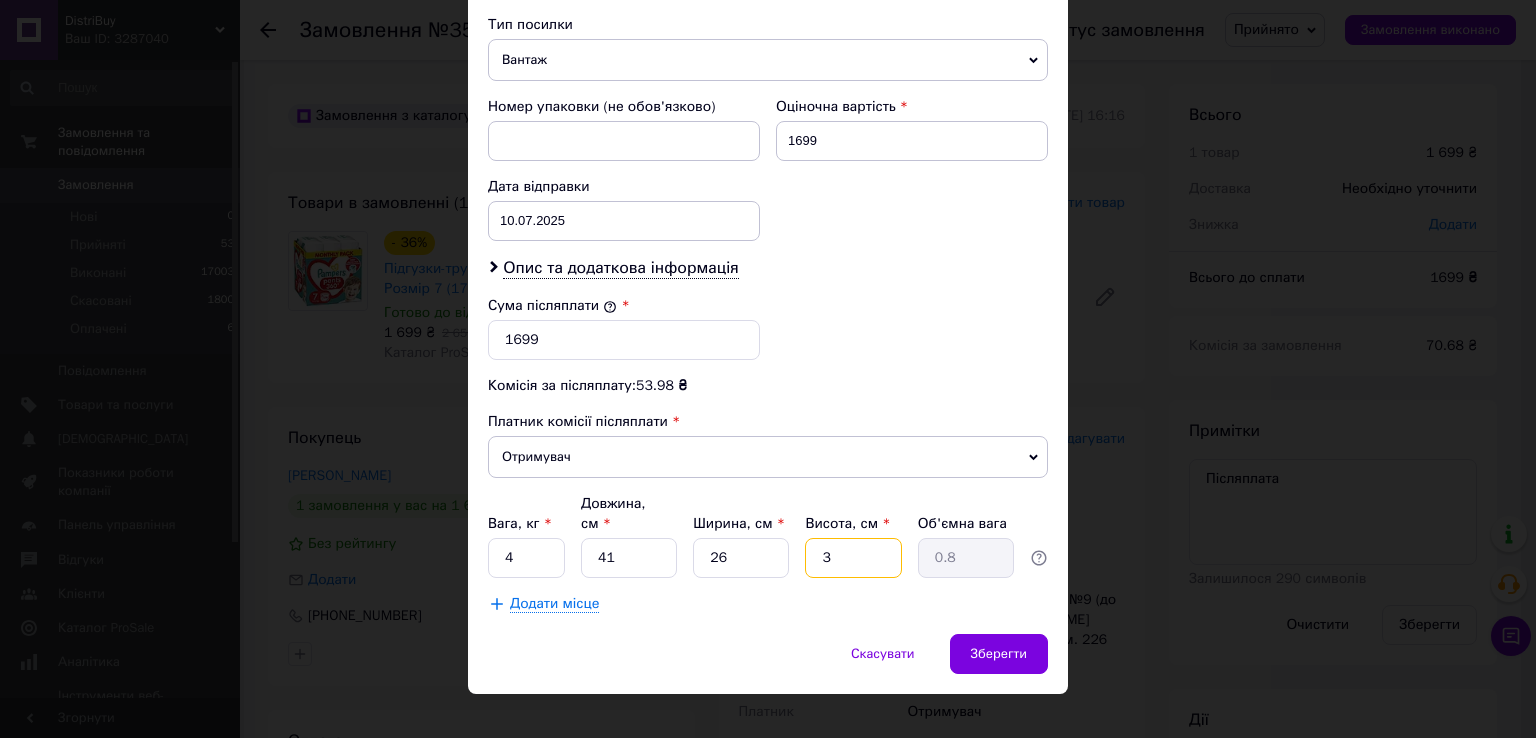 type on "35" 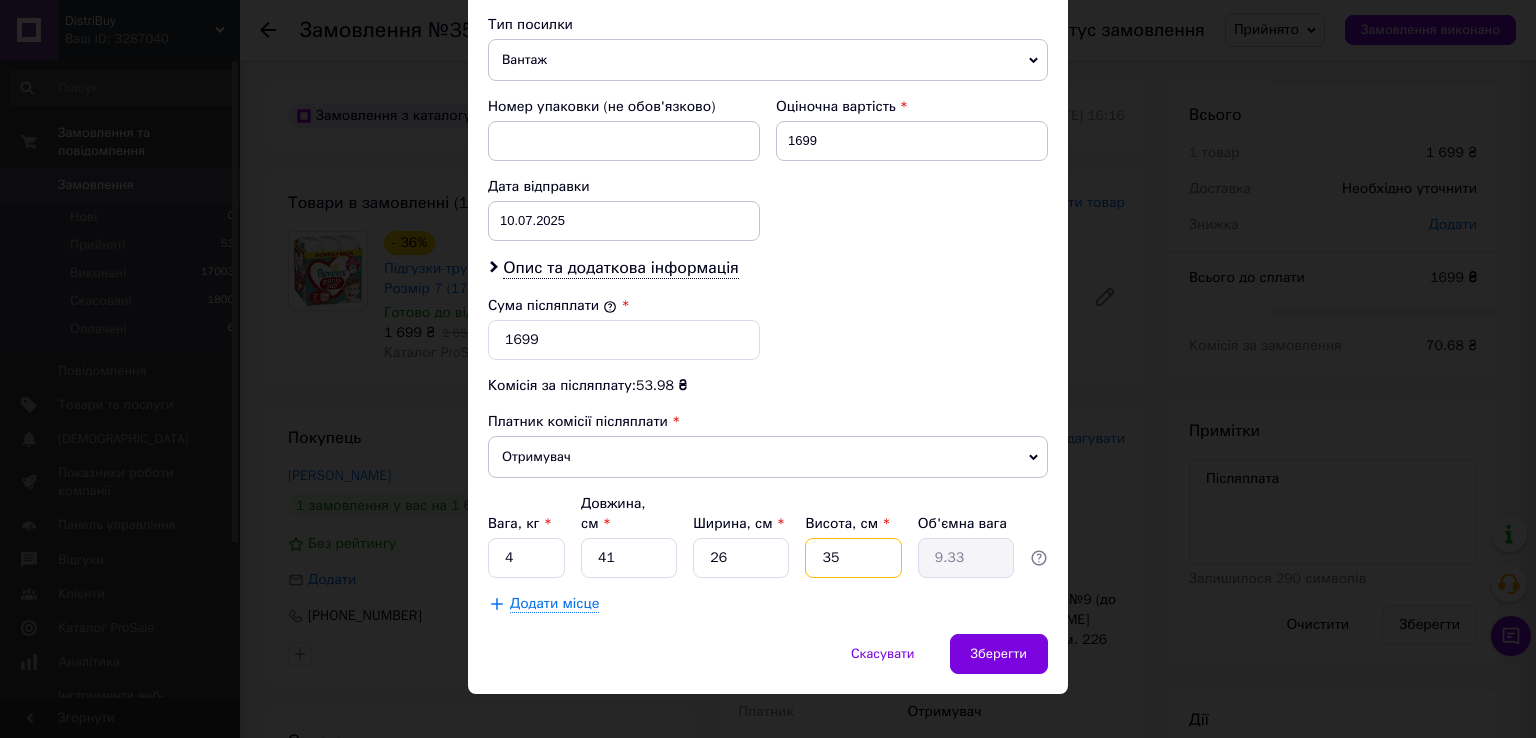 type on "35" 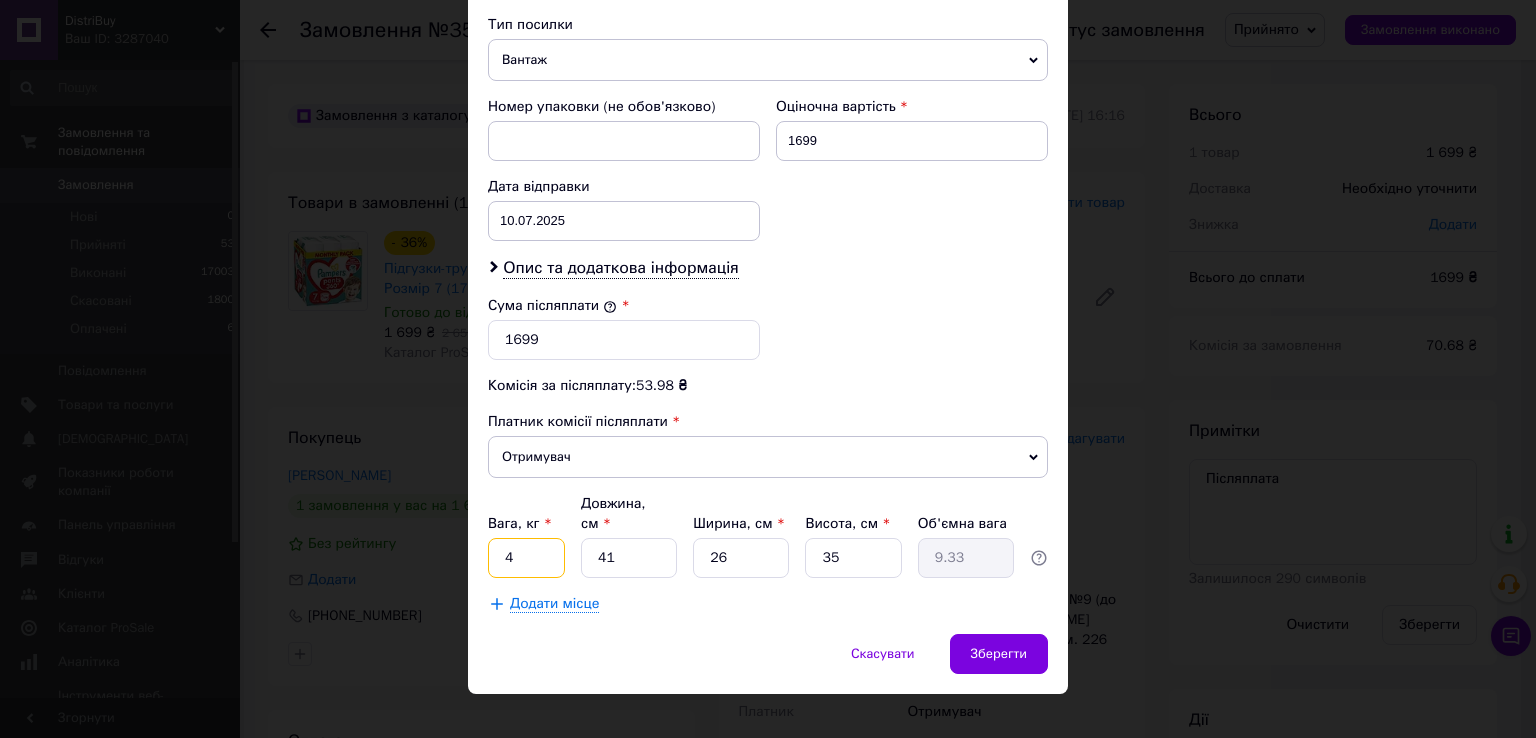 click on "4" at bounding box center [526, 558] 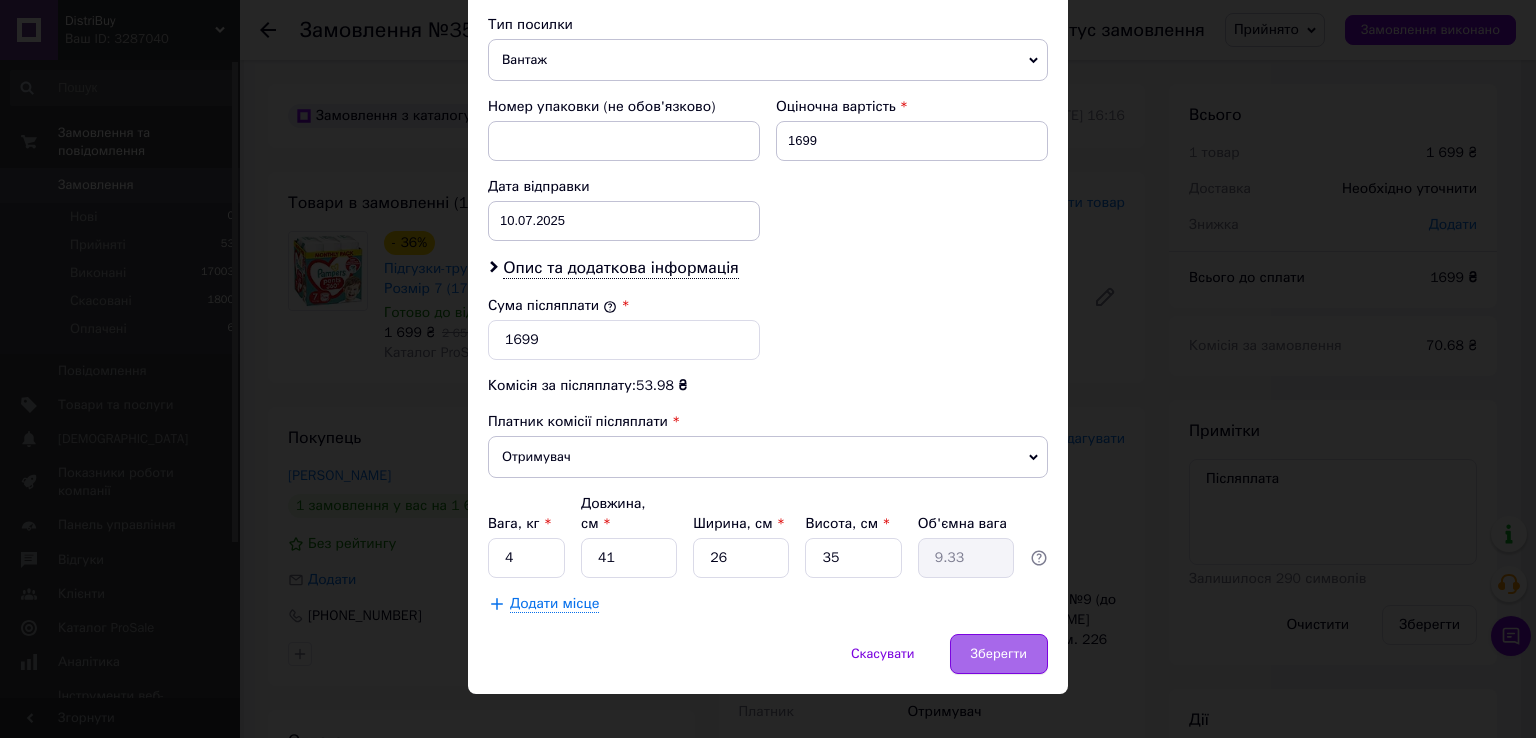 click on "Зберегти" at bounding box center (999, 654) 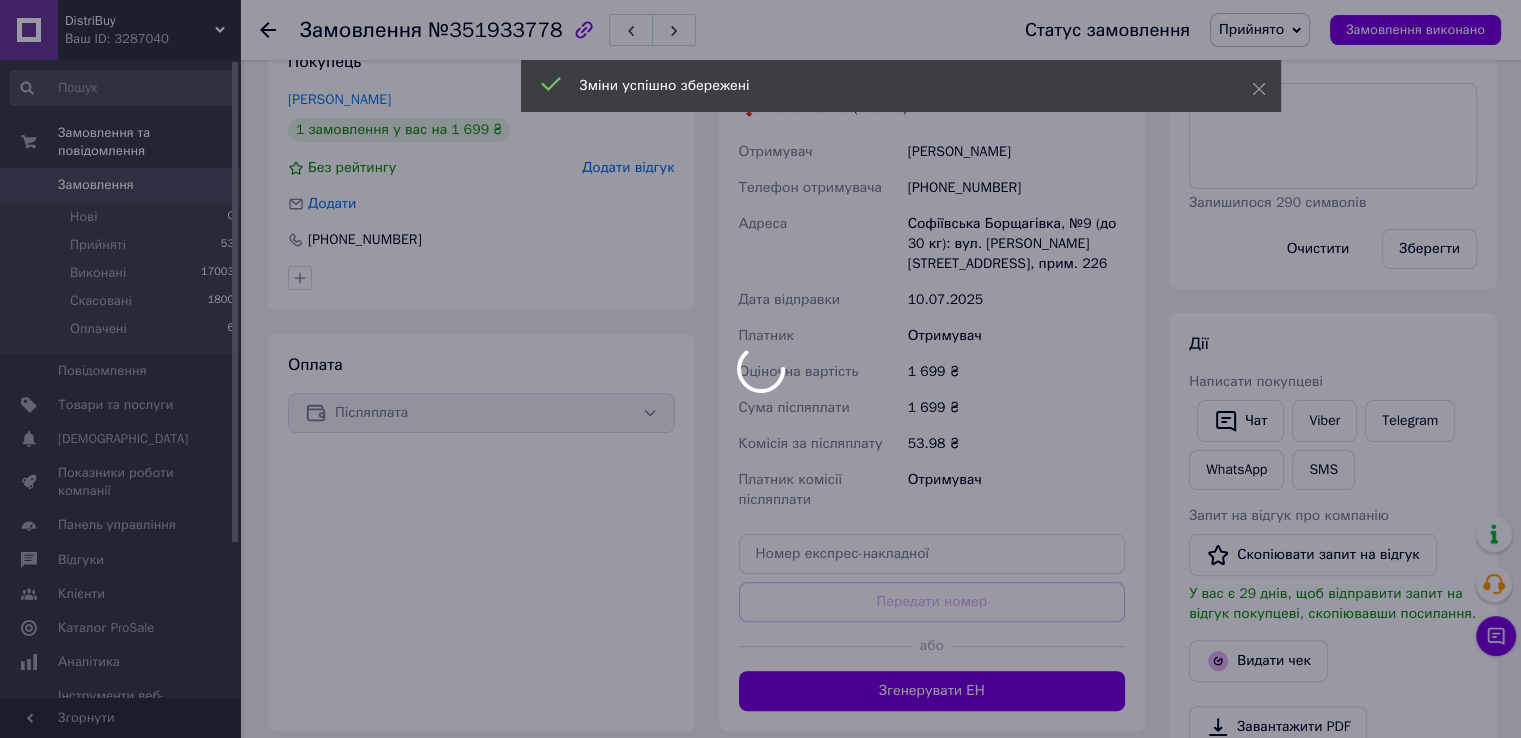 scroll, scrollTop: 400, scrollLeft: 0, axis: vertical 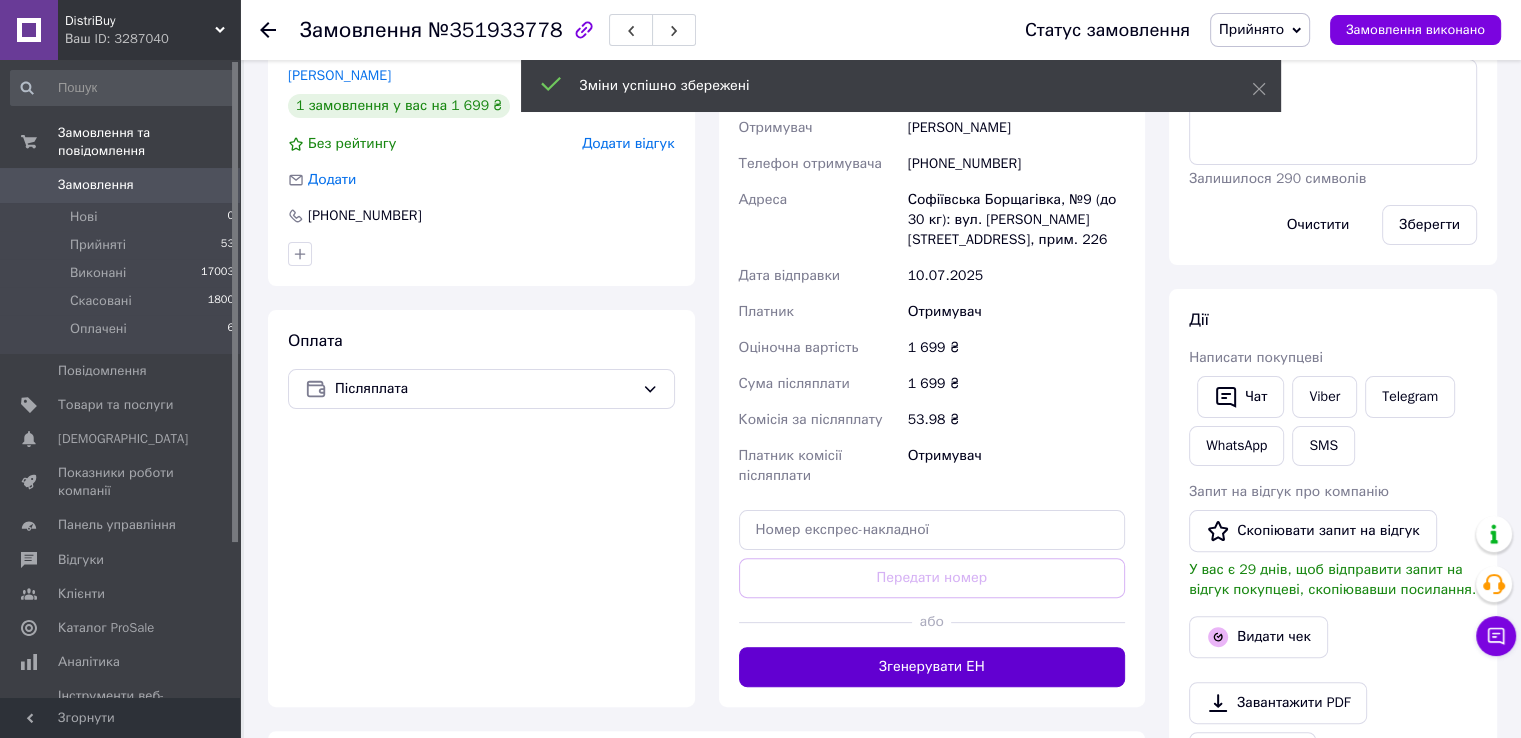 click on "Згенерувати ЕН" at bounding box center [932, 667] 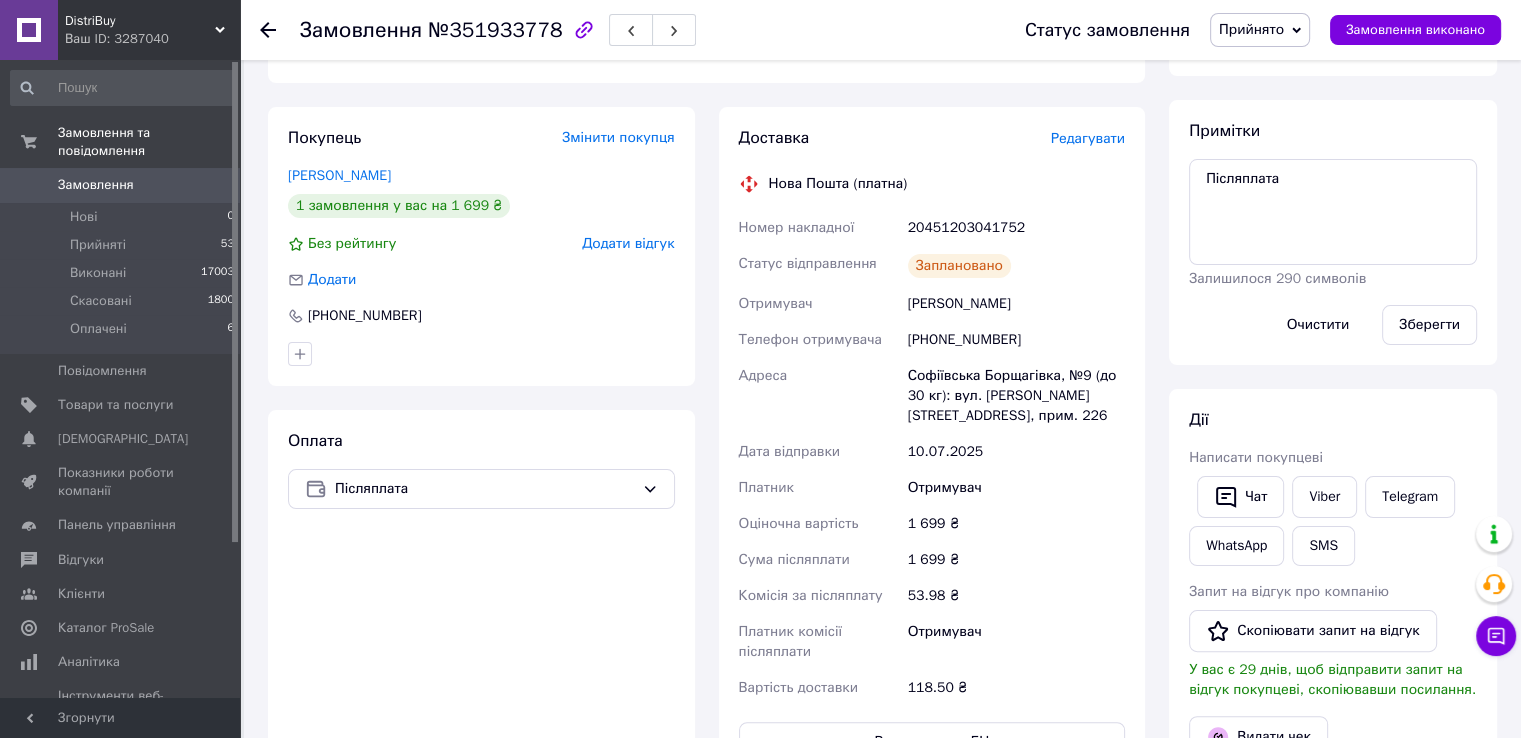 scroll, scrollTop: 400, scrollLeft: 0, axis: vertical 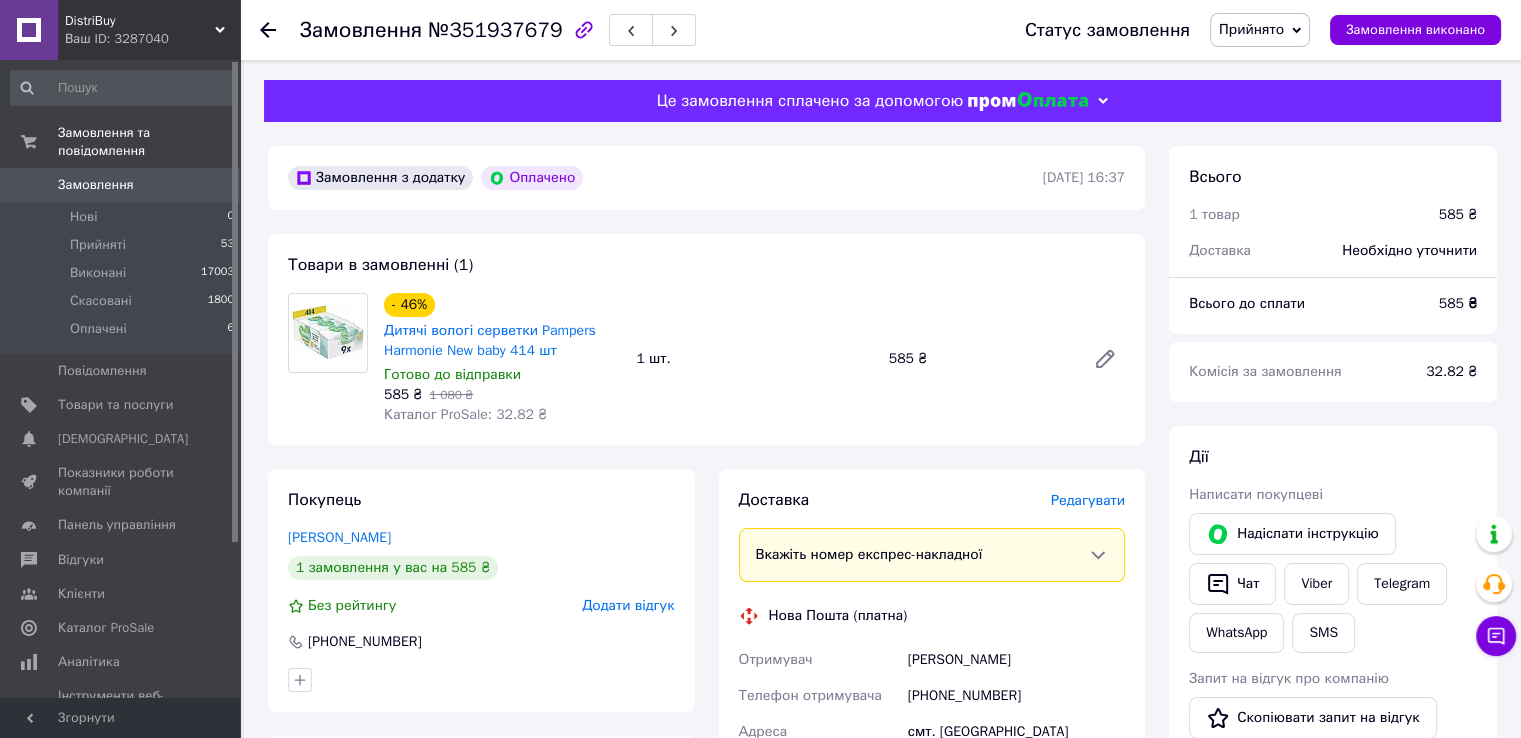click on "Редагувати" at bounding box center [1088, 500] 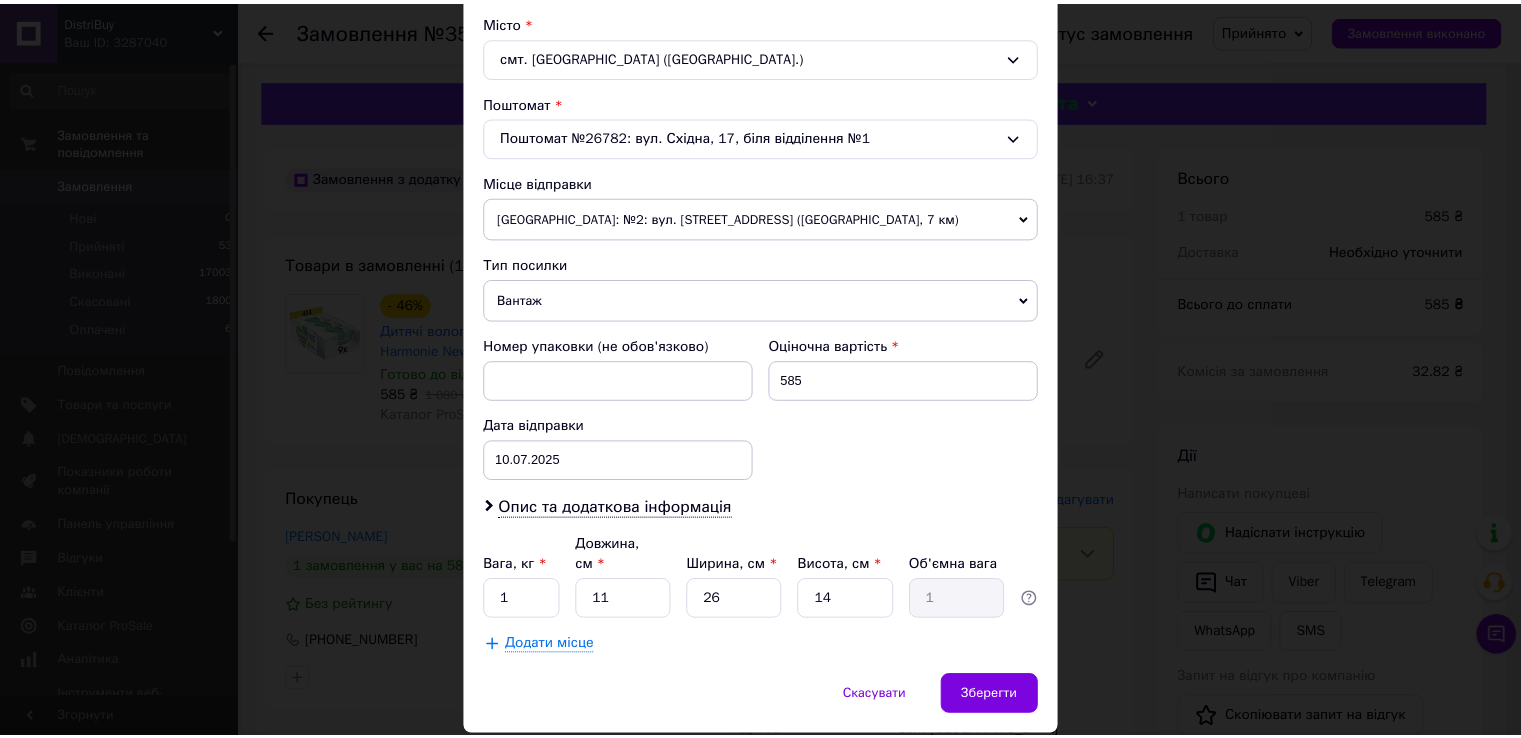 scroll, scrollTop: 584, scrollLeft: 0, axis: vertical 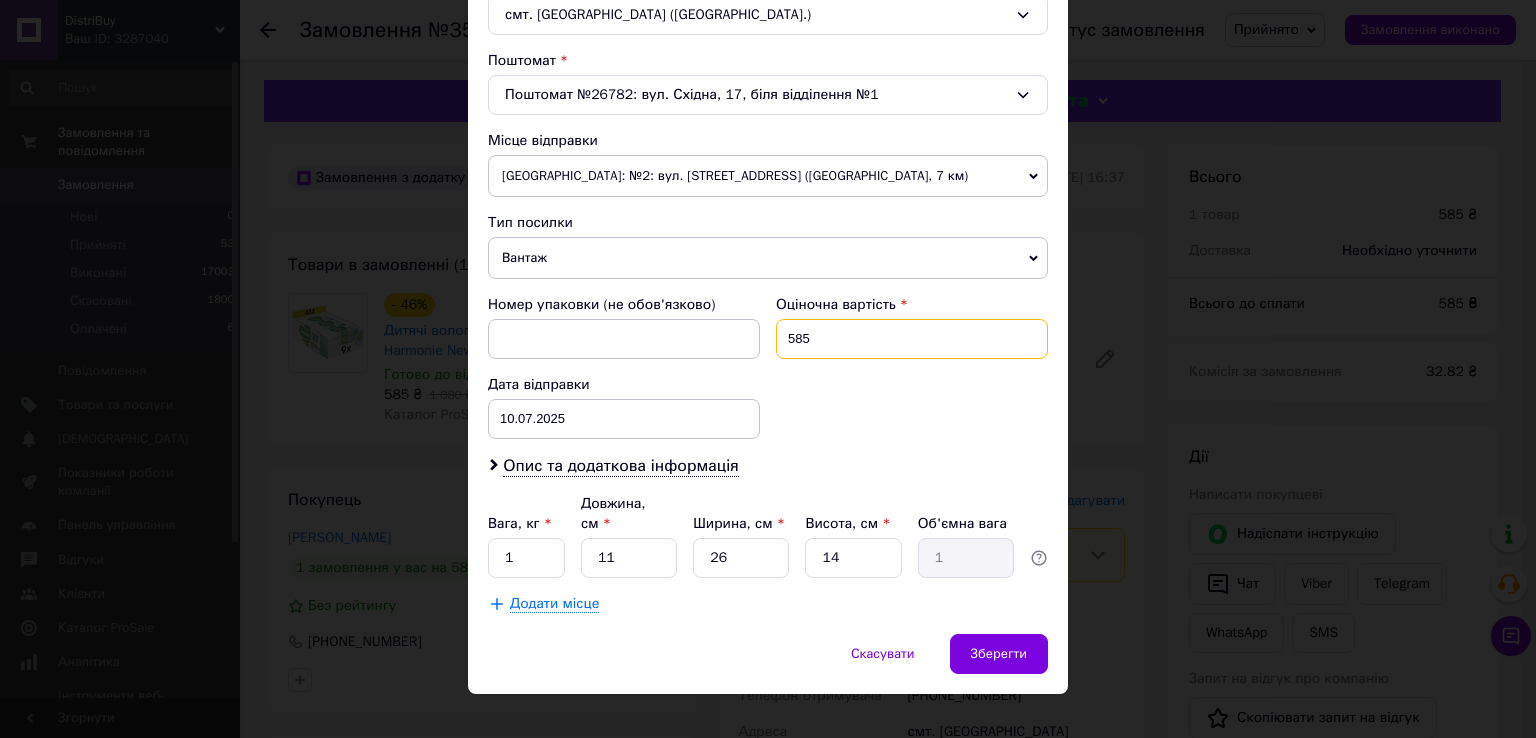 click on "585" at bounding box center (912, 339) 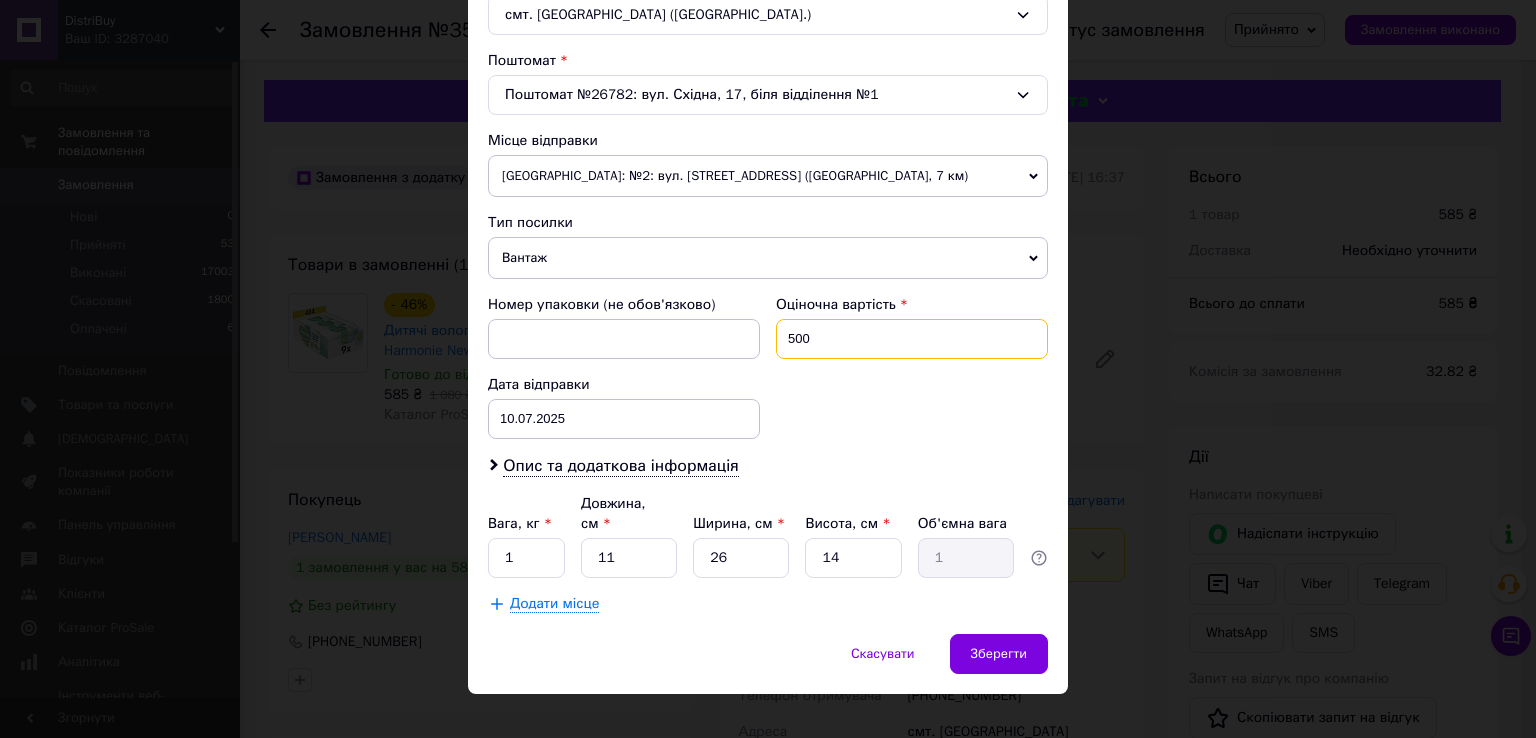 type on "500" 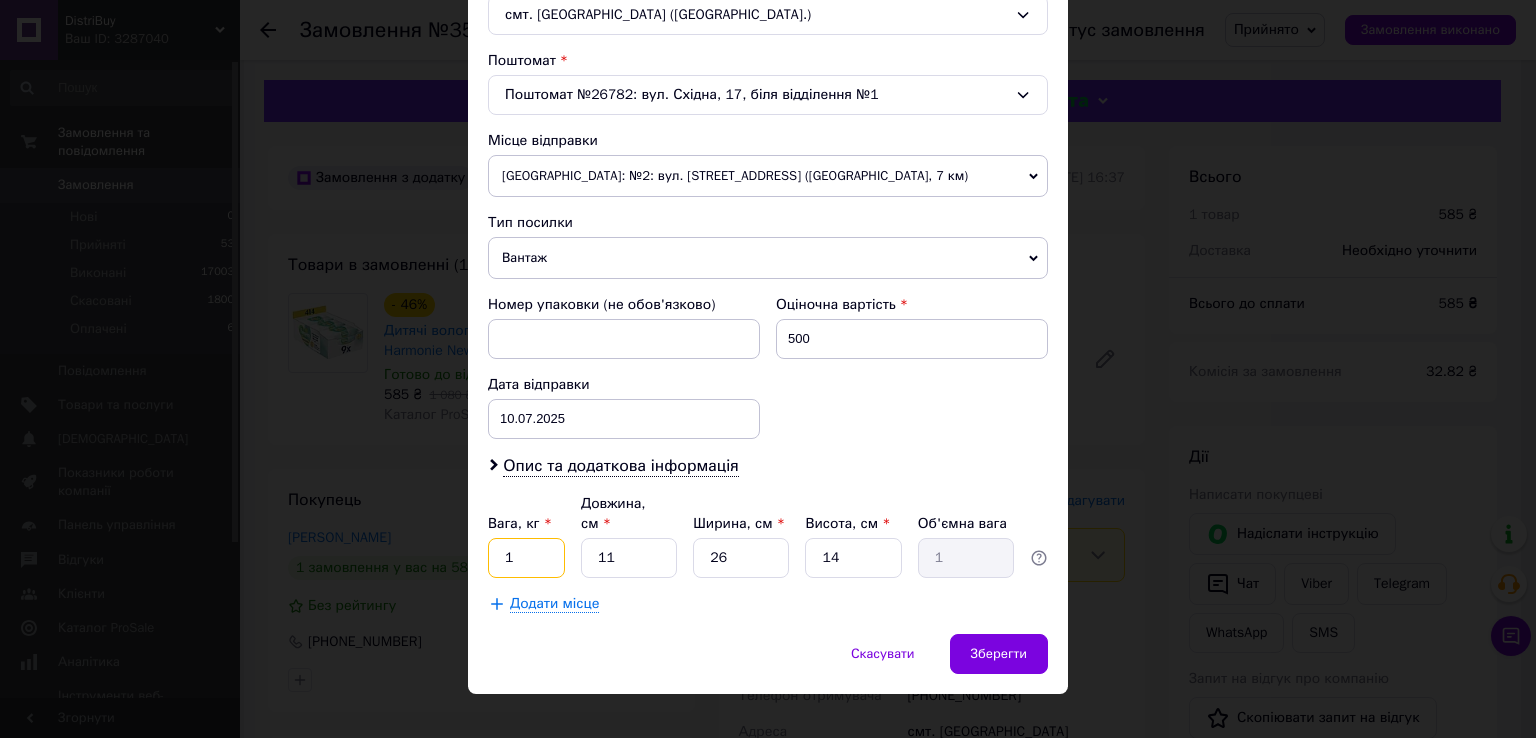 click on "1" at bounding box center [526, 558] 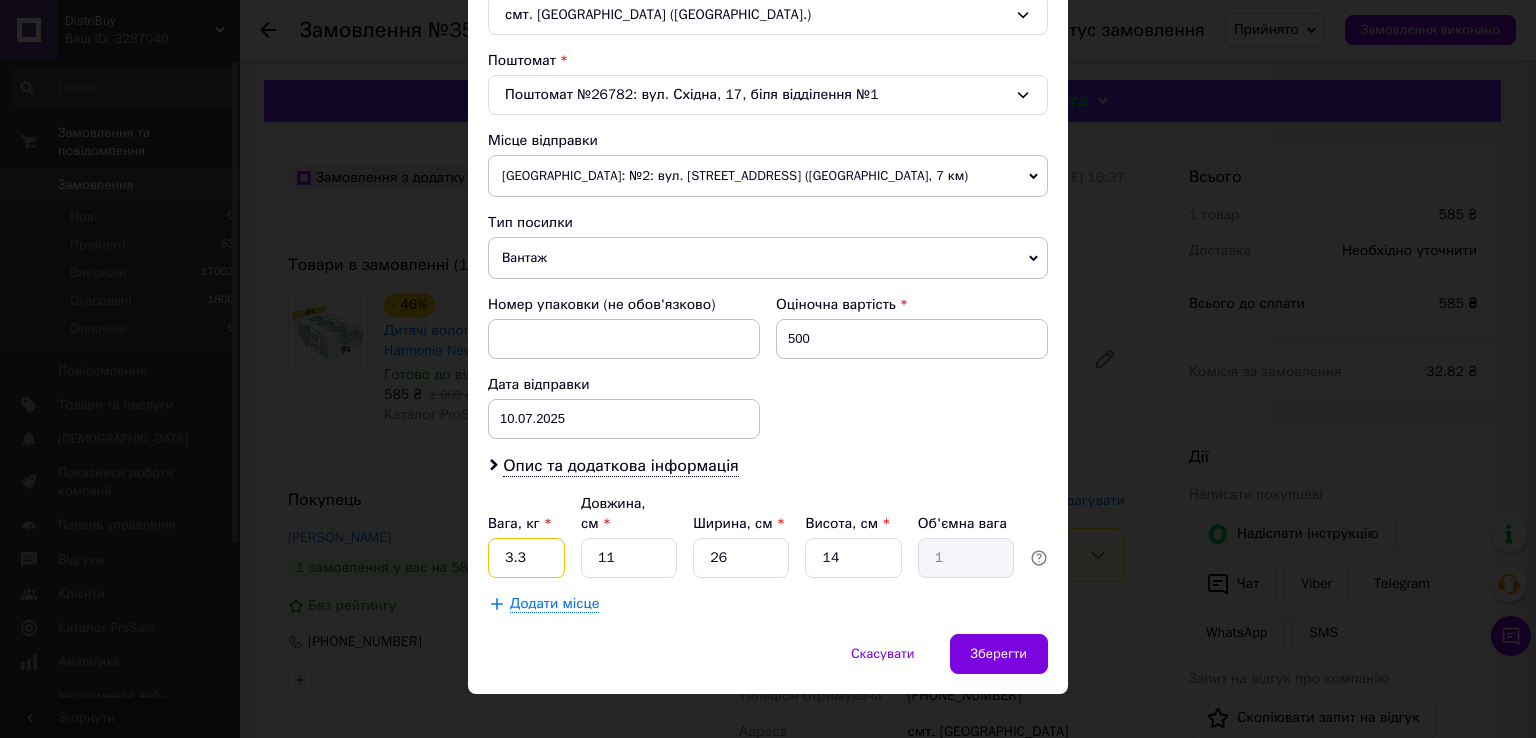 type on "3.3" 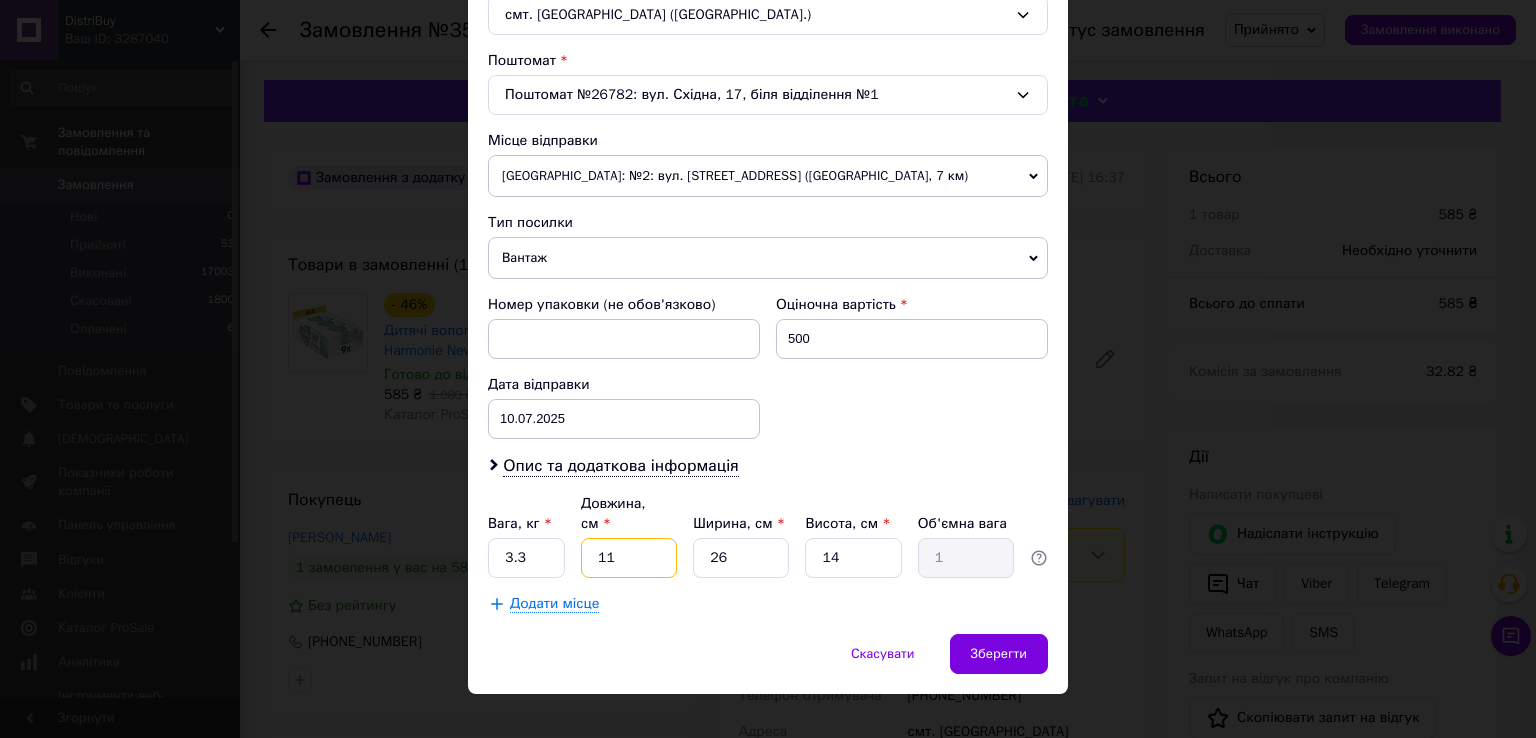 click on "11" at bounding box center (629, 558) 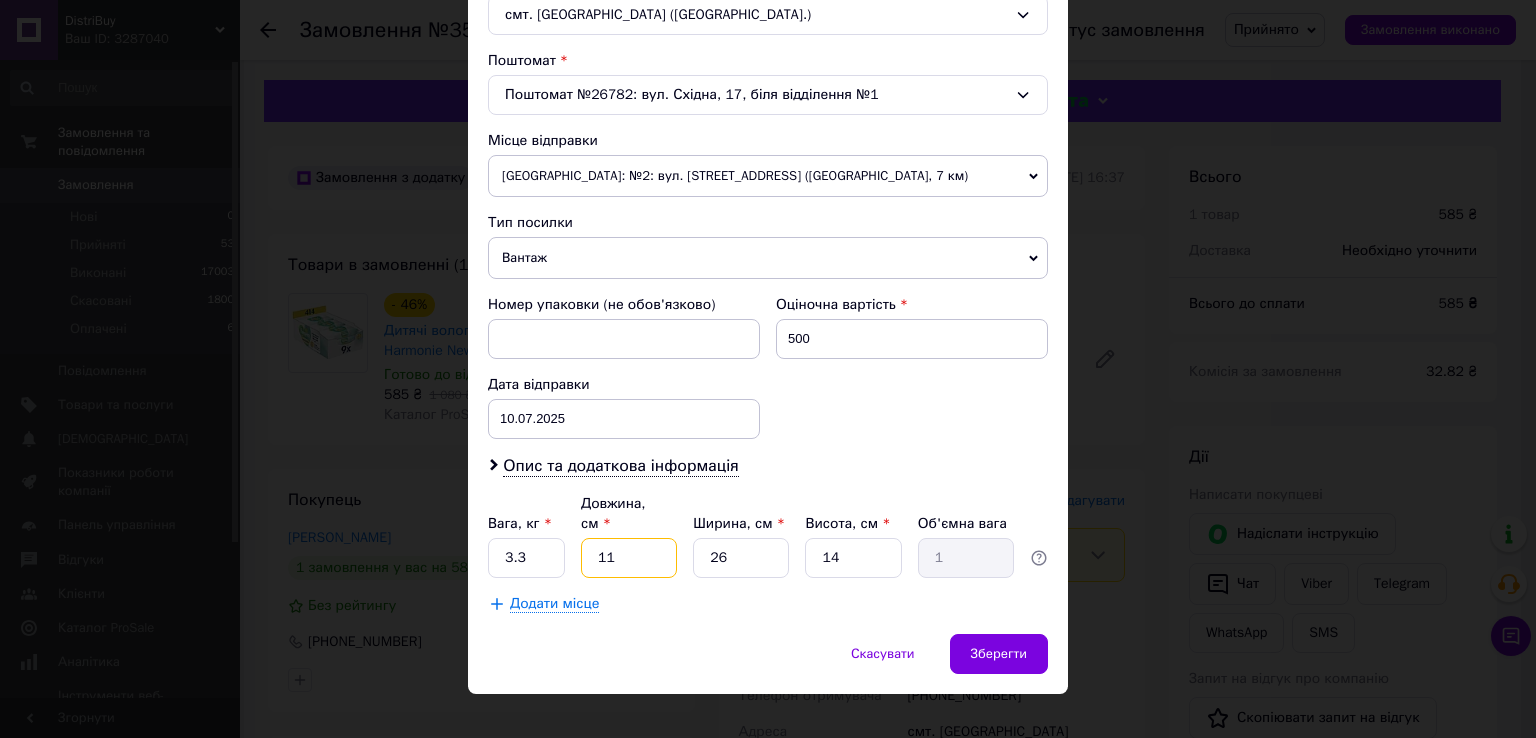 type on "2" 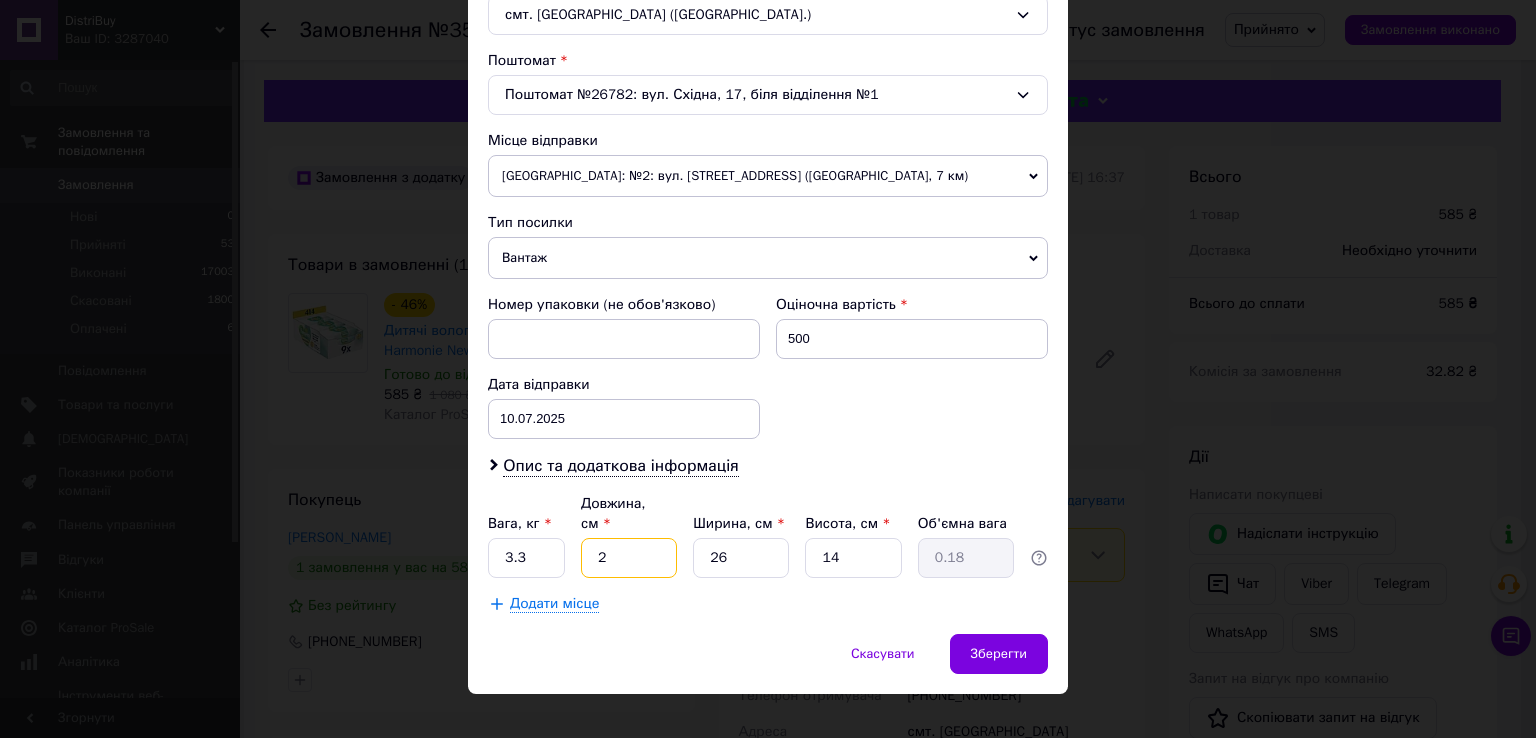type on "29" 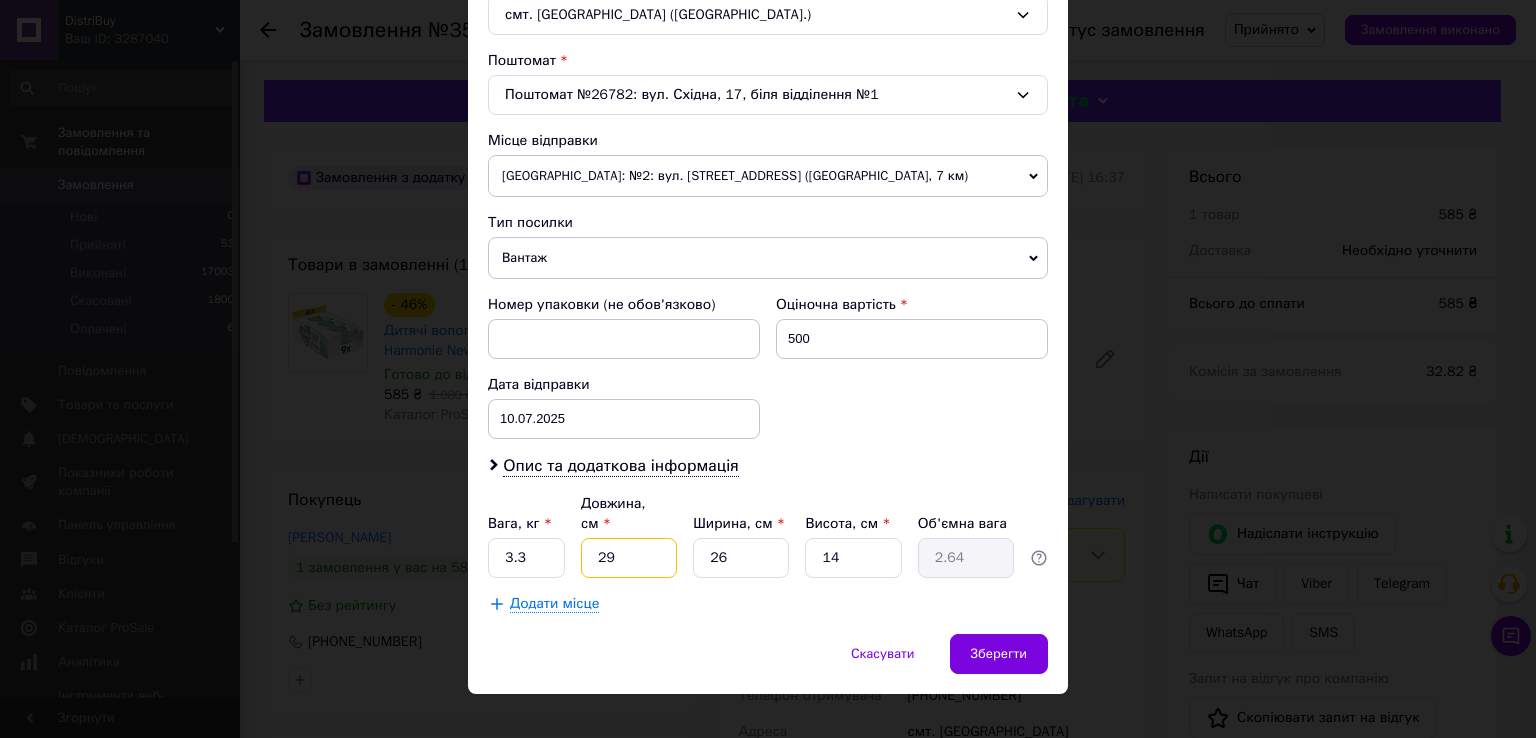 type on "29" 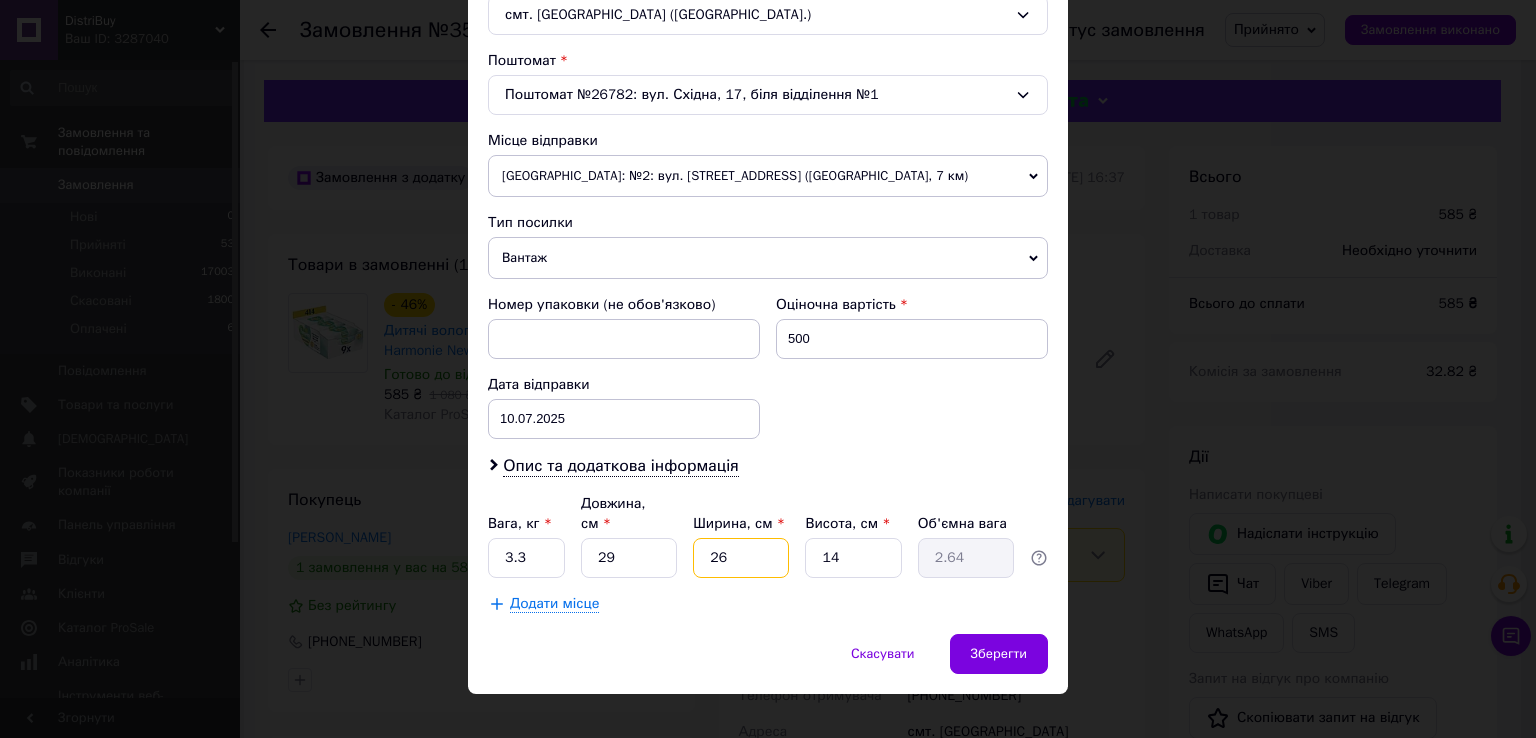 click on "26" at bounding box center [741, 558] 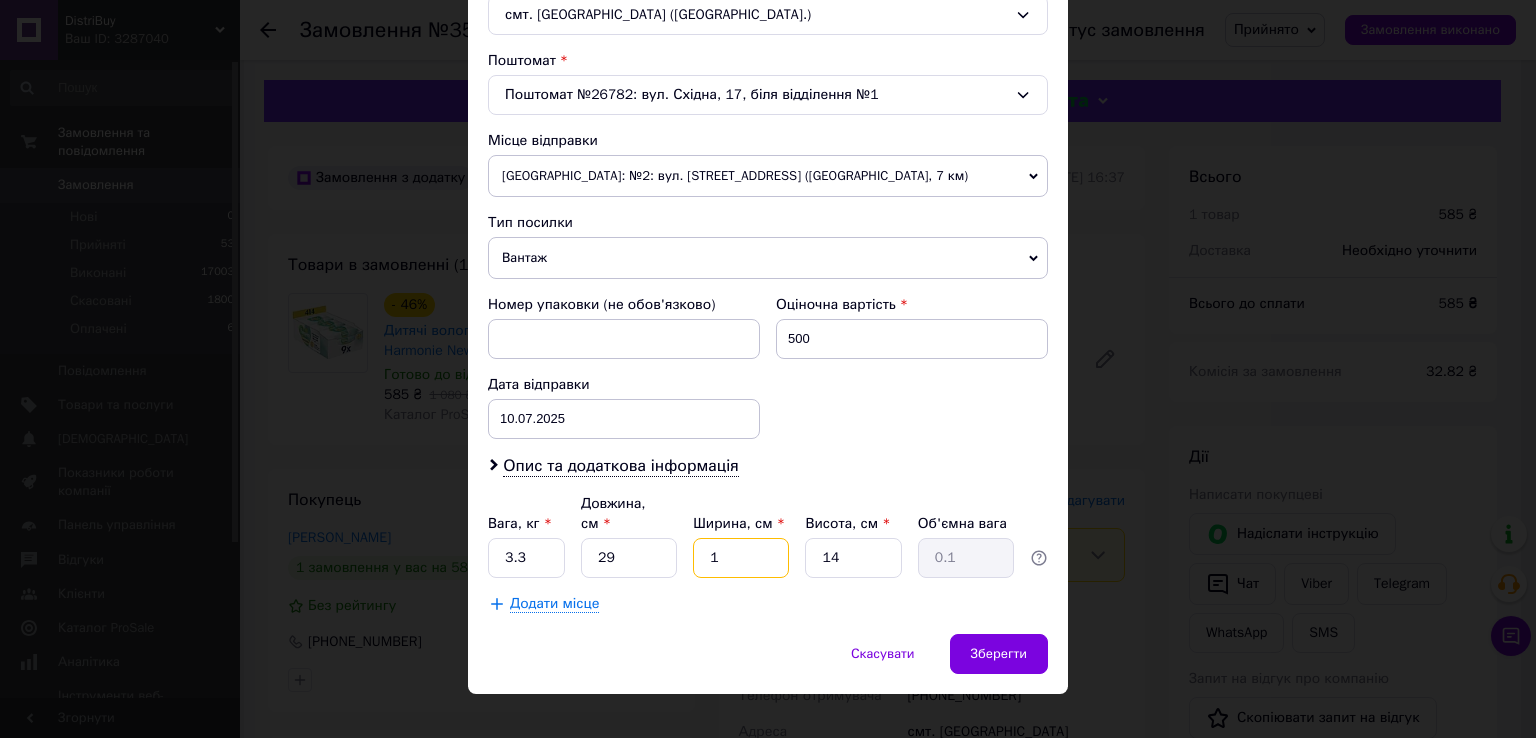 type on "19" 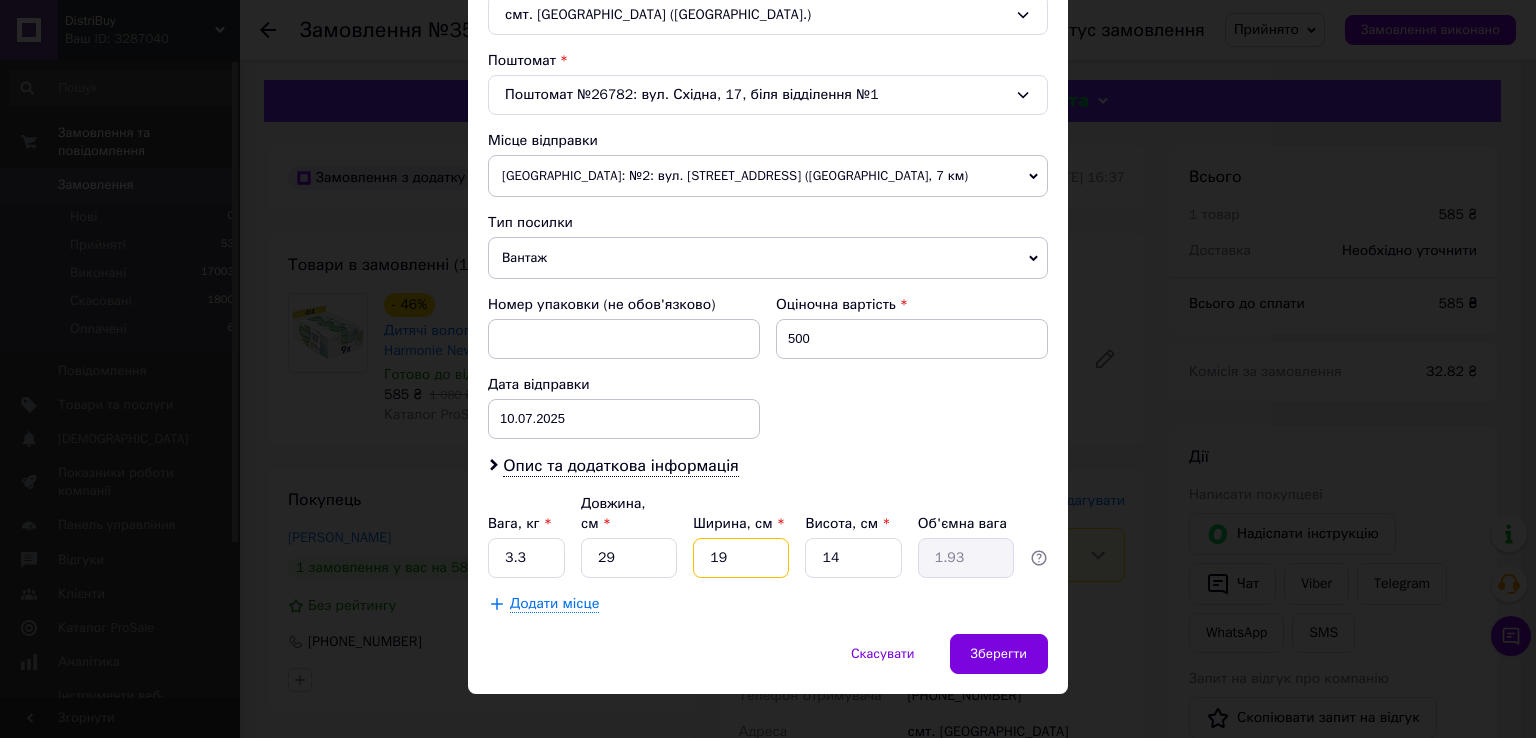 type on "19" 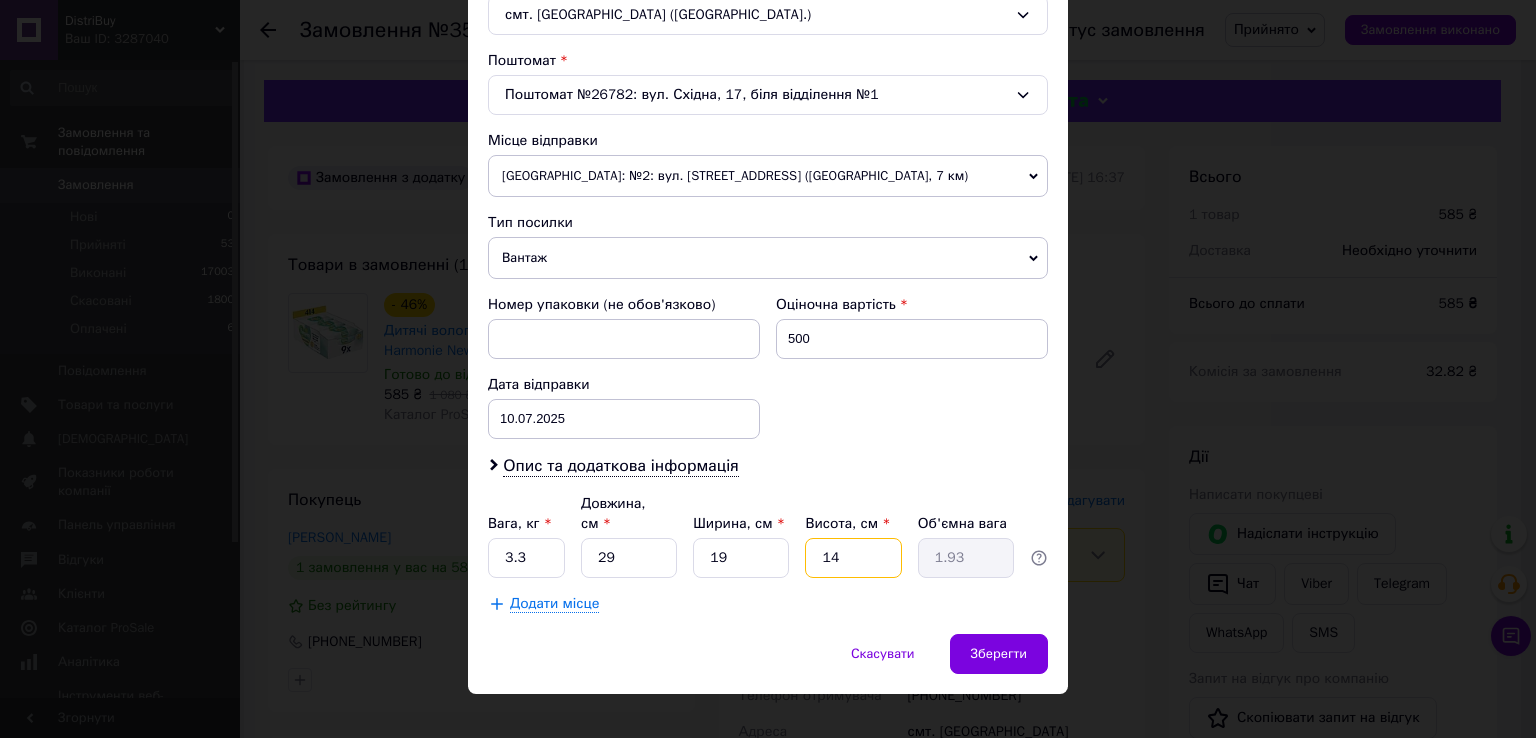 click on "14" at bounding box center [853, 558] 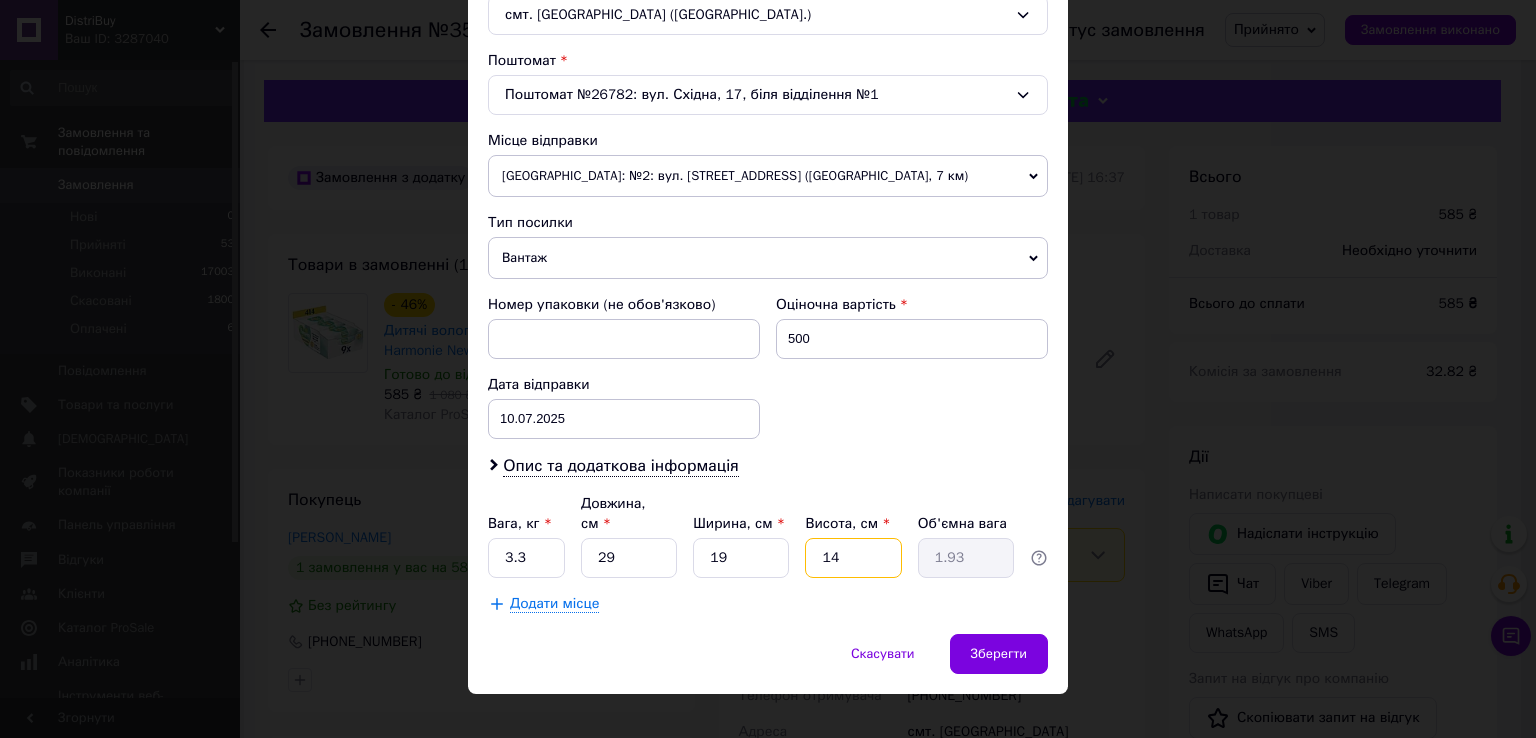 type on "1" 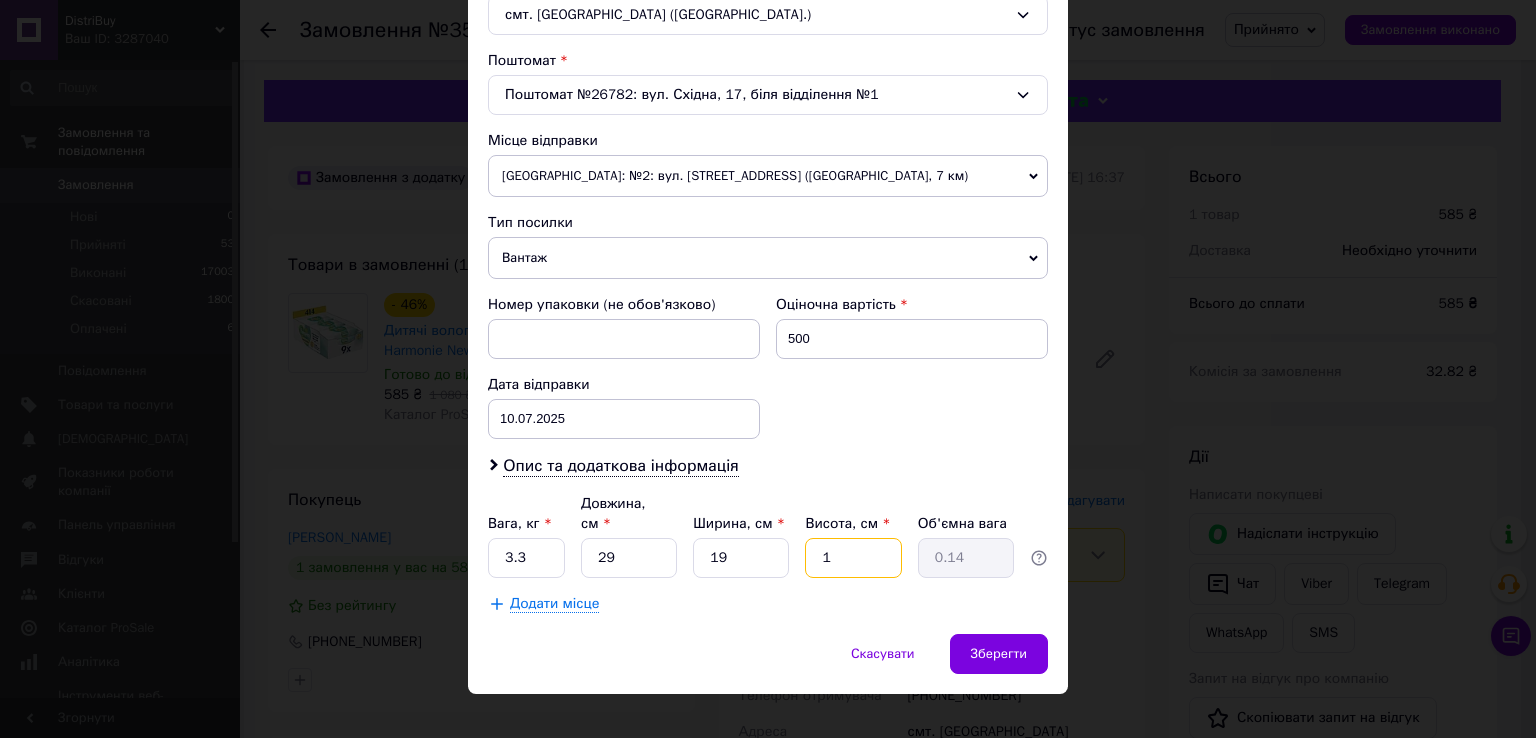 type on "14" 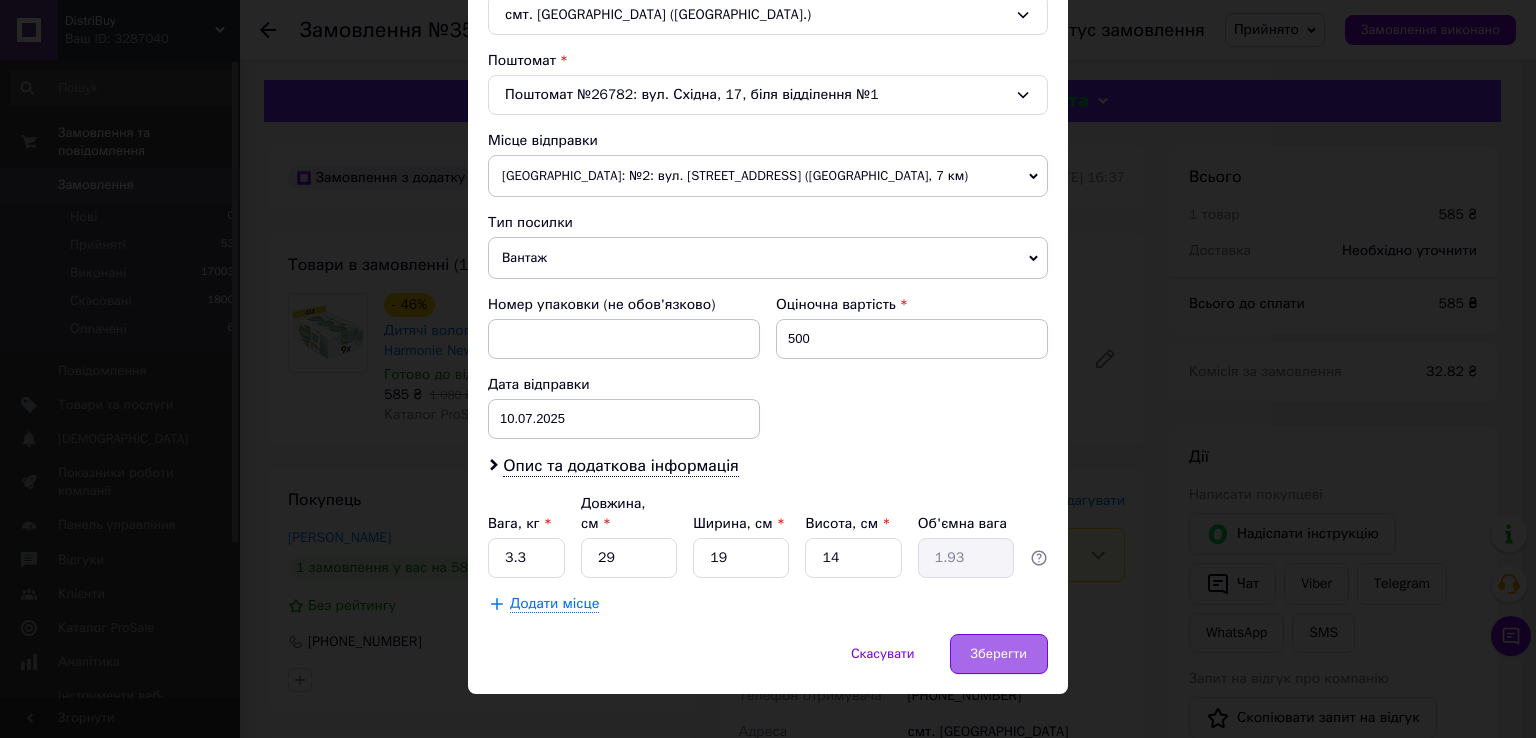 click on "Зберегти" at bounding box center [999, 654] 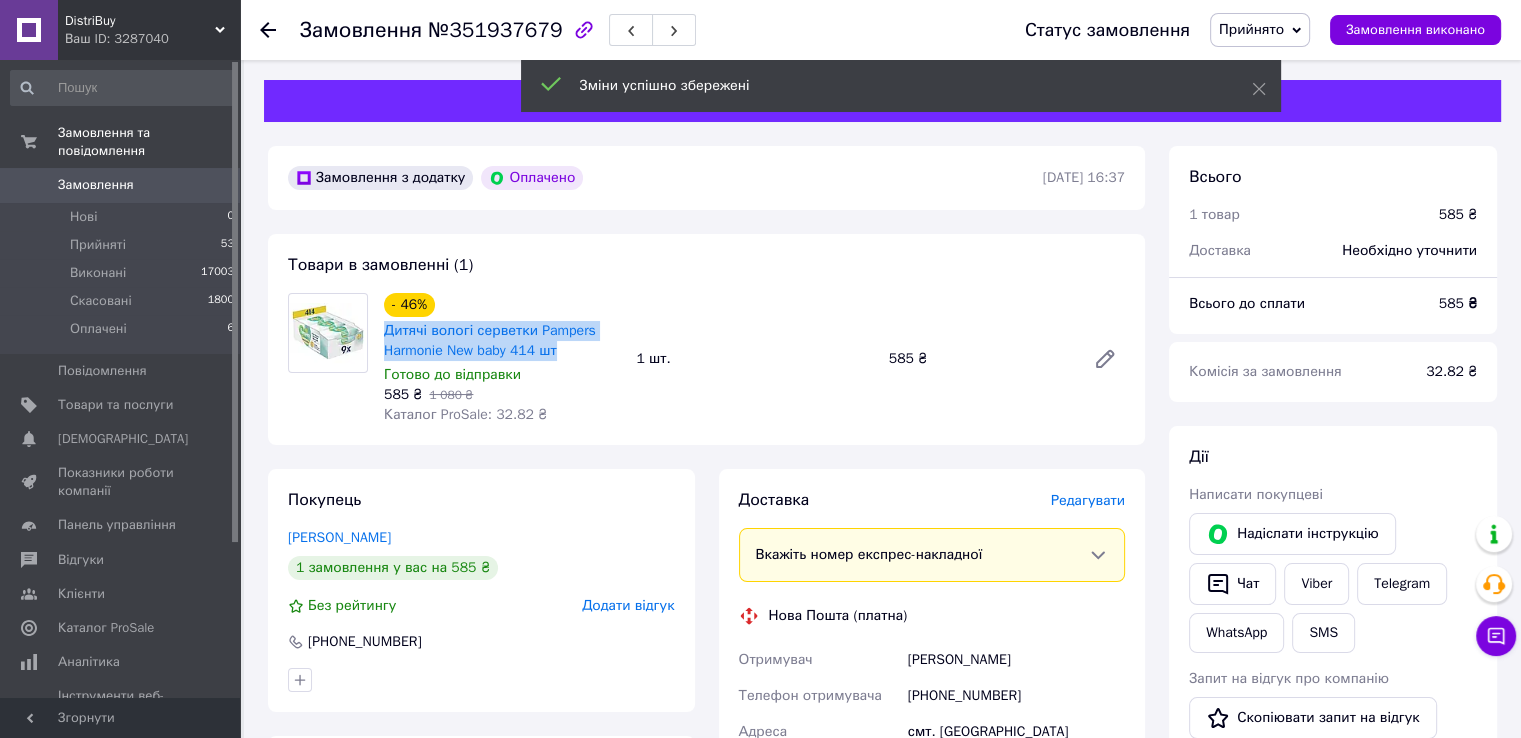 drag, startPoint x: 572, startPoint y: 353, endPoint x: 379, endPoint y: 335, distance: 193.83755 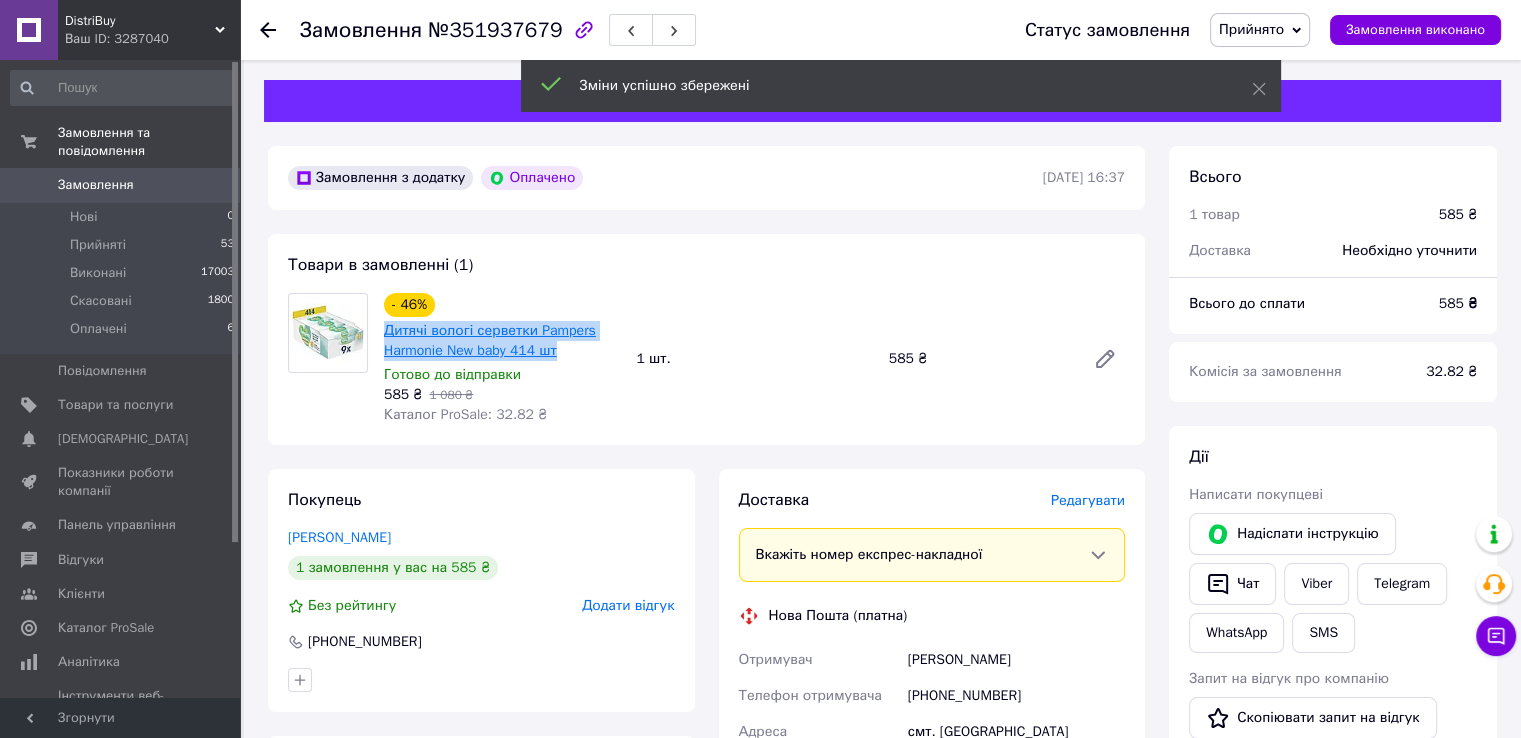 copy on "Дитячі вологі серветки Pampers Harmonie New baby 414 шт" 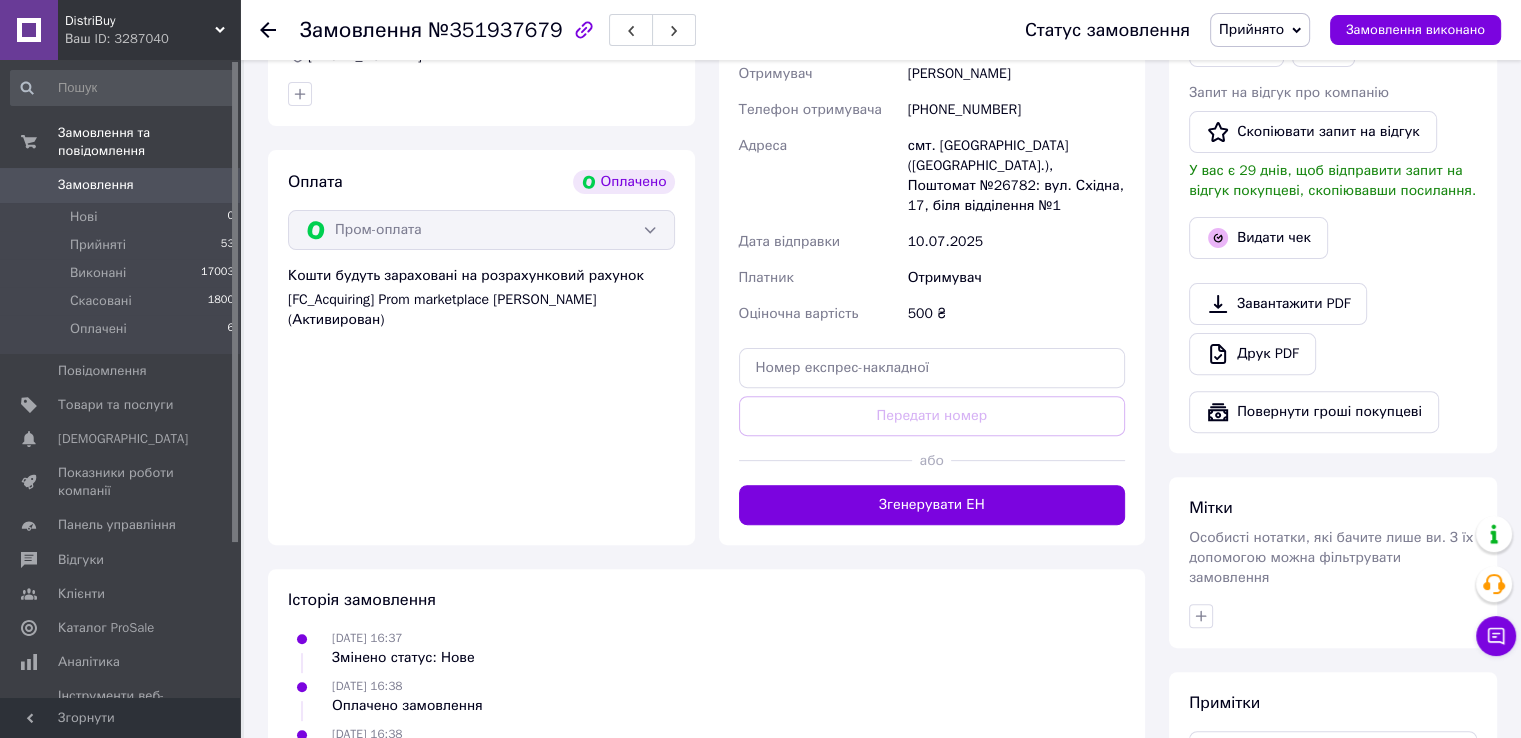 scroll, scrollTop: 600, scrollLeft: 0, axis: vertical 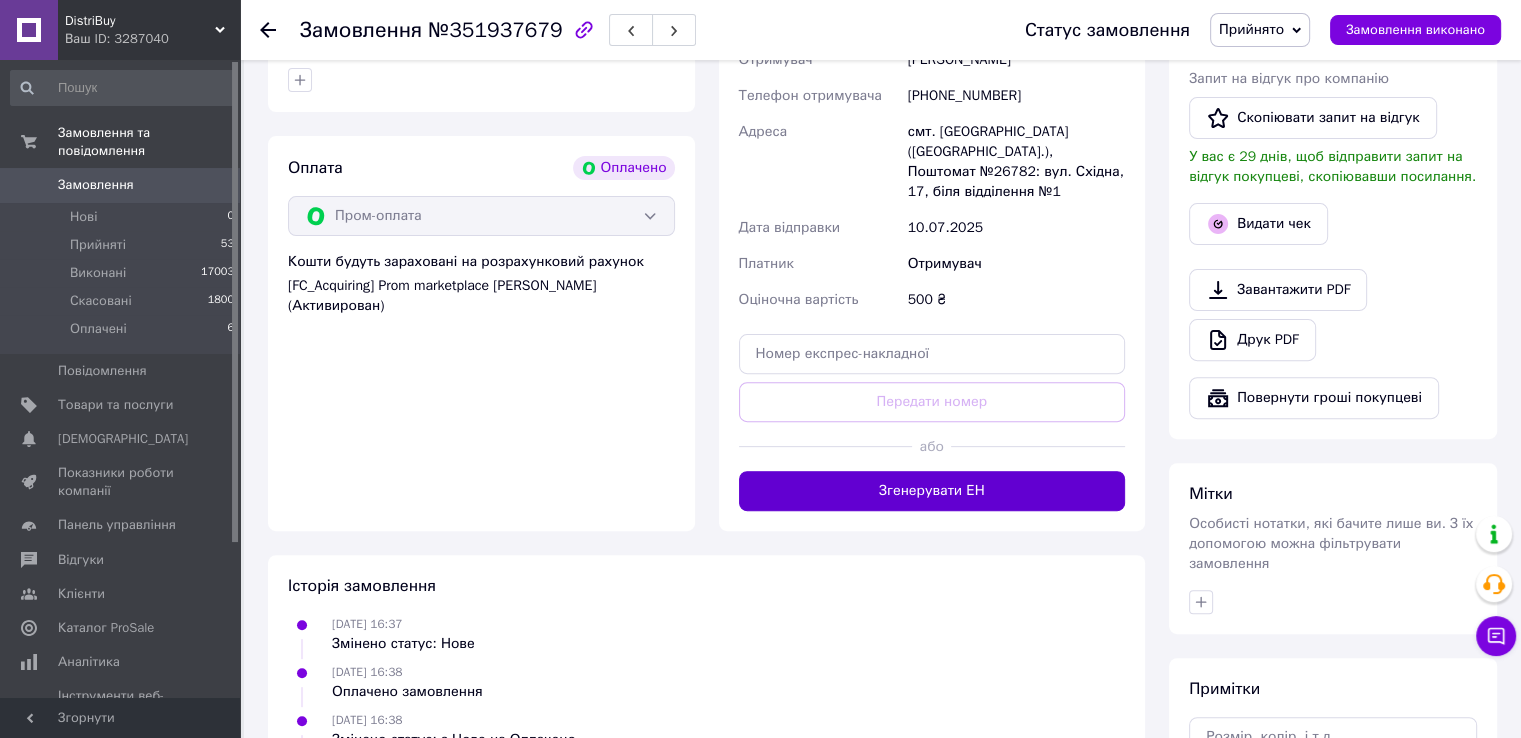 click on "Згенерувати ЕН" at bounding box center (932, 491) 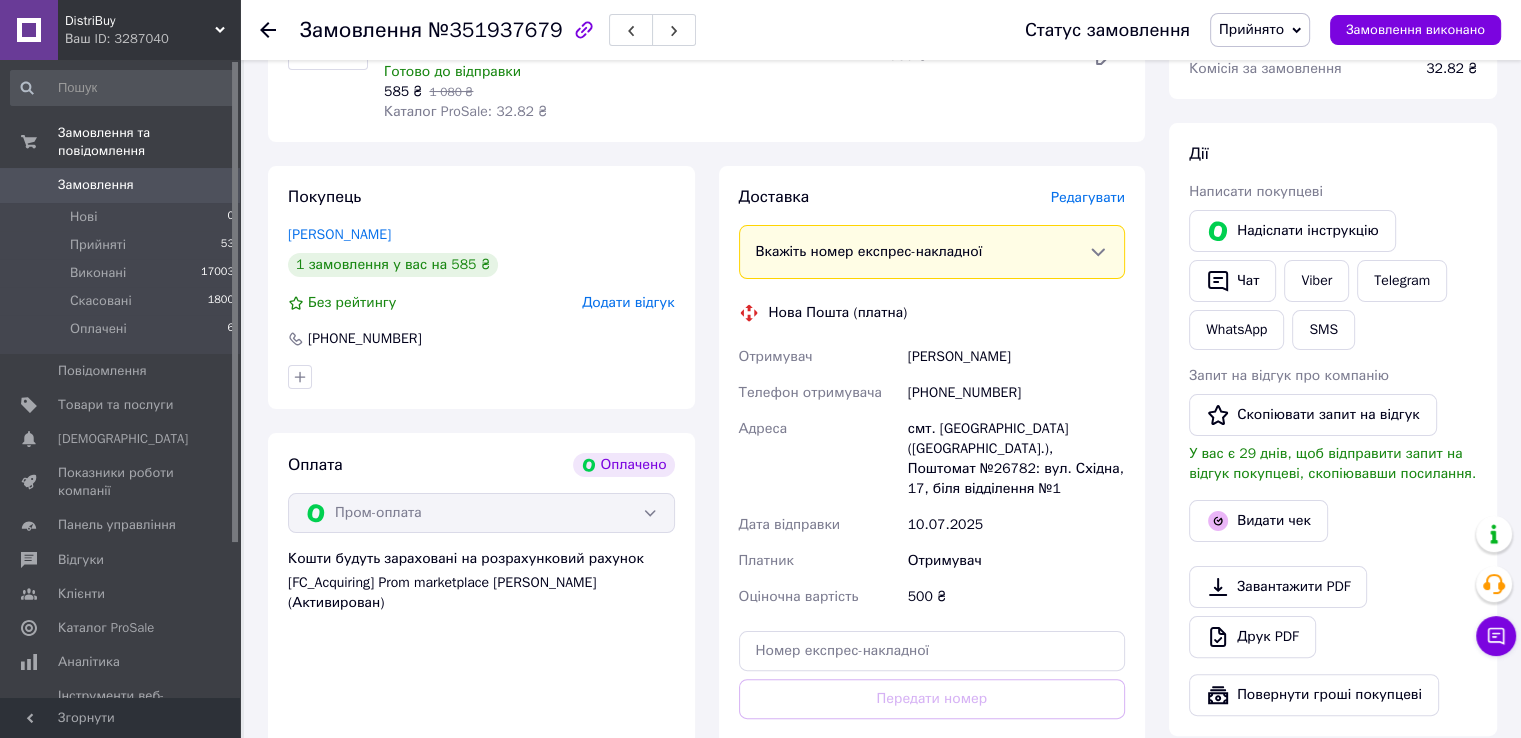scroll, scrollTop: 300, scrollLeft: 0, axis: vertical 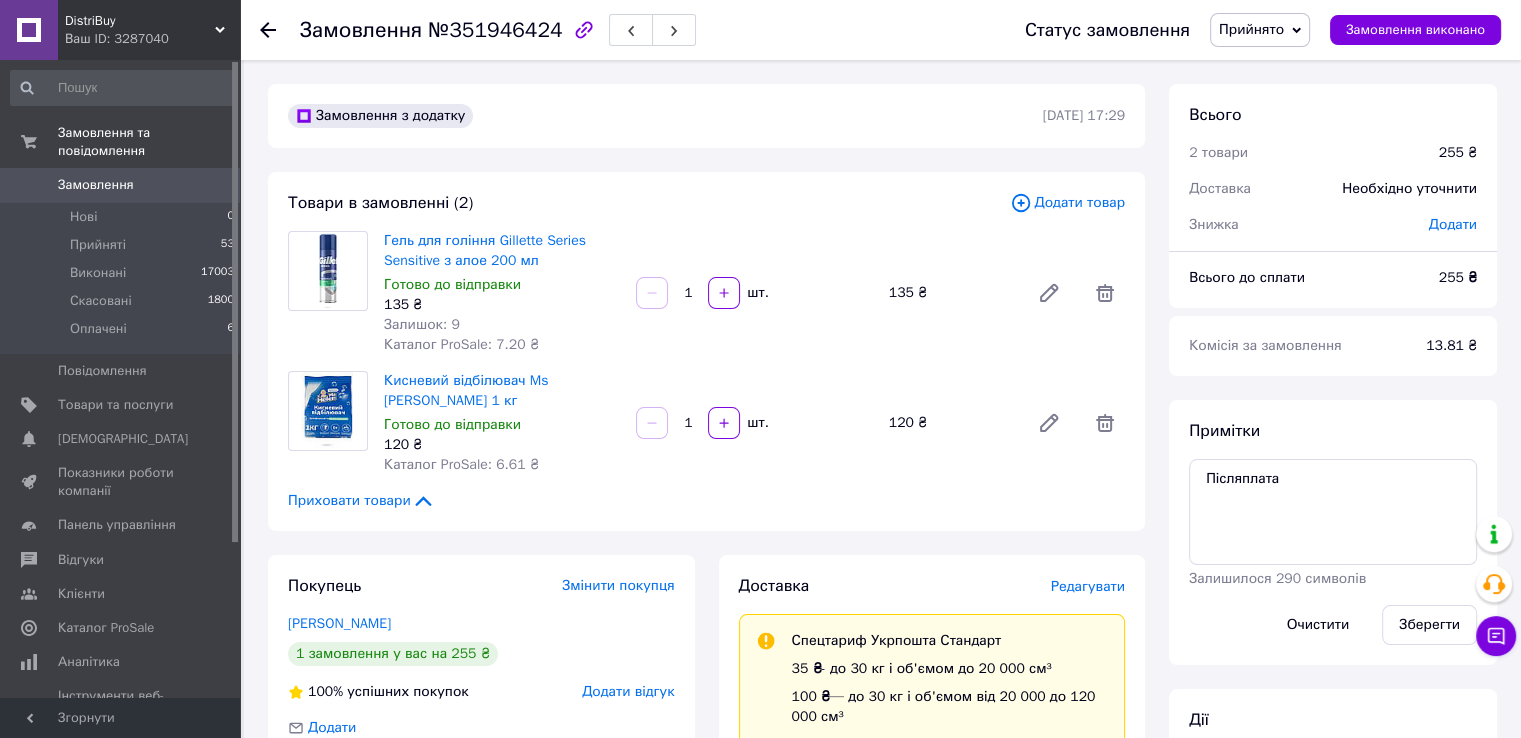 click on "Редагувати" at bounding box center [1088, 586] 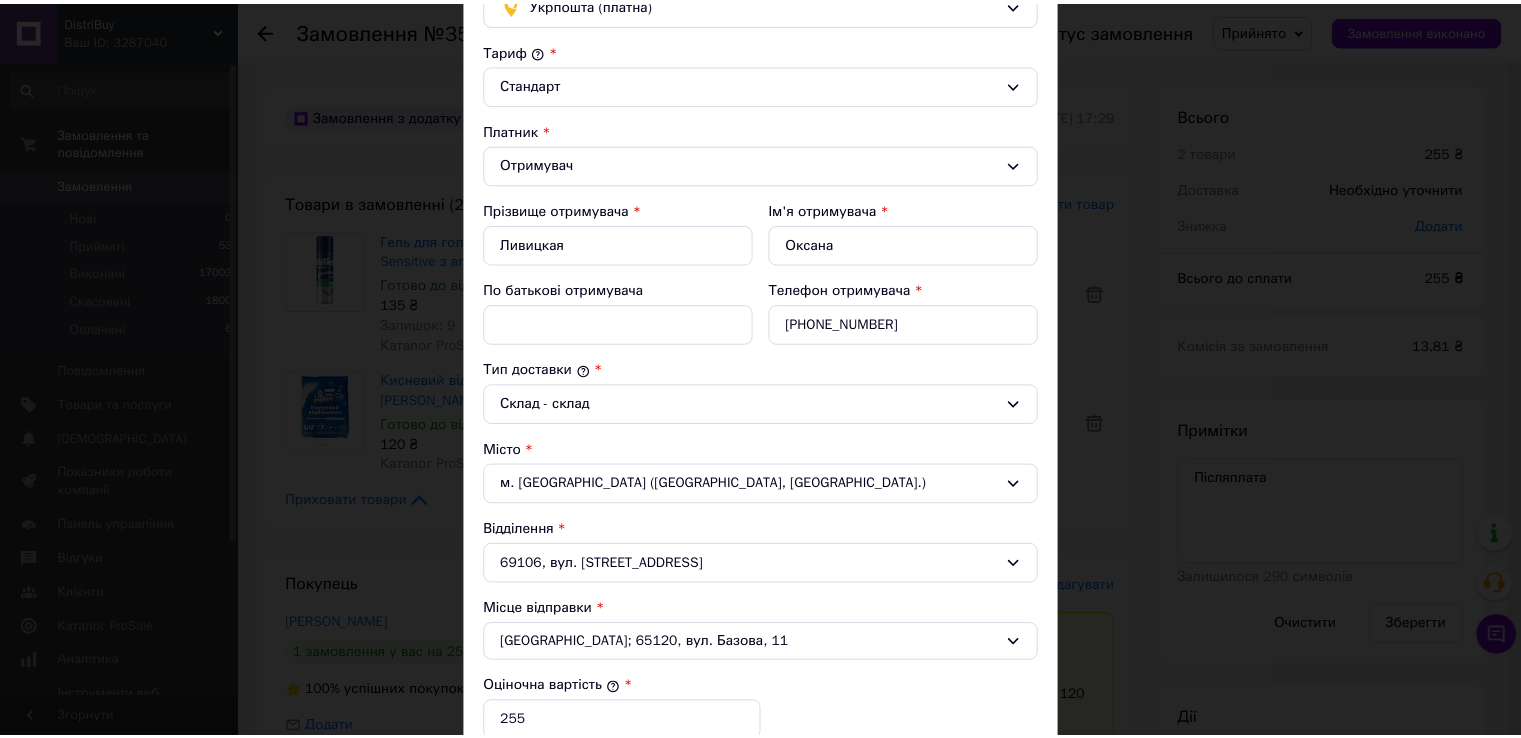 scroll, scrollTop: 693, scrollLeft: 0, axis: vertical 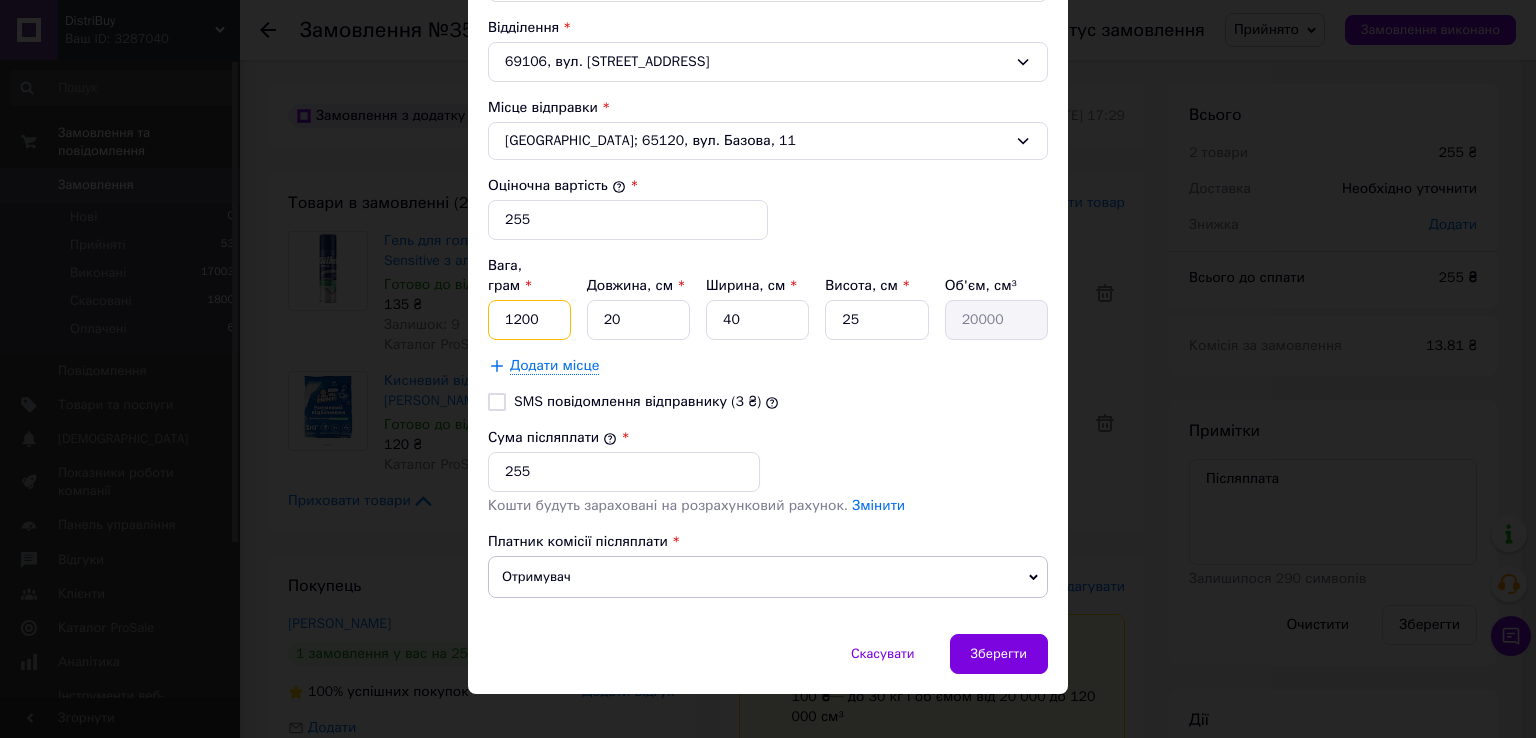 click on "1200" at bounding box center (529, 320) 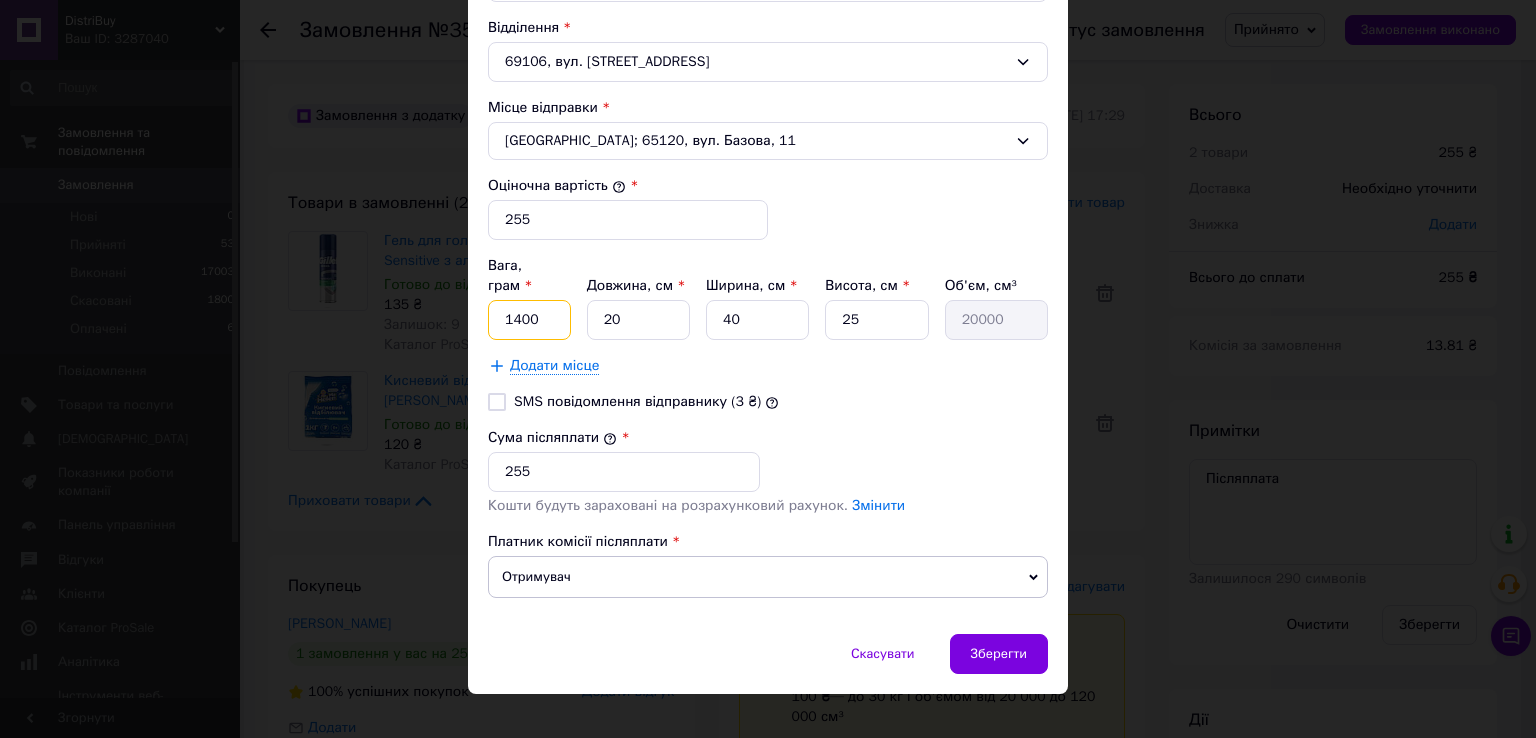 type on "1400" 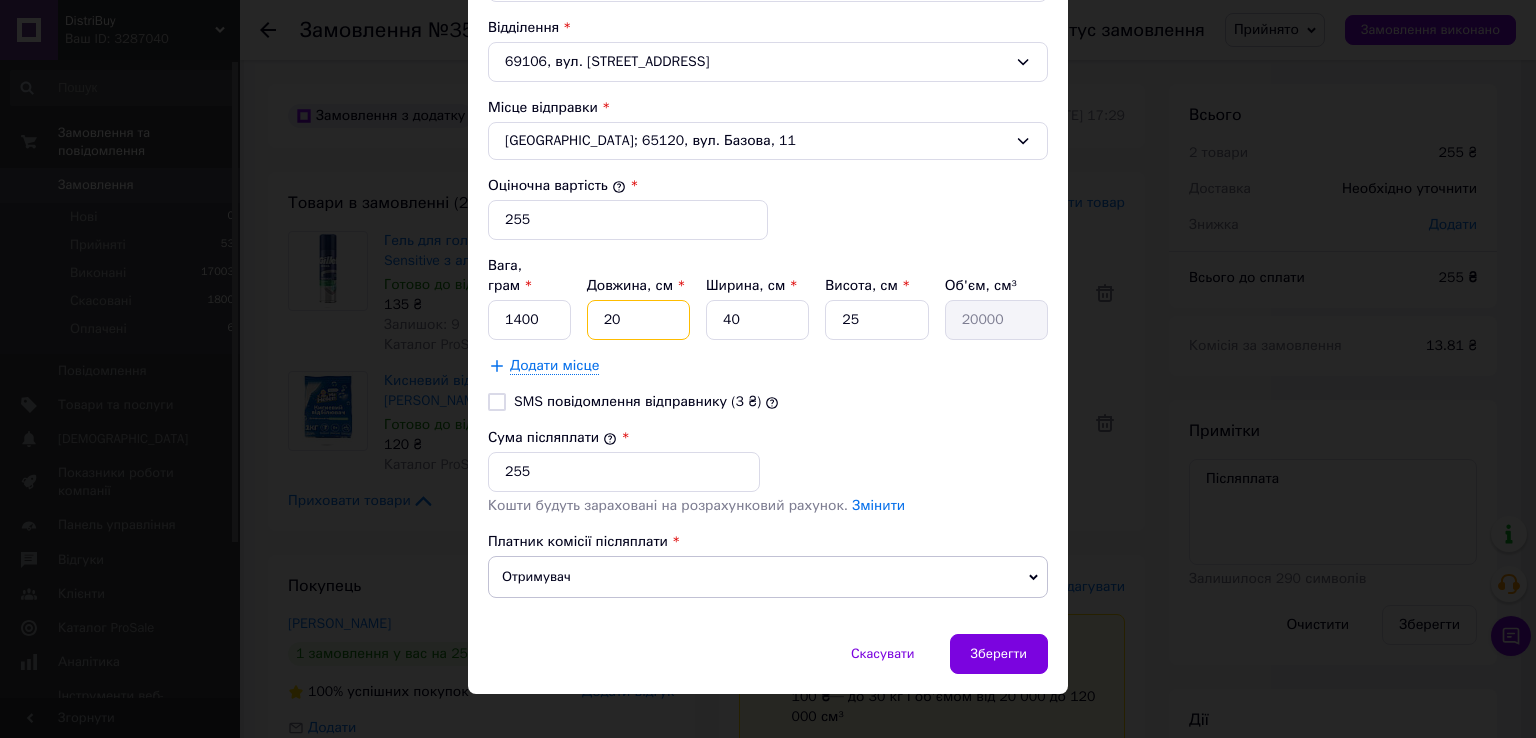 click on "20" at bounding box center (638, 320) 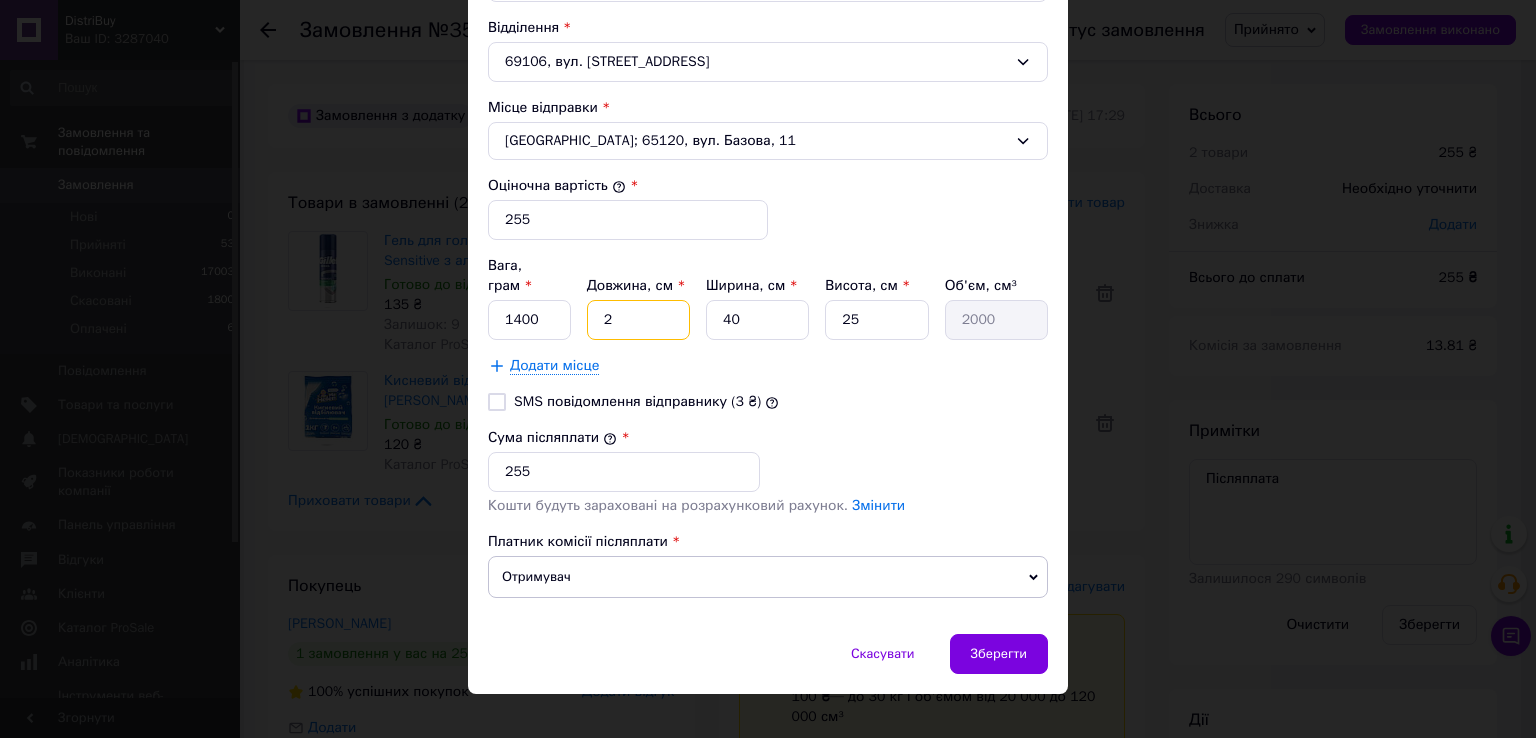 type on "21" 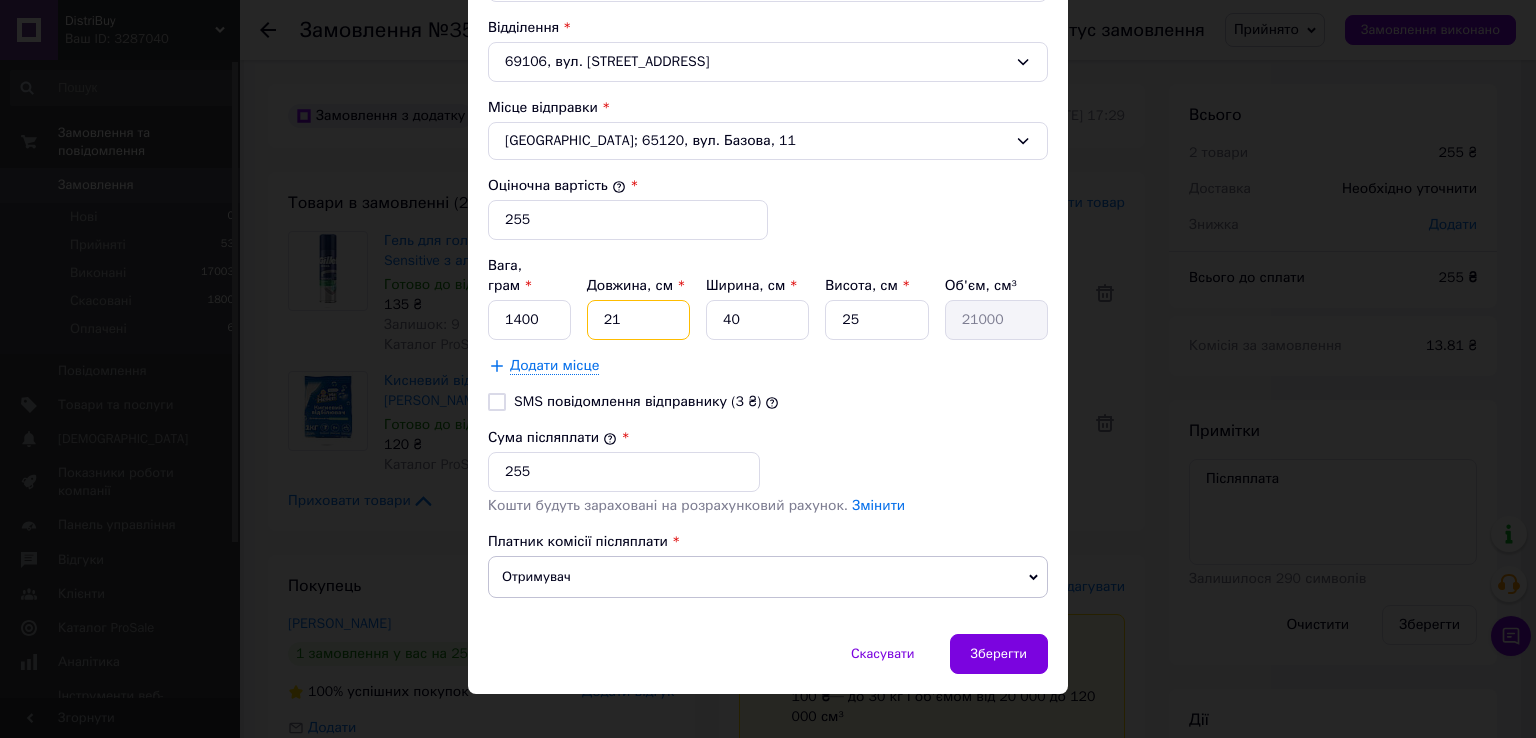 type on "21" 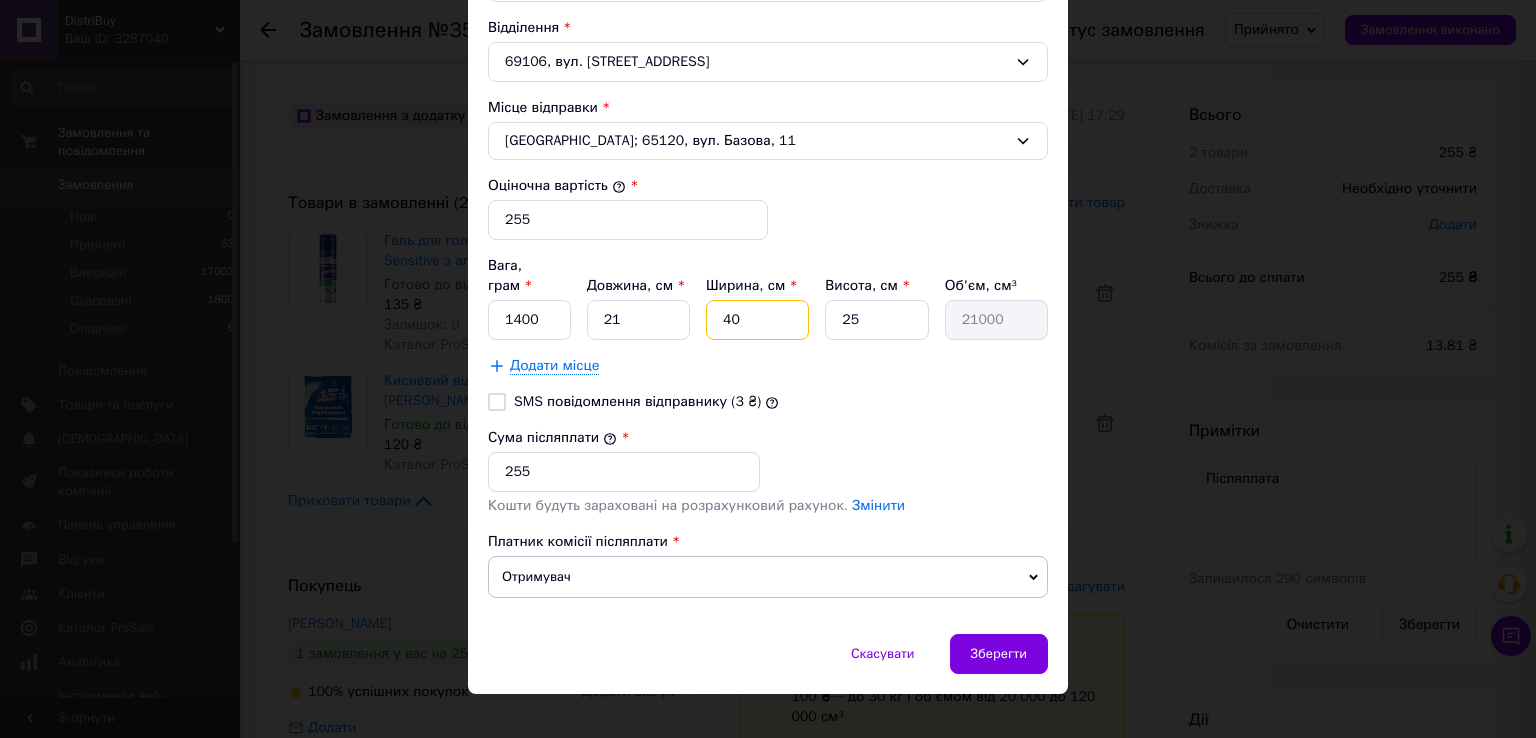click on "40" at bounding box center [757, 320] 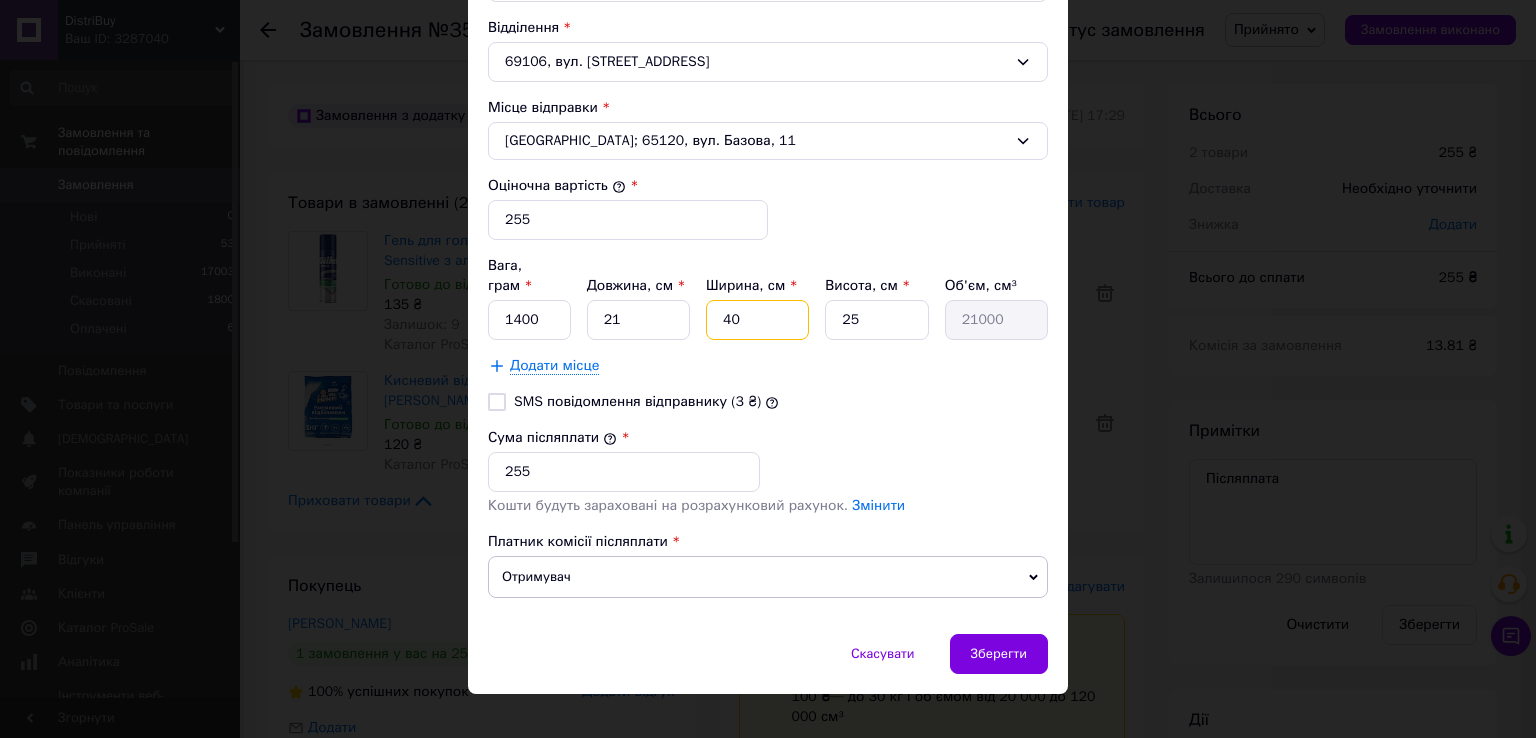 type on "1" 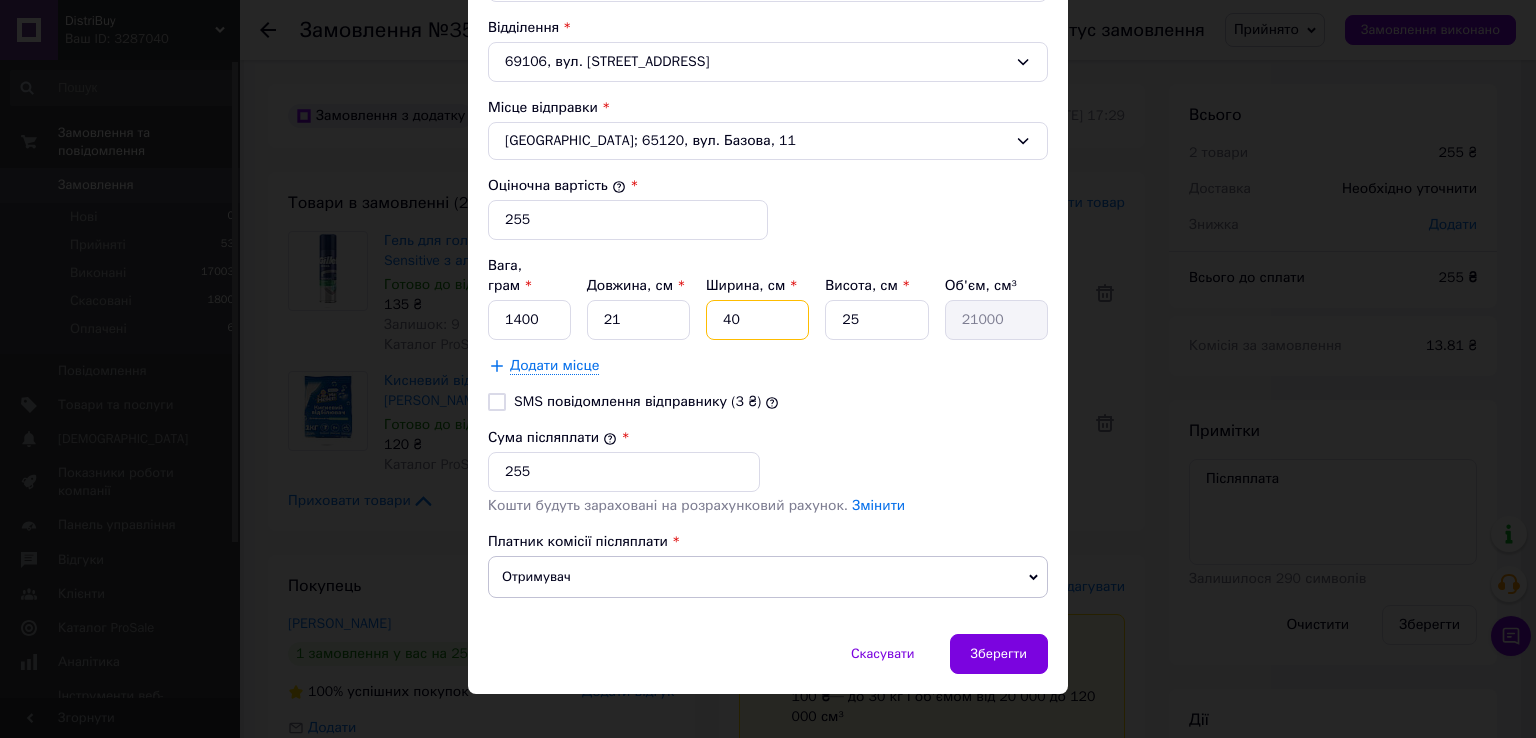 type on "525" 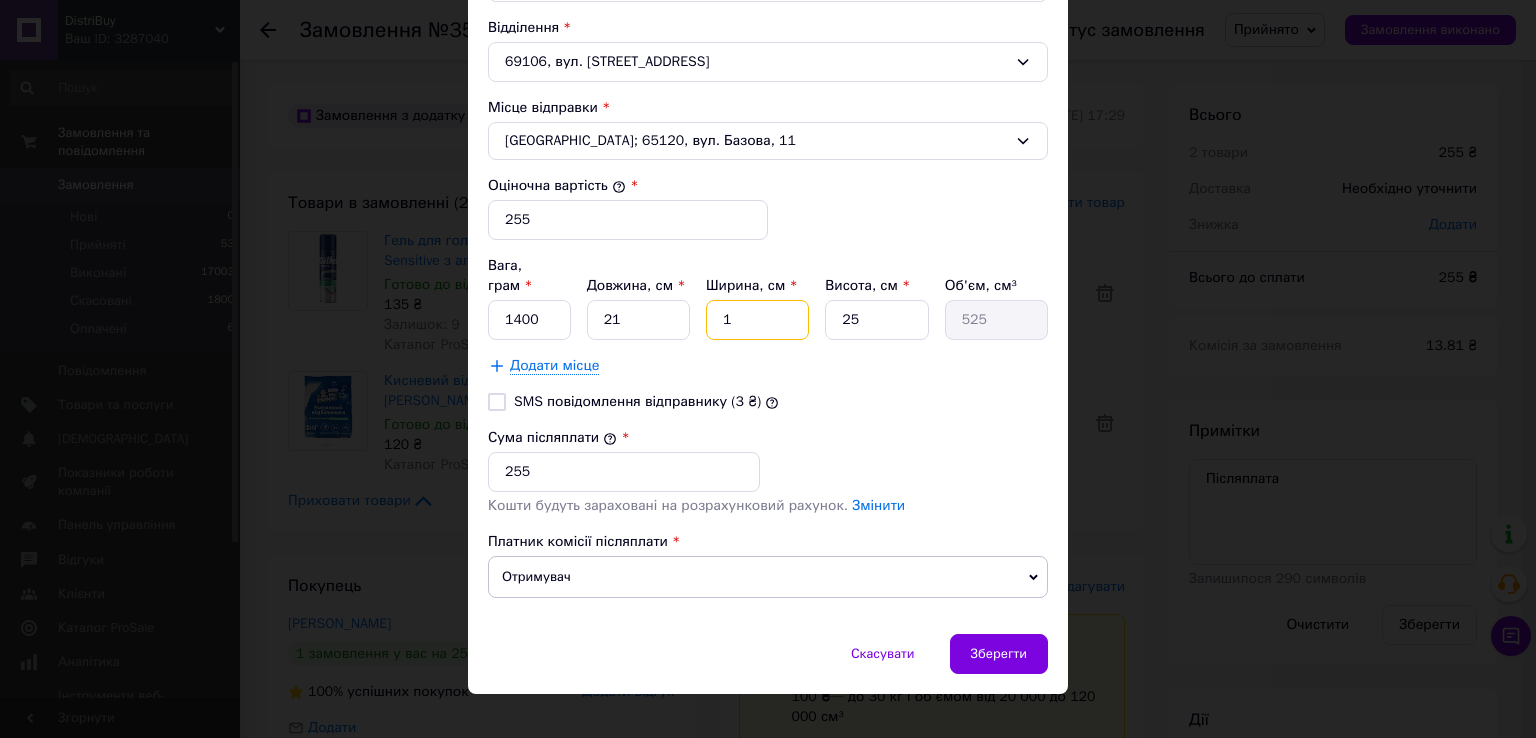 type on "15" 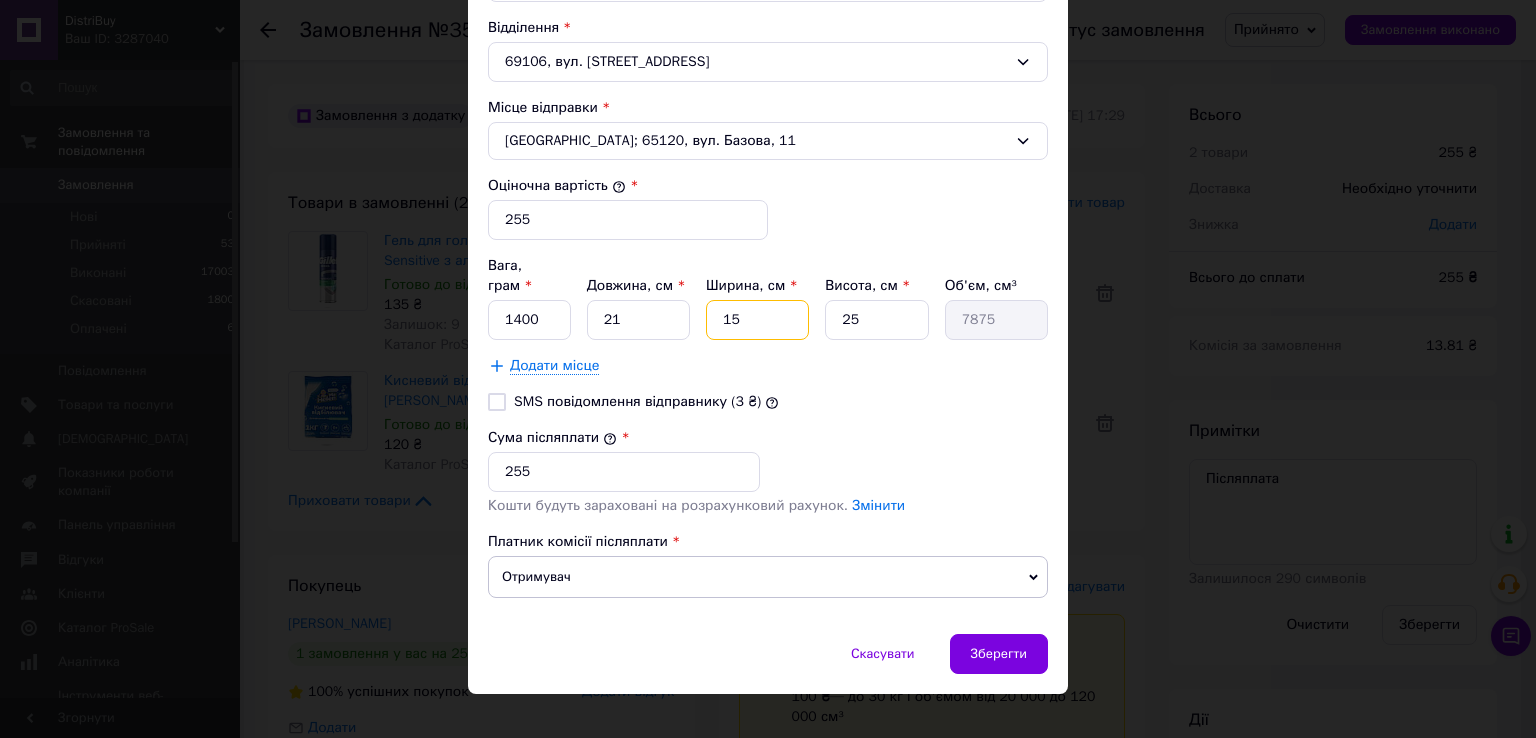type on "15" 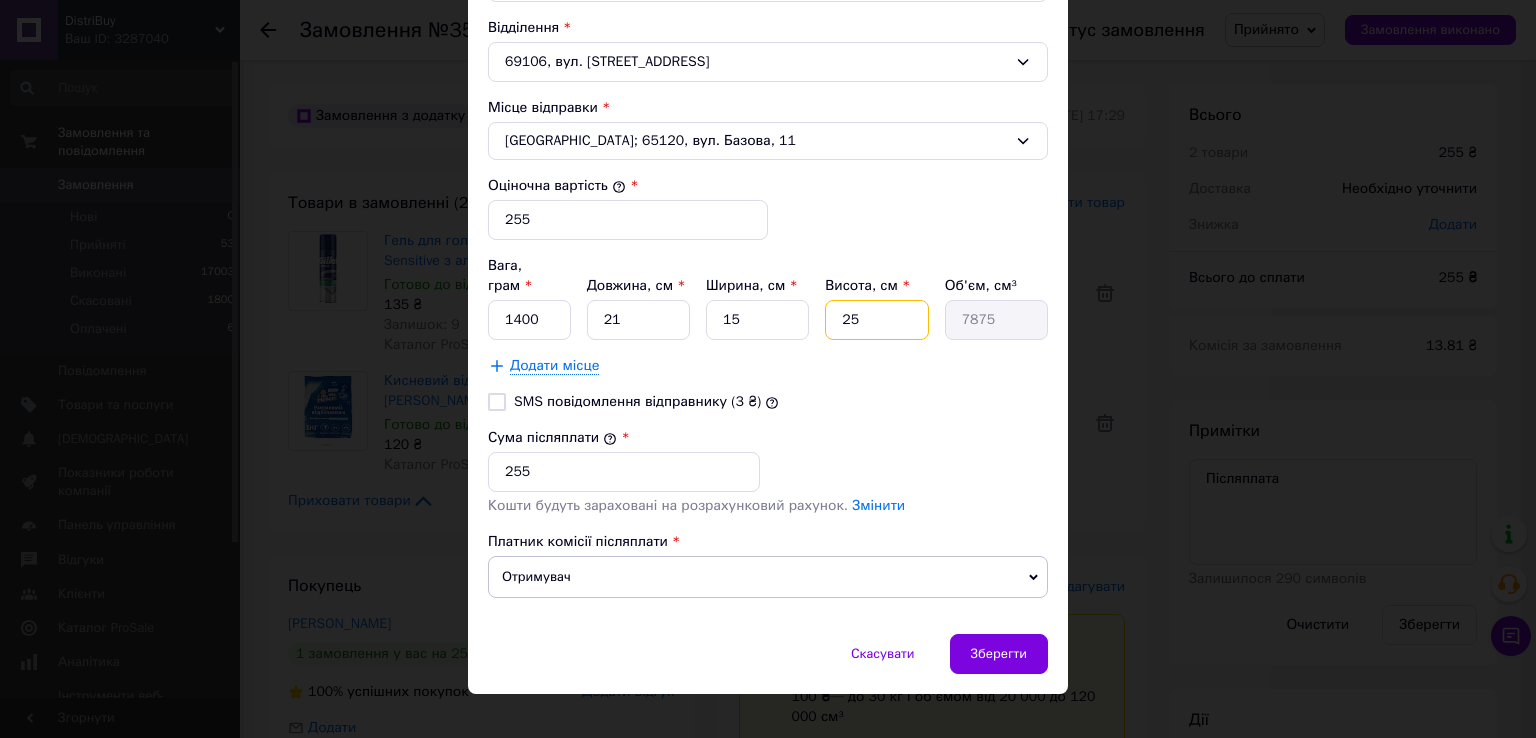 click on "25" at bounding box center (876, 320) 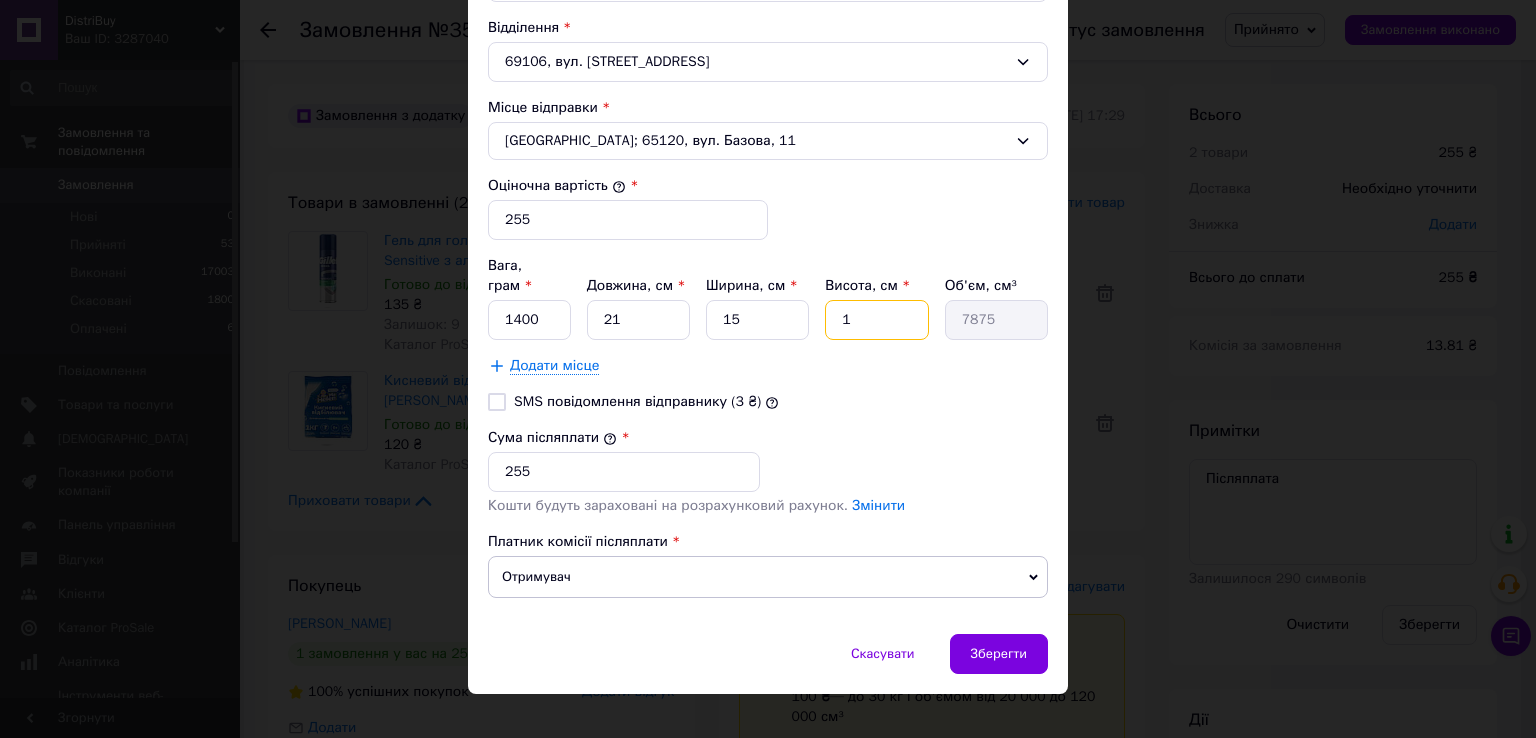 type on "1" 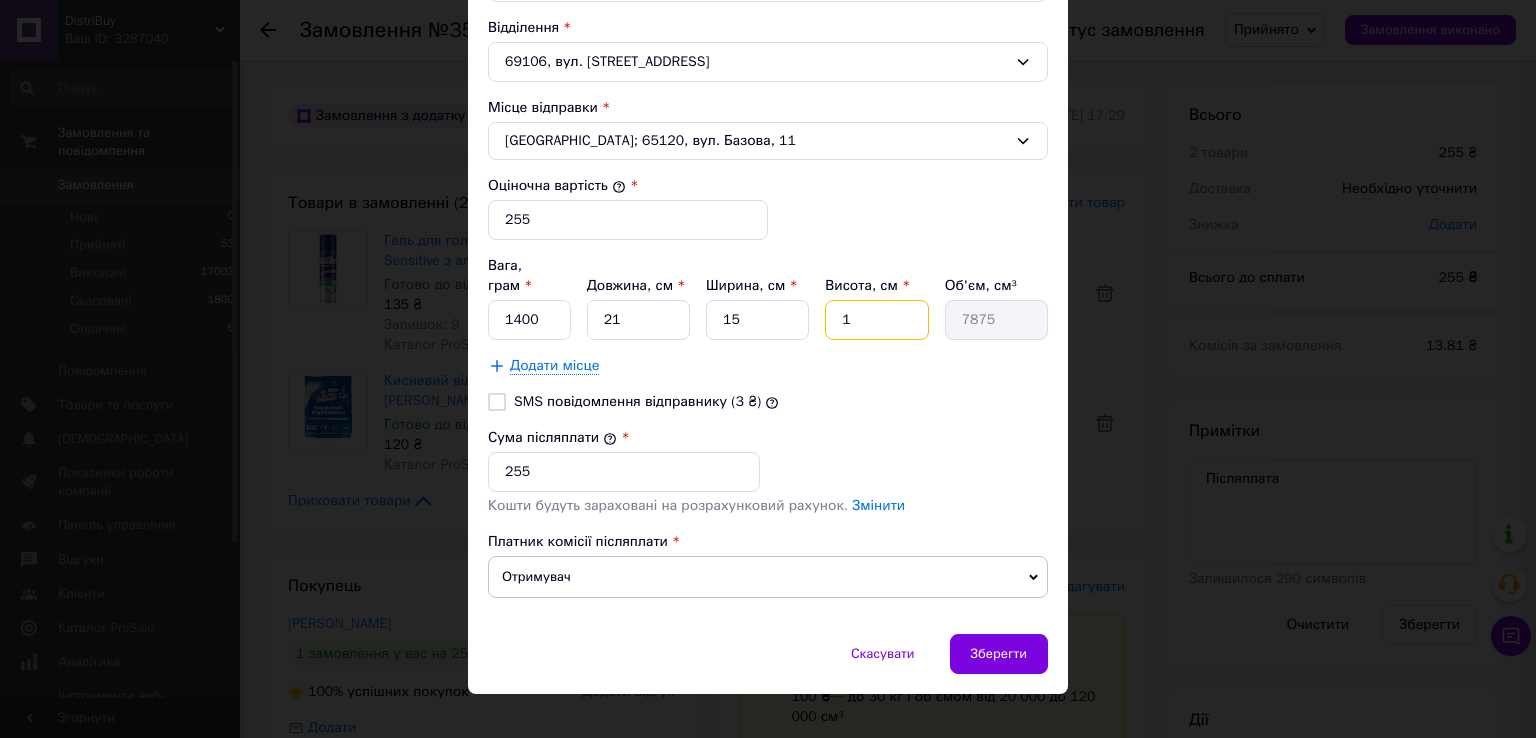 type on "315" 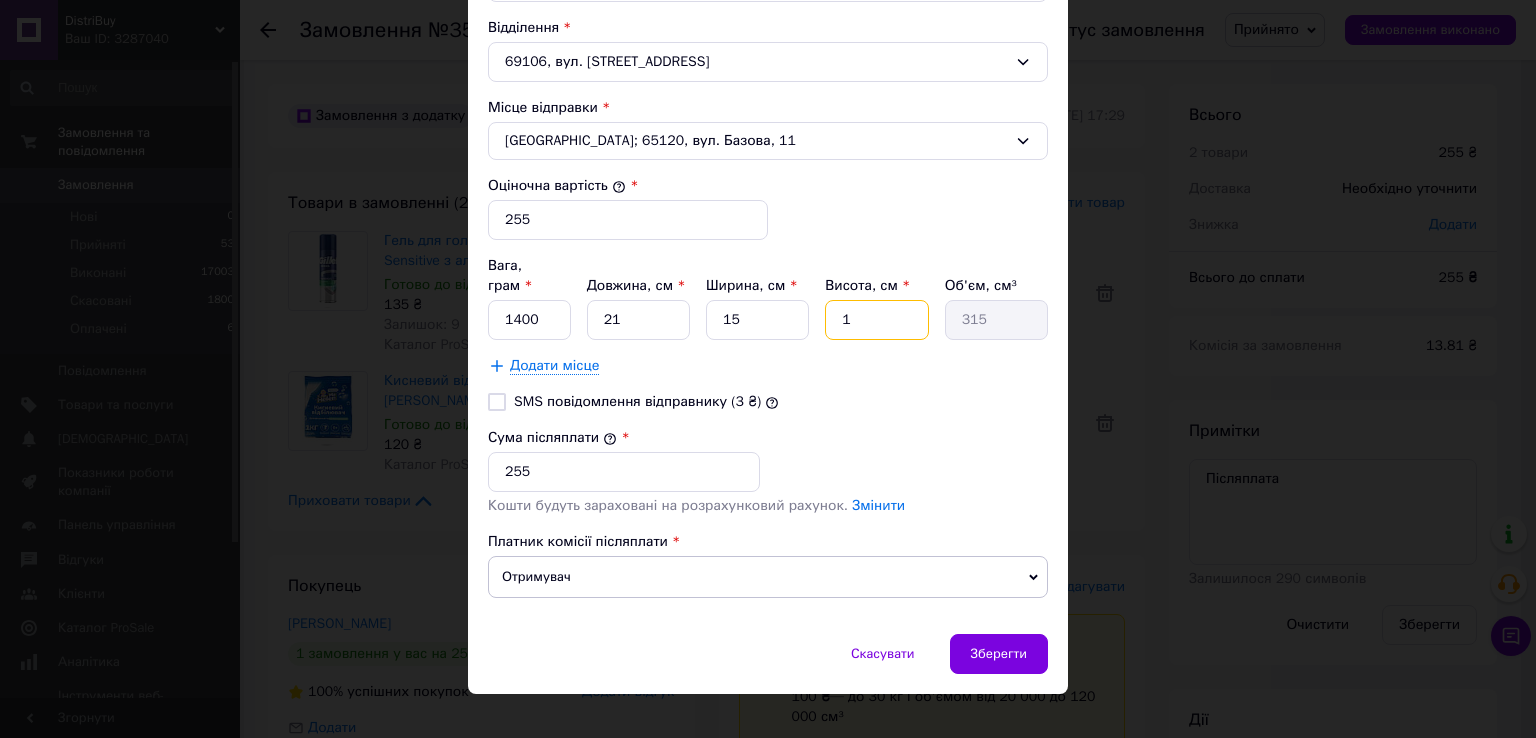 type on "12" 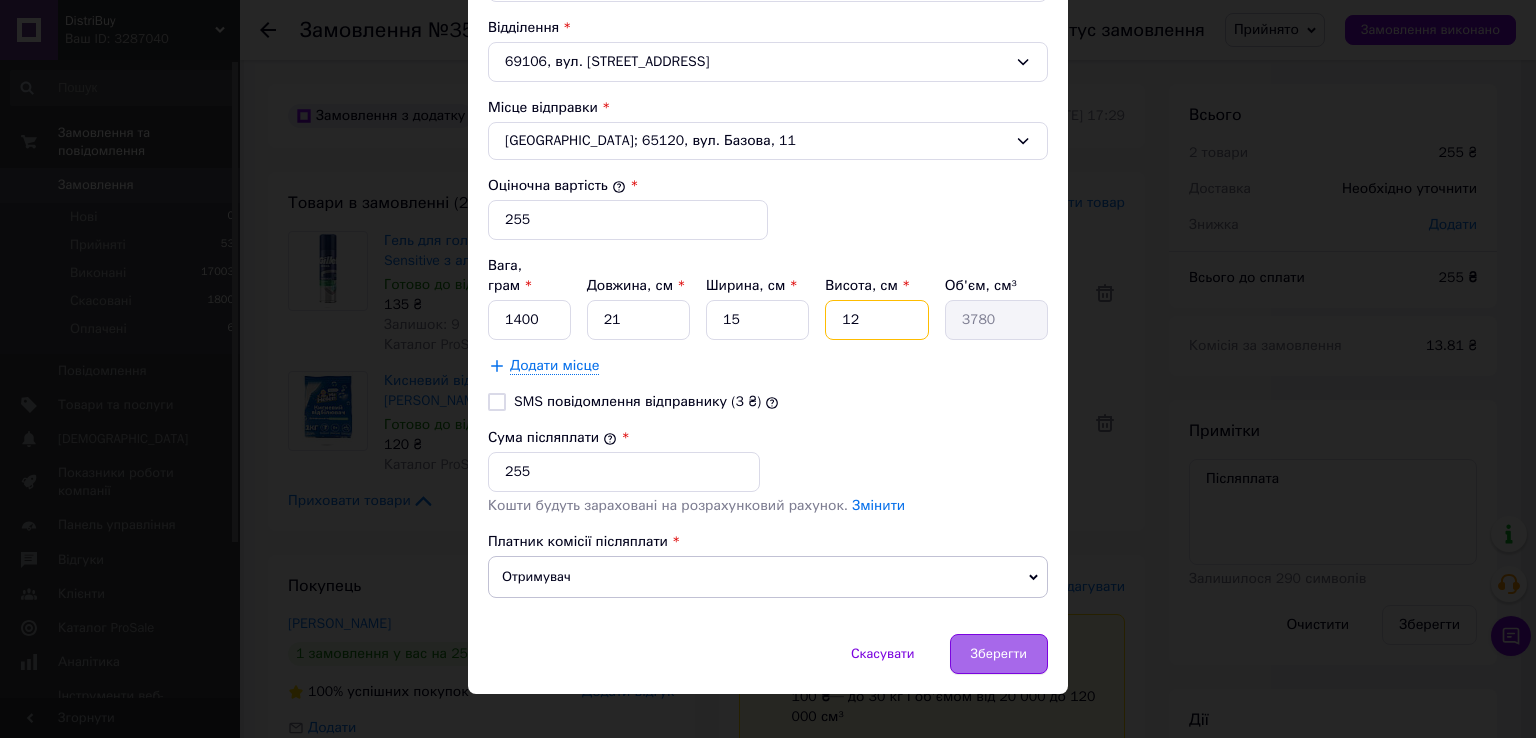 type on "12" 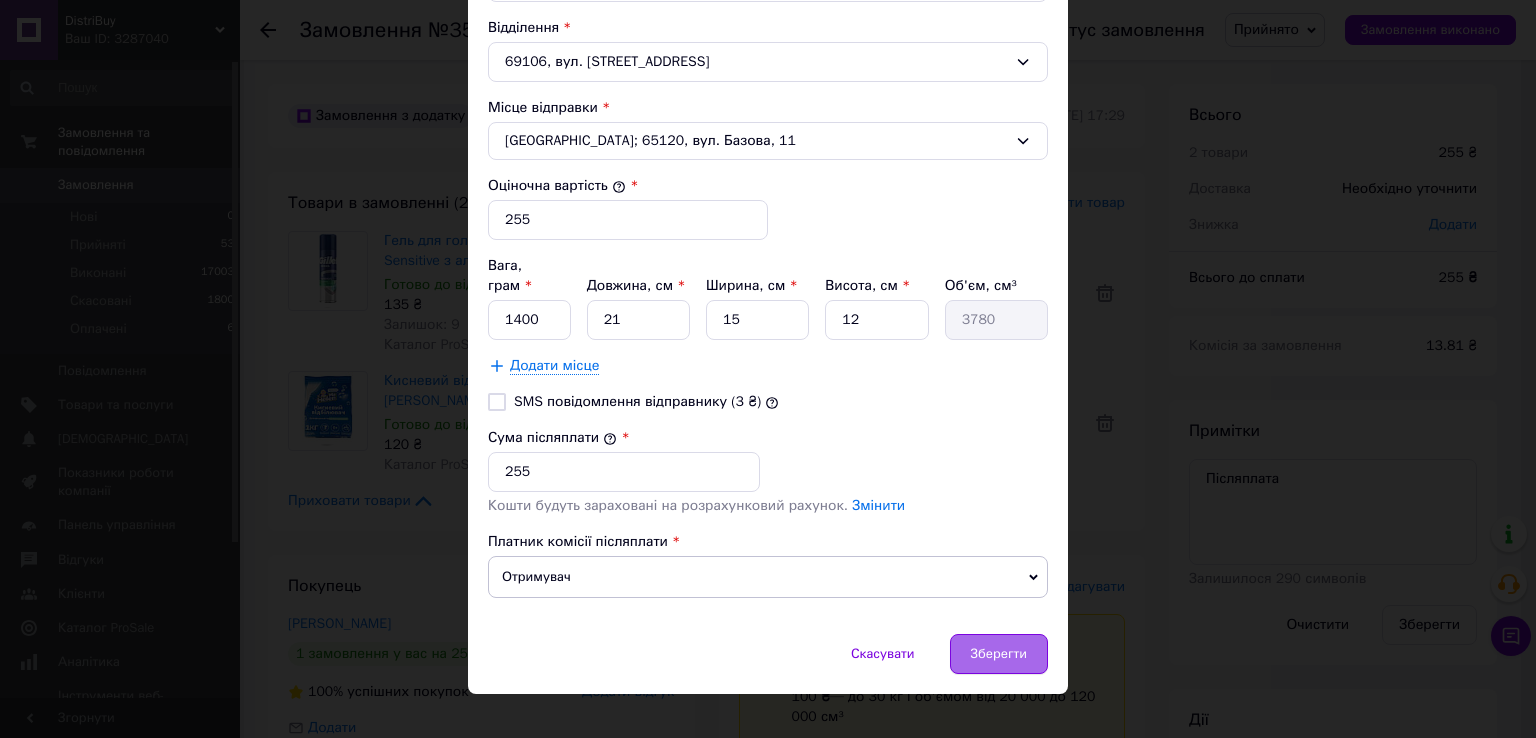 click on "Зберегти" at bounding box center (999, 654) 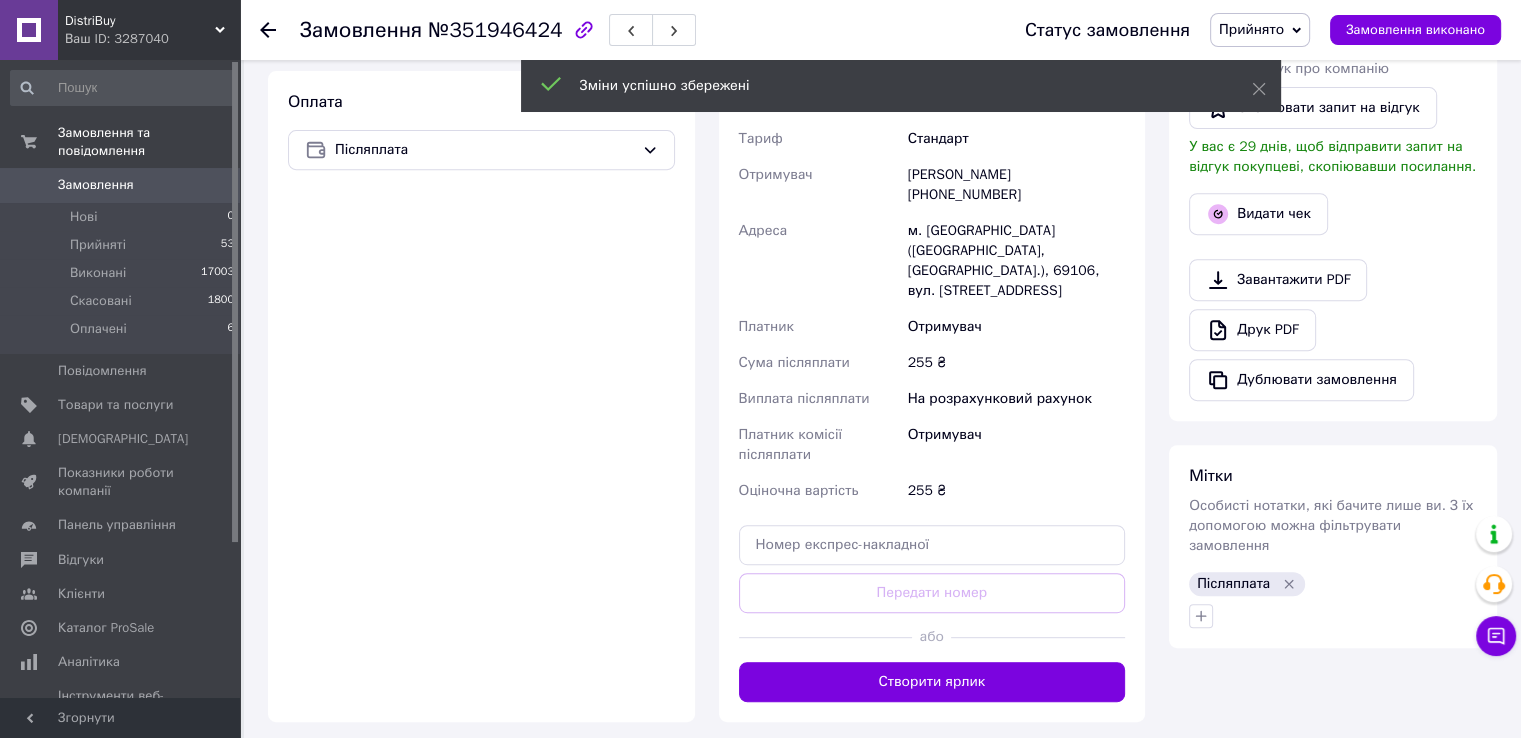 scroll, scrollTop: 800, scrollLeft: 0, axis: vertical 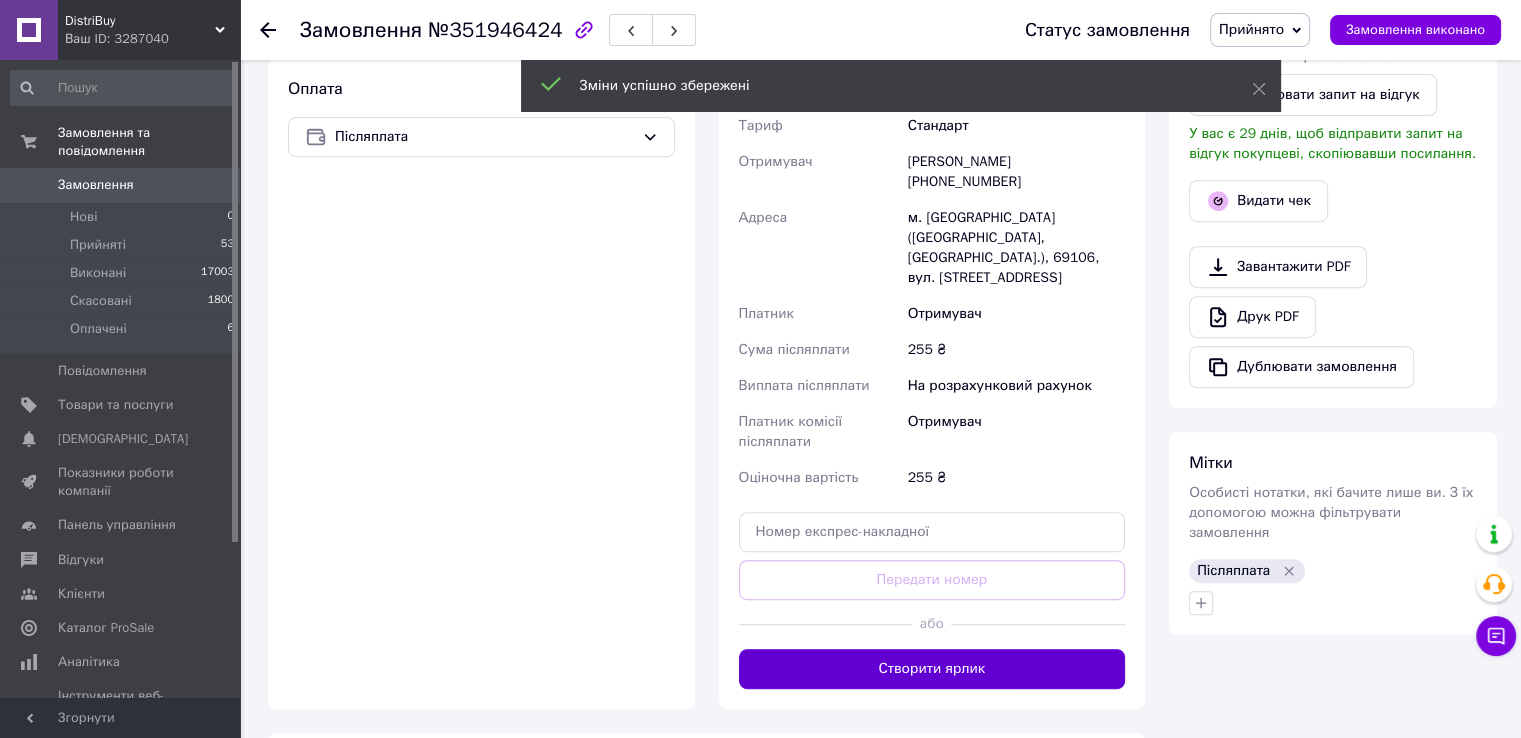 click on "Створити ярлик" at bounding box center (932, 669) 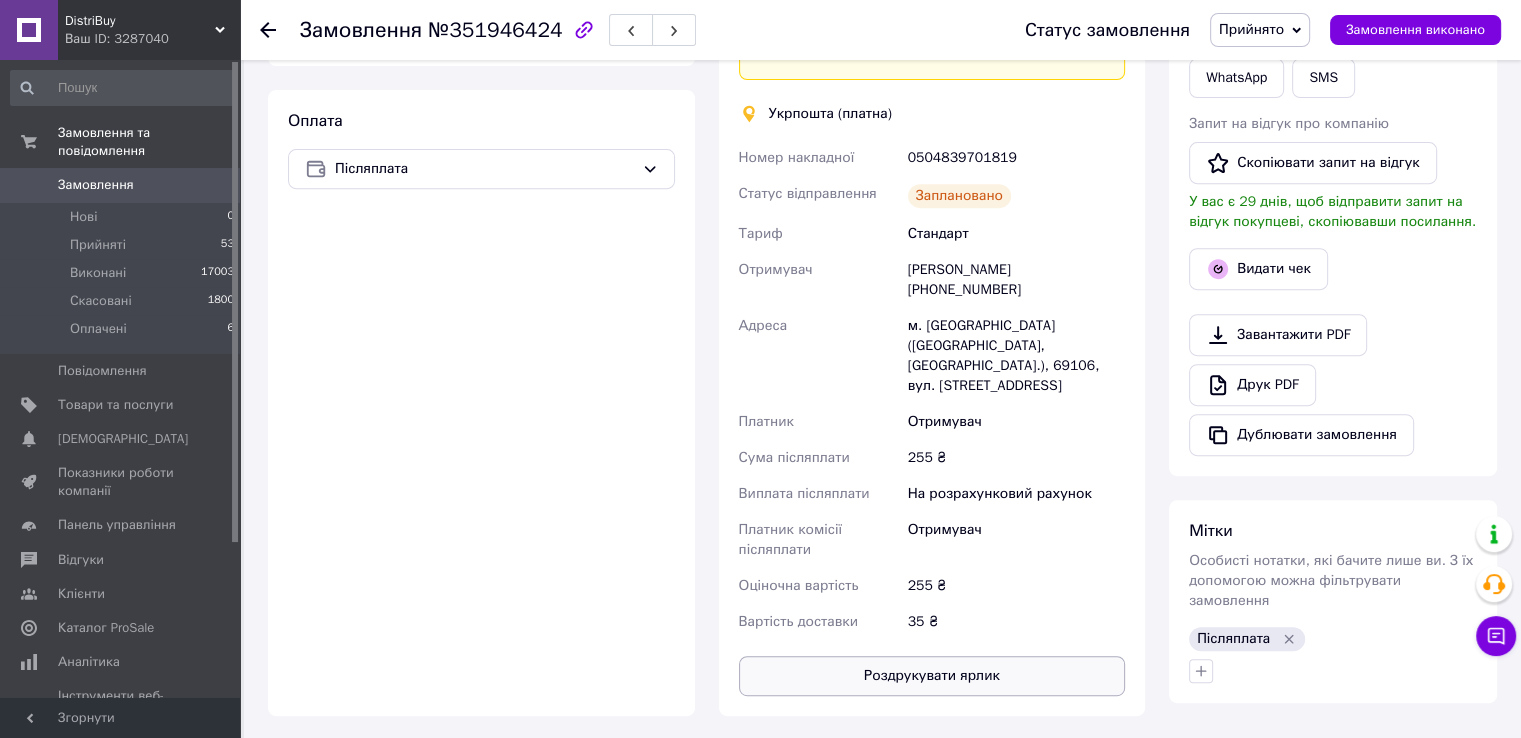 scroll, scrollTop: 800, scrollLeft: 0, axis: vertical 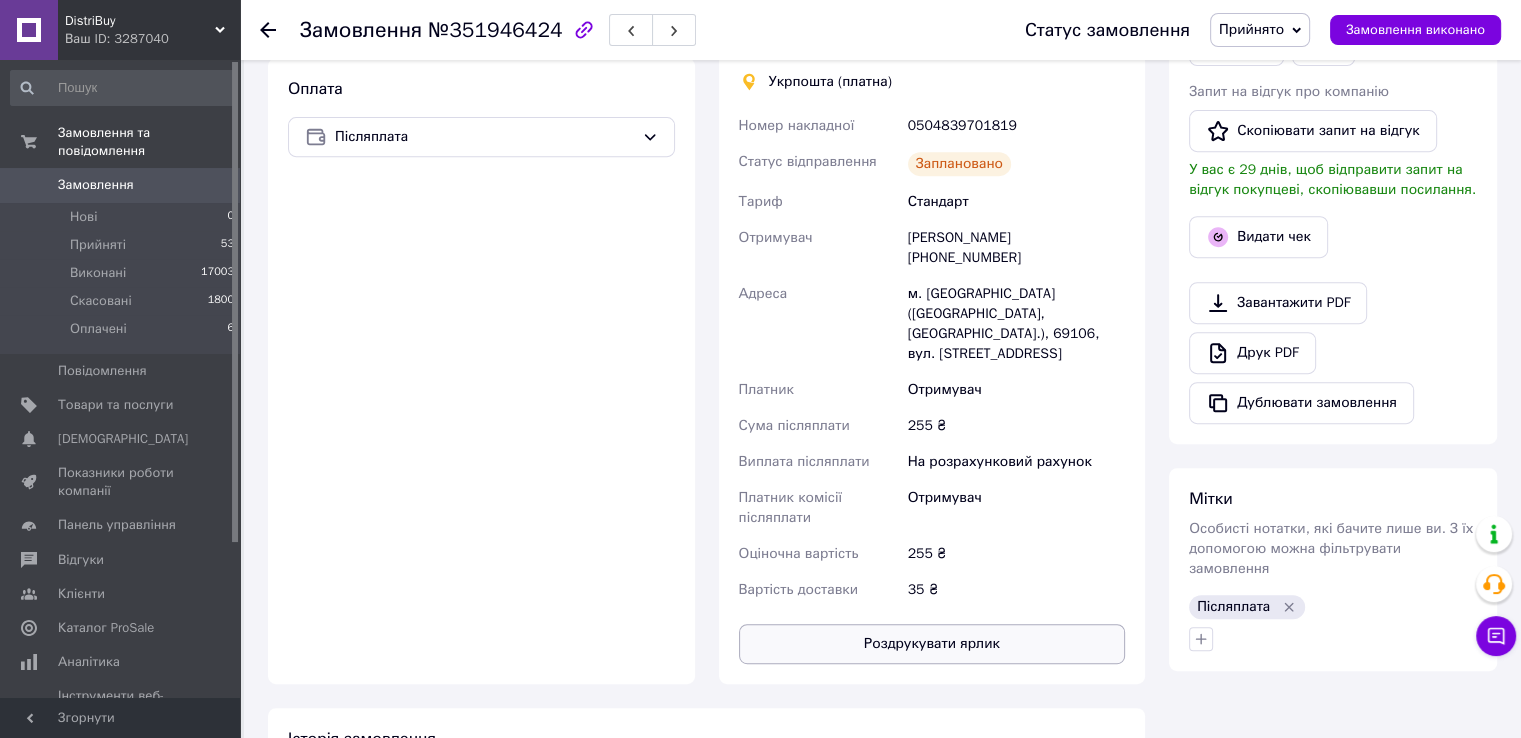click on "Роздрукувати ярлик" at bounding box center [932, 644] 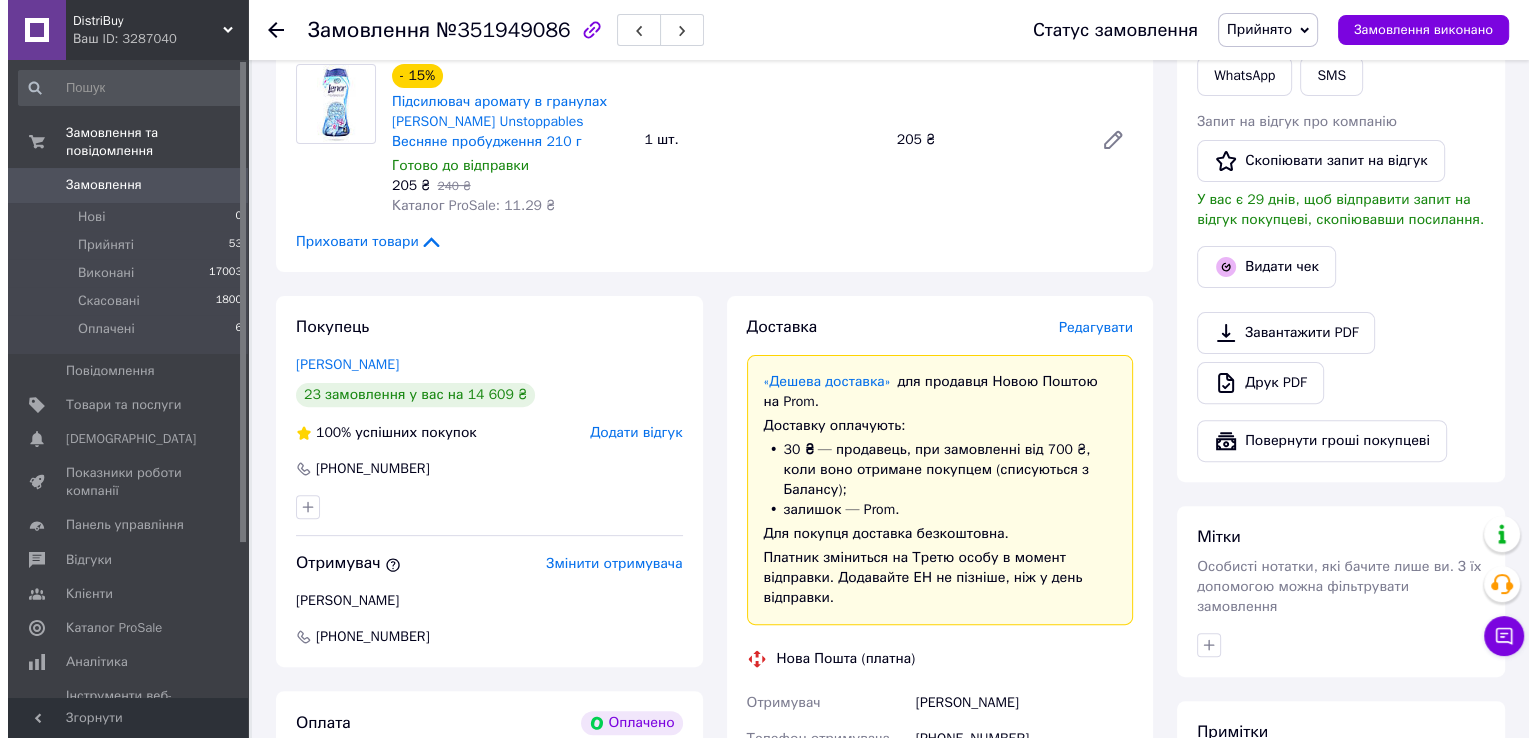 scroll, scrollTop: 600, scrollLeft: 0, axis: vertical 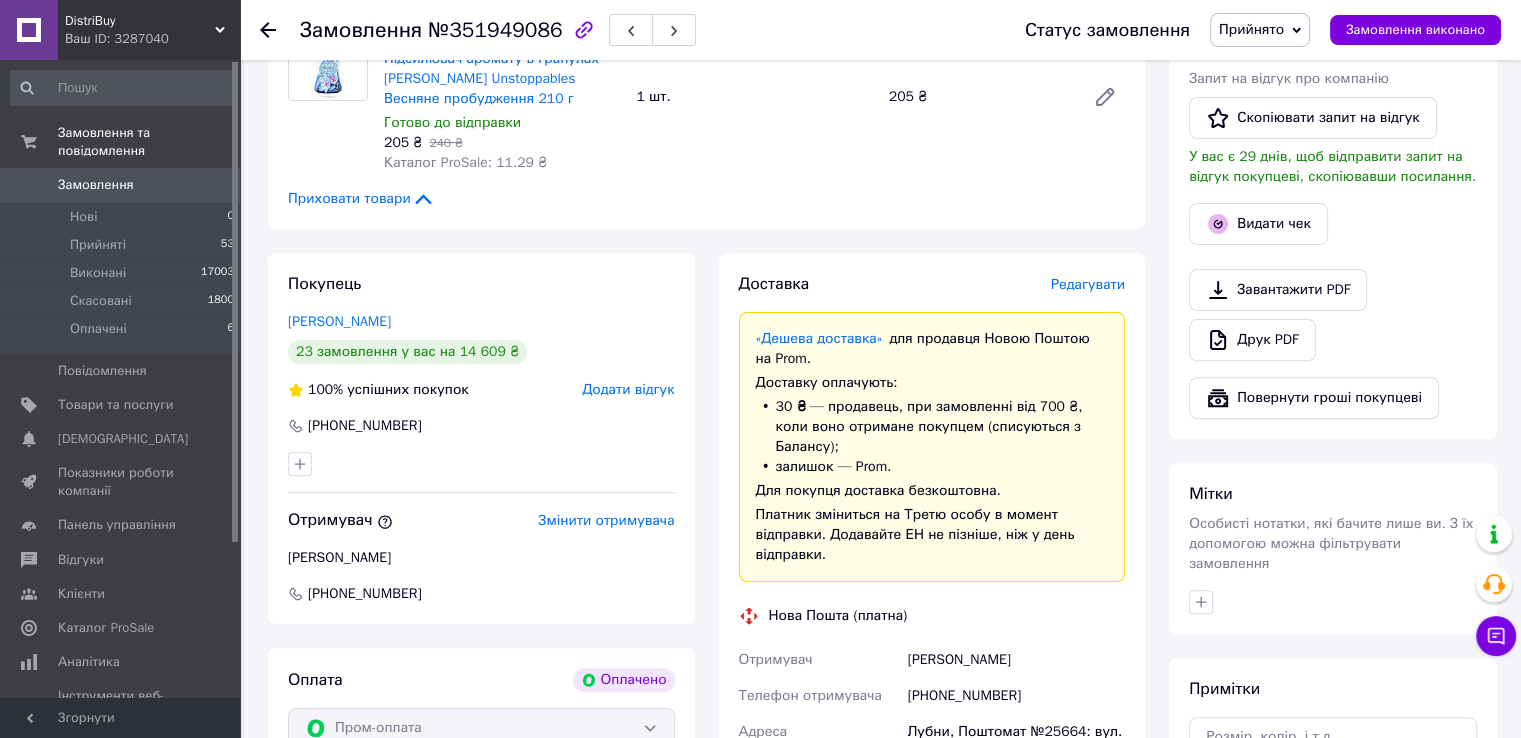 click on "Редагувати" at bounding box center (1088, 284) 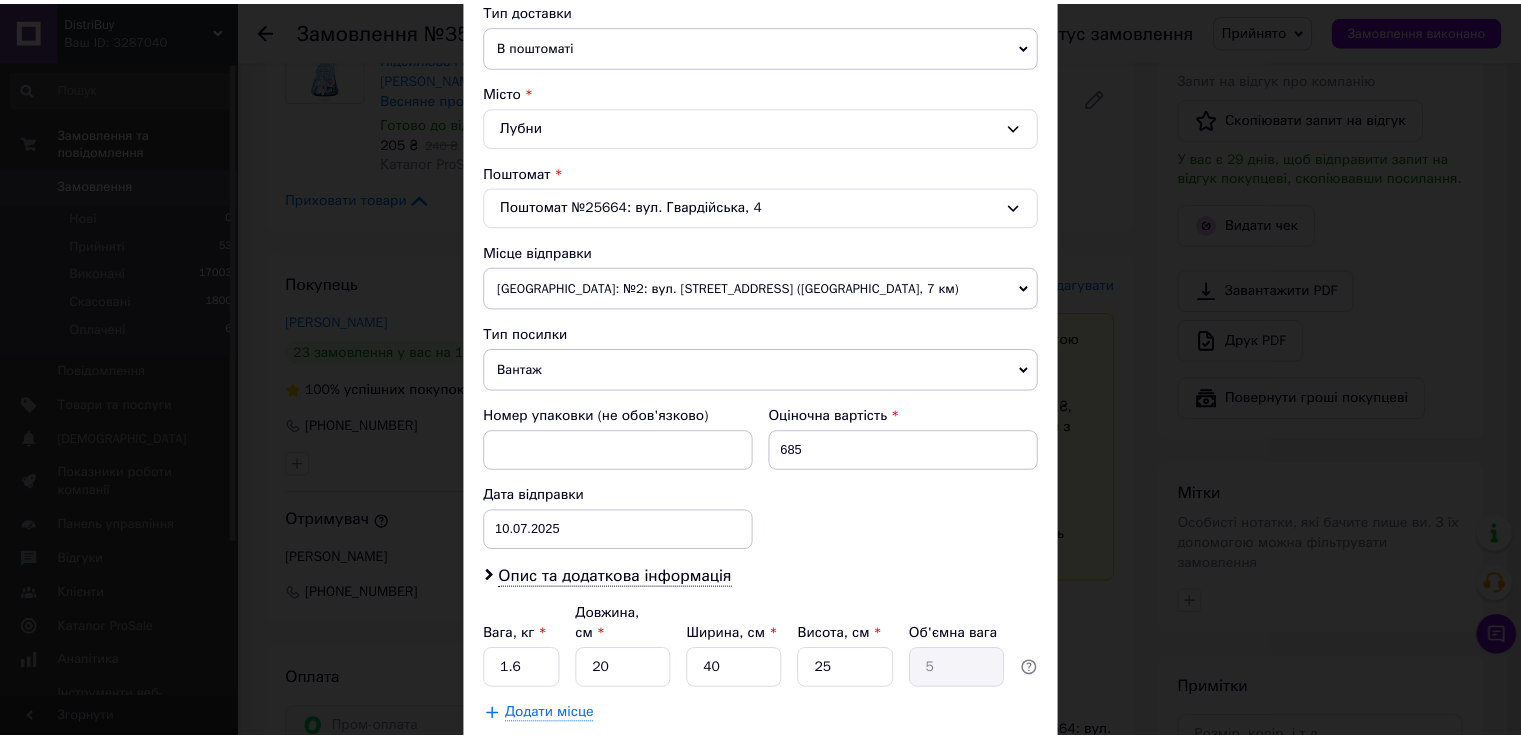 scroll, scrollTop: 584, scrollLeft: 0, axis: vertical 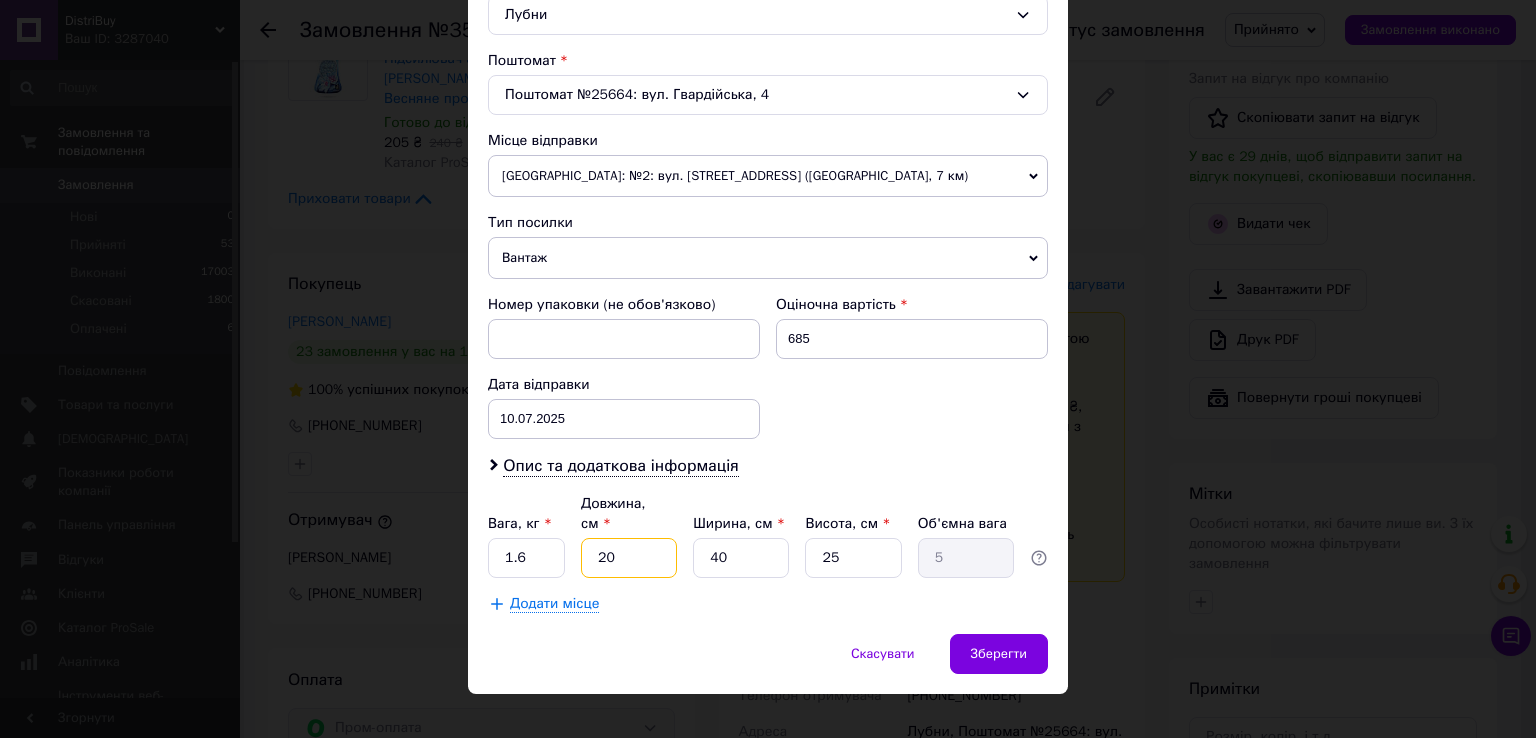 click on "20" at bounding box center (629, 558) 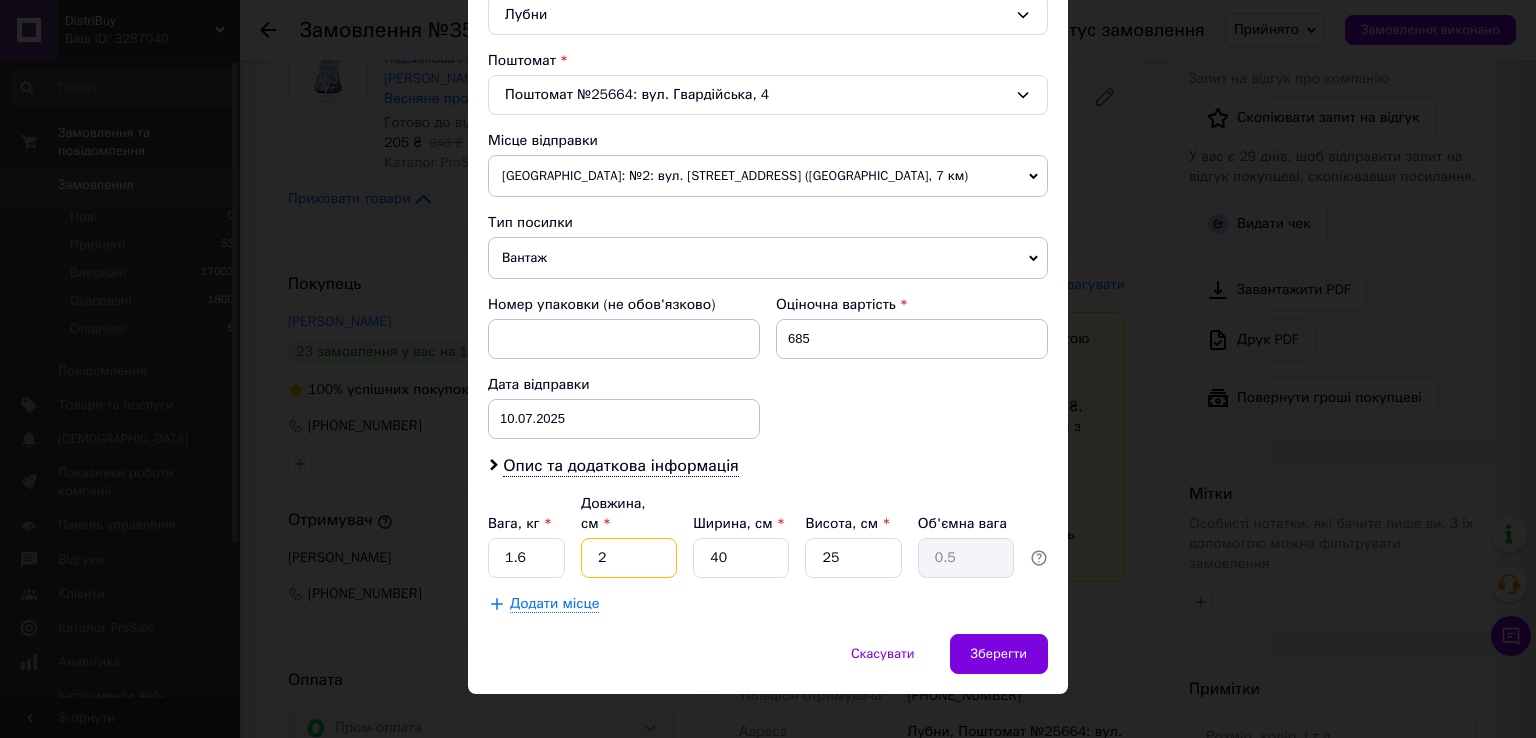 type on "27" 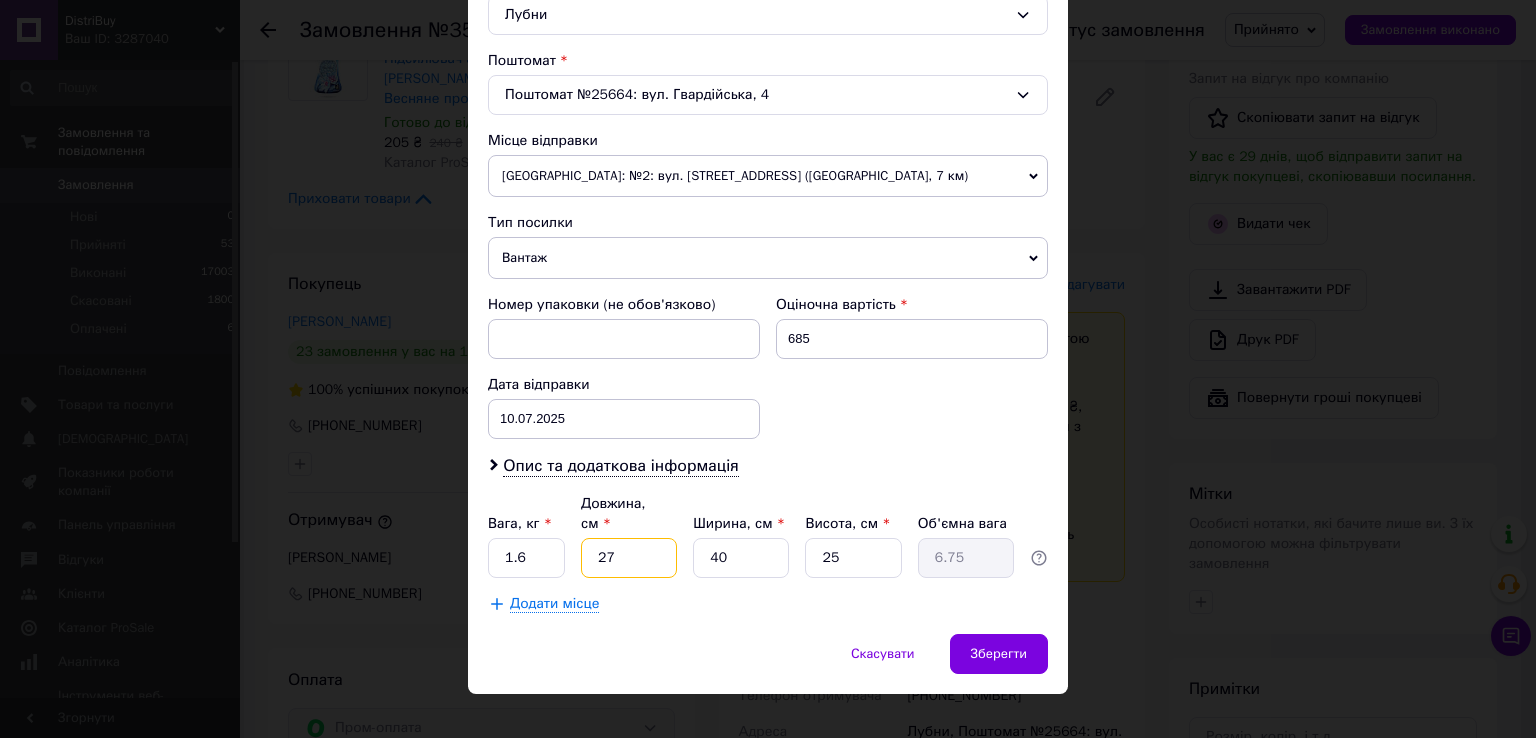 type on "27" 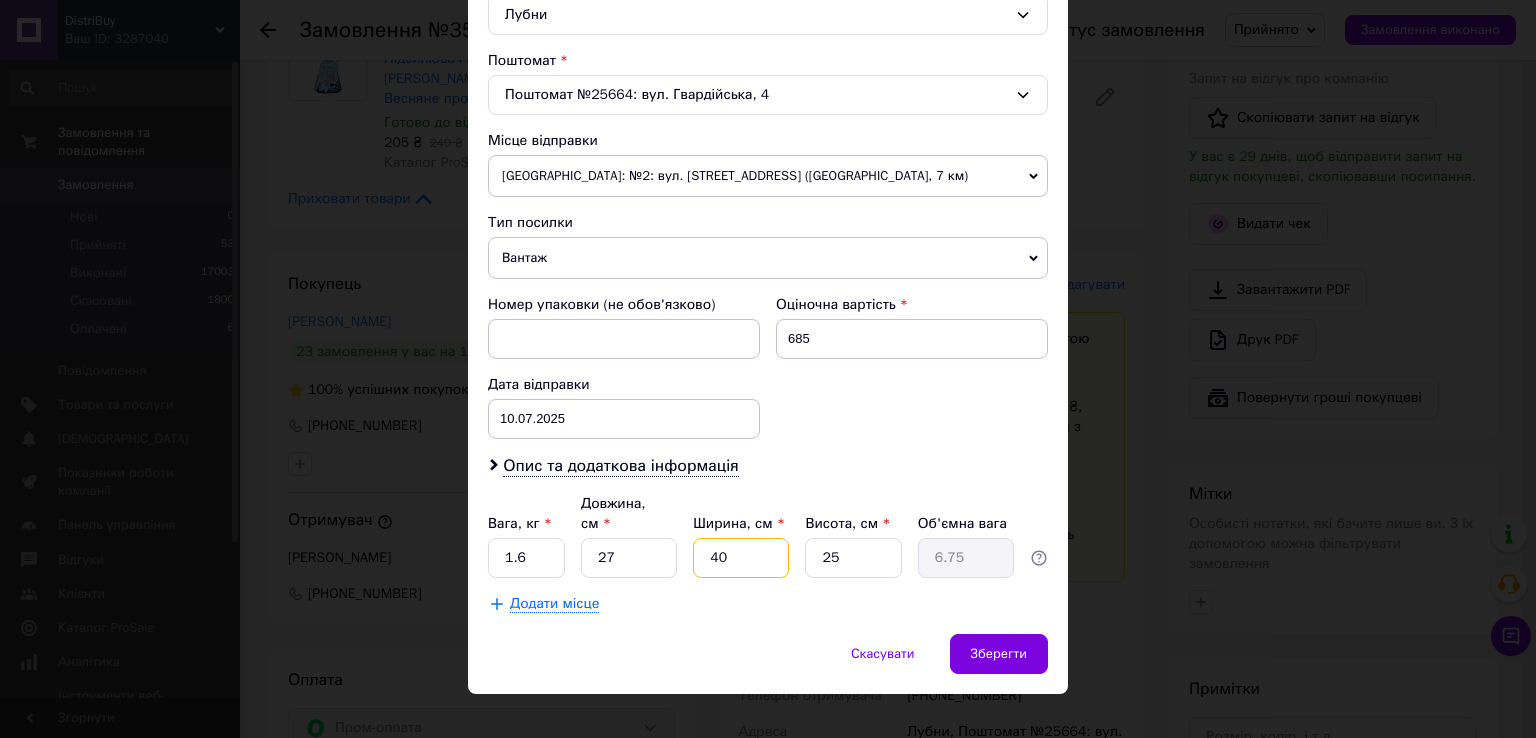 click on "40" at bounding box center [741, 558] 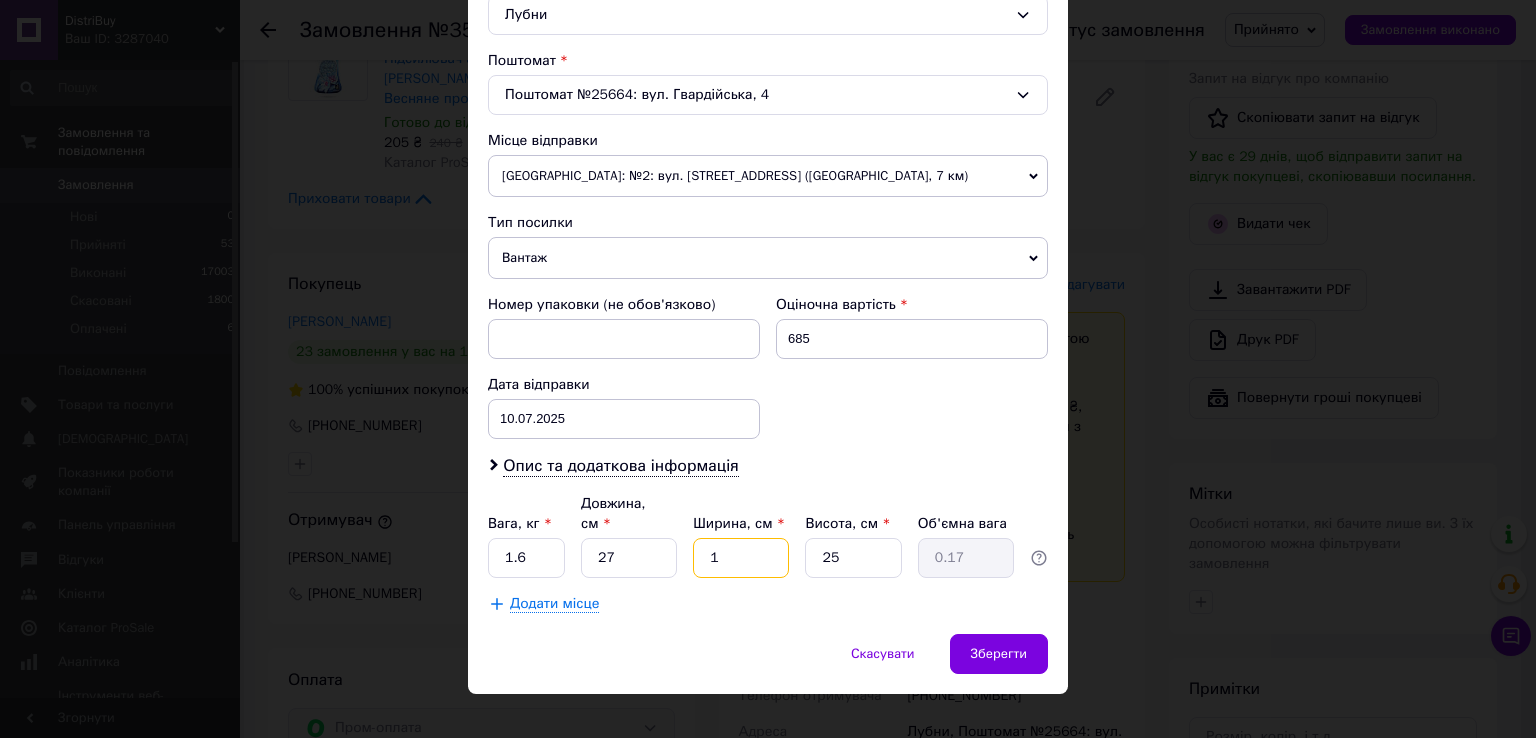 type on "15" 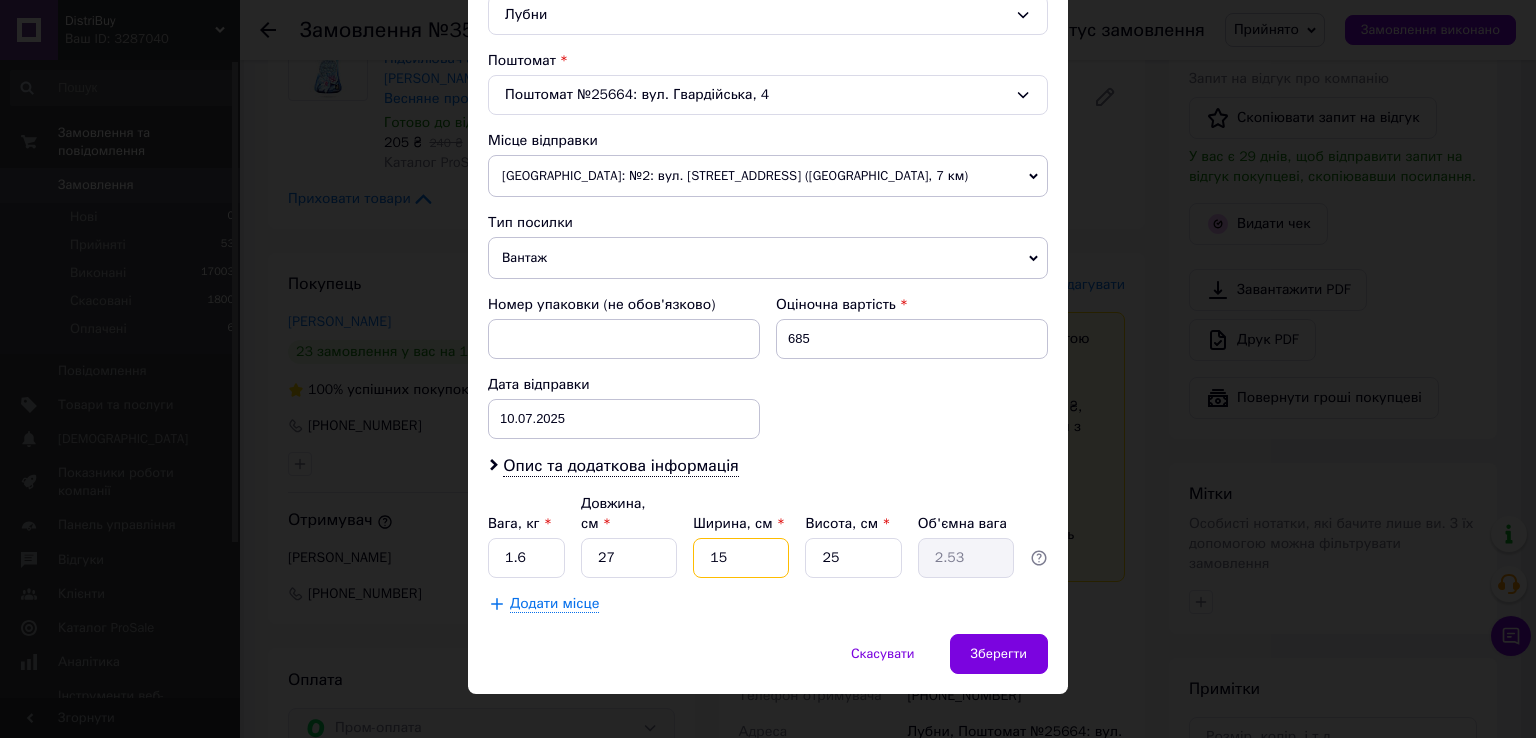 type on "15" 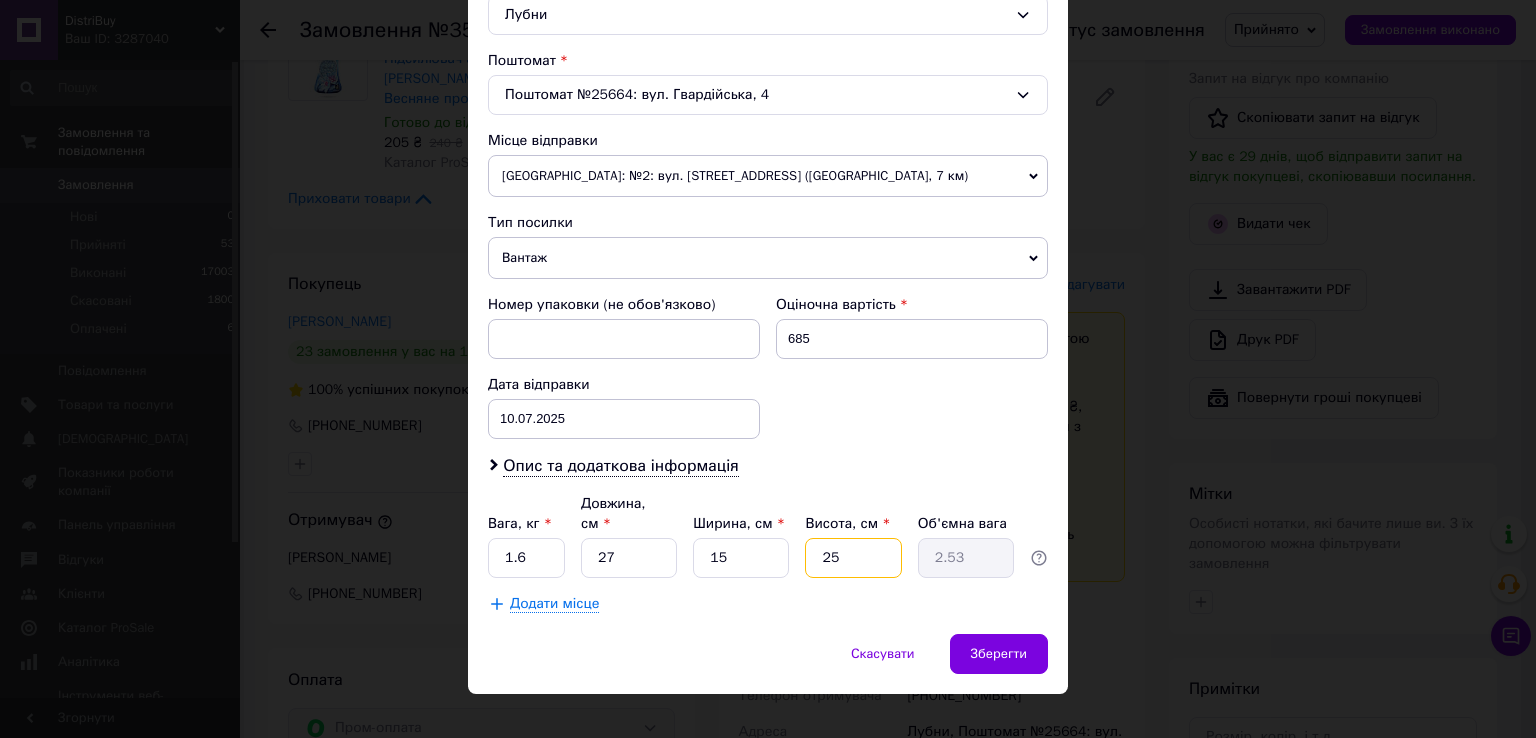 click on "25" at bounding box center [853, 558] 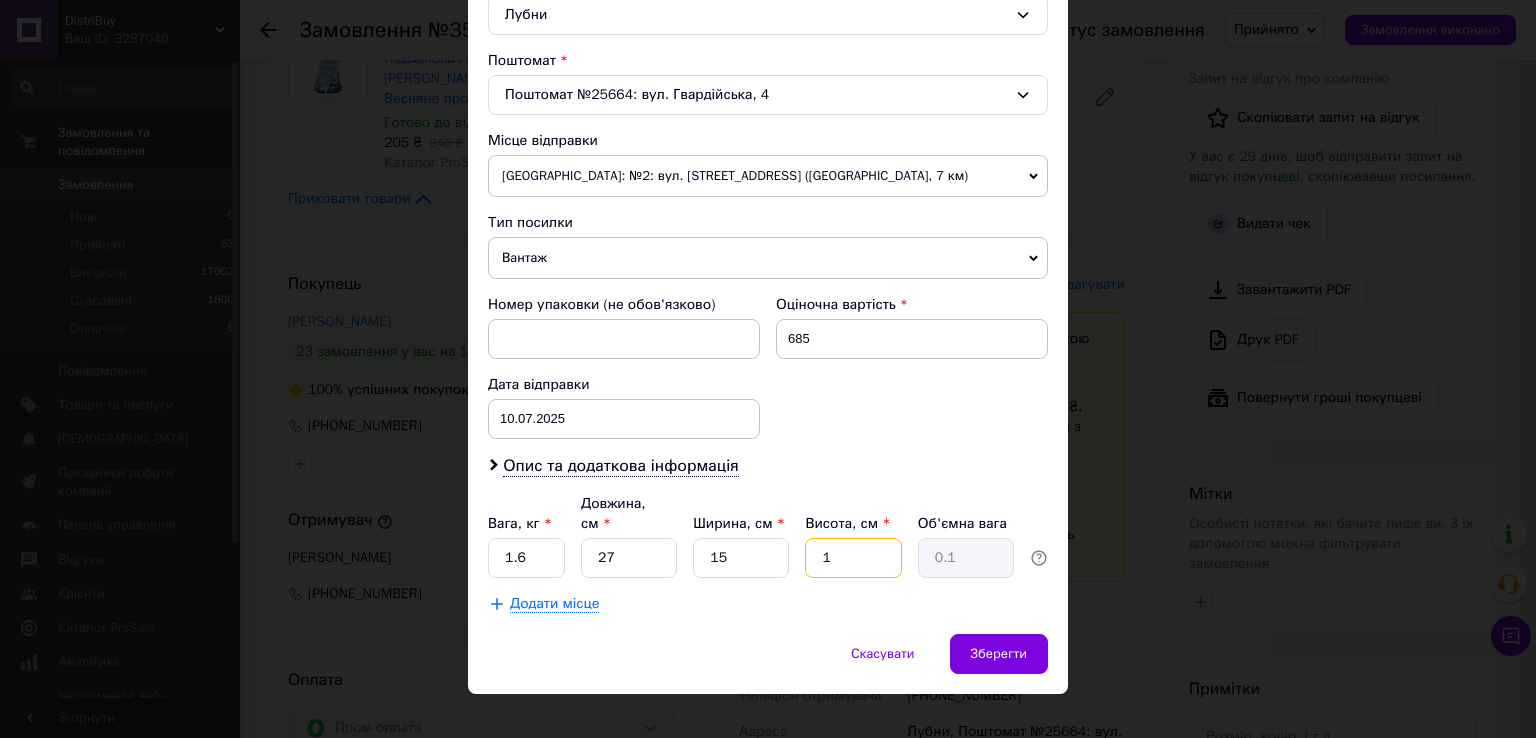 type on "13" 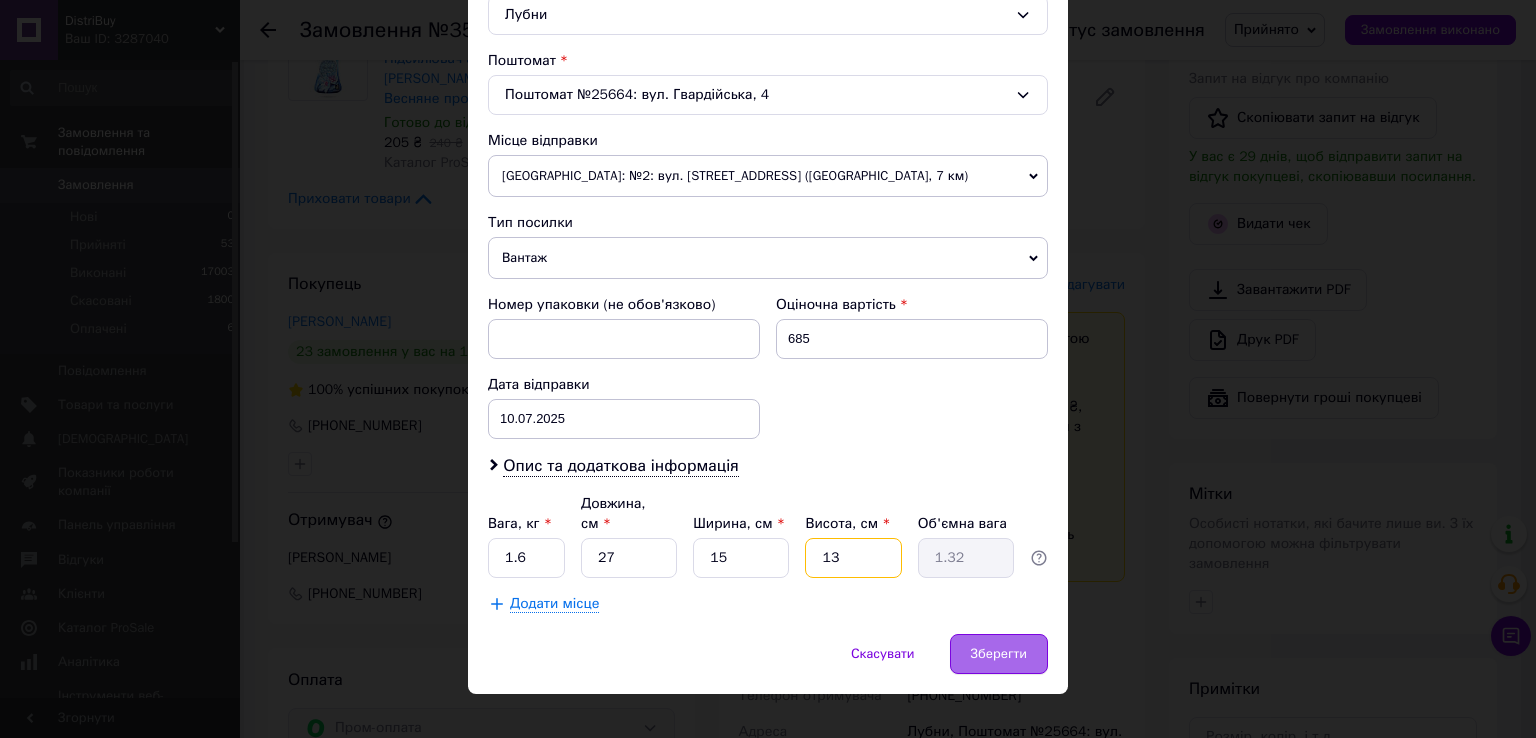 type on "13" 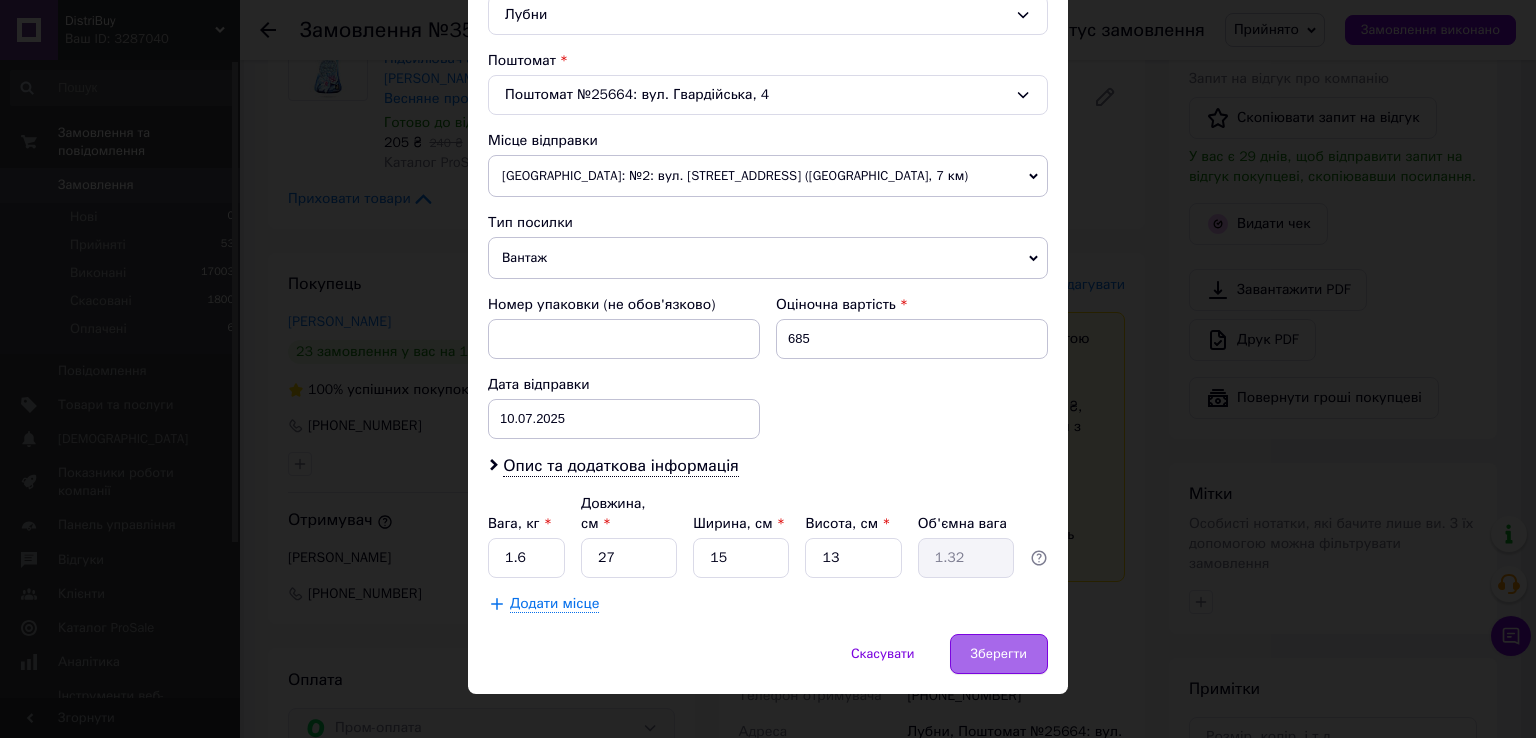 click on "Зберегти" at bounding box center [999, 654] 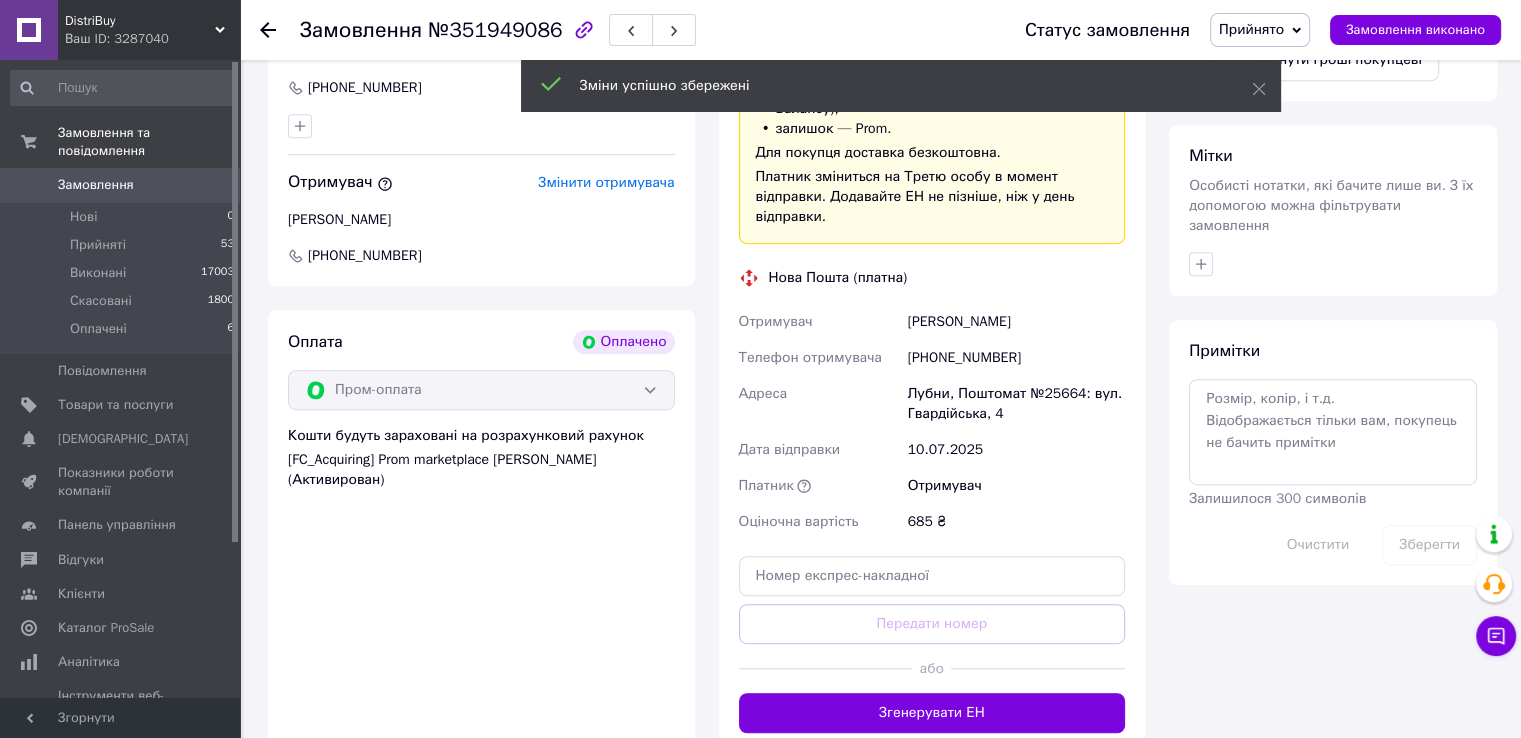 scroll, scrollTop: 1100, scrollLeft: 0, axis: vertical 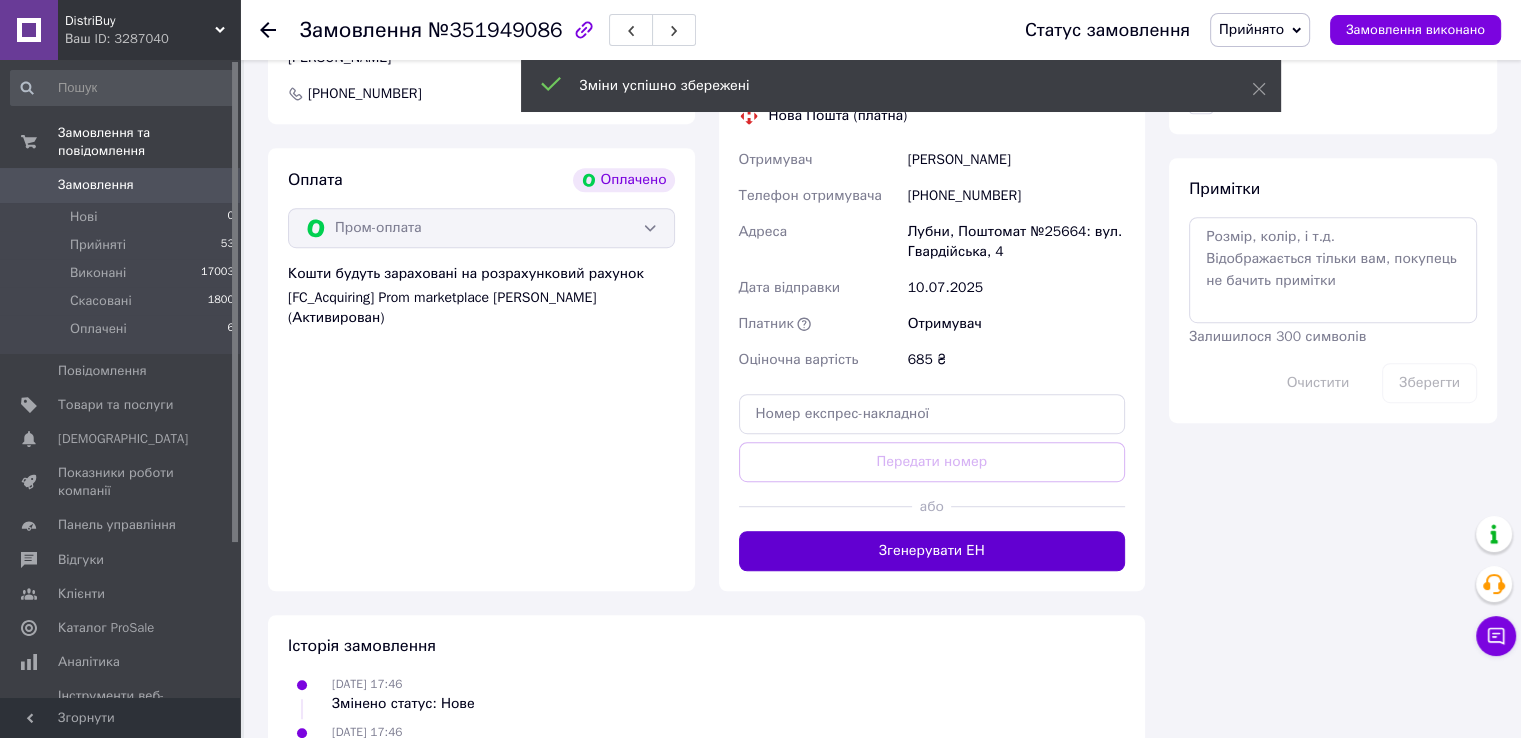 click on "Згенерувати ЕН" at bounding box center (932, 551) 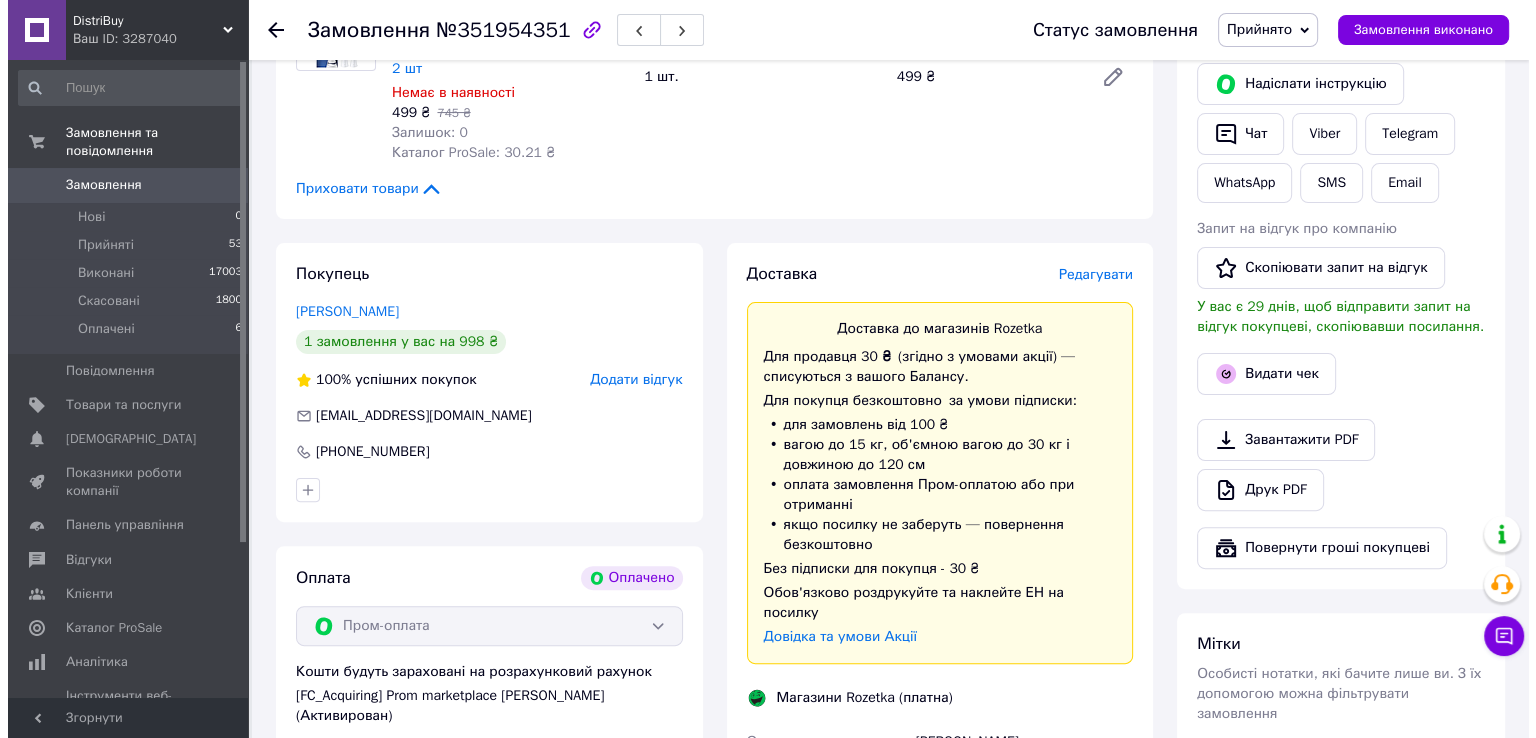 scroll, scrollTop: 500, scrollLeft: 0, axis: vertical 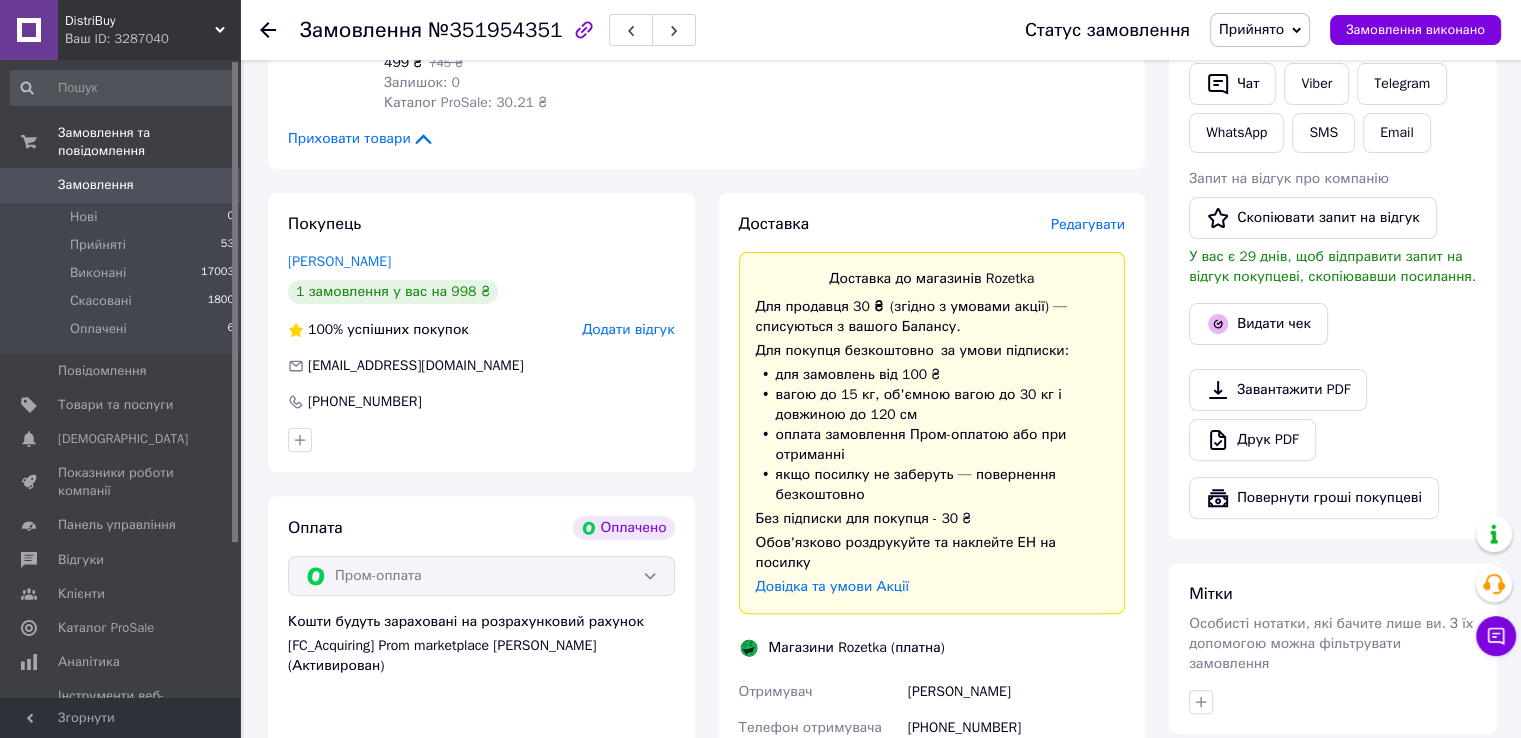 click on "Редагувати" at bounding box center (1088, 224) 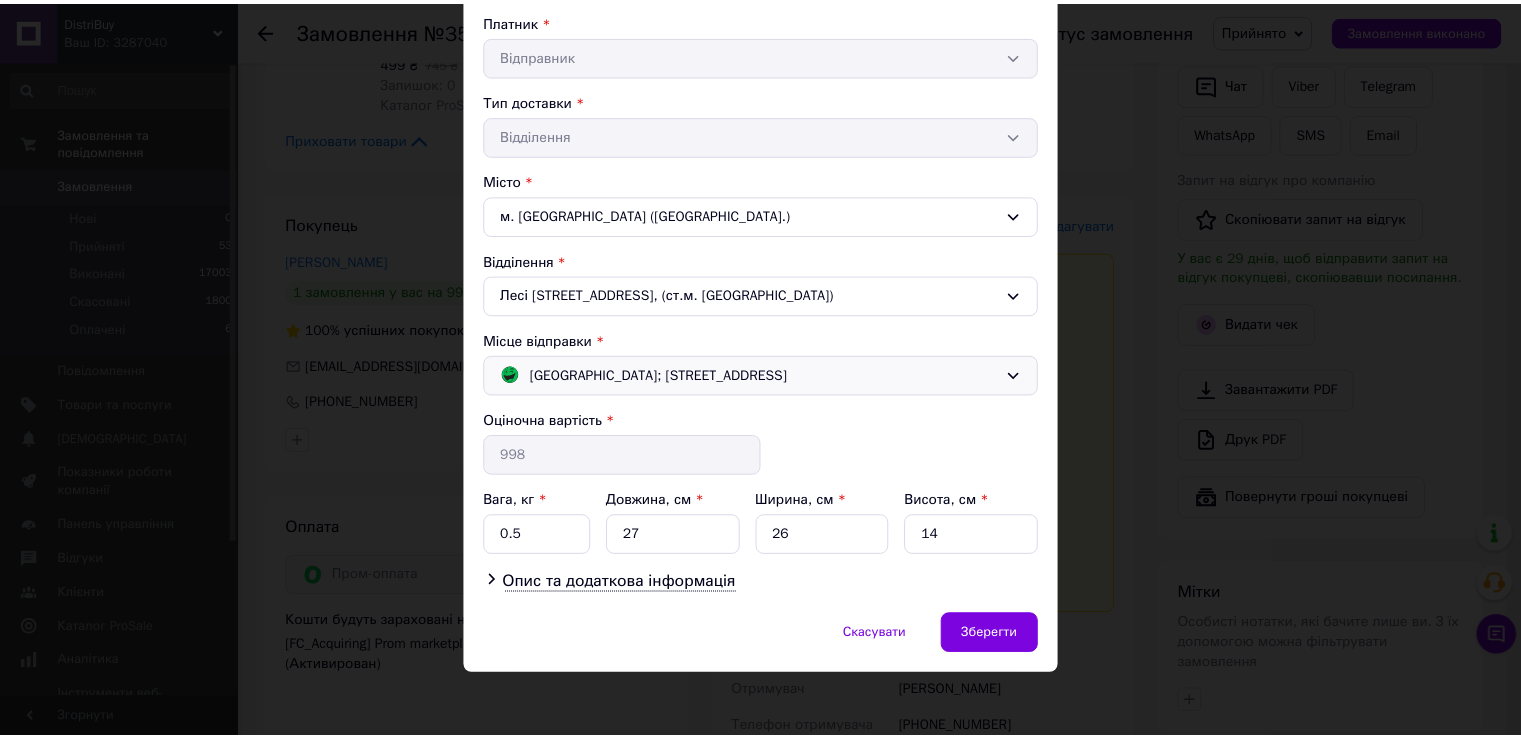 scroll, scrollTop: 381, scrollLeft: 0, axis: vertical 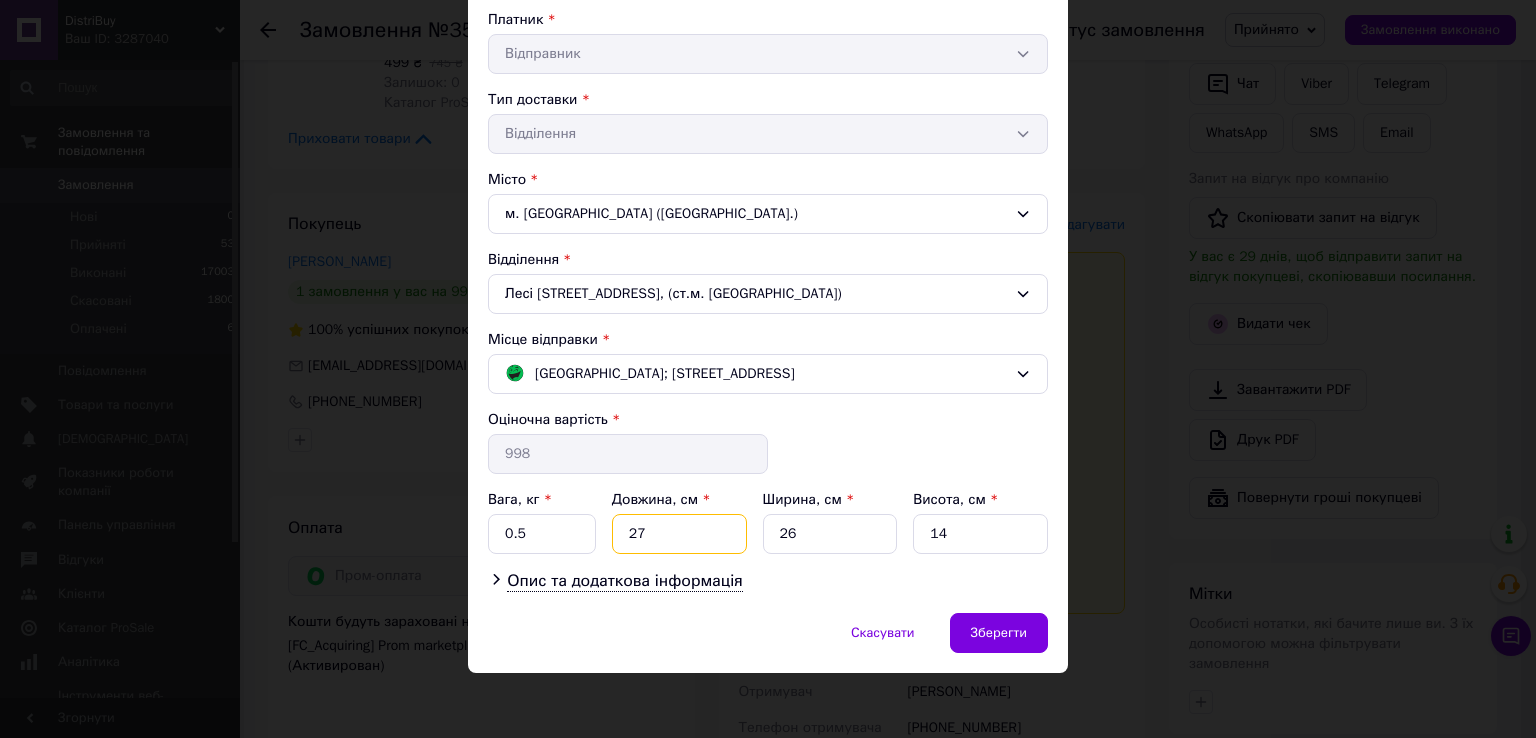 click on "27" at bounding box center [679, 534] 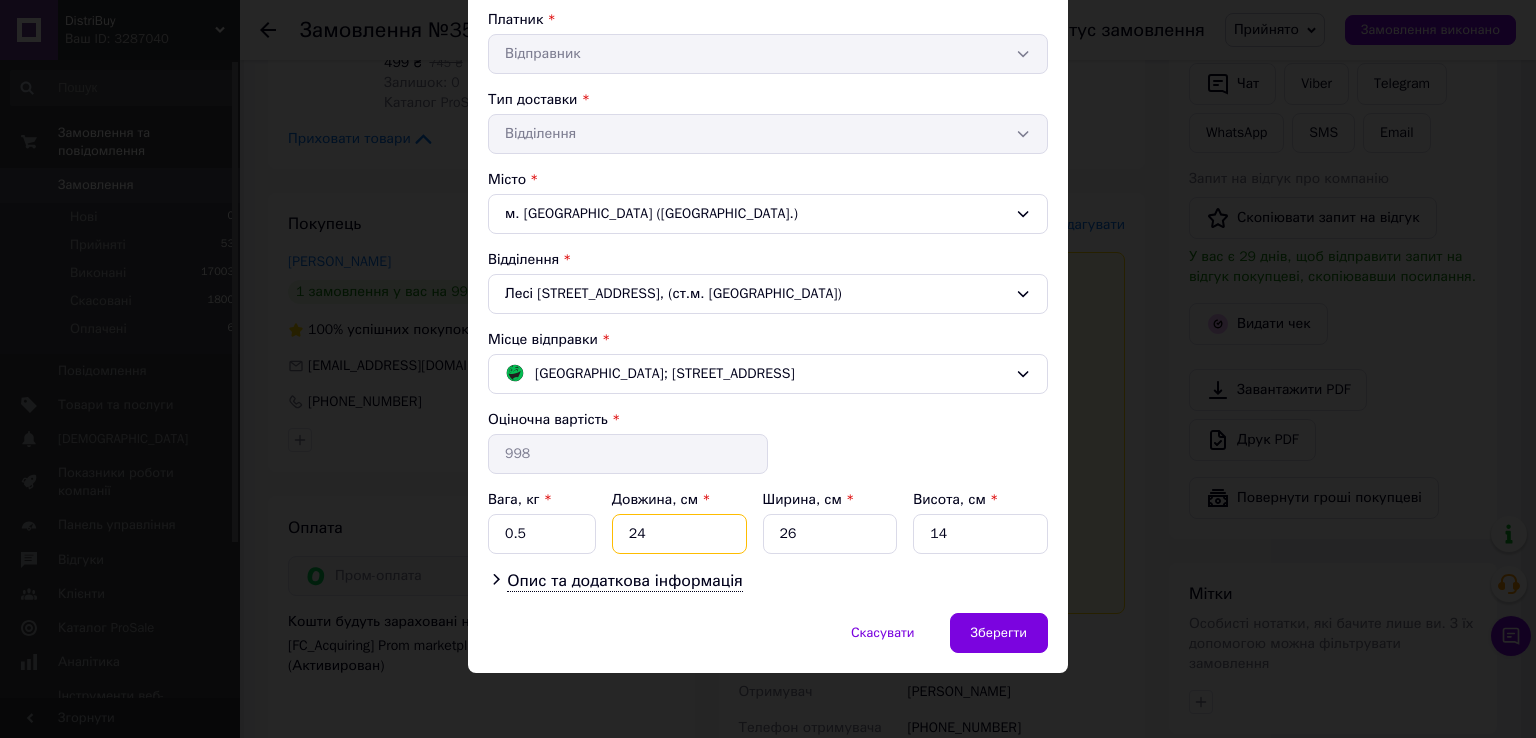 type on "24" 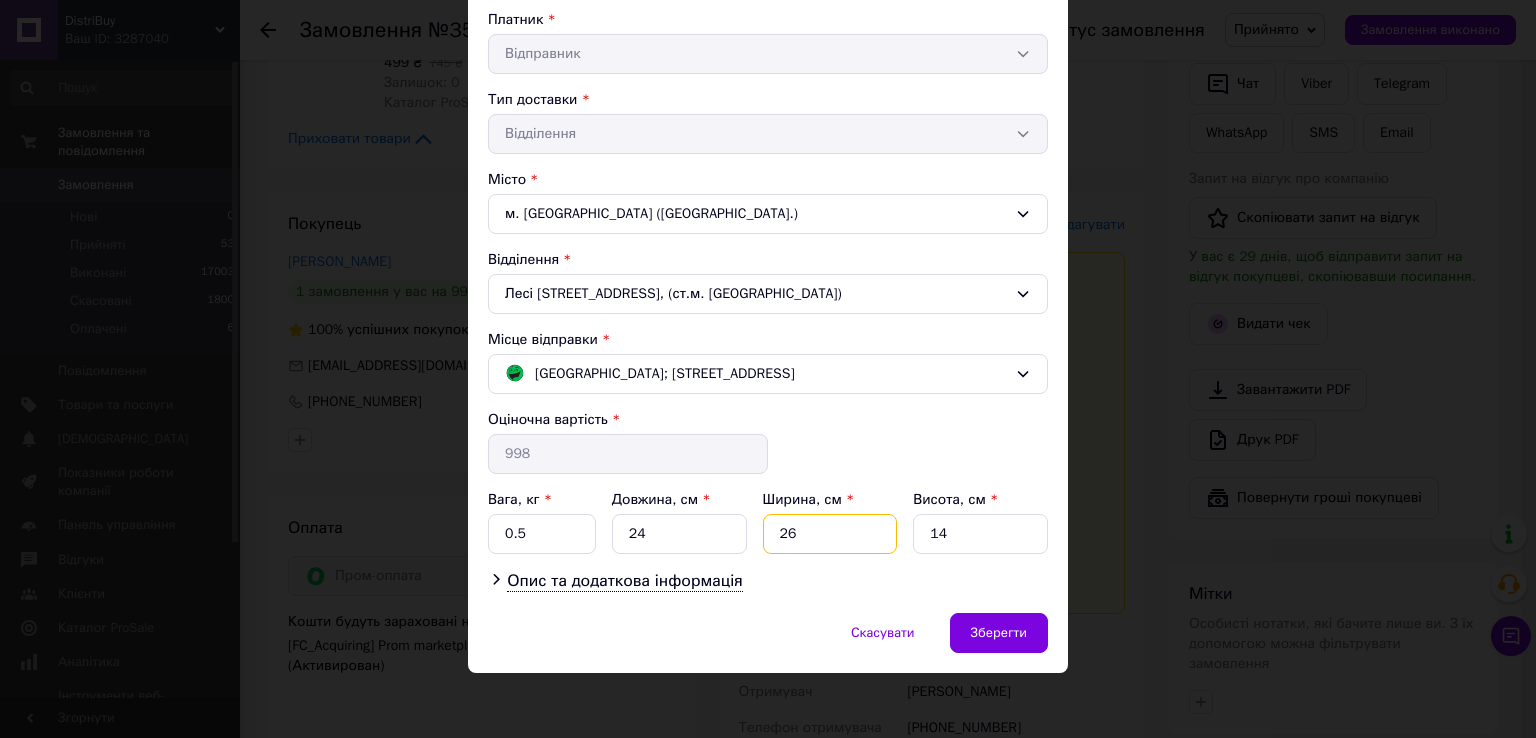 click on "26" at bounding box center (830, 534) 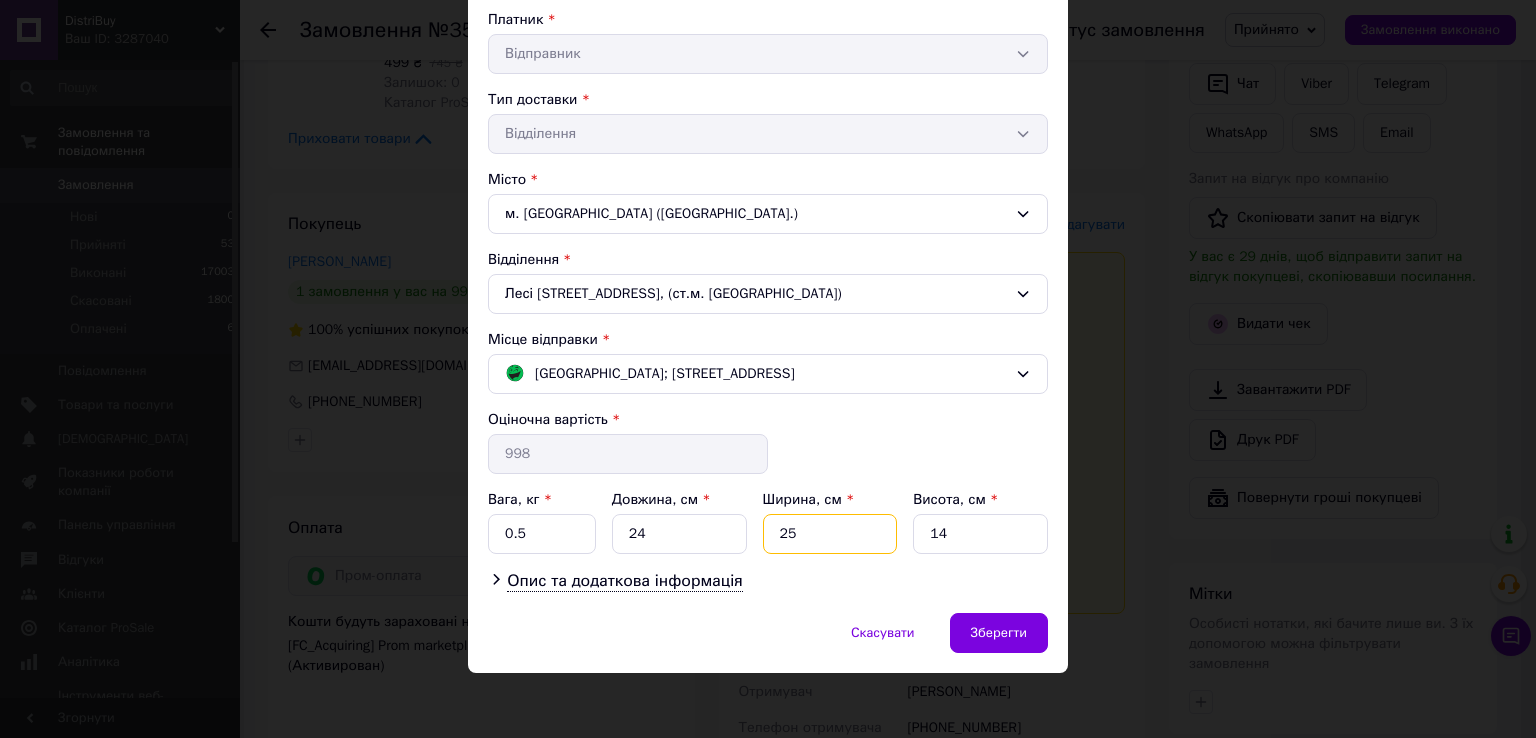 type on "25" 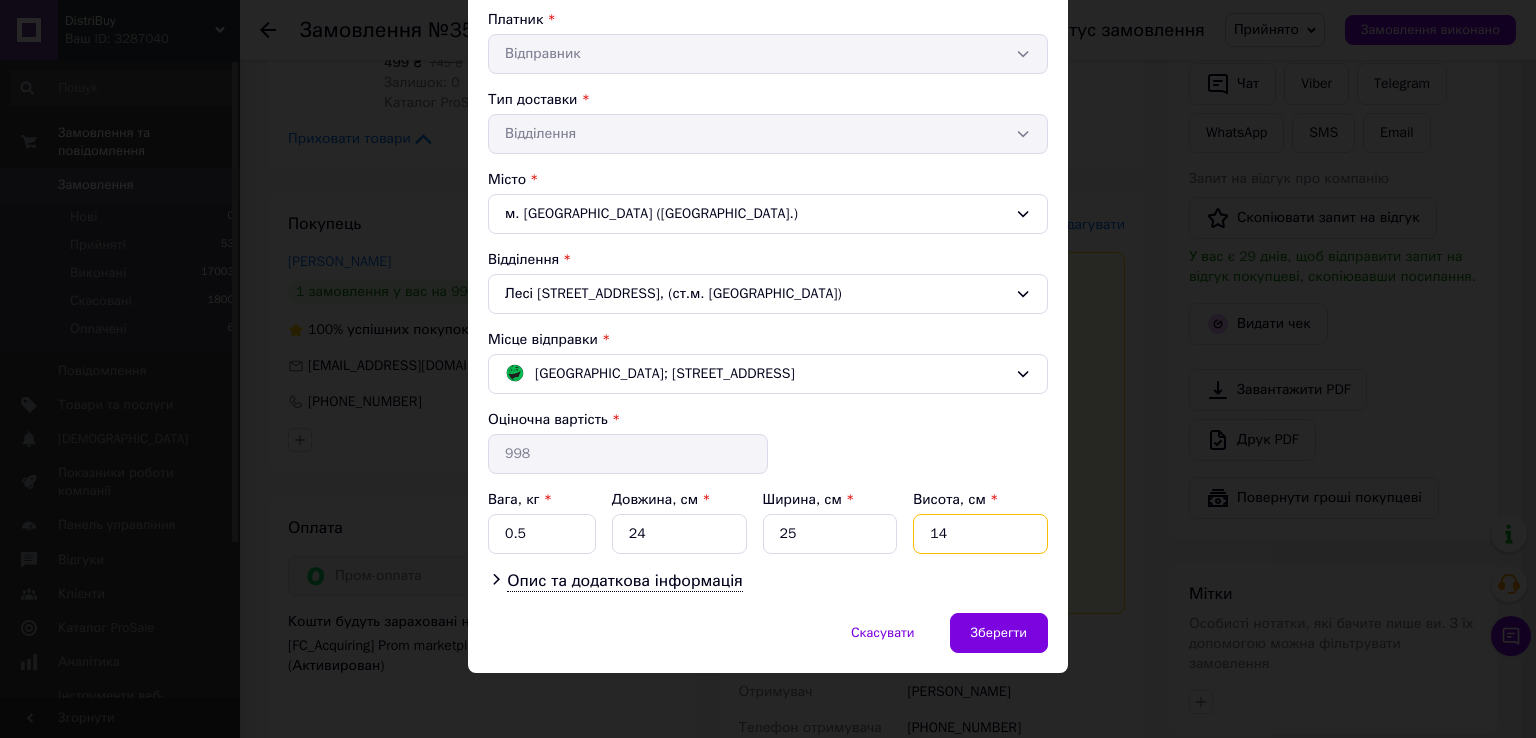 click on "14" at bounding box center (980, 534) 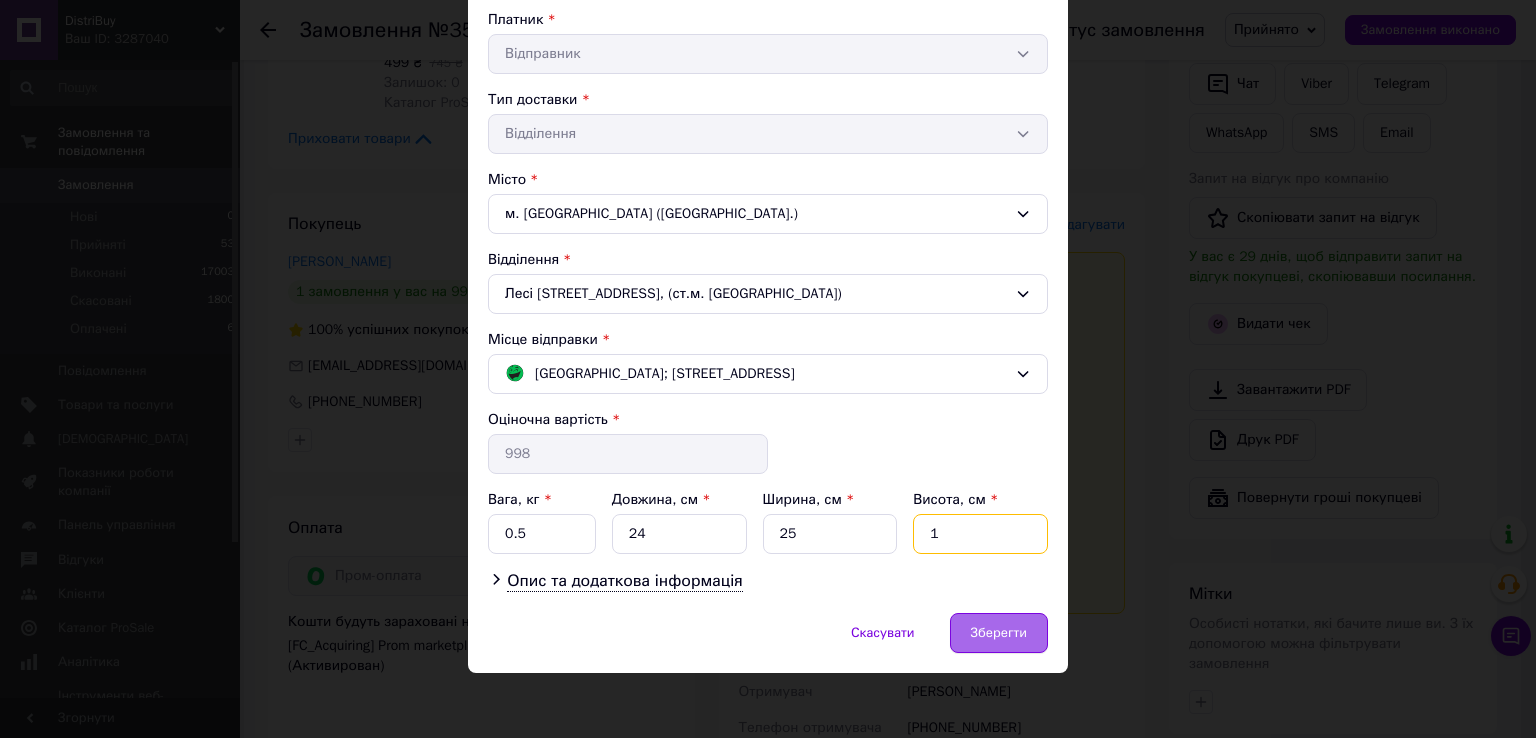 type on "1" 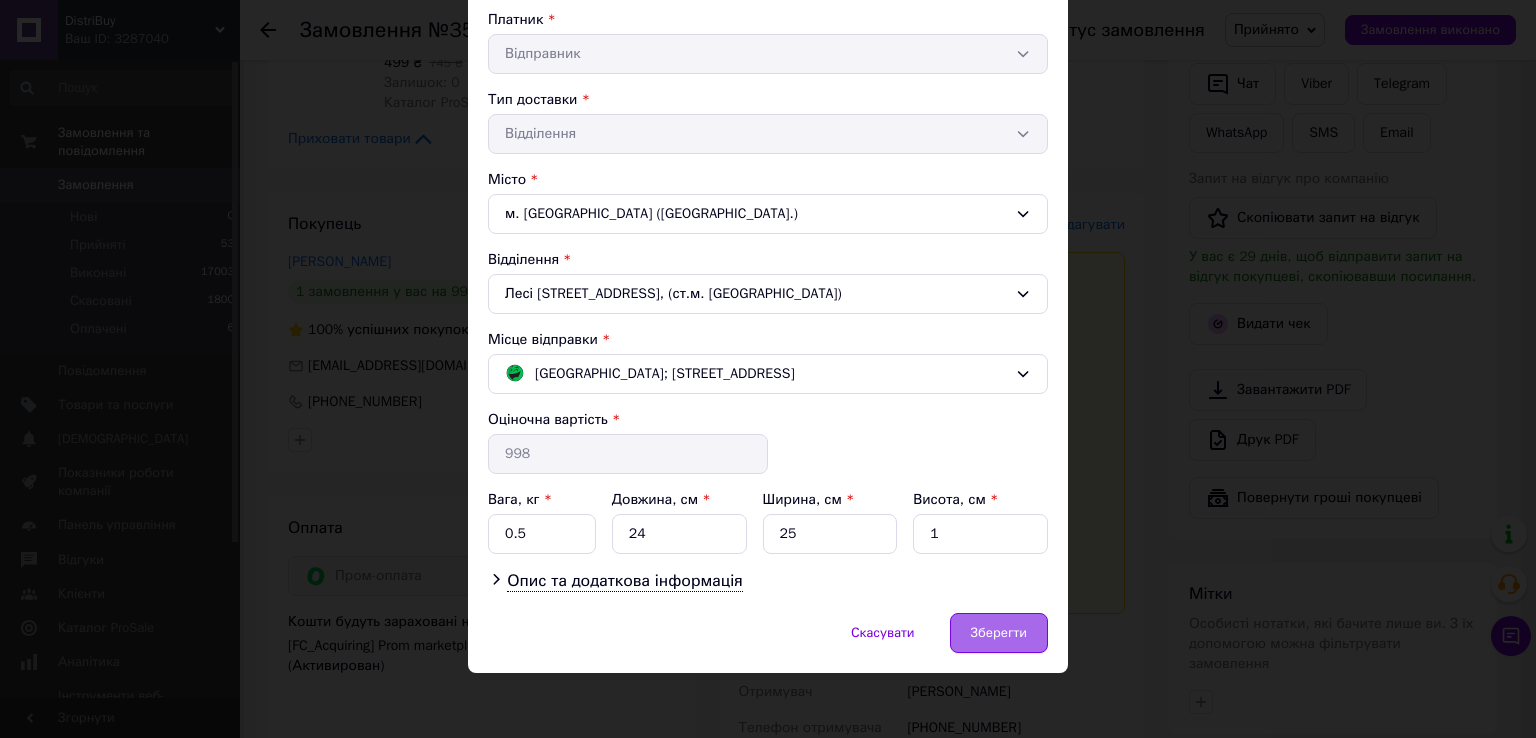 click on "Зберегти" at bounding box center [999, 633] 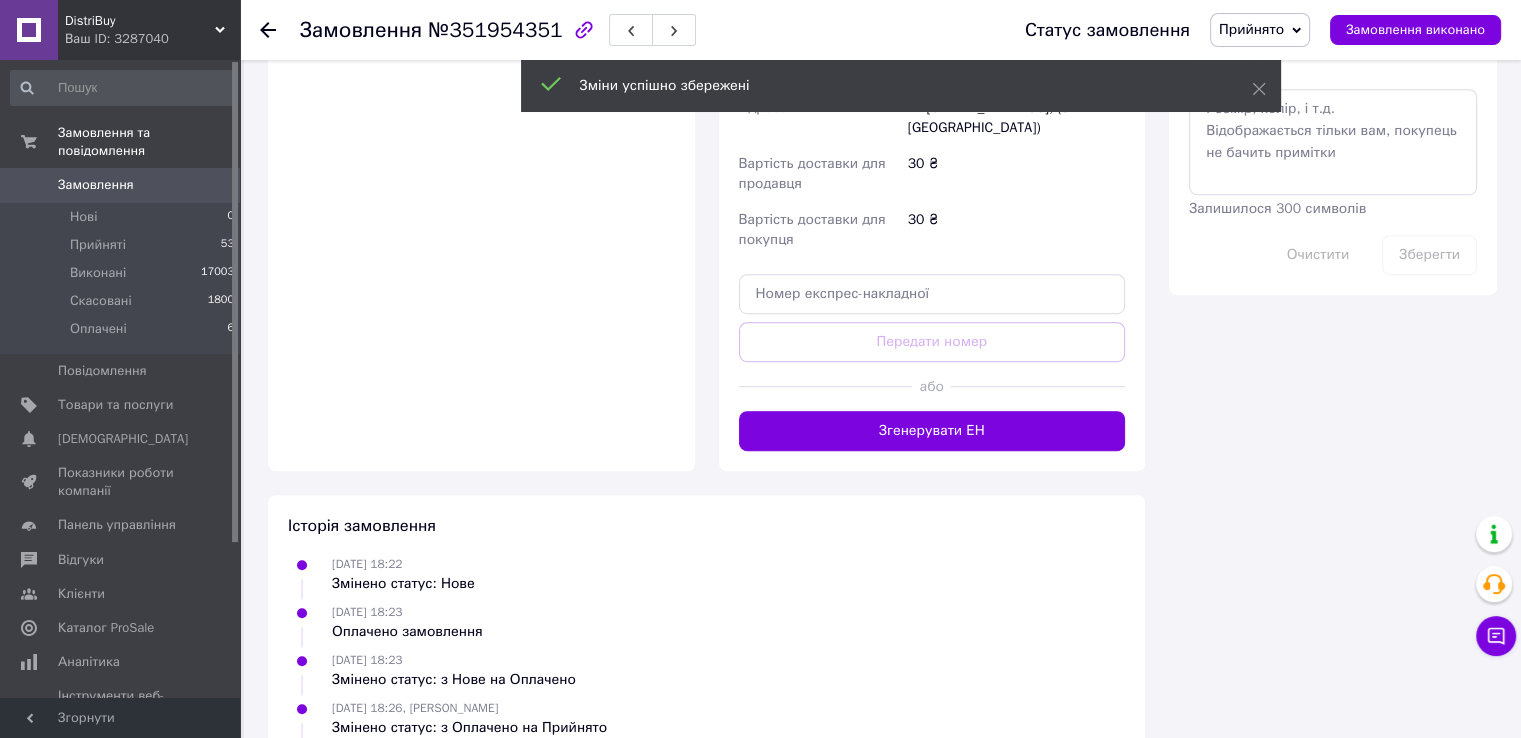 scroll, scrollTop: 1200, scrollLeft: 0, axis: vertical 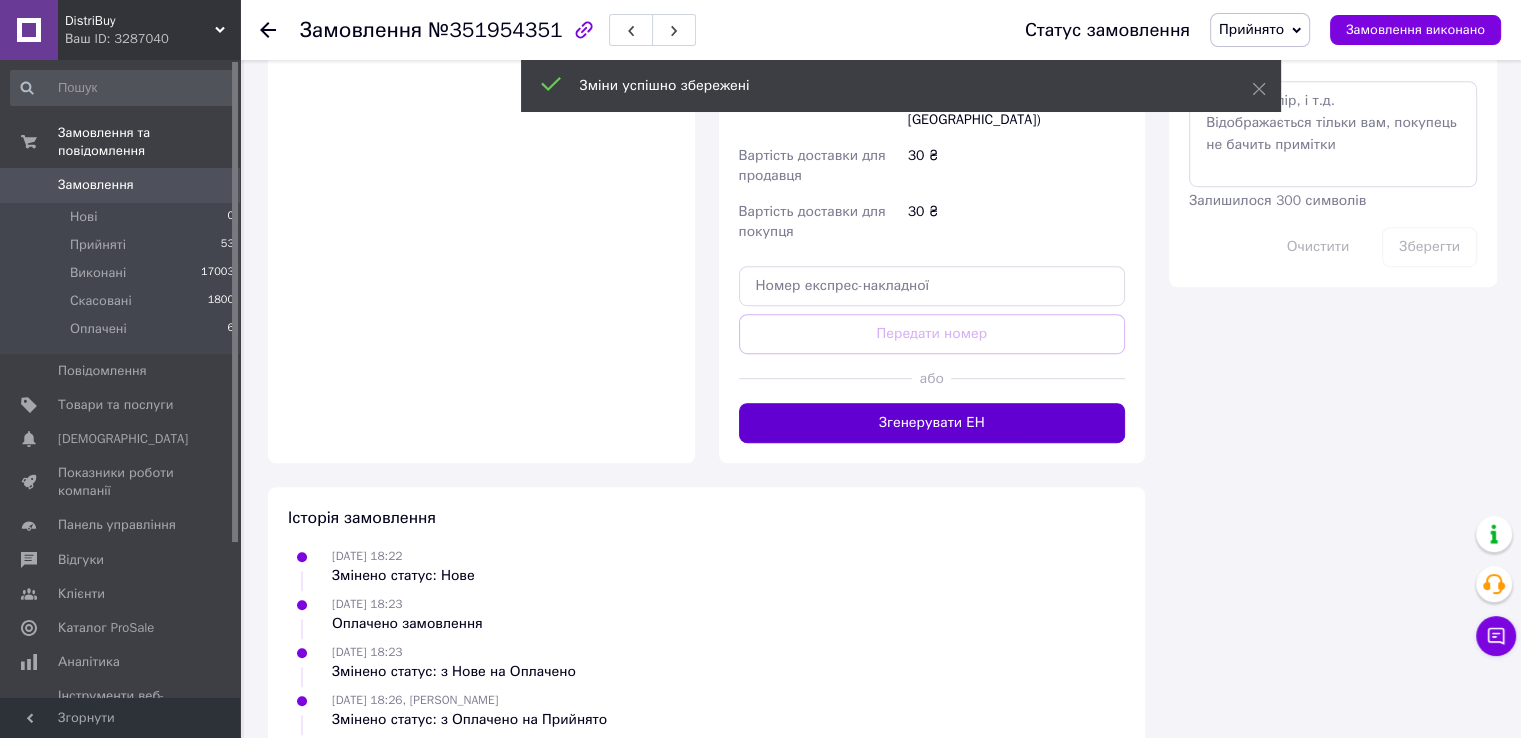click on "Згенерувати ЕН" at bounding box center [932, 423] 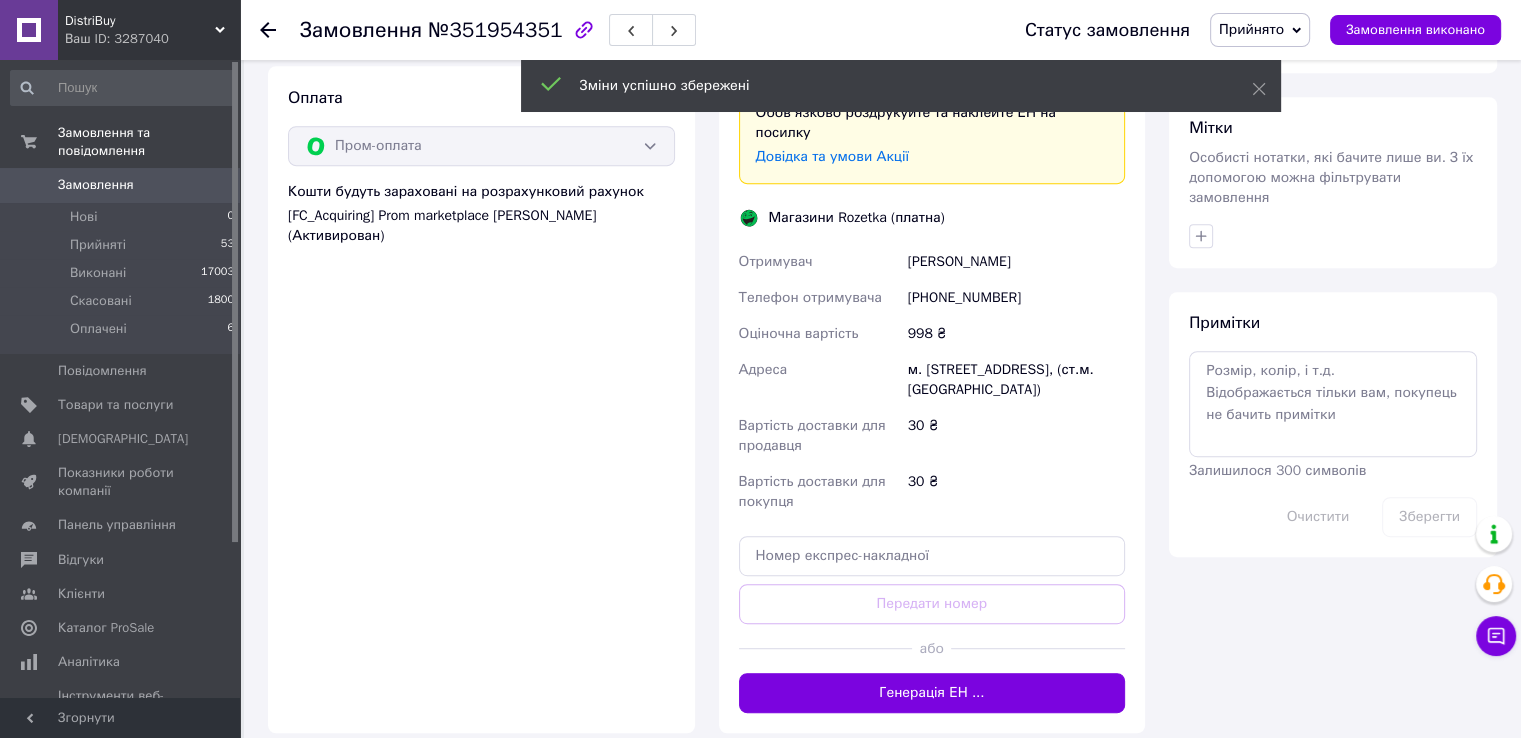 scroll, scrollTop: 900, scrollLeft: 0, axis: vertical 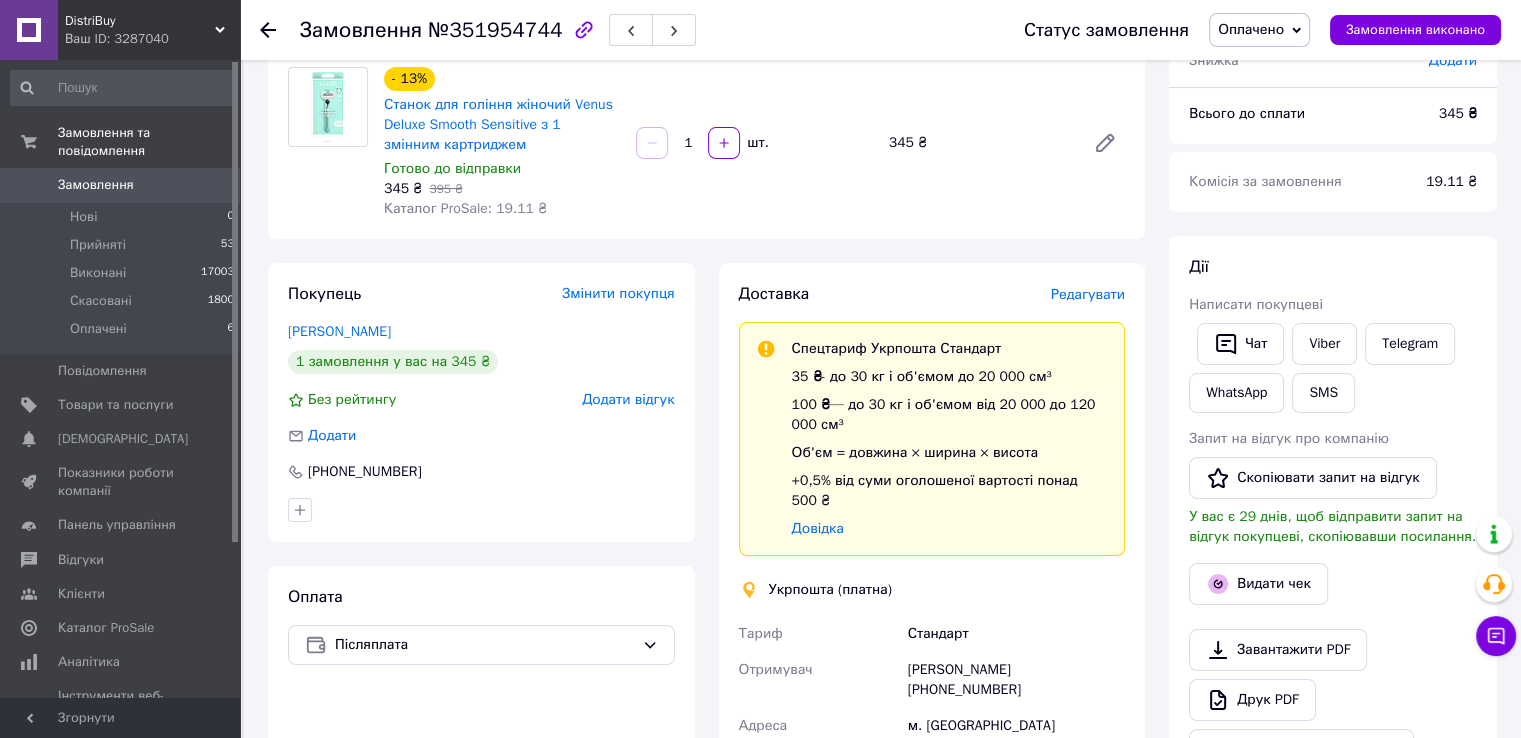 click on "Редагувати" at bounding box center [1088, 294] 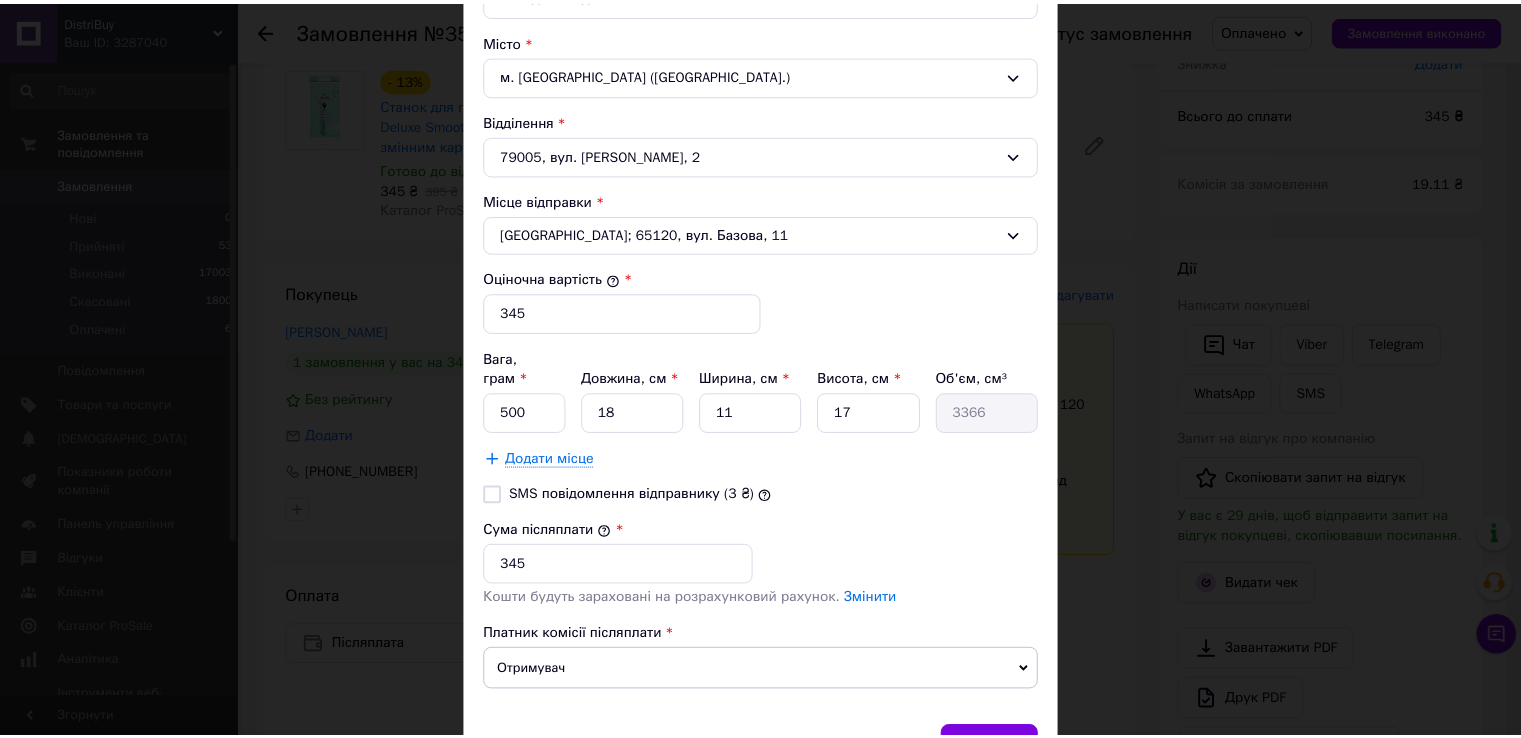 scroll, scrollTop: 693, scrollLeft: 0, axis: vertical 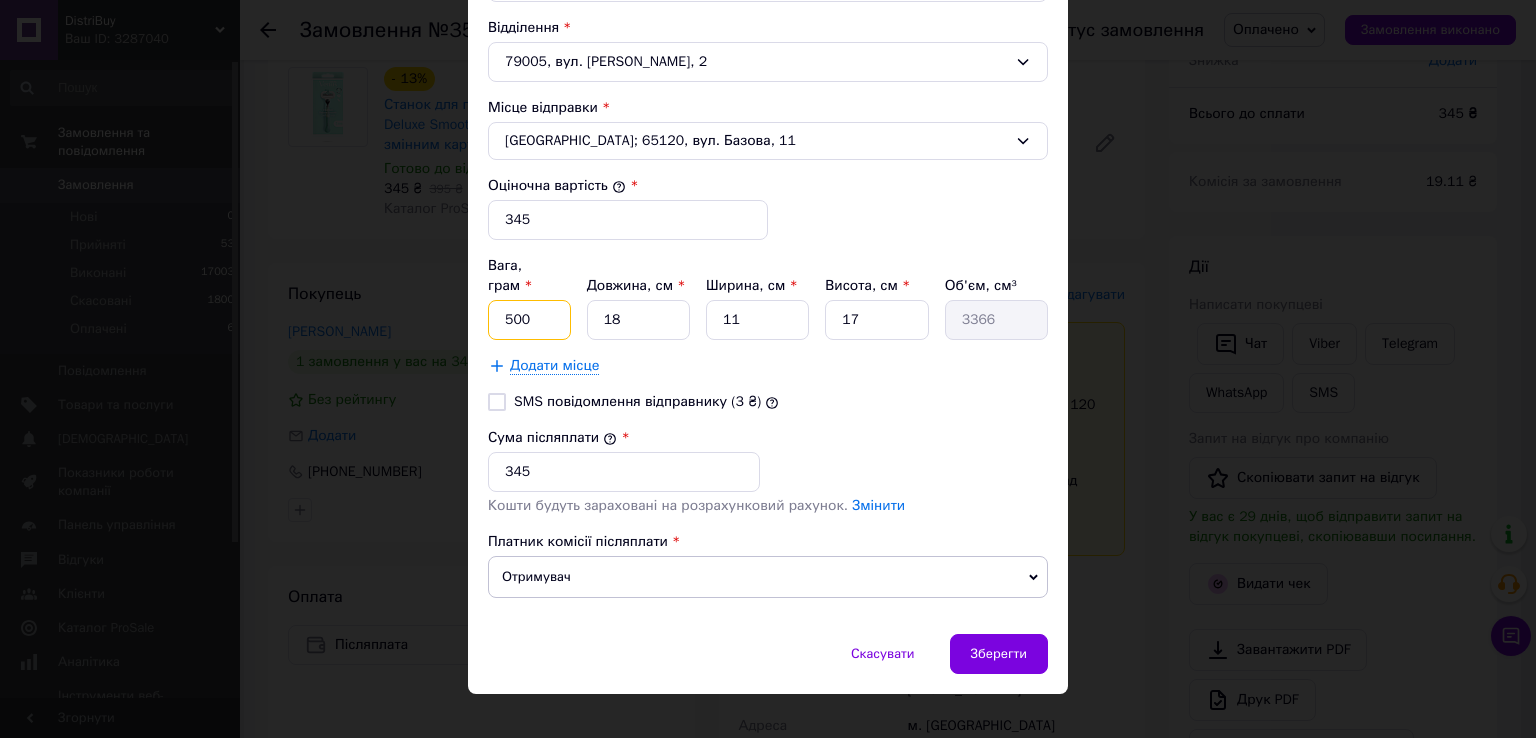 click on "500" at bounding box center (529, 320) 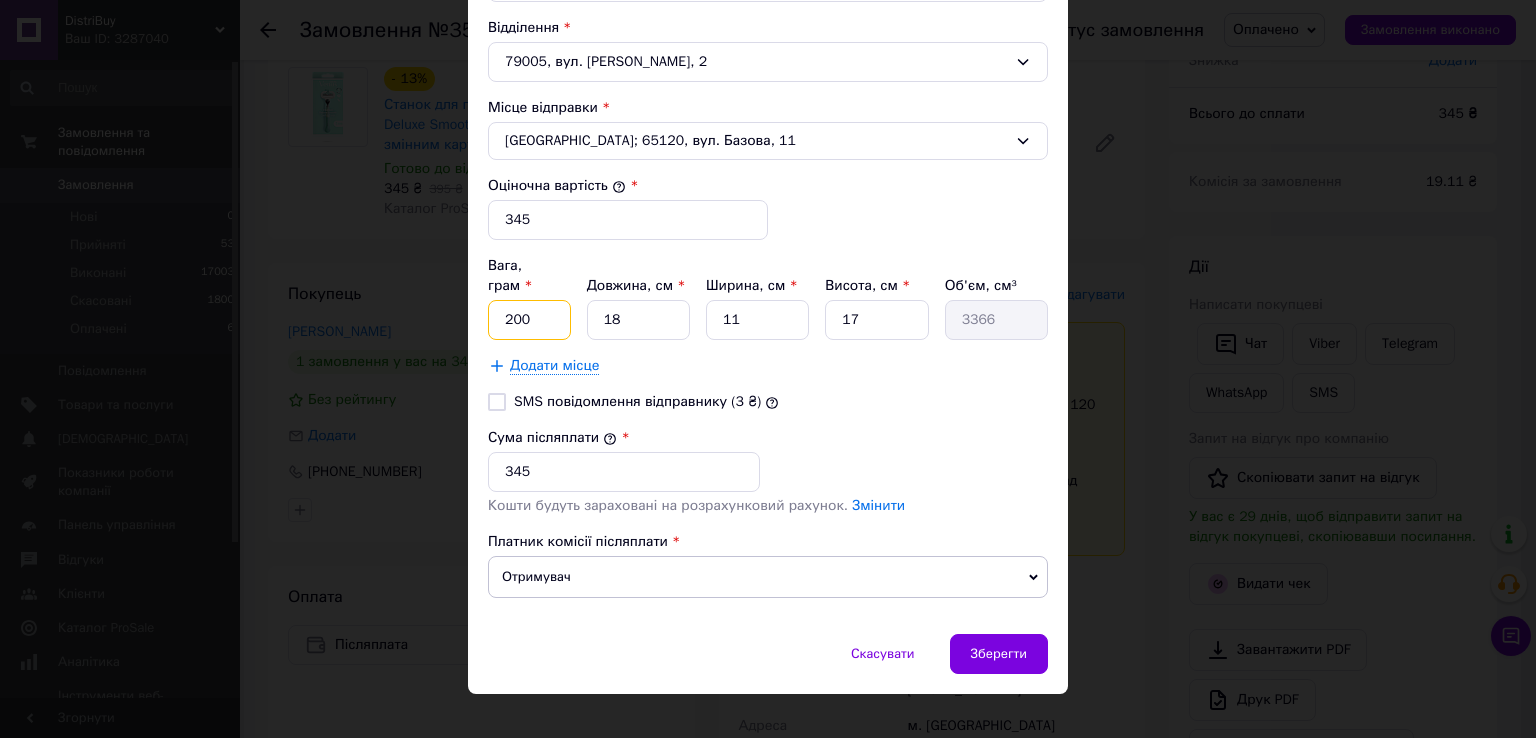 type on "200" 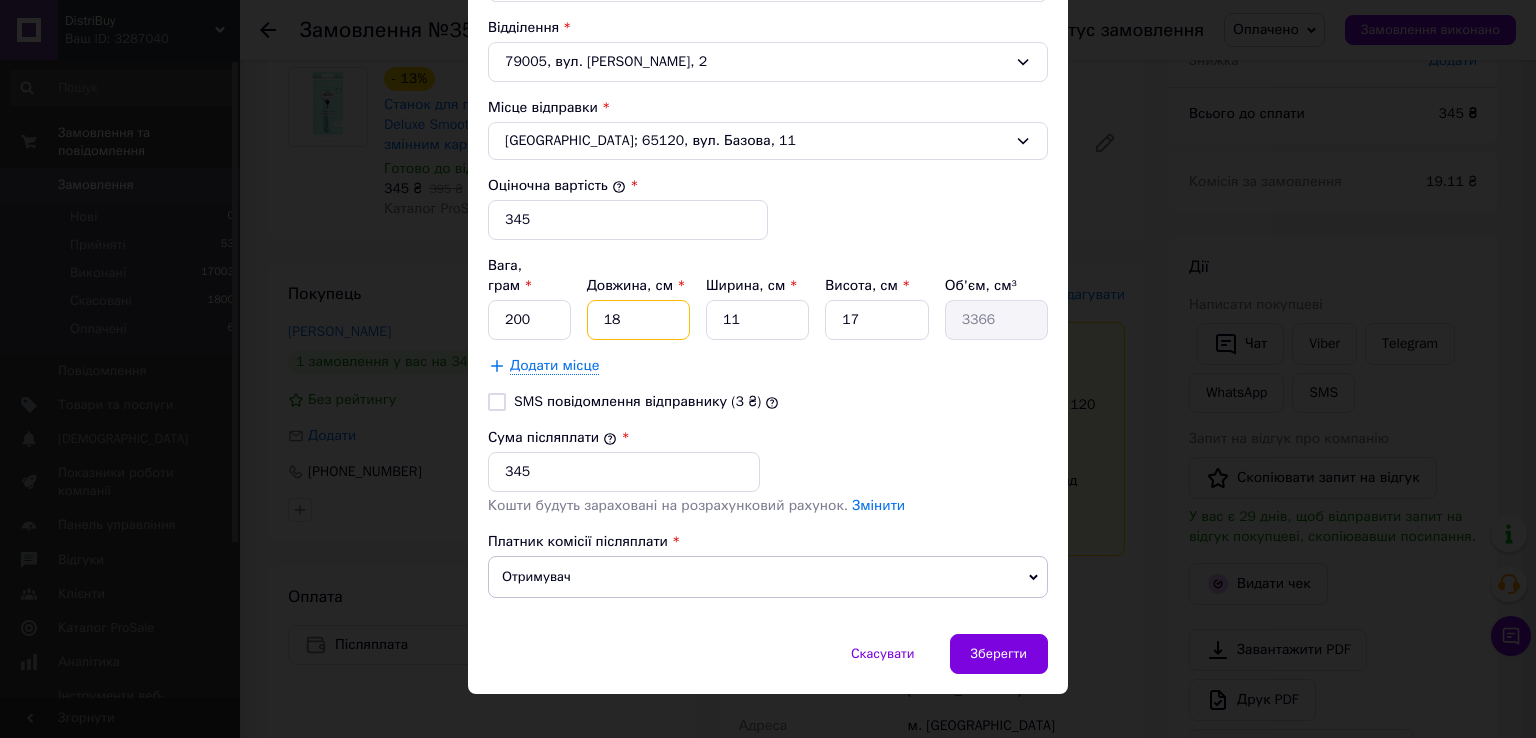 click on "18" at bounding box center [638, 320] 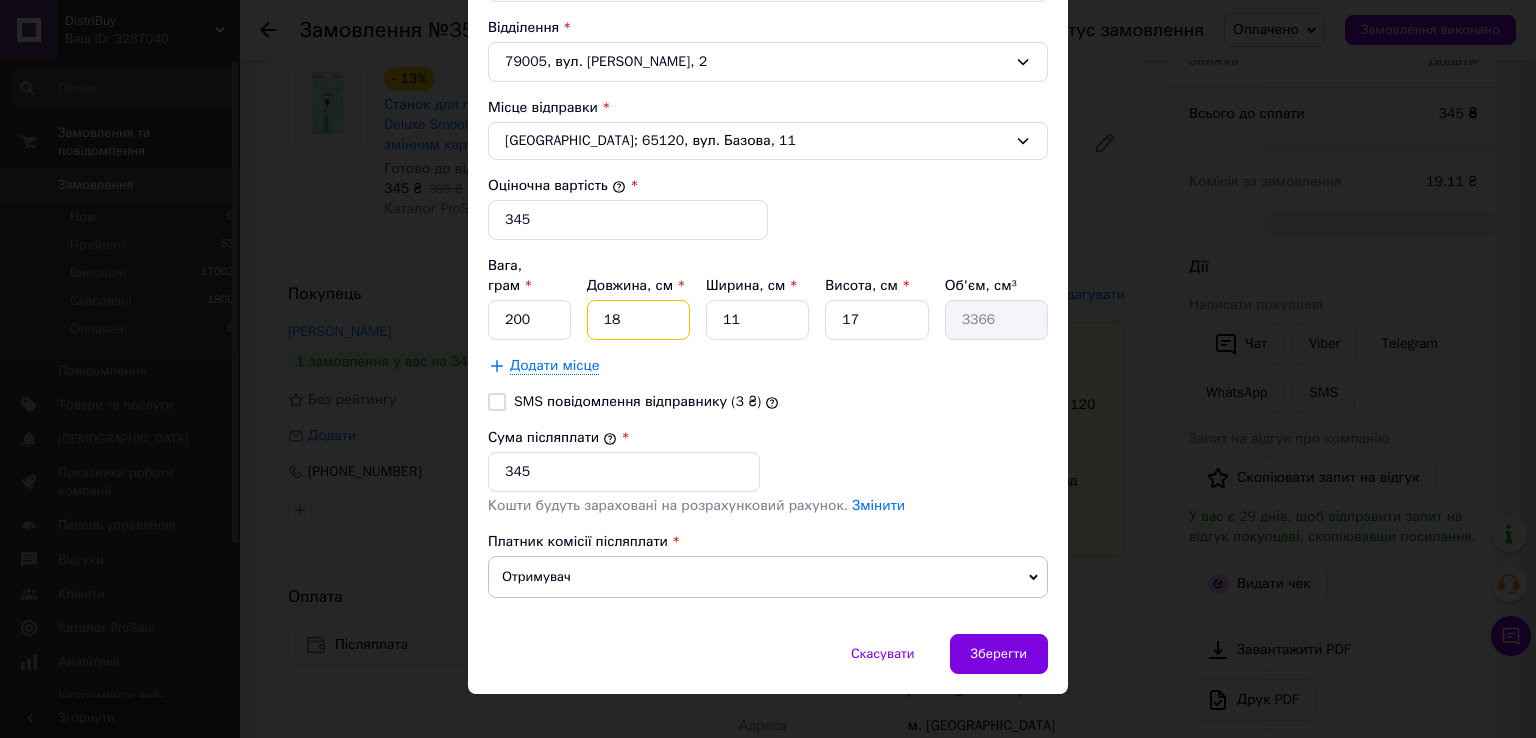 type on "2" 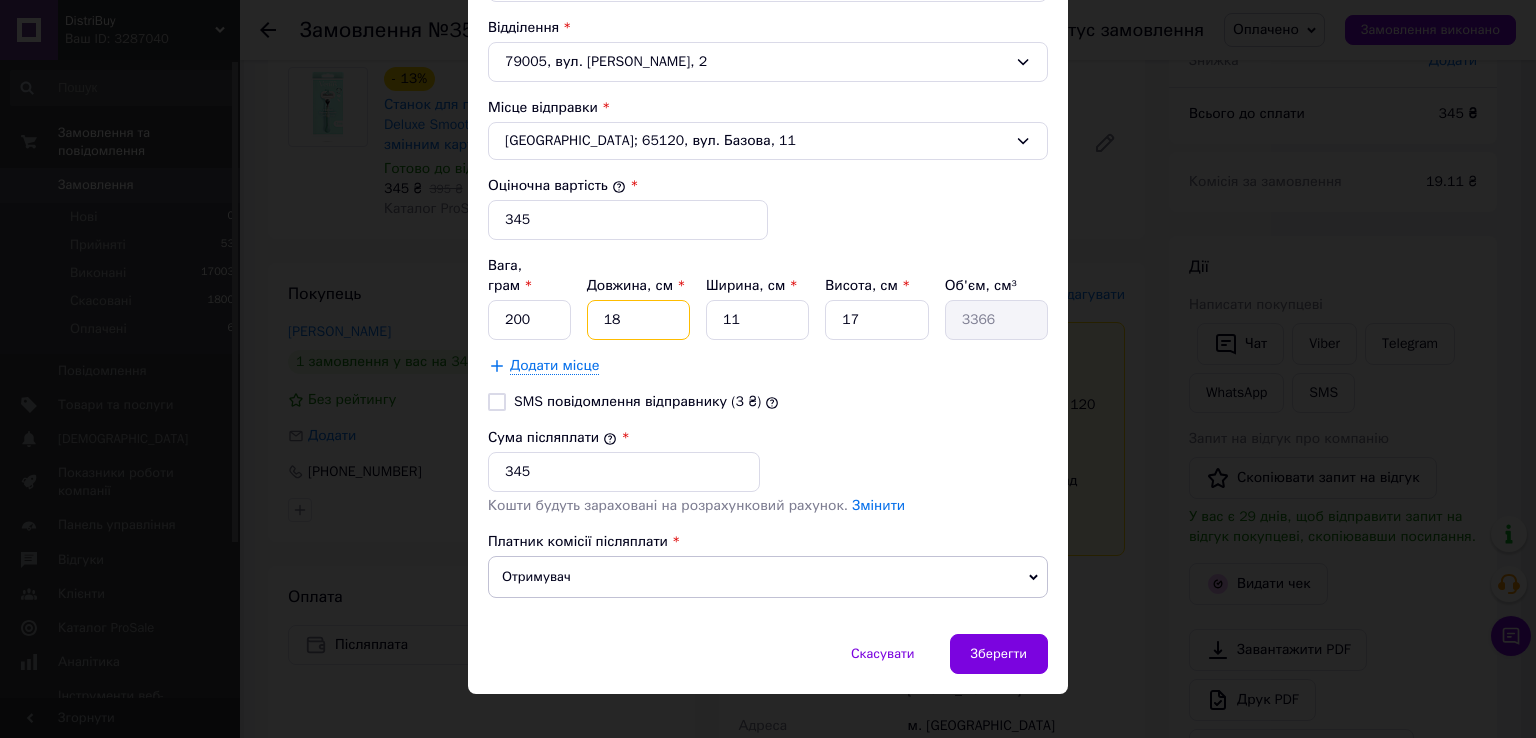 type on "374" 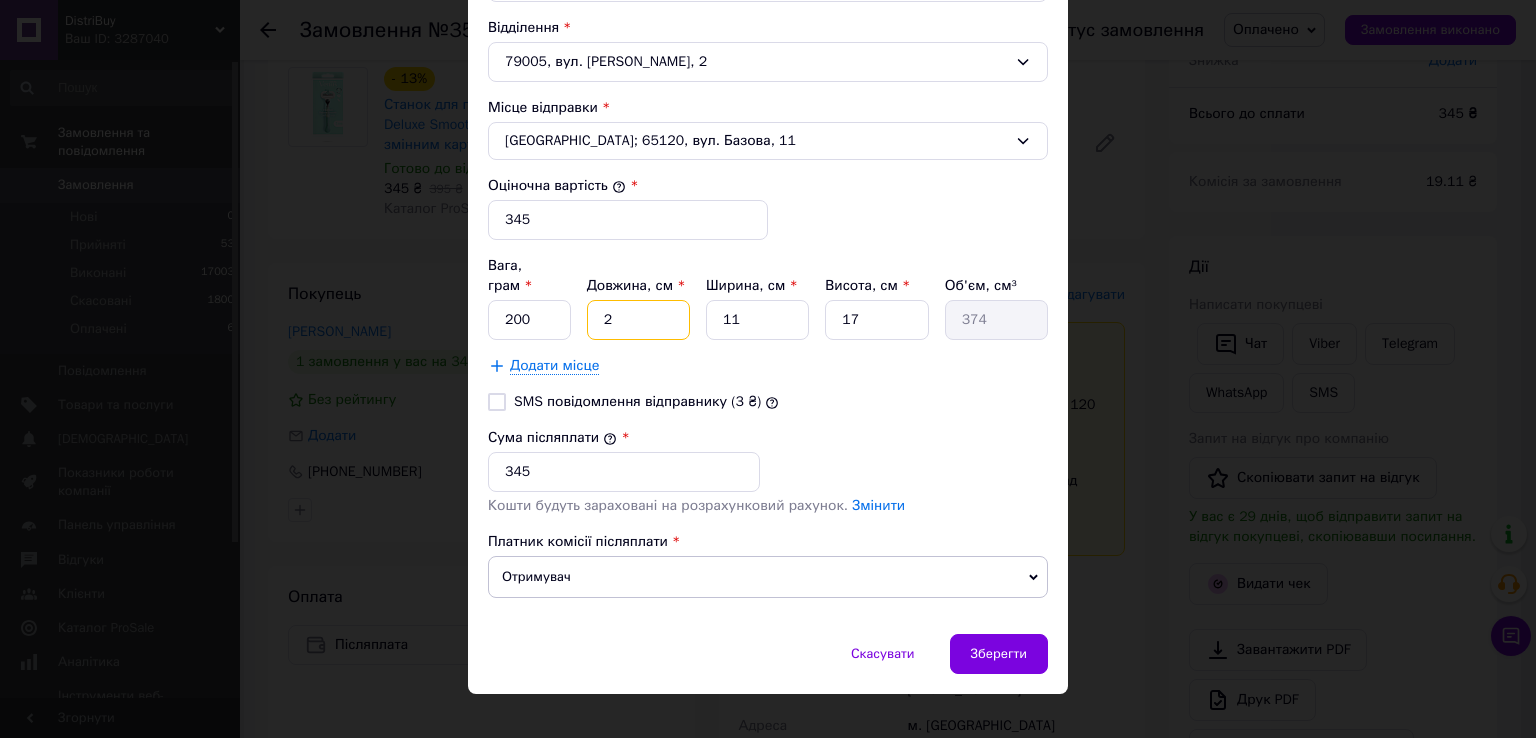 type on "23" 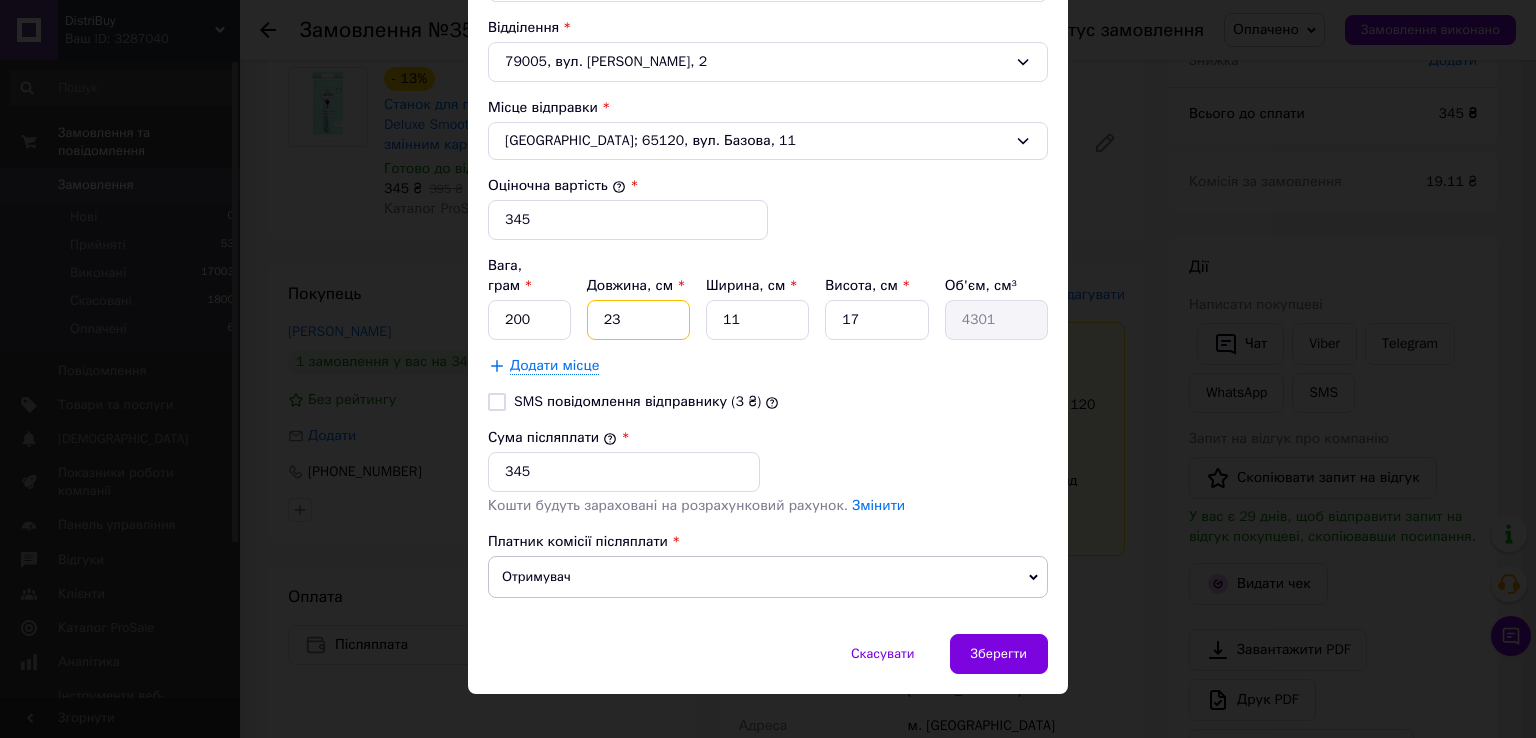 type on "23" 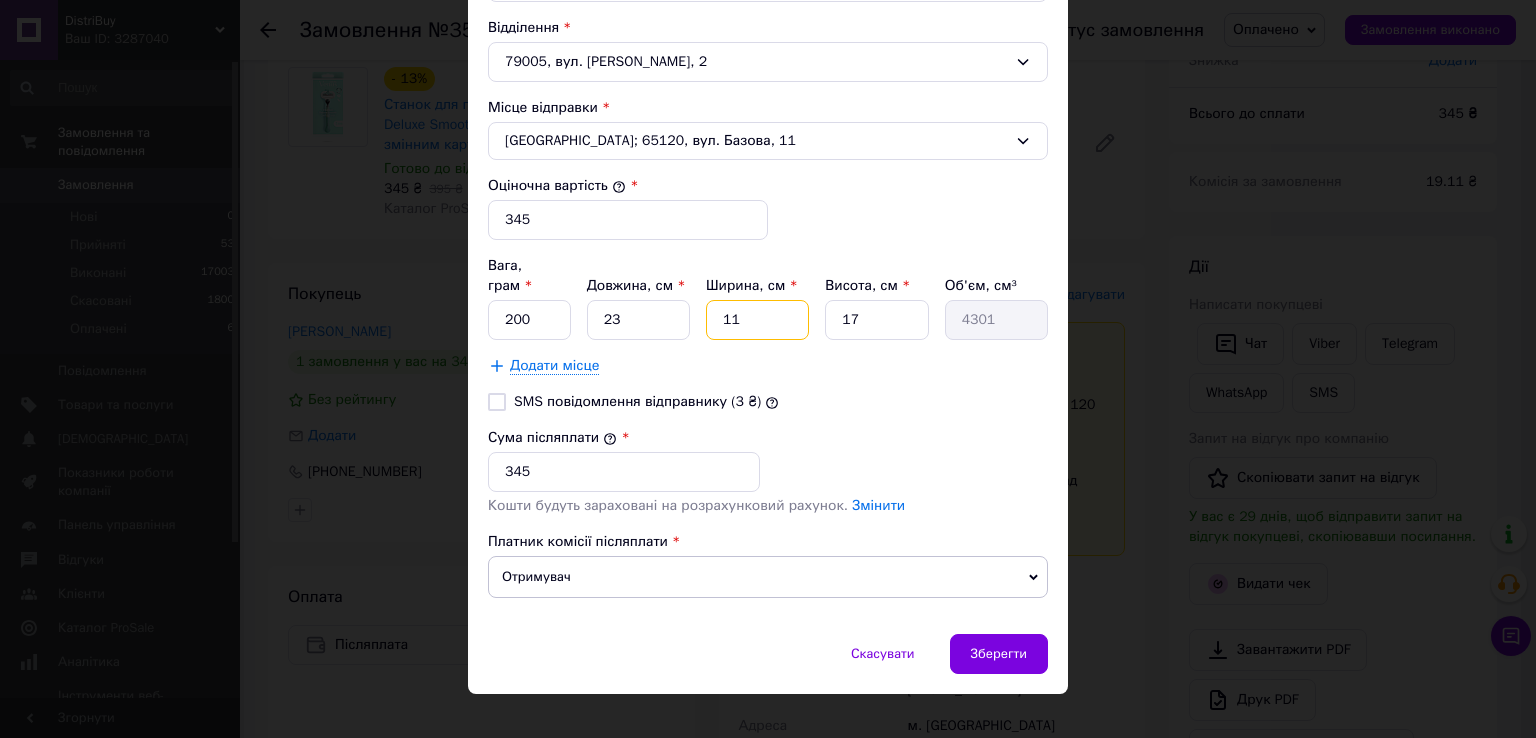 click on "11" at bounding box center (757, 320) 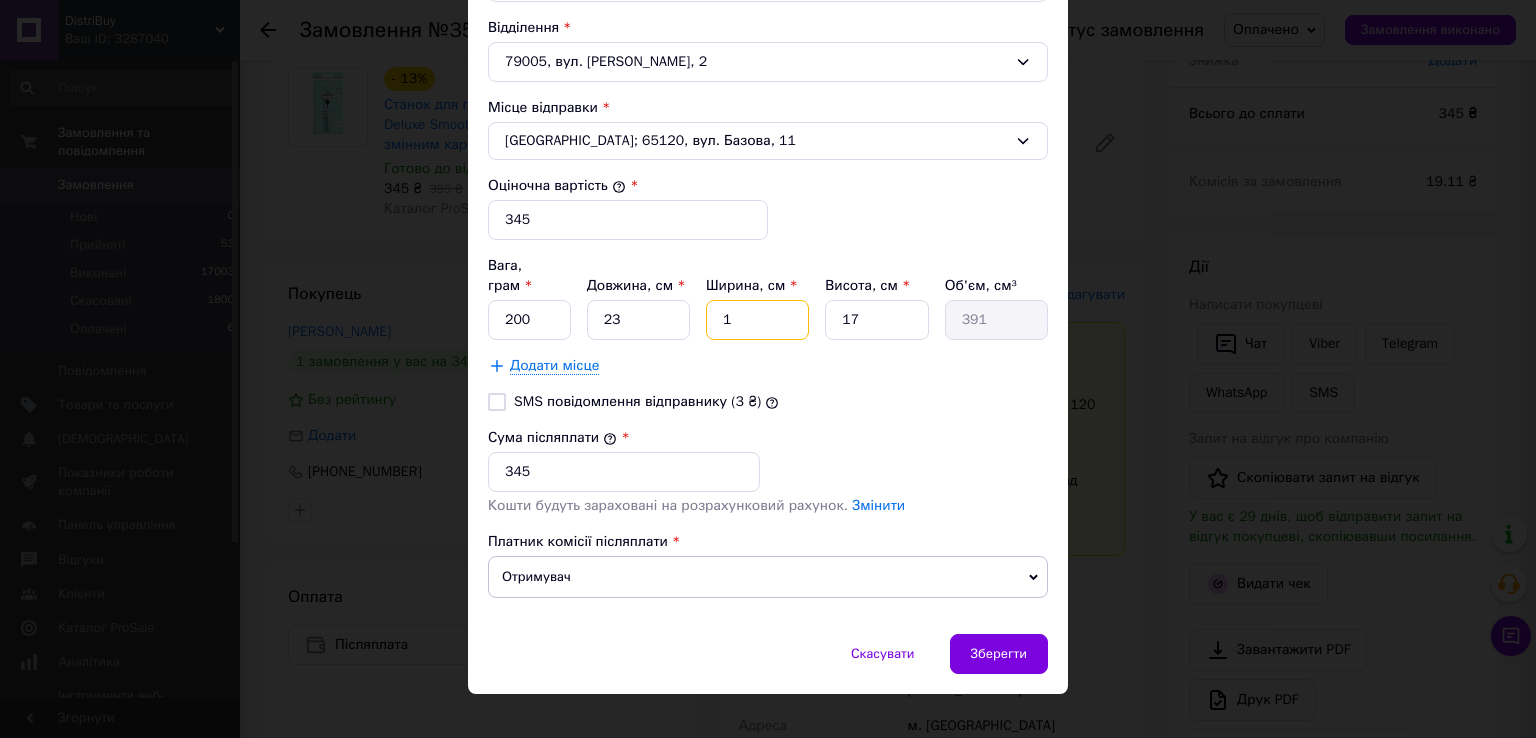 type on "17" 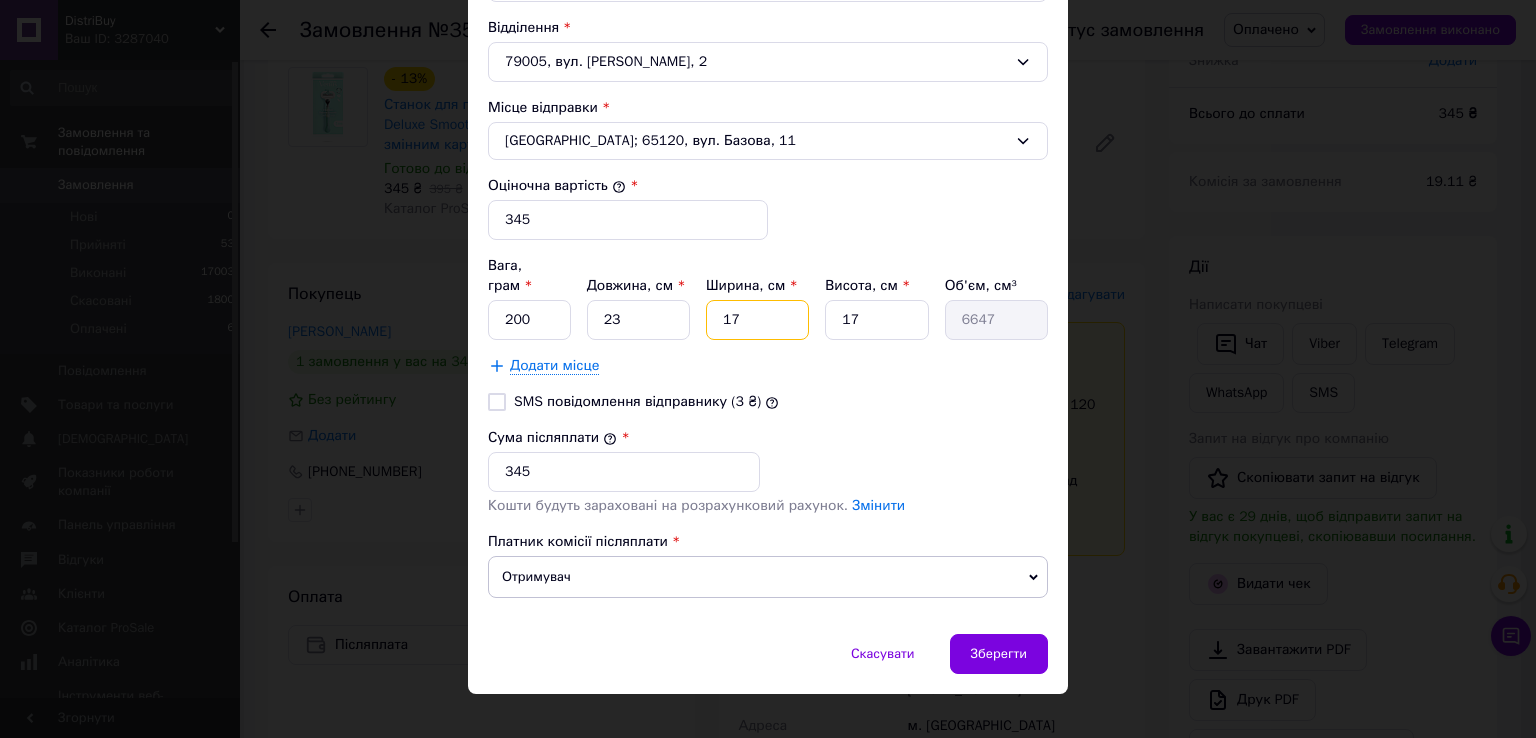 type on "17" 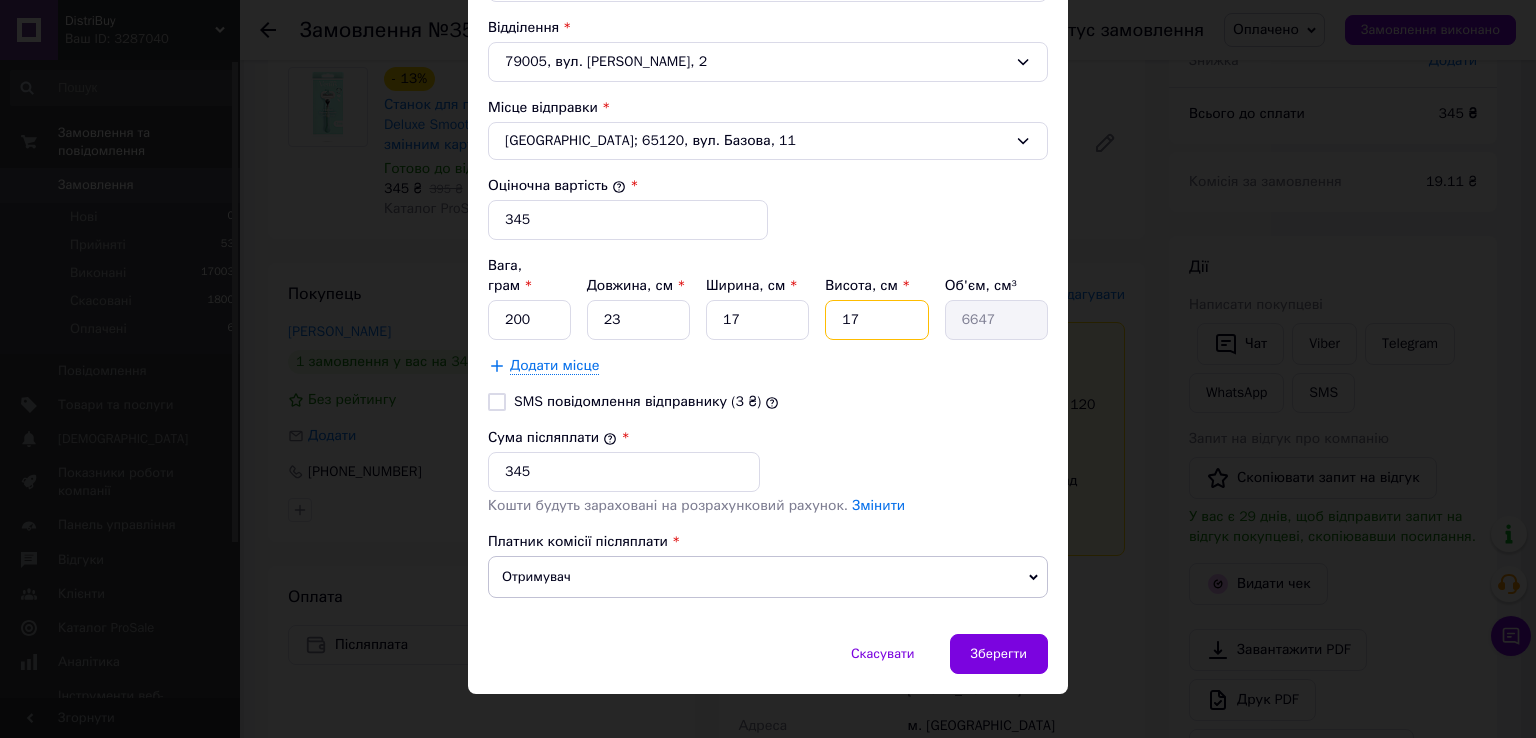 click on "17" at bounding box center (876, 320) 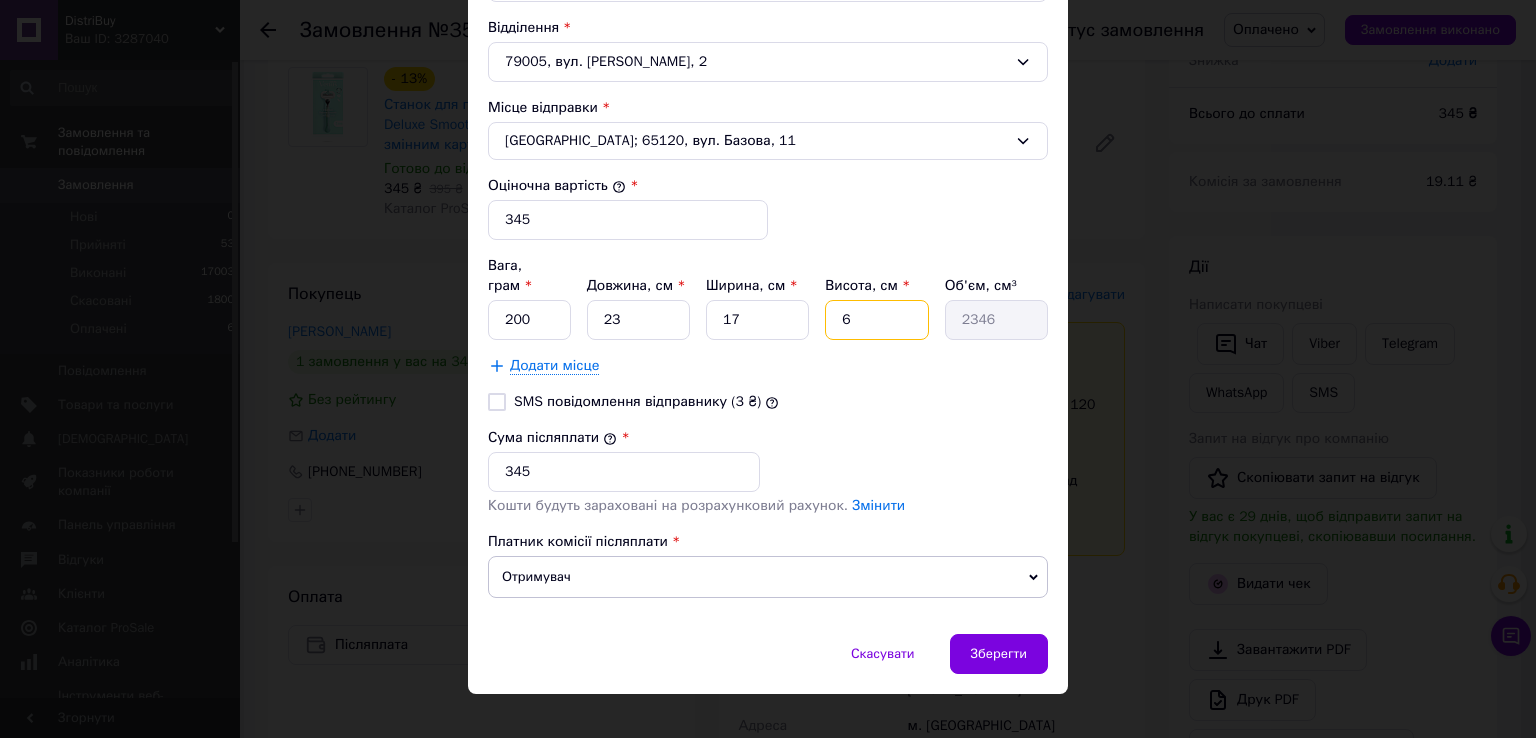 type on "6" 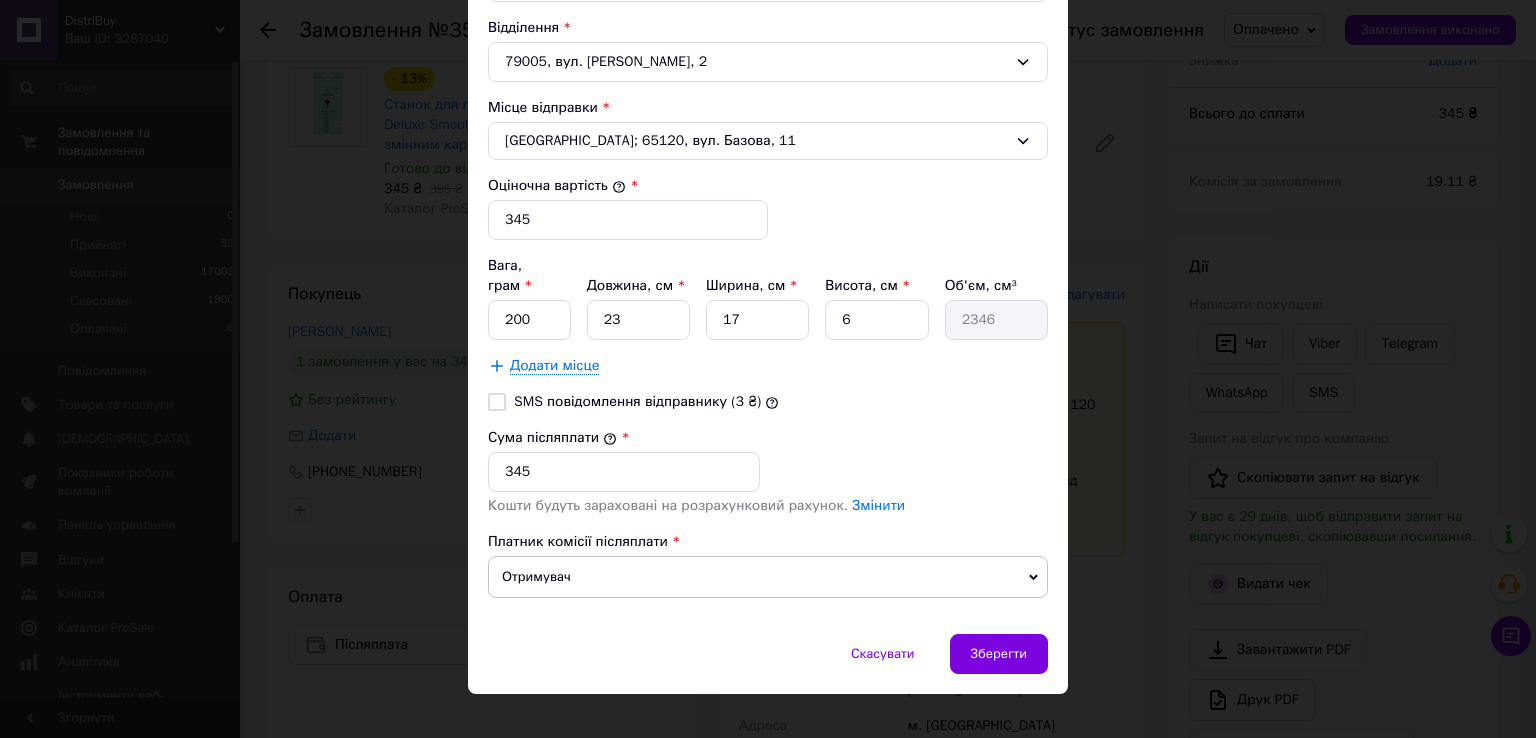 click on "Спосіб доставки Укрпошта (платна) Тариф     * [PERSON_NAME]   * Отримувач Прізвище отримувача   * [PERSON_NAME] Ім'я отримувача   * [PERSON_NAME] батькові отримувача Телефон отримувача   * [PHONE_NUMBER] Тип доставки     * Склад - склад Місто м. [GEOGRAPHIC_DATA] ([GEOGRAPHIC_DATA].) Відділення 79005, вул. [PERSON_NAME], 2 Місце відправки   * [GEOGRAPHIC_DATA]; 65120, вул. Базова, 11 Оціночна вартість     * 345 Вага, грам   * 200 Довжина, см   * 23 Ширина, см   * 17 Висота, см   * 6 Об'єм, см³ 2346 Додати місце SMS повідомлення відправнику (3 ₴)   Сума післяплати     * 345 Кошти будуть зараховані на розрахунковий рахунок.   Змінити" at bounding box center (768, 36) 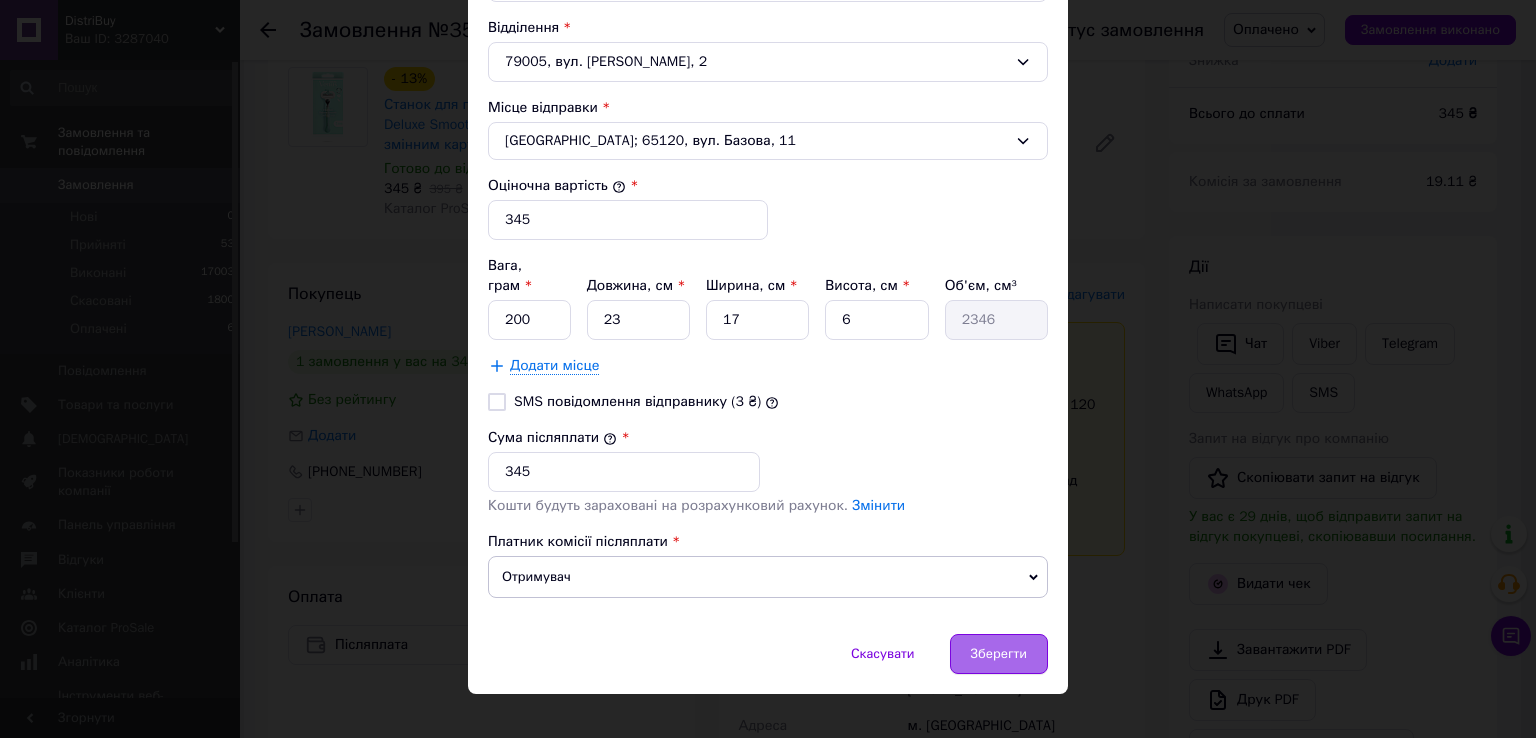 click on "Зберегти" at bounding box center (999, 654) 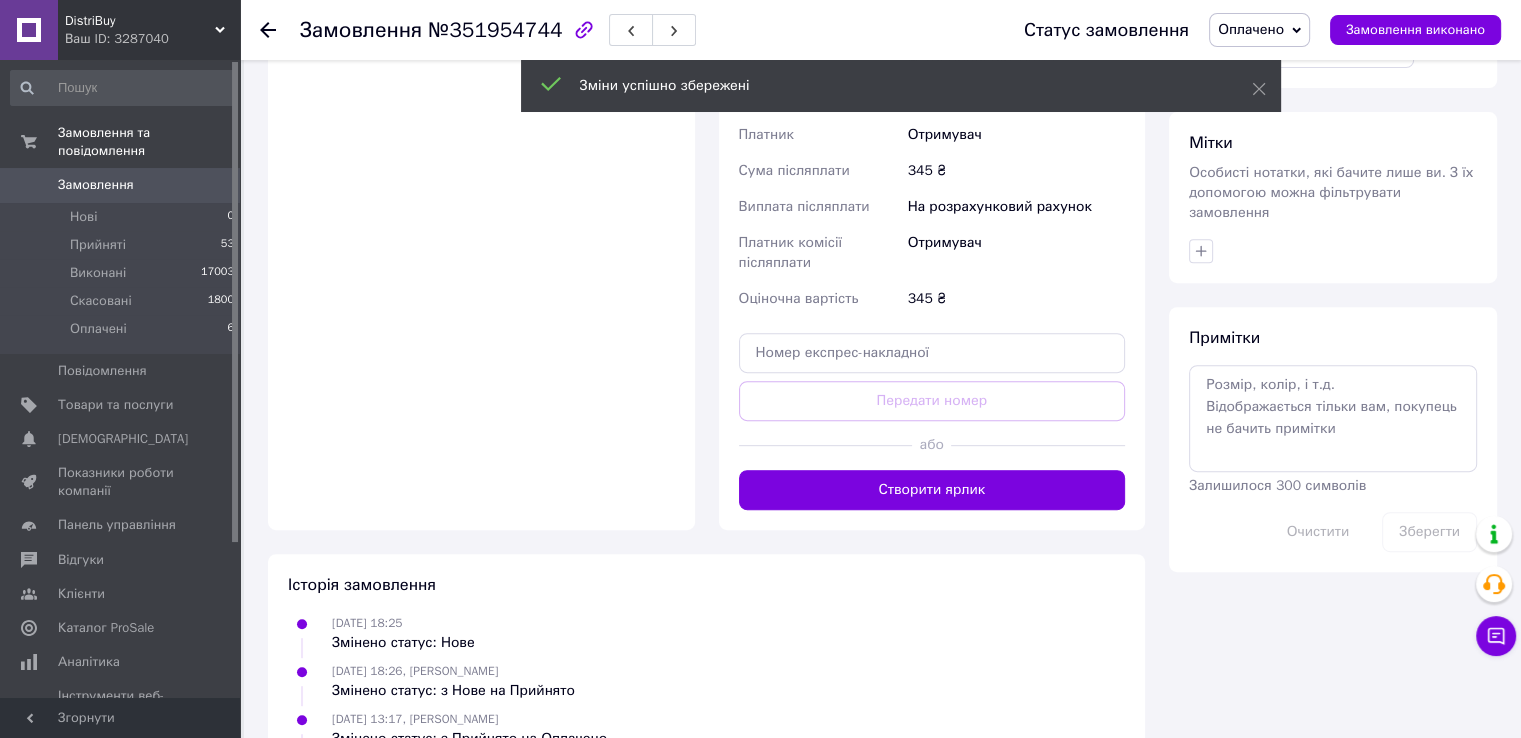scroll, scrollTop: 846, scrollLeft: 0, axis: vertical 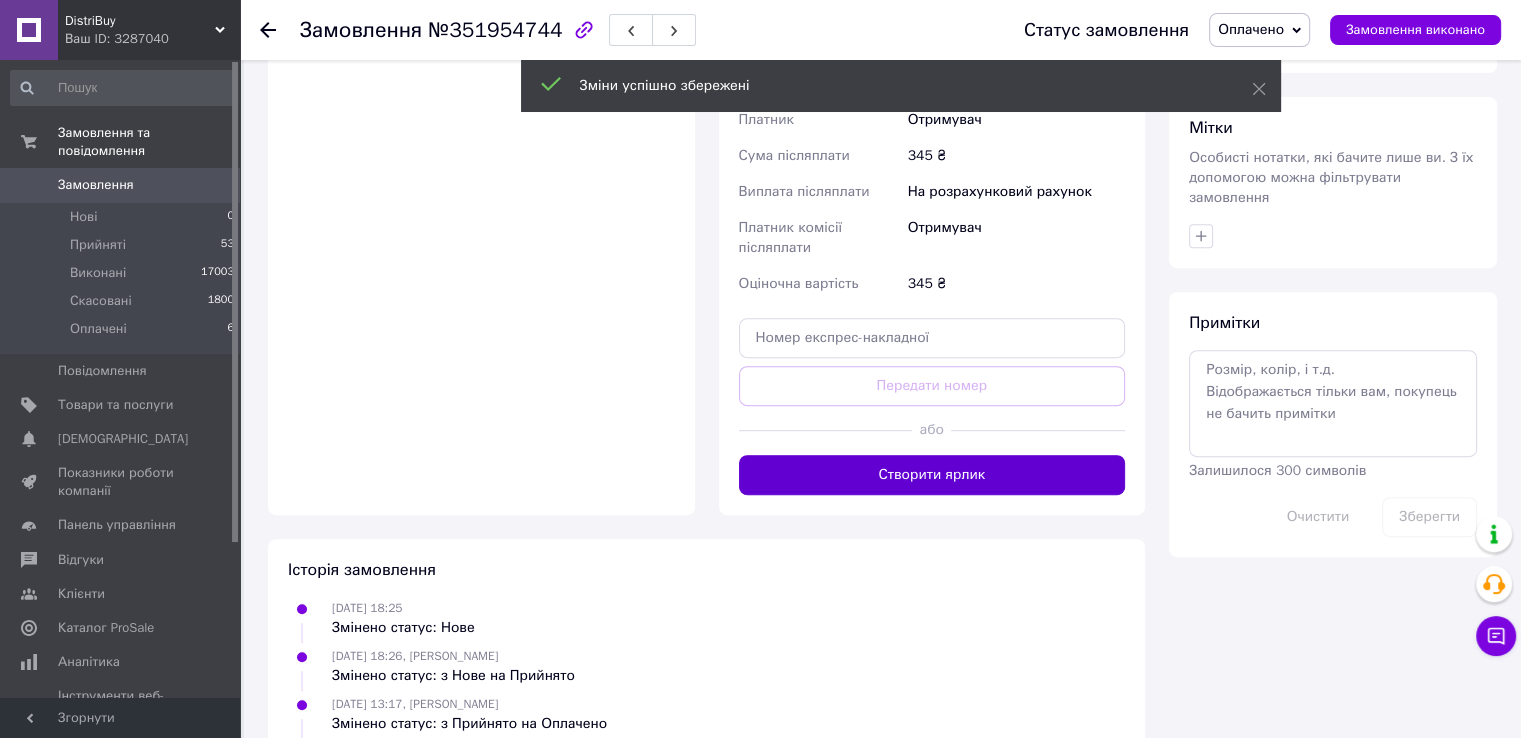 click on "Створити ярлик" at bounding box center (932, 475) 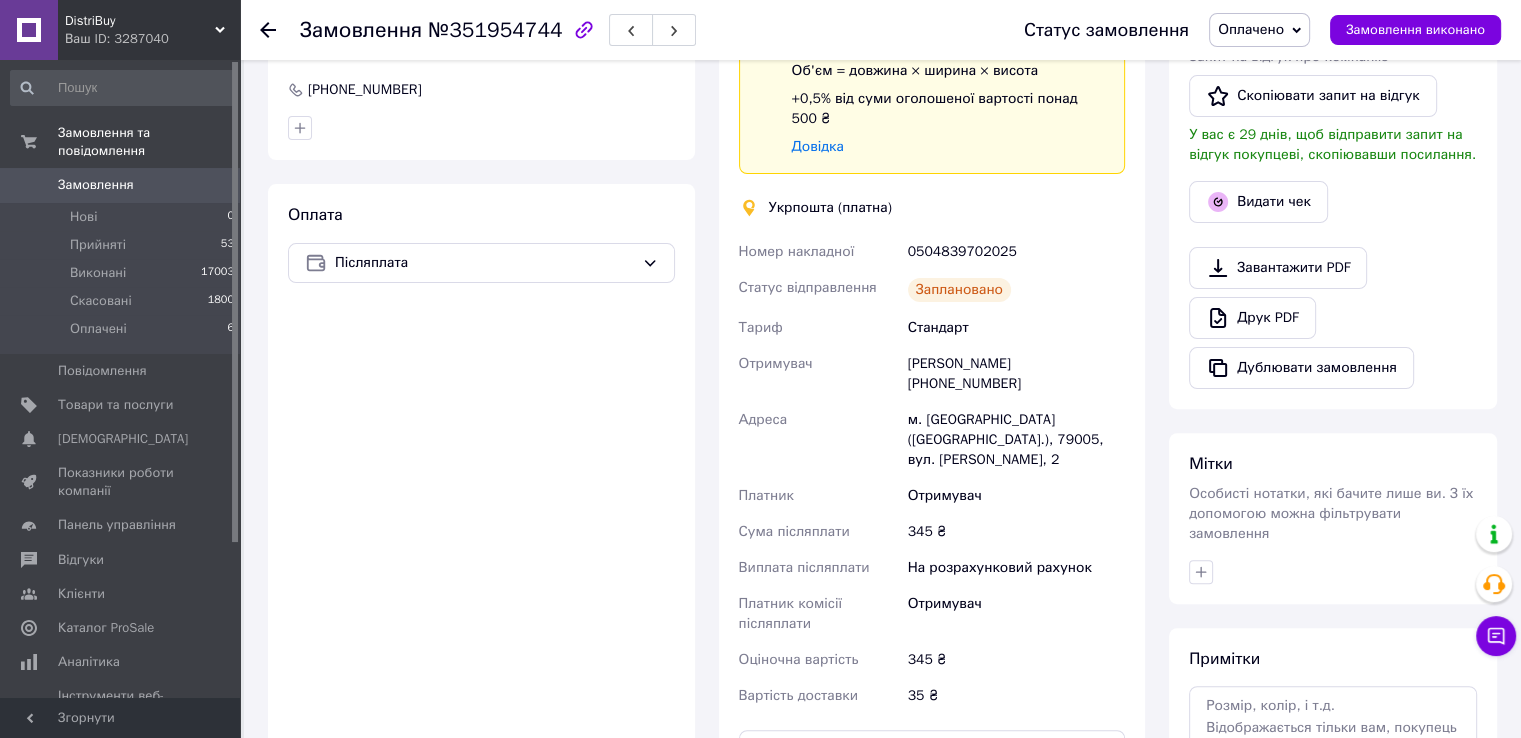 scroll, scrollTop: 646, scrollLeft: 0, axis: vertical 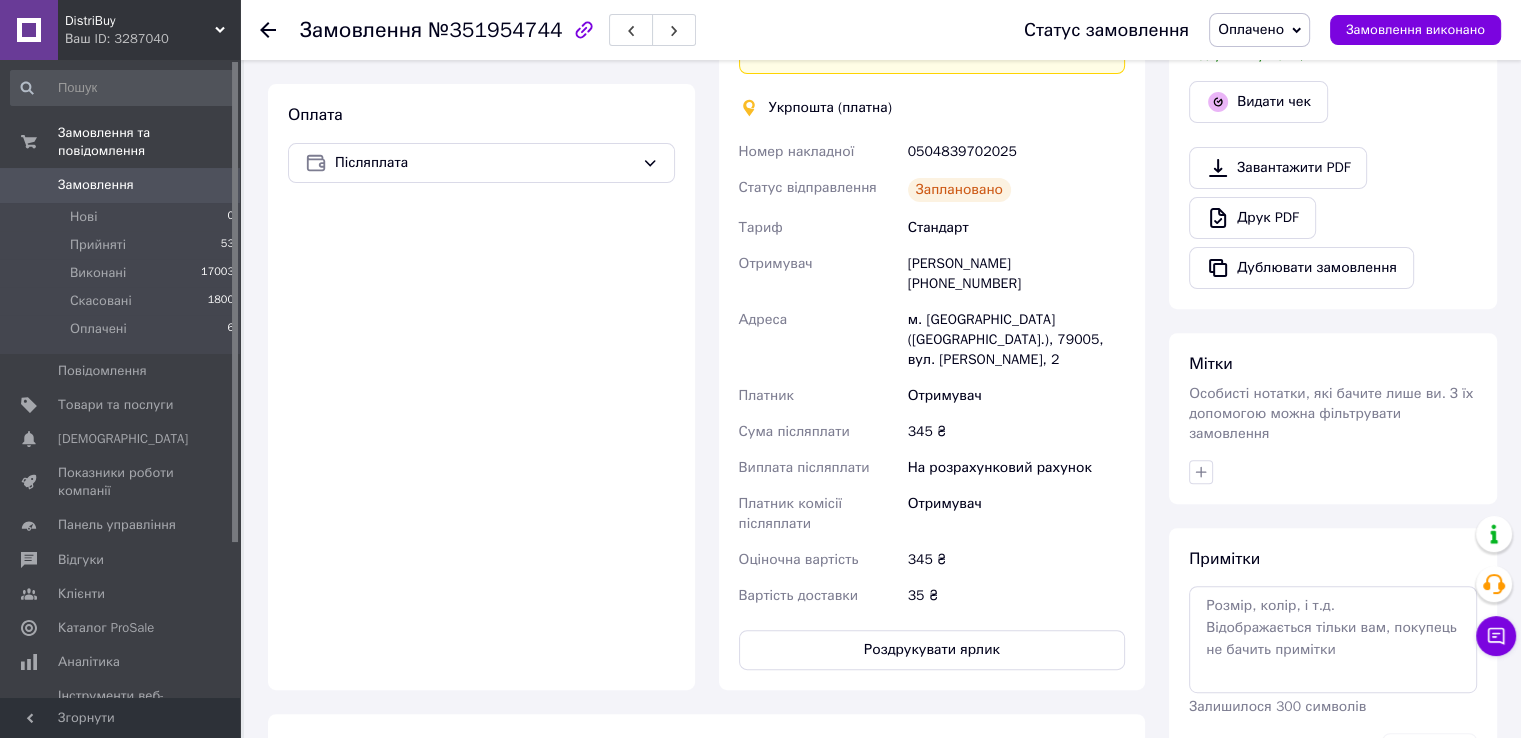 click on "Доставка Редагувати Спецтариф Укрпошта Стандарт 35 ₴  - до 30 кг і об'ємом до 20 000 см³ 100 ₴  — до 30 кг і об'ємом від 20 000 до 120 000 см³ Об'єм = довжина × ширина × висота +0,5% від суми оголошеної вартості понад 500 ₴ Довідка Укрпошта (платна) Номер накладної 0504839702025 Статус відправлення Заплановано Тариф Стандарт Отримувач [PERSON_NAME] [PHONE_NUMBER] [GEOGRAPHIC_DATA] [PERSON_NAME]. [GEOGRAPHIC_DATA] ([GEOGRAPHIC_DATA].), 79005, вул. [PERSON_NAME], 2 Платник Отримувач Сума післяплати 345 ₴ Виплата післяплати На розрахунковий рахунок Платник комісії післяплати Отримувач Оціночна вартість 345 ₴ Вартість доставки" at bounding box center (932, 235) 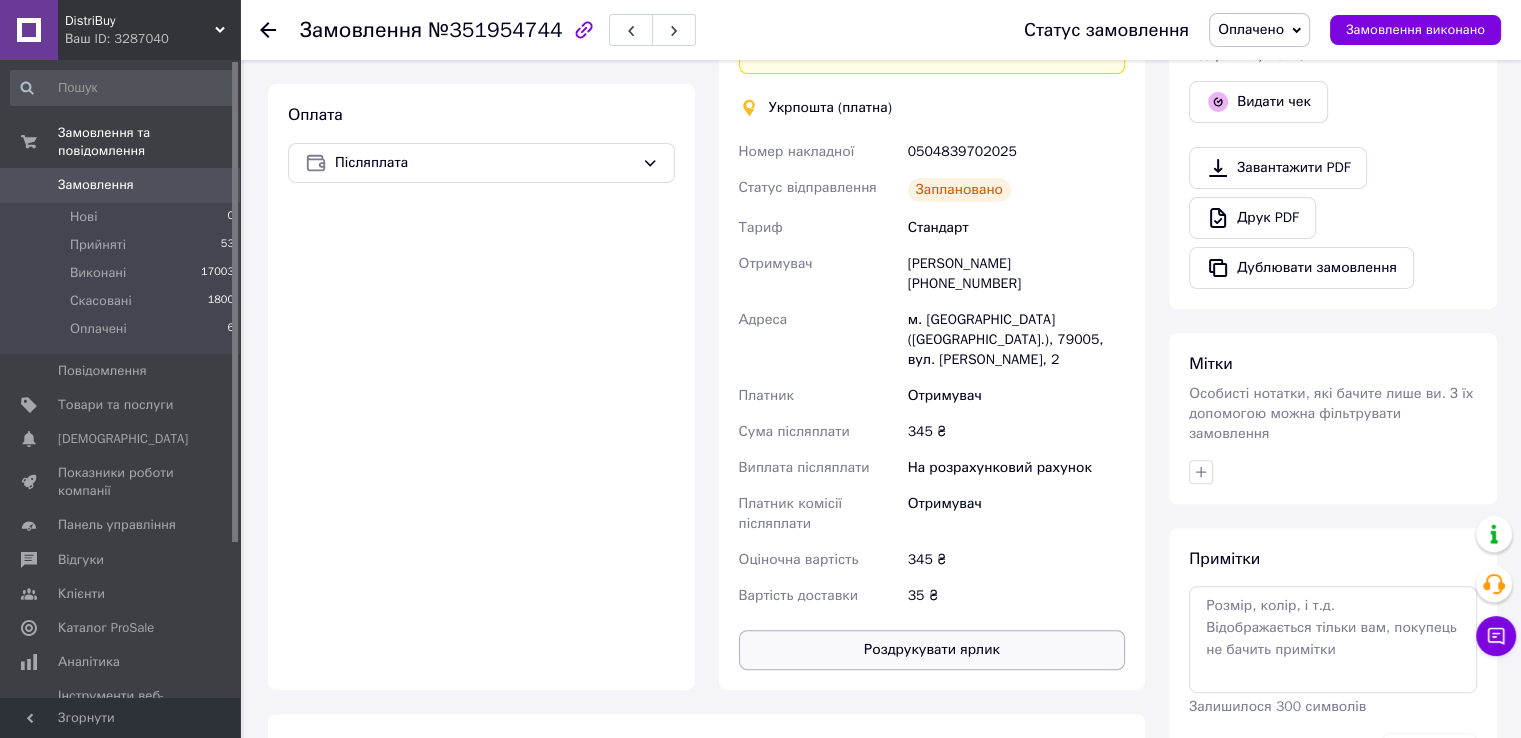 click on "Роздрукувати ярлик" at bounding box center [932, 650] 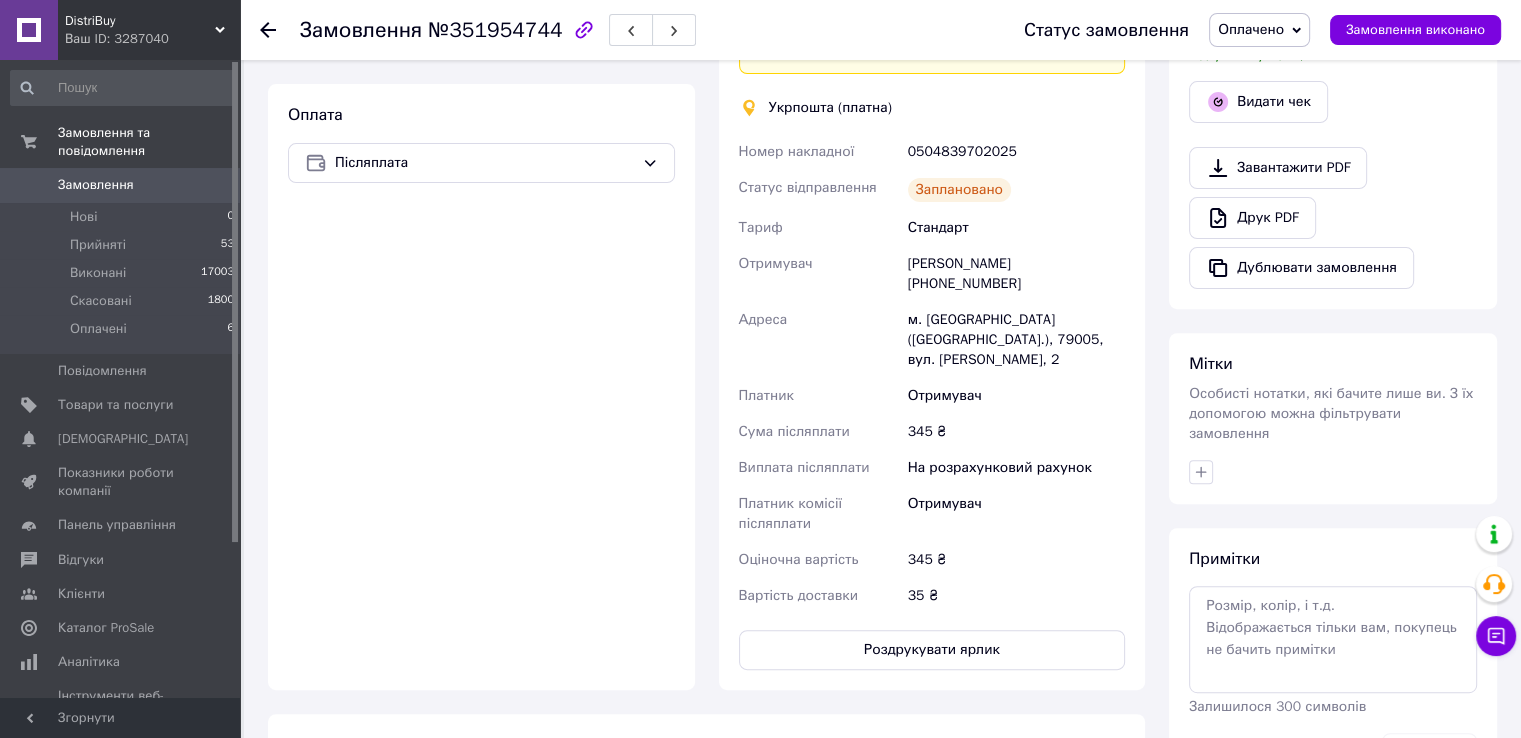 type 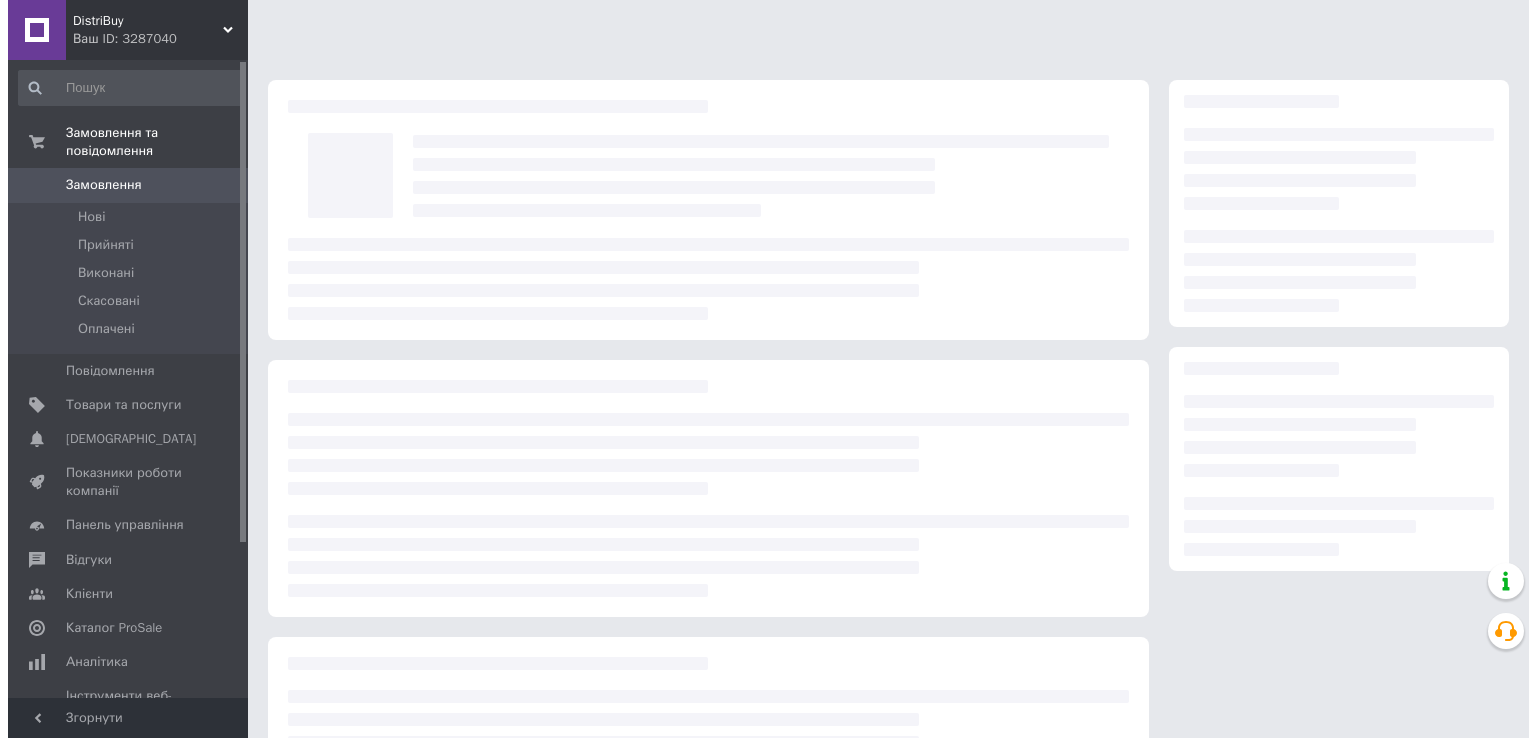 scroll, scrollTop: 0, scrollLeft: 0, axis: both 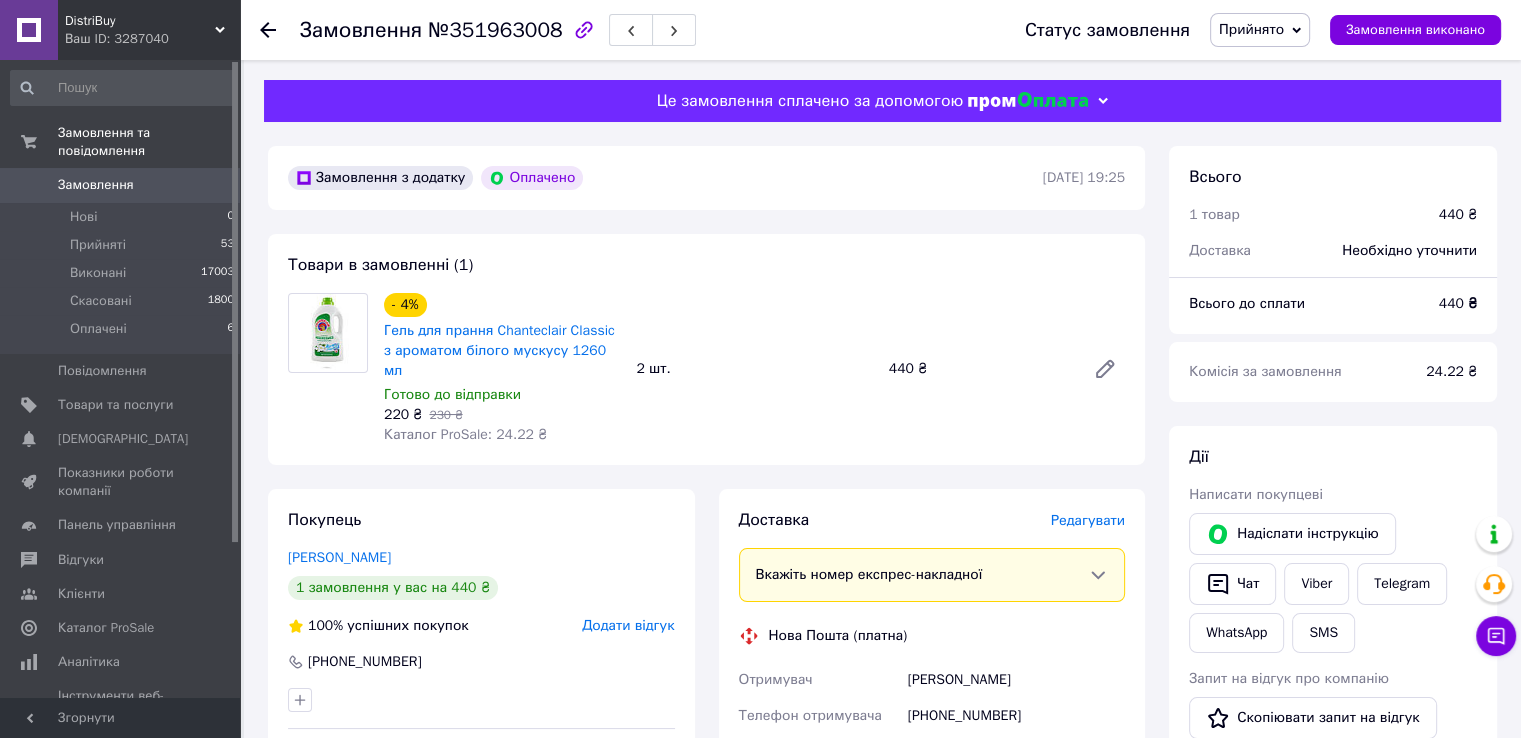click on "Редагувати" at bounding box center (1088, 520) 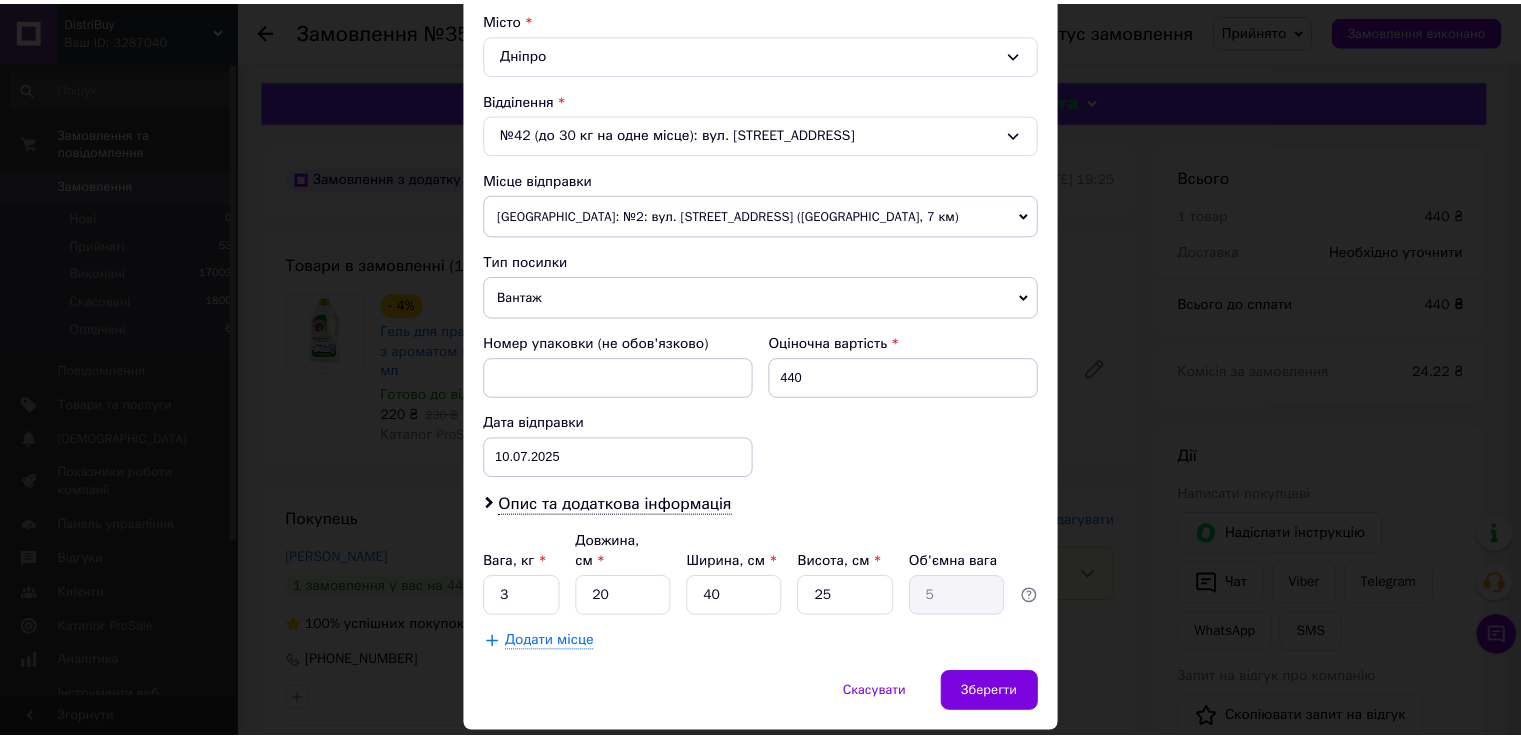 scroll, scrollTop: 584, scrollLeft: 0, axis: vertical 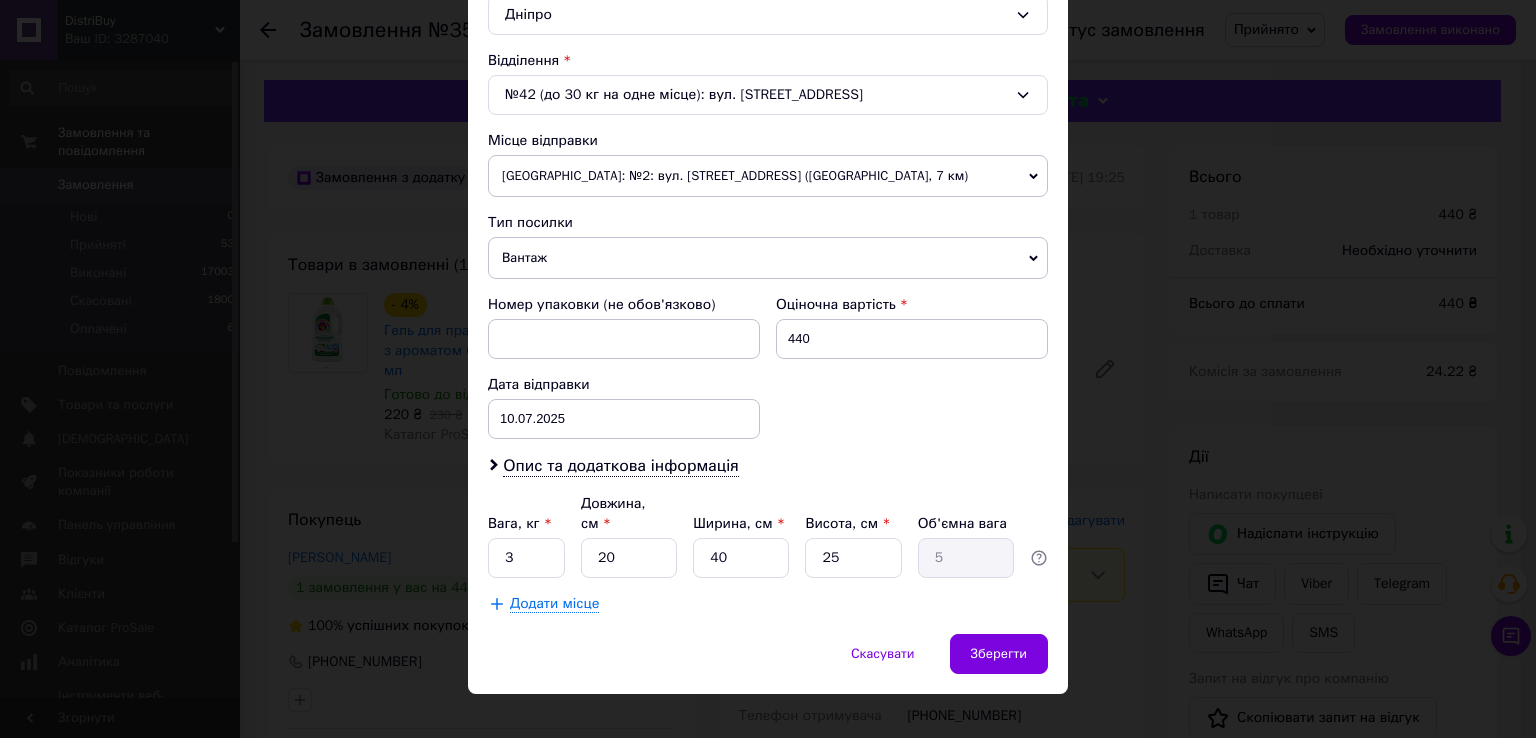 click on "Вага, кг   * 3 Довжина, см   * 20 Ширина, см   * 40 Висота, см   * 25 Об'ємна вага 5" at bounding box center (768, 536) 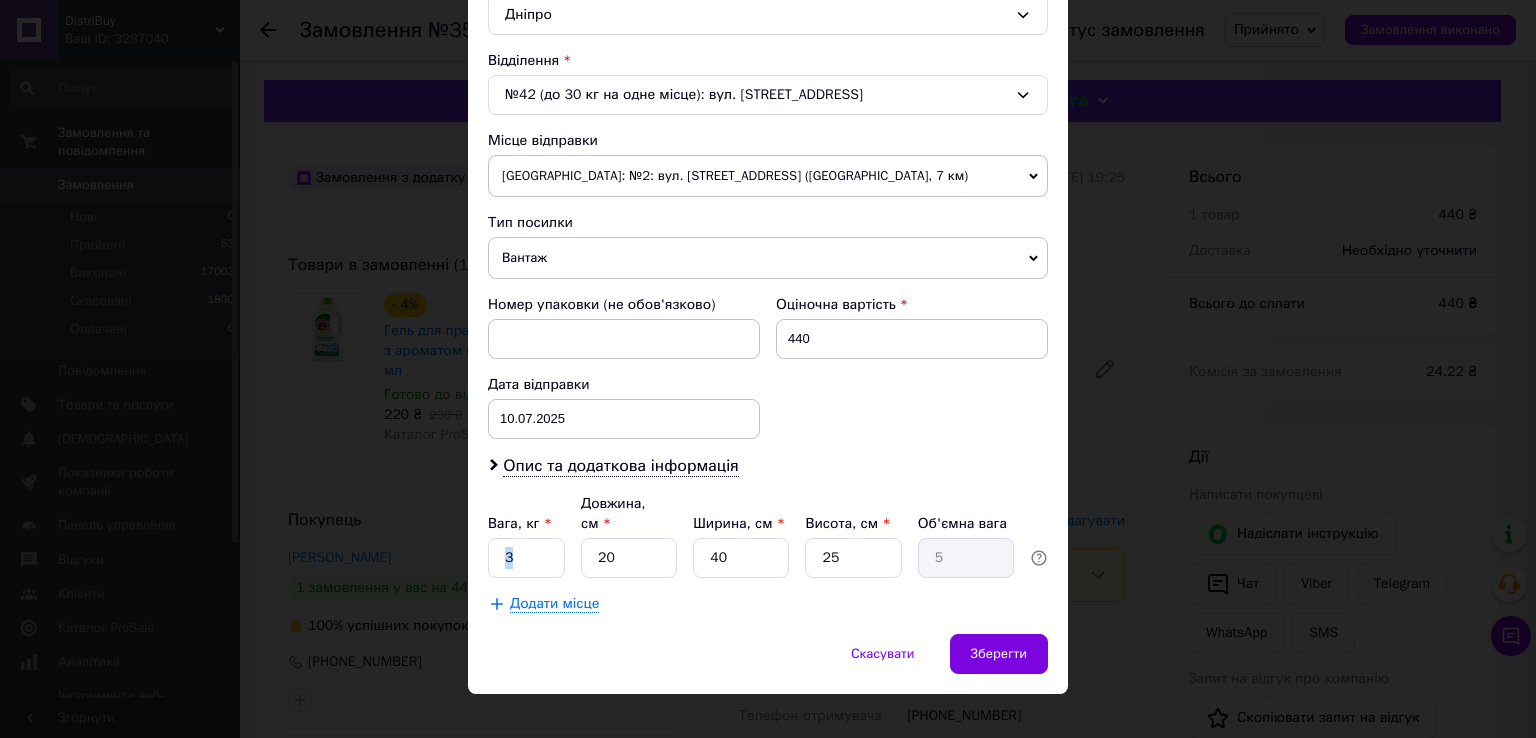 click on "Вага, кг   * 3 Довжина, см   * 20 Ширина, см   * 40 Висота, см   * 25 Об'ємна вага 5" at bounding box center [768, 536] 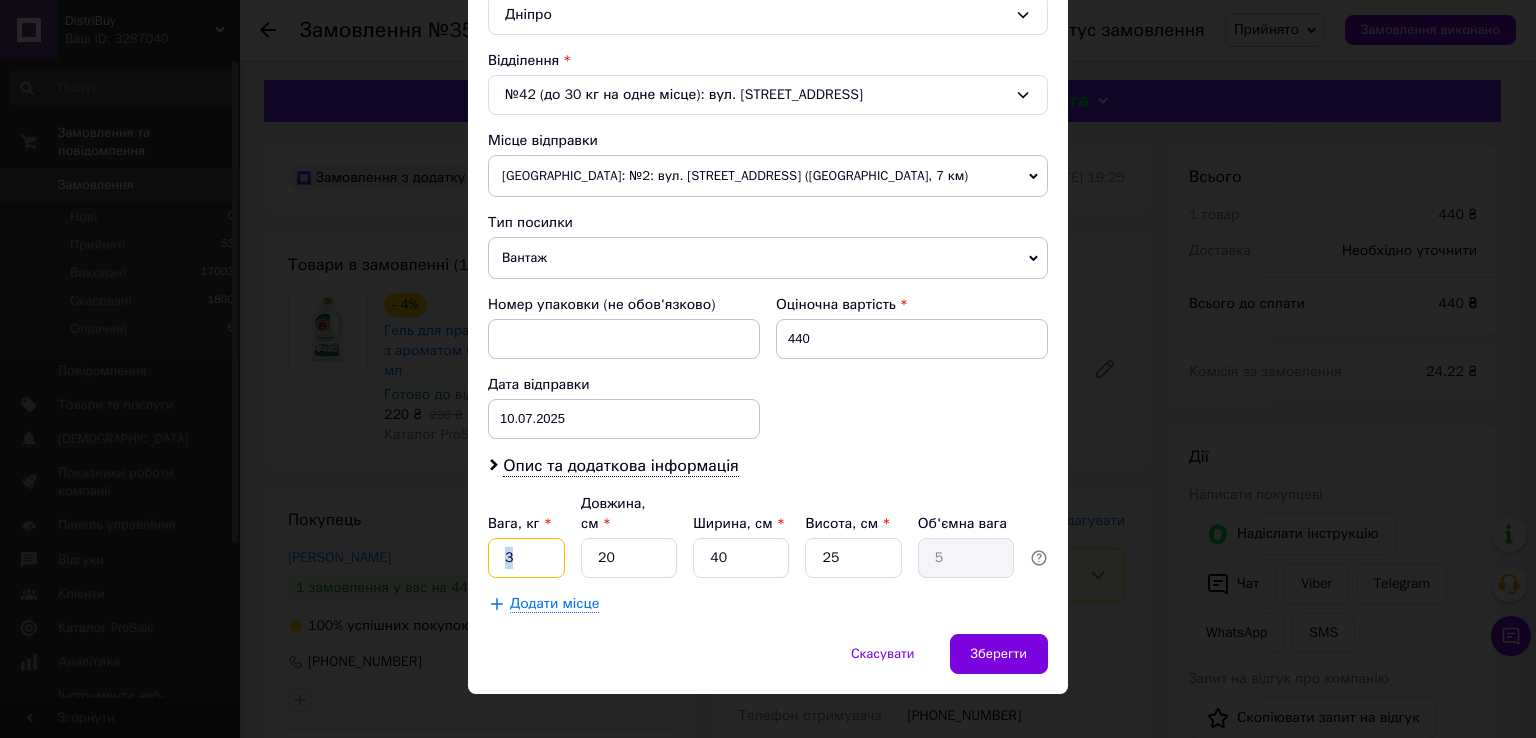click on "3" at bounding box center [526, 558] 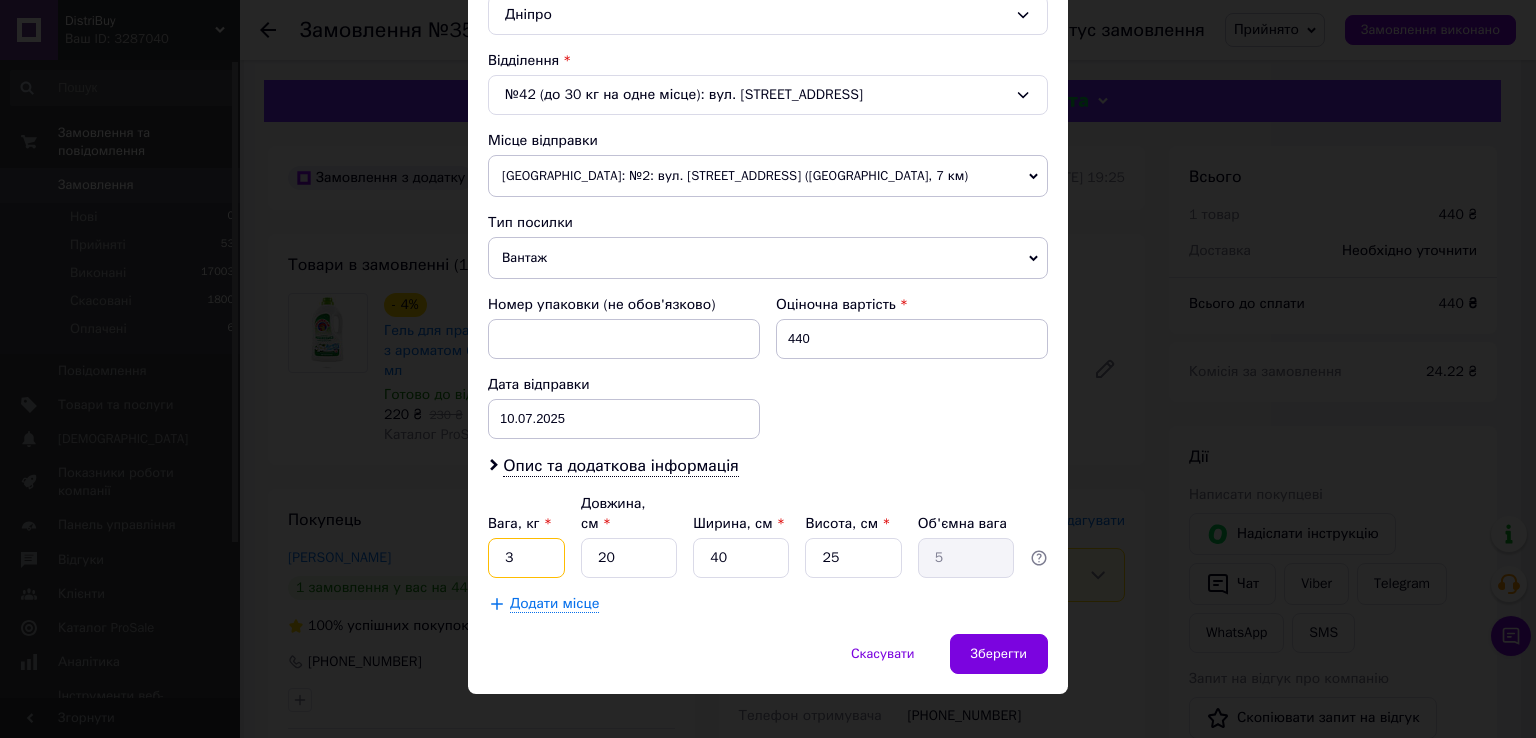 click on "3" at bounding box center [526, 558] 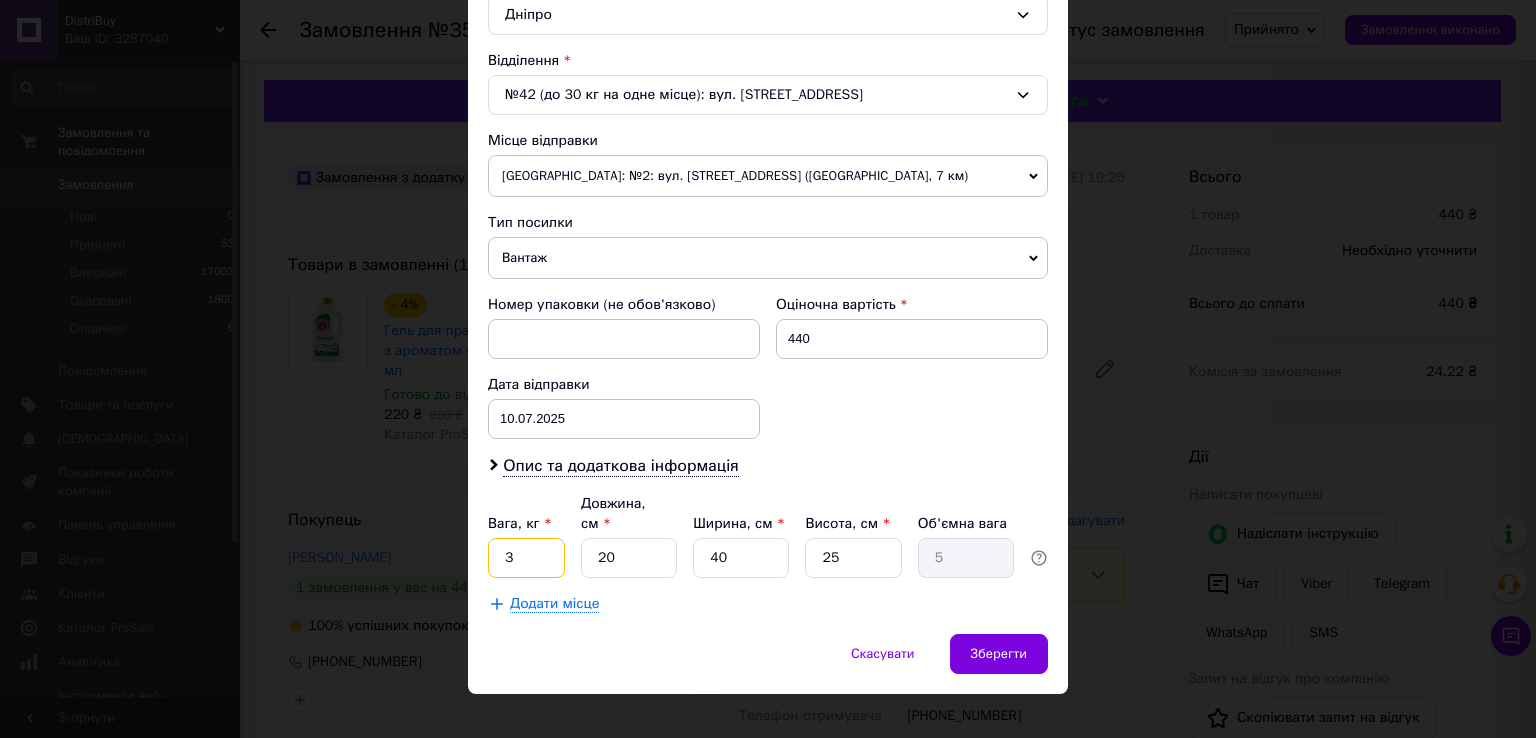 click on "3" at bounding box center (526, 558) 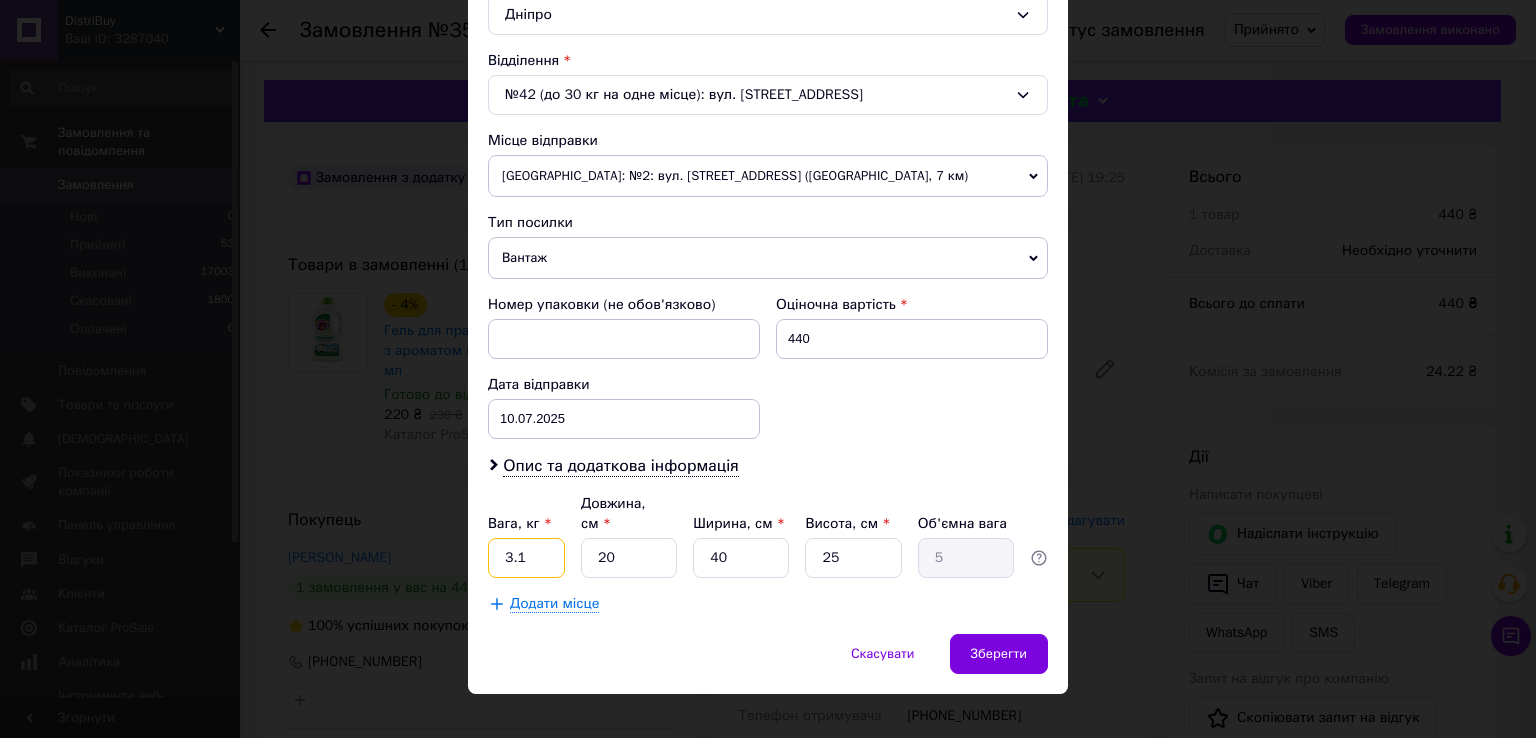 type on "3.1" 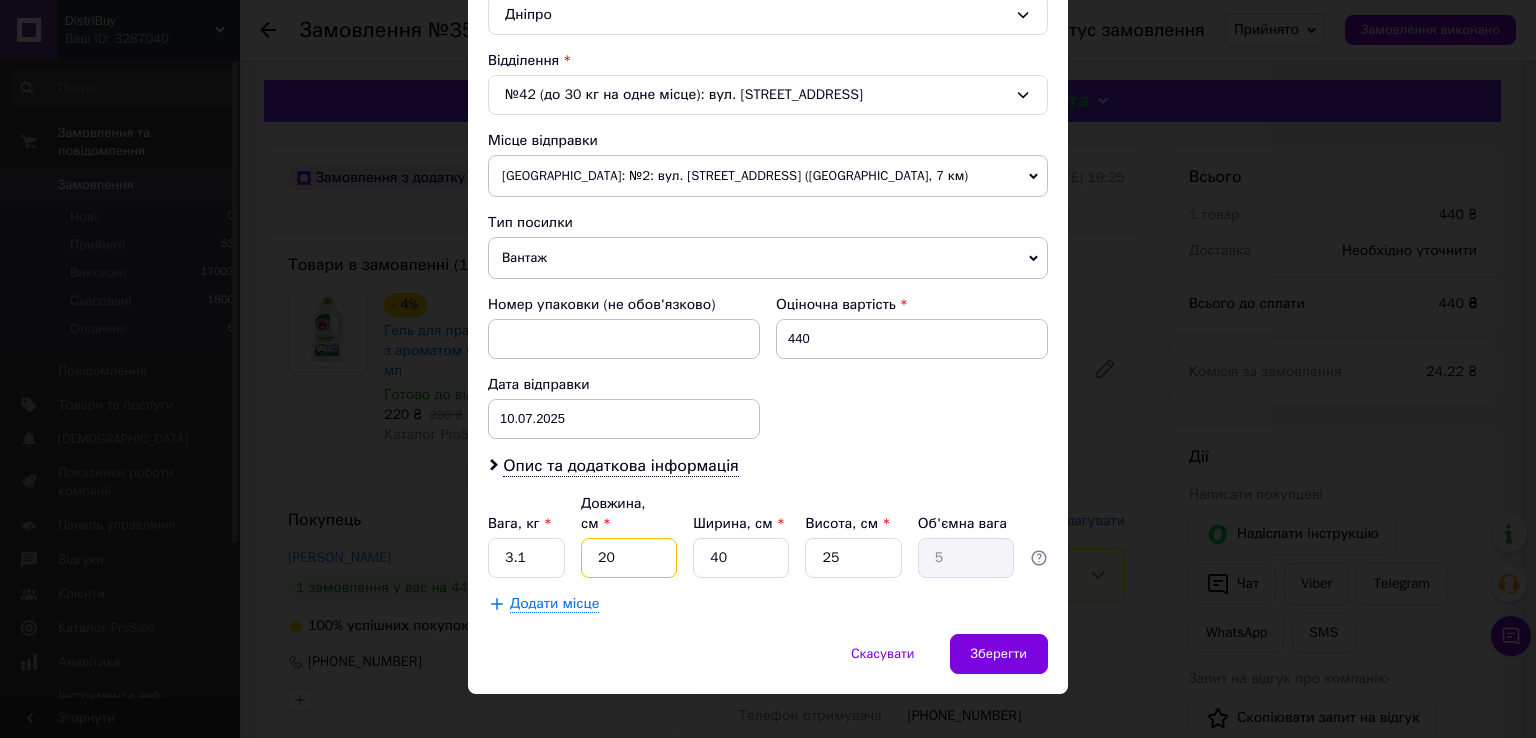 click on "20" at bounding box center (629, 558) 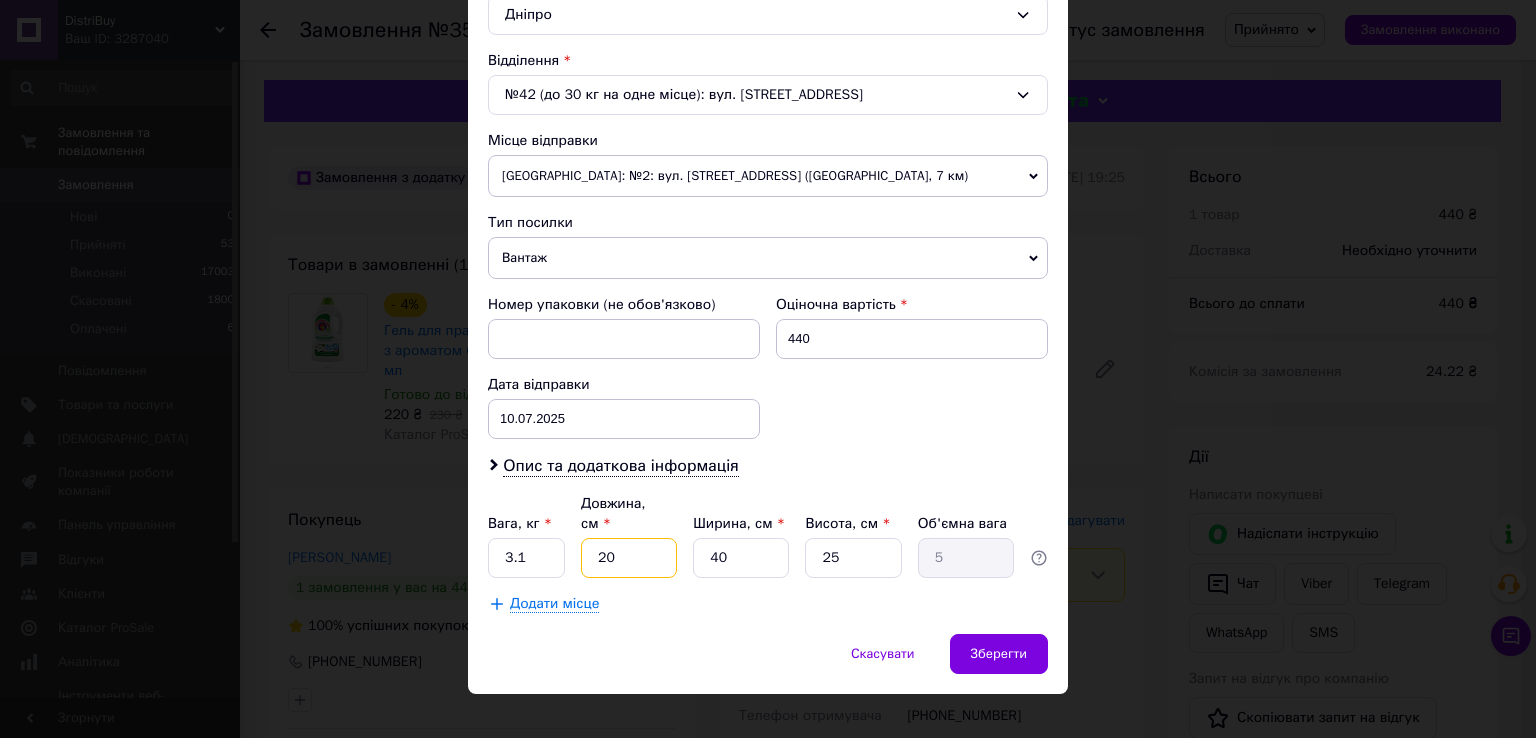 type on "2" 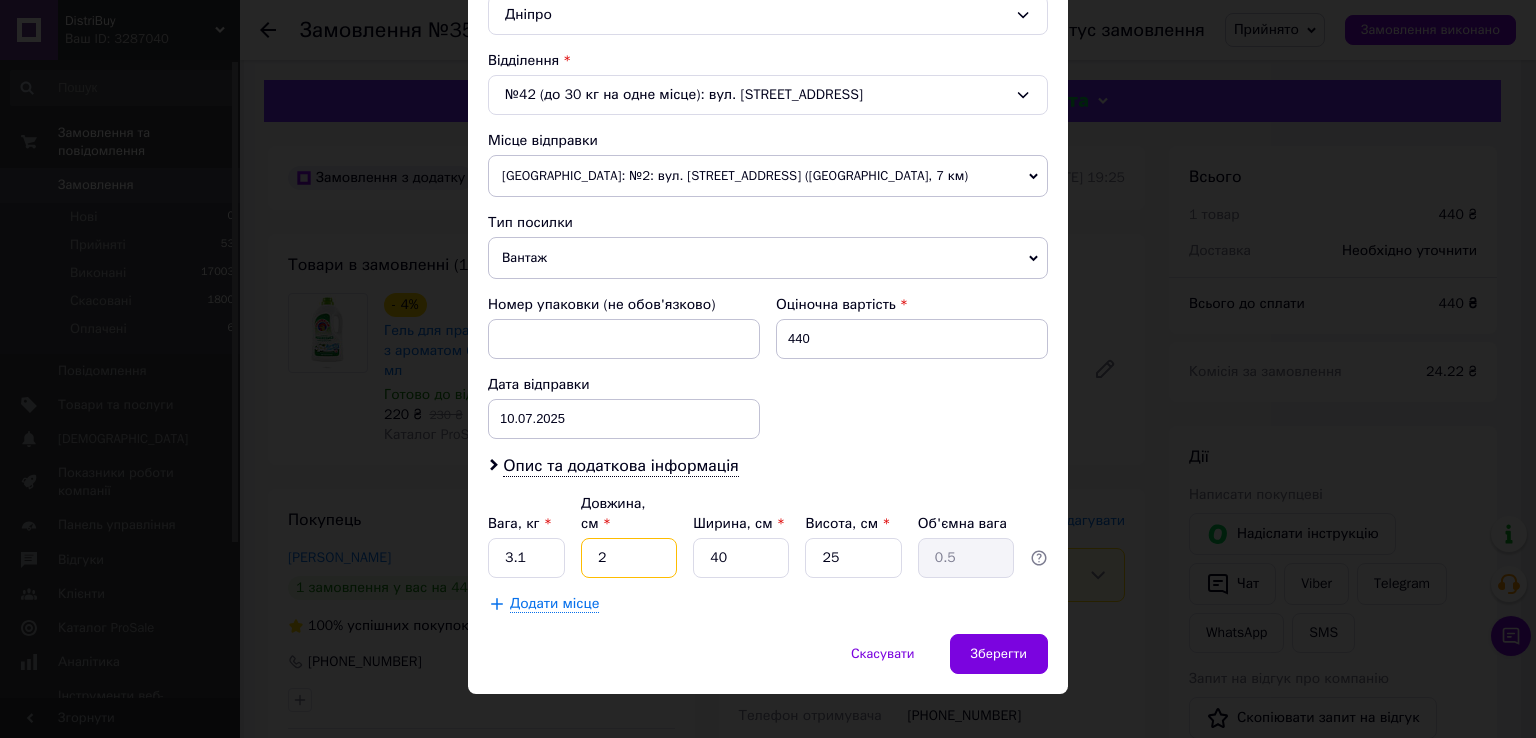 type on "27" 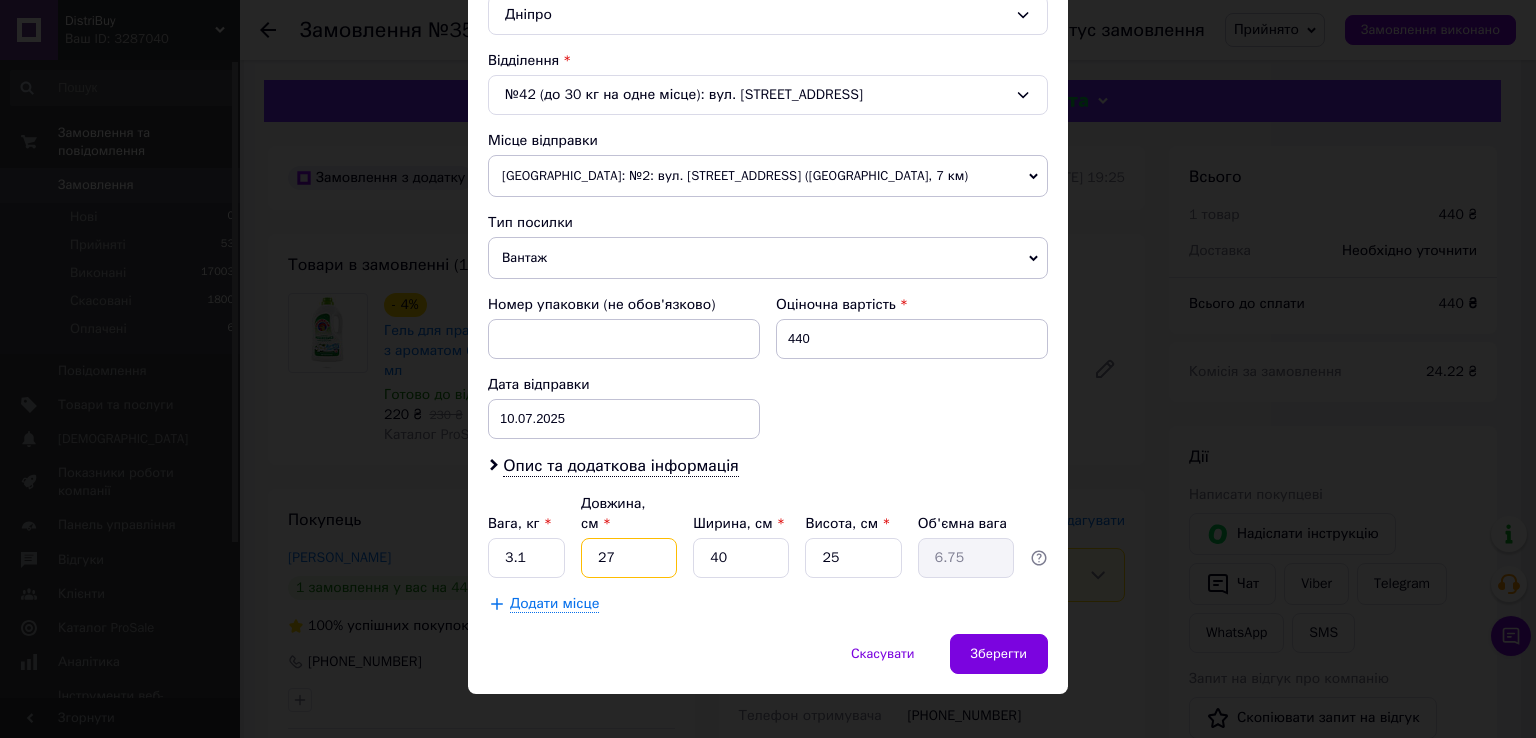 type on "27" 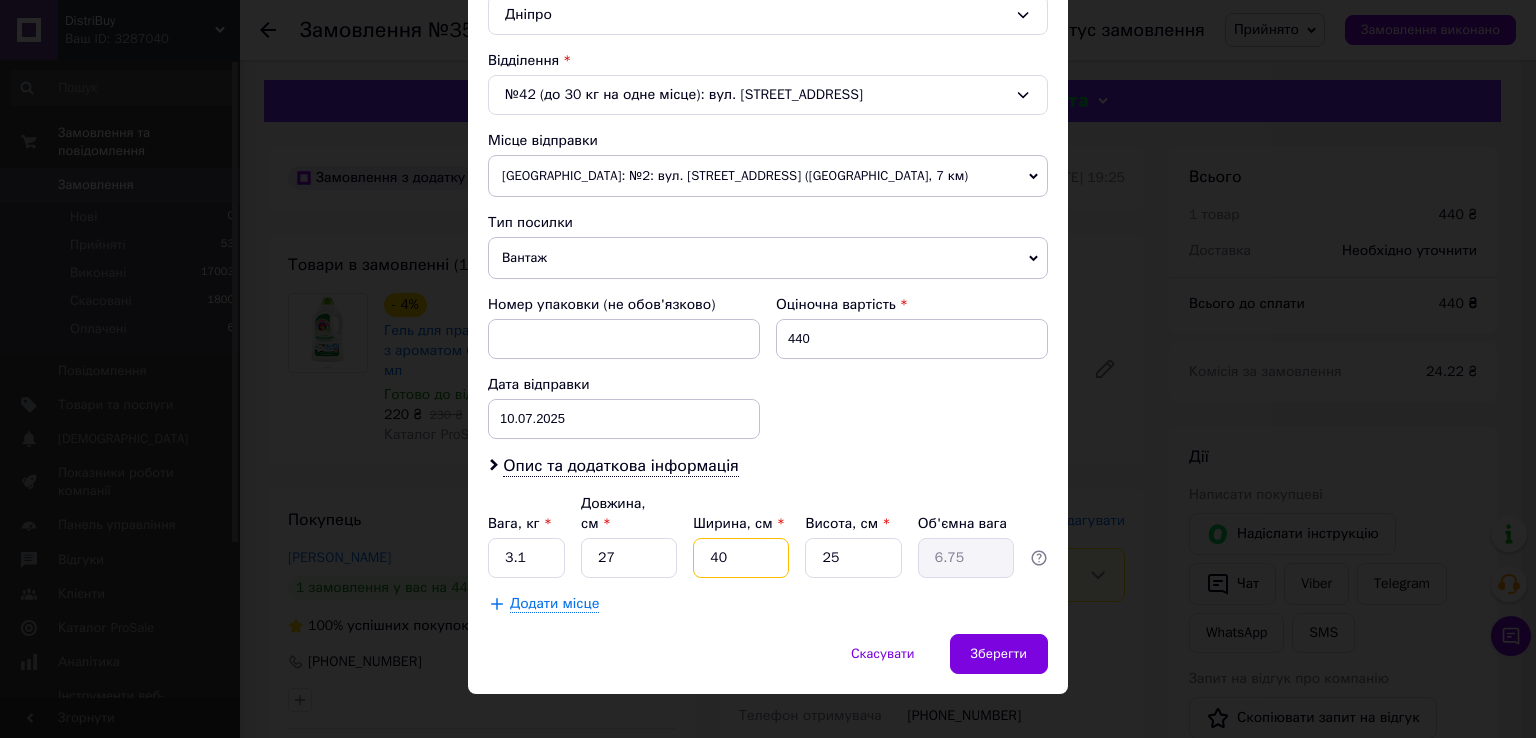 click on "40" at bounding box center (741, 558) 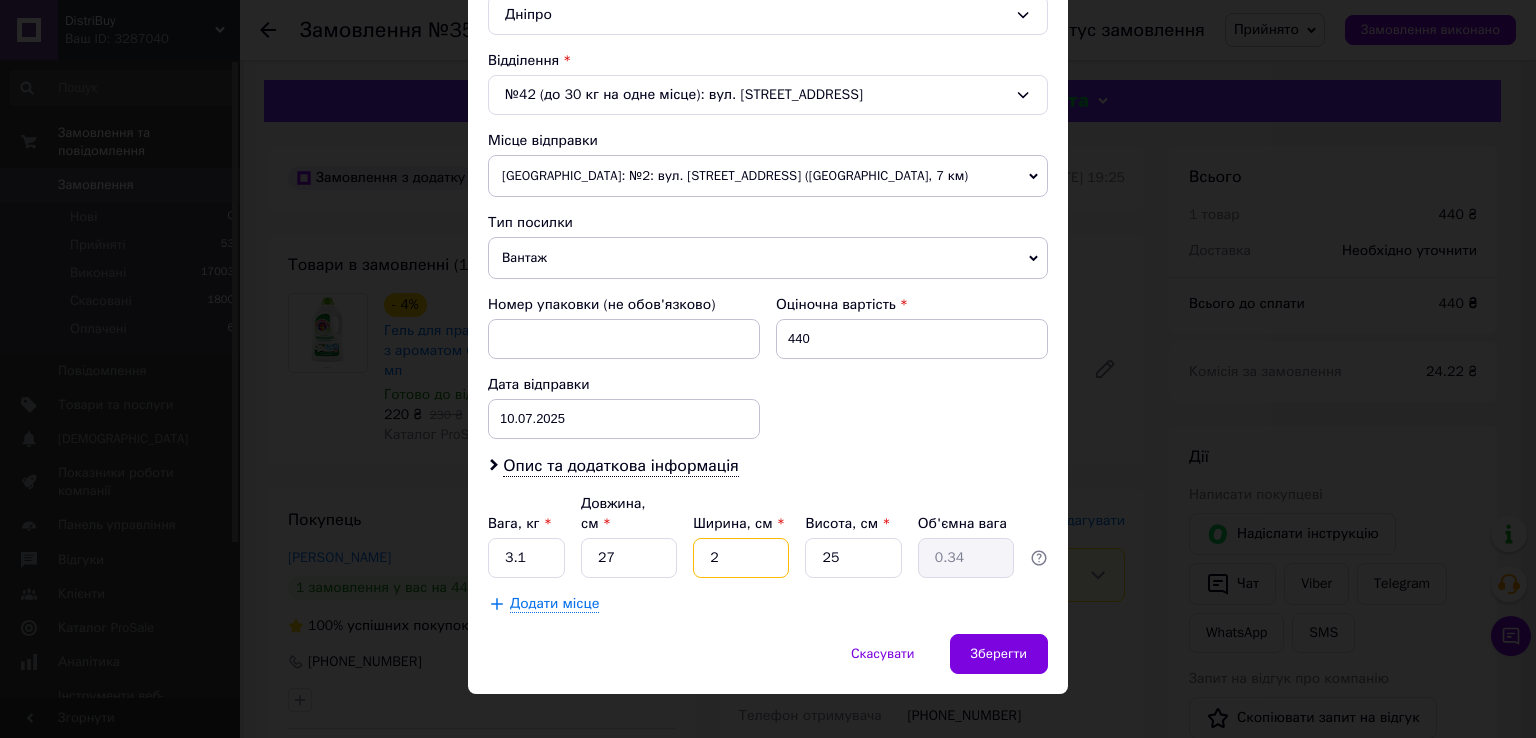 type on "21" 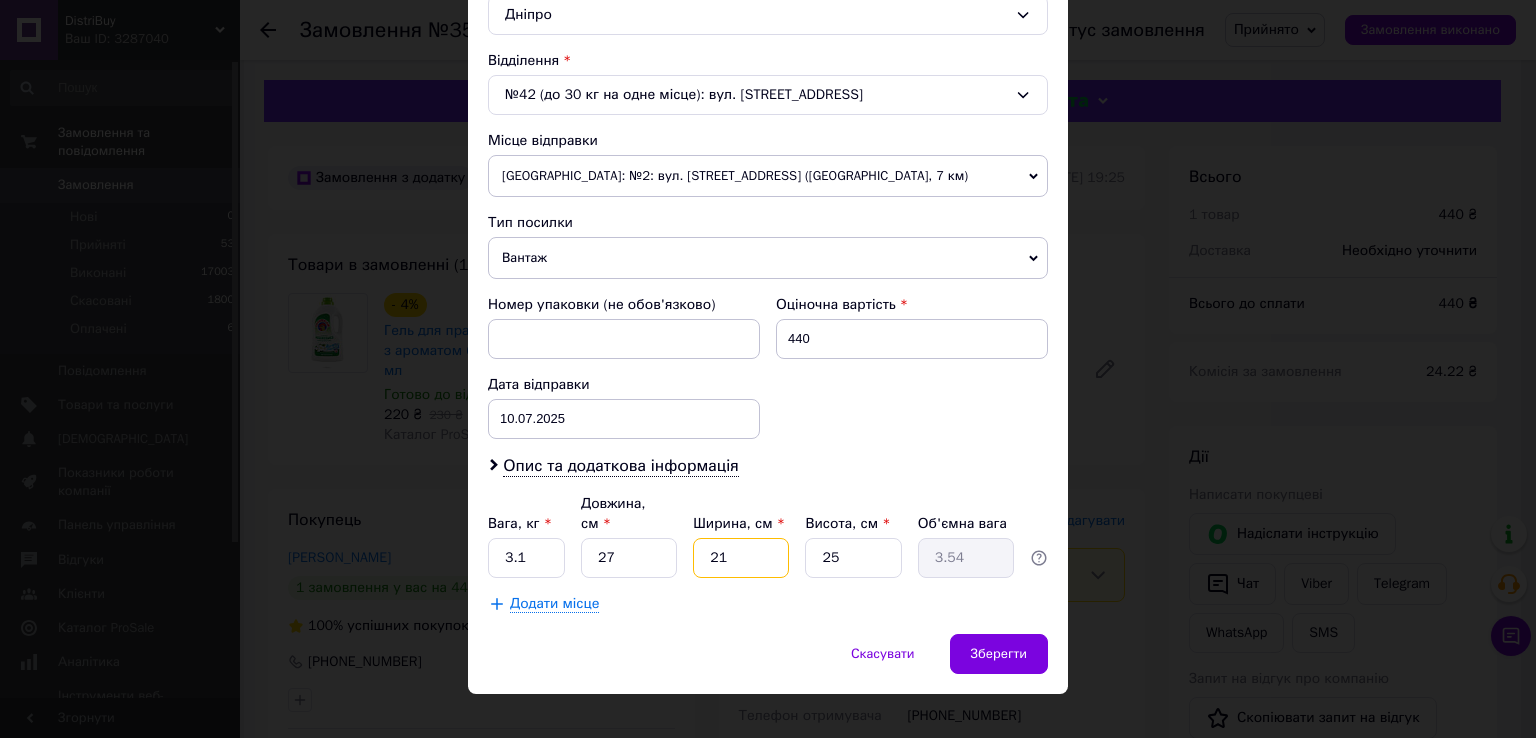 type on "21" 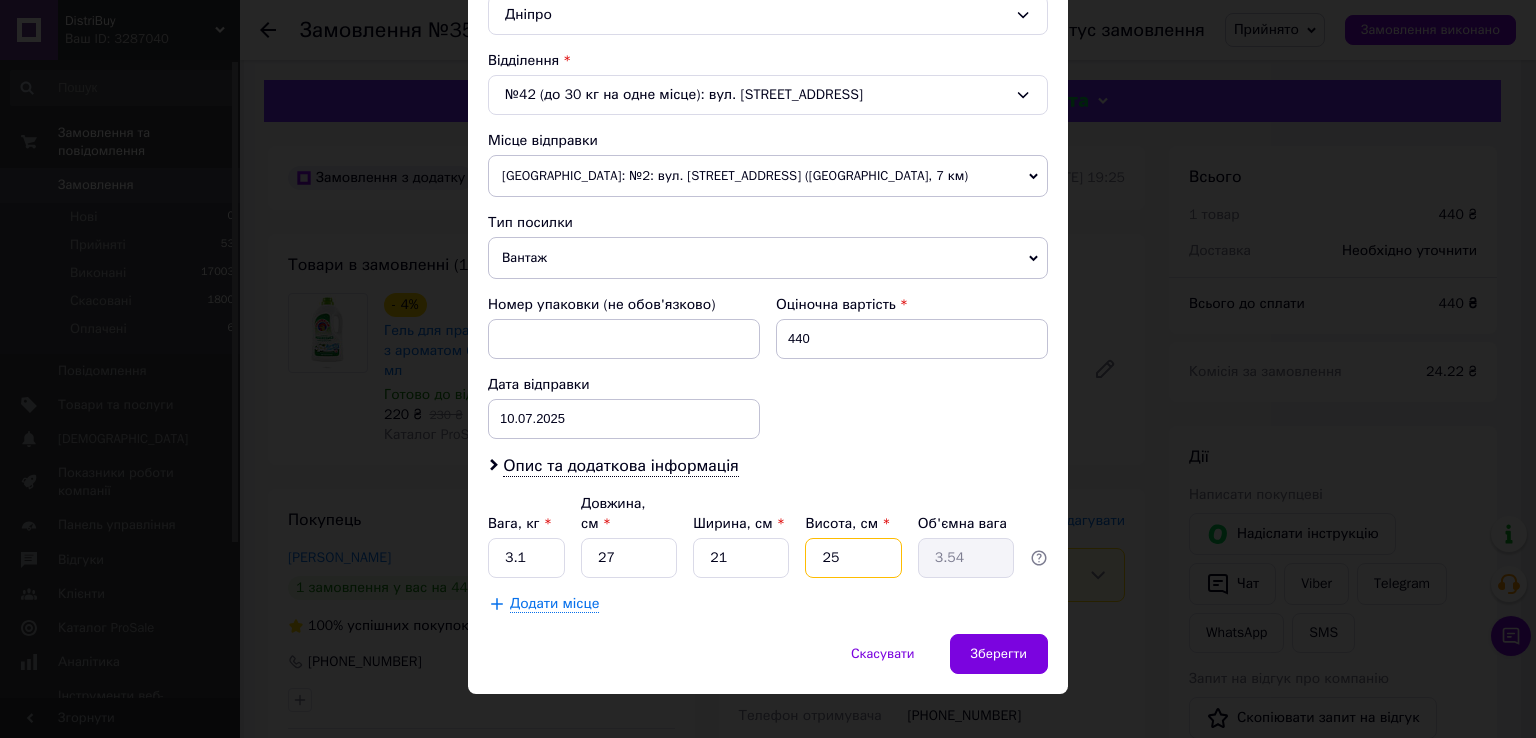 click on "25" at bounding box center [853, 558] 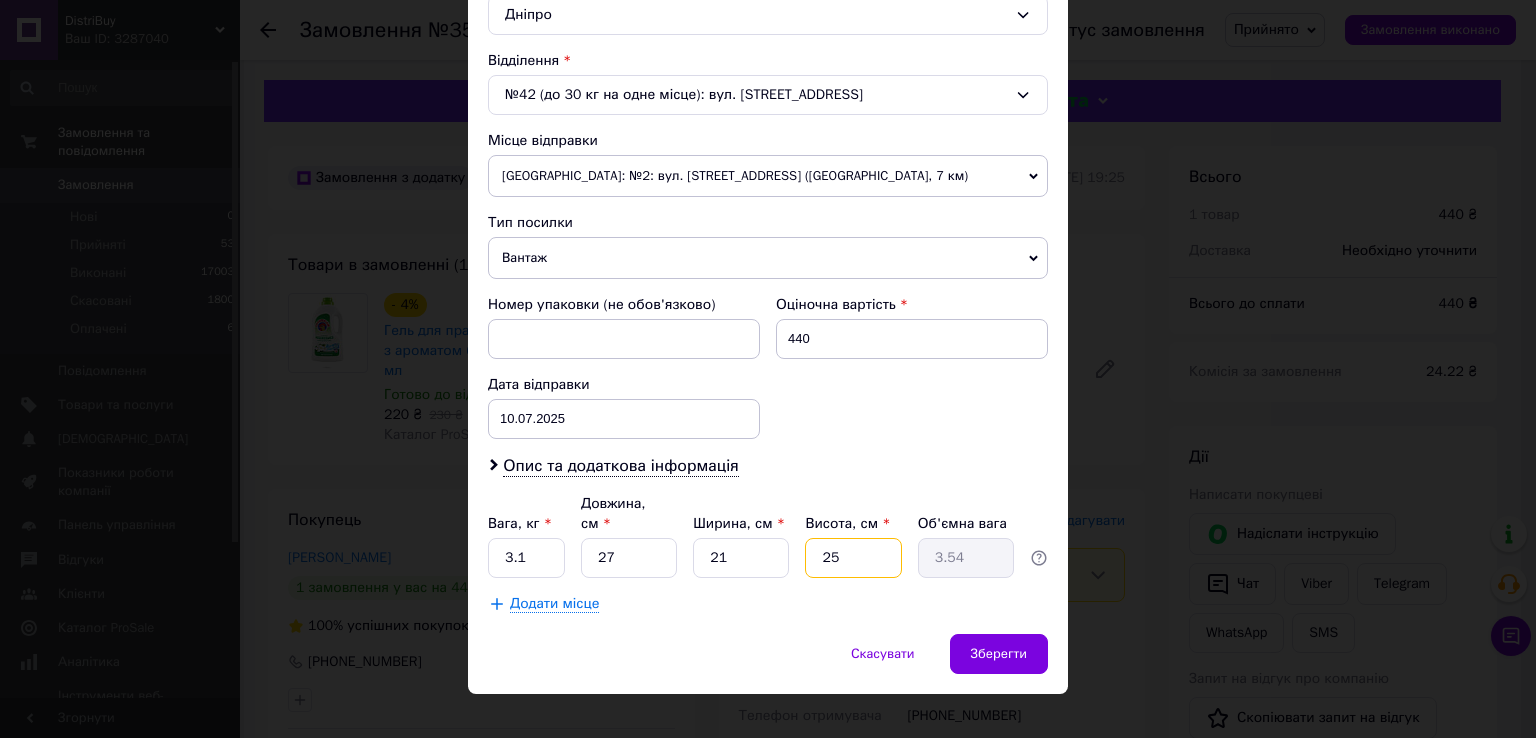 type on "2" 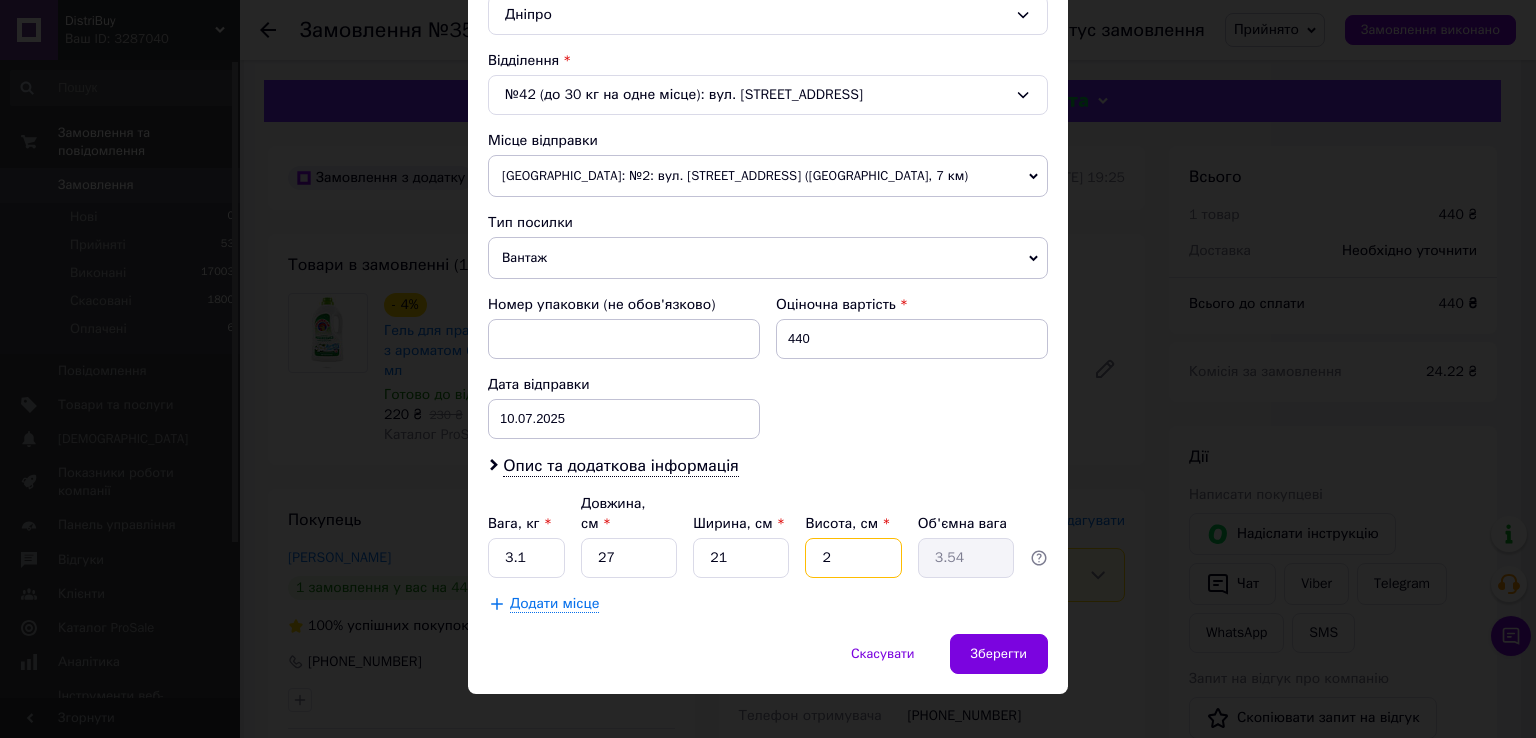 type on "0.28" 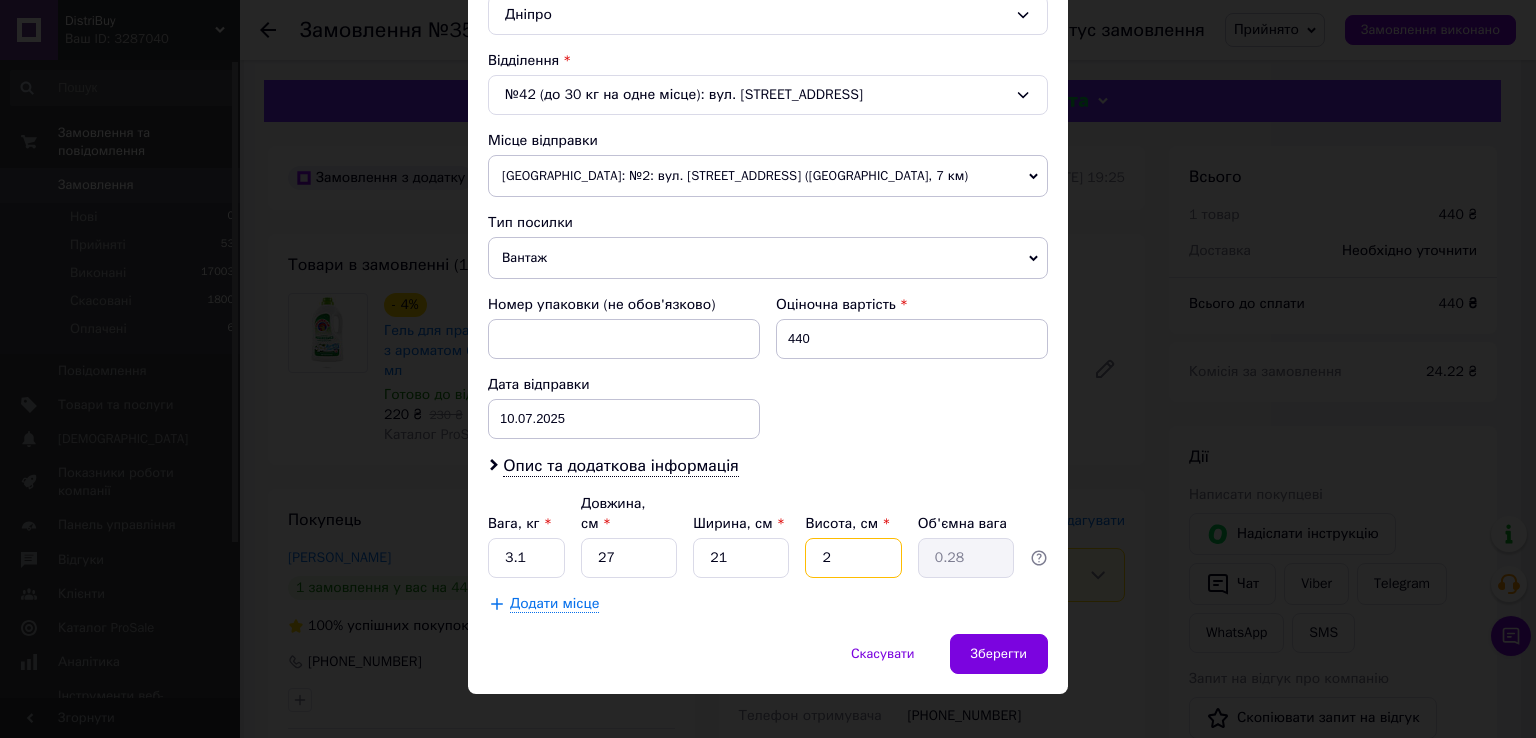 type on "22" 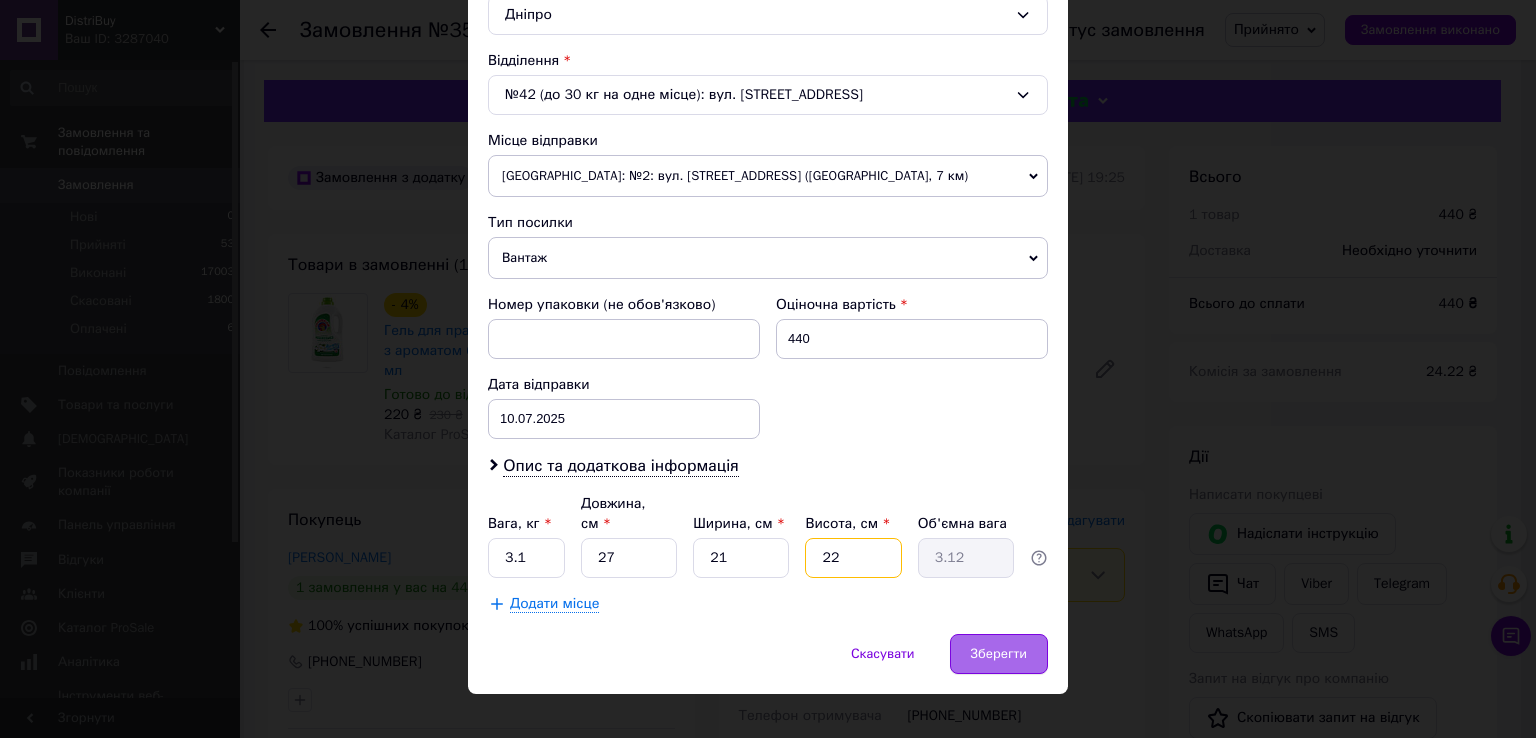 type on "22" 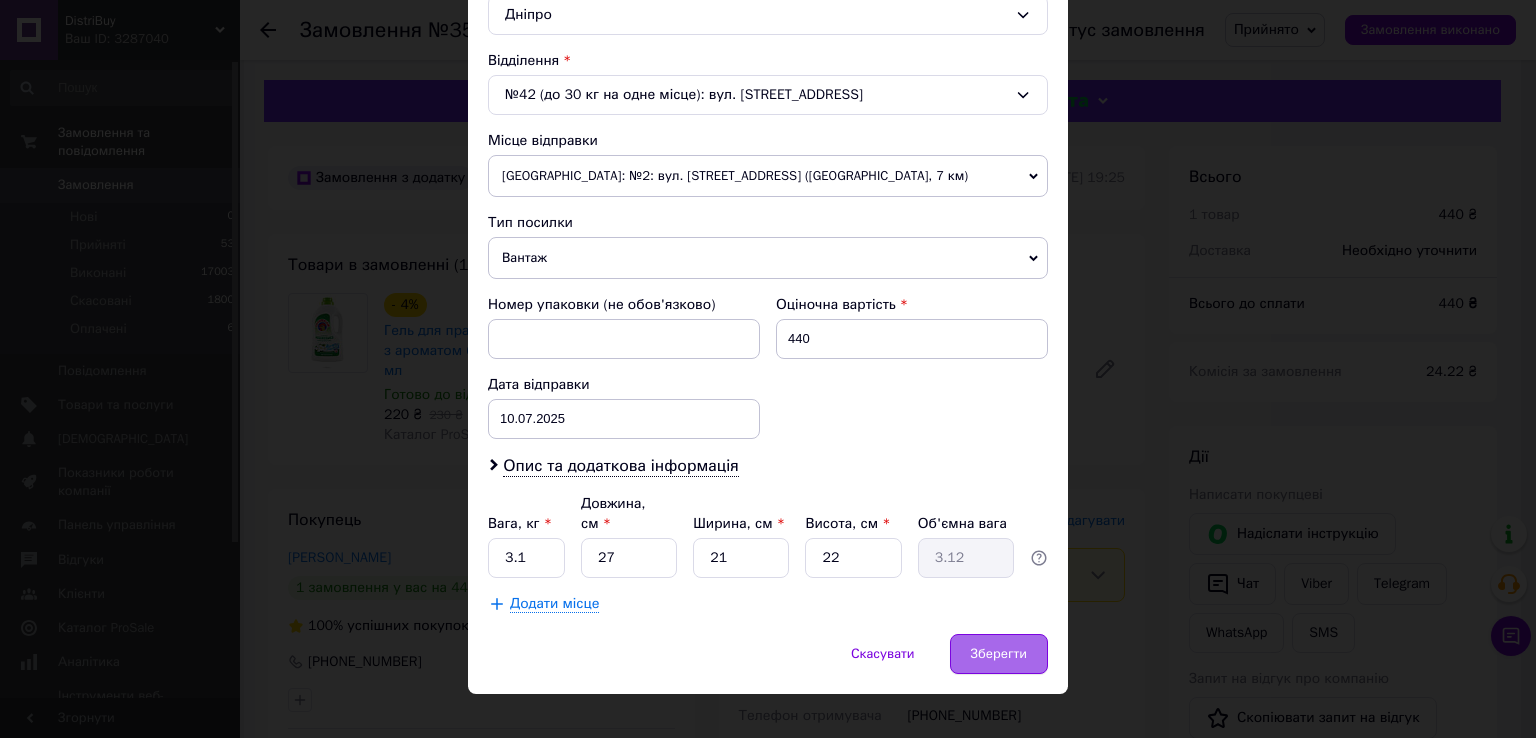 click on "Зберегти" at bounding box center (999, 654) 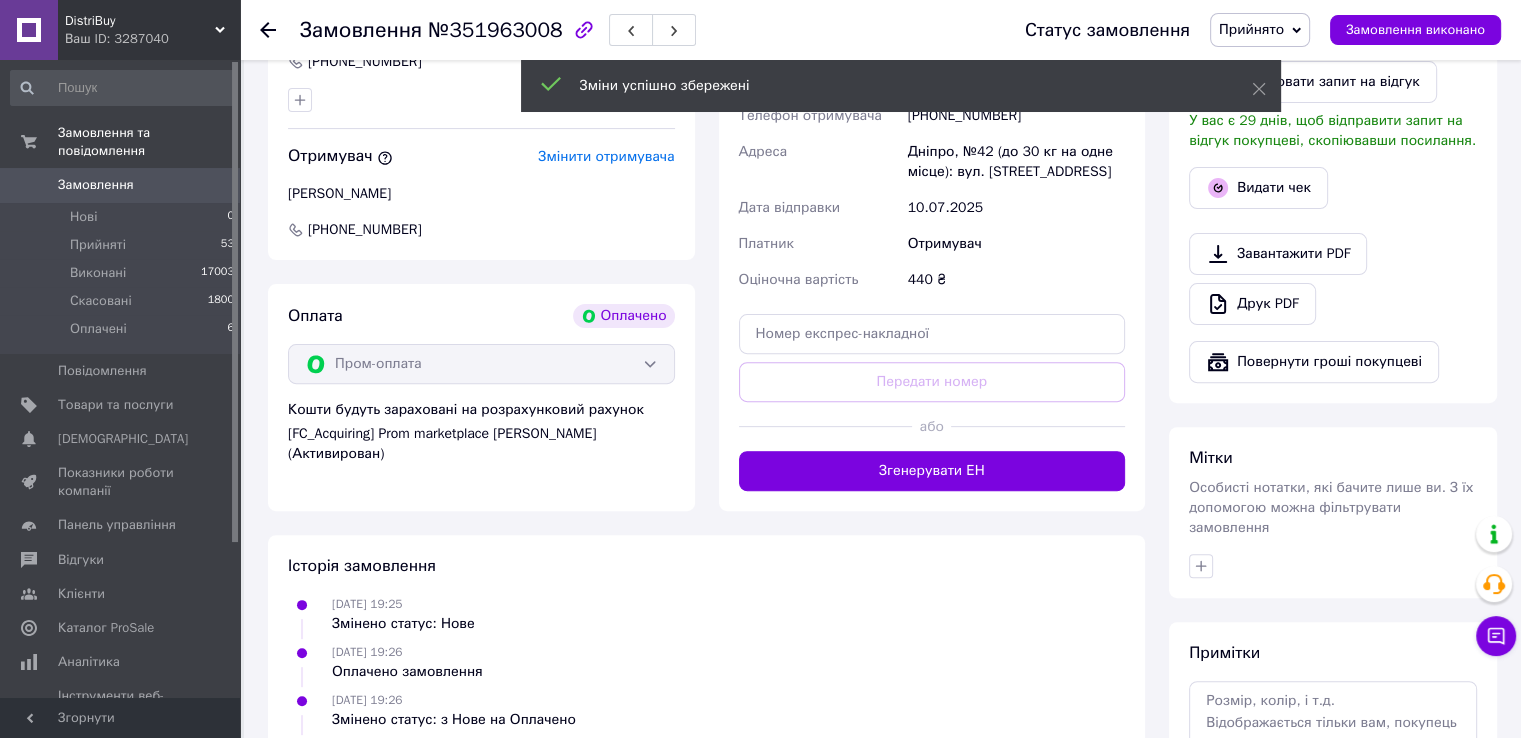 scroll, scrollTop: 600, scrollLeft: 0, axis: vertical 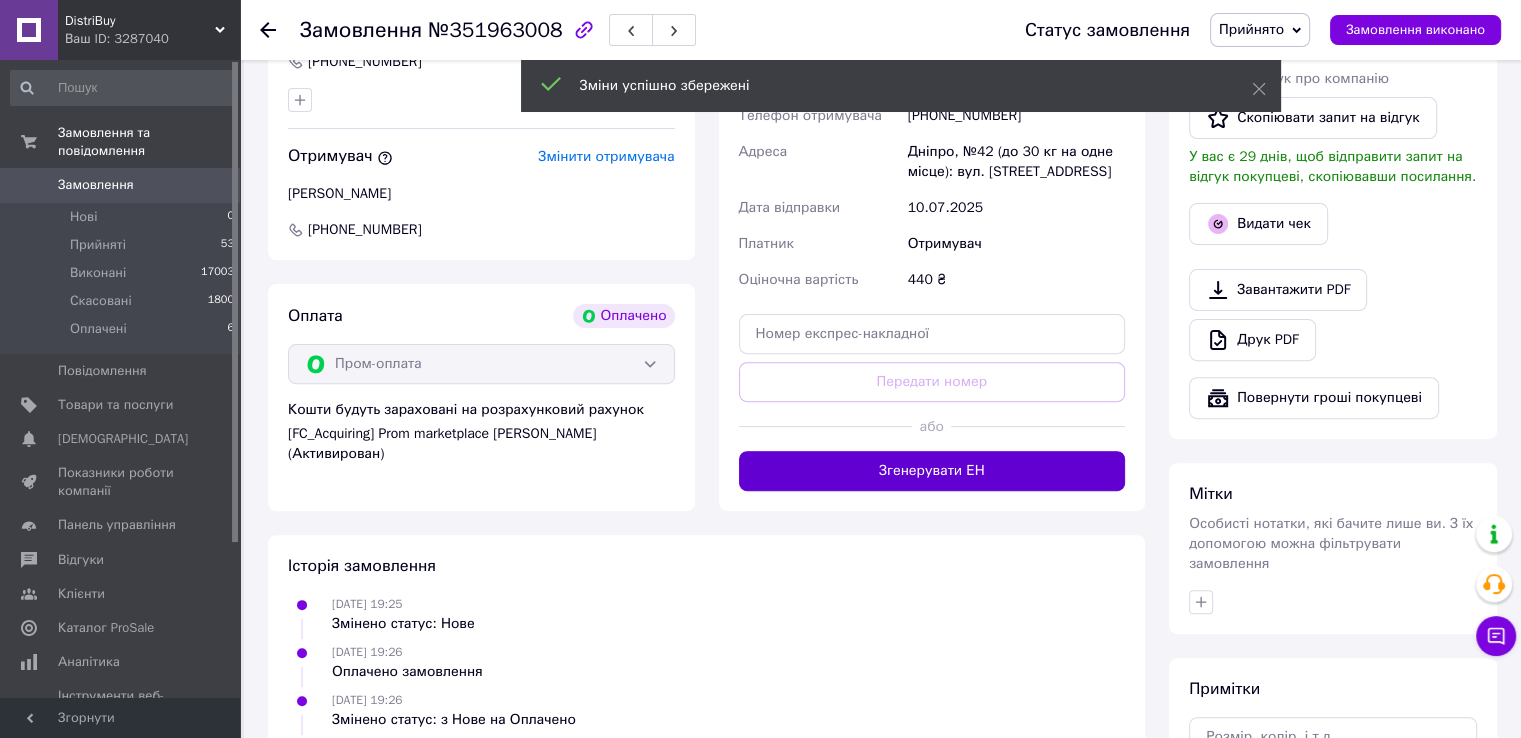 click on "Згенерувати ЕН" at bounding box center (932, 471) 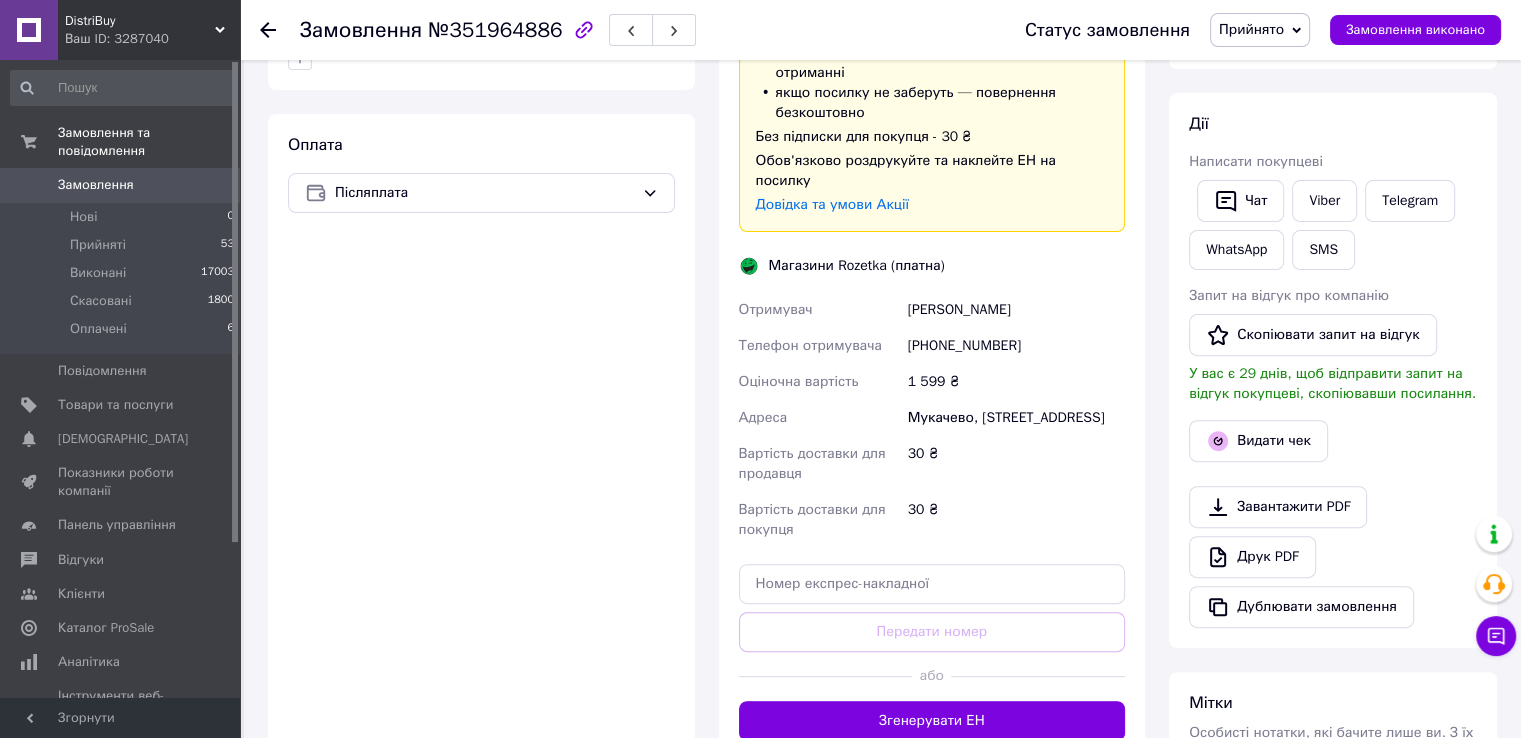 scroll, scrollTop: 644, scrollLeft: 0, axis: vertical 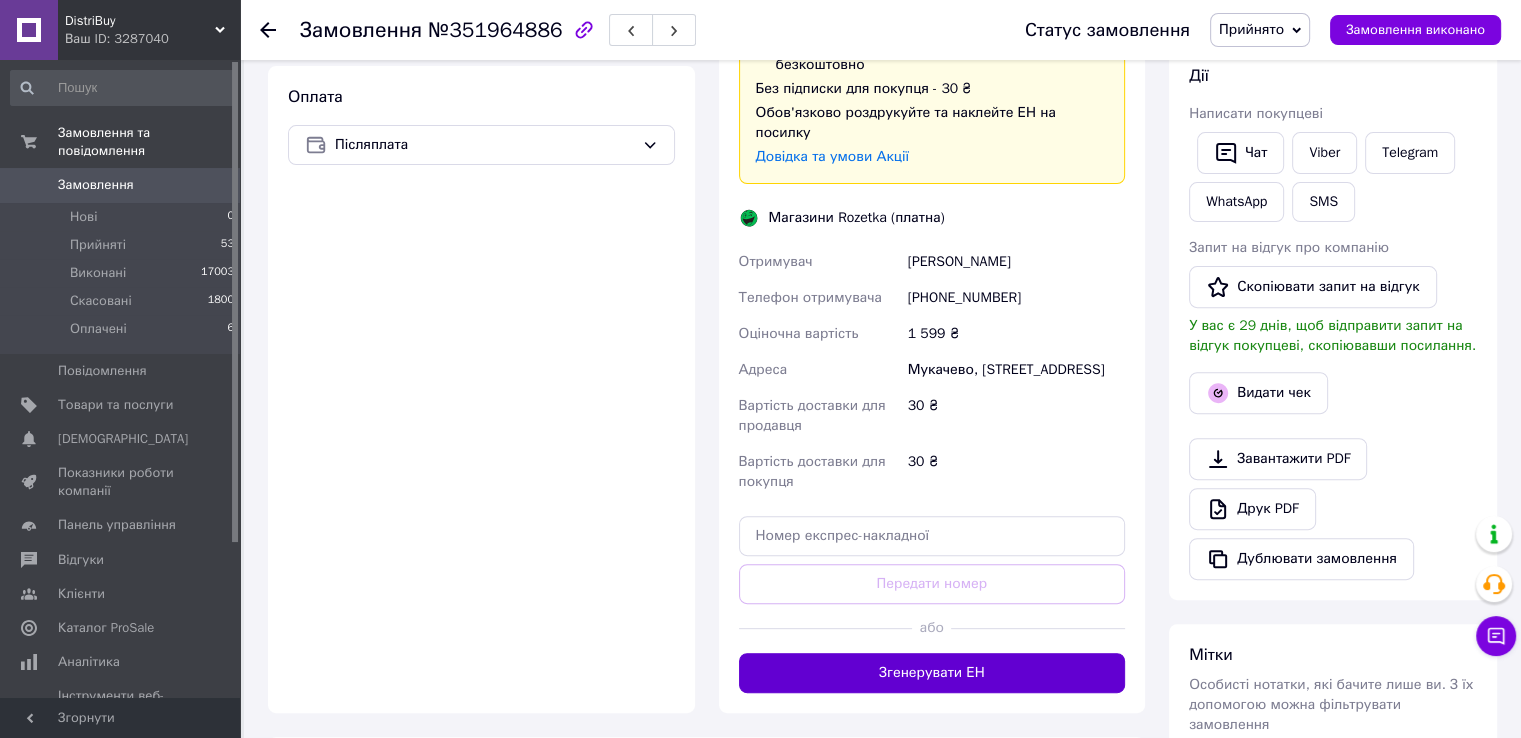 click on "Згенерувати ЕН" at bounding box center (932, 673) 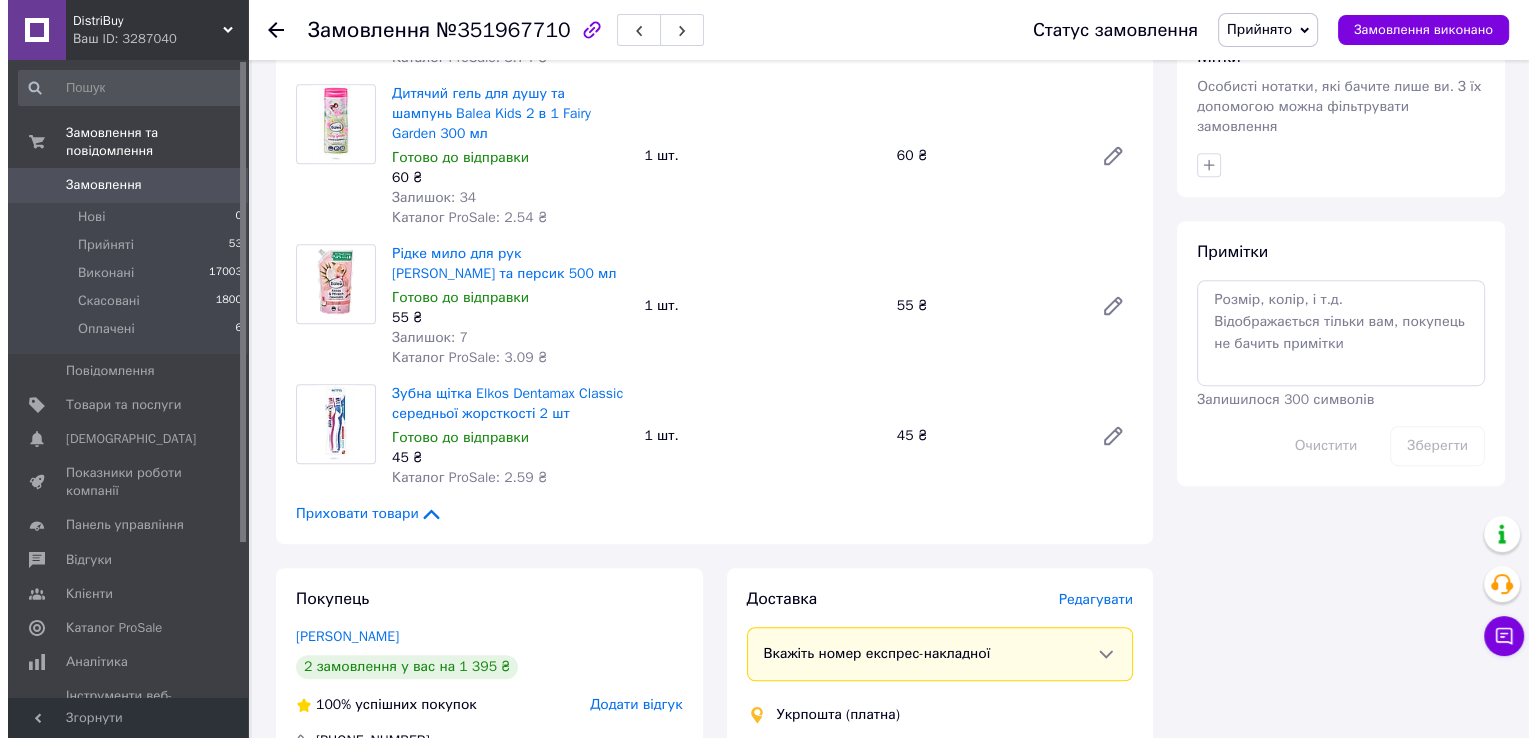 scroll, scrollTop: 1100, scrollLeft: 0, axis: vertical 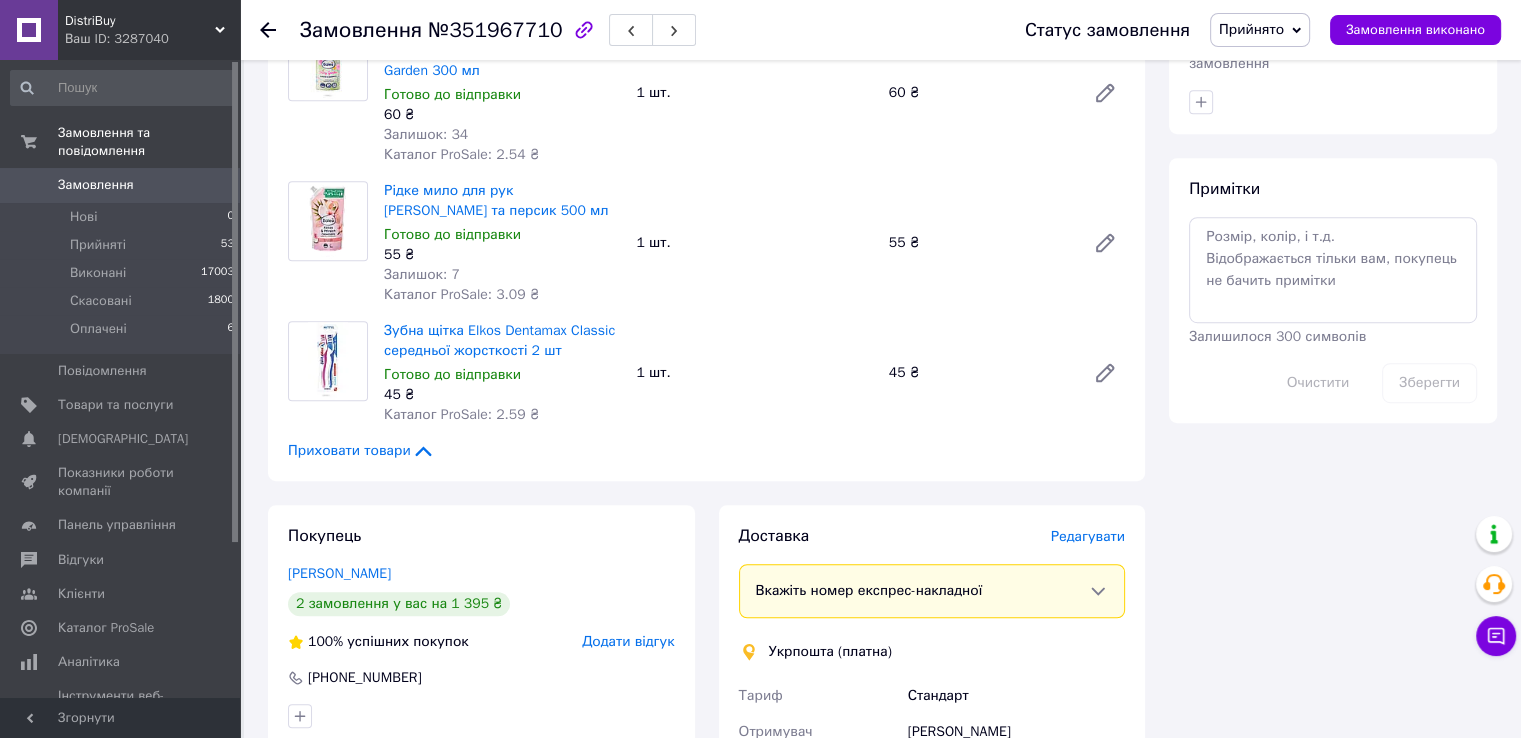 click on "Редагувати" at bounding box center (1088, 536) 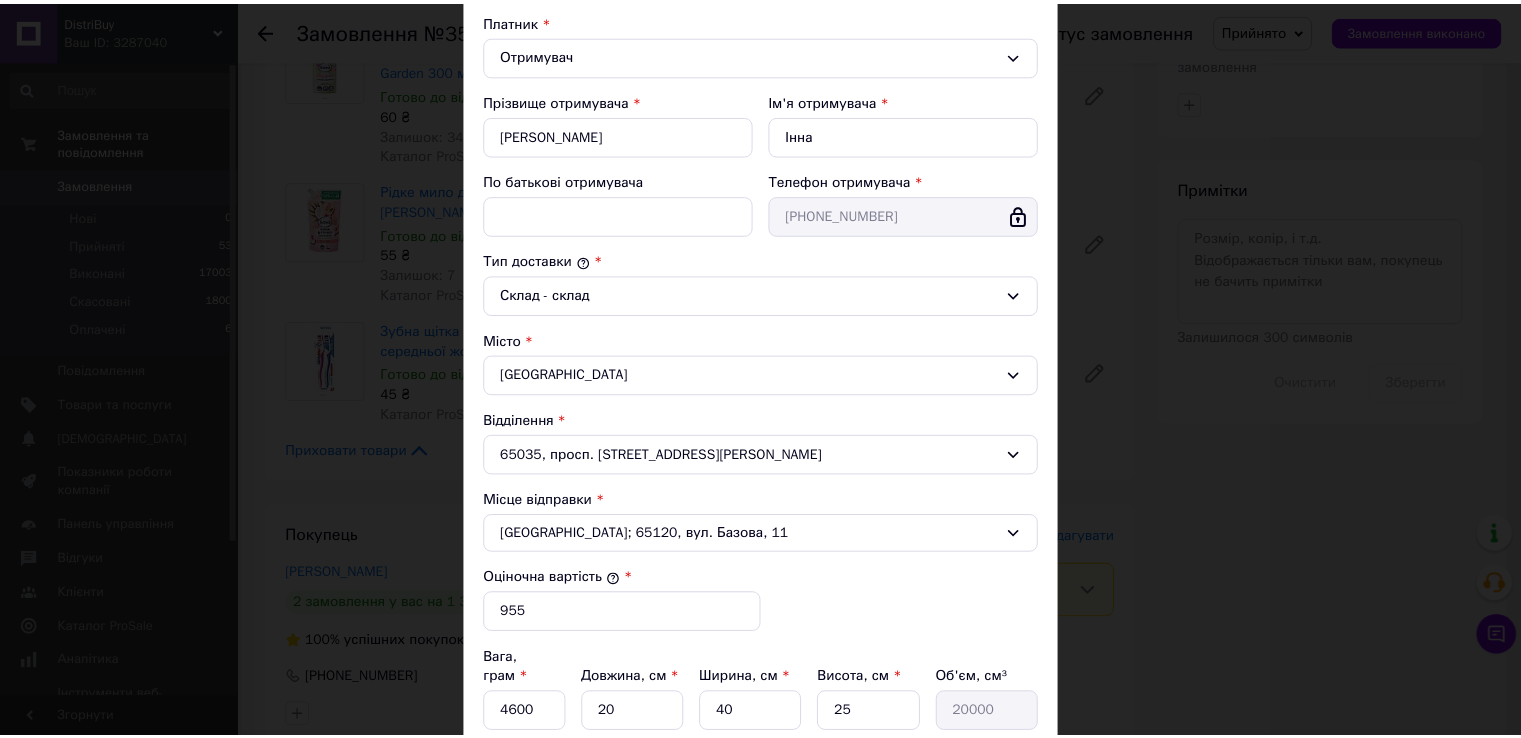 scroll, scrollTop: 508, scrollLeft: 0, axis: vertical 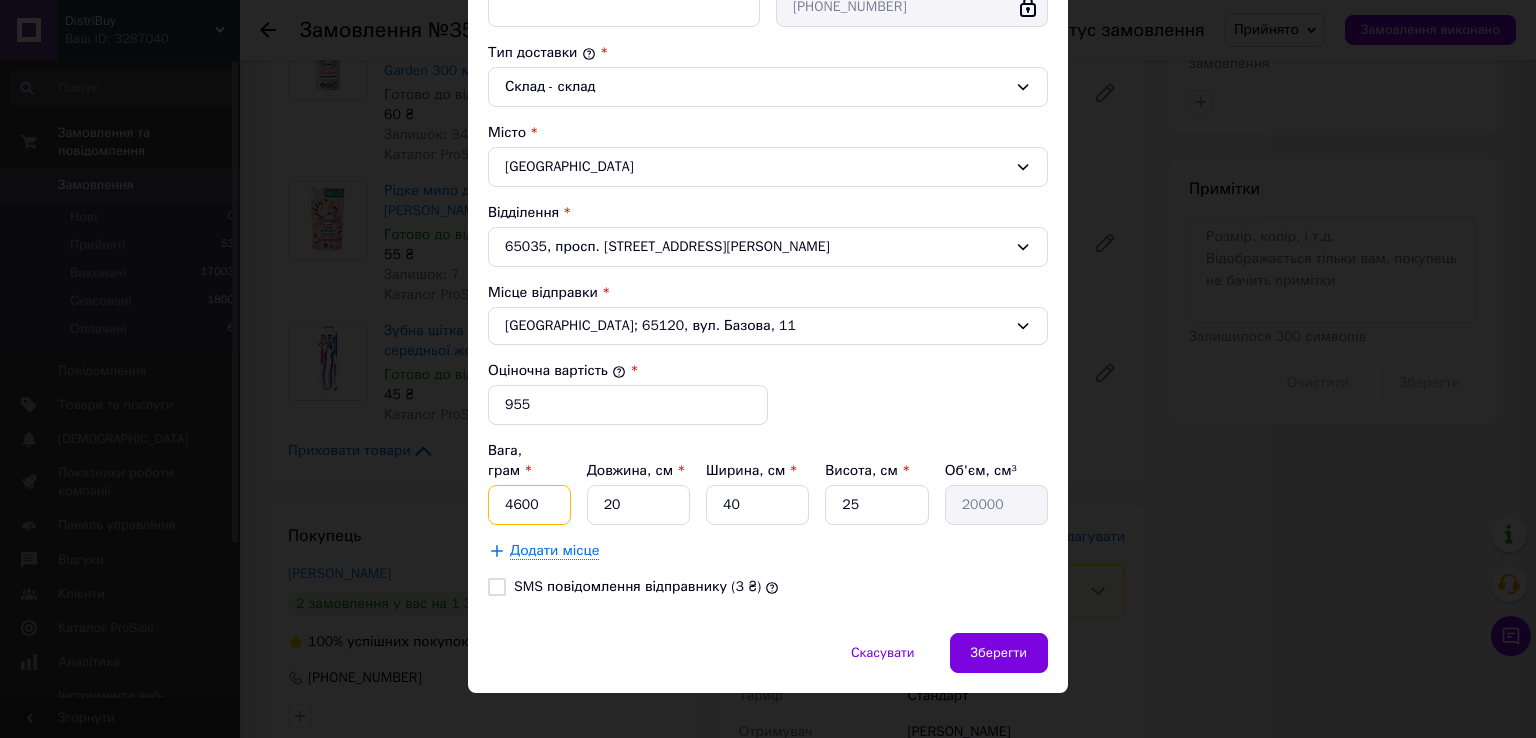 click on "4600" at bounding box center (529, 505) 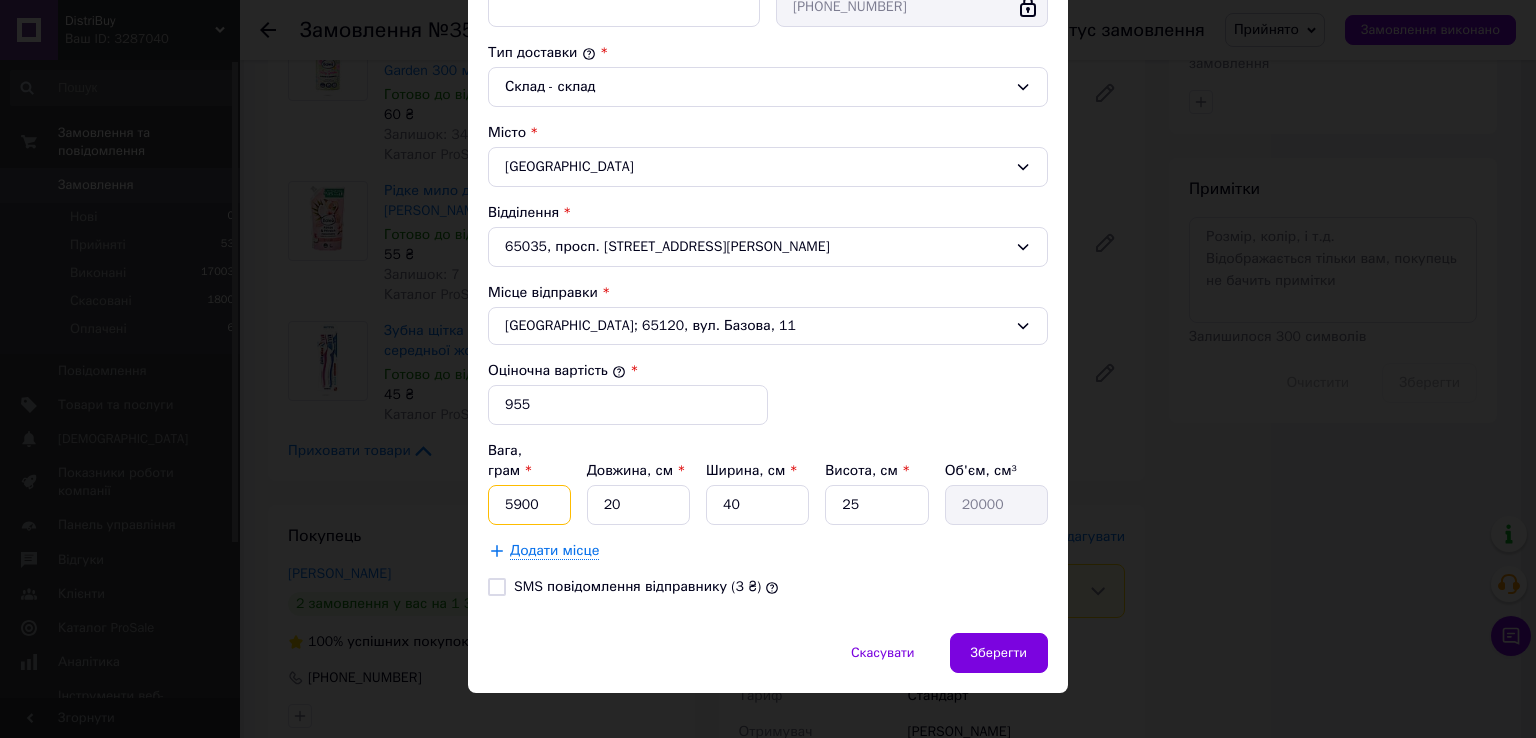 type on "5900" 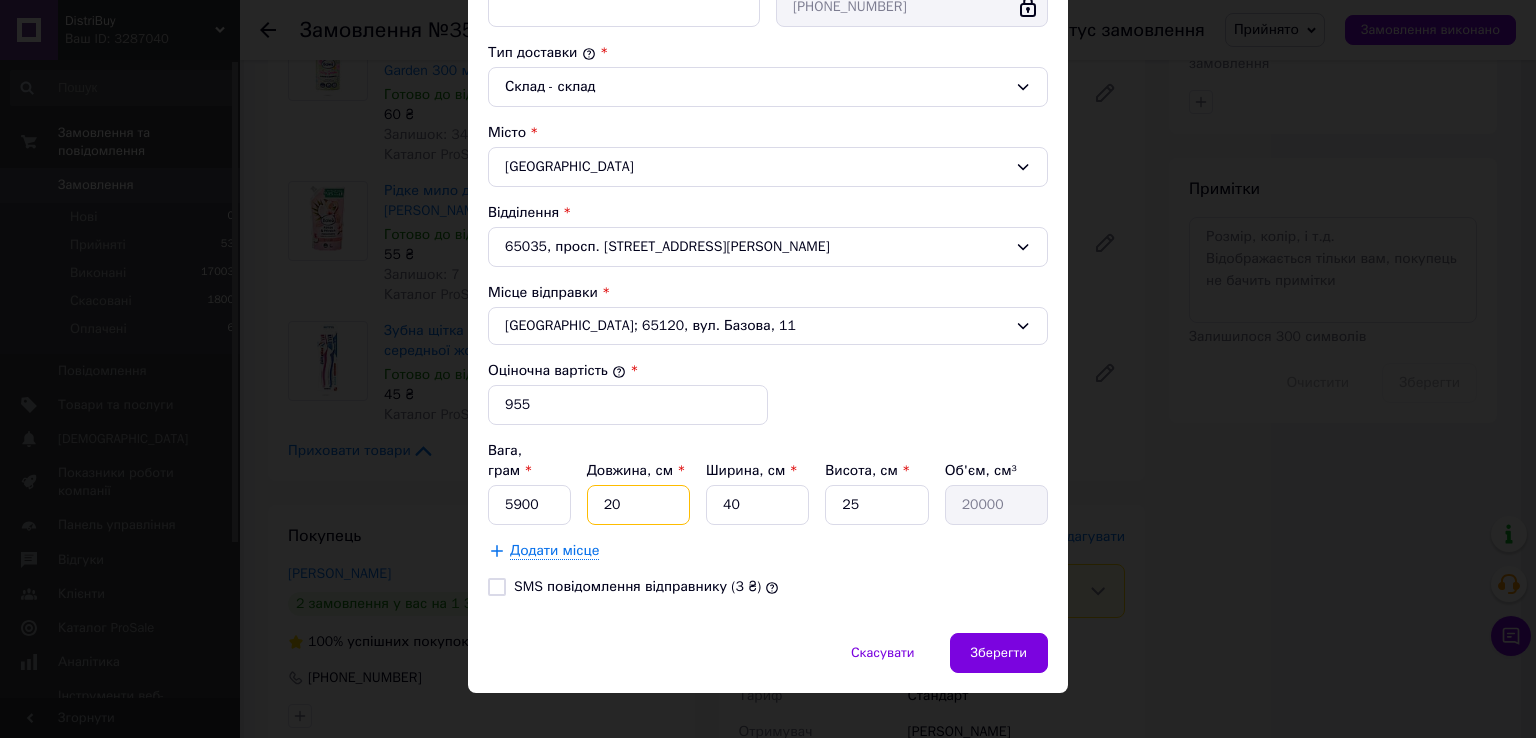 click on "20" at bounding box center [638, 505] 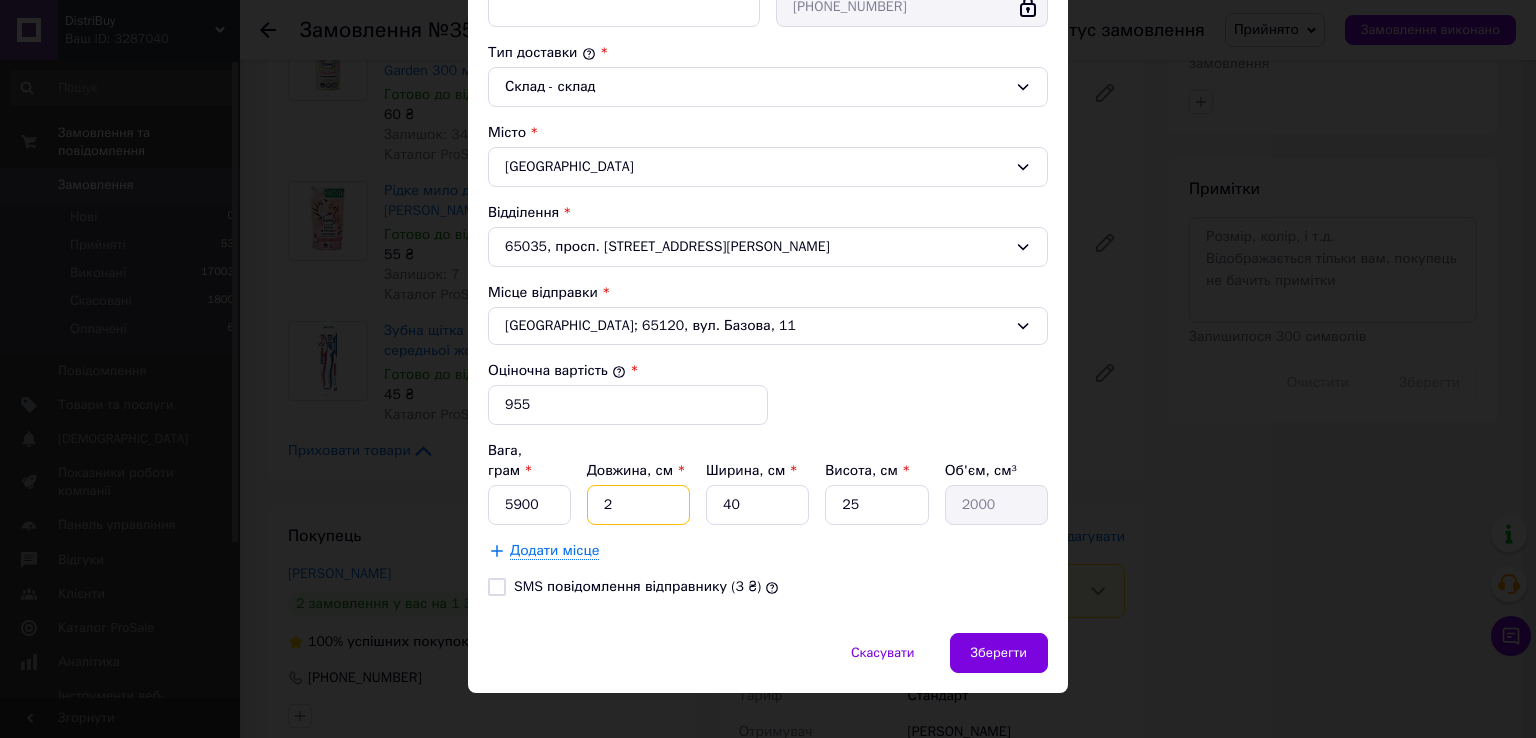 click on "2" at bounding box center (638, 505) 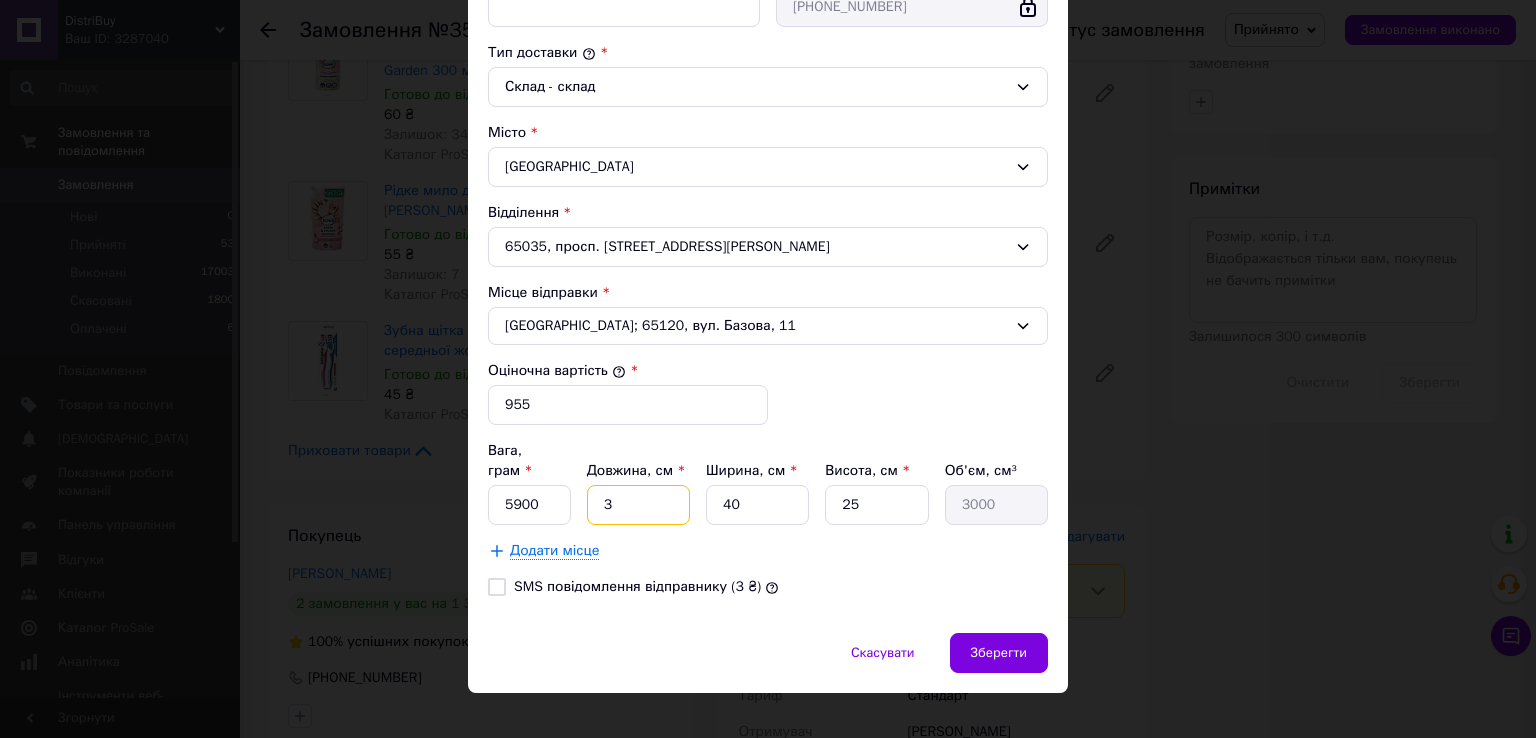 click on "3" at bounding box center [638, 505] 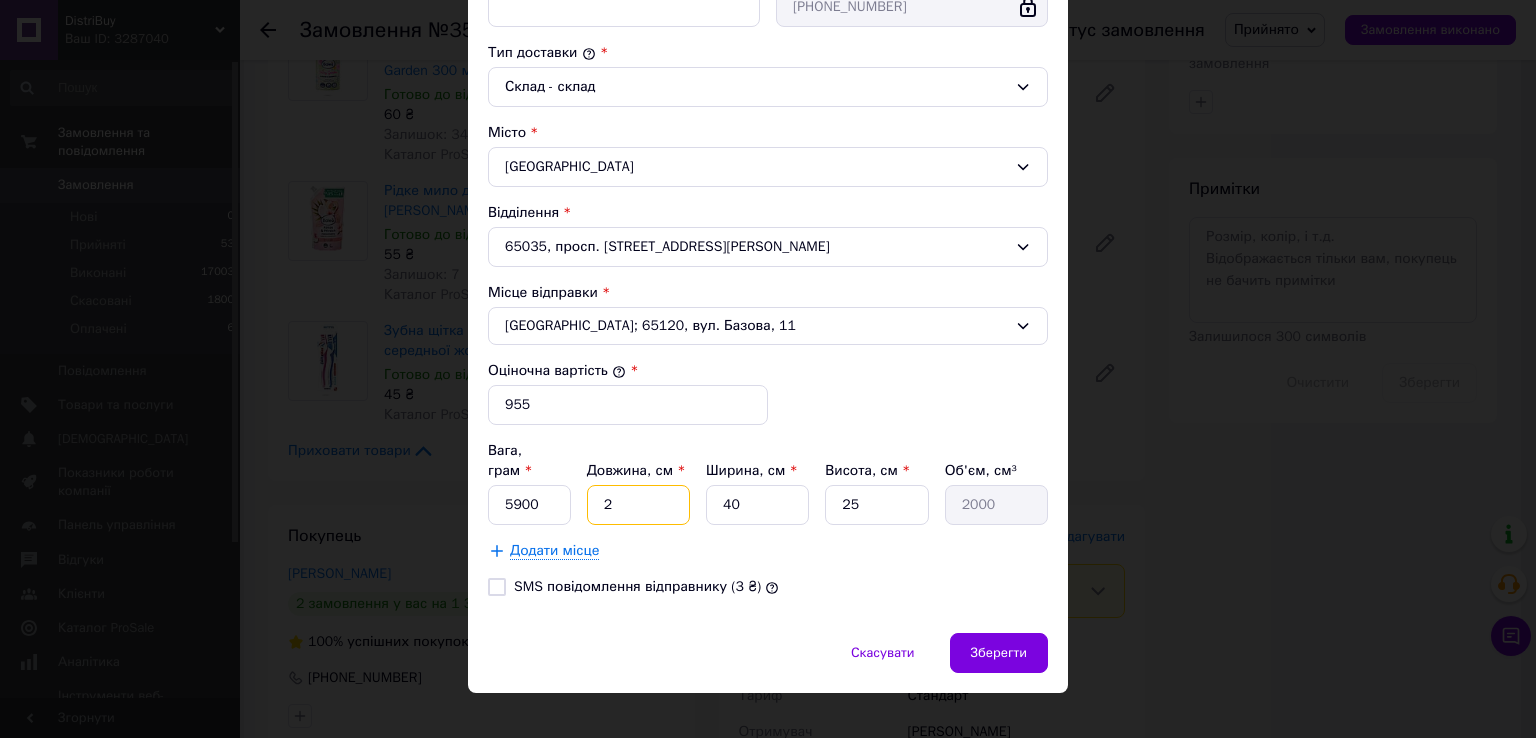 type on "29" 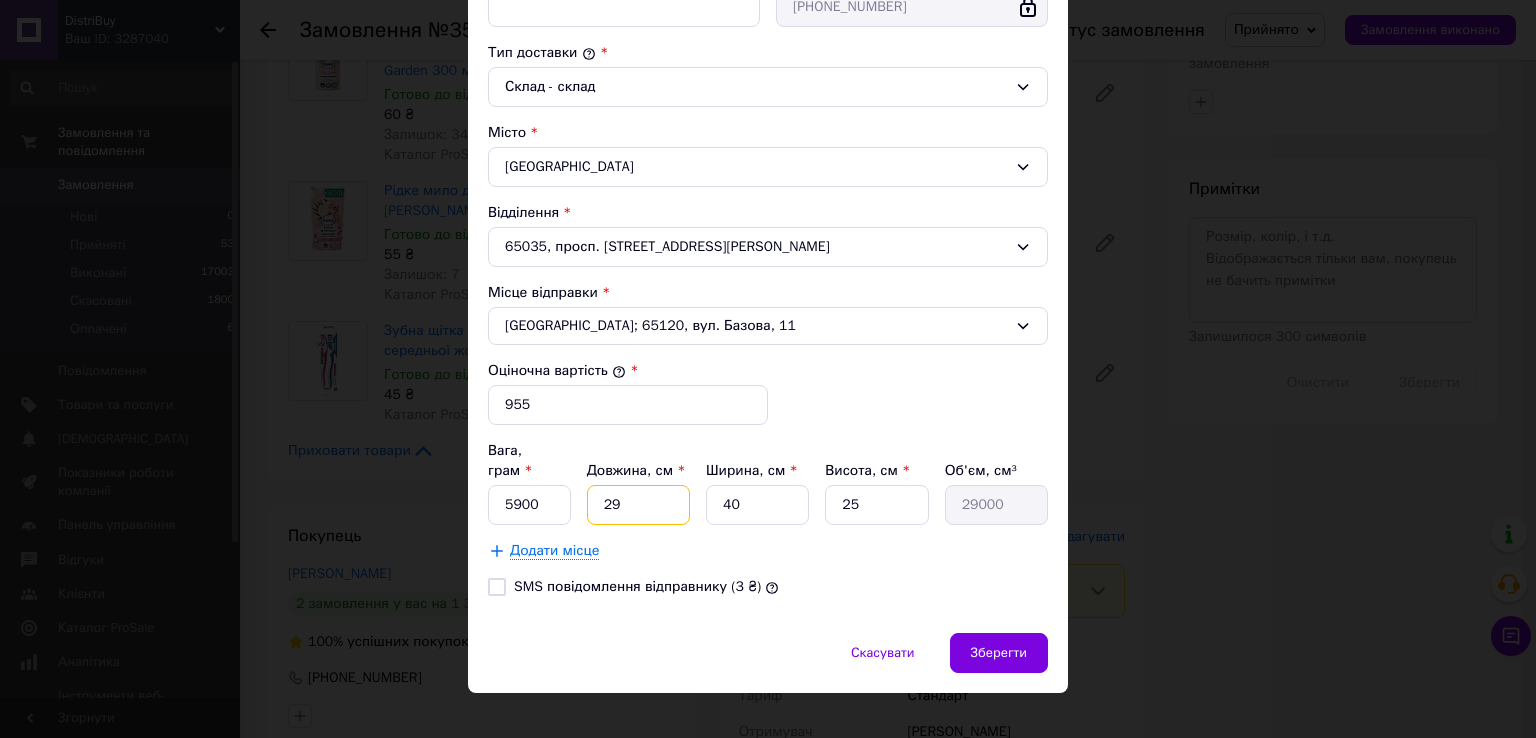 click on "29" at bounding box center [638, 505] 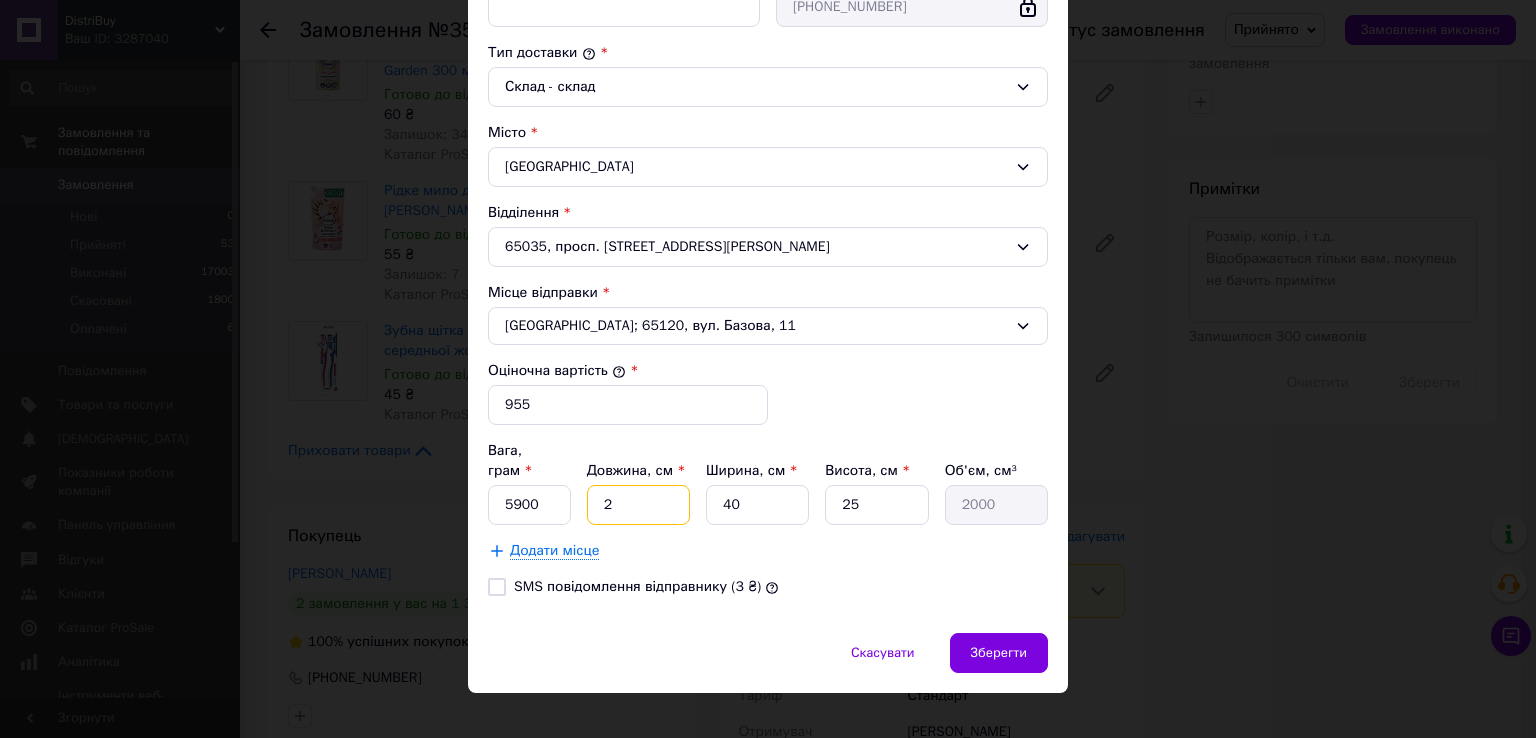 type on "28" 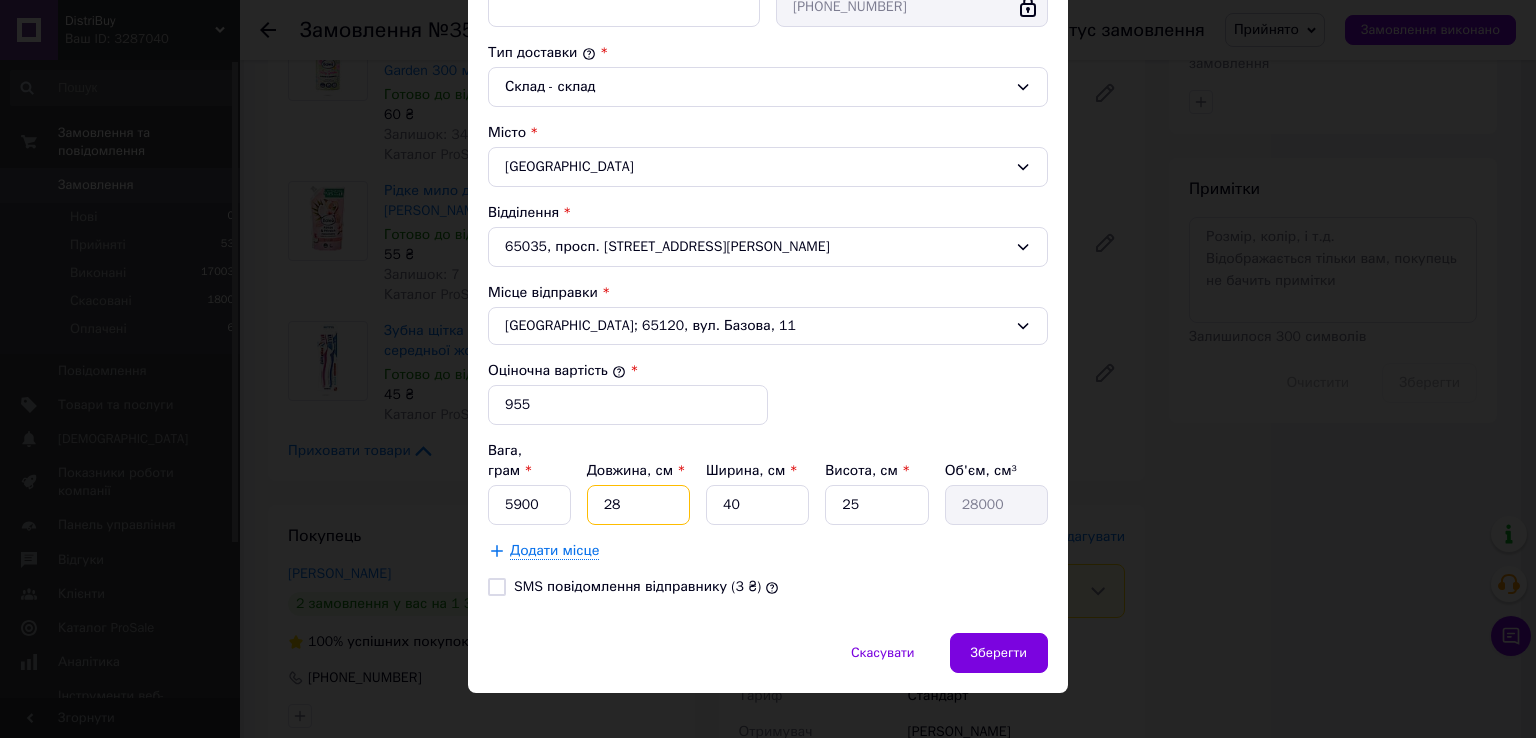 type on "28" 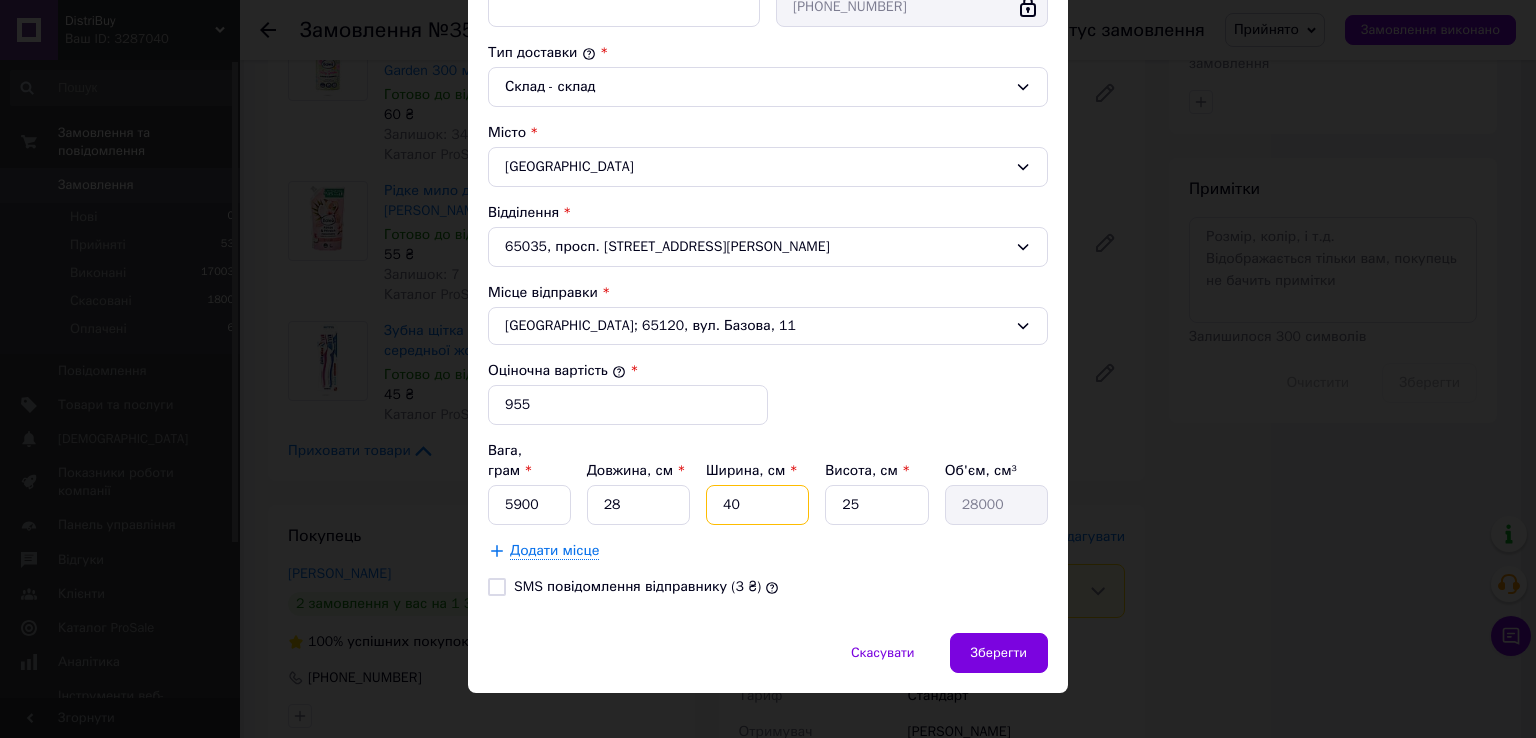 click on "40" at bounding box center [757, 505] 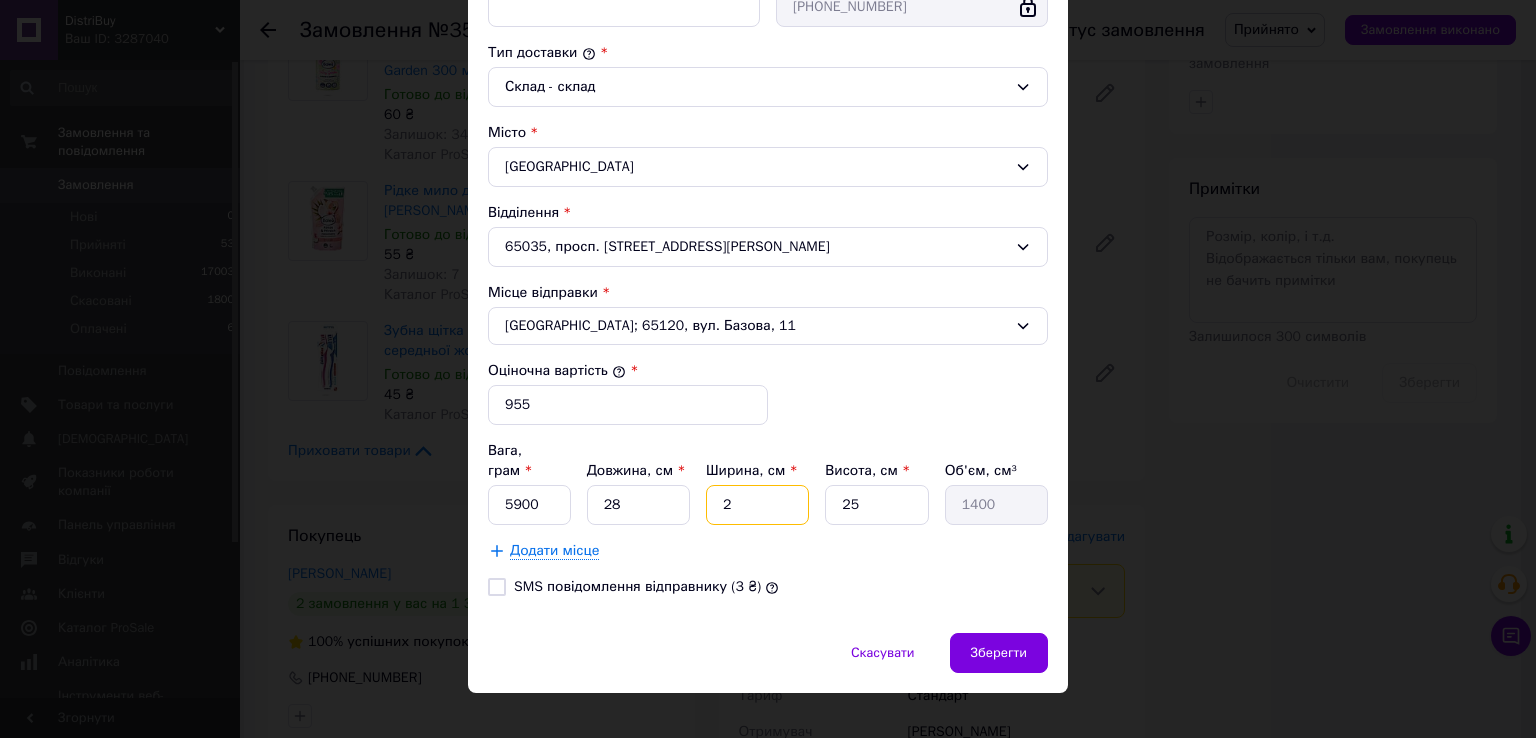 type on "27" 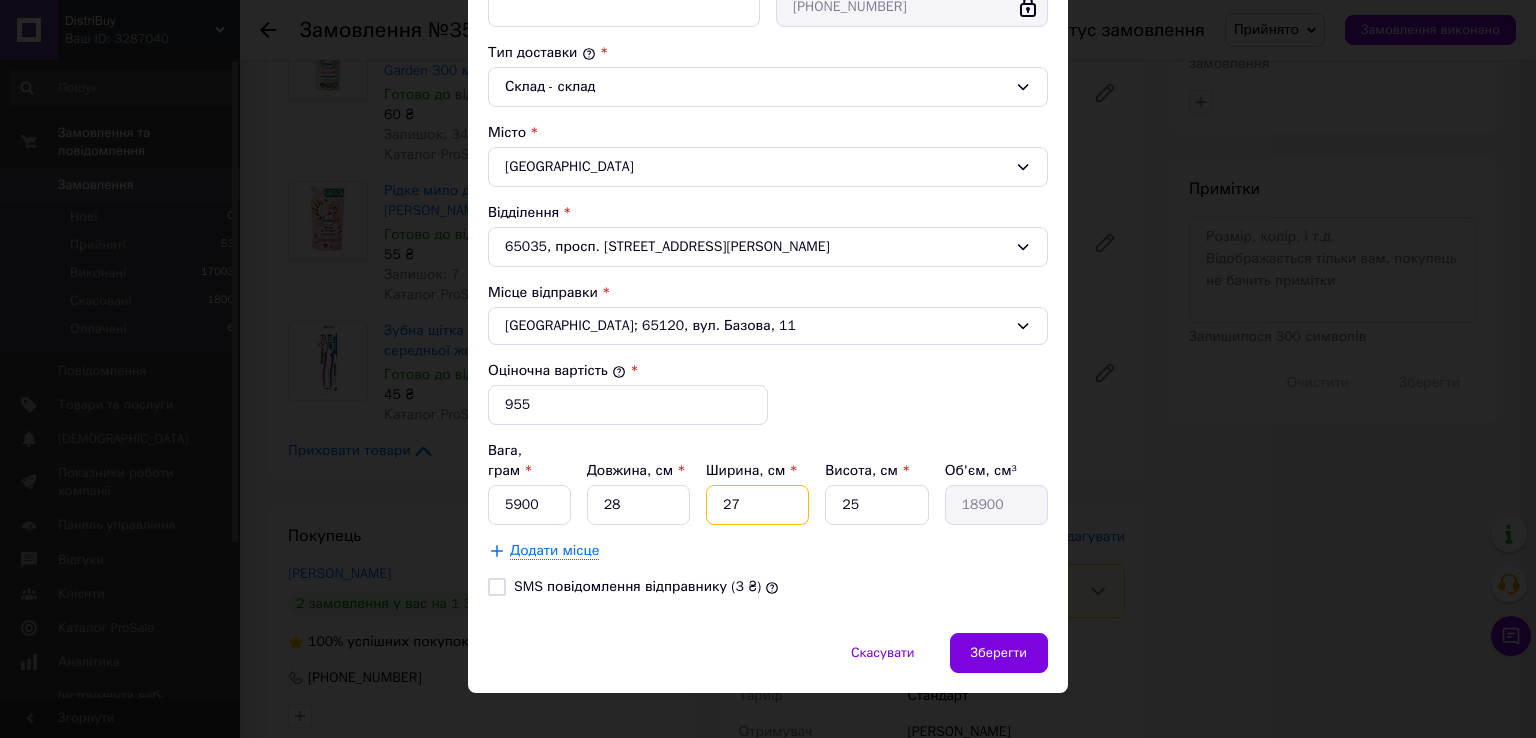 type on "27" 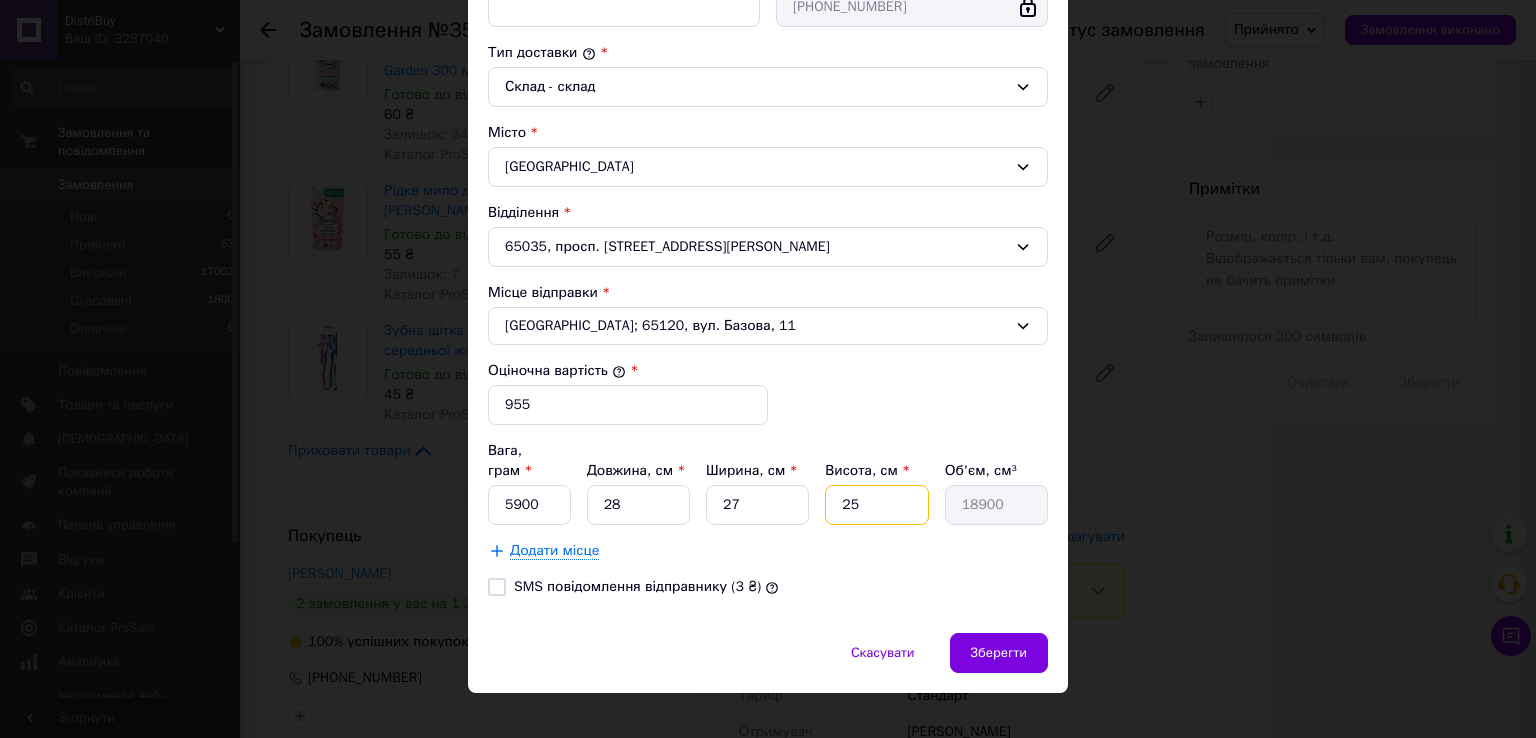 click on "25" at bounding box center (876, 505) 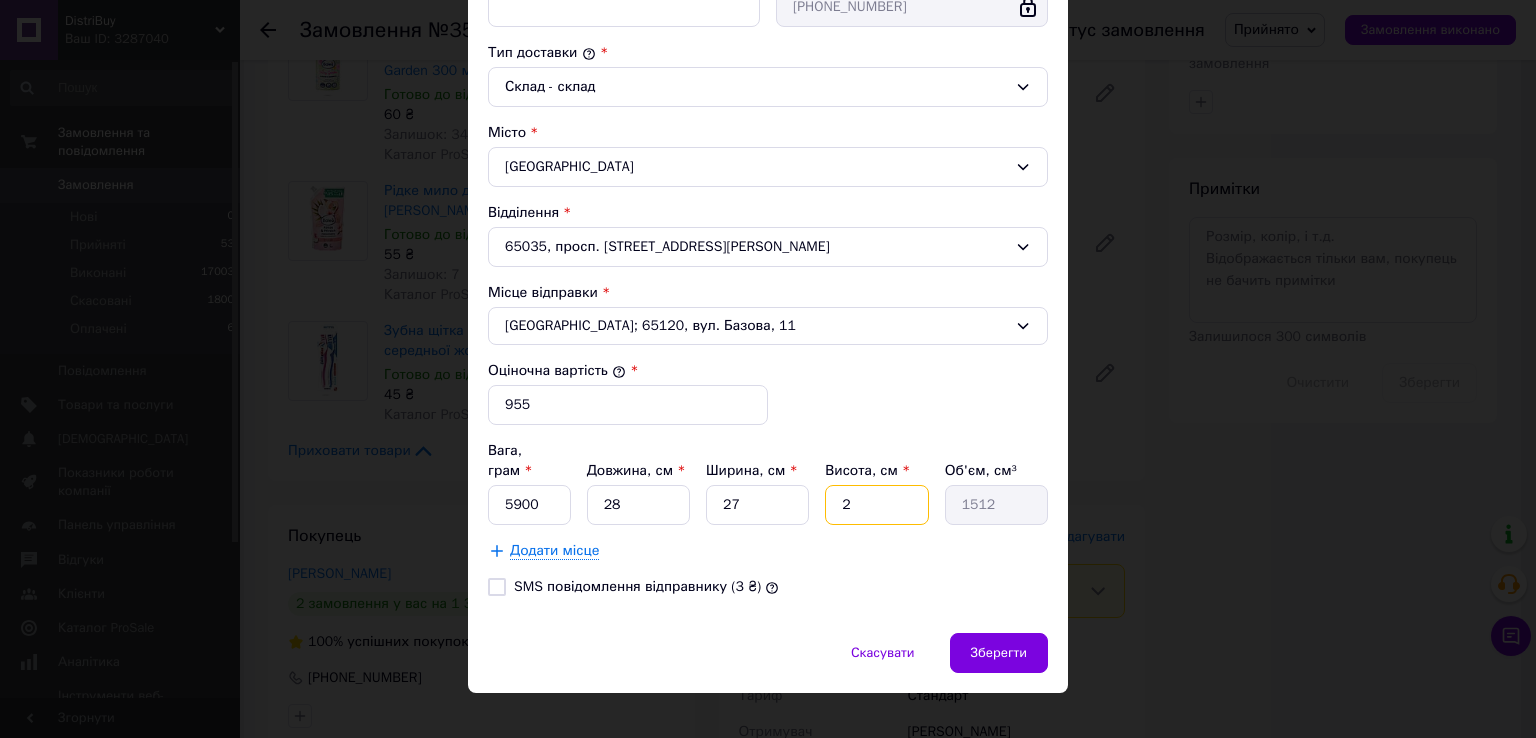 type on "29" 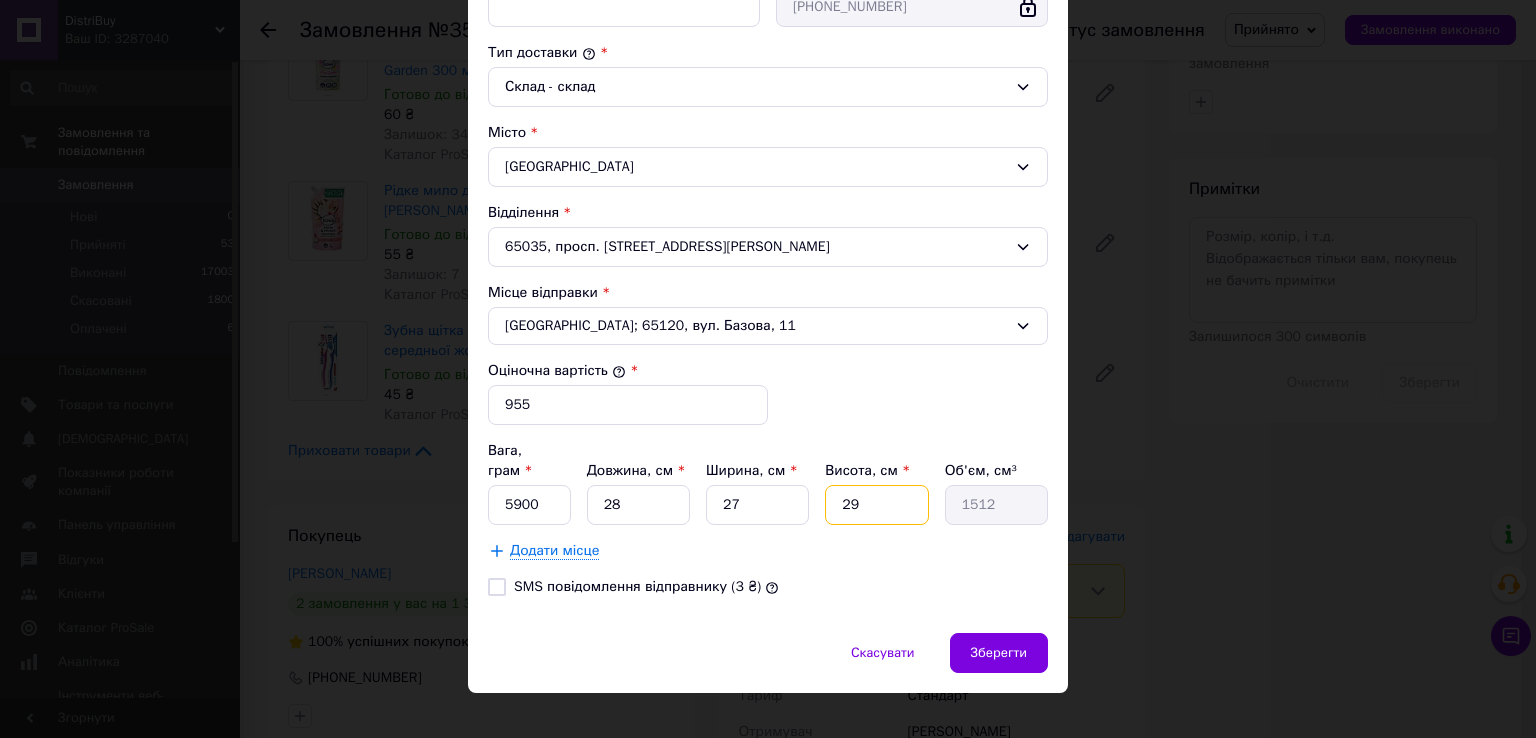 type on "21924" 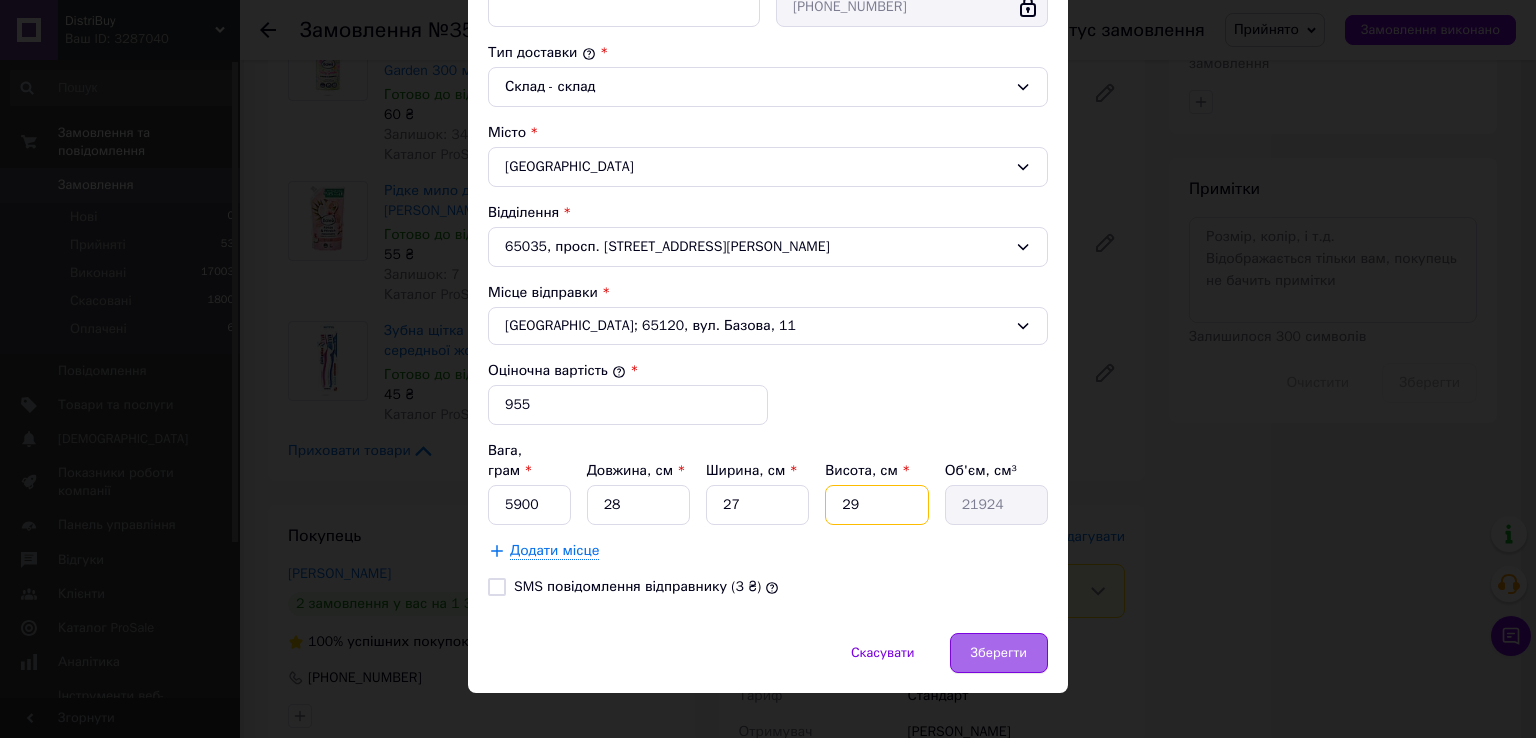 type on "2" 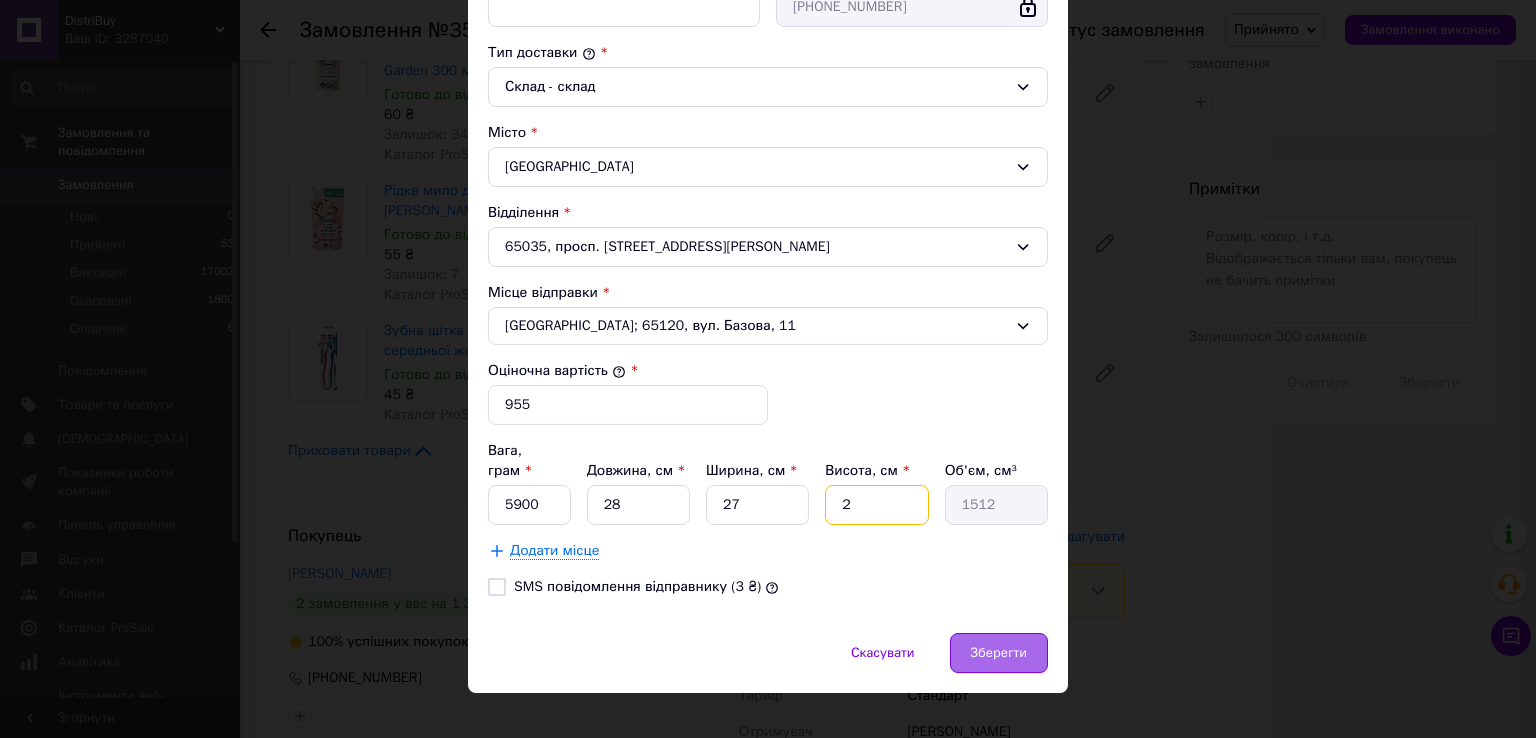 type on "28" 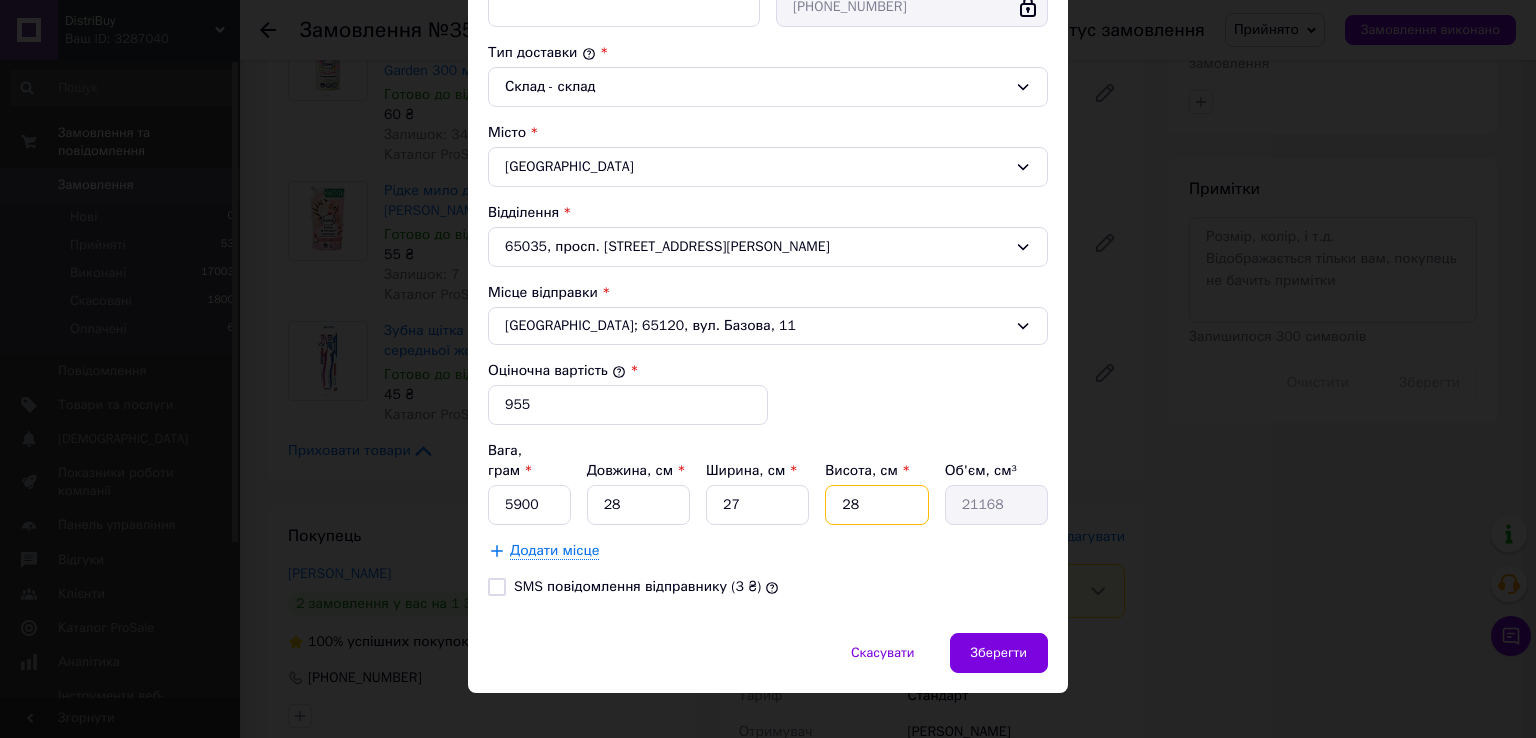 type on "28" 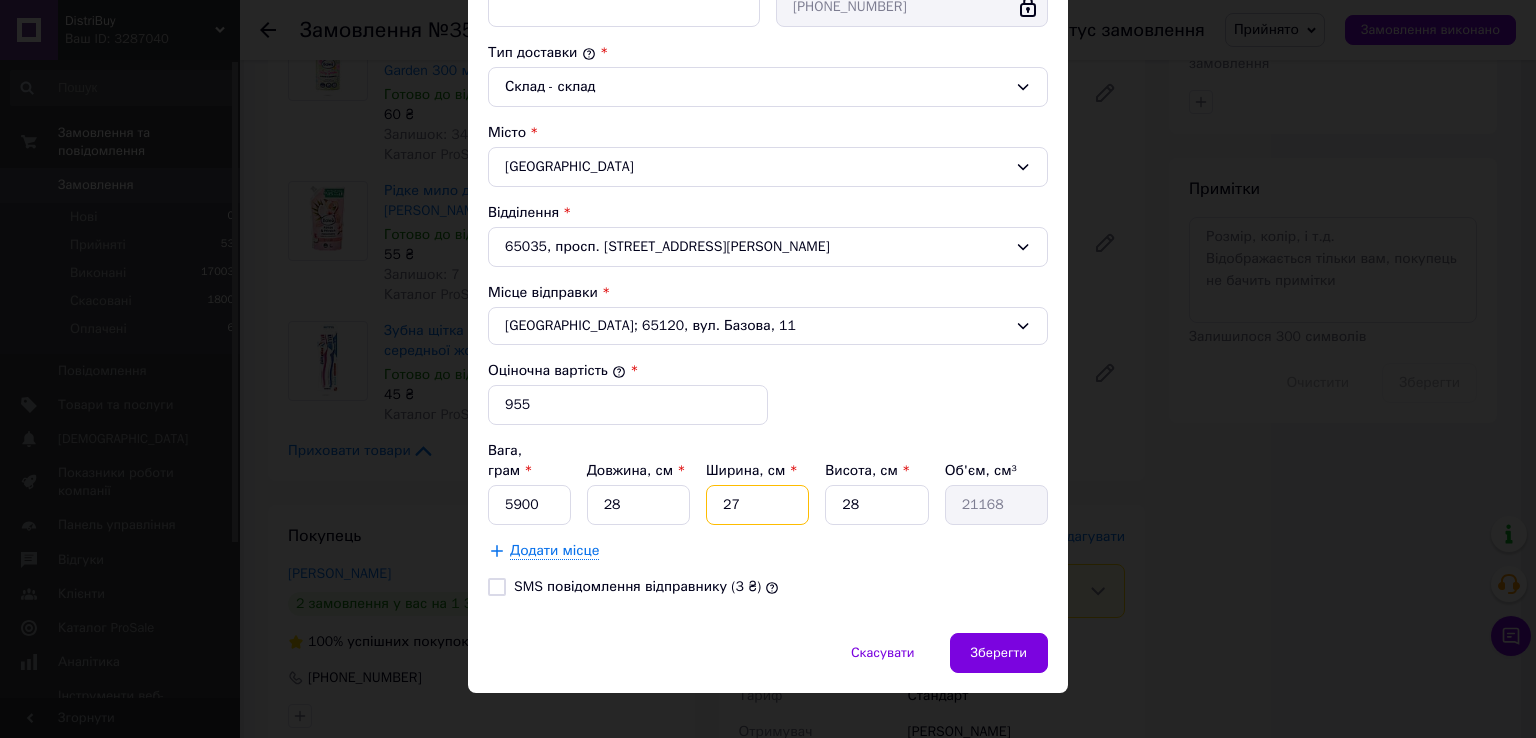 click on "27" at bounding box center [757, 505] 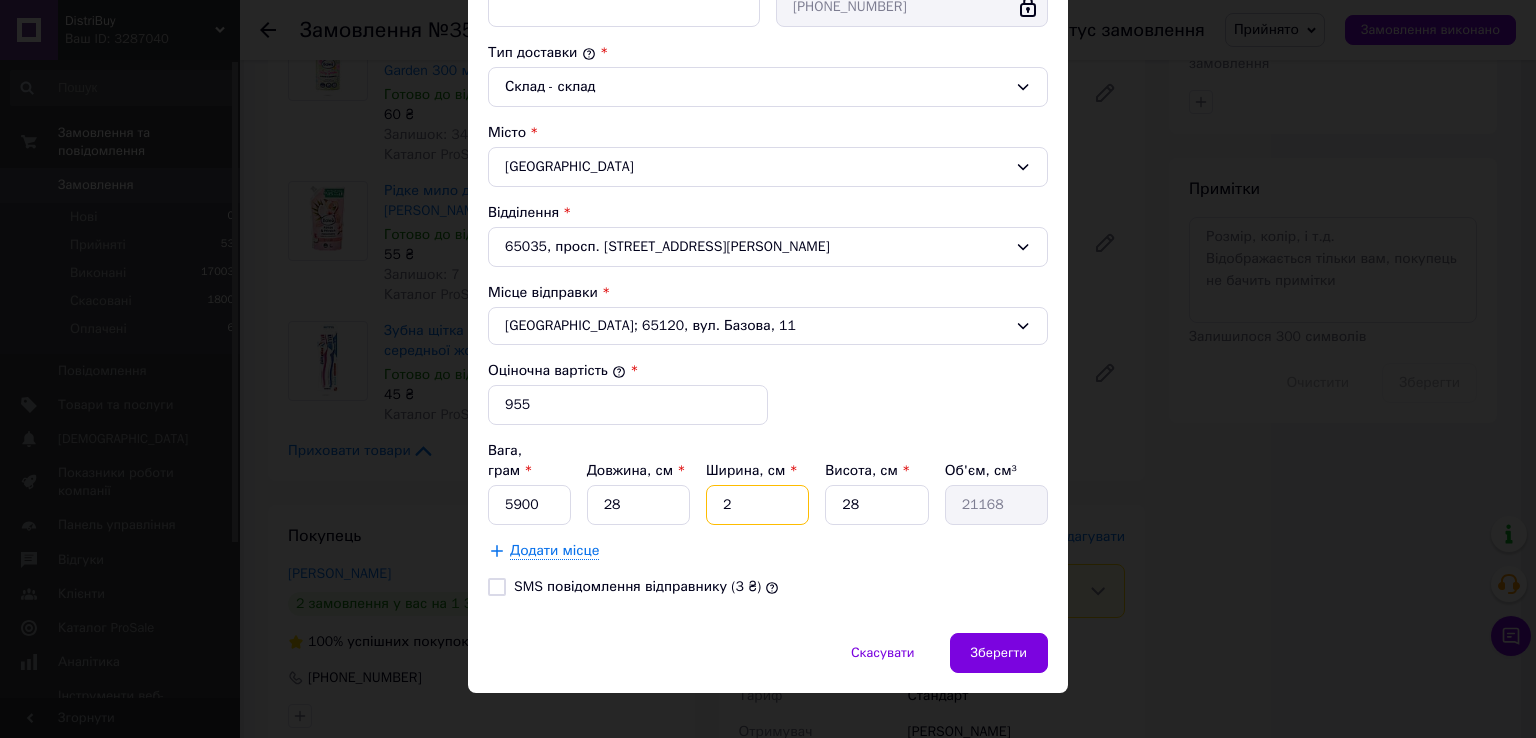 type on "1568" 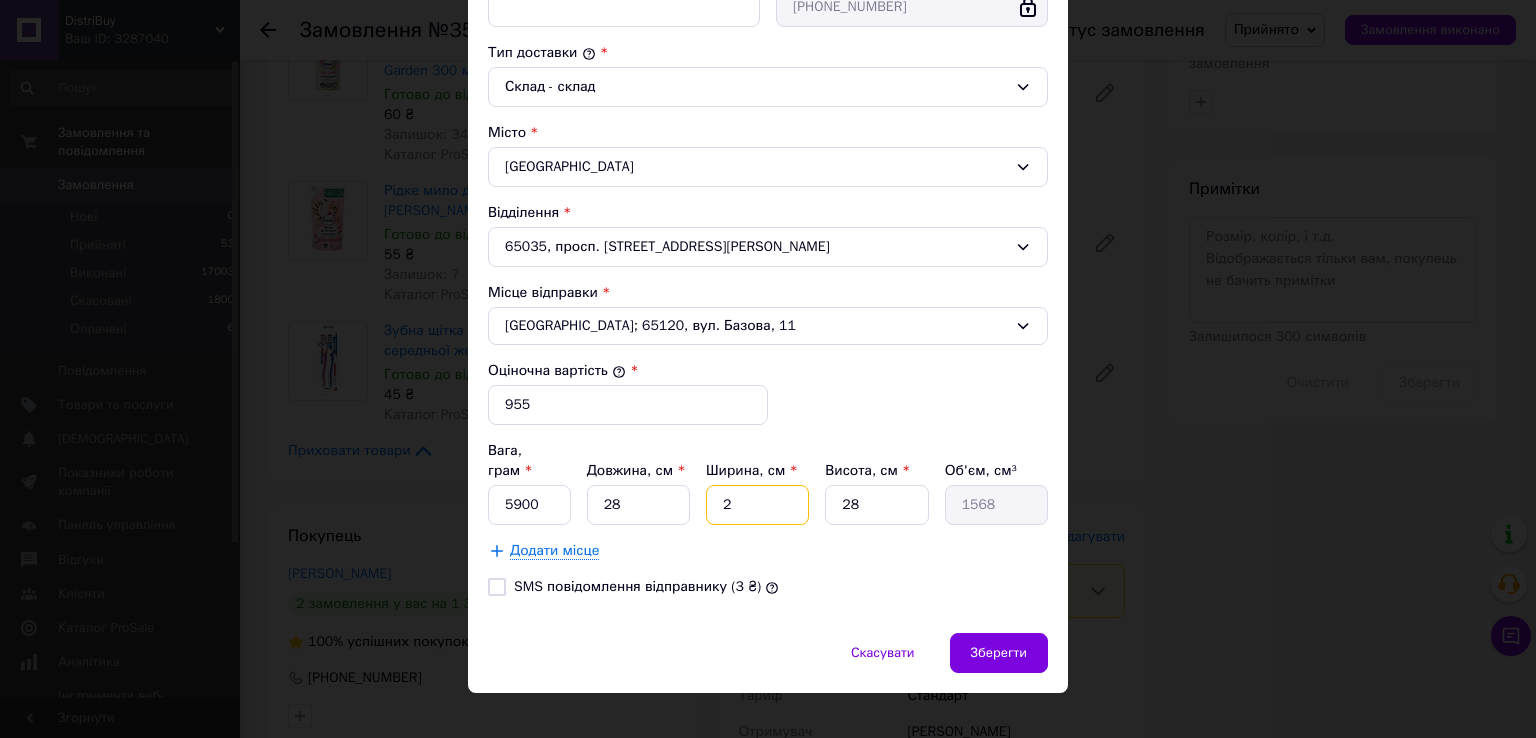type on "26" 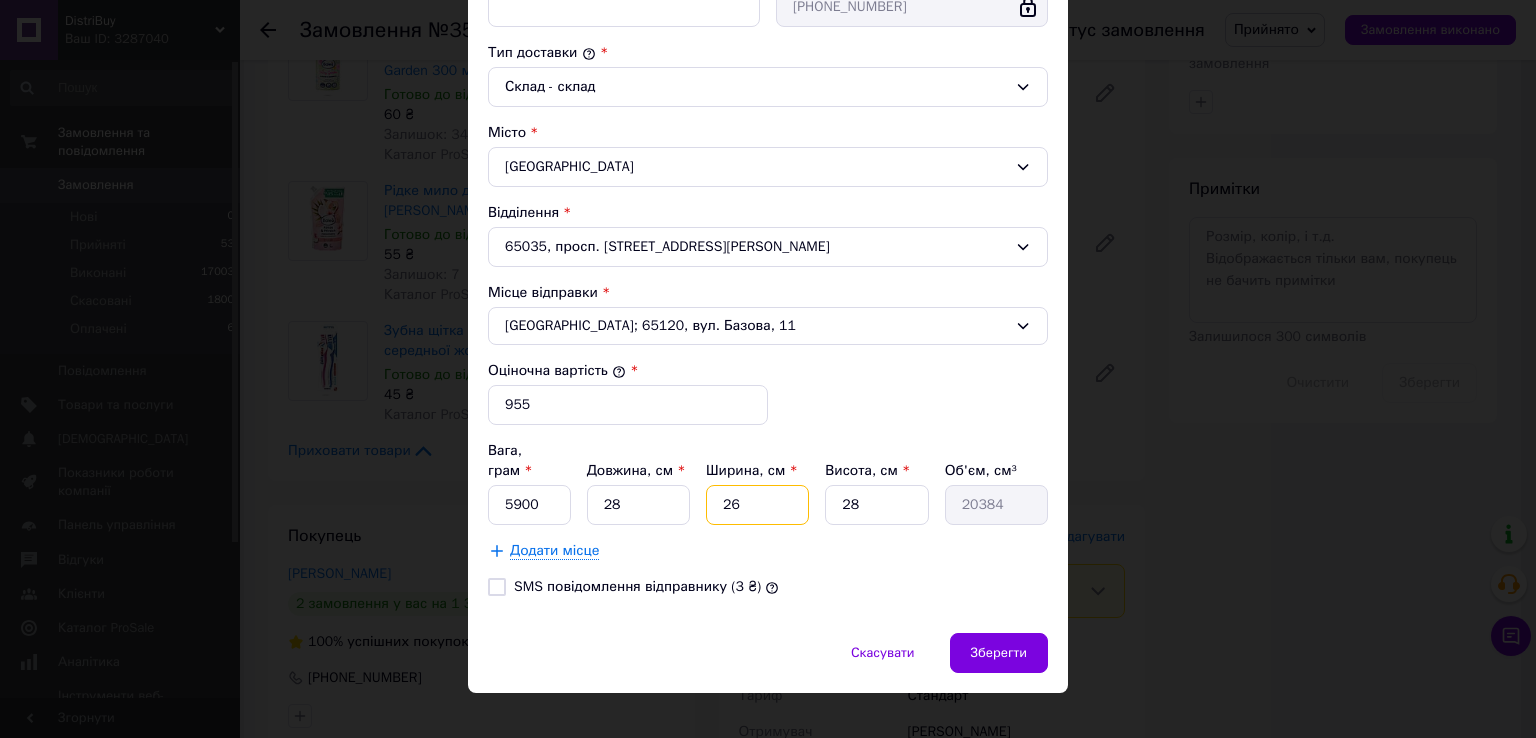 type on "26" 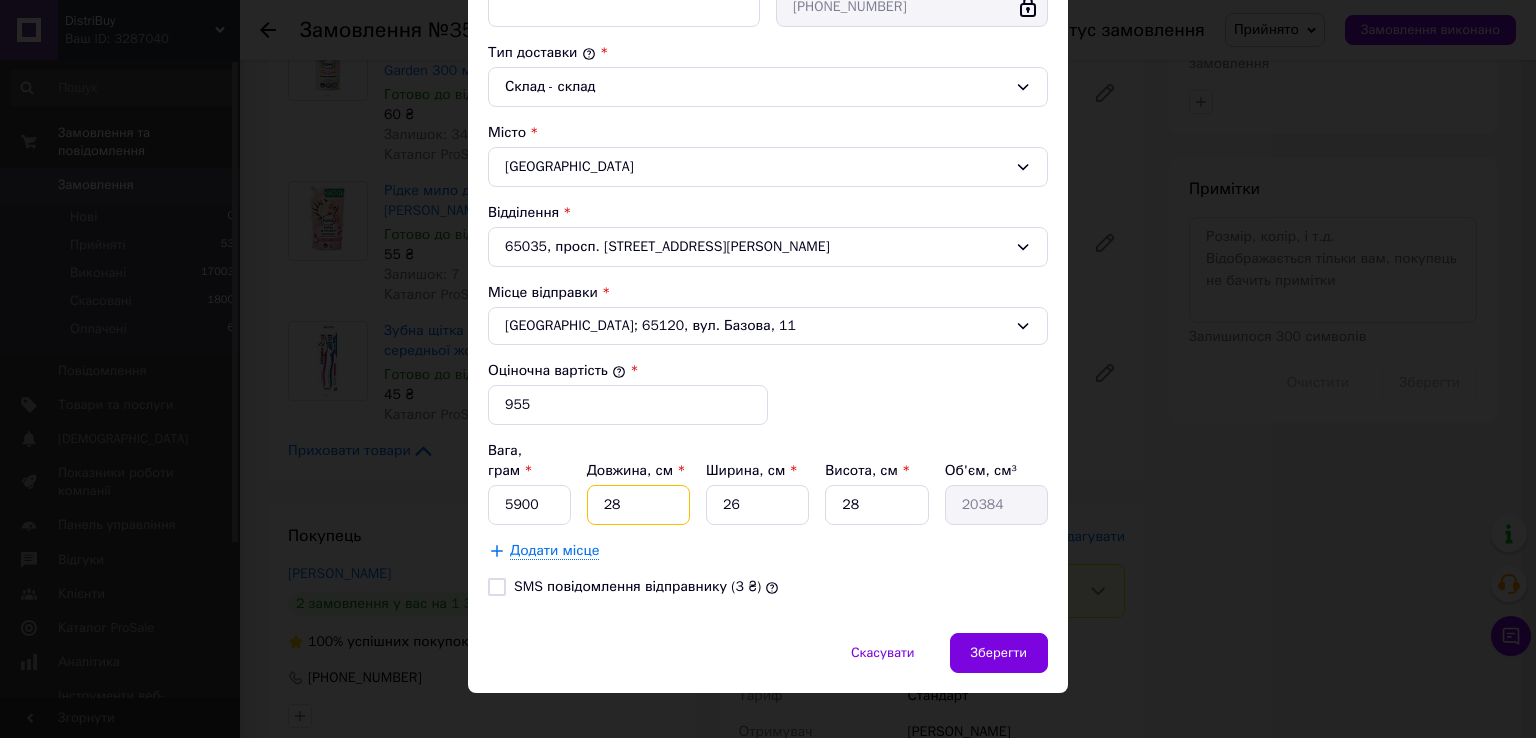 click on "28" at bounding box center (638, 505) 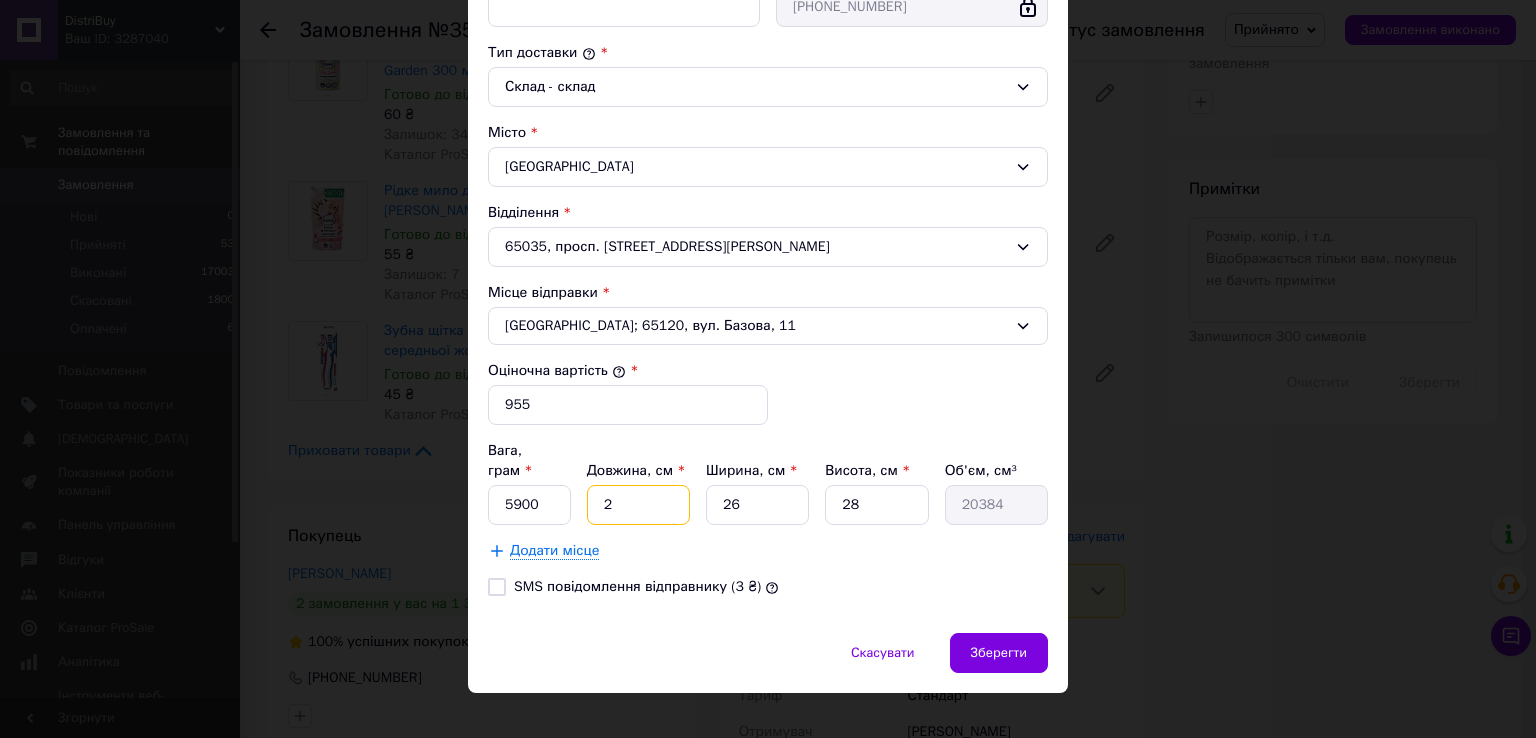 type on "1456" 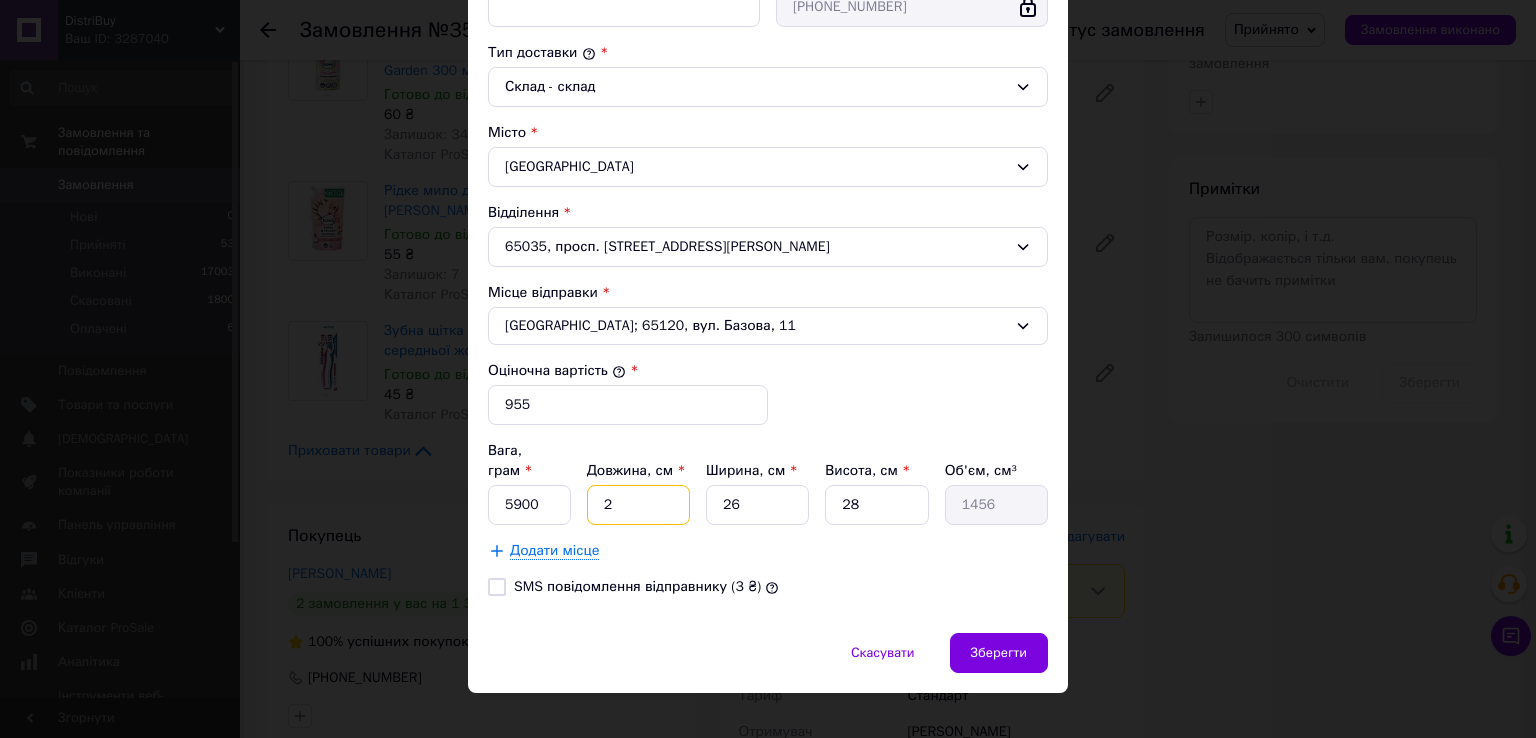 type on "27" 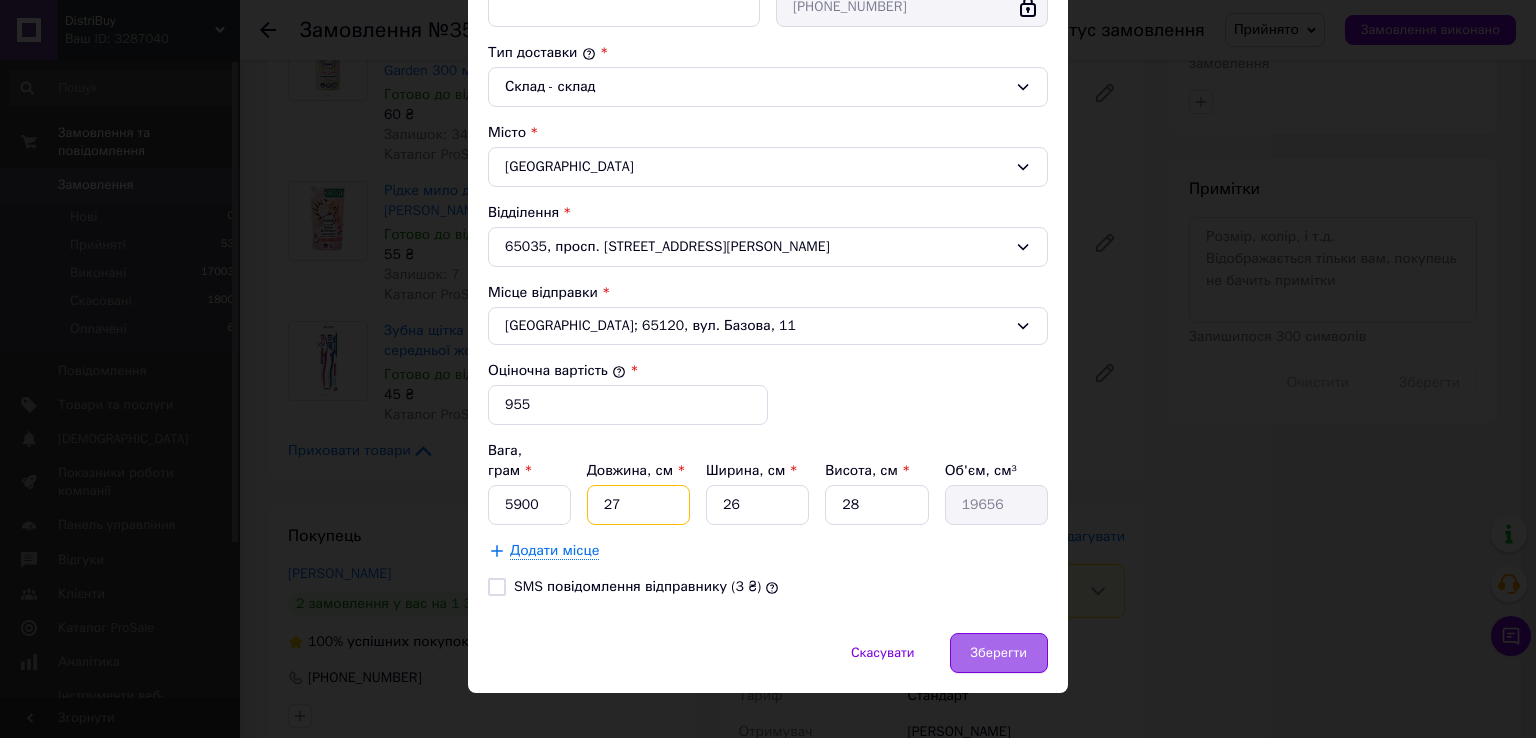 type on "27" 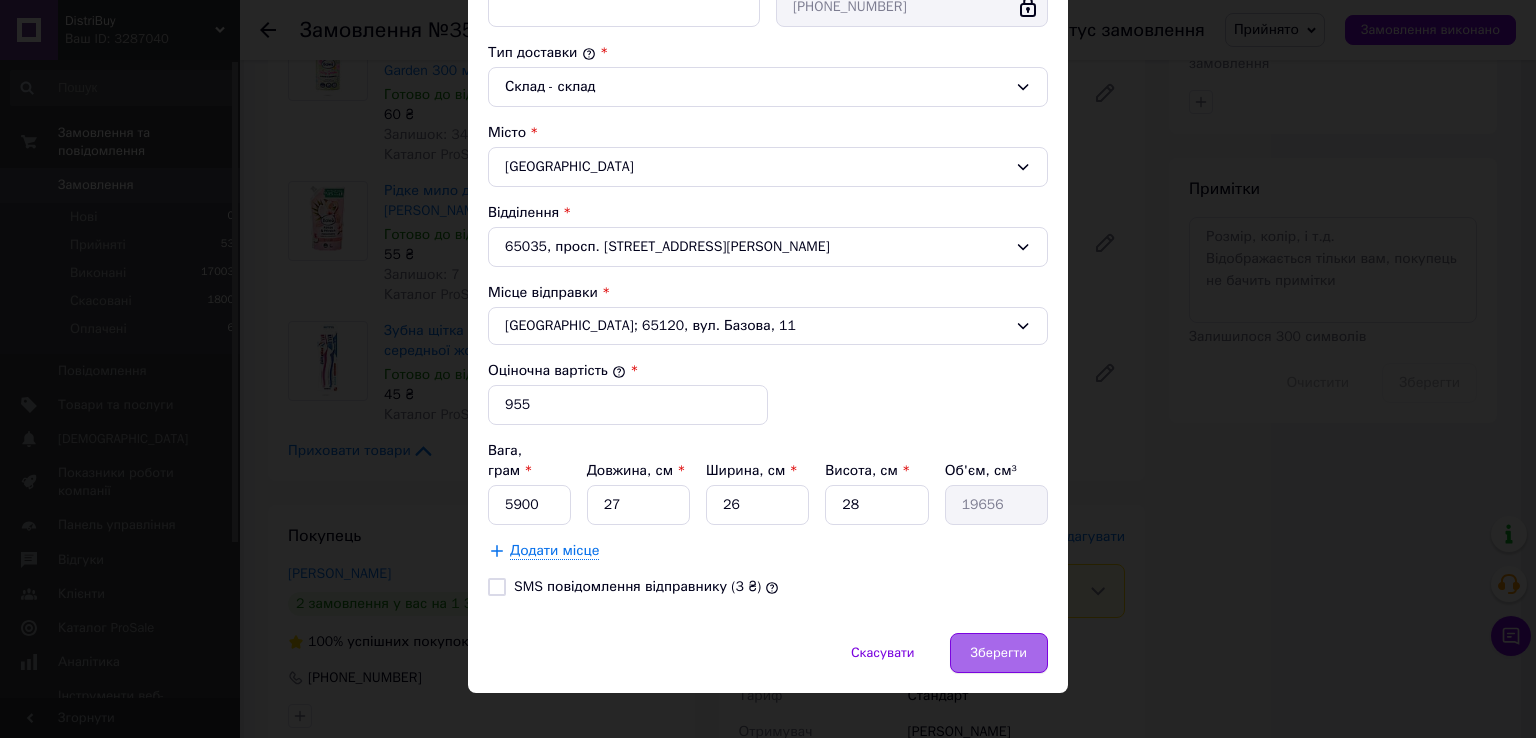 click on "Зберегти" at bounding box center [999, 653] 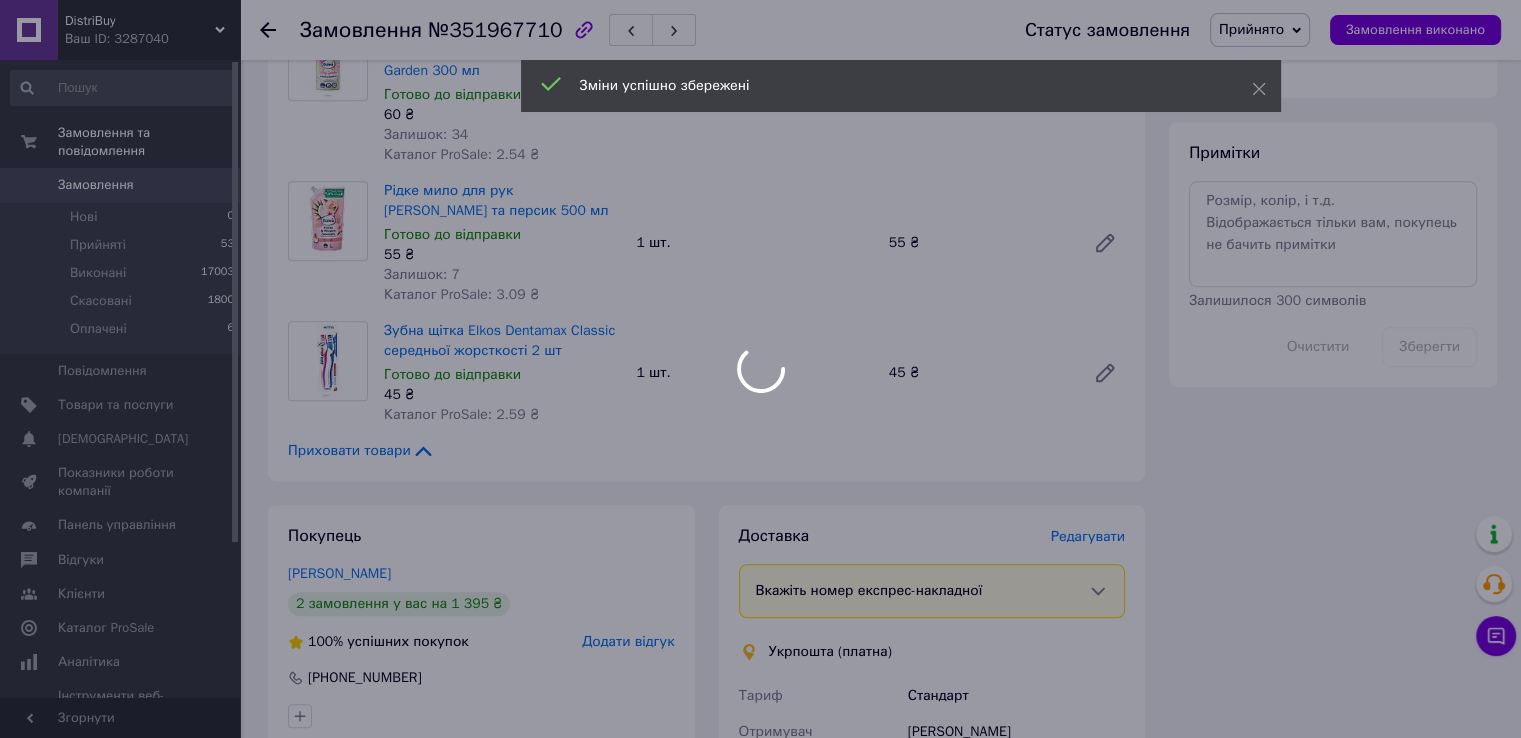 scroll, scrollTop: 1539, scrollLeft: 0, axis: vertical 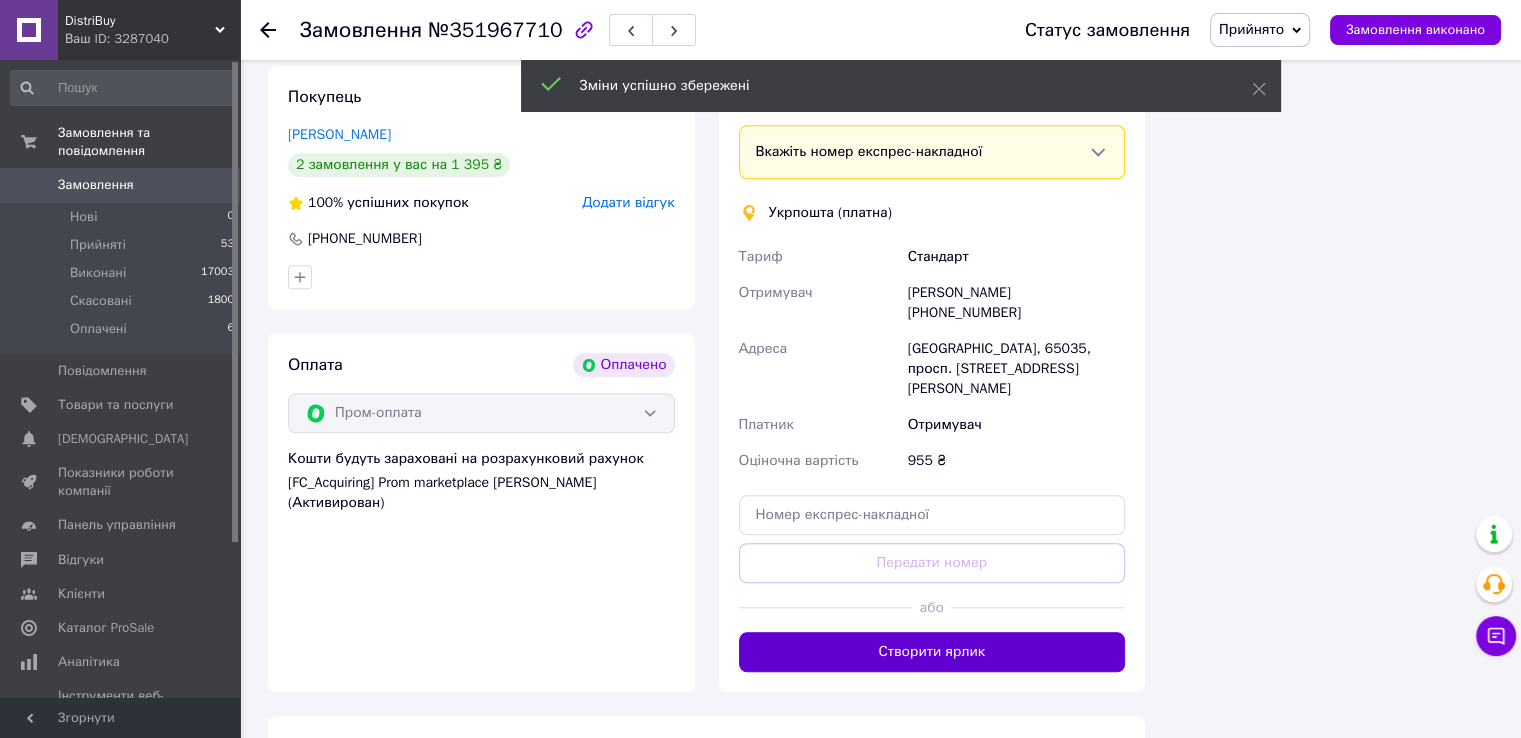 click on "Створити ярлик" at bounding box center (932, 652) 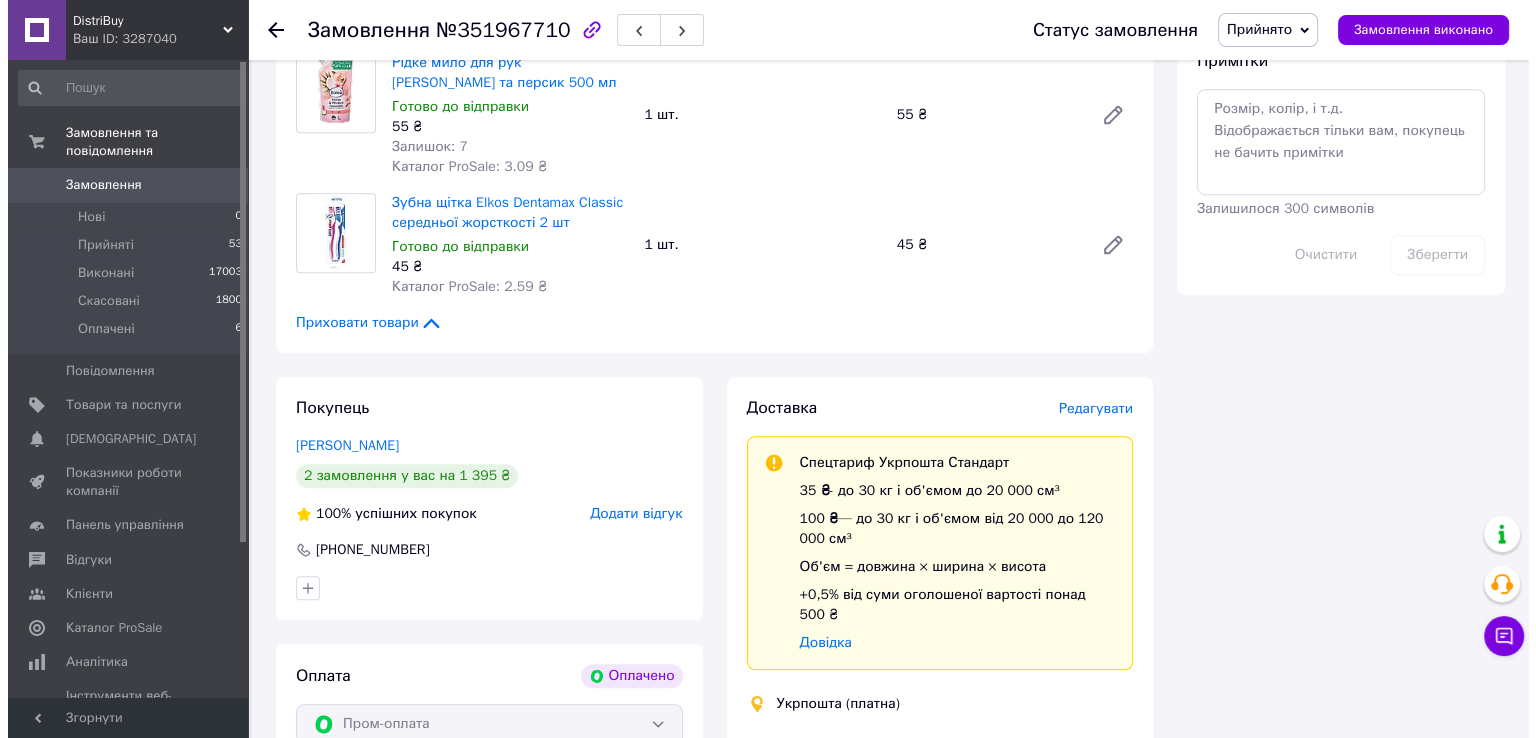 scroll, scrollTop: 1227, scrollLeft: 0, axis: vertical 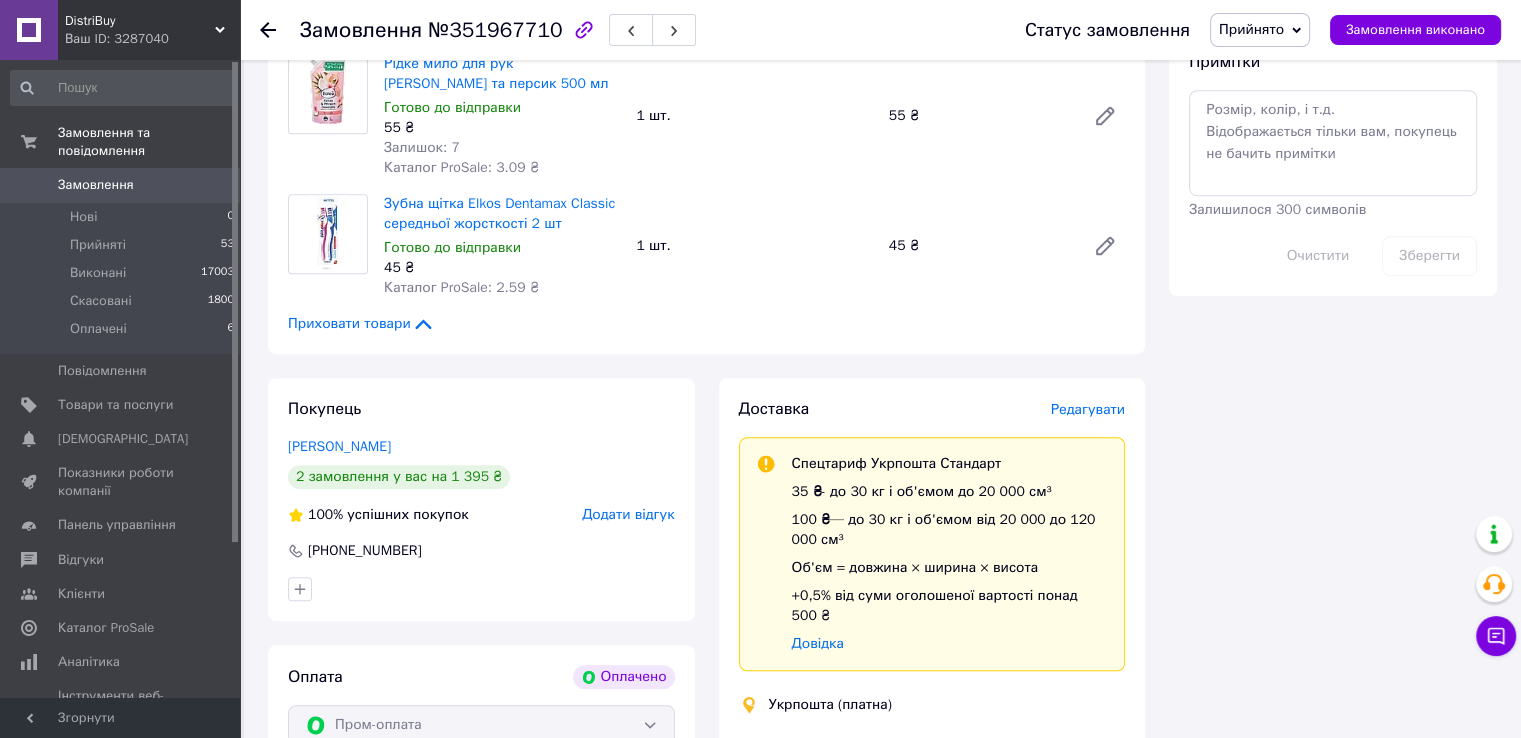 click on "Доставка Редагувати Спецтариф Укрпошта Стандарт 35 ₴  - до 30 кг і об'ємом до 20 000 см³ 100 ₴  — до 30 кг і об'ємом від 20 000 до 120 000 см³ Об'єм = довжина × ширина × висота +0,5% від суми оголошеної вартості понад 500 ₴ Довідка Укрпошта (платна) Номер накладної 0504839702238 Статус відправлення Заплановано Тариф Стандарт Отримувач Інна Хоменко +380501823243 Адреса Одеса, 65035, просп. Князя Володимира Великого, 139А Платник Отримувач Оціночна вартість 955 ₴ Вартість доставки 39.78 ₴ Роздрукувати ярлик" at bounding box center [932, 768] 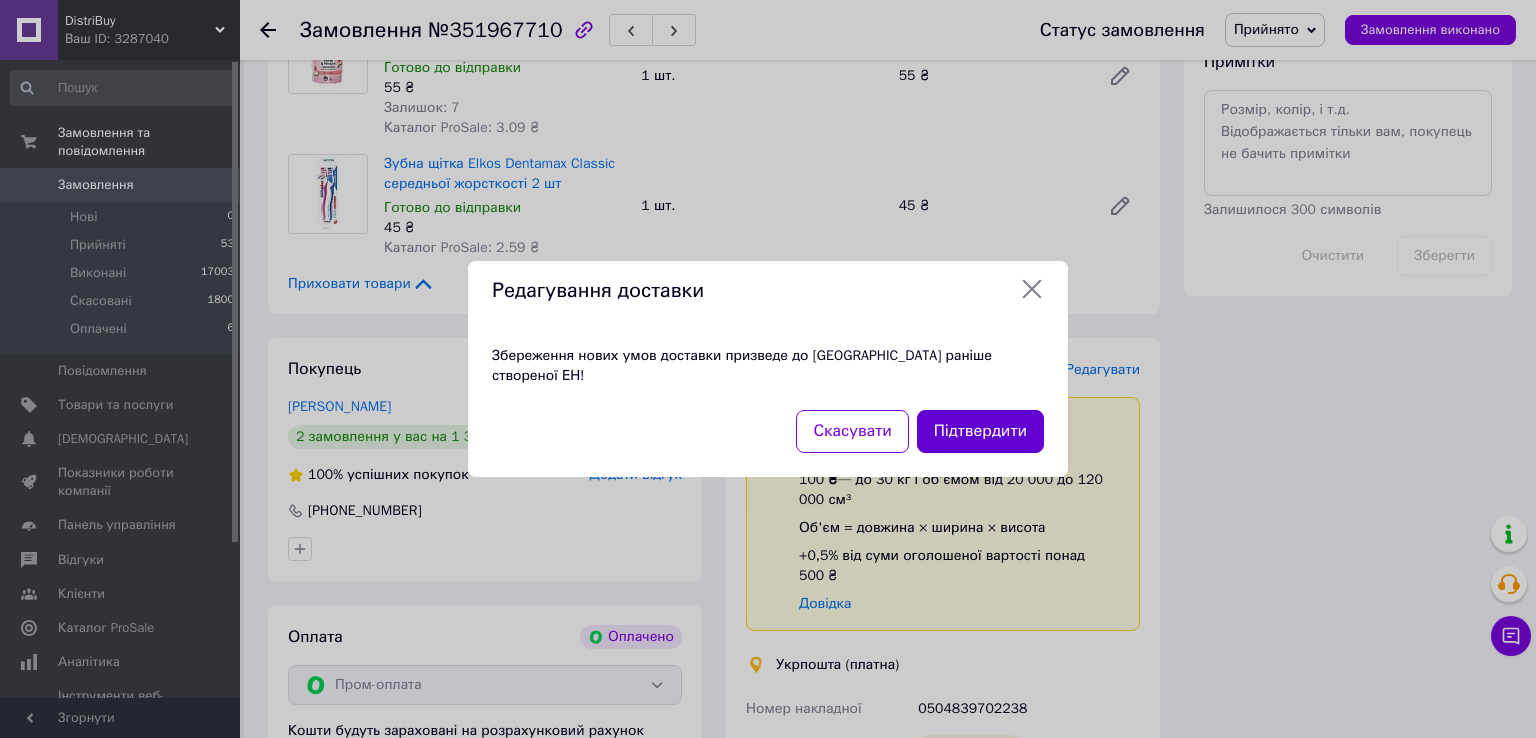 click on "Підтвердити" at bounding box center [980, 431] 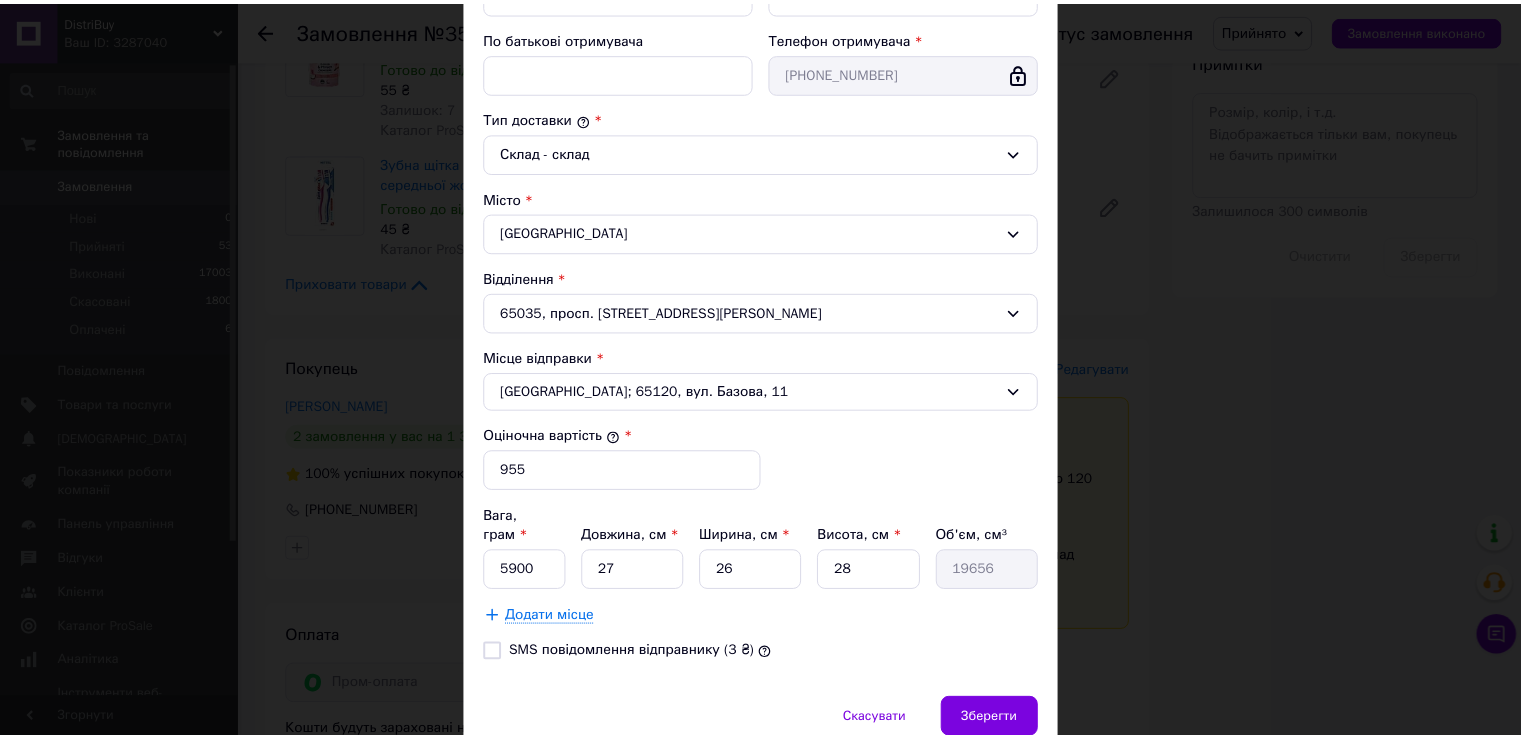scroll, scrollTop: 447, scrollLeft: 0, axis: vertical 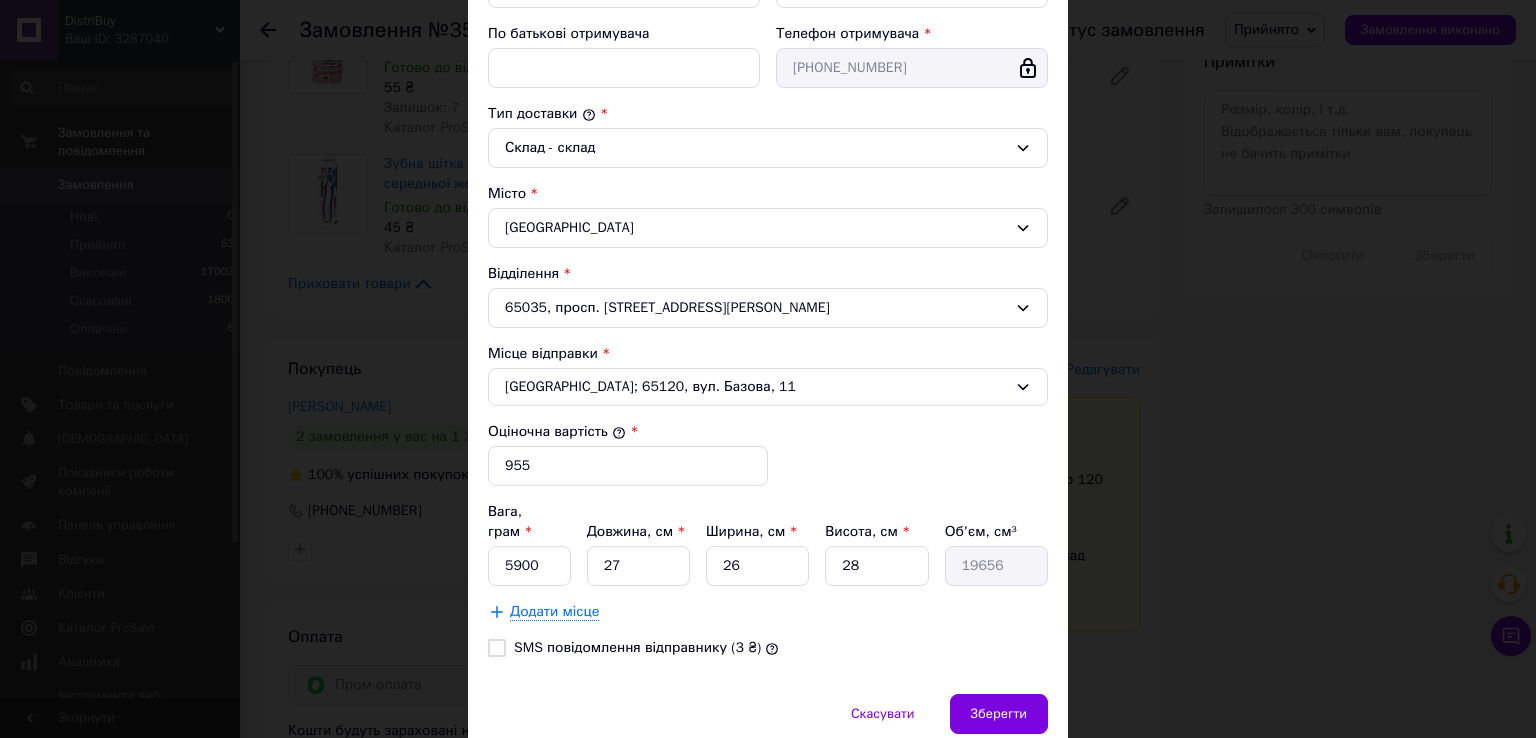 click on "Тариф     * Стандарт Платник   * Отримувач Прізвище отримувача   * Хоменко Ім'я отримувача   * Інна По батькові отримувача Телефон отримувача   * +380501823243 Тип доставки     * Склад - склад Місто Одеса Відділення 65035, просп. Князя Володимира Великого, 139А Місце відправки   * Одеса; 65120, вул. Базова, 11 Оціночна вартість     * 955 Вага, грам   * 5900 Довжина, см   * 27 Ширина, см   * 26 Висота, см   * 28 Об'єм, см³ 19656 Додати місце SMS повідомлення відправнику (3 ₴)" at bounding box center (768, 229) 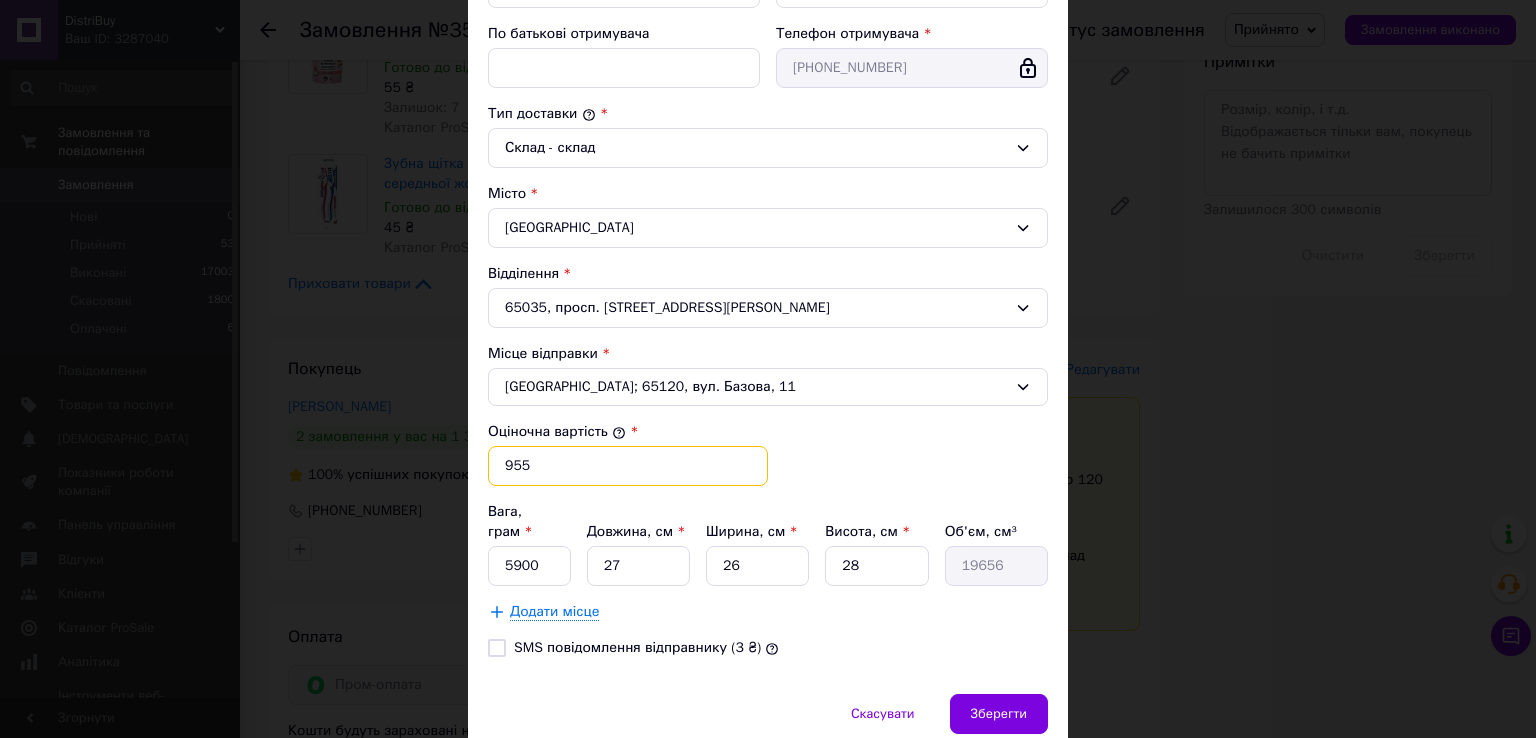 click on "955" at bounding box center [628, 466] 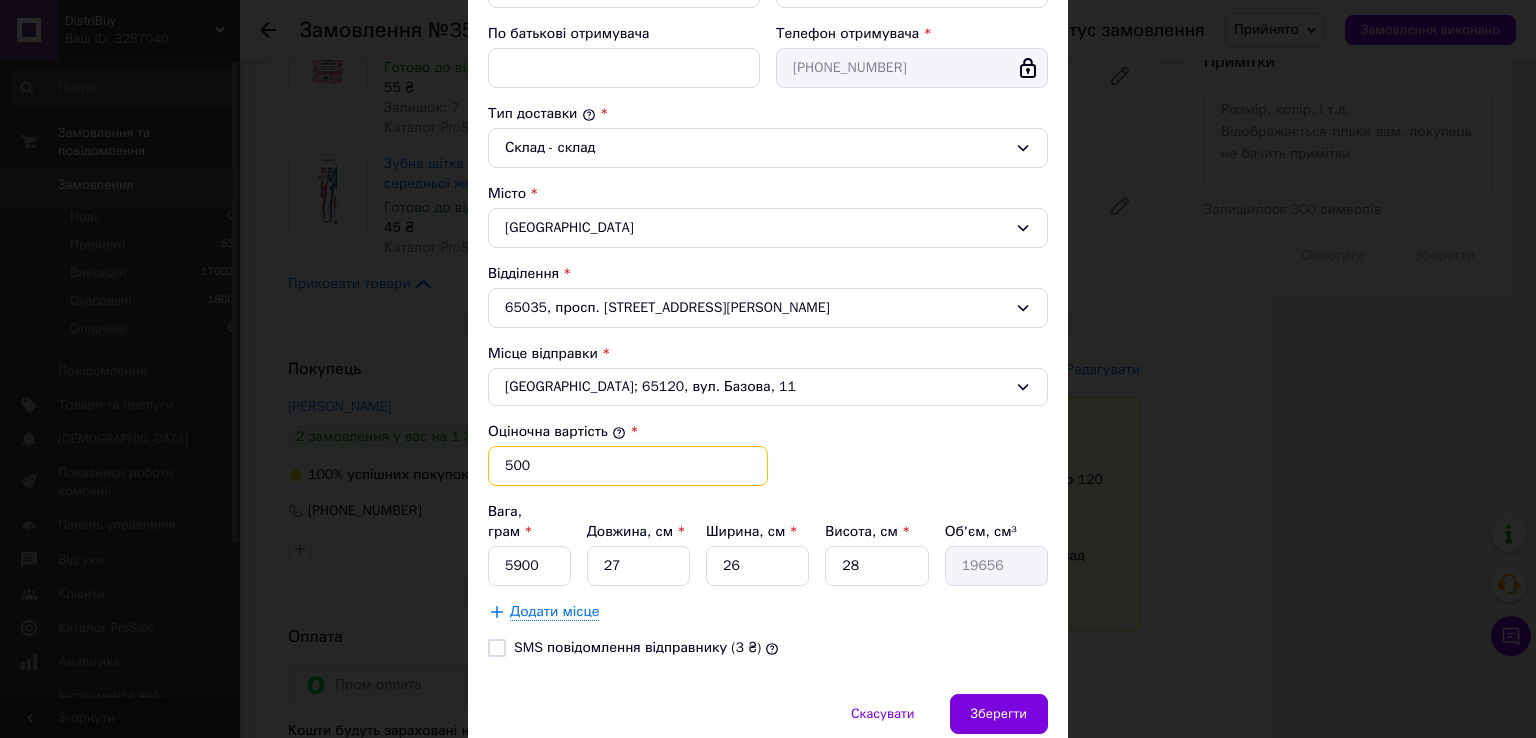 type on "500" 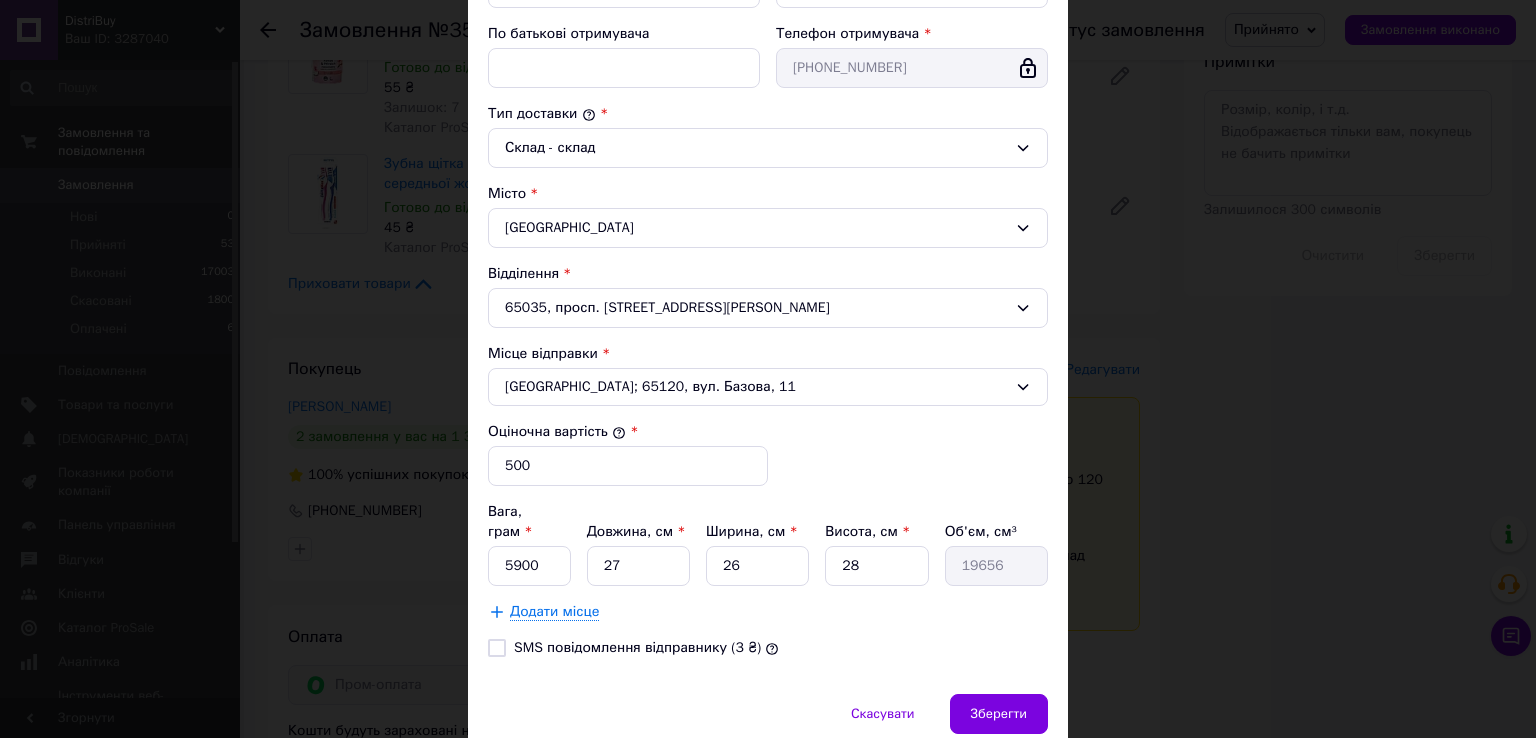 click on "Скасувати   Зберегти" at bounding box center (768, 724) 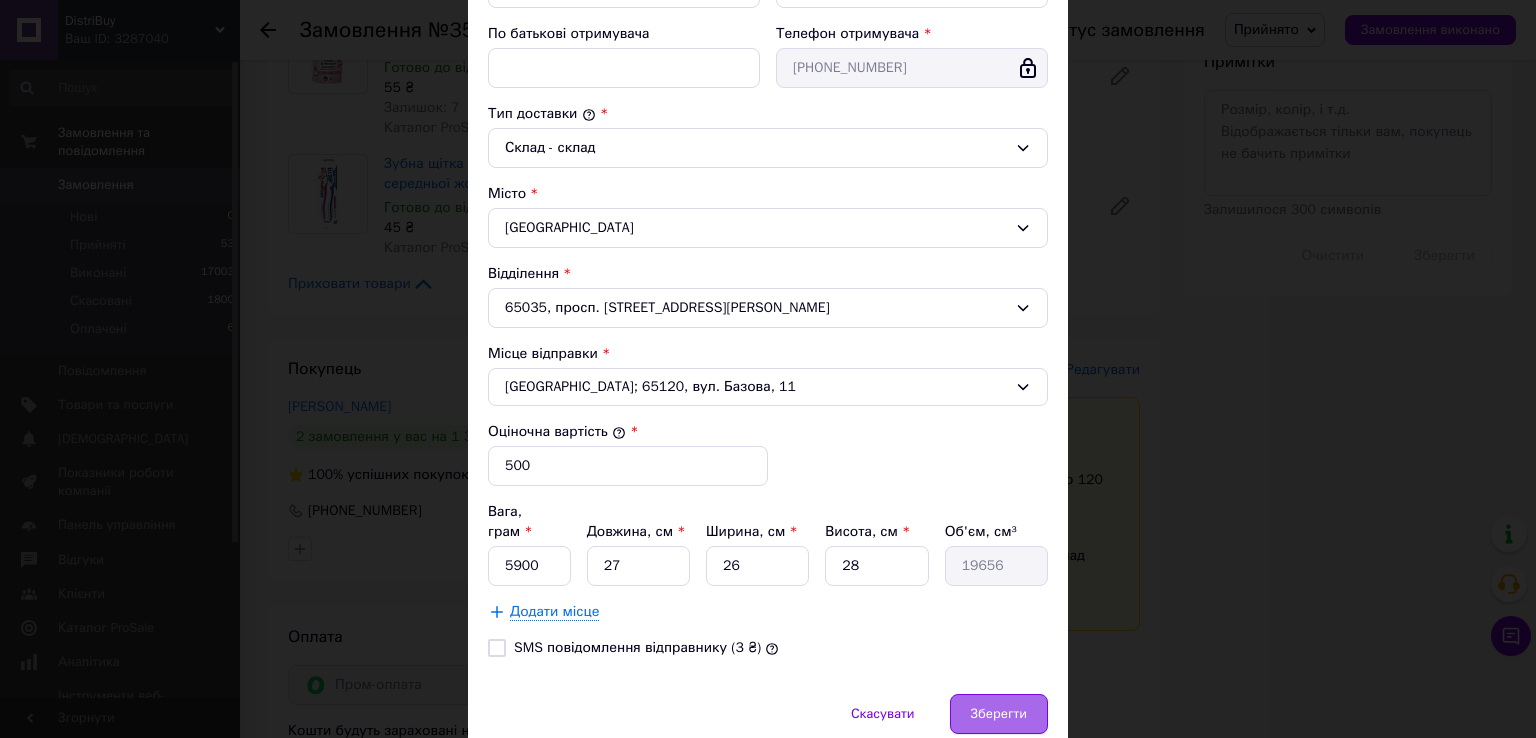 click on "Зберегти" at bounding box center [999, 714] 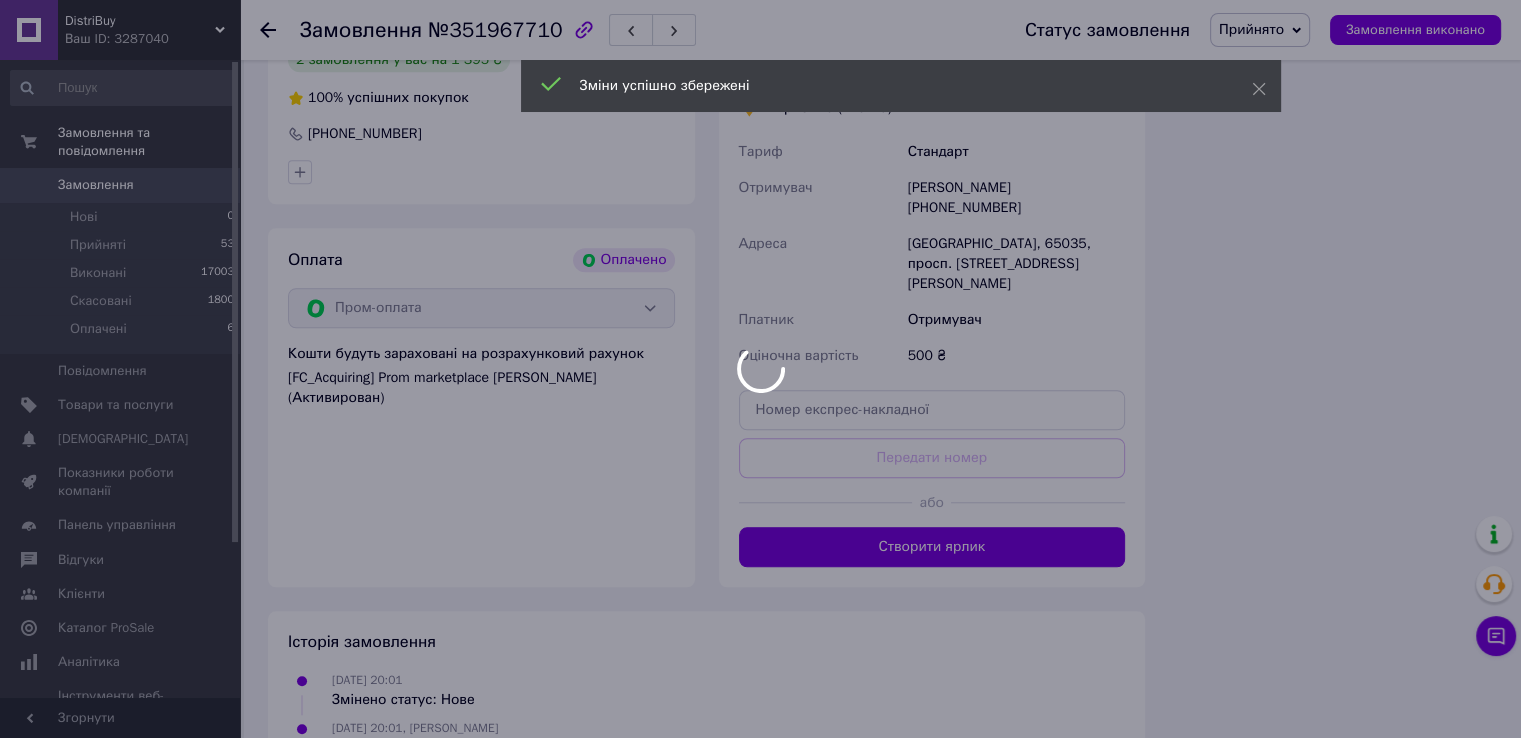 scroll, scrollTop: 1643, scrollLeft: 0, axis: vertical 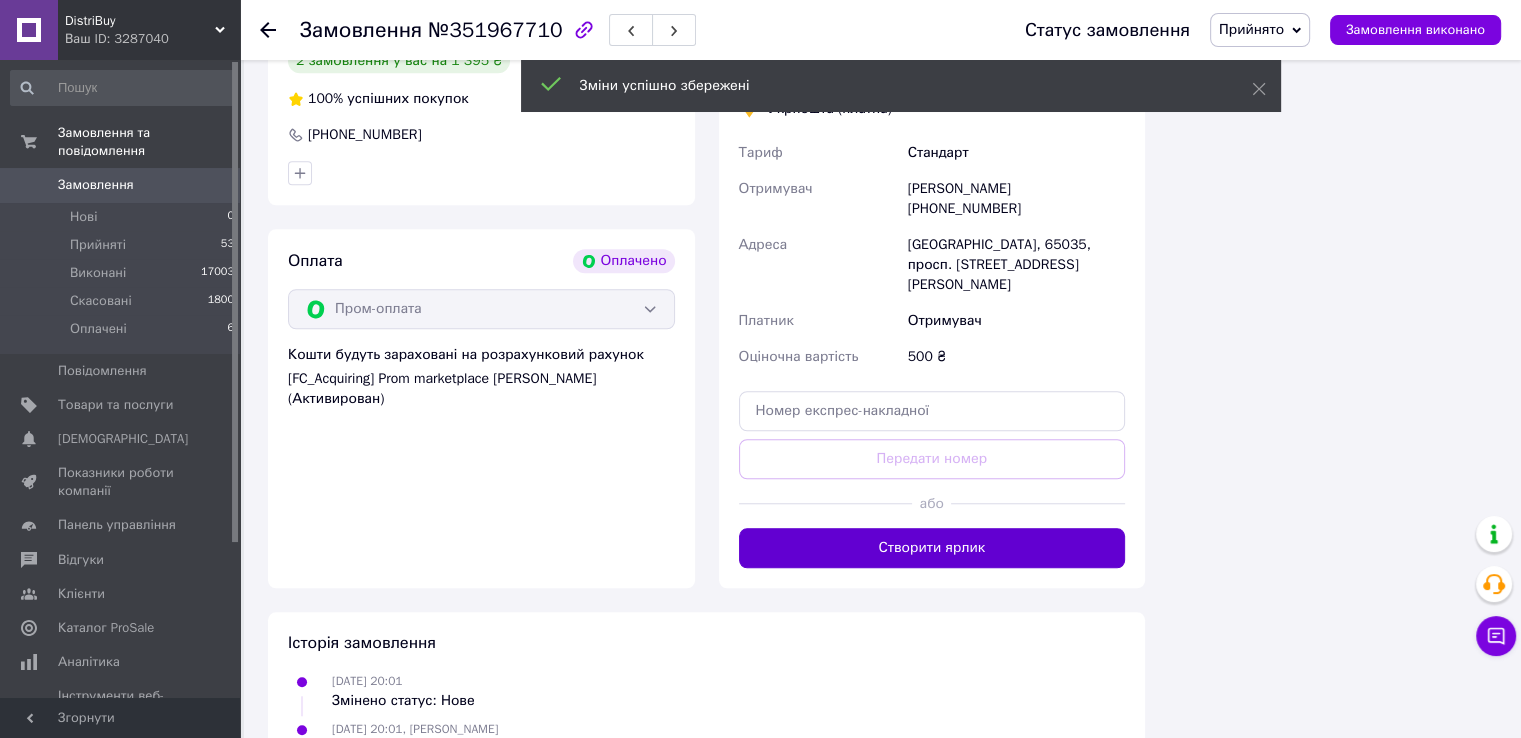 click on "Створити ярлик" at bounding box center (932, 548) 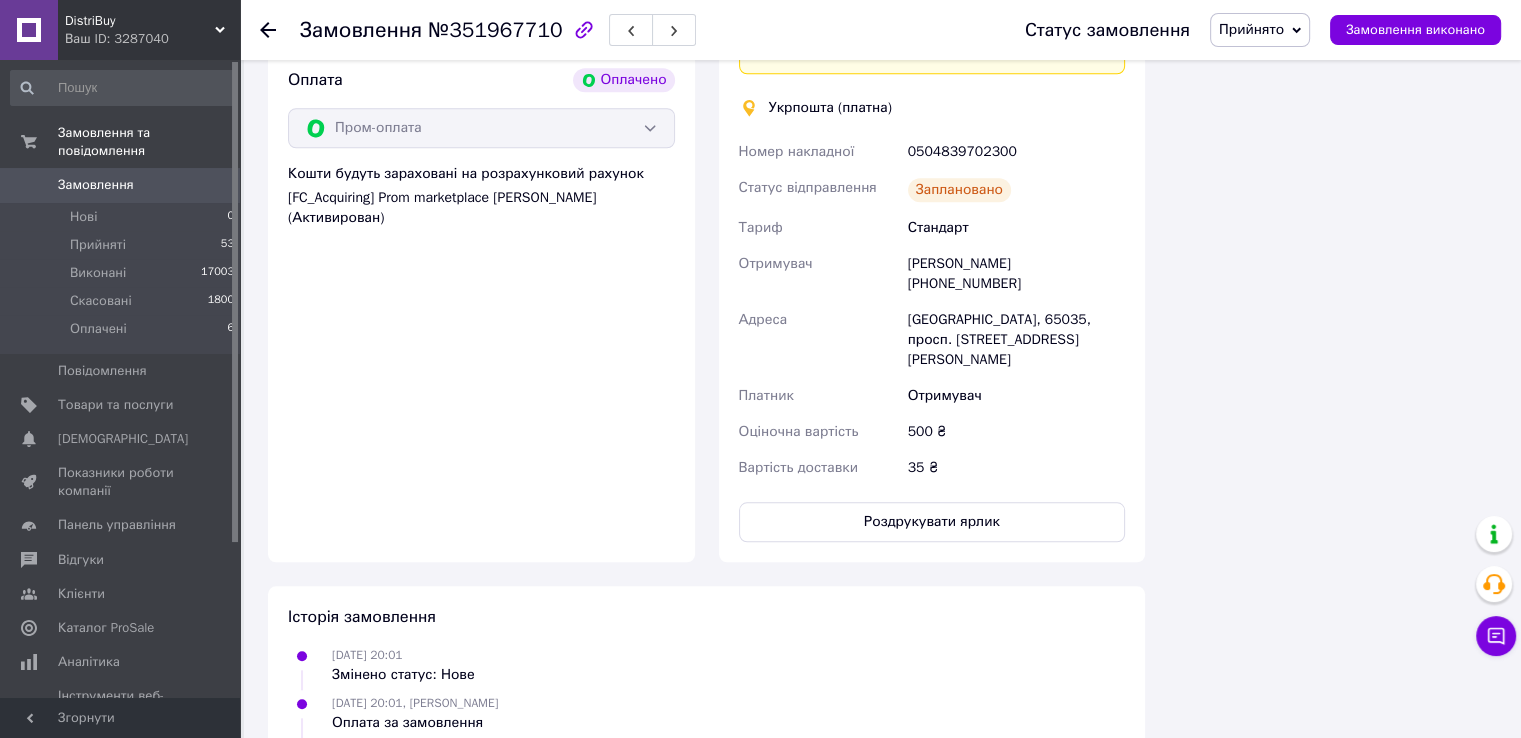 scroll, scrollTop: 1956, scrollLeft: 0, axis: vertical 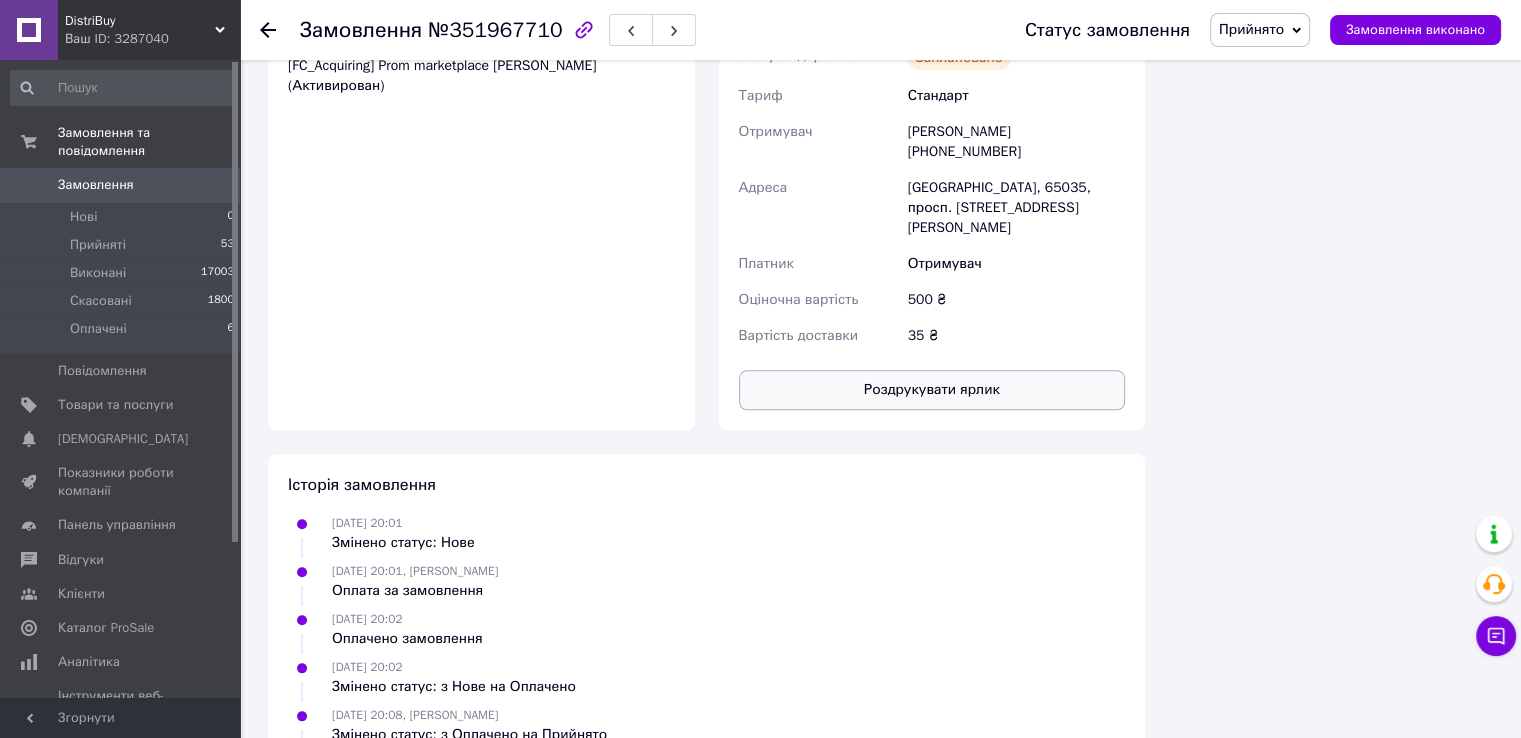 click on "Роздрукувати ярлик" at bounding box center [932, 390] 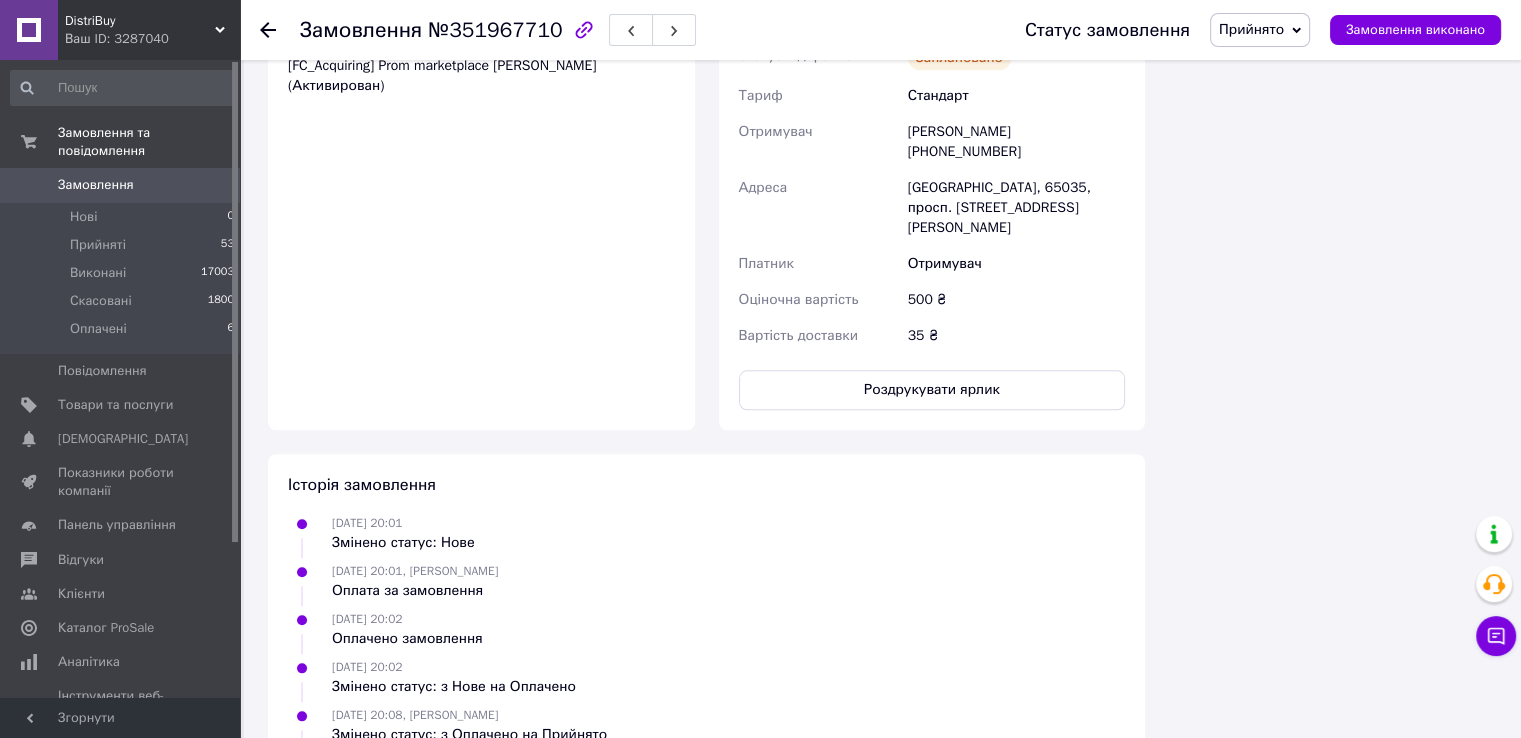 type 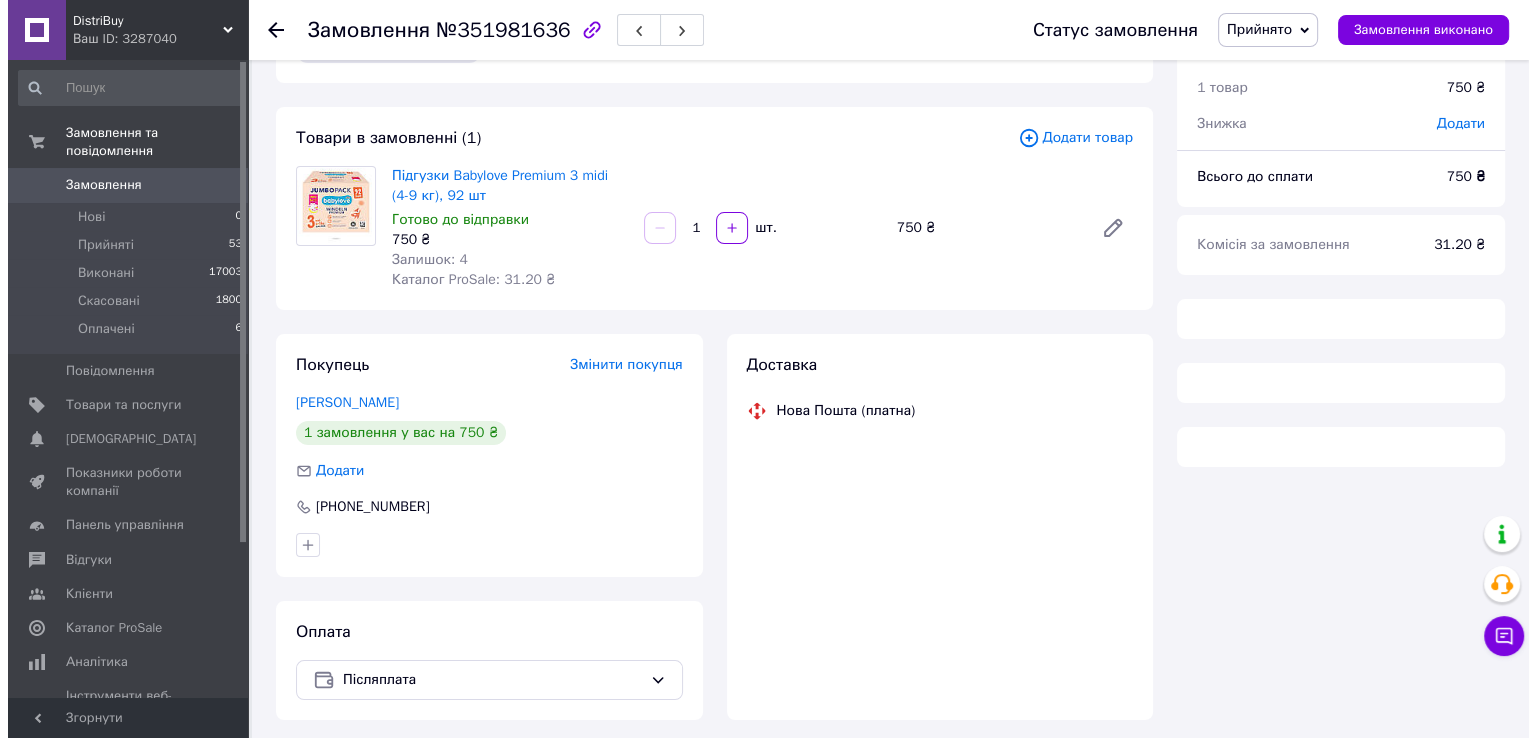 scroll, scrollTop: 136, scrollLeft: 0, axis: vertical 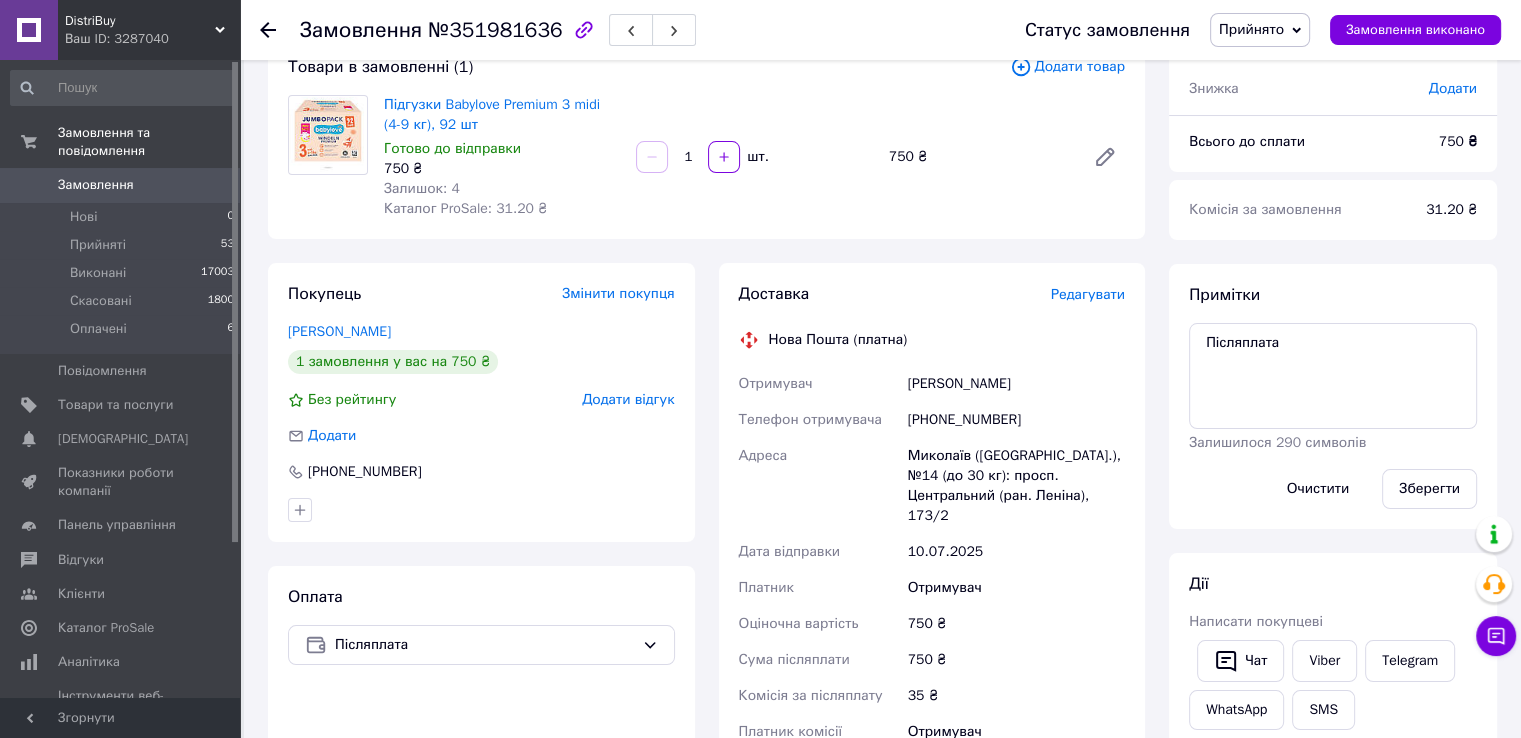 click on "Редагувати" at bounding box center [1088, 294] 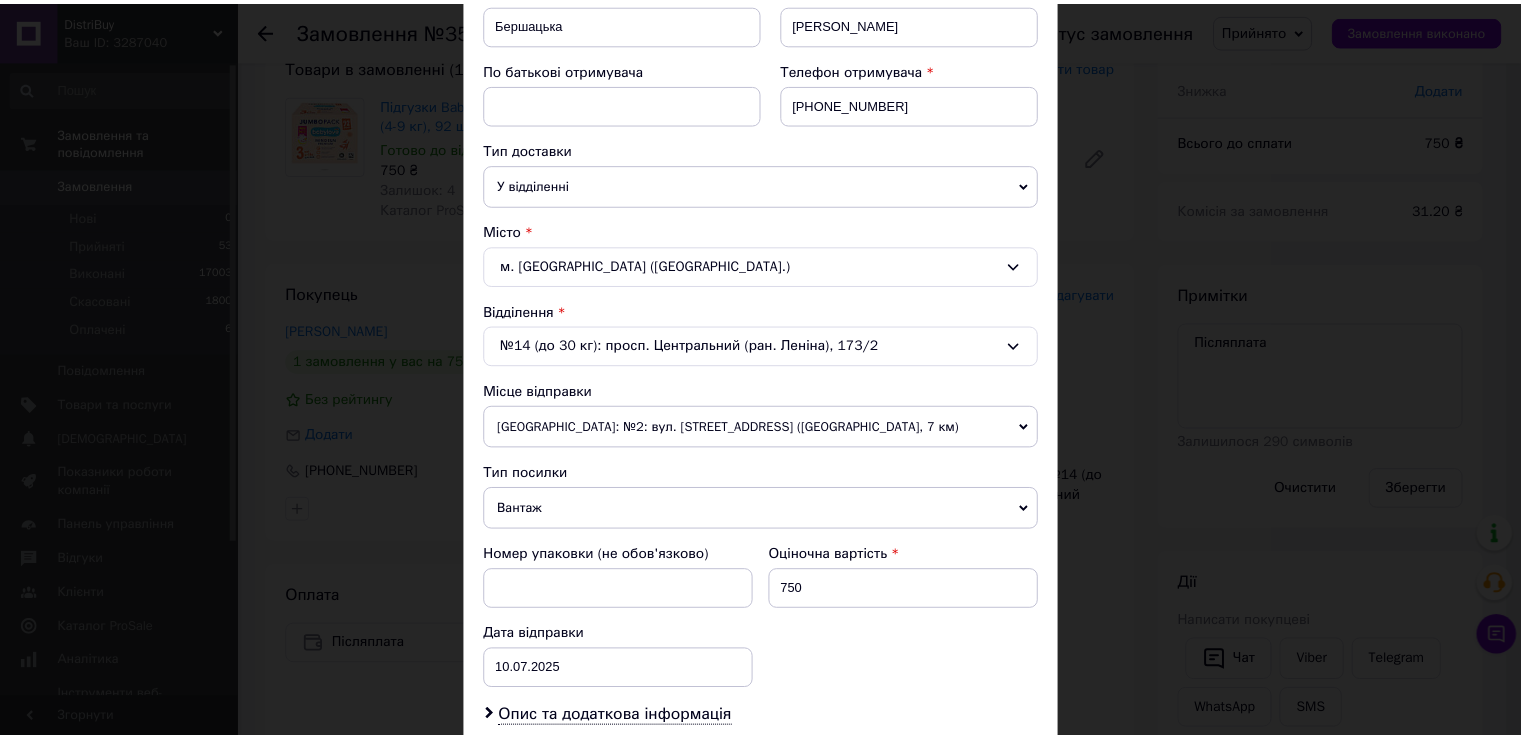 scroll, scrollTop: 782, scrollLeft: 0, axis: vertical 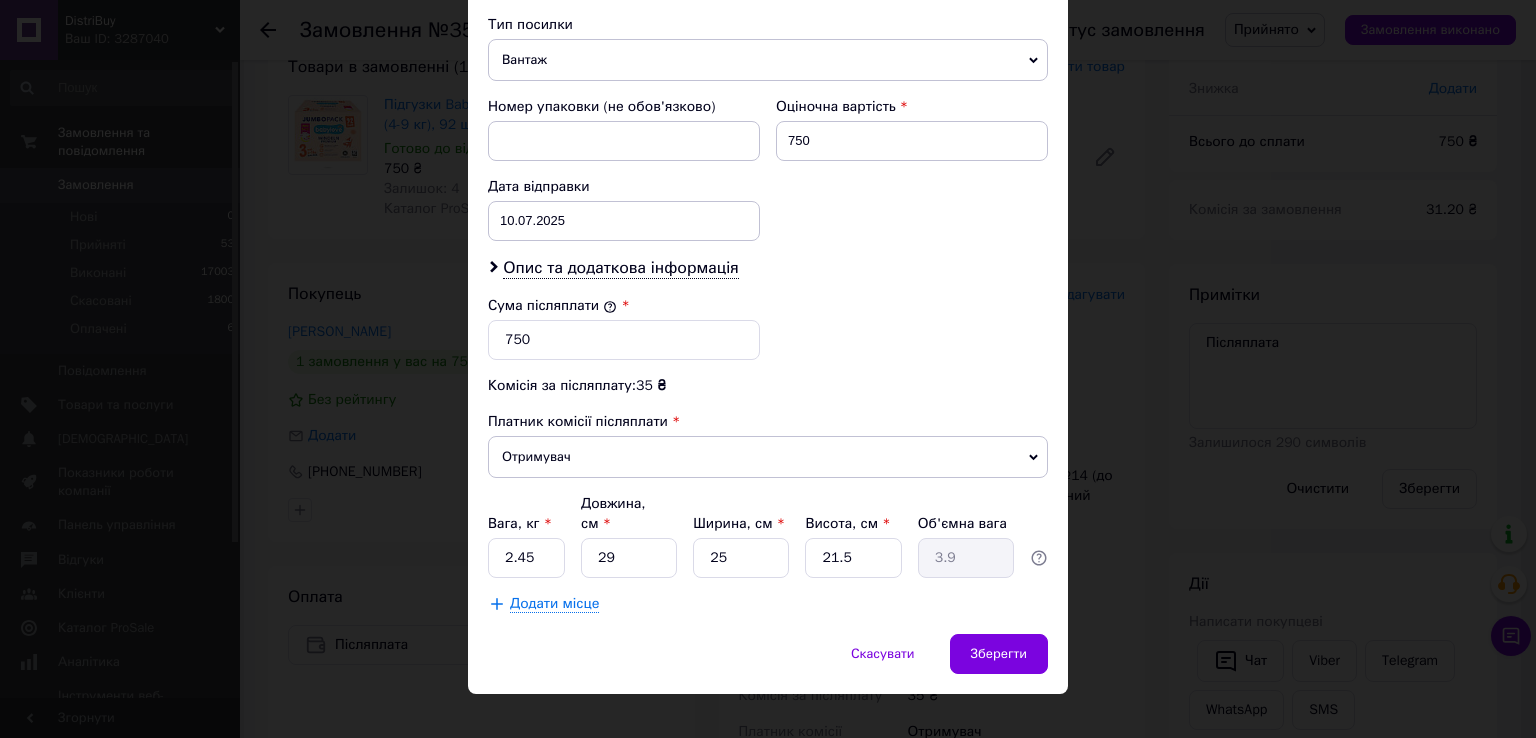 click on "× Редагування доставки Спосіб доставки Нова Пошта (платна) Платник Отримувач Відправник Прізвище отримувача Бершацька Ім'я отримувача [PERSON_NAME] батькові отримувача Телефон отримувача [PHONE_NUMBER] Тип доставки У відділенні Кур'єром В поштоматі Місто м. [GEOGRAPHIC_DATA] ([GEOGRAPHIC_DATA].) Відділення №14 (до 30 кг): просп. Центральний (ран. Леніна), 173/2 Місце відправки [GEOGRAPHIC_DATA]: №2: вул. [STREET_ADDRESS] ([GEOGRAPHIC_DATA], 7 км) [GEOGRAPHIC_DATA] збігів. Спробуйте змінити умови пошуку Додати ще місце відправки Тип посилки Вантаж Документи Номер упаковки (не обов'язково) Оціночна вартість 750 Дата відправки < >" at bounding box center [768, 369] 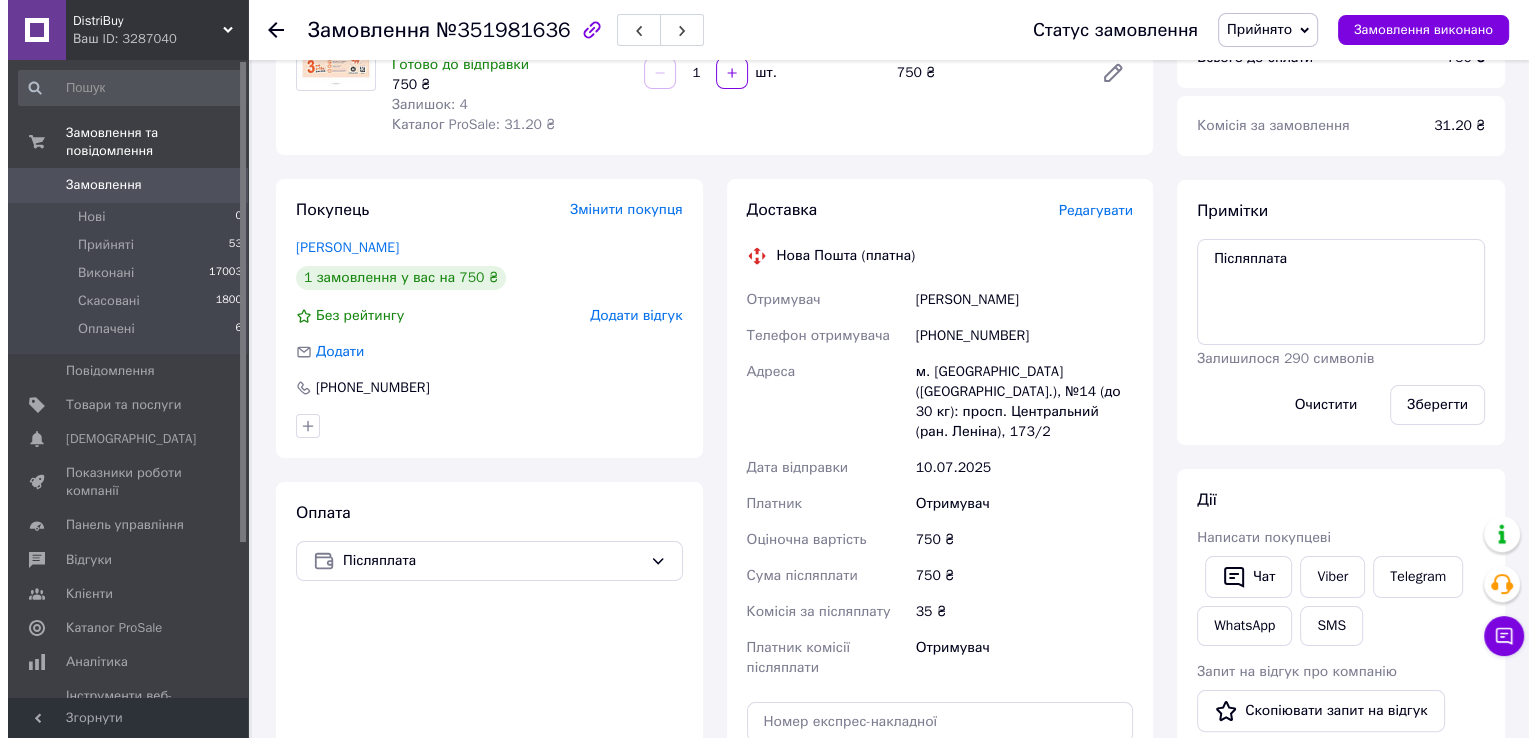 scroll, scrollTop: 100, scrollLeft: 0, axis: vertical 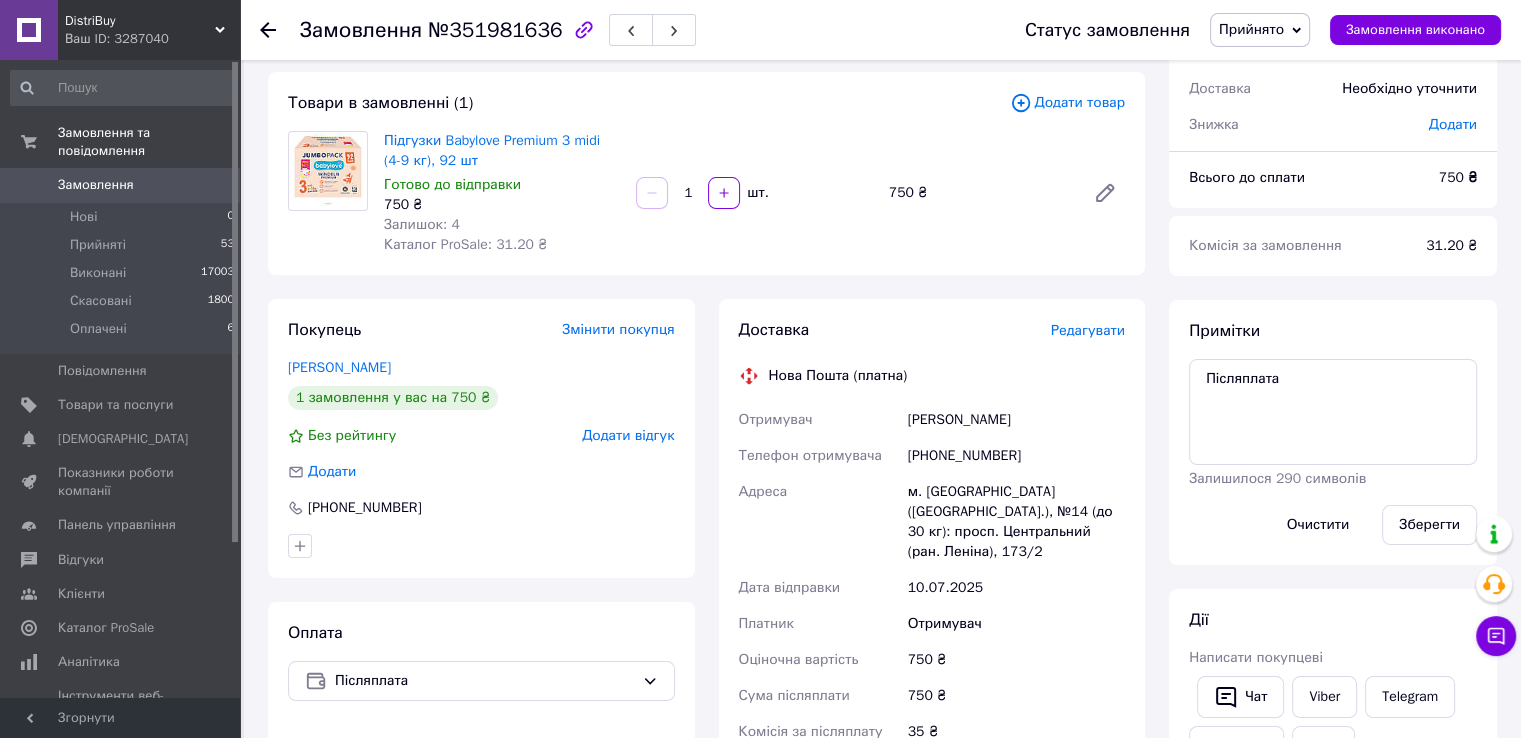 click on "Редагувати" at bounding box center [1088, 330] 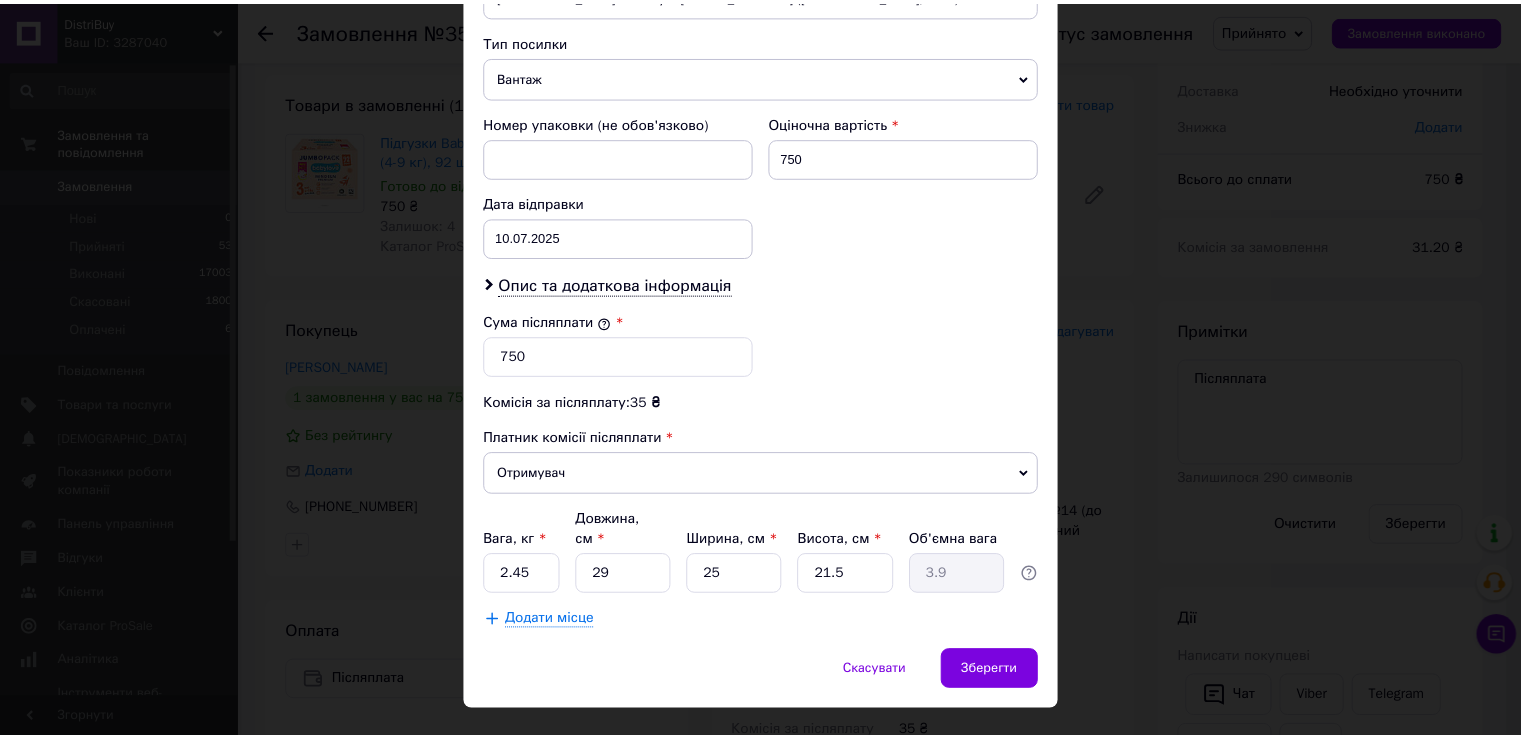 scroll, scrollTop: 782, scrollLeft: 0, axis: vertical 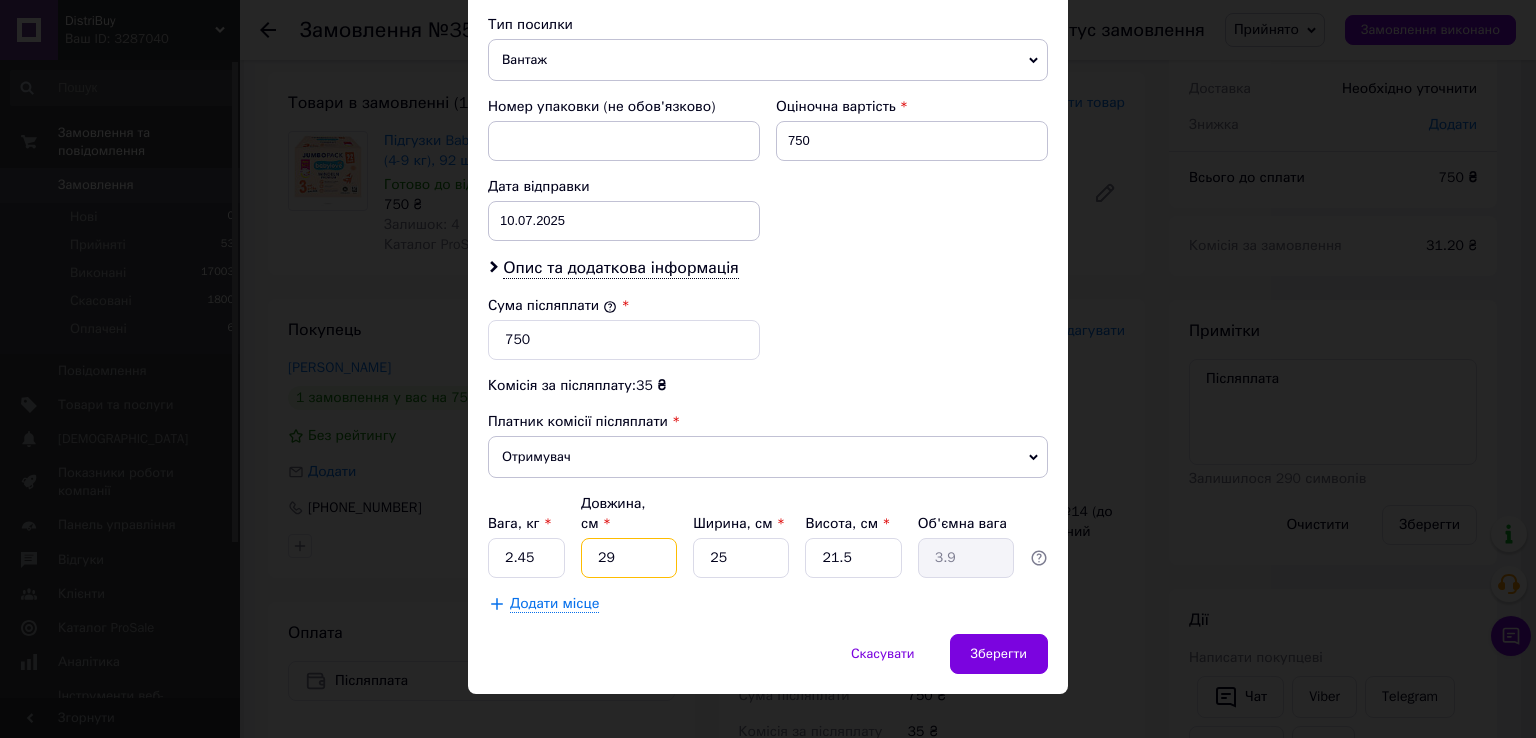 click on "29" at bounding box center (629, 558) 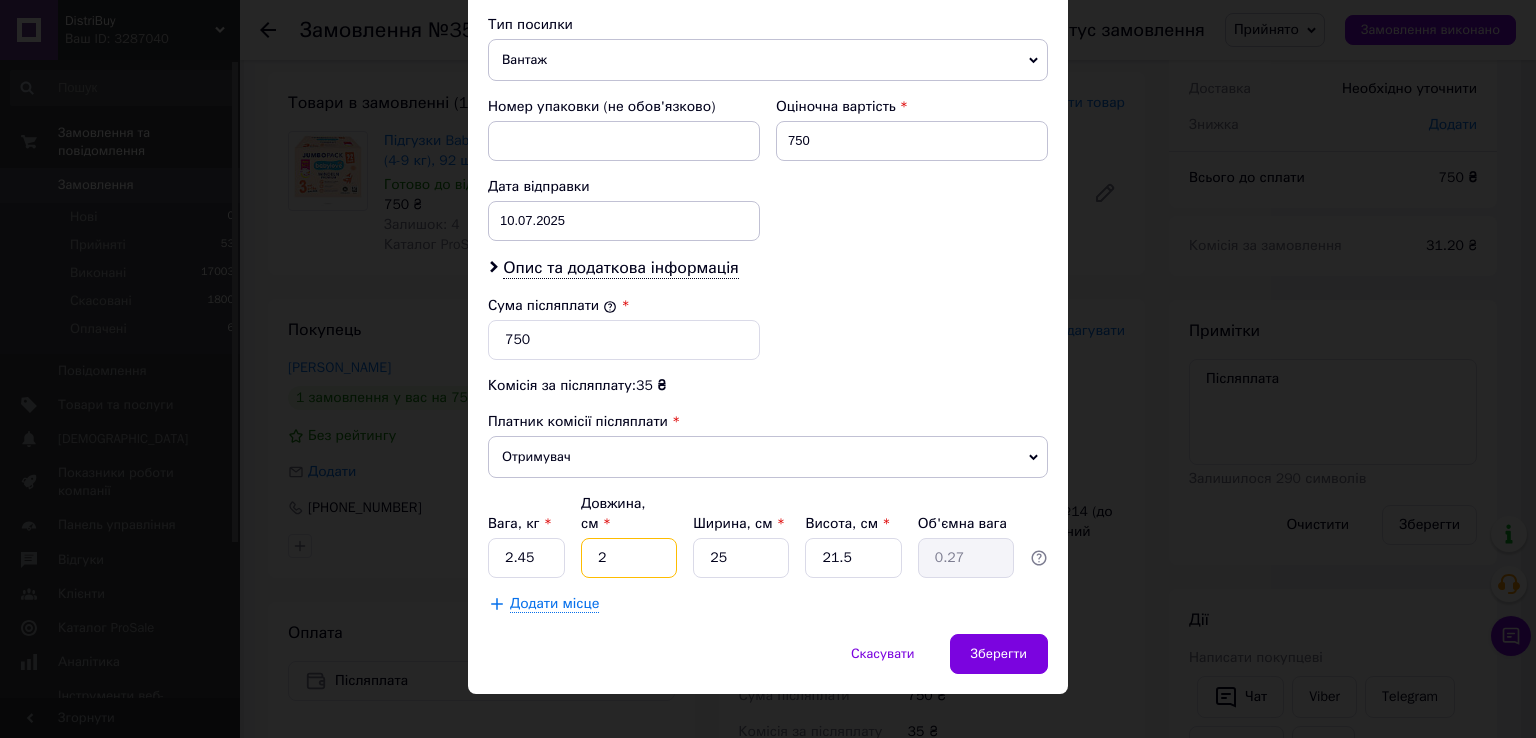 type on "28" 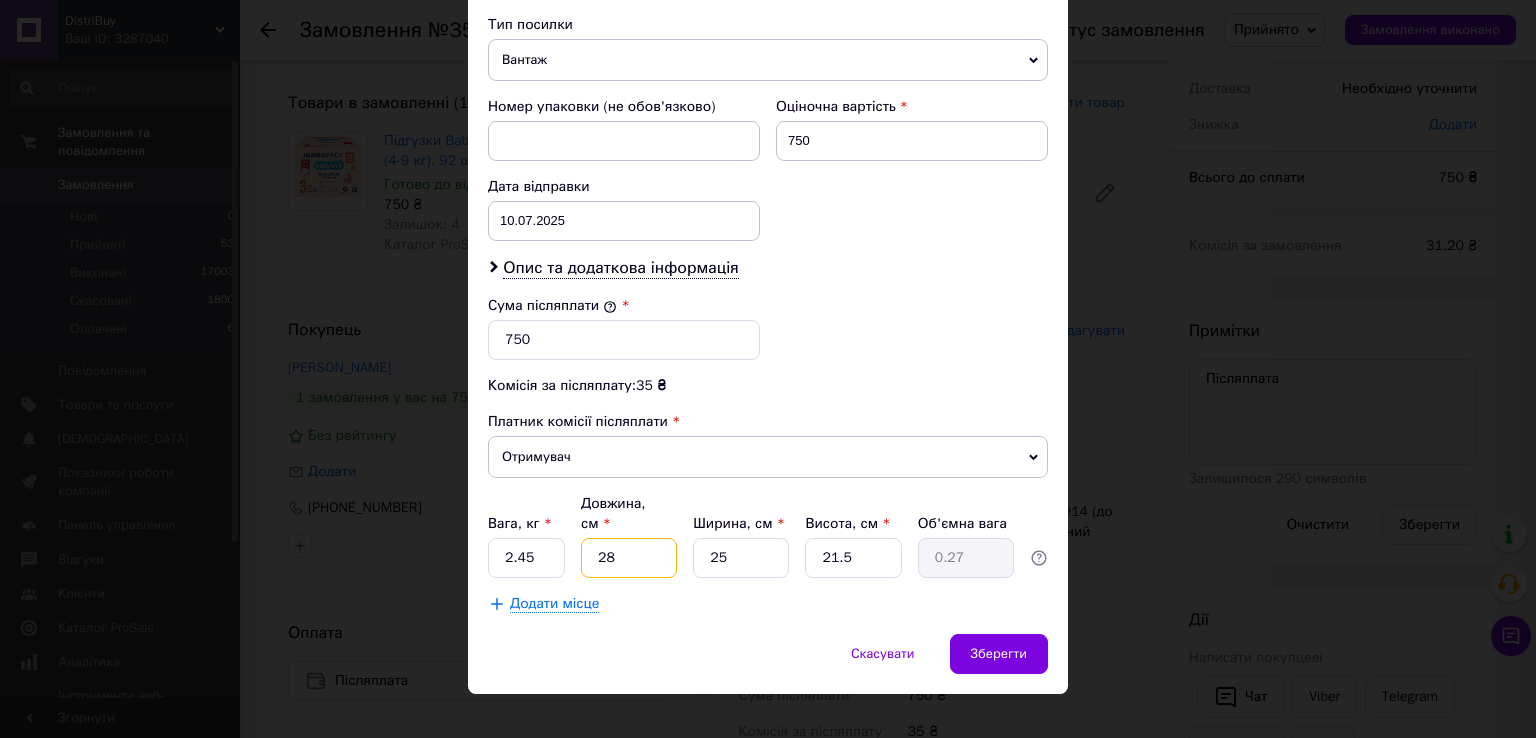 type on "3.76" 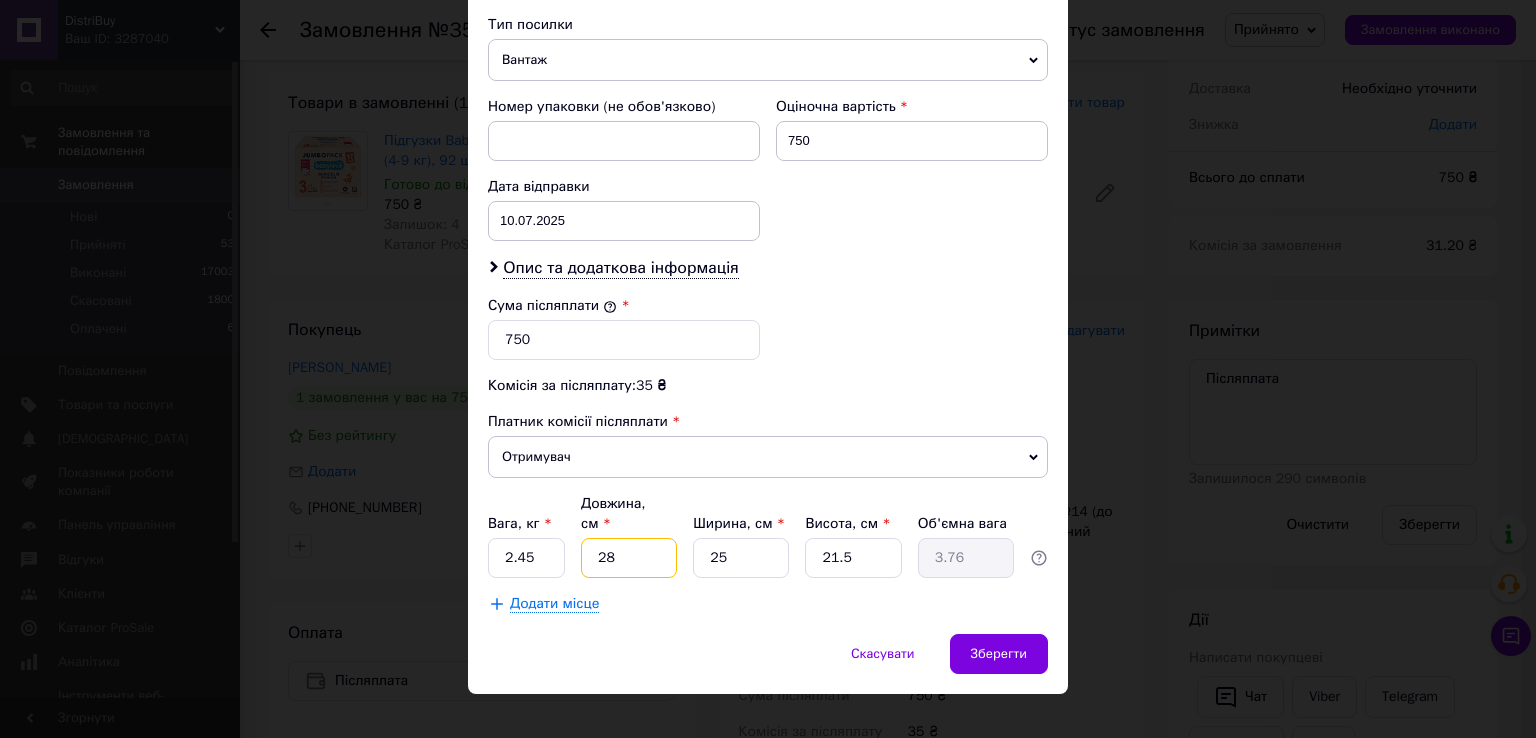 type on "28" 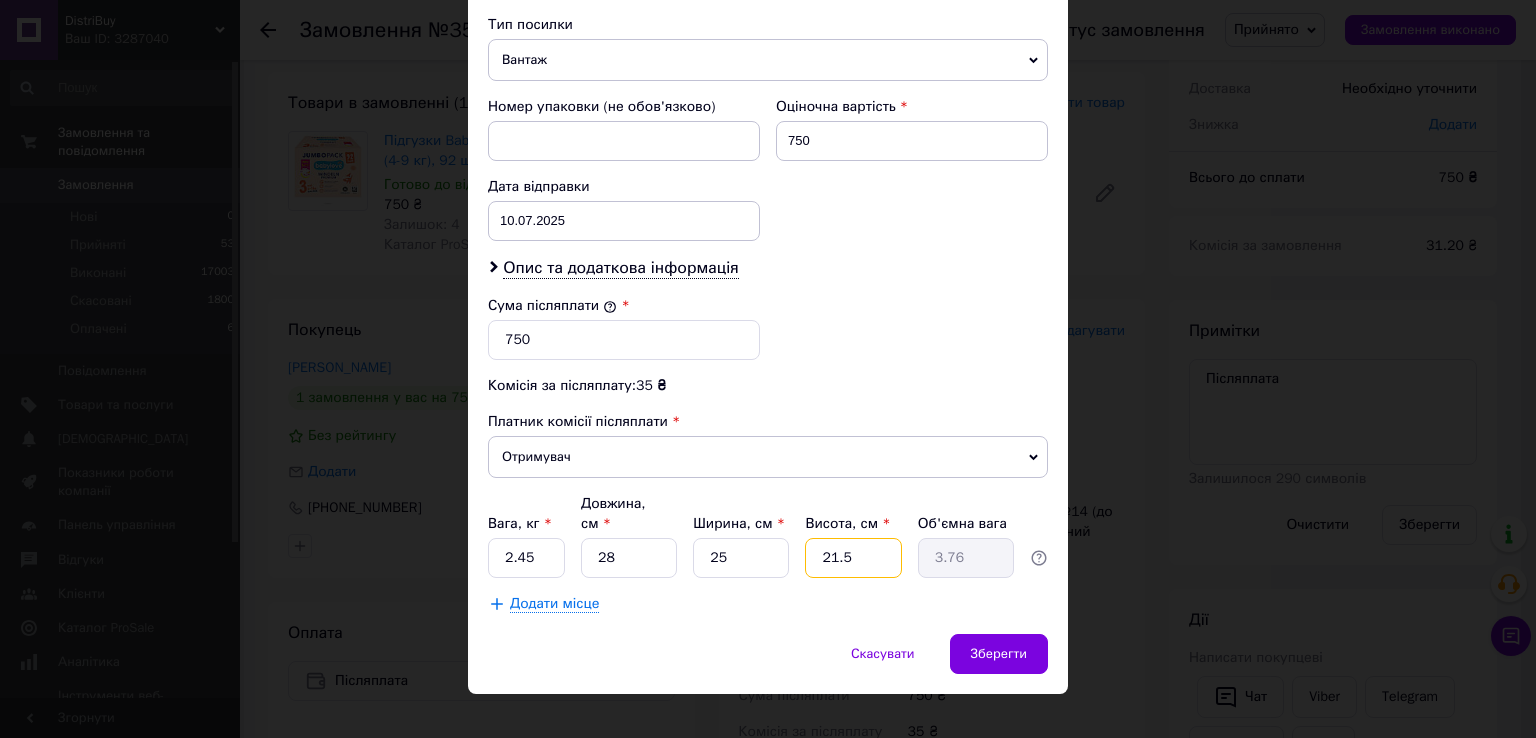 click on "21.5" at bounding box center (853, 558) 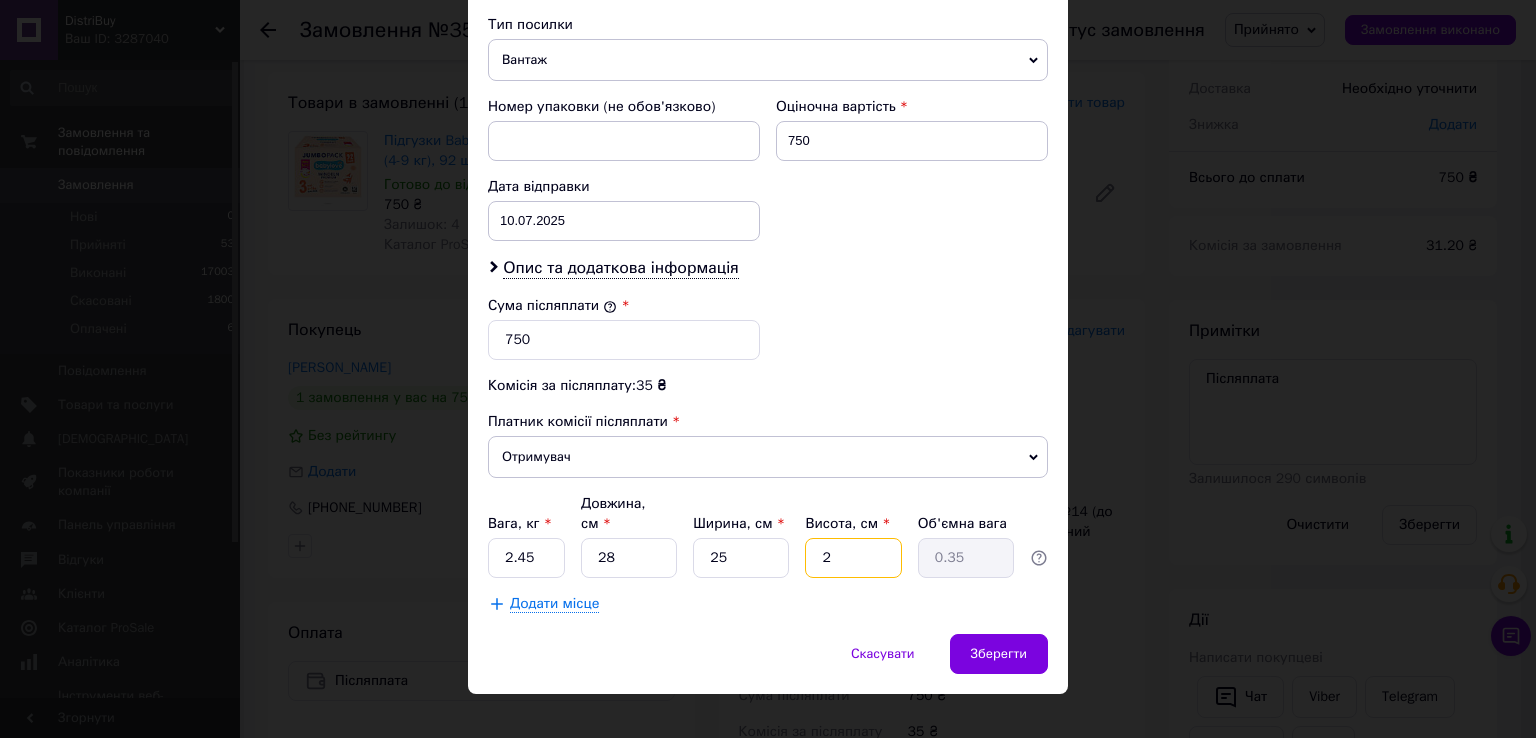type on "22" 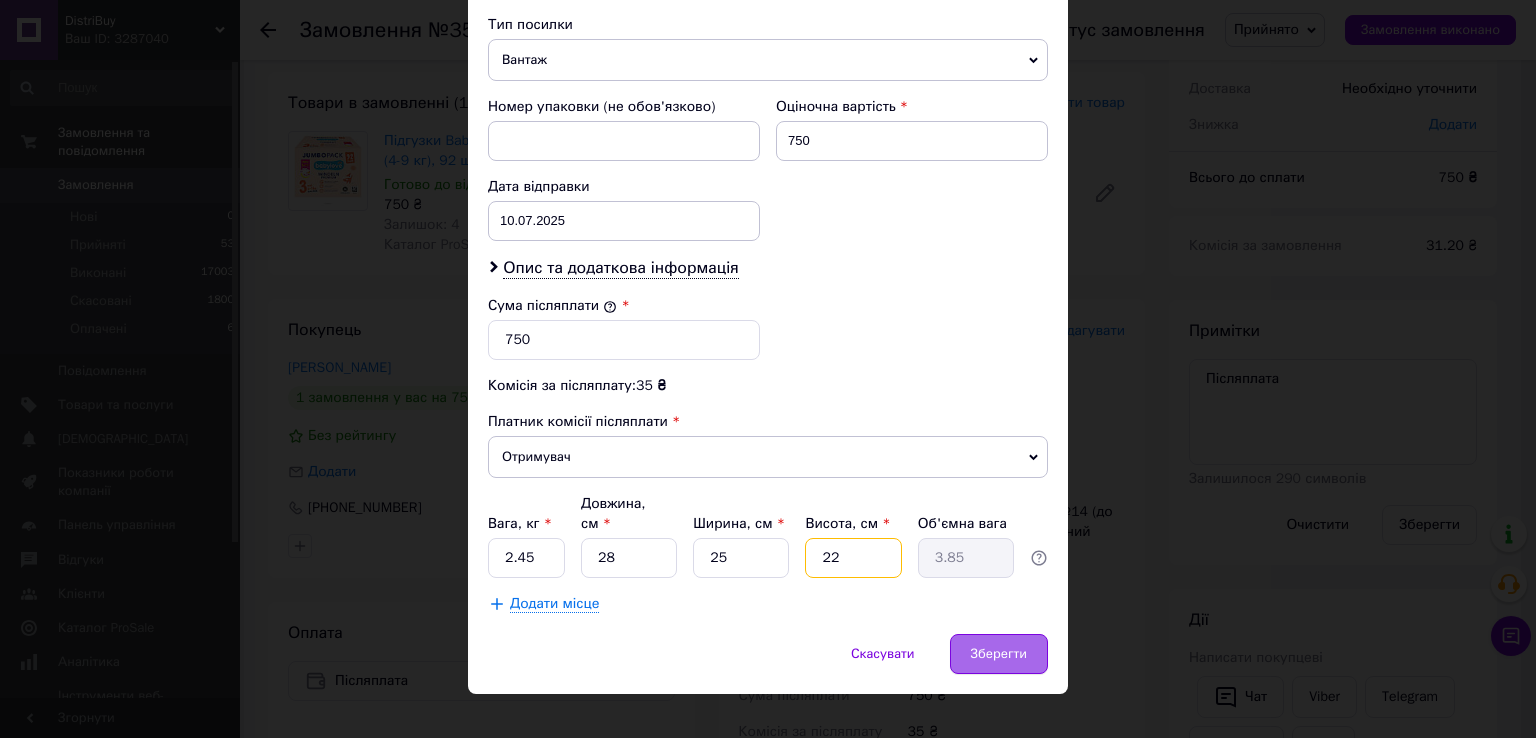 type on "22" 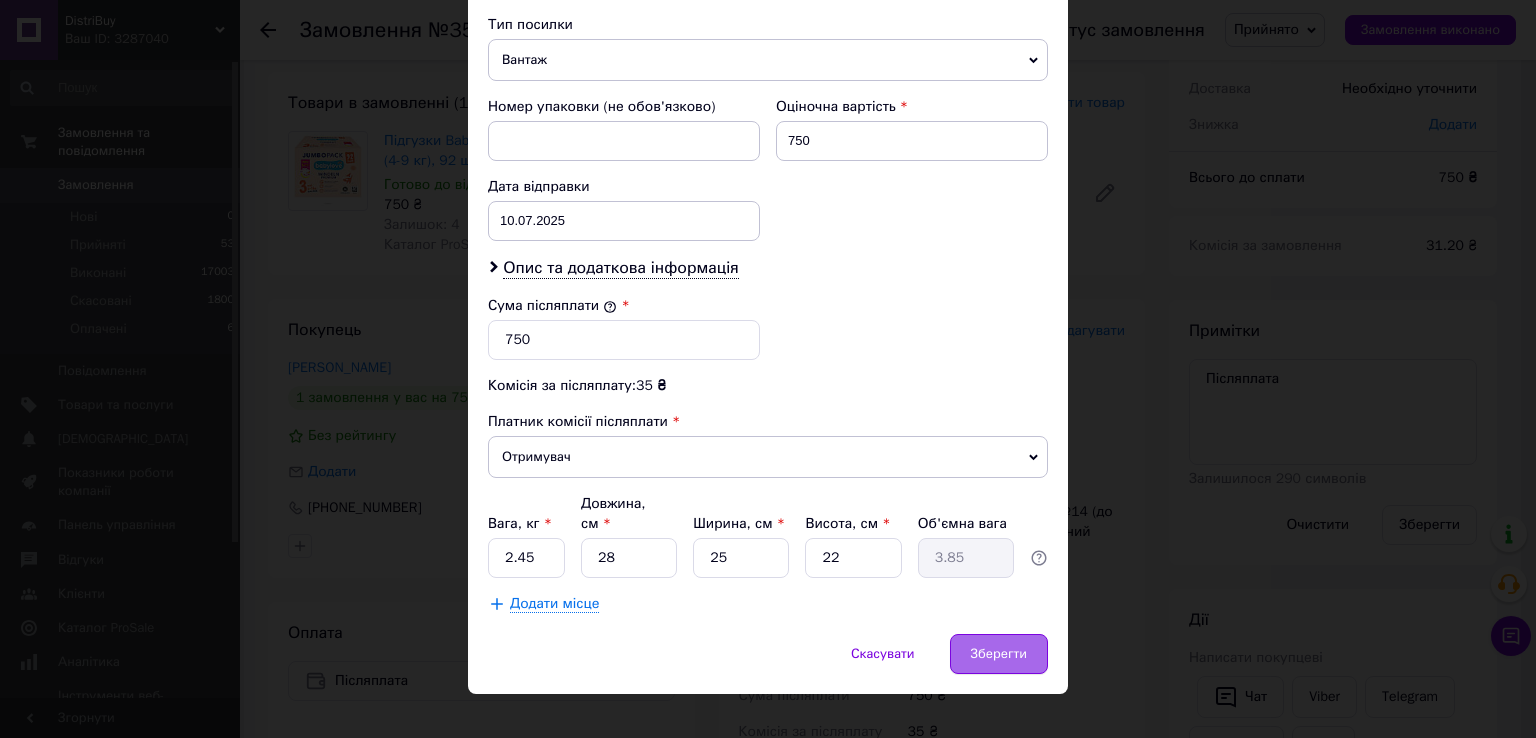 click on "Зберегти" at bounding box center [999, 654] 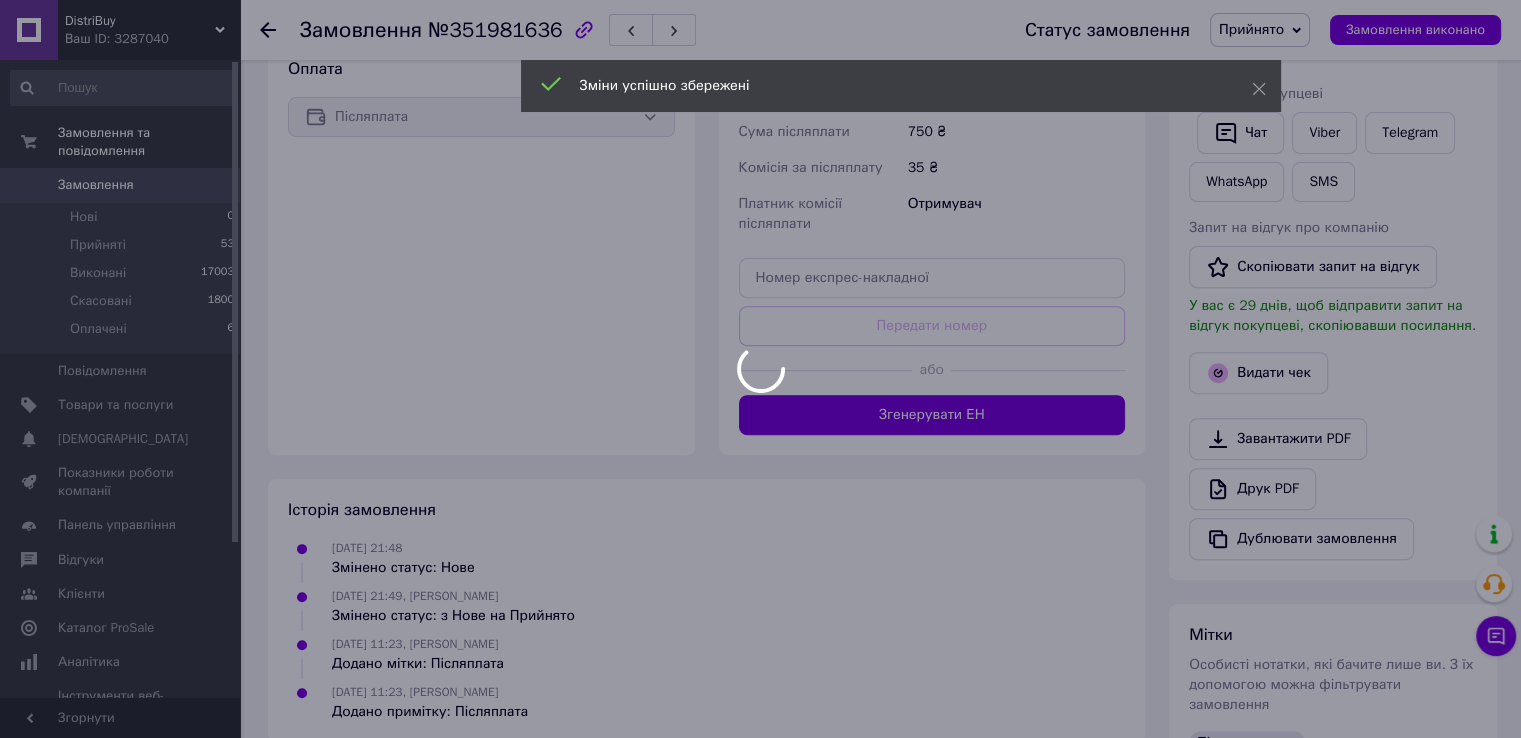scroll, scrollTop: 700, scrollLeft: 0, axis: vertical 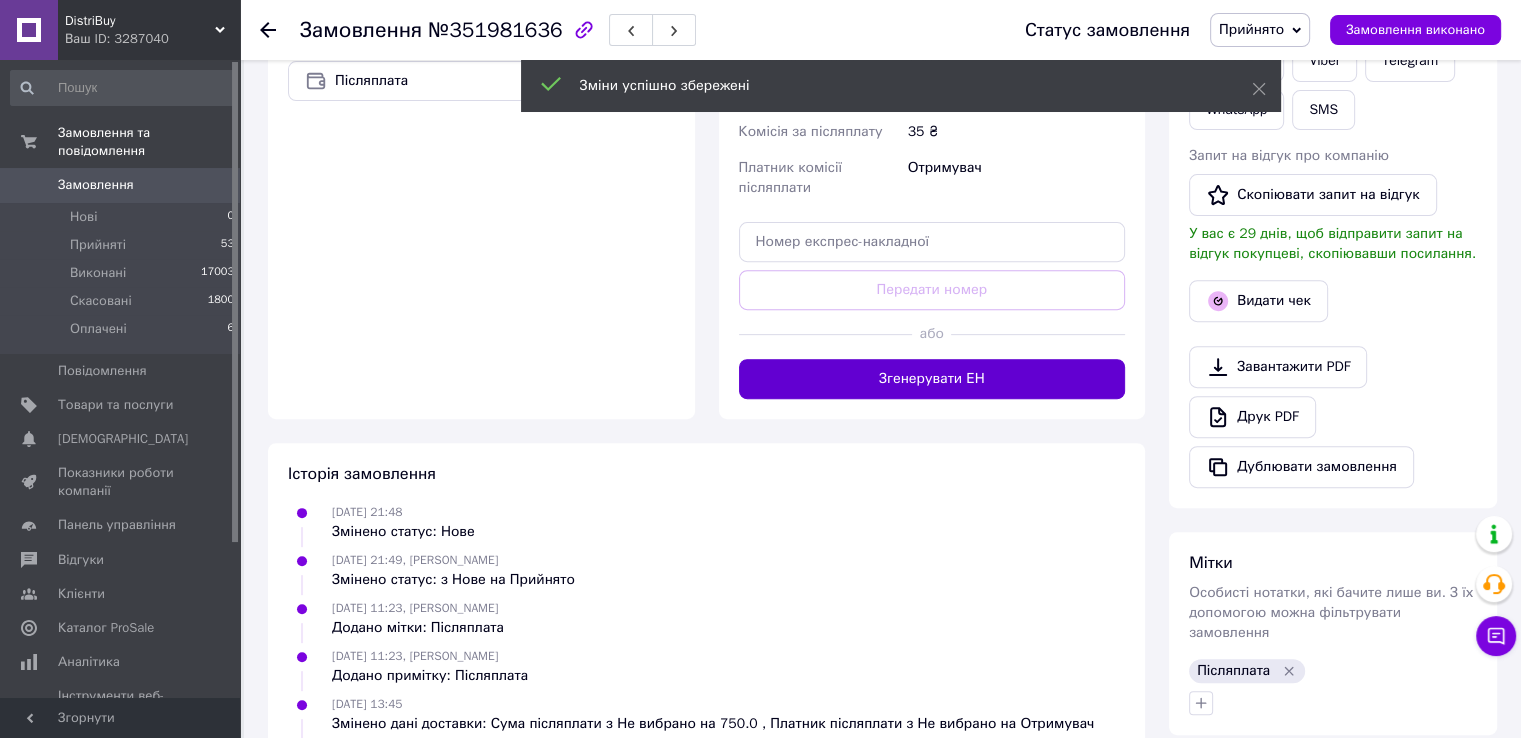 click on "Згенерувати ЕН" at bounding box center (932, 379) 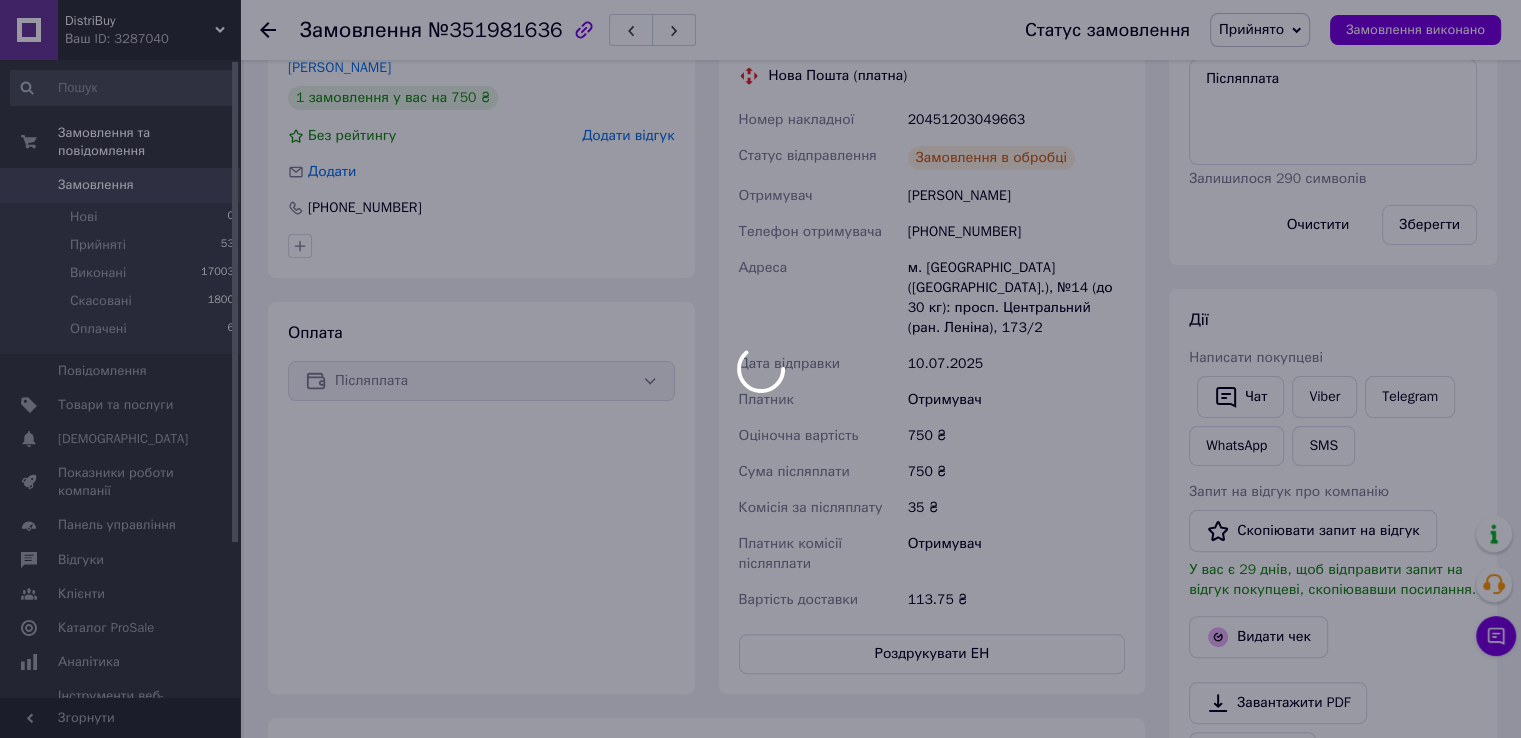 scroll, scrollTop: 300, scrollLeft: 0, axis: vertical 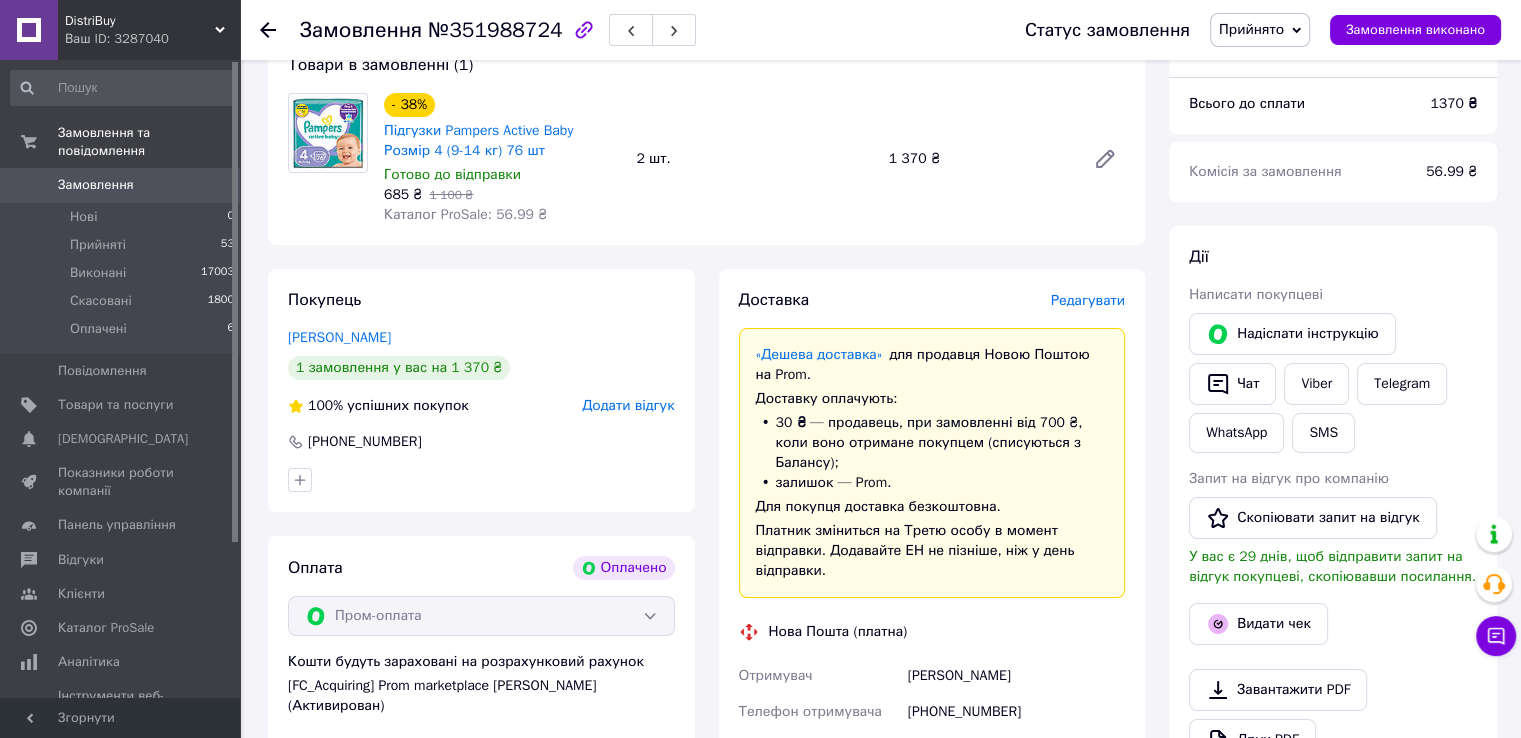 click on "Редагувати" at bounding box center (1088, 300) 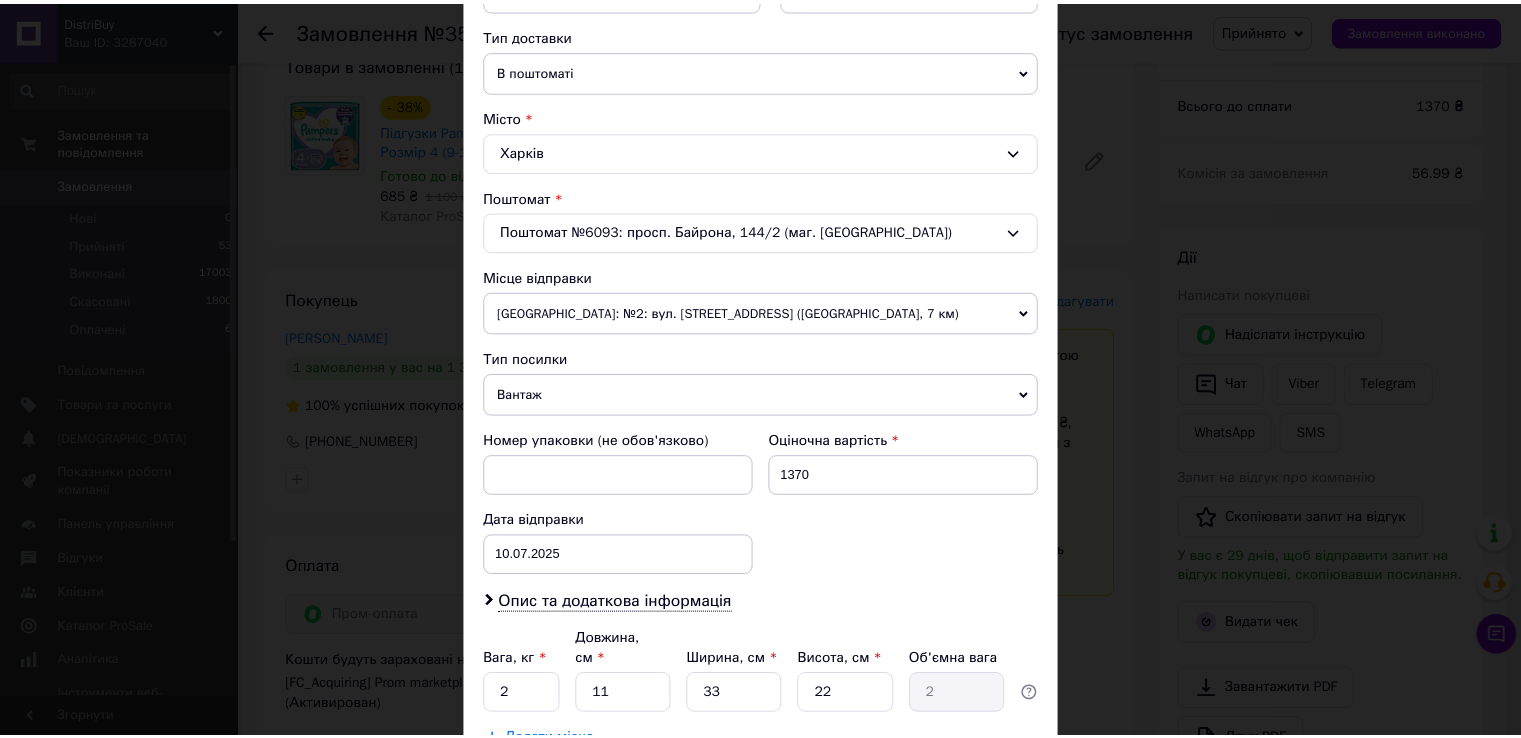 scroll, scrollTop: 584, scrollLeft: 0, axis: vertical 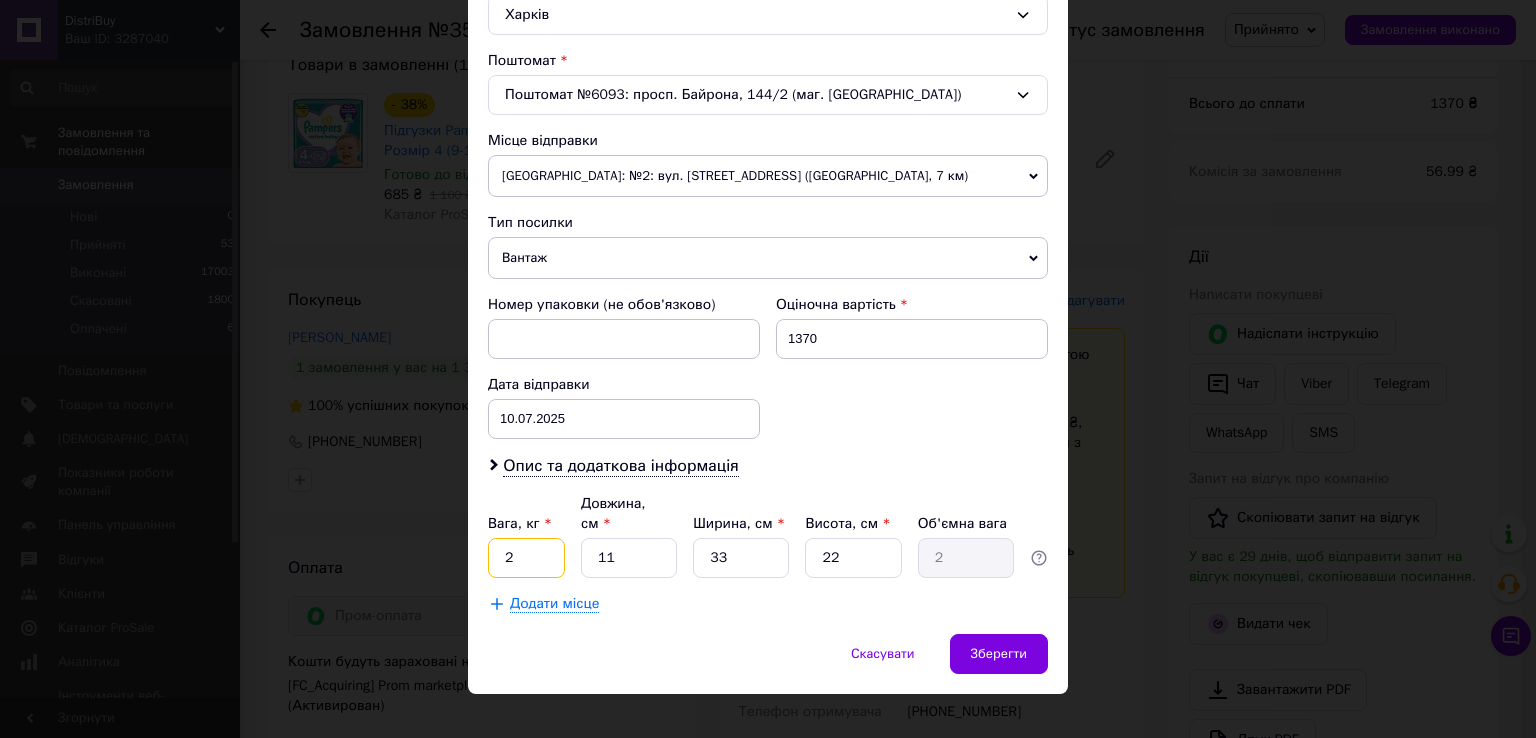click on "2" at bounding box center [526, 558] 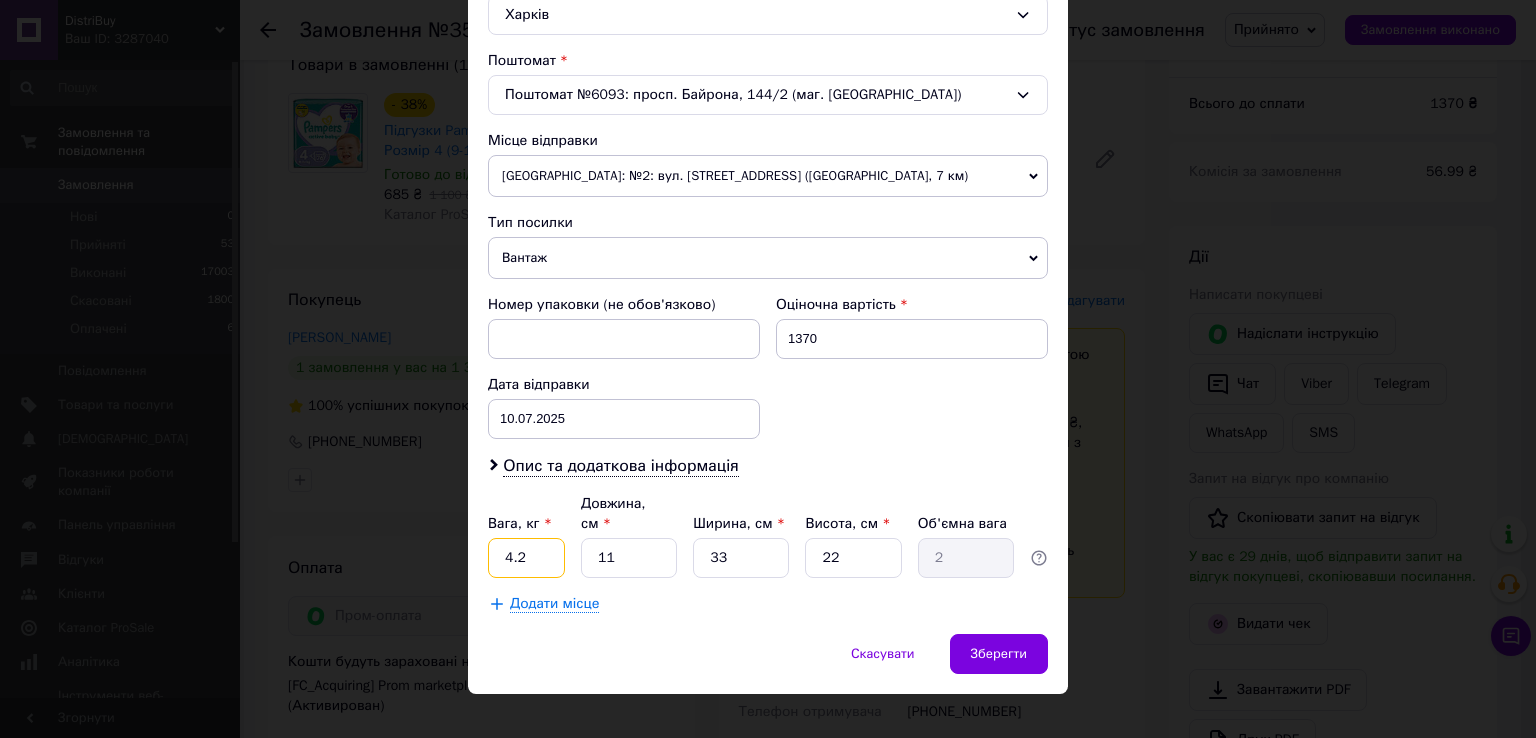 type on "4.2" 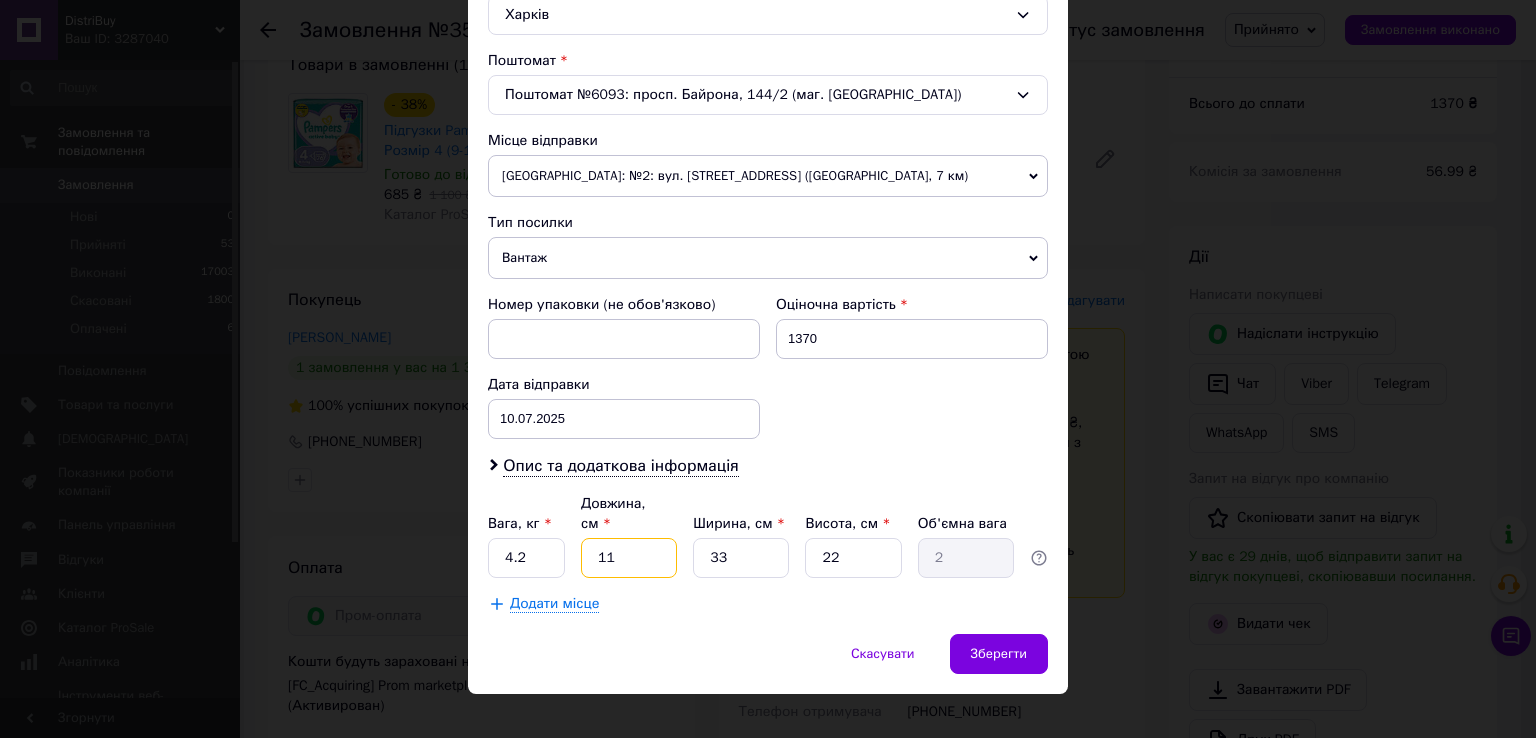 click on "11" at bounding box center [629, 558] 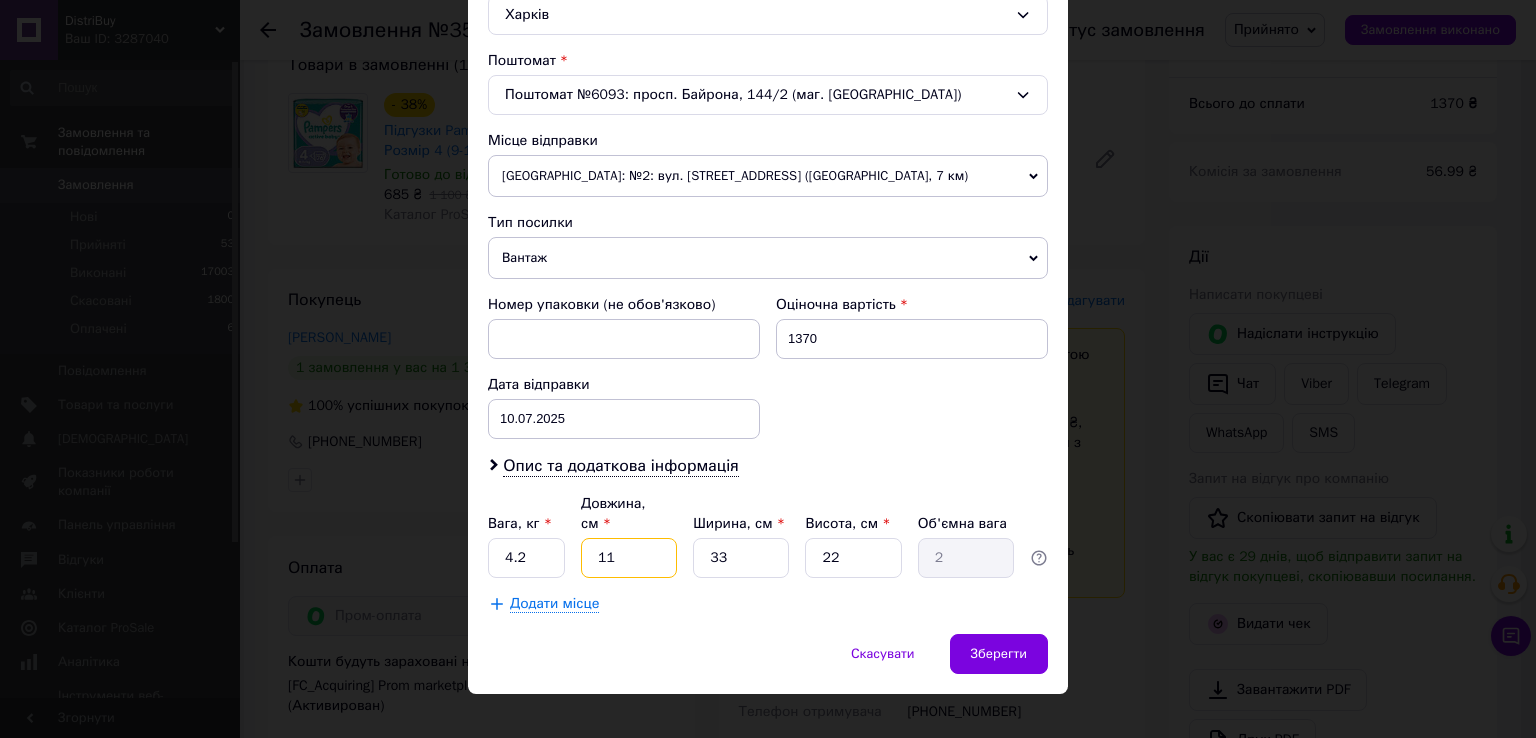 type on "4" 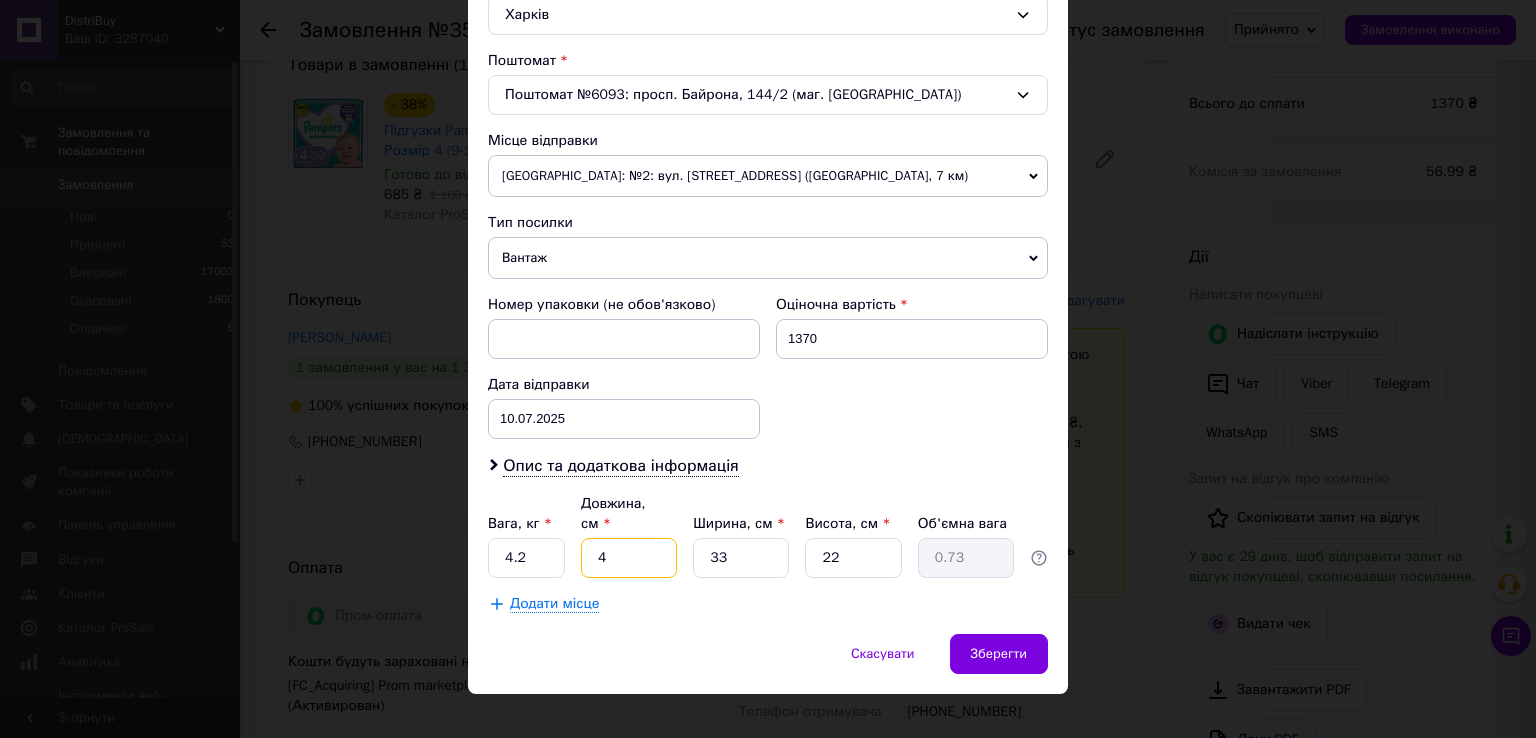 type on "42" 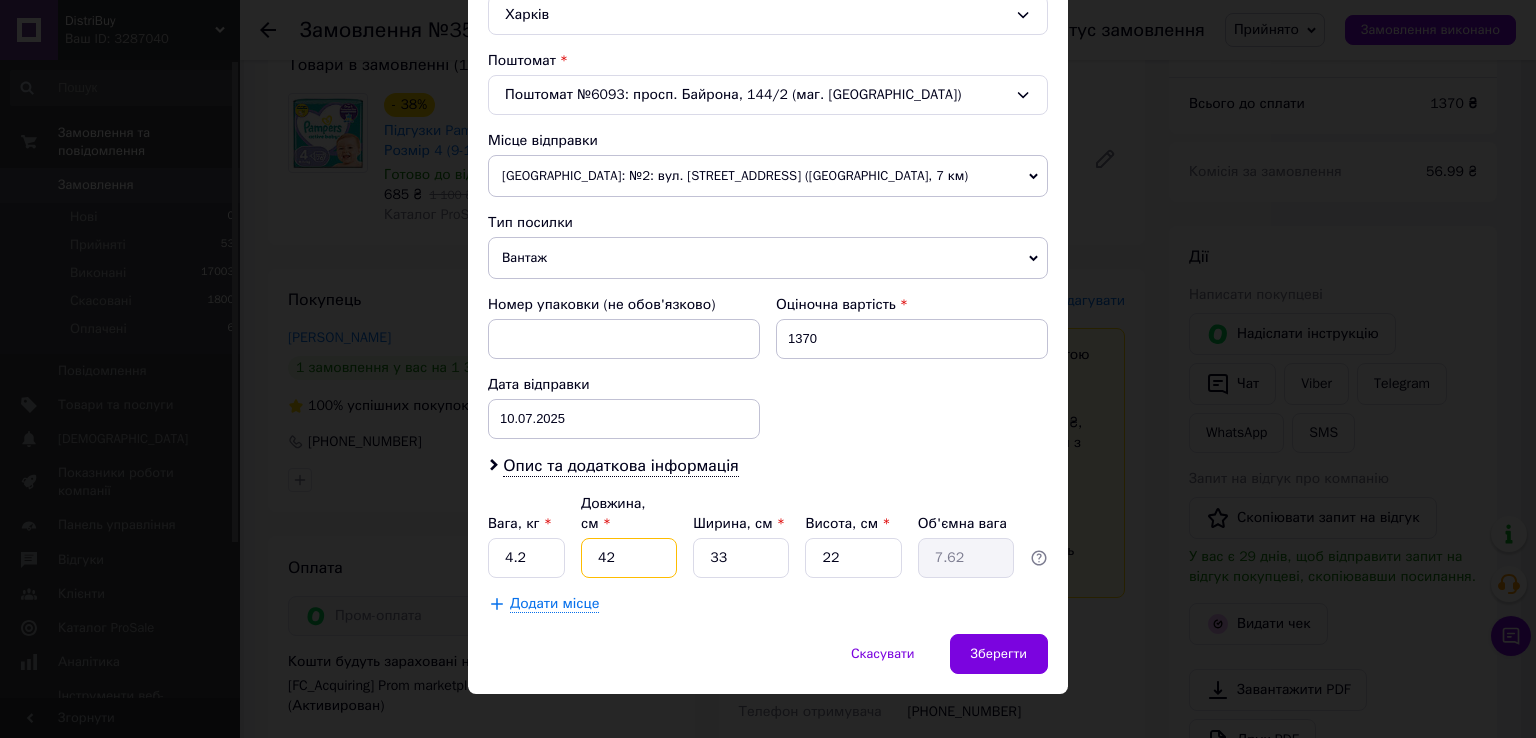 type on "42" 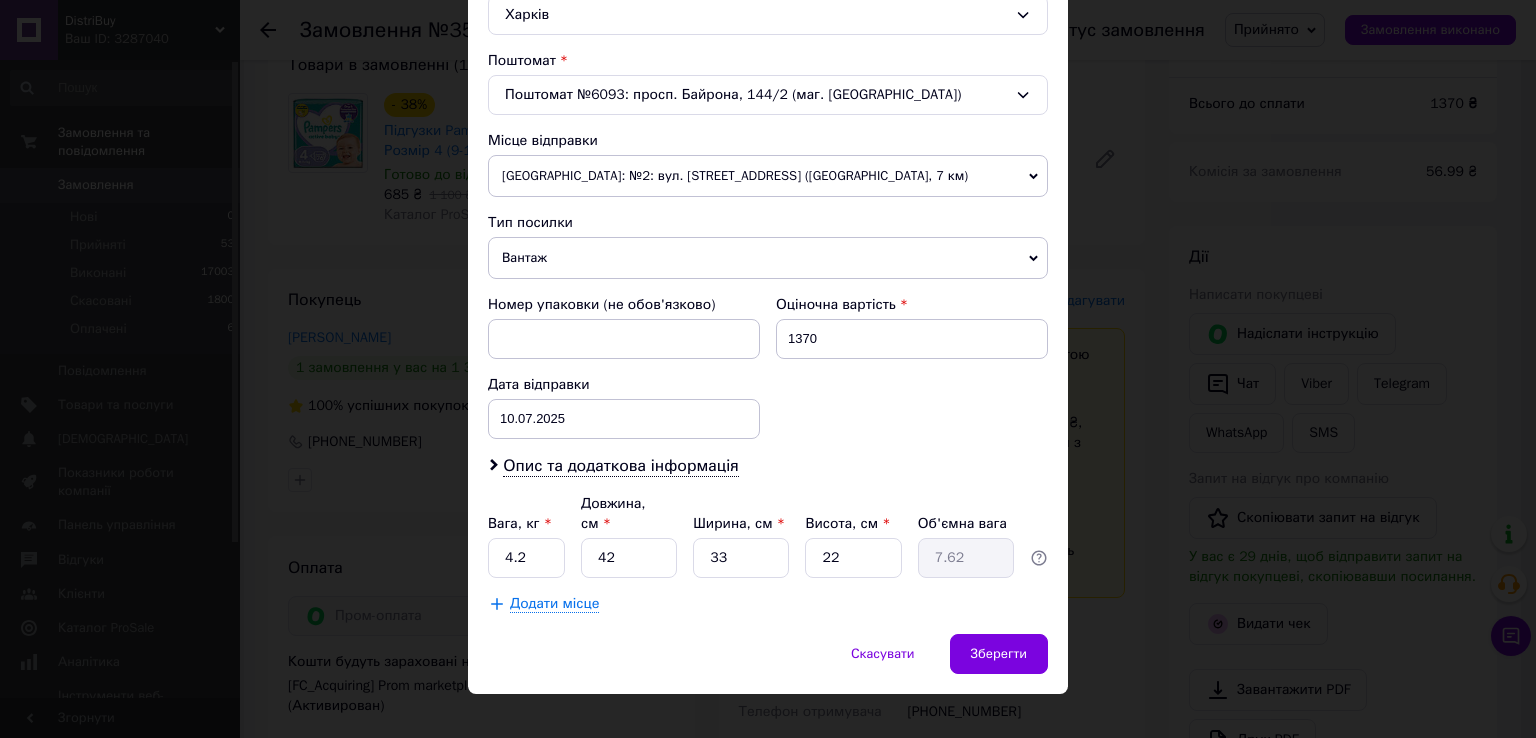 click on "Вага, кг   * 4.2 Довжина, см   * 42 Ширина, см   * 33 Висота, см   * 22 Об'ємна вага 7.62" at bounding box center [768, 536] 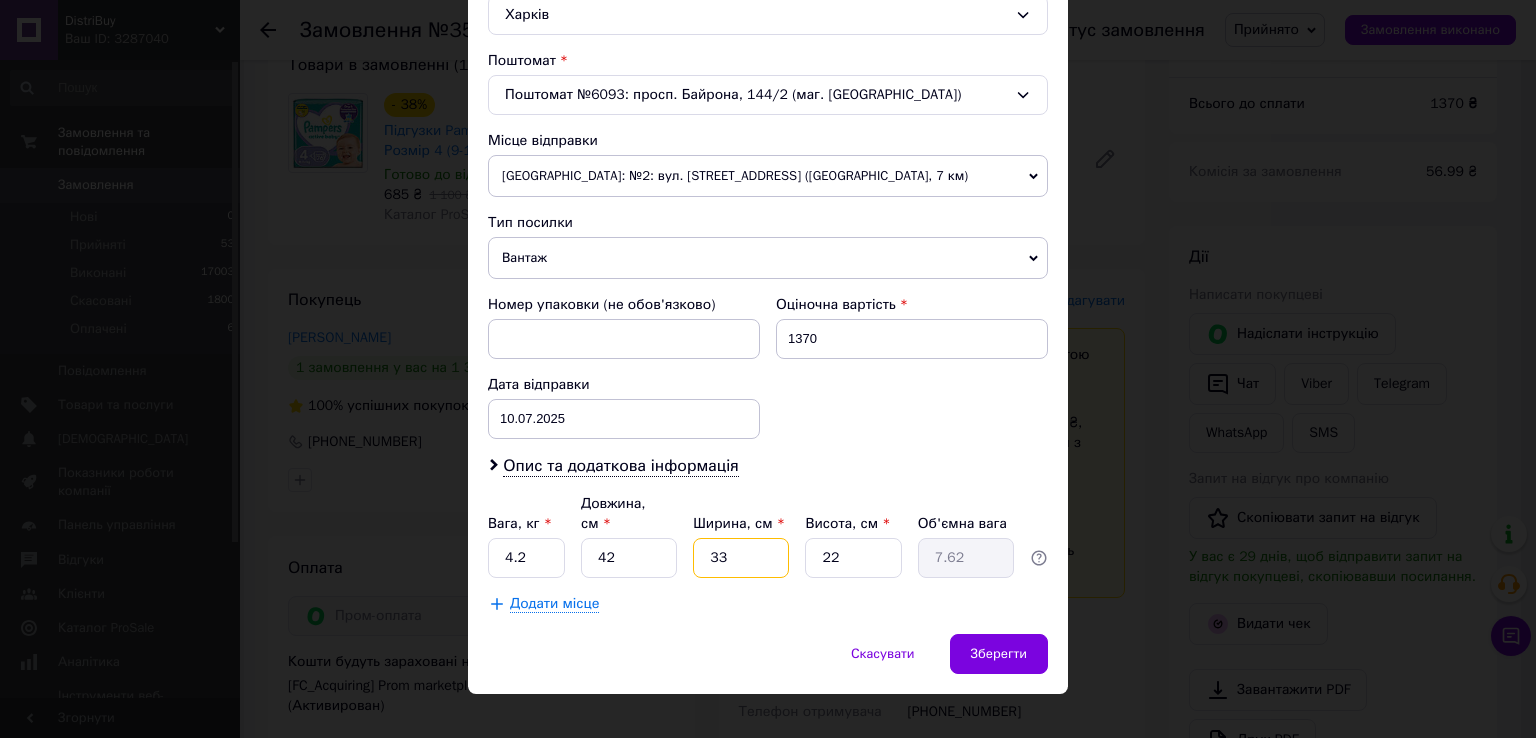 click on "33" at bounding box center (741, 558) 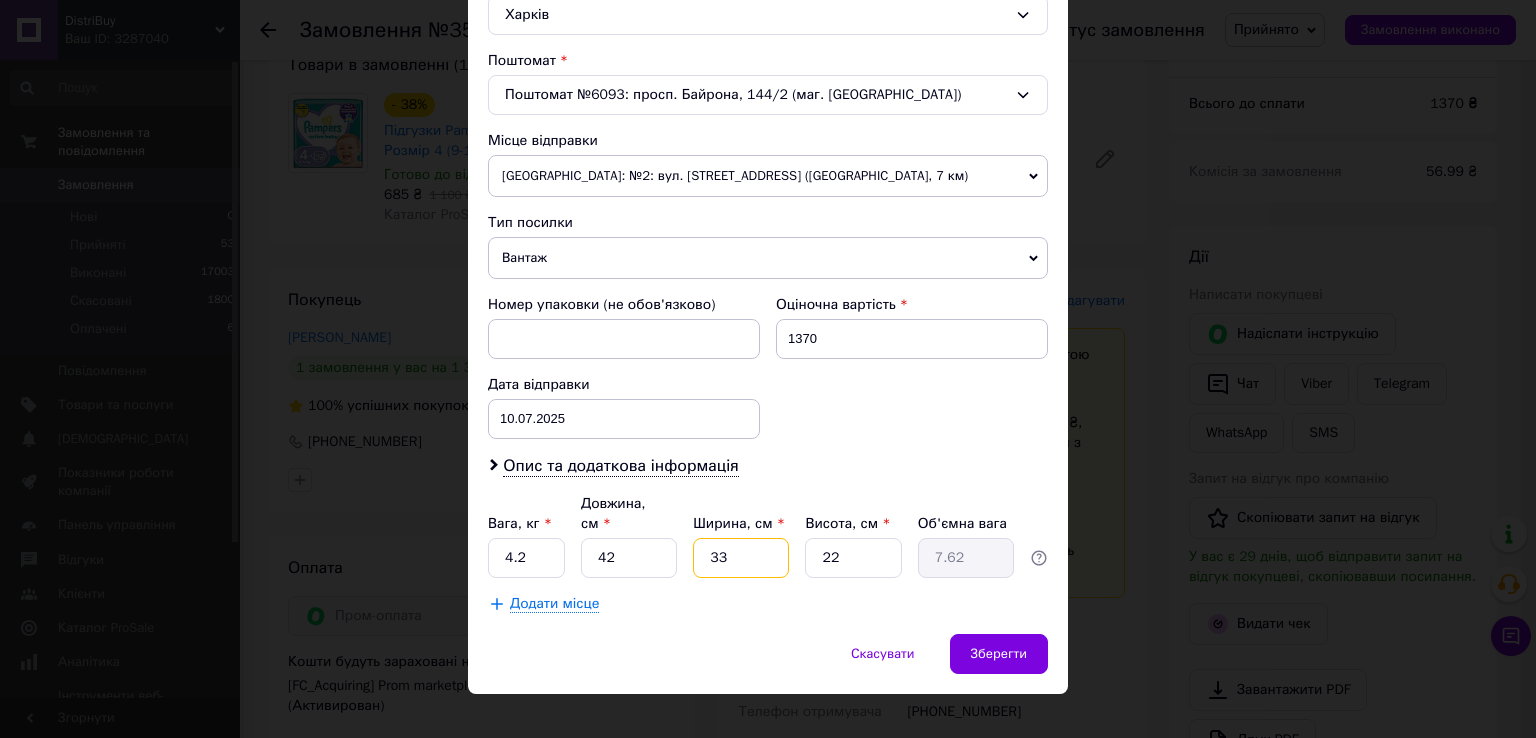 type on "3" 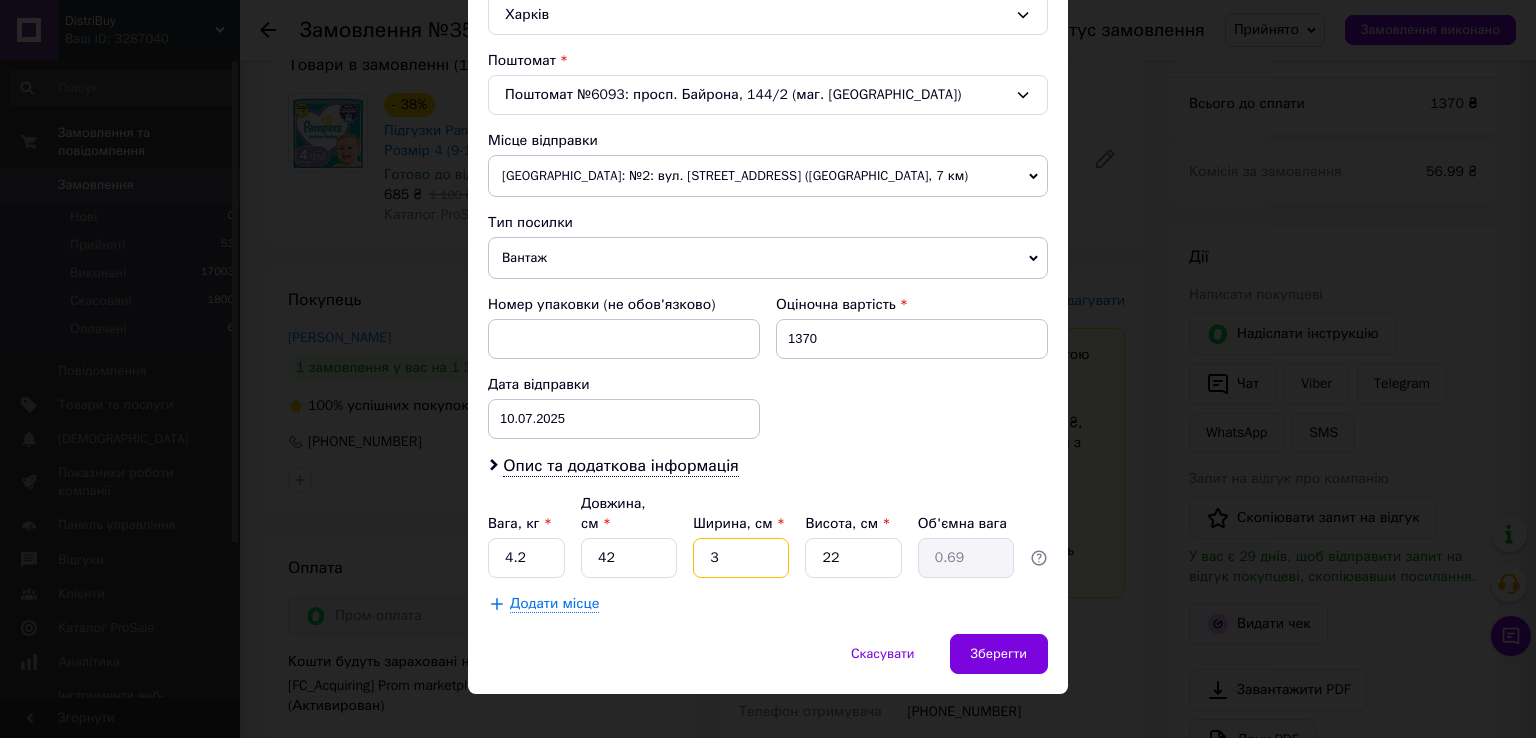 type on "31" 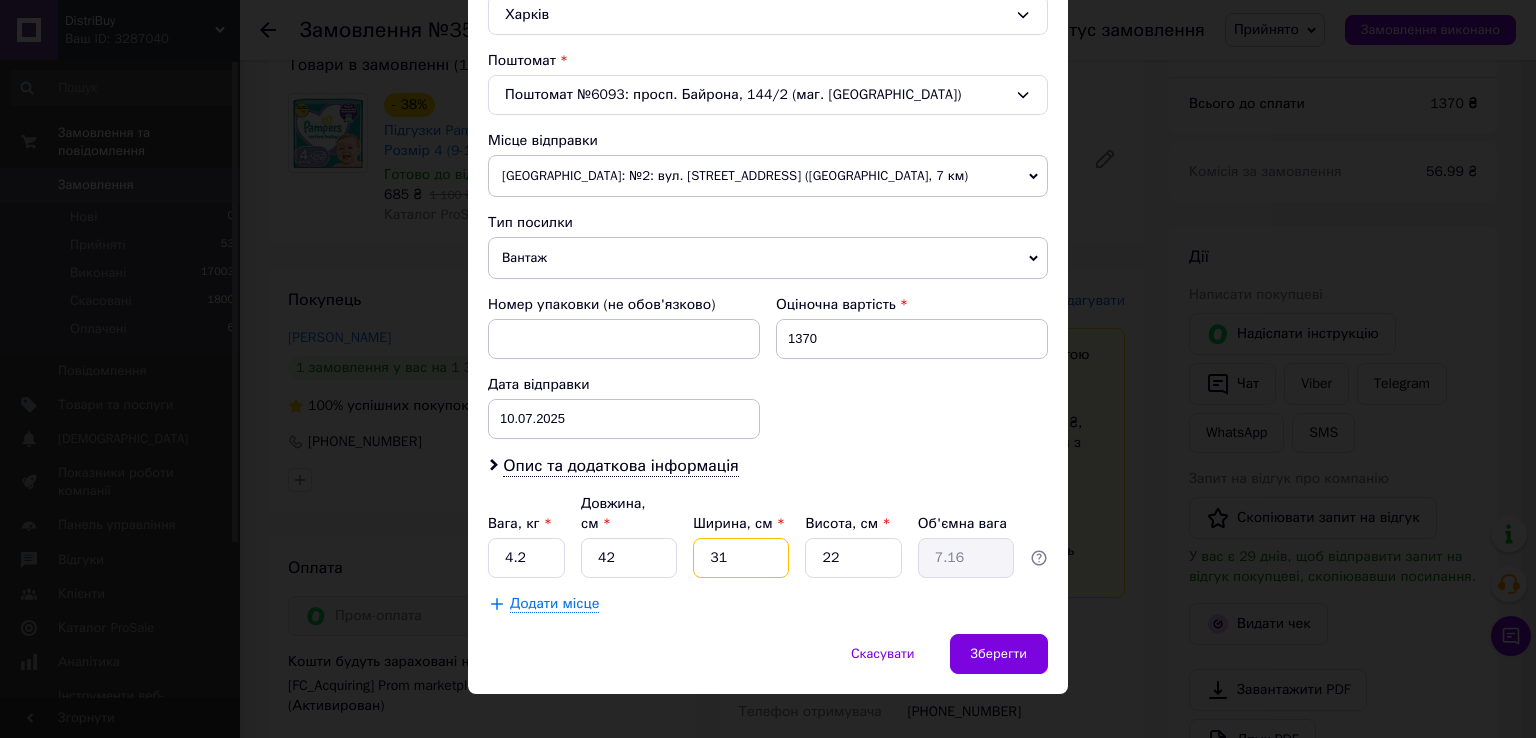type on "31" 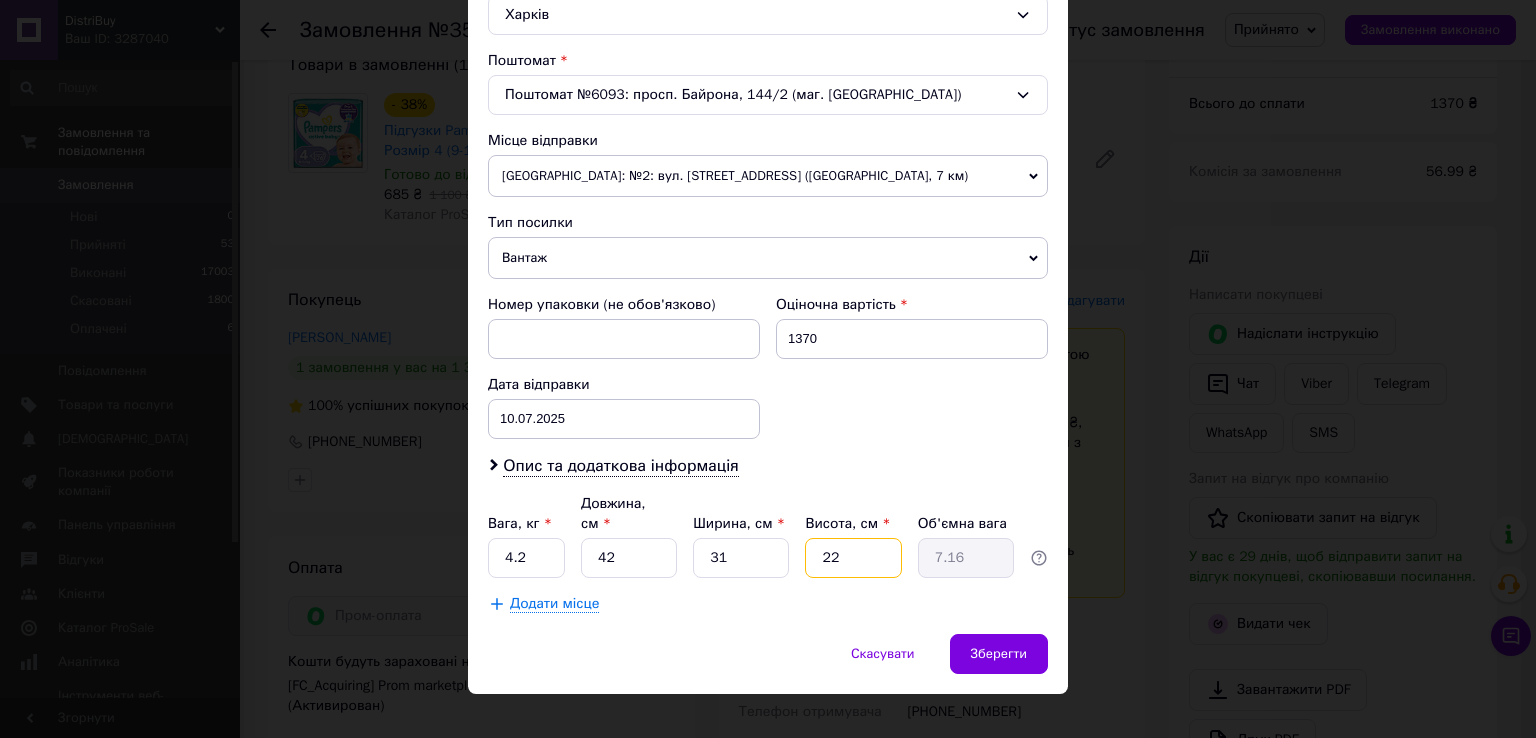 click on "22" at bounding box center (853, 558) 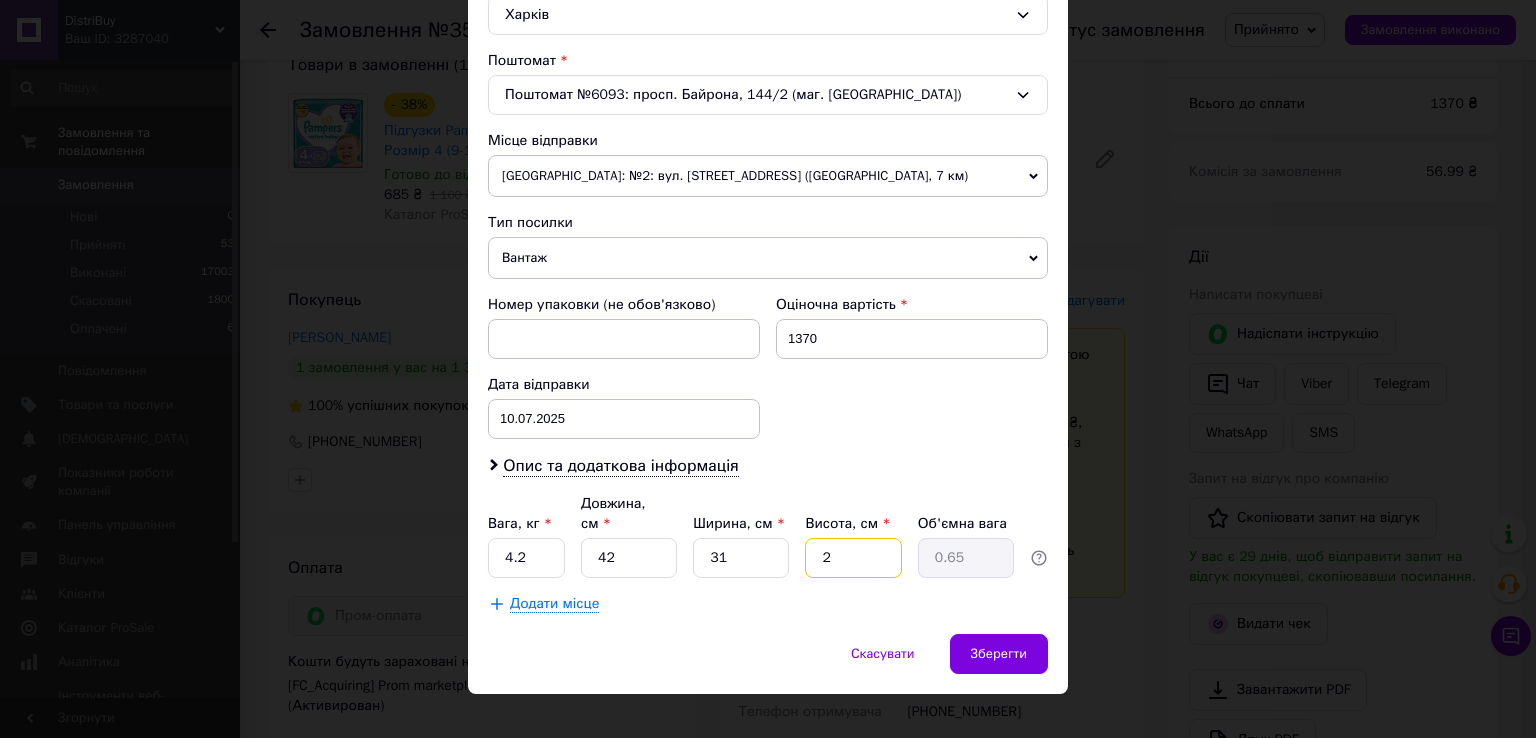 type on "20" 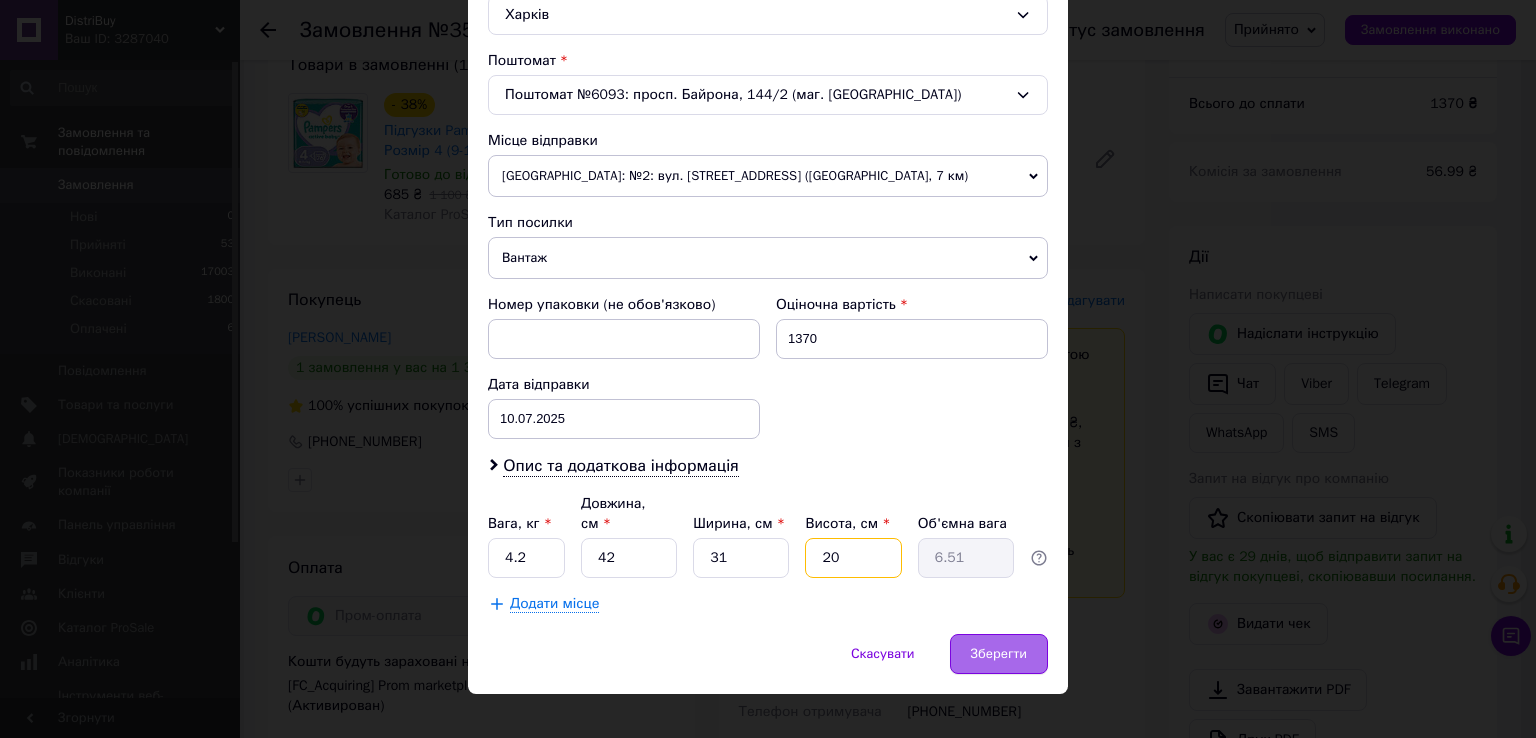 type on "20" 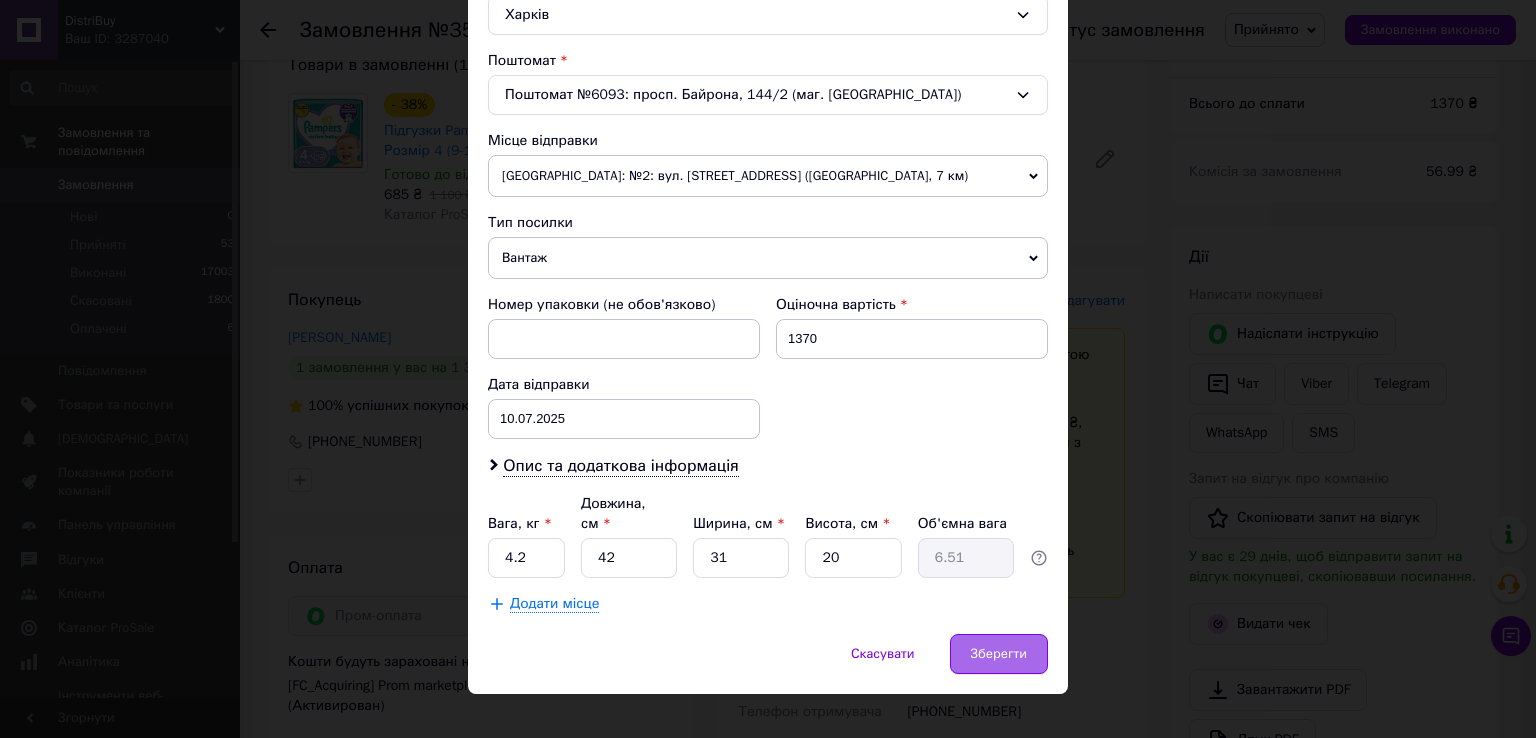 click on "Зберегти" at bounding box center [999, 654] 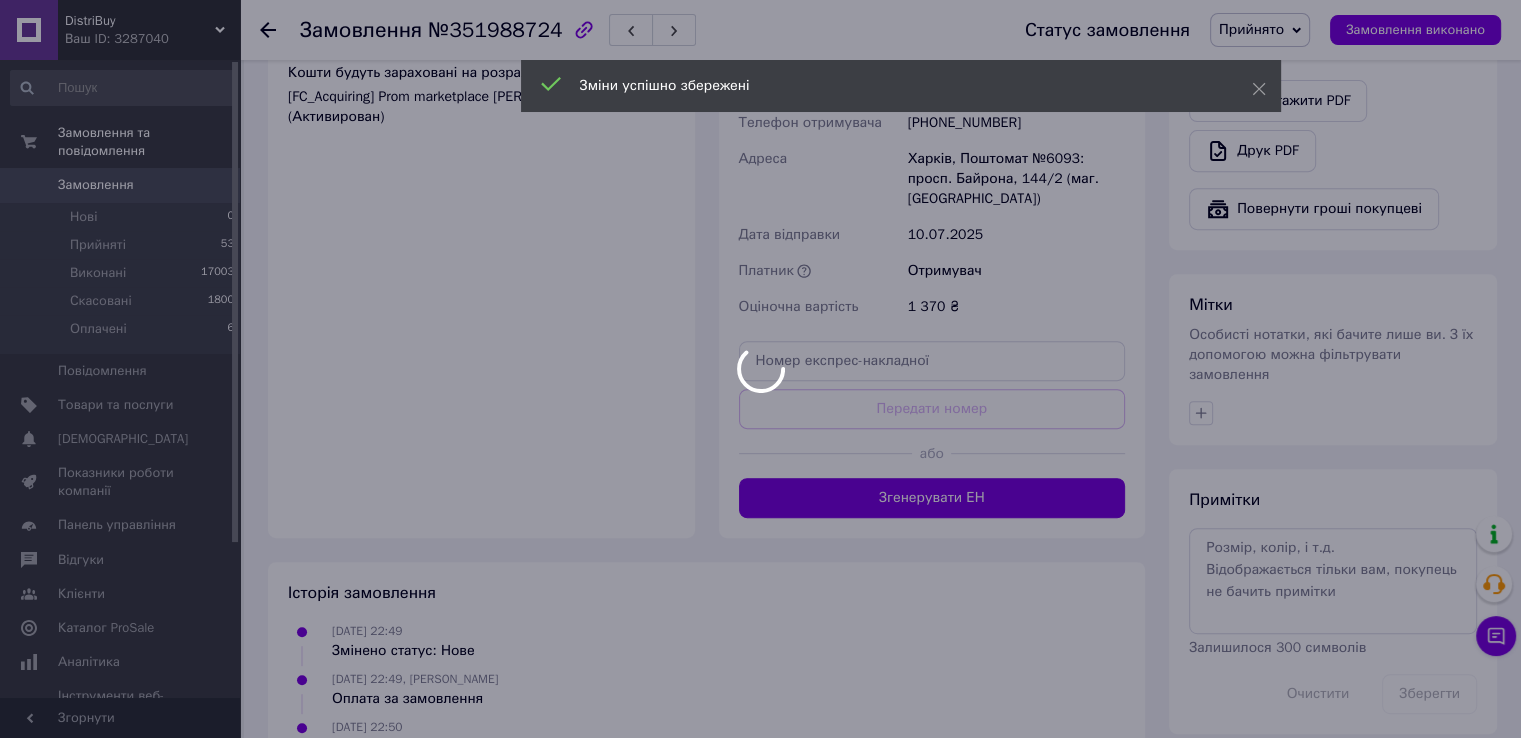 scroll, scrollTop: 800, scrollLeft: 0, axis: vertical 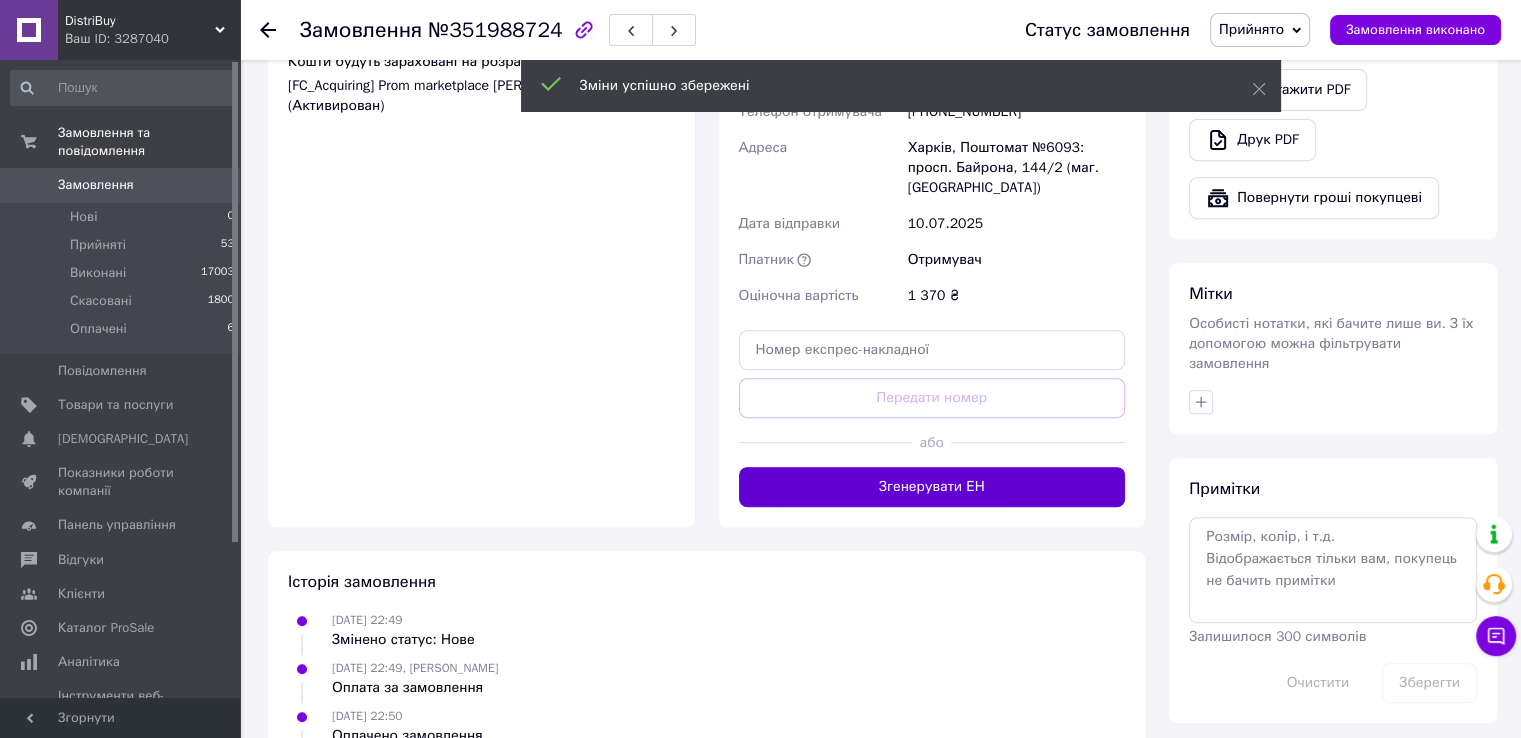click on "Згенерувати ЕН" at bounding box center [932, 487] 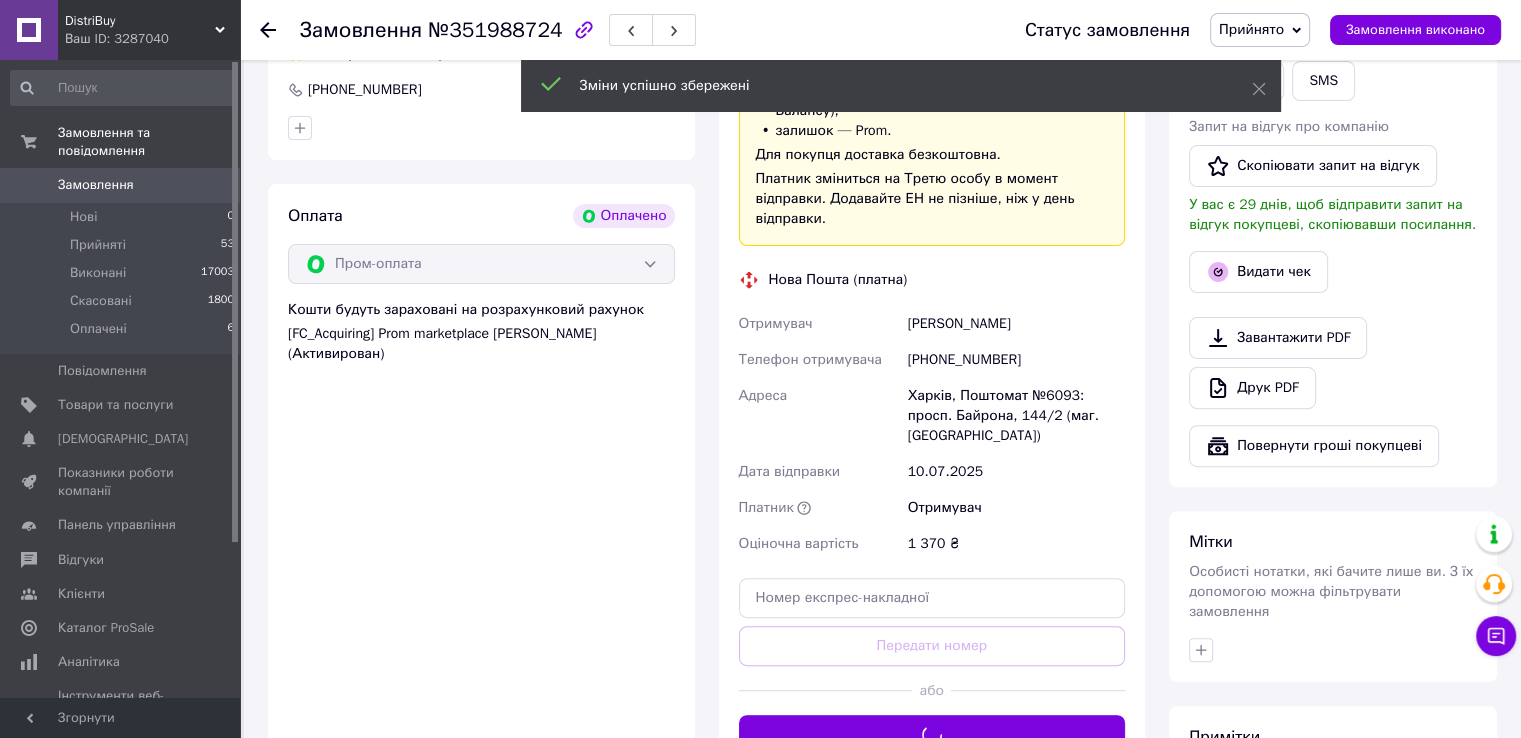 scroll, scrollTop: 500, scrollLeft: 0, axis: vertical 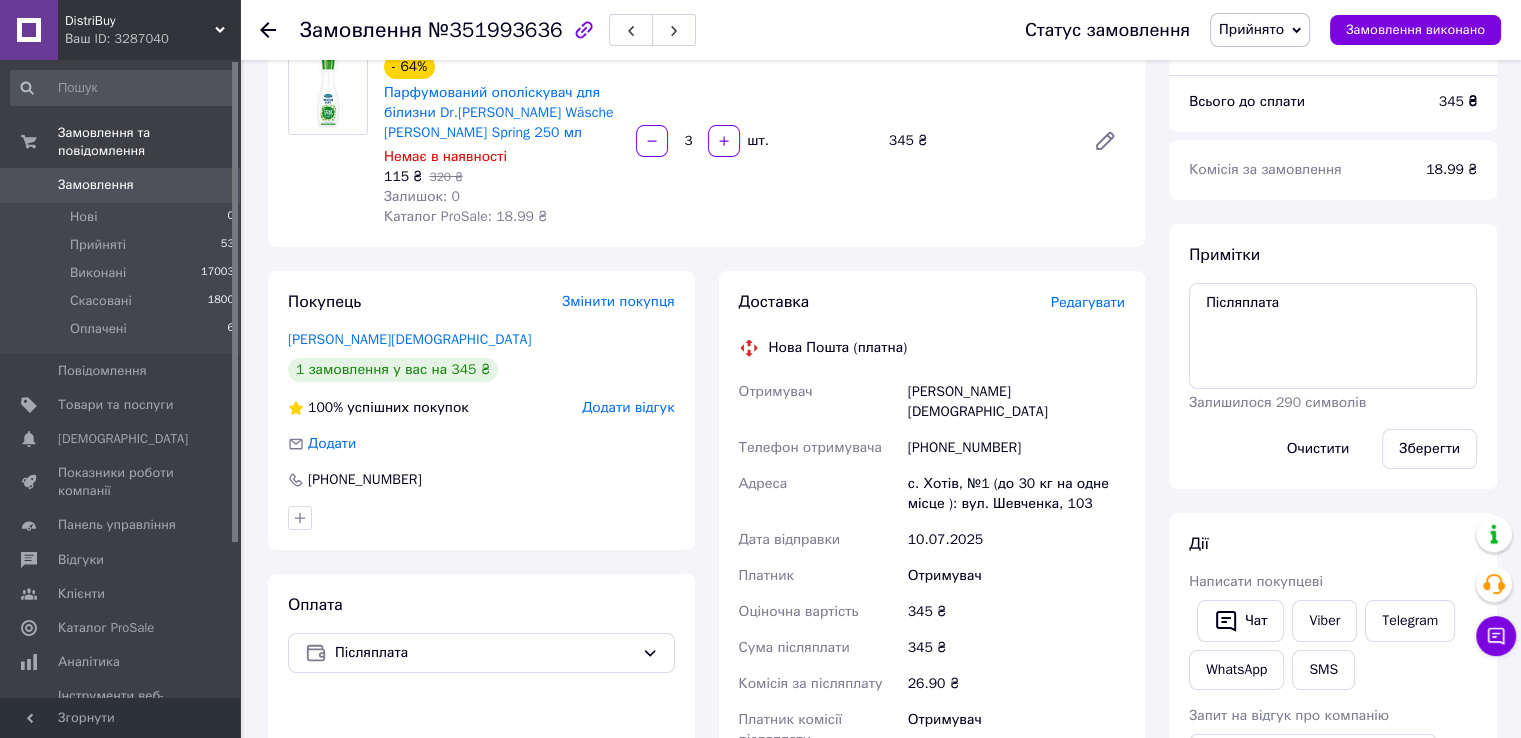 click on "Редагувати" at bounding box center [1088, 302] 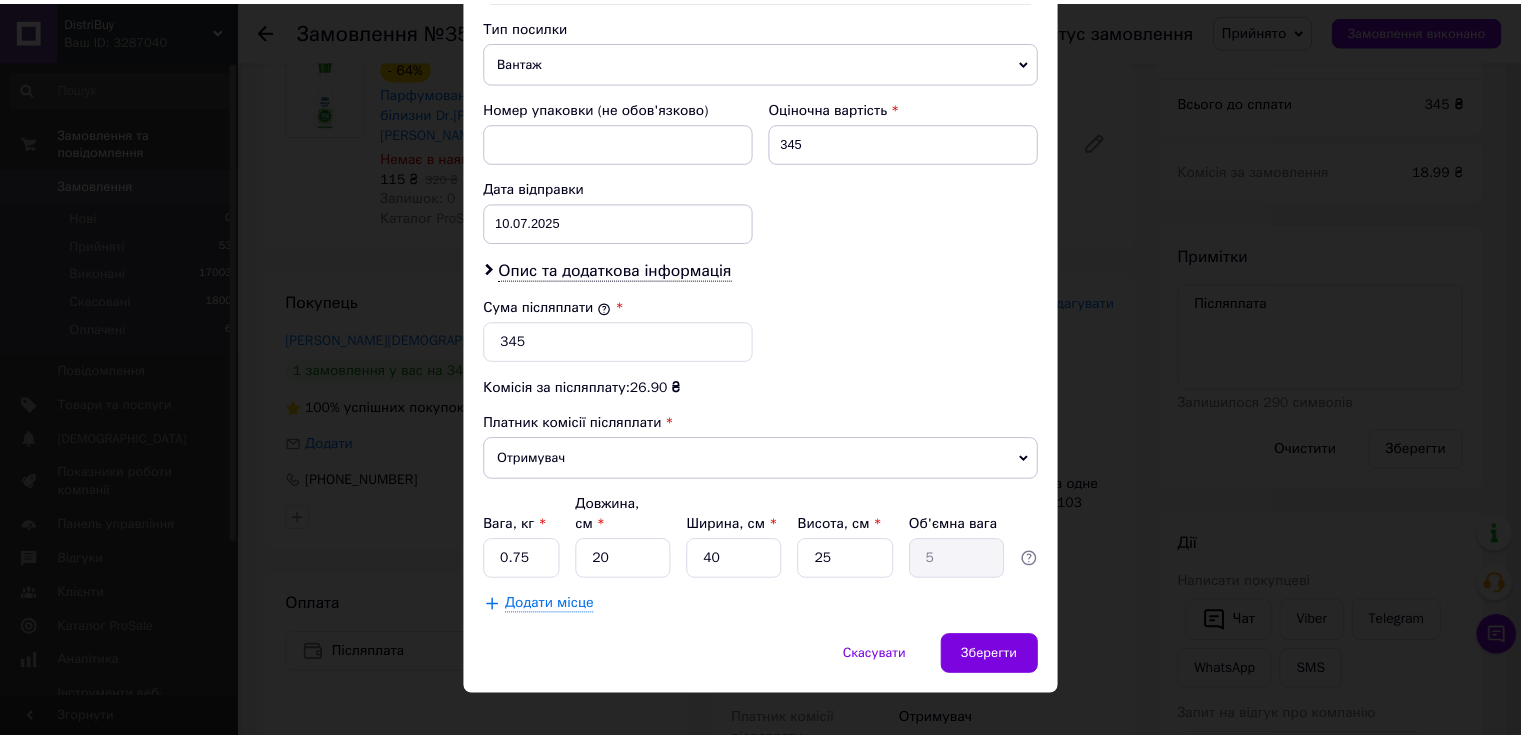 scroll, scrollTop: 782, scrollLeft: 0, axis: vertical 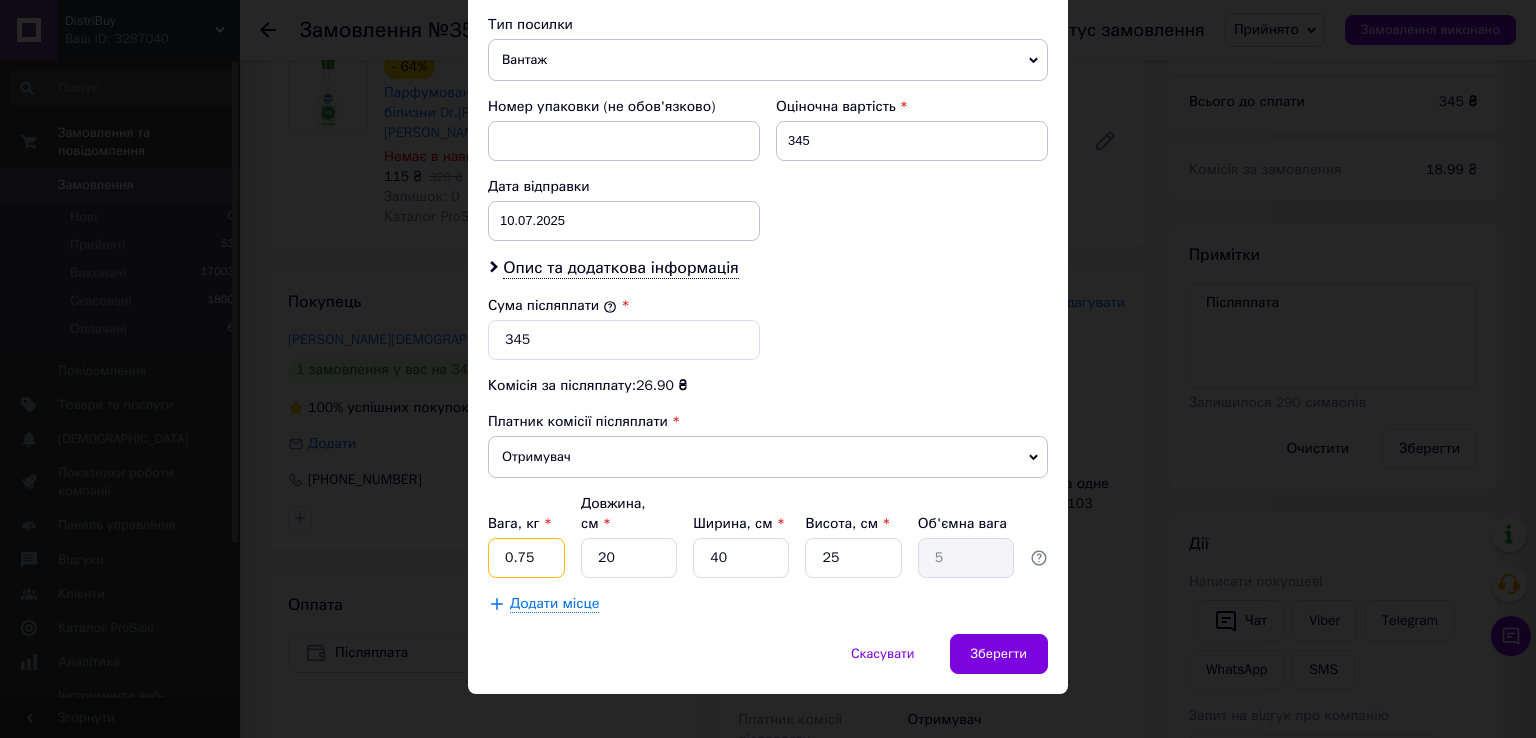 click on "0.75" at bounding box center (526, 558) 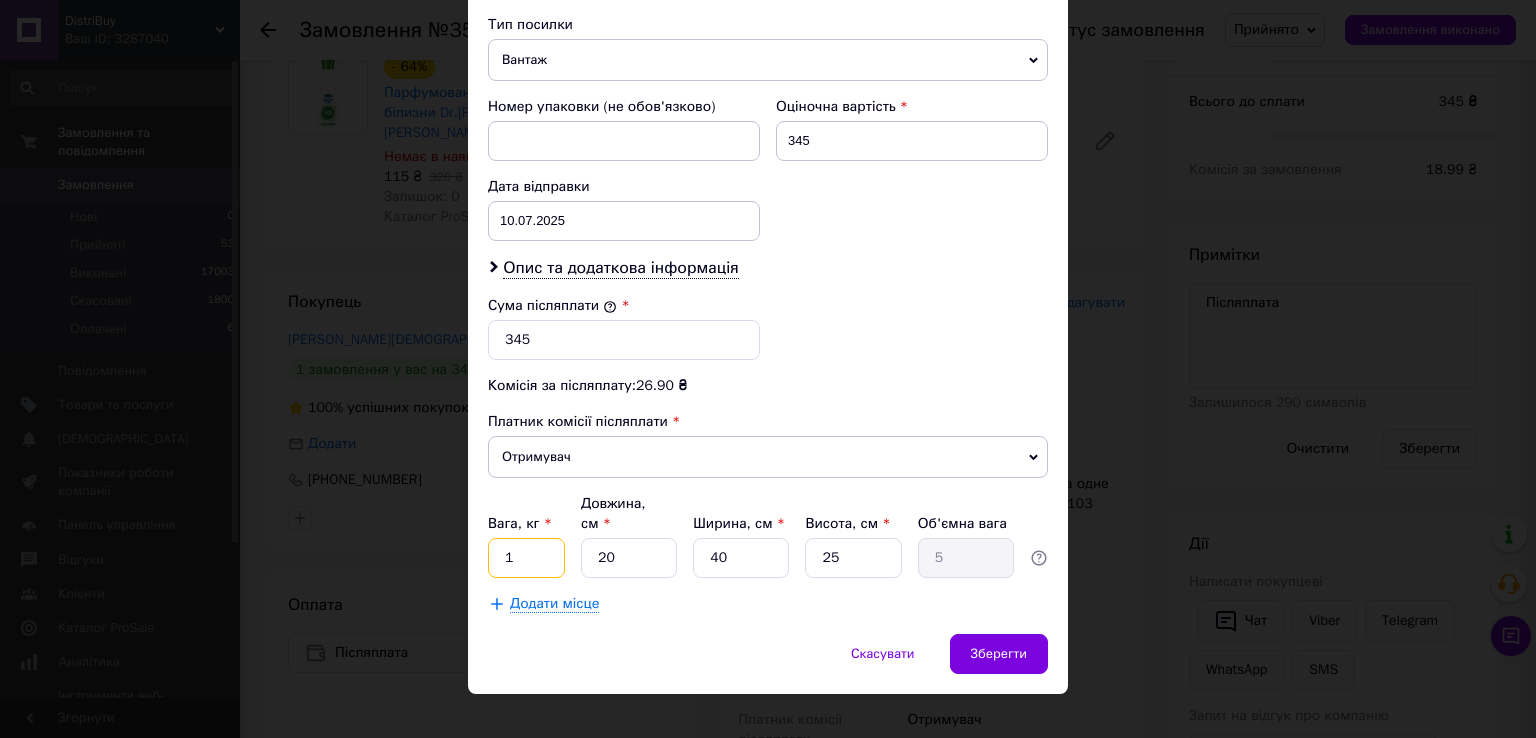 type on "1" 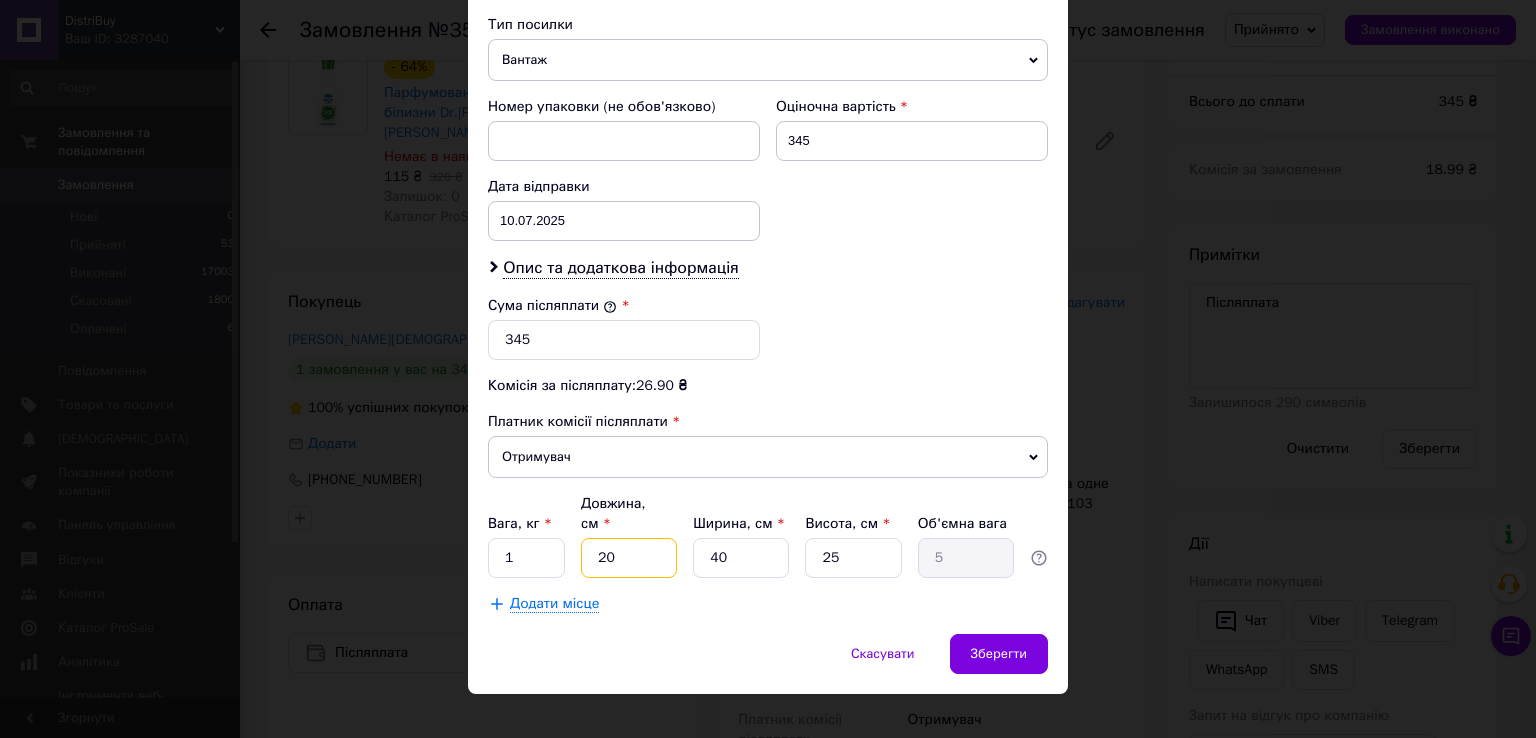click on "20" at bounding box center (629, 558) 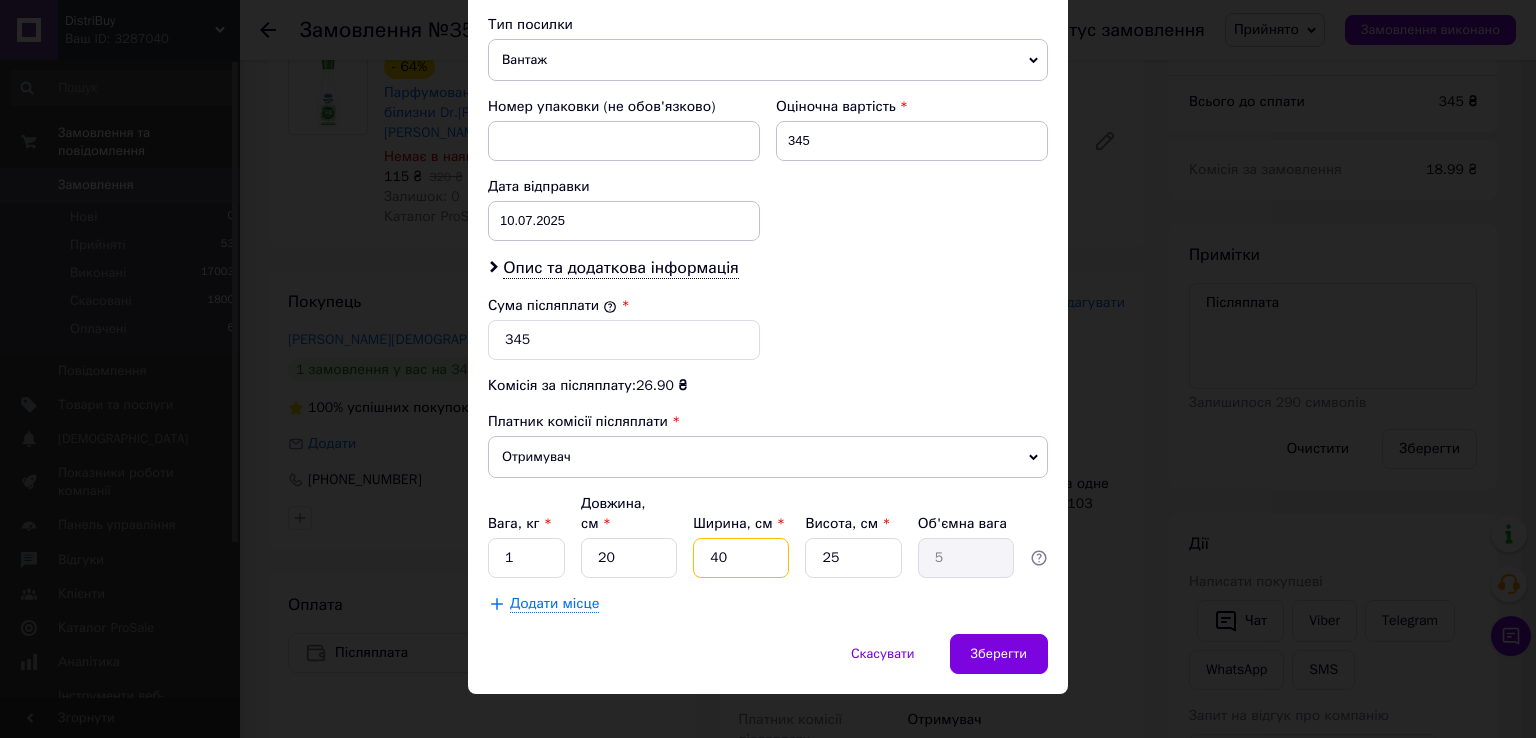 click on "40" at bounding box center (741, 558) 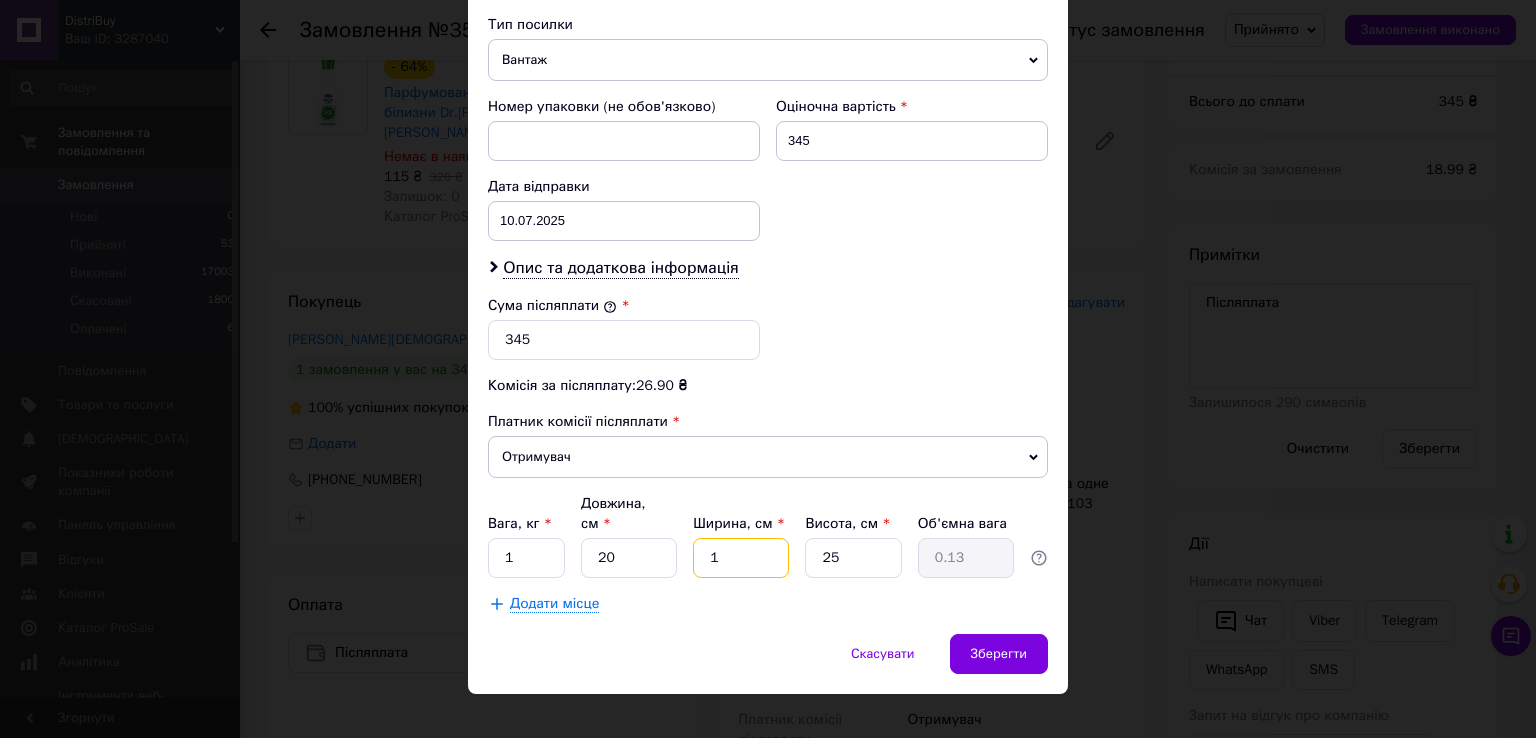 type on "17" 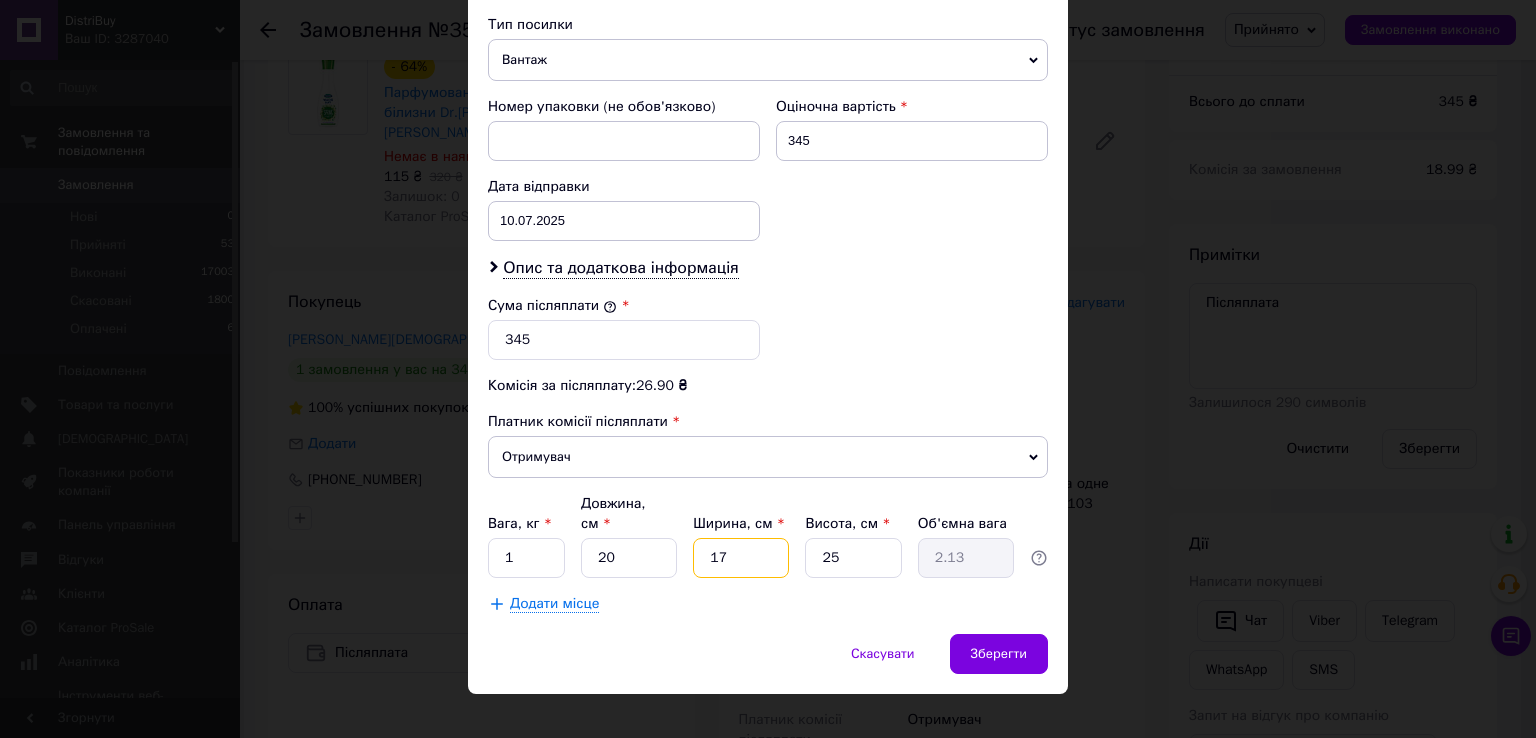 type on "17" 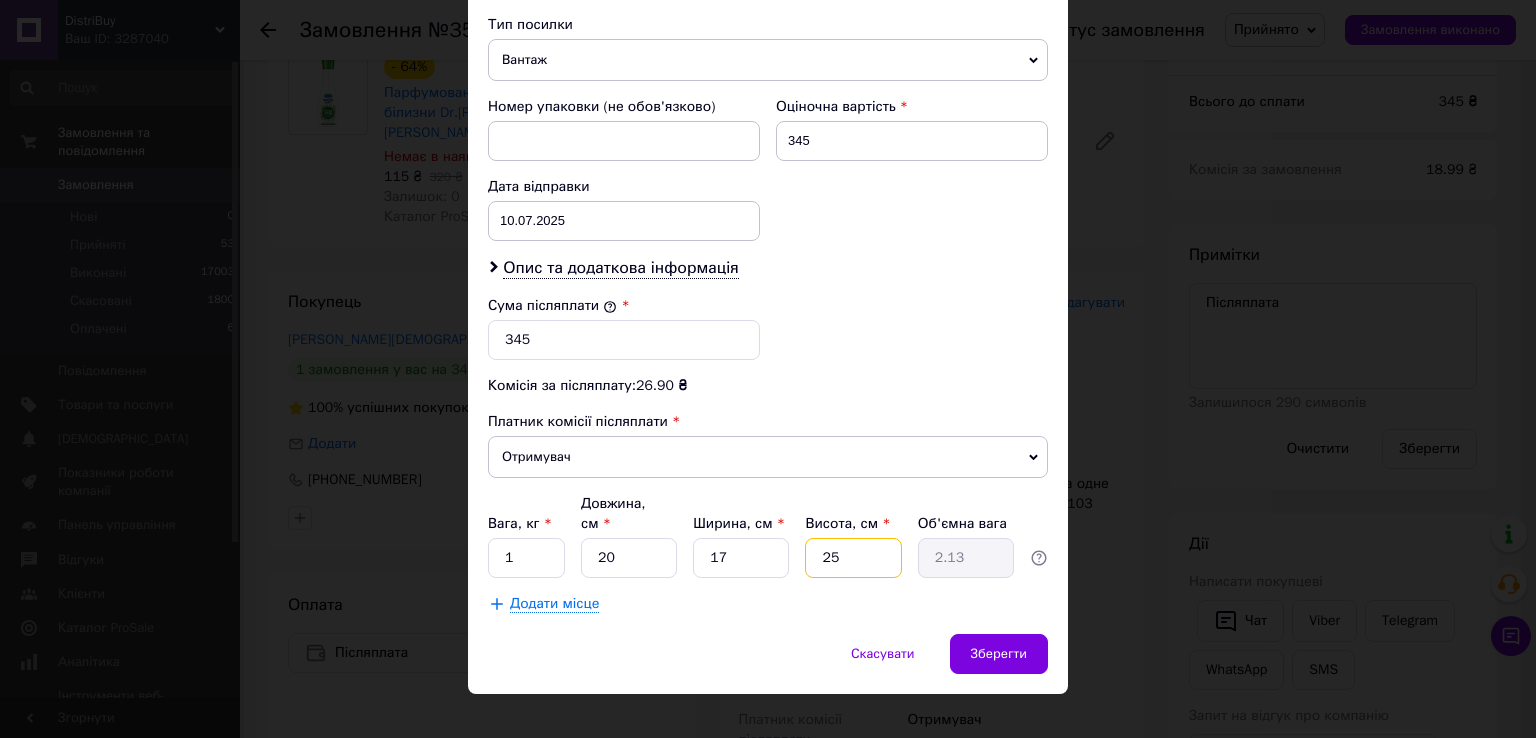 click on "25" at bounding box center [853, 558] 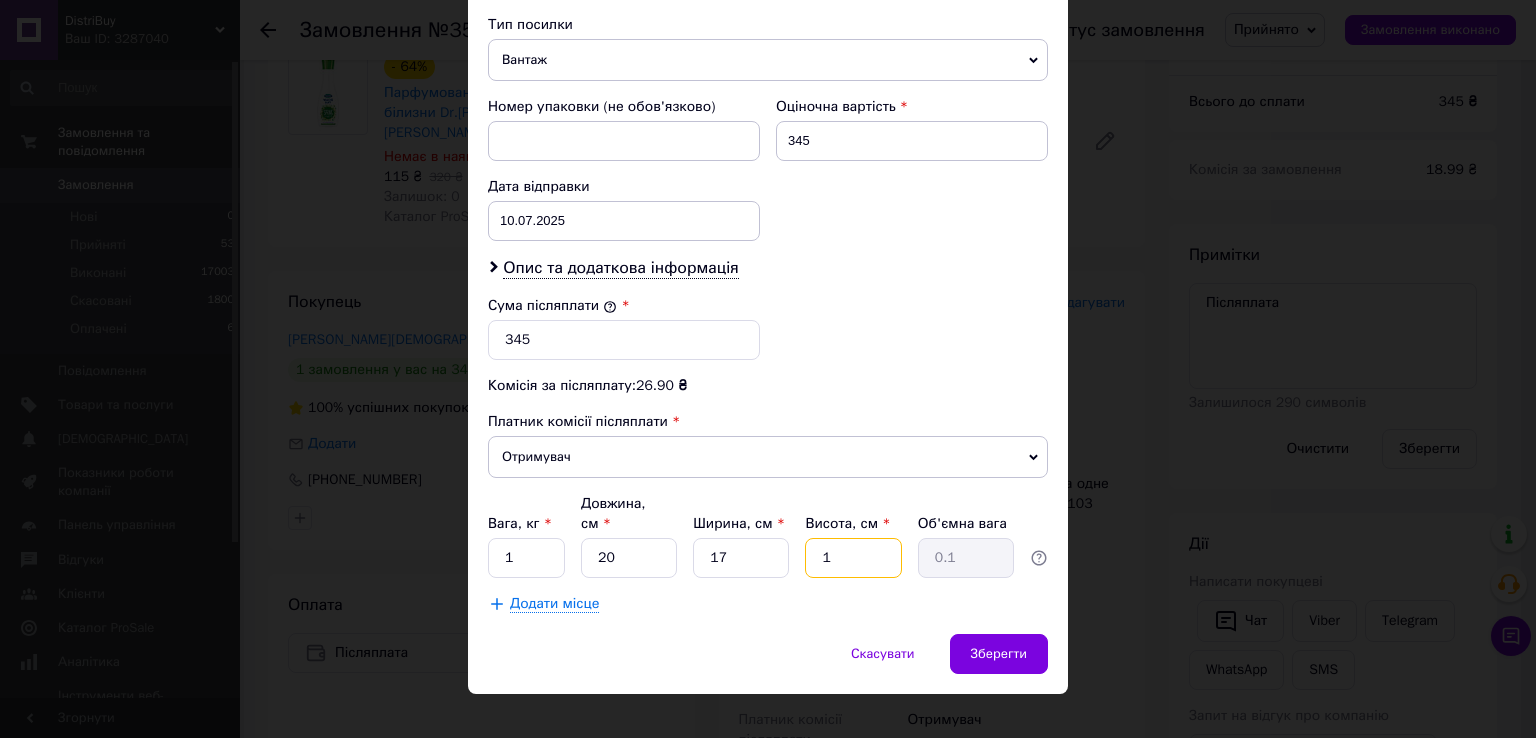 type on "13" 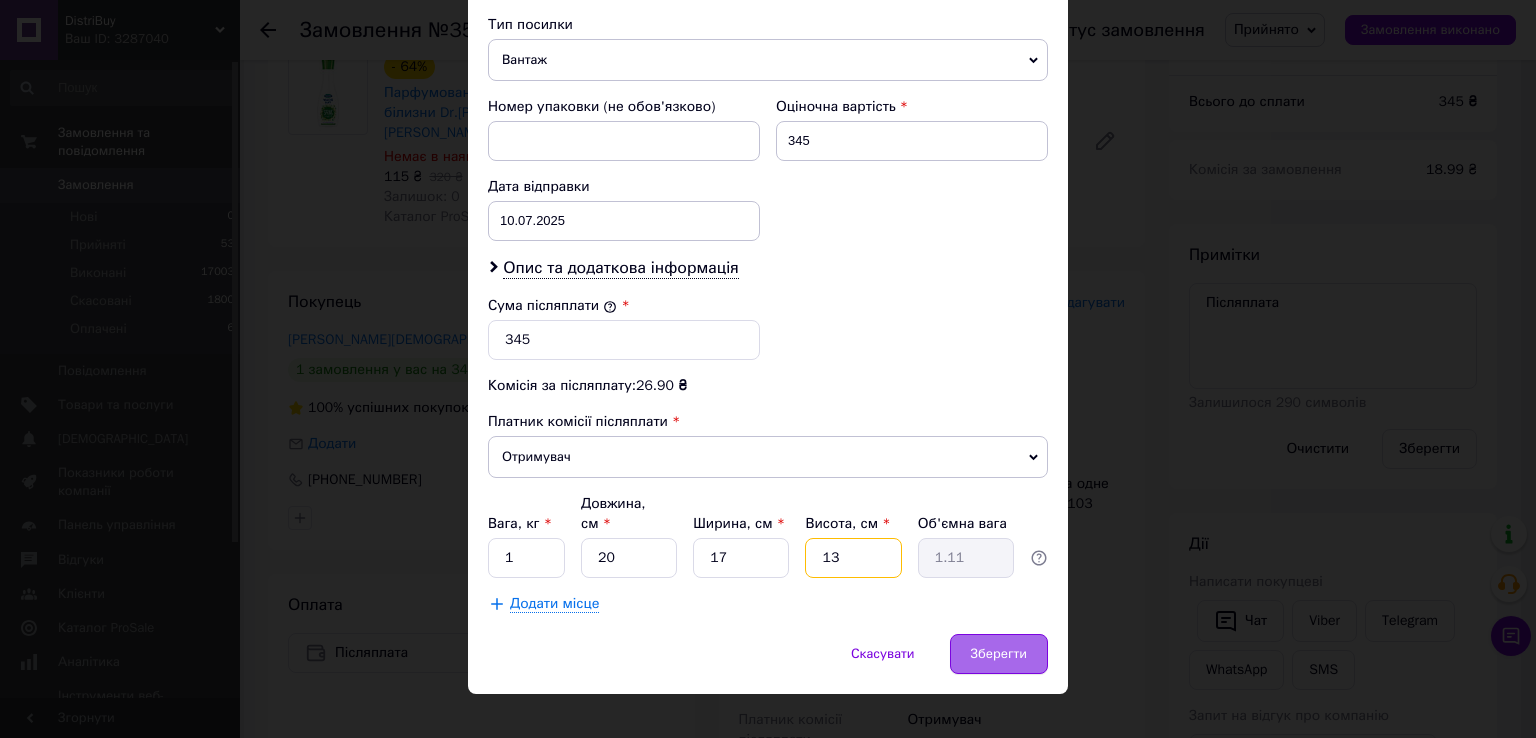 type on "13" 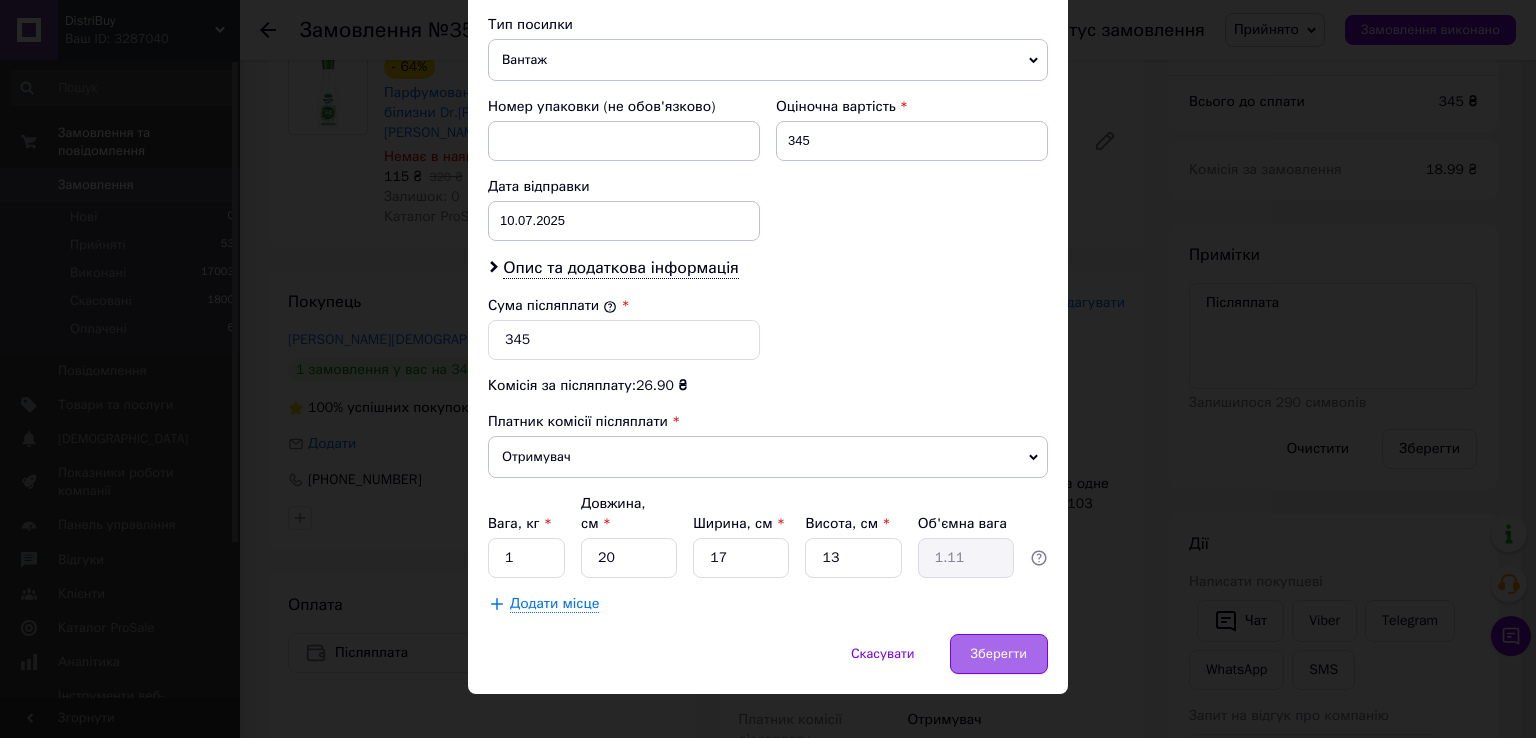 click on "Зберегти" at bounding box center (999, 654) 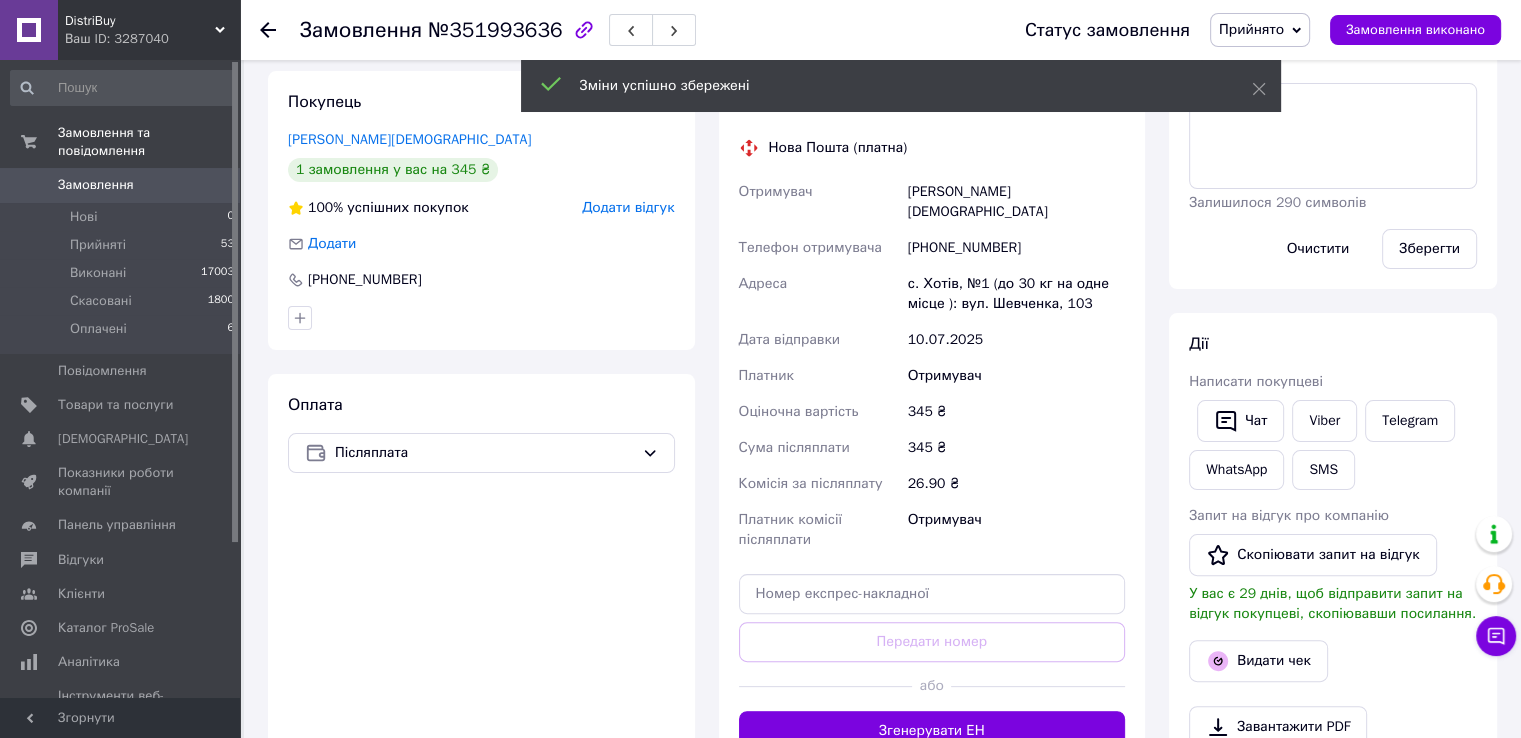 scroll, scrollTop: 576, scrollLeft: 0, axis: vertical 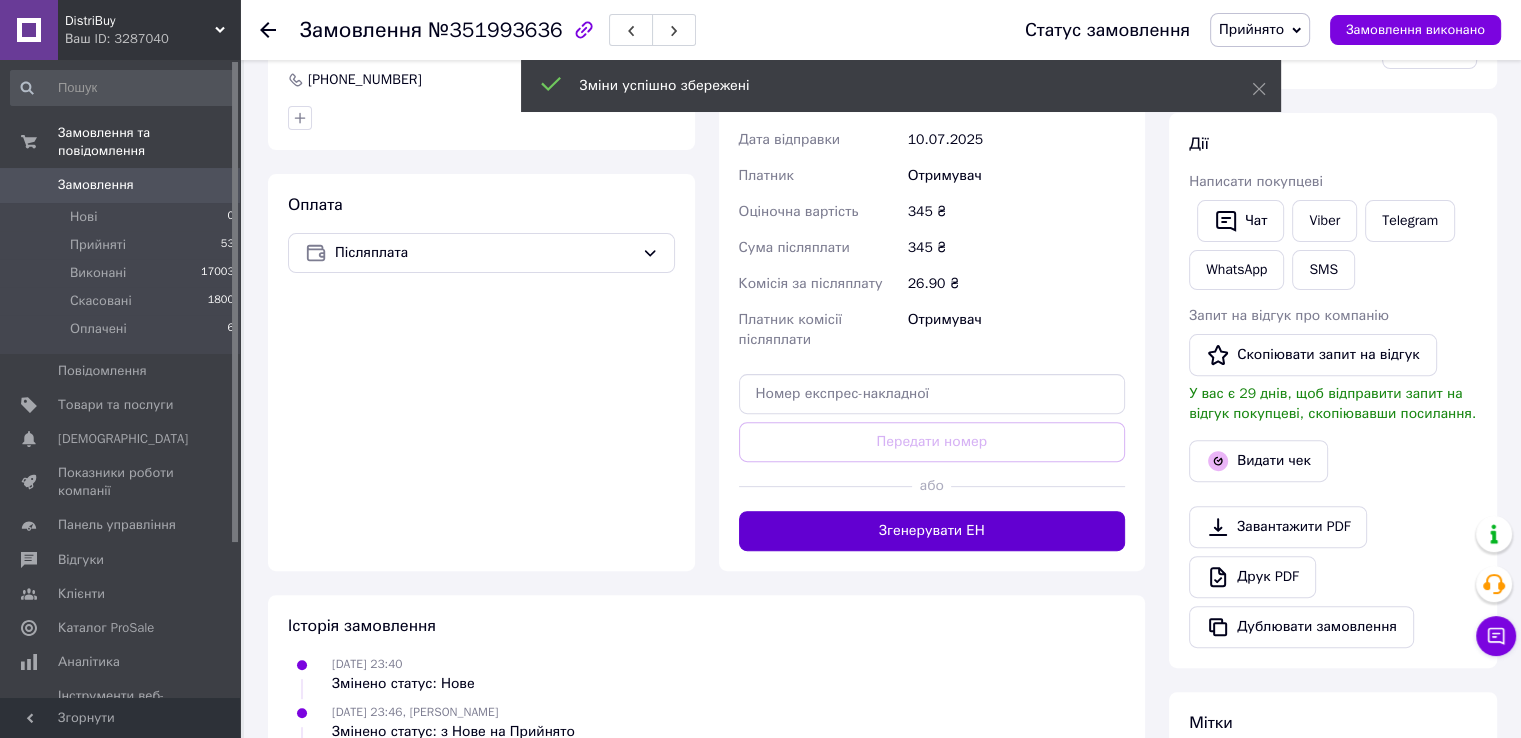 click on "Згенерувати ЕН" at bounding box center [932, 531] 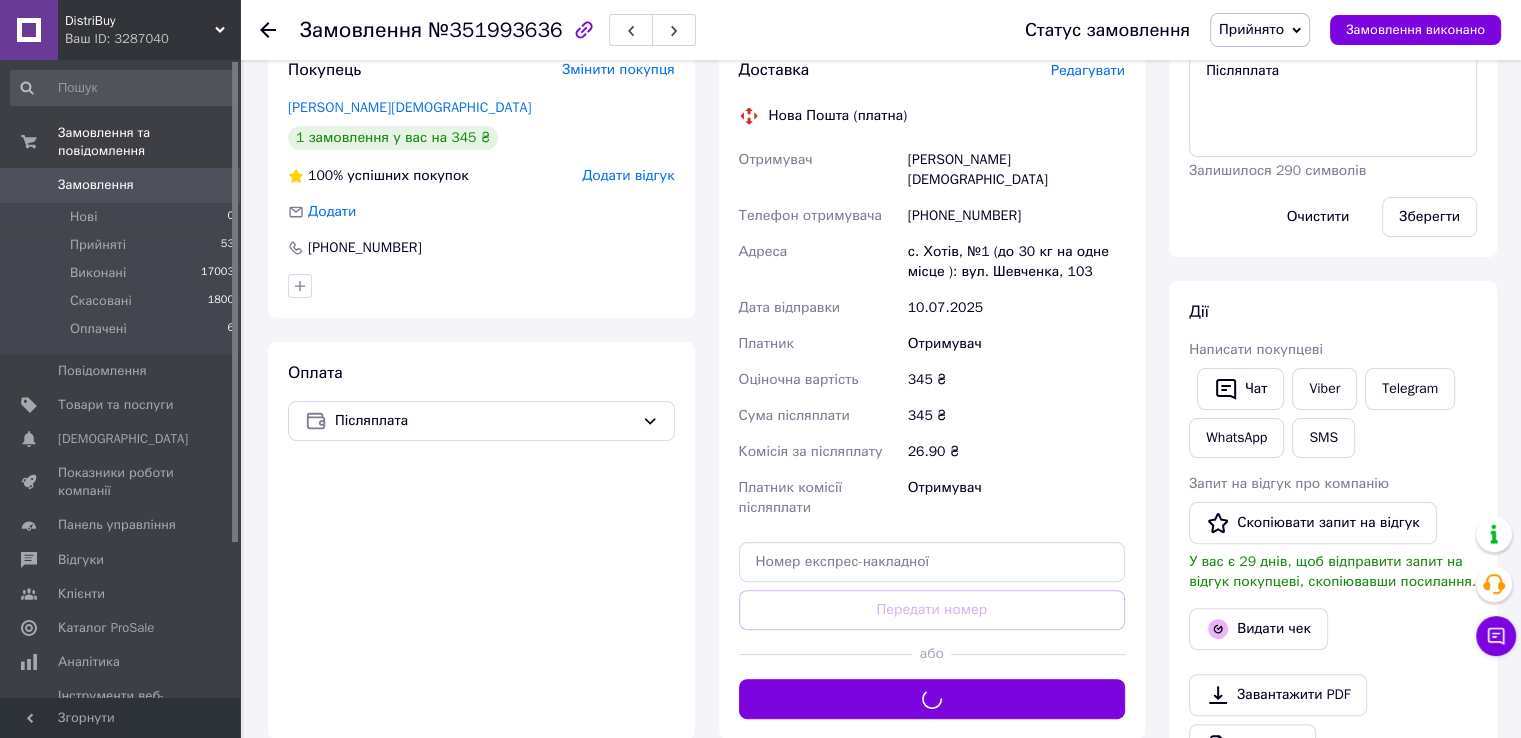 scroll, scrollTop: 376, scrollLeft: 0, axis: vertical 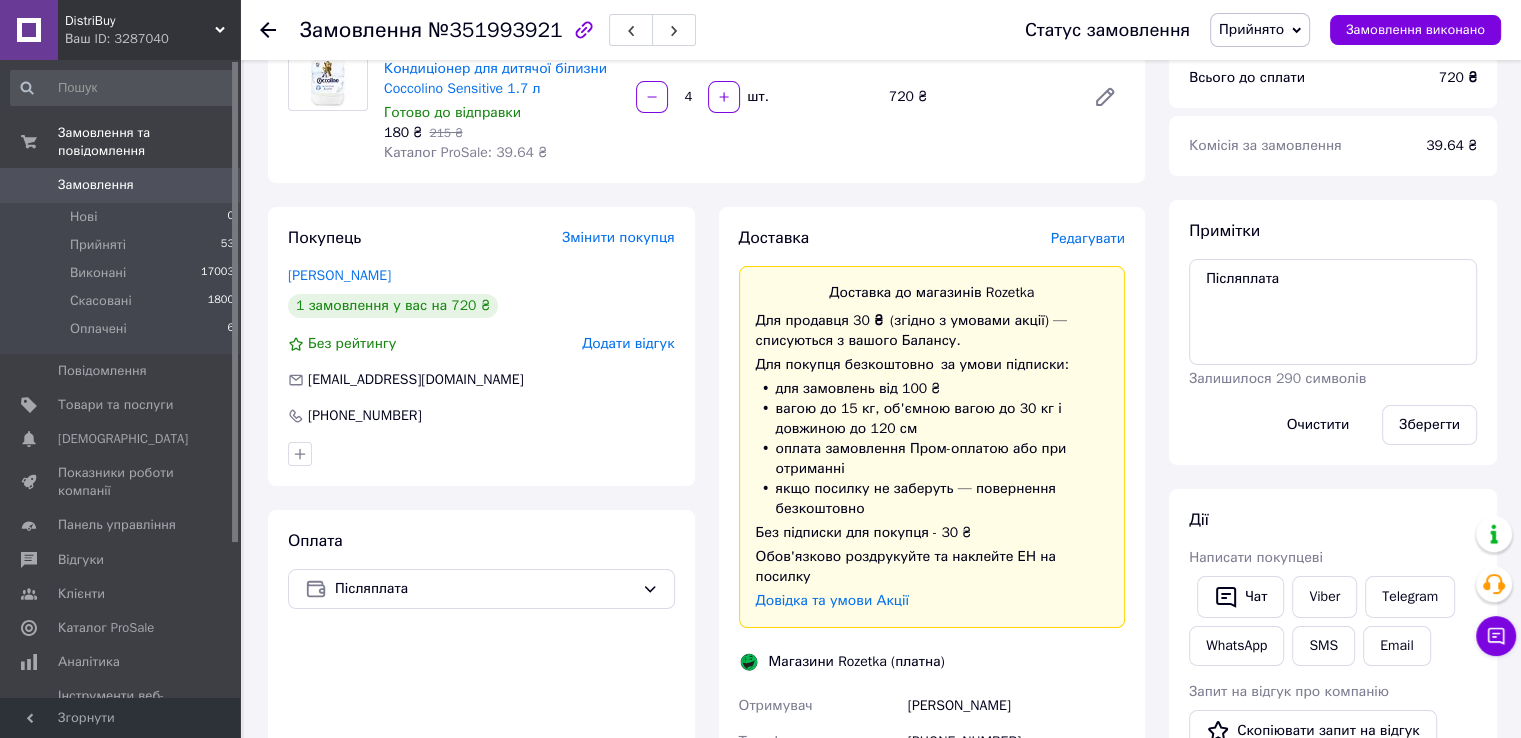 click on "Редагувати" at bounding box center [1088, 238] 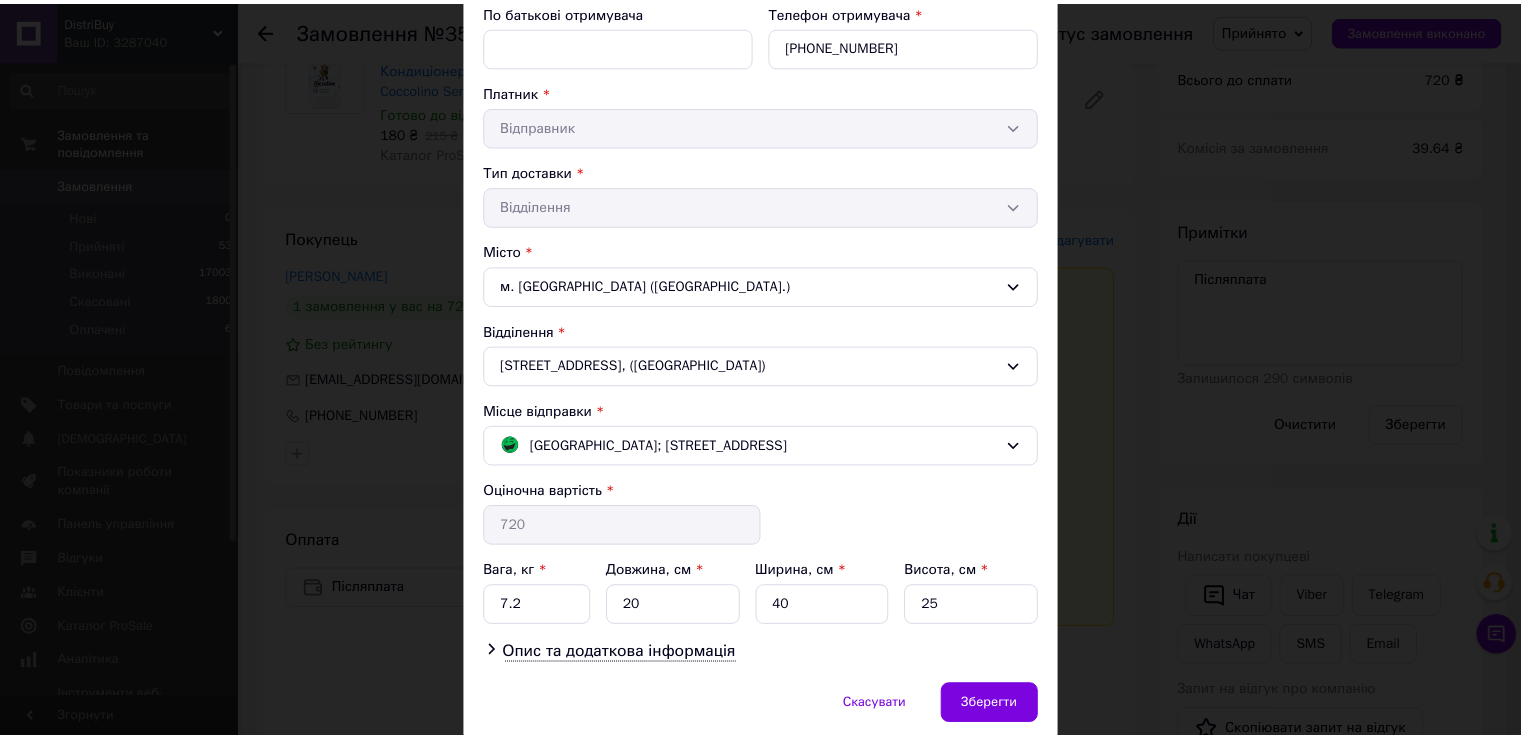 scroll, scrollTop: 381, scrollLeft: 0, axis: vertical 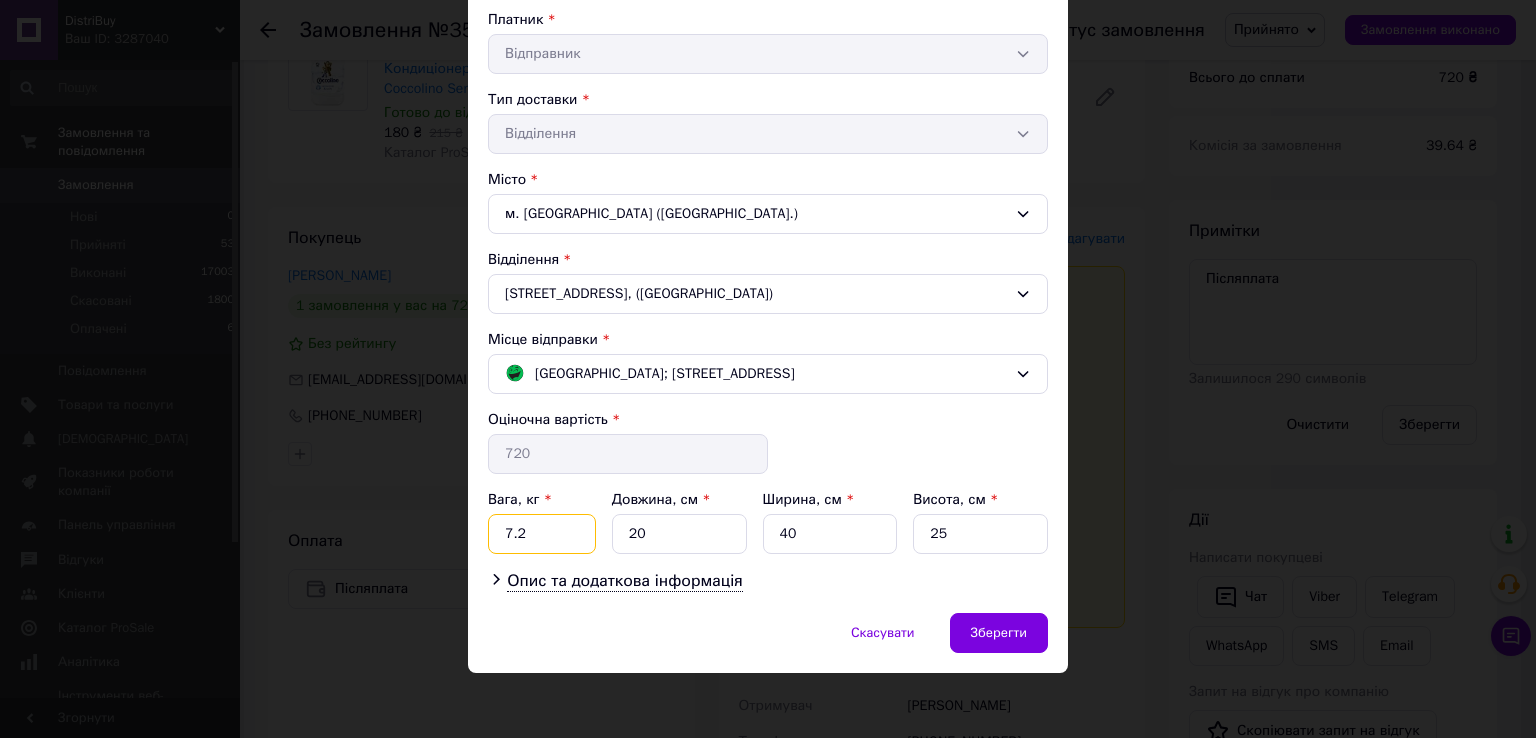 click on "7.2" at bounding box center (542, 534) 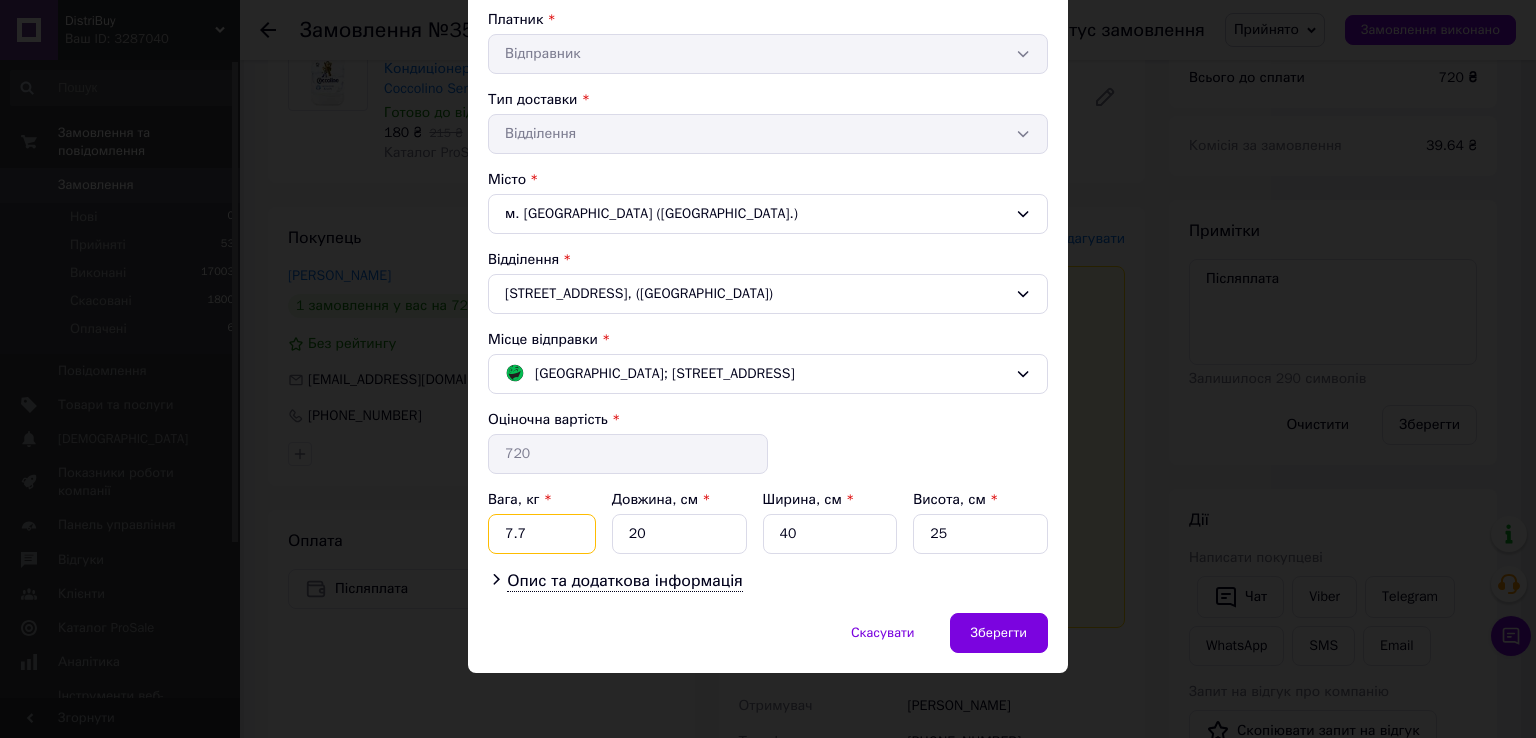 type on "7.7" 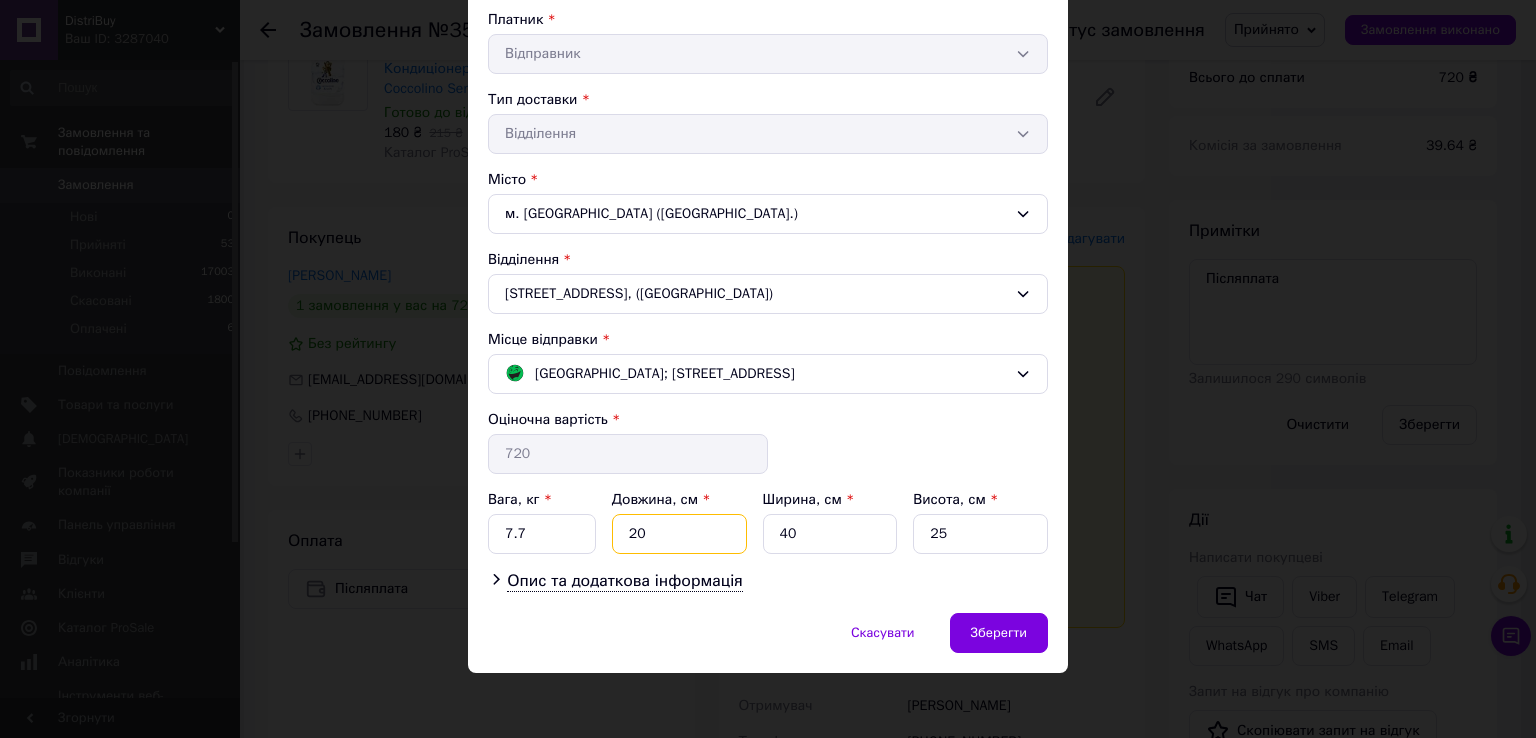 click on "20" at bounding box center (679, 534) 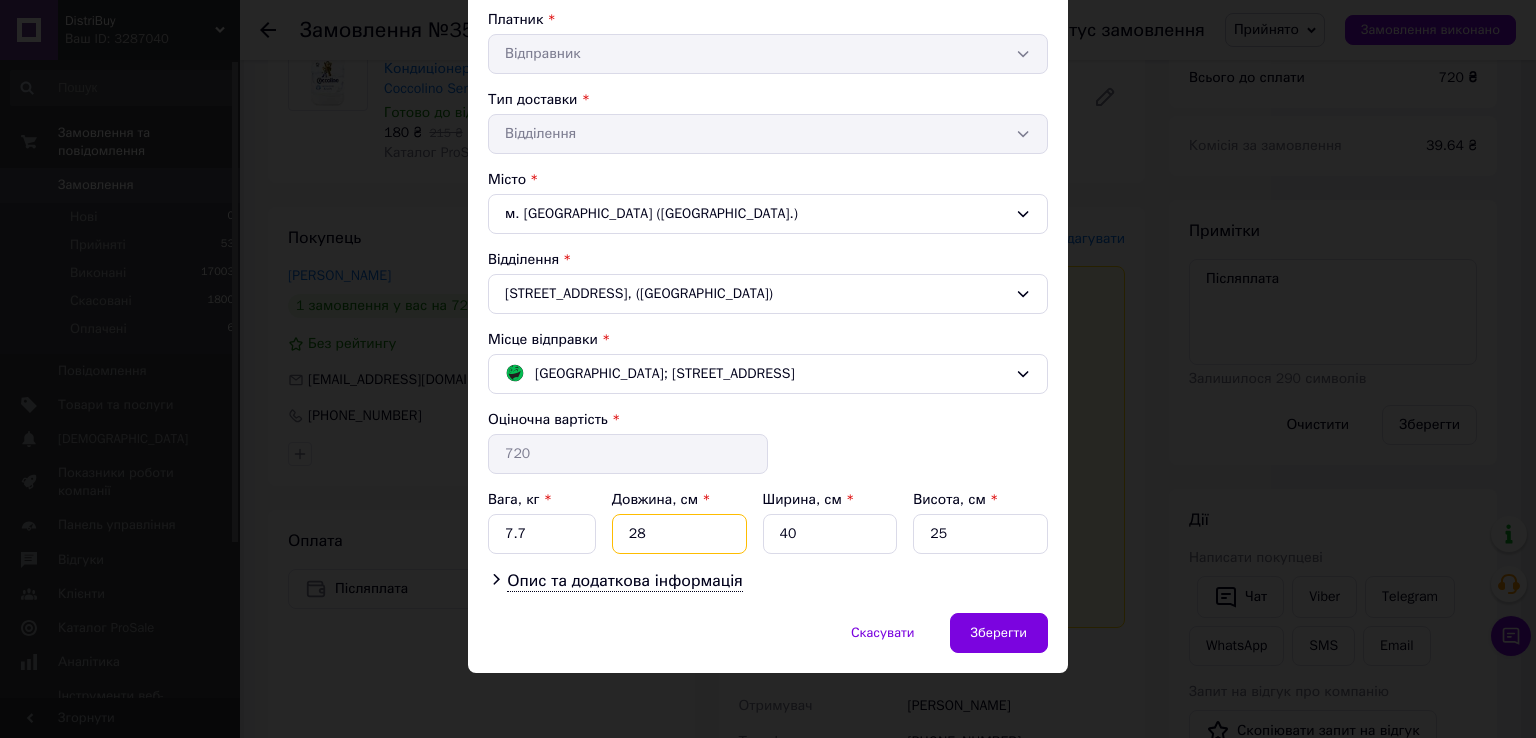 type on "28" 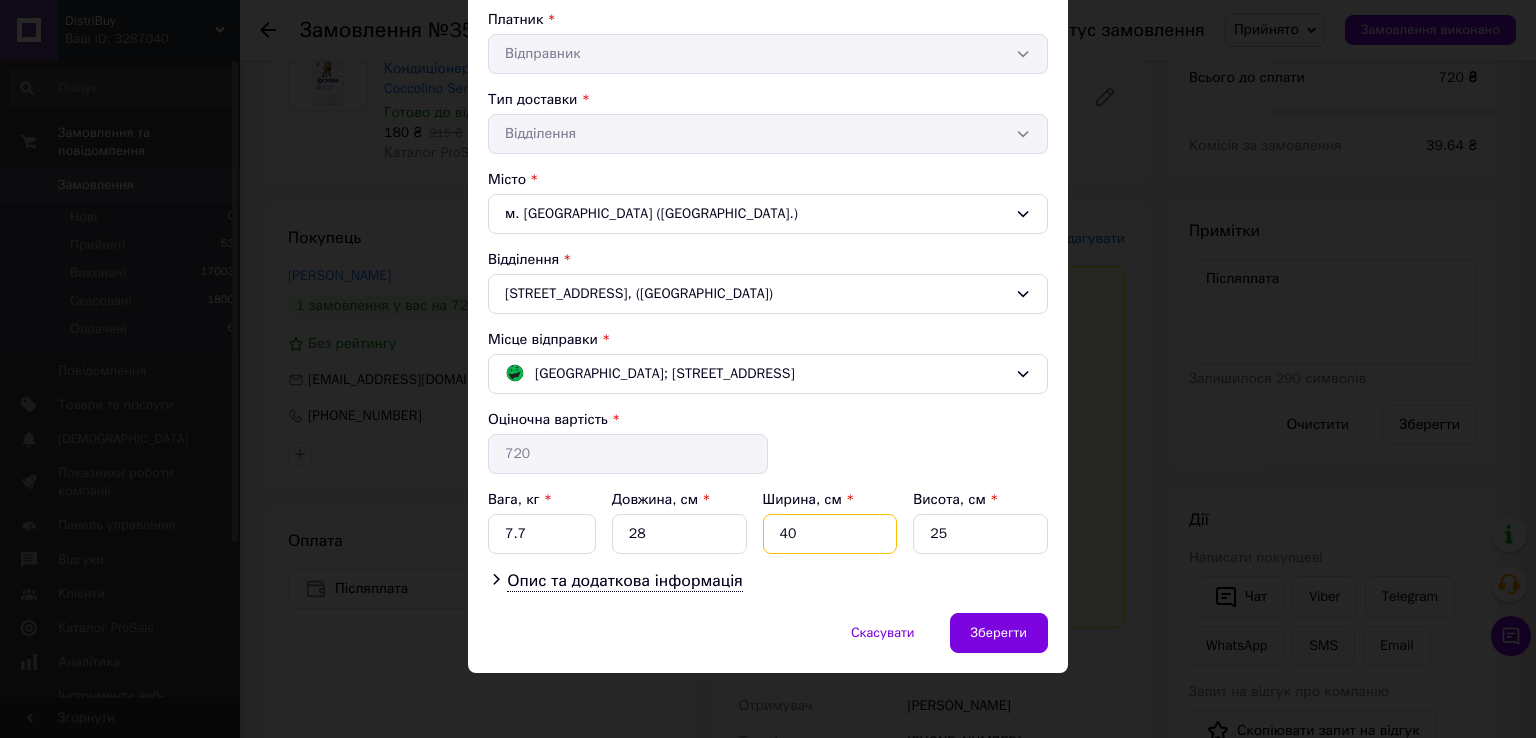 click on "40" at bounding box center [830, 534] 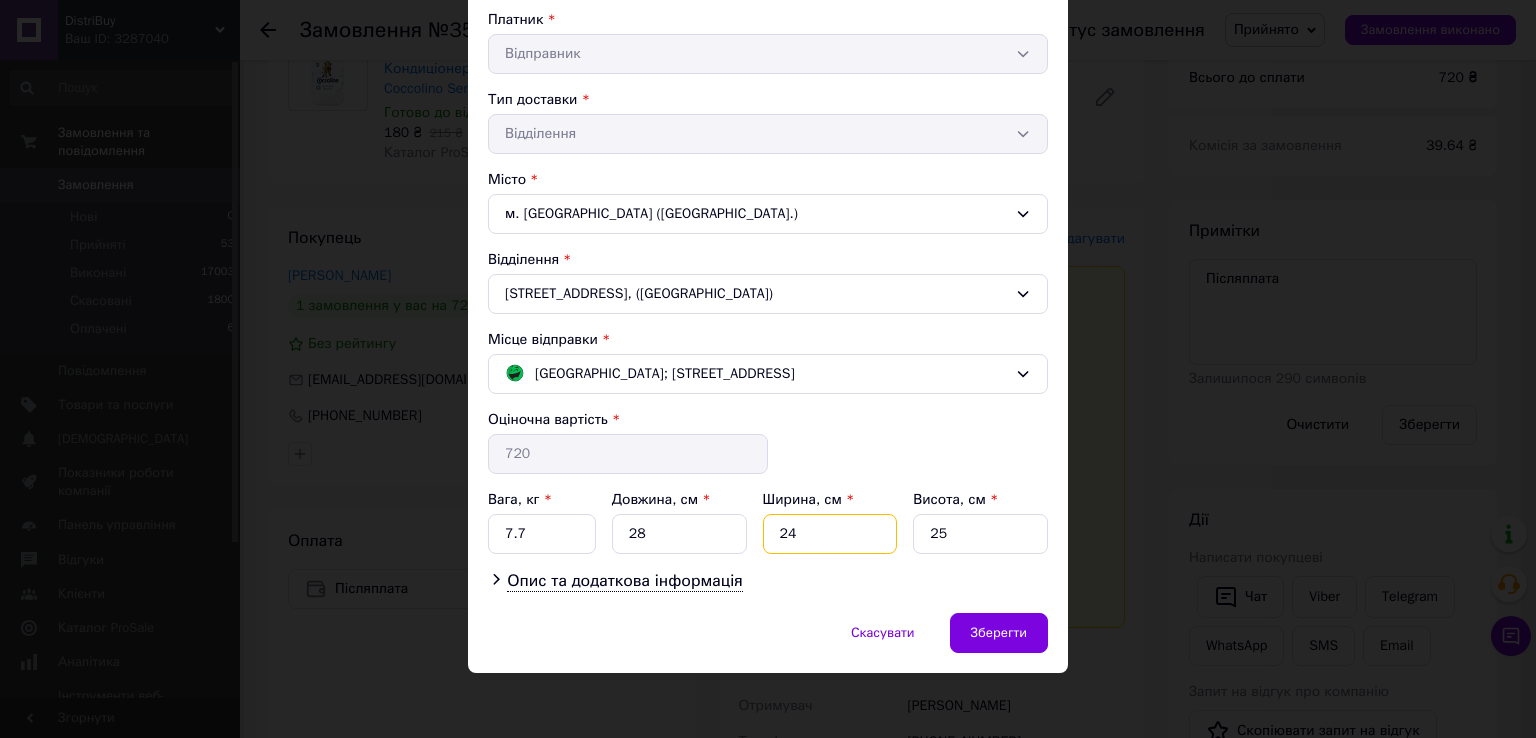 type on "24" 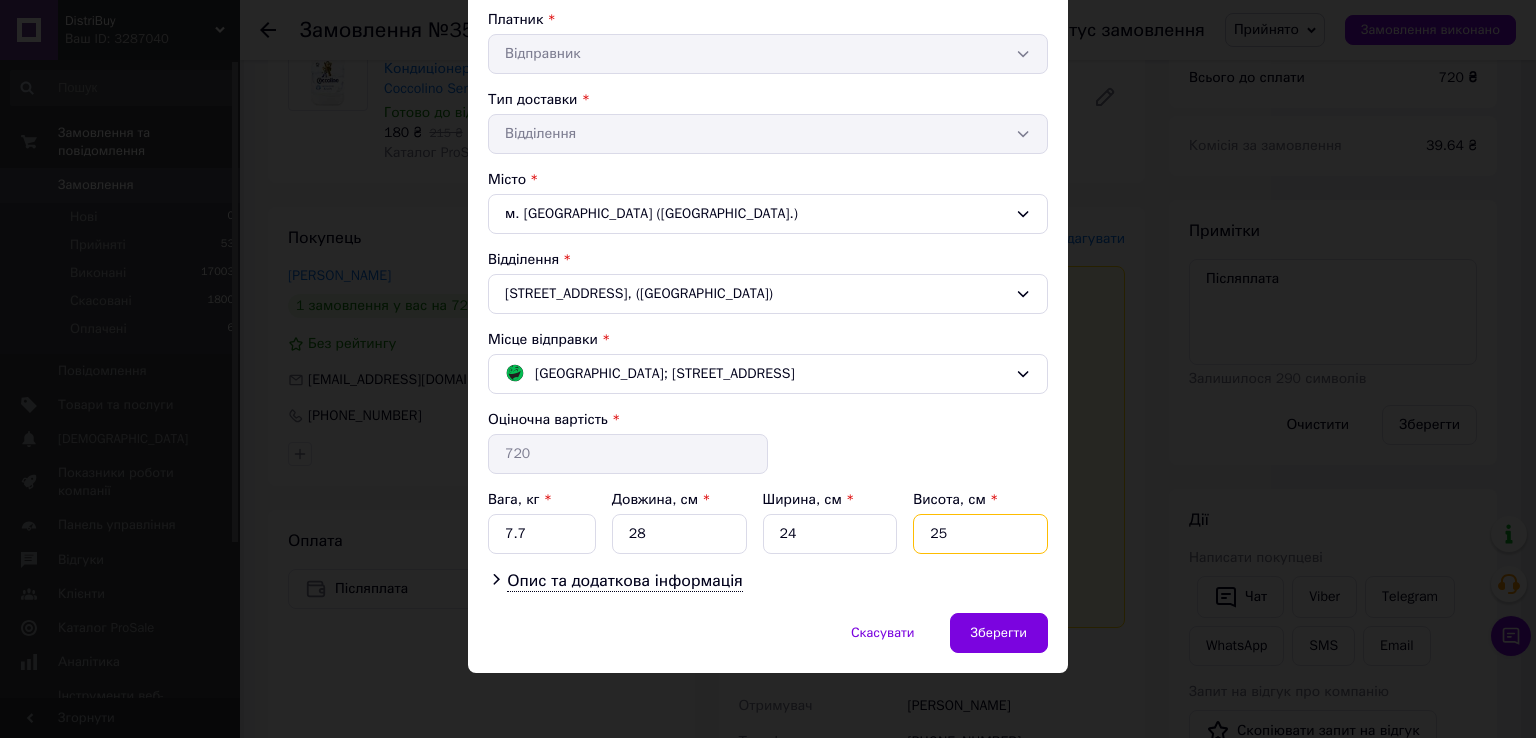 click on "25" at bounding box center (980, 534) 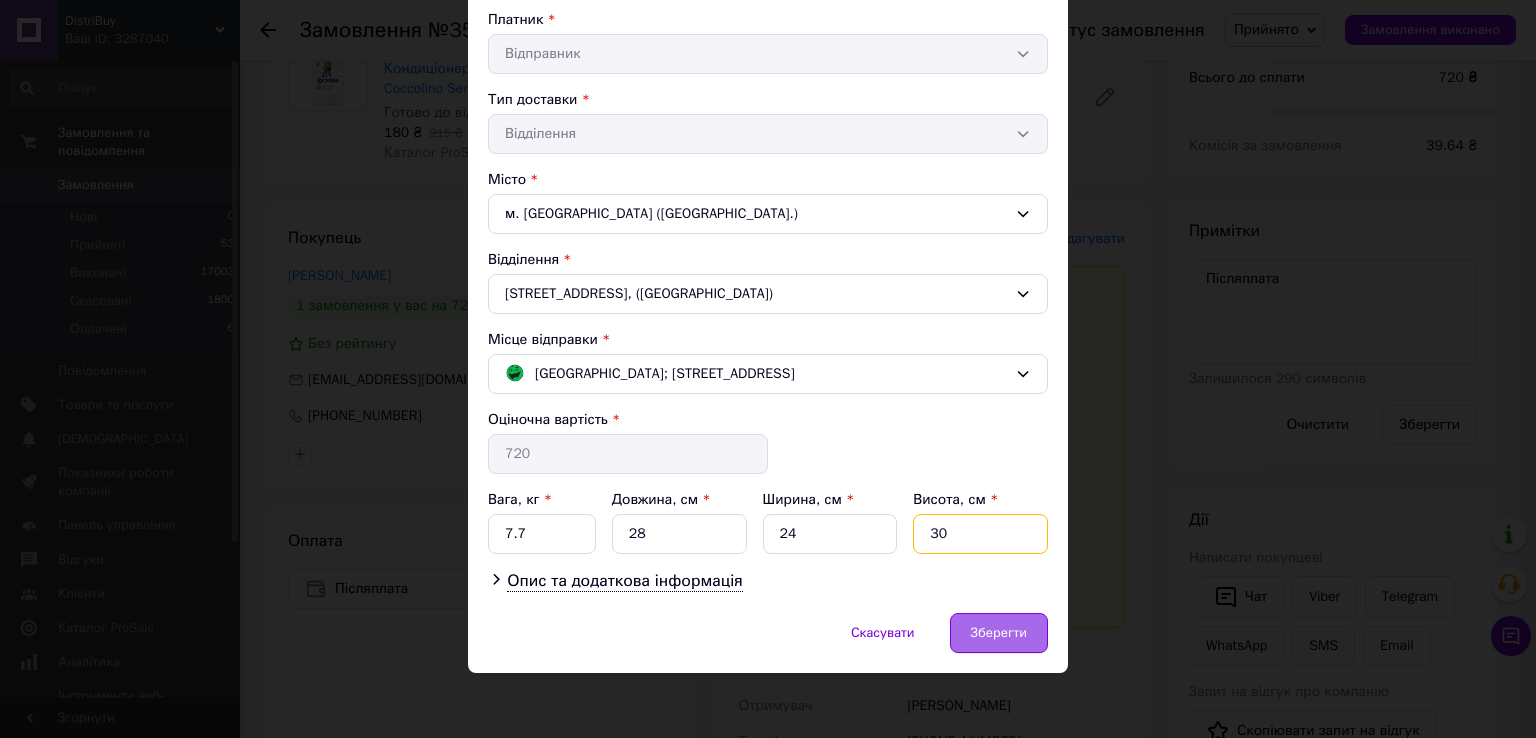 type on "30" 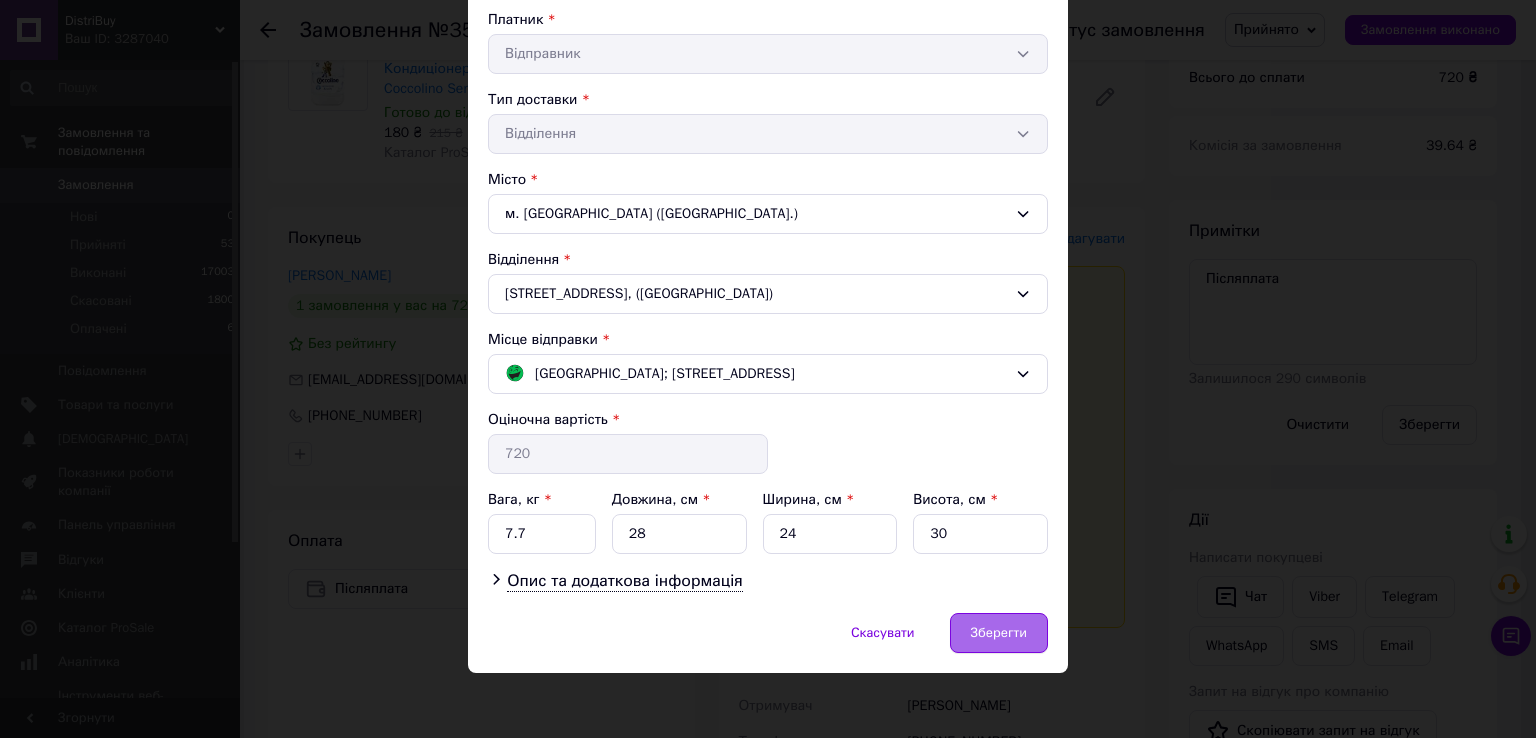 click on "Зберегти" at bounding box center [999, 633] 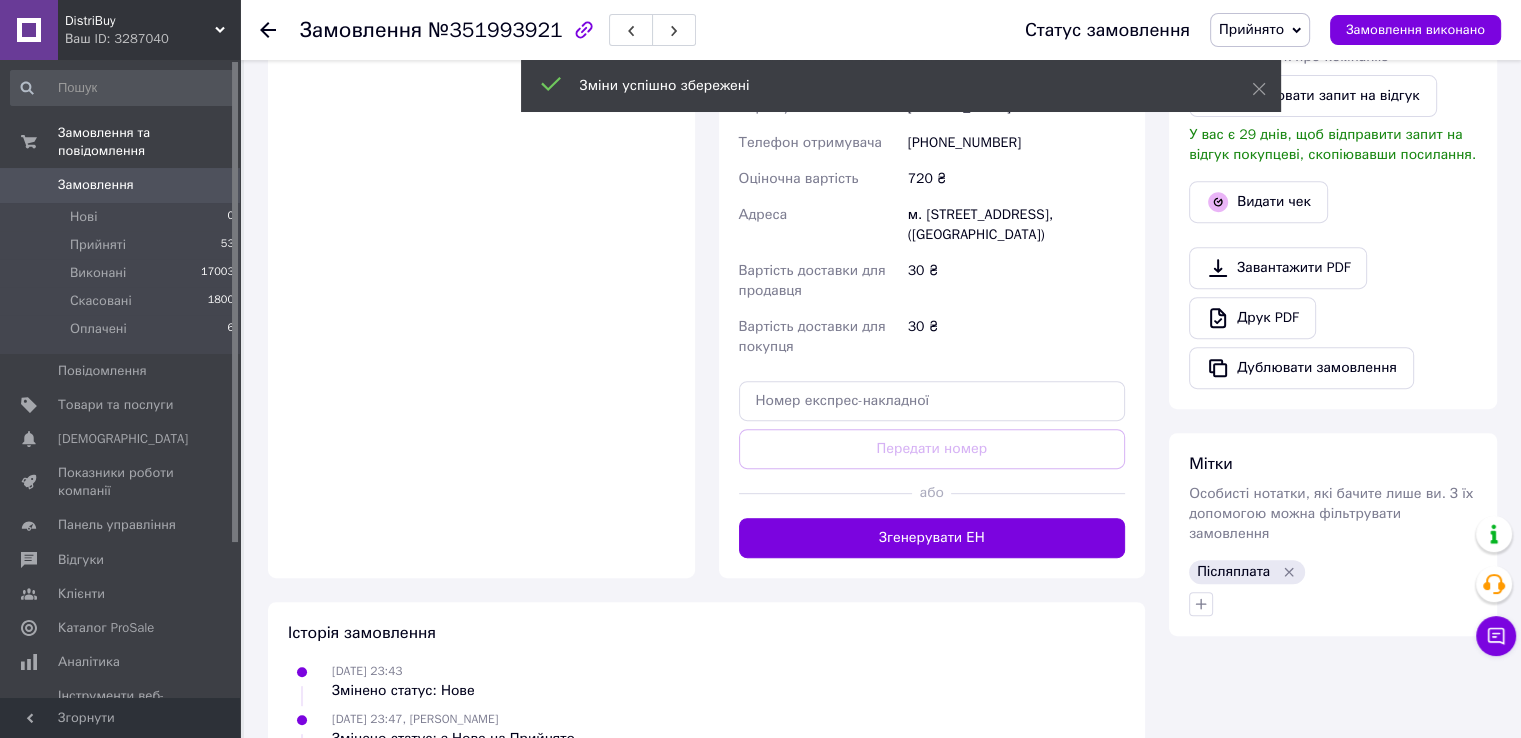 scroll, scrollTop: 800, scrollLeft: 0, axis: vertical 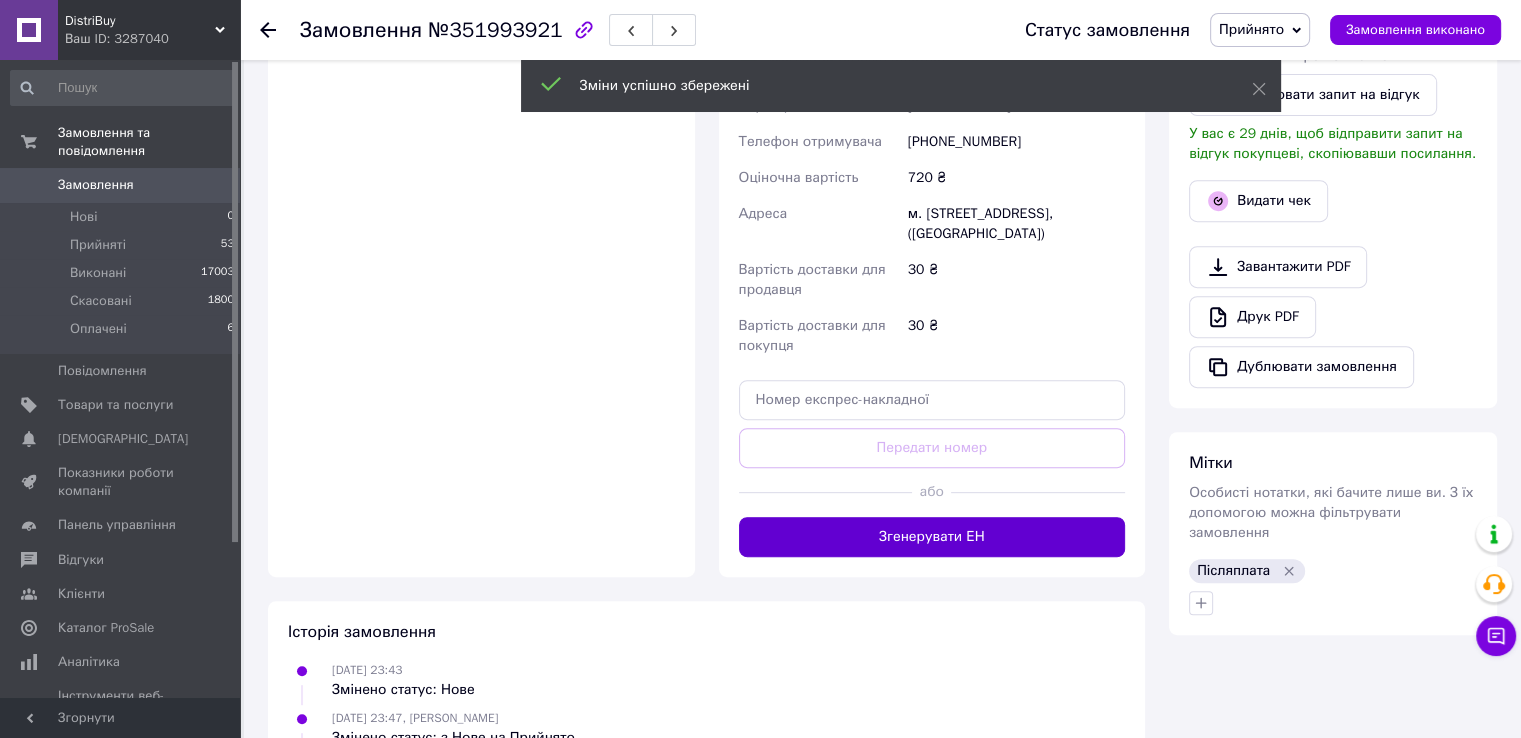 click on "Згенерувати ЕН" at bounding box center [932, 537] 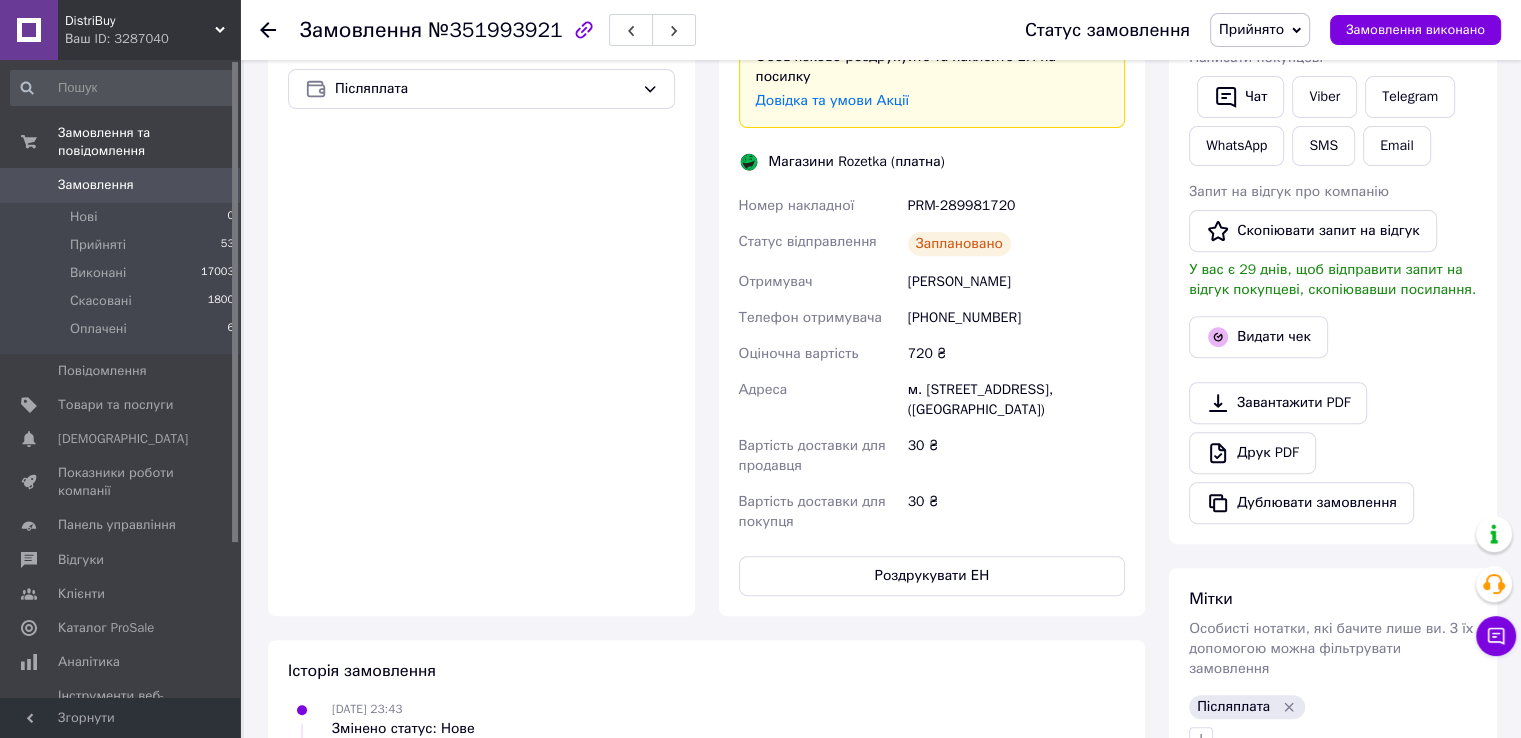 scroll, scrollTop: 600, scrollLeft: 0, axis: vertical 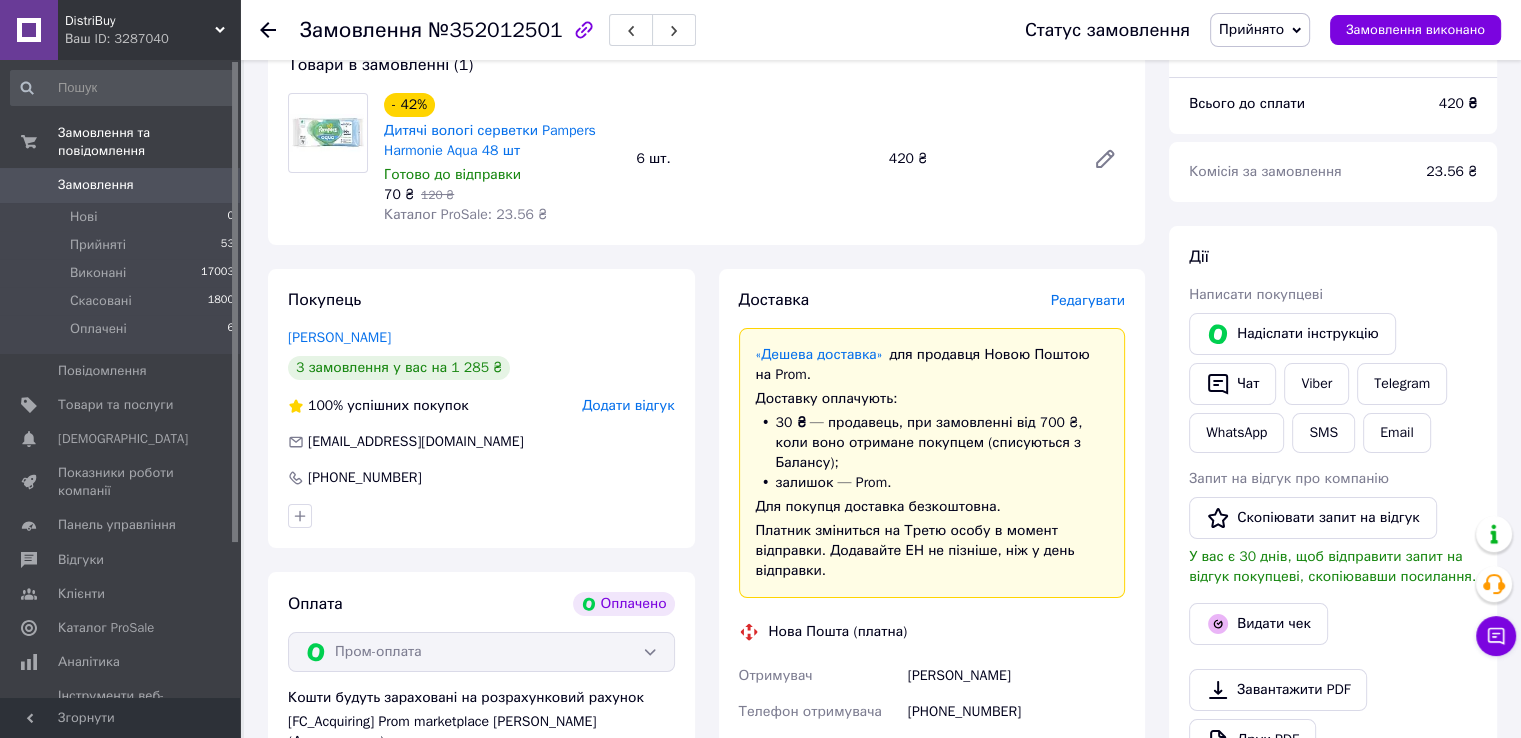 click on "Редагувати" at bounding box center (1088, 300) 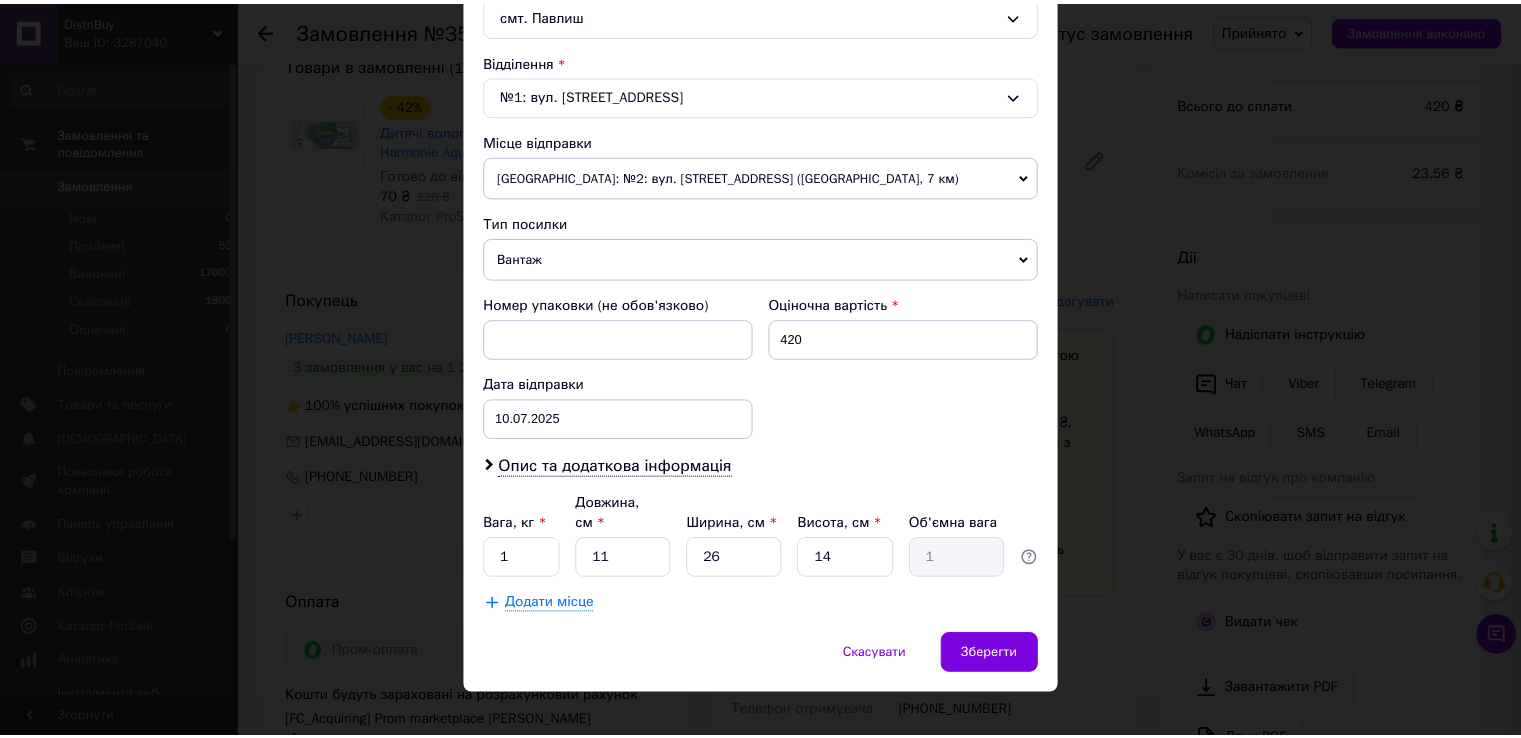 scroll, scrollTop: 584, scrollLeft: 0, axis: vertical 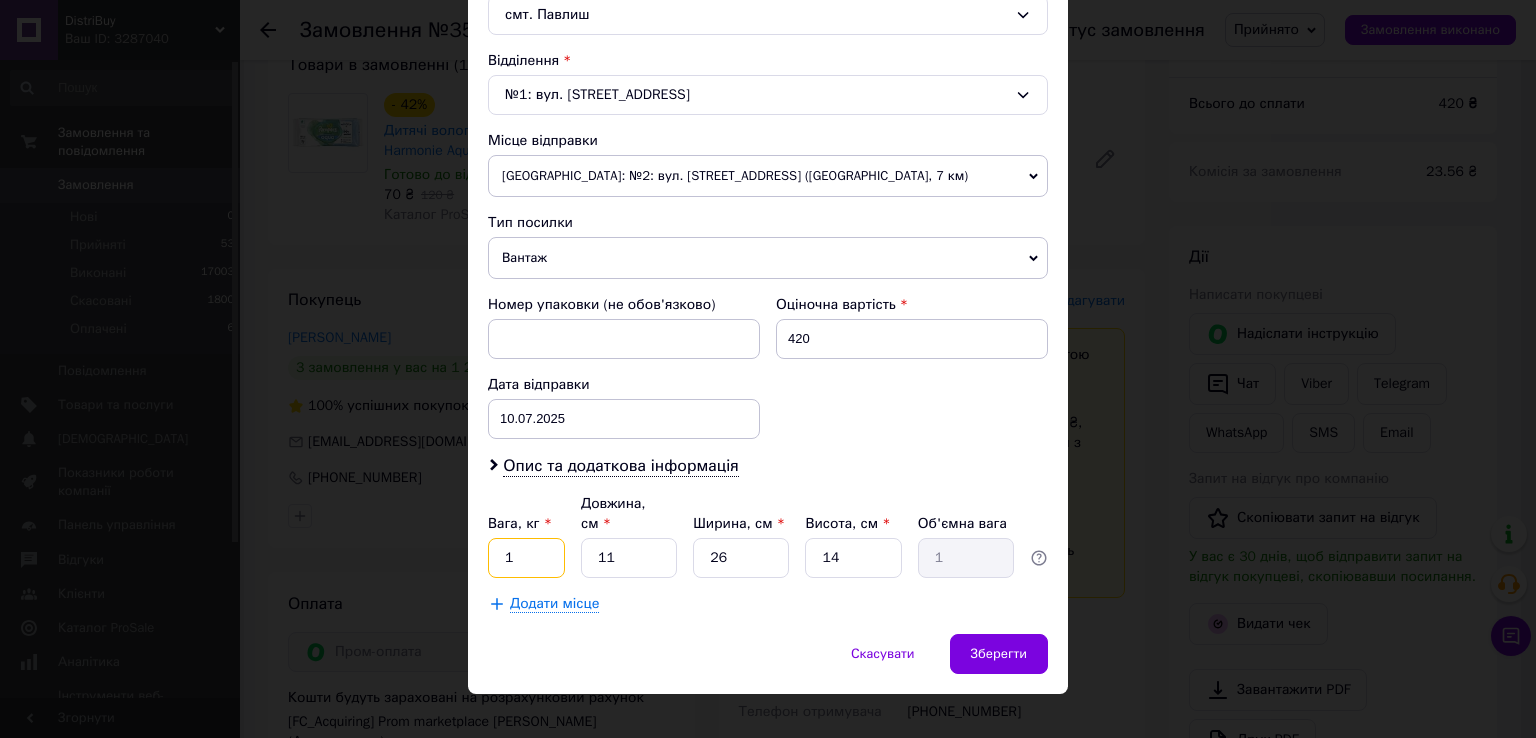click on "1" at bounding box center [526, 558] 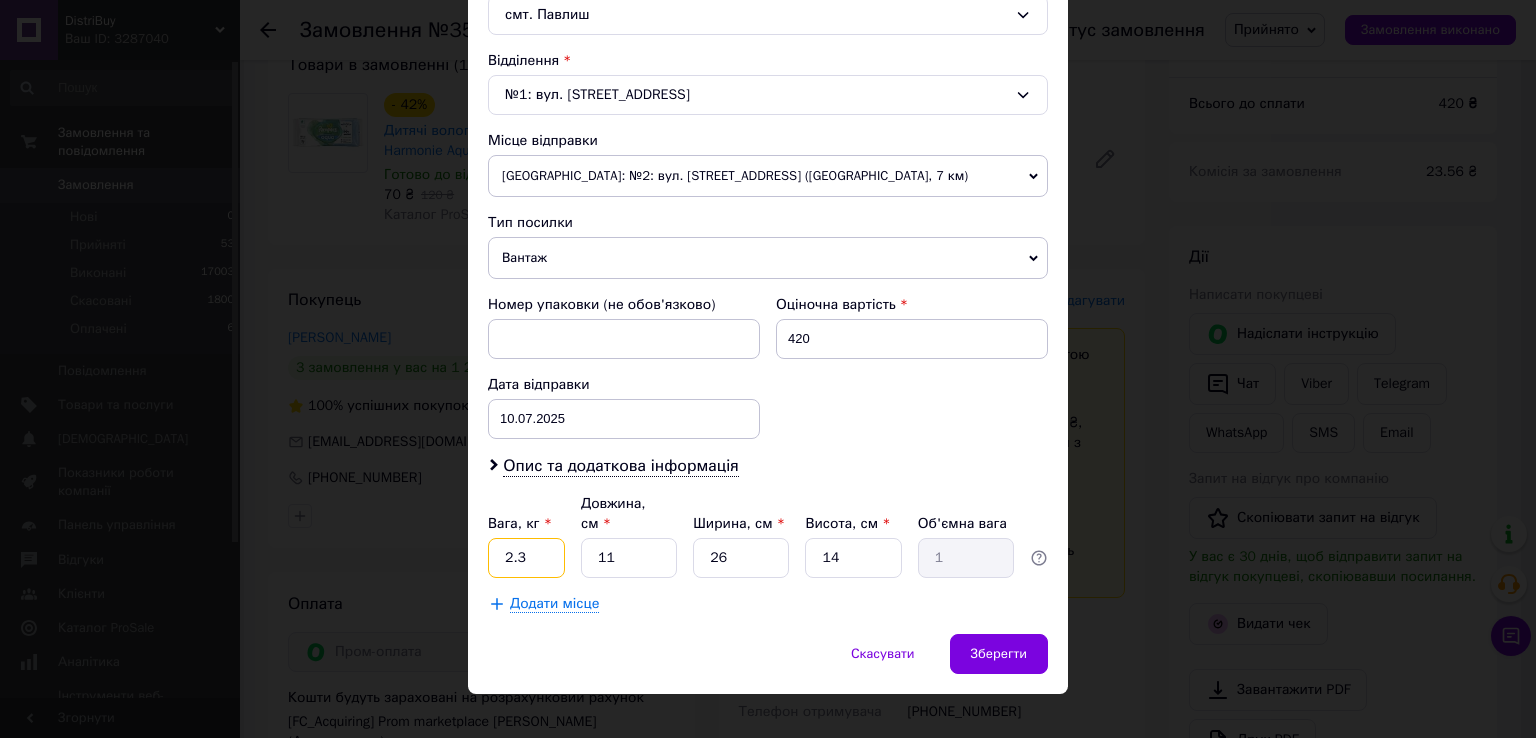 type on "2.3" 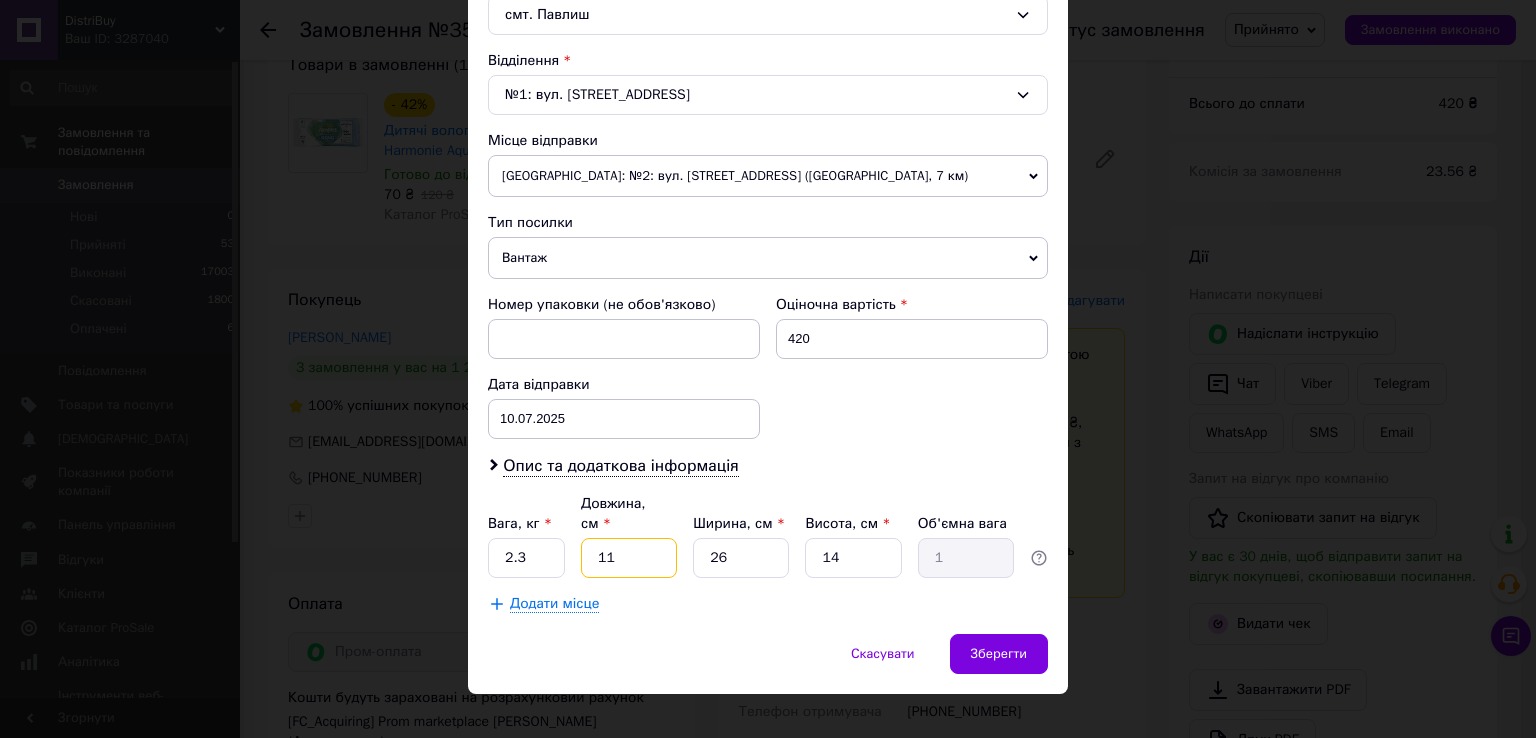 click on "11" at bounding box center [629, 558] 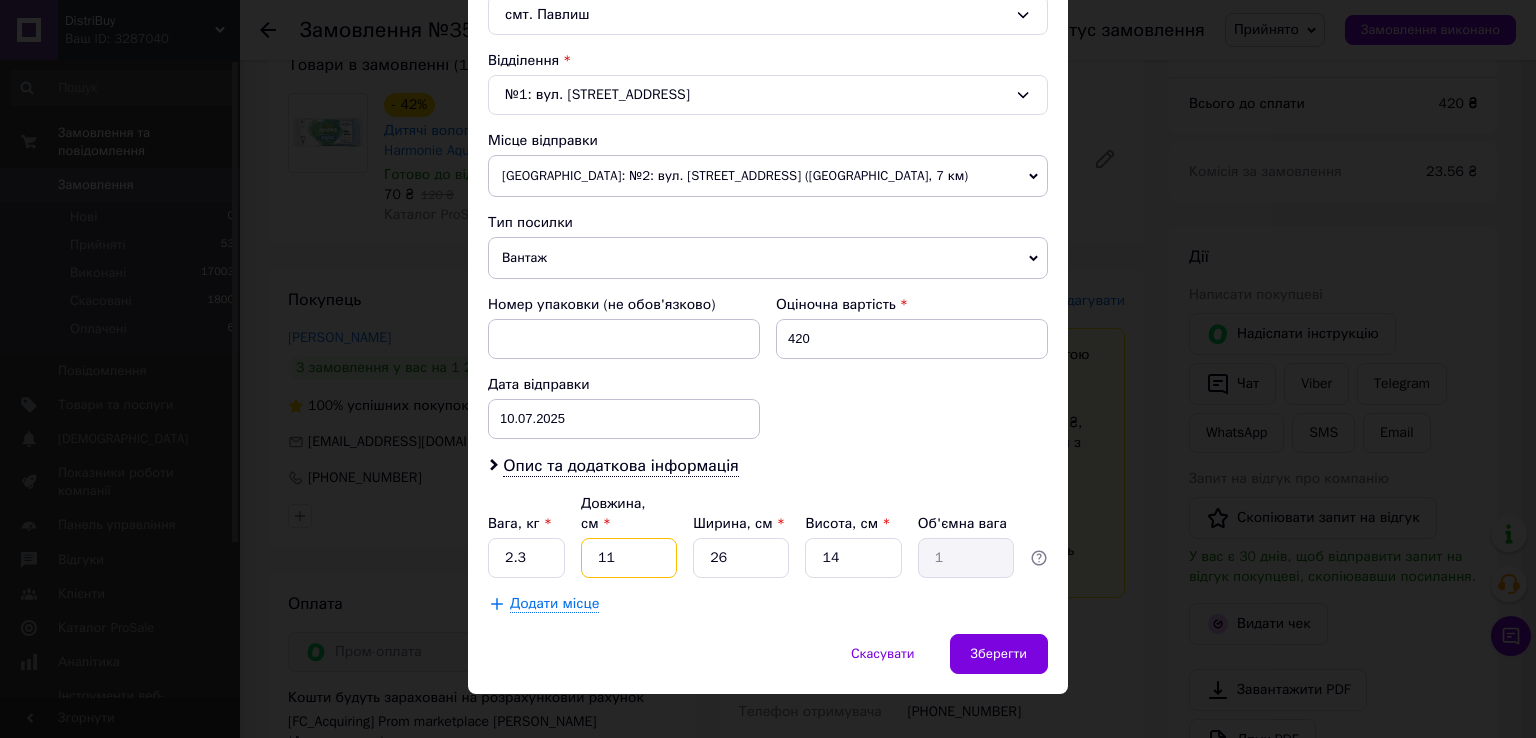 type on "2" 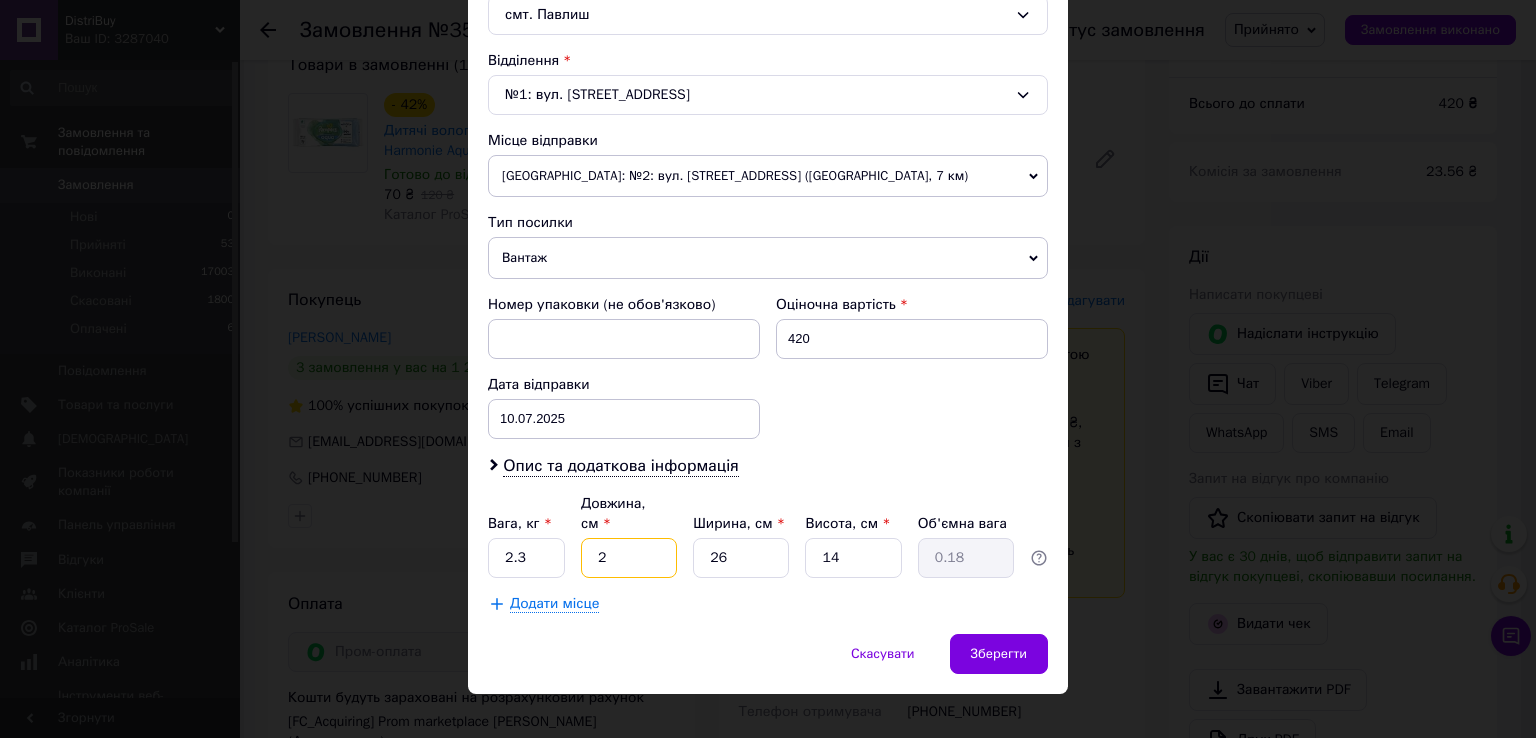 type on "29" 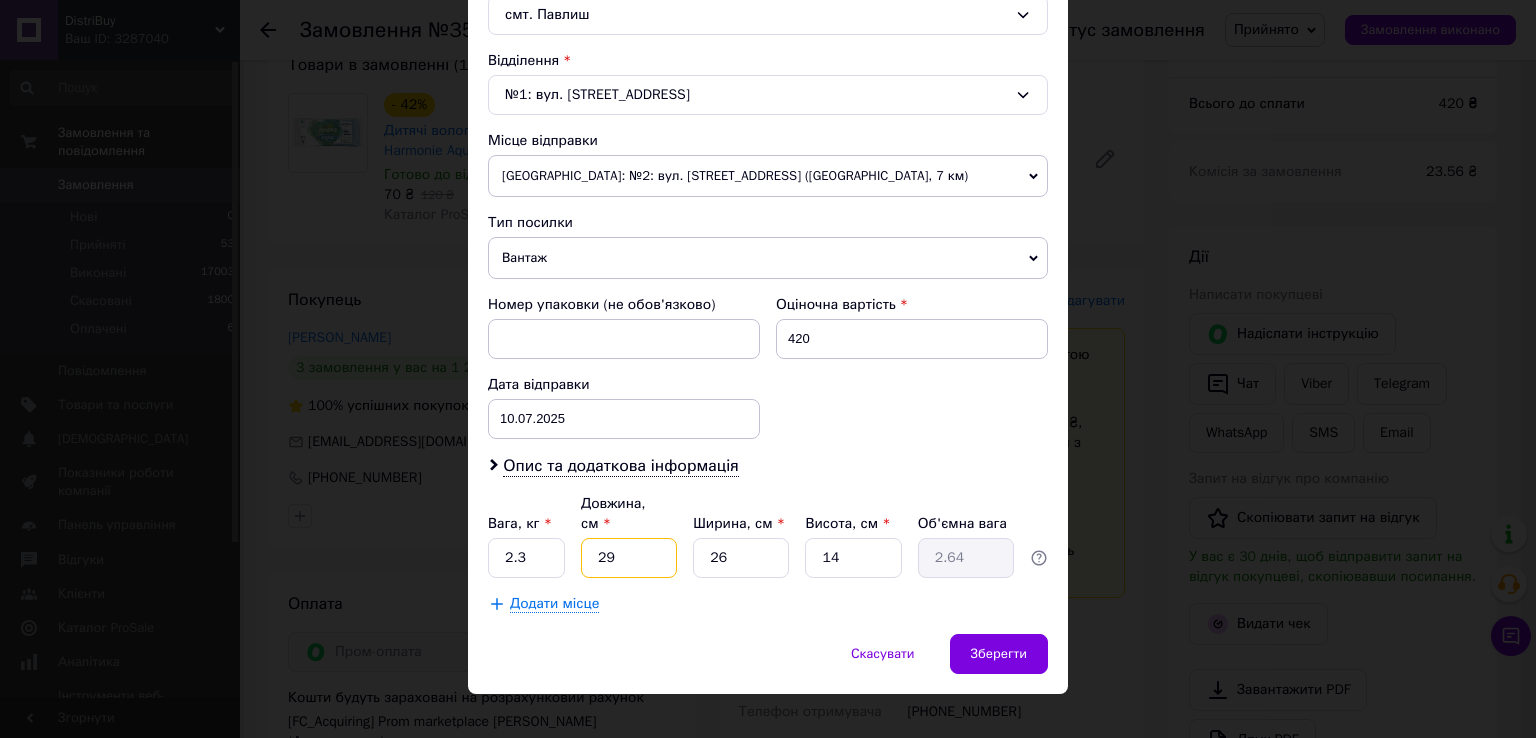 type on "29" 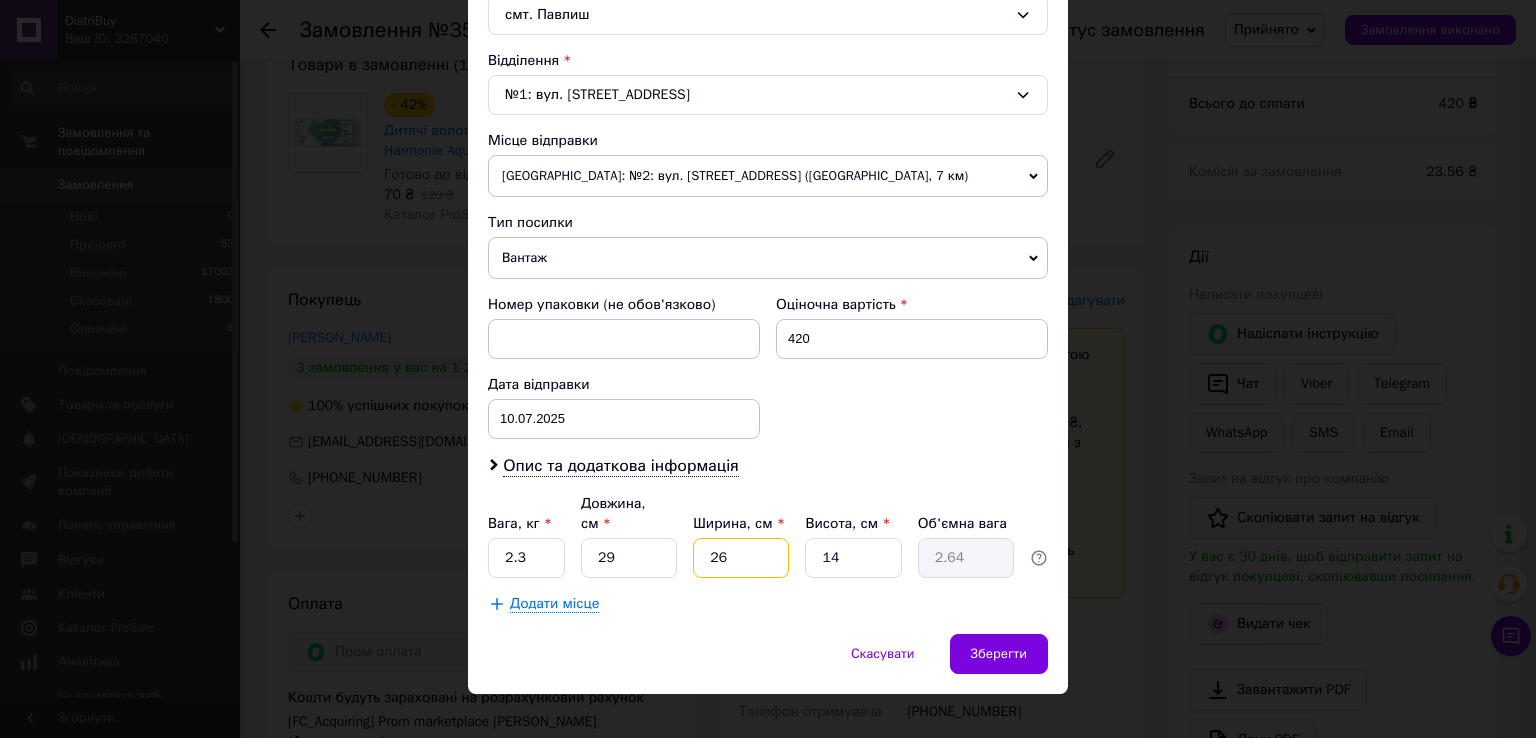 click on "26" at bounding box center (741, 558) 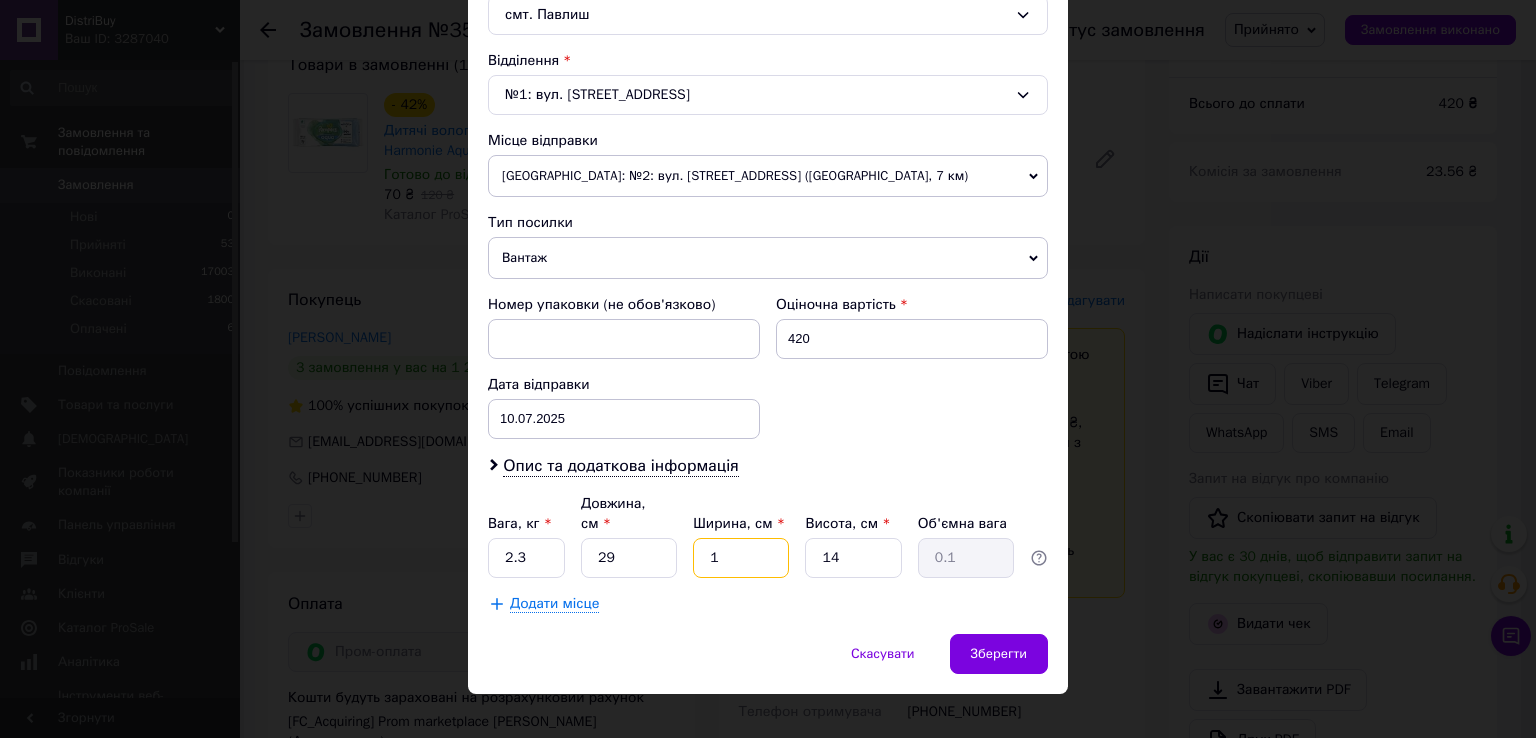 type on "19" 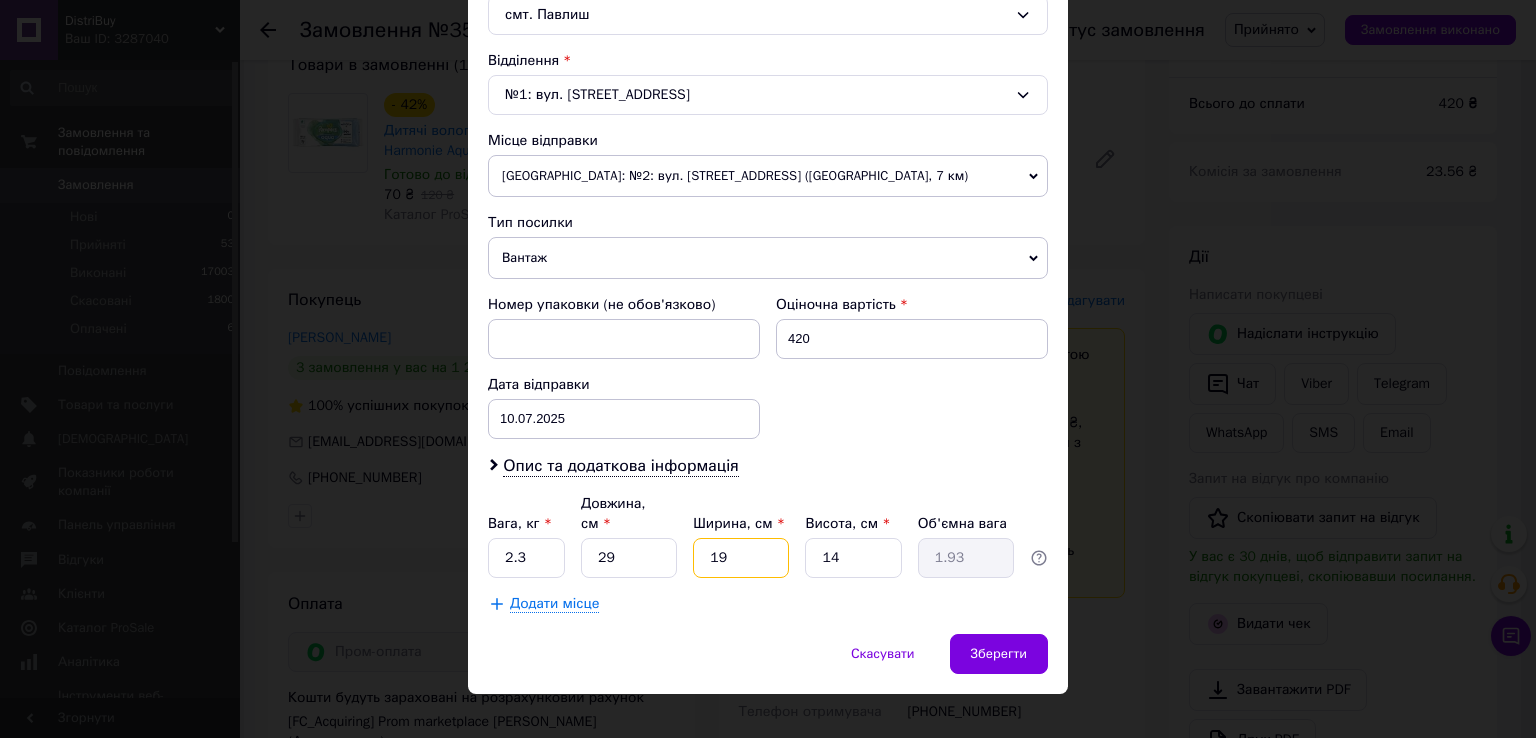 type on "19" 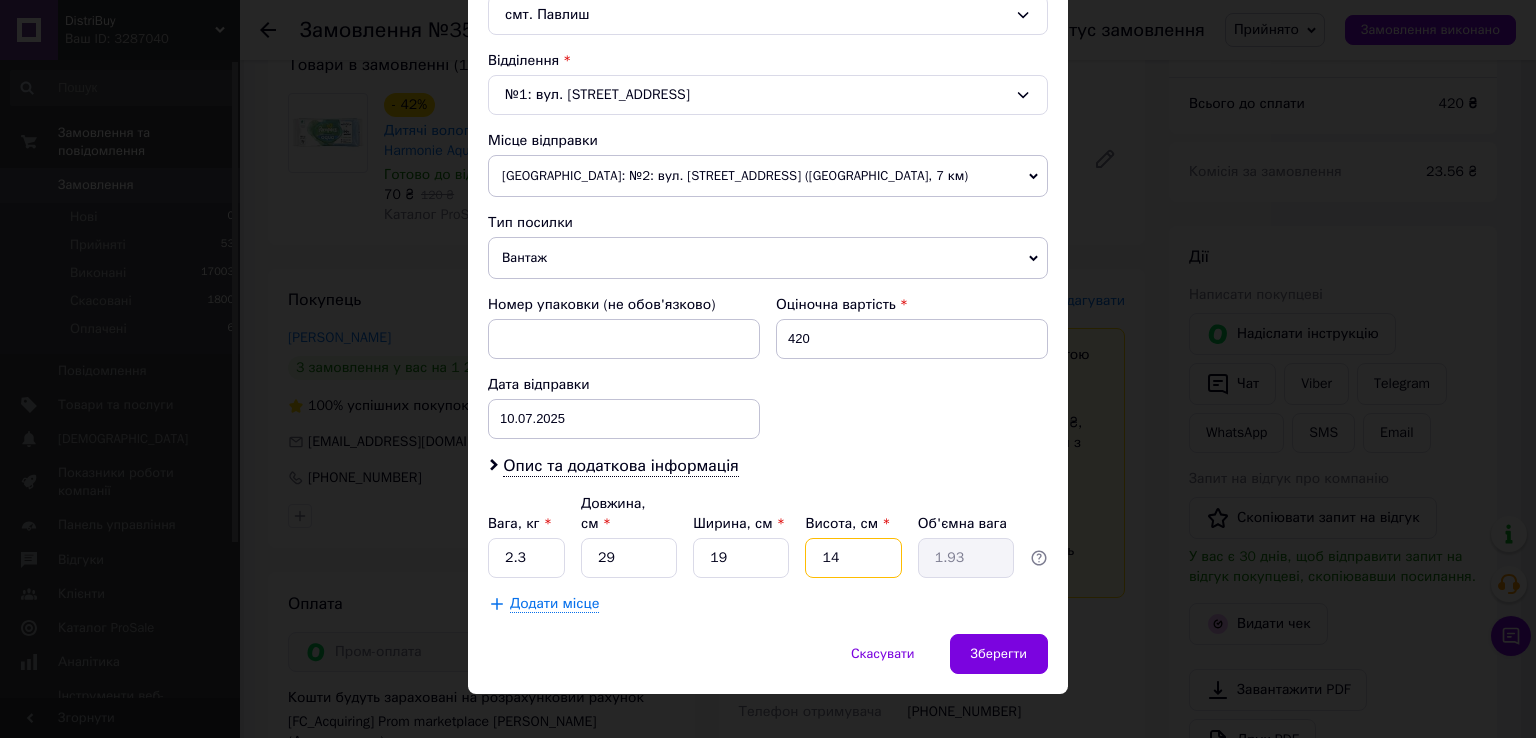 click on "14" at bounding box center (853, 558) 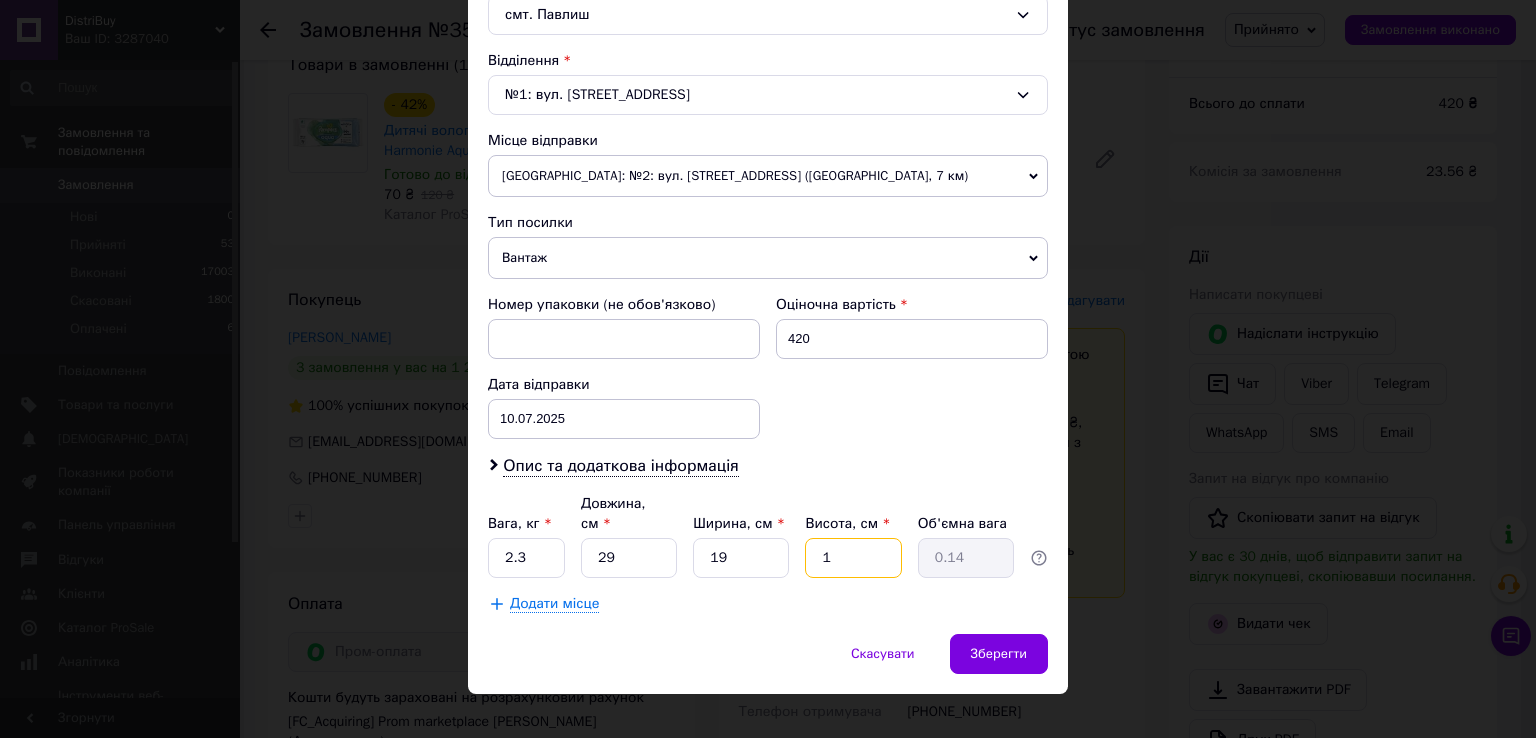 type on "13" 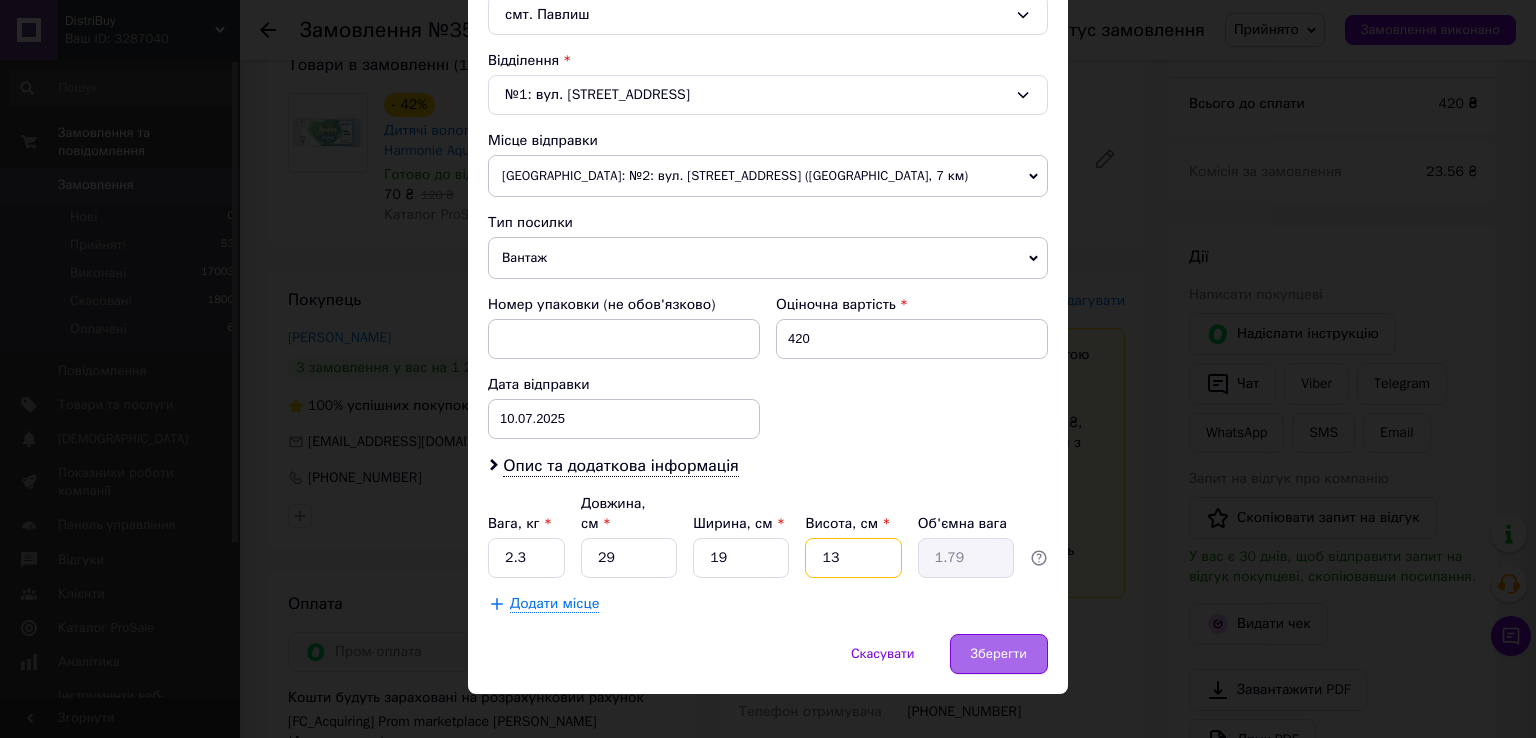 type on "13" 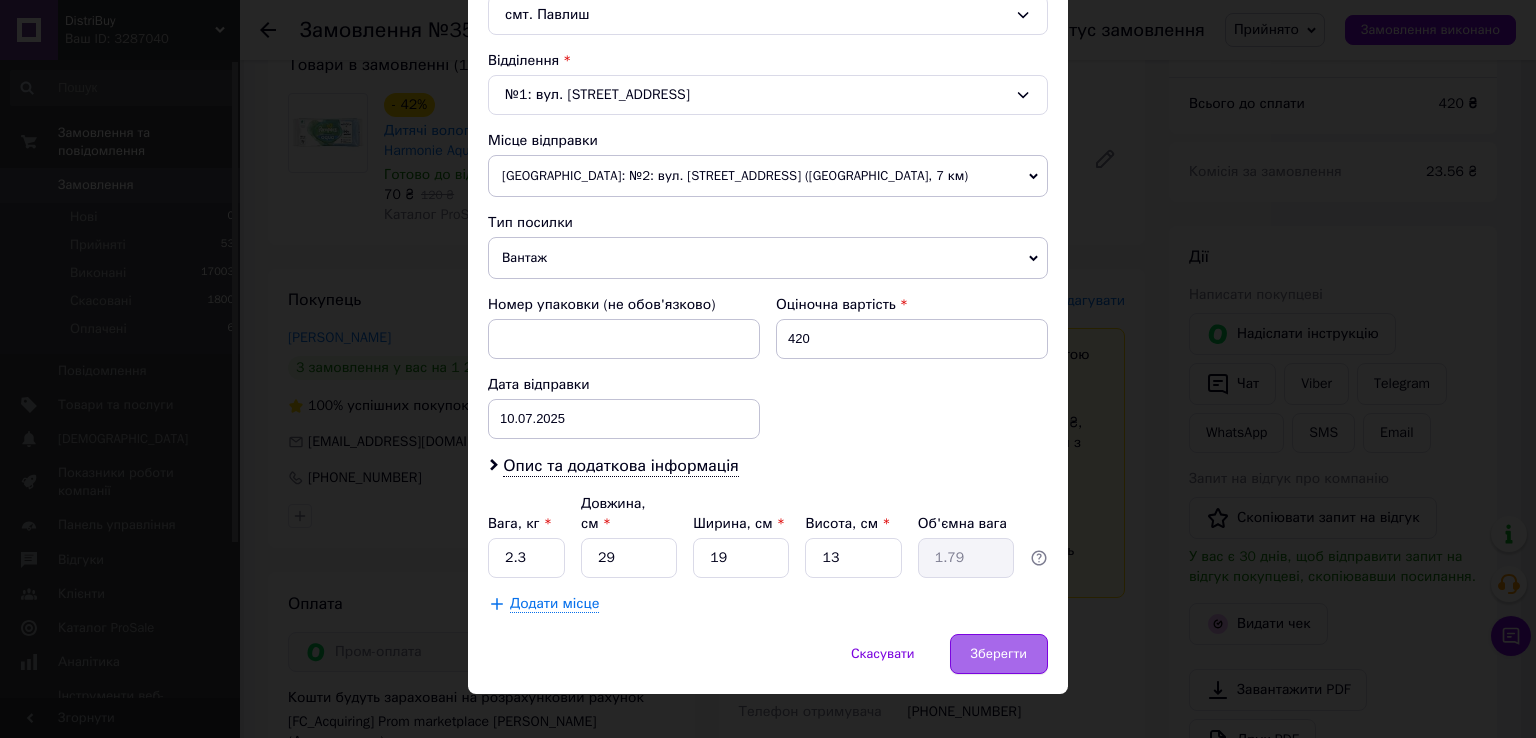 click on "Зберегти" at bounding box center [999, 654] 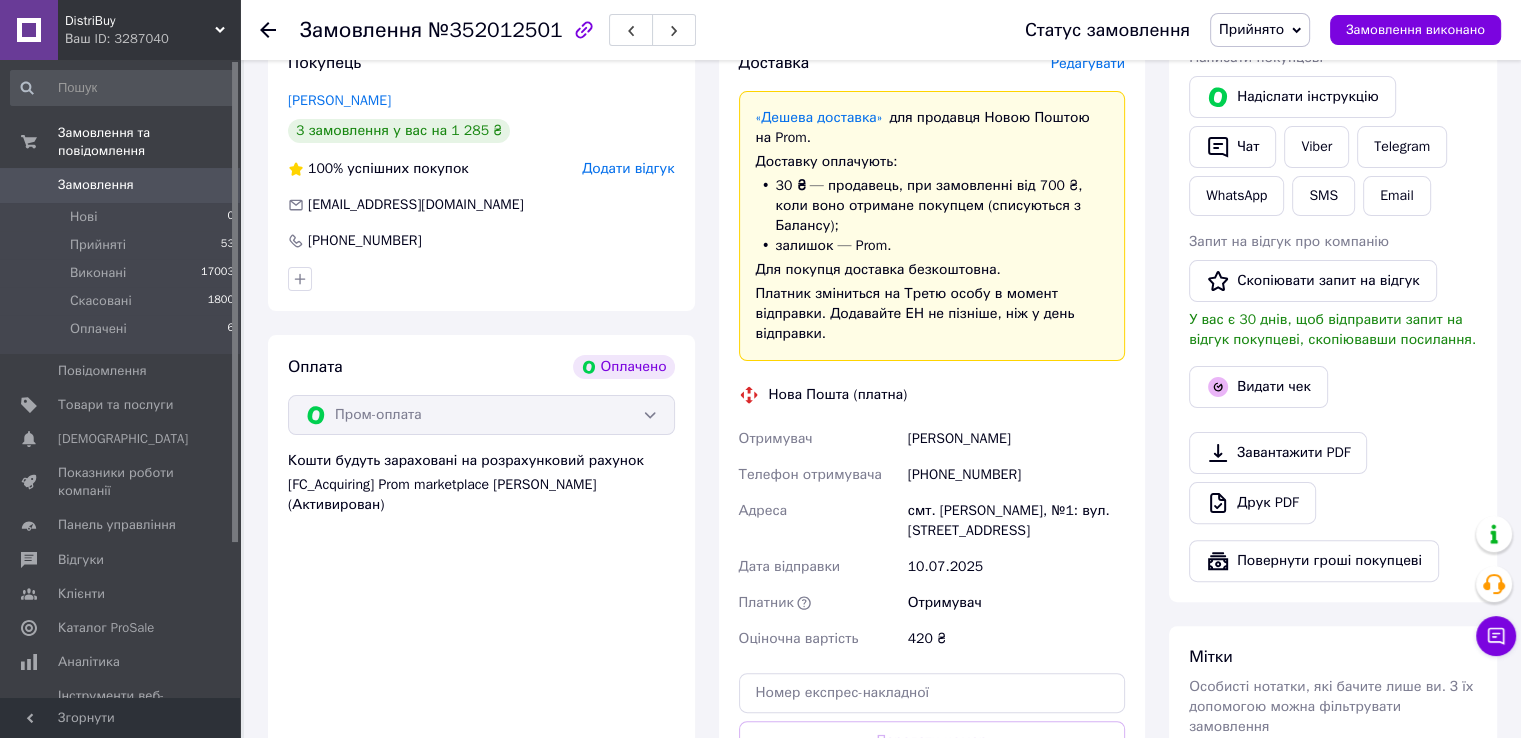 scroll, scrollTop: 700, scrollLeft: 0, axis: vertical 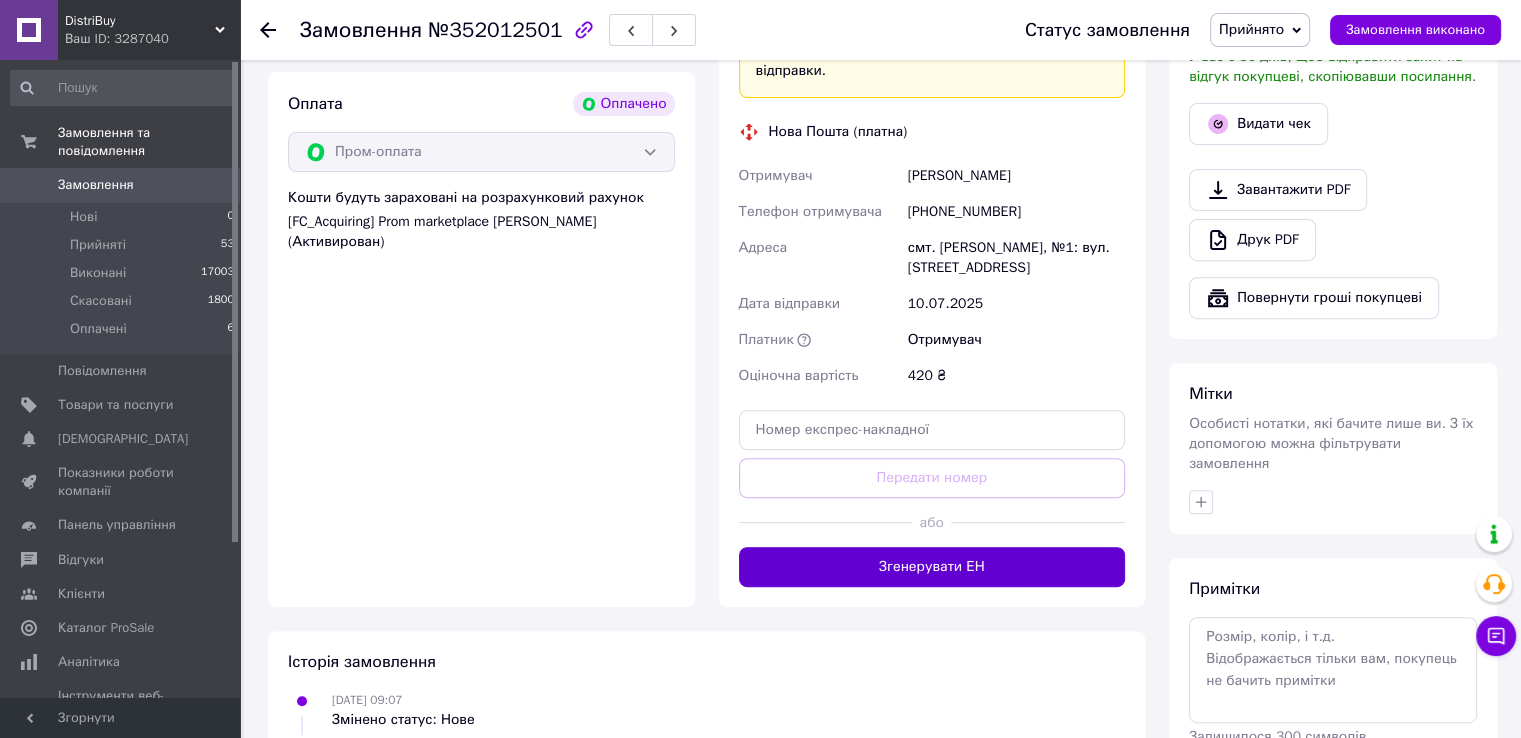 click on "Згенерувати ЕН" at bounding box center (932, 567) 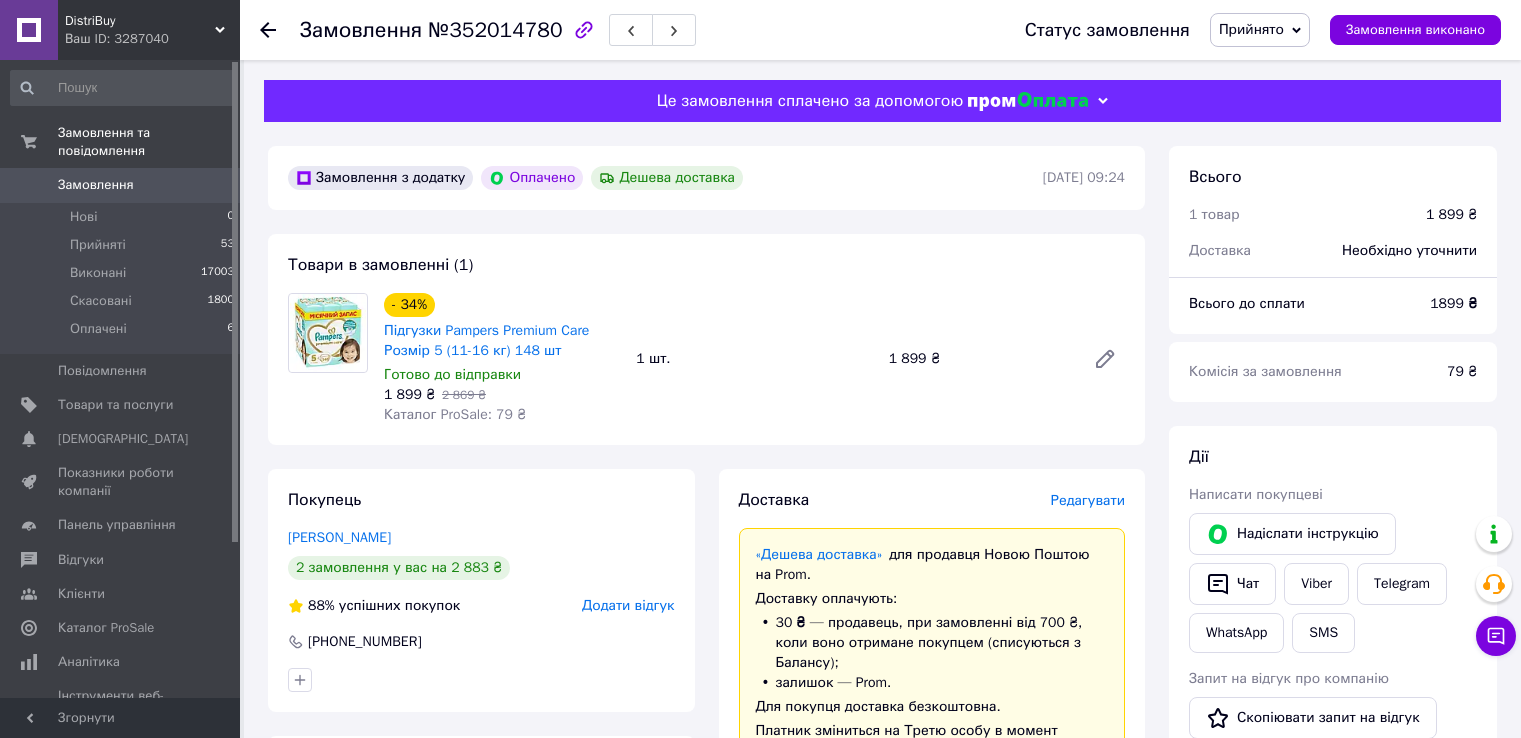 scroll, scrollTop: 0, scrollLeft: 0, axis: both 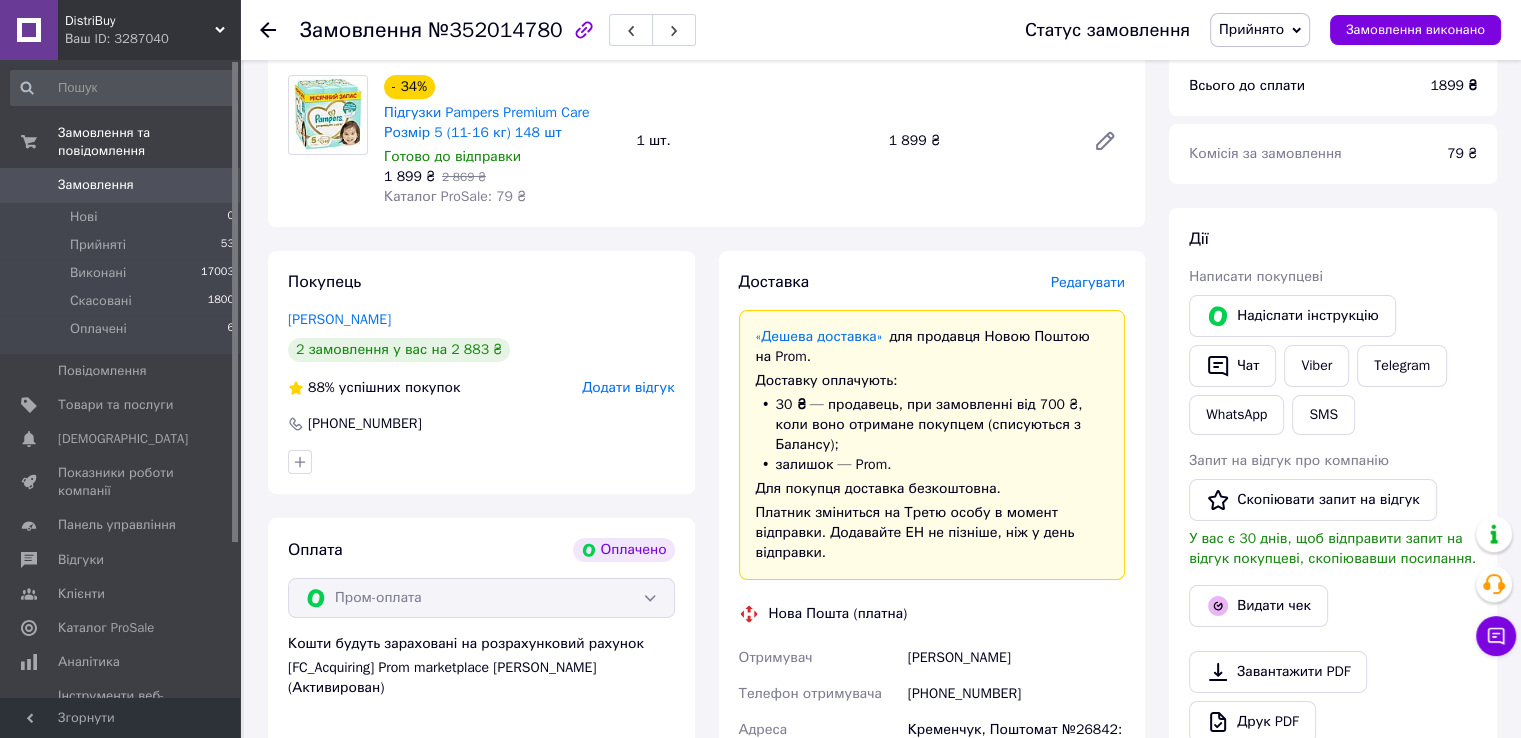 click on "Редагувати" at bounding box center [1088, 282] 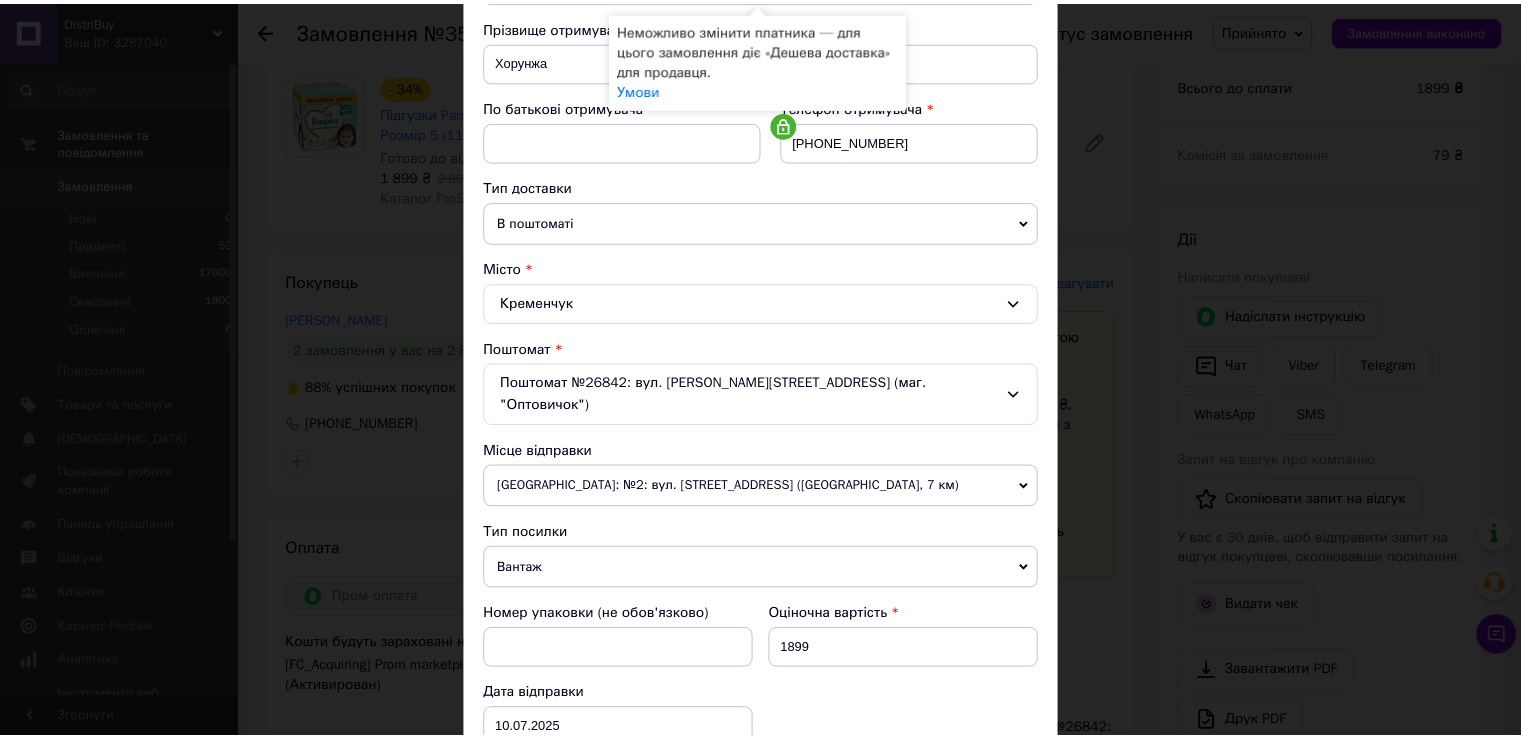 scroll, scrollTop: 584, scrollLeft: 0, axis: vertical 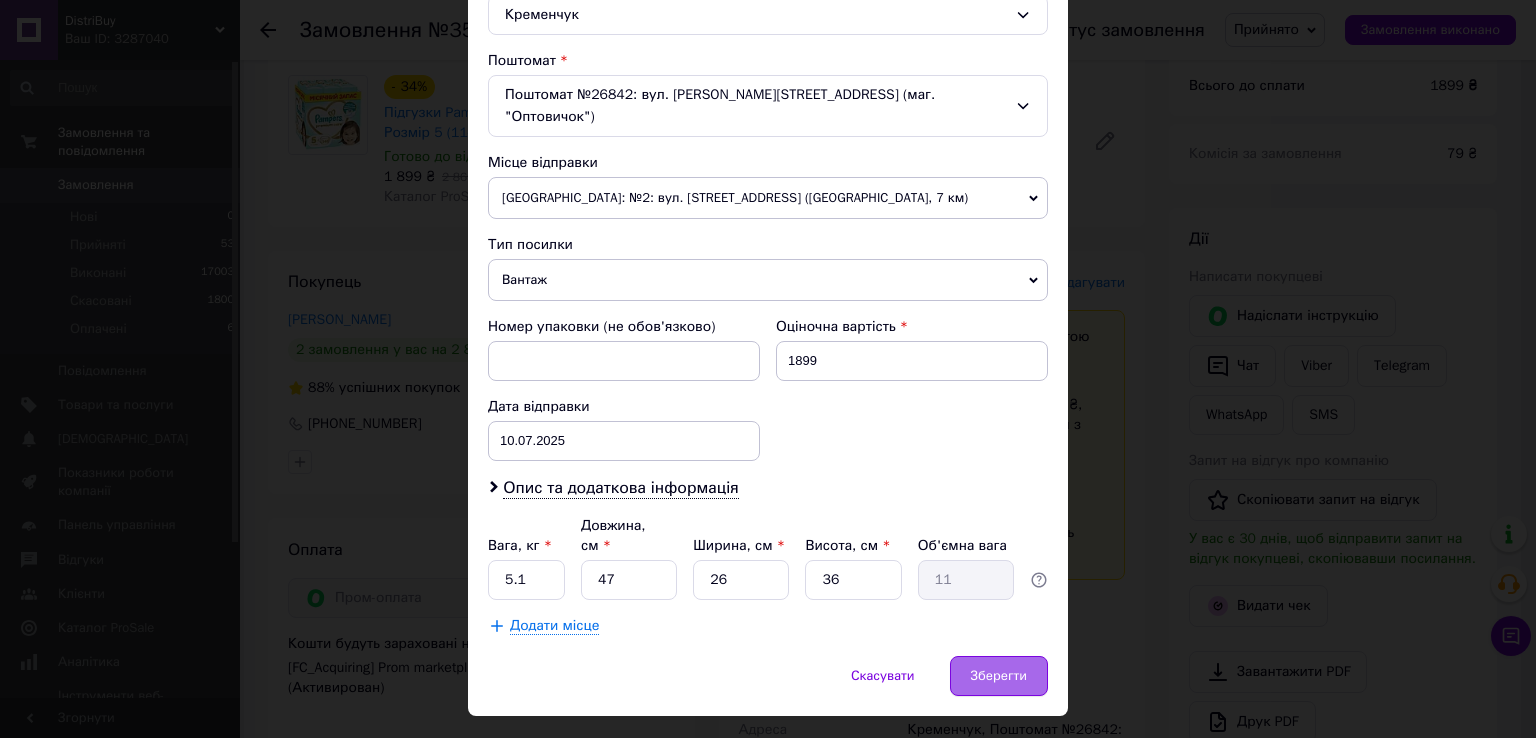 click on "Зберегти" at bounding box center (999, 676) 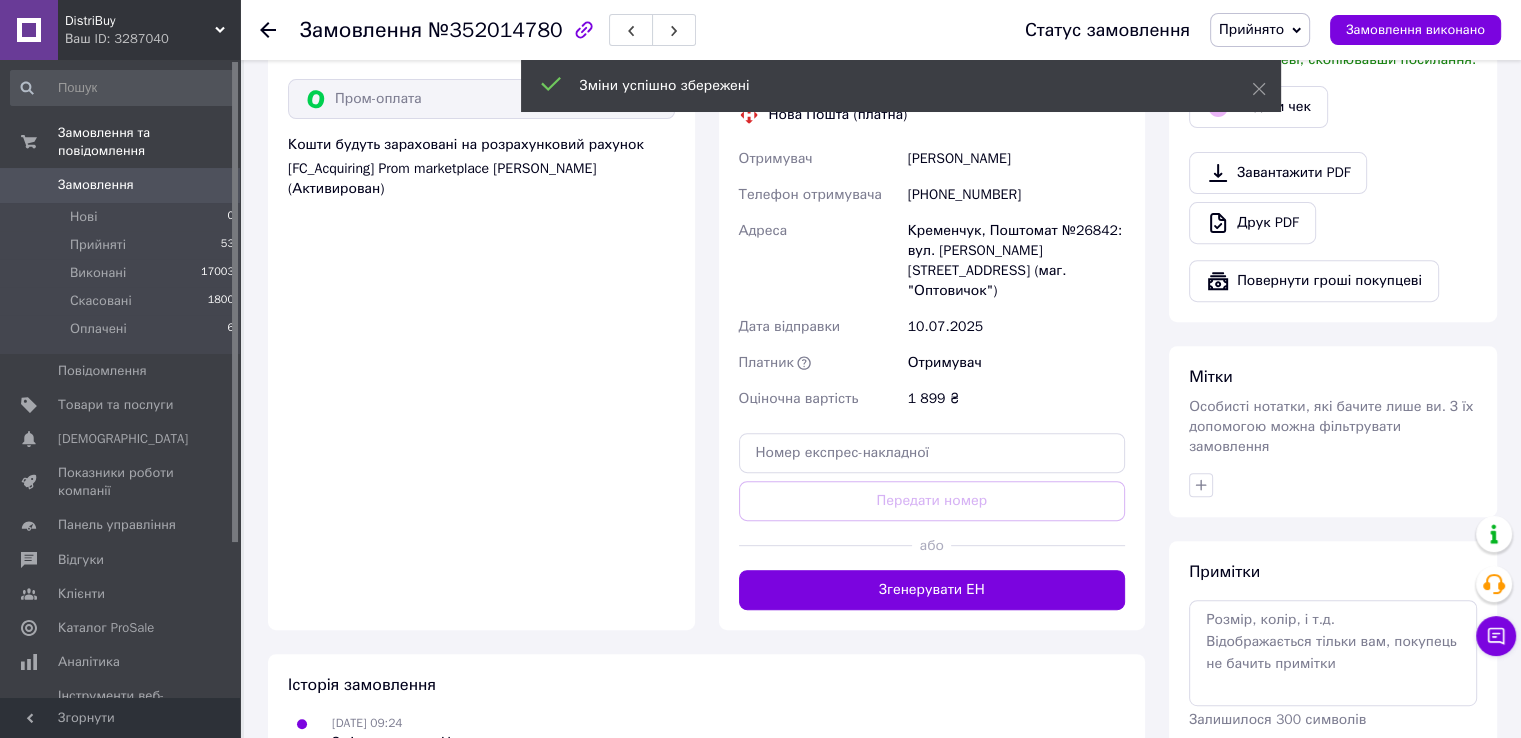 scroll, scrollTop: 718, scrollLeft: 0, axis: vertical 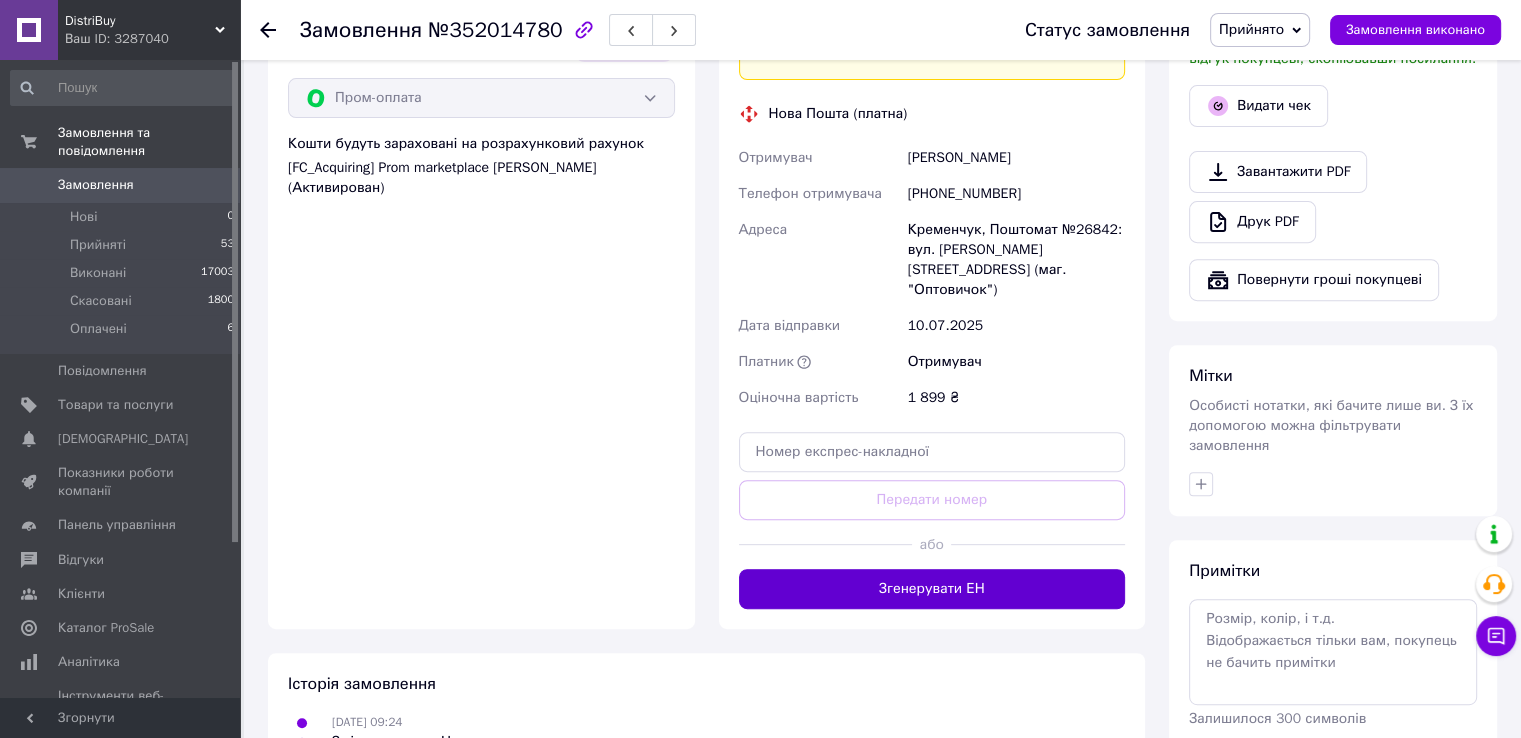 click on "Згенерувати ЕН" at bounding box center (932, 589) 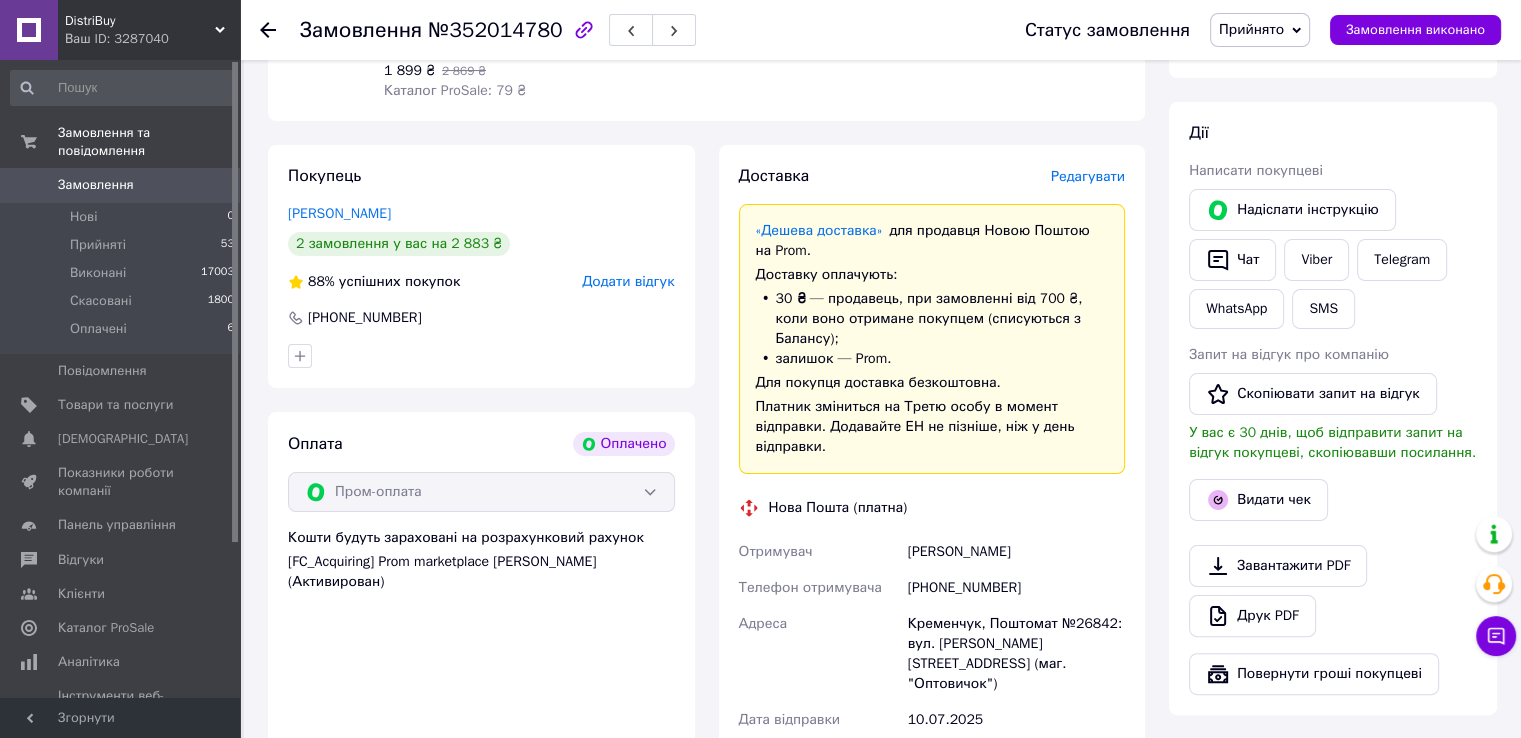 scroll, scrollTop: 500, scrollLeft: 0, axis: vertical 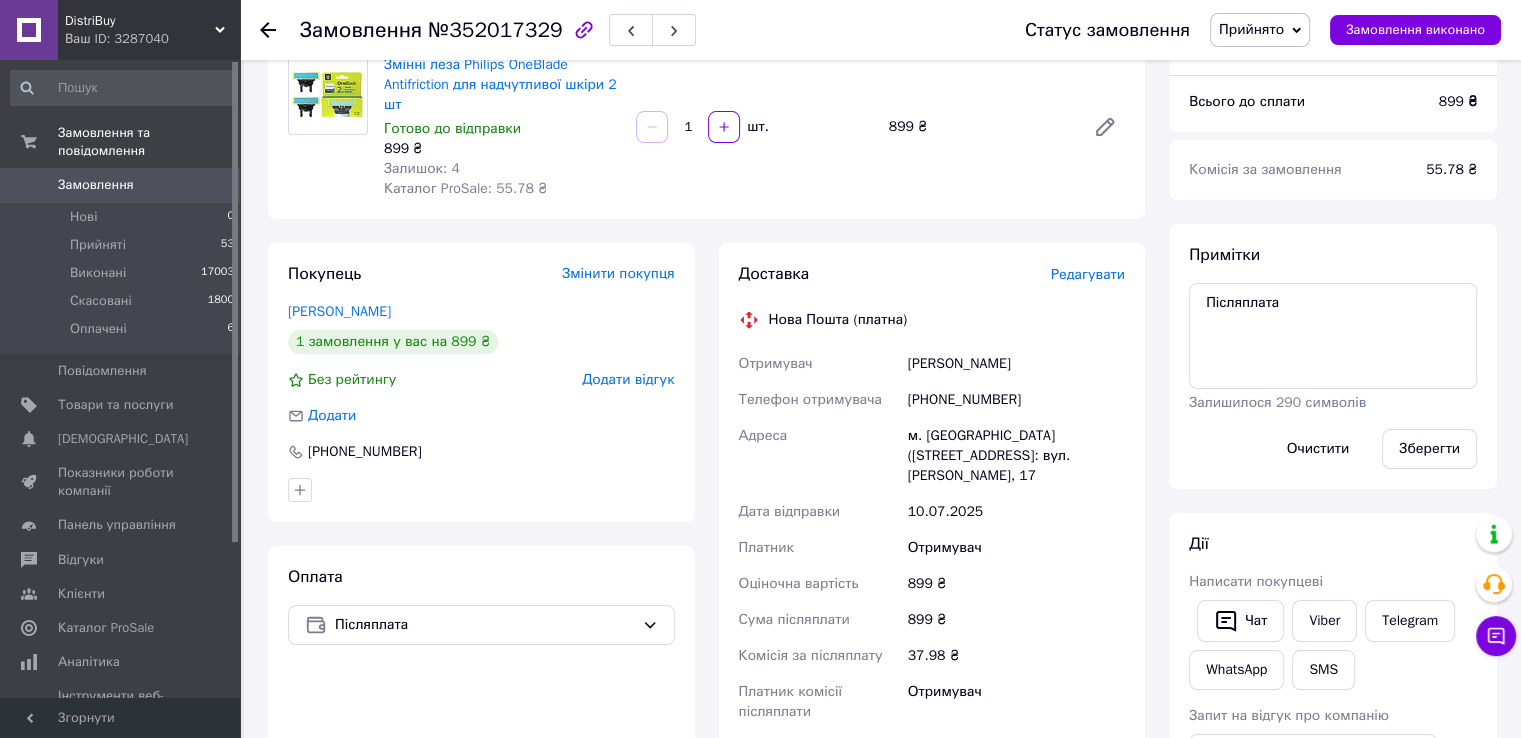 click on "Редагувати" at bounding box center [1088, 274] 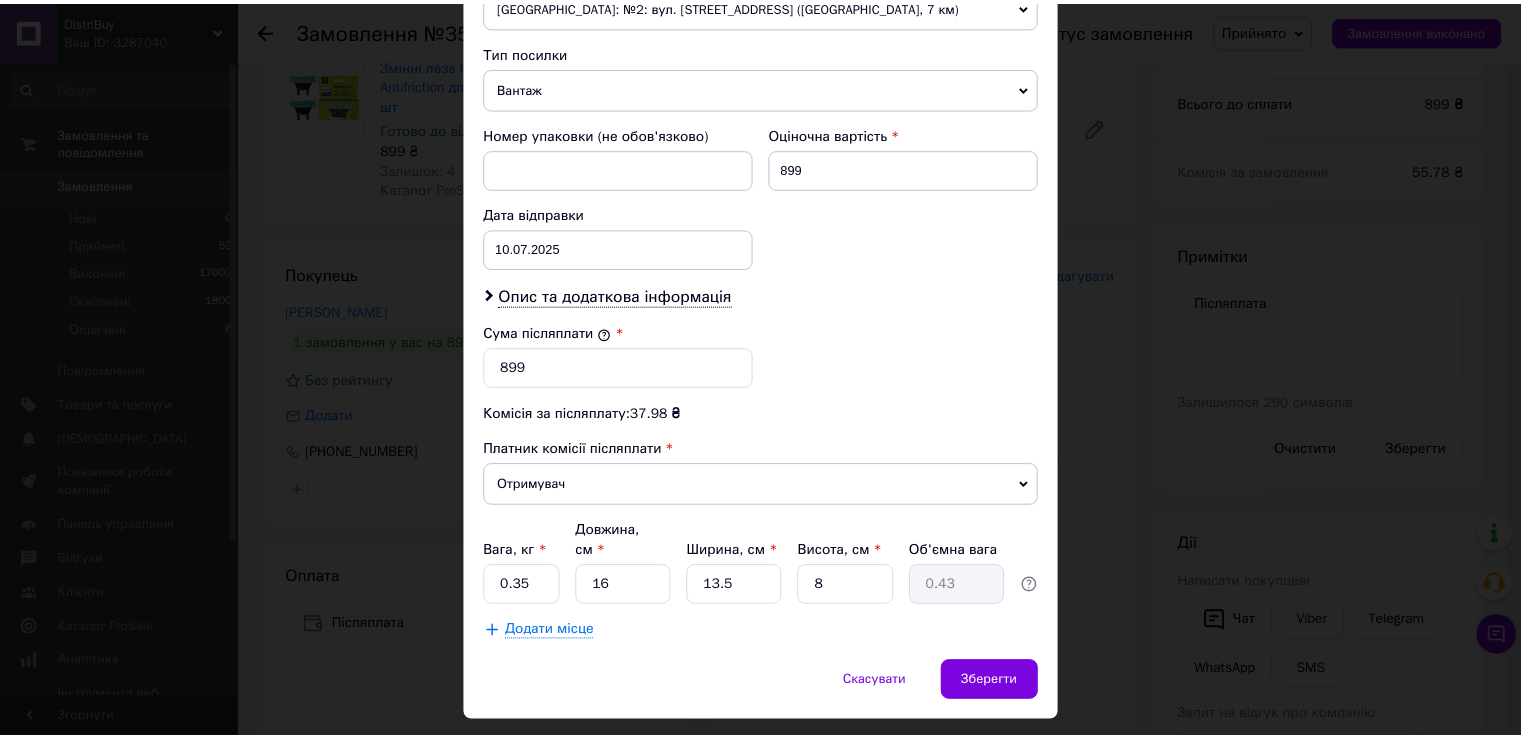 scroll, scrollTop: 782, scrollLeft: 0, axis: vertical 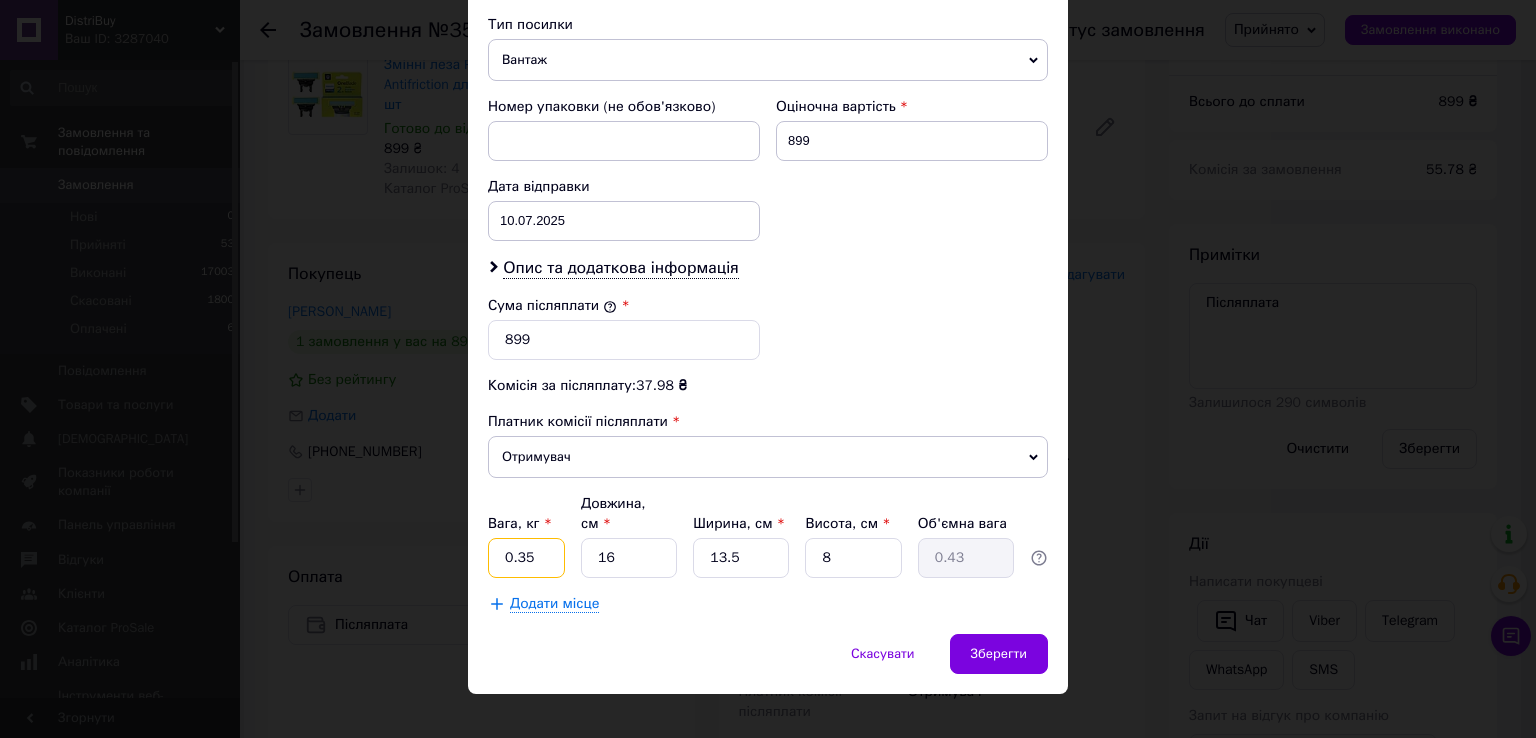 click on "0.35" at bounding box center (526, 558) 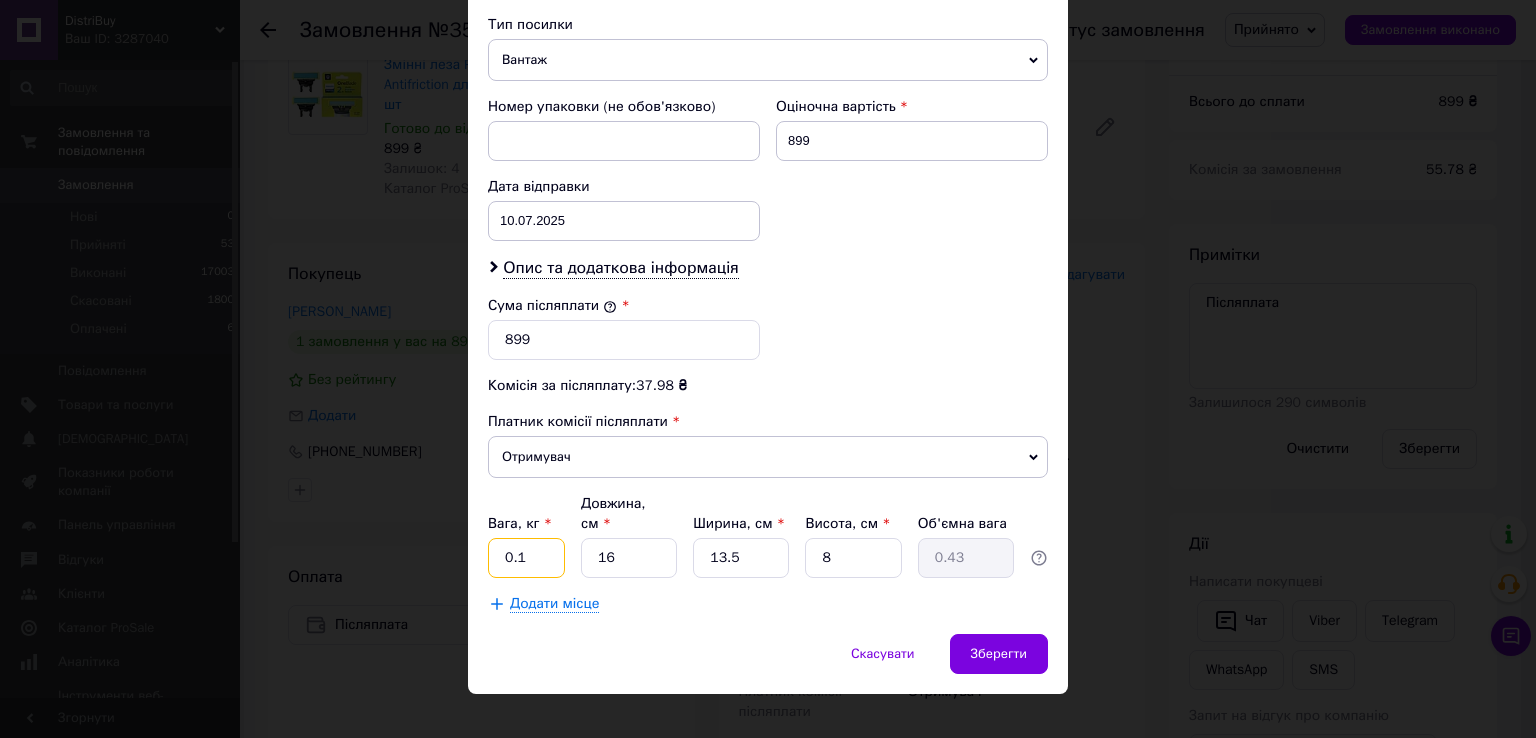 type on "0.1" 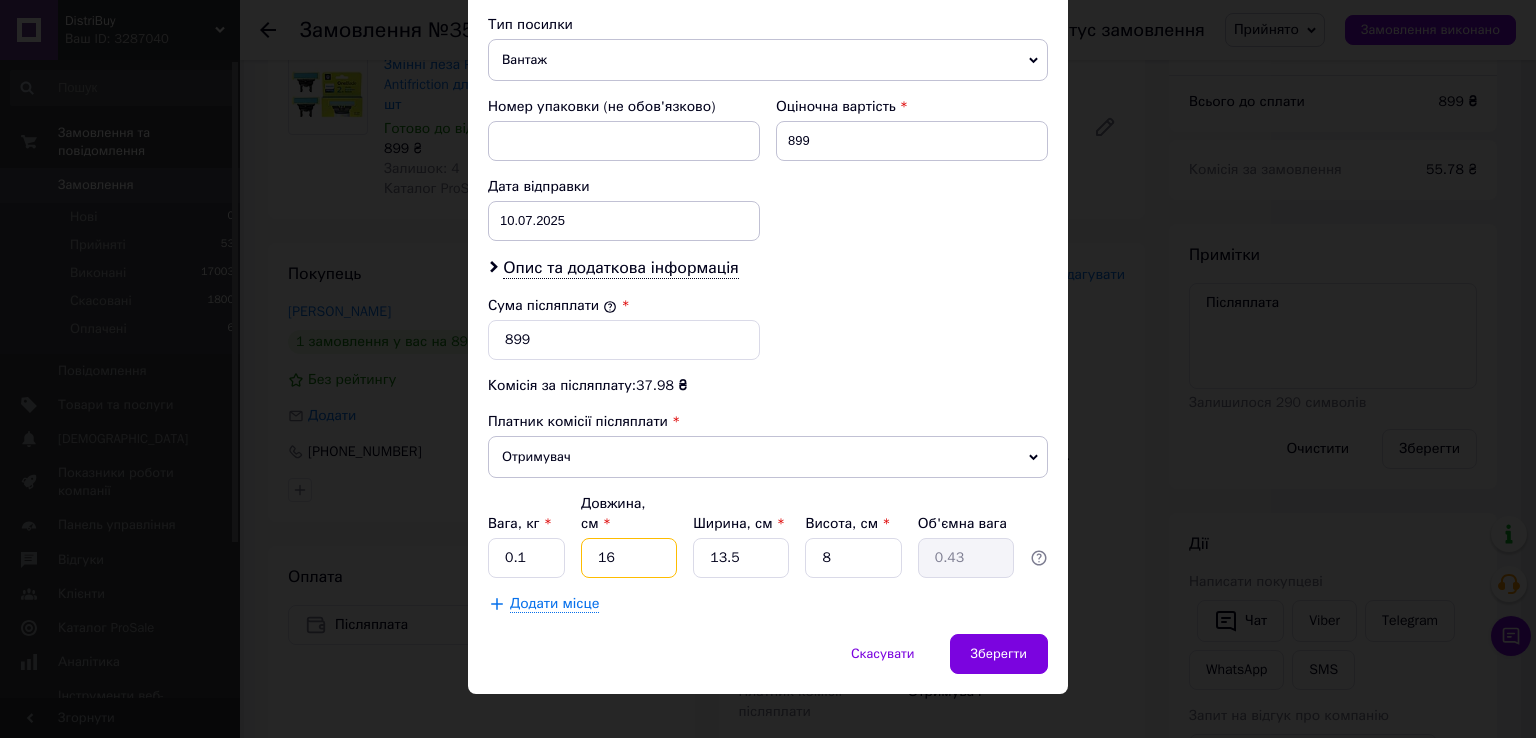 click on "16" at bounding box center (629, 558) 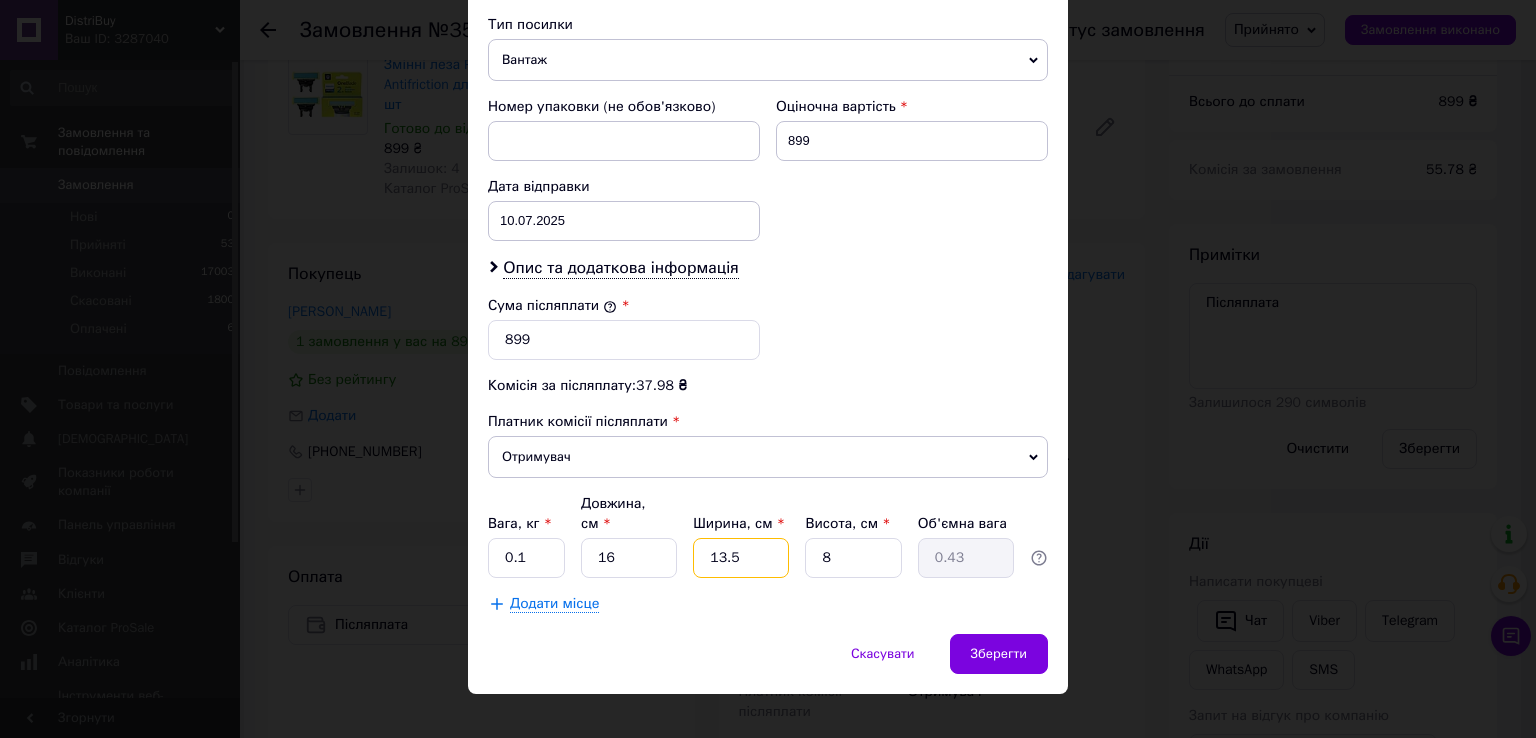 click on "13.5" at bounding box center [741, 558] 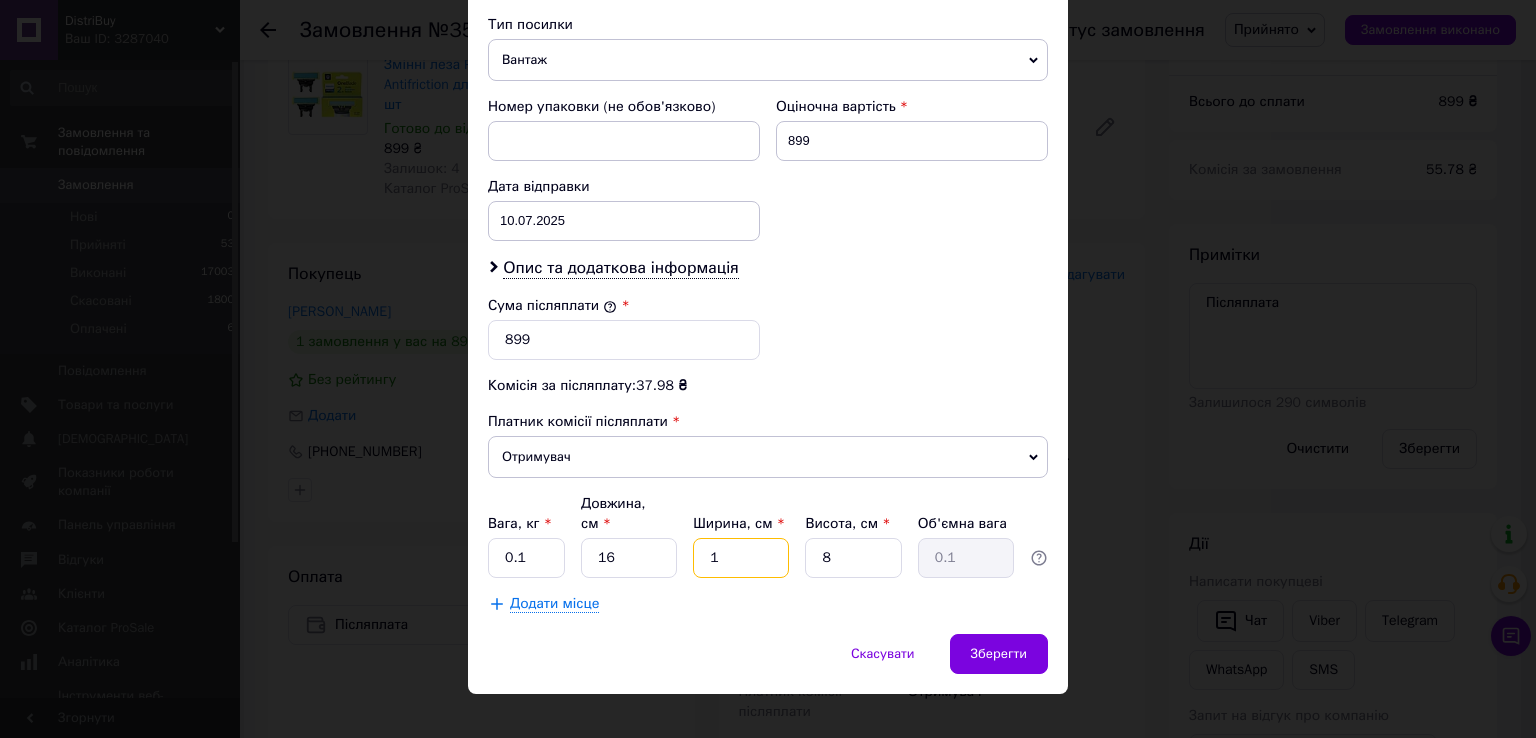type on "12" 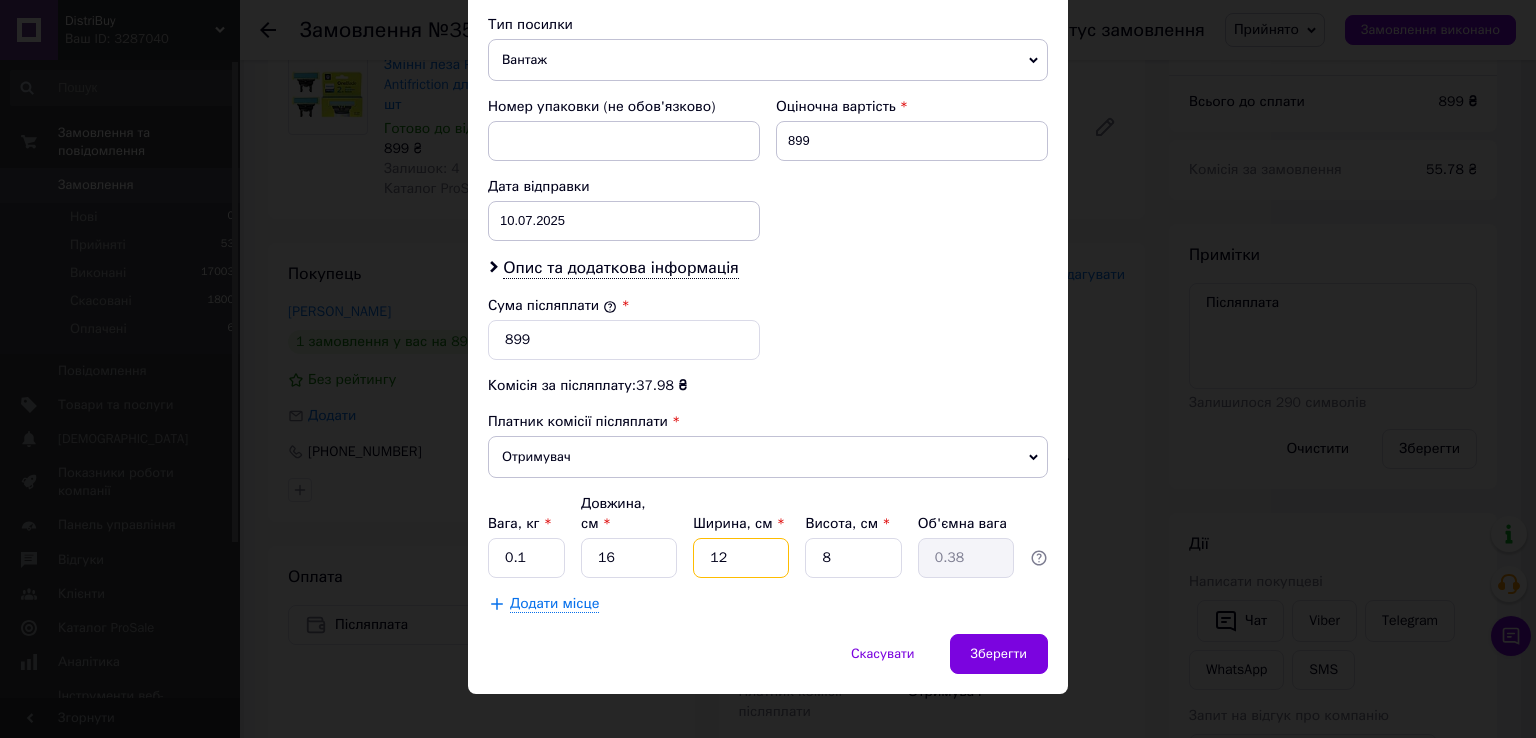 type on "12" 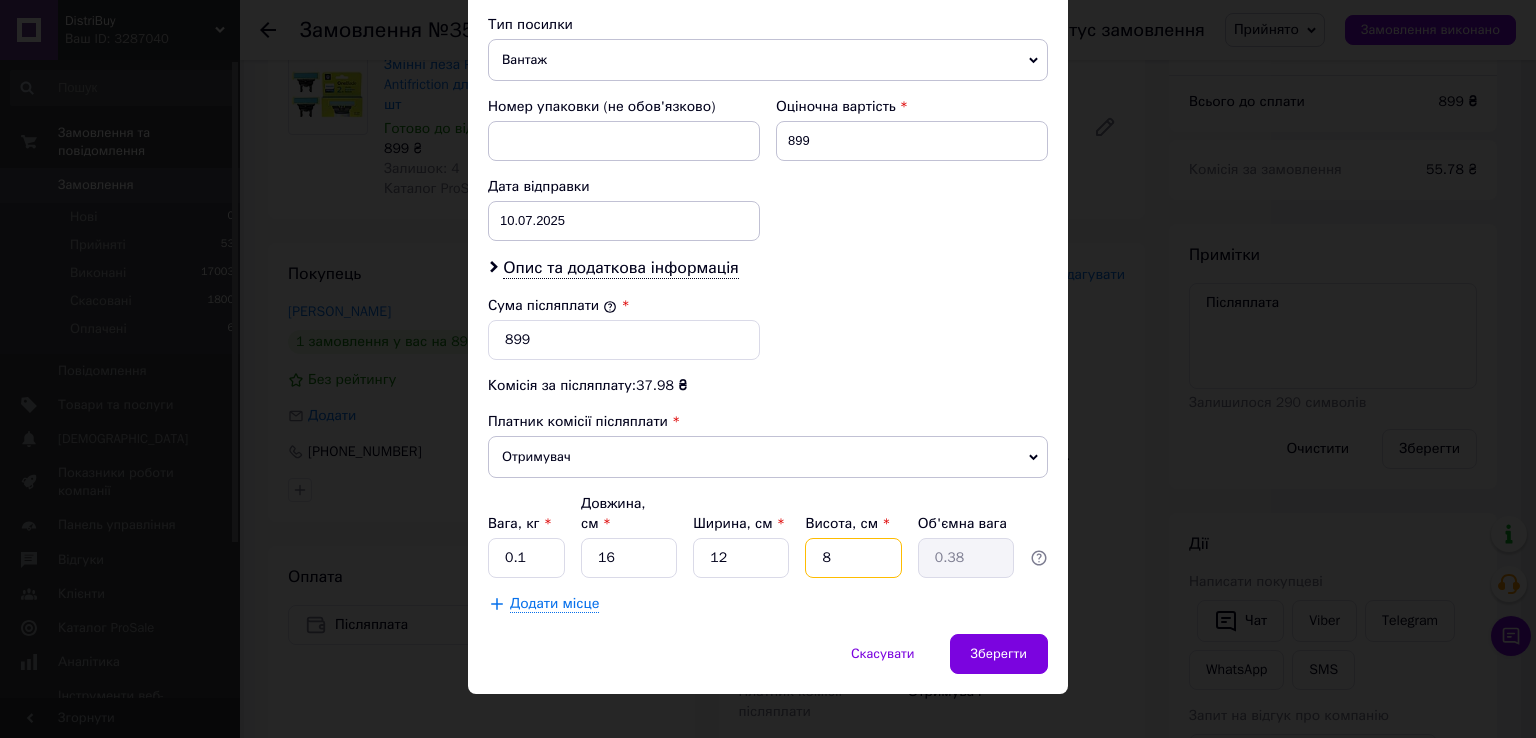 click on "8" at bounding box center (853, 558) 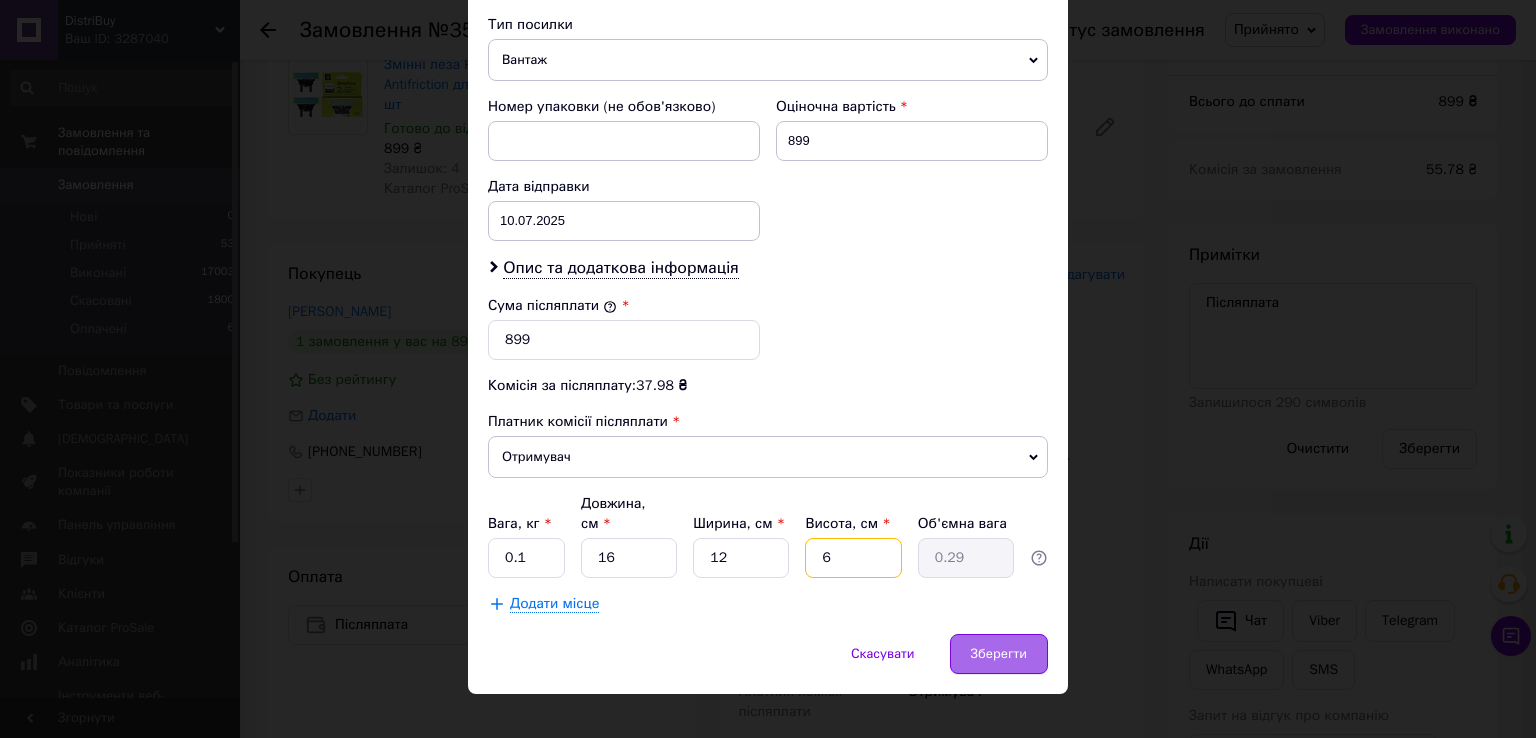 type on "6" 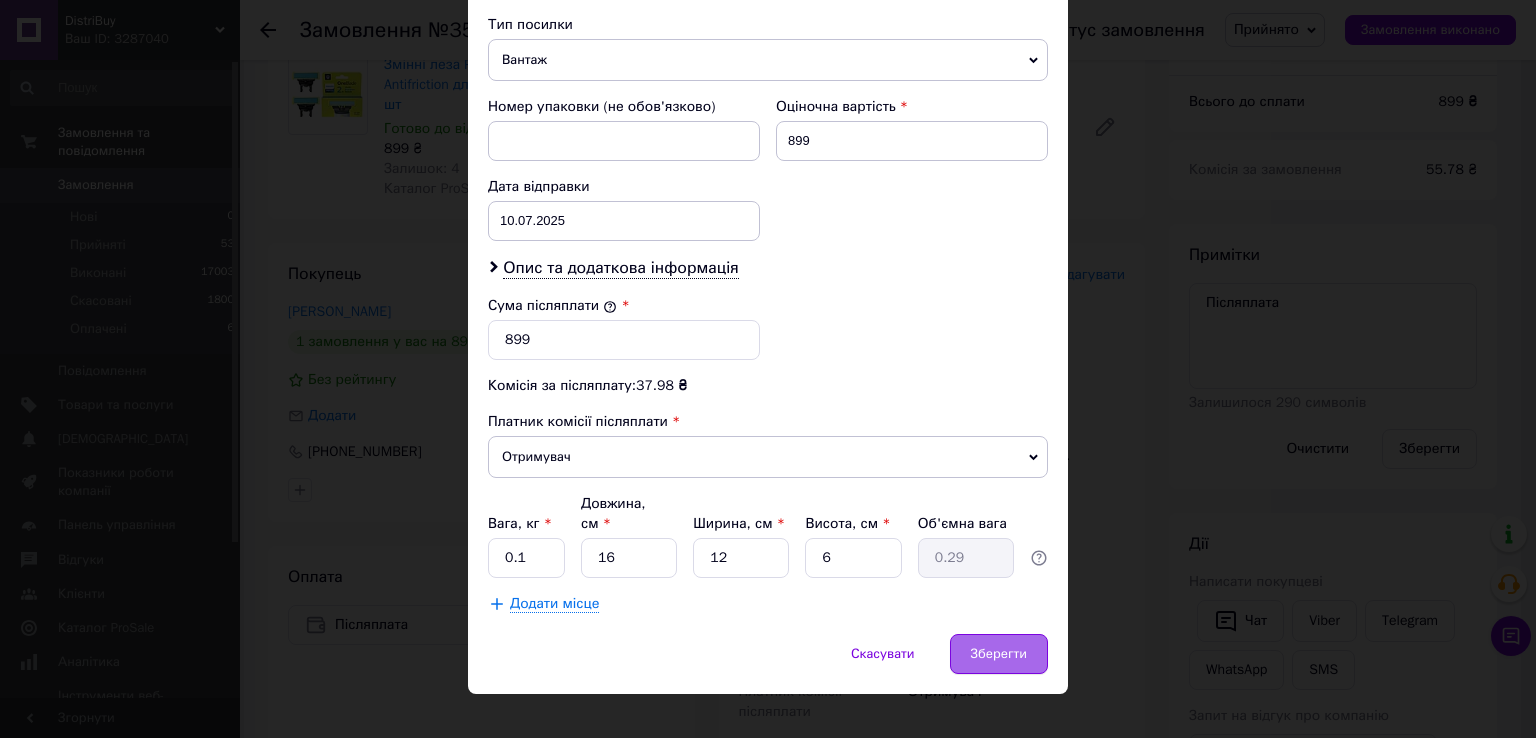 click on "Зберегти" at bounding box center [999, 654] 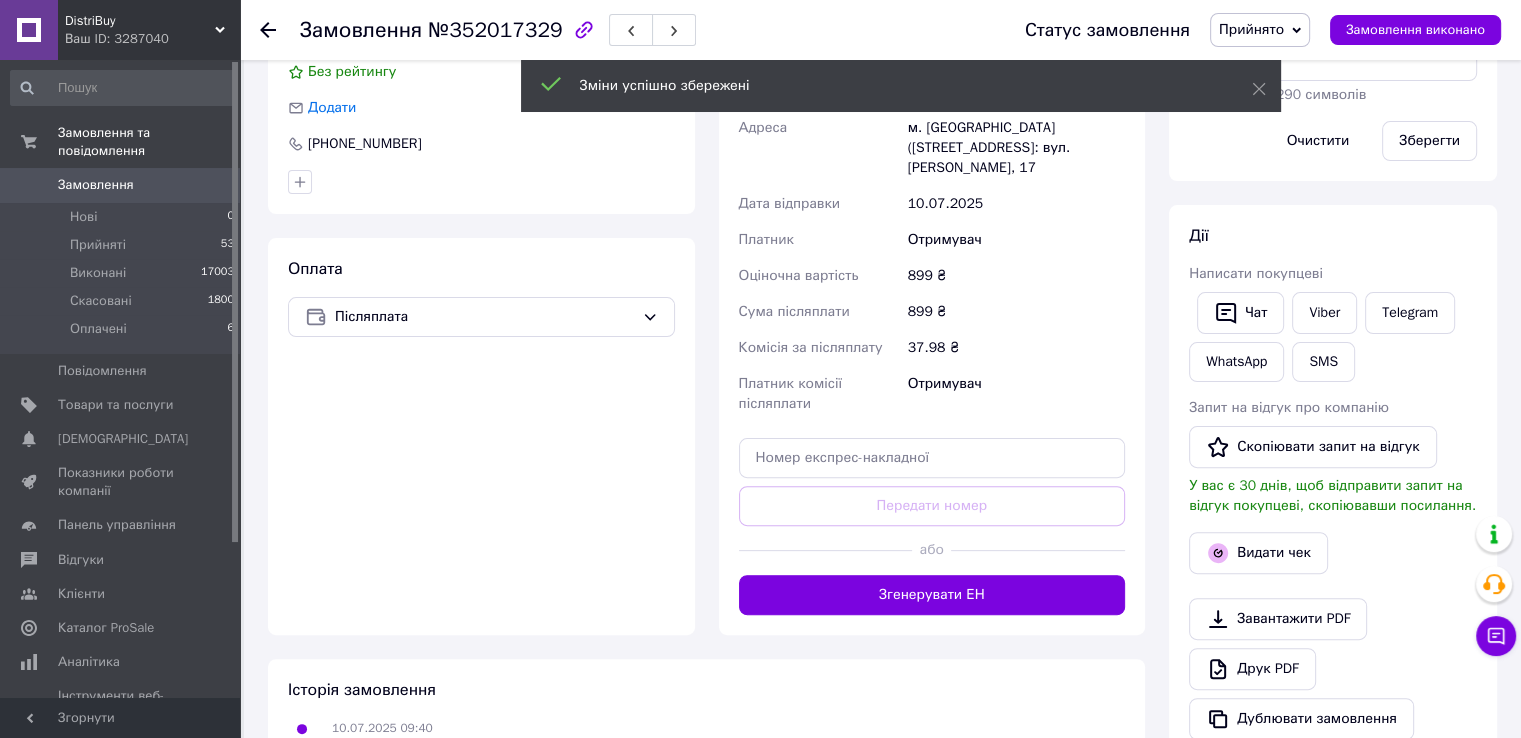 scroll, scrollTop: 576, scrollLeft: 0, axis: vertical 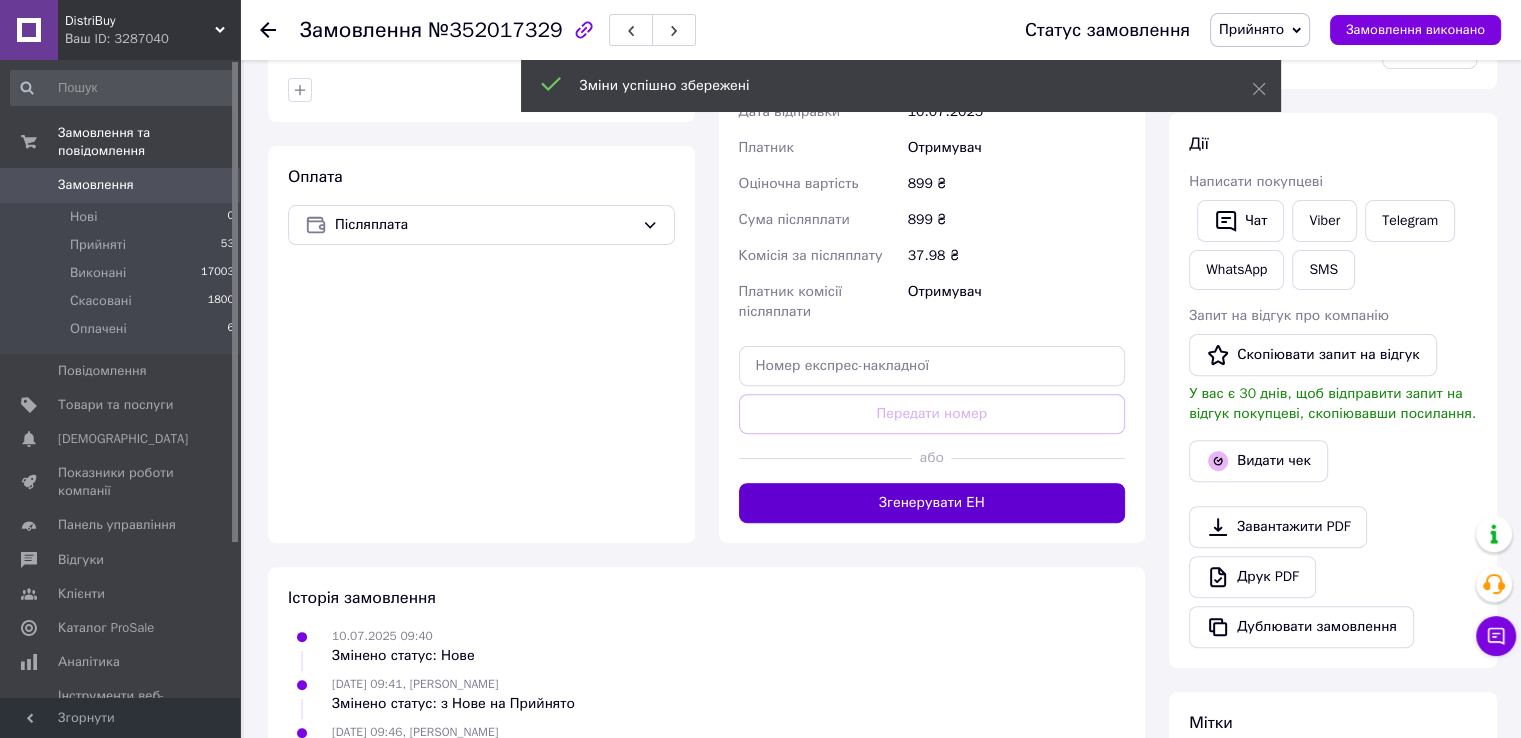 click on "Згенерувати ЕН" at bounding box center [932, 503] 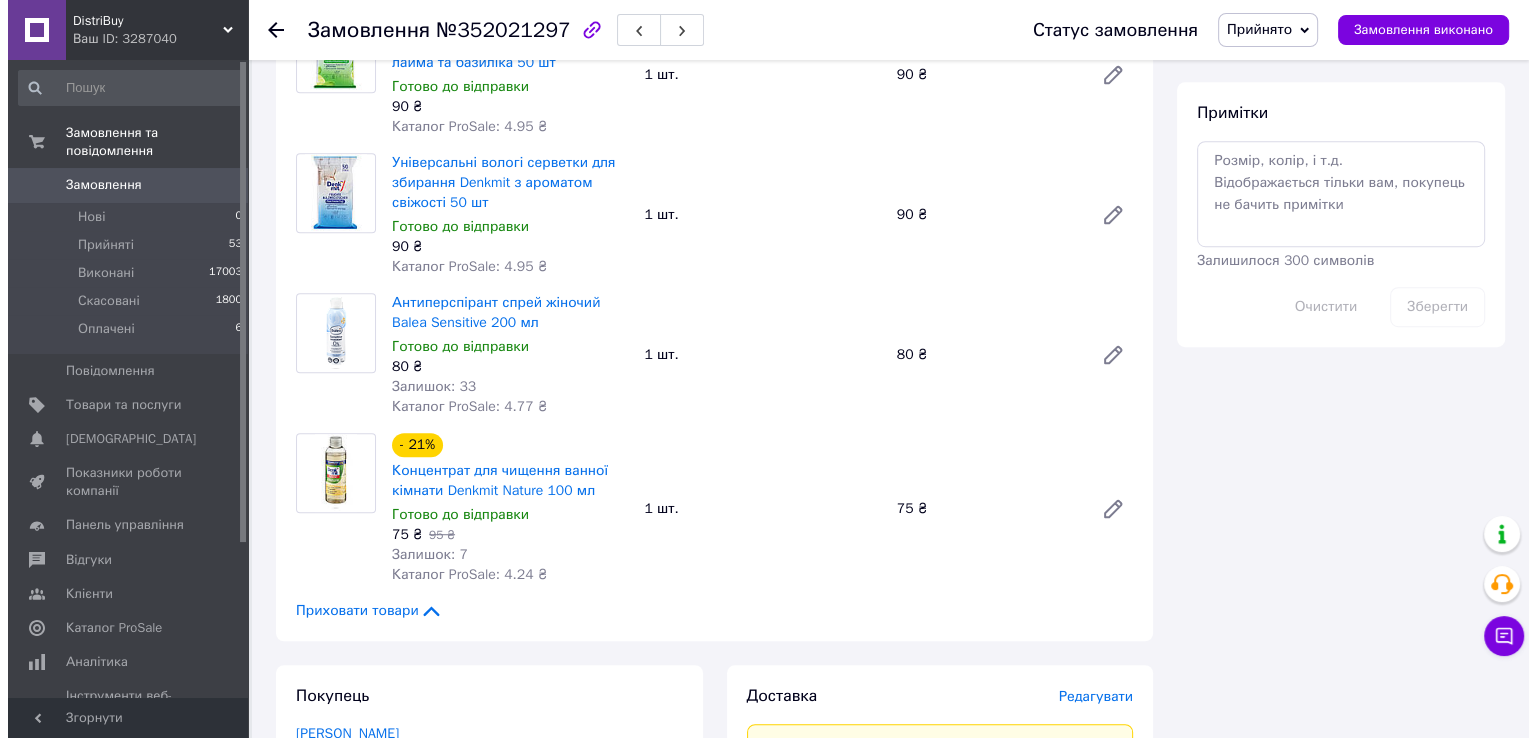 scroll, scrollTop: 1400, scrollLeft: 0, axis: vertical 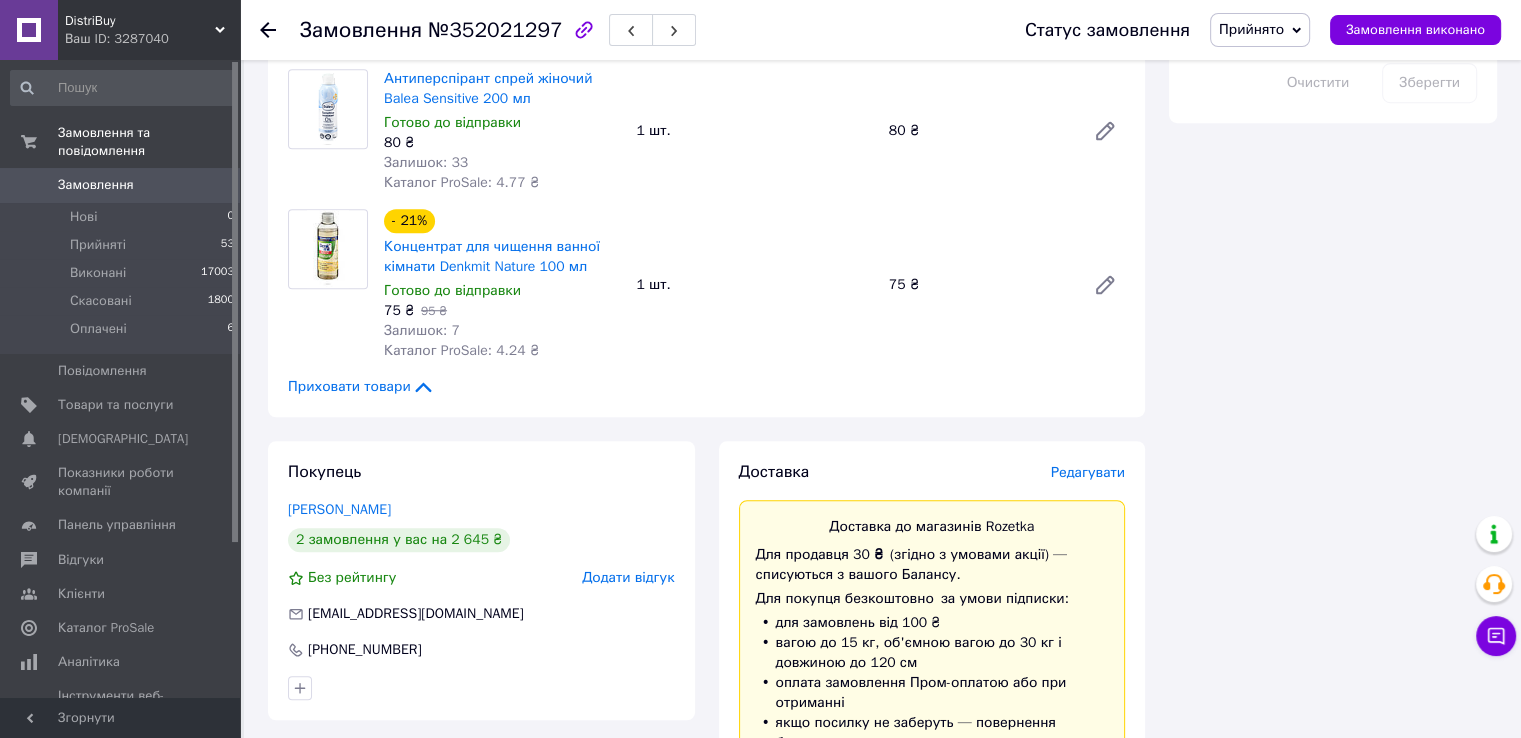 click on "Редагувати" at bounding box center (1088, 472) 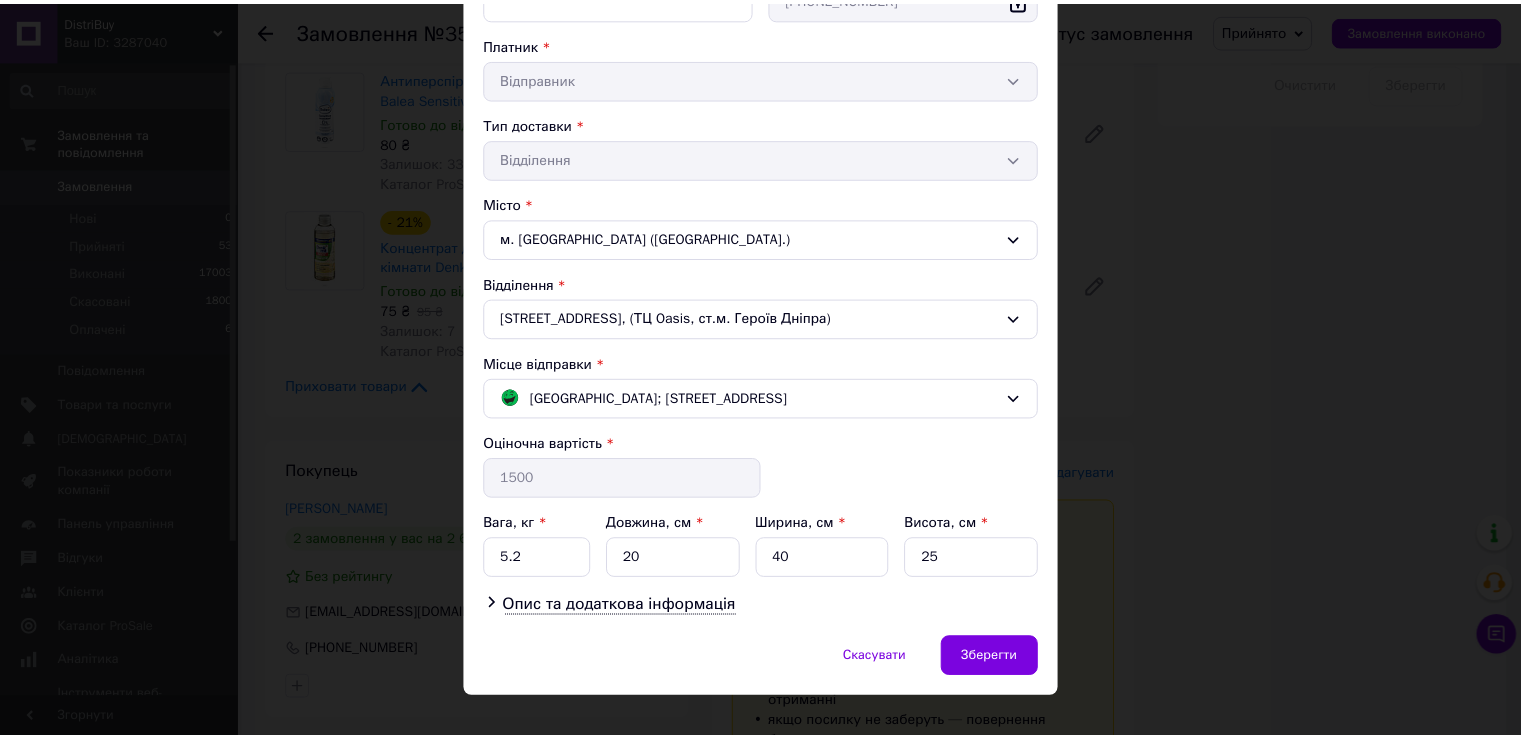 scroll, scrollTop: 381, scrollLeft: 0, axis: vertical 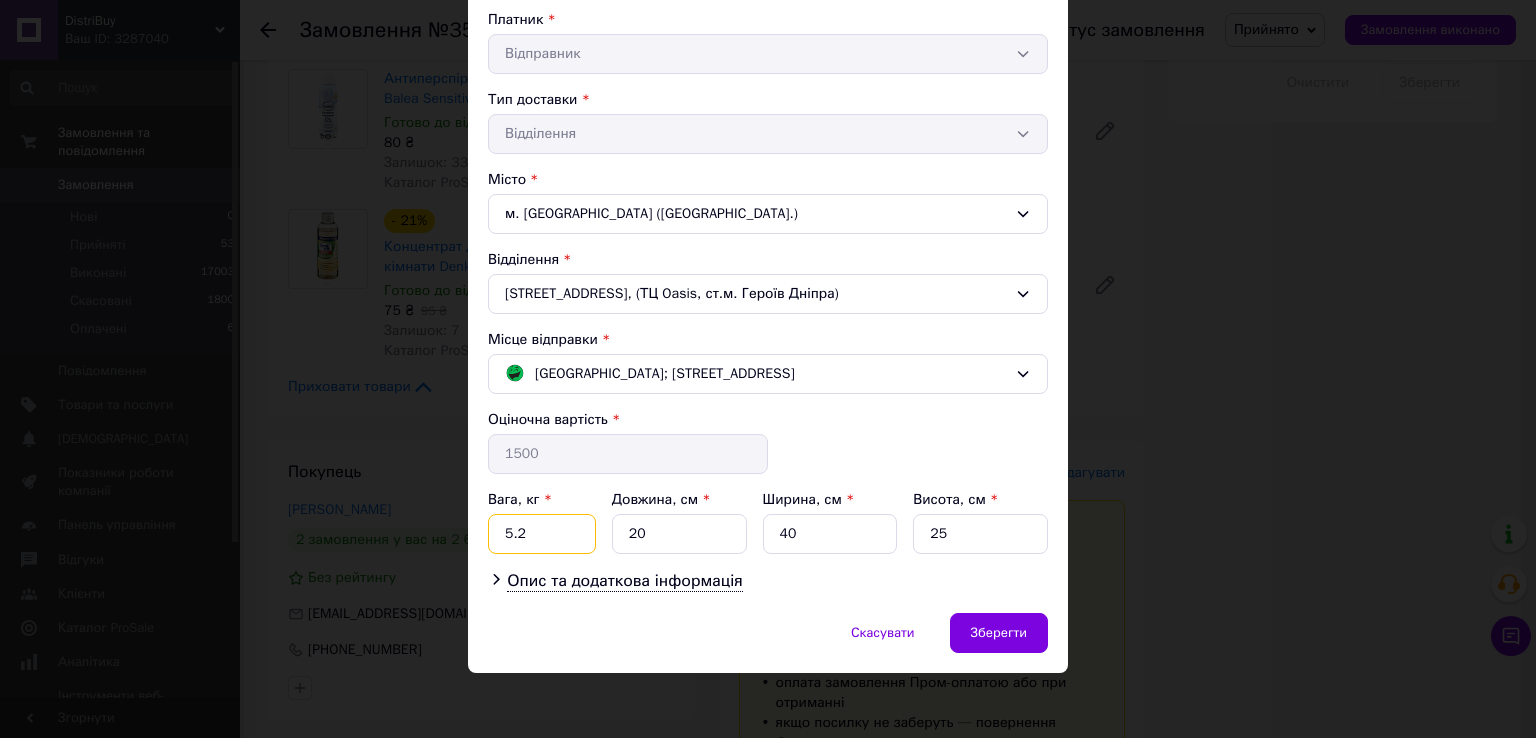 click on "5.2" at bounding box center [542, 534] 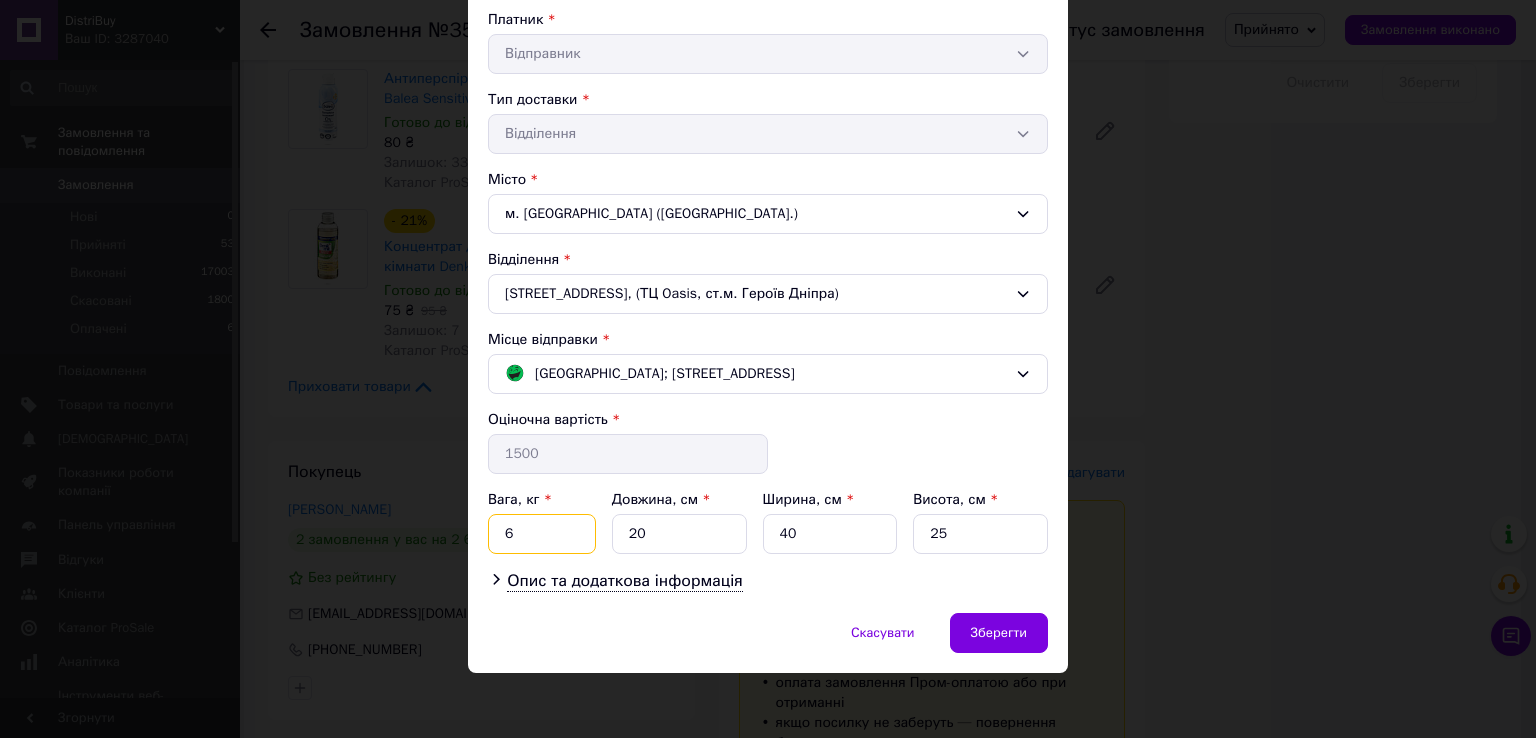 type on "6" 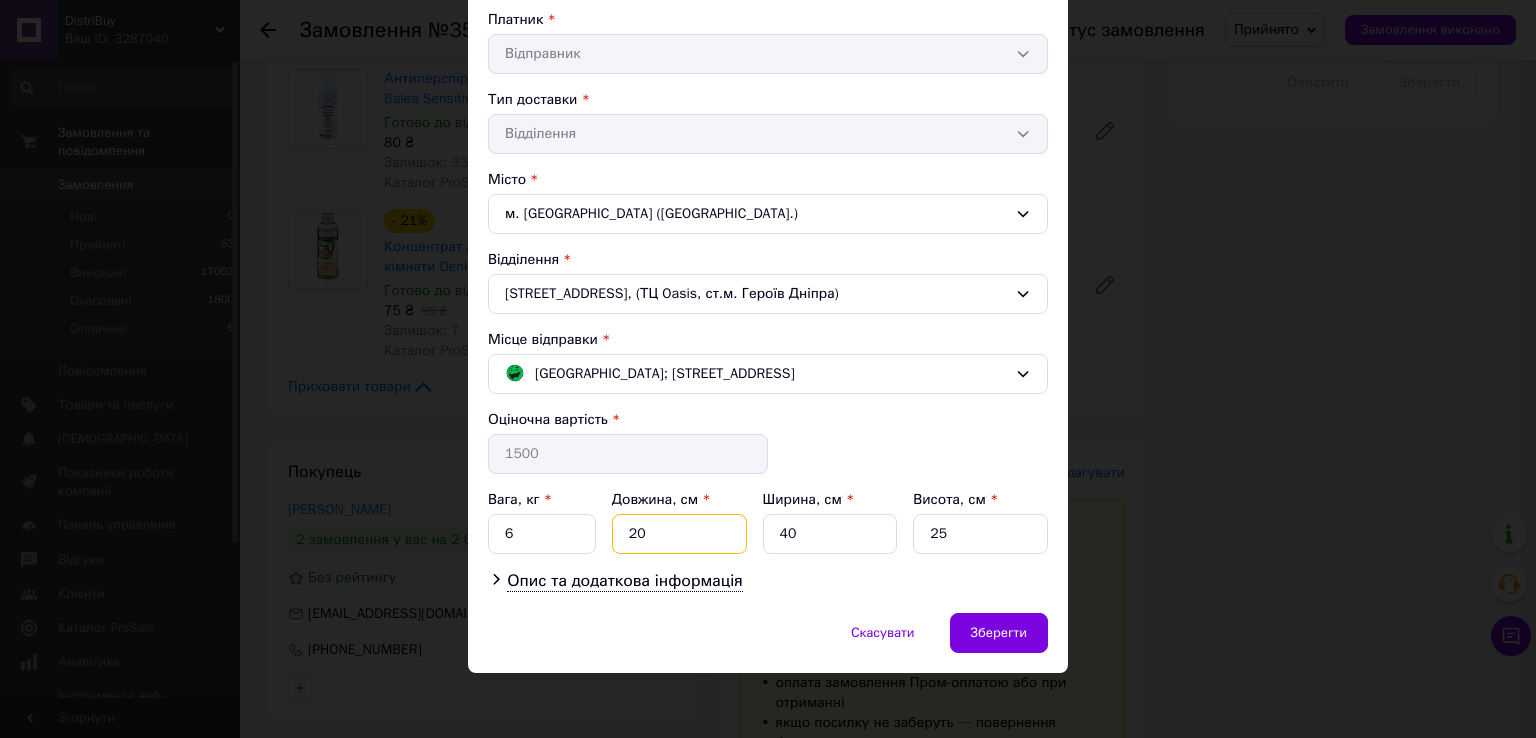 click on "20" at bounding box center [679, 534] 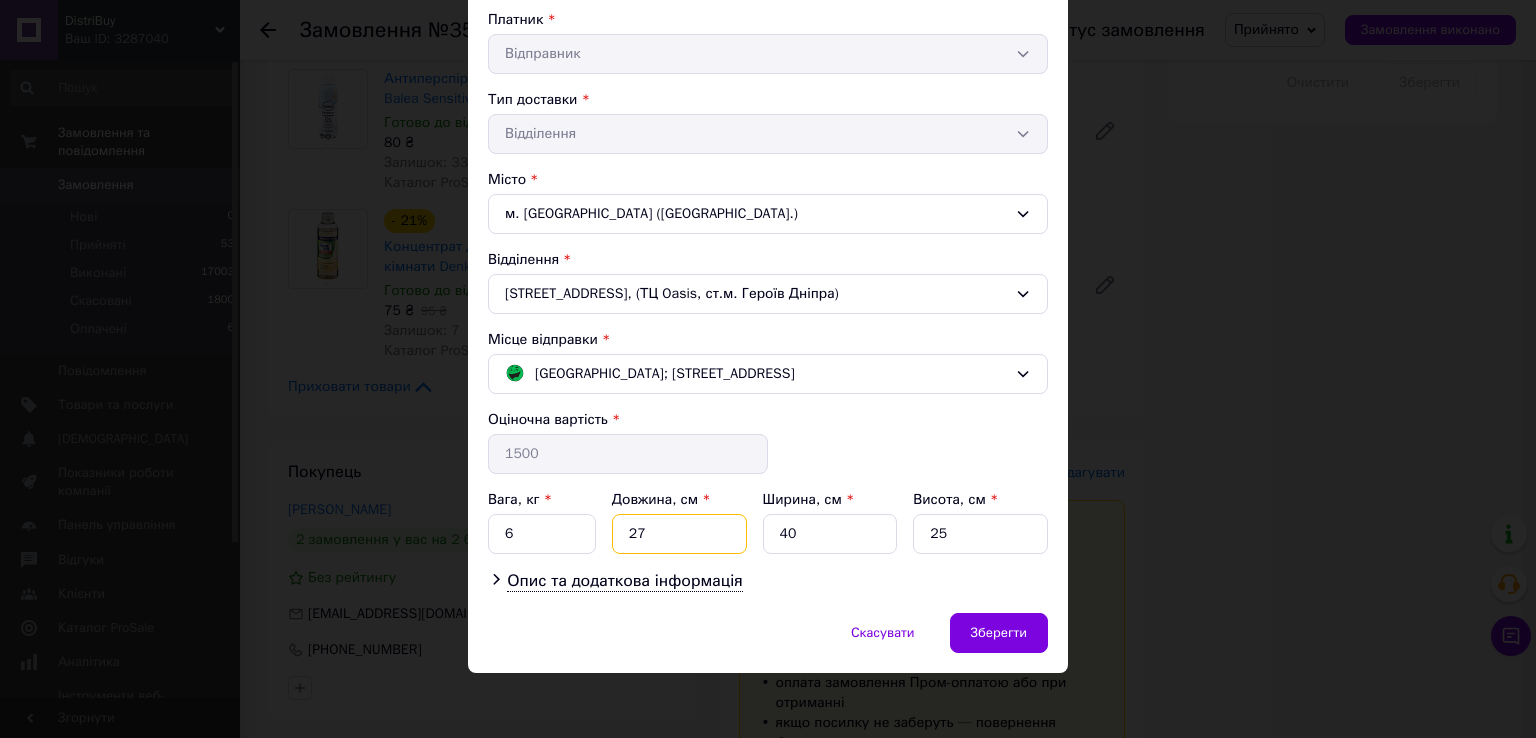 type on "27" 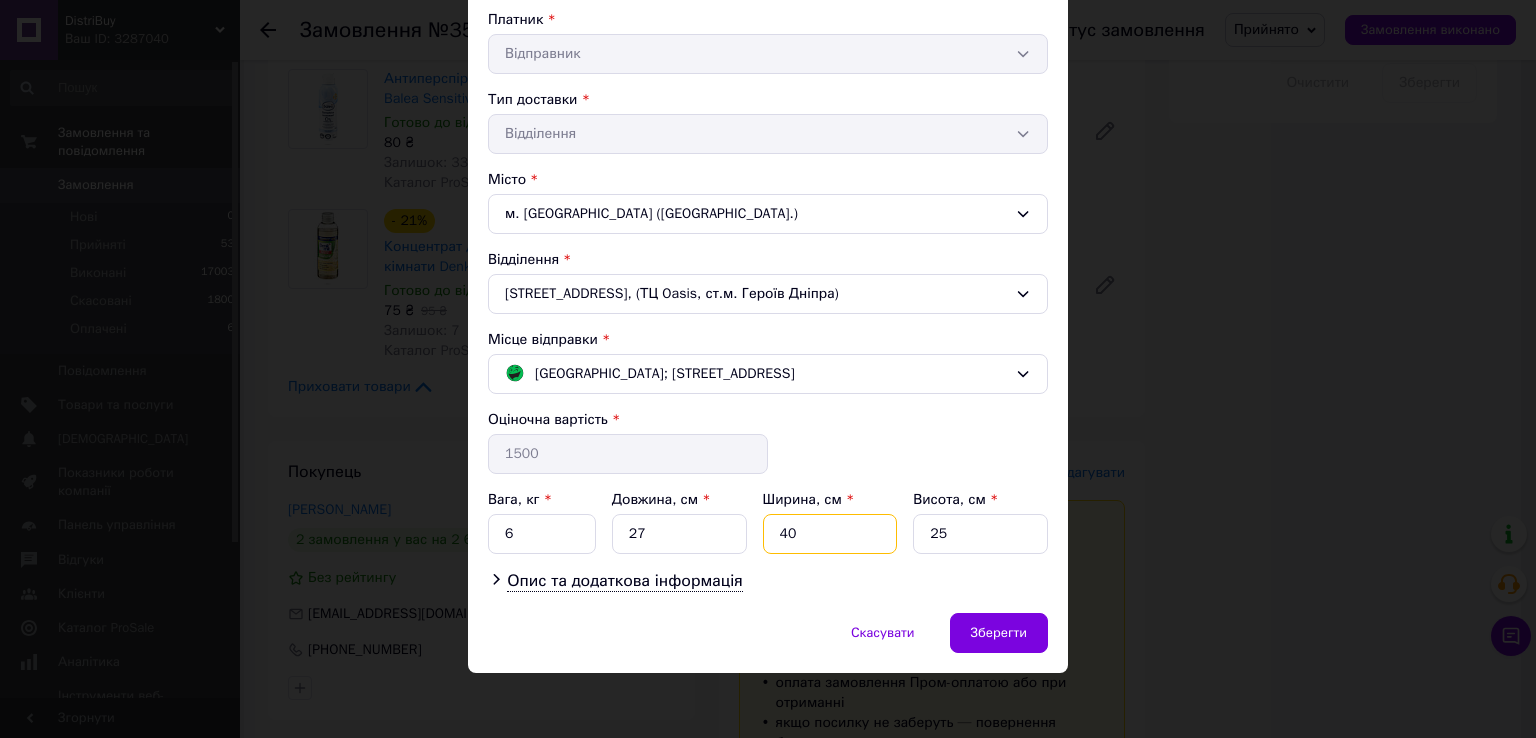 click on "40" at bounding box center (830, 534) 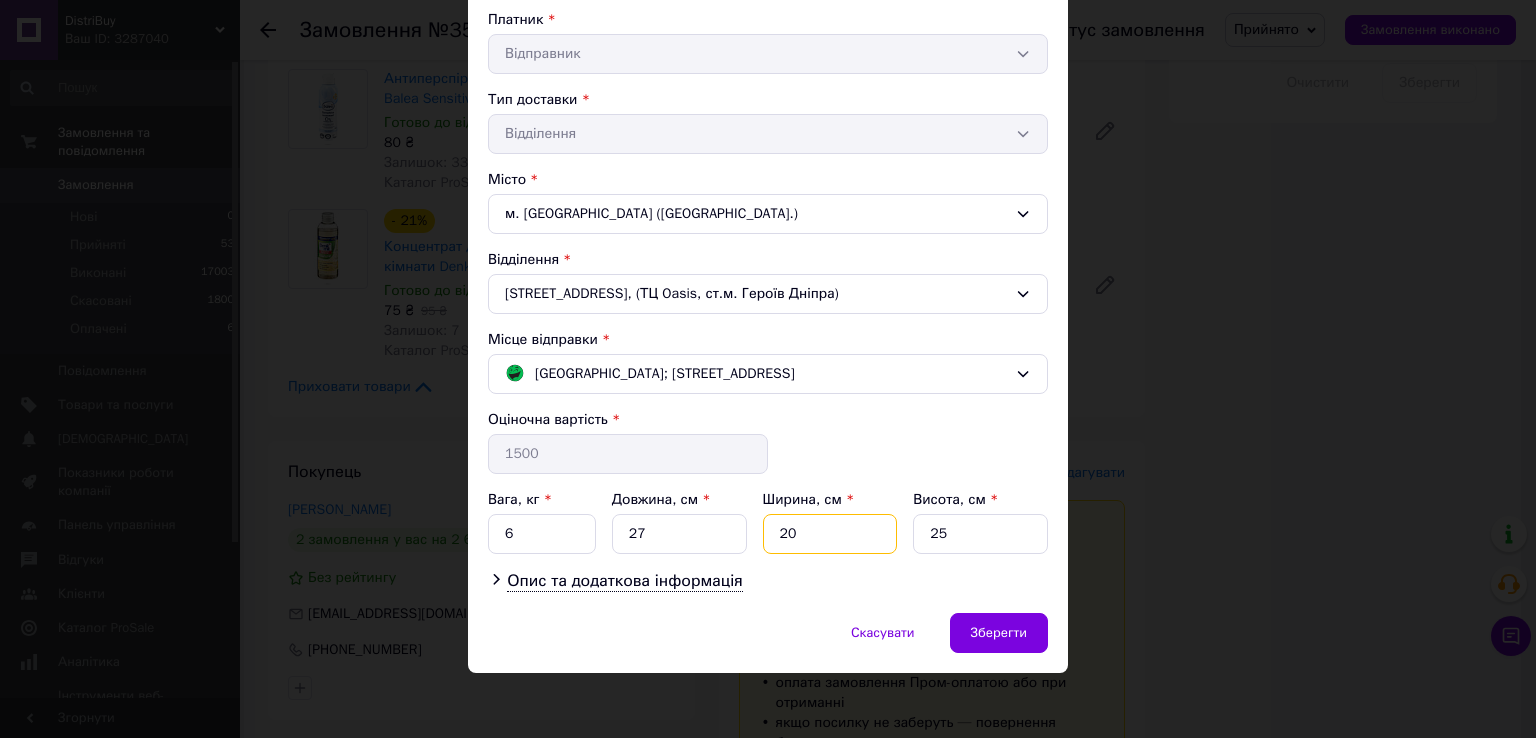 type on "20" 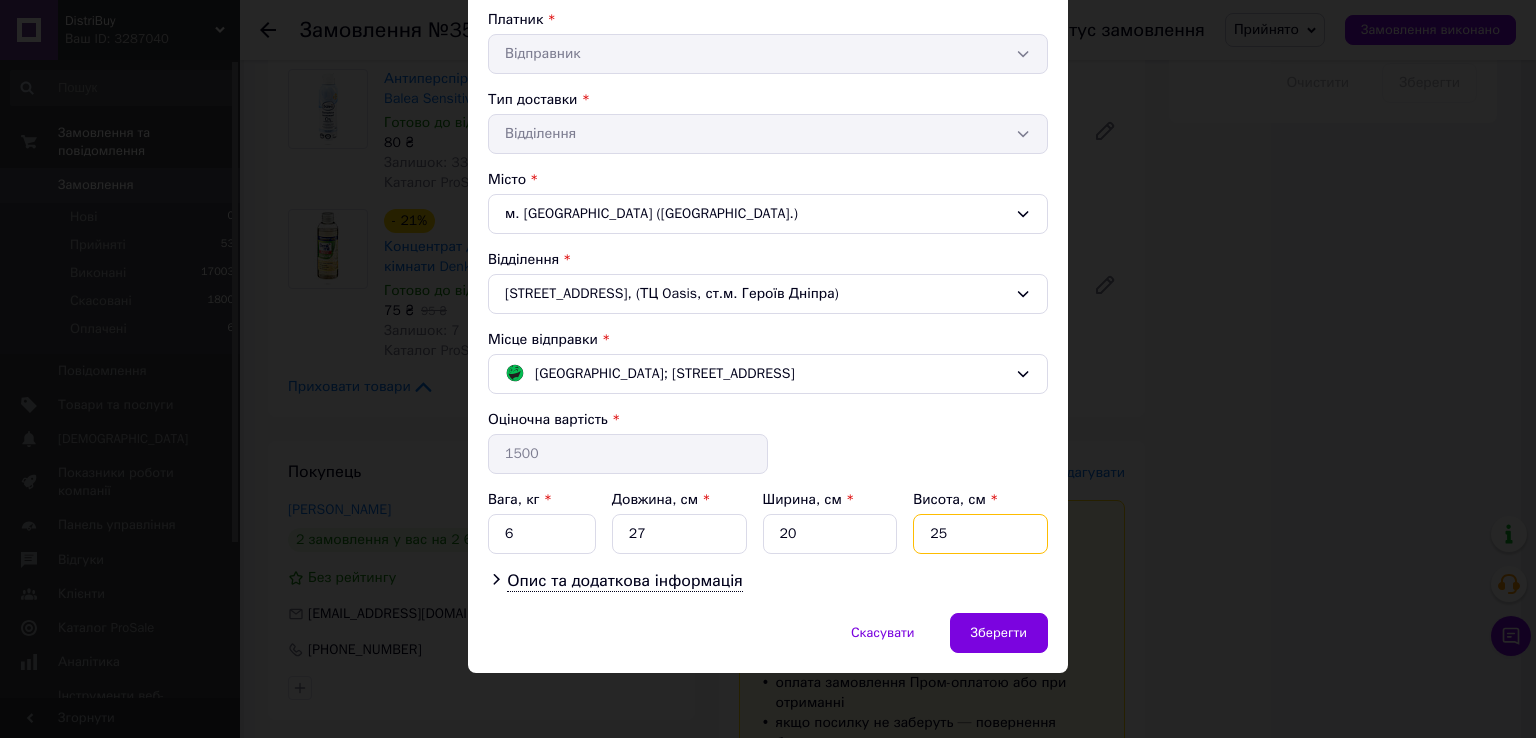 click on "25" at bounding box center [980, 534] 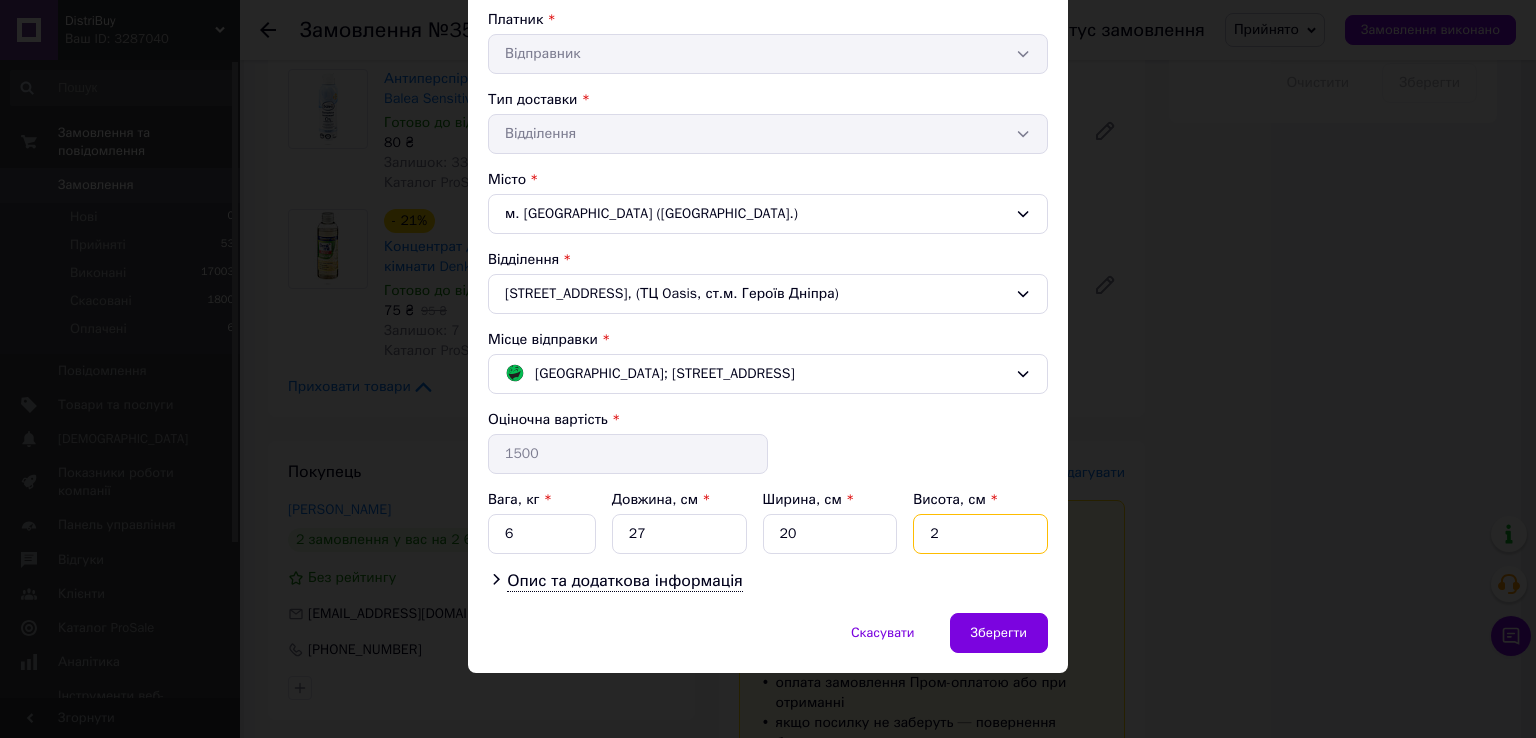 type on "25" 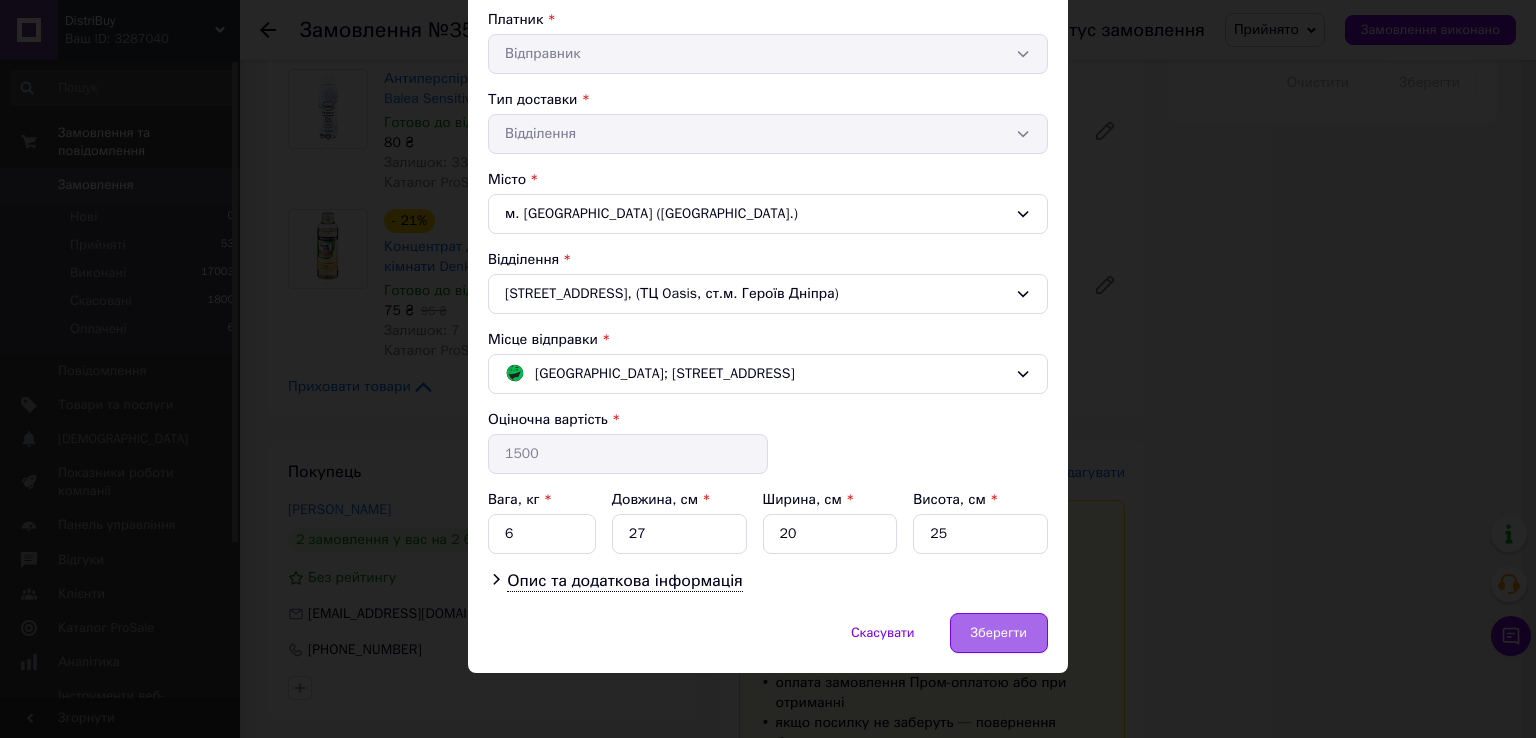 click on "Зберегти" at bounding box center [999, 633] 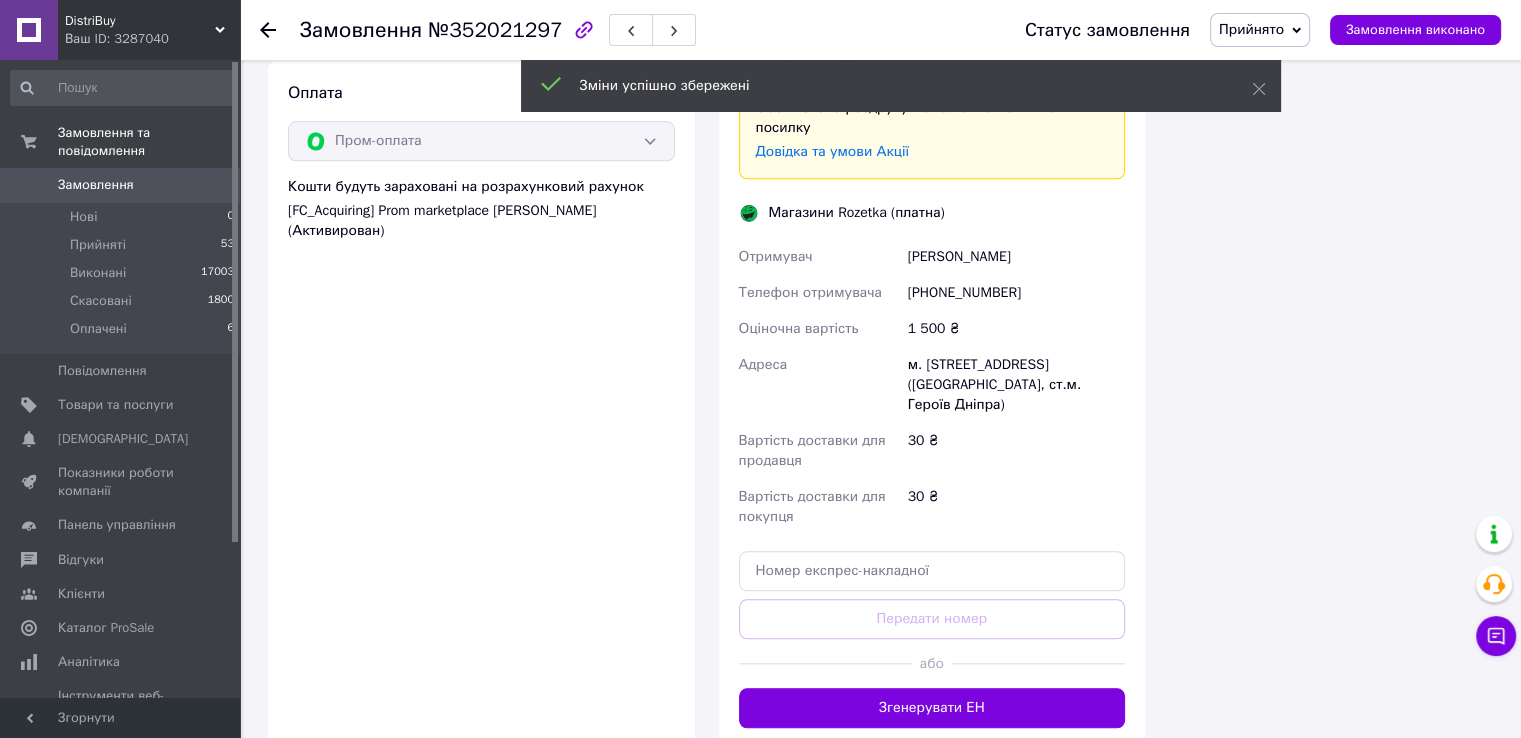 scroll, scrollTop: 2100, scrollLeft: 0, axis: vertical 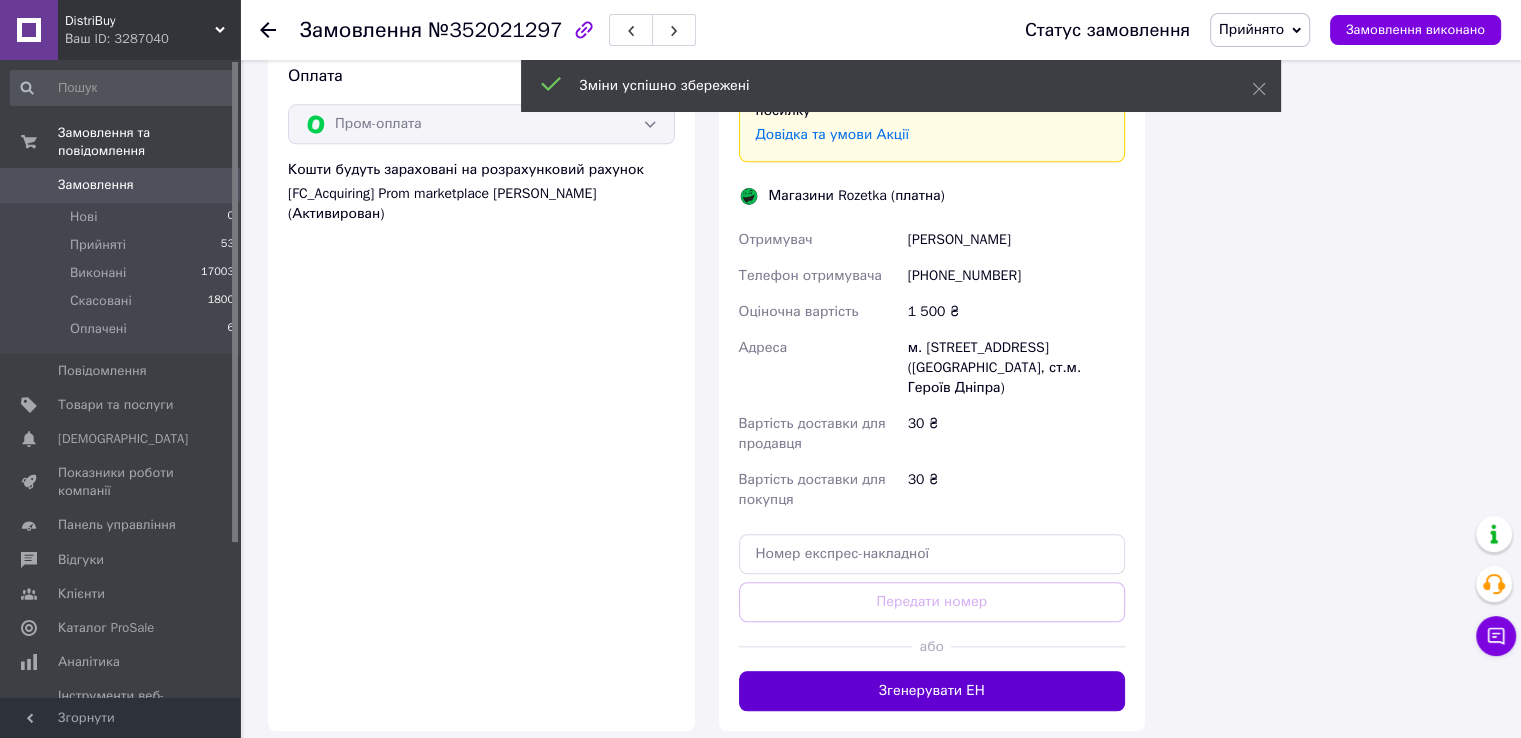 click on "Згенерувати ЕН" at bounding box center [932, 691] 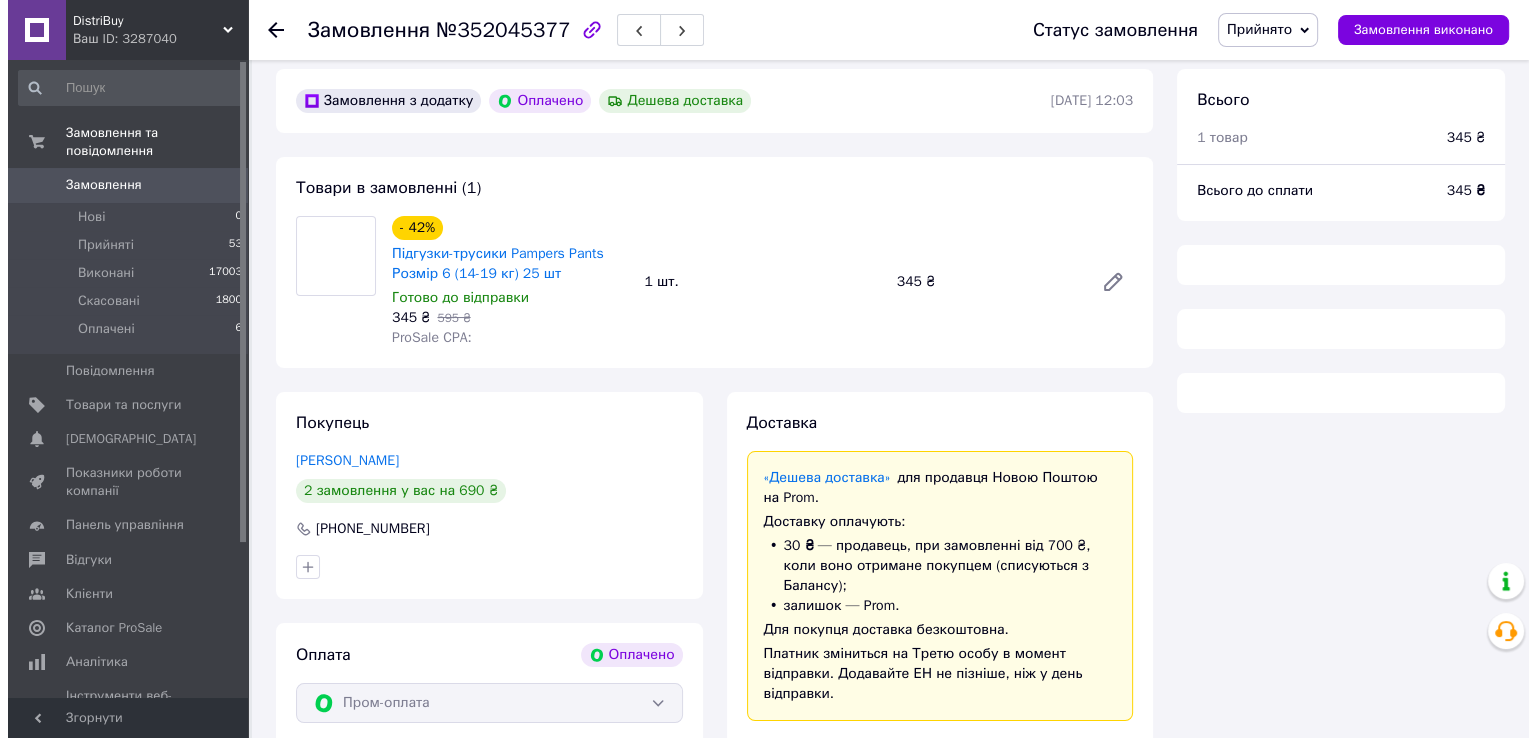 scroll, scrollTop: 176, scrollLeft: 0, axis: vertical 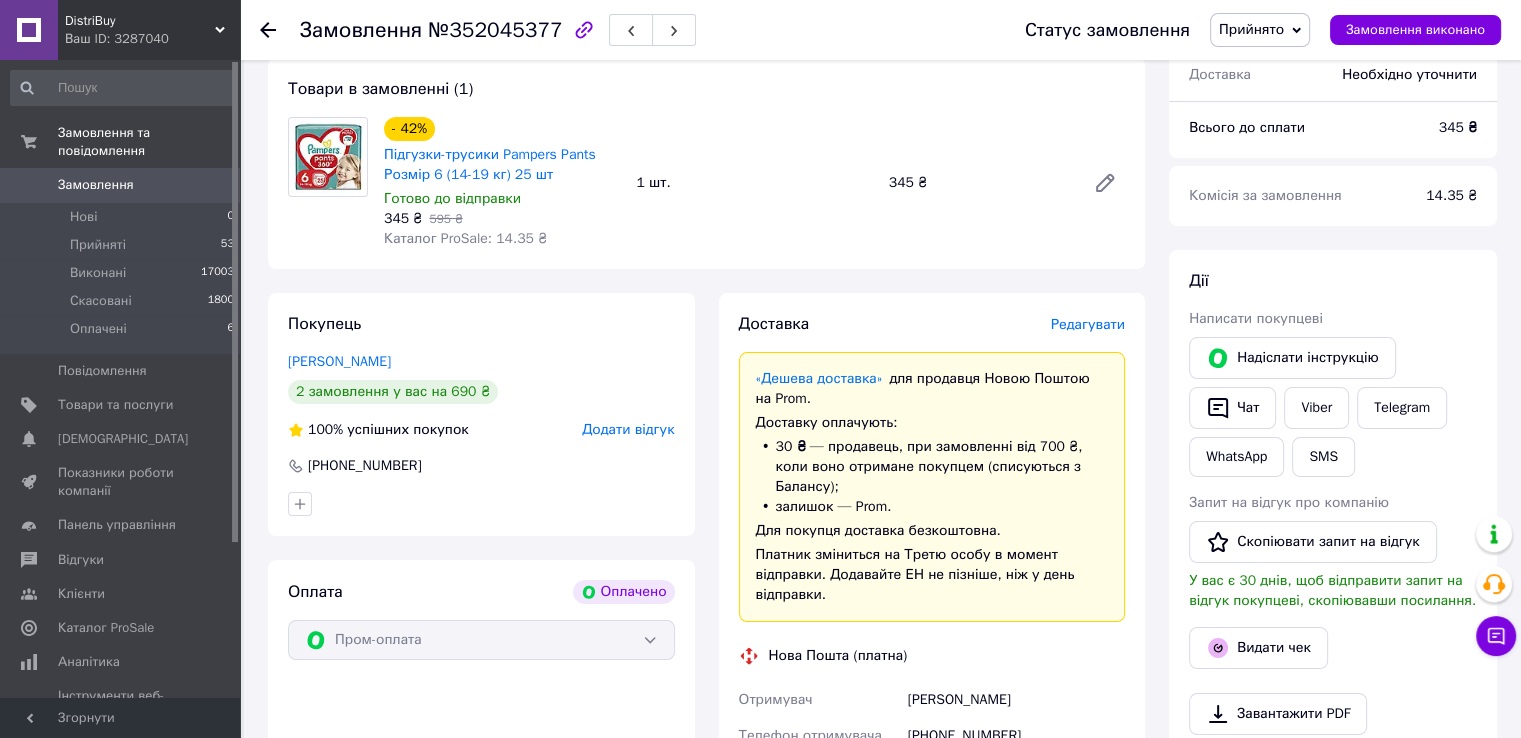 click on "Доставка Редагувати «Дешева доставка»   для продавця [GEOGRAPHIC_DATA] на Prom. Доставку оплачують: 30 ₴   — продавець , при замовленні від 700 ₴, коли воно отримане покупцем (списуються з Балансу); залишок — Prom. Для покупця доставка безкоштовна. Платник зміниться на Третю особу в момент відправки. Додавайте ЕН не пізніше, ніж у день відправки. Нова Пошта (платна) Отримувач [PERSON_NAME] Телефон отримувача [PHONE_NUMBER] Адреса с. Грубна, Пункт приймання-видачі (до 30 кг): вул. Польова, 2б Дата відправки [DATE] Платник   Отримувач Оціночна вартість 345 ₴ Передати номер або <" at bounding box center [932, 722] 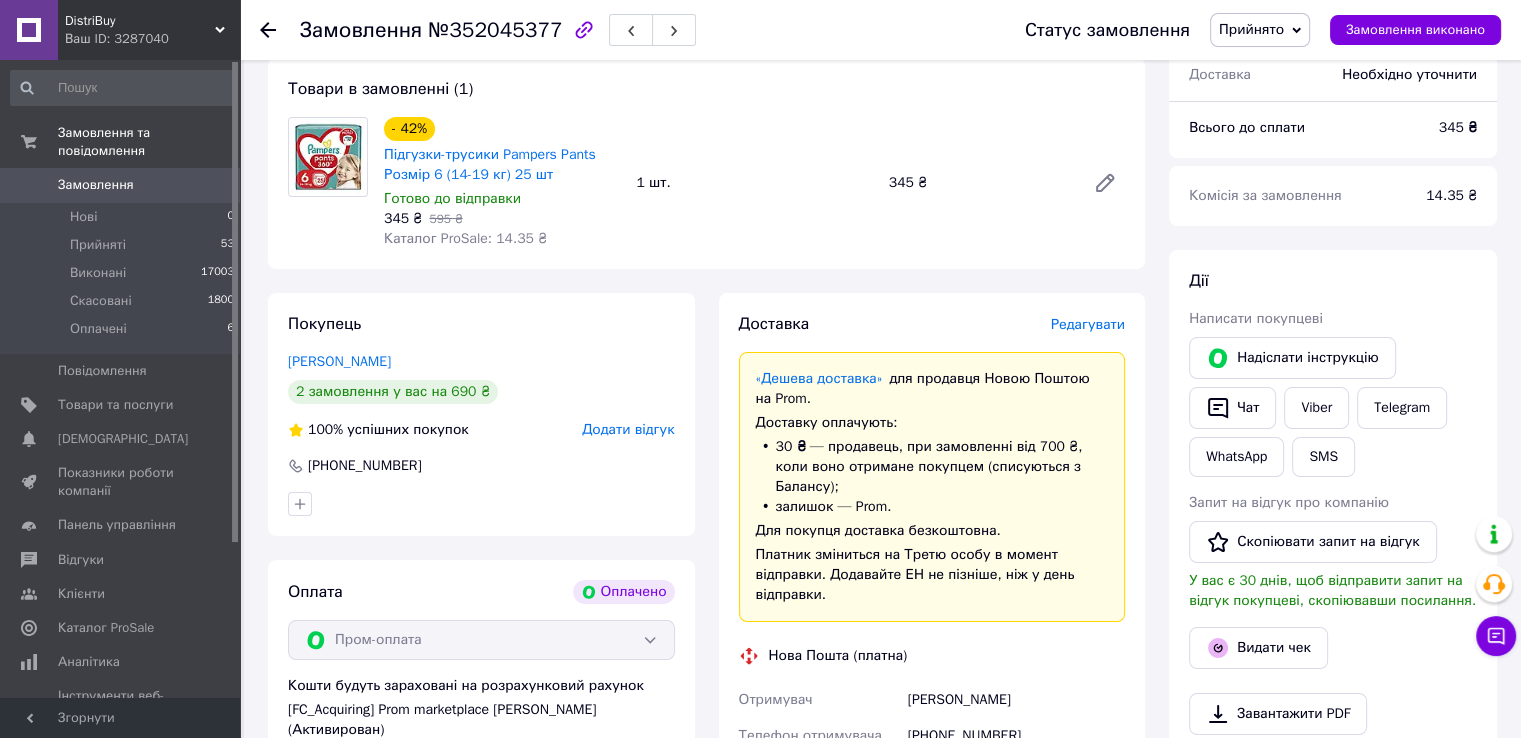 click on "Редагувати" at bounding box center (1088, 324) 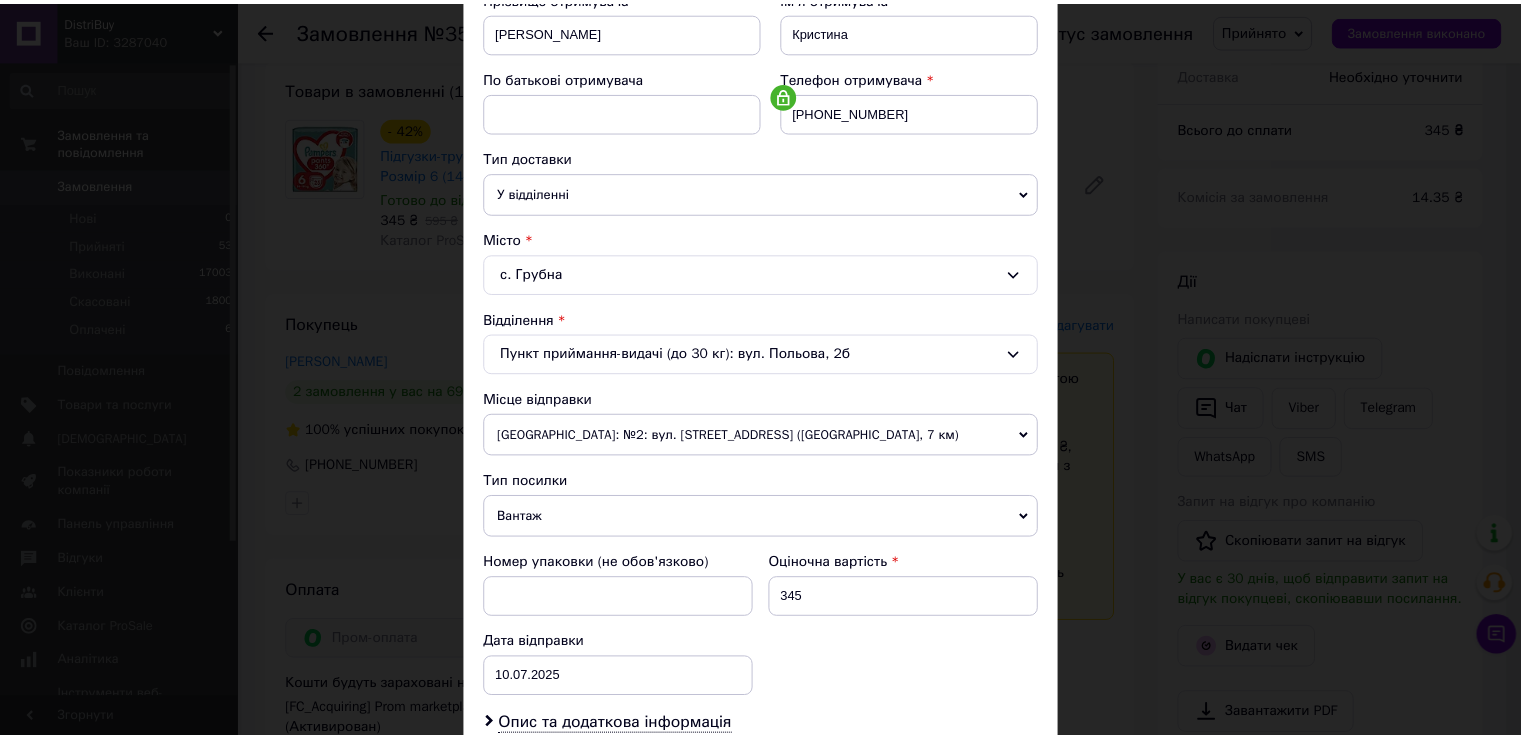 scroll, scrollTop: 584, scrollLeft: 0, axis: vertical 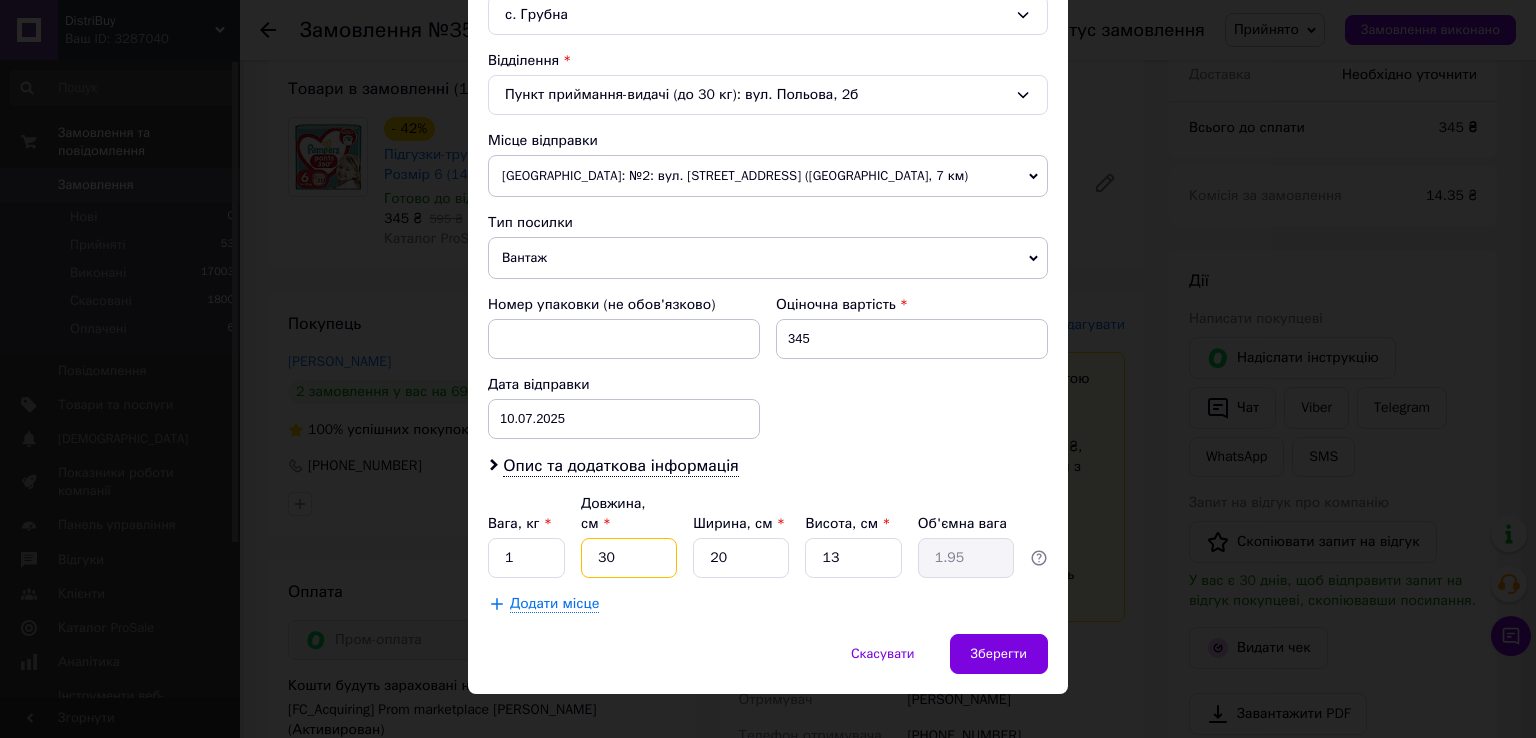 click on "30" at bounding box center [629, 558] 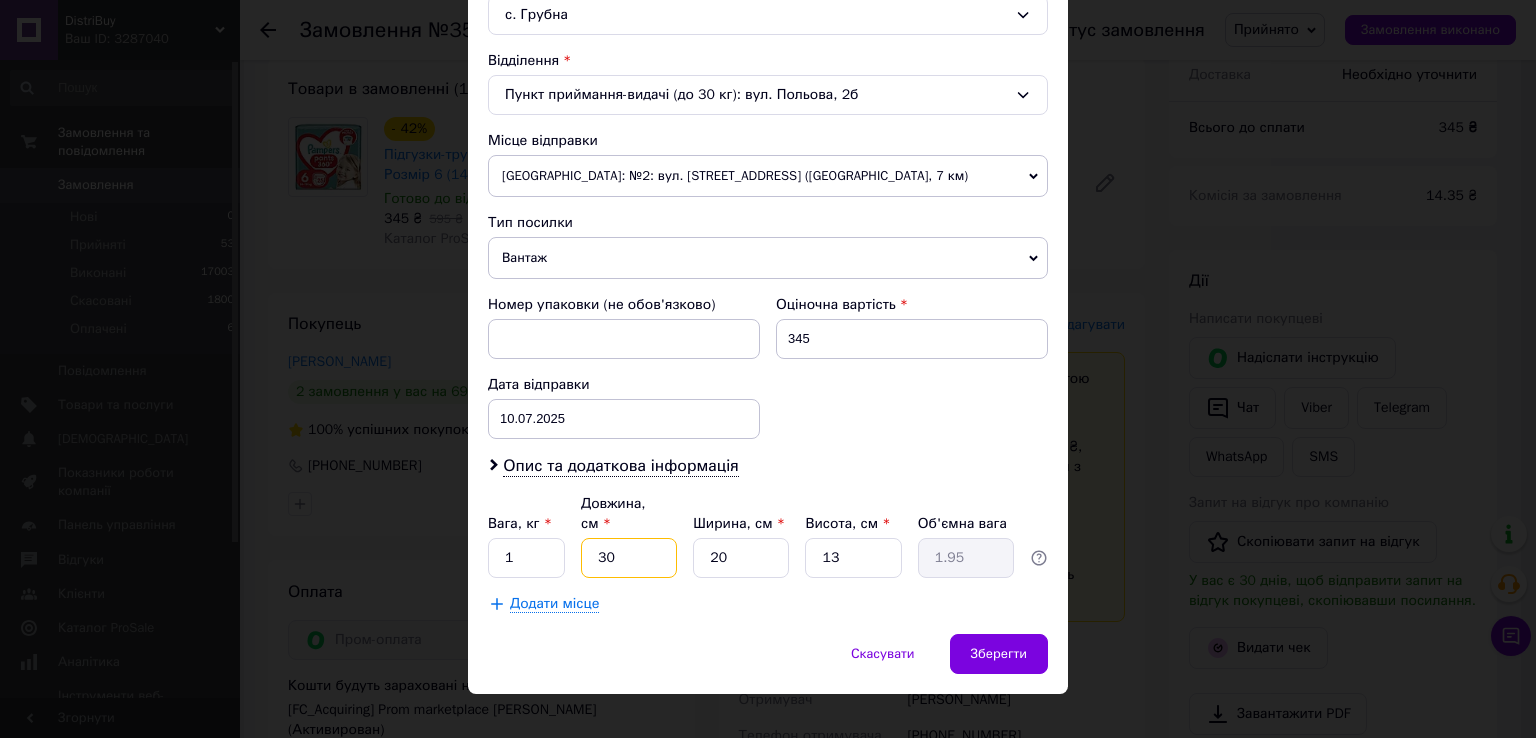 type on "2" 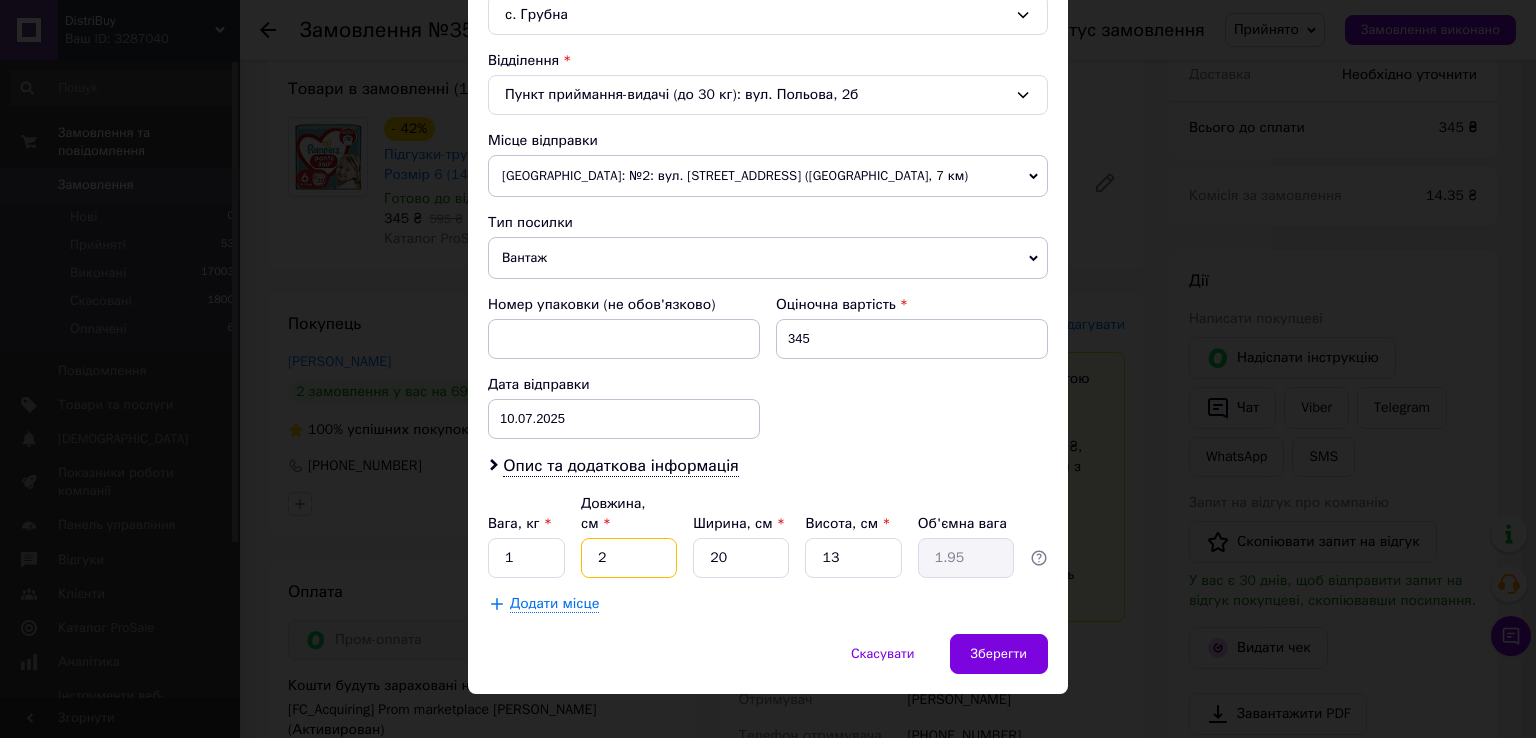 type on "0.13" 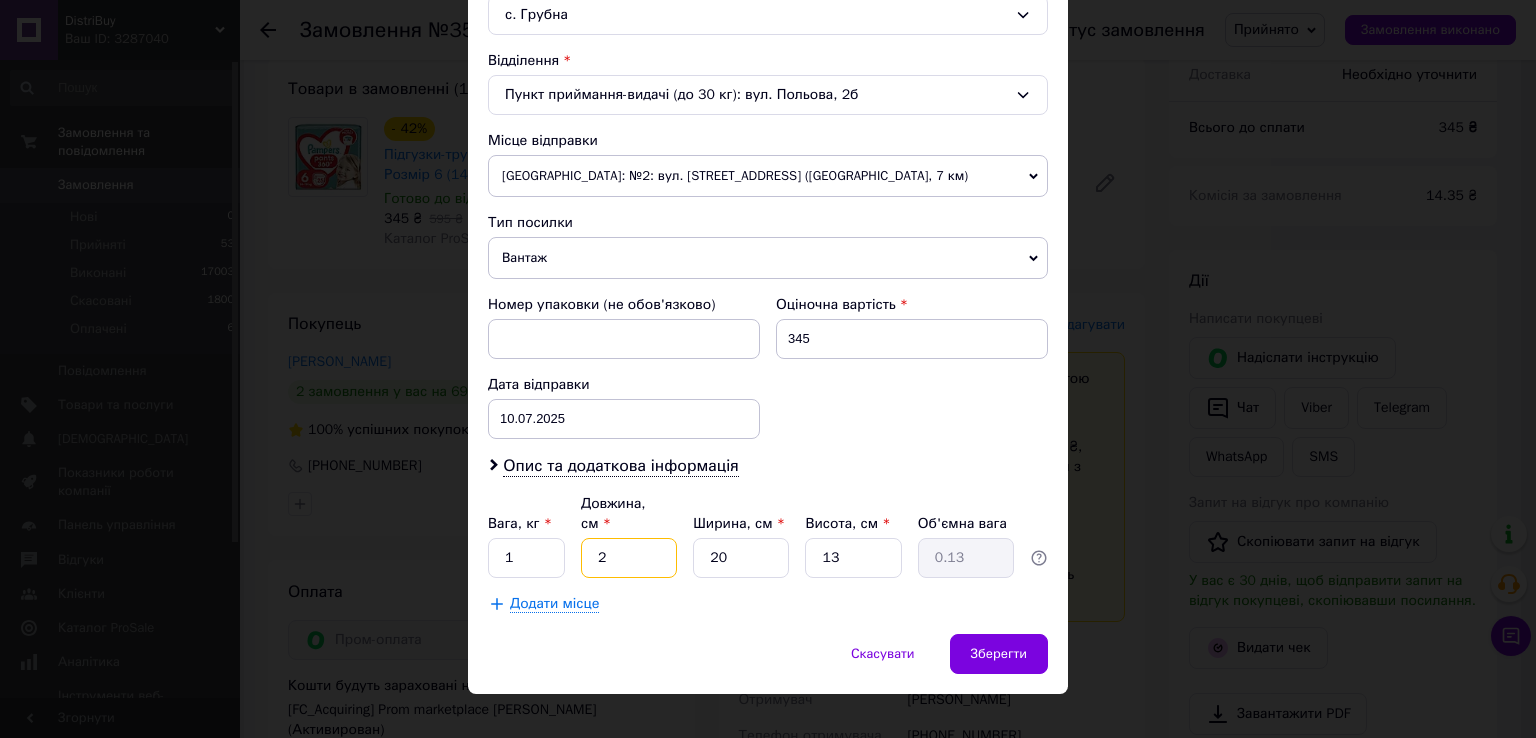 type on "23" 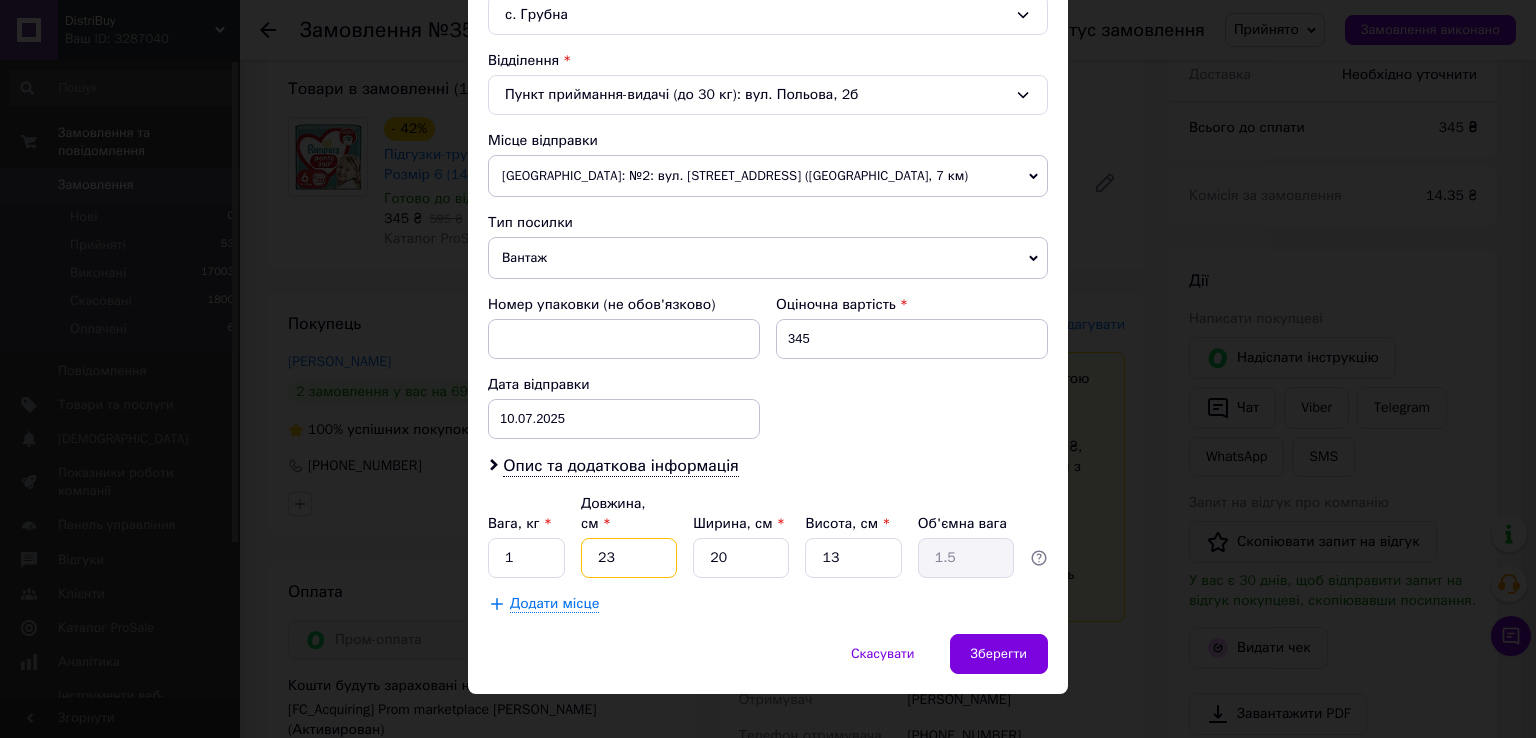 type on "23" 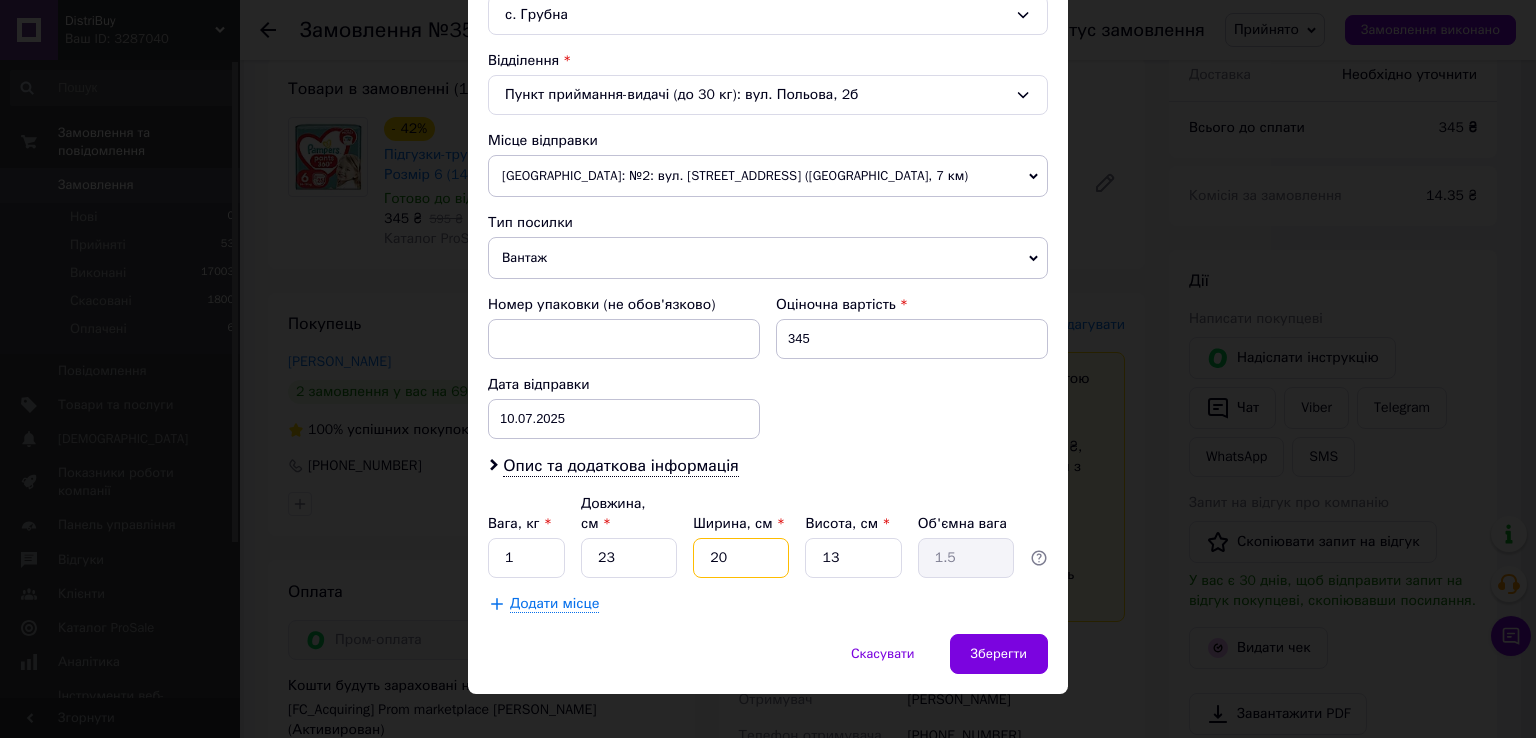 click on "20" at bounding box center [741, 558] 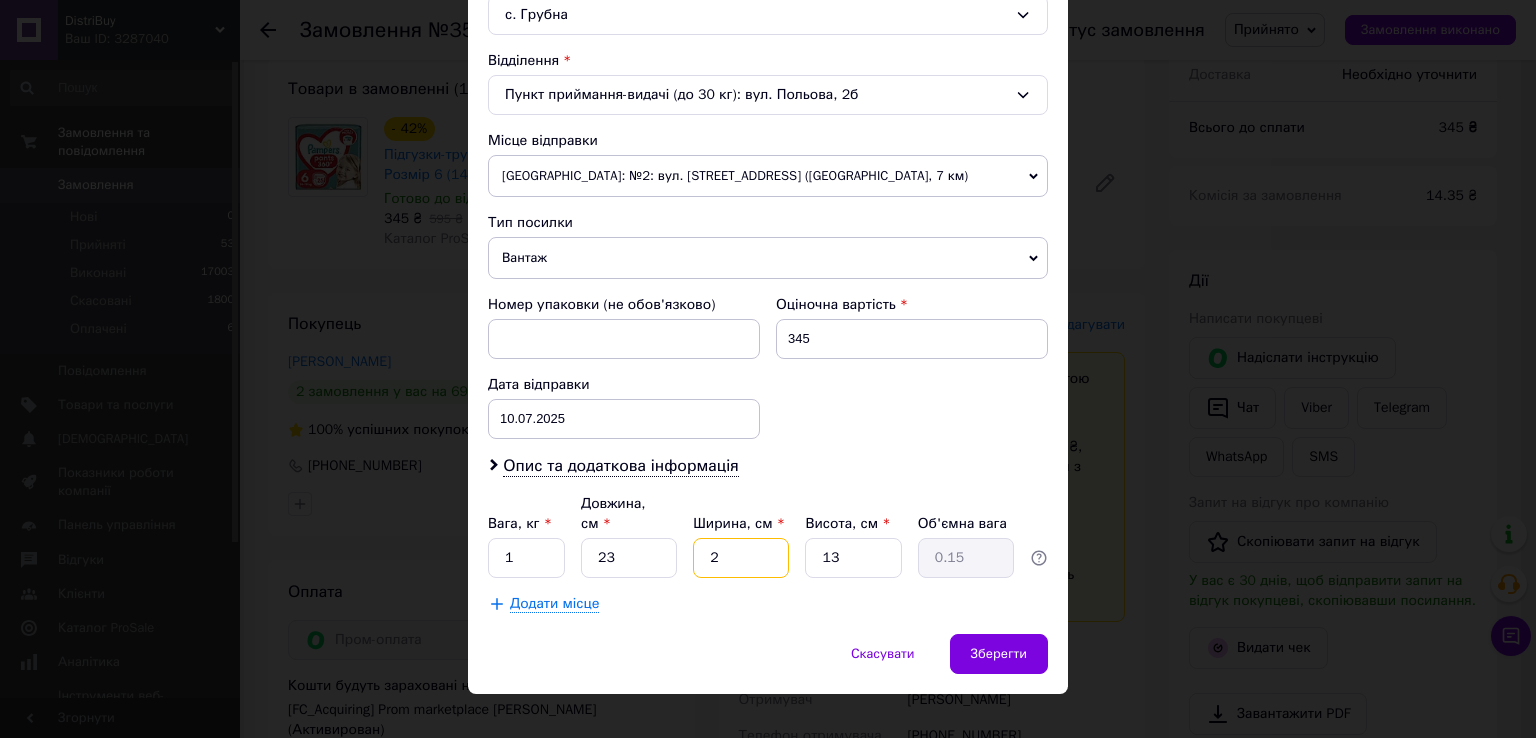 type on "24" 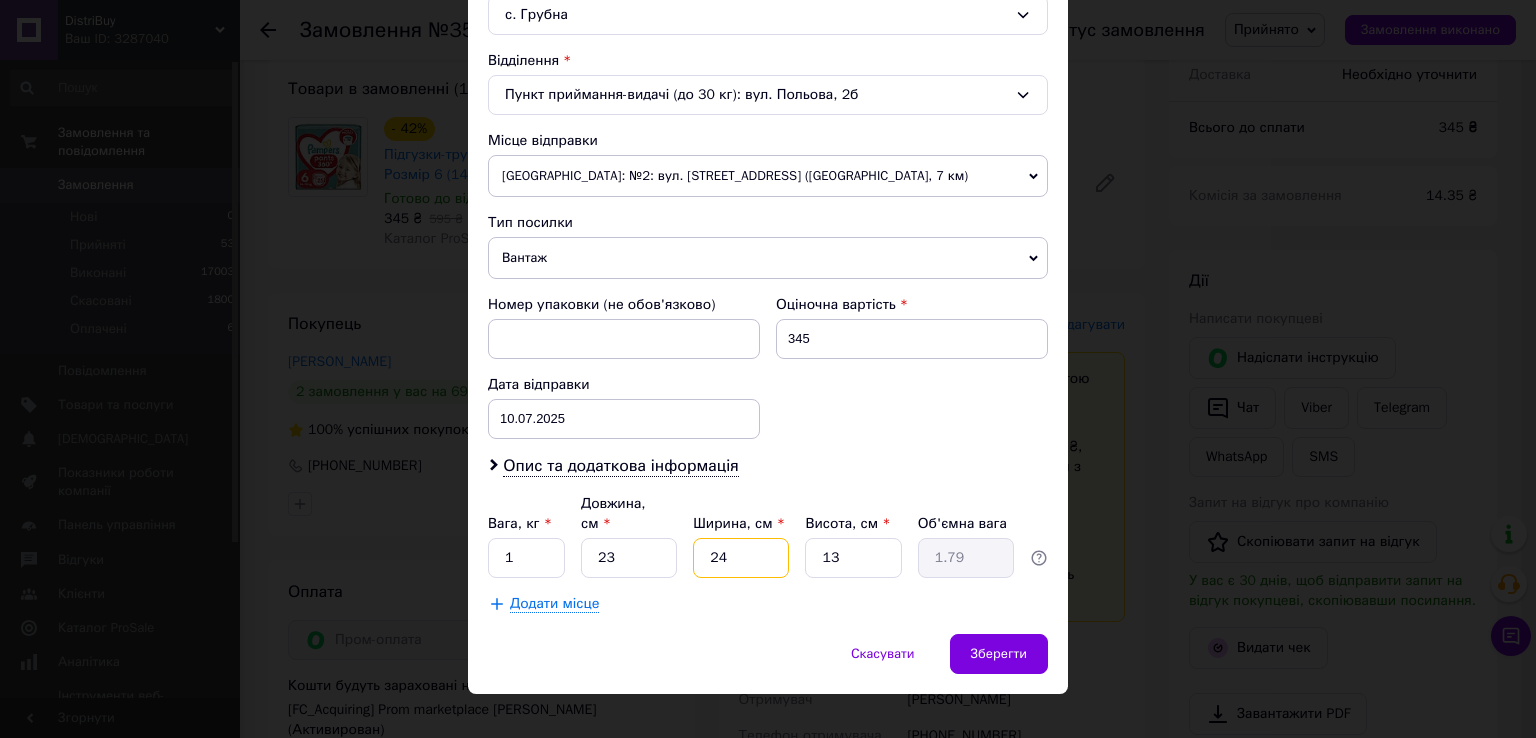 type on "24" 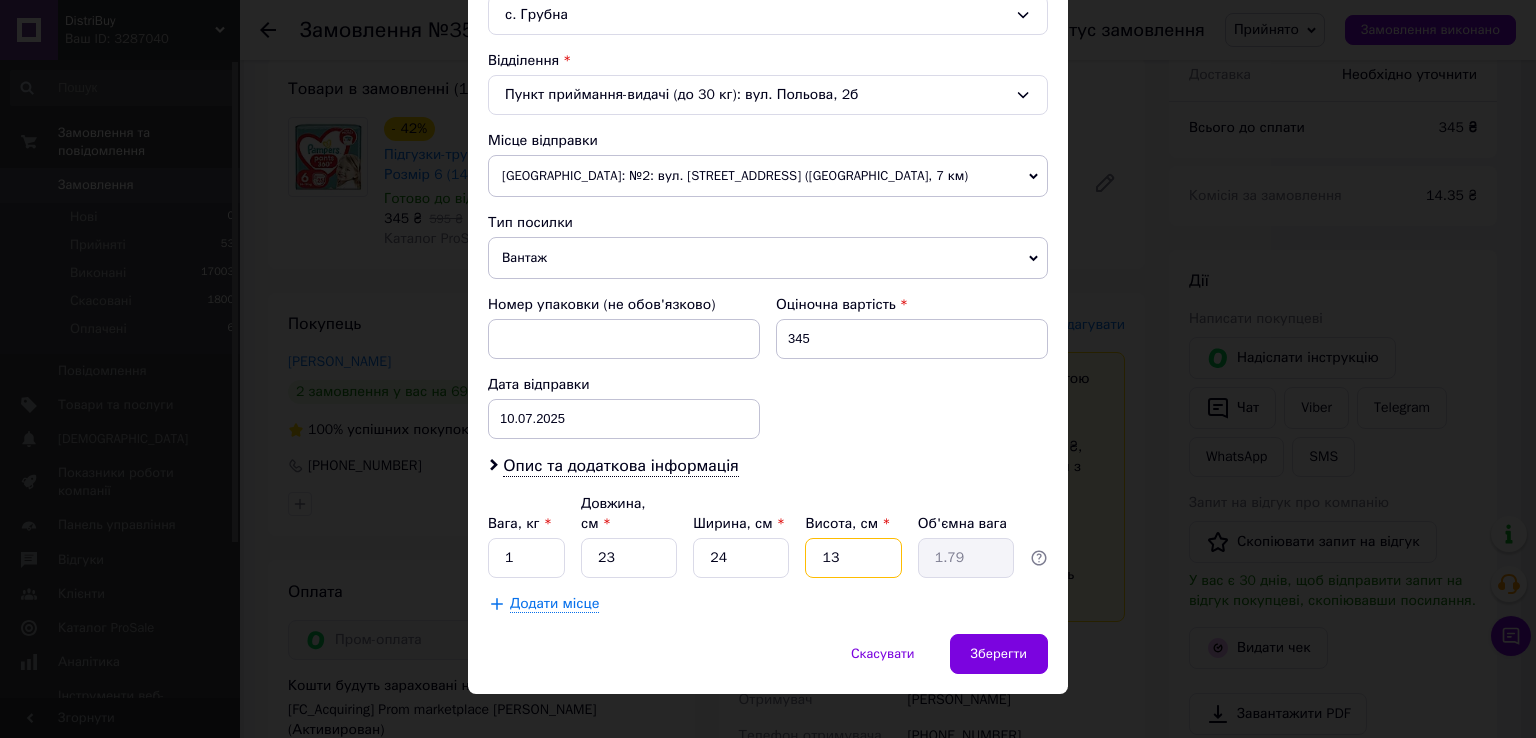 click on "13" at bounding box center (853, 558) 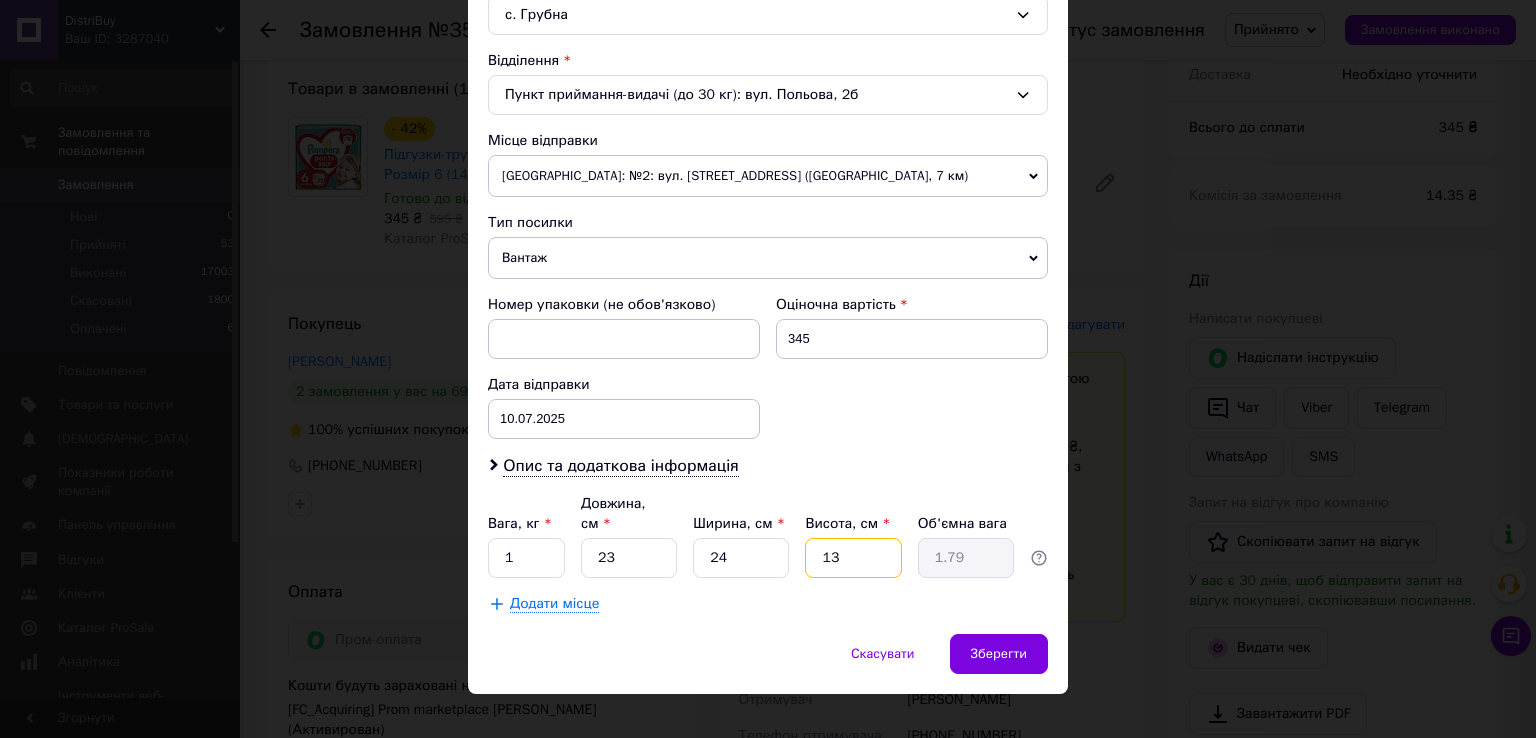 type on "1" 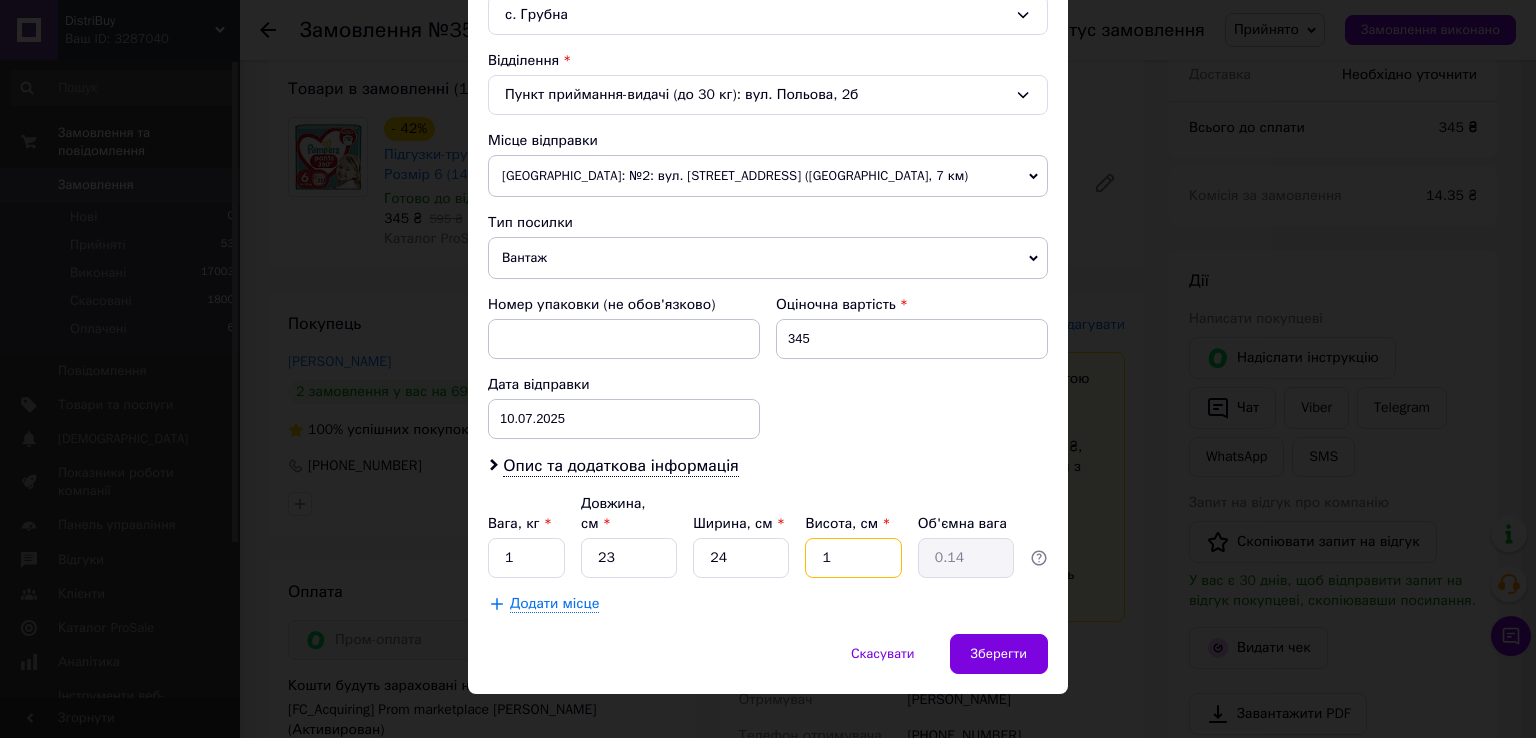 type on "13" 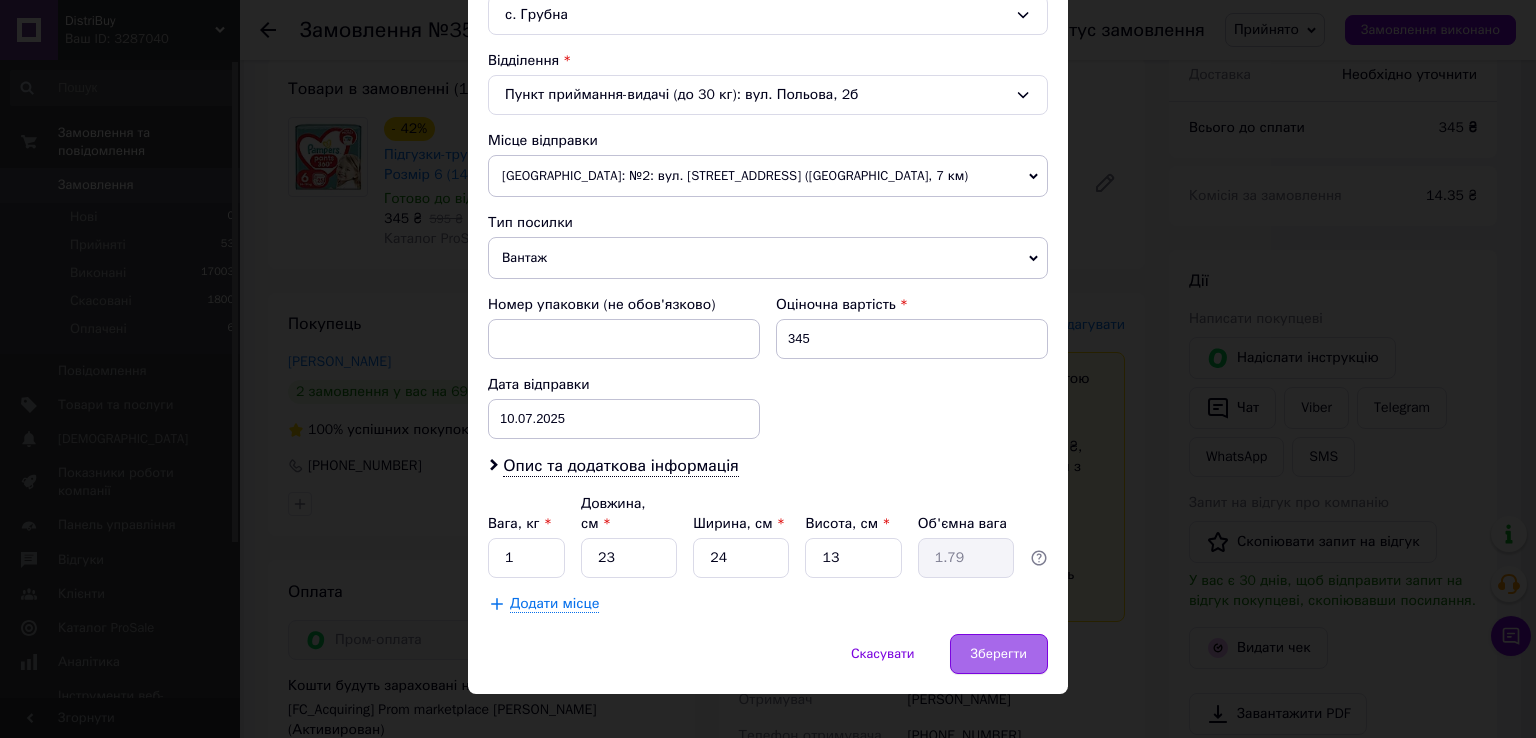 click on "Зберегти" at bounding box center [999, 654] 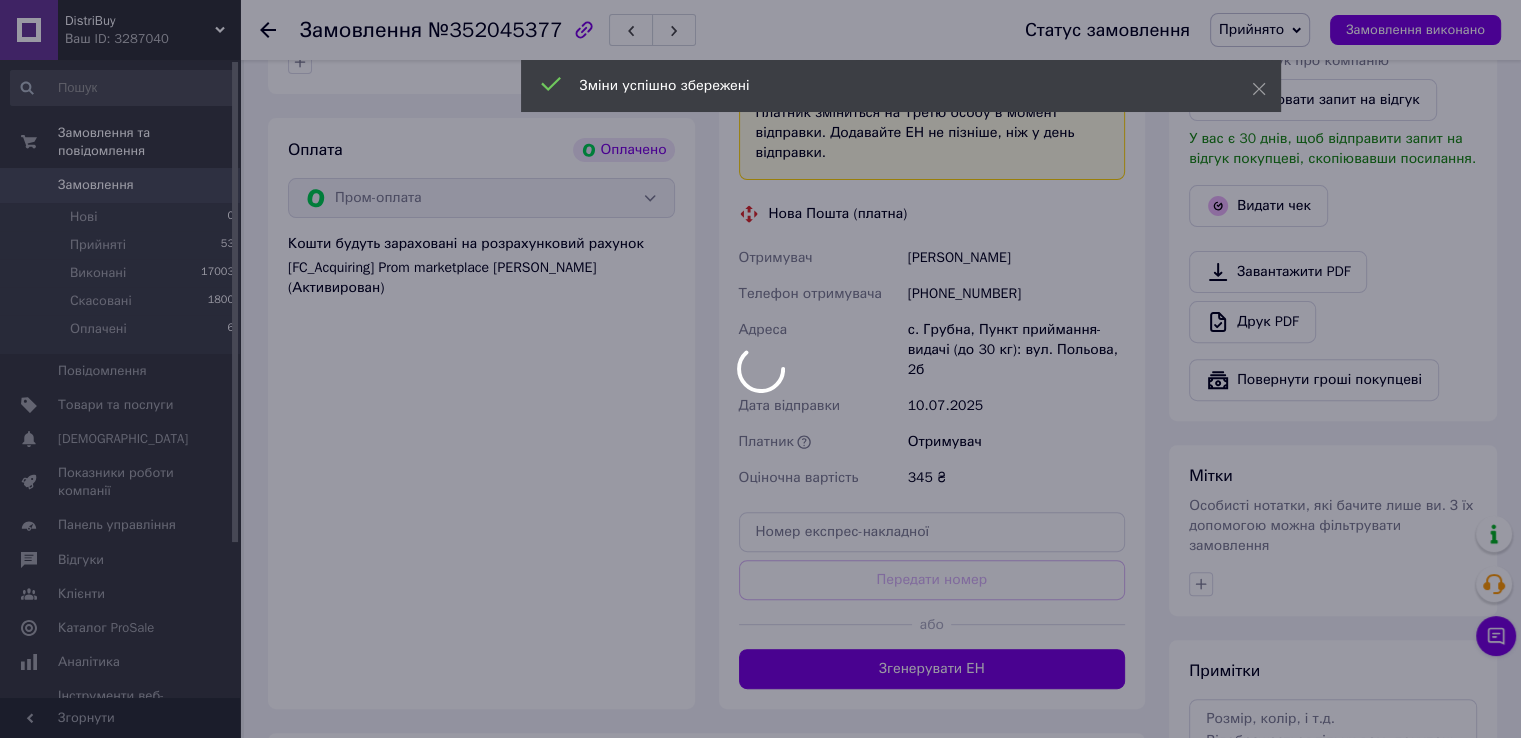 scroll, scrollTop: 676, scrollLeft: 0, axis: vertical 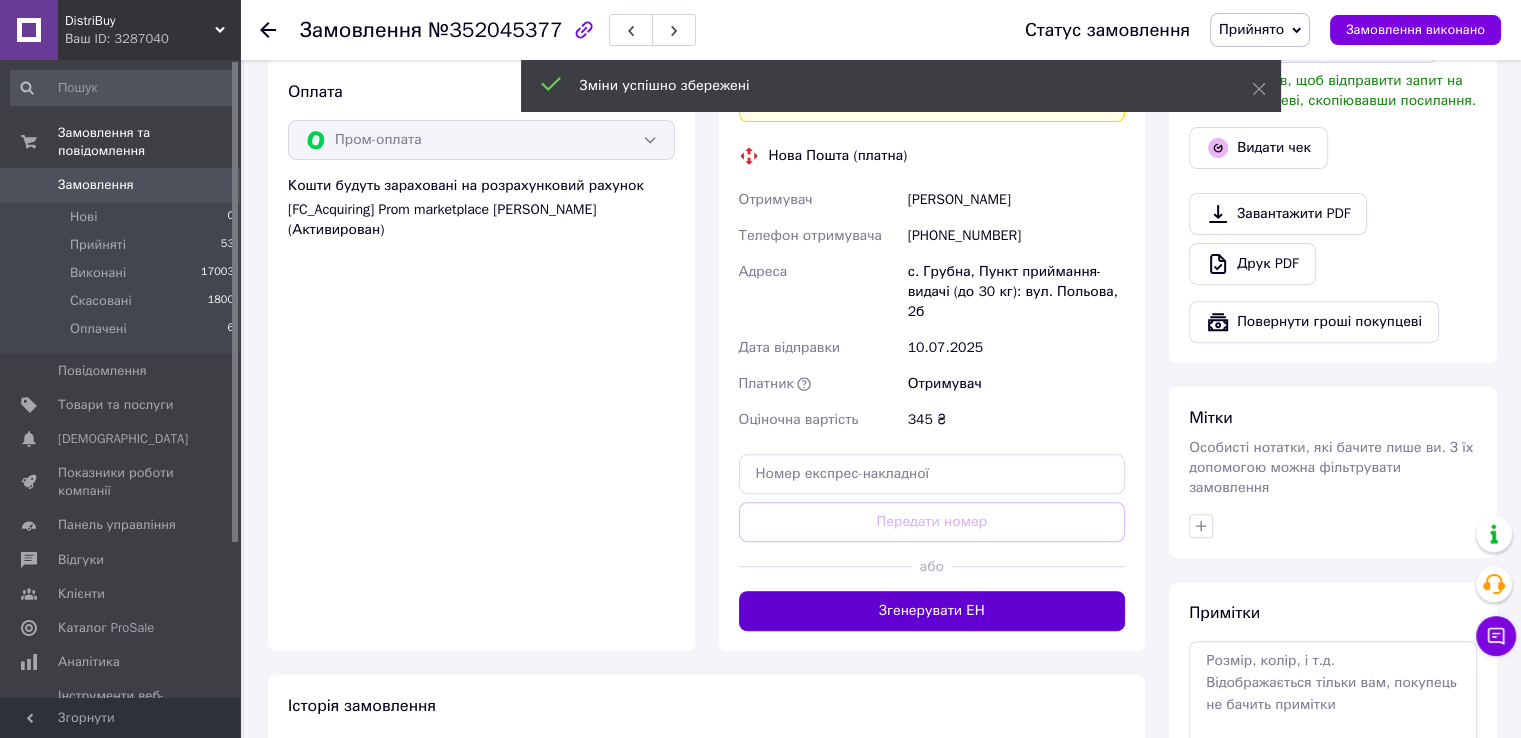 click on "Згенерувати ЕН" at bounding box center [932, 611] 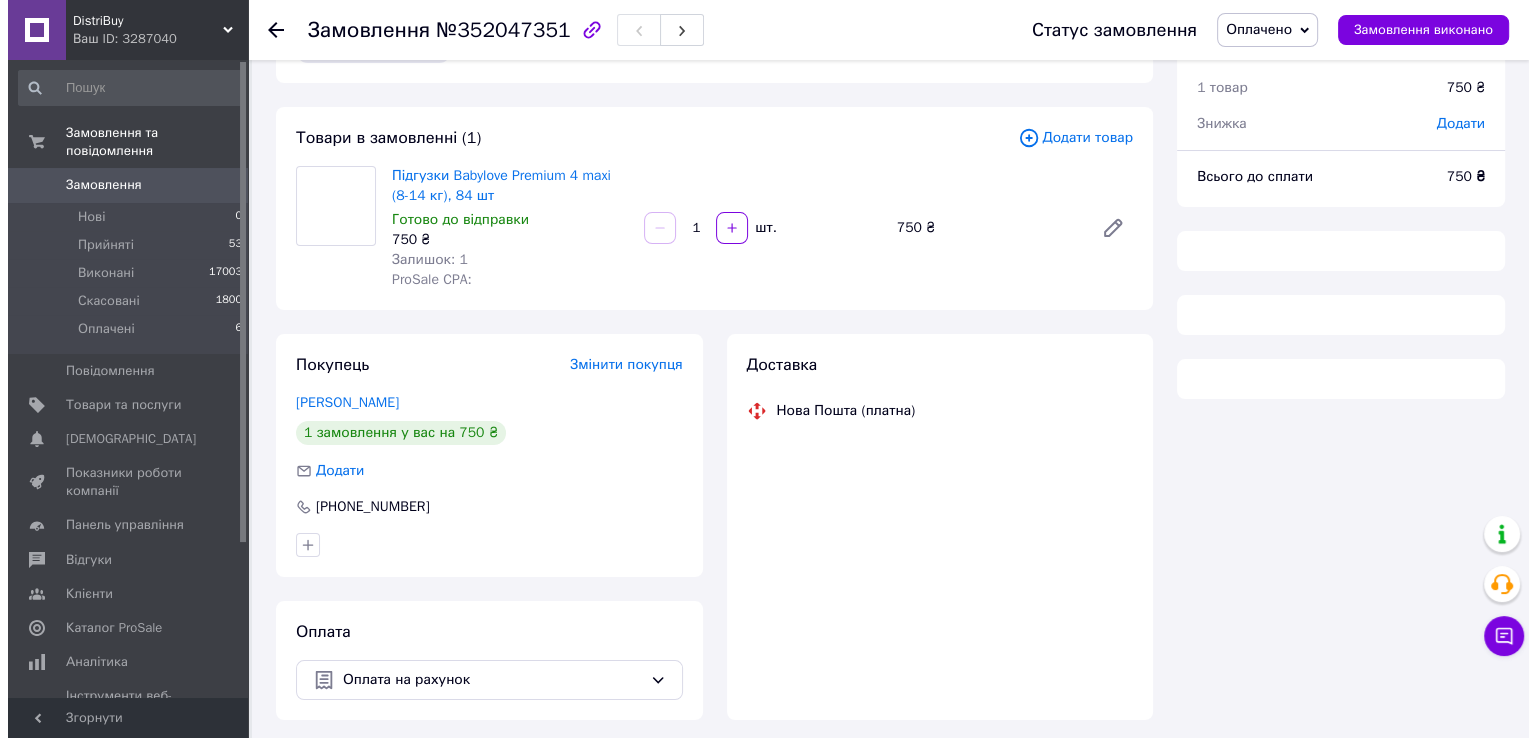 scroll, scrollTop: 136, scrollLeft: 0, axis: vertical 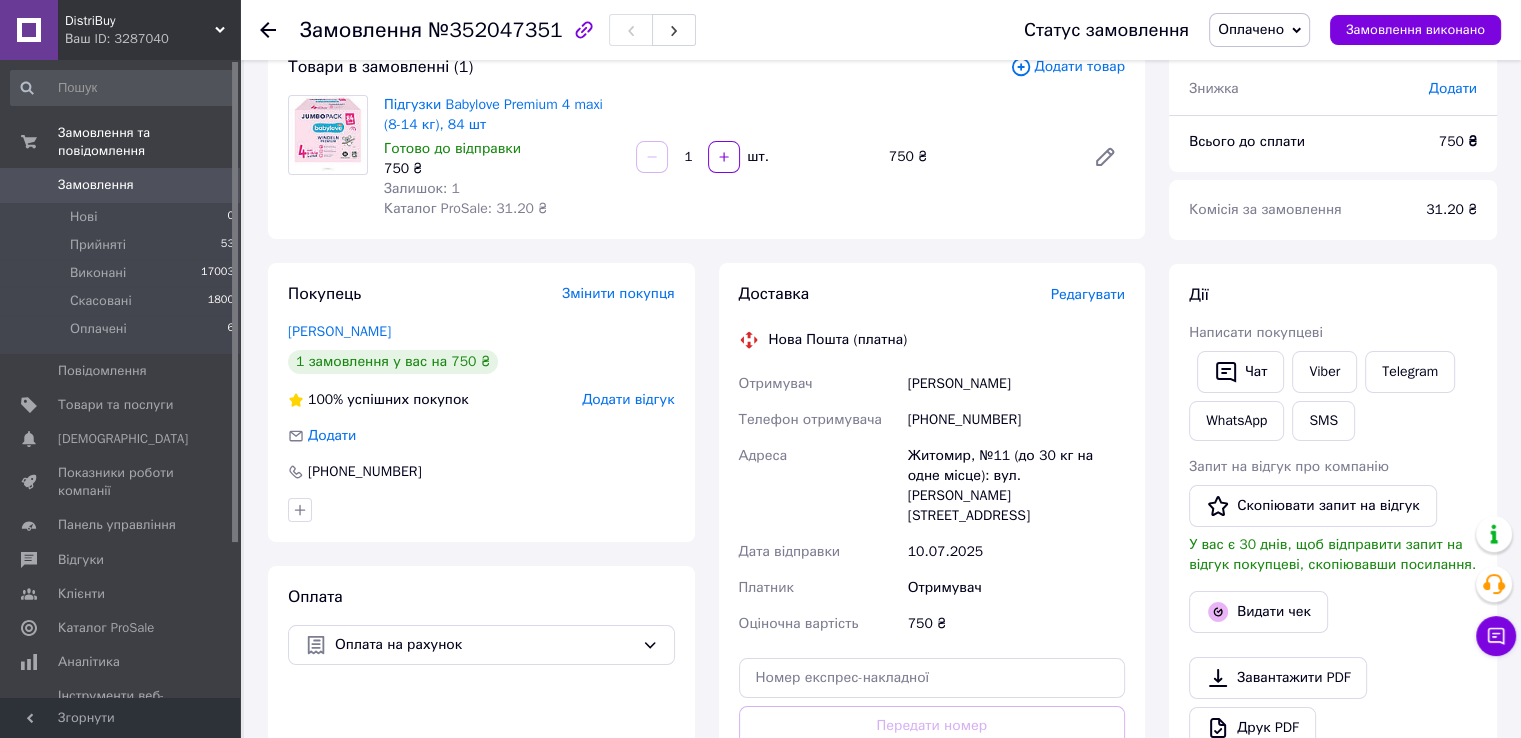 click on "Редагувати" at bounding box center (1088, 294) 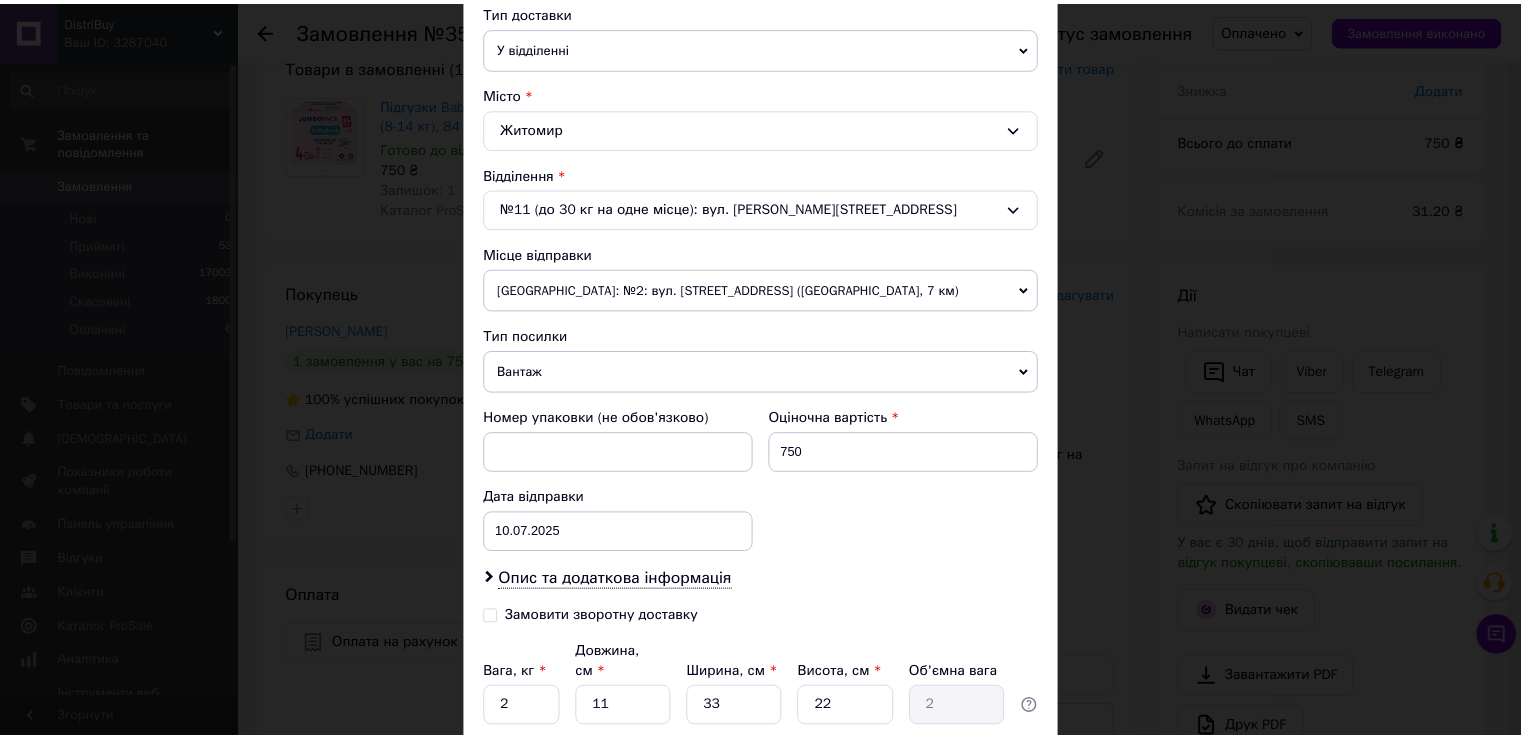 scroll, scrollTop: 600, scrollLeft: 0, axis: vertical 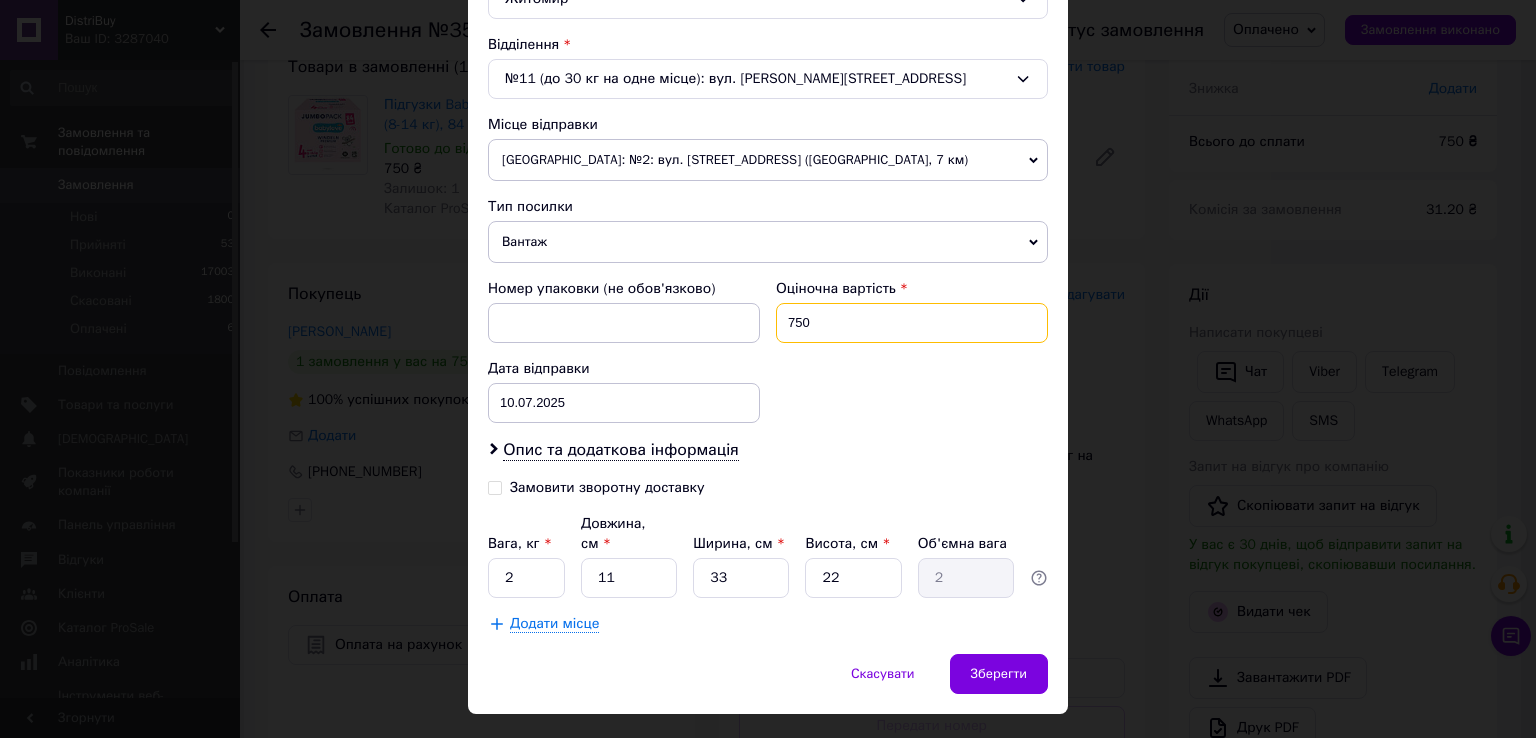 click on "750" at bounding box center [912, 323] 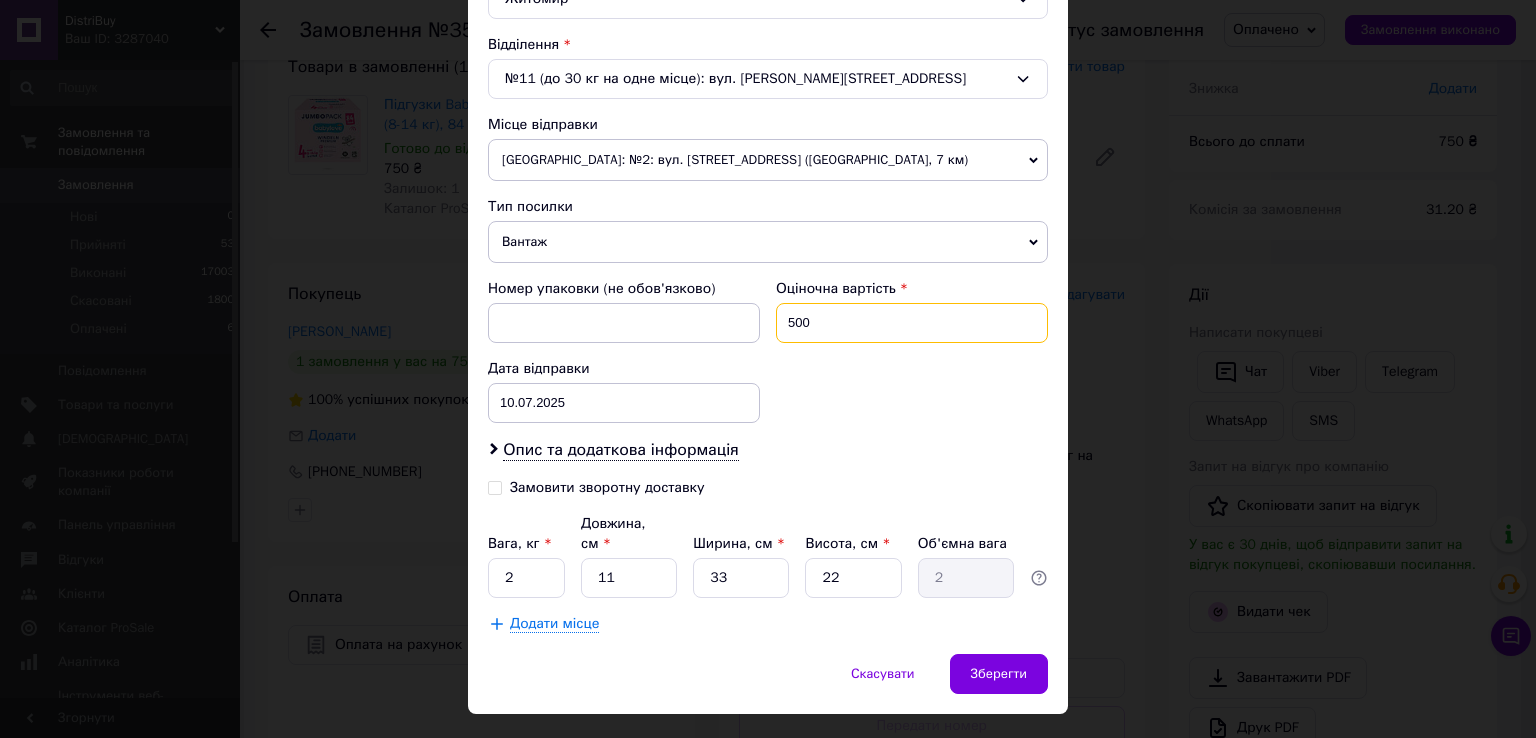 type on "500" 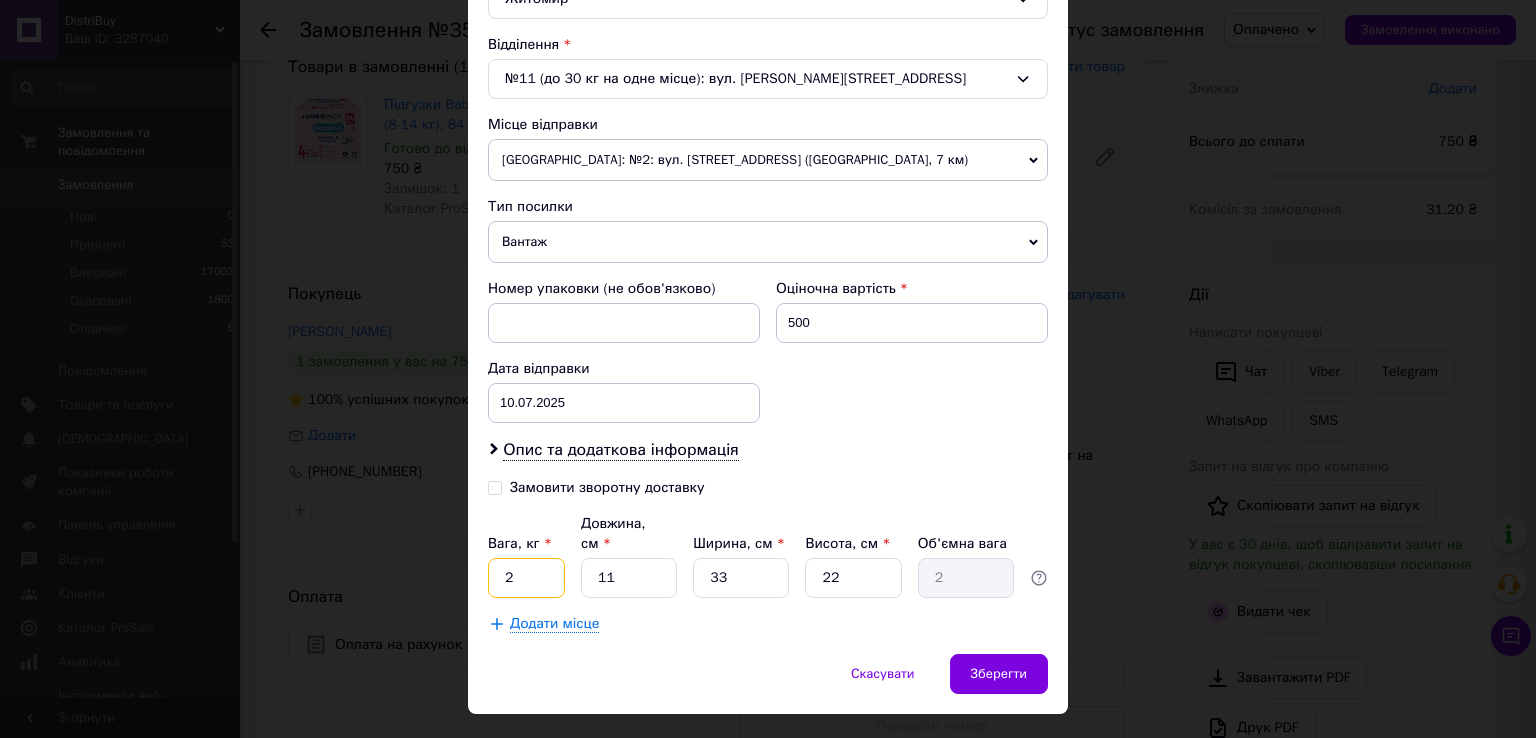 click on "2" at bounding box center (526, 578) 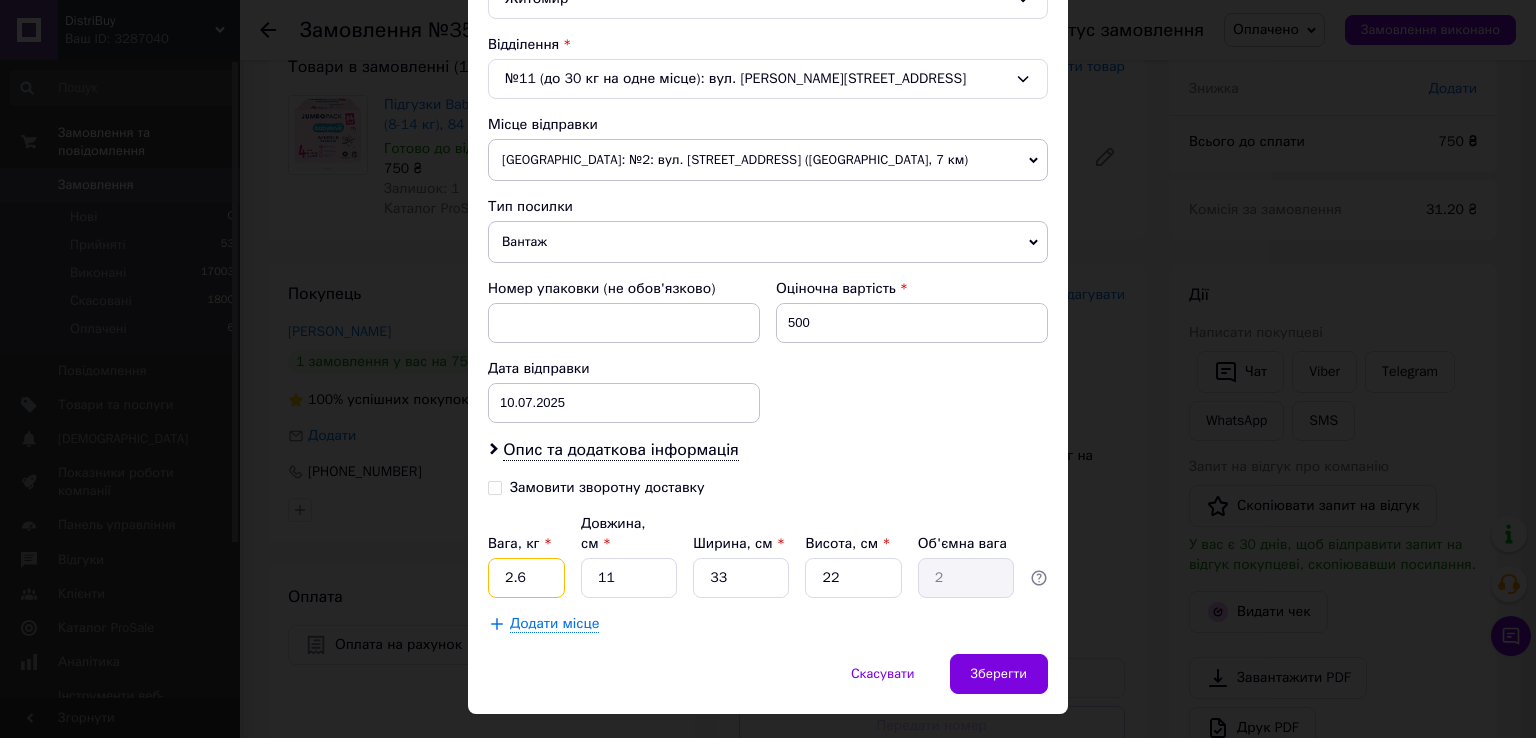 type on "2.6" 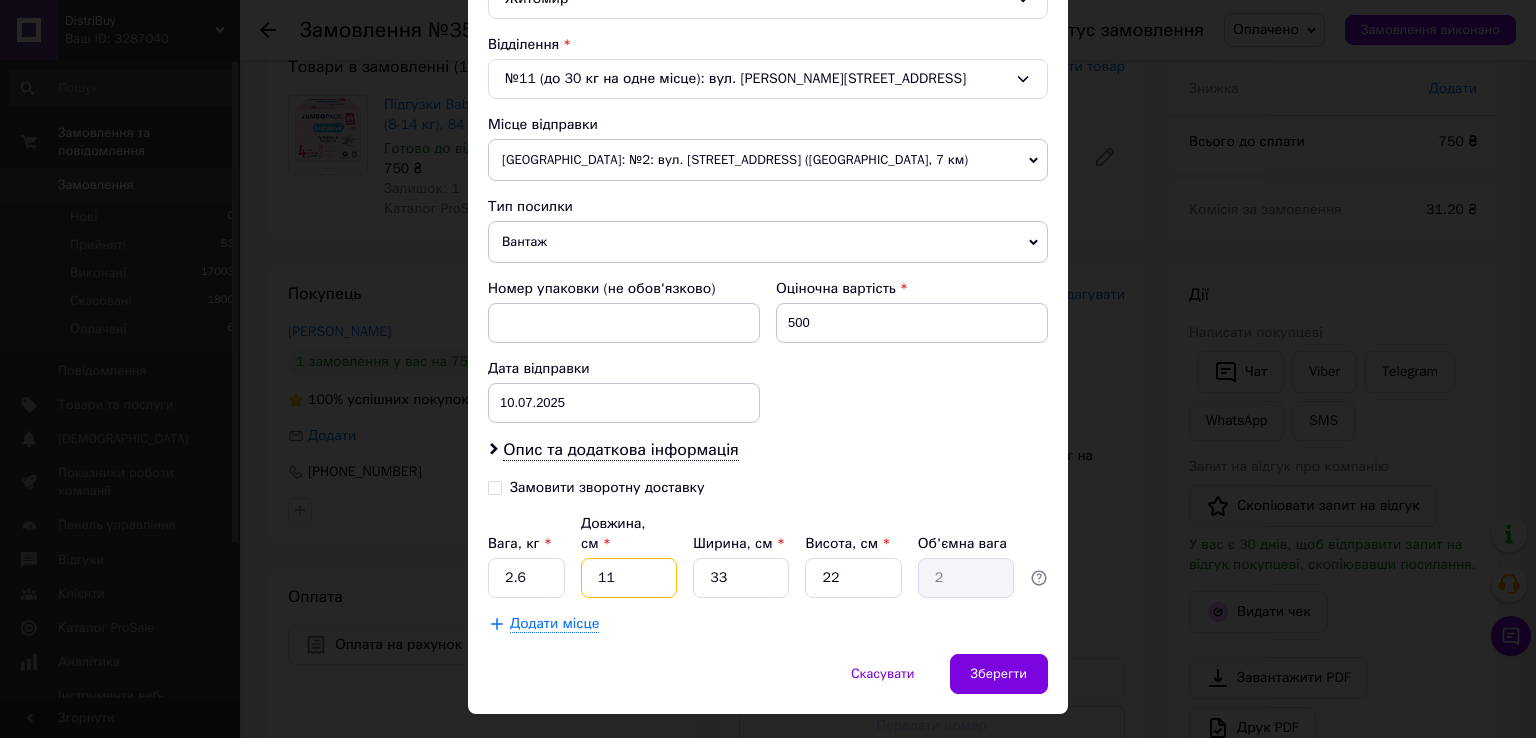 click on "11" at bounding box center [629, 578] 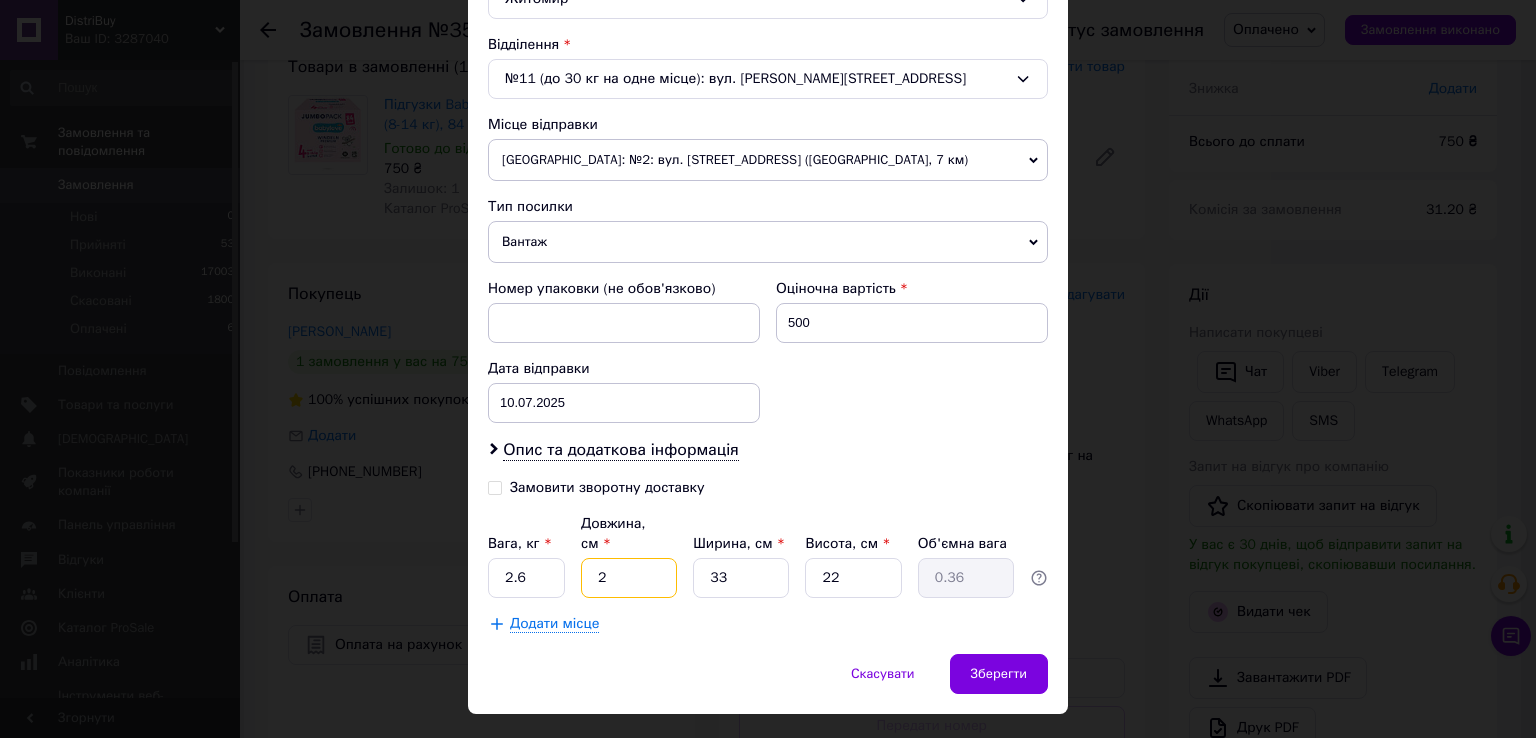 type on "28" 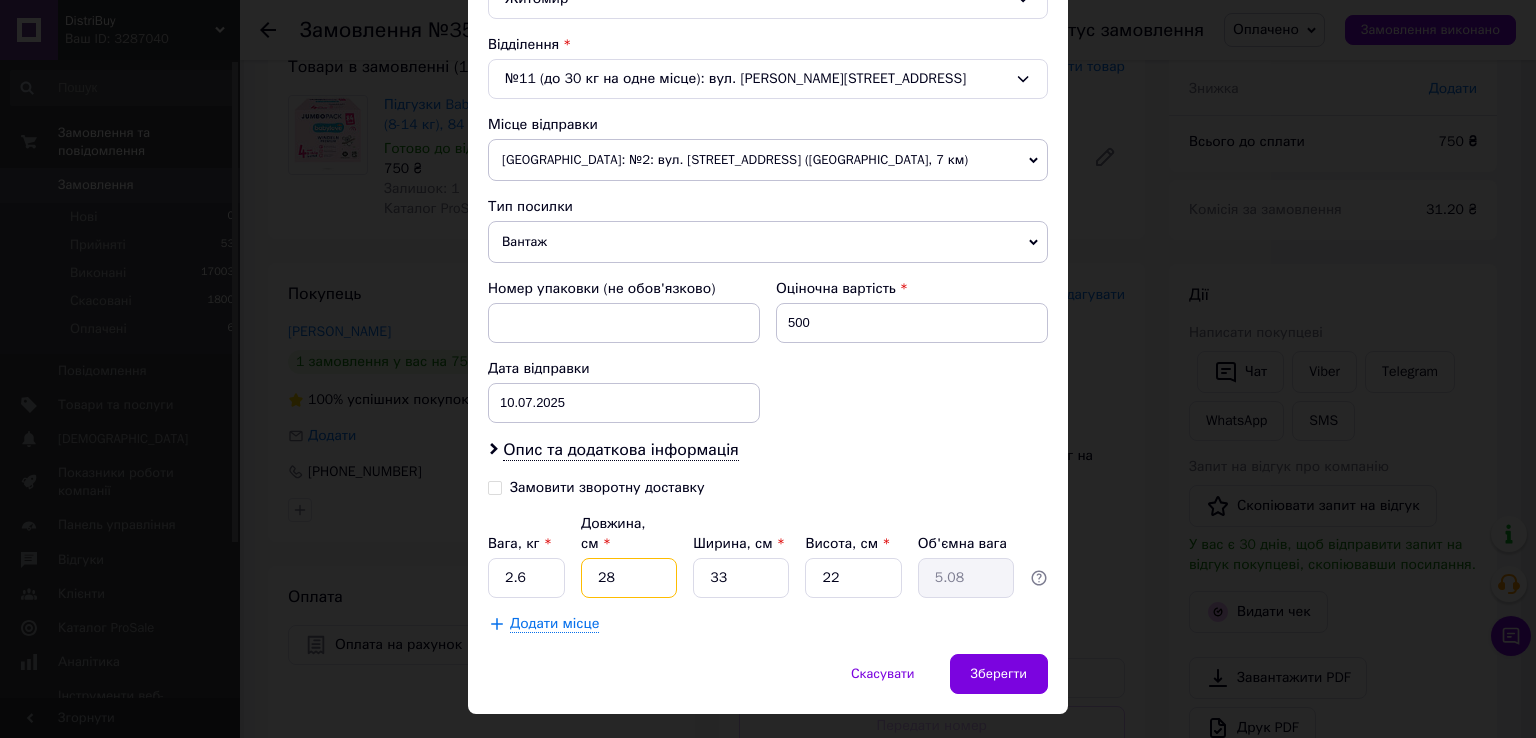 type on "28" 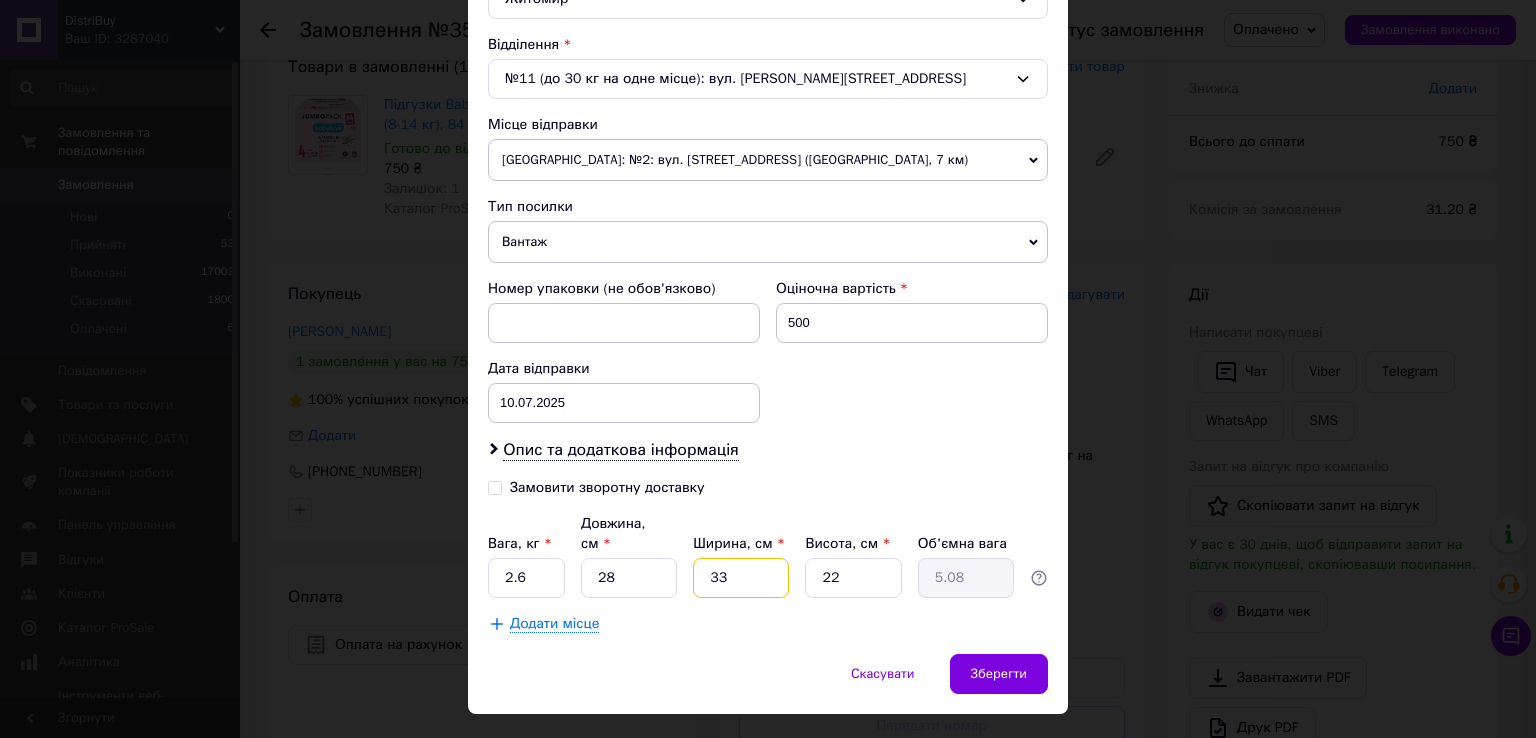 click on "33" at bounding box center (741, 578) 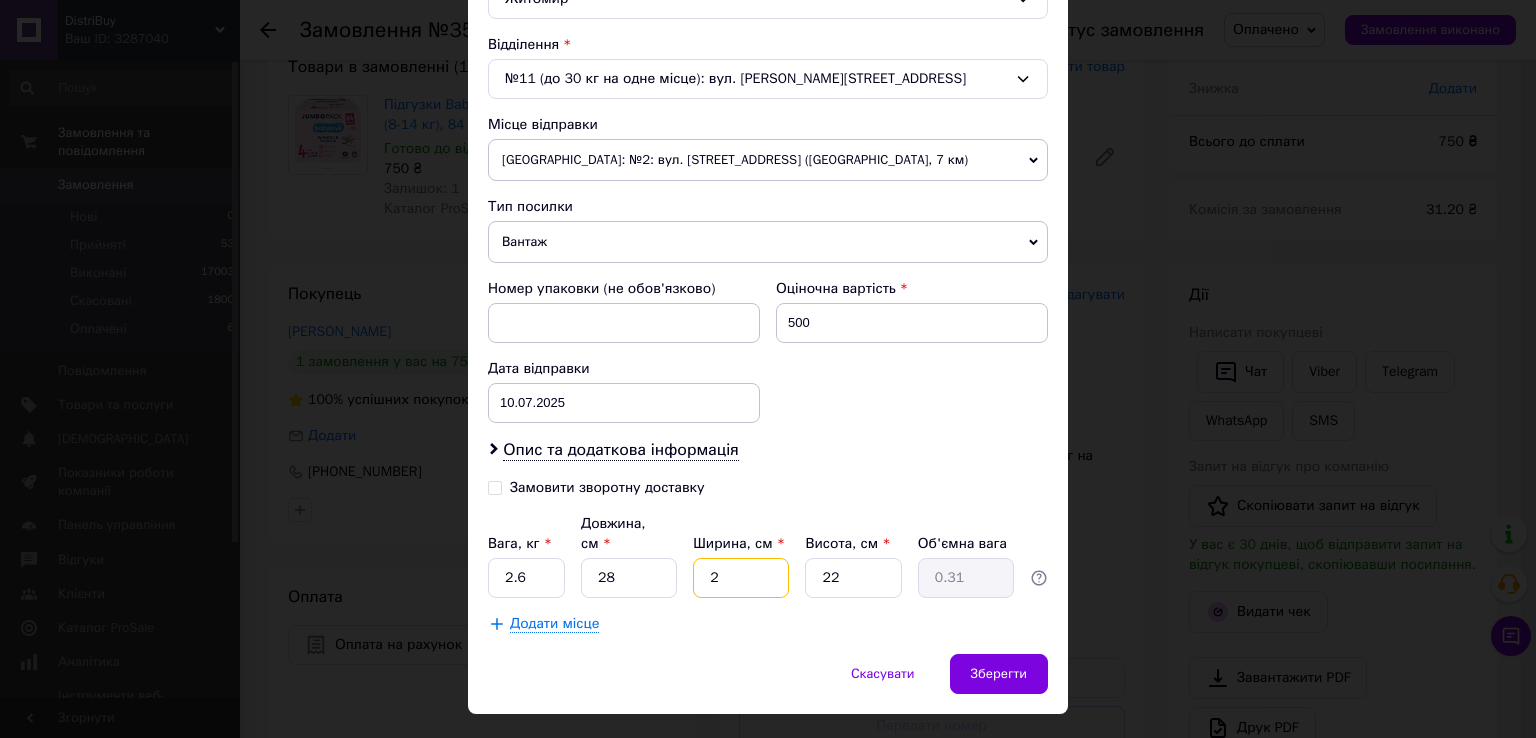 type on "26" 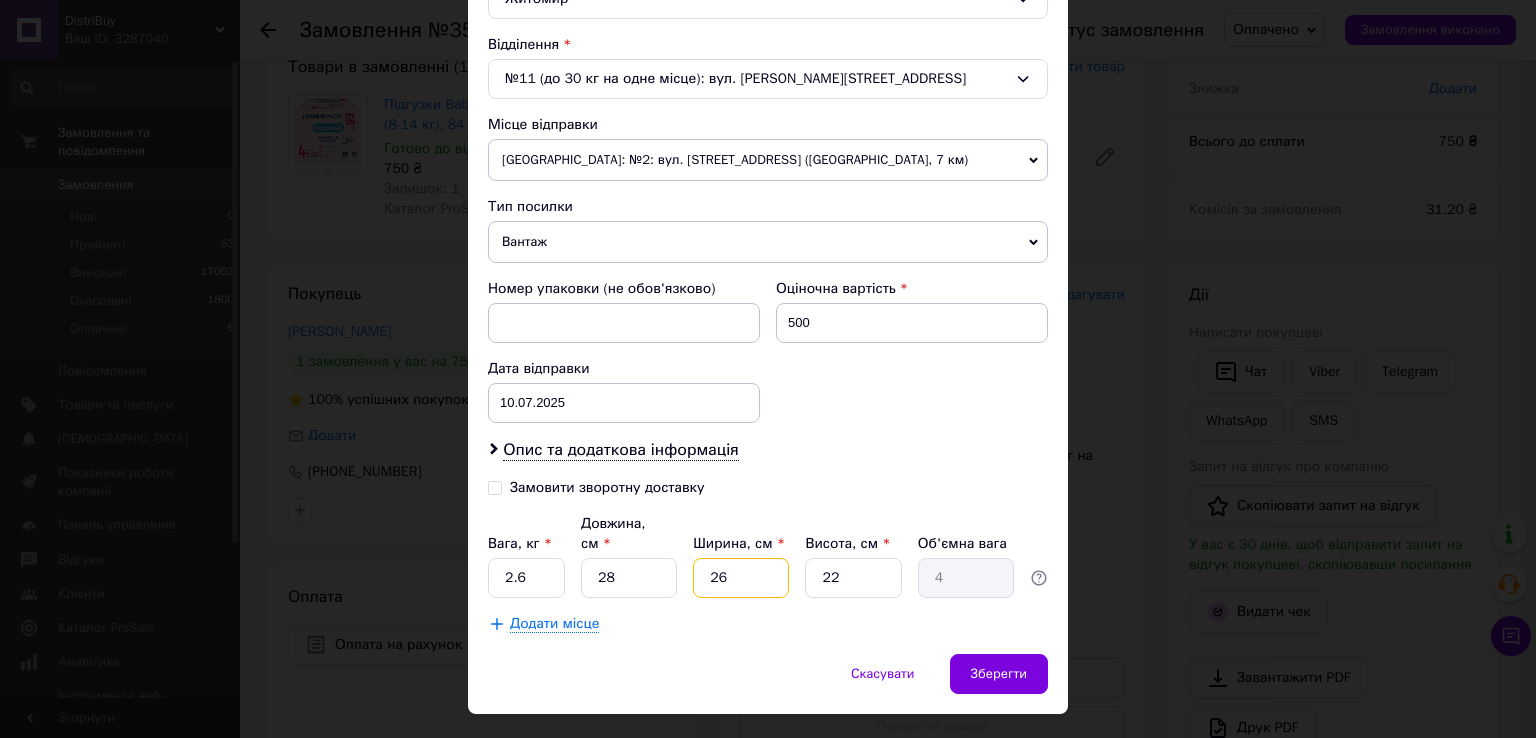 type on "26" 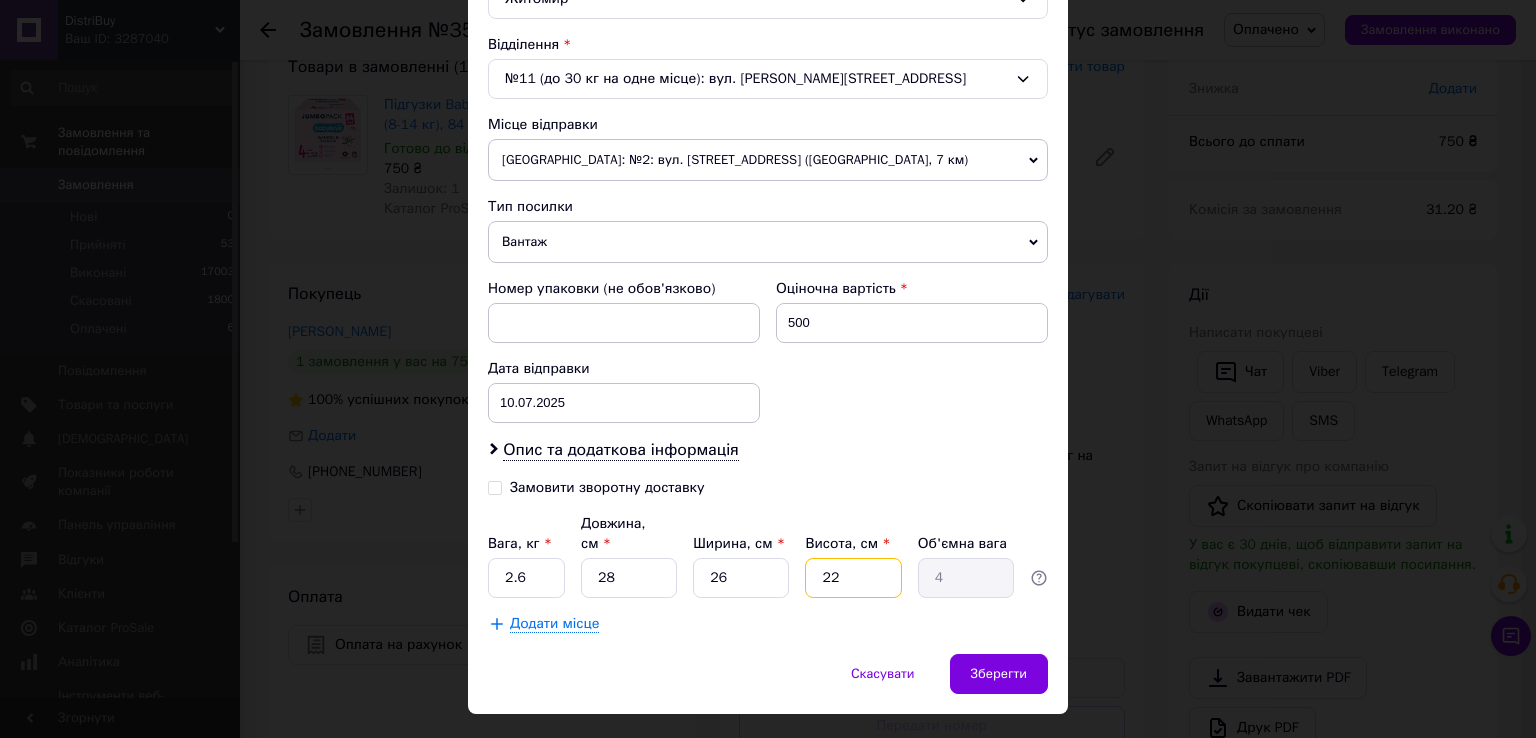 click on "22" at bounding box center [853, 578] 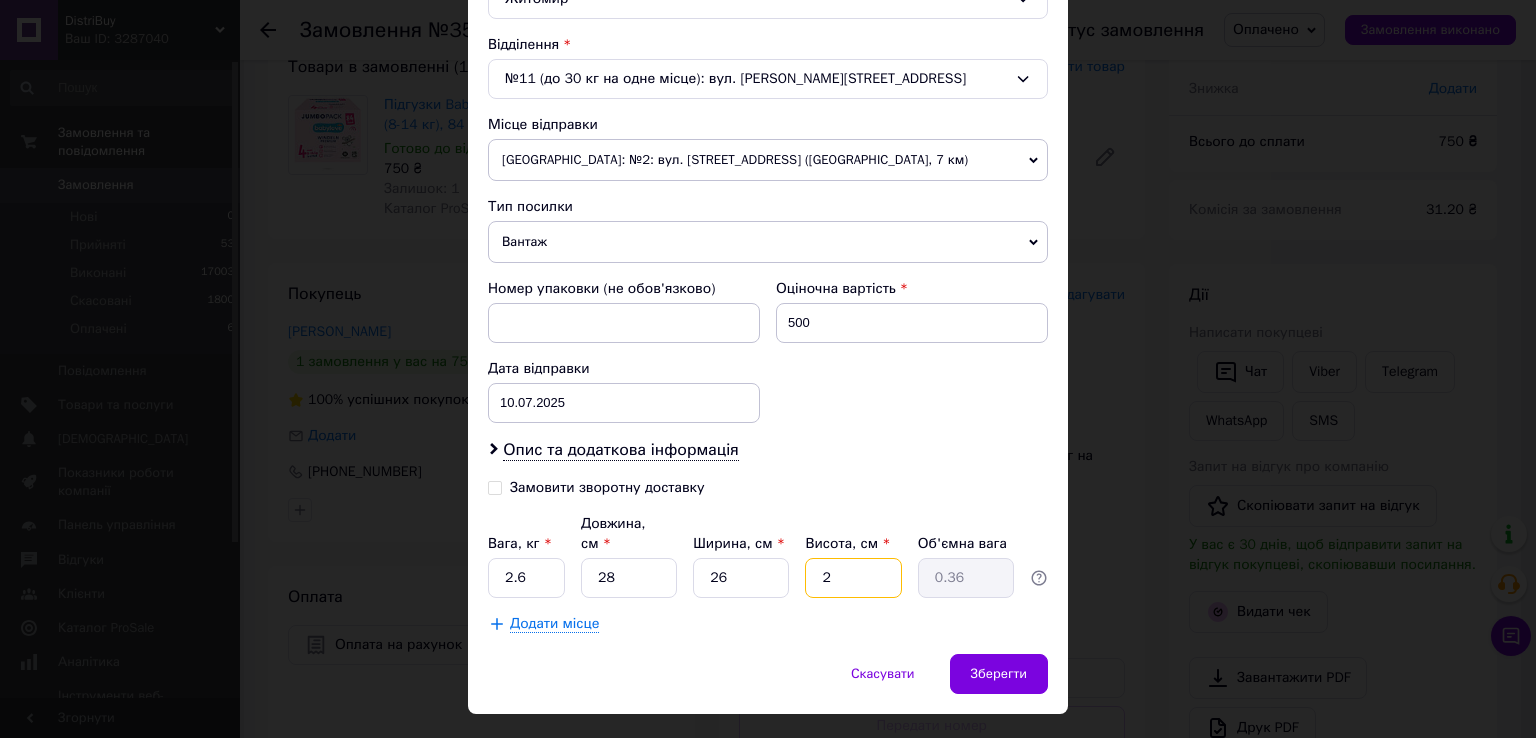 type on "23" 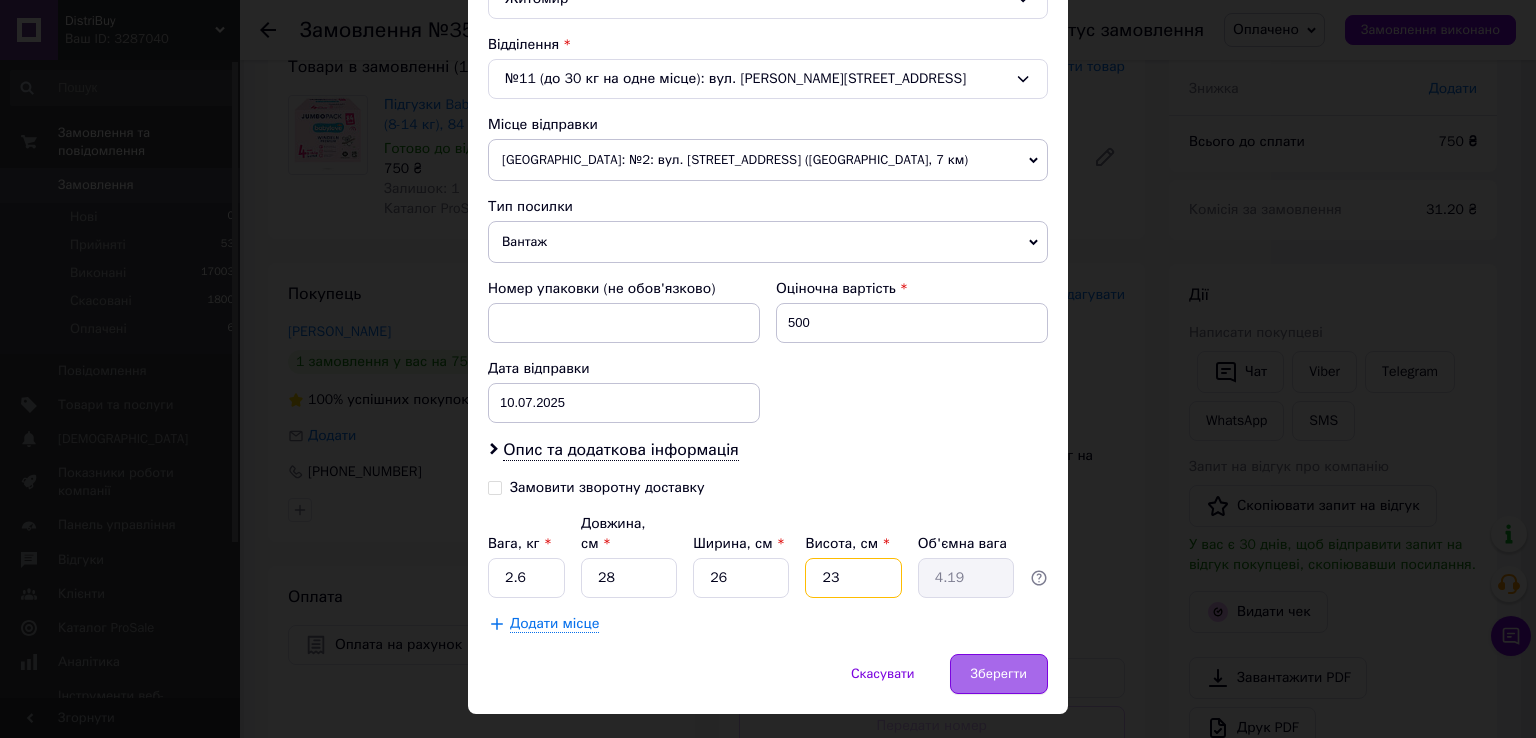 type on "23" 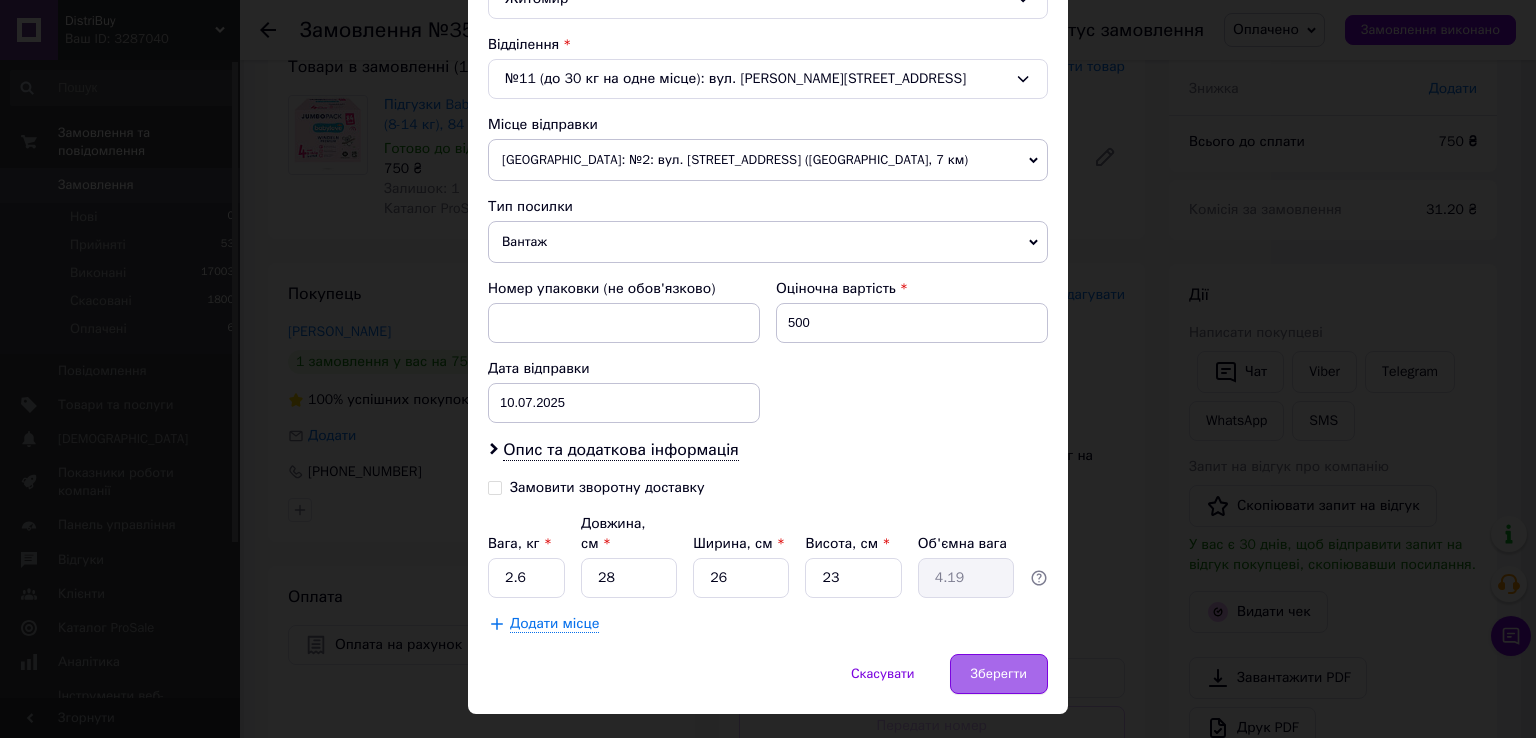 click on "Зберегти" at bounding box center (999, 674) 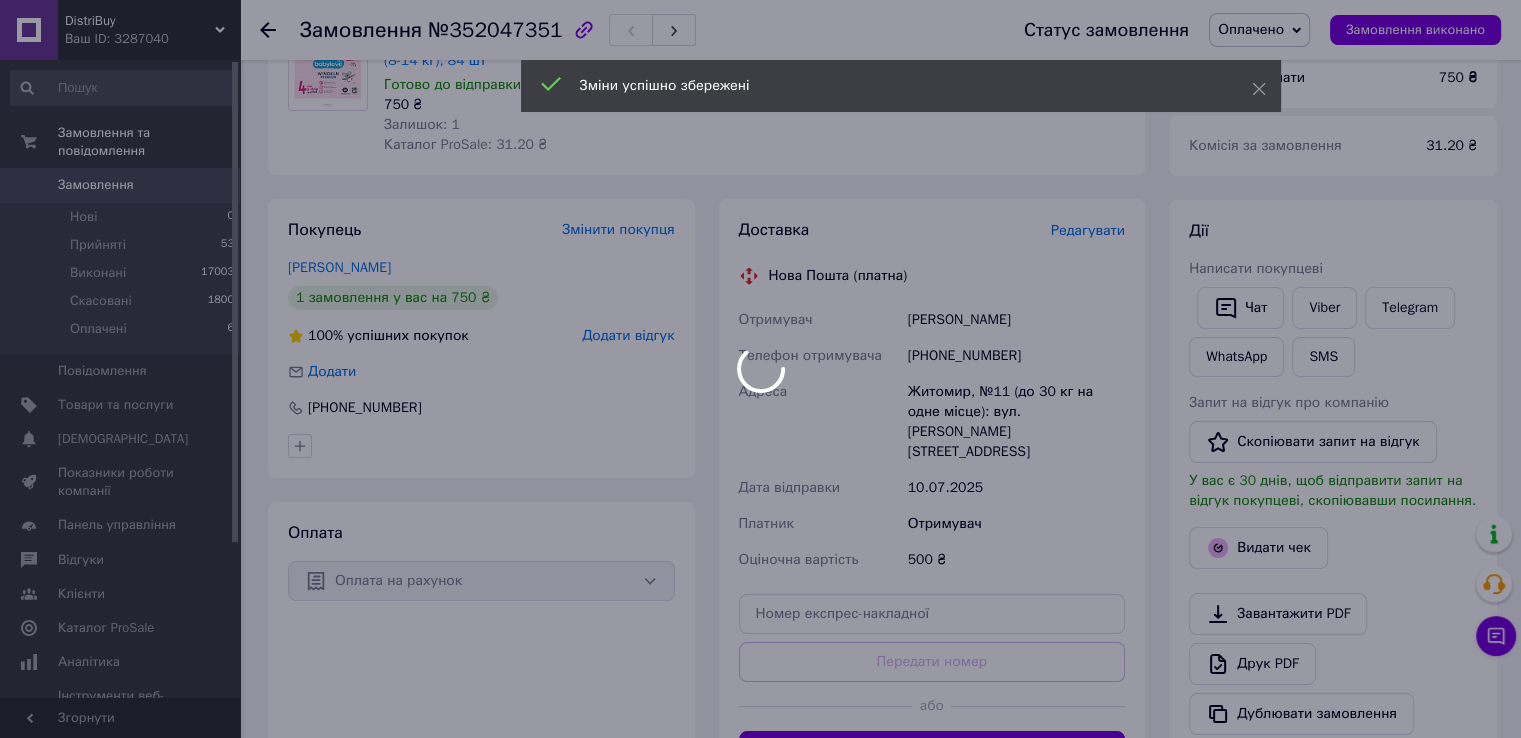 scroll, scrollTop: 436, scrollLeft: 0, axis: vertical 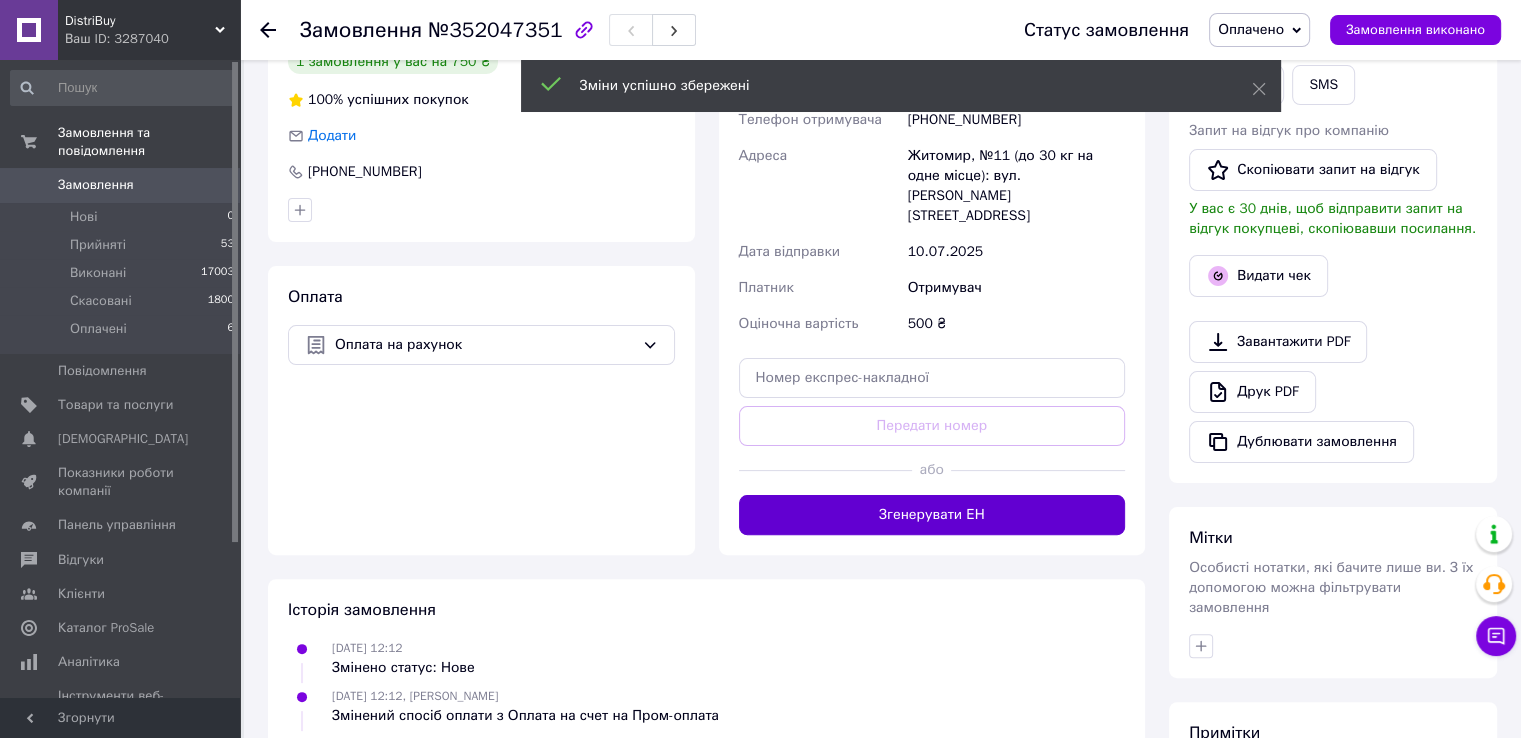 click on "Згенерувати ЕН" at bounding box center (932, 515) 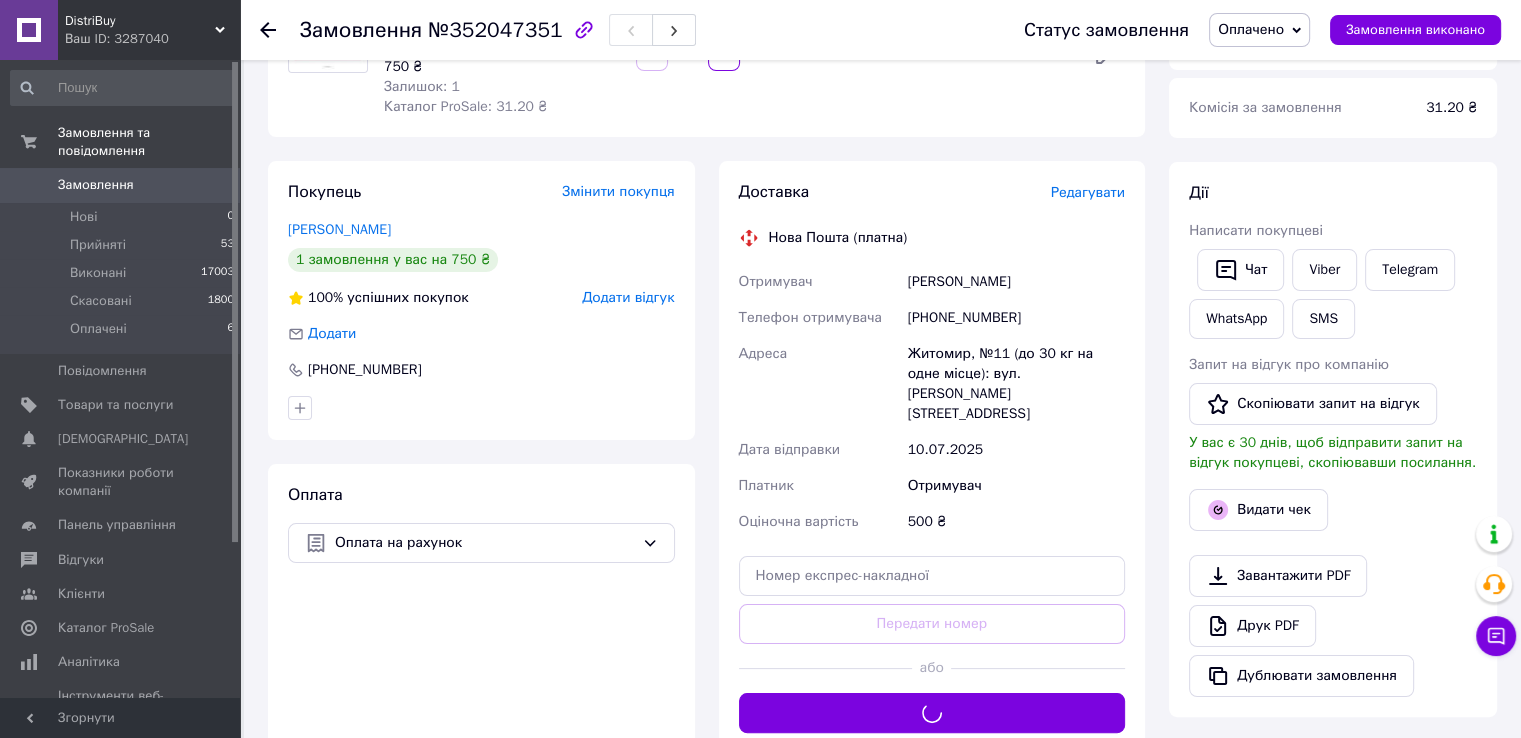 scroll, scrollTop: 136, scrollLeft: 0, axis: vertical 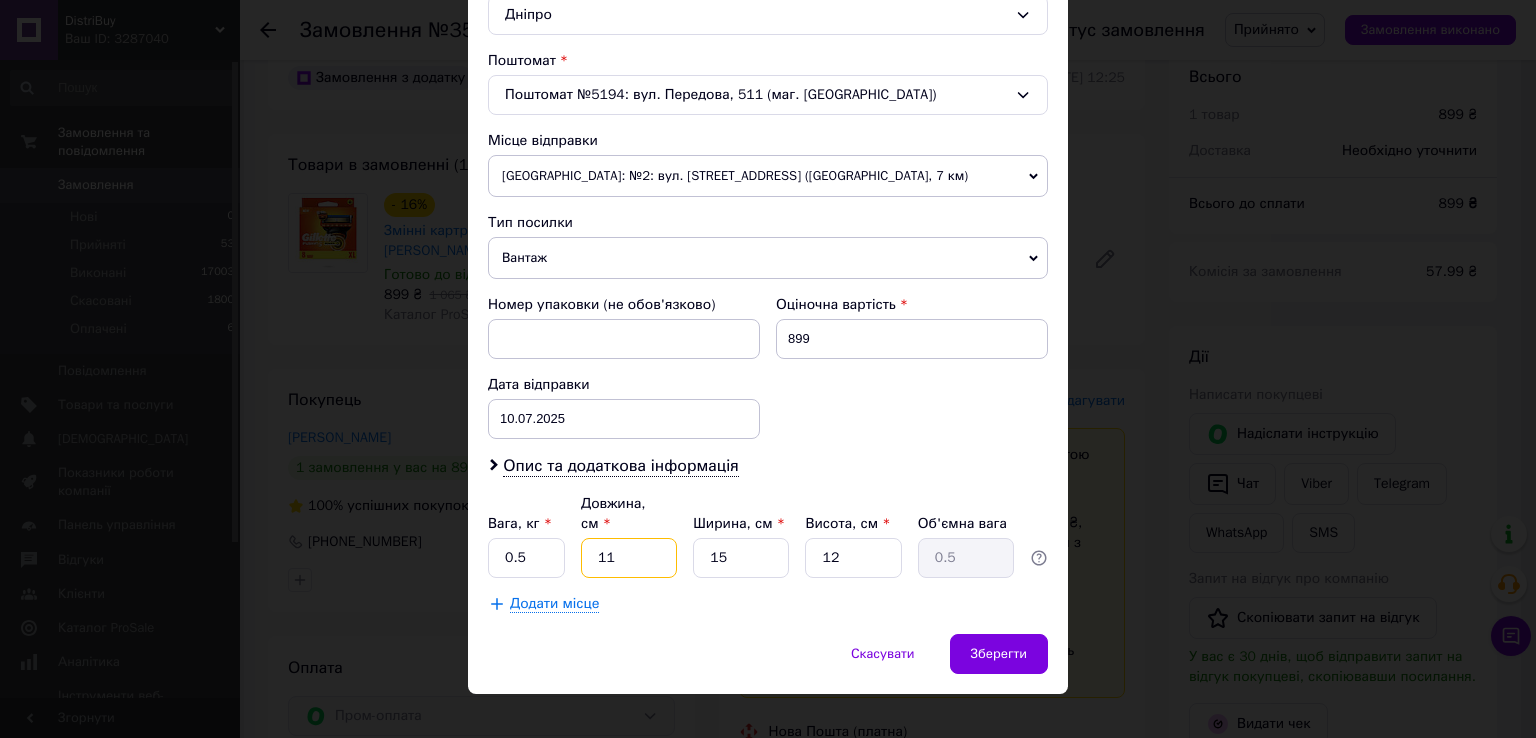 click on "11" at bounding box center [629, 558] 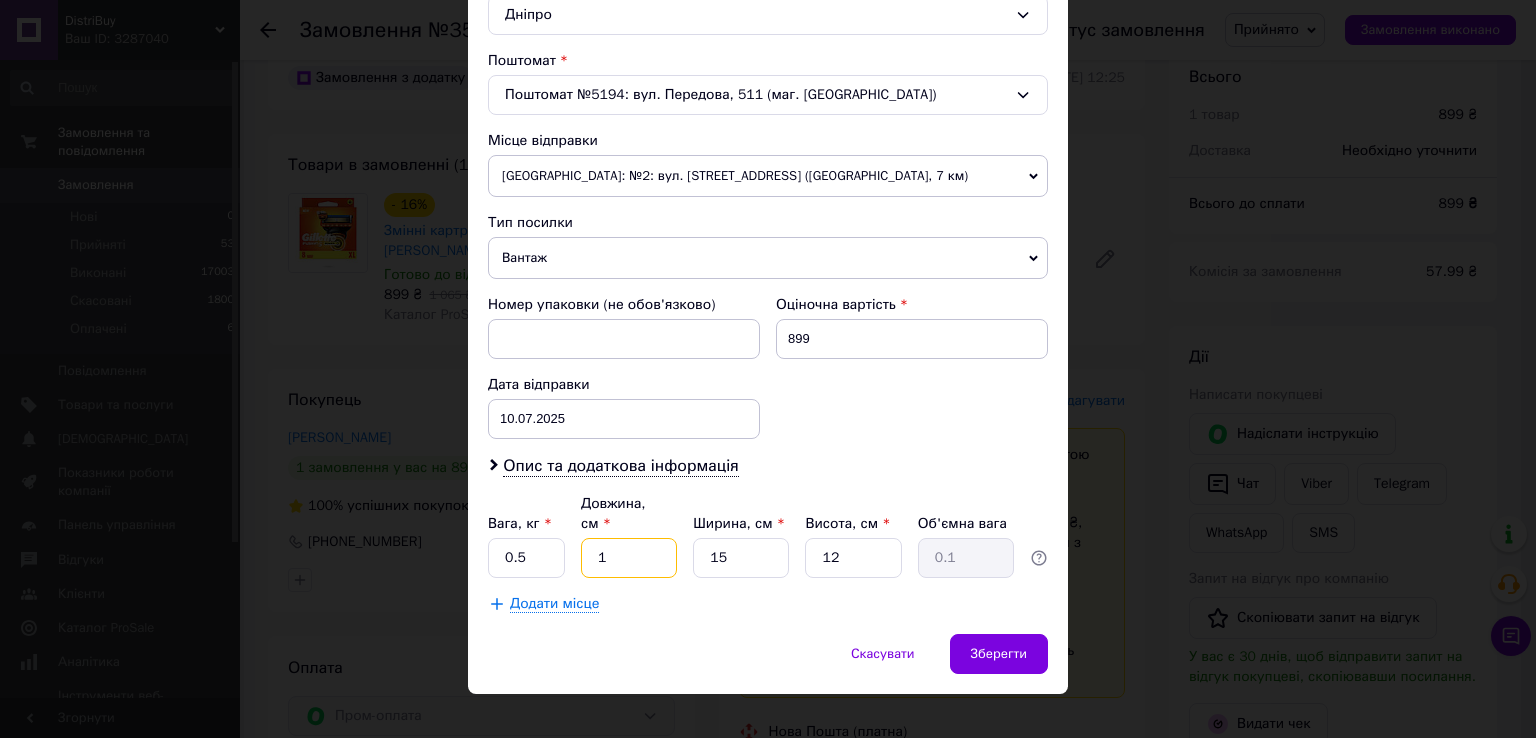 type on "16" 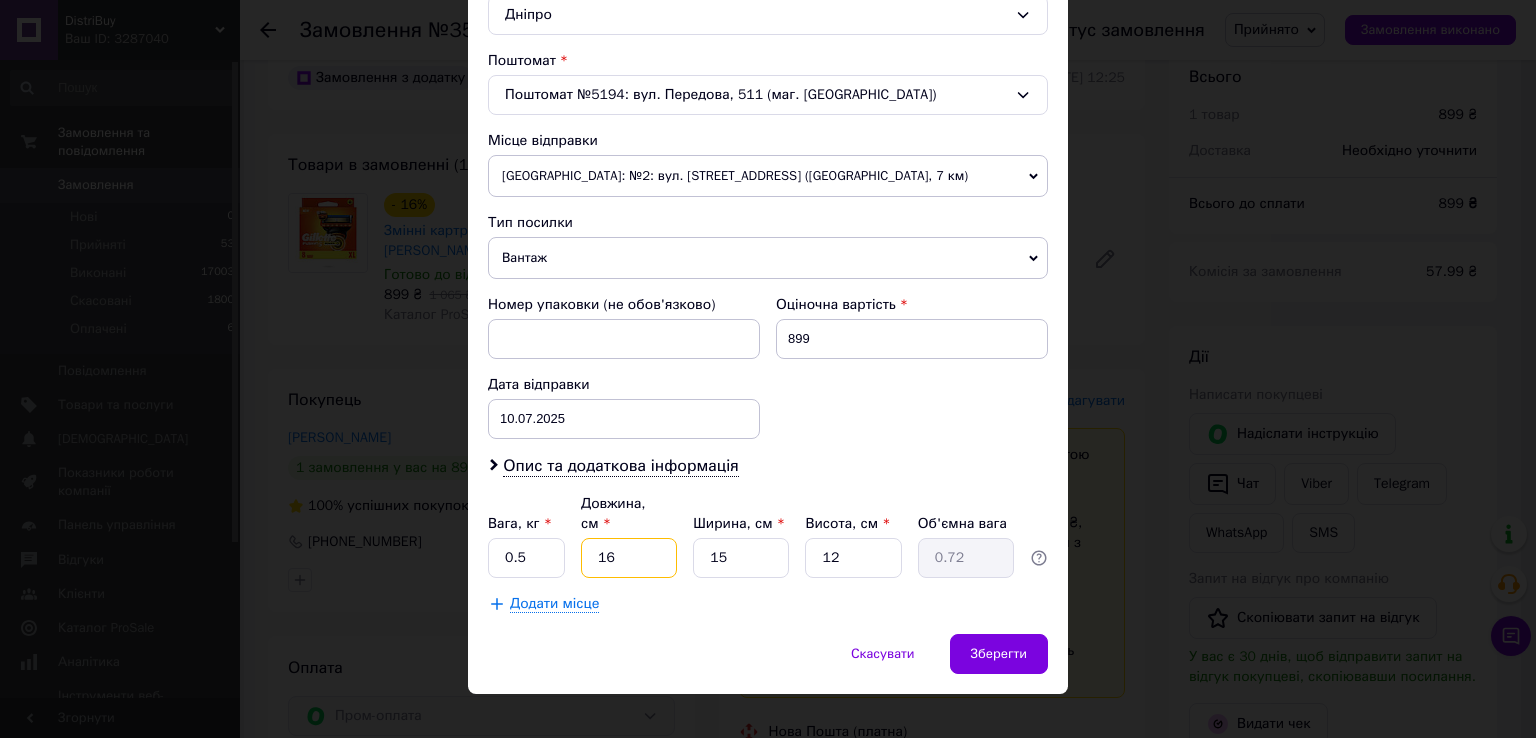 type on "16" 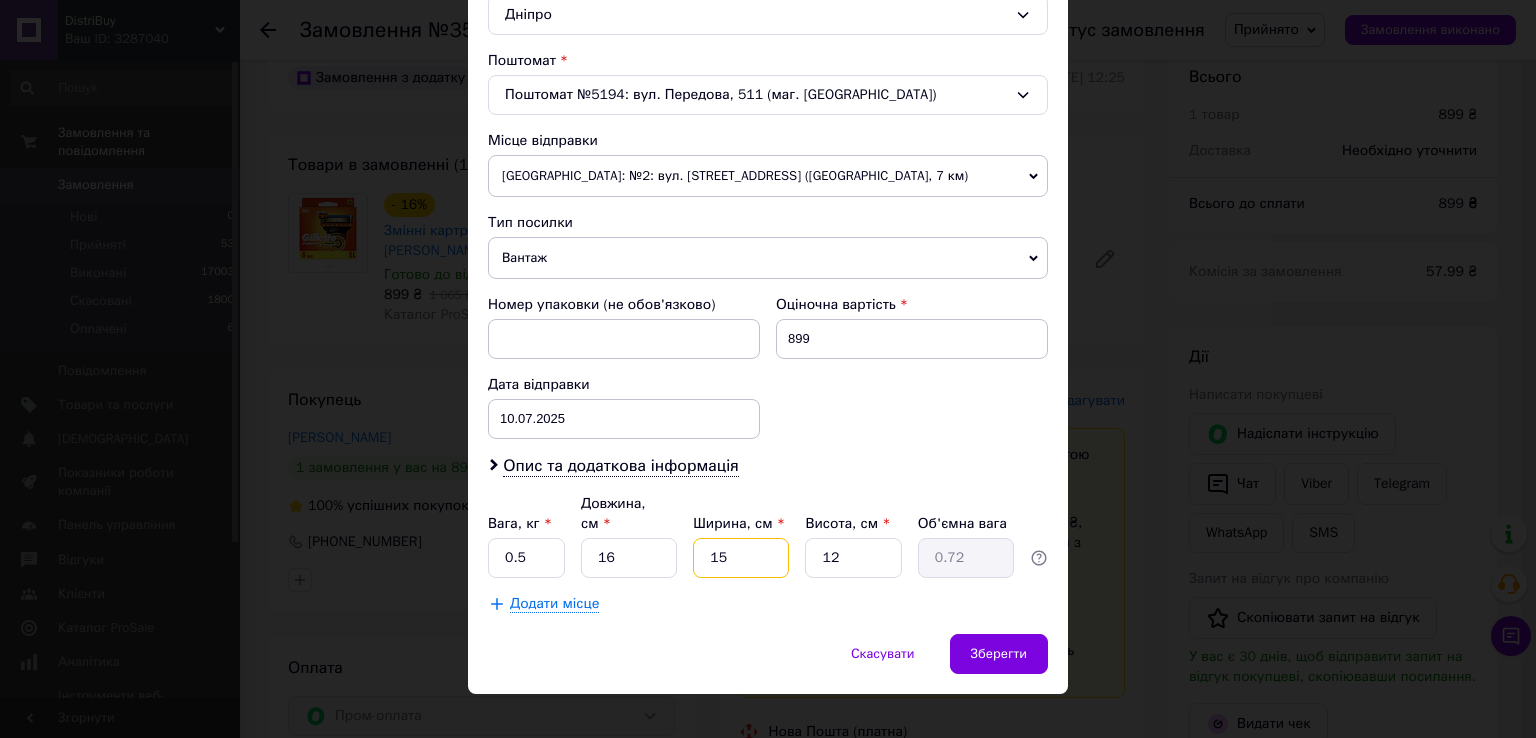 click on "15" at bounding box center (741, 558) 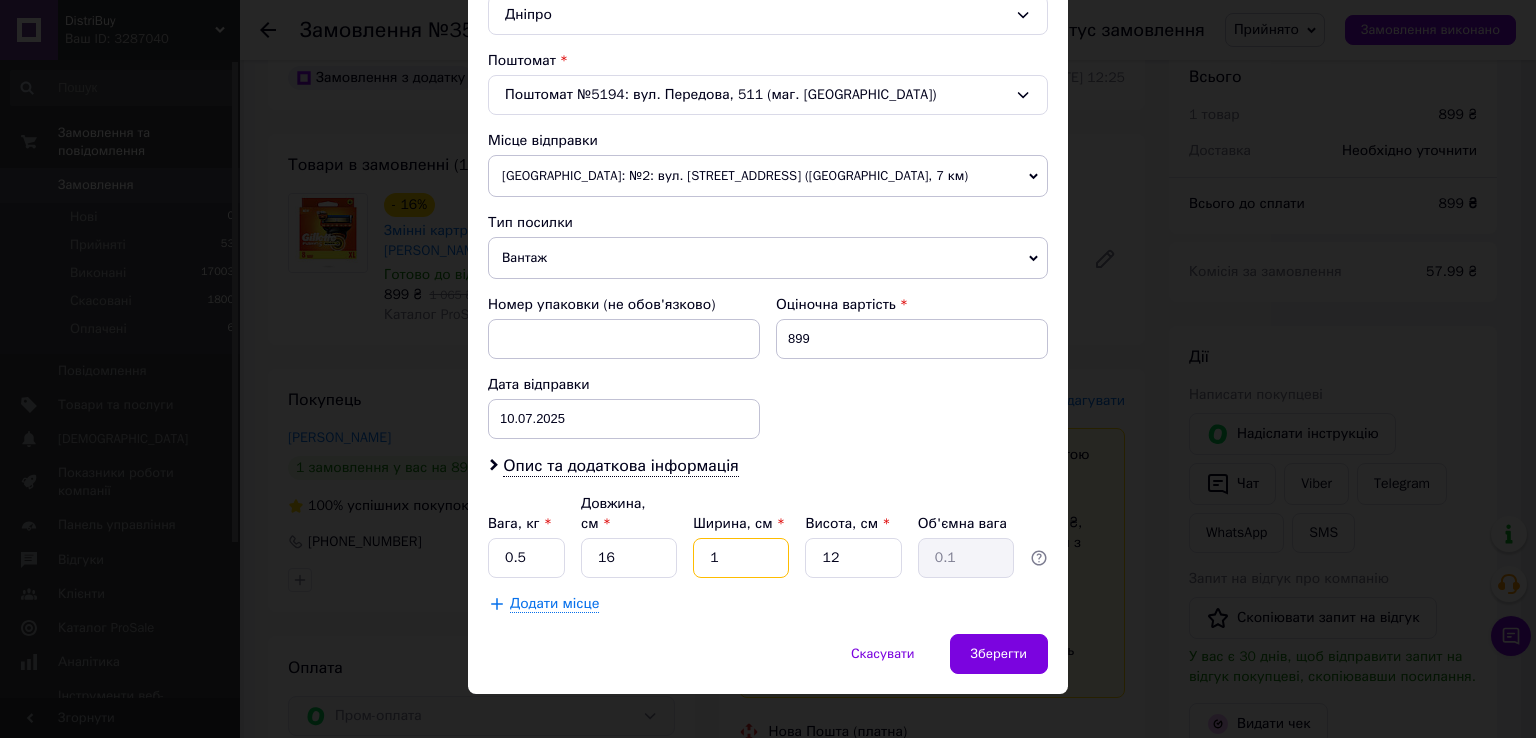 type on "12" 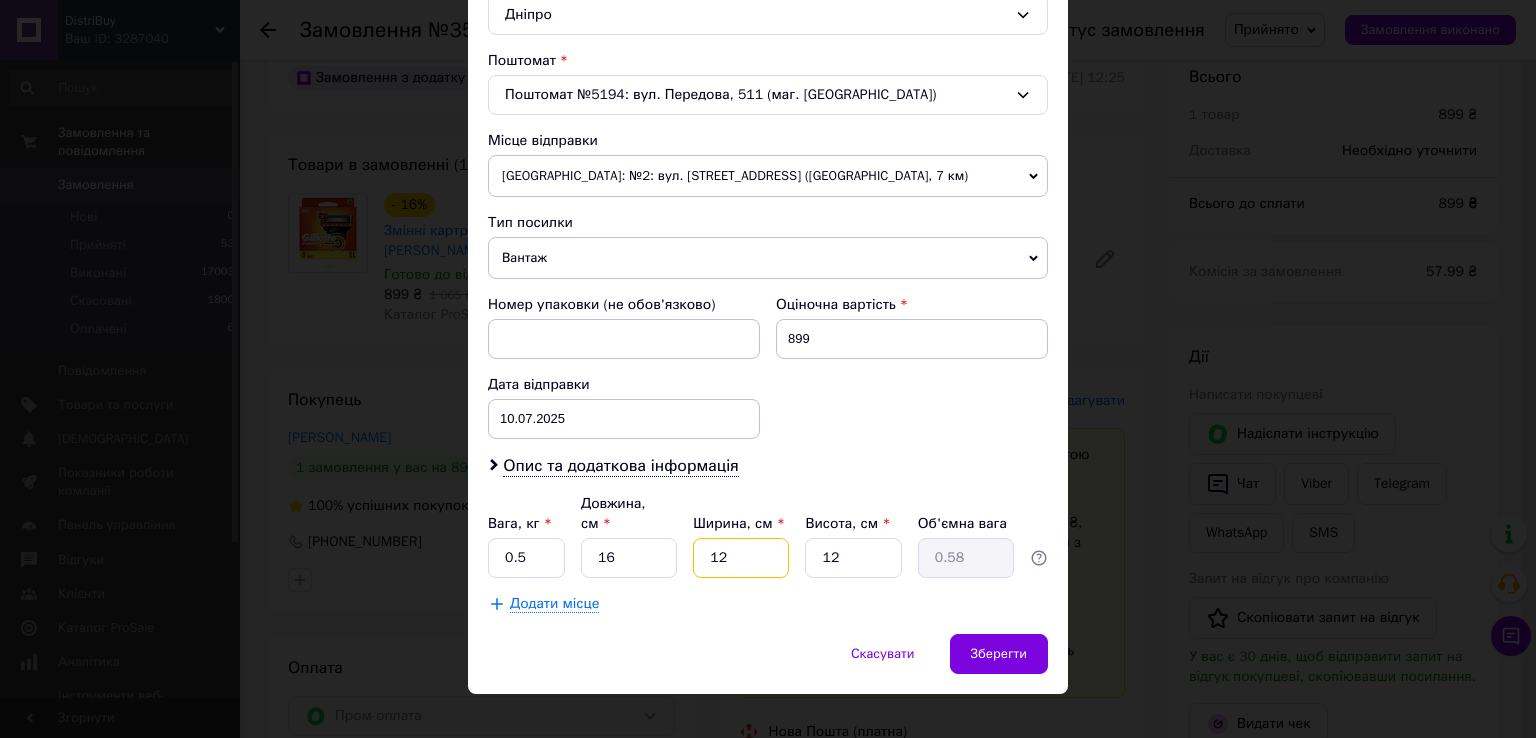 type on "12" 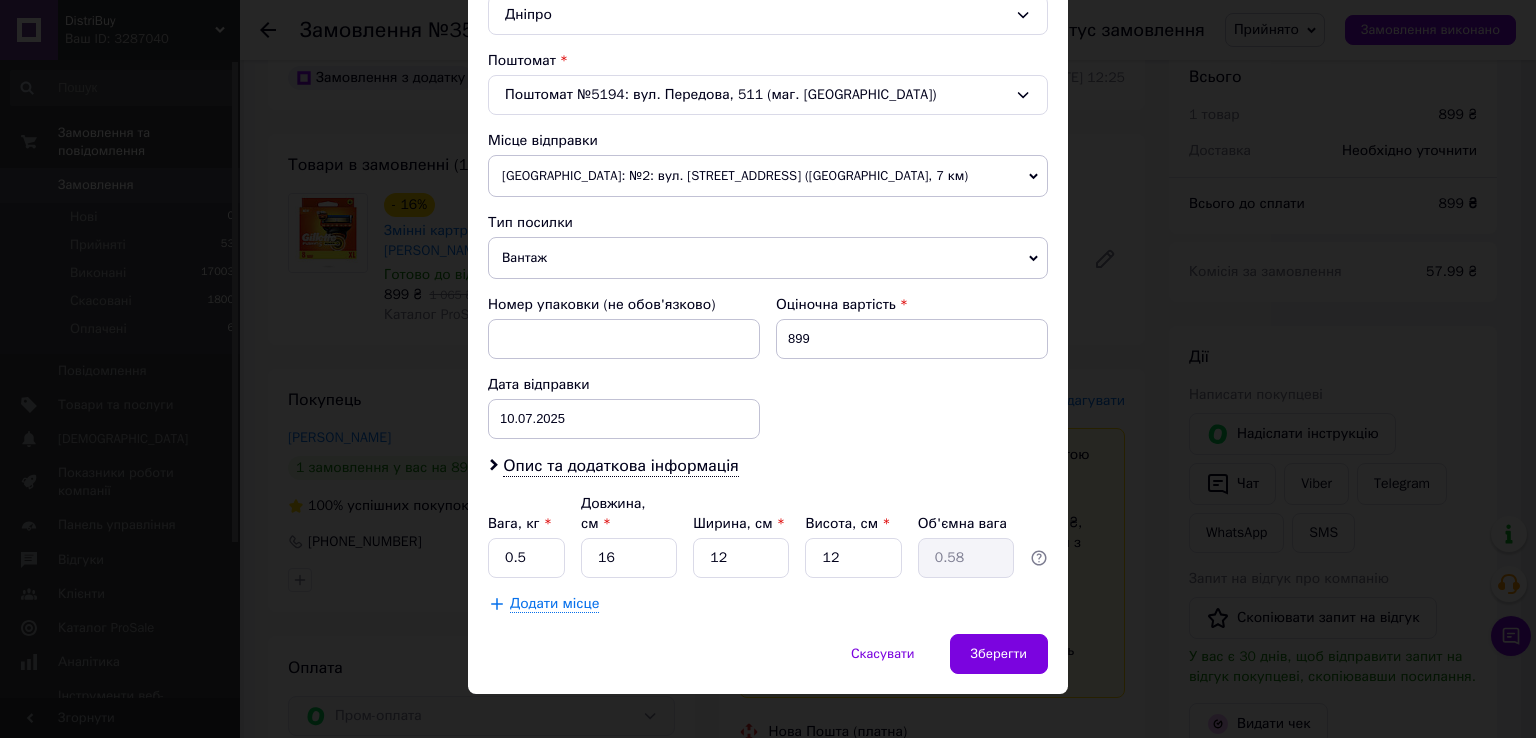 click on "Платник Отримувач Відправник Прізвище отримувача Борох Ім'я отримувача Александр По батькові отримувача Телефон отримувача +380667966139 Тип доставки В поштоматі У відділенні Кур'єром Місто Дніпро Поштомат Поштомат №5194: вул. Передова, 511 (маг. АТБ) Місце відправки Одеса: №2: вул. Базова, 16 (Промринок, 7 км) Немає збігів. Спробуйте змінити умови пошуку Додати ще місце відправки Тип посилки Вантаж Документи Номер упаковки (не обов'язково) Оціночна вартість 899 Дата відправки 10.07.2025 < 2025 > < Июль > Пн Вт Ср Чт Пт Сб Вс 30 1 2 3 4 5 6 7 8 9 10 11 12 13 14 15 16 17 18 19 20 21 22 23 24 25 26 27 28 29 30 31 1 2 3 4 5 6 7" at bounding box center (768, 130) 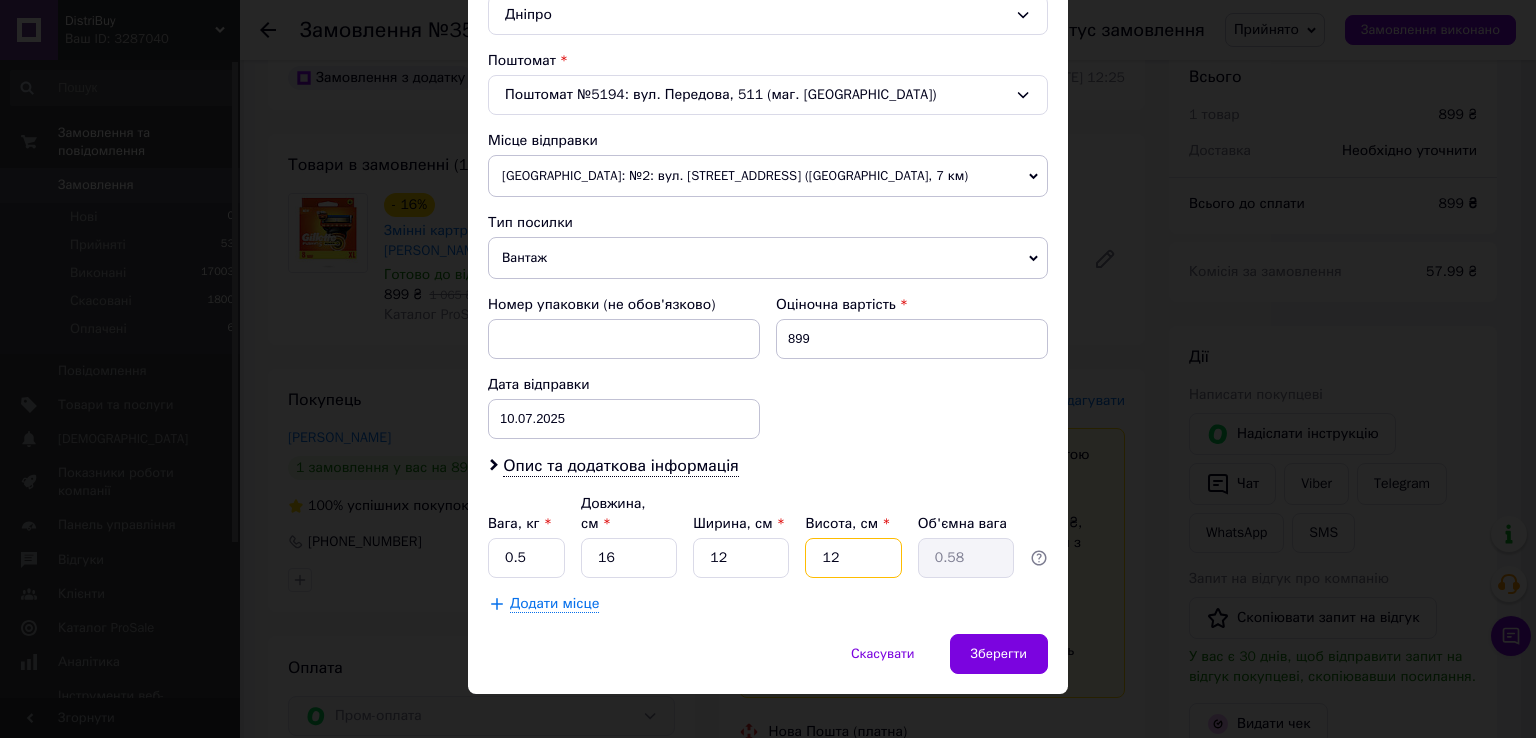 click on "12" at bounding box center (853, 558) 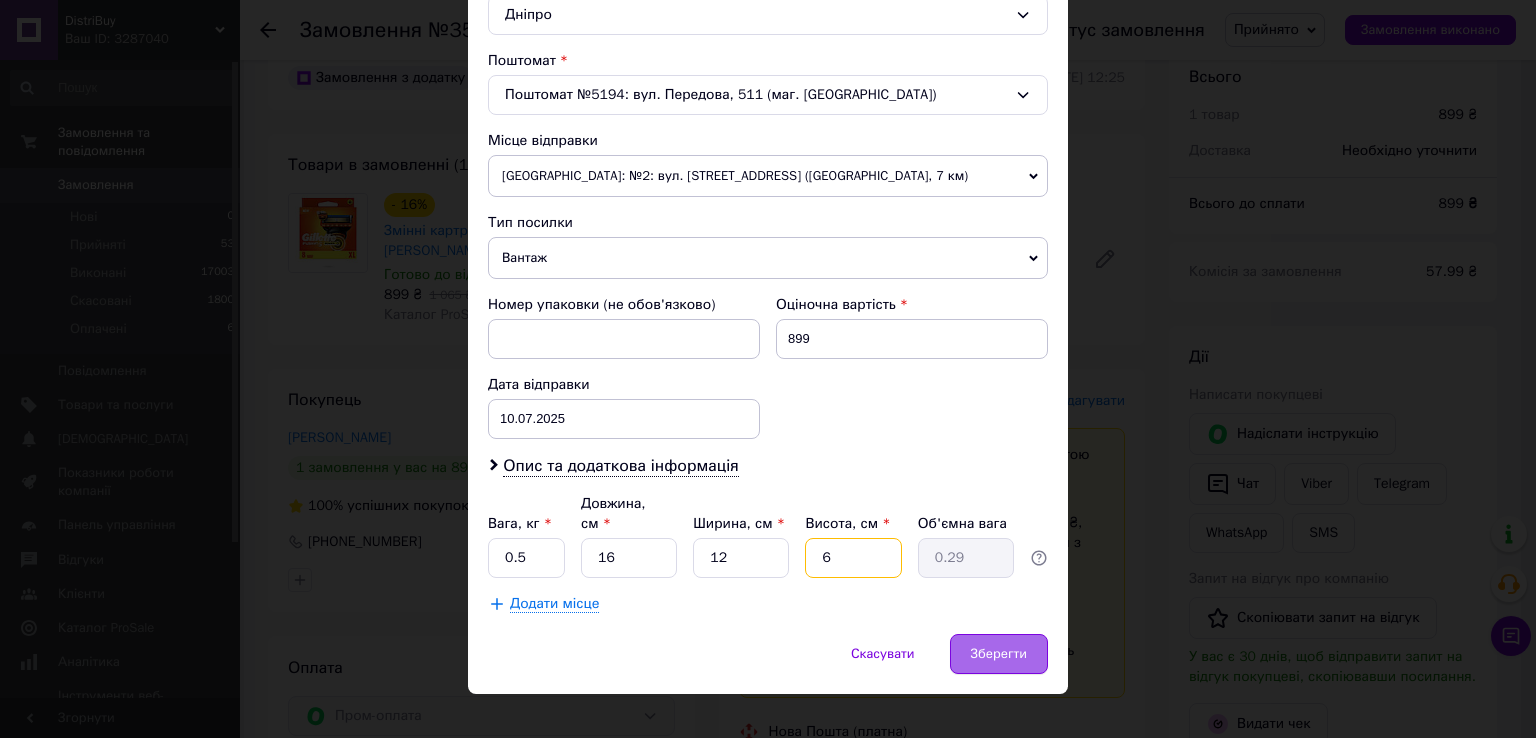 type on "6" 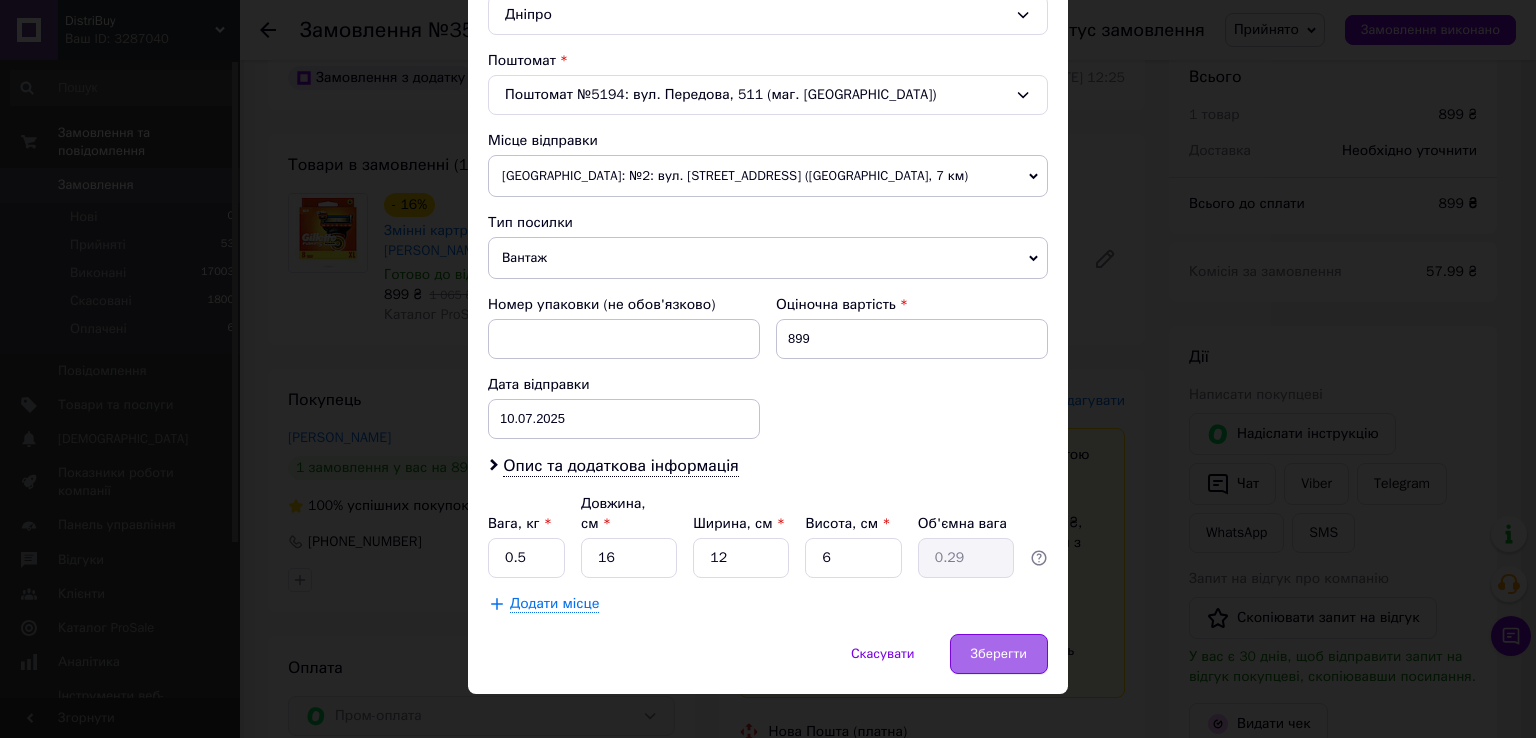 click on "Зберегти" at bounding box center (999, 654) 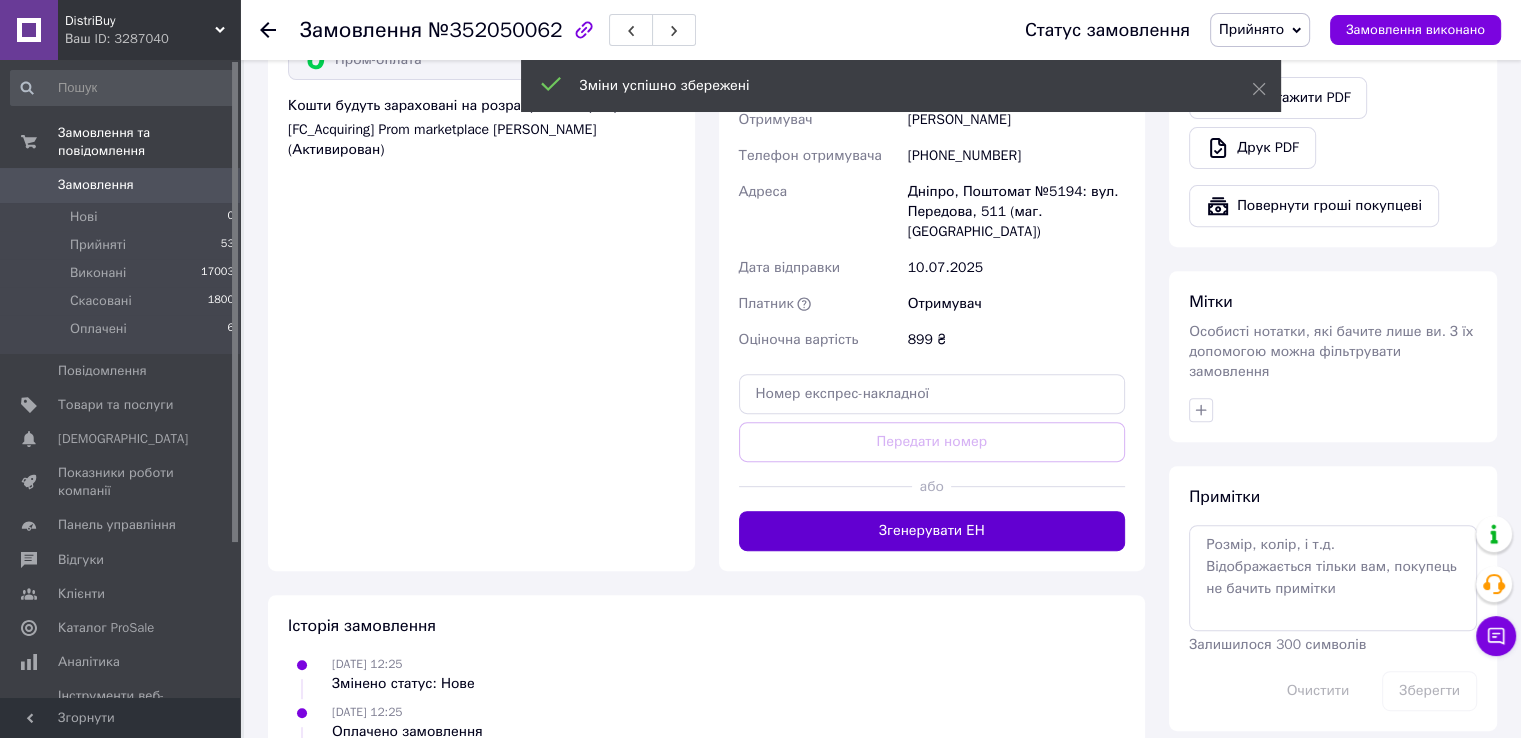 scroll, scrollTop: 800, scrollLeft: 0, axis: vertical 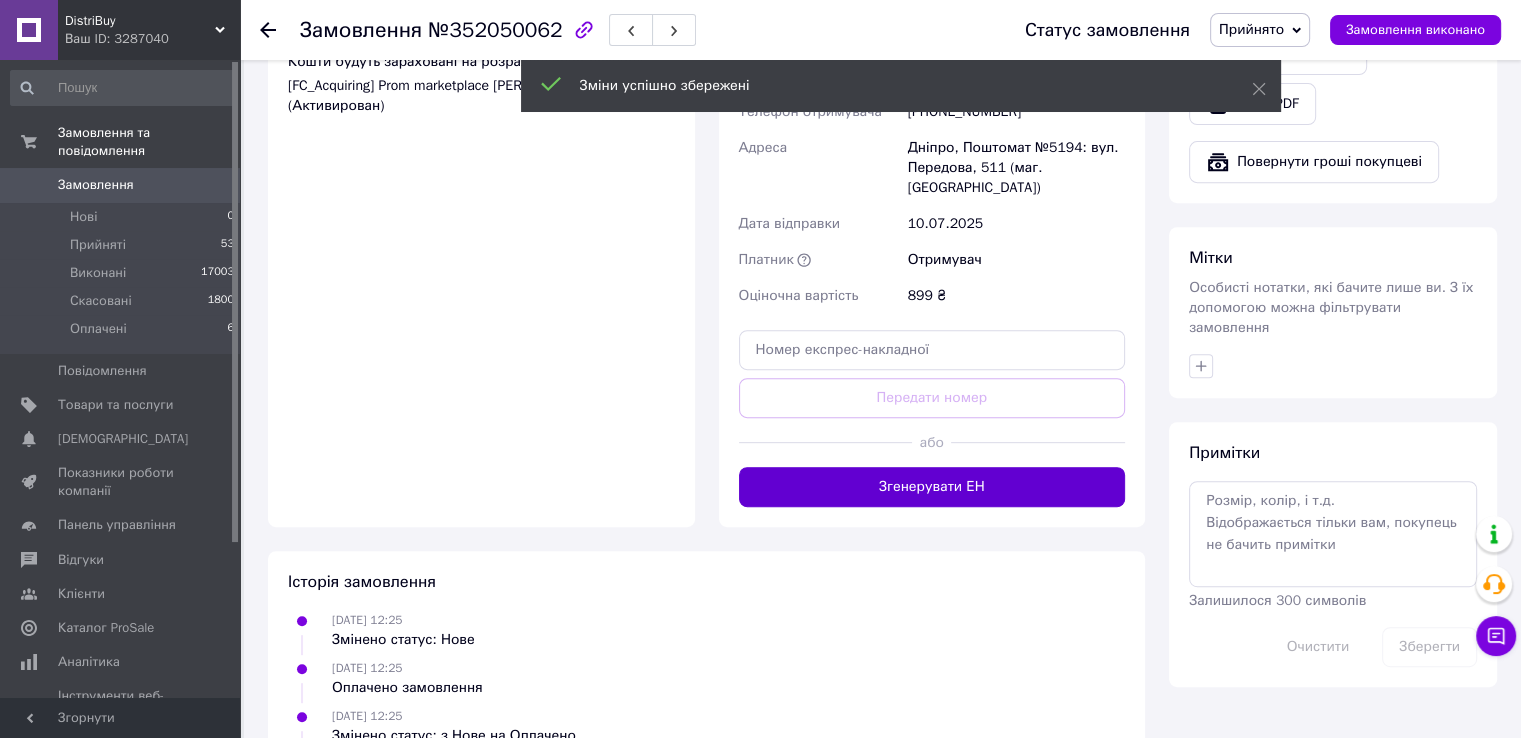 click on "Згенерувати ЕН" at bounding box center [932, 487] 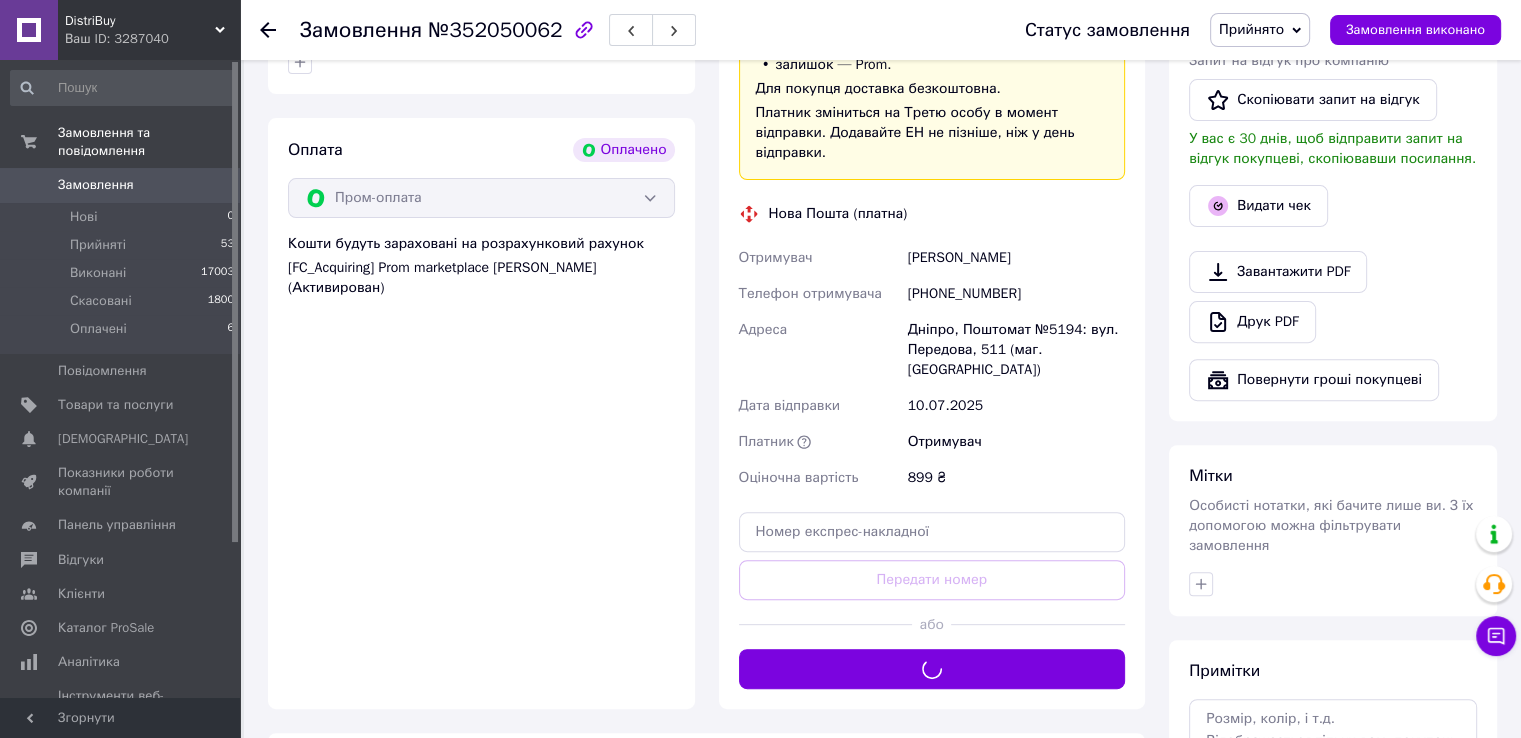 scroll, scrollTop: 600, scrollLeft: 0, axis: vertical 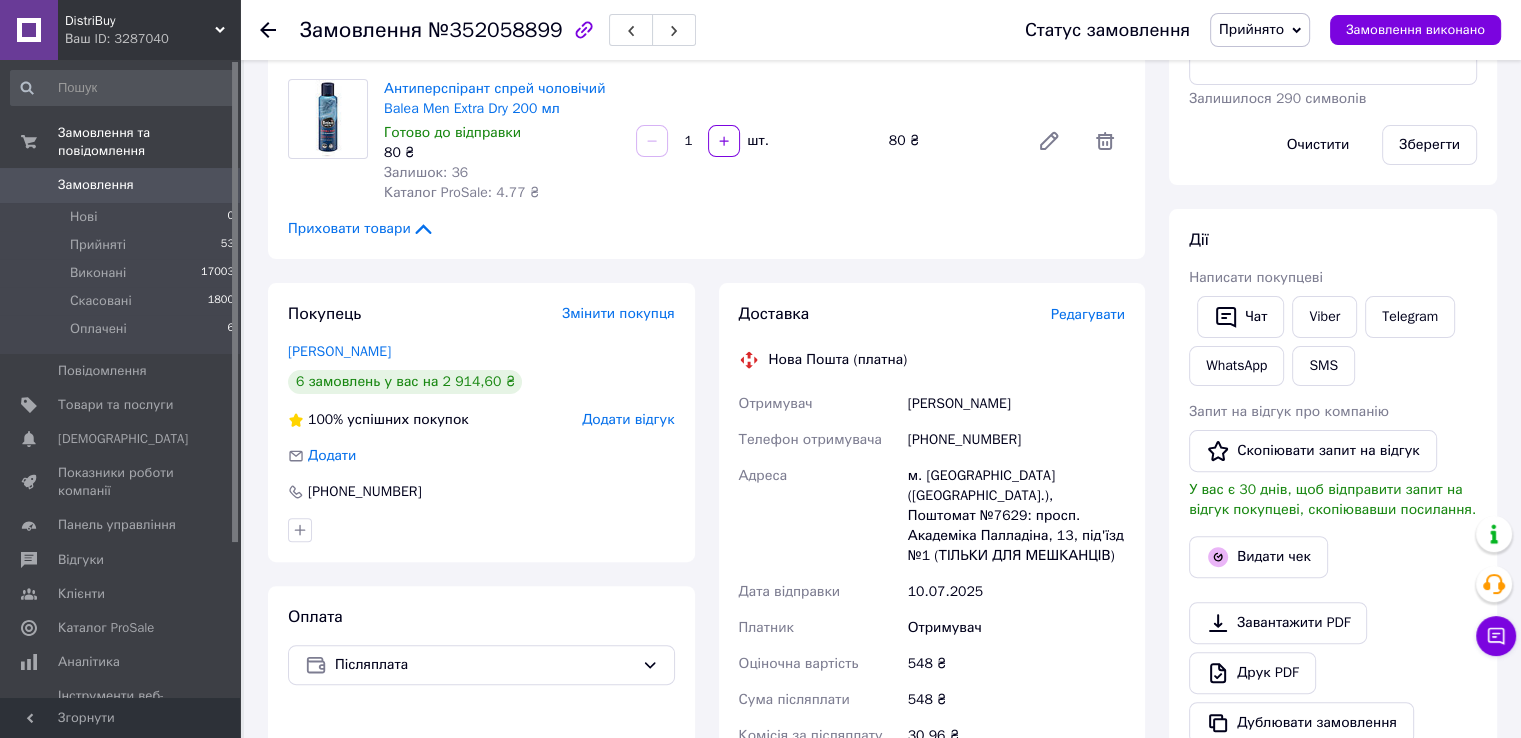 click on "Редагувати" at bounding box center (1088, 314) 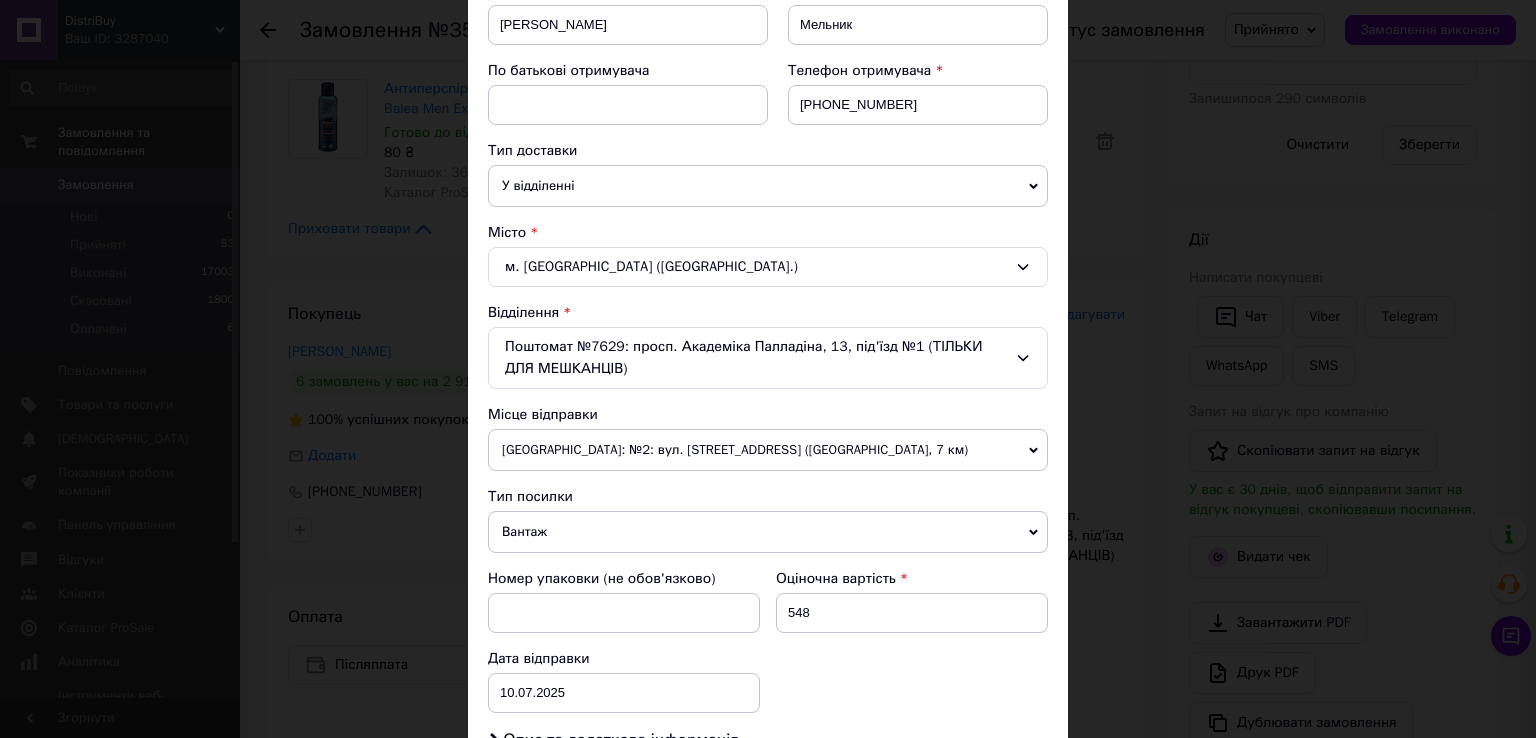 scroll, scrollTop: 600, scrollLeft: 0, axis: vertical 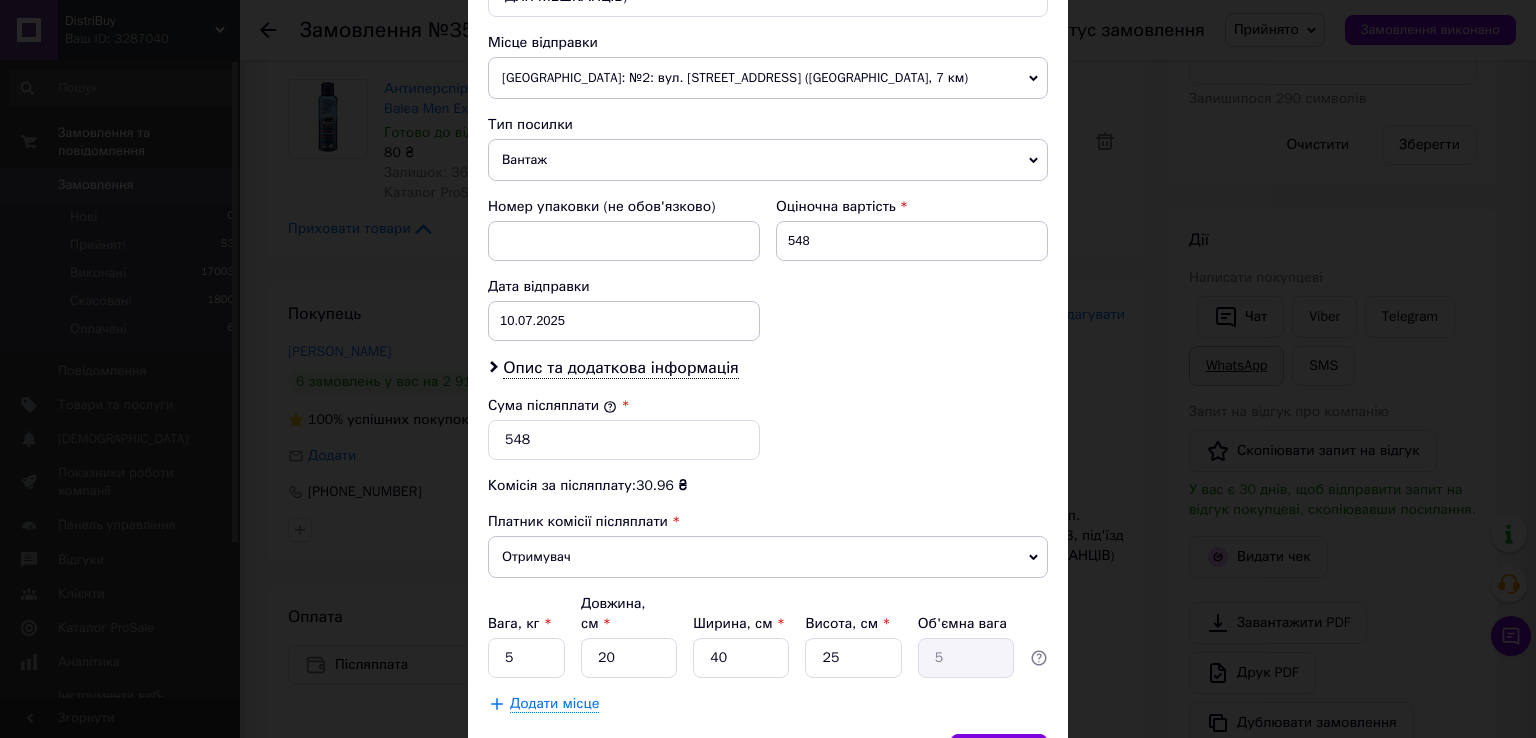 click on "× Редагування доставки Спосіб доставки Нова Пошта (платна) Платник Отримувач Відправник Прізвище отримувача [PERSON_NAME] отримувача [PERSON_NAME] По батькові отримувача Телефон отримувача [PHONE_NUMBER] Тип доставки У відділенні Кур'єром В поштоматі Місто м. [GEOGRAPHIC_DATA] ([GEOGRAPHIC_DATA].) Відділення Поштомат №7629: просп. Академіка Палладіна, 13, під'їзд №1 (ТІЛЬКИ ДЛЯ МЕШКАНЦІВ) Місце відправки [GEOGRAPHIC_DATA]: №2: вул. [STREET_ADDRESS] ([GEOGRAPHIC_DATA], 7 км) [GEOGRAPHIC_DATA] збігів. Спробуйте змінити умови пошуку Додати ще місце відправки Тип посилки Вантаж Документи Номер упаковки (не обов'язково) 548 Дата відправки" at bounding box center [768, 369] 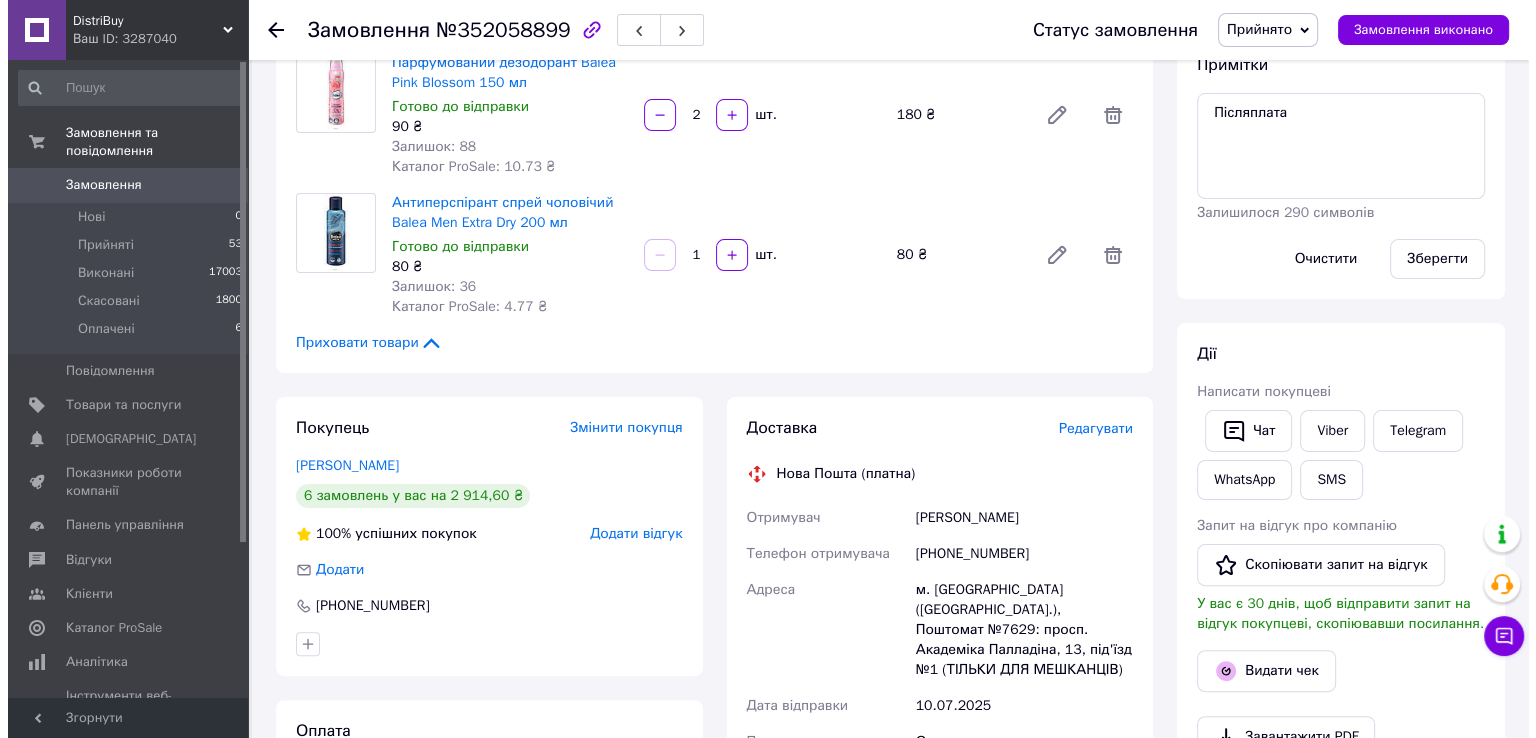 scroll, scrollTop: 400, scrollLeft: 0, axis: vertical 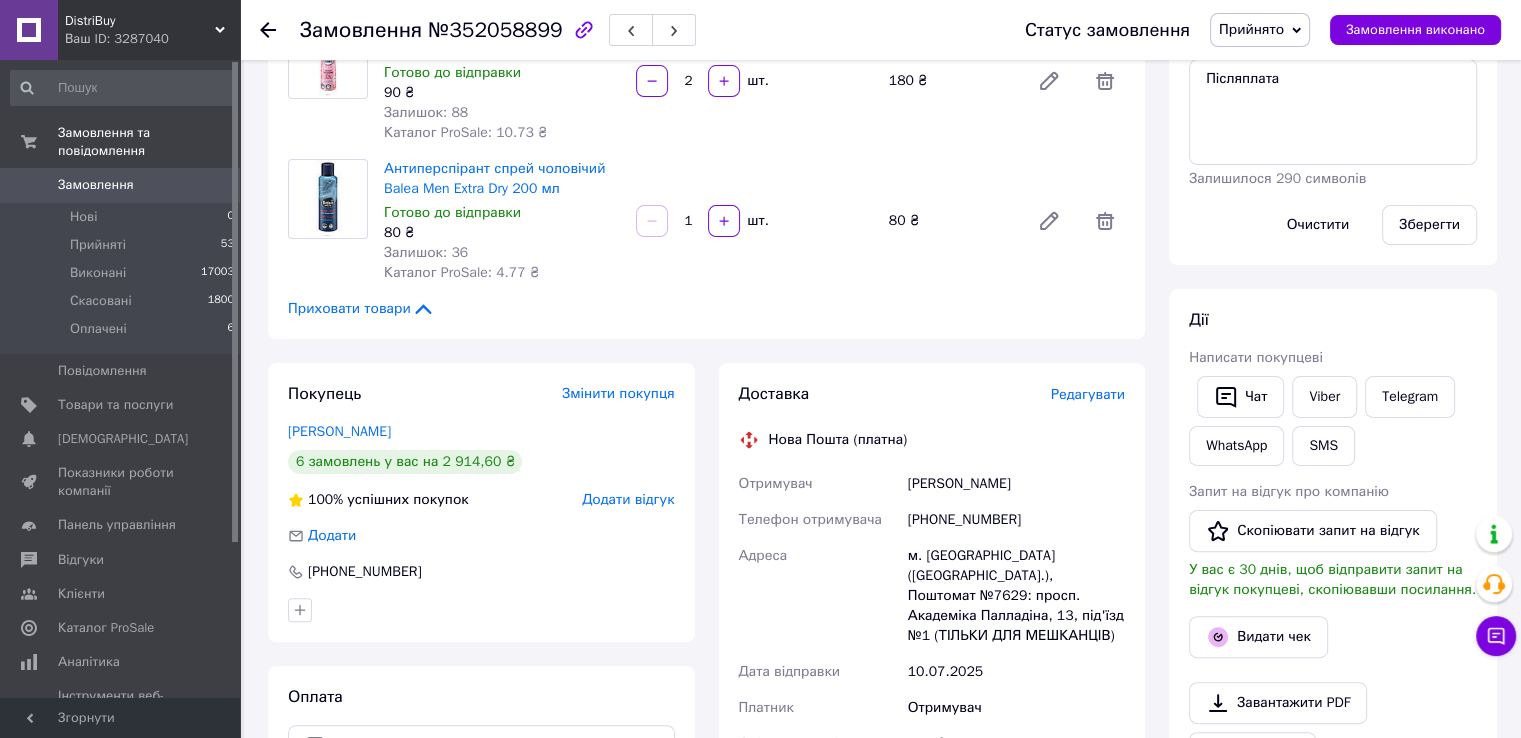 click on "Редагувати" at bounding box center [1088, 394] 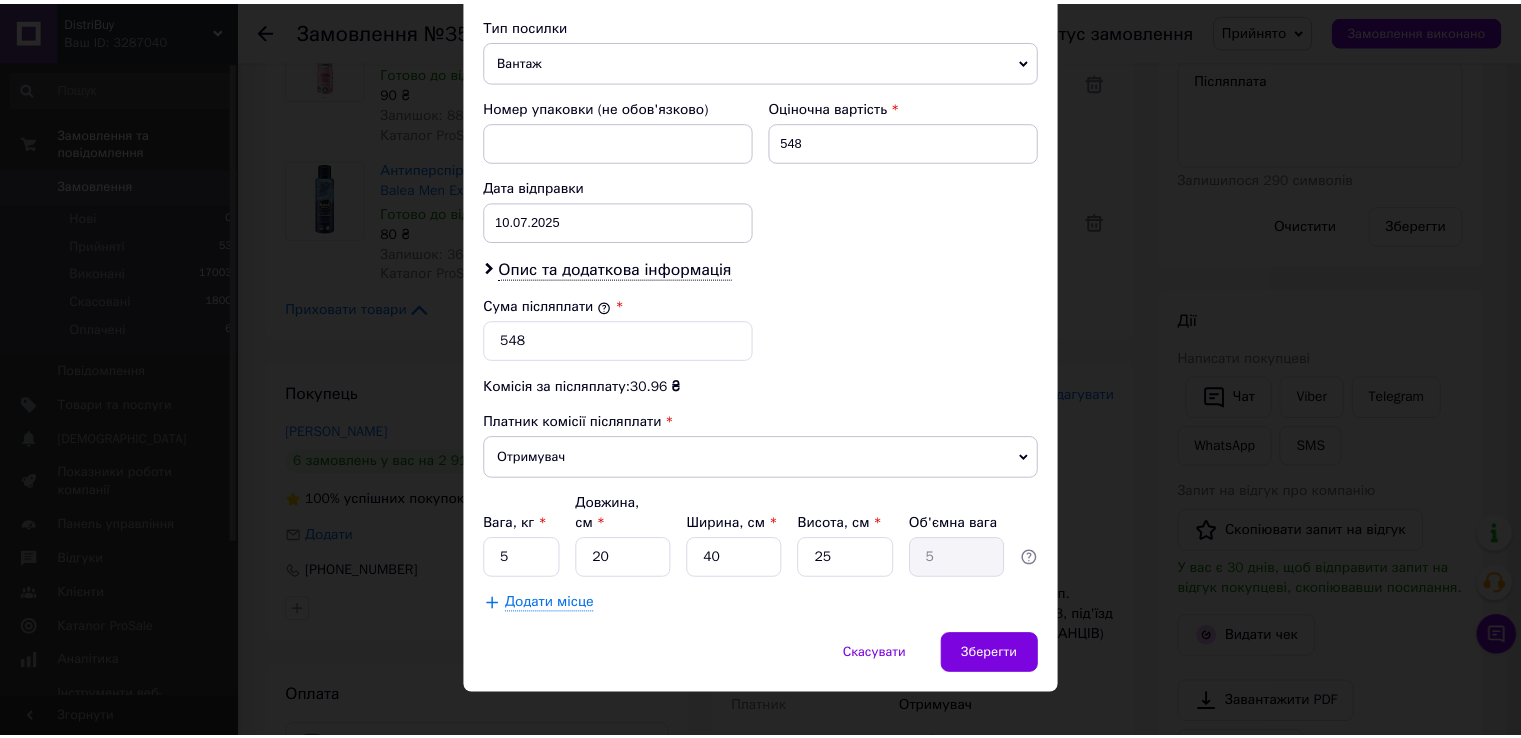 scroll, scrollTop: 804, scrollLeft: 0, axis: vertical 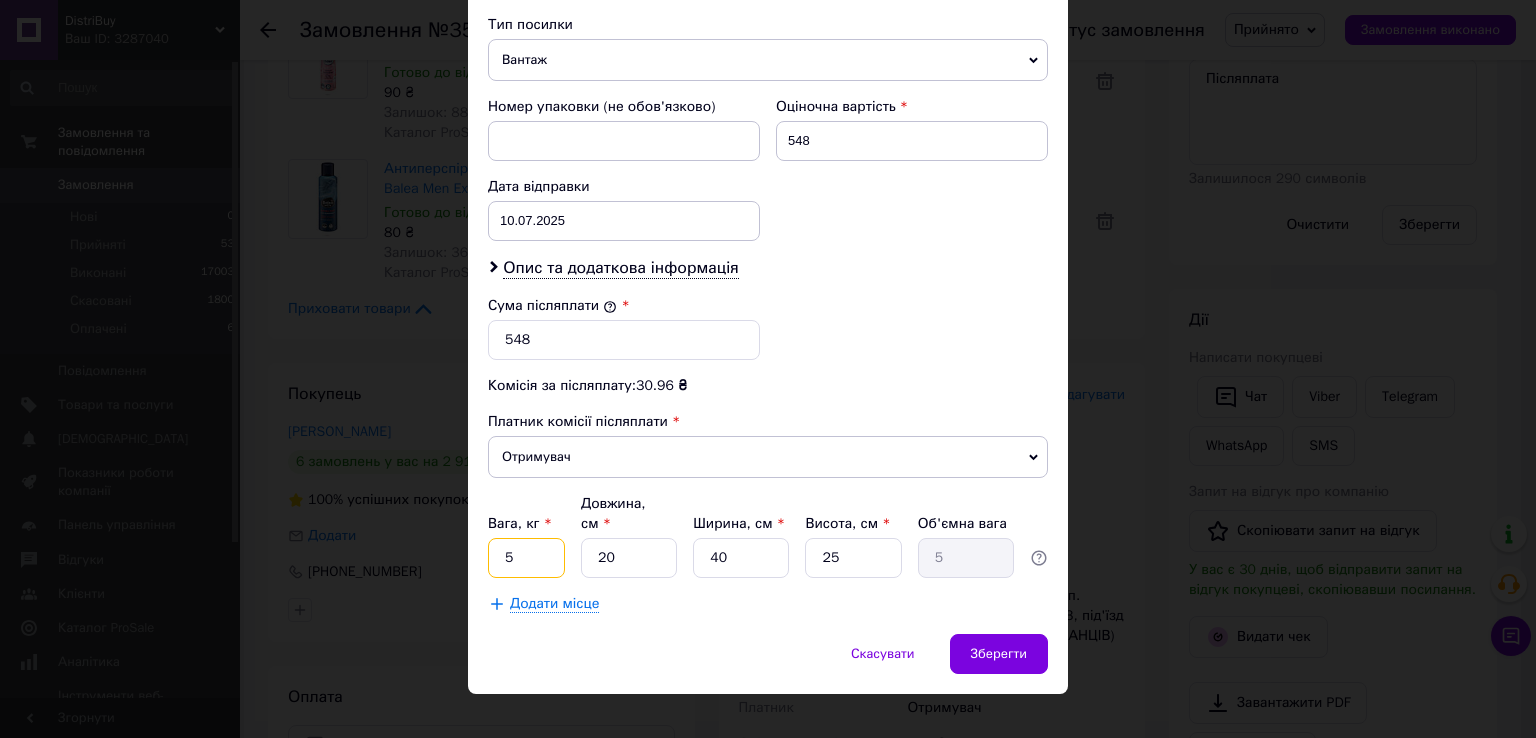click on "5" at bounding box center (526, 558) 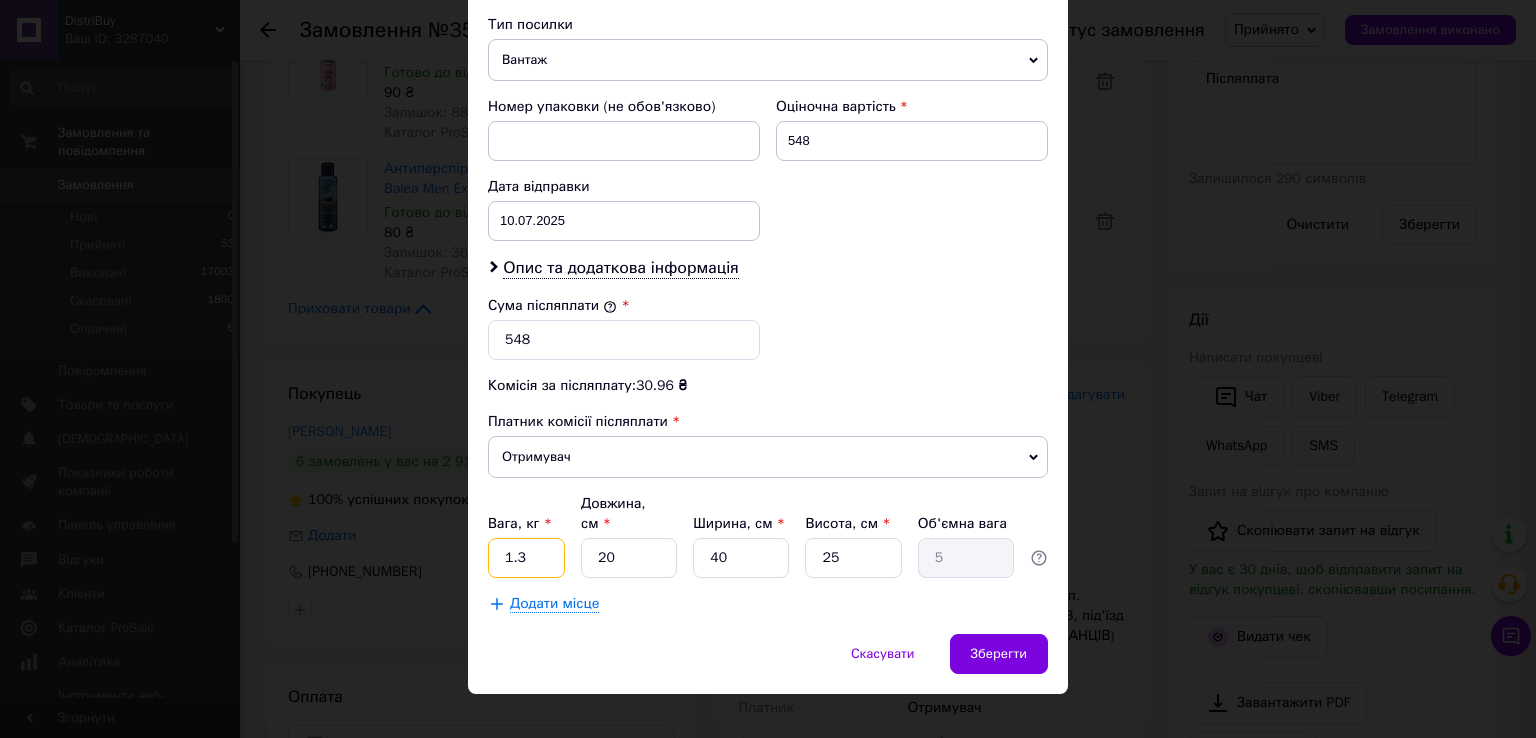 type on "1.3" 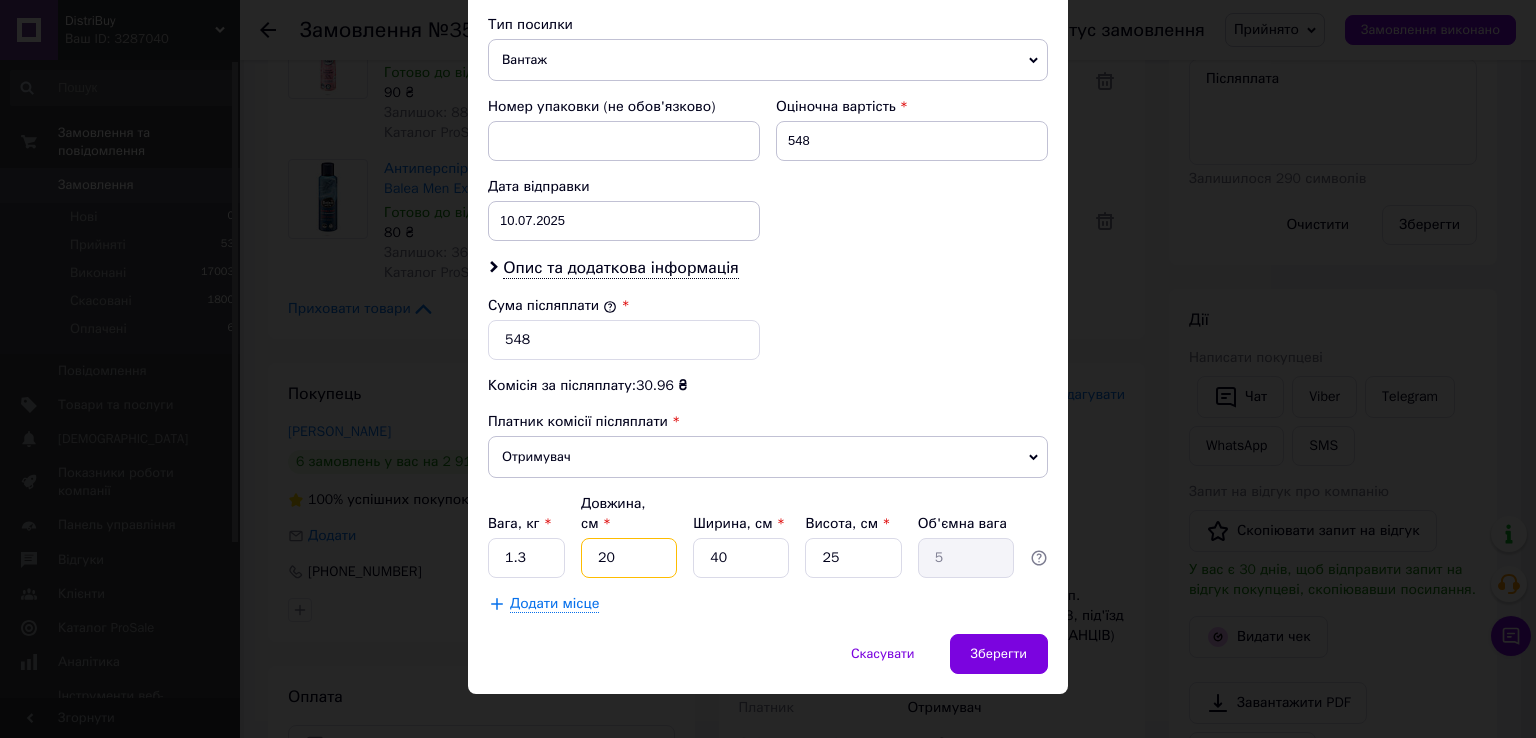 click on "20" at bounding box center [629, 558] 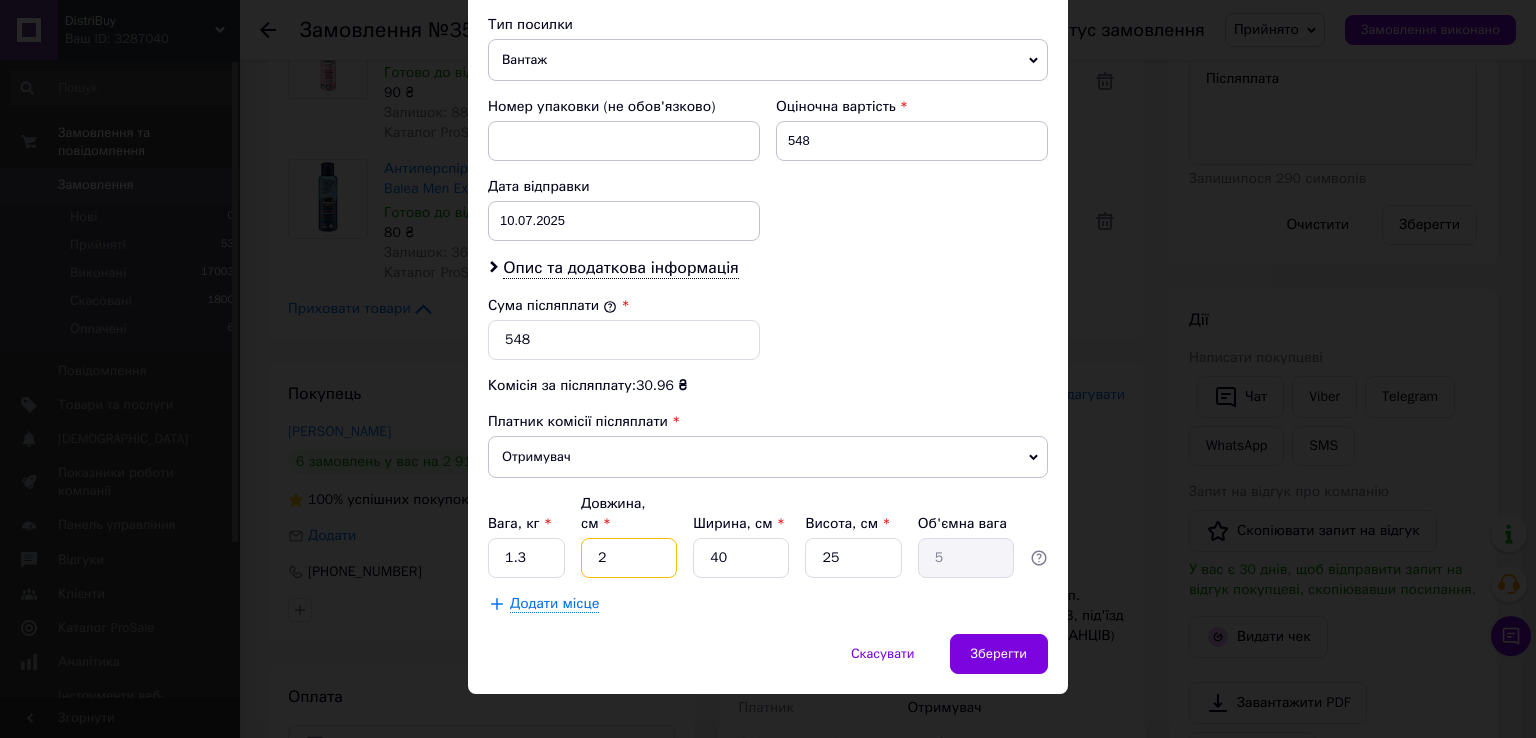 type on "0.5" 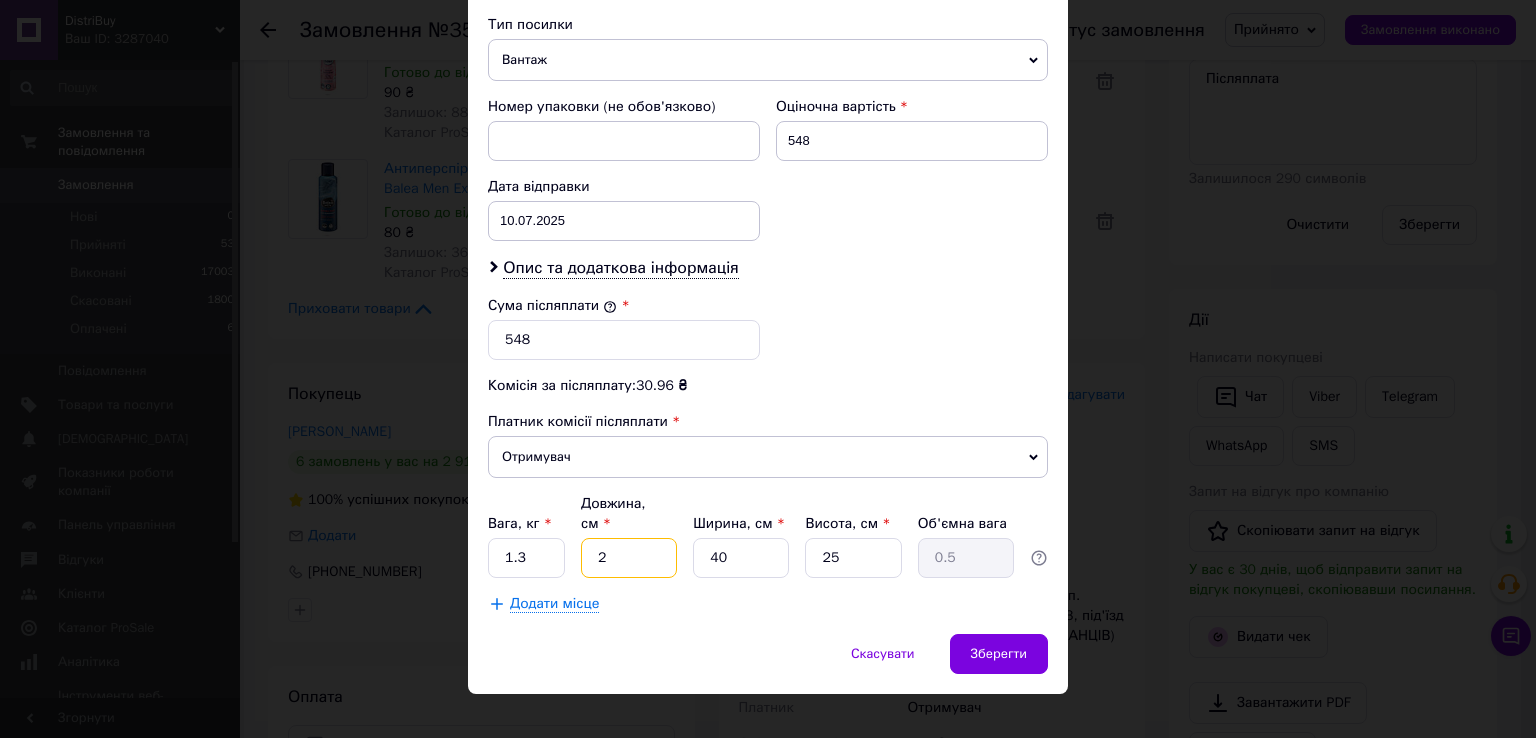 type on "26" 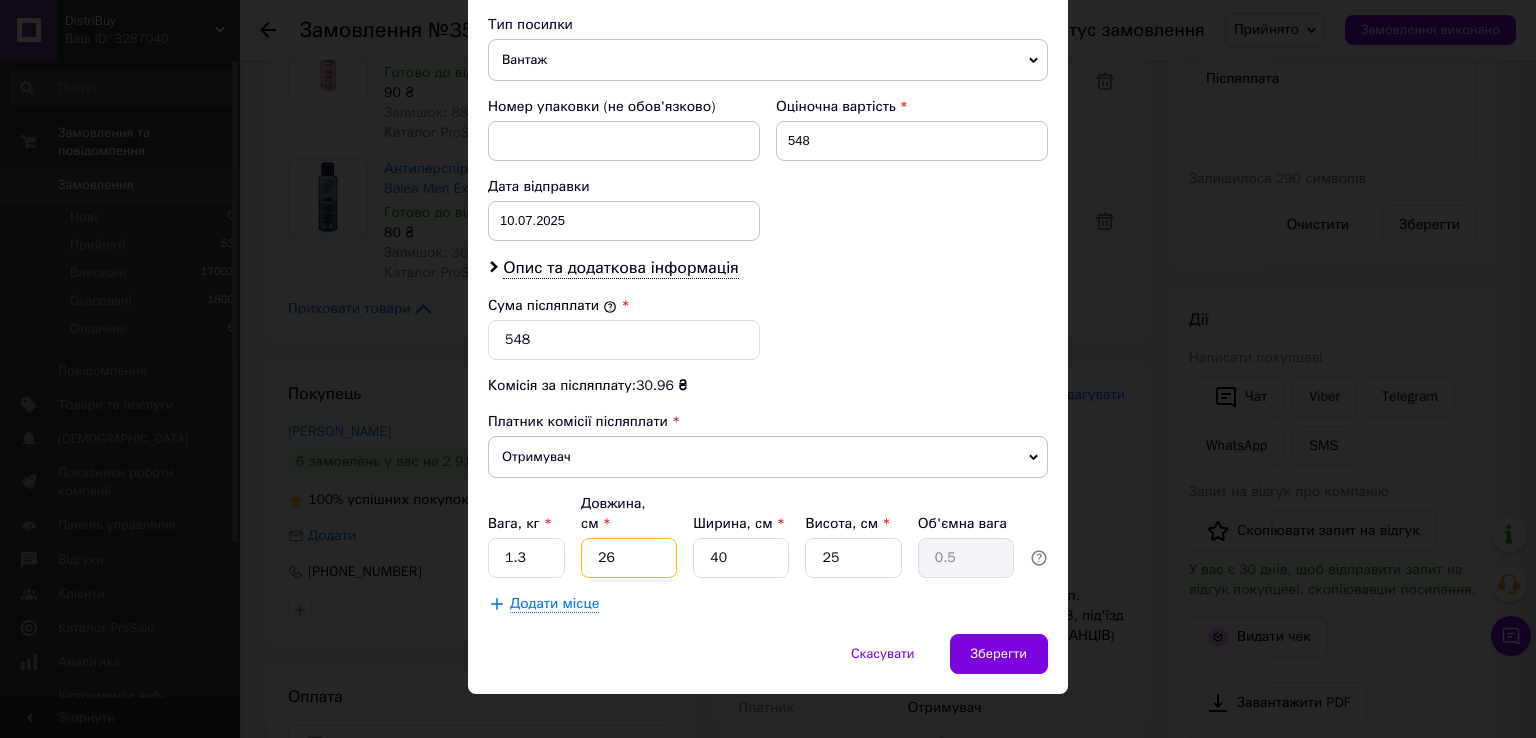 type on "6.5" 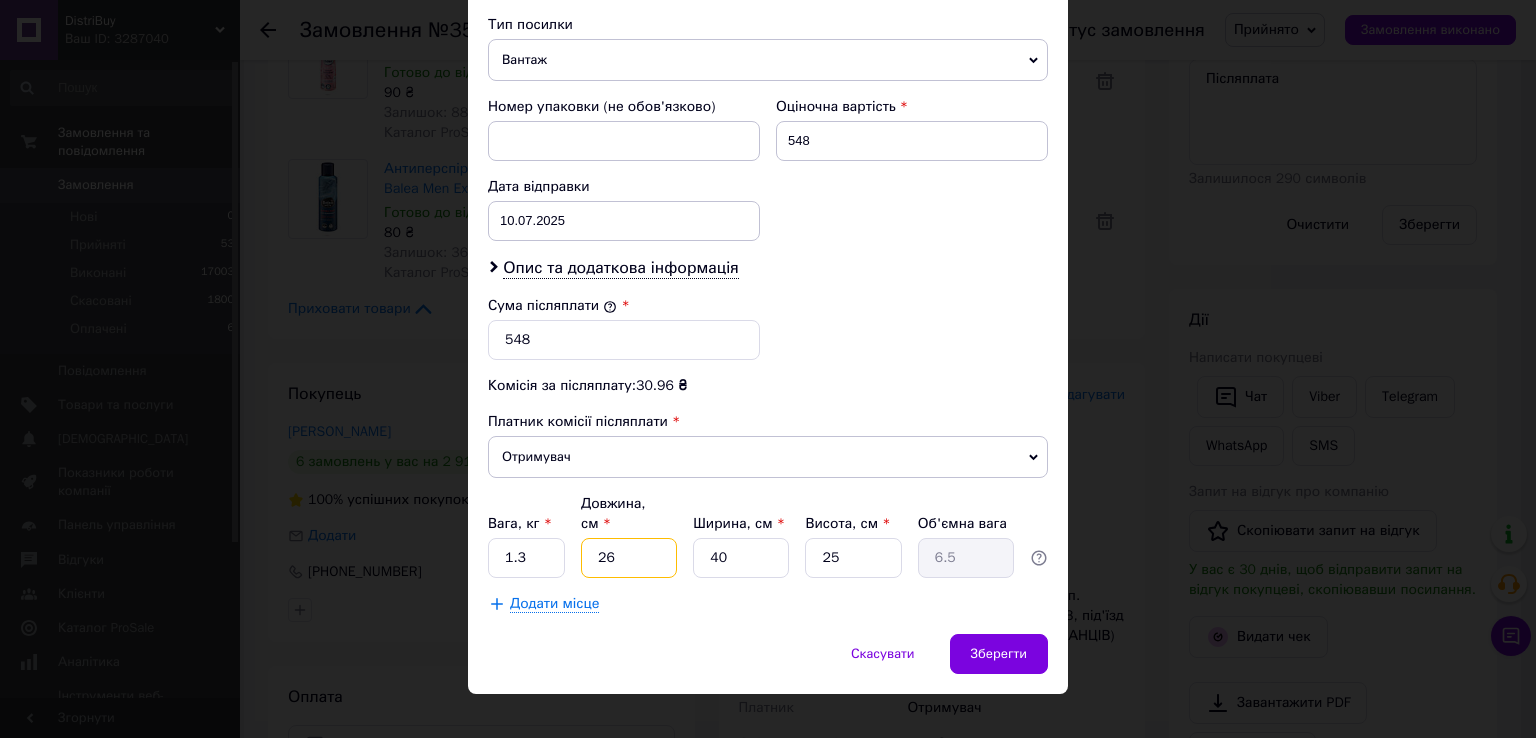 type on "26" 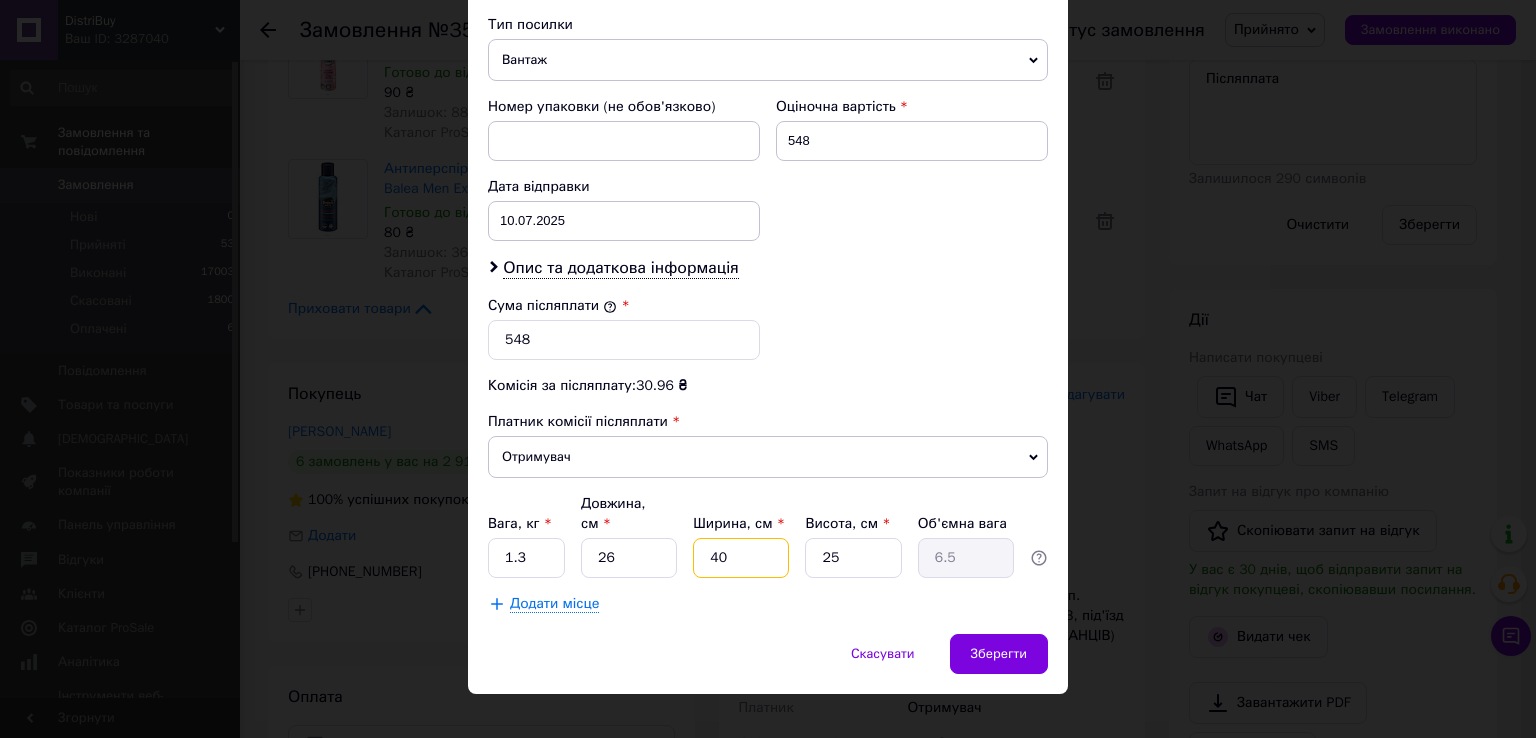 click on "40" at bounding box center (741, 558) 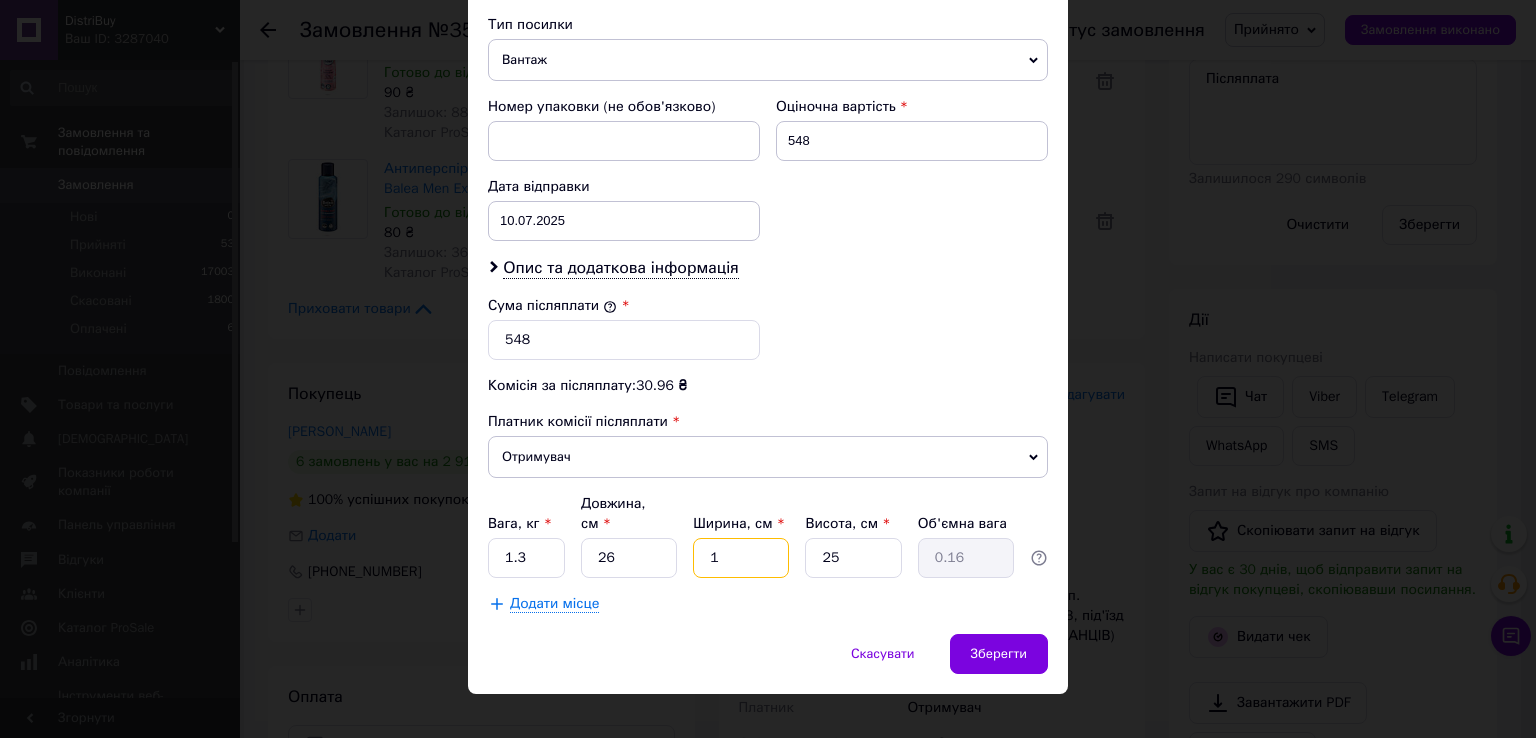 type on "16" 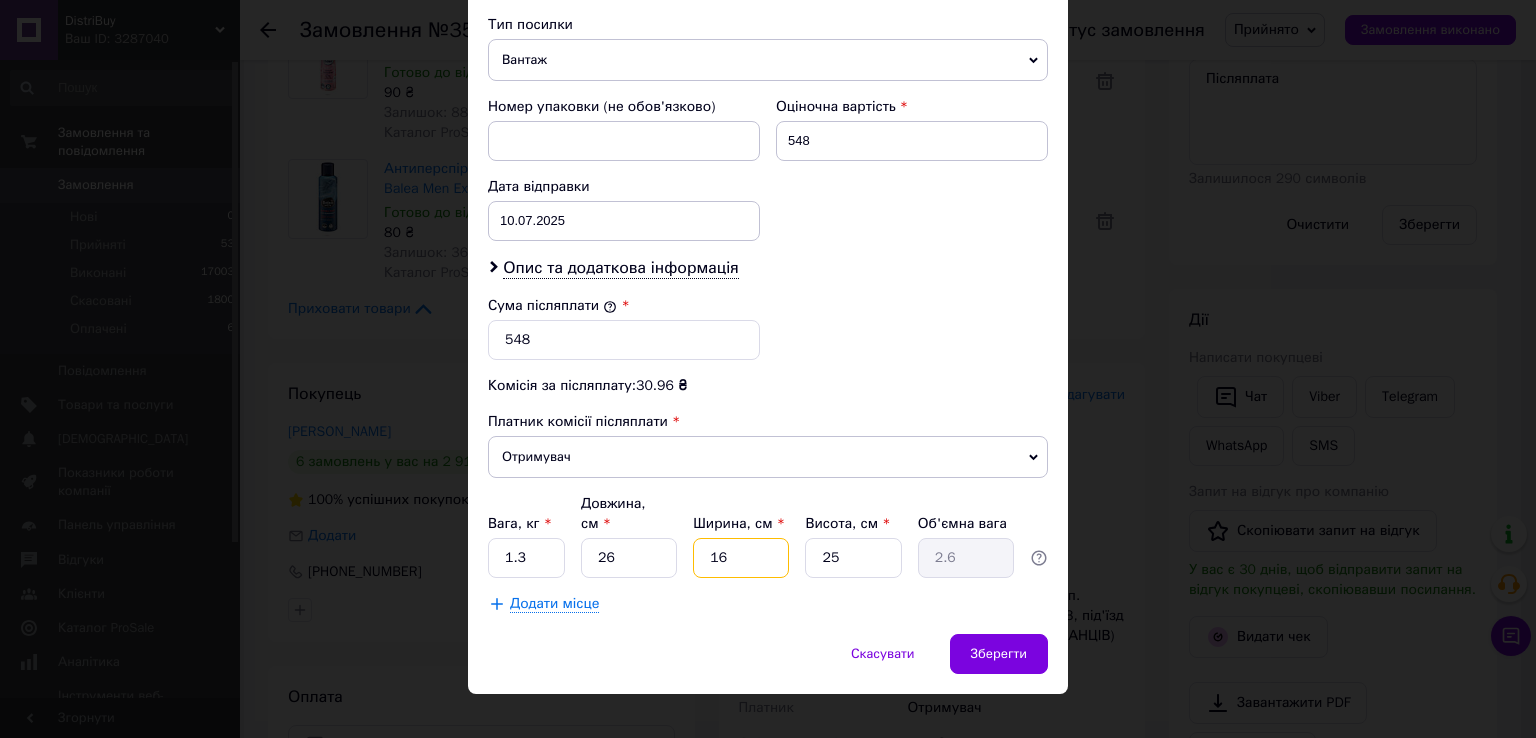 type on "16" 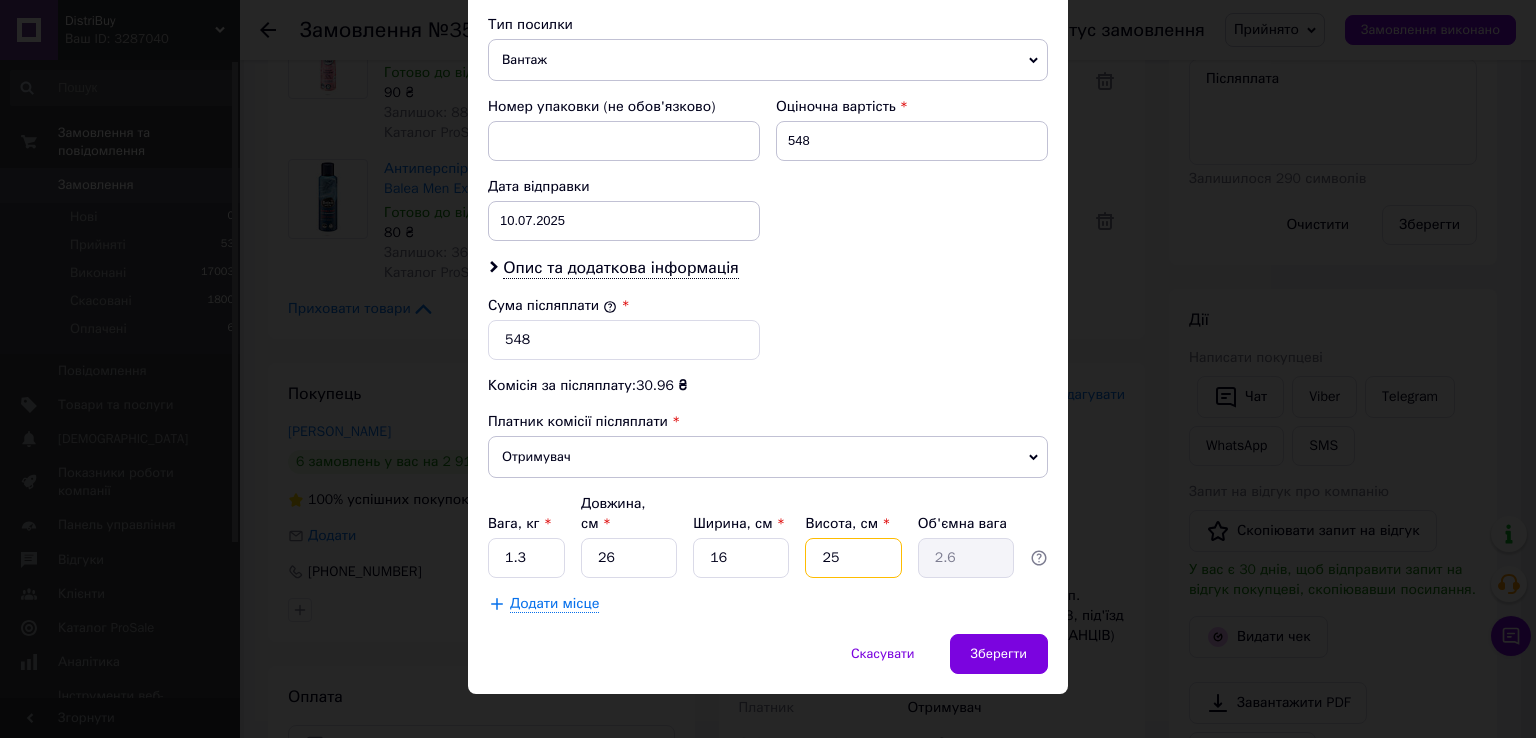click on "25" at bounding box center [853, 558] 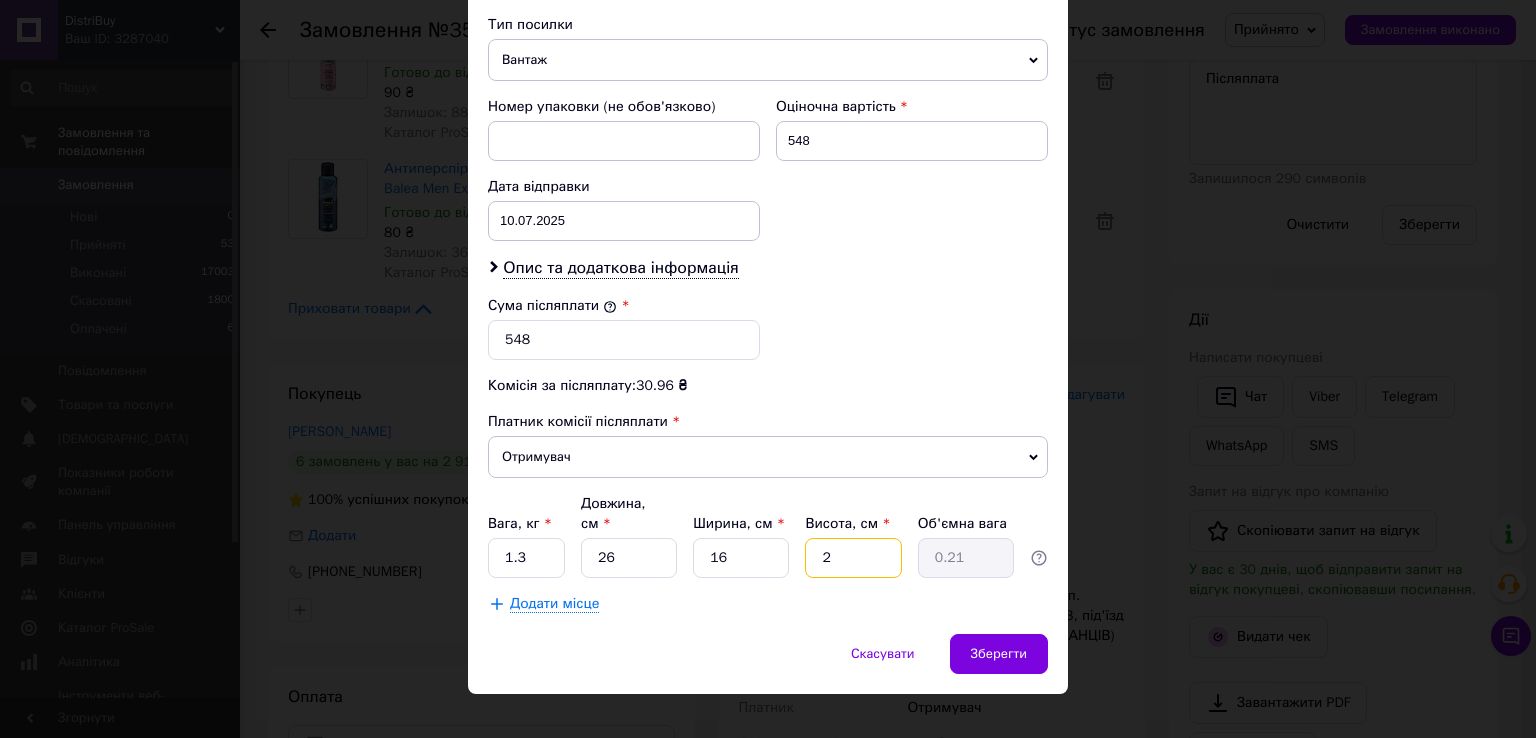 type on "20" 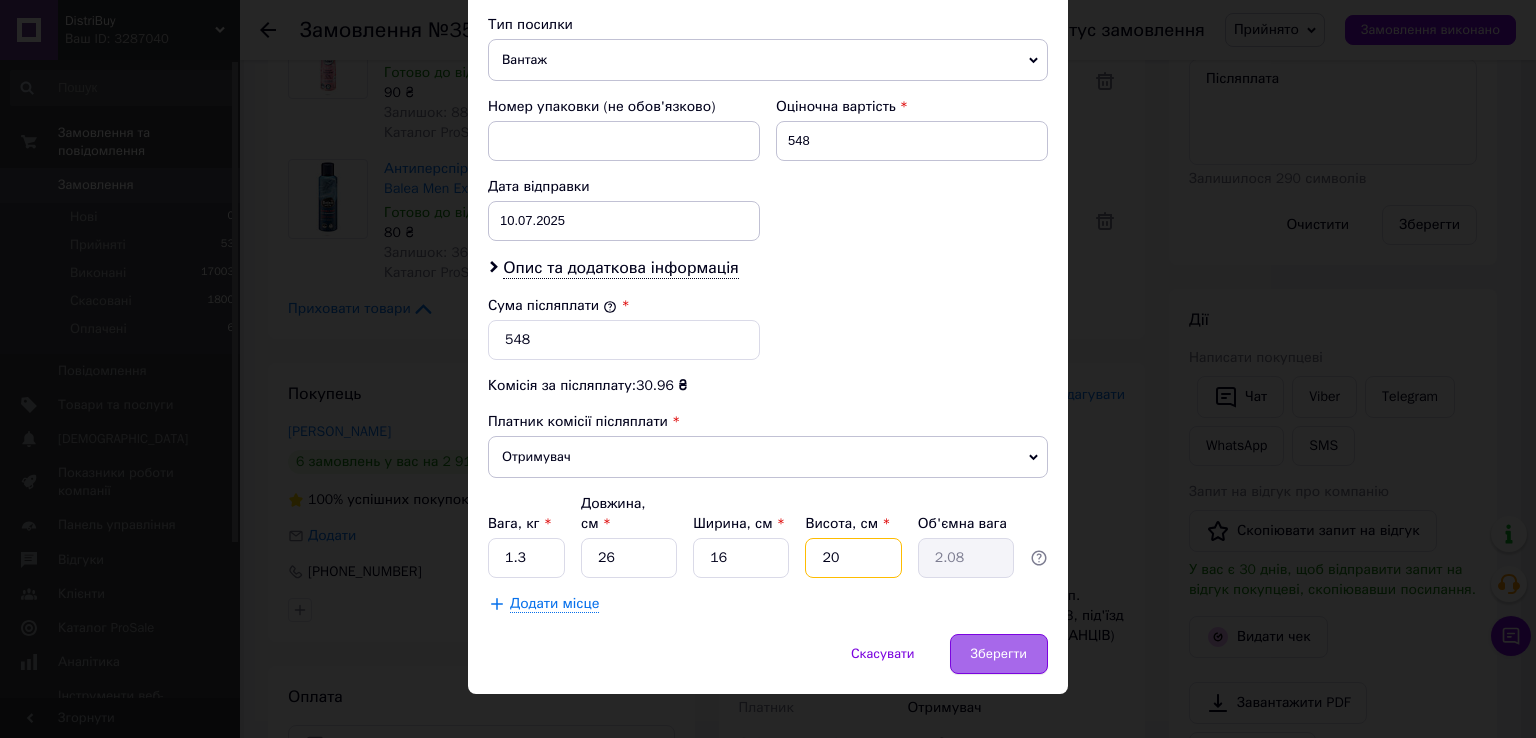 type on "2" 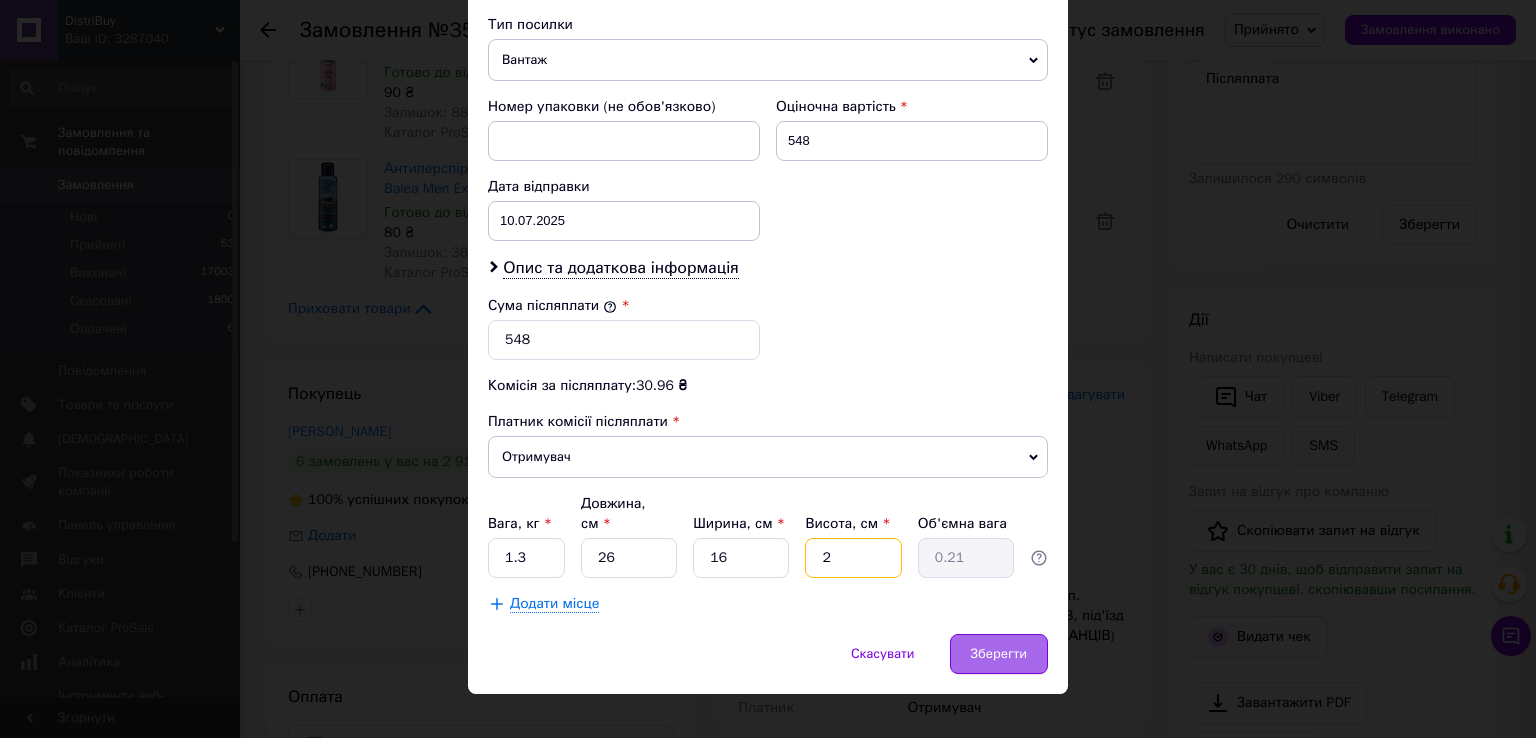 type 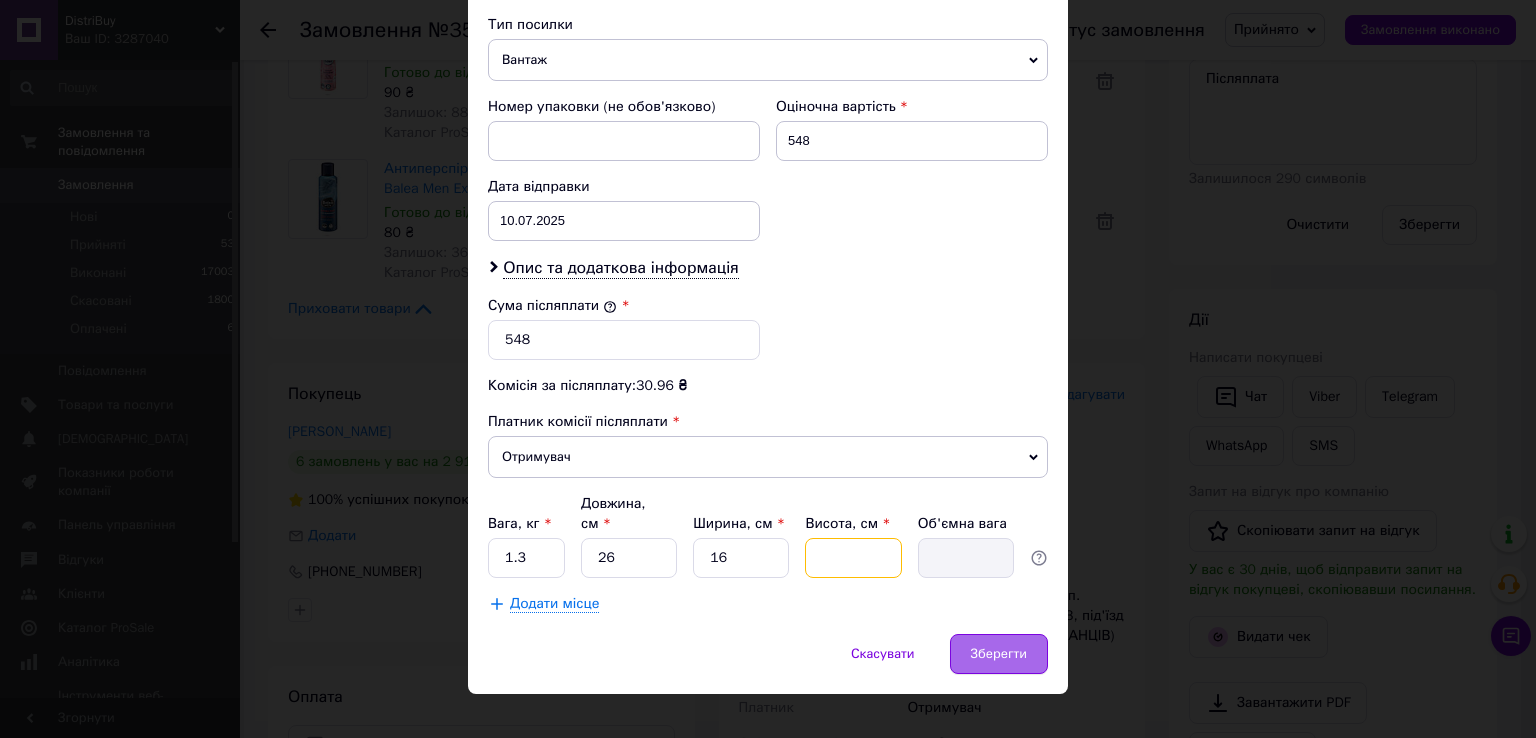 type on "1" 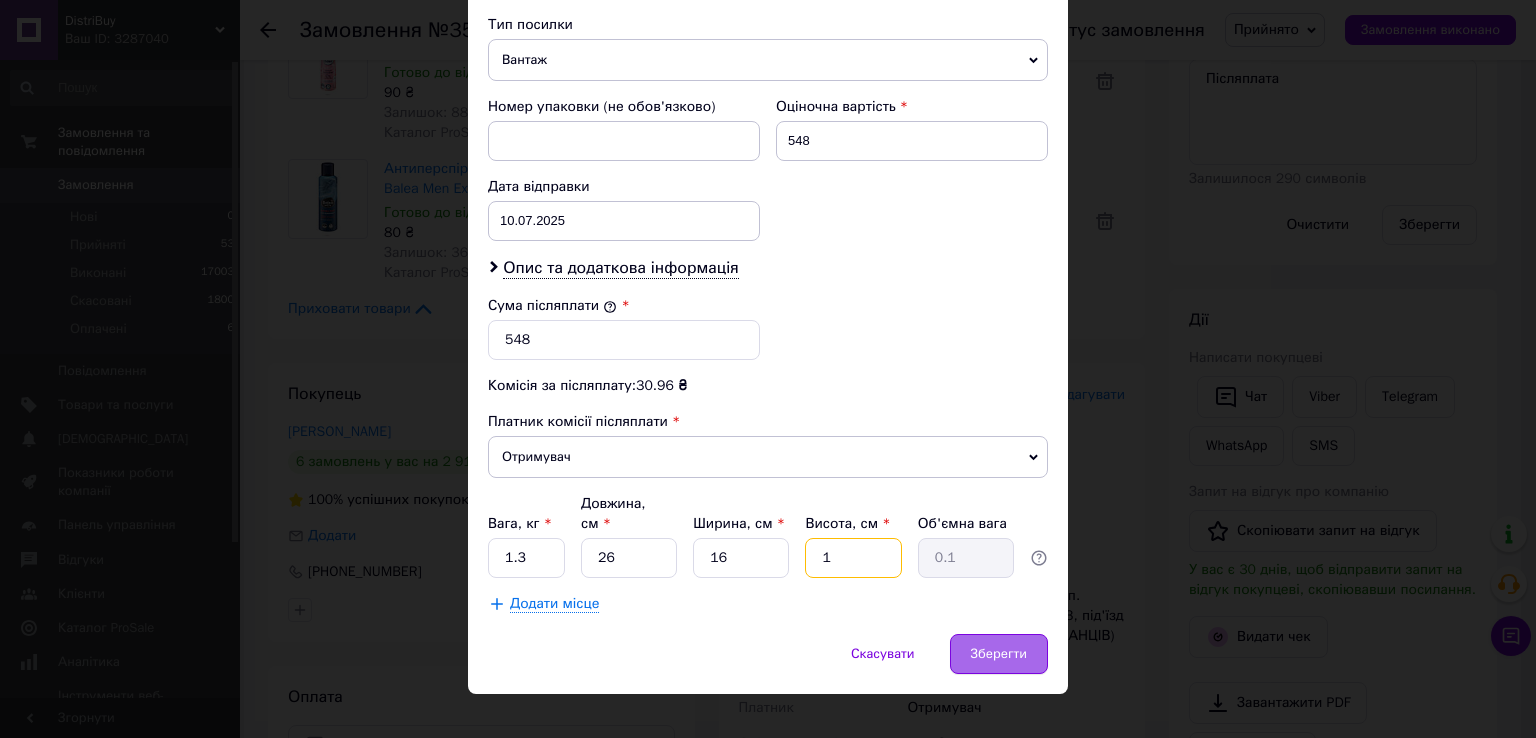 type on "19" 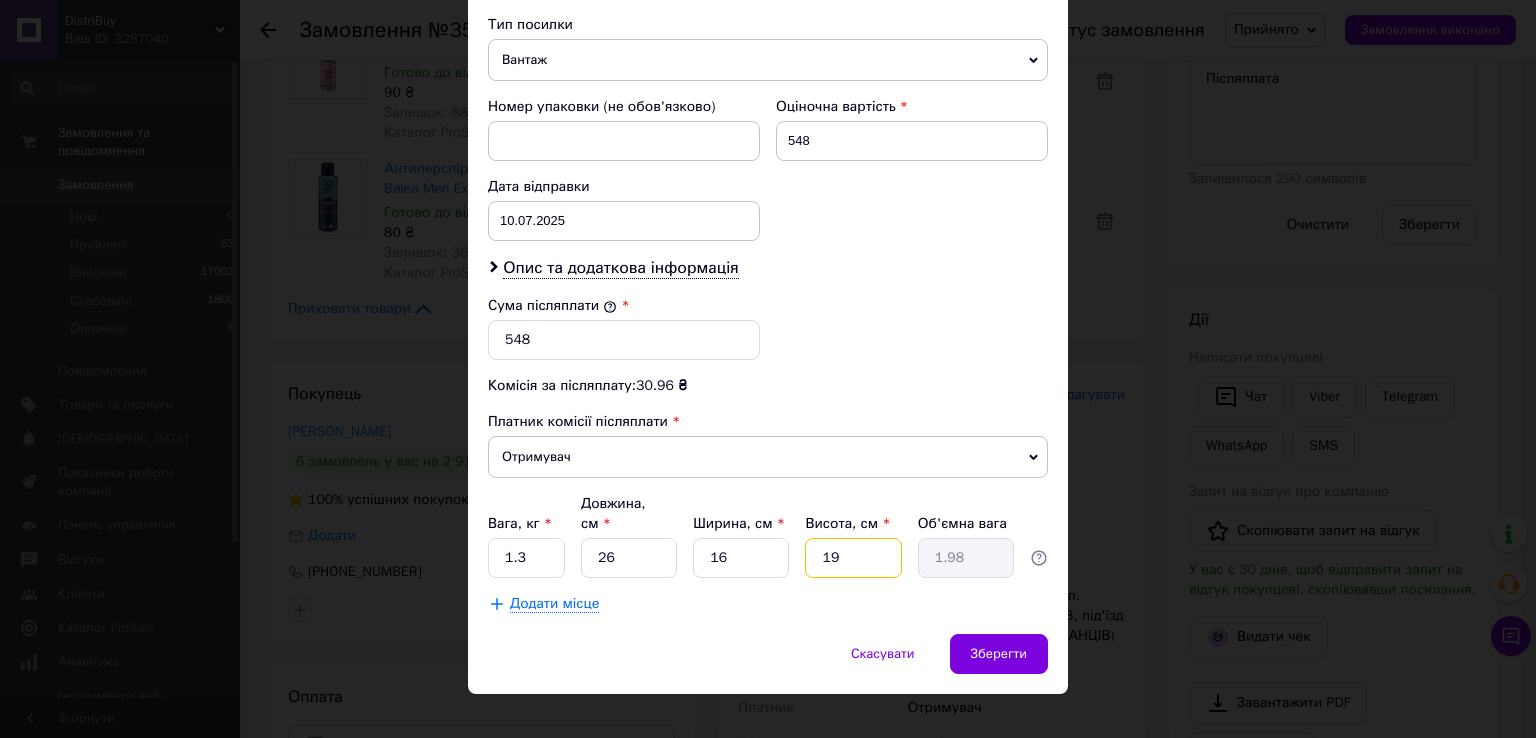 type on "19" 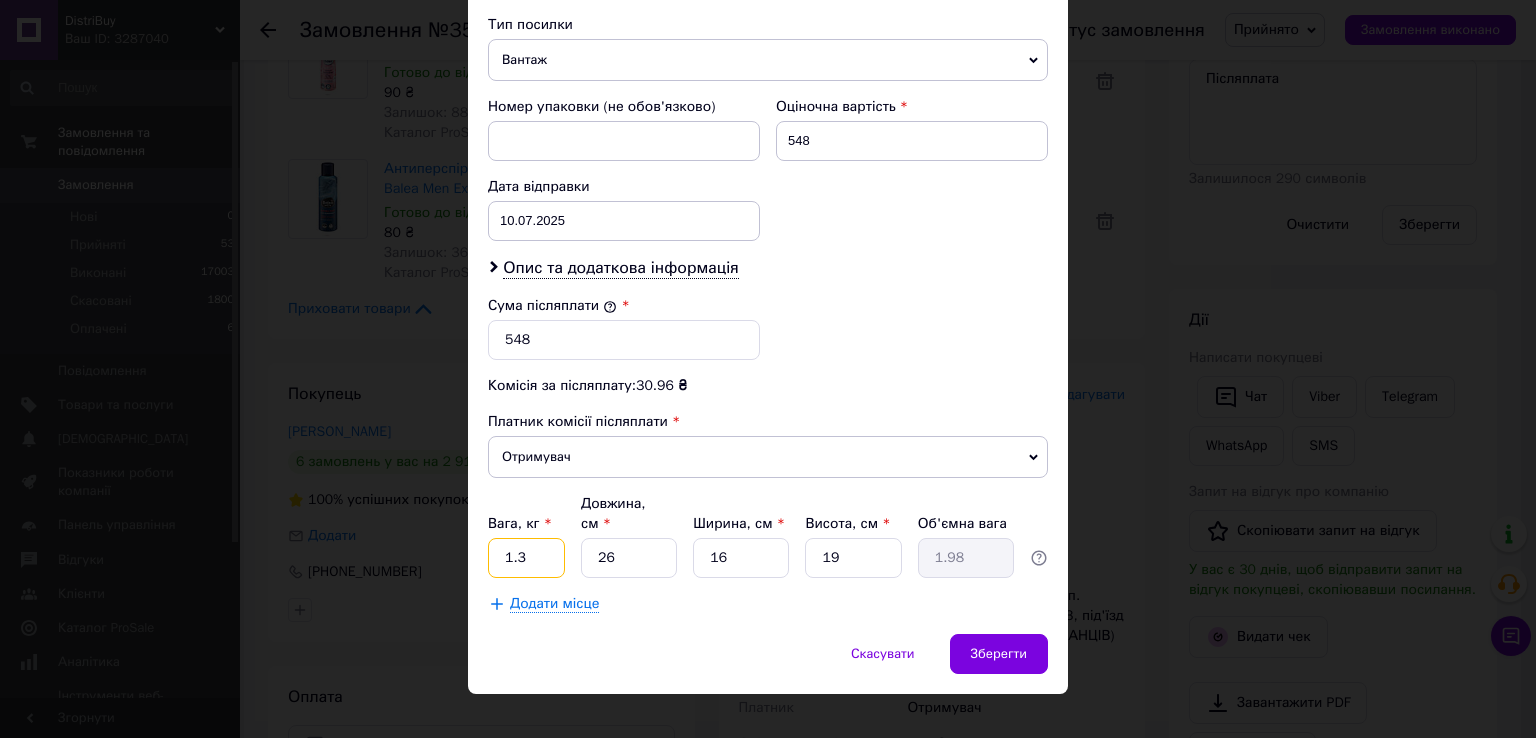 click on "1.3" at bounding box center (526, 558) 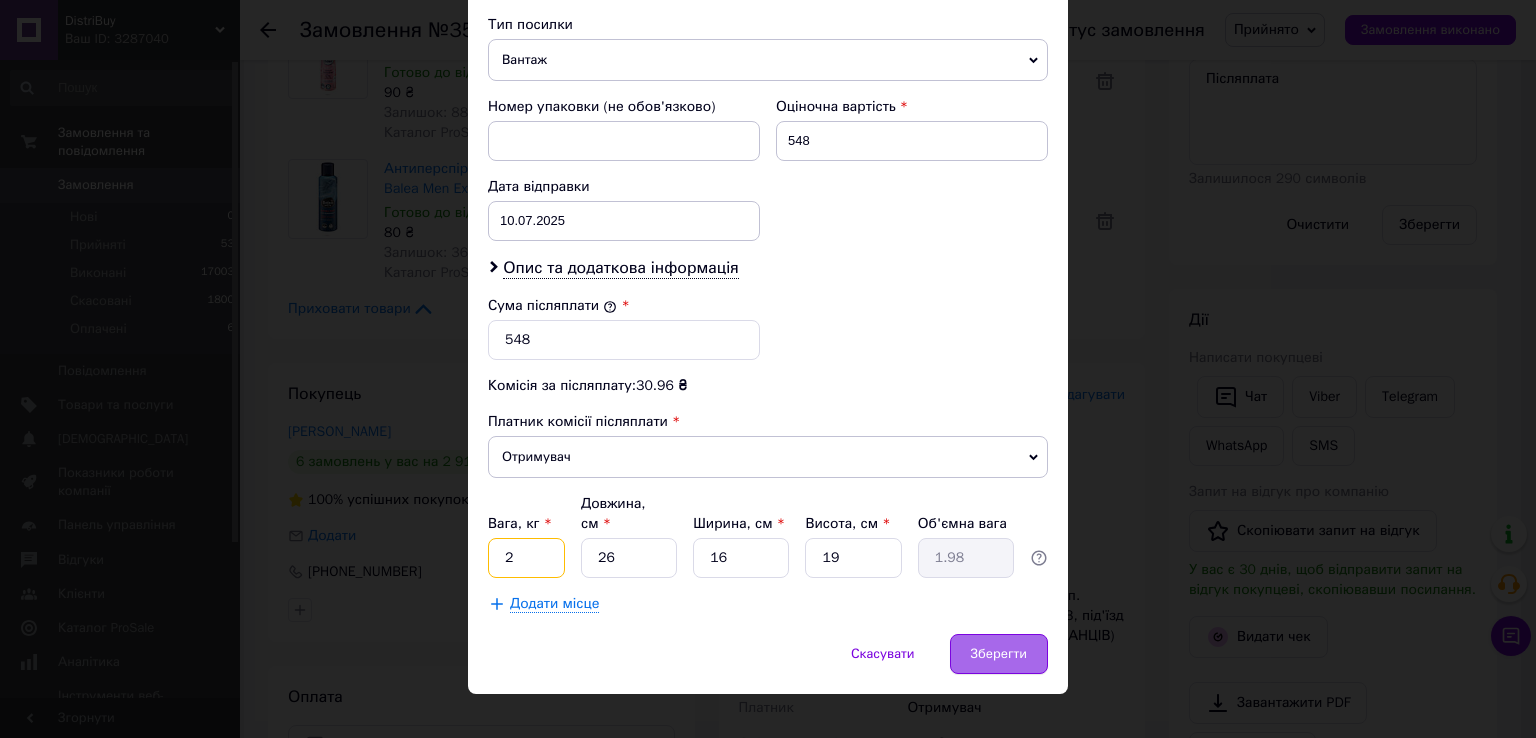 type on "2" 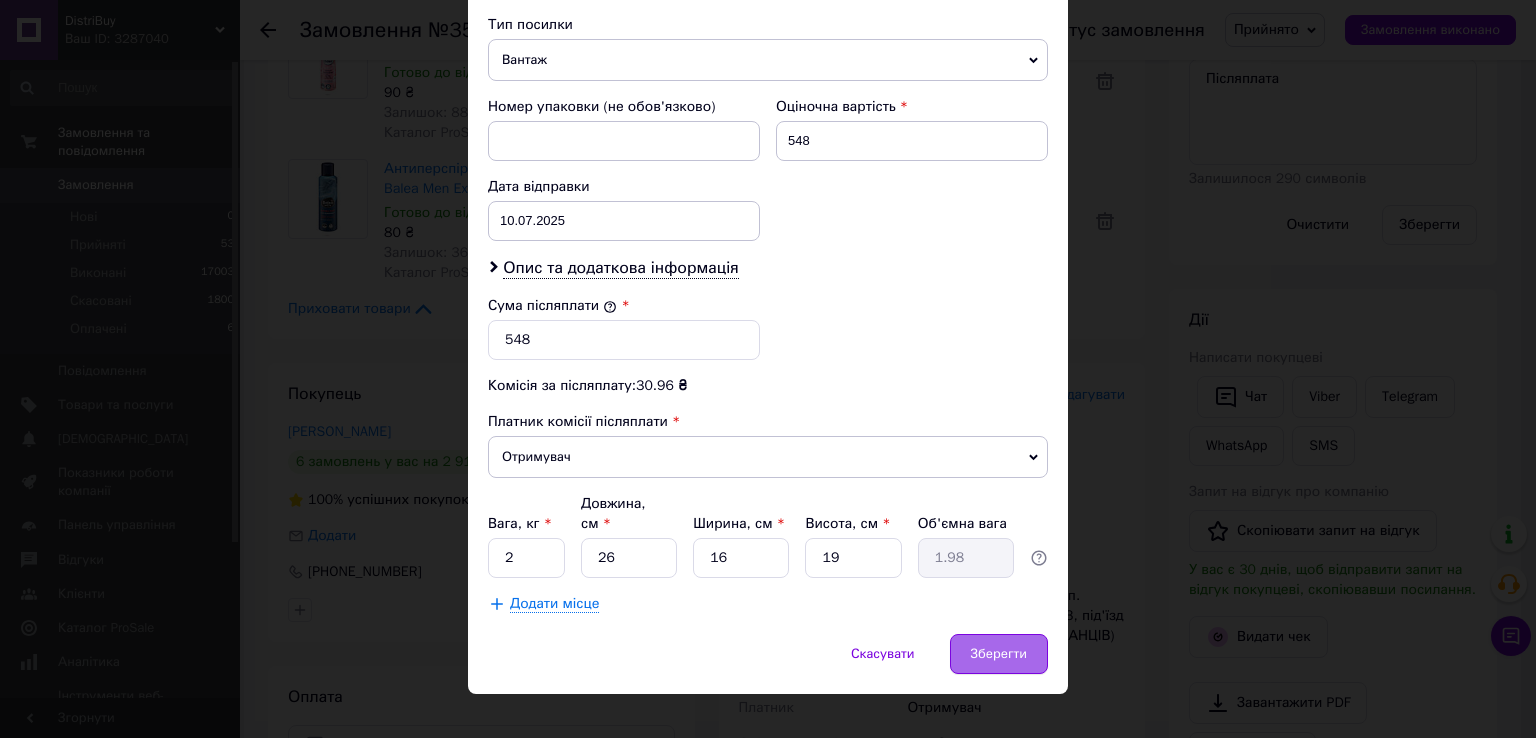 click on "Зберегти" at bounding box center (999, 654) 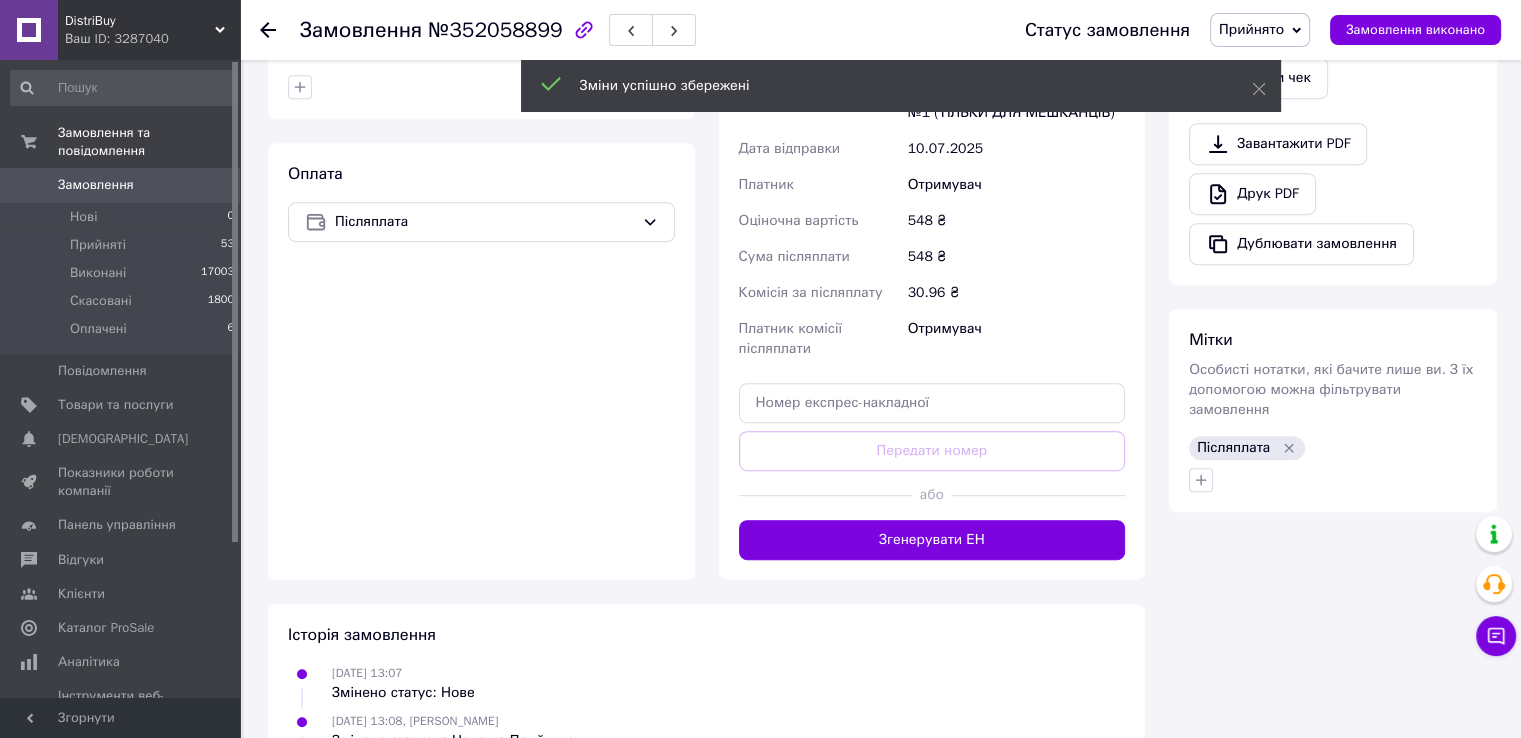 scroll, scrollTop: 1000, scrollLeft: 0, axis: vertical 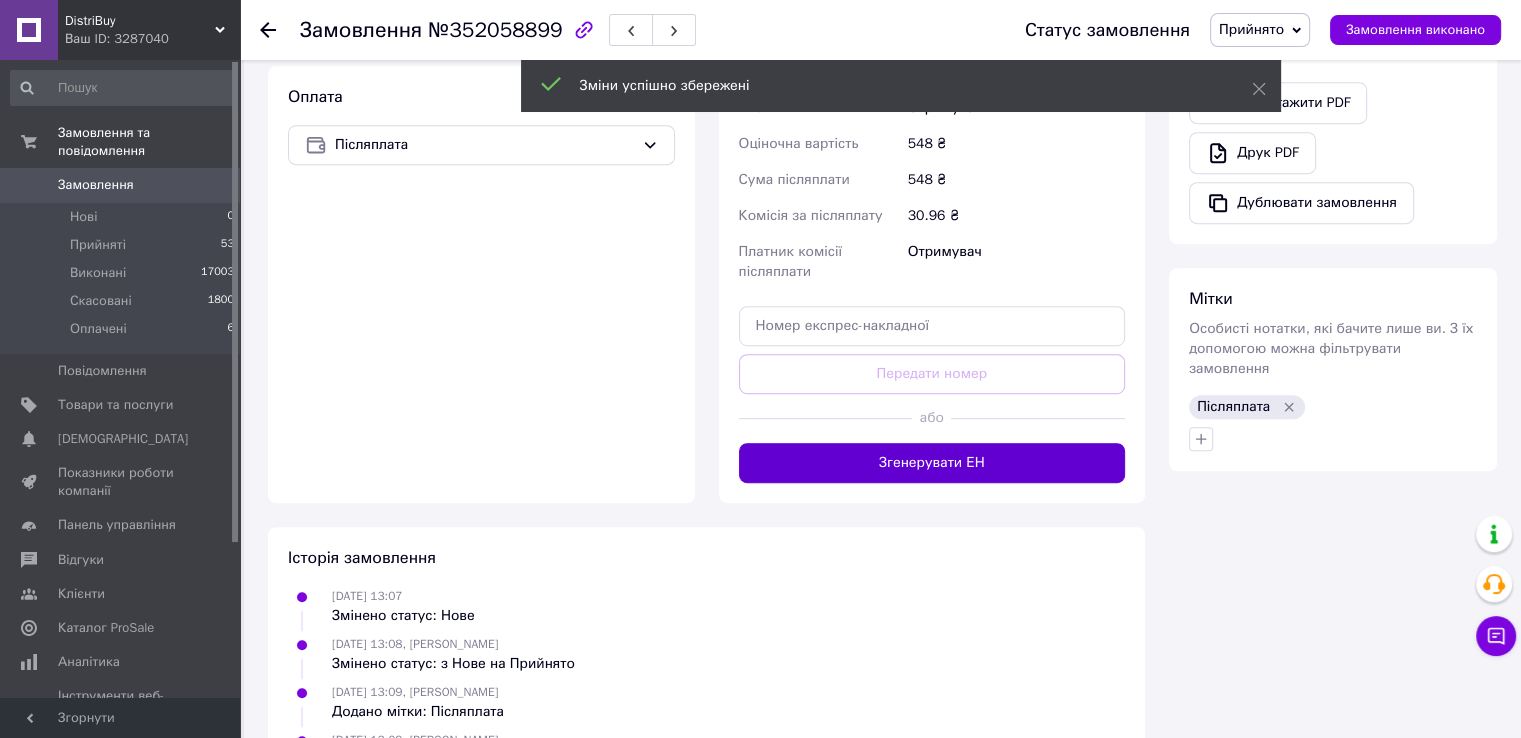 click on "Згенерувати ЕН" at bounding box center [932, 463] 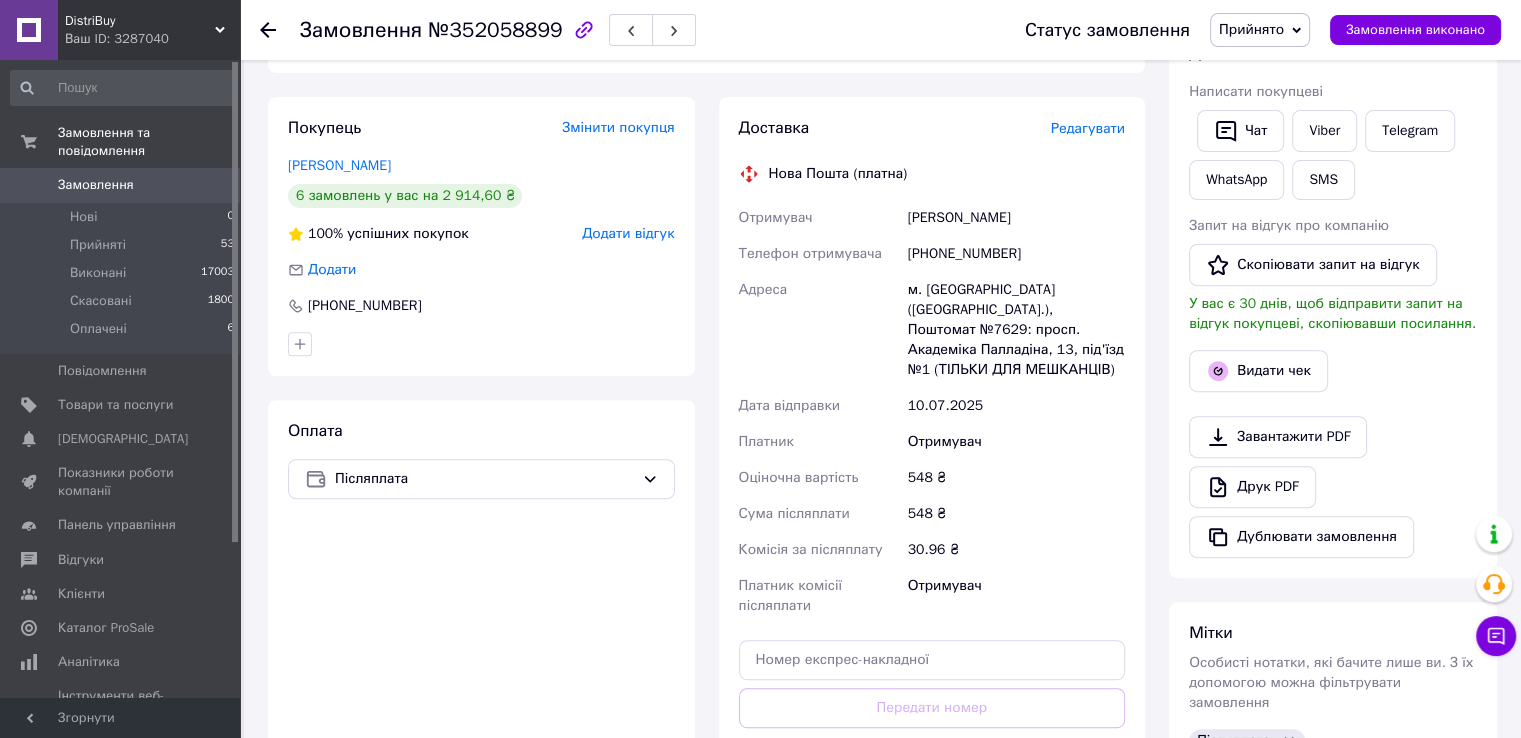 scroll, scrollTop: 600, scrollLeft: 0, axis: vertical 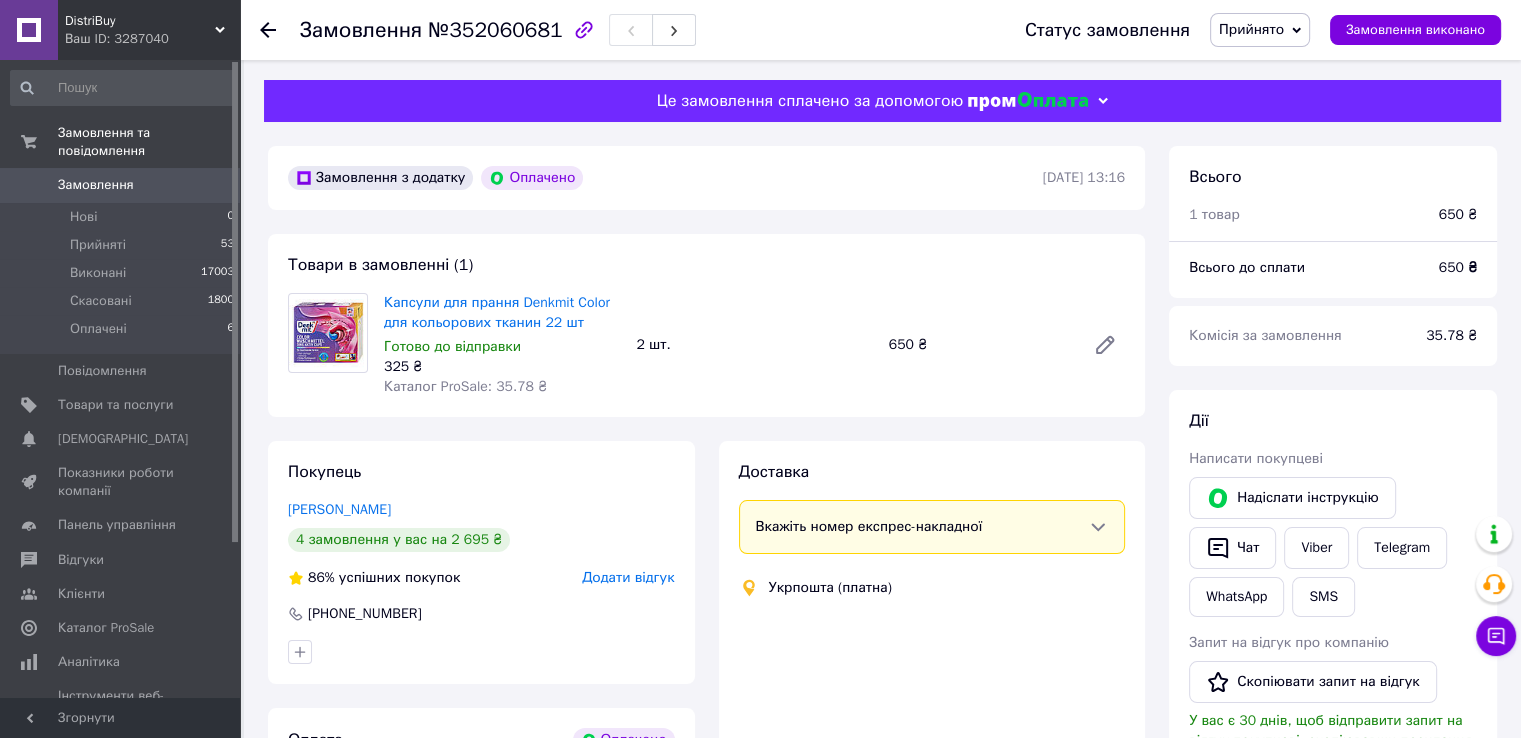 click on "Доставка" at bounding box center (932, 472) 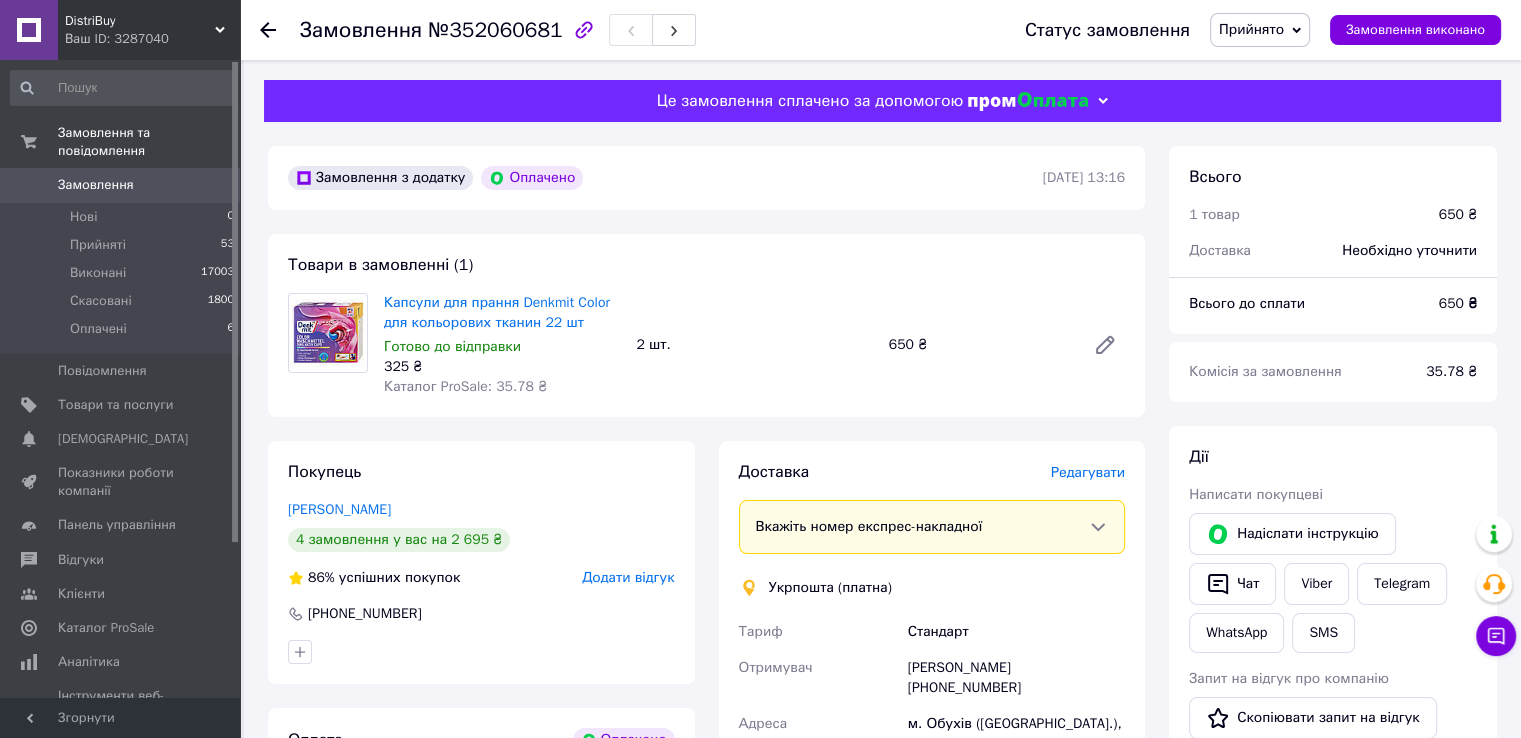click on "Редагувати" at bounding box center (1088, 472) 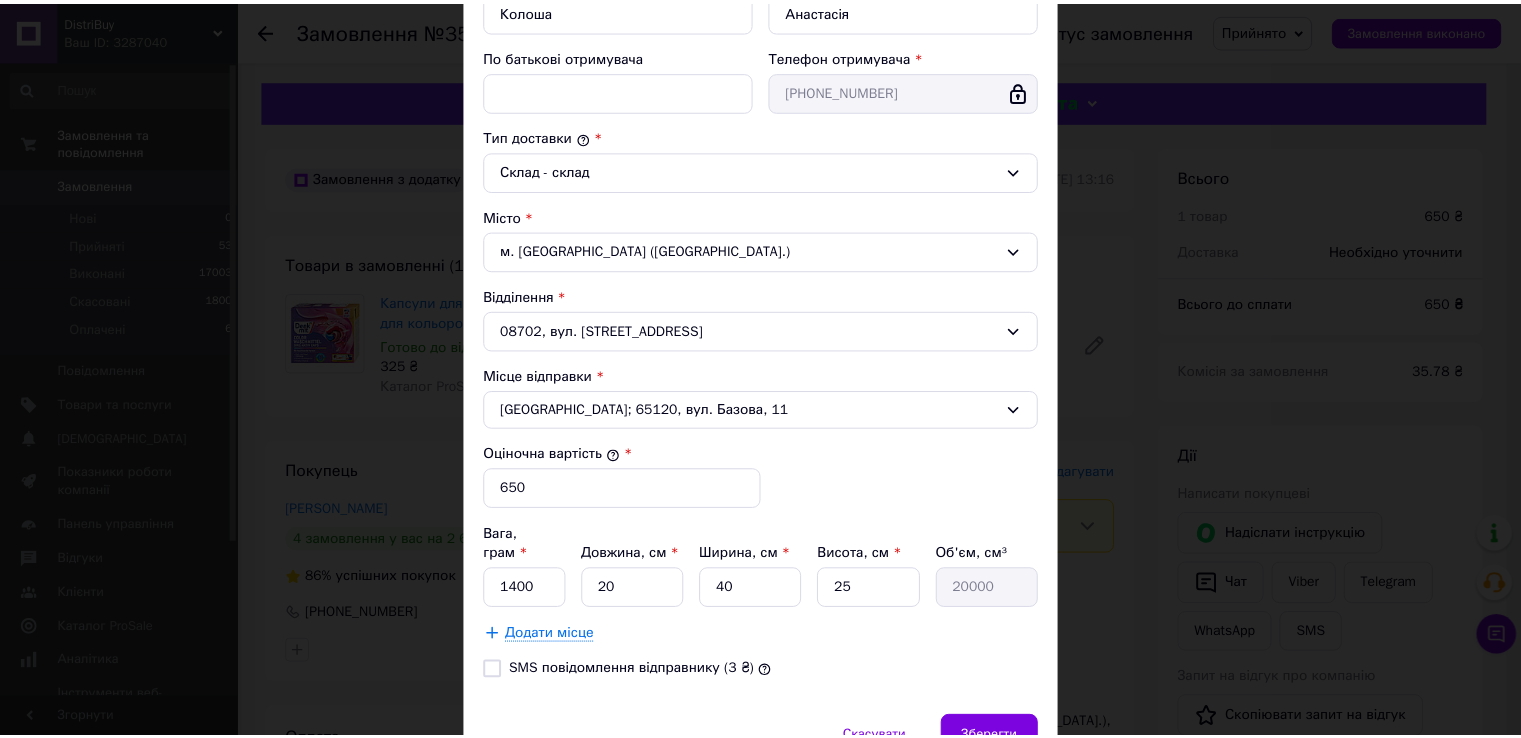scroll, scrollTop: 508, scrollLeft: 0, axis: vertical 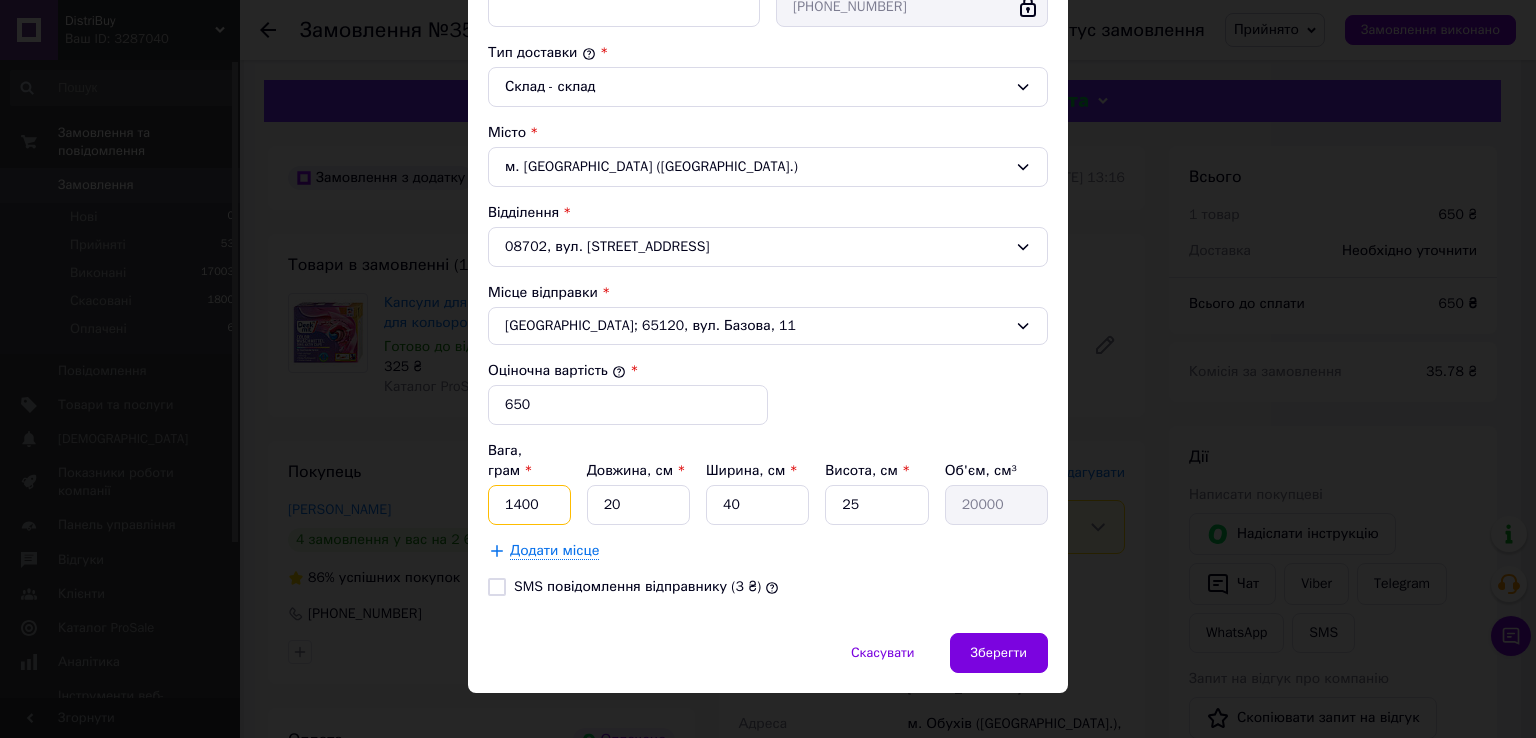 click on "1400" at bounding box center [529, 505] 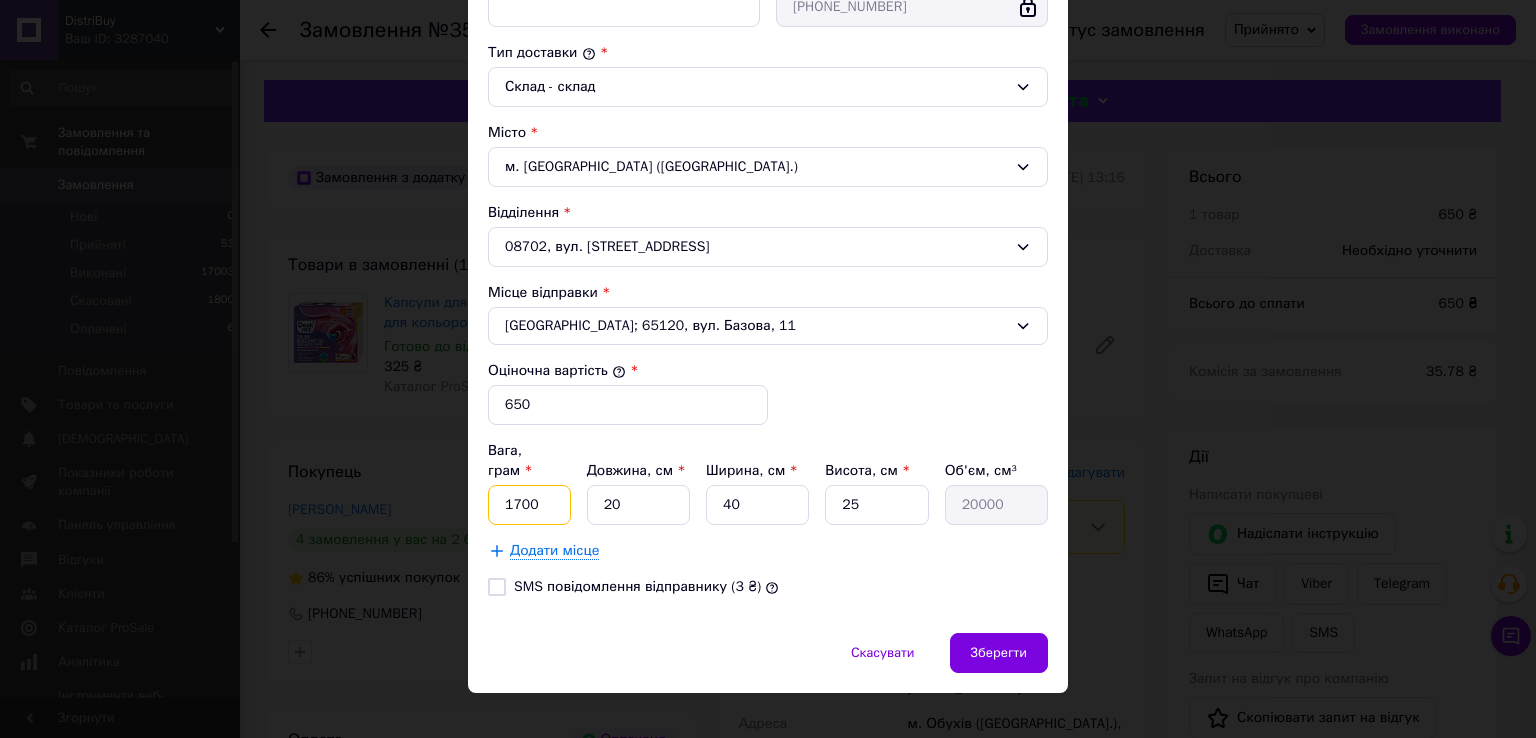 type on "1700" 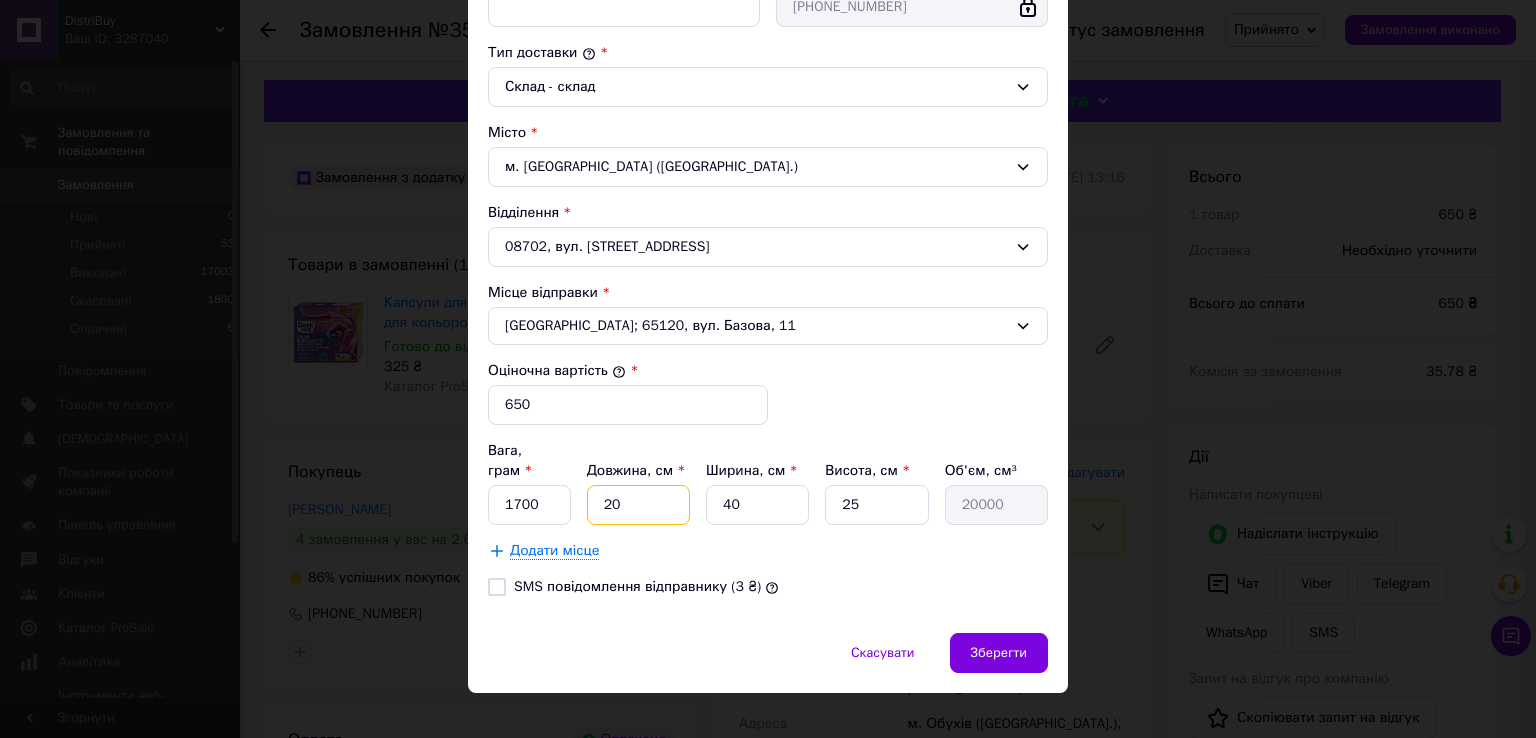 click on "20" at bounding box center (638, 505) 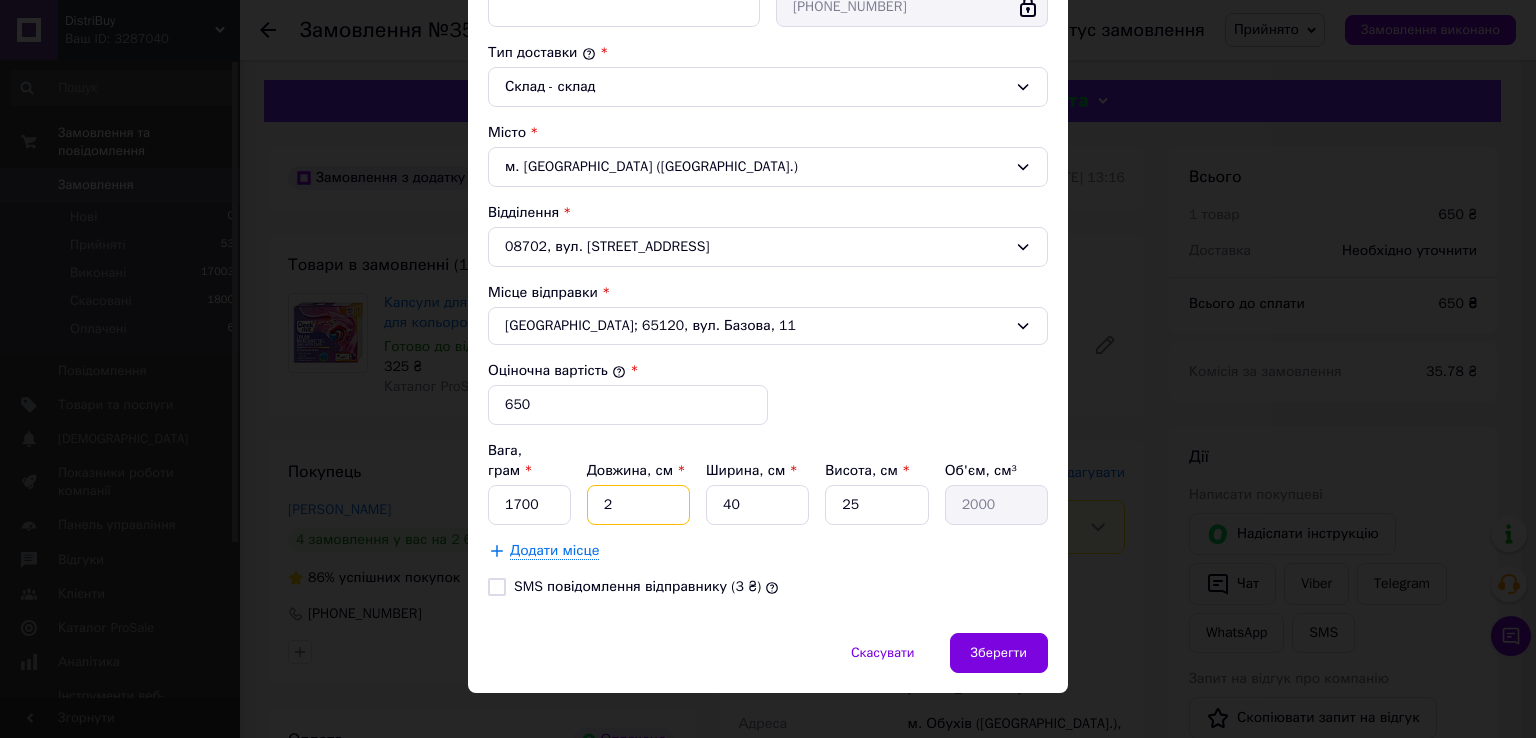 type on "26" 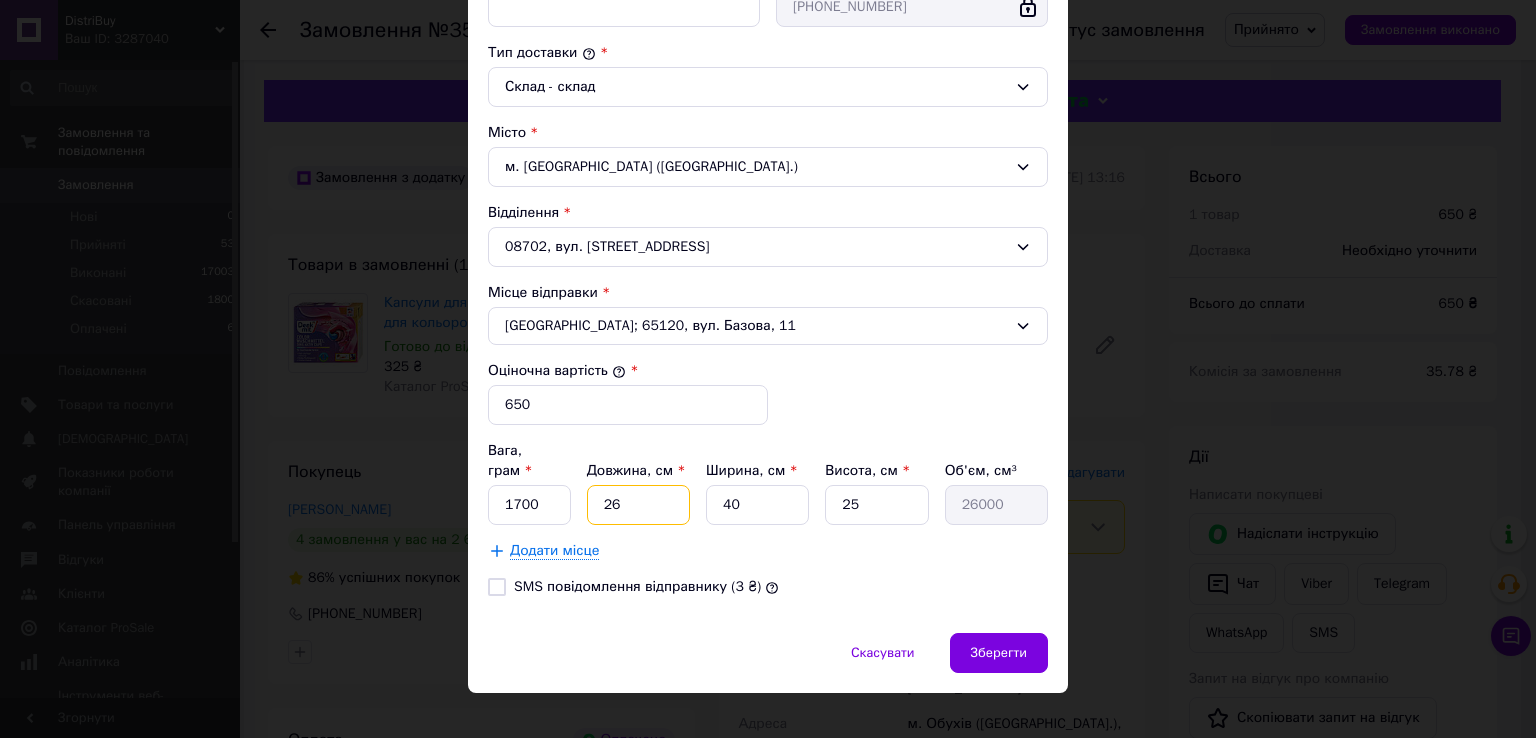 type on "26" 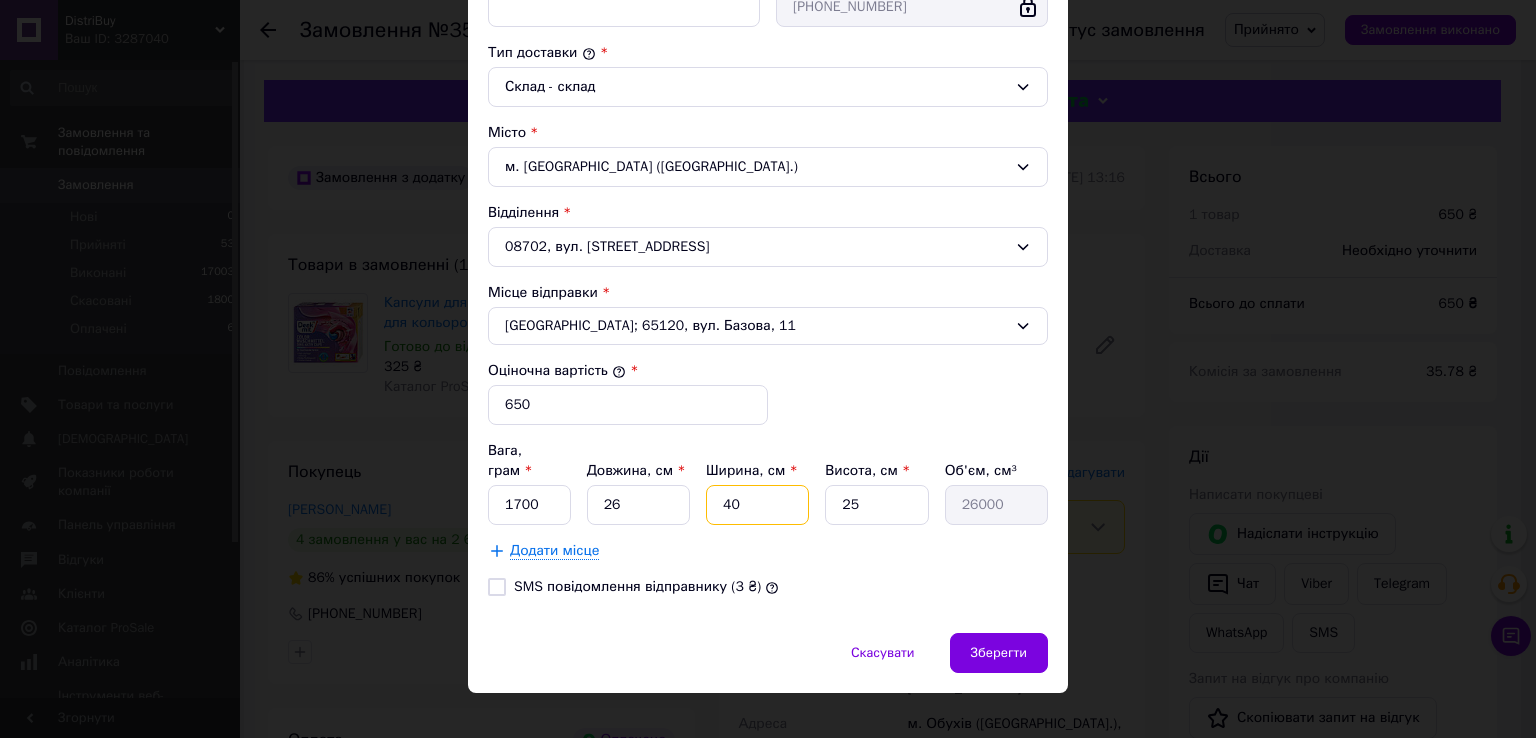 click on "40" at bounding box center (757, 505) 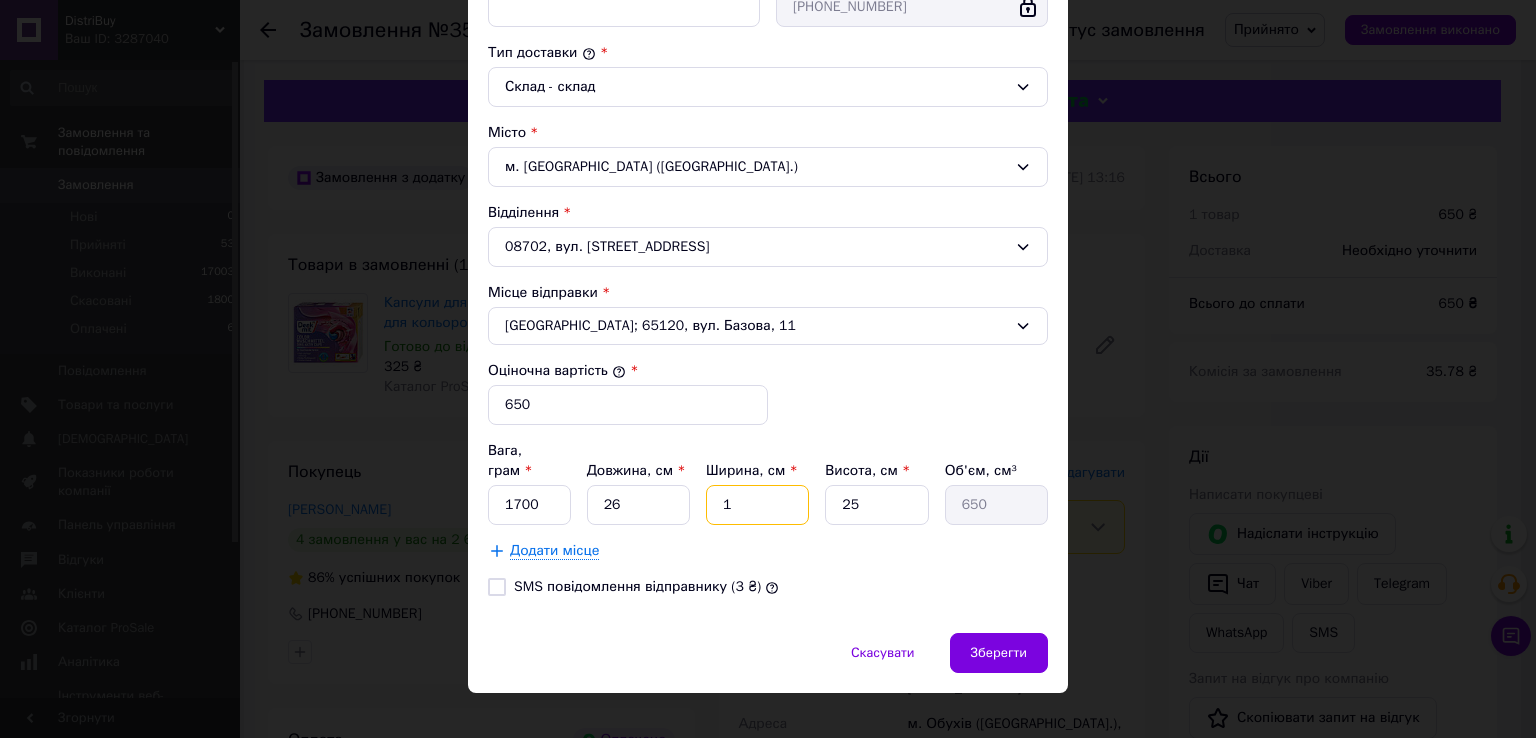 type on "17" 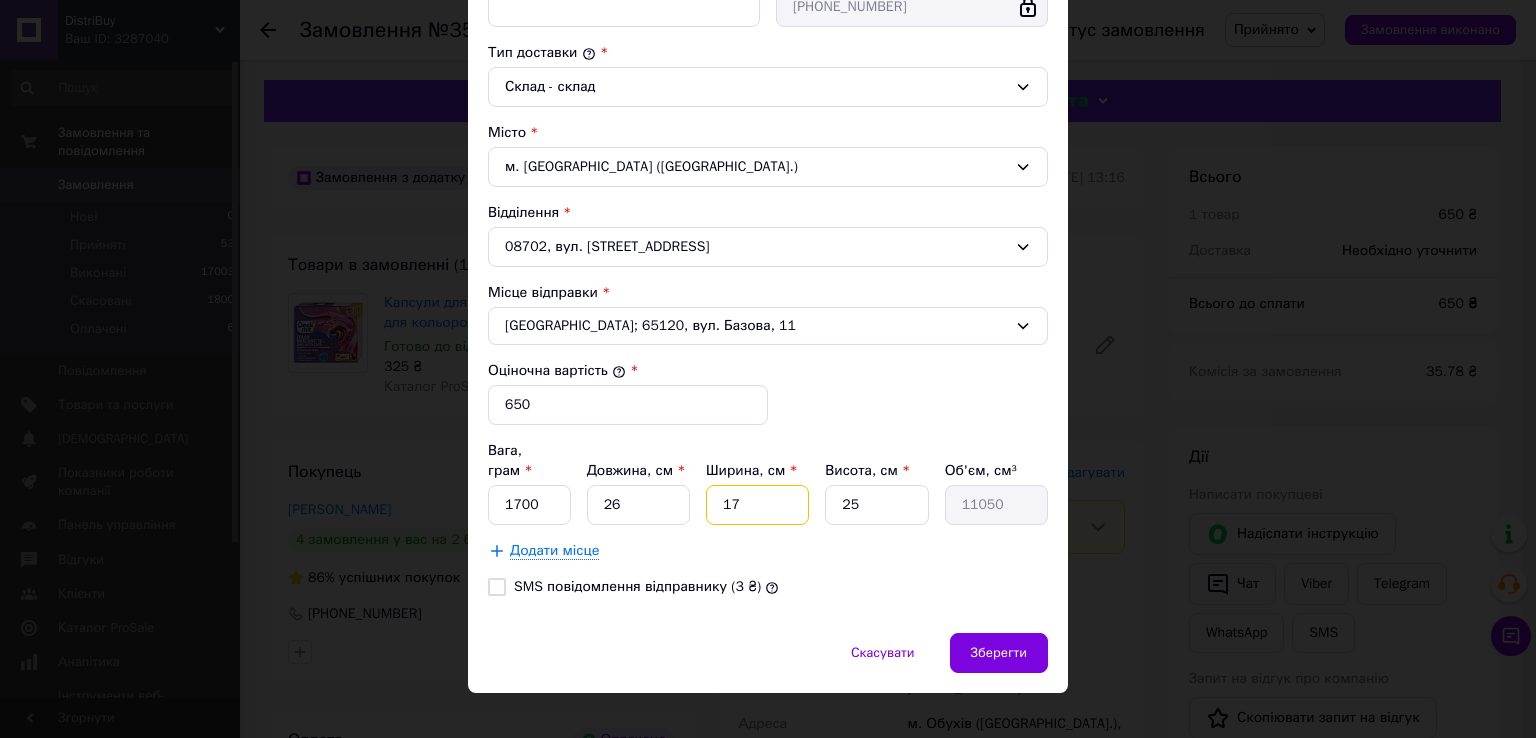 type on "17" 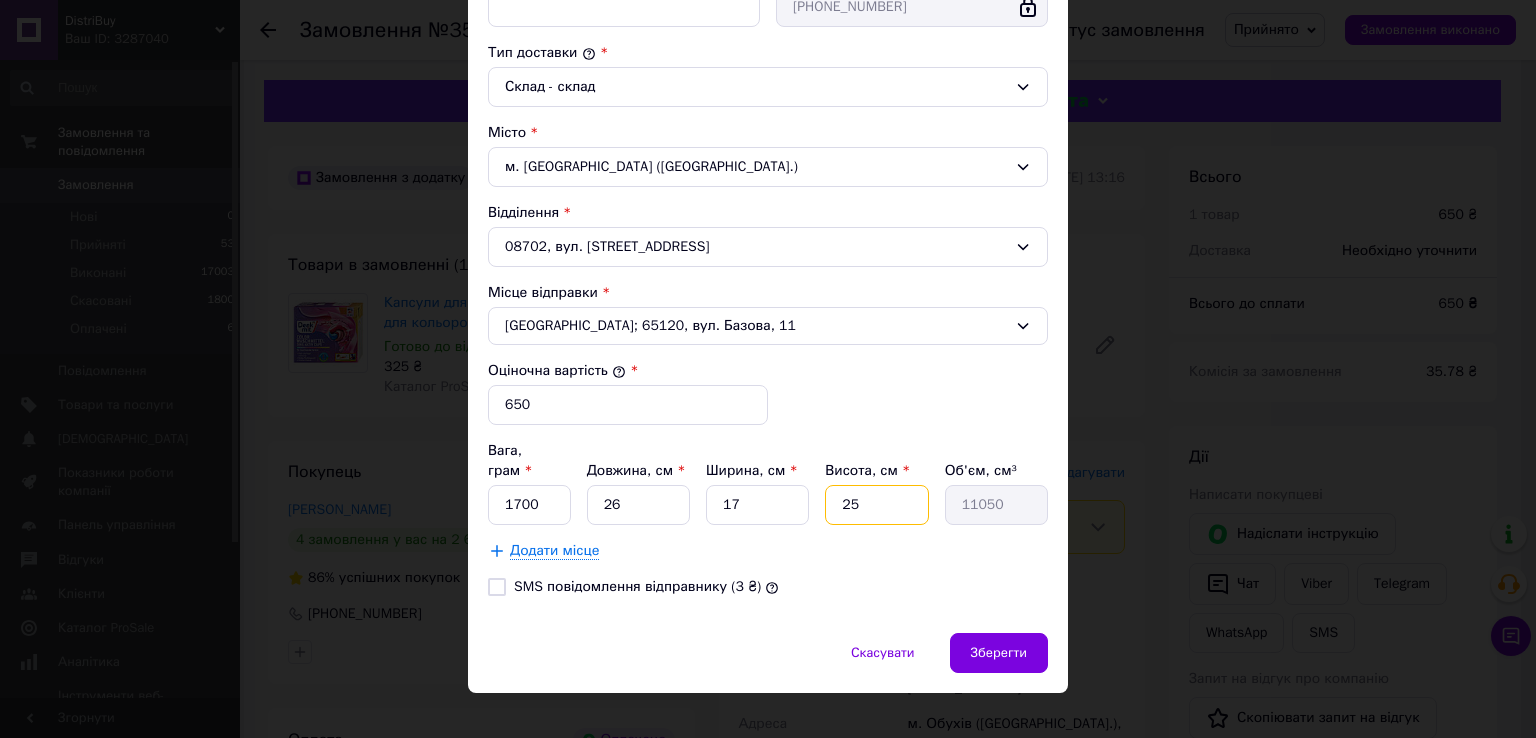 click on "25" at bounding box center (876, 505) 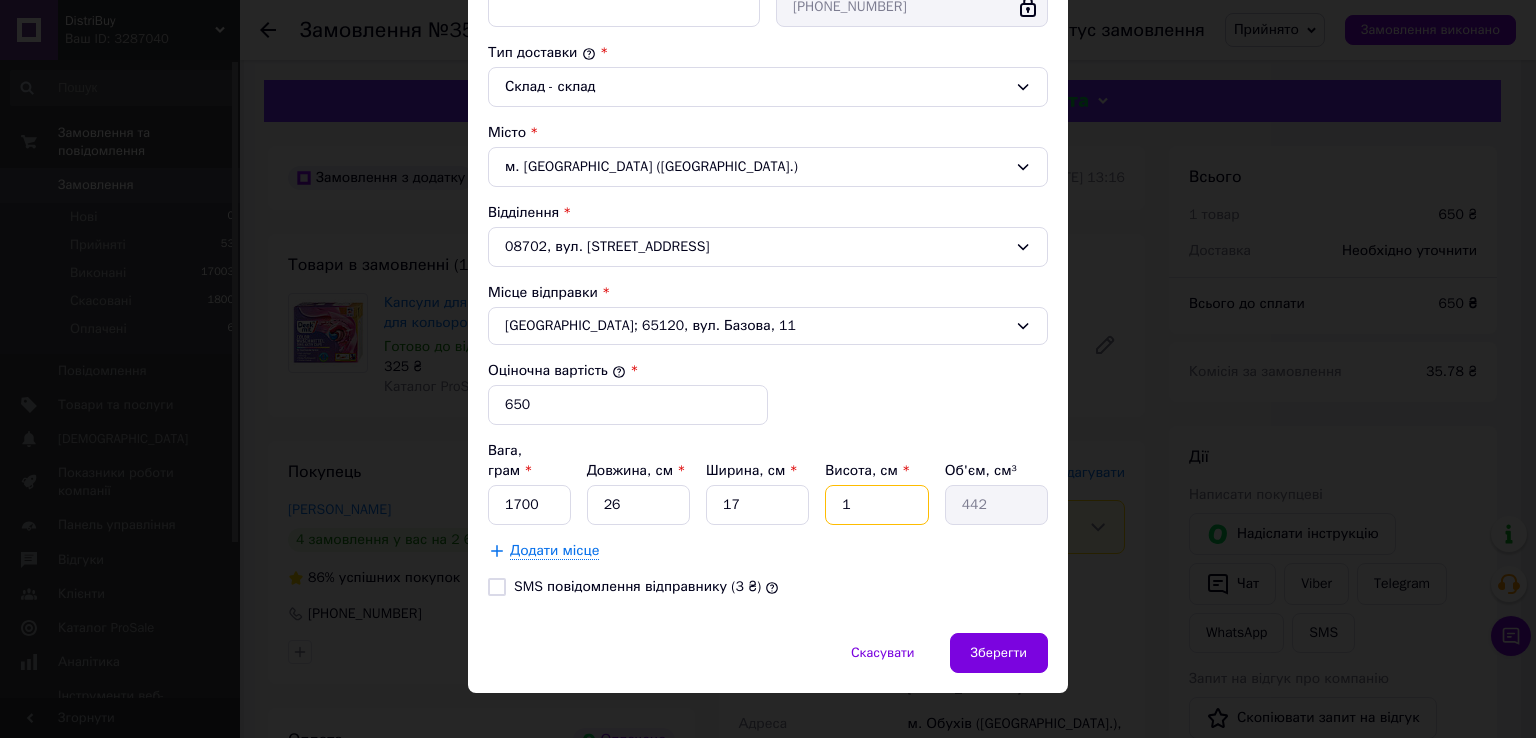 type on "19" 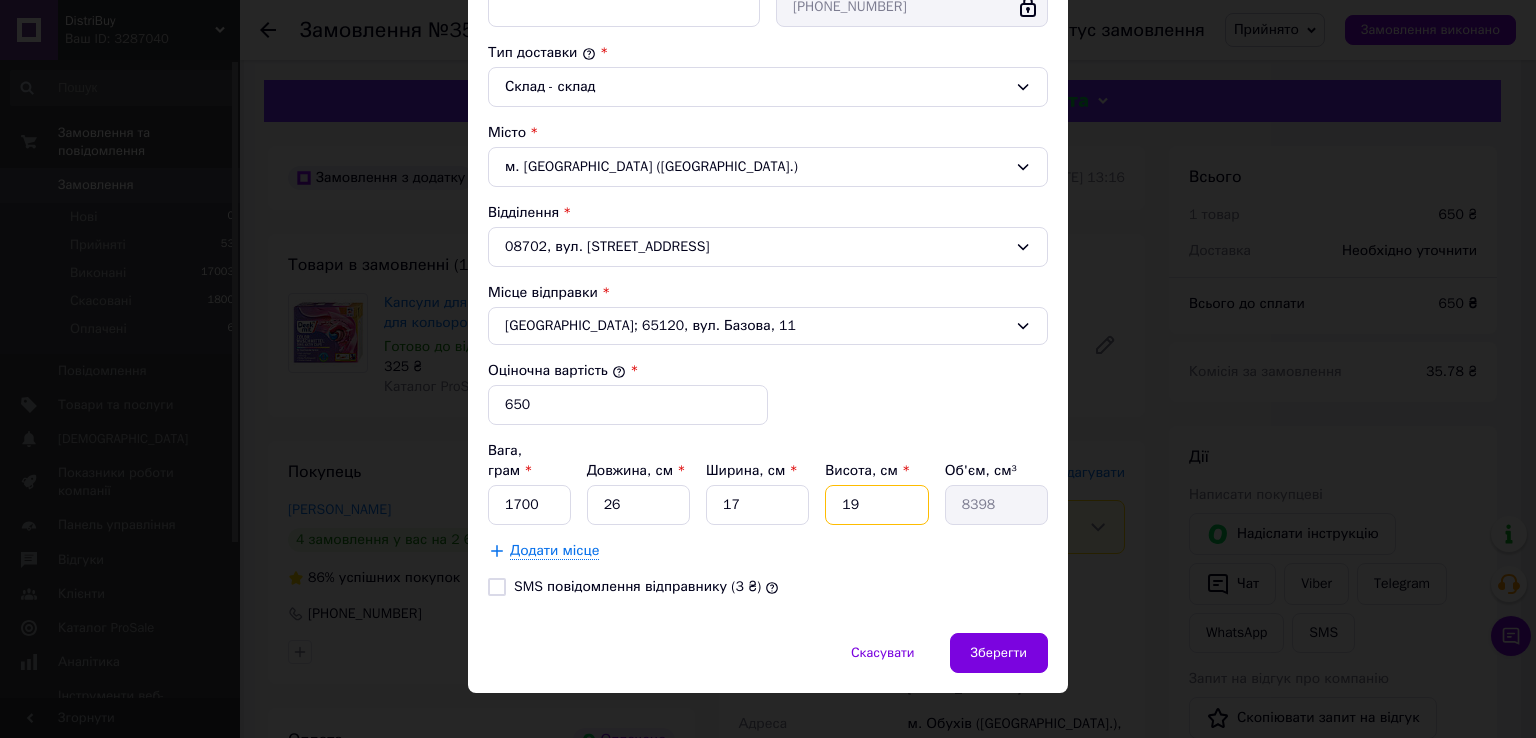 type on "19" 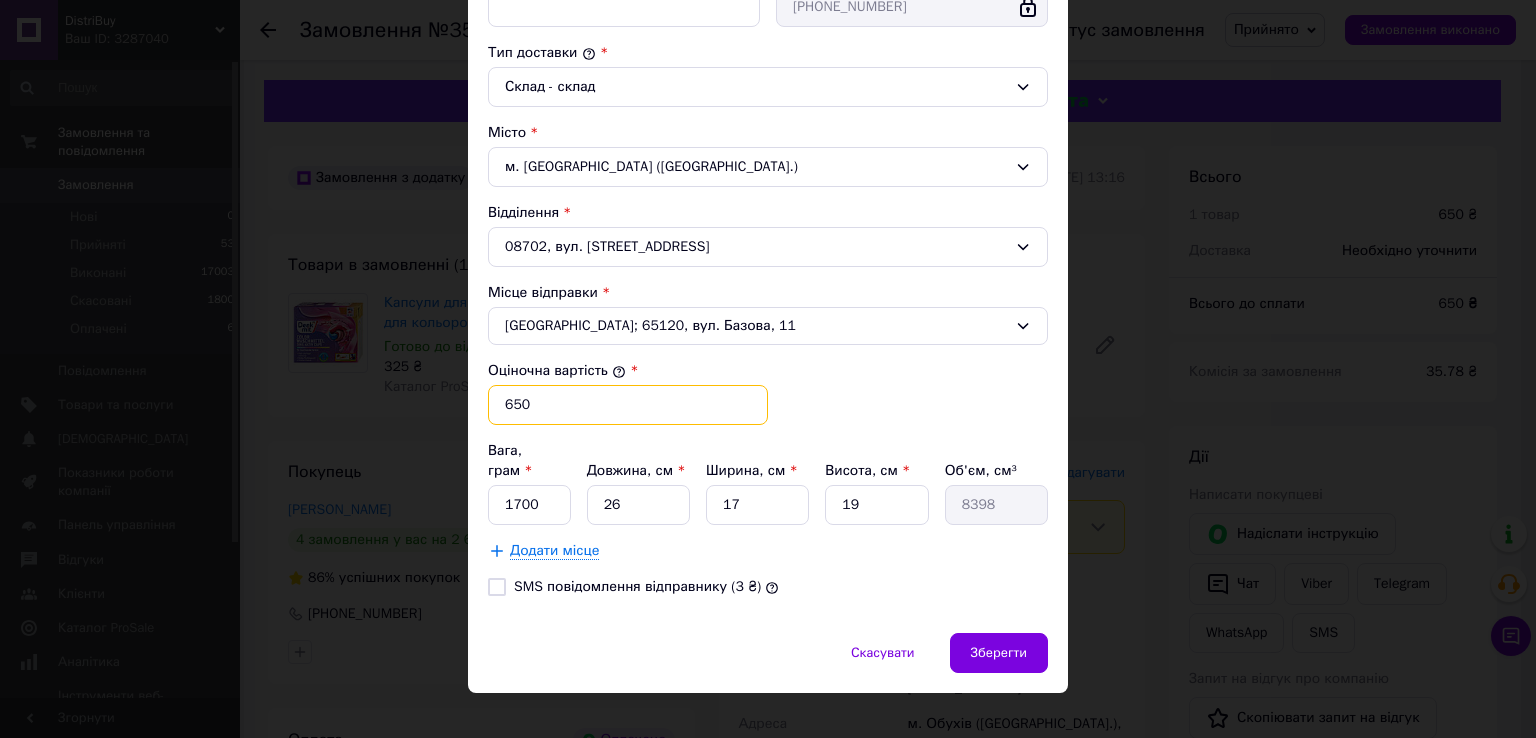 click on "650" at bounding box center (628, 405) 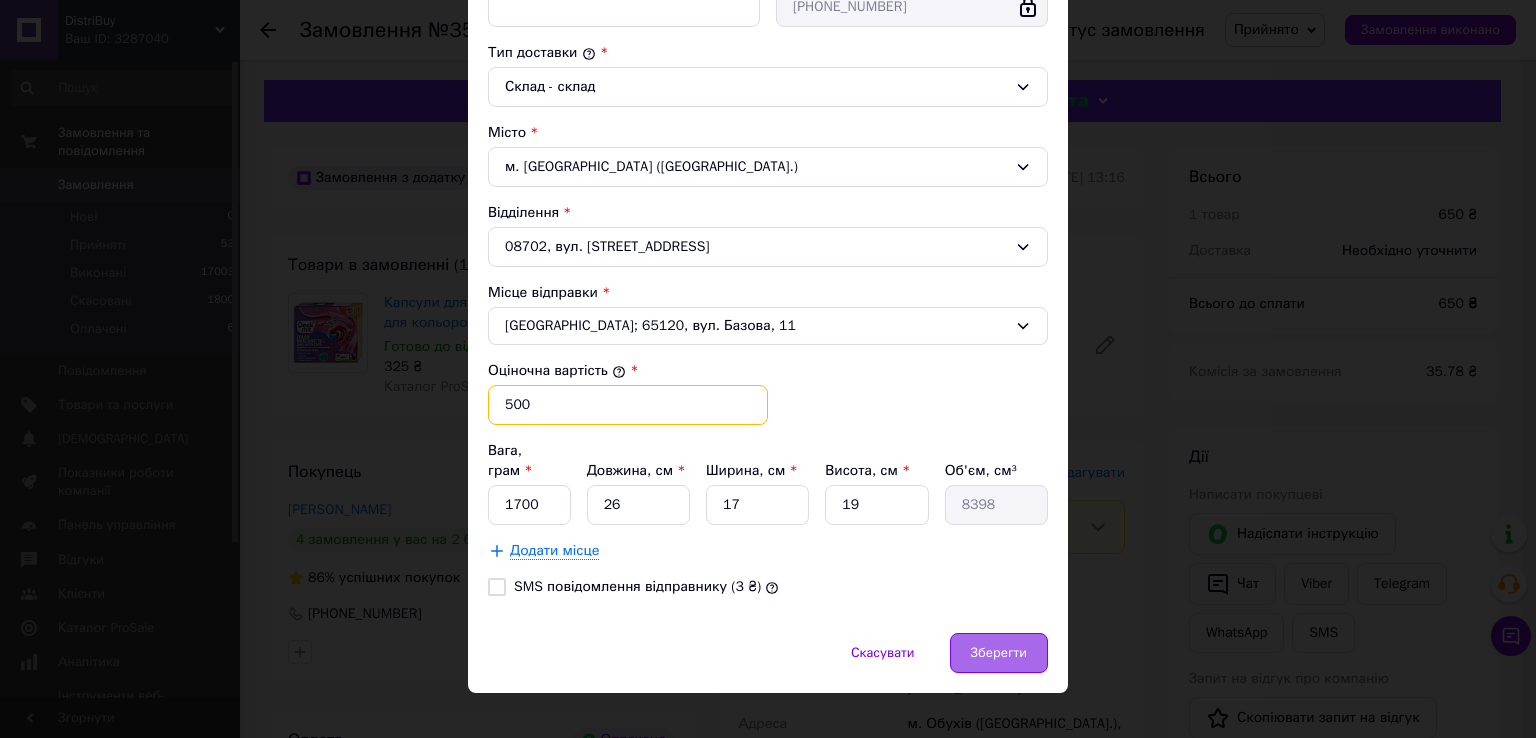 type on "500" 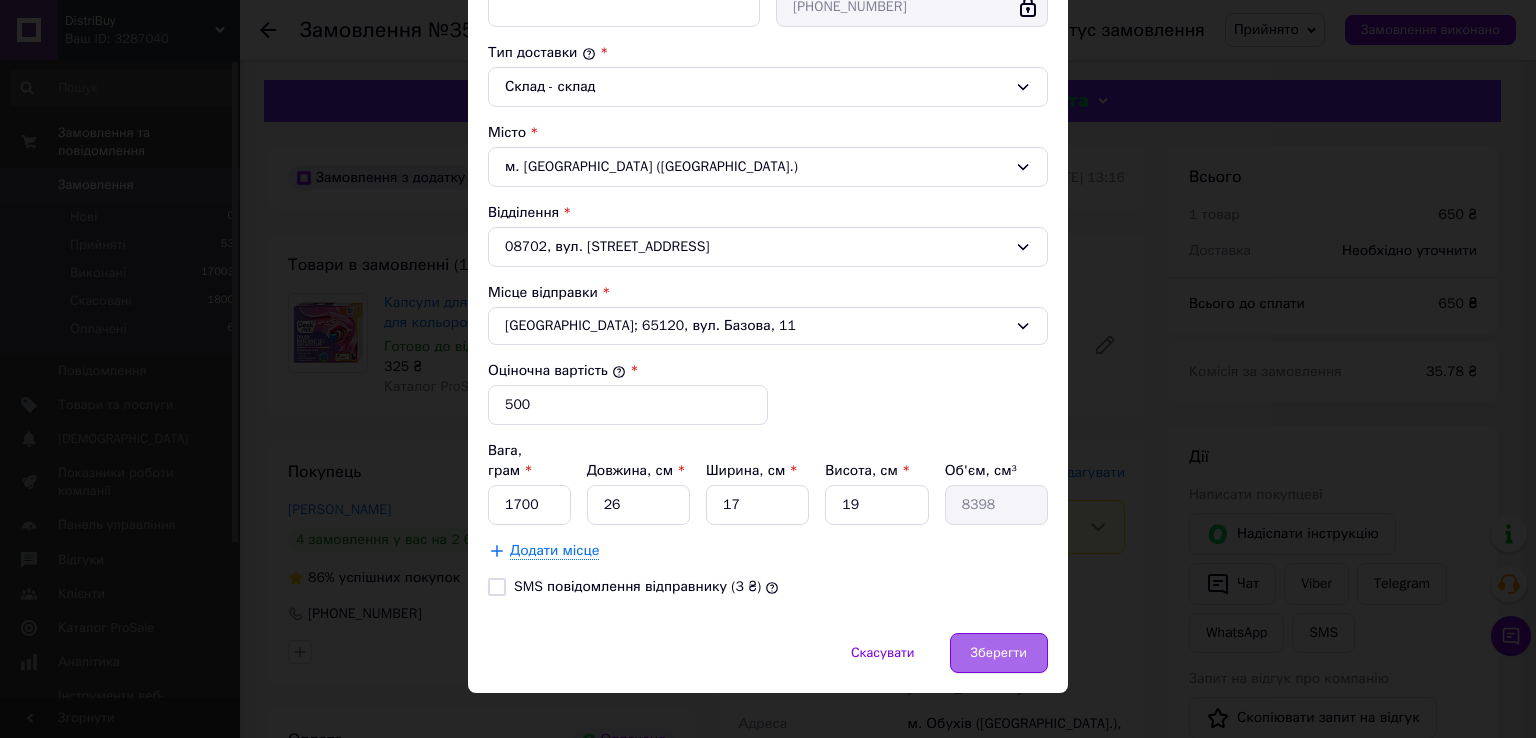 click on "Зберегти" at bounding box center [999, 653] 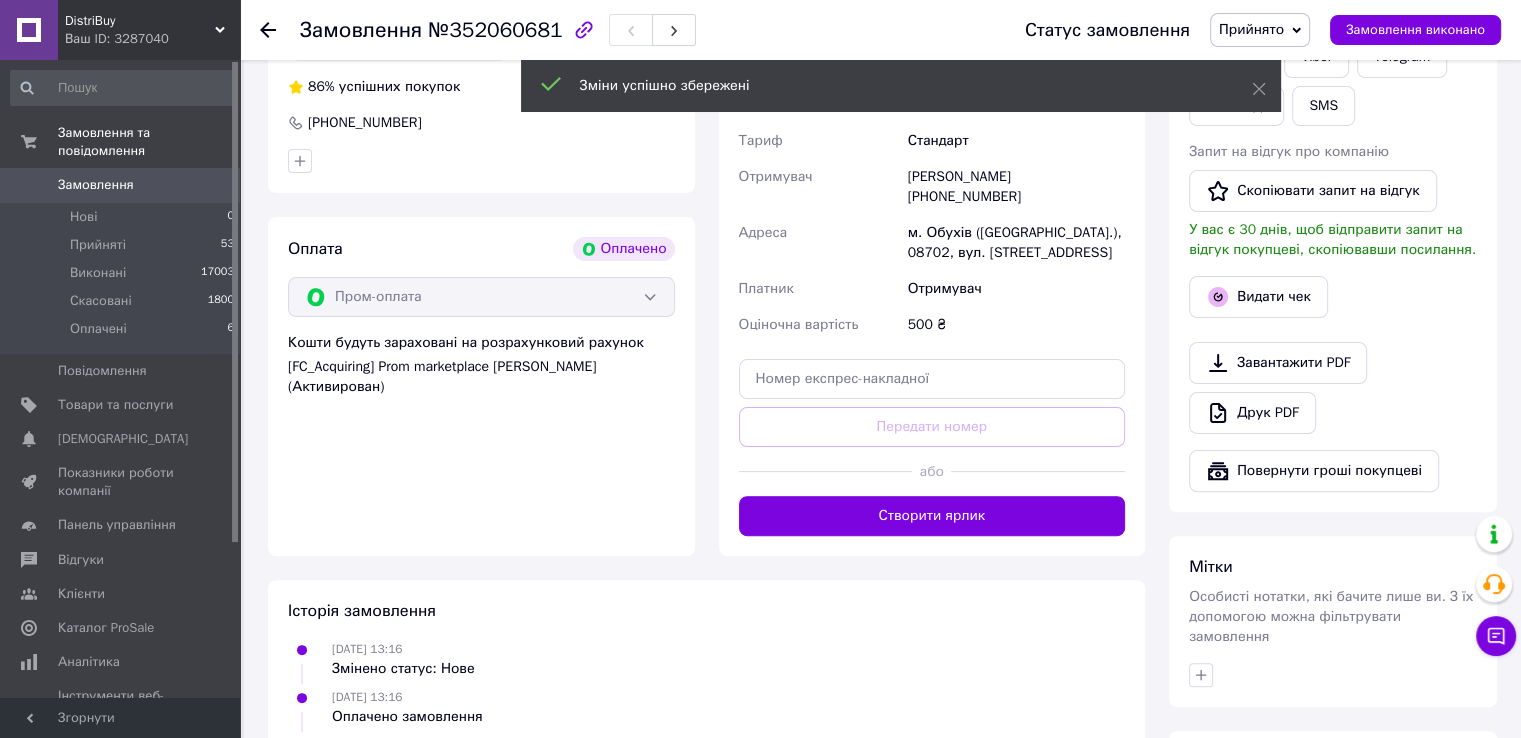 scroll, scrollTop: 500, scrollLeft: 0, axis: vertical 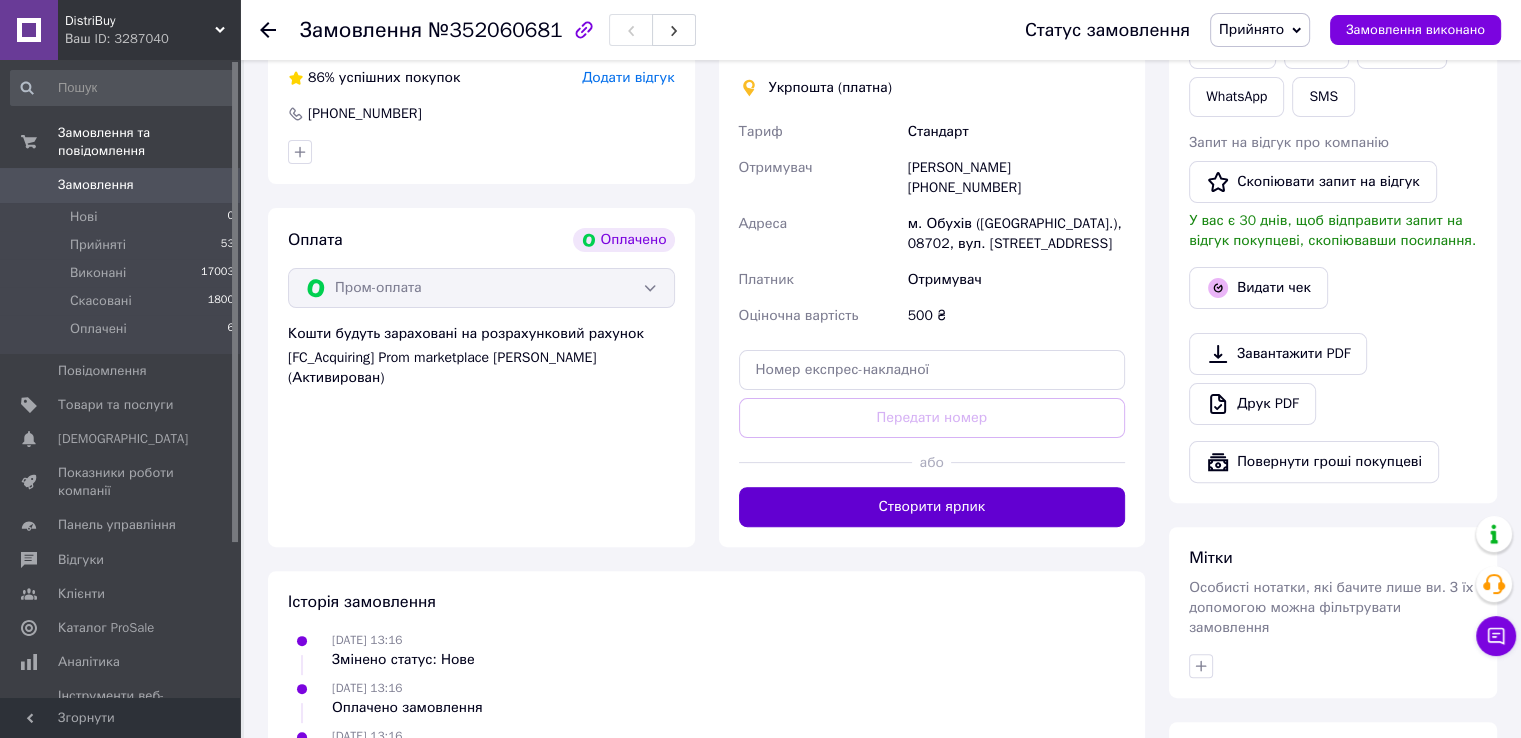click on "Створити ярлик" at bounding box center [932, 507] 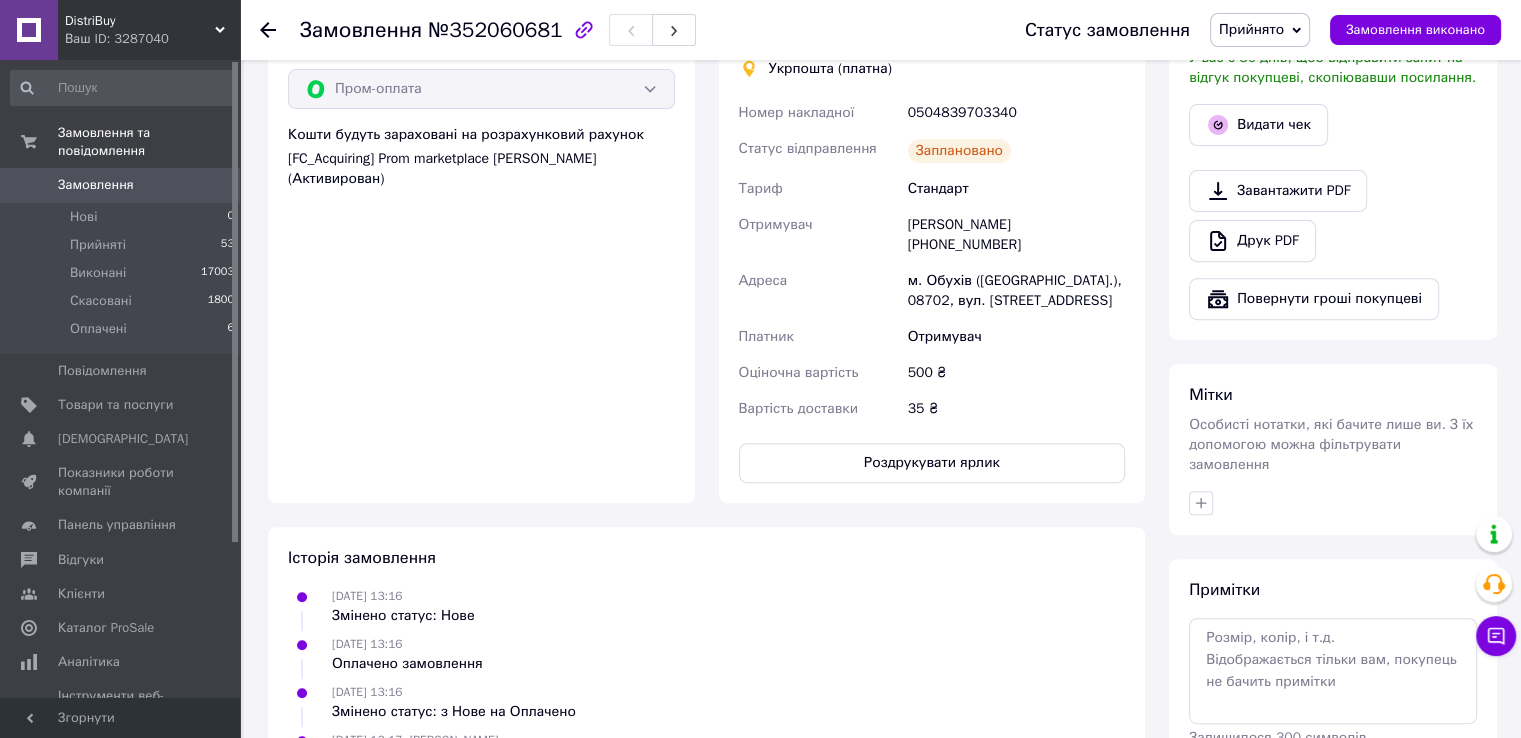 scroll, scrollTop: 700, scrollLeft: 0, axis: vertical 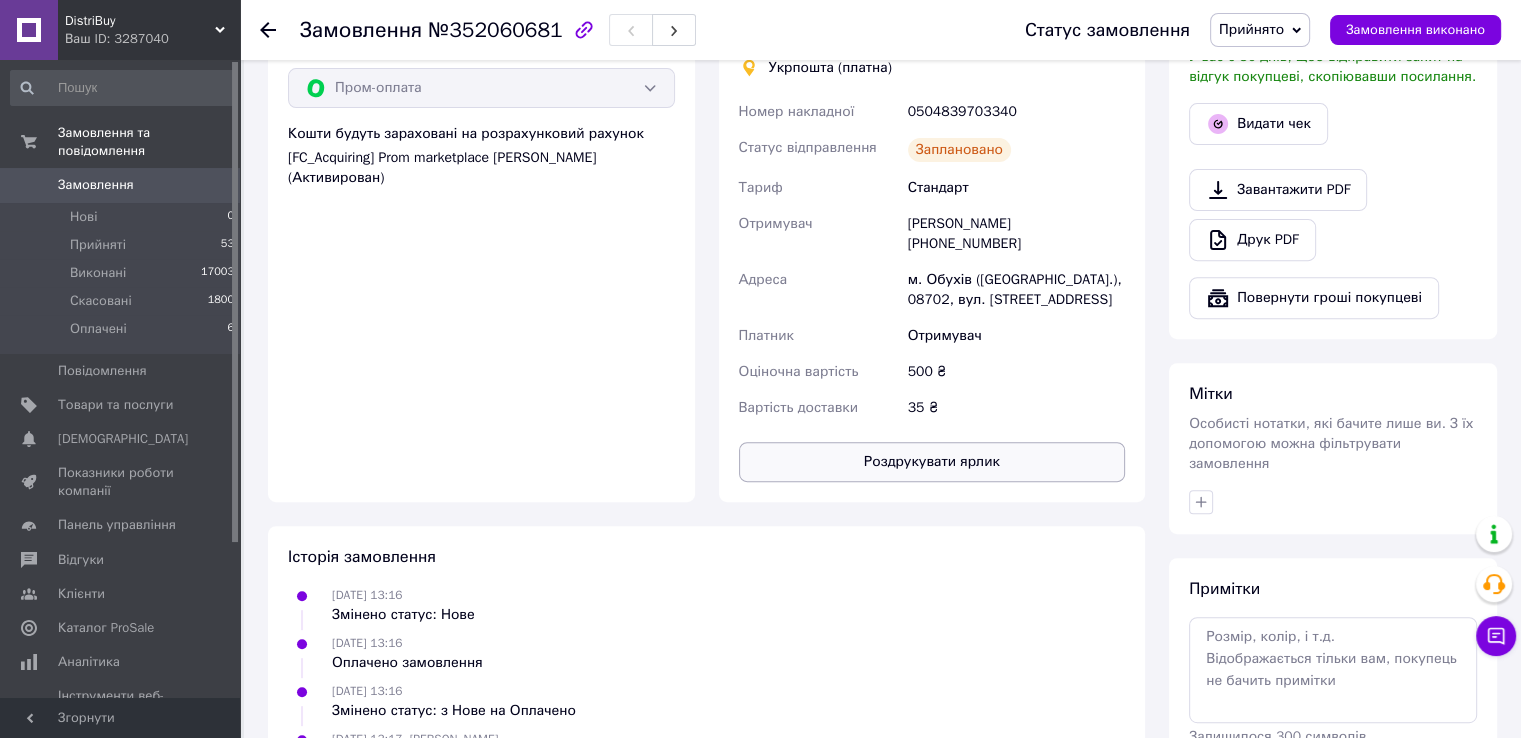 click on "Роздрукувати ярлик" at bounding box center (932, 462) 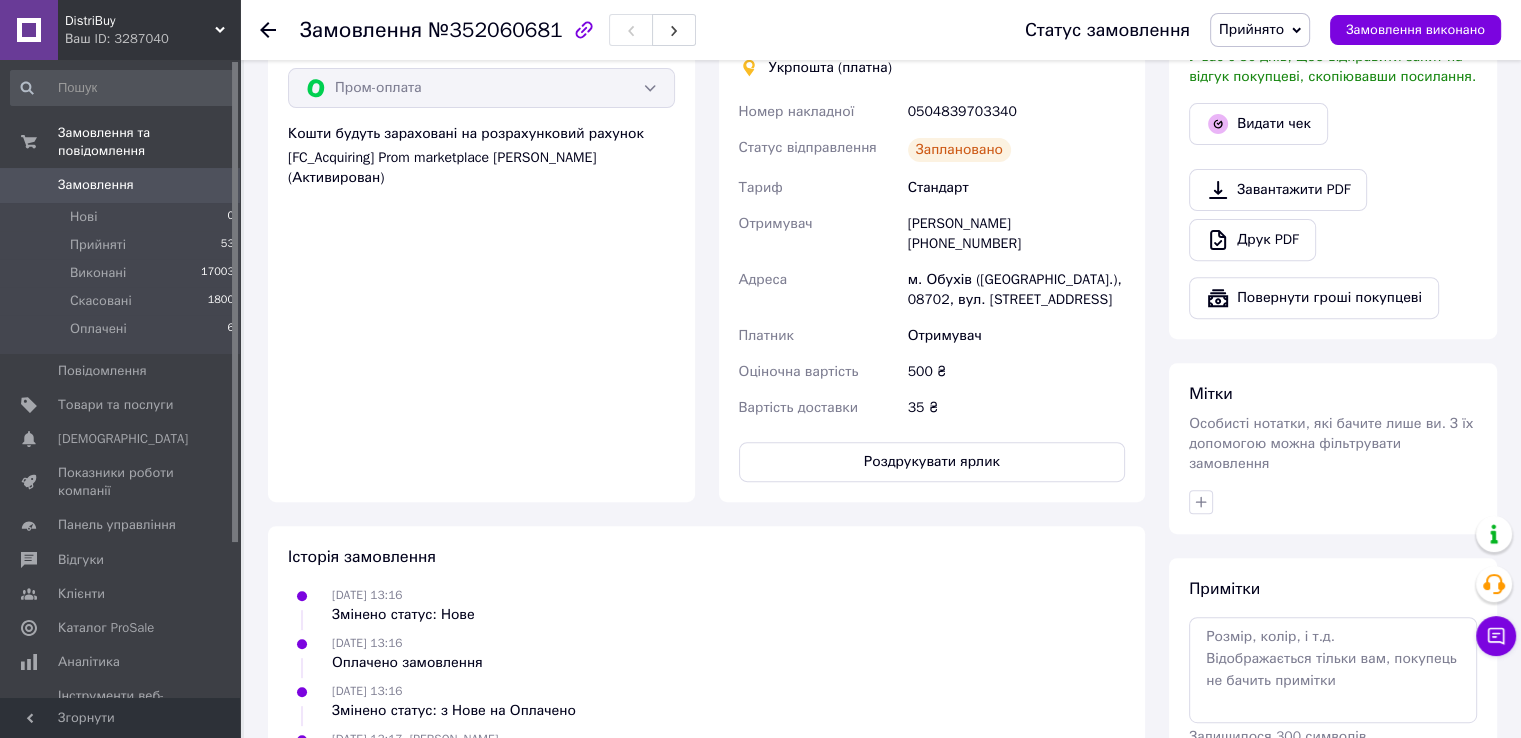 type 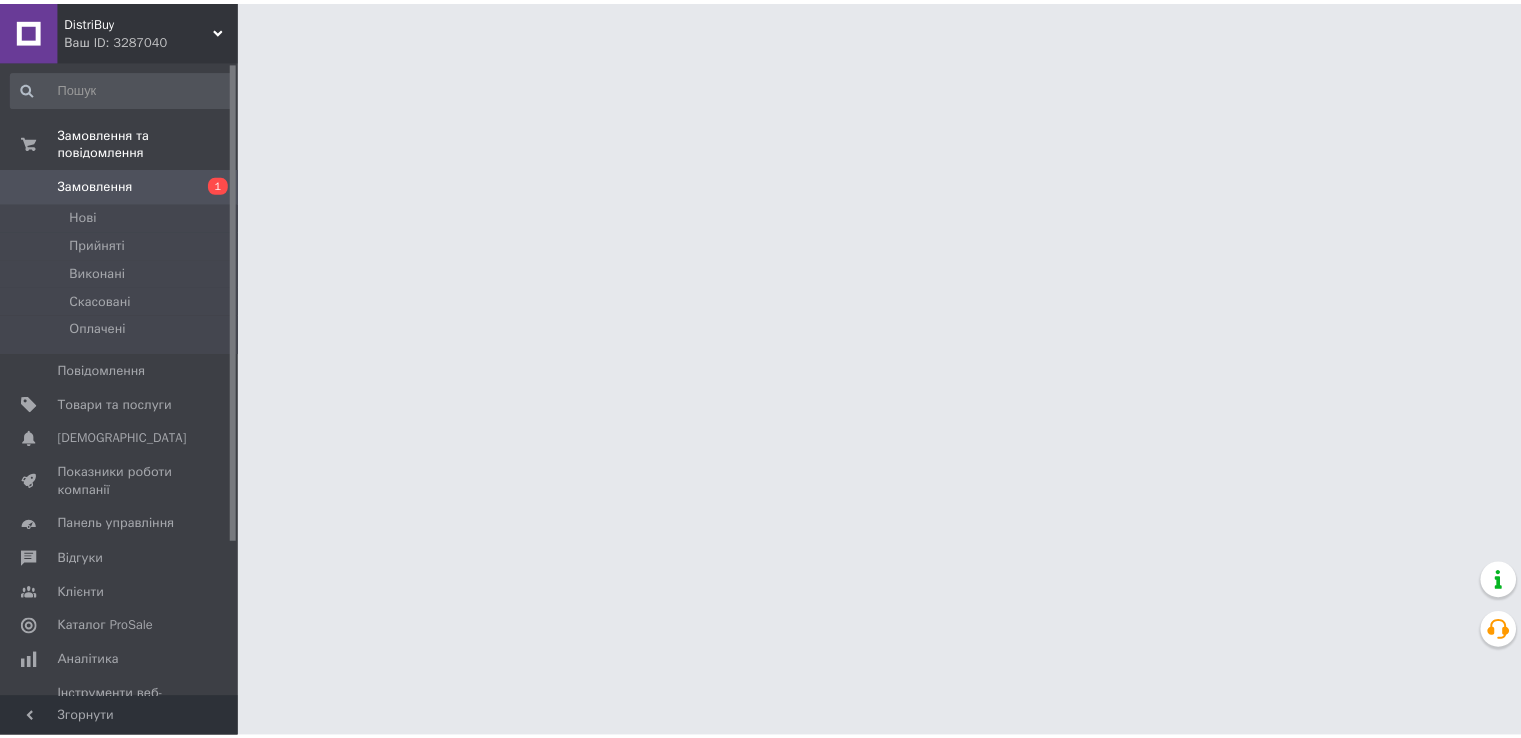 scroll, scrollTop: 0, scrollLeft: 0, axis: both 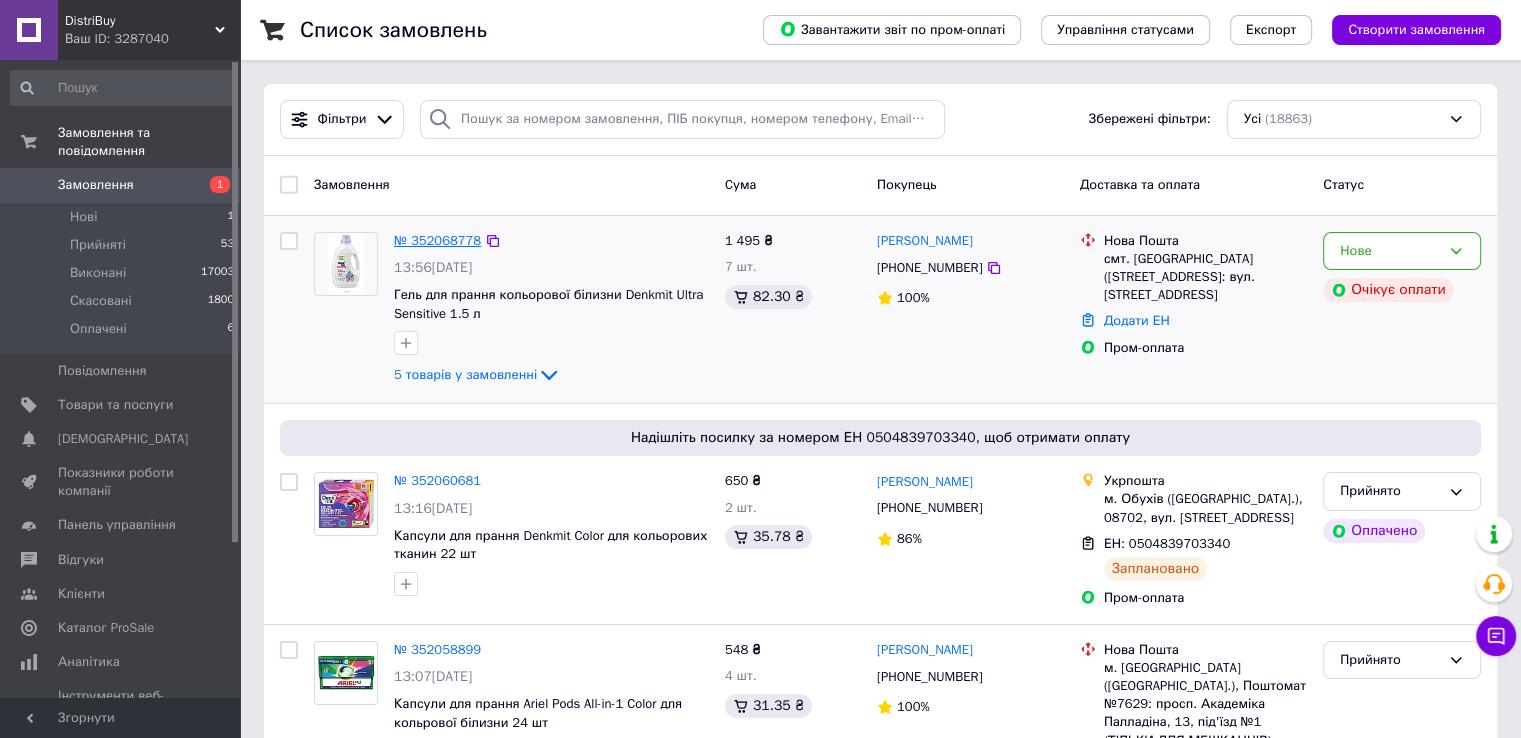 click on "№ 352068778" at bounding box center [437, 240] 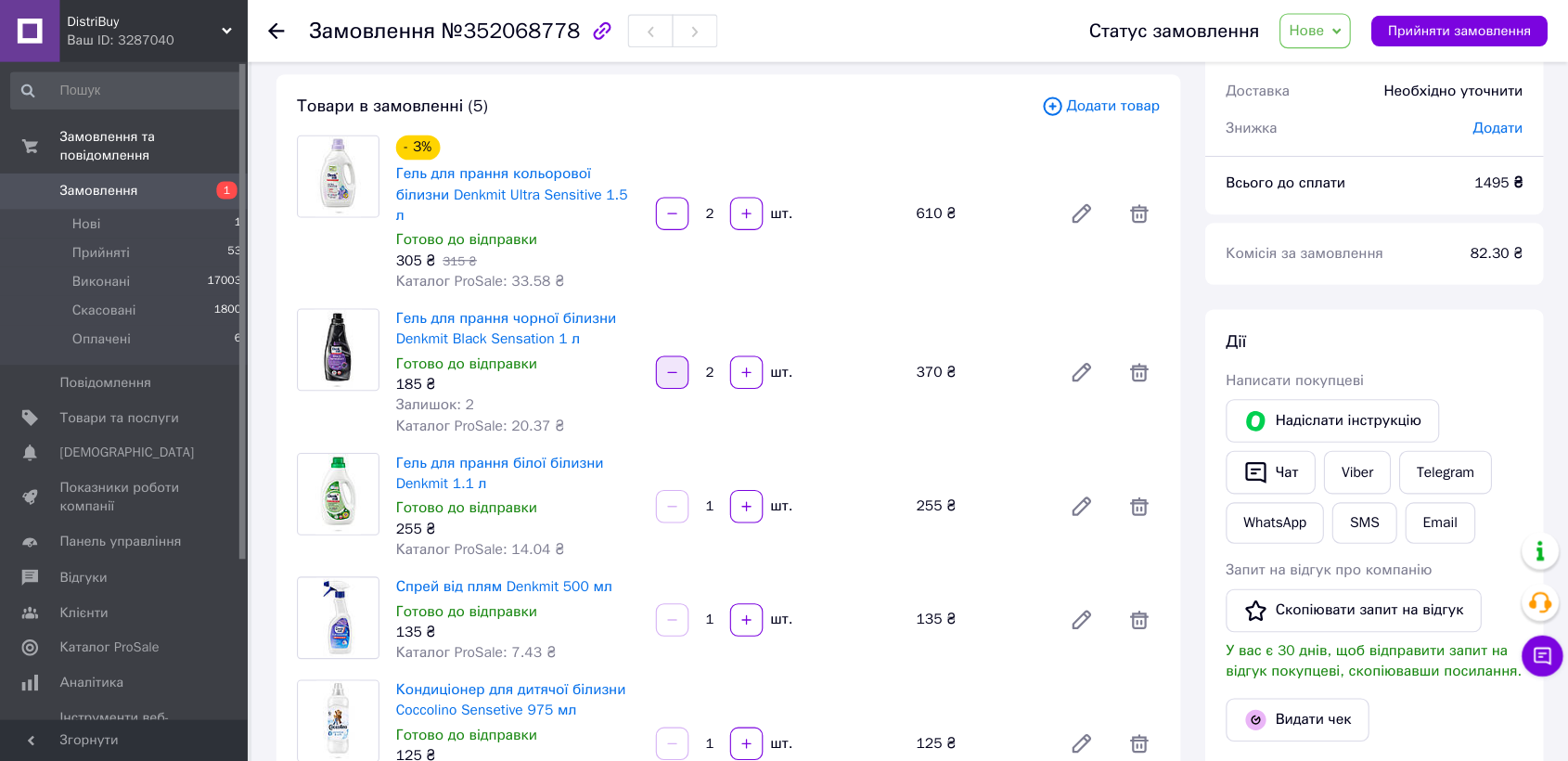scroll, scrollTop: 0, scrollLeft: 0, axis: both 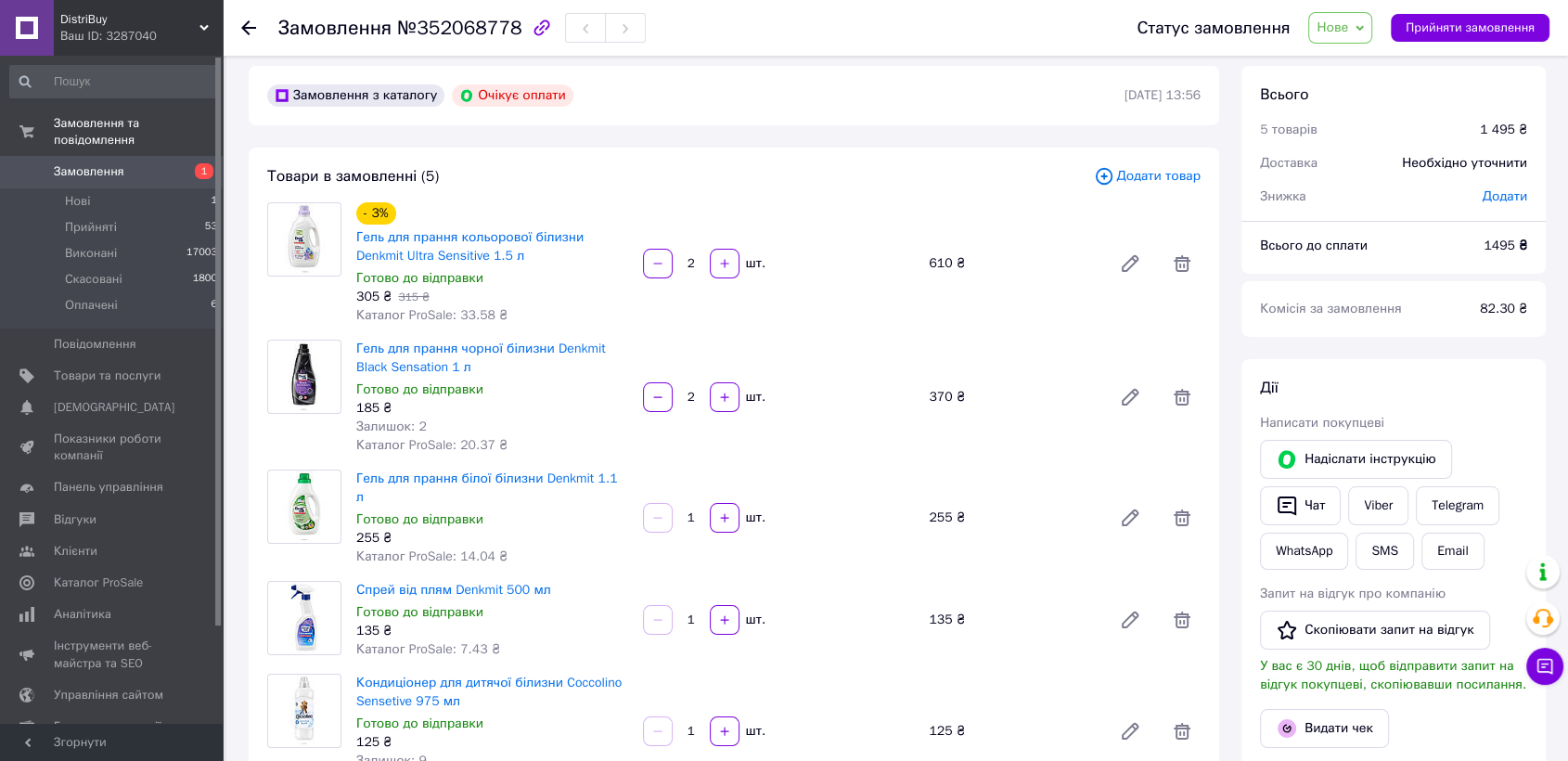 click on "Нове" at bounding box center [1340, 28] 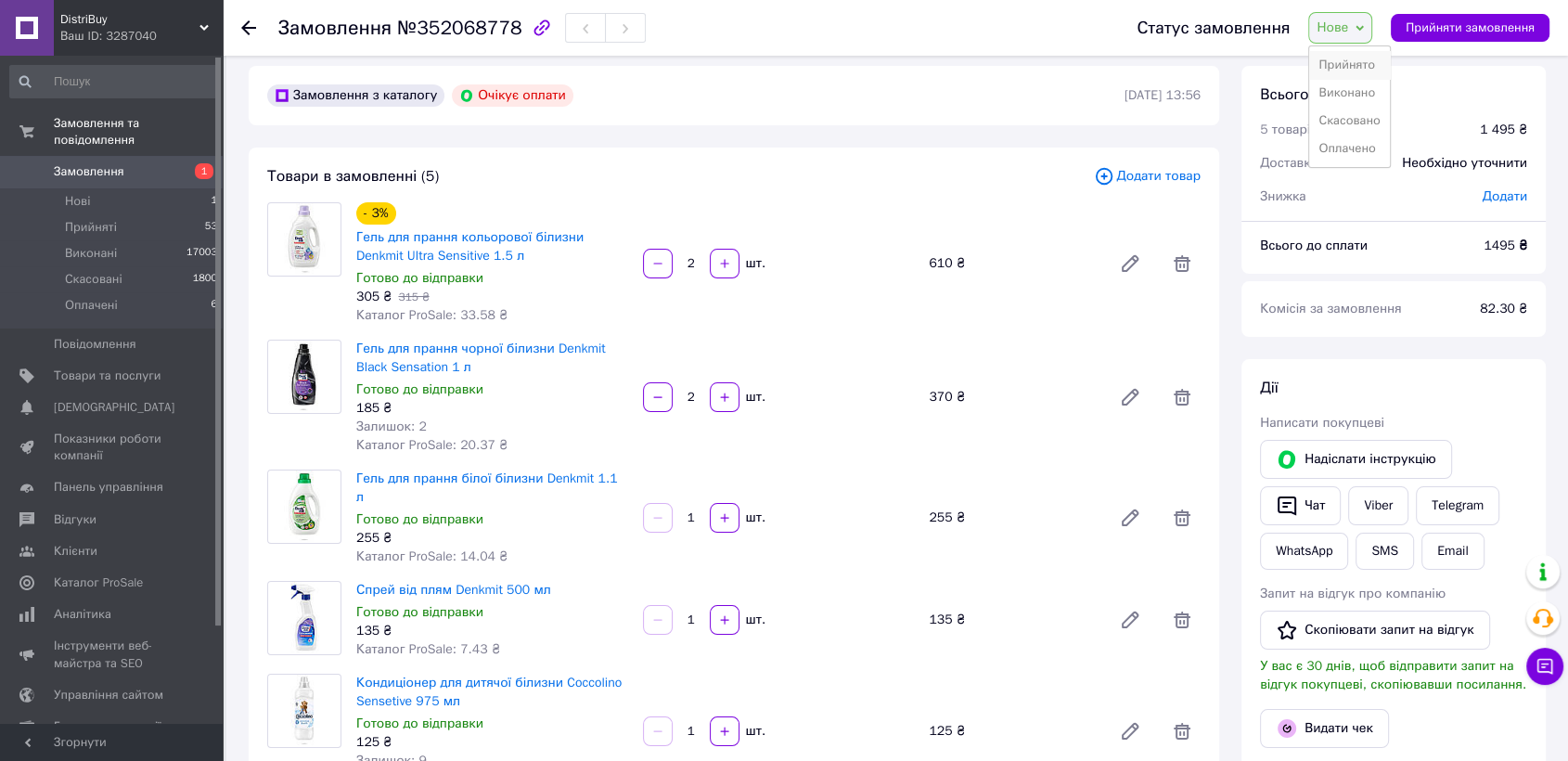 click on "Прийнято" at bounding box center [1349, 65] 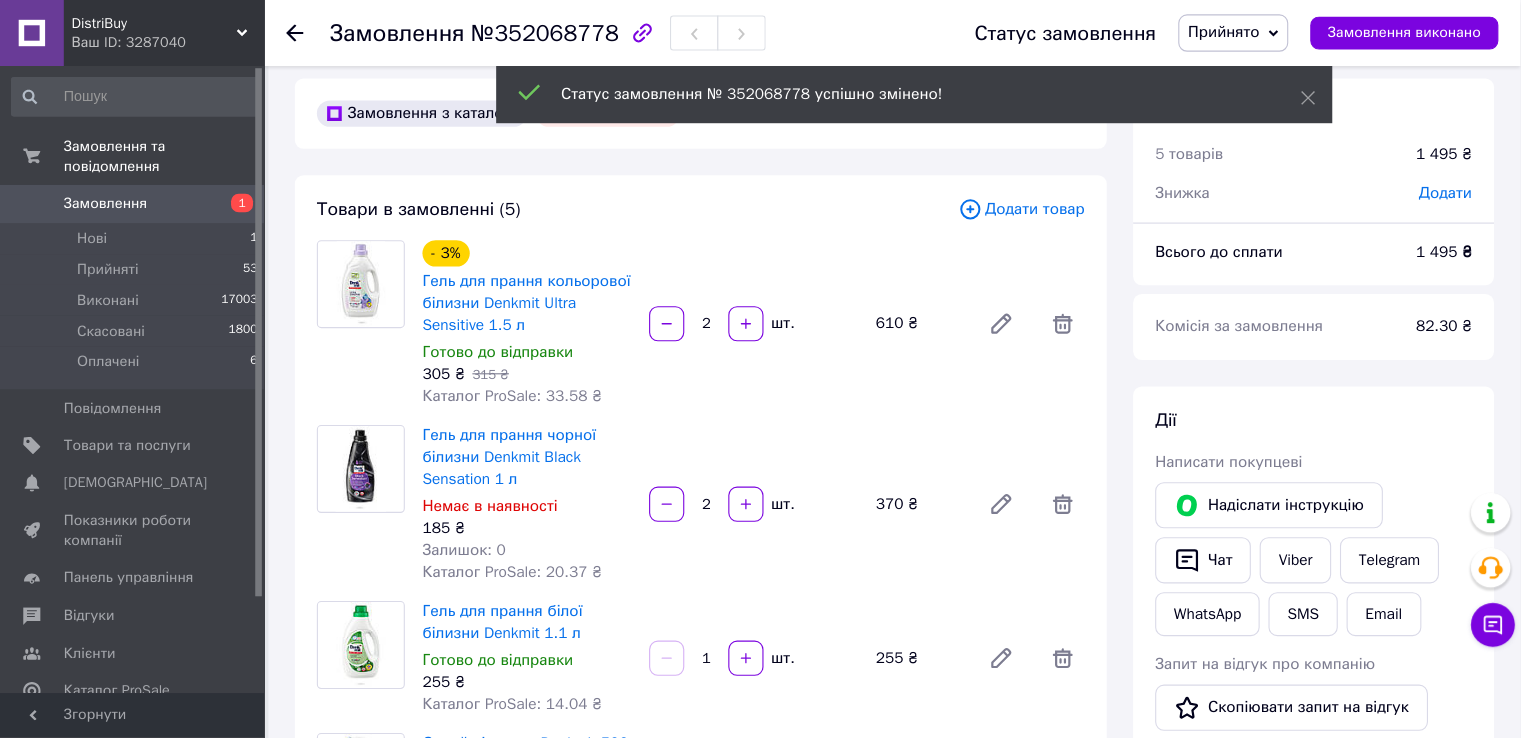 scroll, scrollTop: 13, scrollLeft: 0, axis: vertical 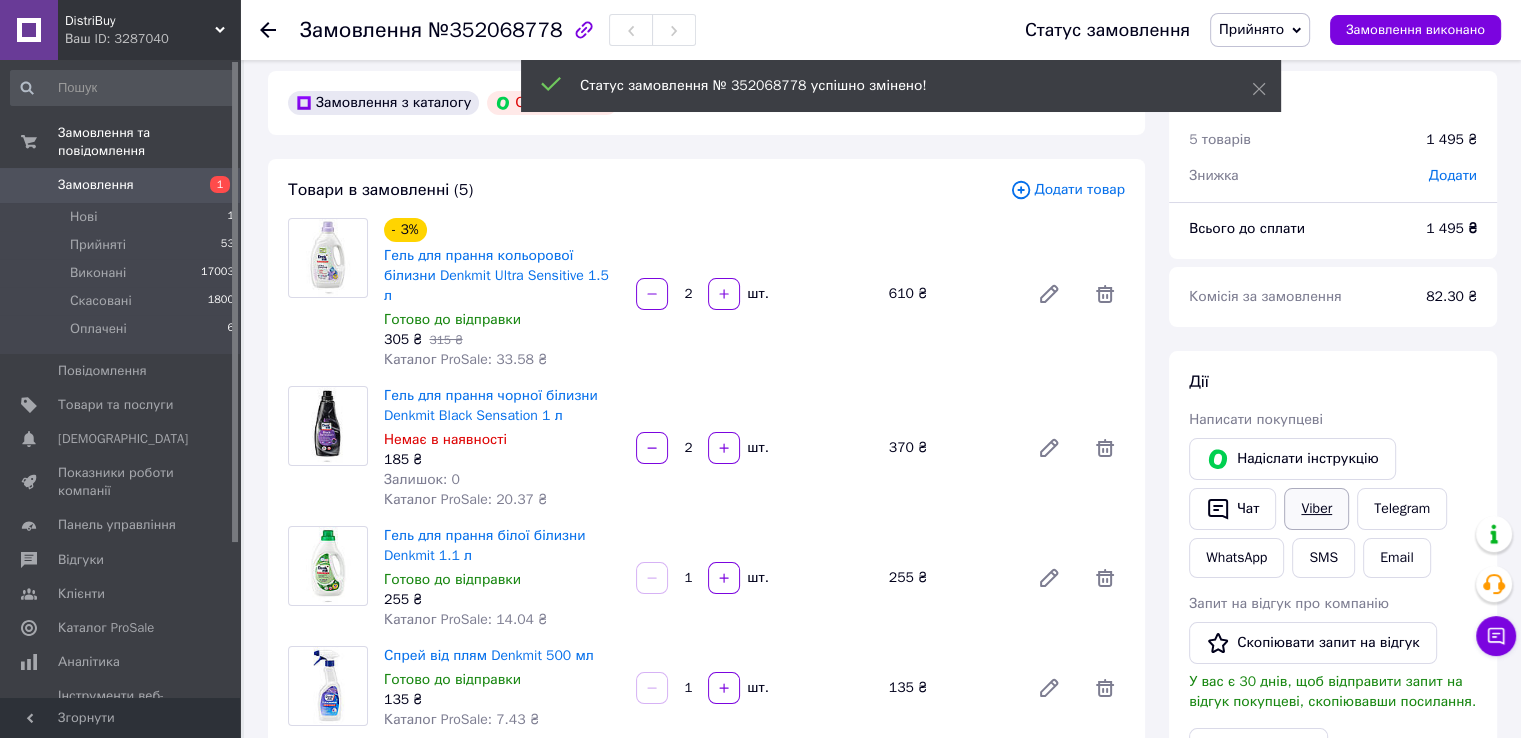 click on "Viber" at bounding box center [1316, 509] 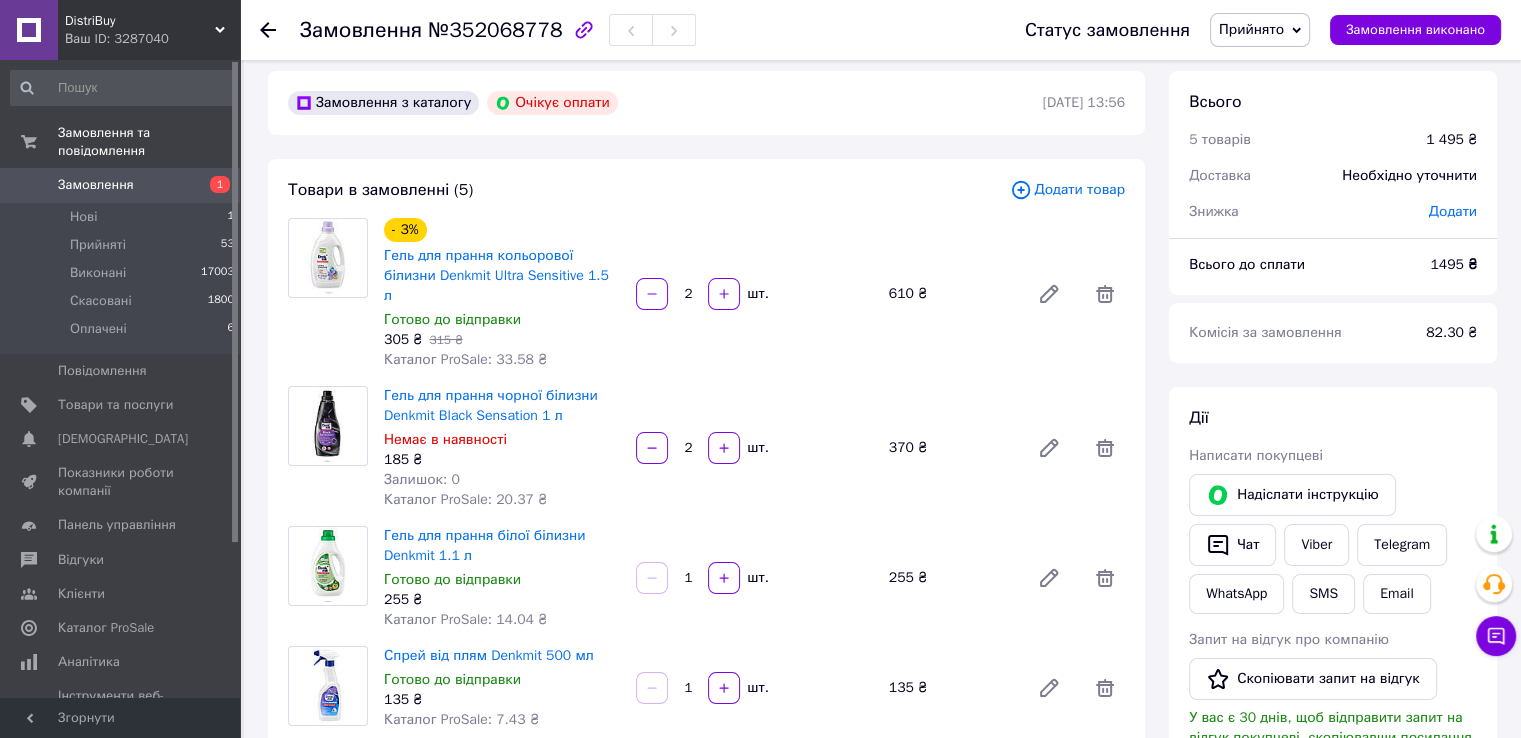 click on "№352068778" at bounding box center (495, 30) 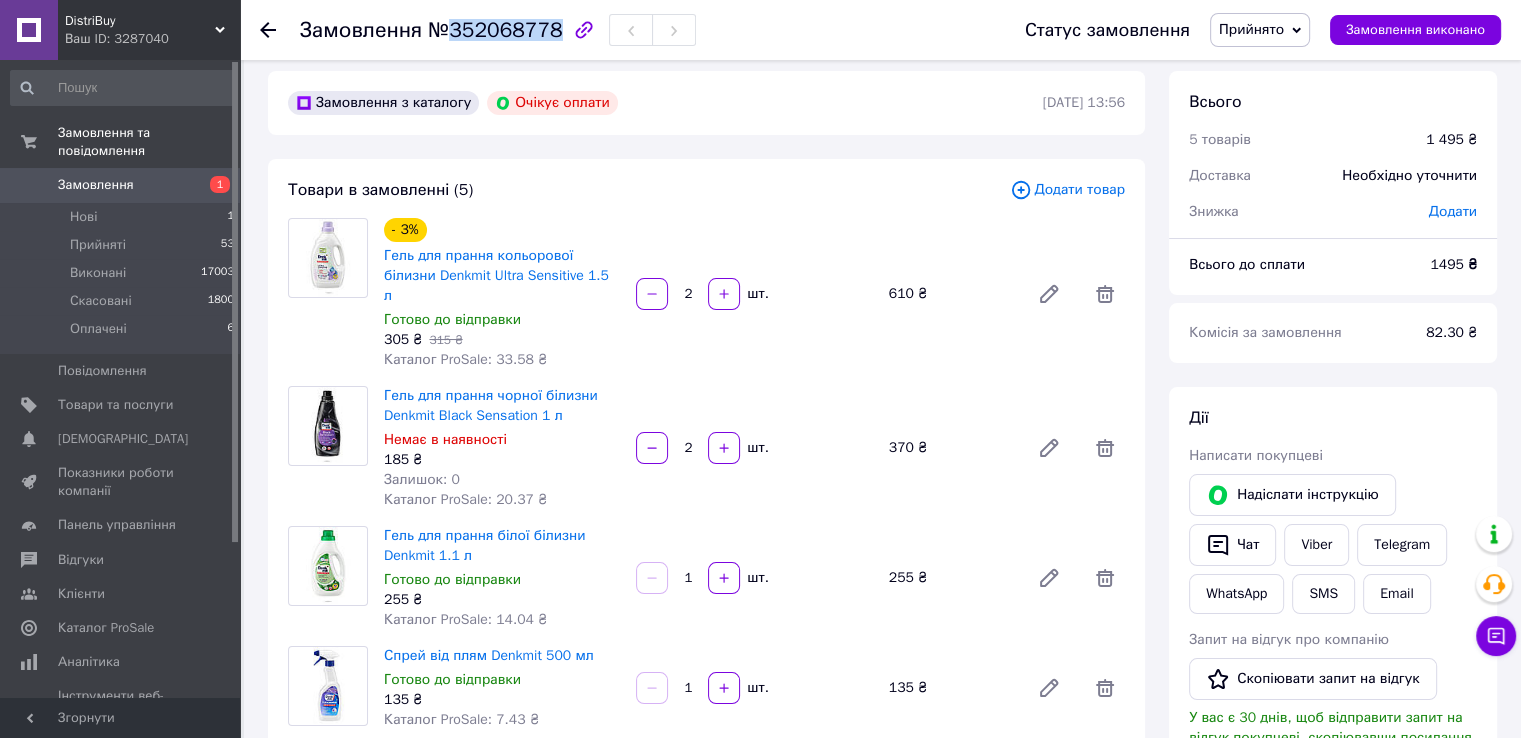 click on "№352068778" at bounding box center [495, 30] 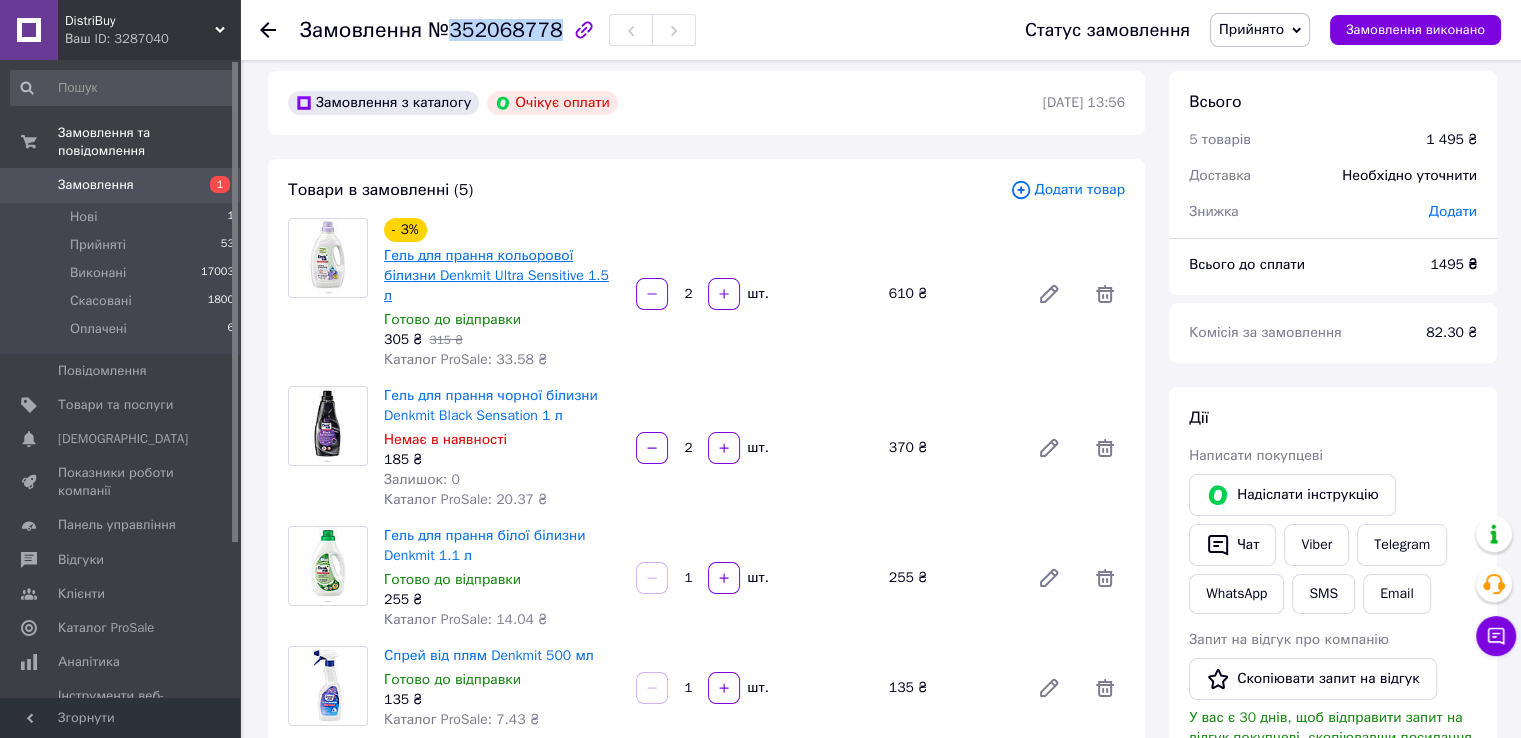 copy on "352068778" 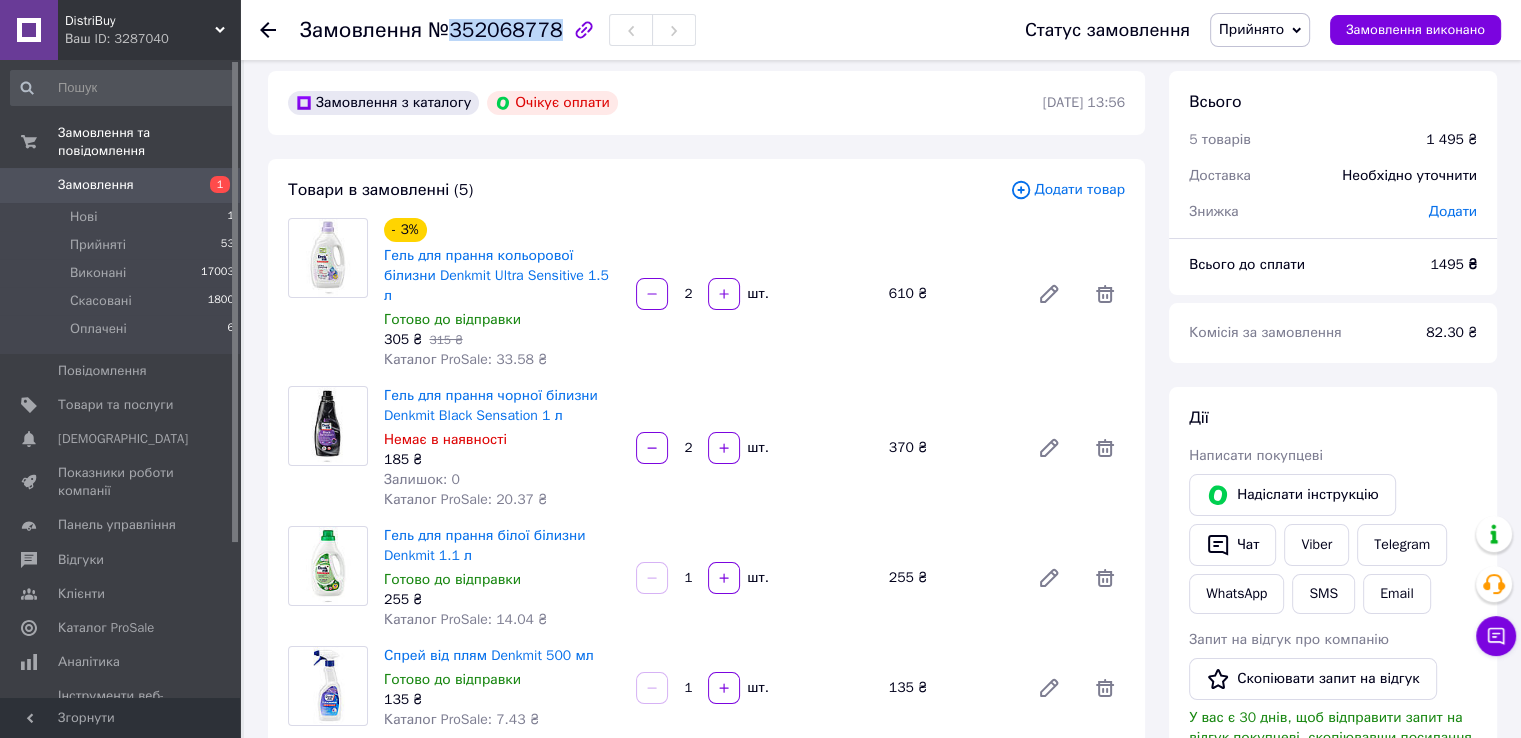 click on "Замовлення" at bounding box center (121, 185) 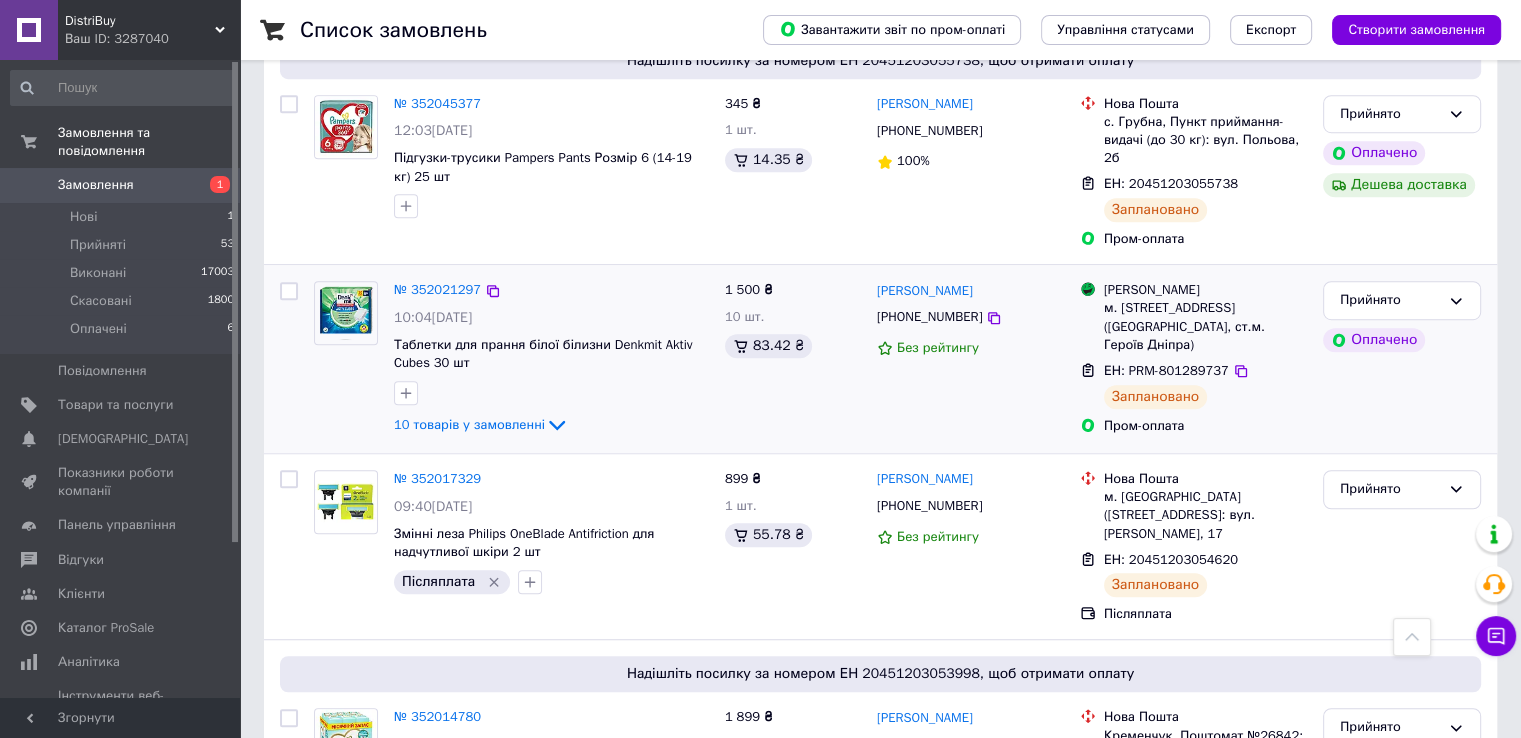 scroll, scrollTop: 1300, scrollLeft: 0, axis: vertical 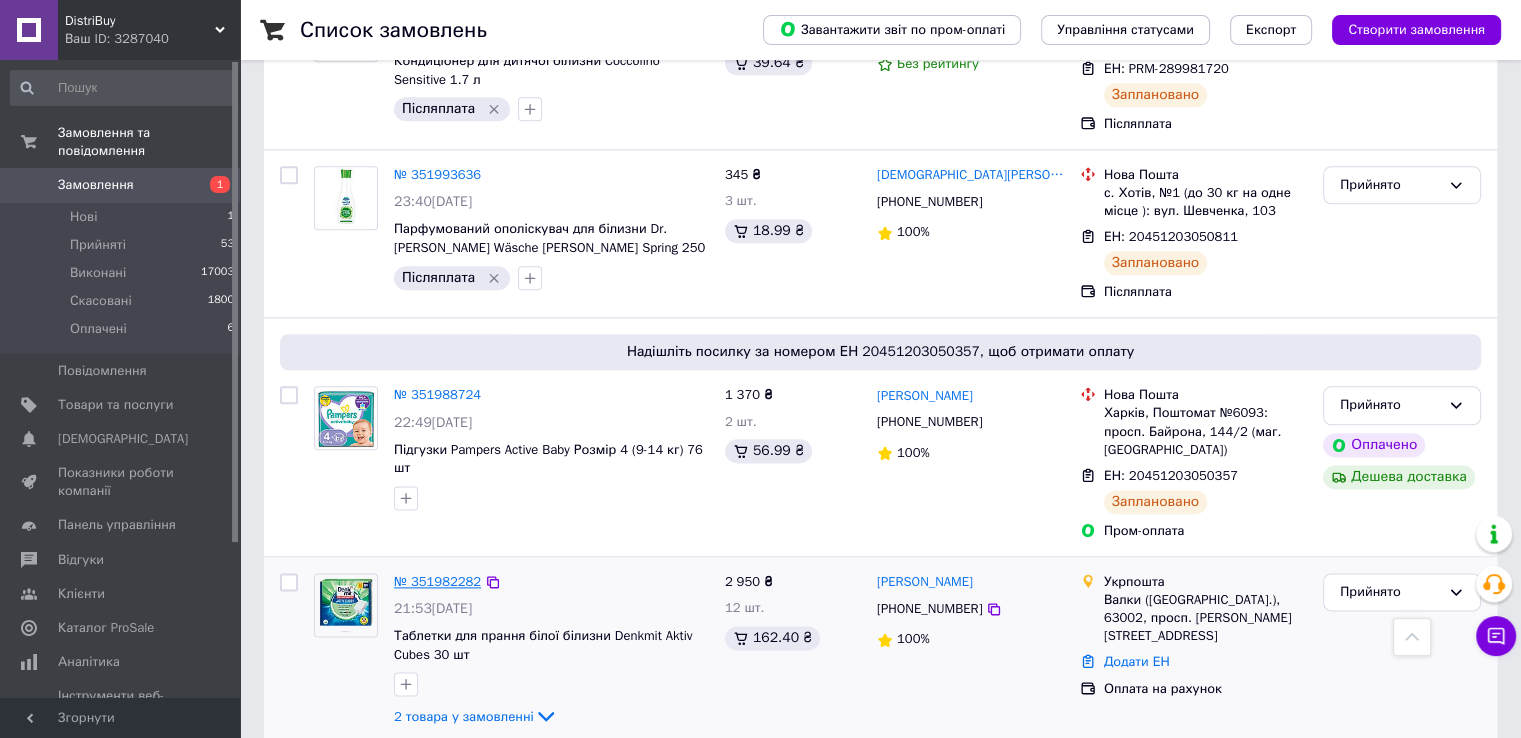 click on "№ 351982282" at bounding box center (437, 581) 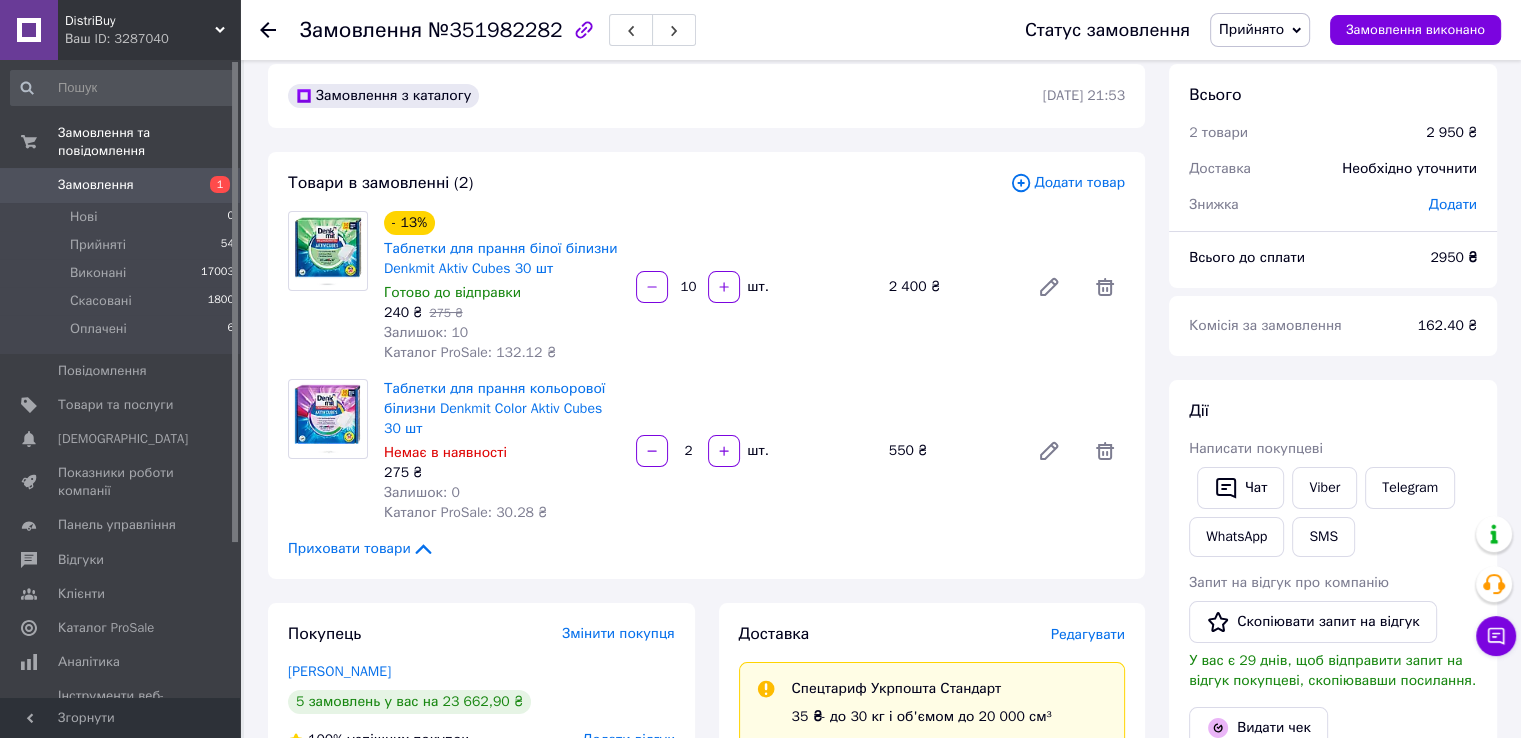 scroll, scrollTop: 100, scrollLeft: 0, axis: vertical 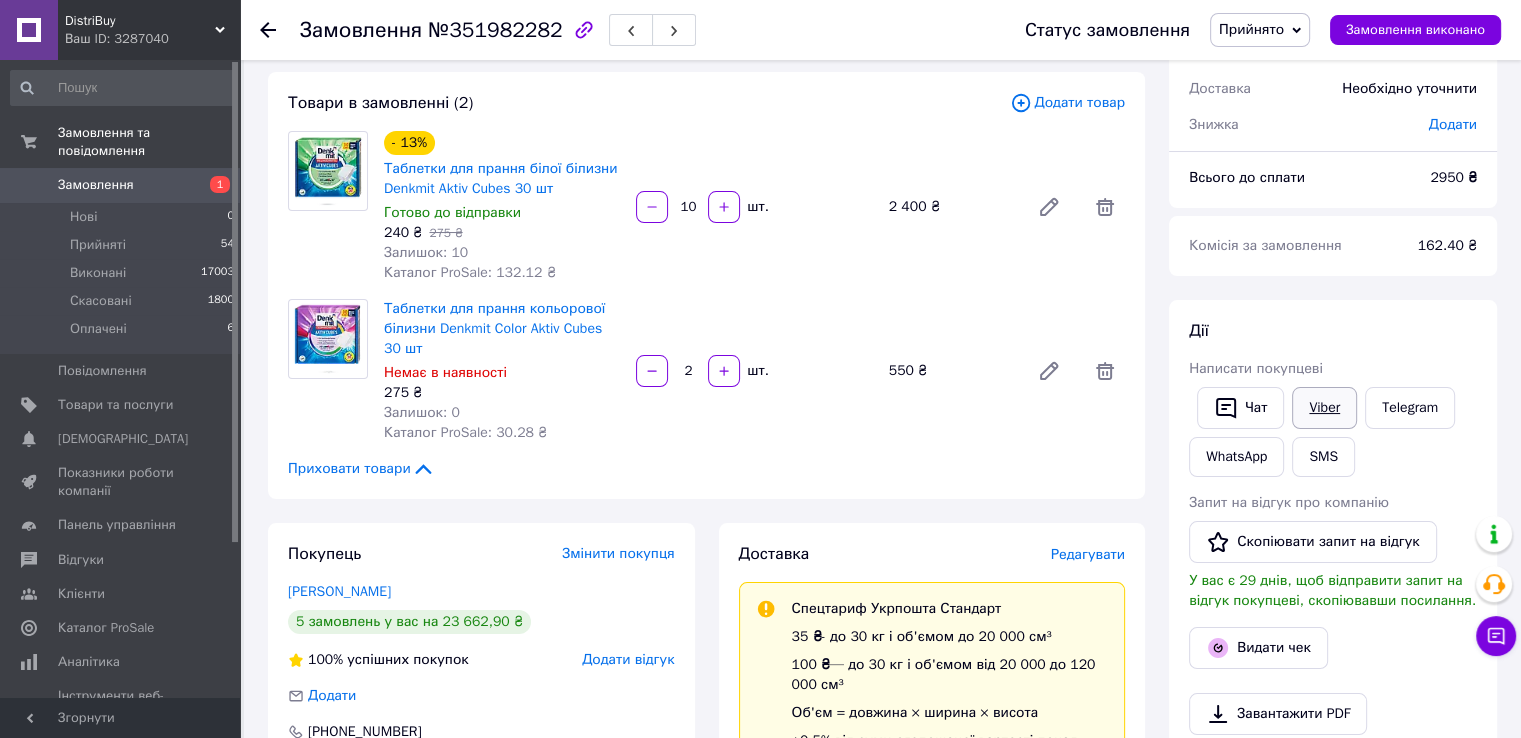 click on "Viber" at bounding box center (1324, 408) 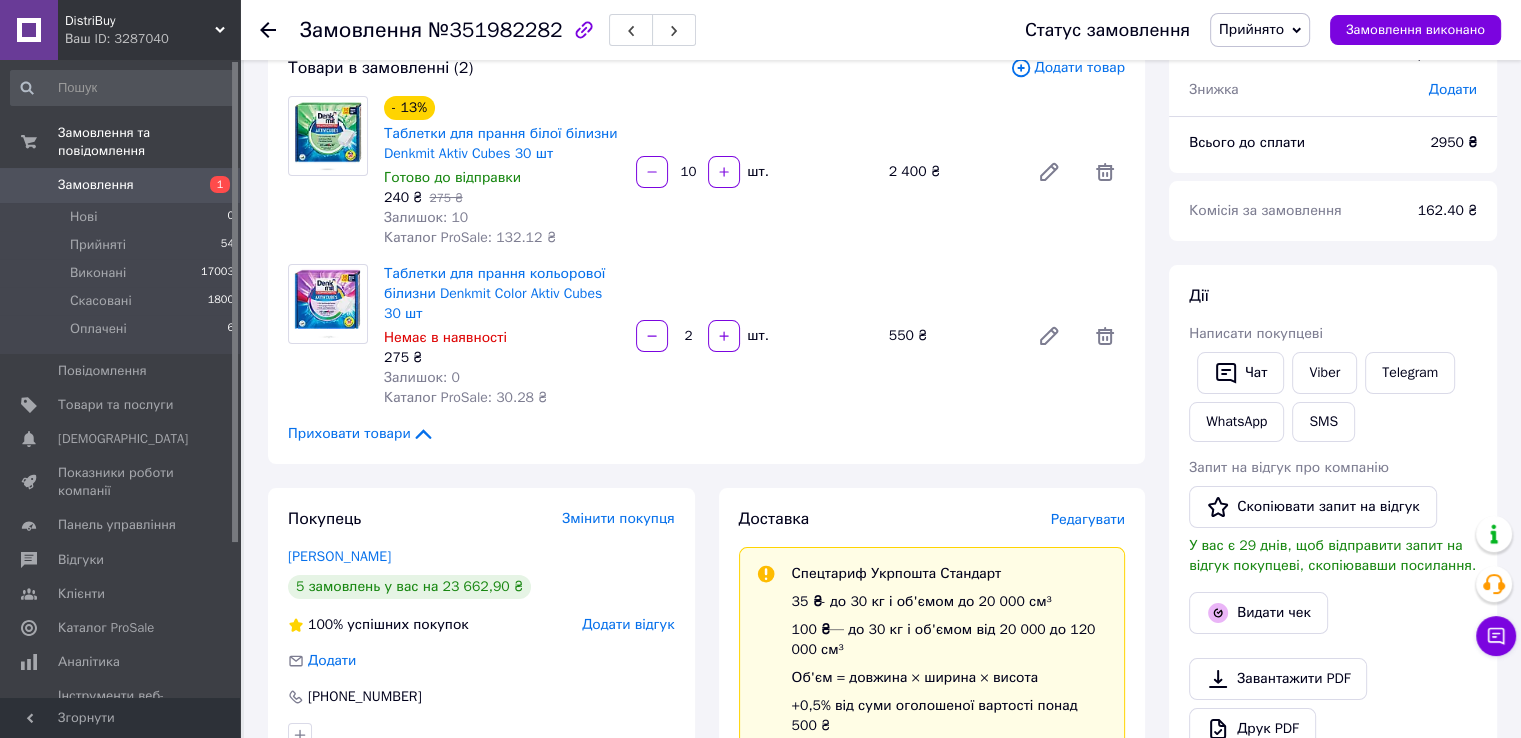 scroll, scrollTop: 100, scrollLeft: 0, axis: vertical 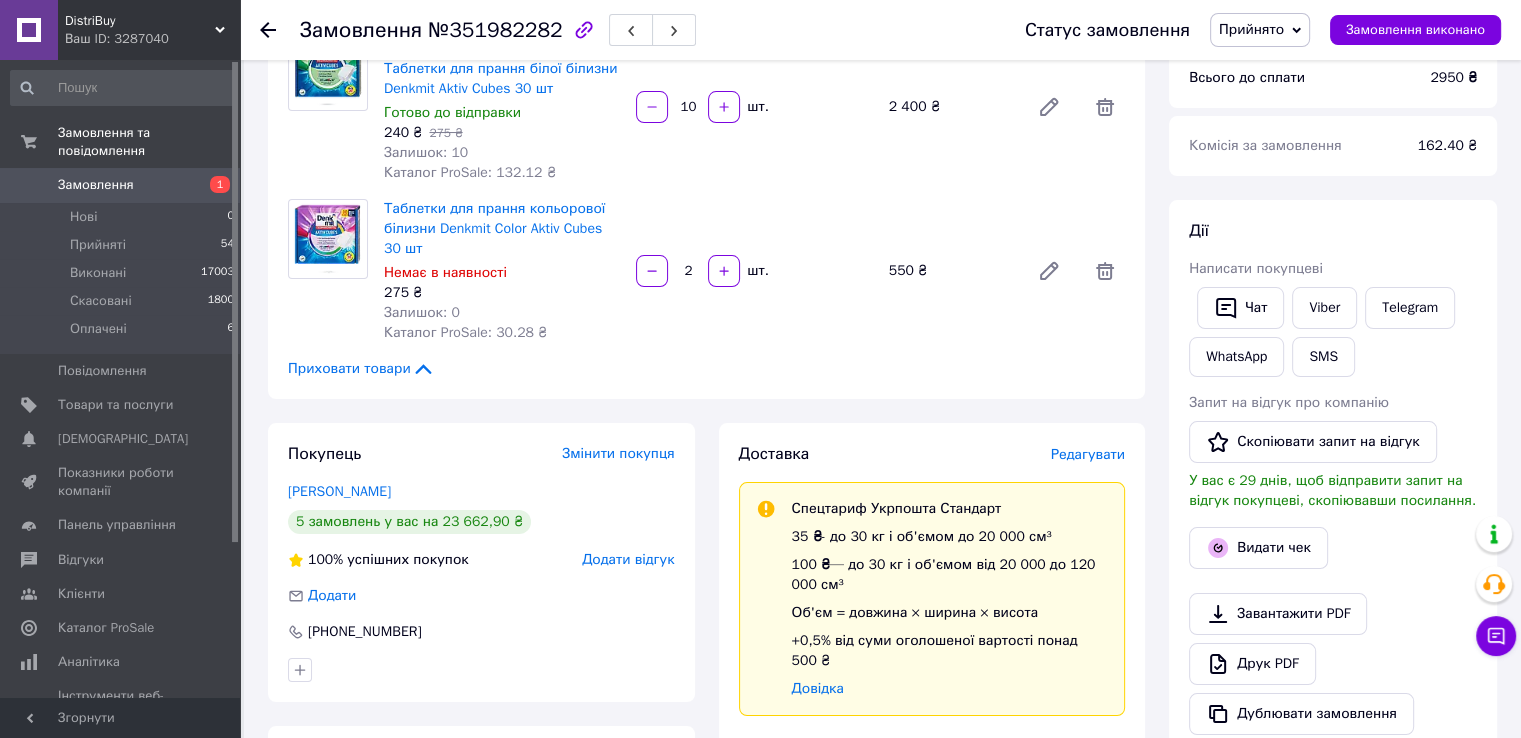 click on "Замовлення" at bounding box center [121, 185] 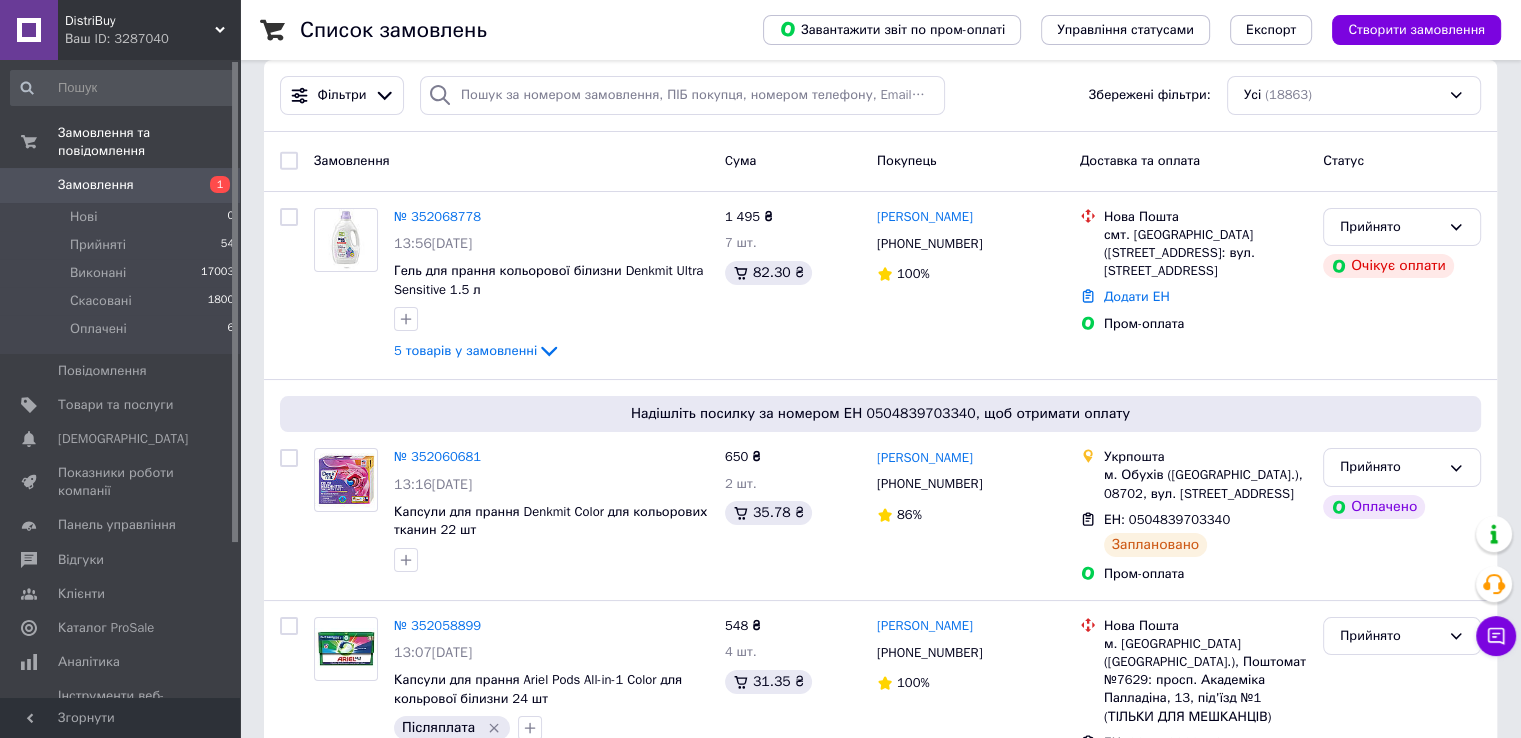 scroll, scrollTop: 0, scrollLeft: 0, axis: both 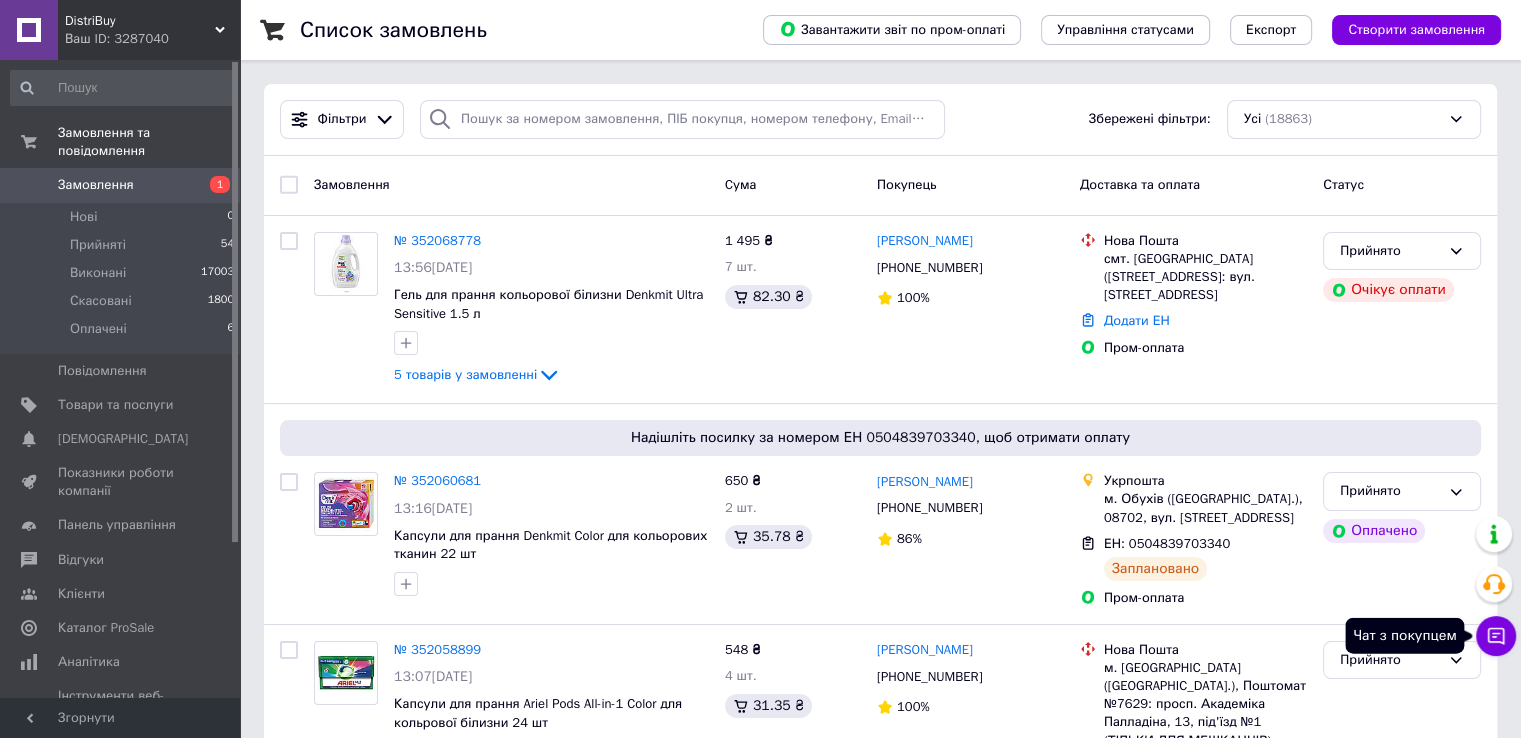 click 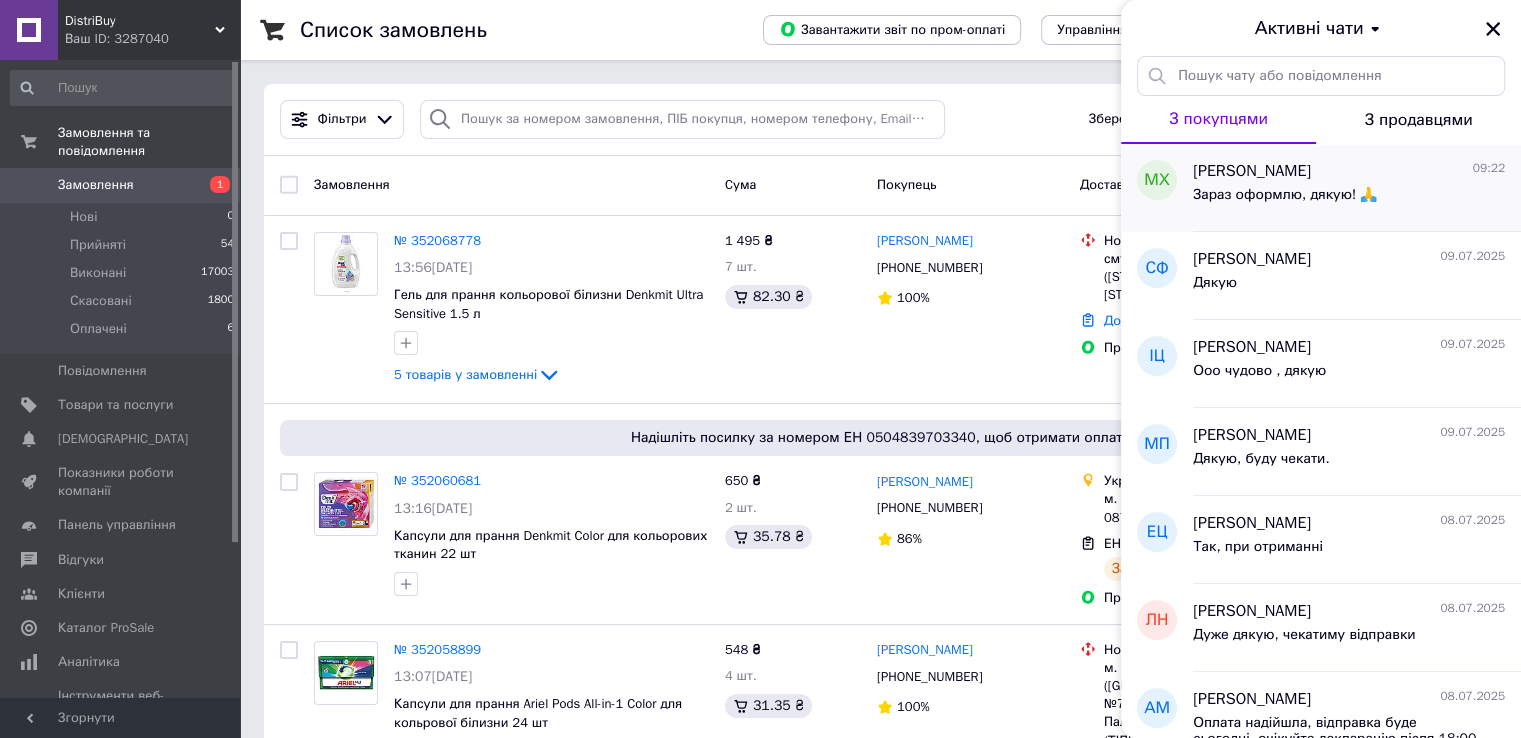 click on "Марія Х 09:22" at bounding box center [1349, 171] 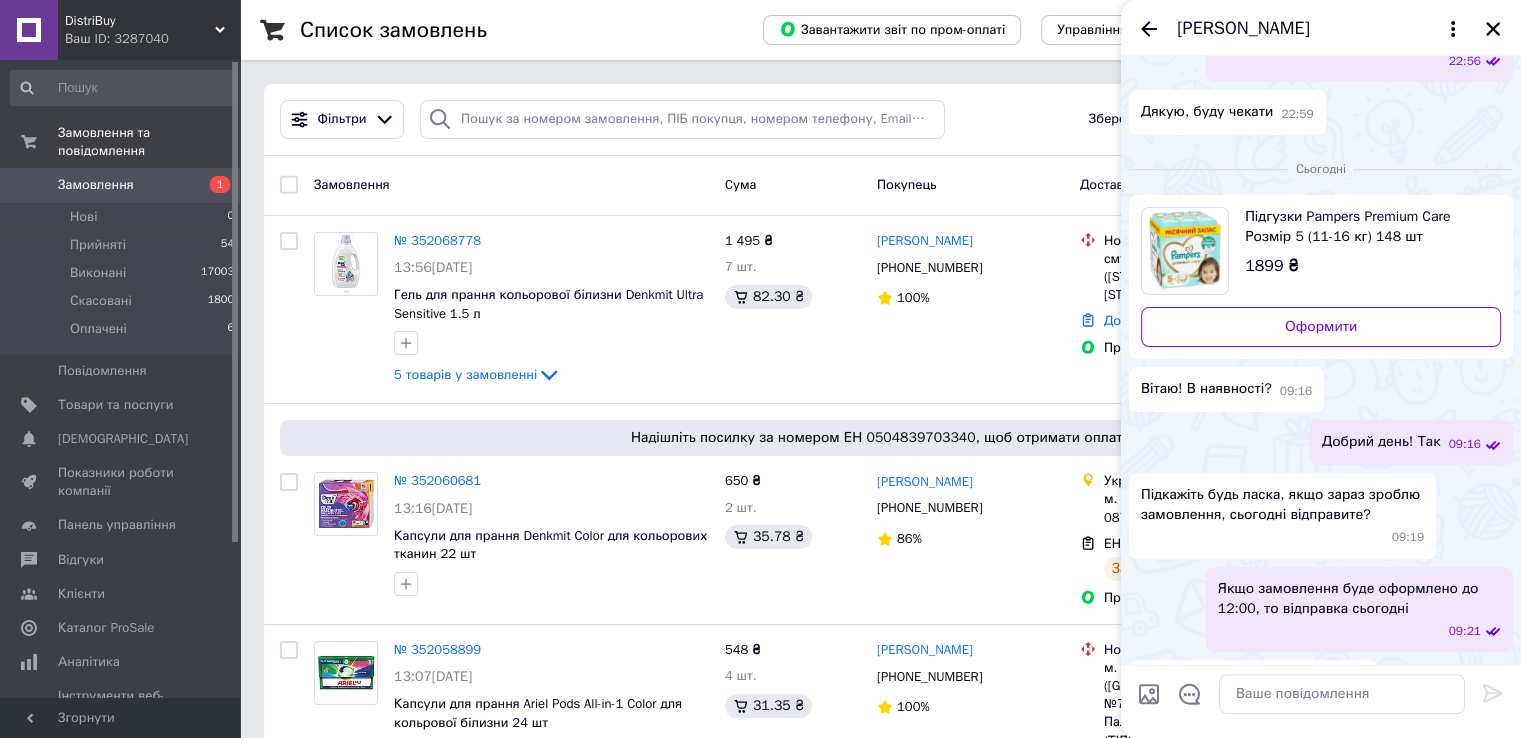 scroll, scrollTop: 560, scrollLeft: 0, axis: vertical 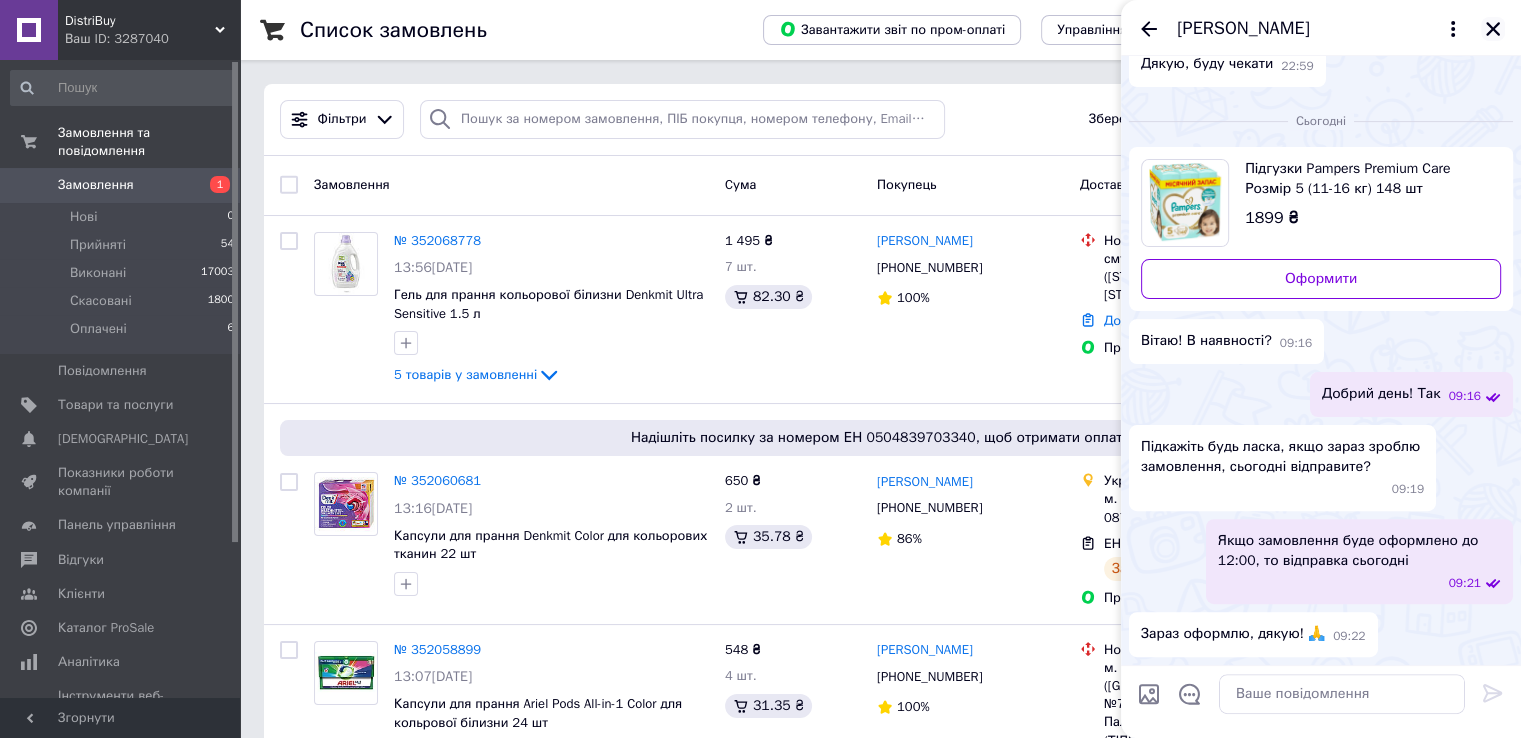 click 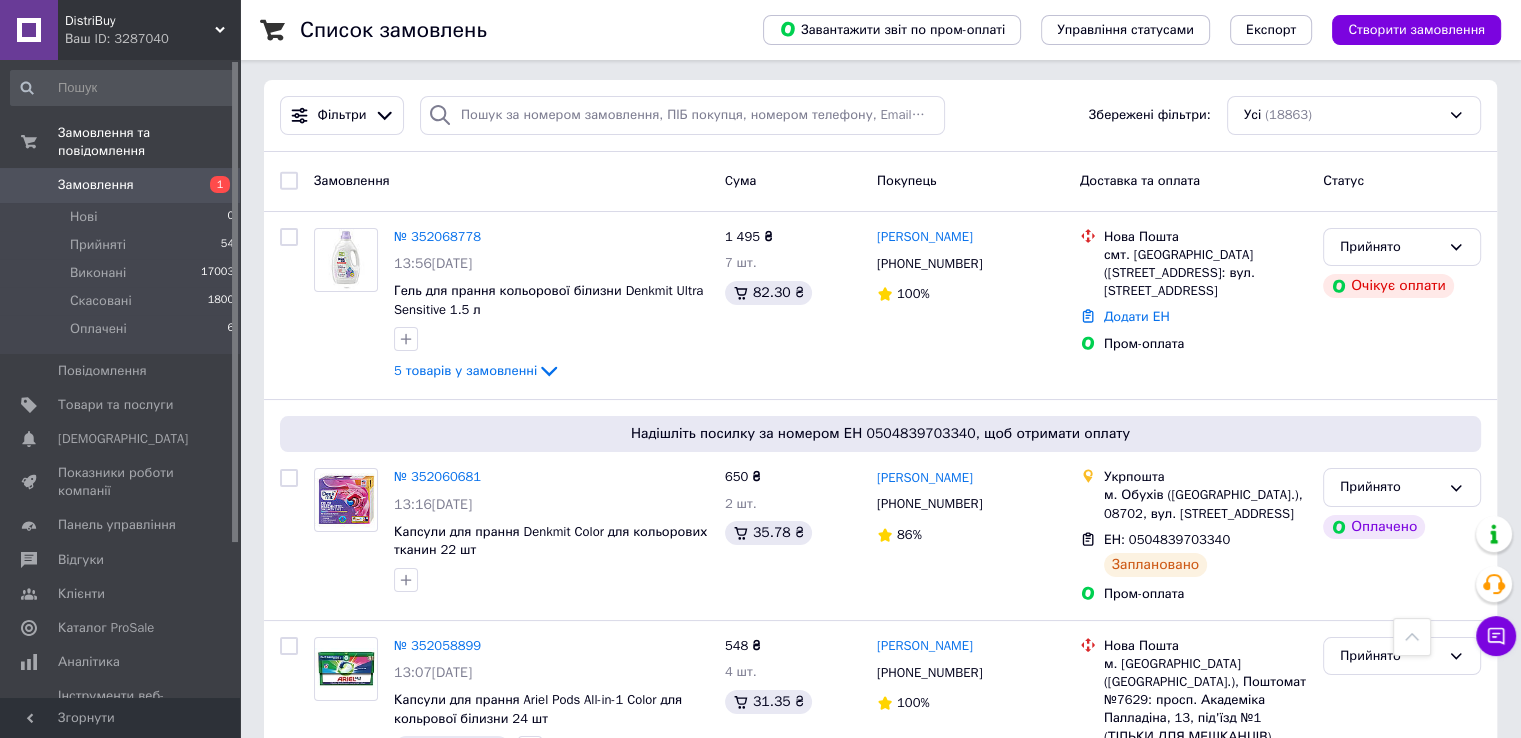 scroll, scrollTop: 0, scrollLeft: 0, axis: both 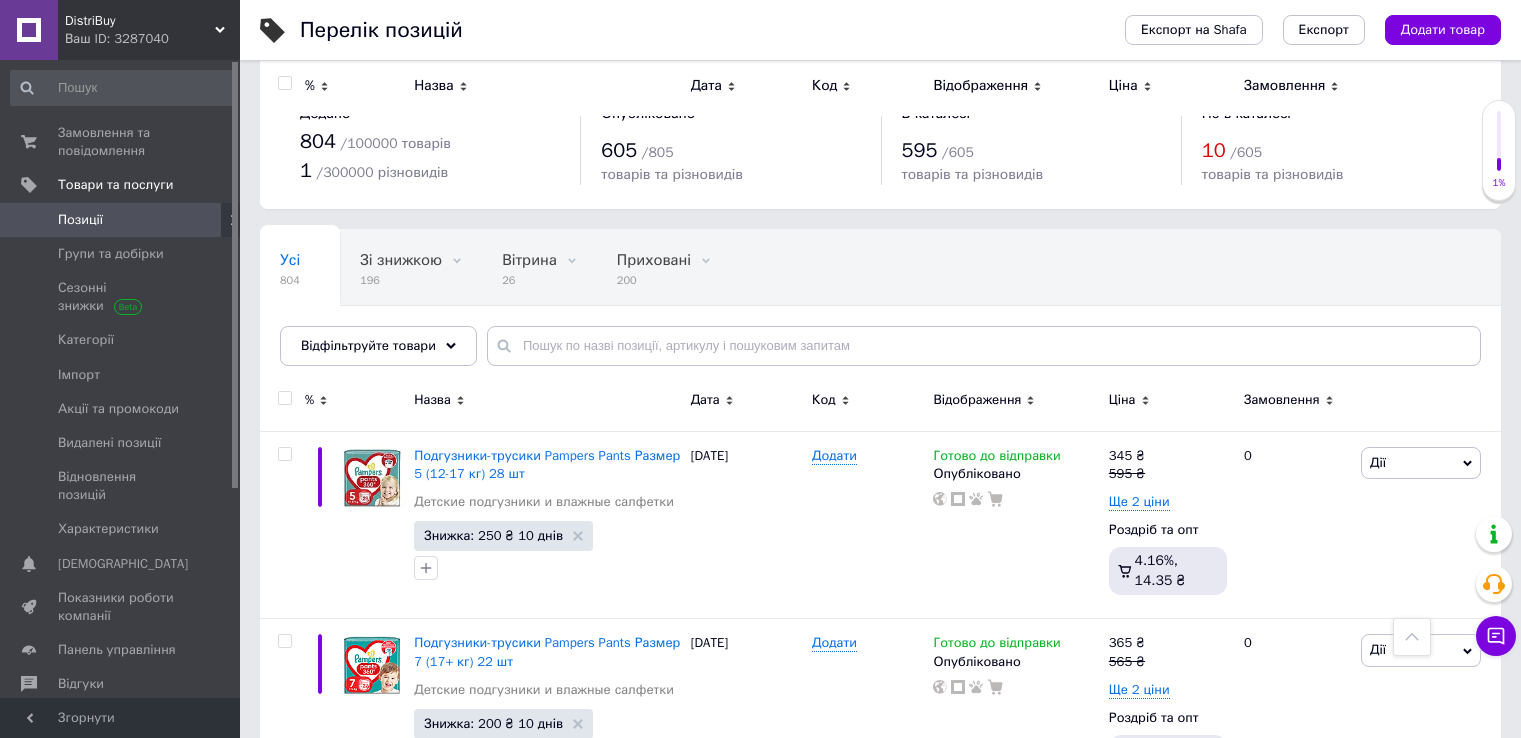 click on "Ще 2 ціни" at bounding box center (1139, 6665) 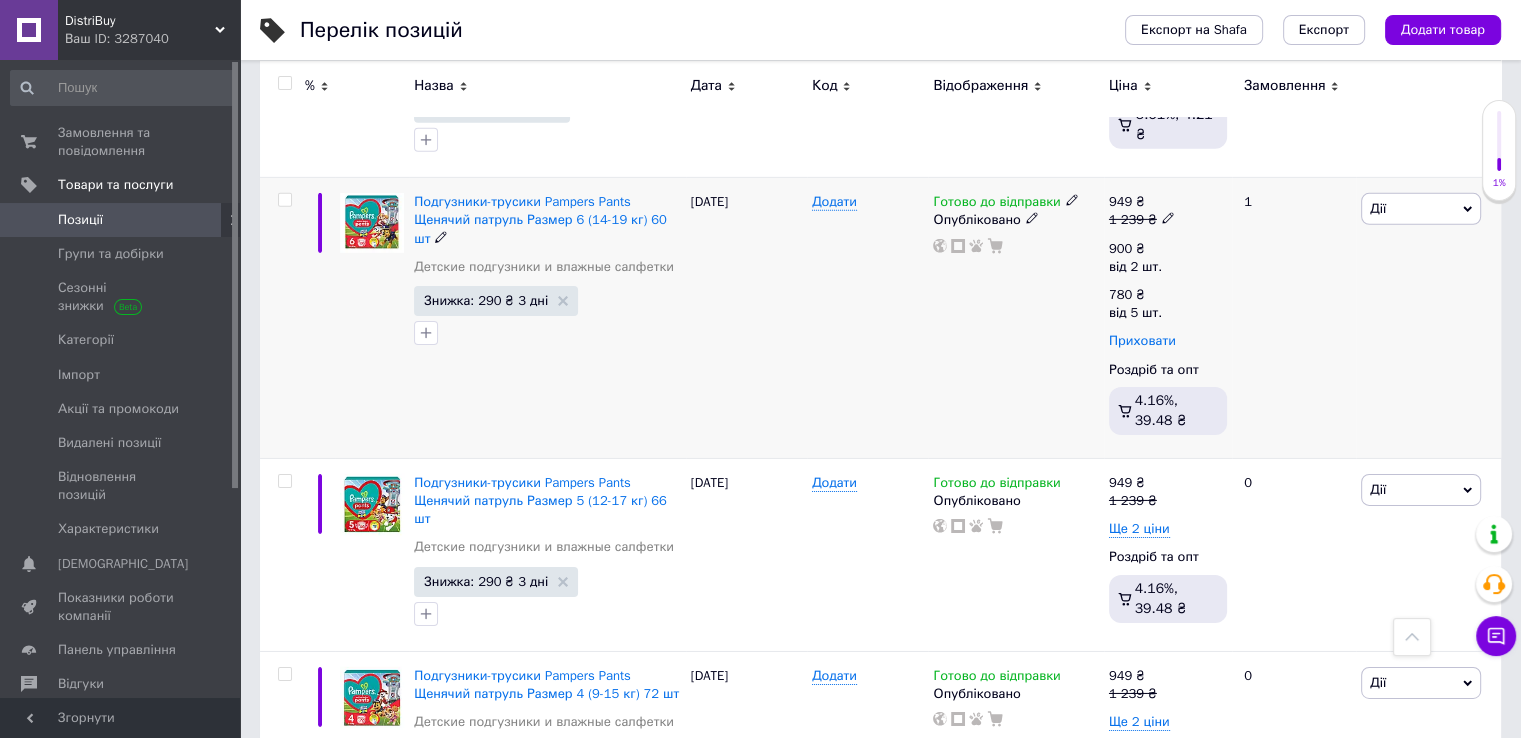 click on "Приховати" at bounding box center [1142, 341] 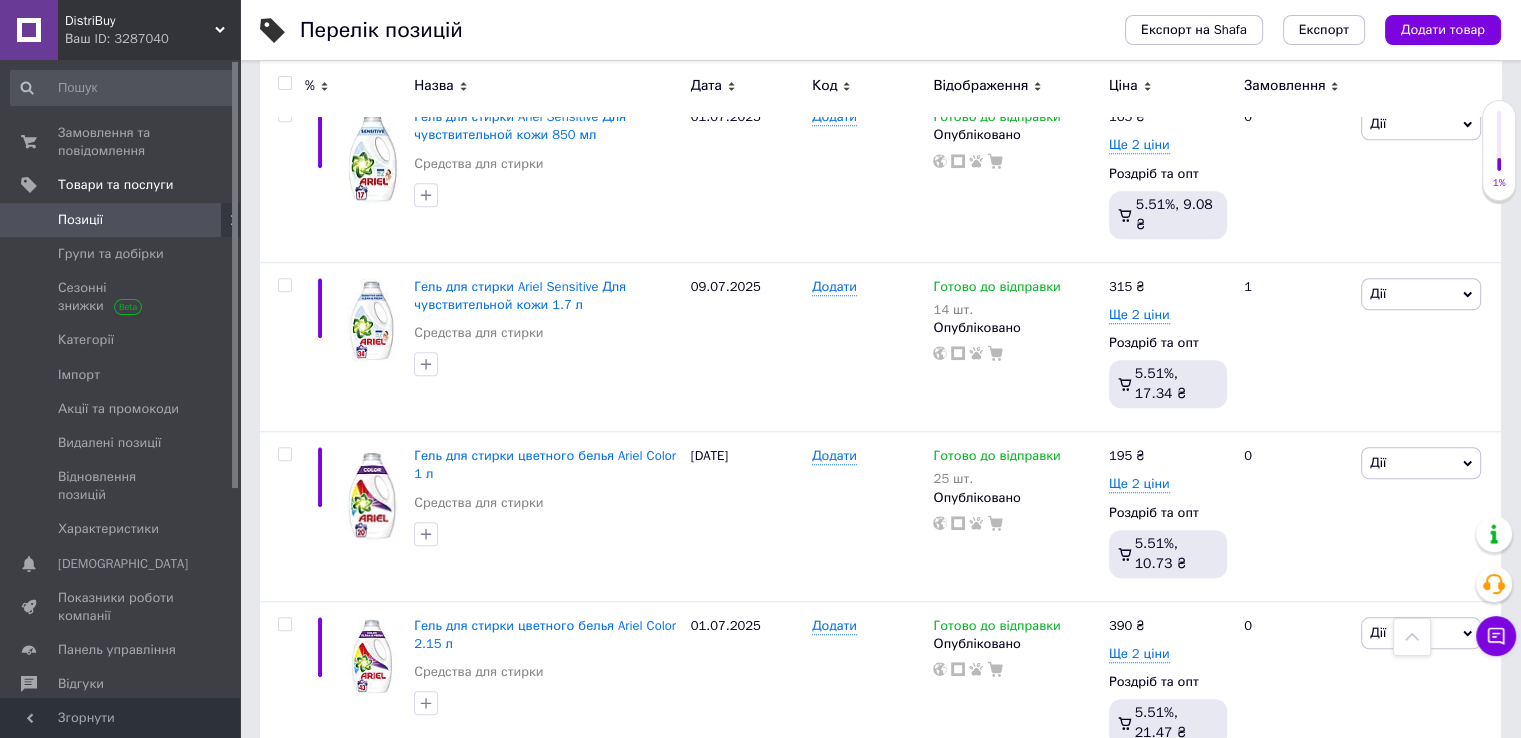 scroll, scrollTop: 1568, scrollLeft: 0, axis: vertical 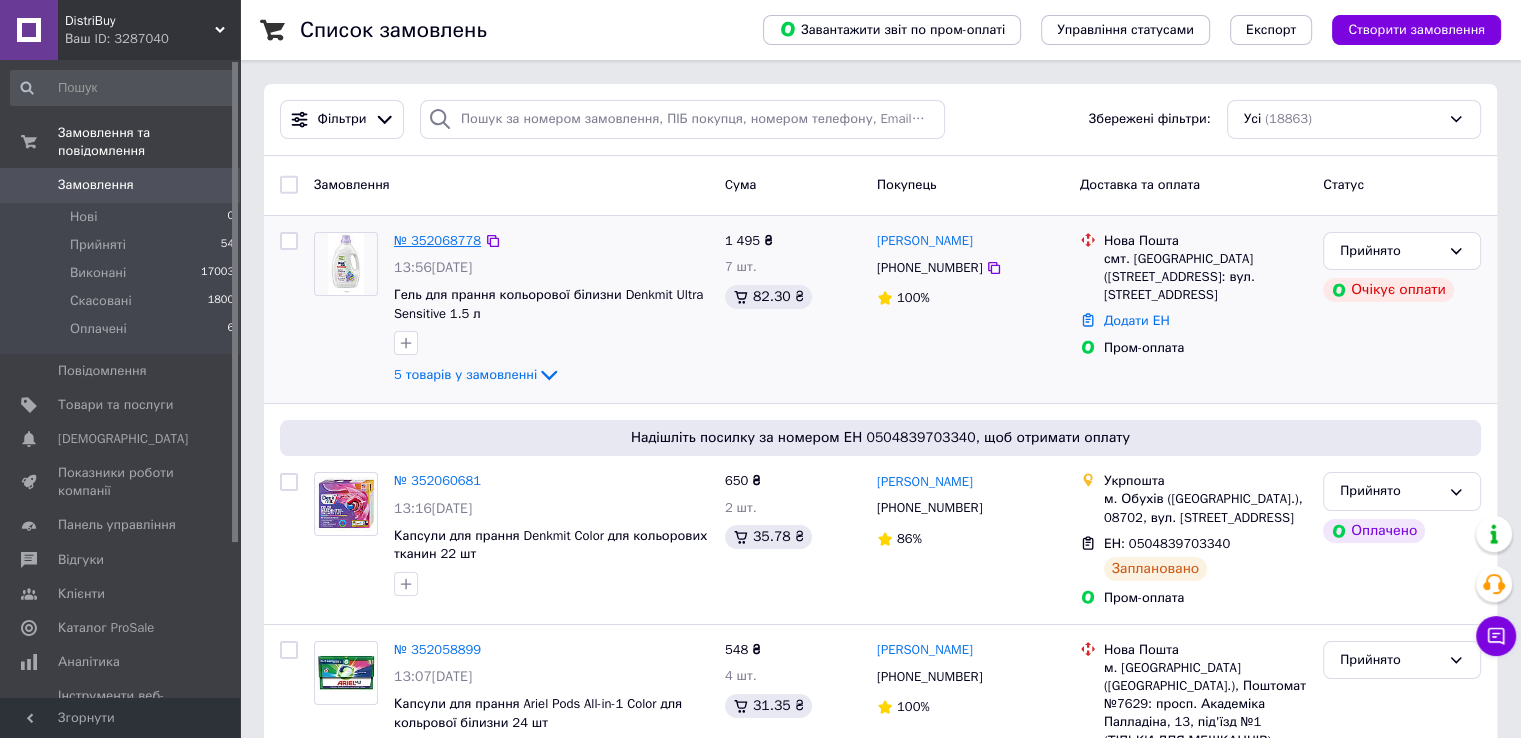 click on "№ 352068778" at bounding box center [437, 240] 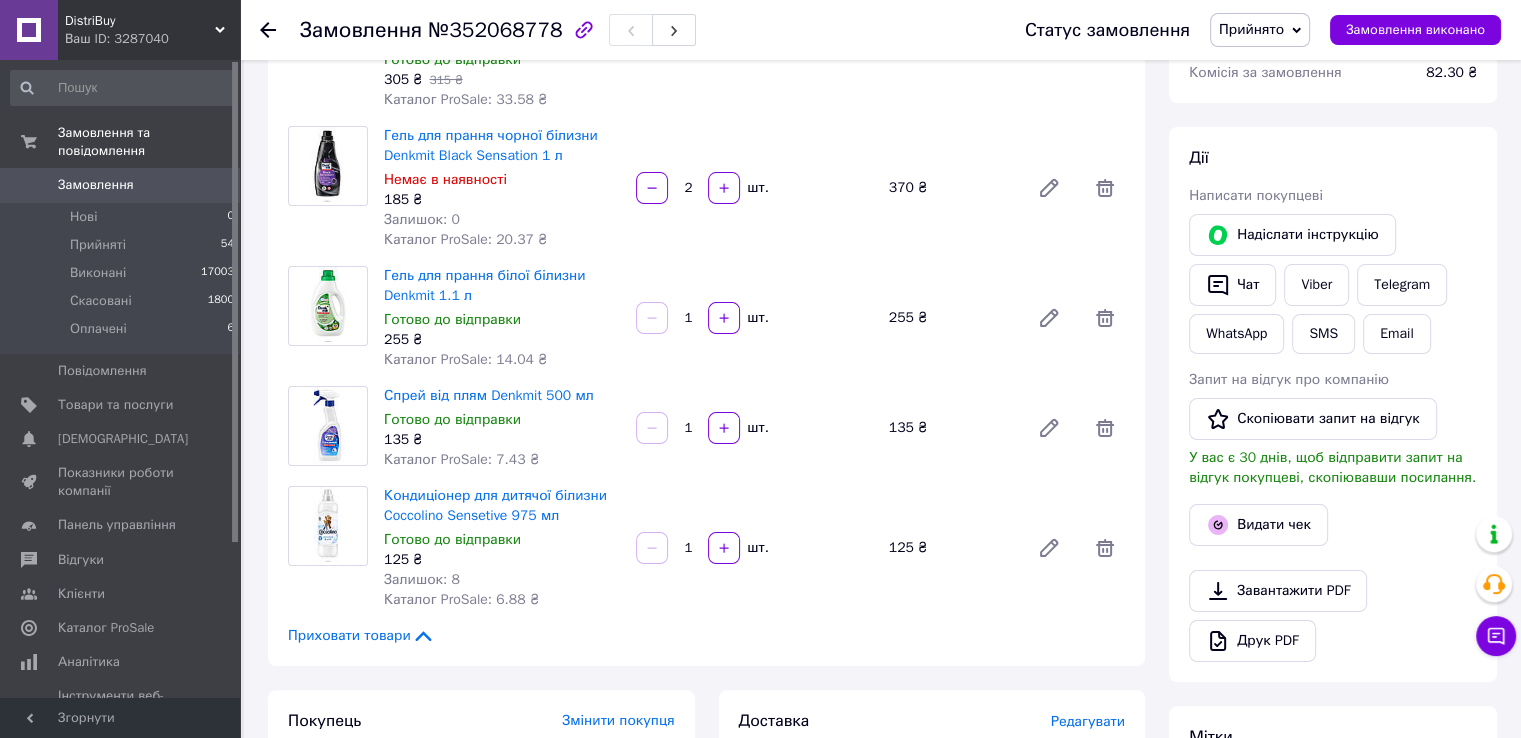 scroll, scrollTop: 144, scrollLeft: 0, axis: vertical 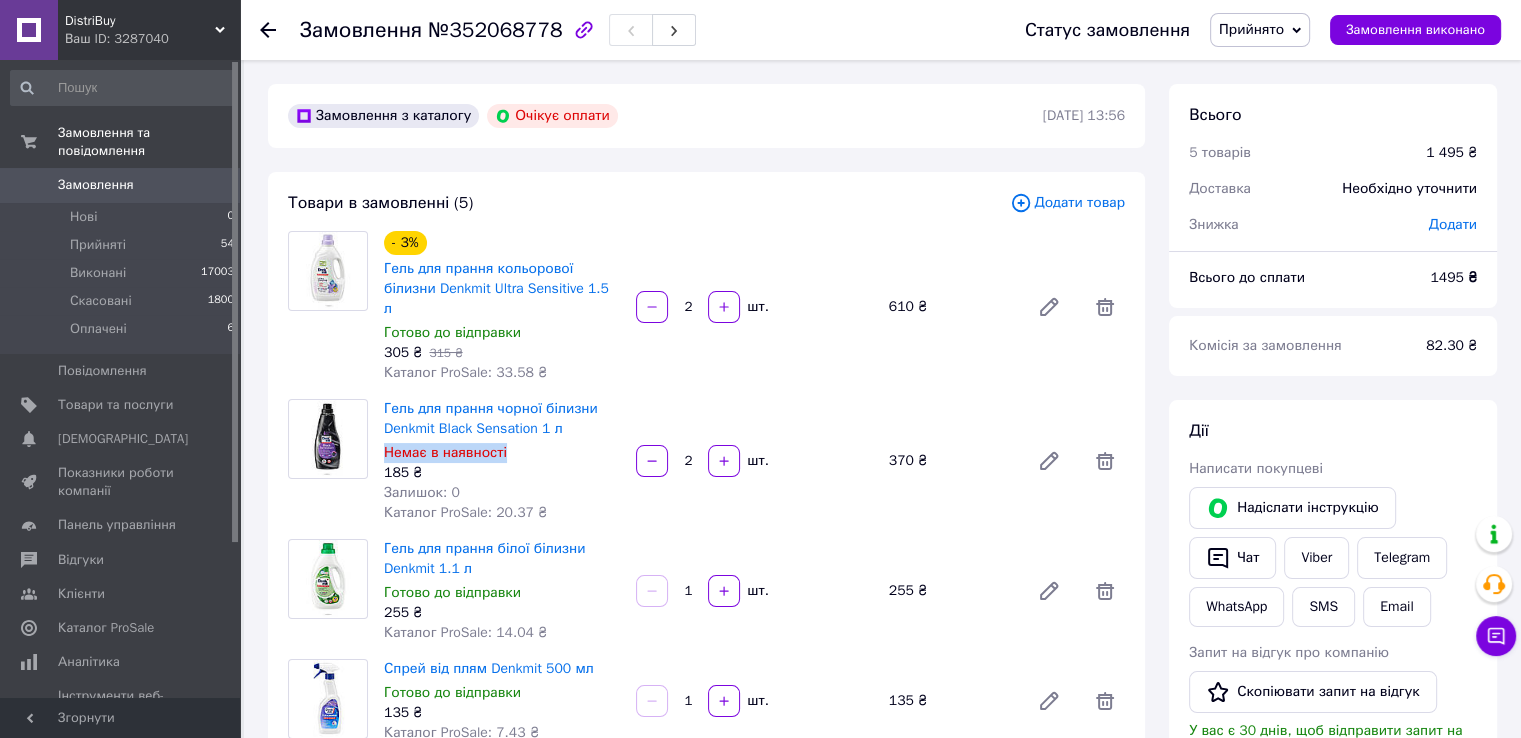 drag, startPoint x: 520, startPoint y: 433, endPoint x: 385, endPoint y: 431, distance: 135.01482 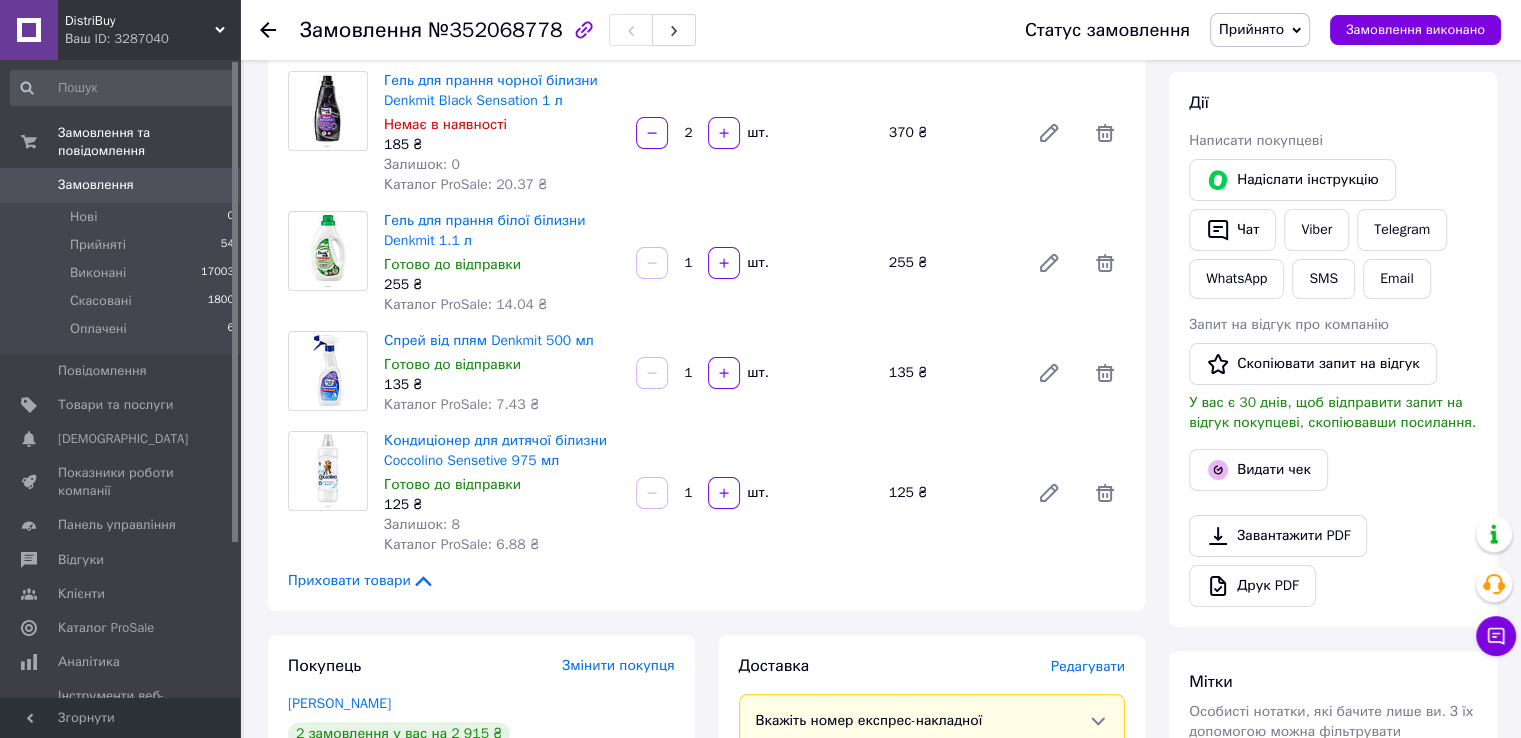 scroll, scrollTop: 600, scrollLeft: 0, axis: vertical 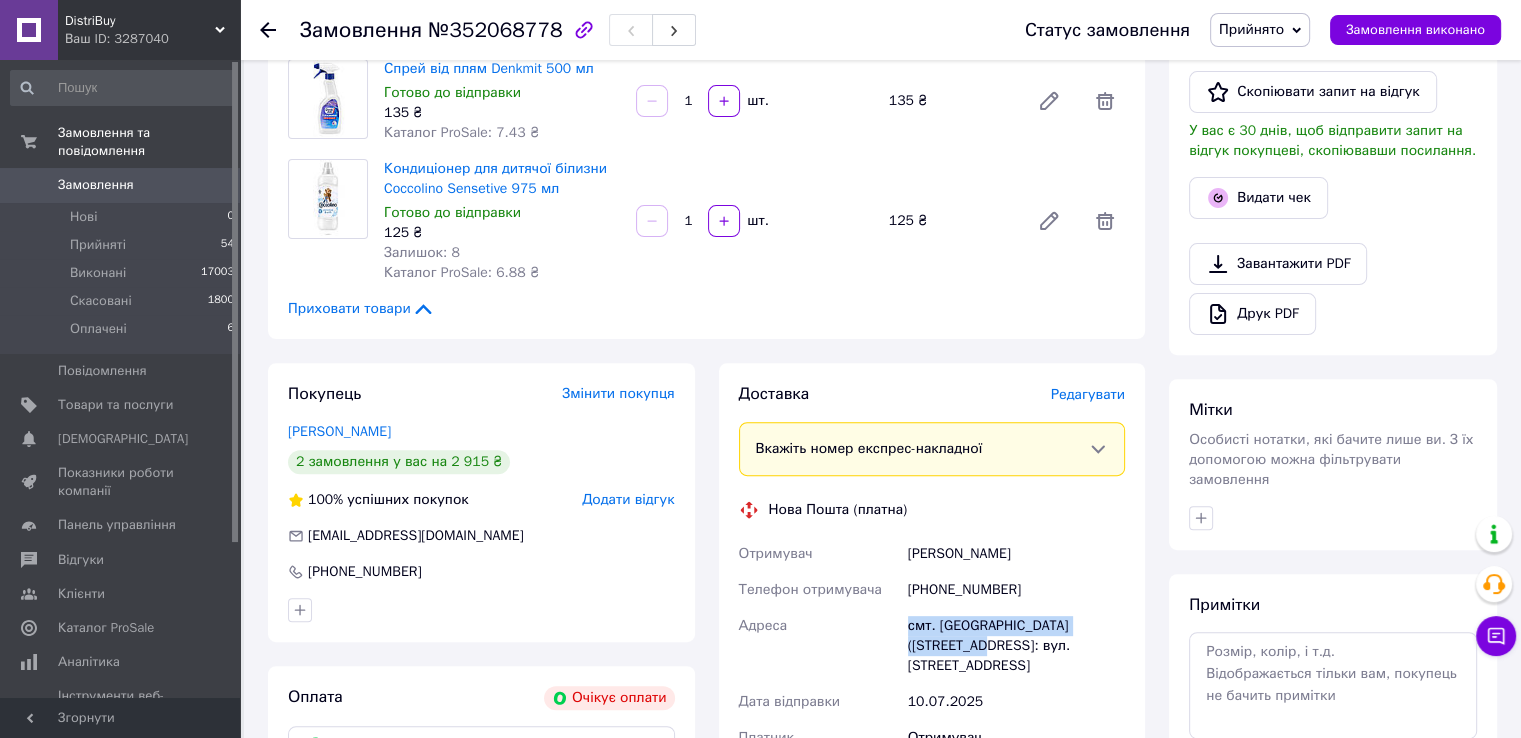drag, startPoint x: 972, startPoint y: 618, endPoint x: 937, endPoint y: 619, distance: 35.014282 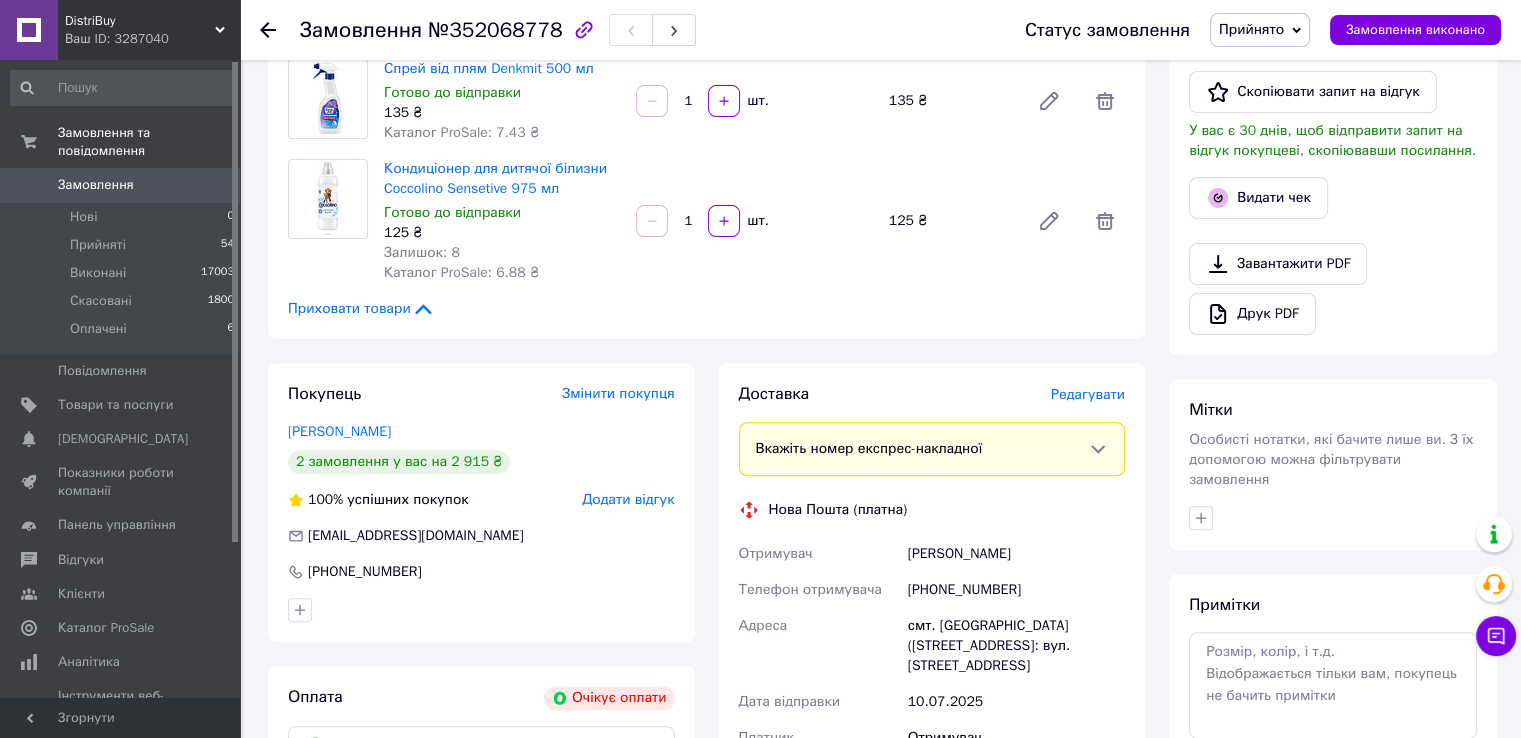 click on "Приховати товари" at bounding box center (706, 309) 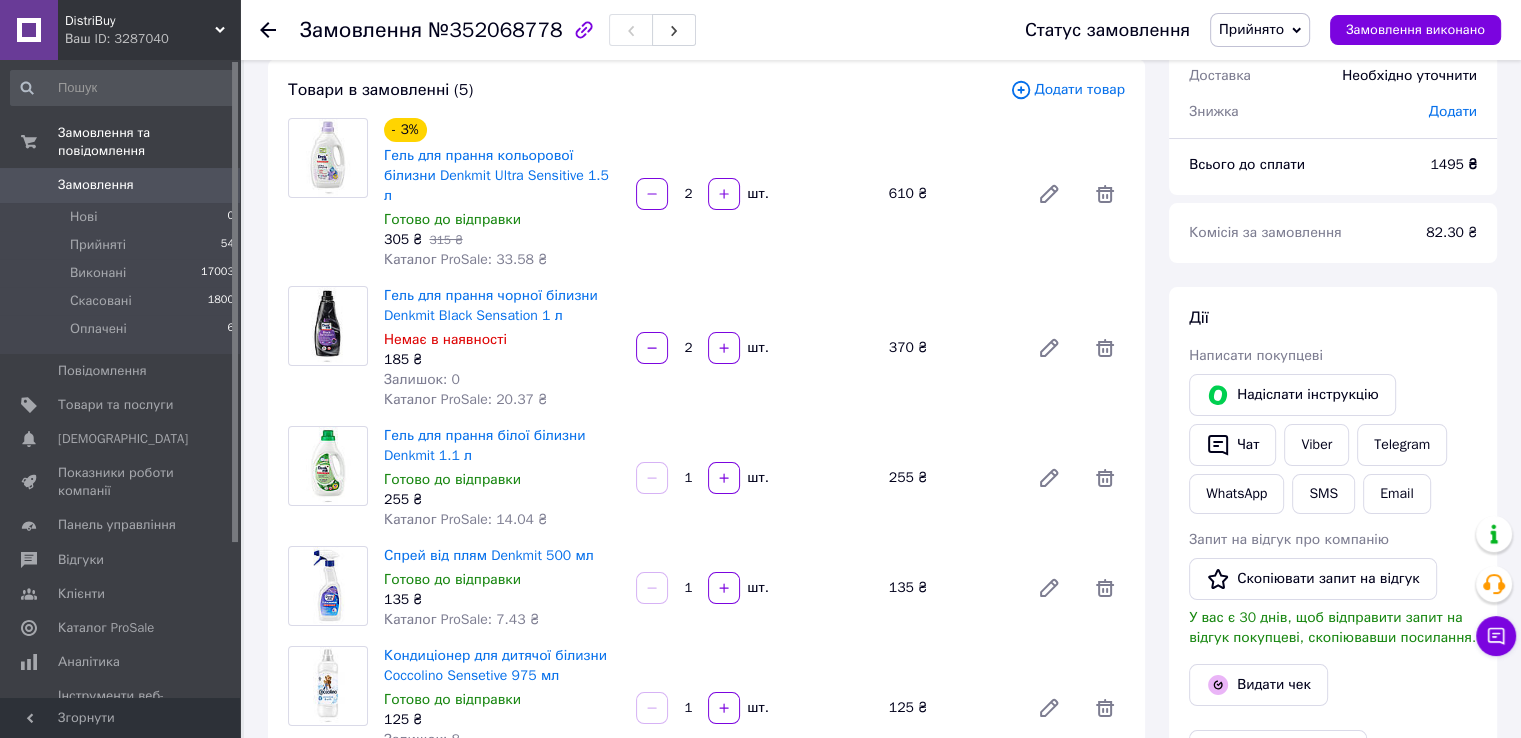 scroll, scrollTop: 0, scrollLeft: 0, axis: both 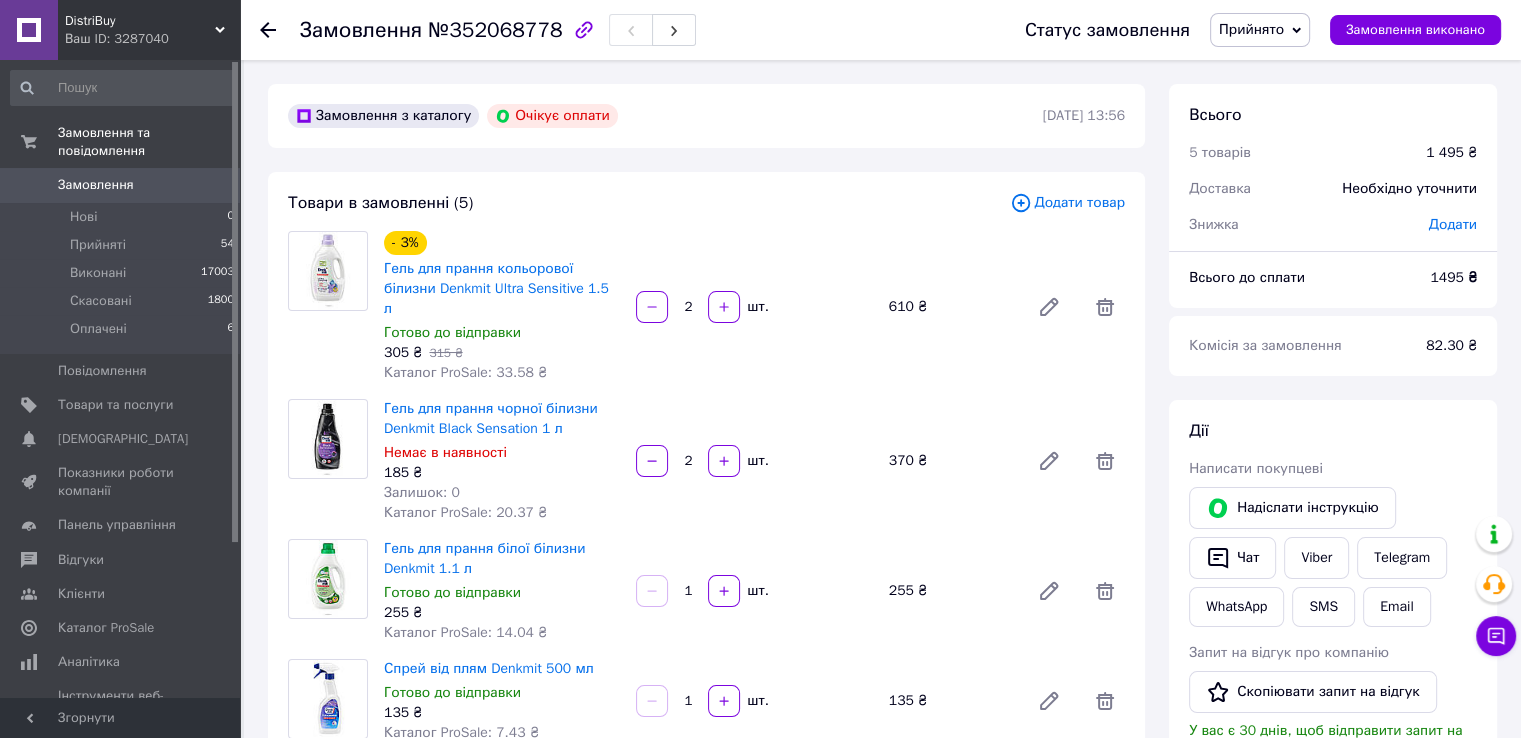 click on "Замовлення" at bounding box center [96, 185] 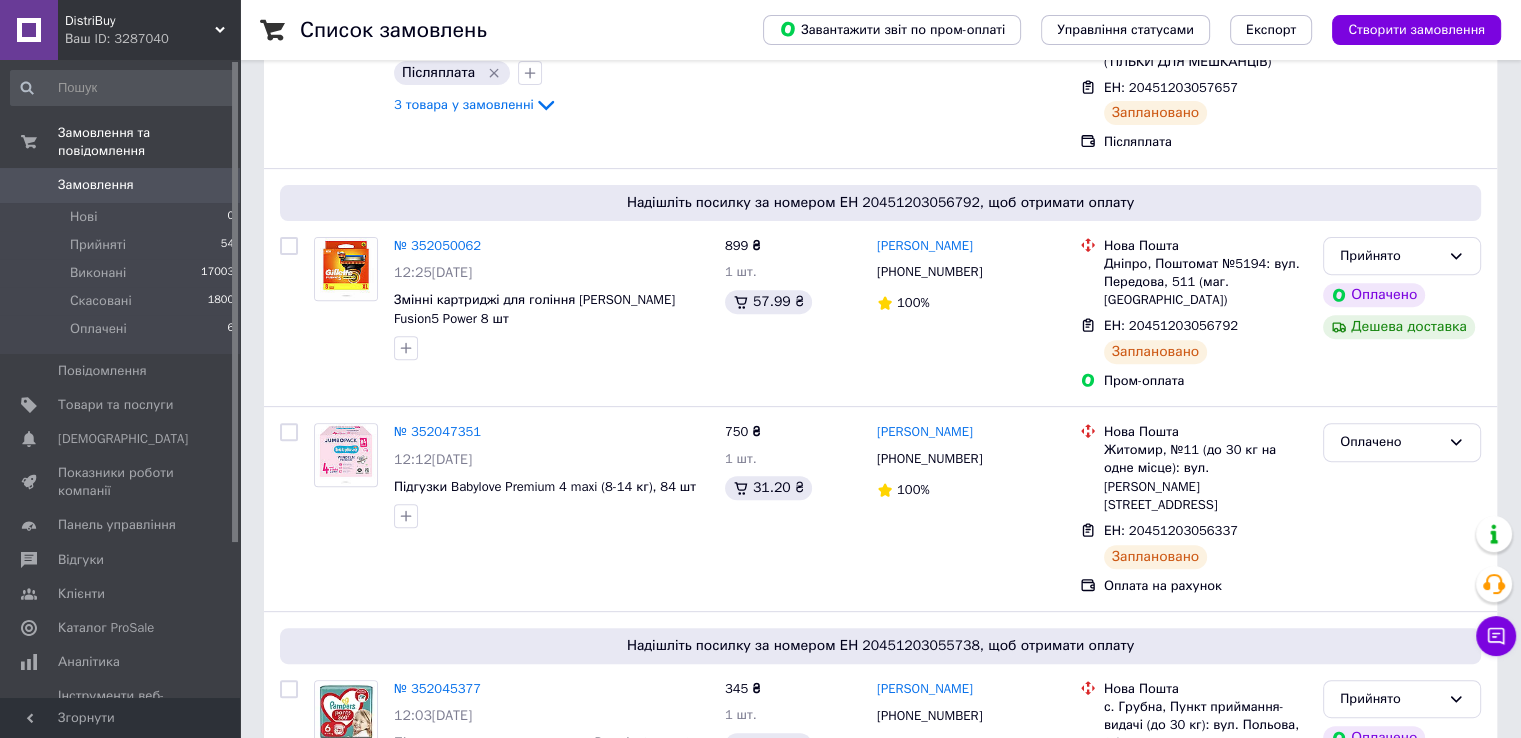 scroll, scrollTop: 700, scrollLeft: 0, axis: vertical 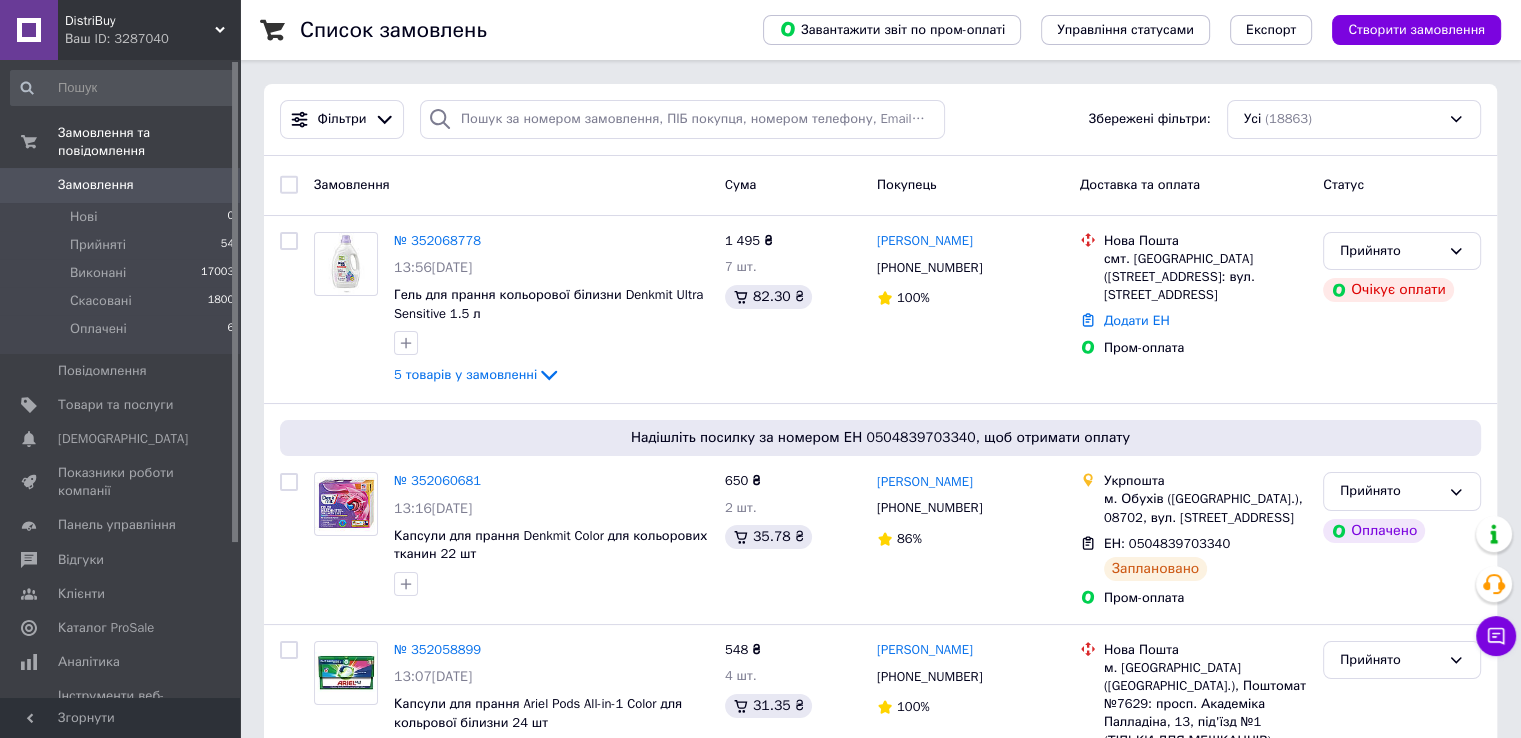 click on "№ 352068778" at bounding box center [437, 240] 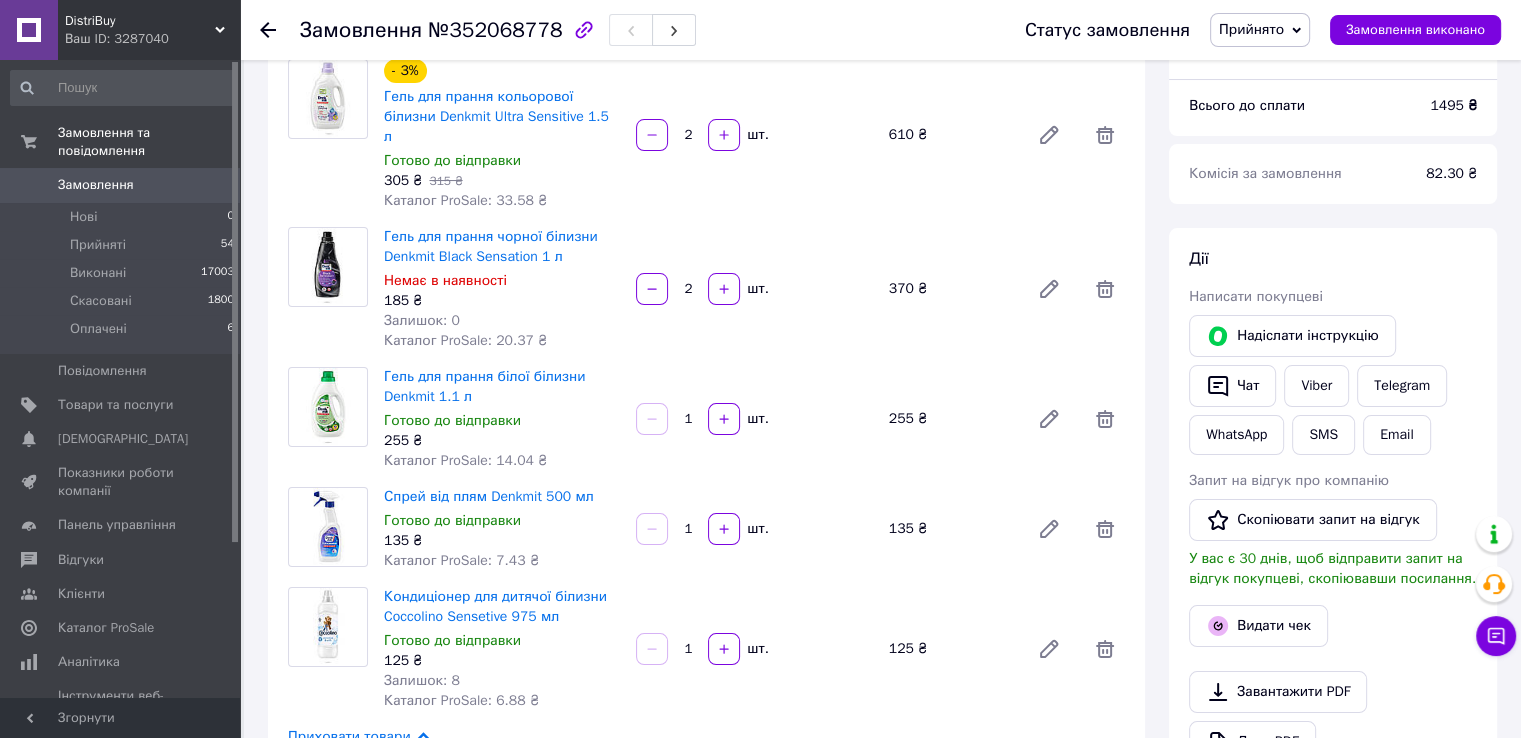 scroll, scrollTop: 0, scrollLeft: 0, axis: both 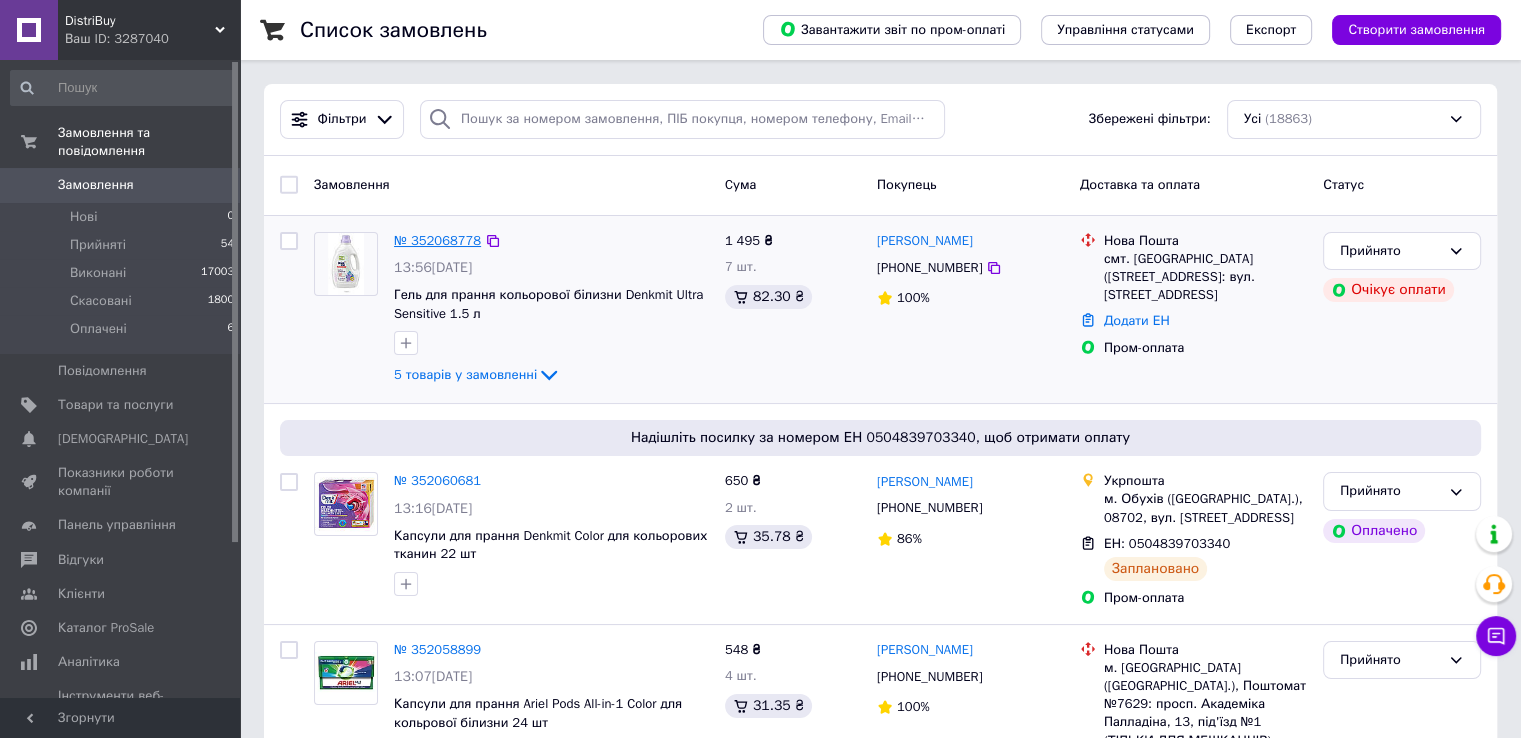 click on "№ 352068778" at bounding box center [437, 240] 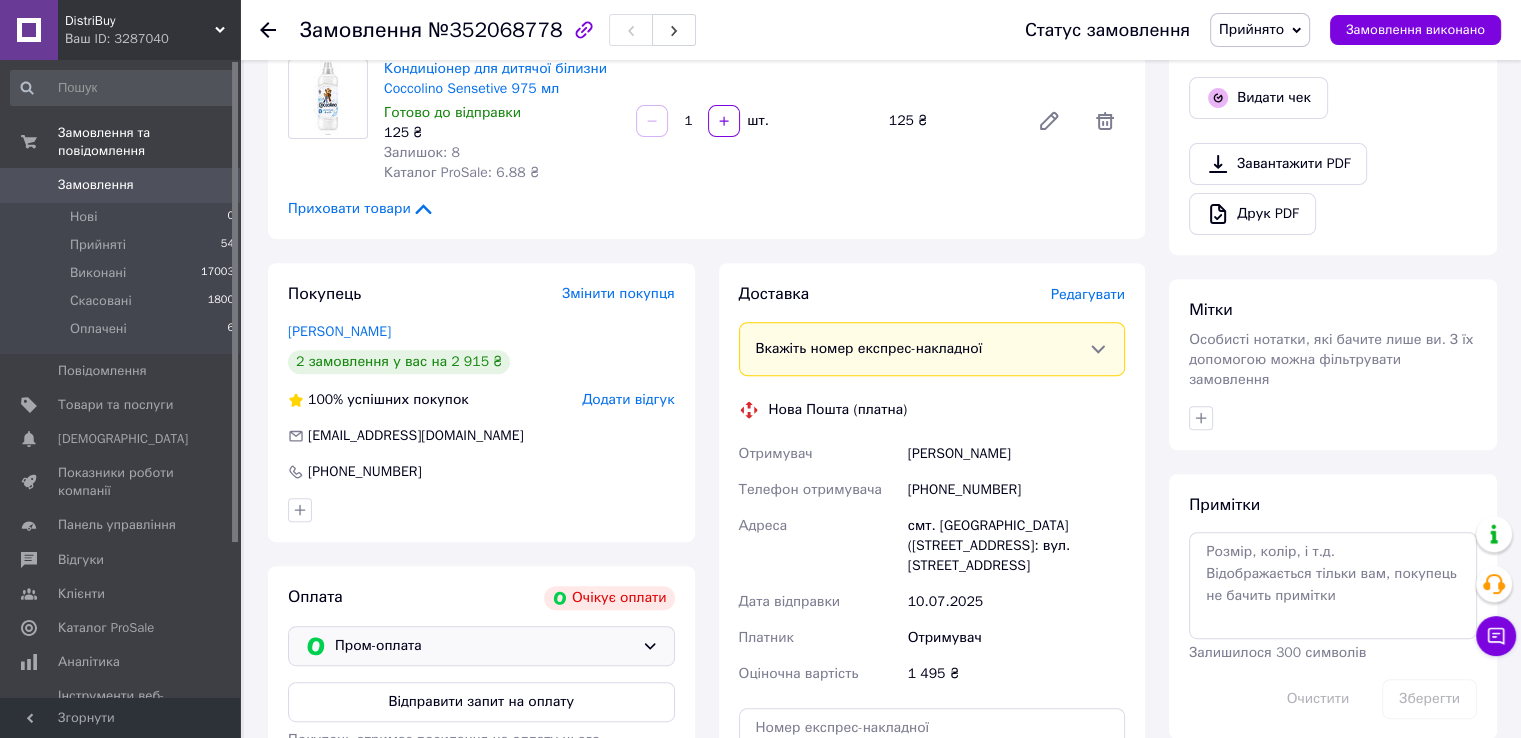 click on "Пром-оплата" at bounding box center [484, 646] 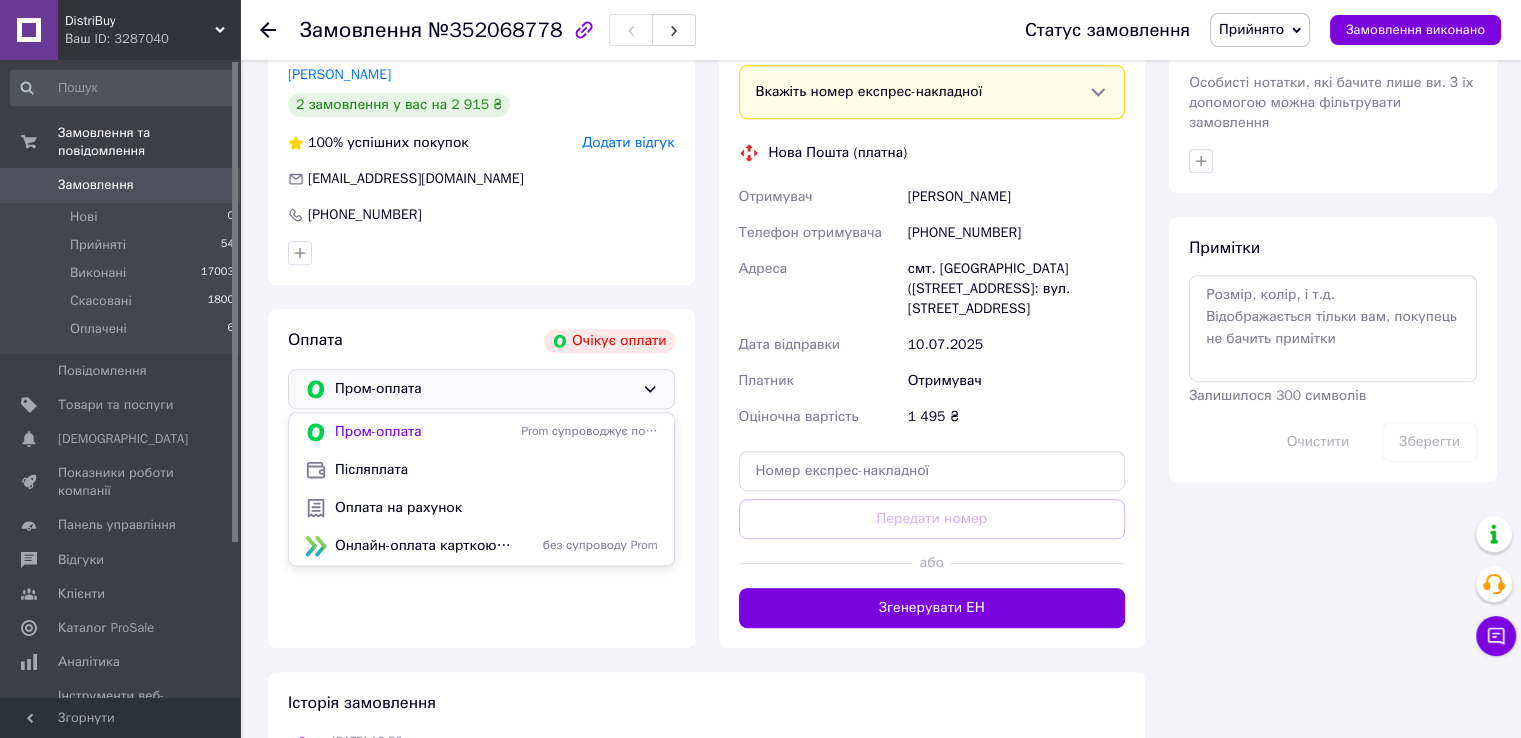 scroll, scrollTop: 1042, scrollLeft: 0, axis: vertical 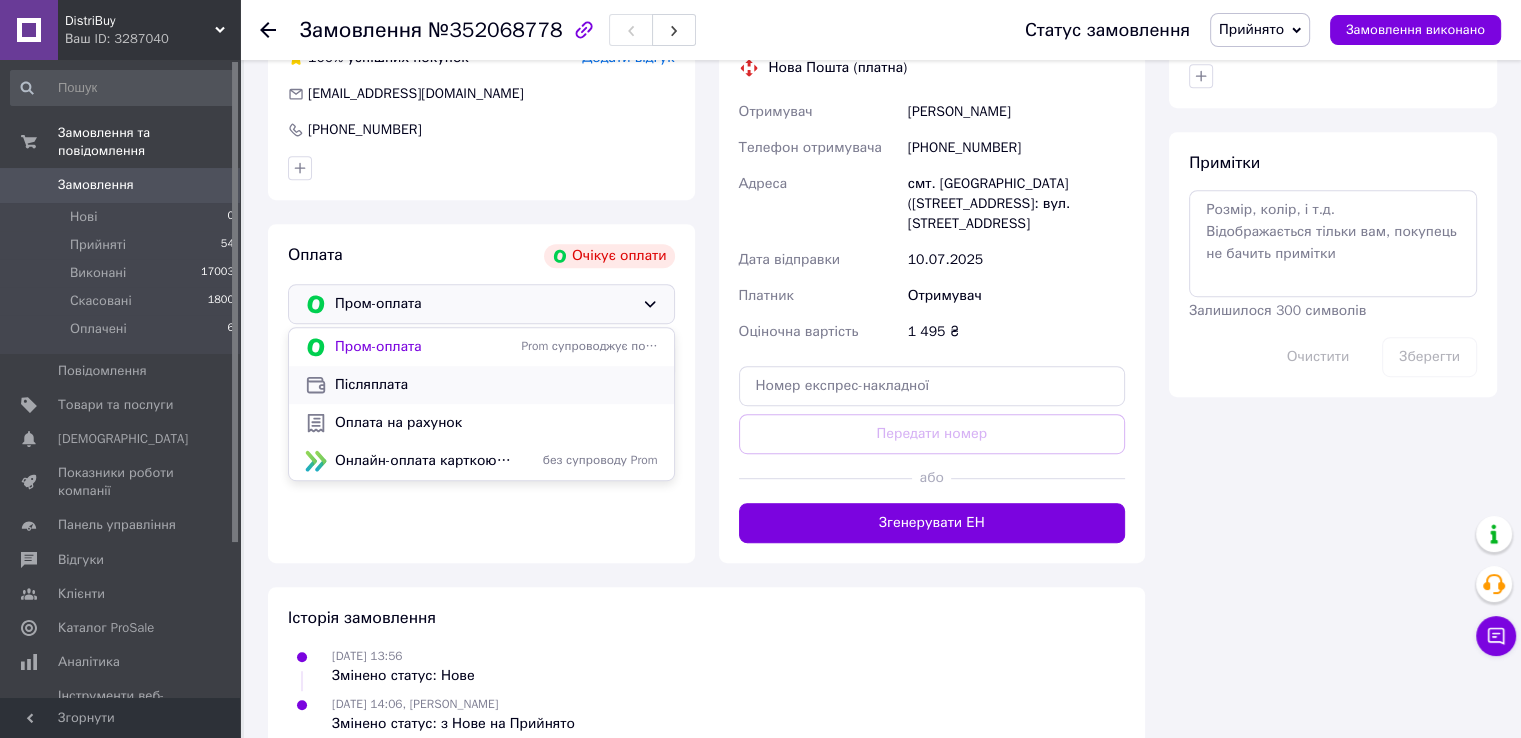 click on "Післяплата" at bounding box center (496, 385) 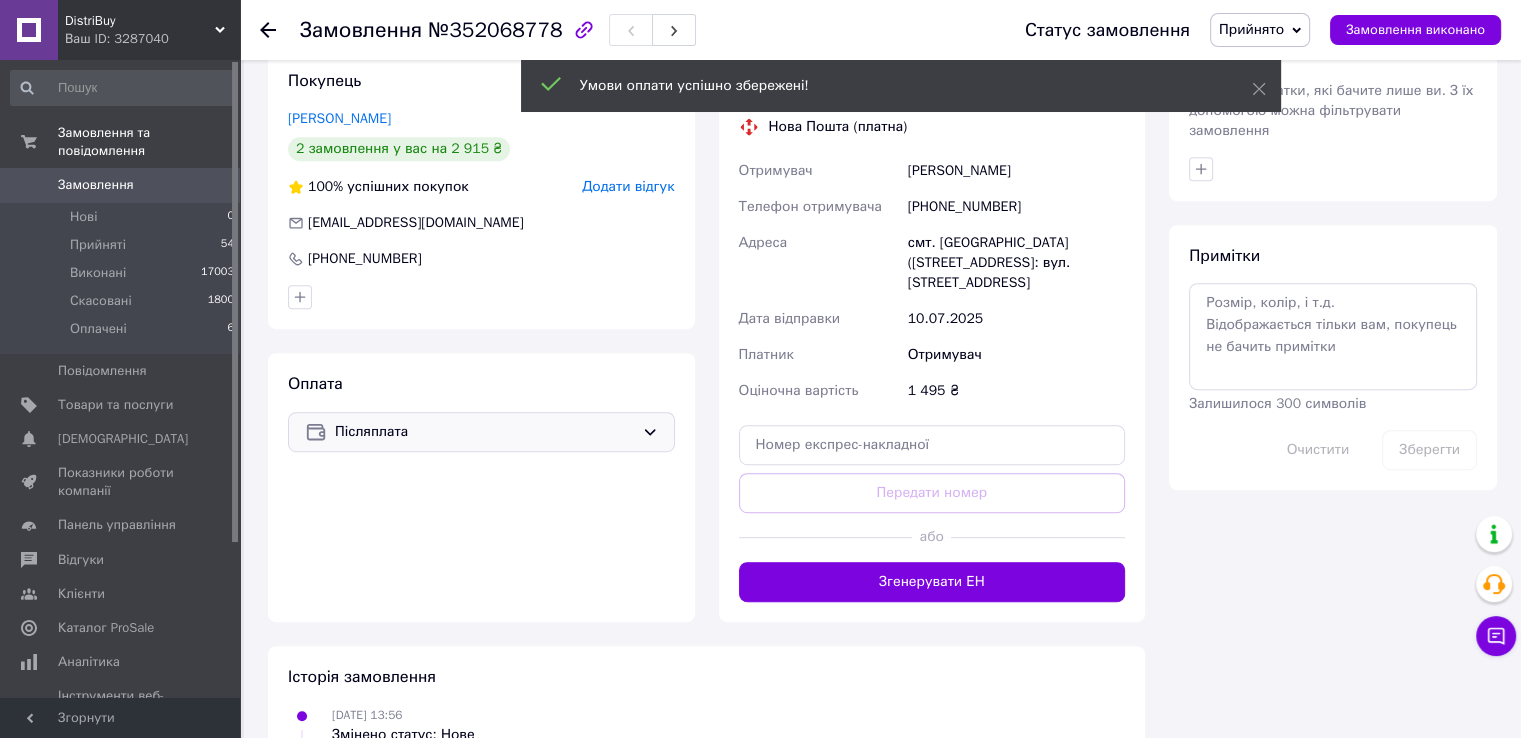 scroll, scrollTop: 720, scrollLeft: 0, axis: vertical 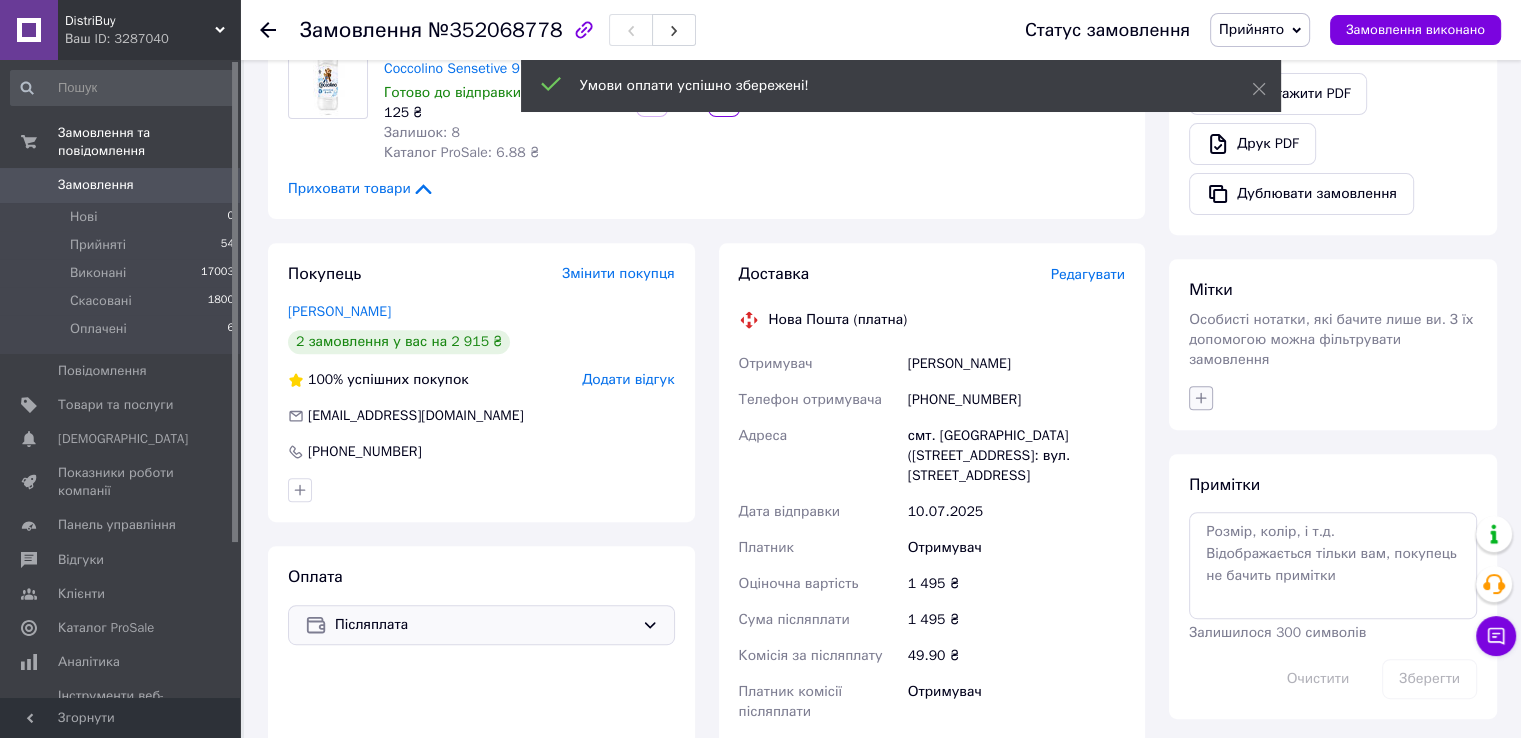 click 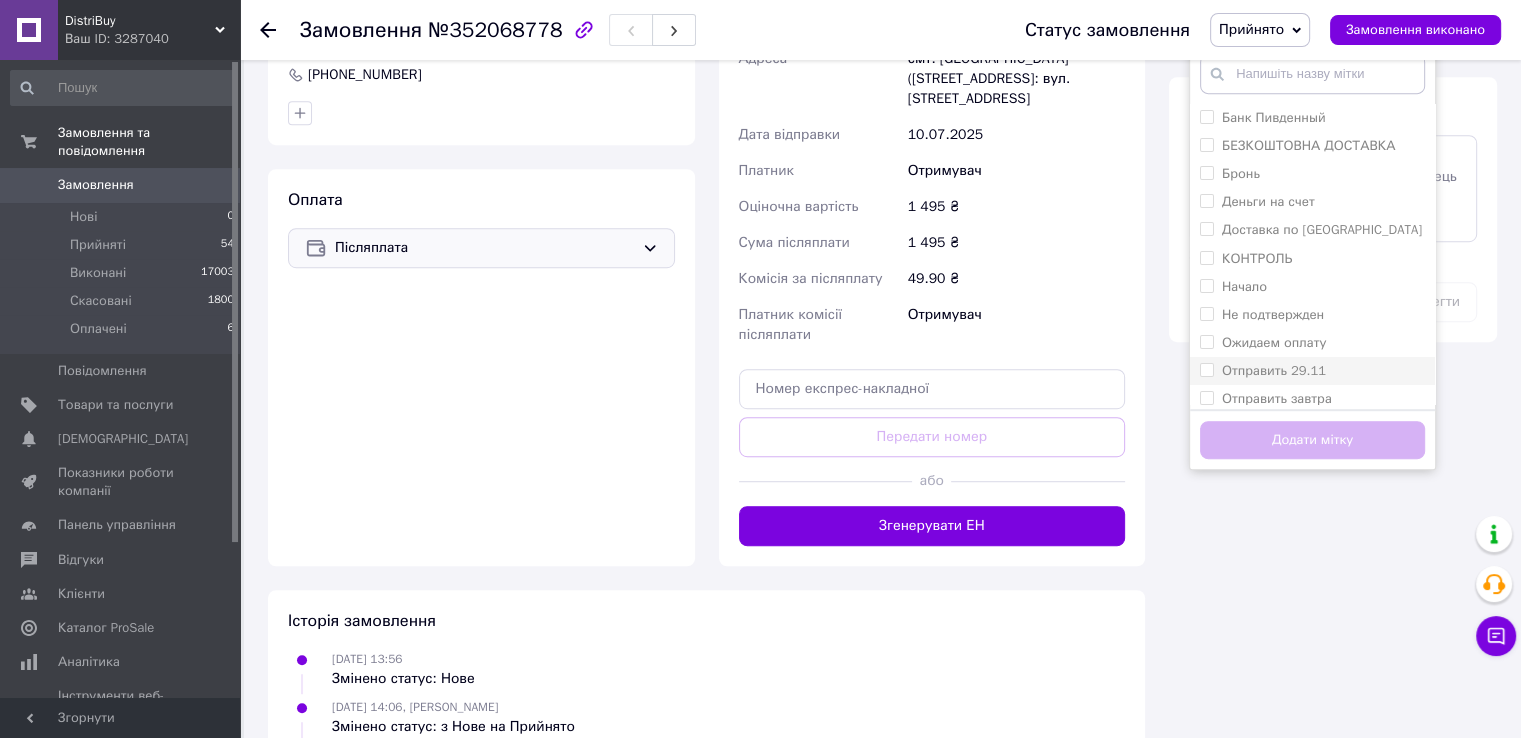 scroll, scrollTop: 1120, scrollLeft: 0, axis: vertical 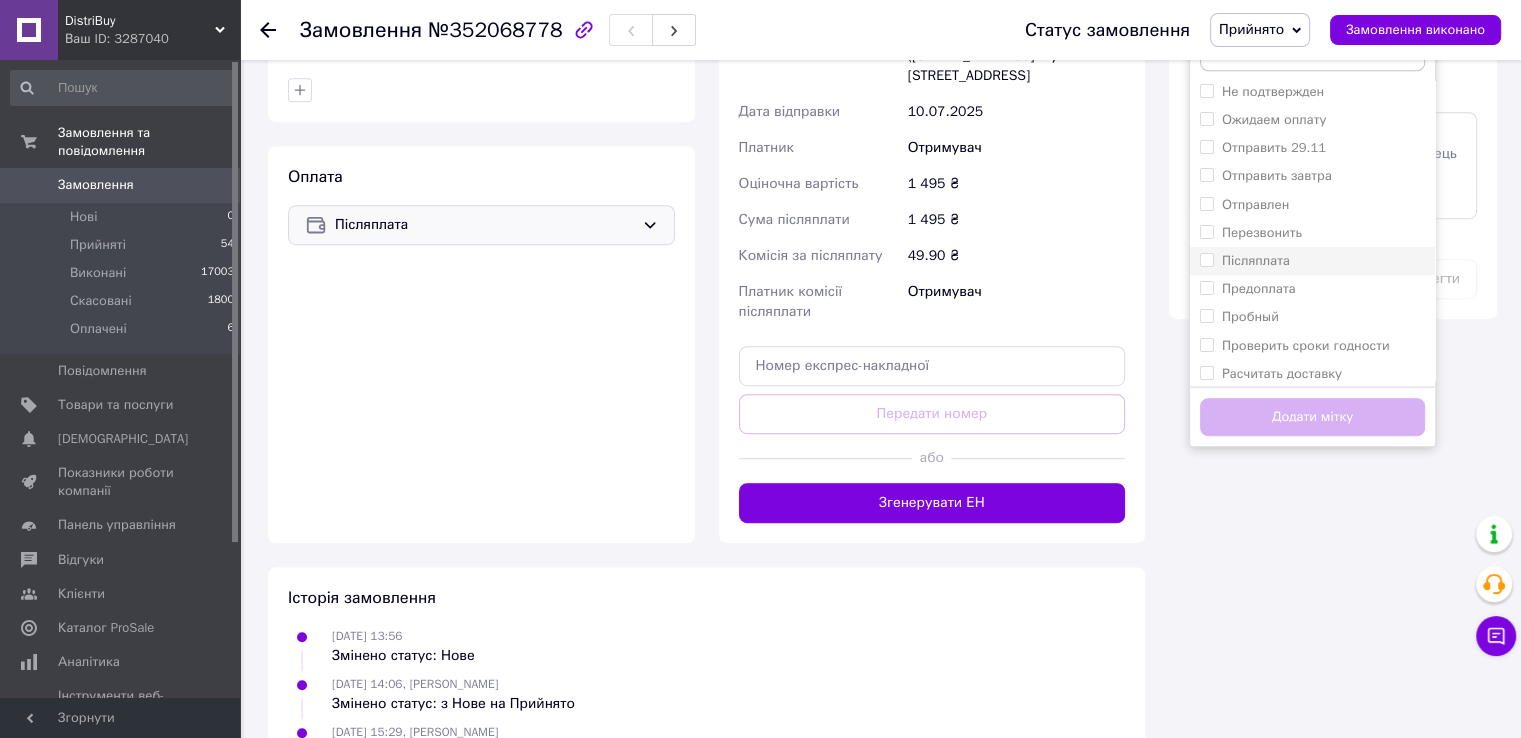 click on "Післяплата" at bounding box center (1256, 260) 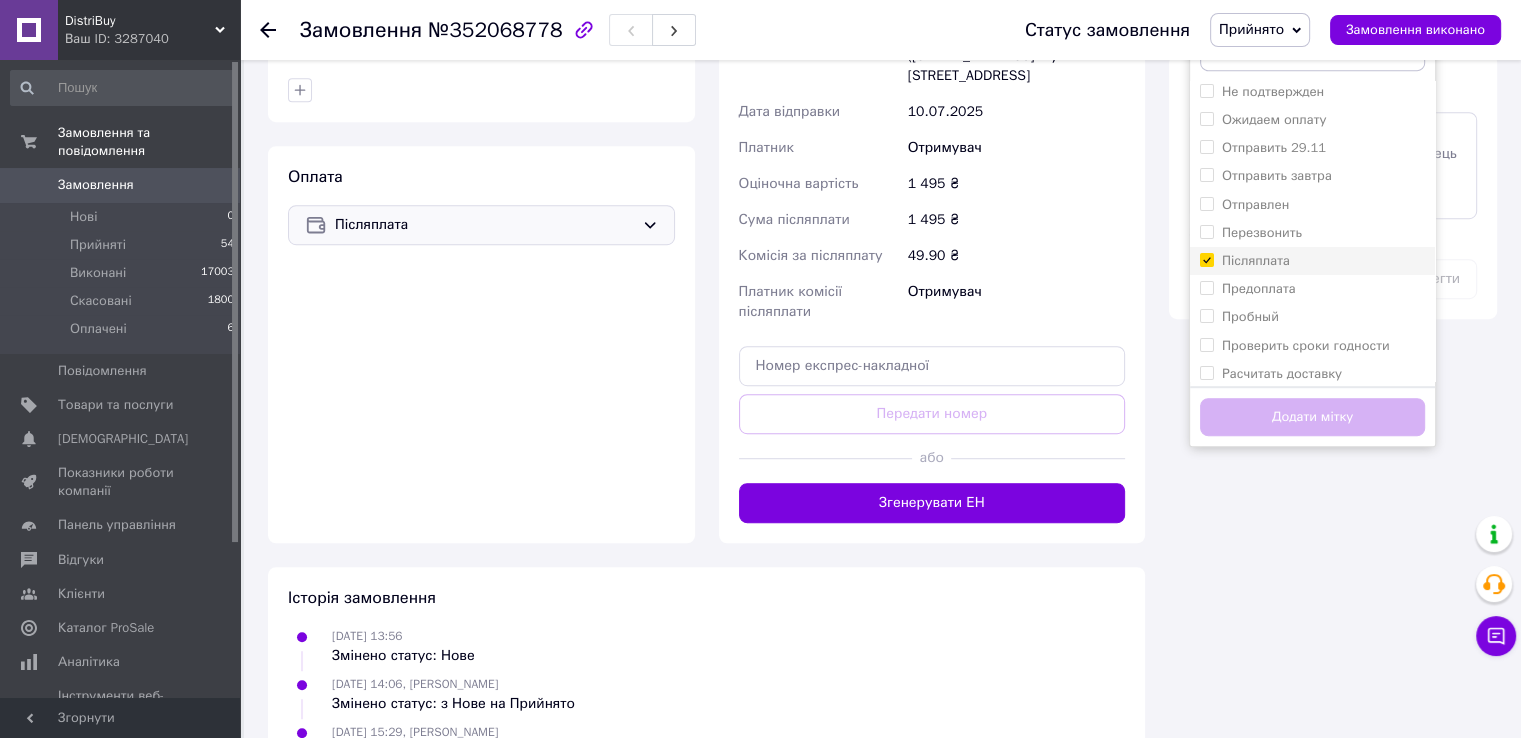 checkbox on "true" 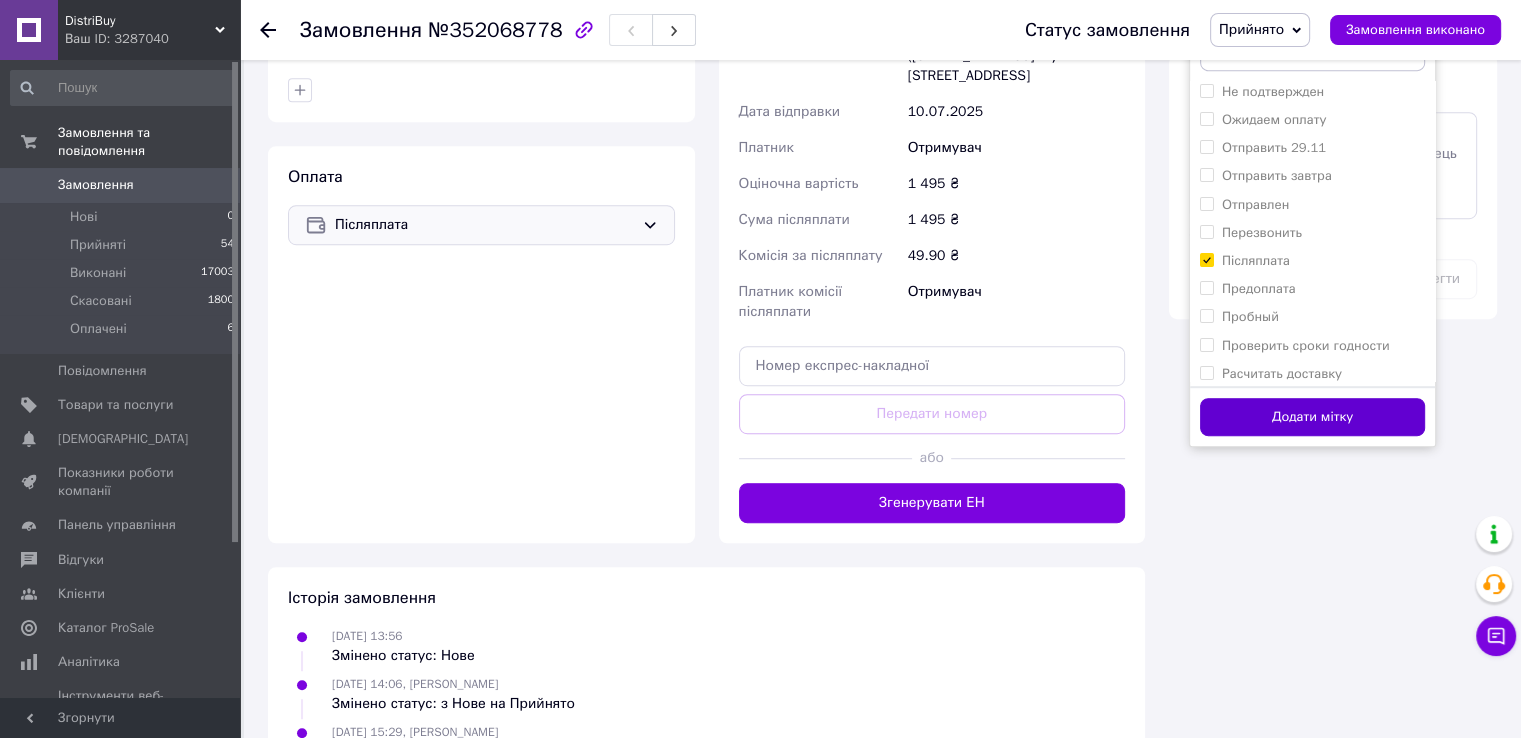 click on "Додати мітку" at bounding box center (1312, 417) 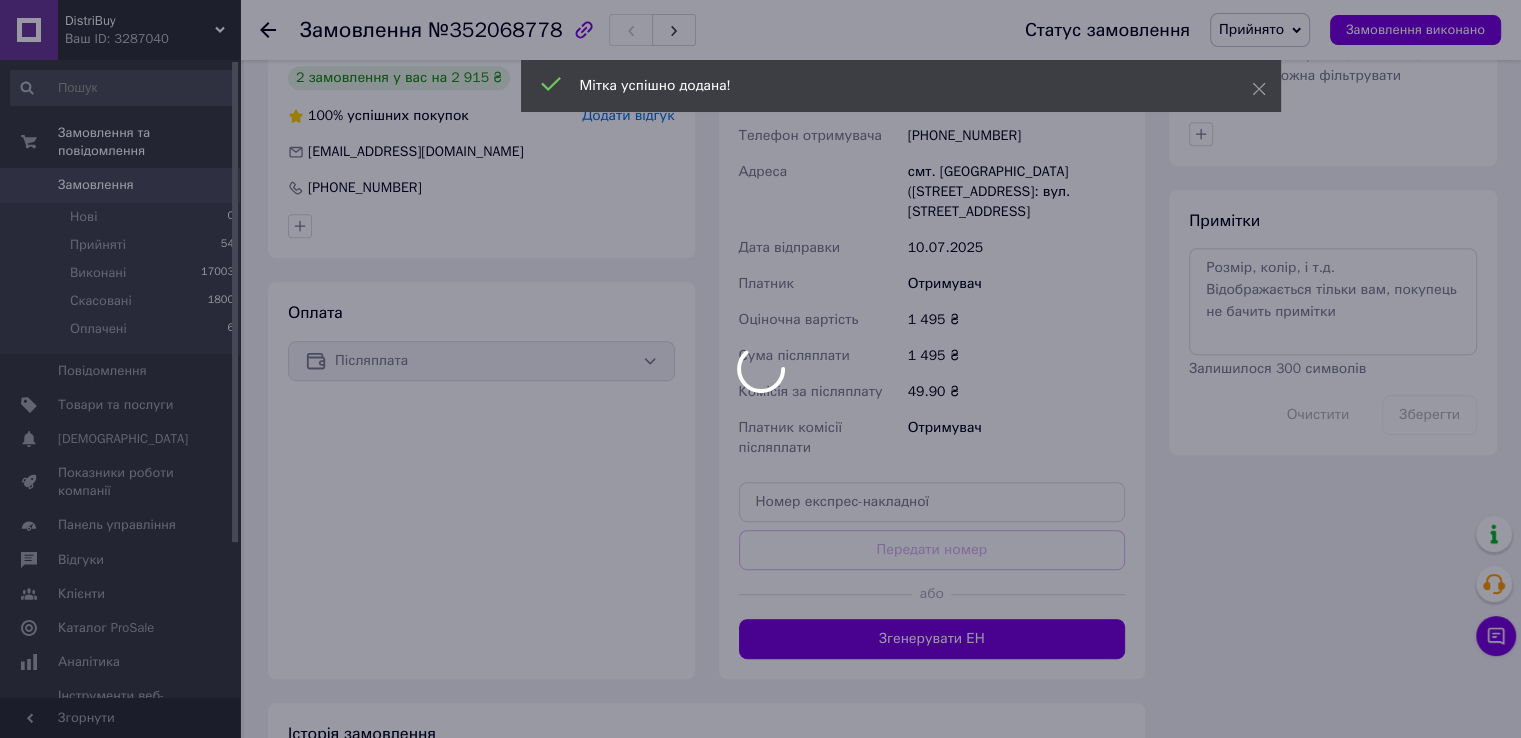 scroll, scrollTop: 920, scrollLeft: 0, axis: vertical 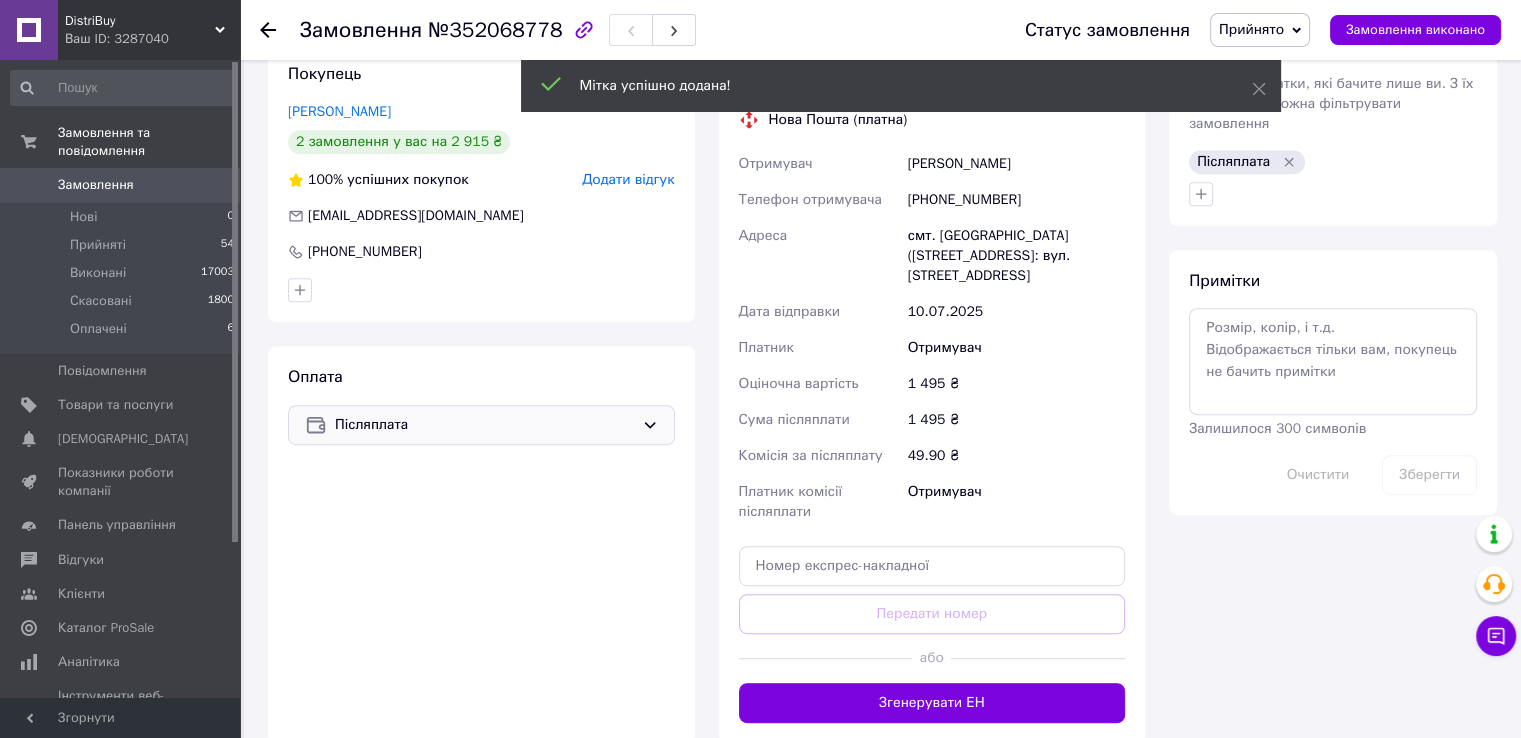 click on "Післяплата" at bounding box center (1233, 162) 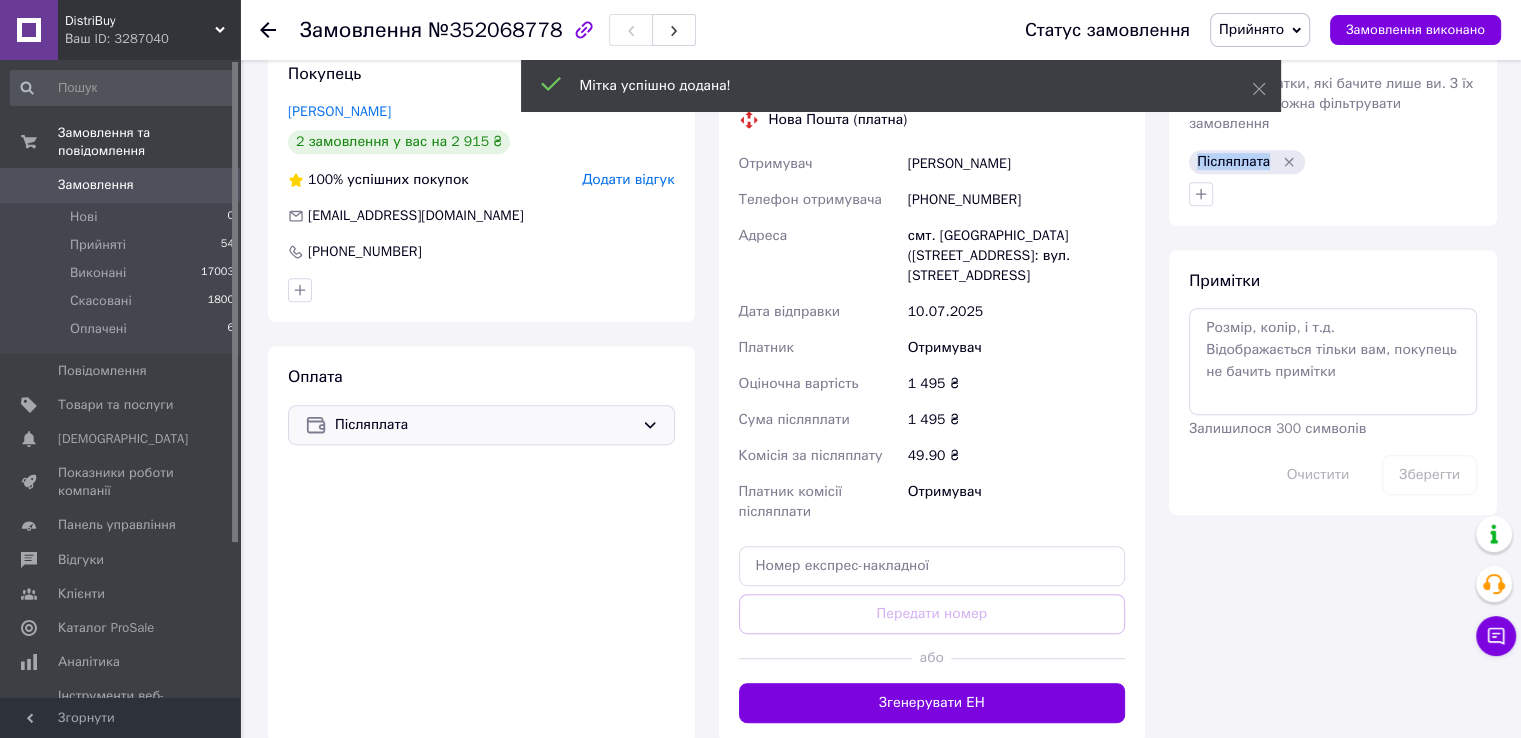 click on "Післяплата" at bounding box center [1233, 162] 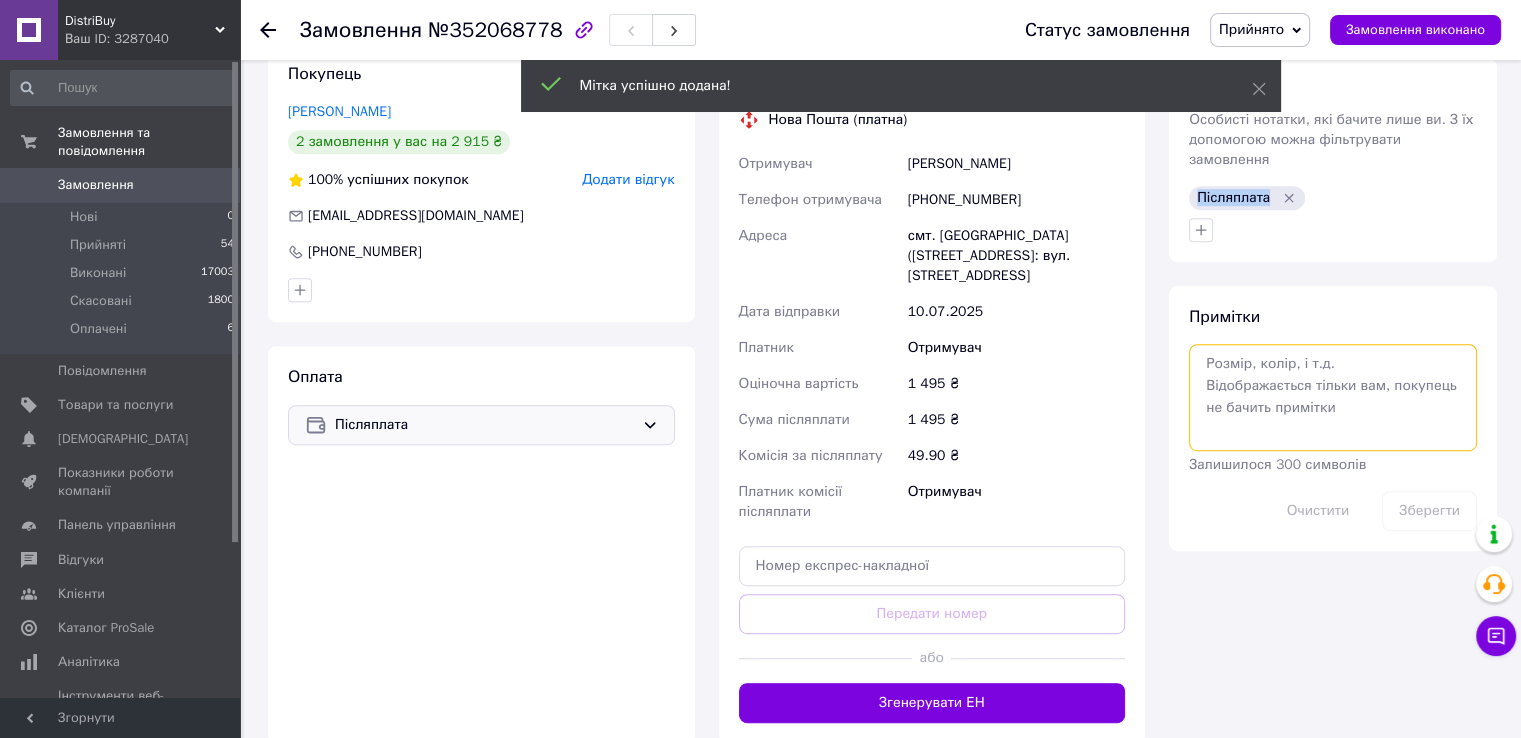 click at bounding box center [1333, 397] 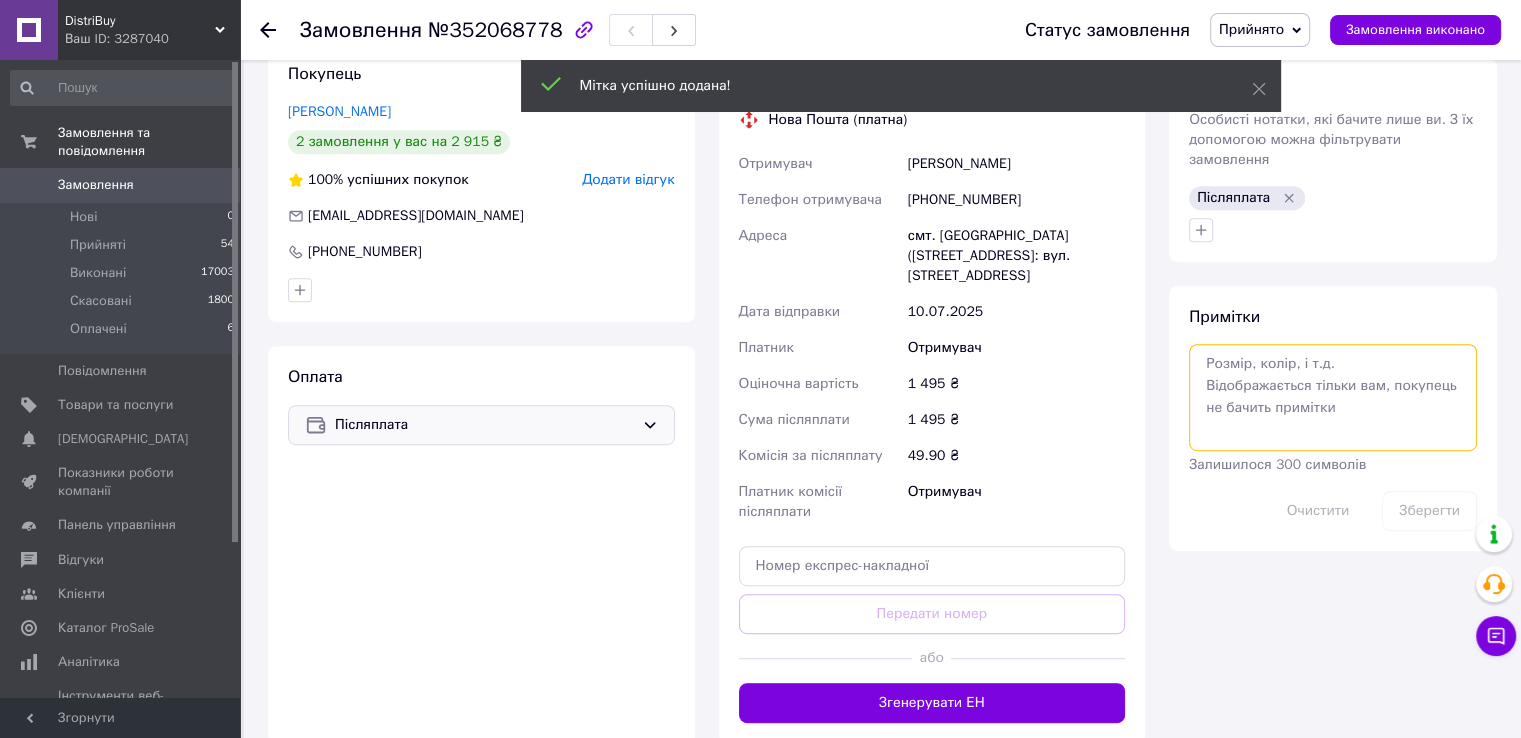 paste on "Післяплата" 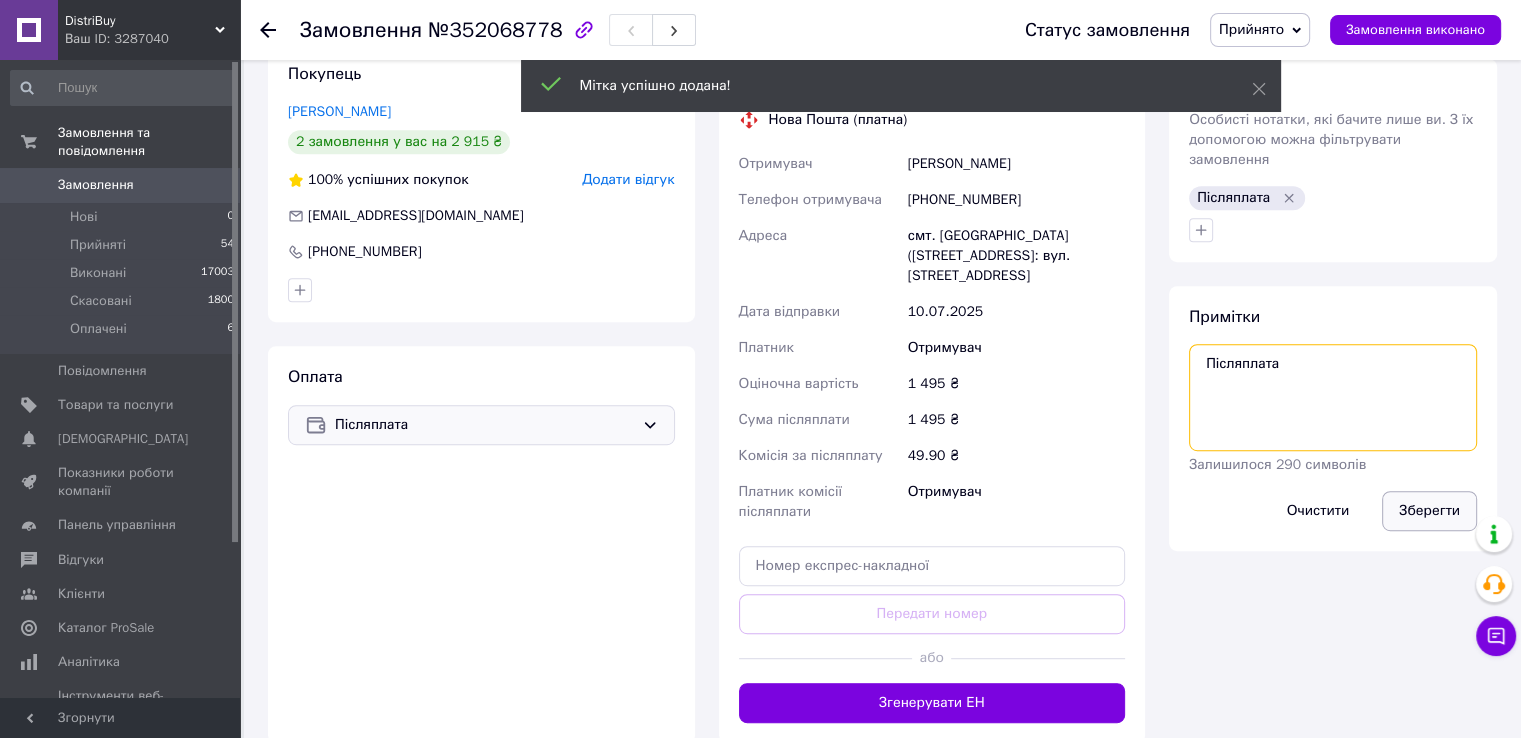 type on "Післяплата" 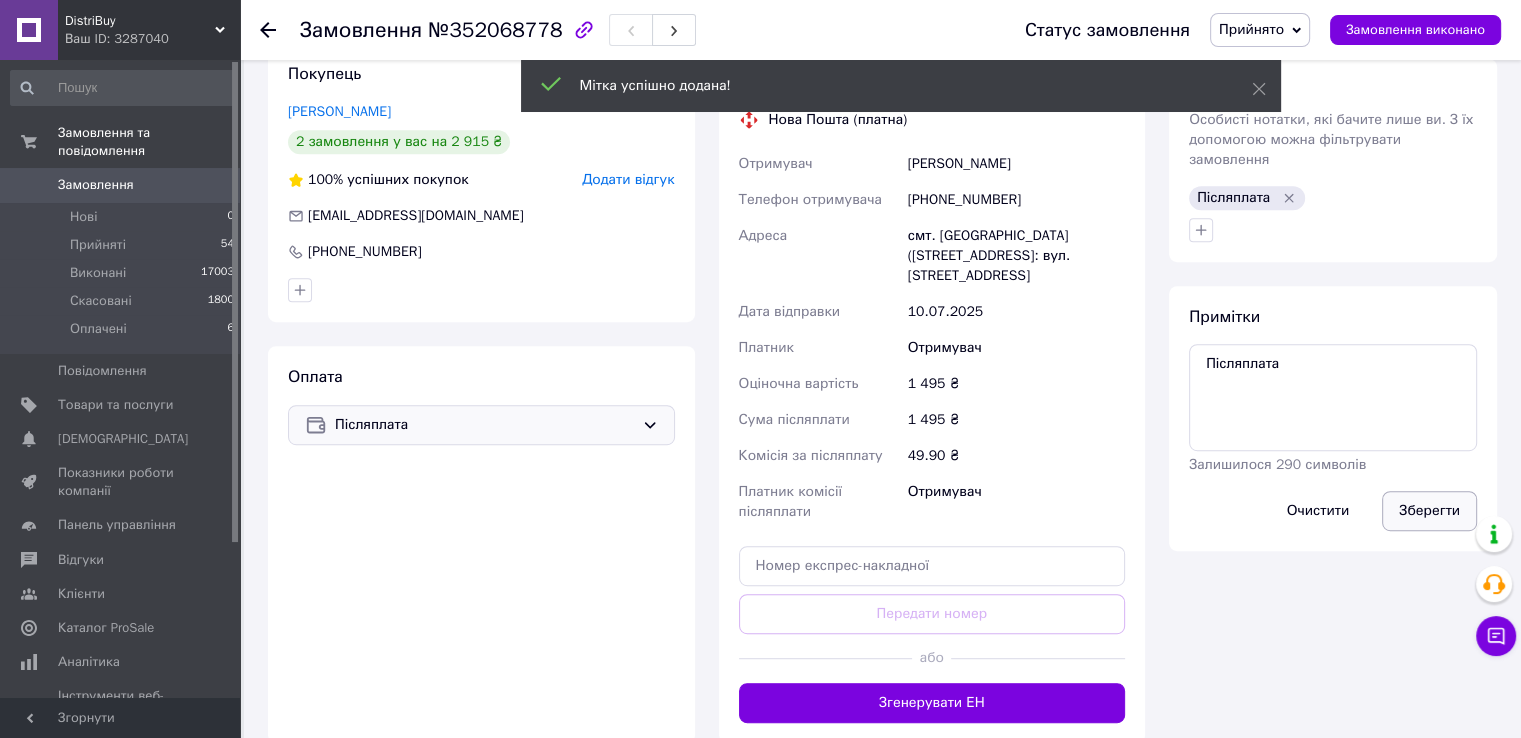 click on "Зберегти" at bounding box center [1429, 511] 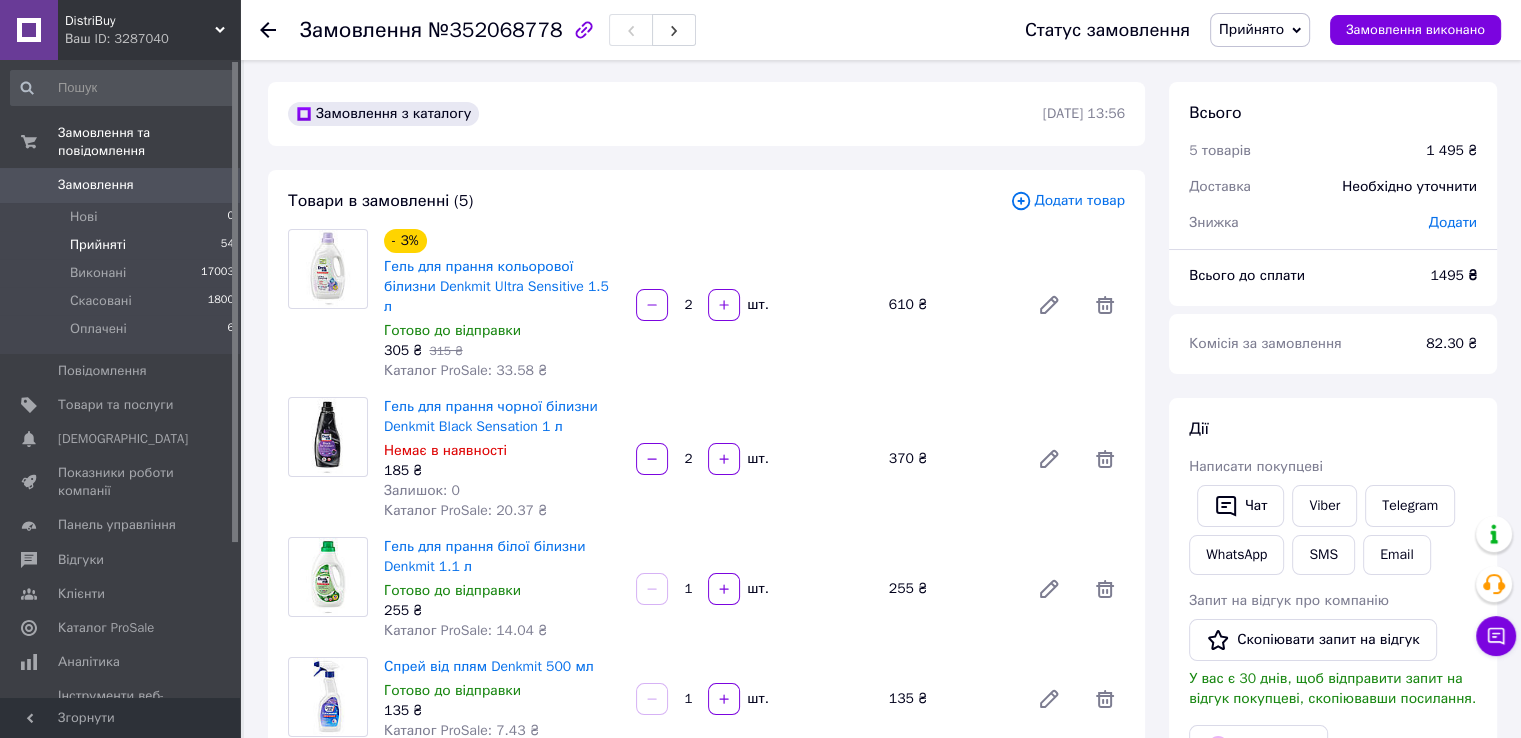 scroll, scrollTop: 0, scrollLeft: 0, axis: both 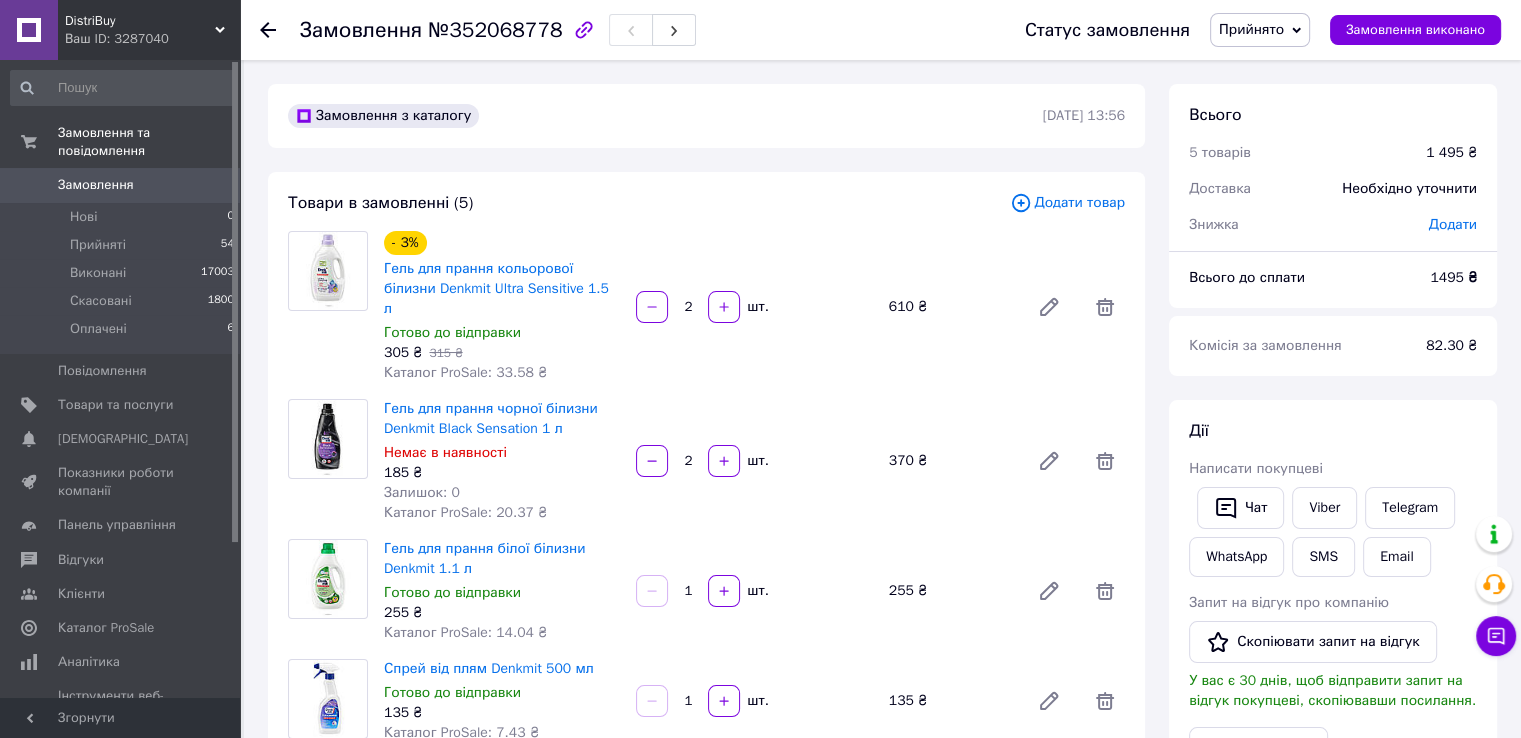 click on "Замовлення 0" at bounding box center [123, 185] 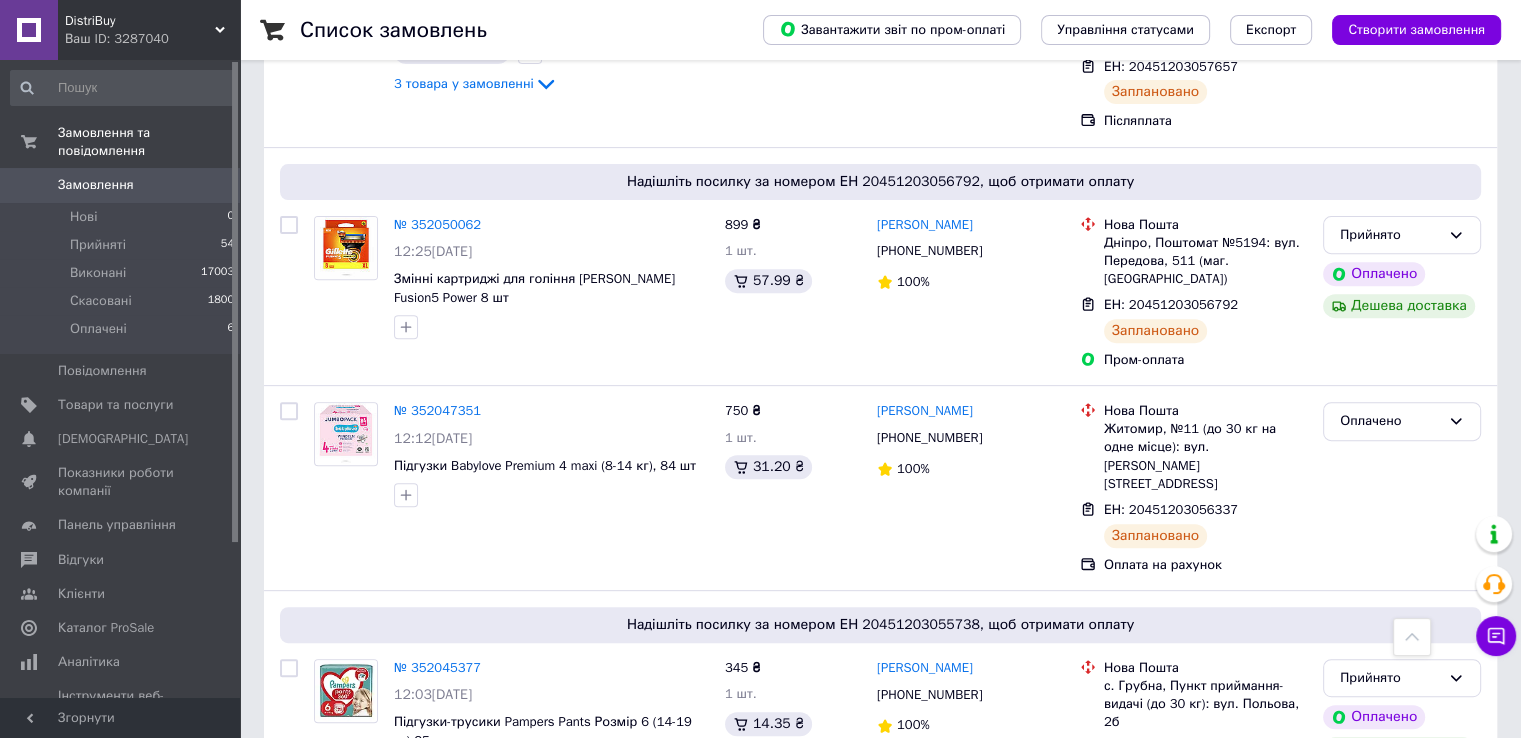 scroll, scrollTop: 800, scrollLeft: 0, axis: vertical 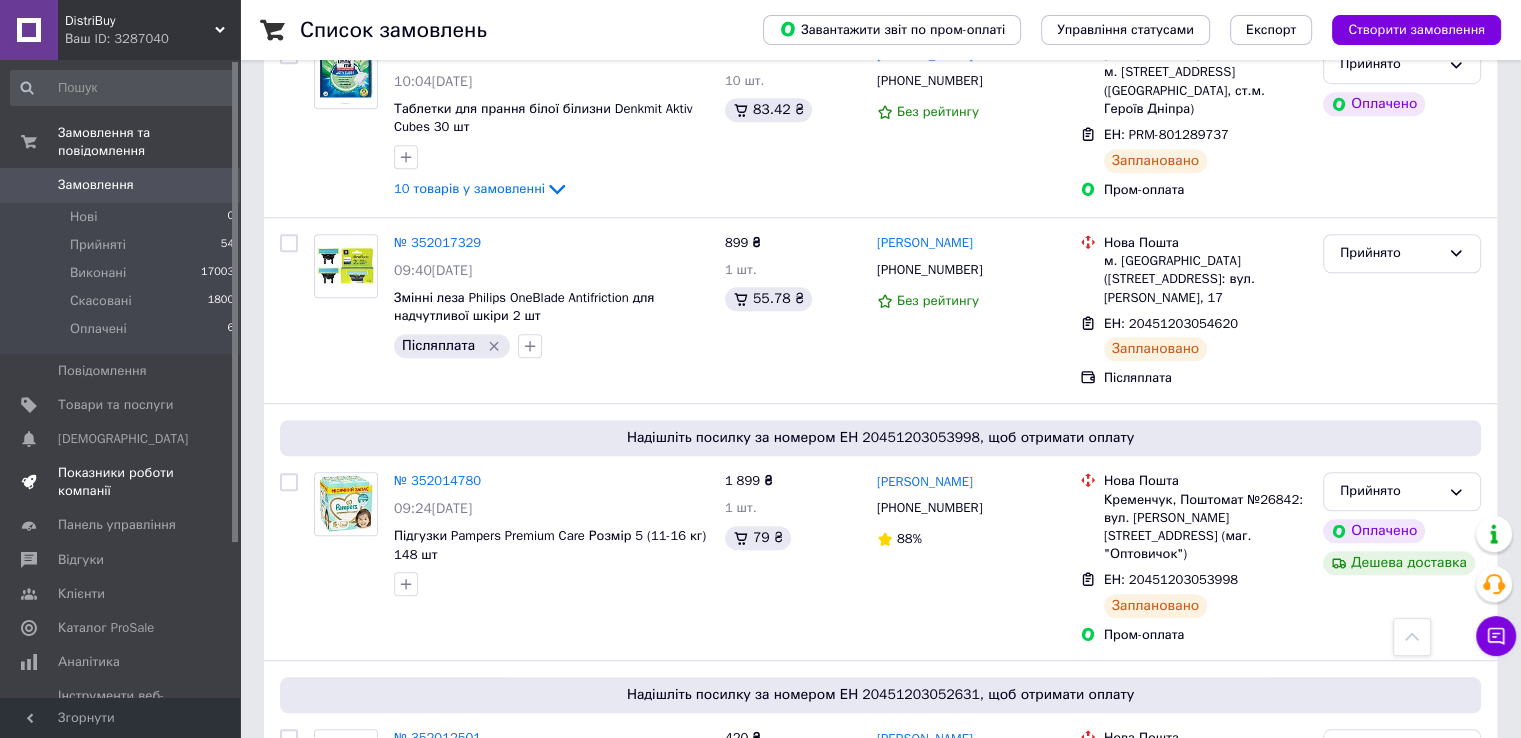 click on "Показники роботи компанії" at bounding box center [121, 482] 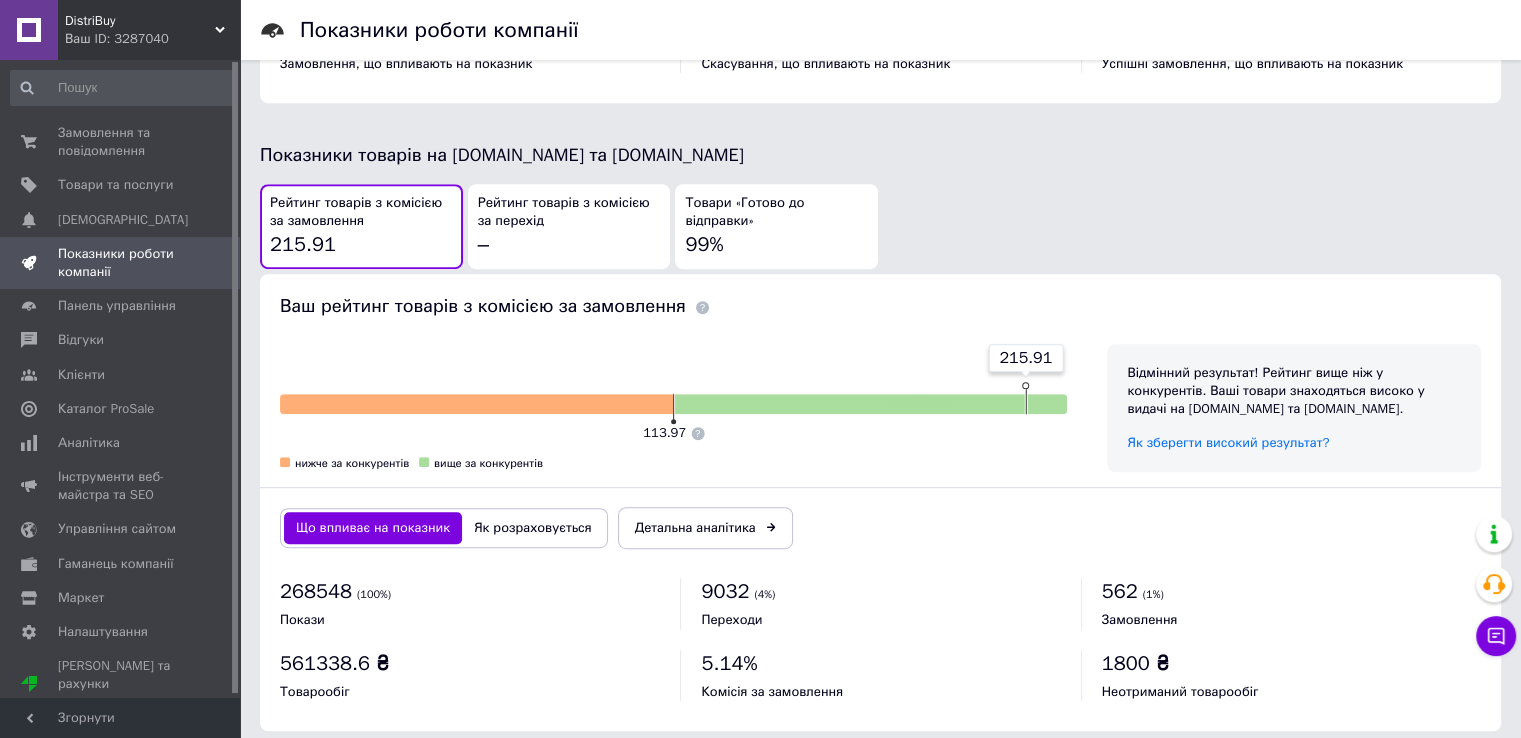 scroll, scrollTop: 1031, scrollLeft: 0, axis: vertical 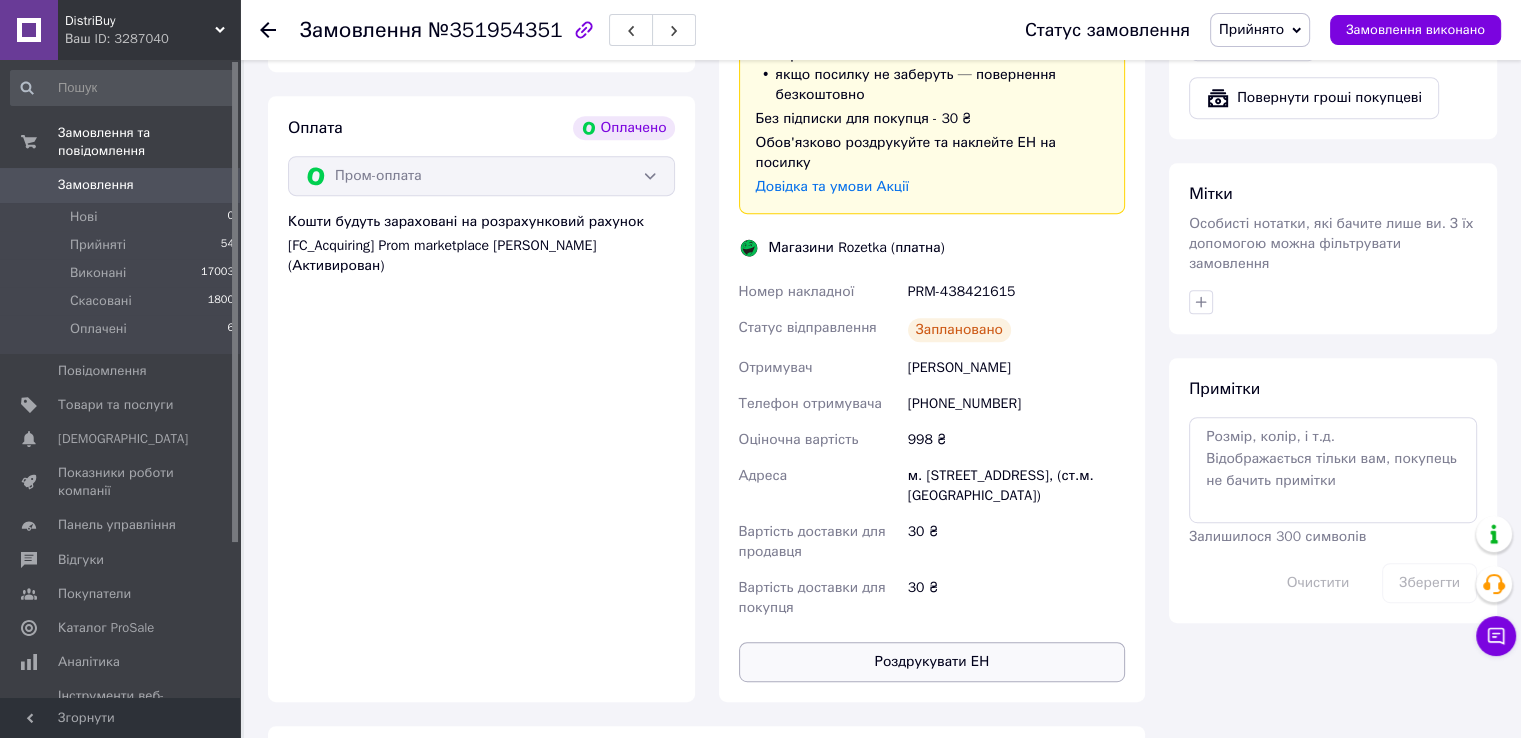 click on "Роздрукувати ЕН" at bounding box center (932, 662) 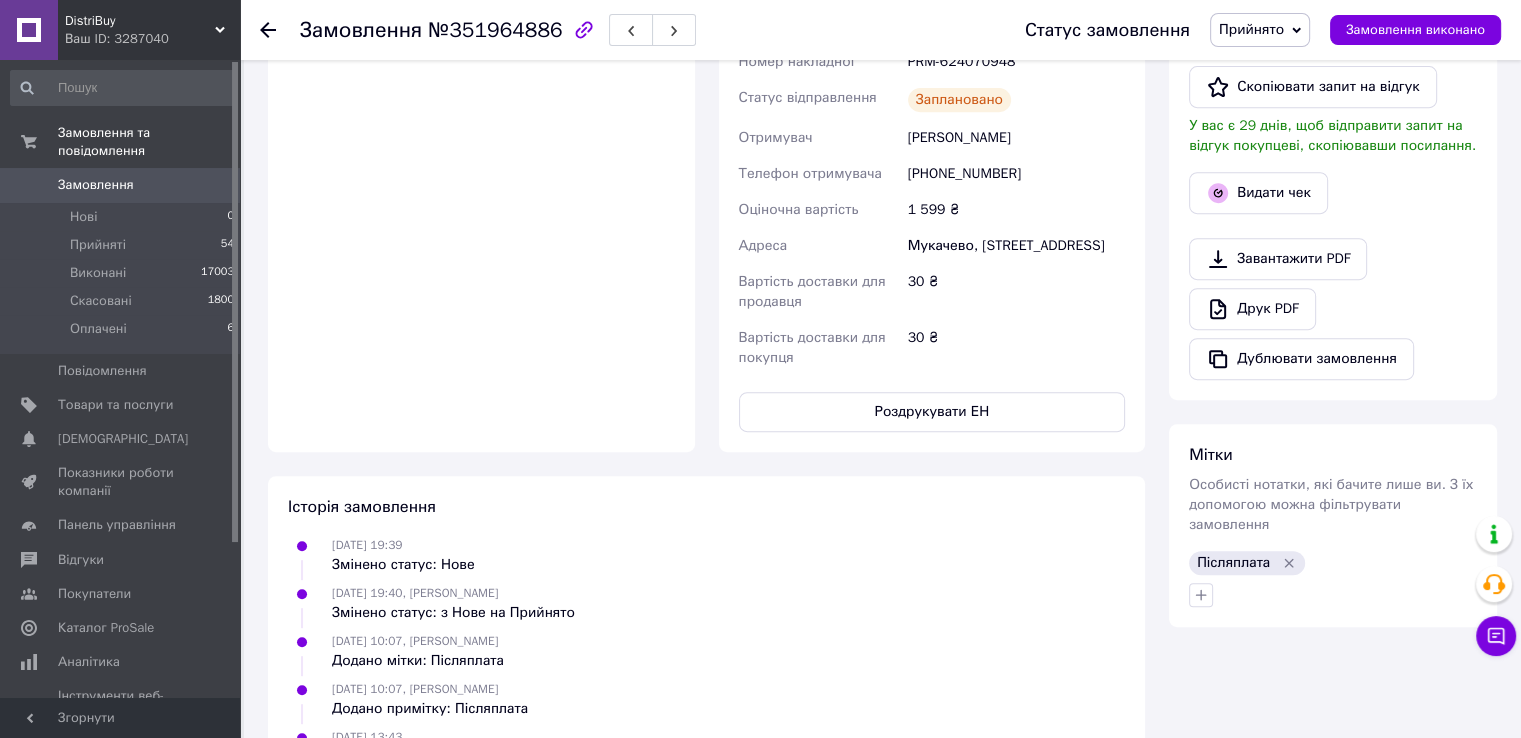 scroll, scrollTop: 920, scrollLeft: 0, axis: vertical 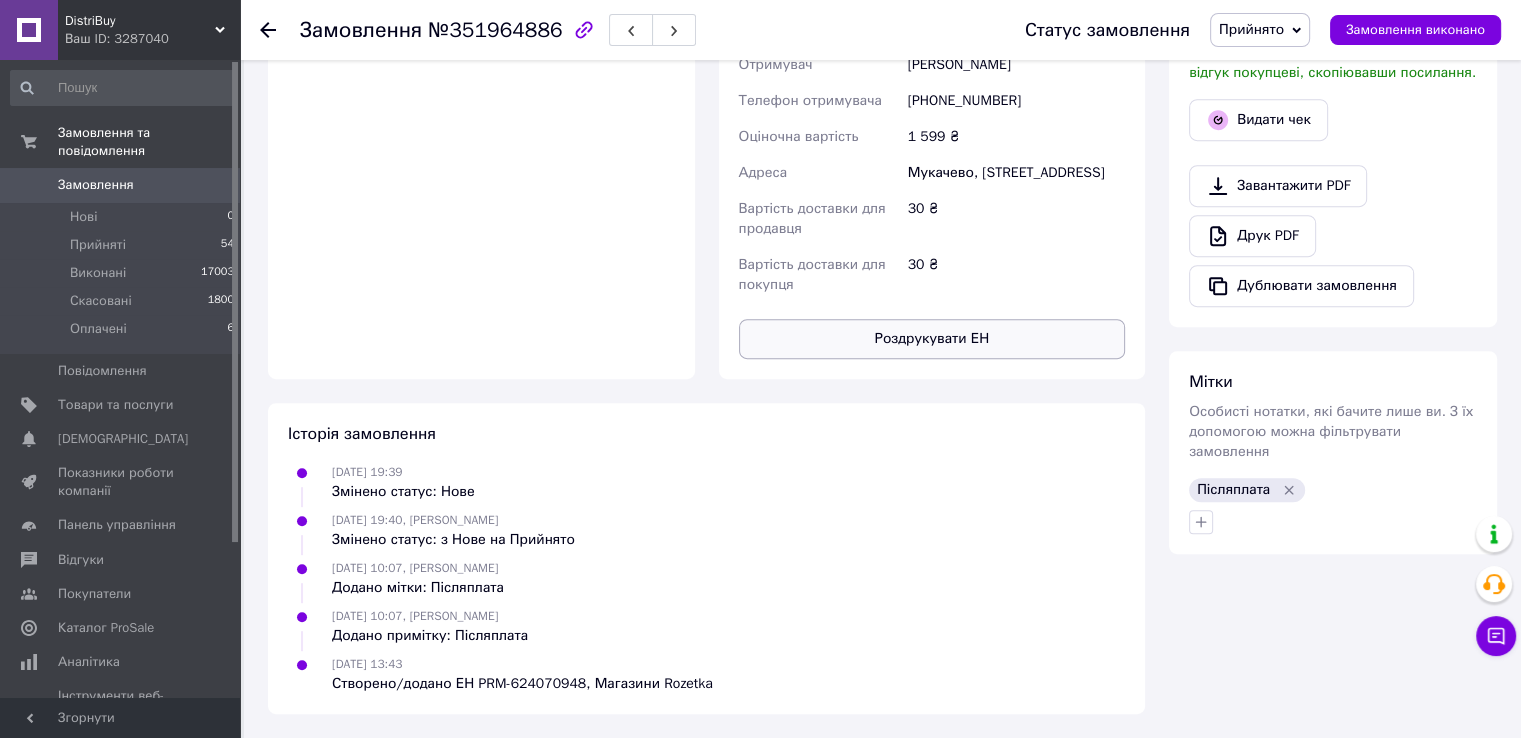 click on "Роздрукувати ЕН" at bounding box center (932, 339) 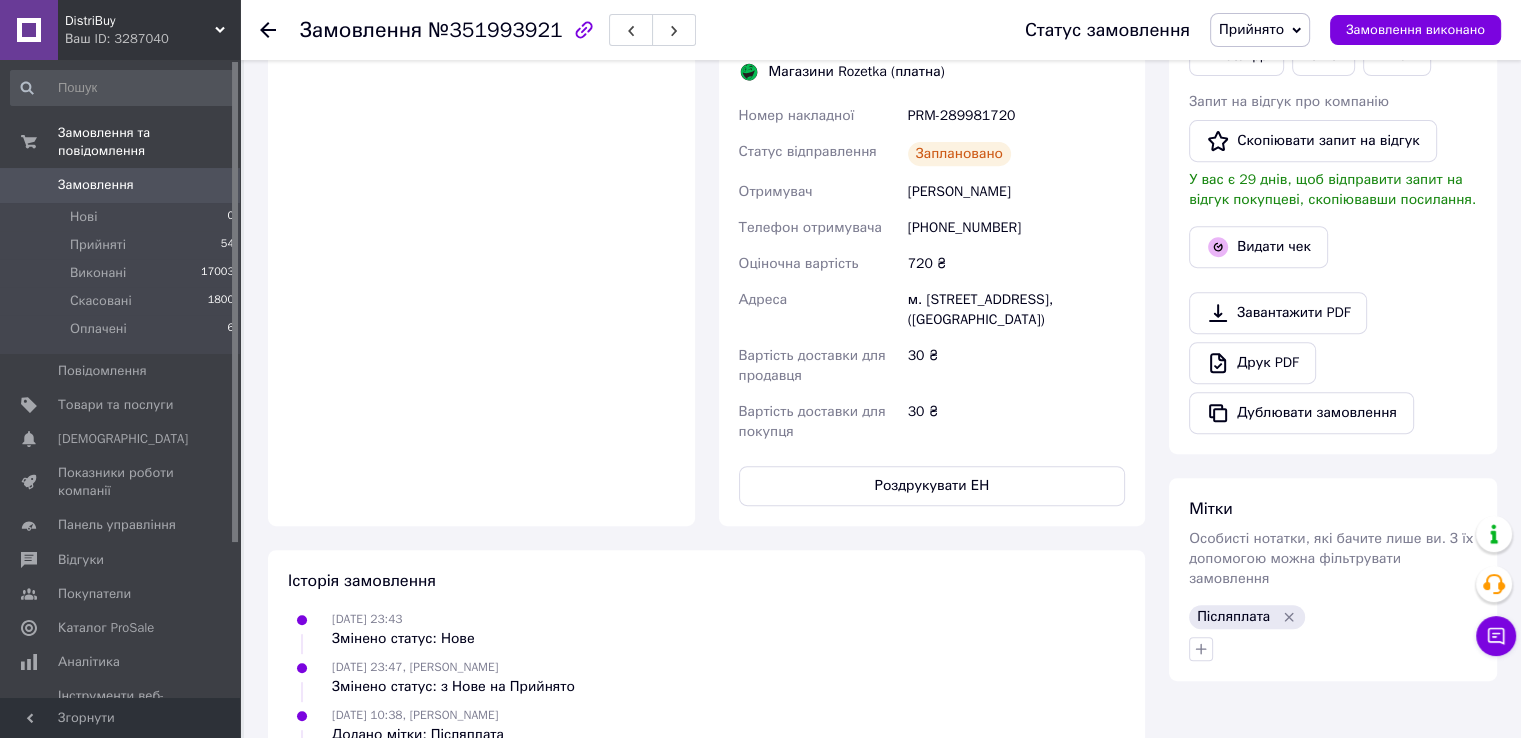 scroll, scrollTop: 800, scrollLeft: 0, axis: vertical 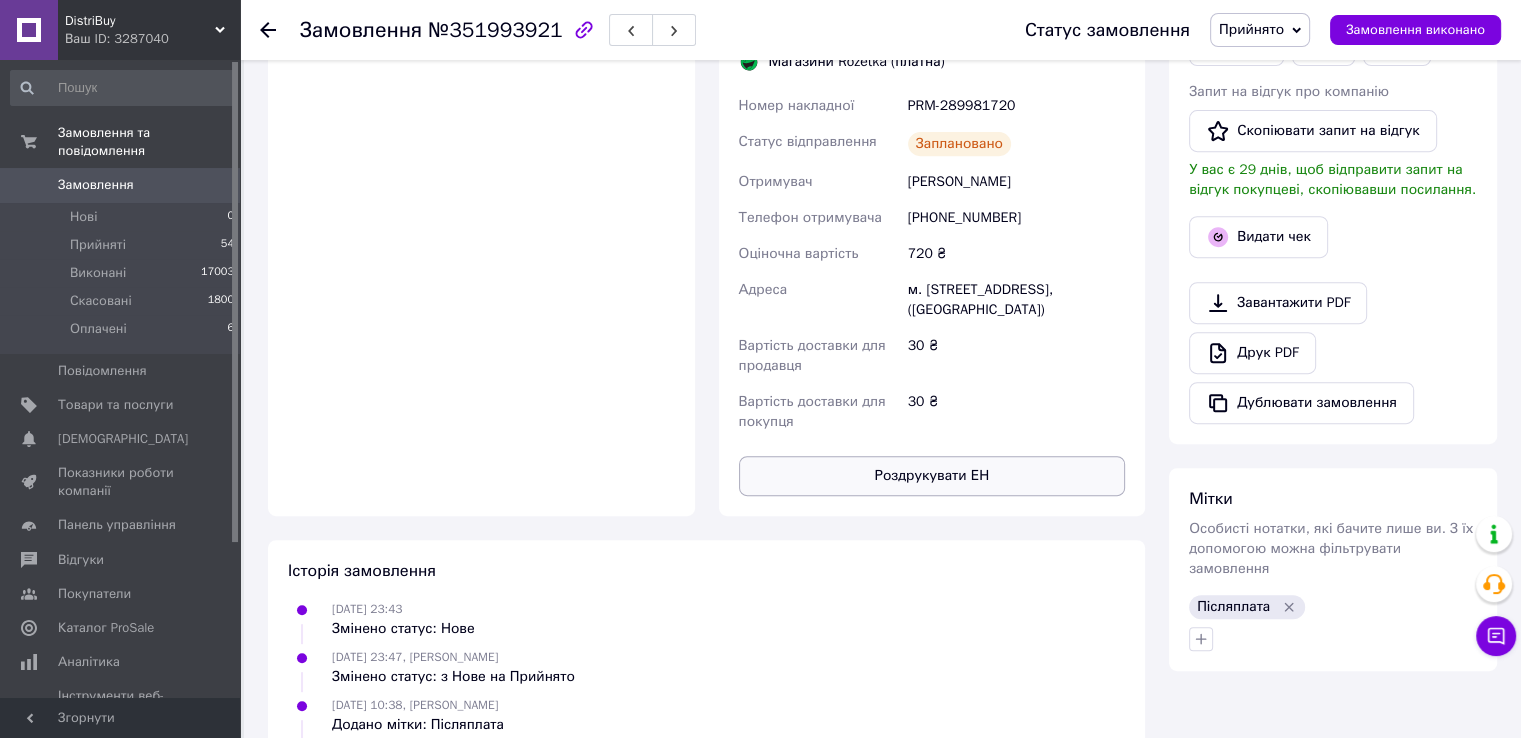 click on "Роздрукувати ЕН" at bounding box center (932, 476) 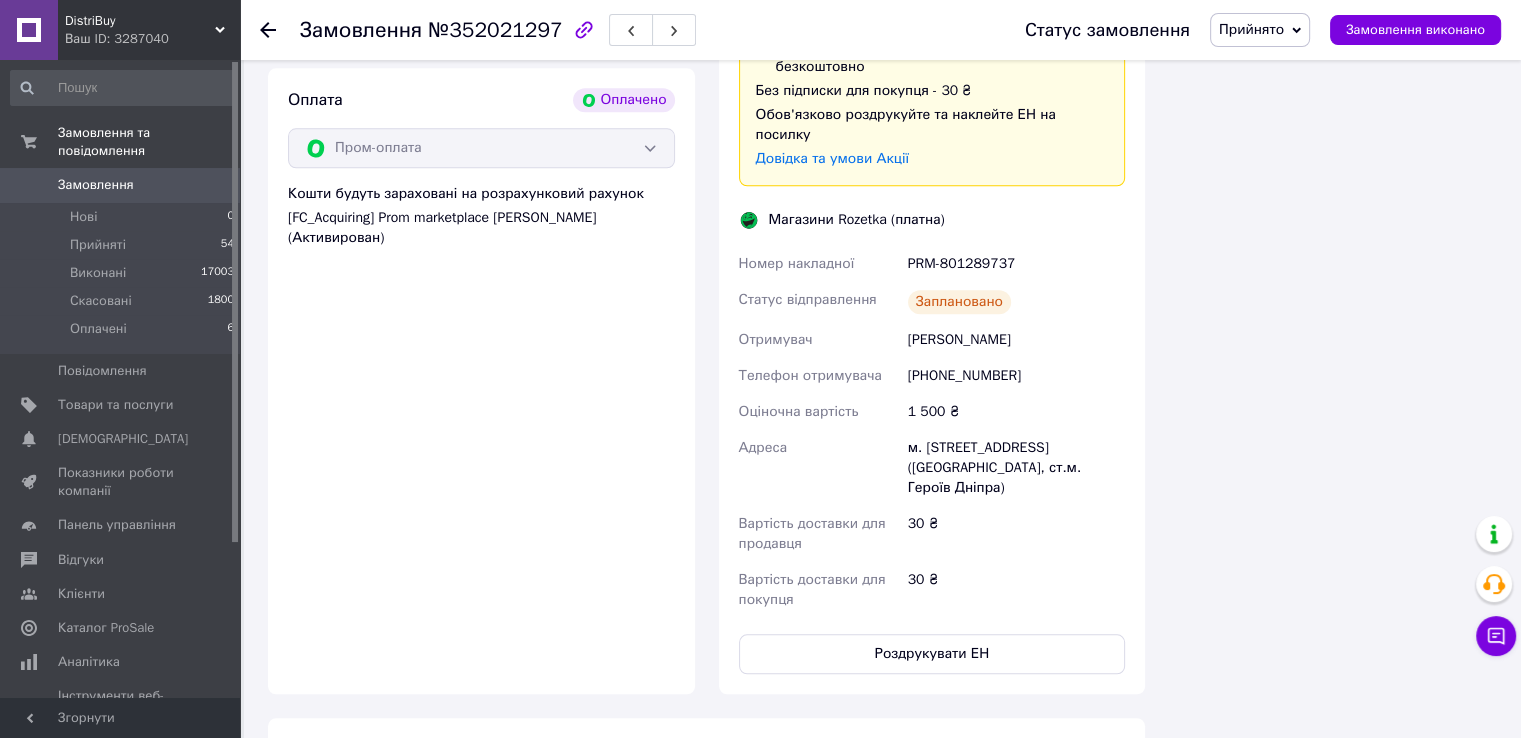 scroll, scrollTop: 2200, scrollLeft: 0, axis: vertical 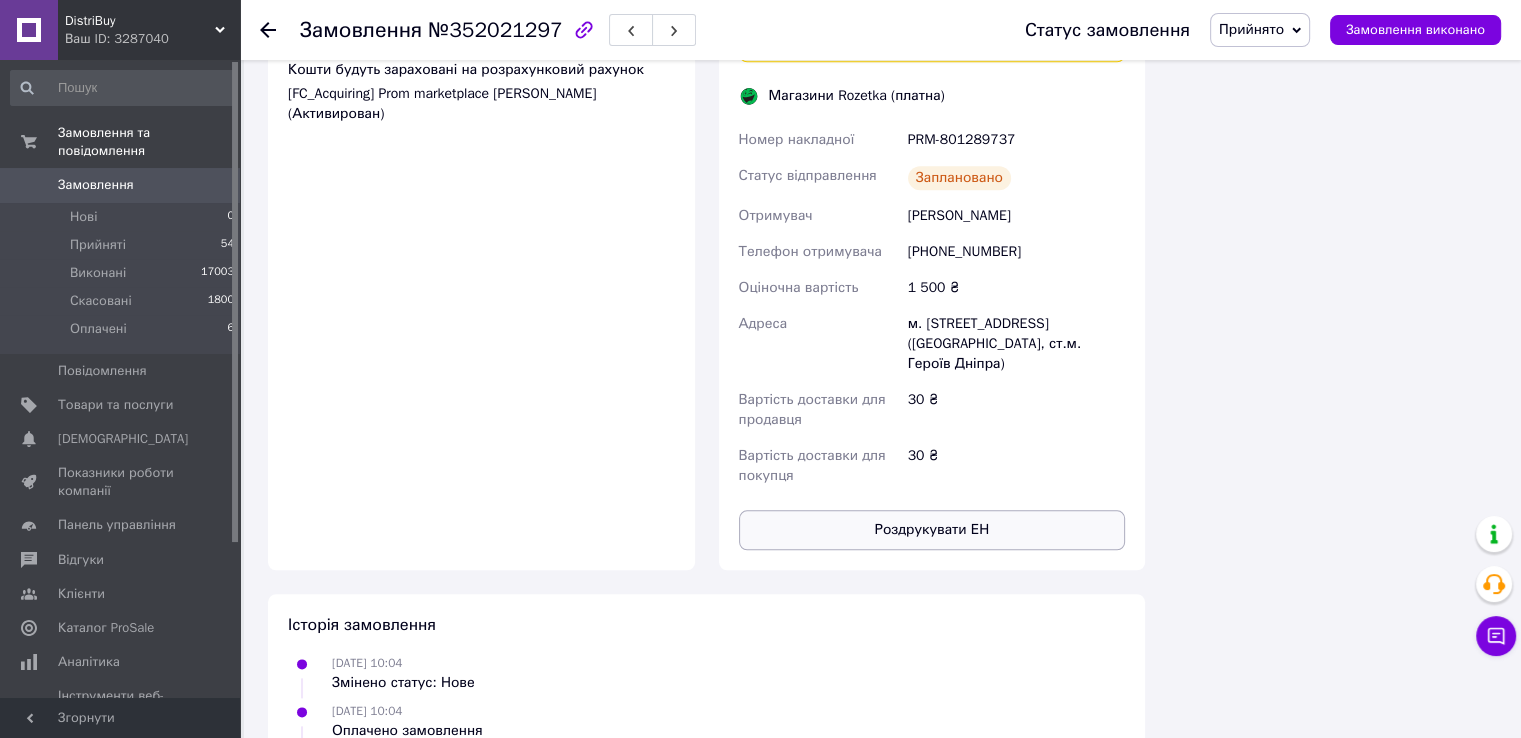 click on "Роздрукувати ЕН" at bounding box center (932, 530) 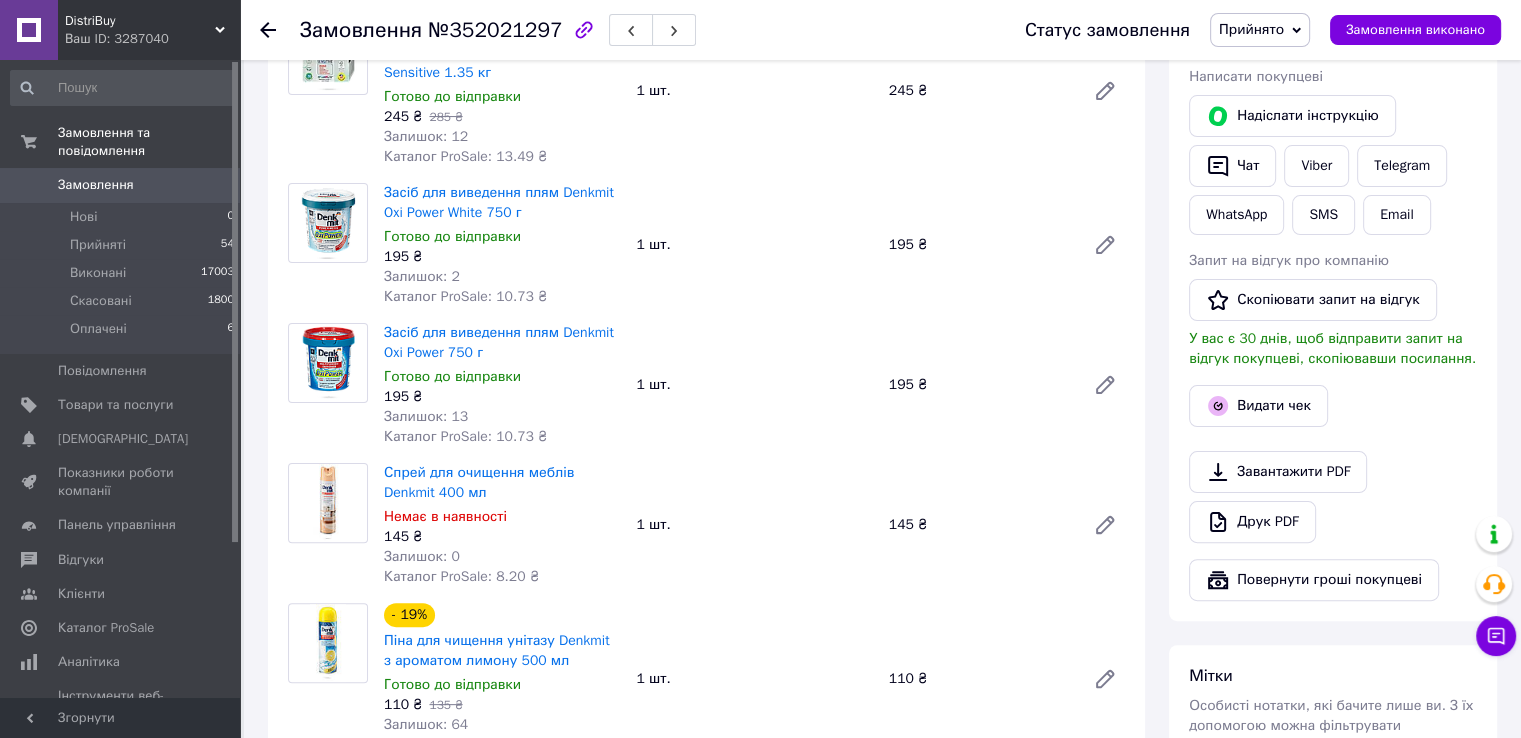scroll, scrollTop: 600, scrollLeft: 0, axis: vertical 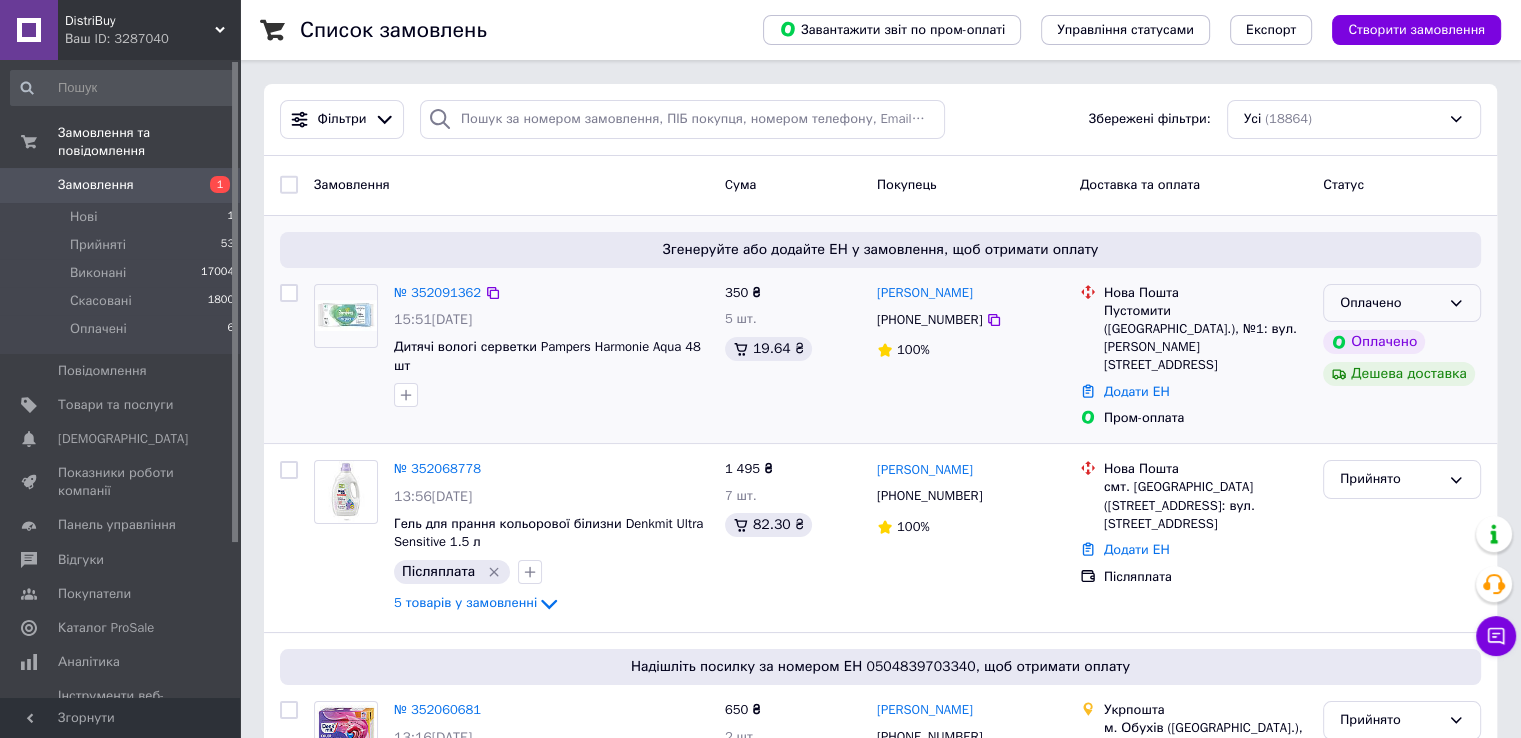 click on "Оплачено" at bounding box center (1390, 303) 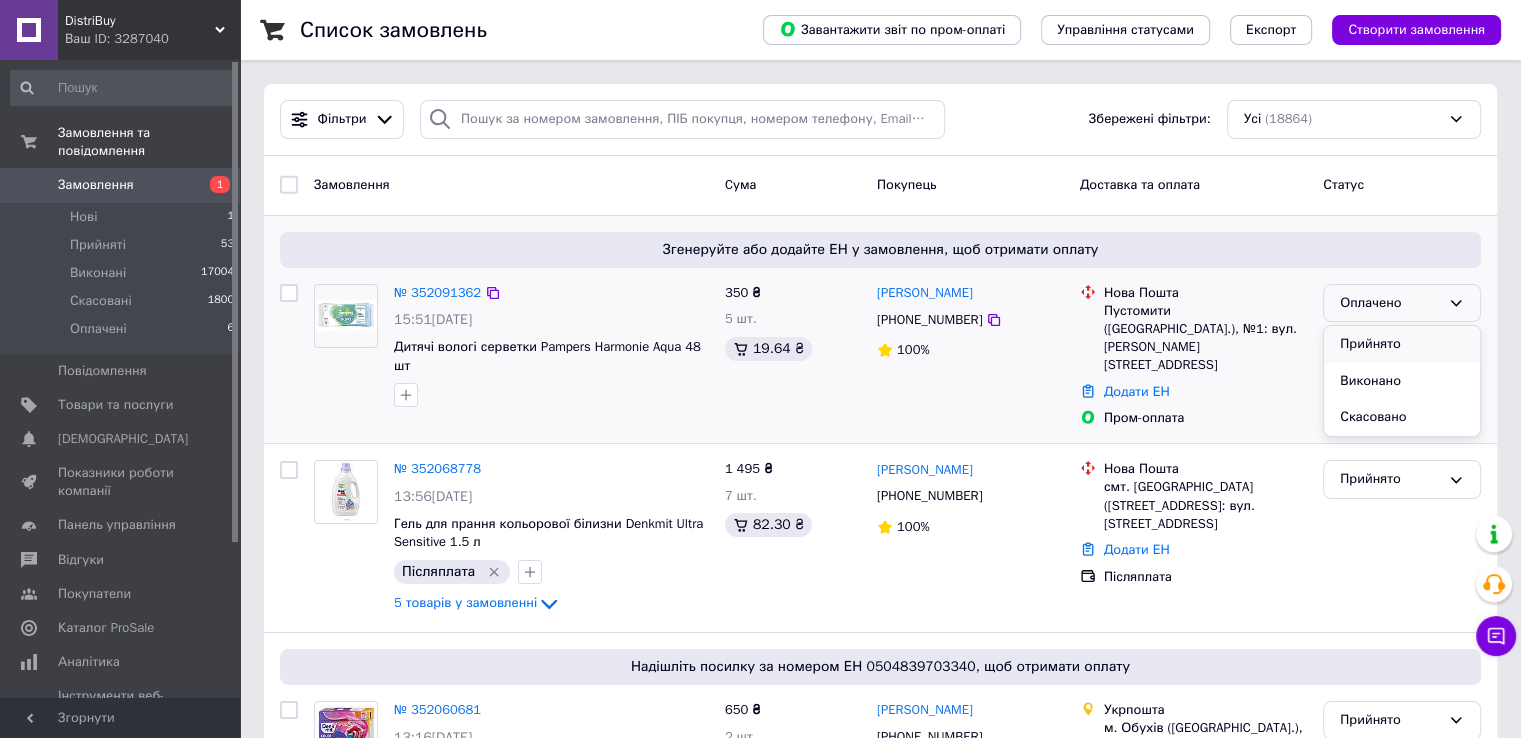 click on "Прийнято" at bounding box center (1402, 344) 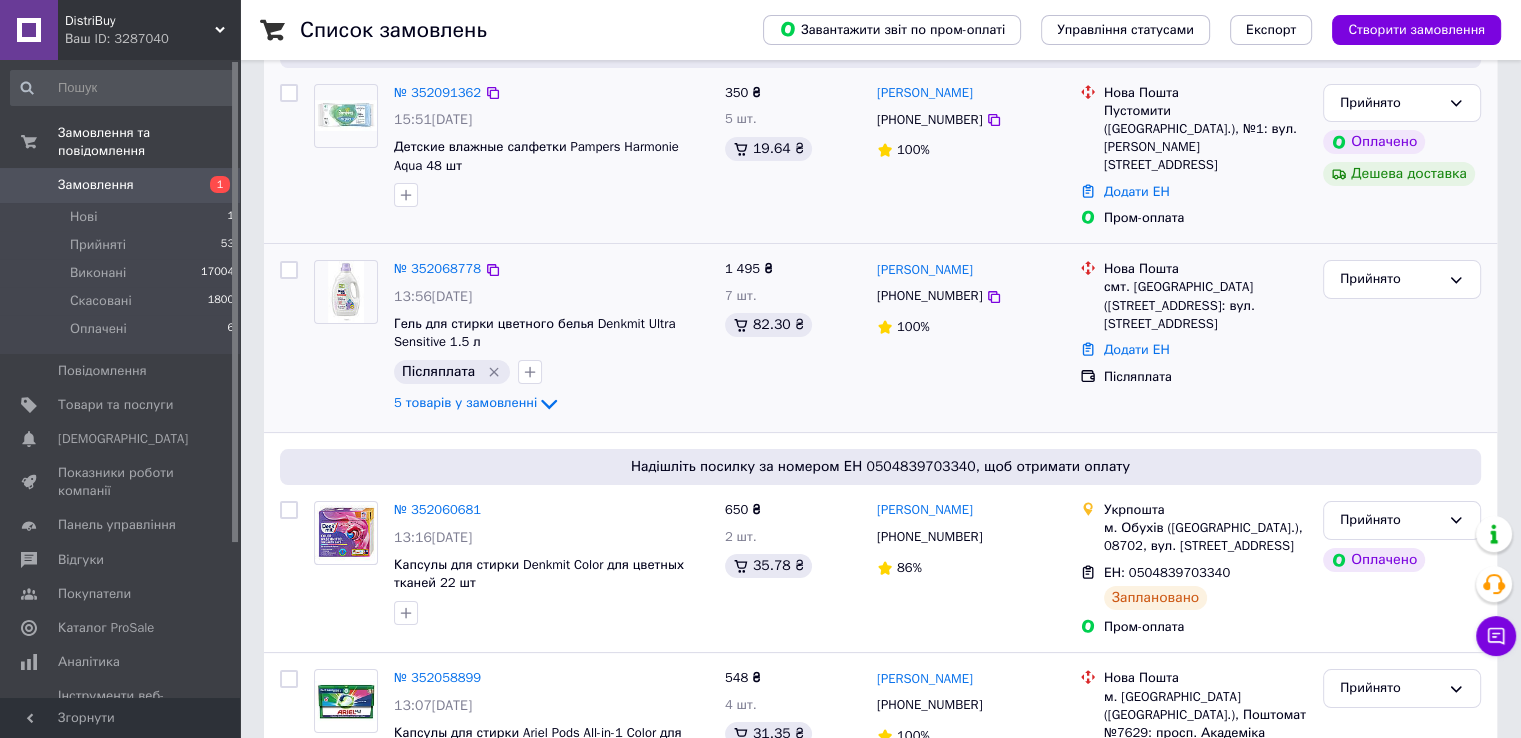 scroll, scrollTop: 0, scrollLeft: 0, axis: both 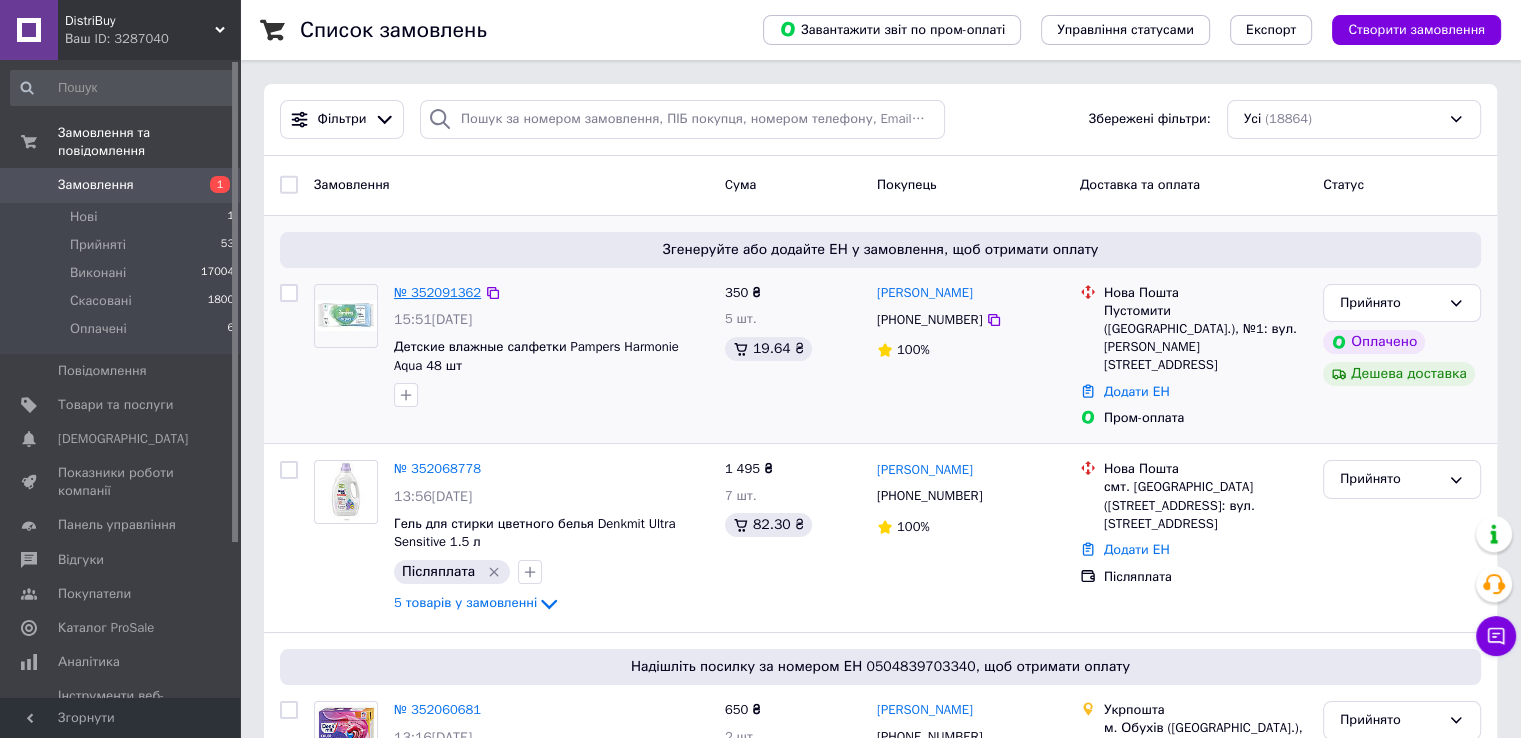 click on "№ 352091362" at bounding box center [437, 292] 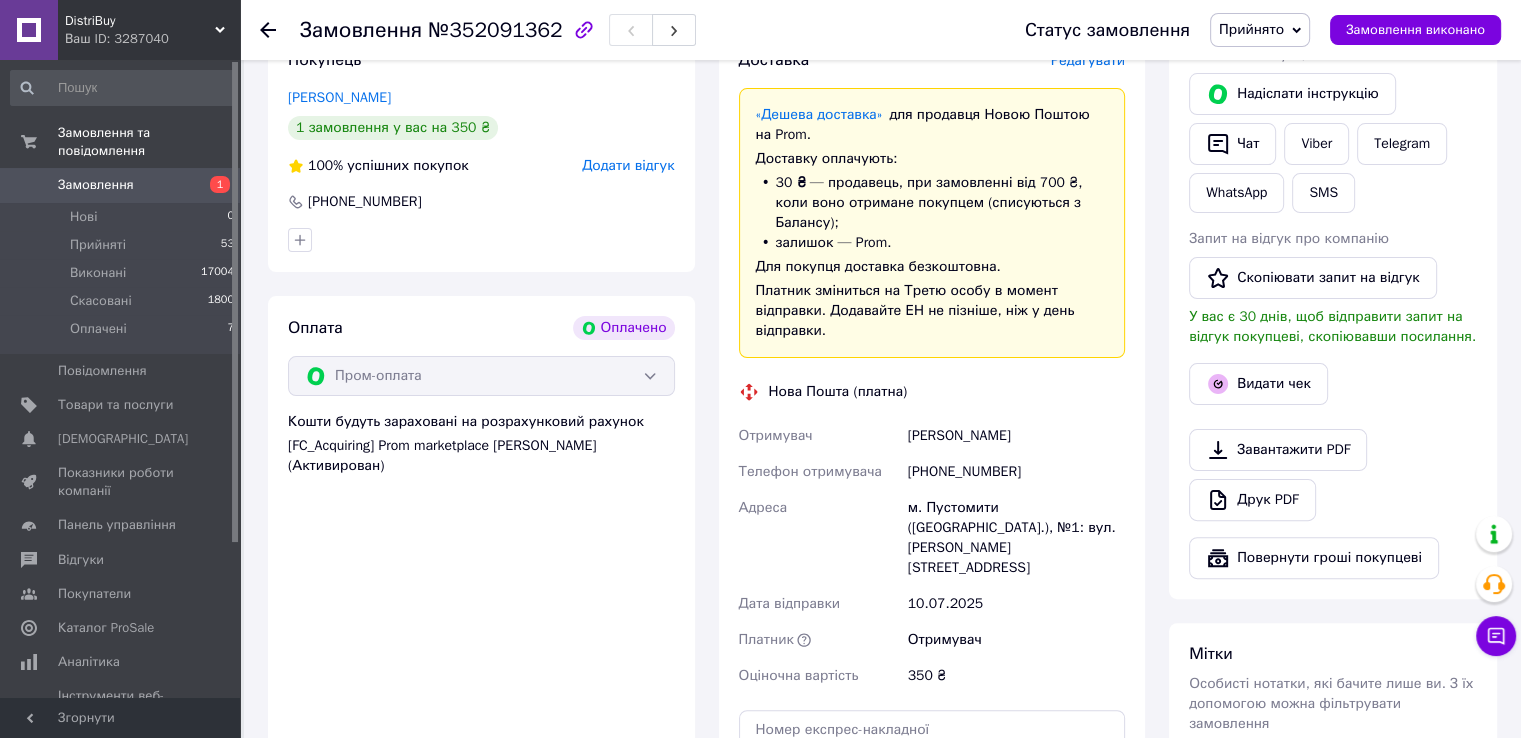 scroll, scrollTop: 600, scrollLeft: 0, axis: vertical 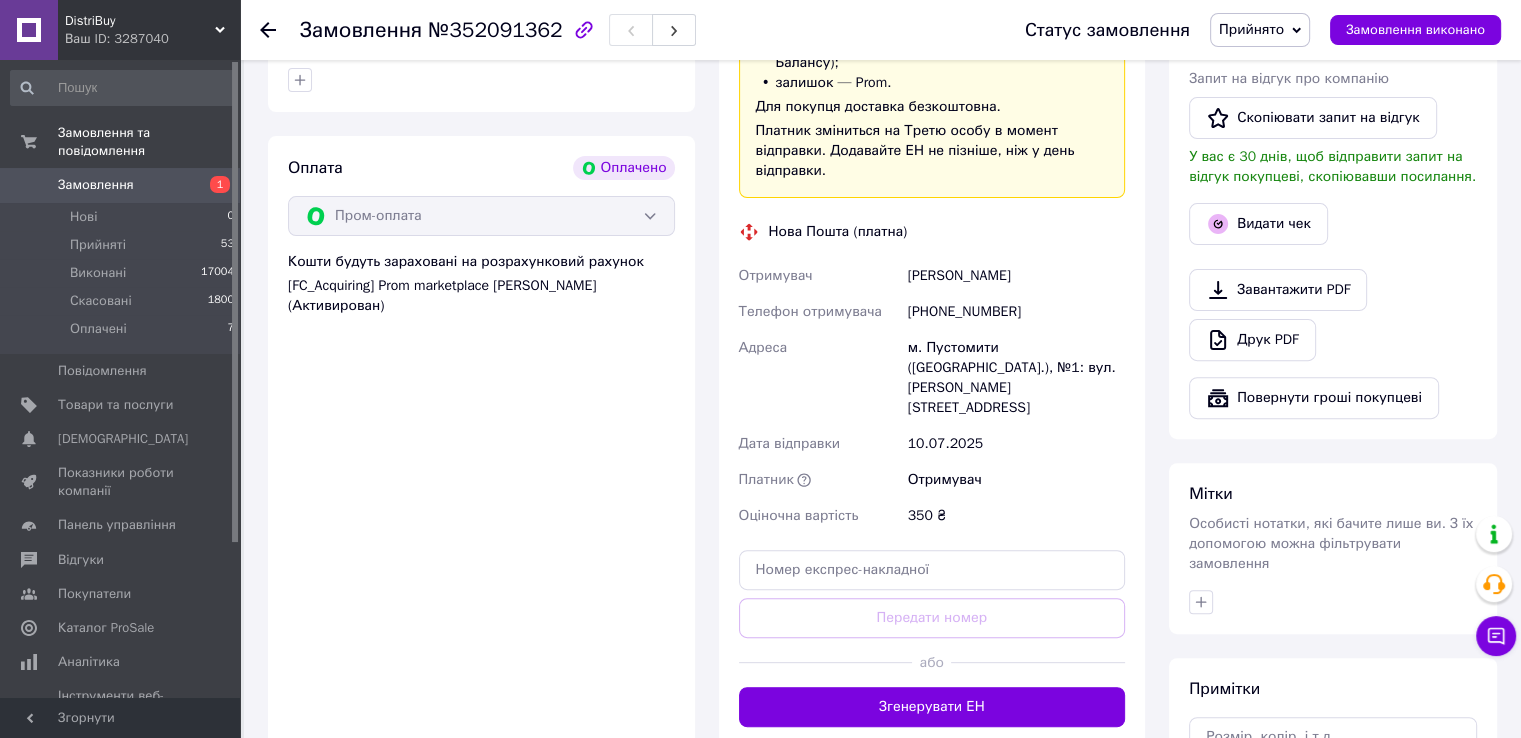 click on "Замовлення" at bounding box center [96, 185] 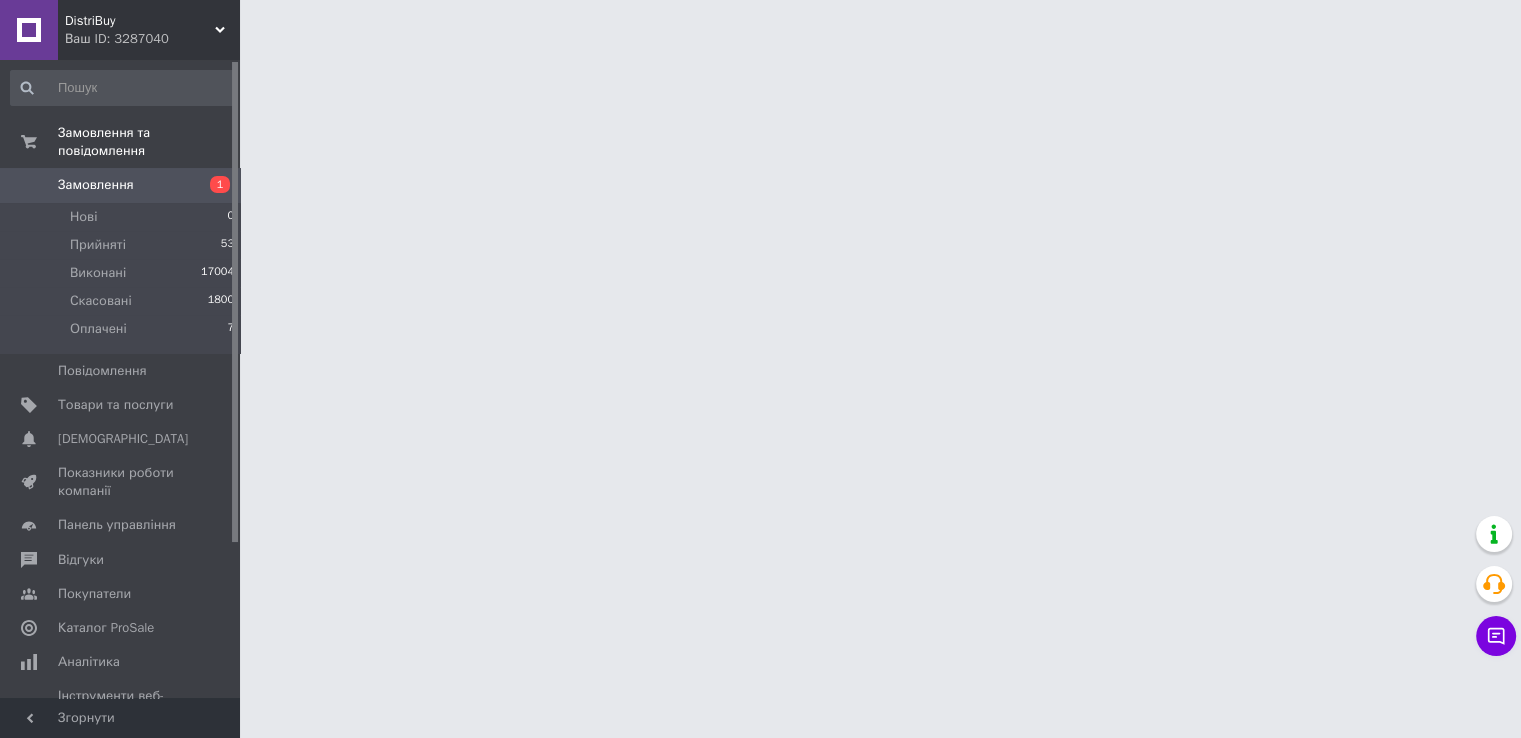 scroll, scrollTop: 0, scrollLeft: 0, axis: both 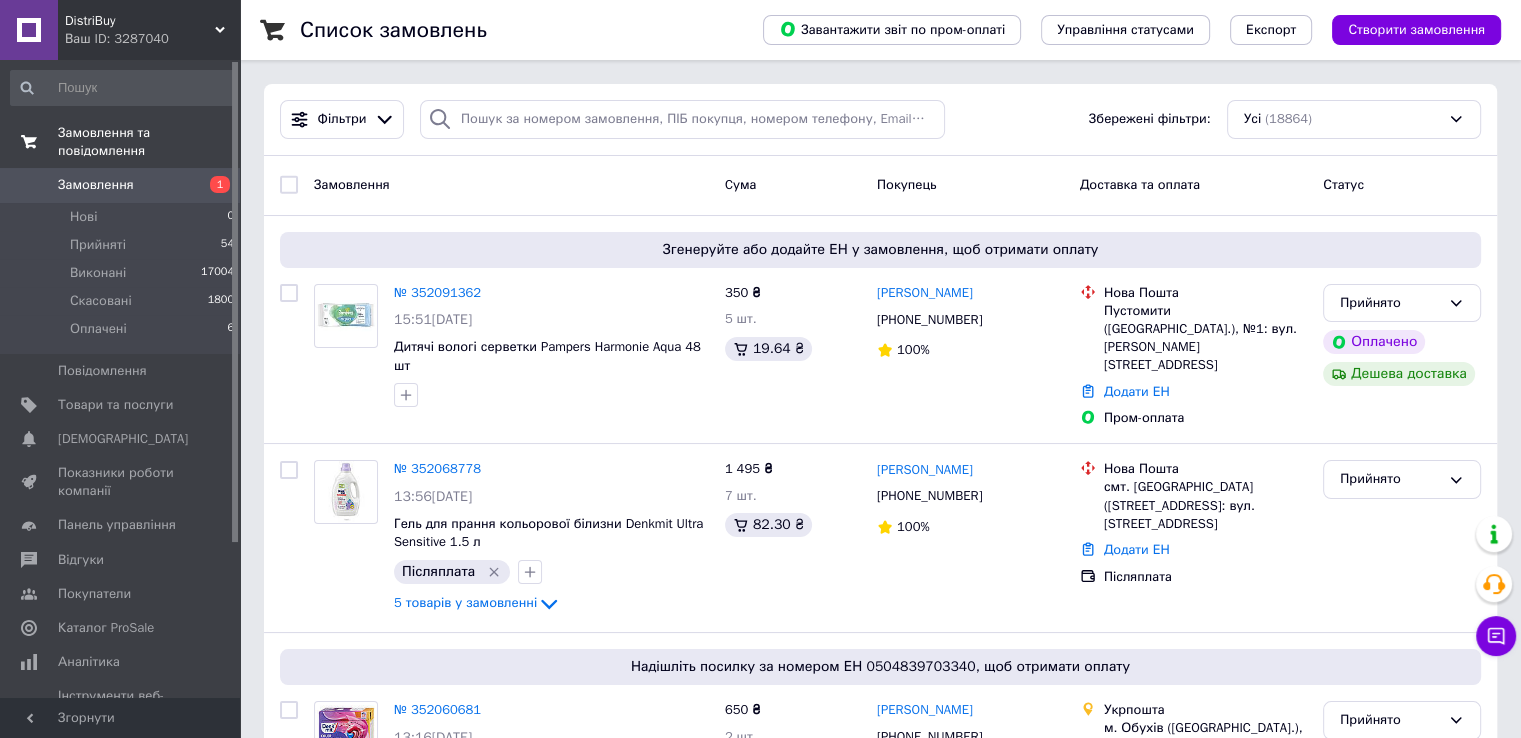 click on "Замовлення та повідомлення" at bounding box center [149, 142] 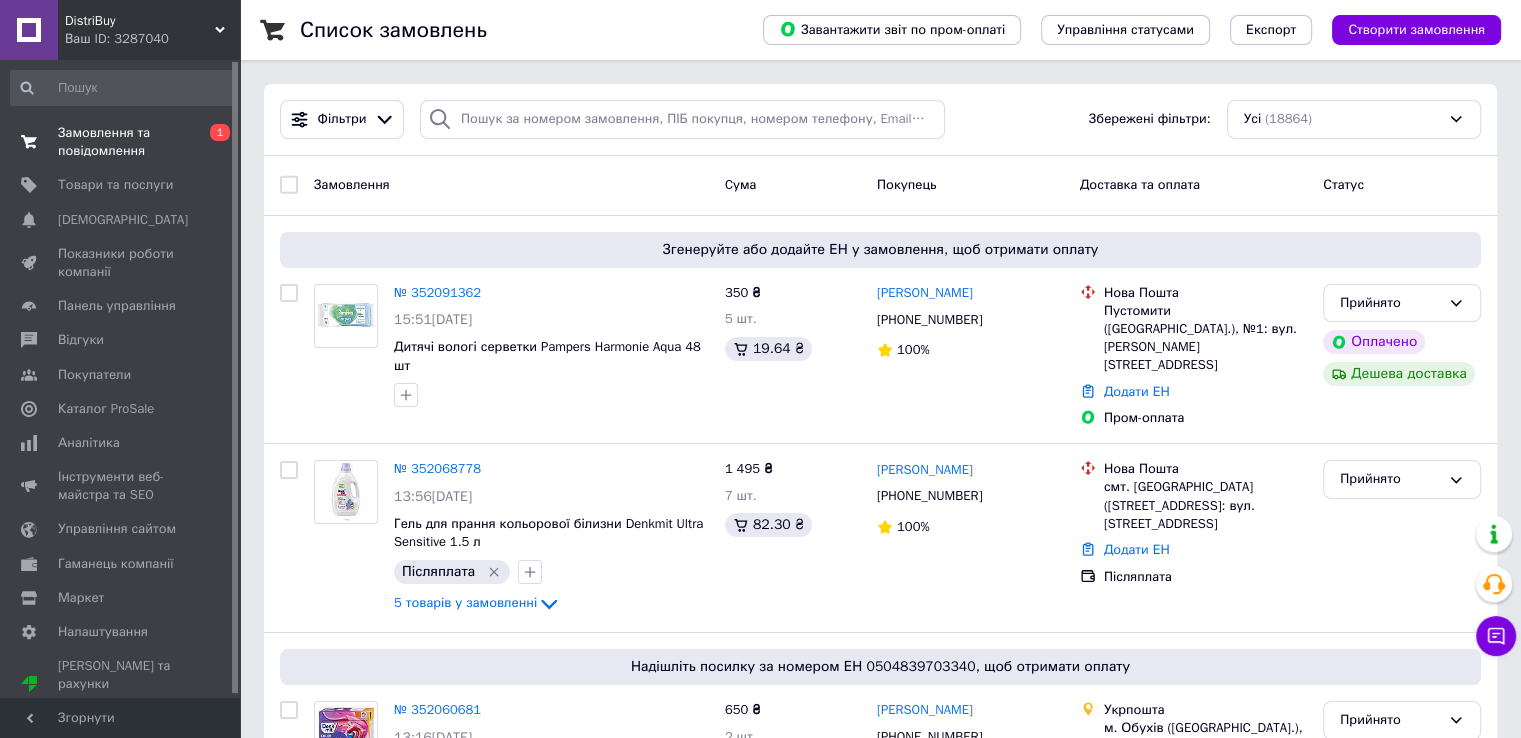 click on "Замовлення та повідомлення" at bounding box center [121, 142] 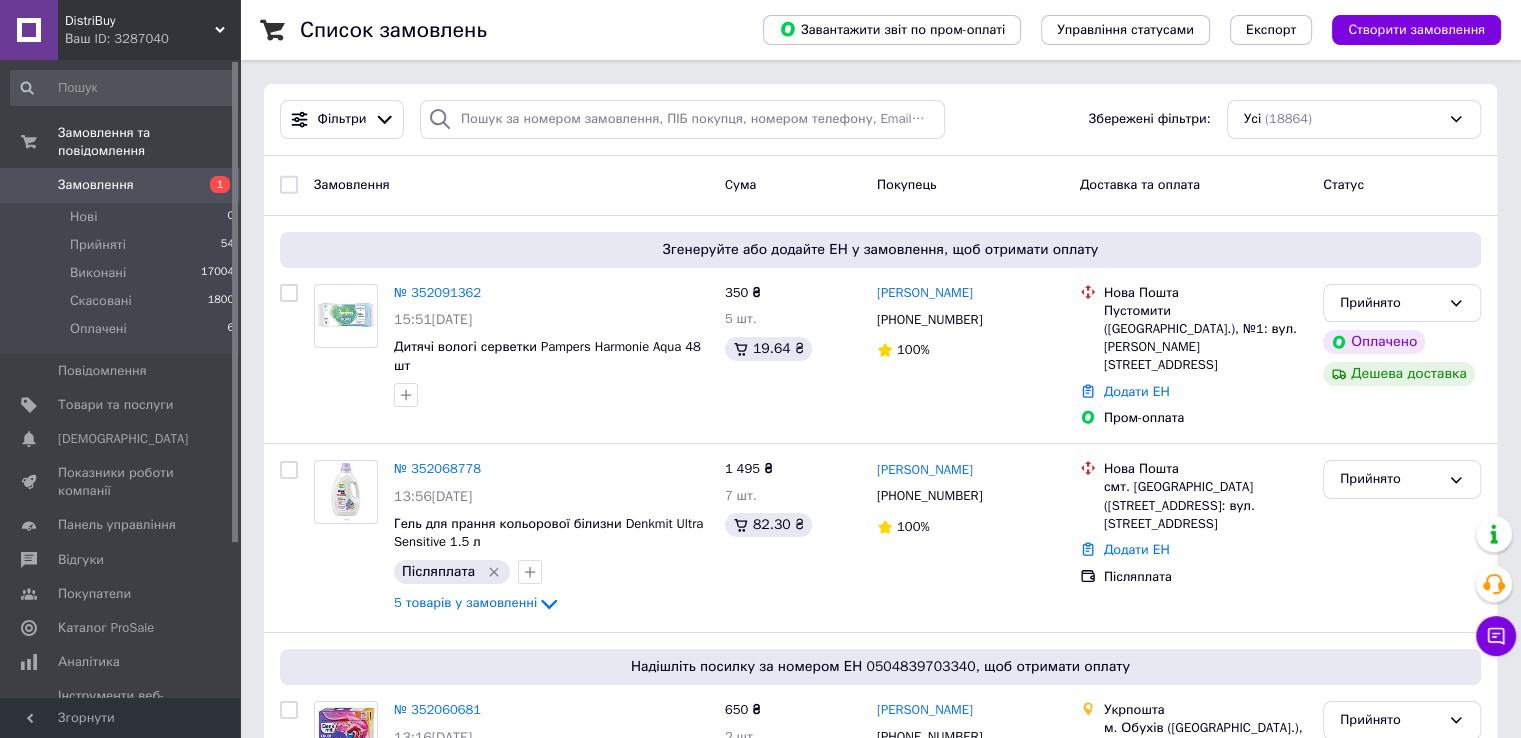 click on "Замовлення" at bounding box center (96, 185) 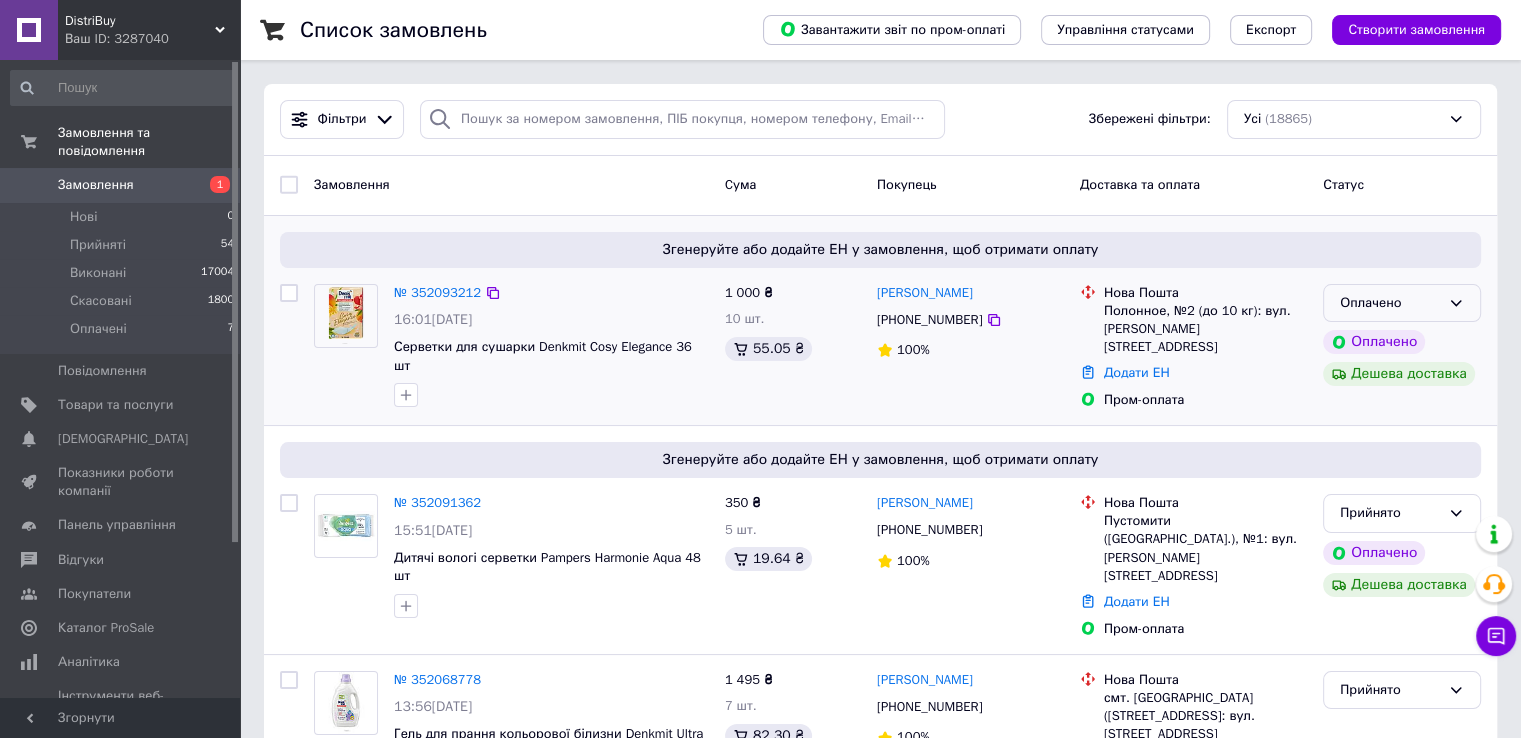 click on "Оплачено" at bounding box center (1390, 303) 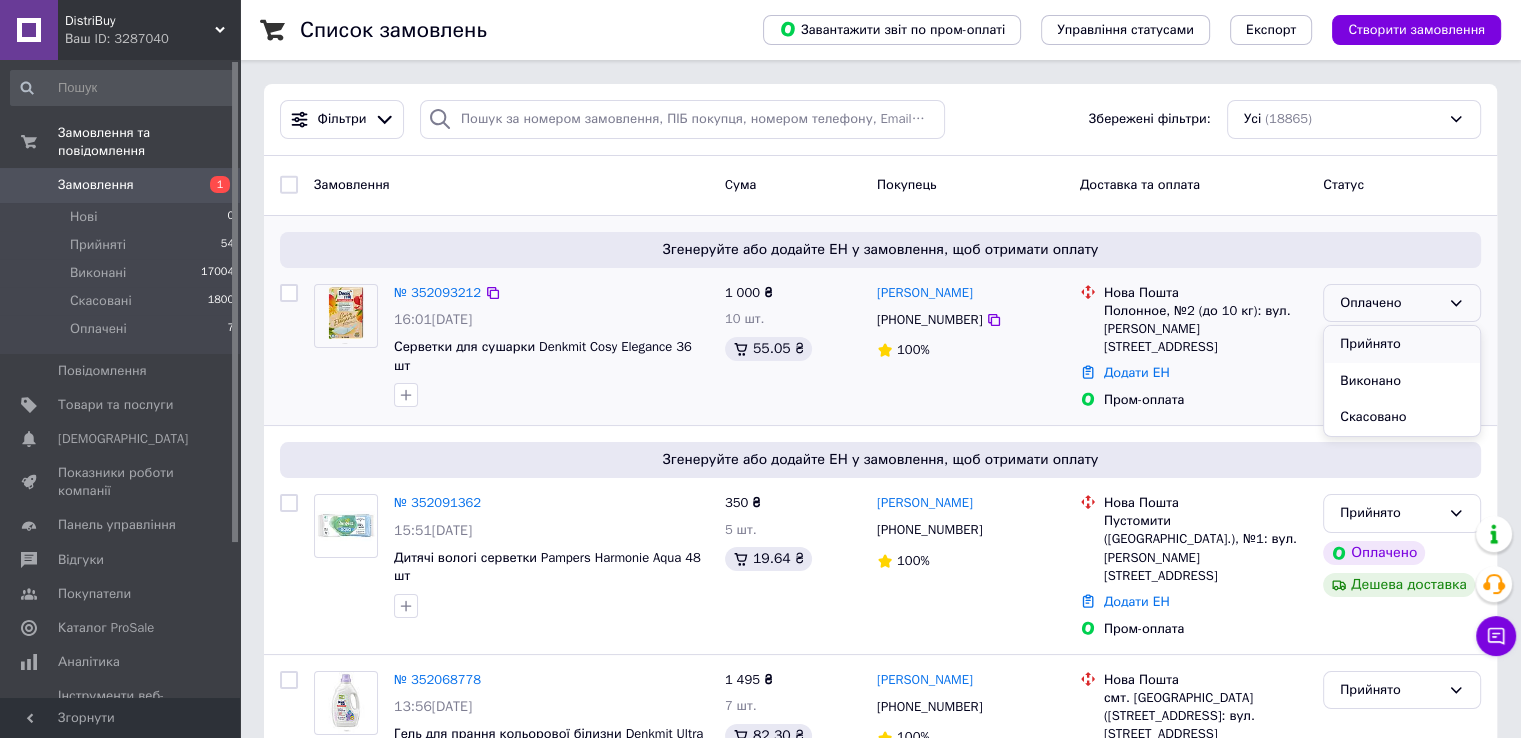 click on "Прийнято" at bounding box center [1402, 344] 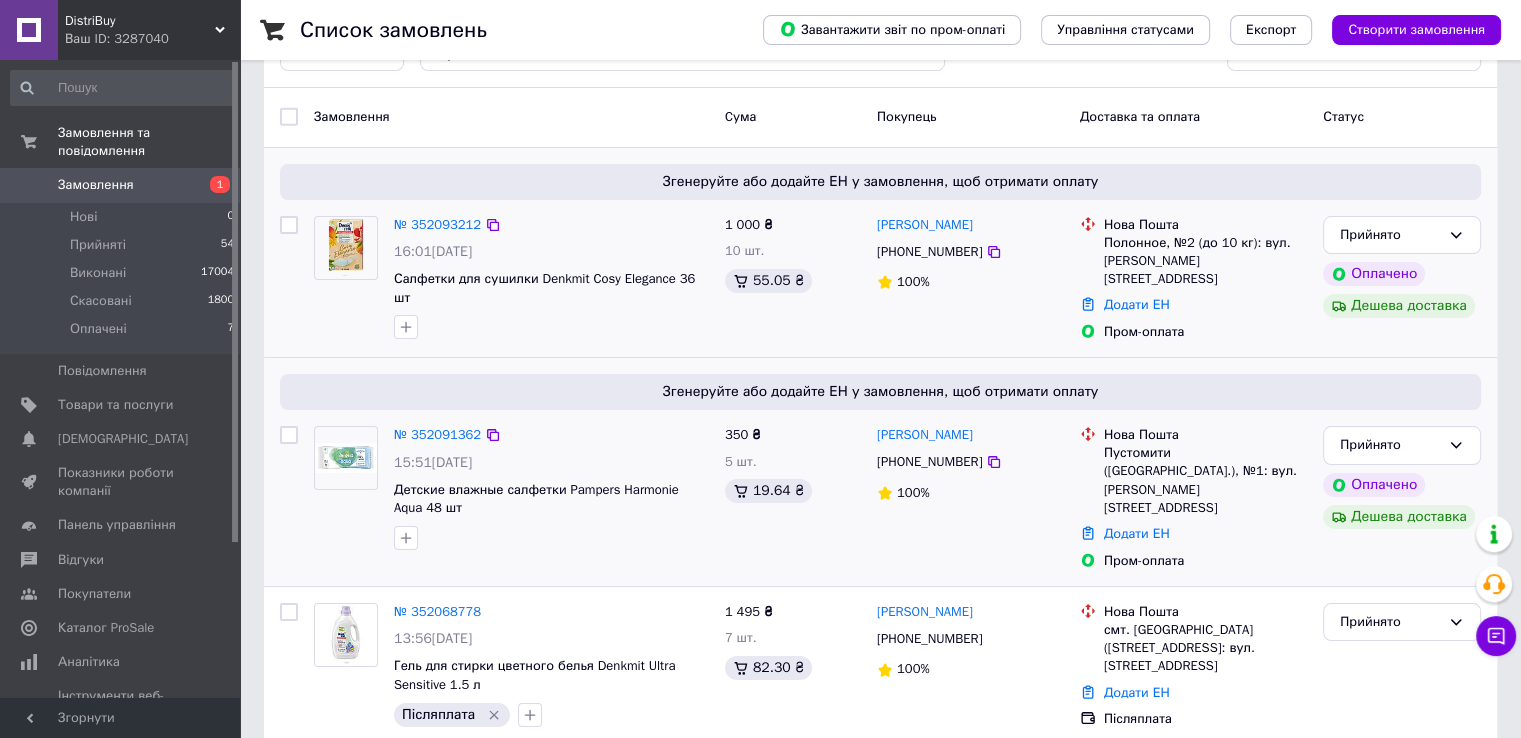 scroll, scrollTop: 68, scrollLeft: 0, axis: vertical 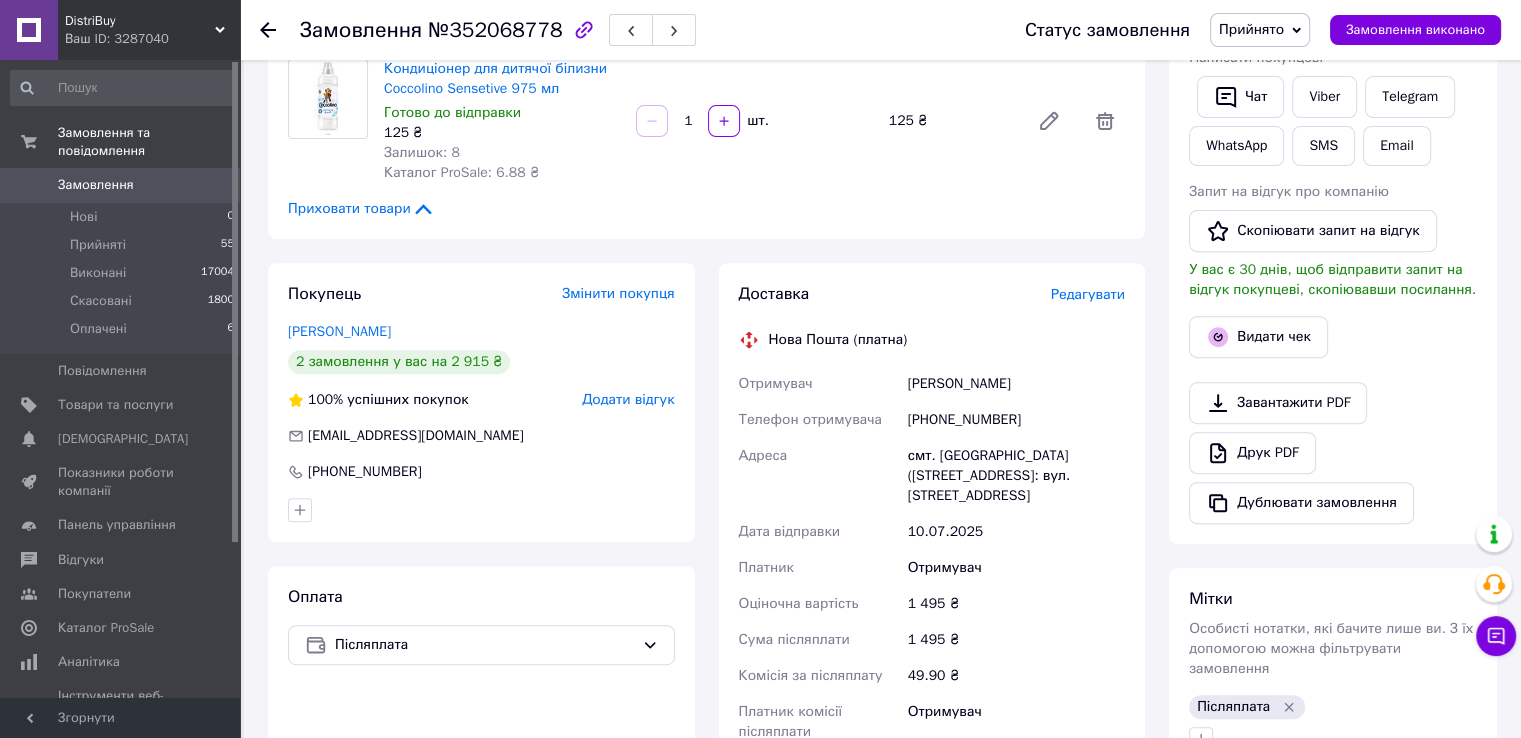 click on "Редагувати" at bounding box center [1088, 294] 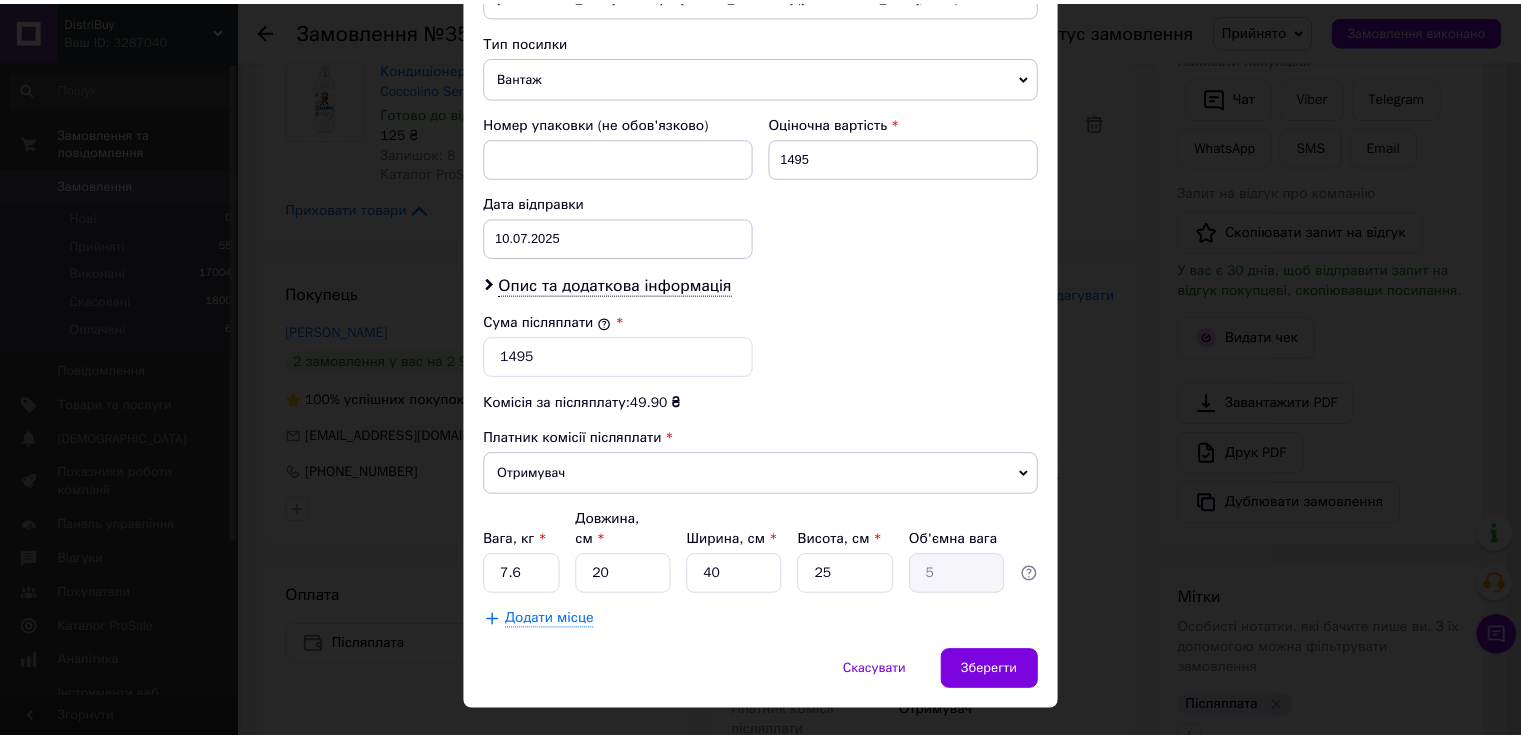 scroll, scrollTop: 782, scrollLeft: 0, axis: vertical 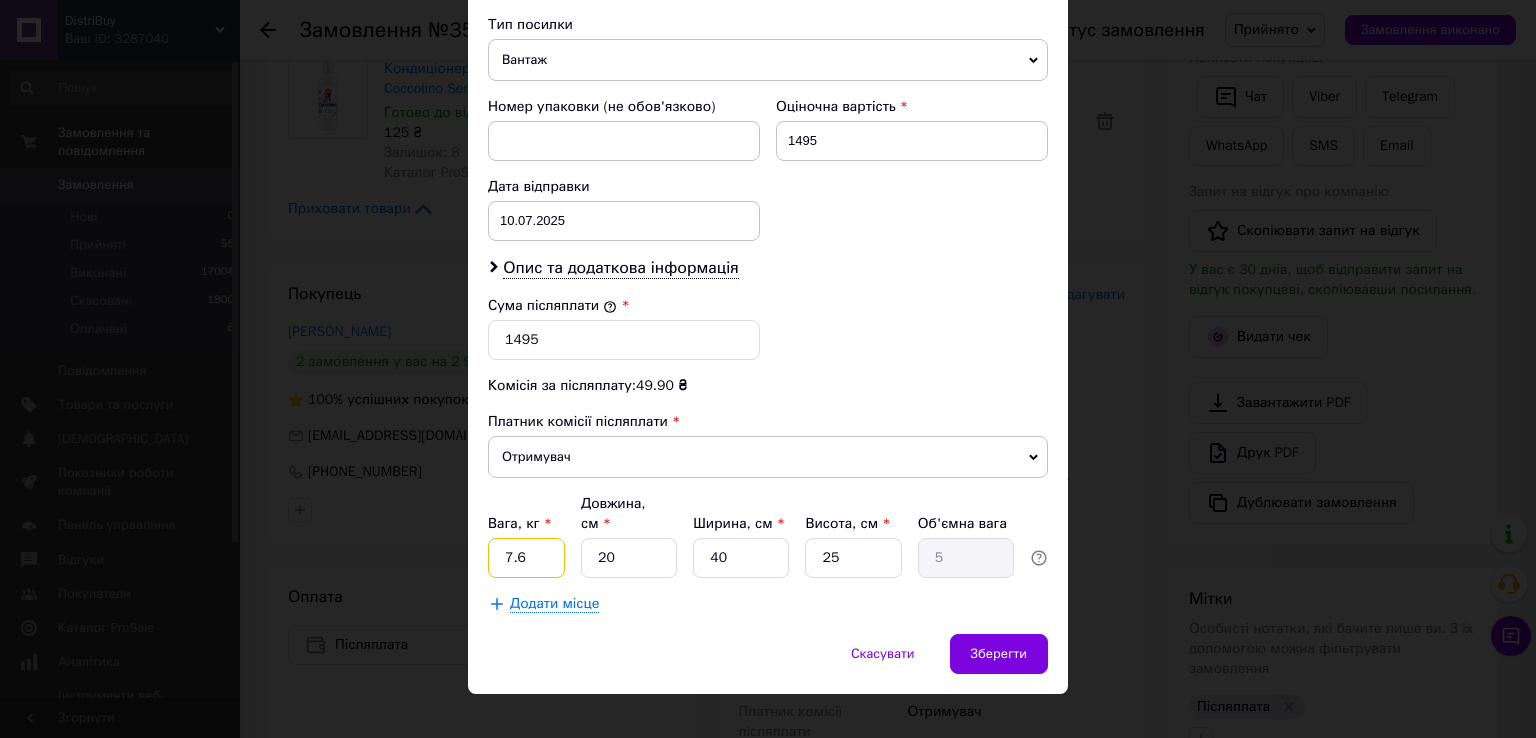 click on "7.6" at bounding box center [526, 558] 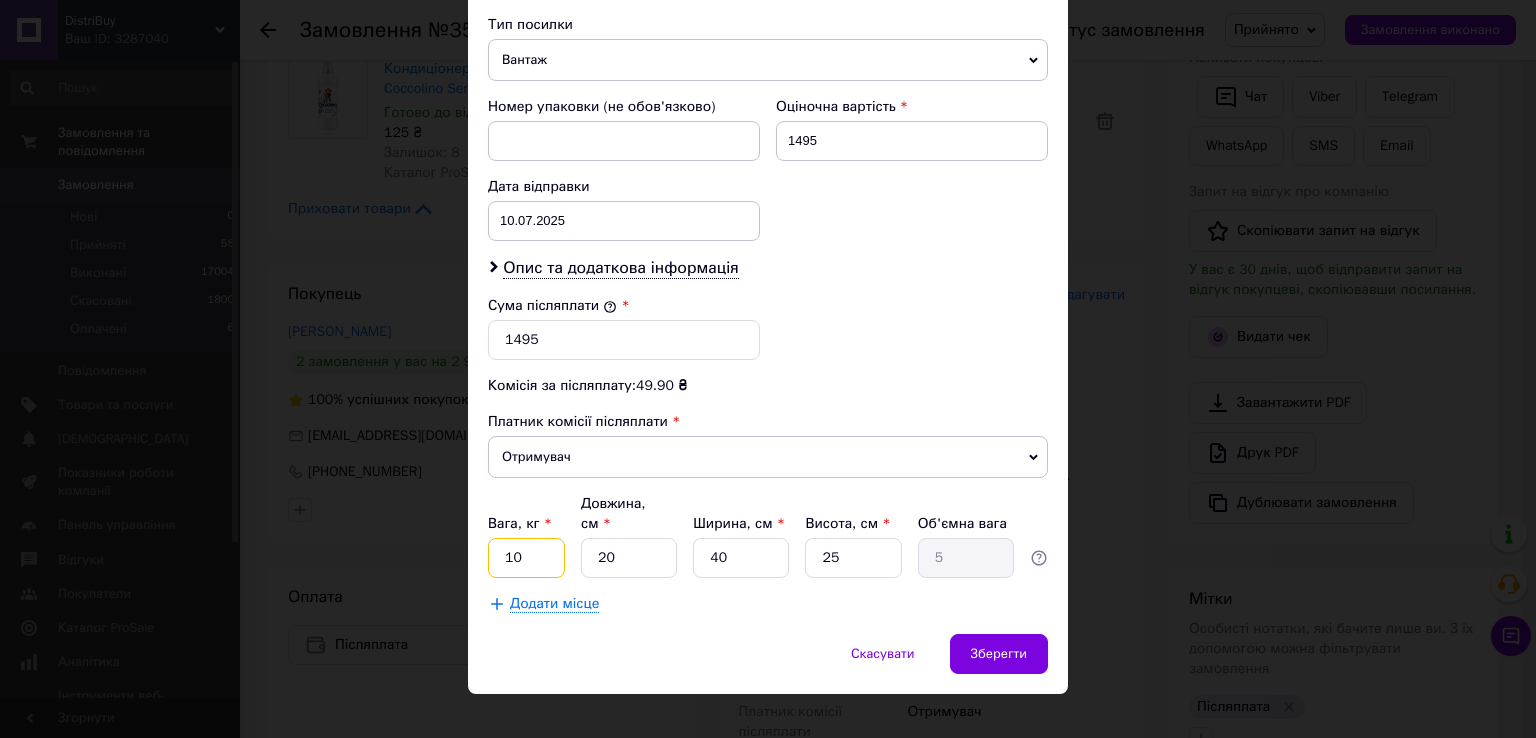 type on "10" 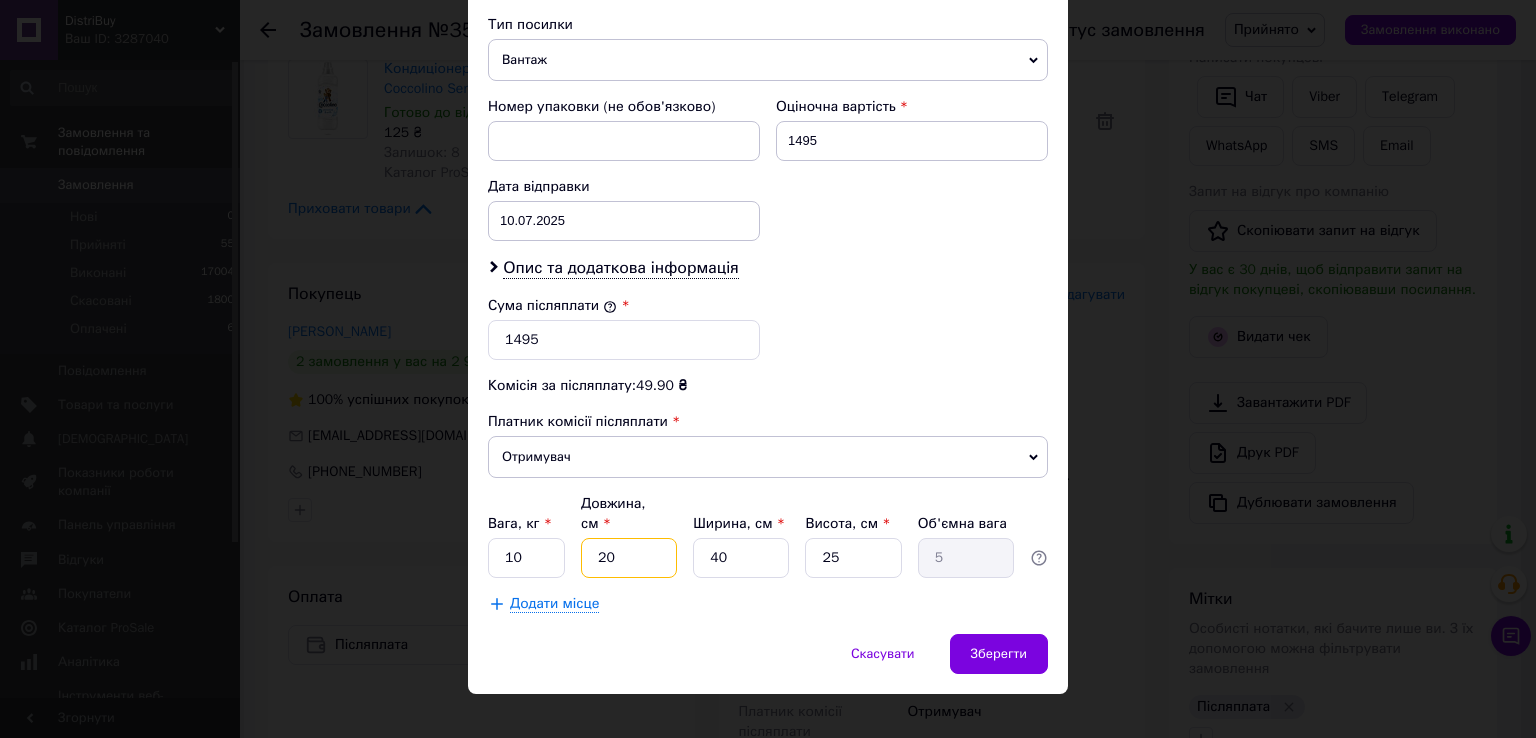 click on "20" at bounding box center (629, 558) 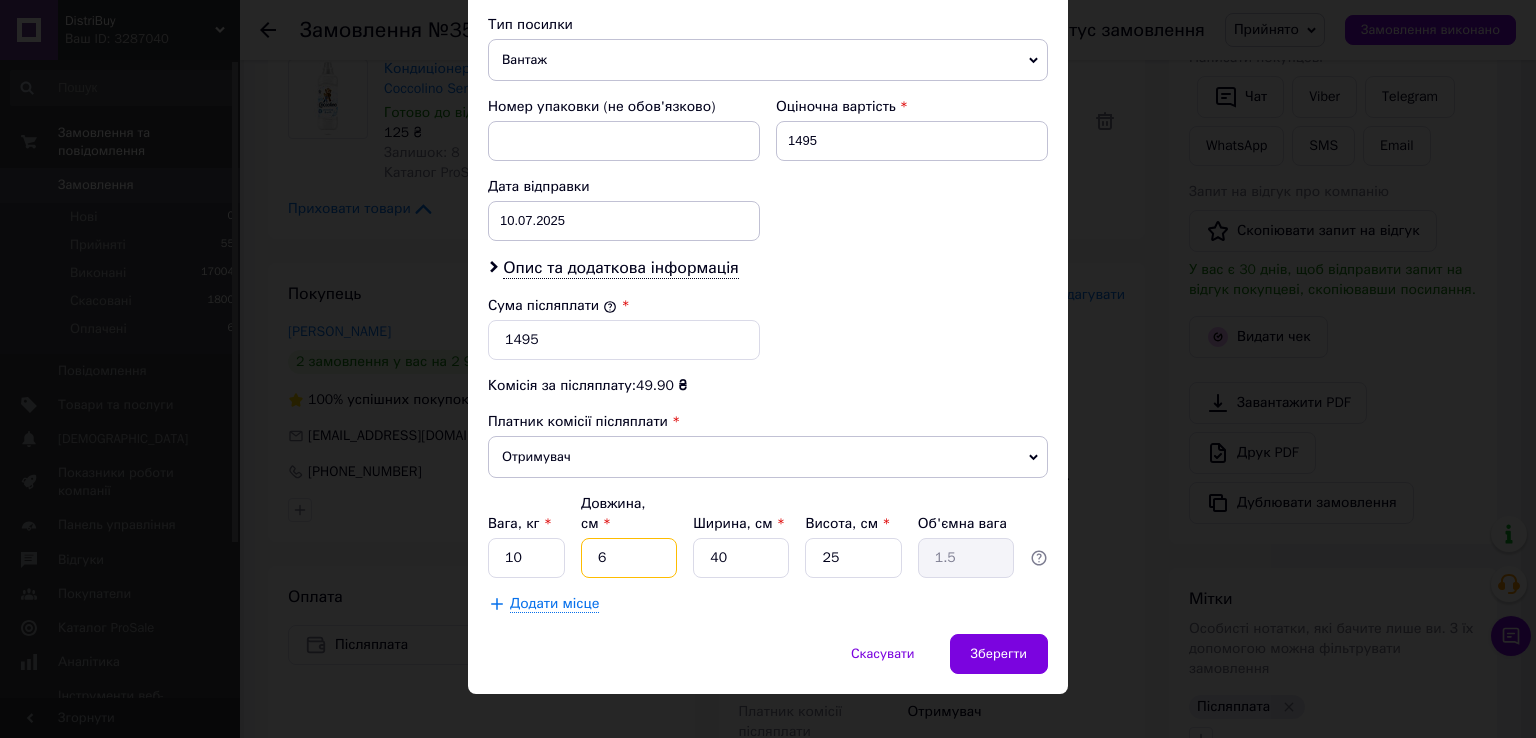 type on "65" 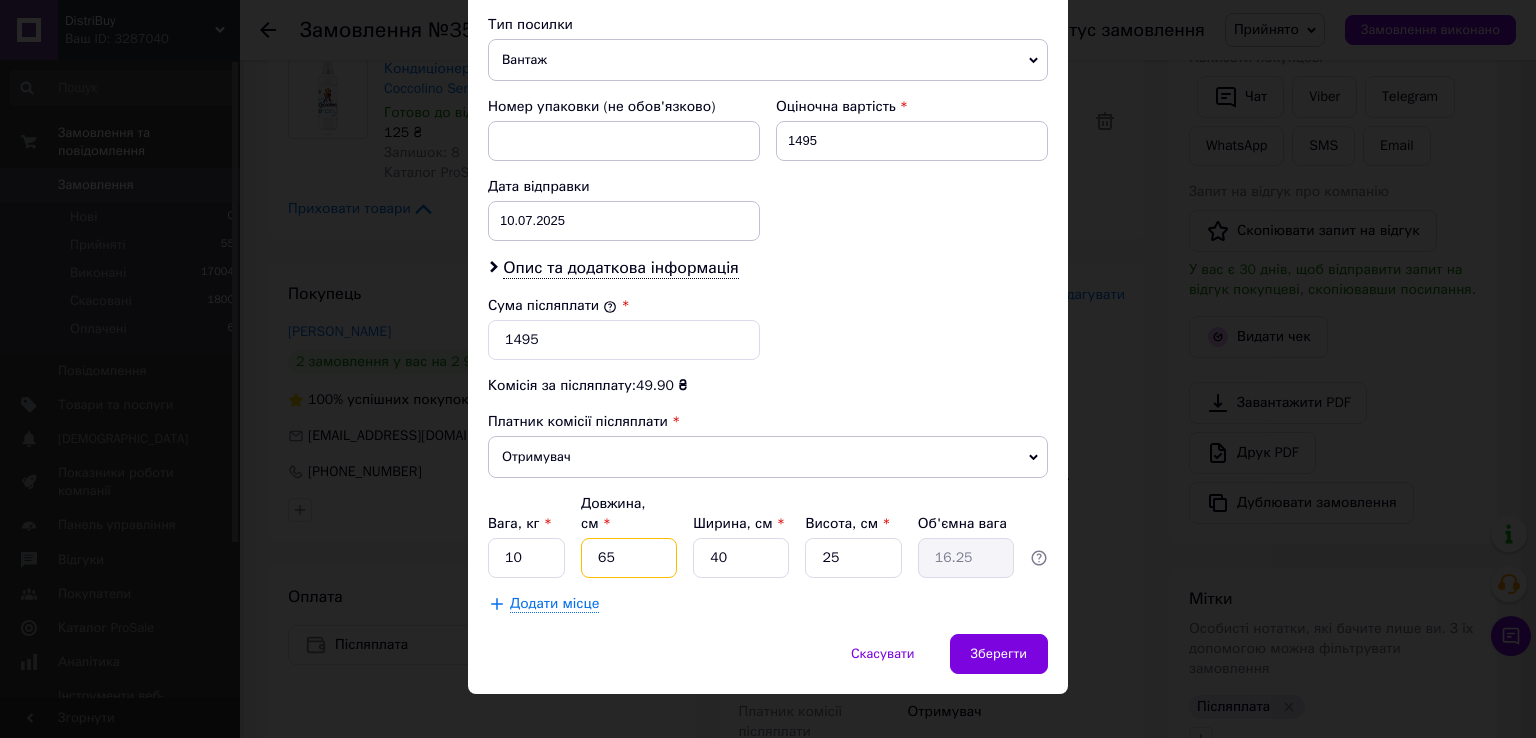 type on "65" 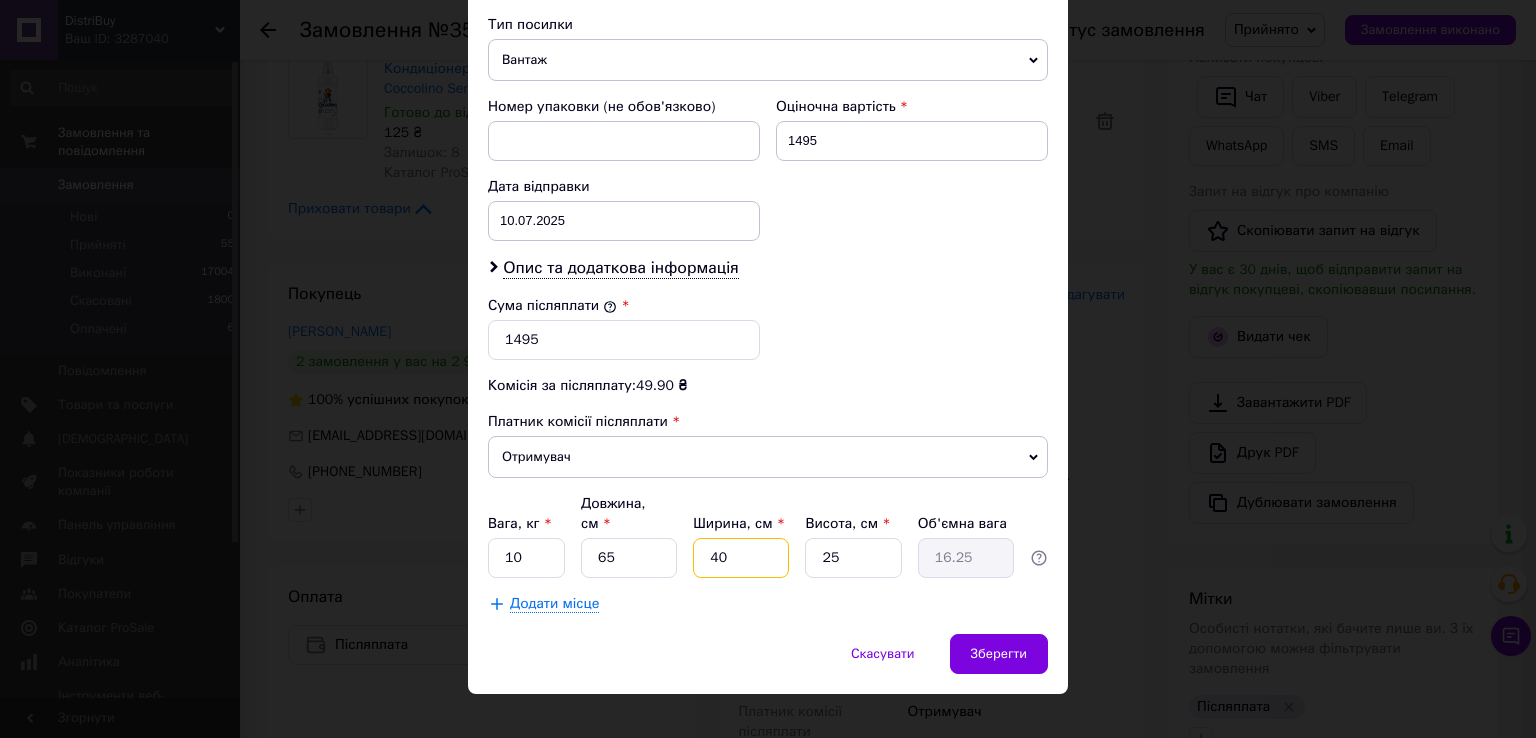 click on "40" at bounding box center [741, 558] 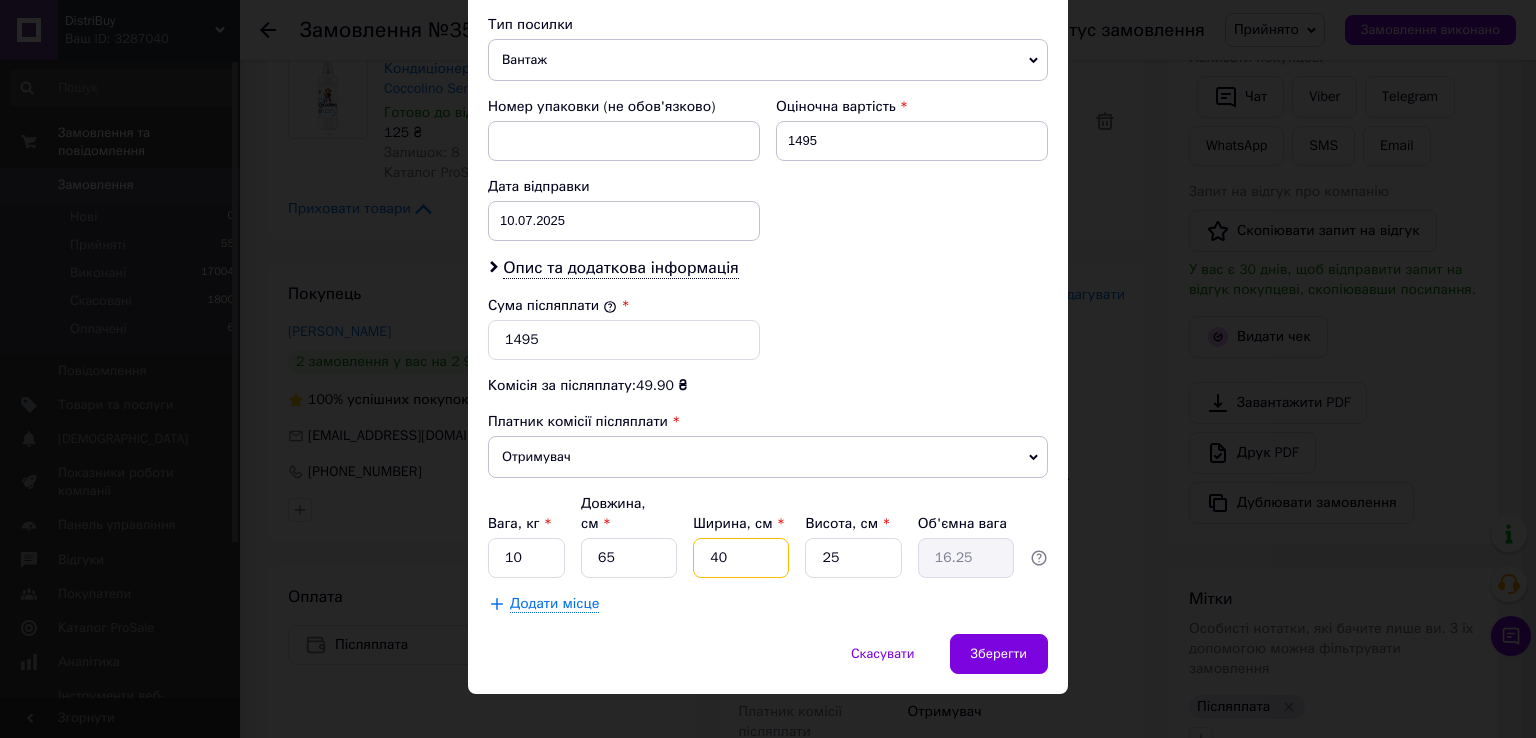 type on "1" 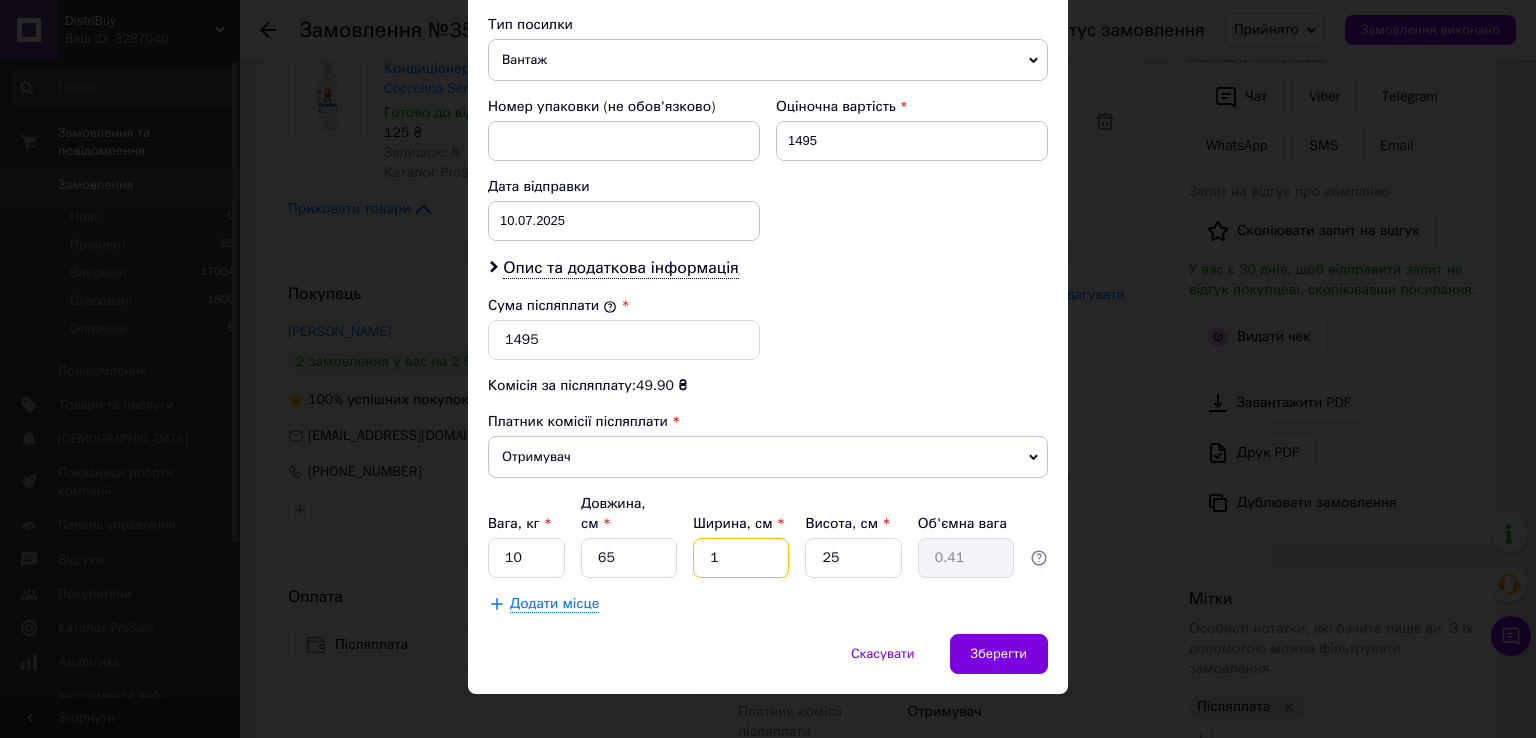 type on "17" 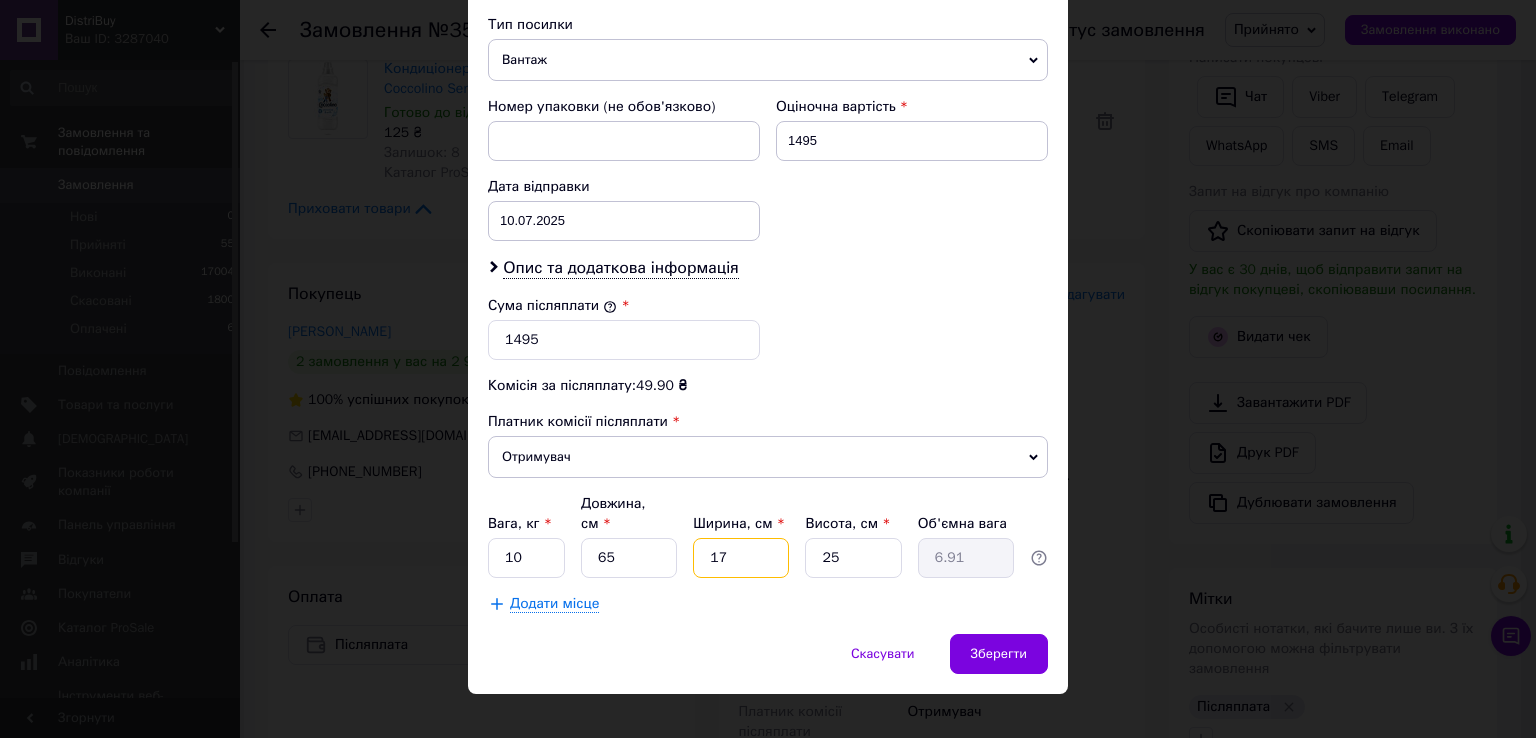 type on "17" 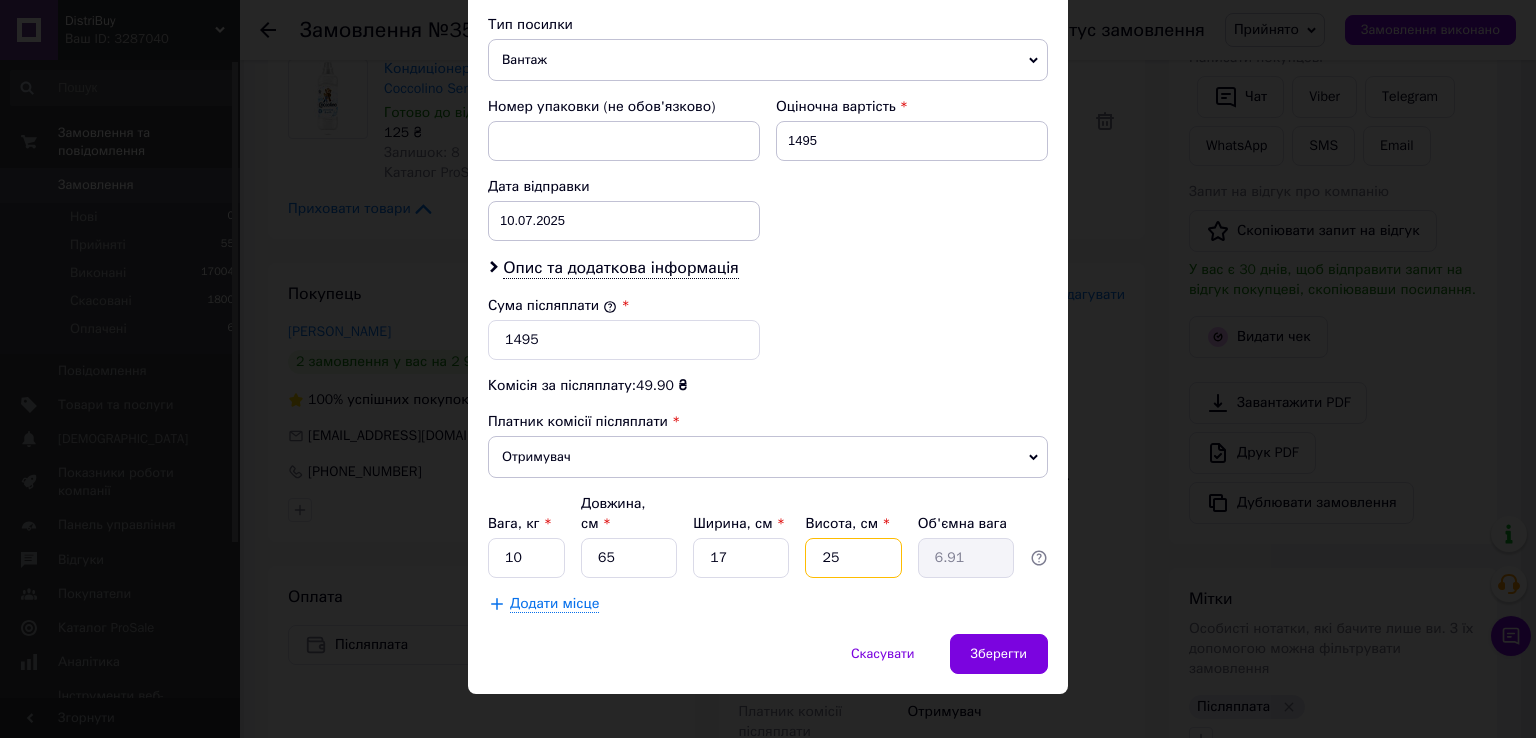 click on "25" at bounding box center (853, 558) 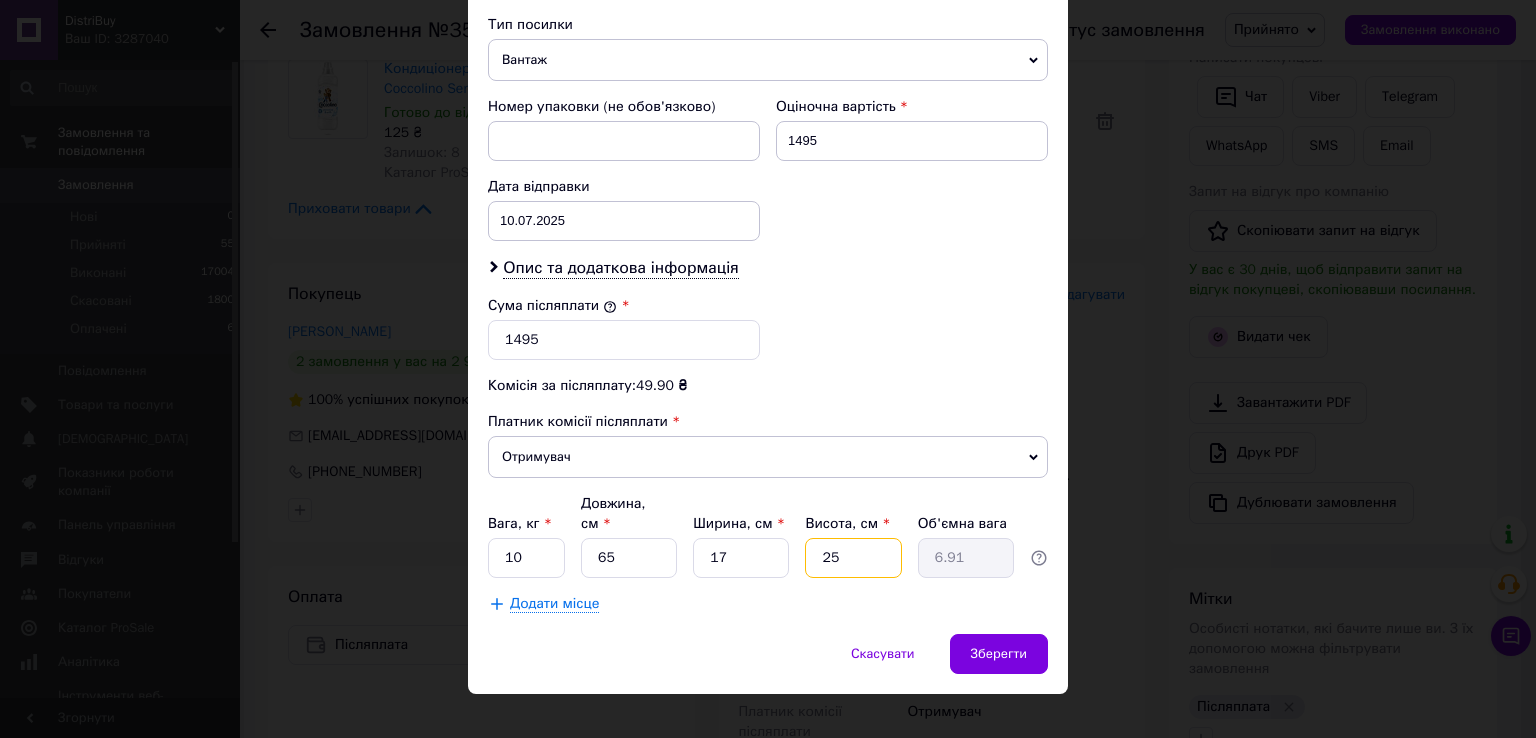 type on "2" 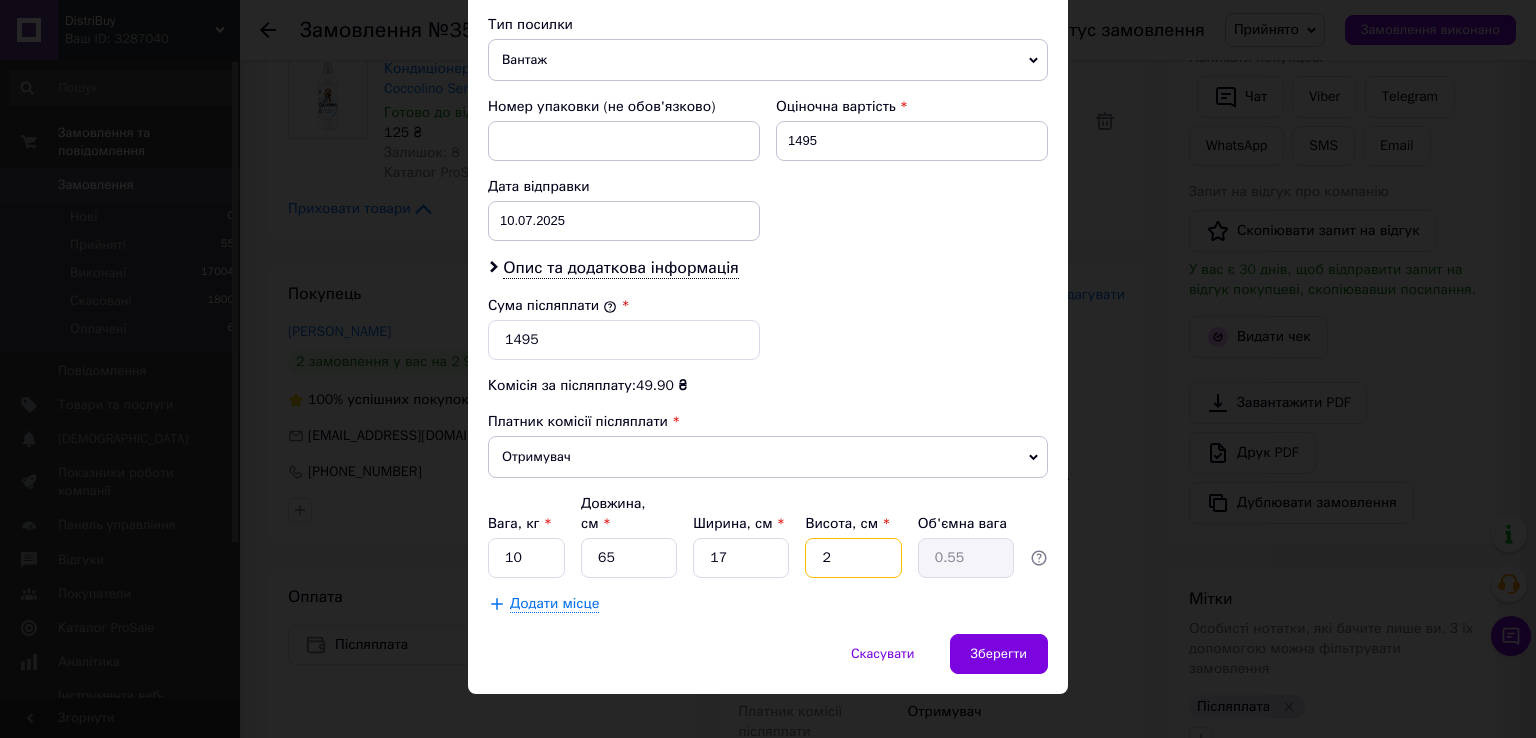 type on "28" 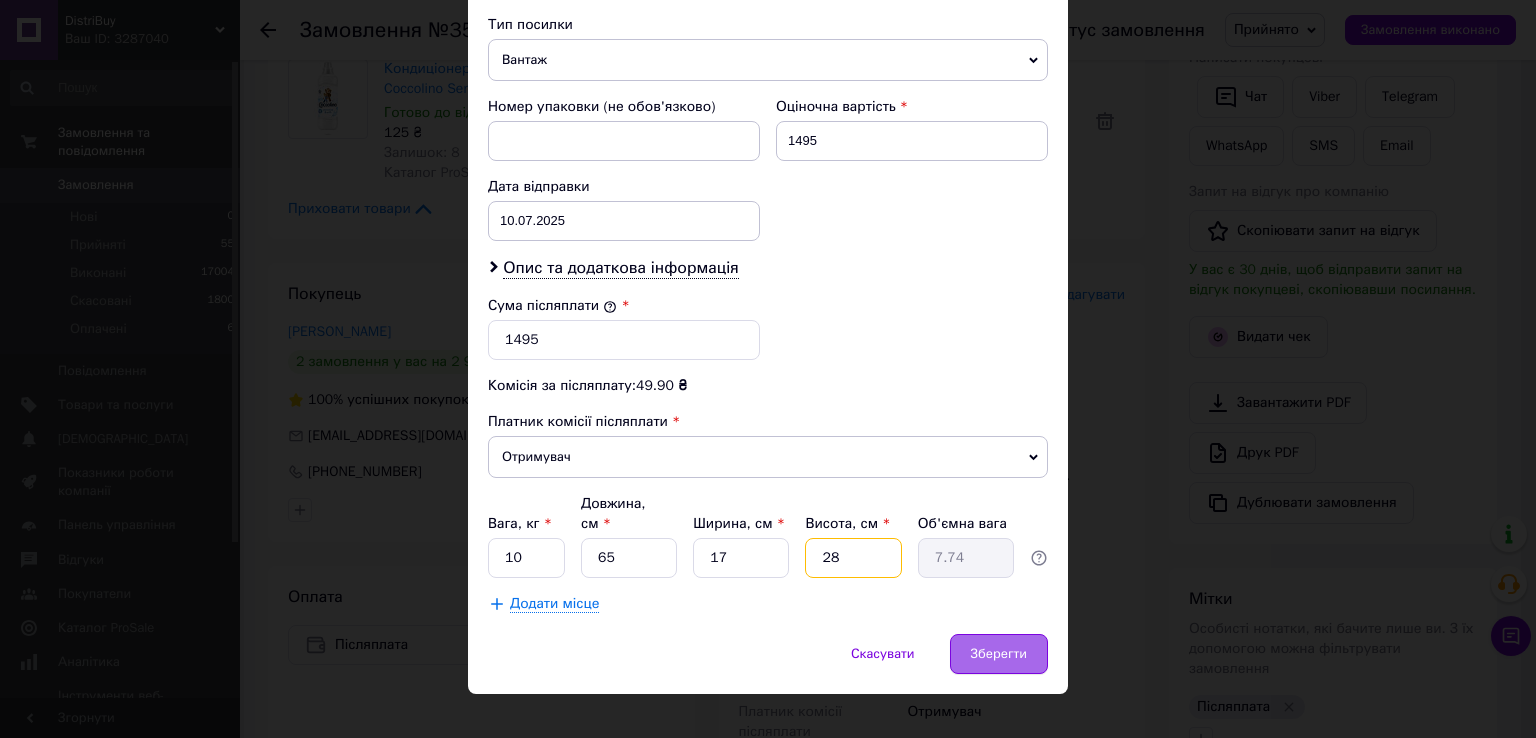type on "28" 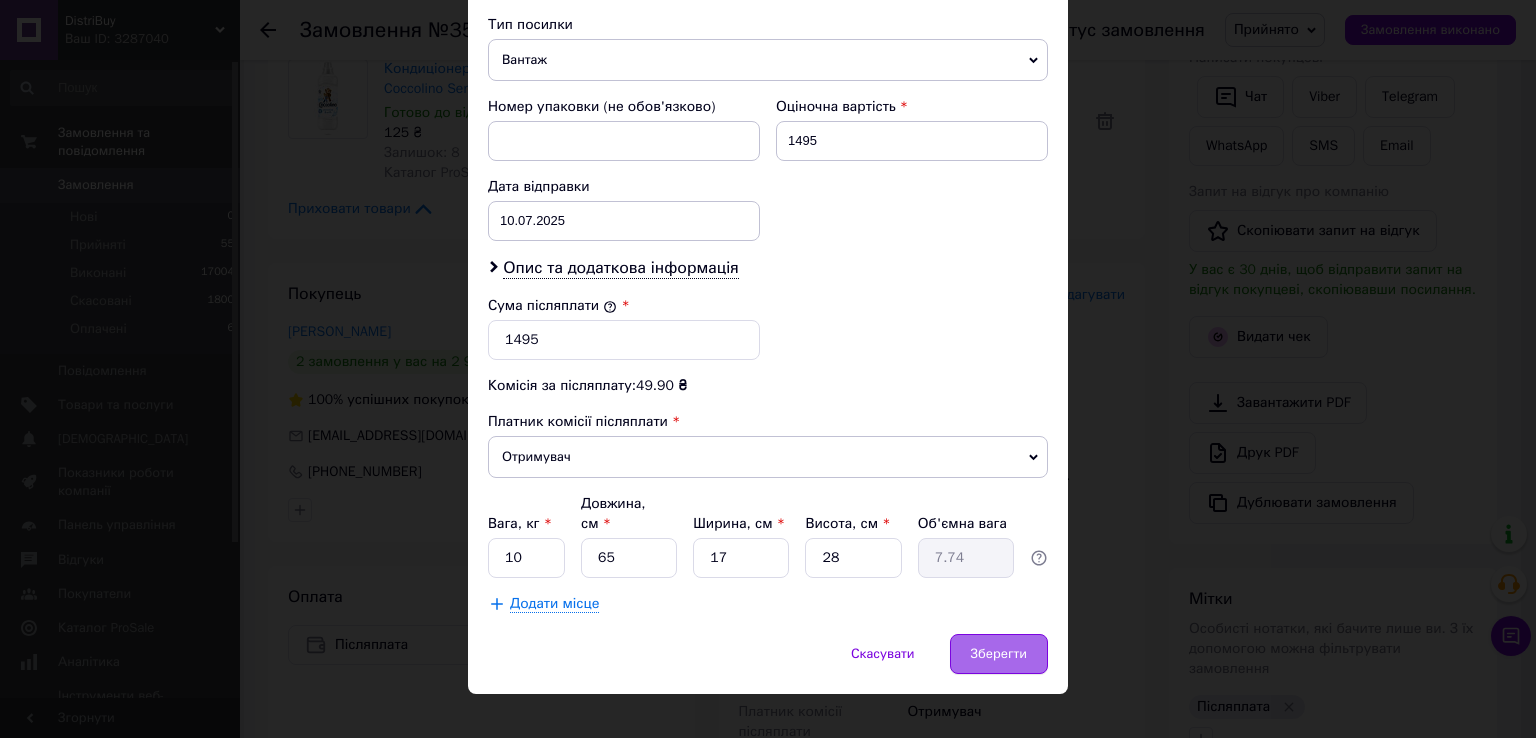 click on "Зберегти" at bounding box center [999, 654] 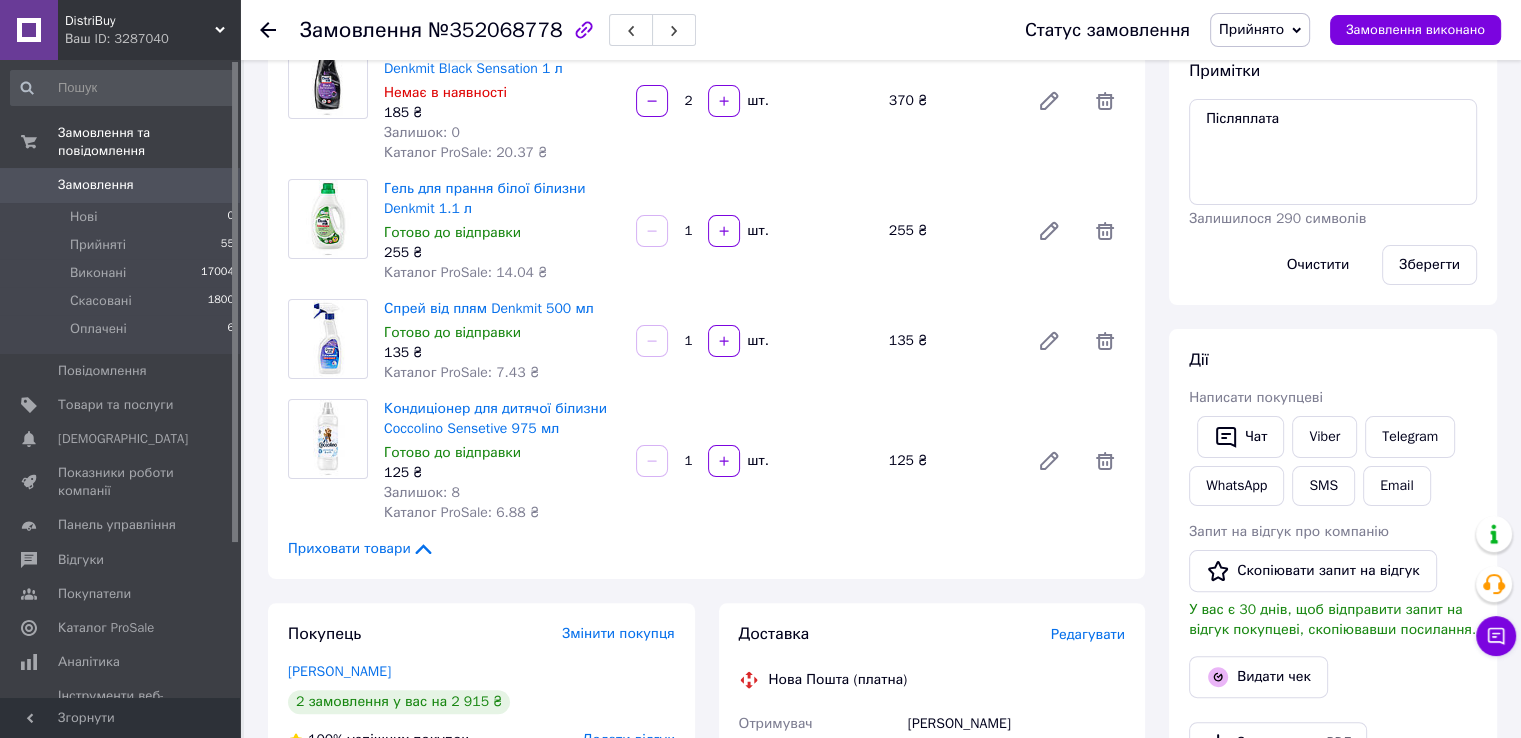 scroll, scrollTop: 1100, scrollLeft: 0, axis: vertical 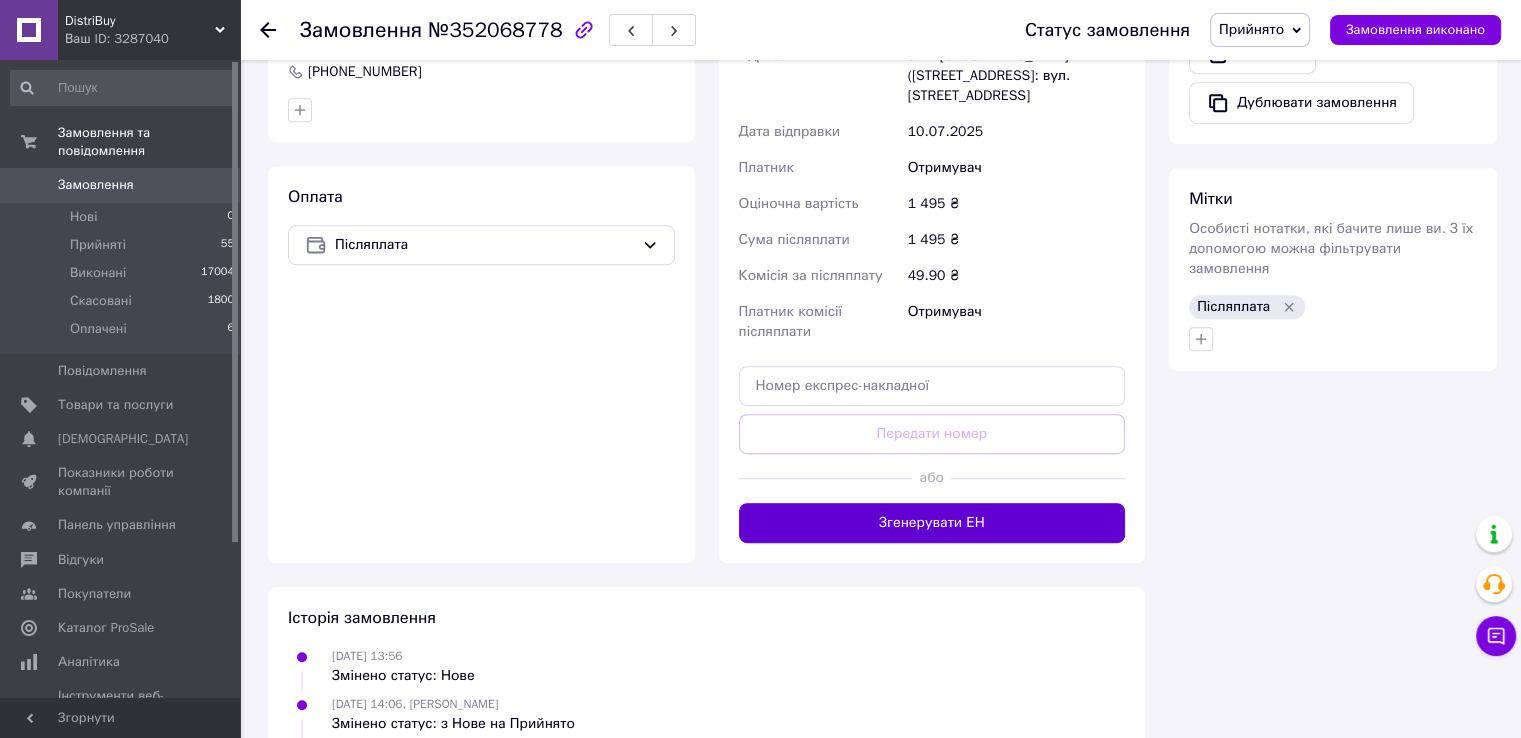 click on "Згенерувати ЕН" at bounding box center [932, 523] 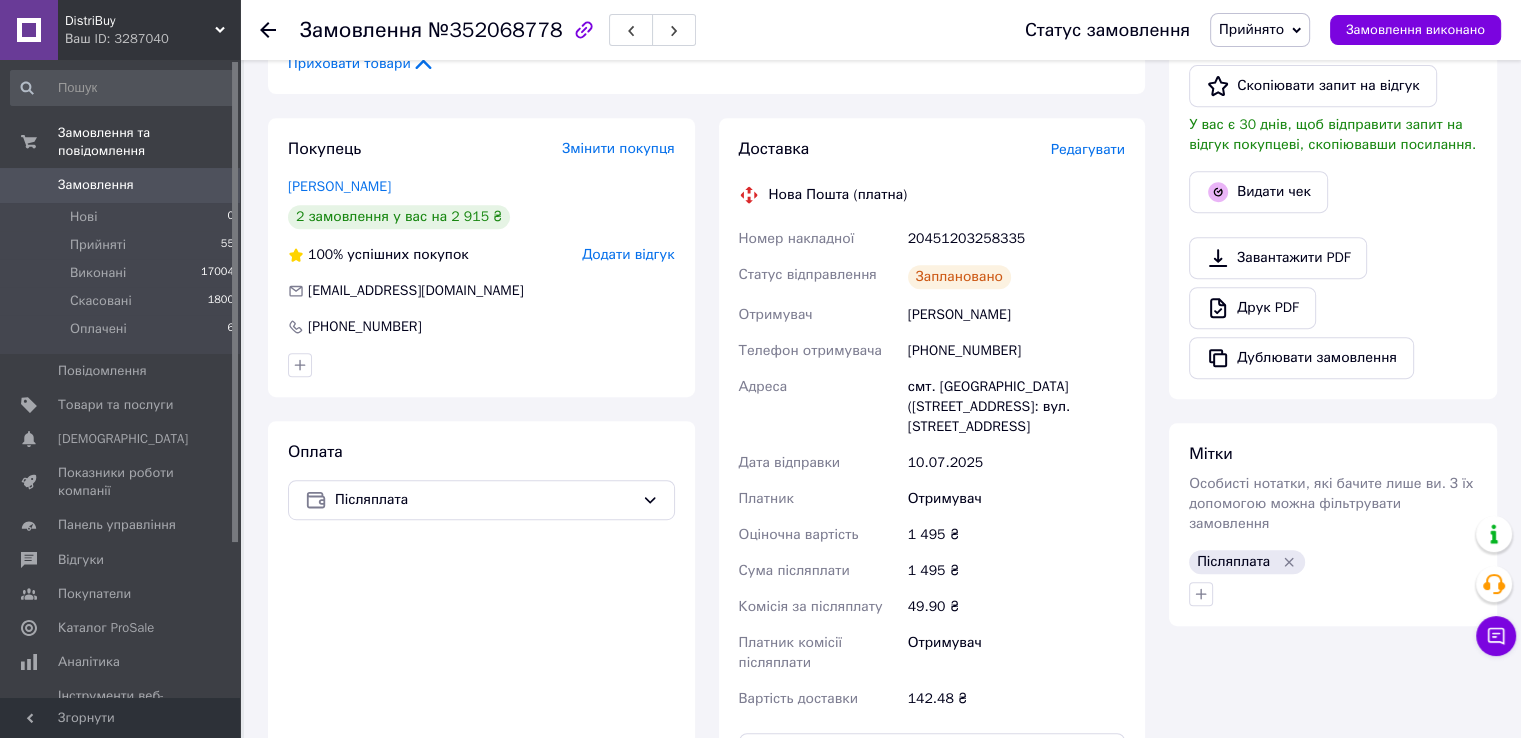 scroll, scrollTop: 800, scrollLeft: 0, axis: vertical 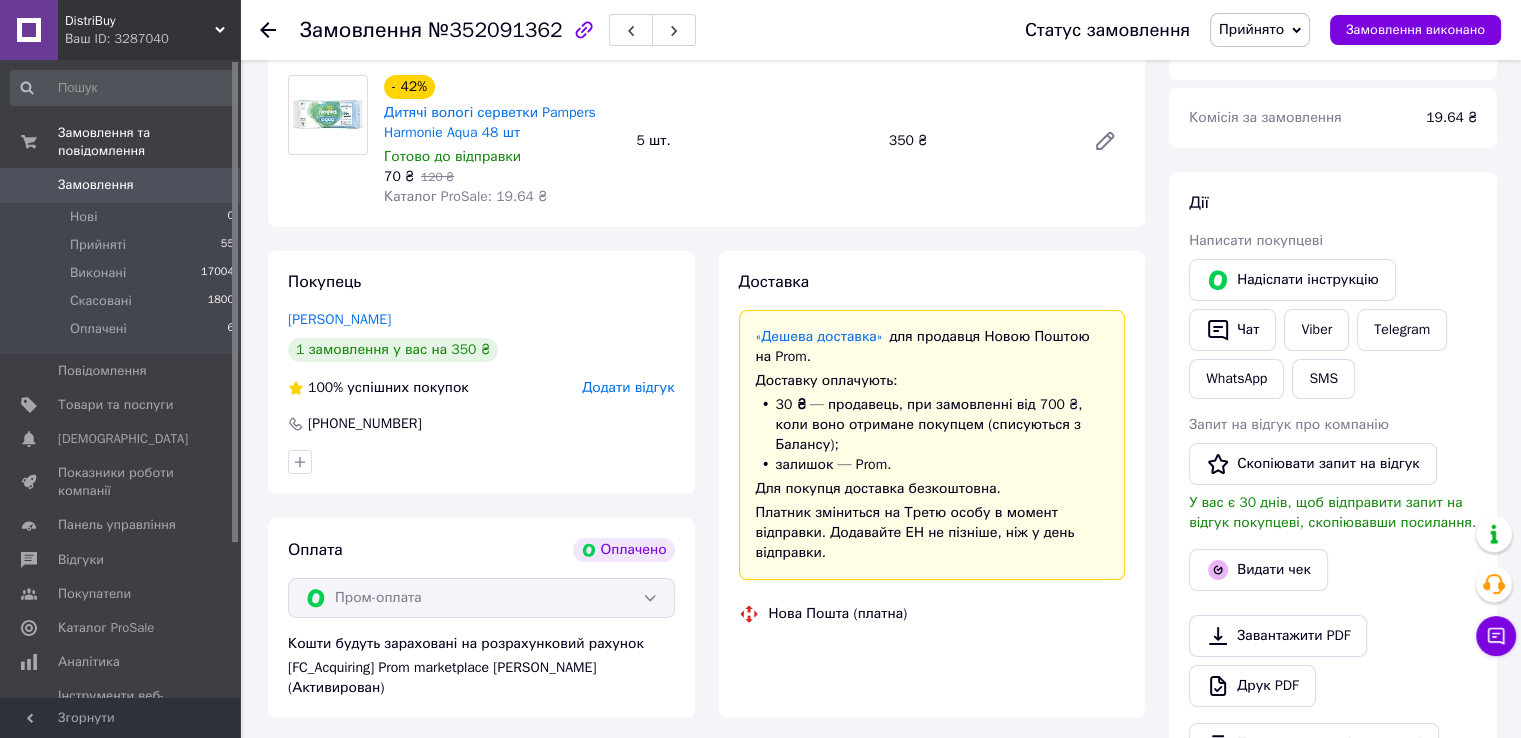 click on "Доставка" at bounding box center (932, 282) 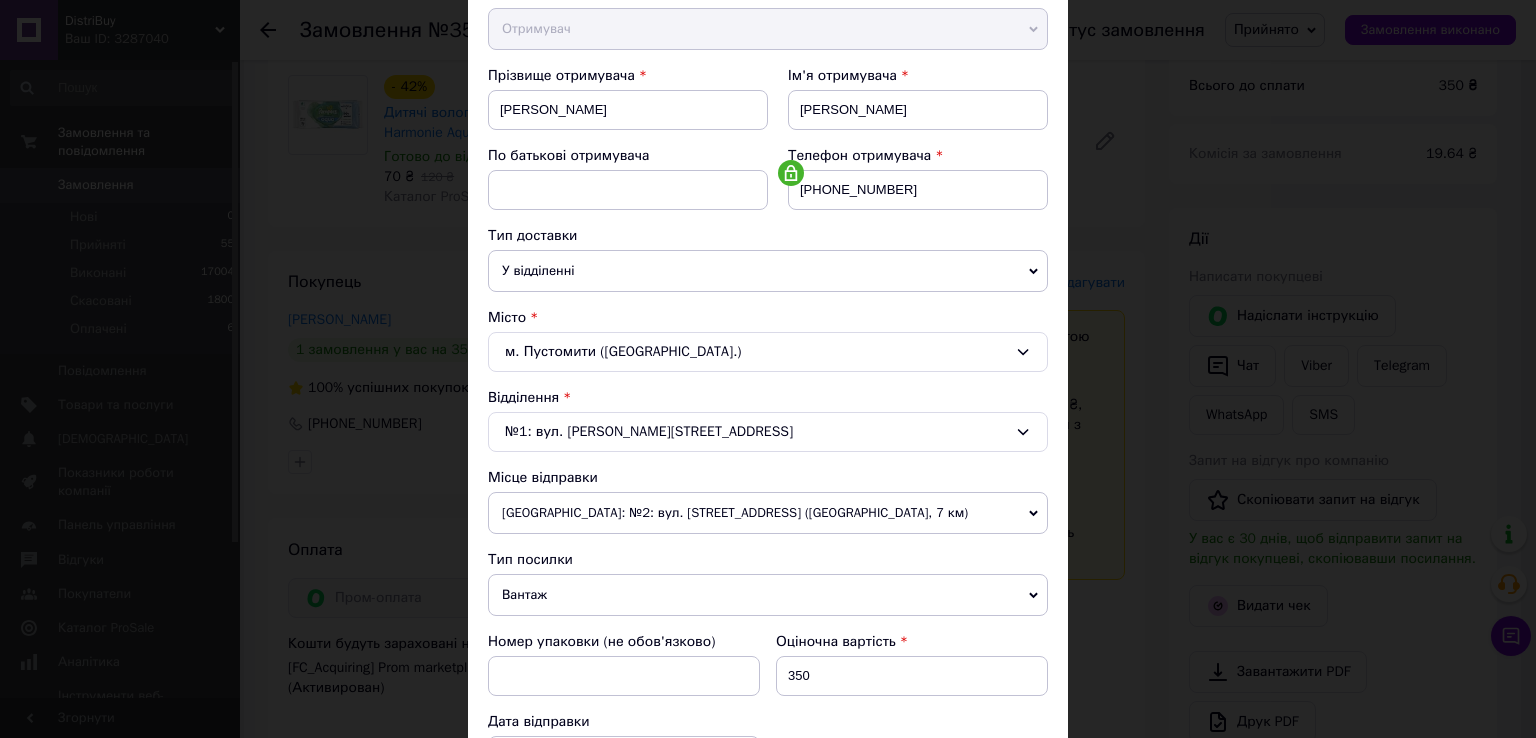 scroll, scrollTop: 500, scrollLeft: 0, axis: vertical 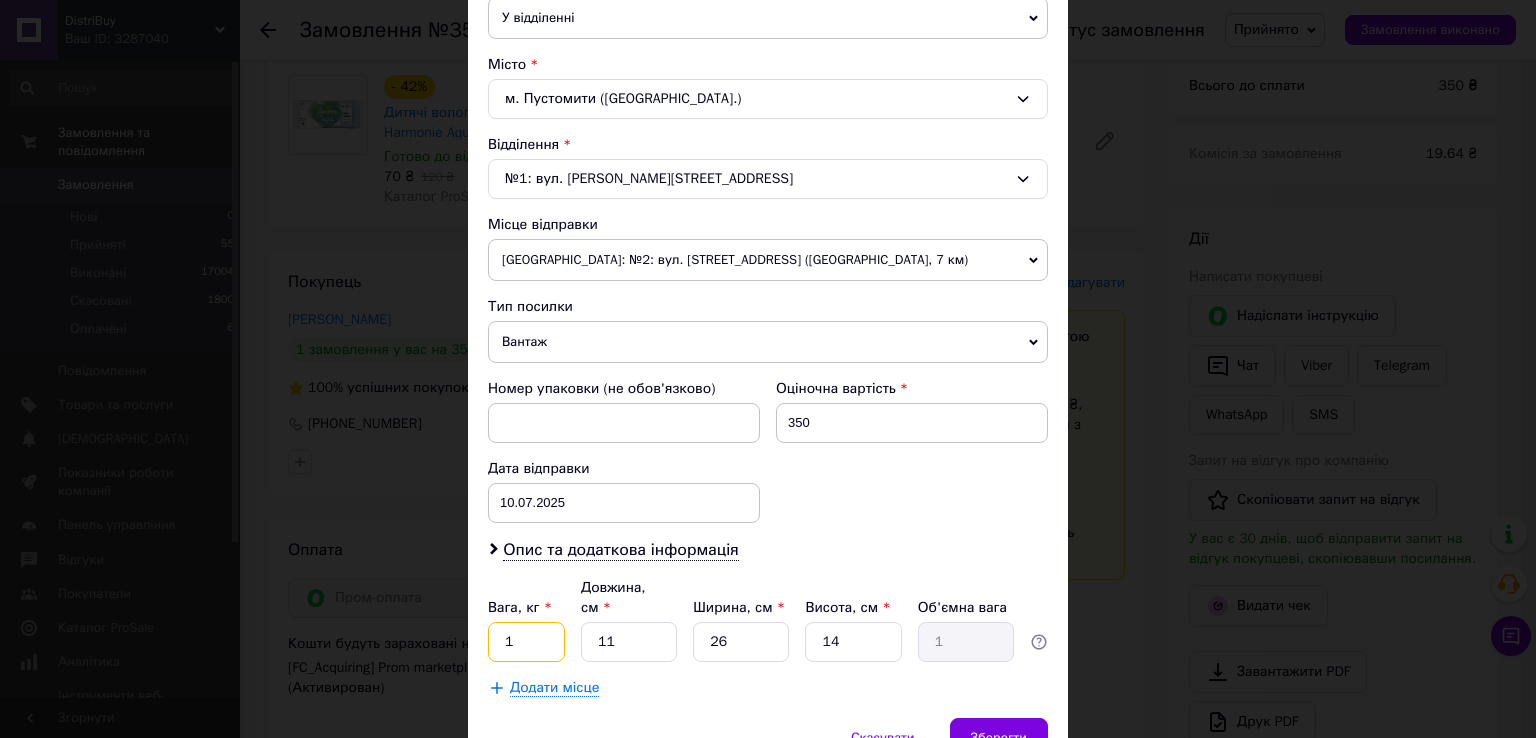 click on "1" at bounding box center (526, 642) 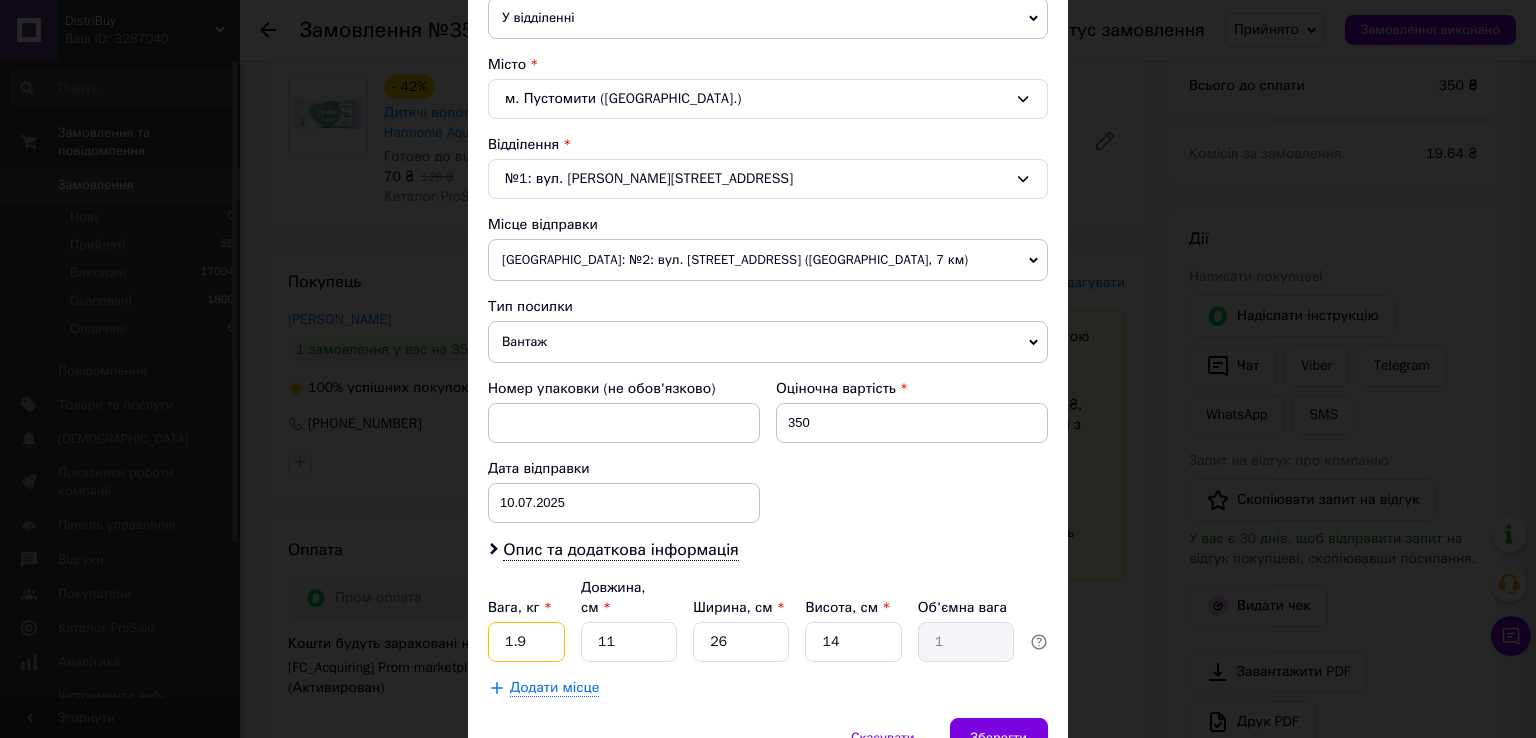 type on "1.9" 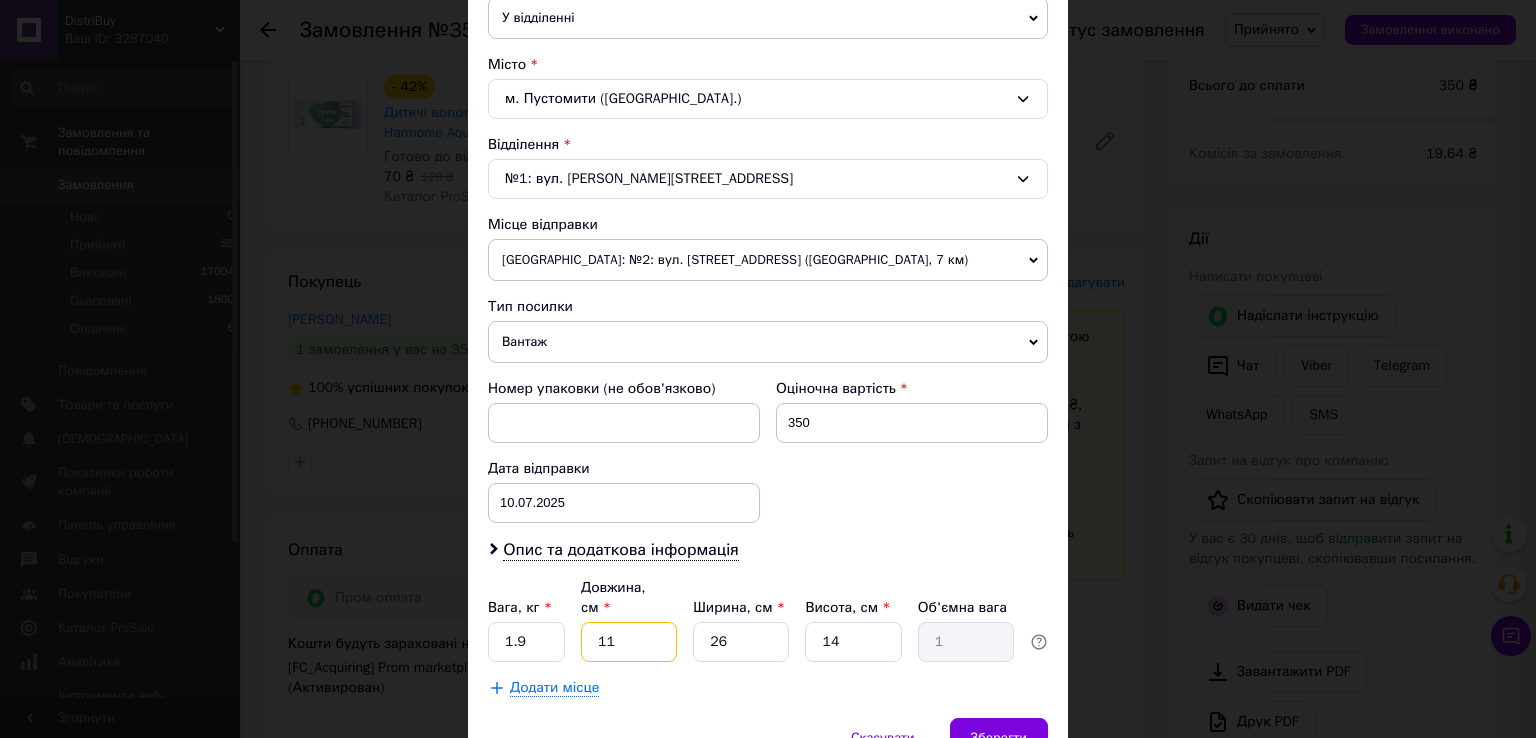 click on "11" at bounding box center [629, 642] 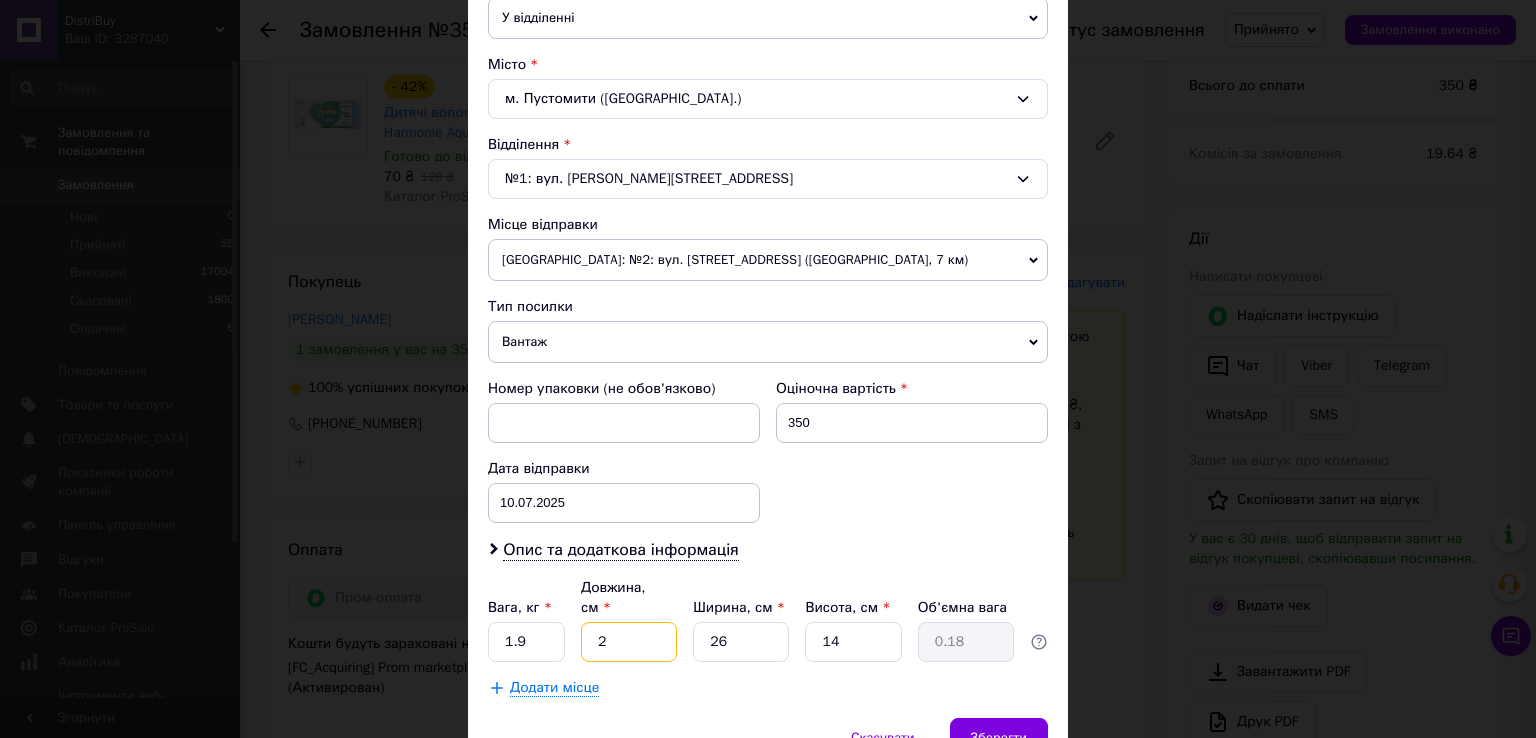 type on "26" 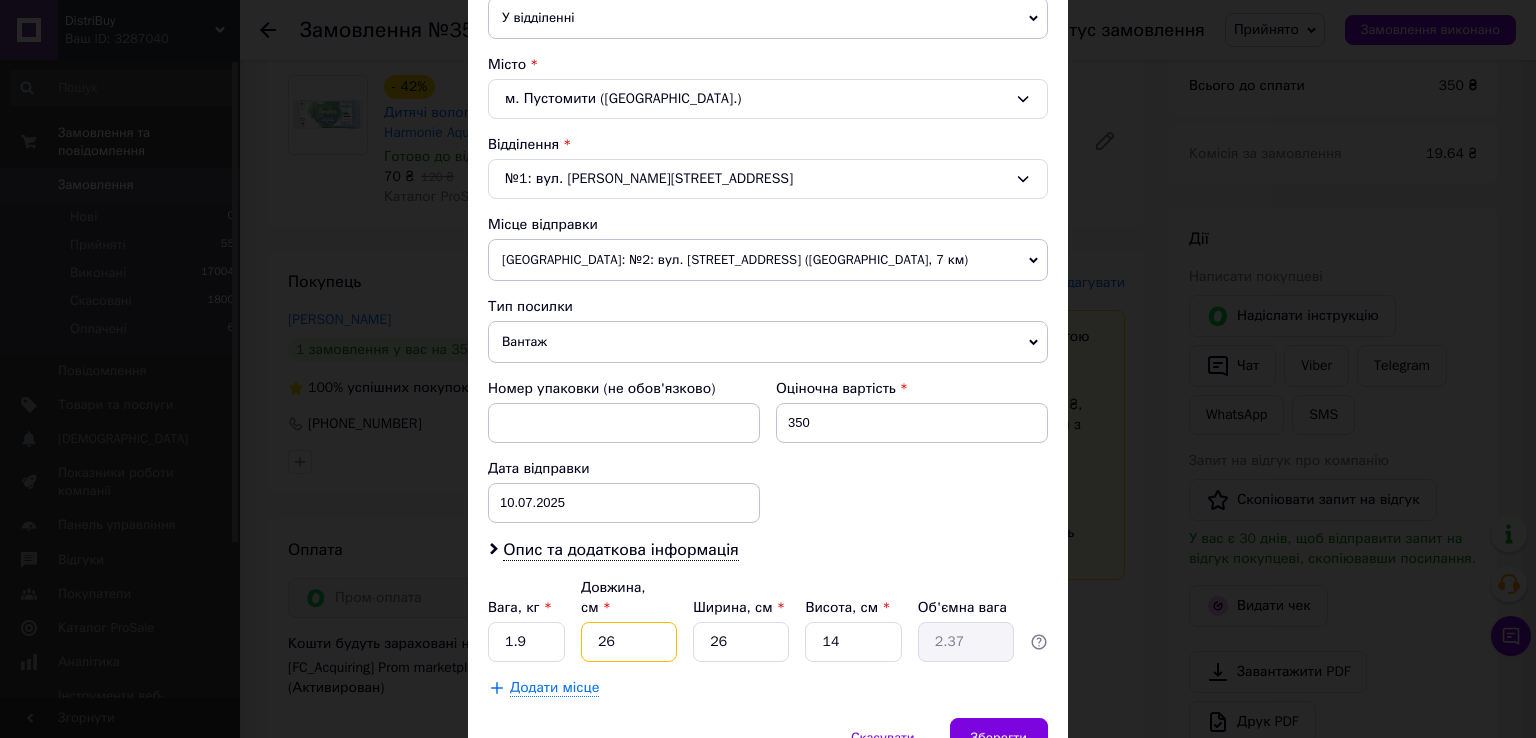 type on "26" 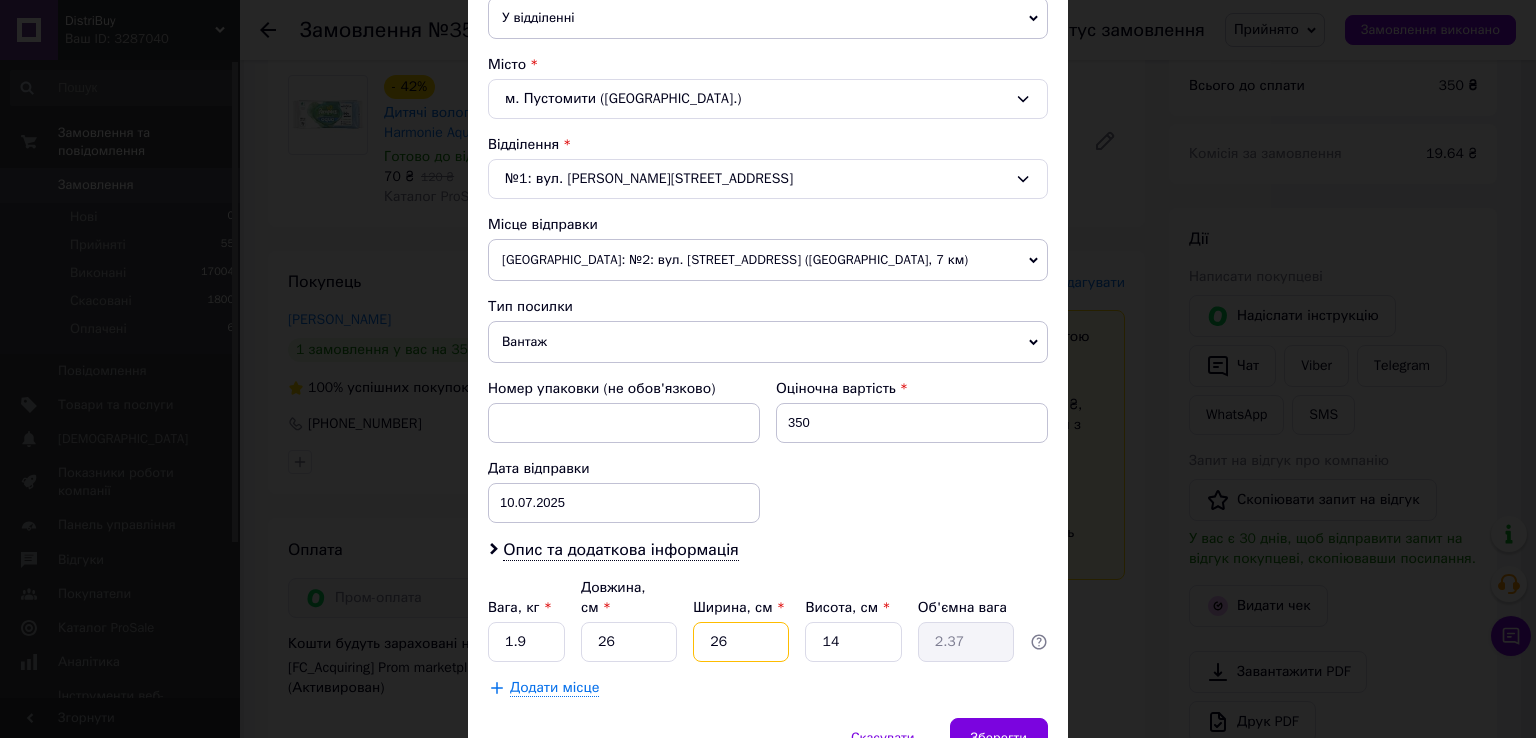 click on "26" at bounding box center (741, 642) 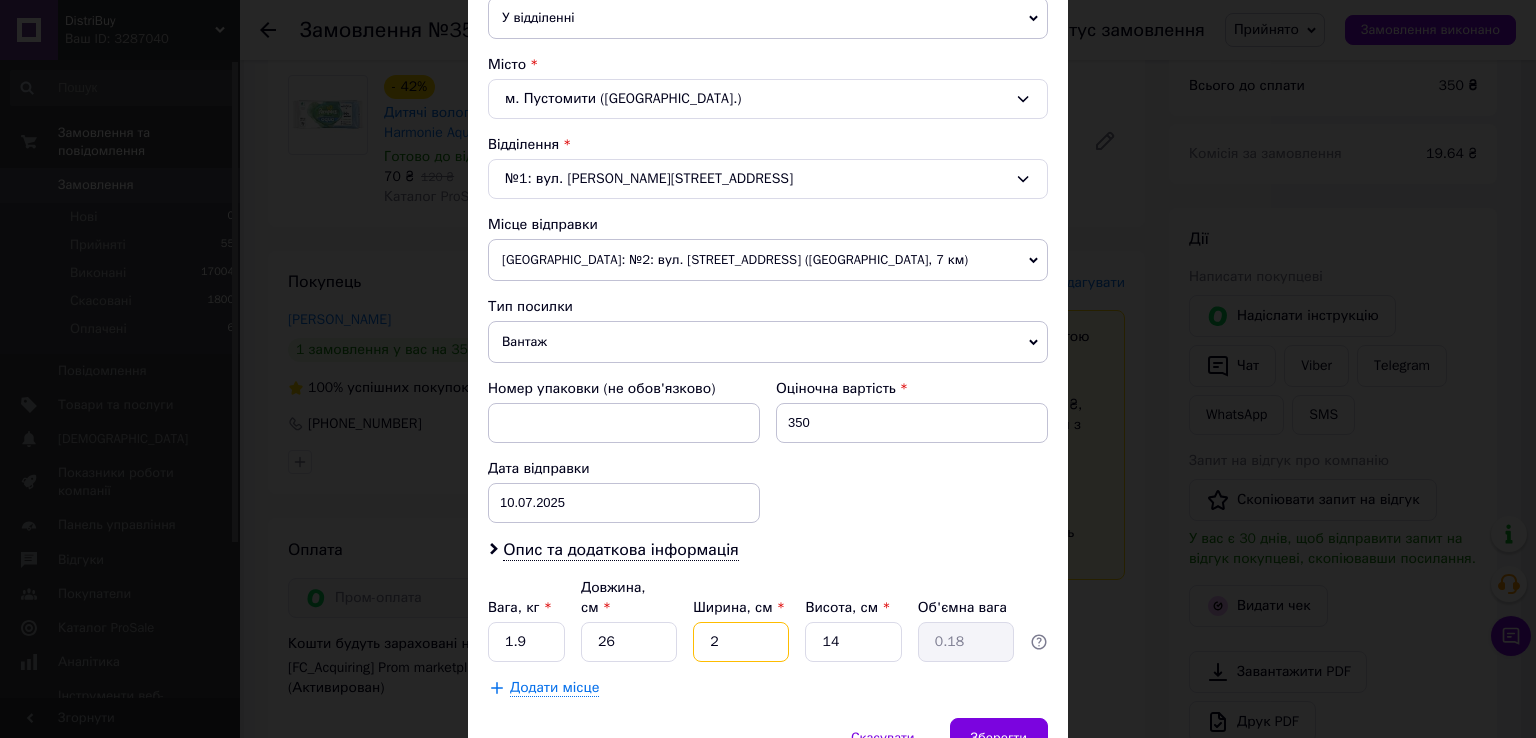 type on "20" 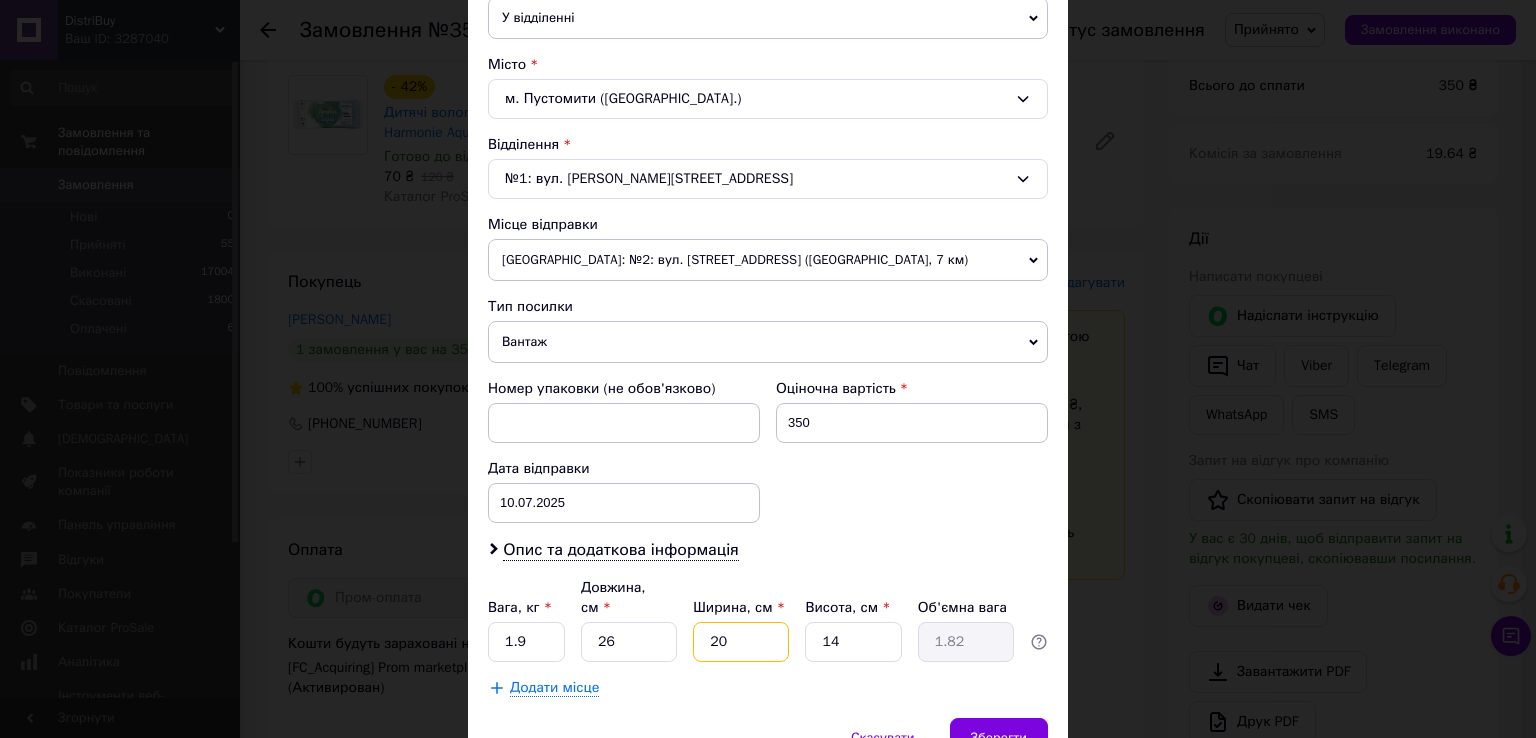 type on "20" 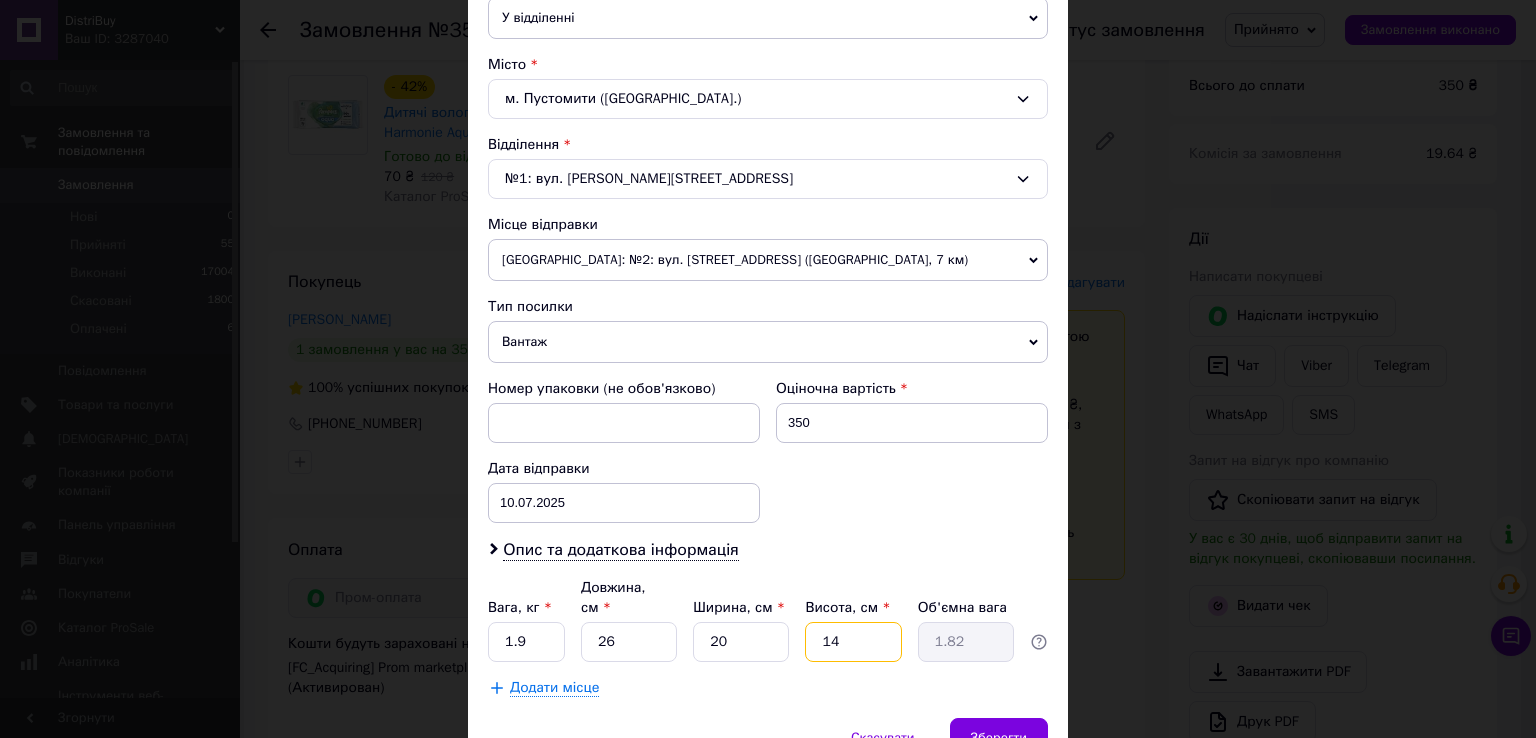click on "14" at bounding box center (853, 642) 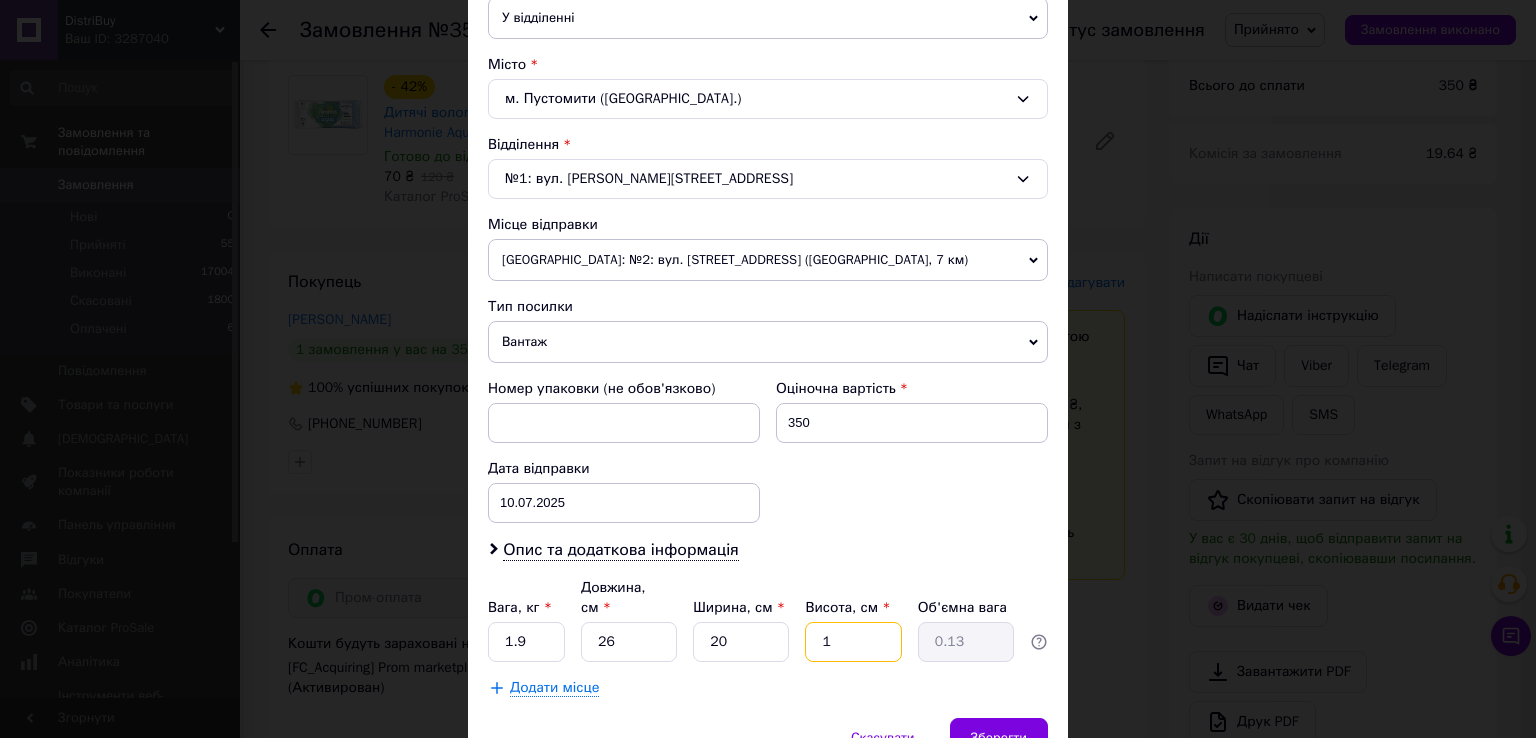 type on "10" 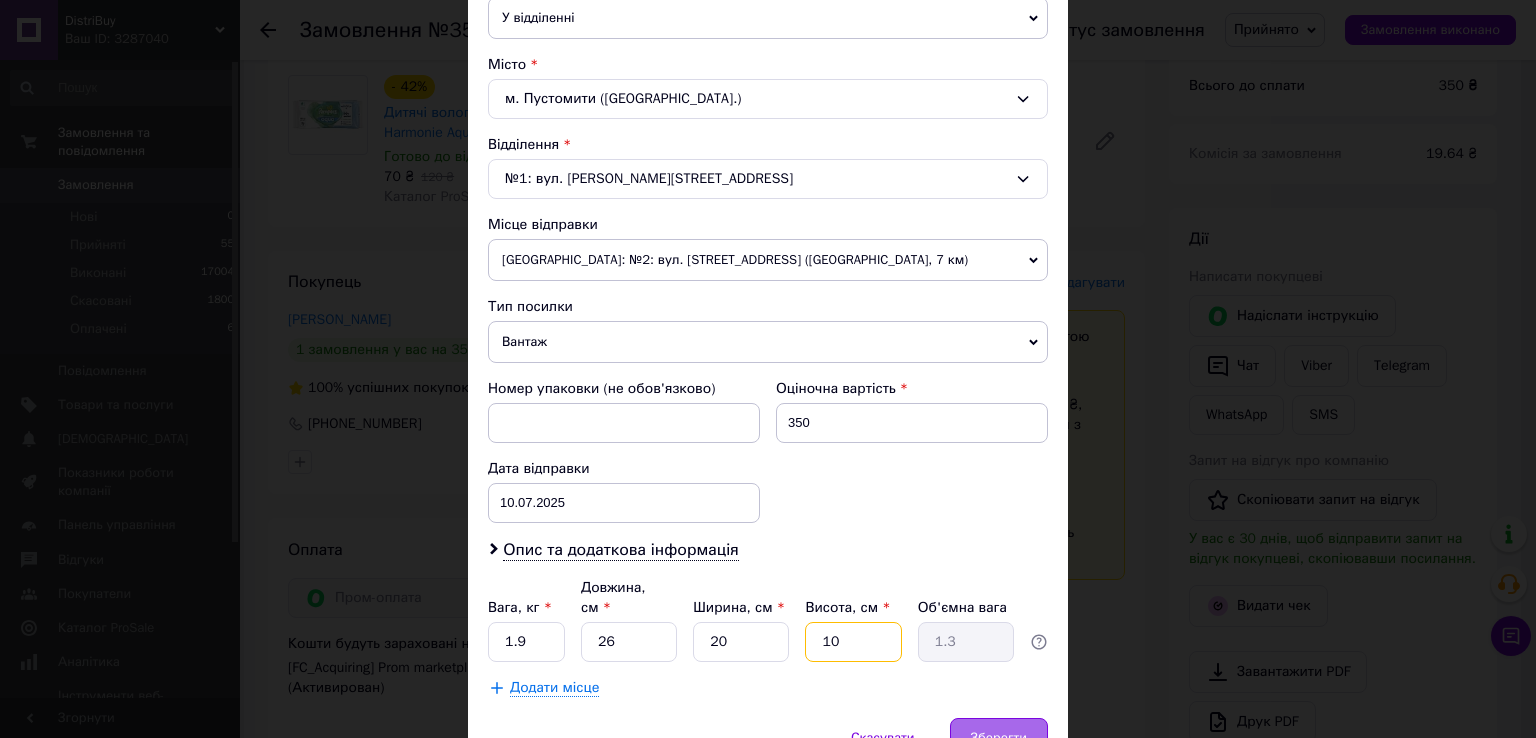 type on "10" 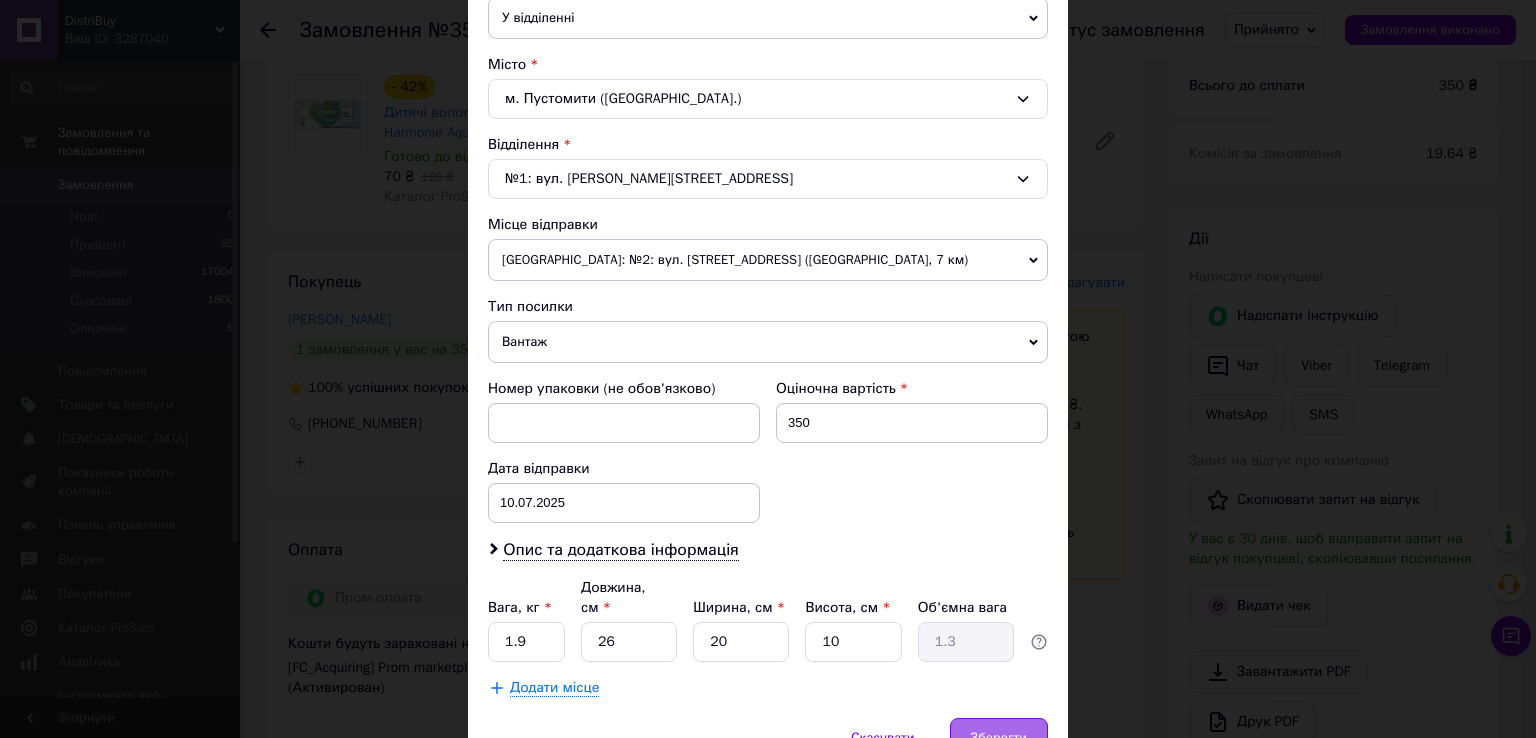 click on "Зберегти" at bounding box center (999, 738) 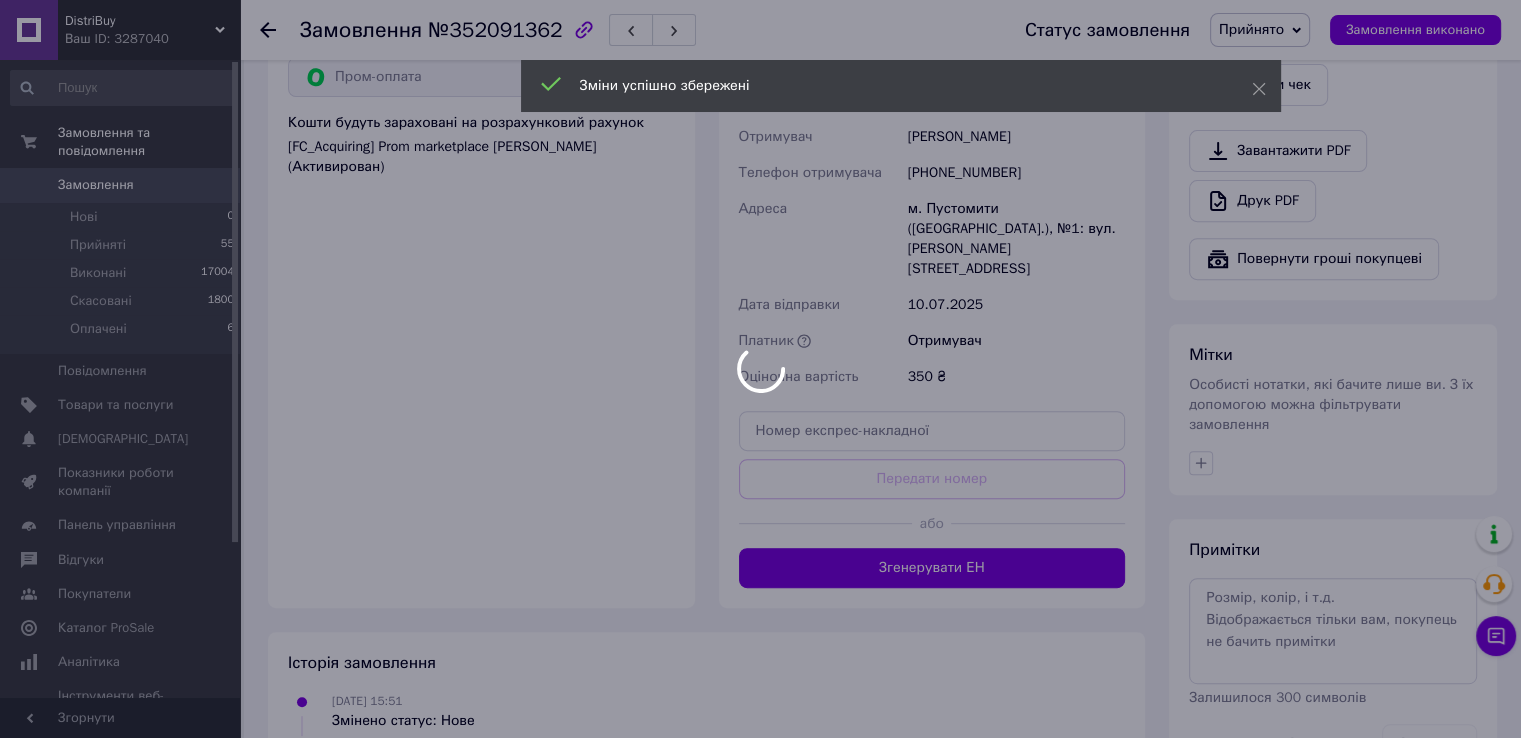 scroll, scrollTop: 918, scrollLeft: 0, axis: vertical 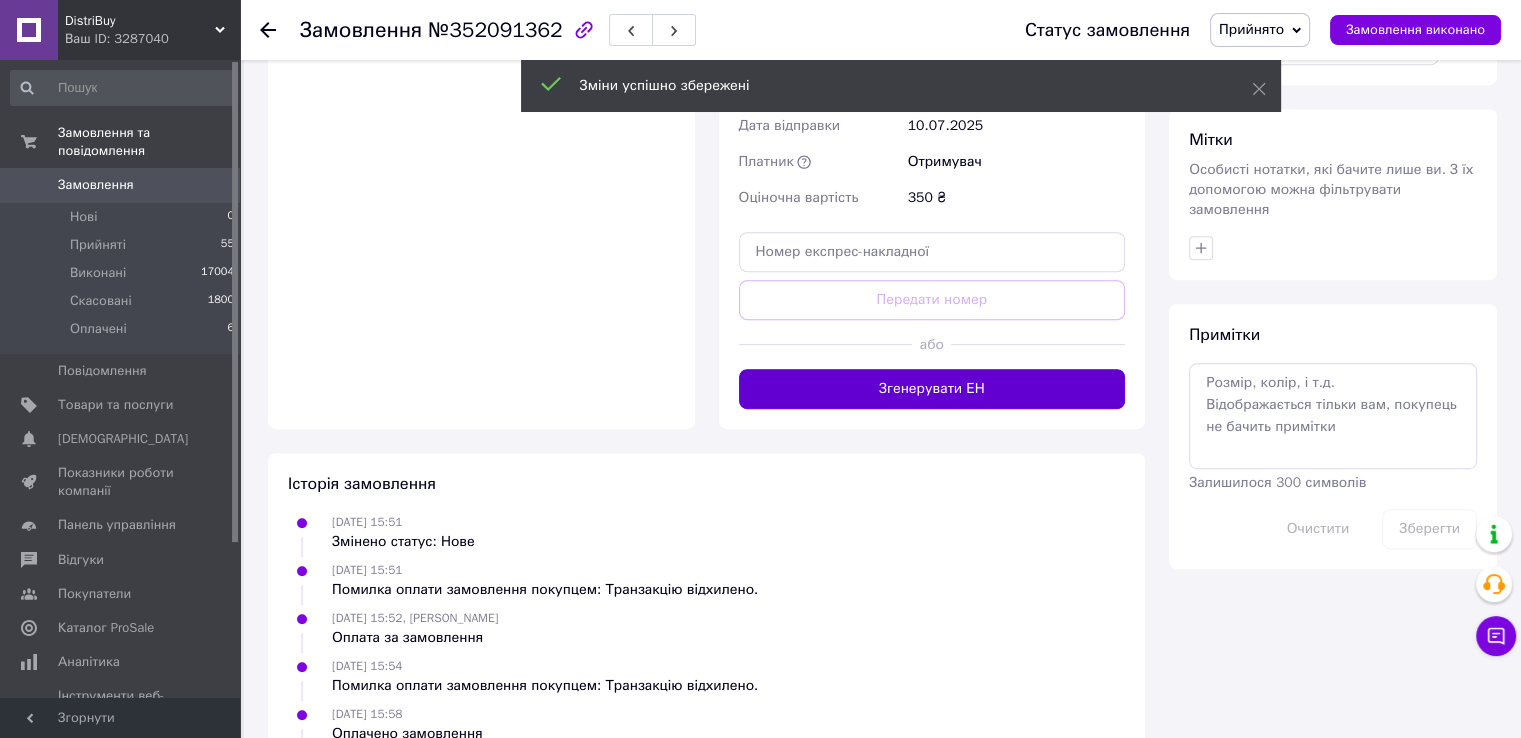 click on "Згенерувати ЕН" at bounding box center (932, 389) 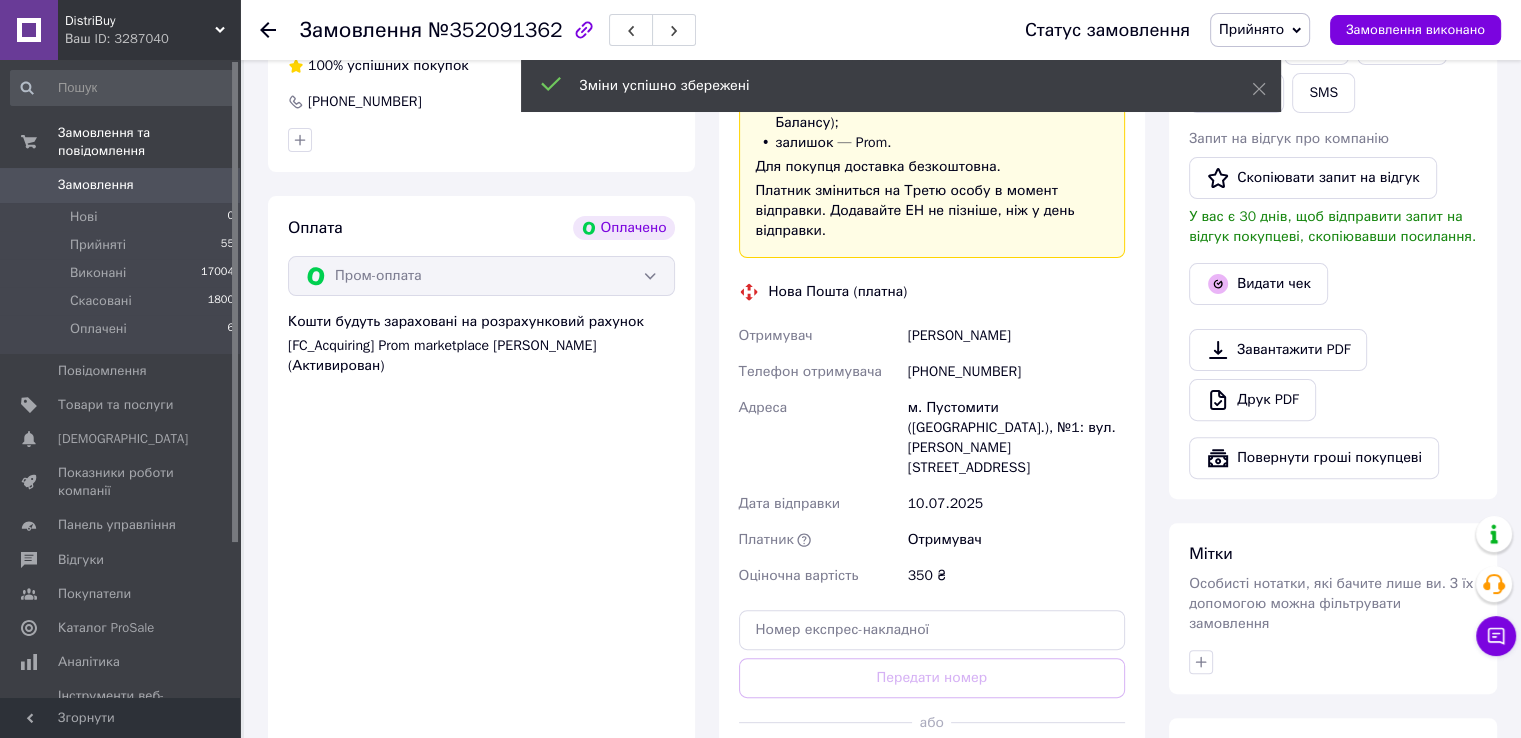 scroll, scrollTop: 518, scrollLeft: 0, axis: vertical 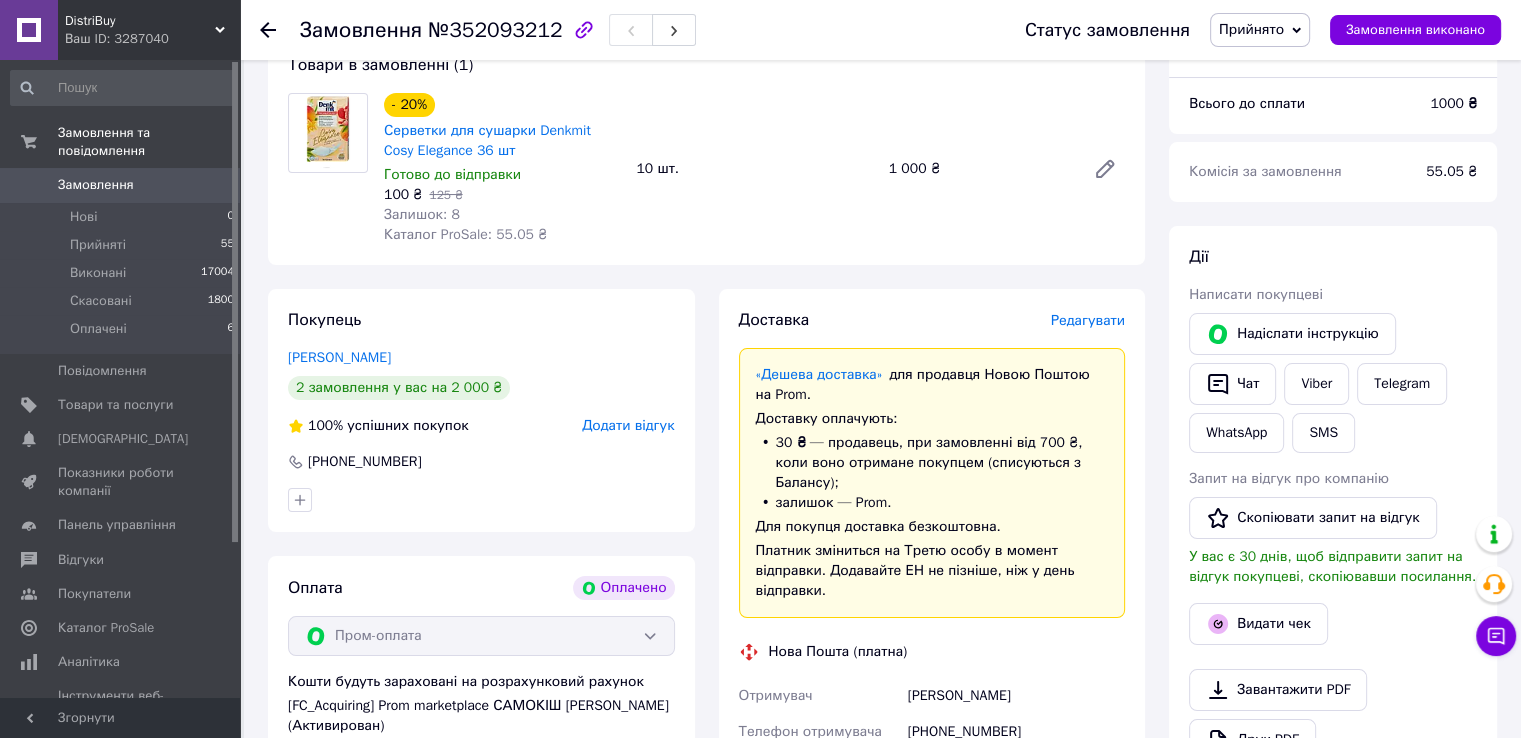 click on "Редагувати" at bounding box center (1088, 320) 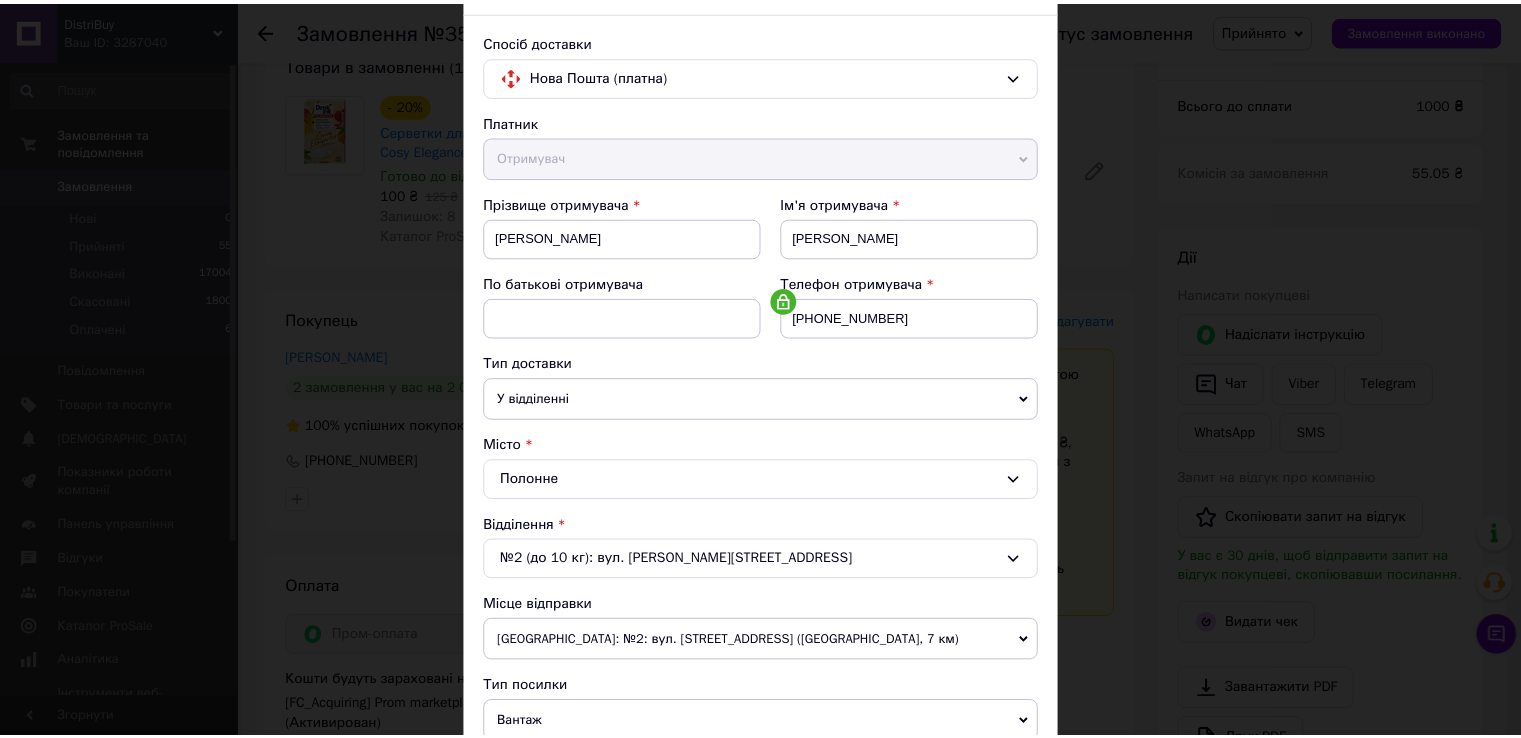scroll, scrollTop: 584, scrollLeft: 0, axis: vertical 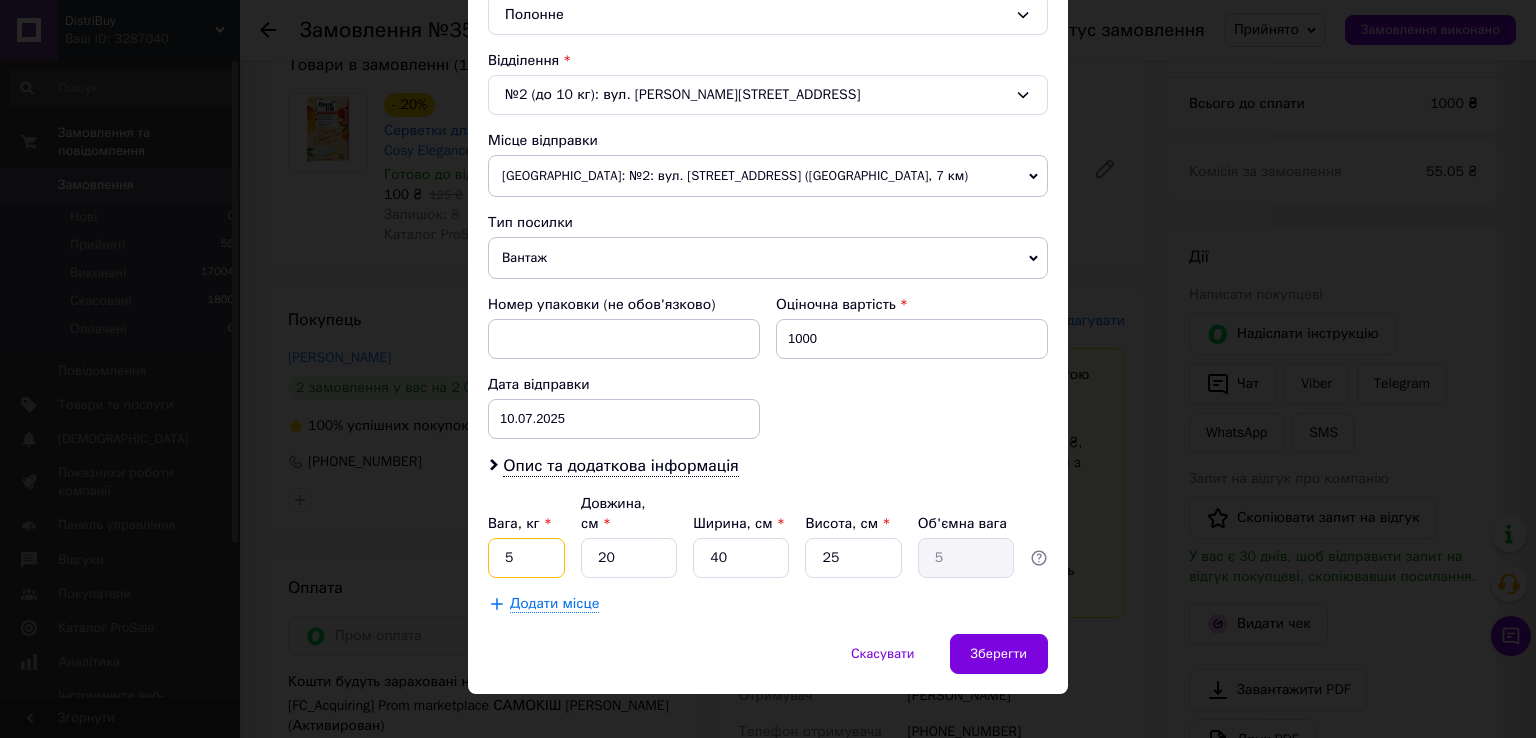 click on "5" at bounding box center (526, 558) 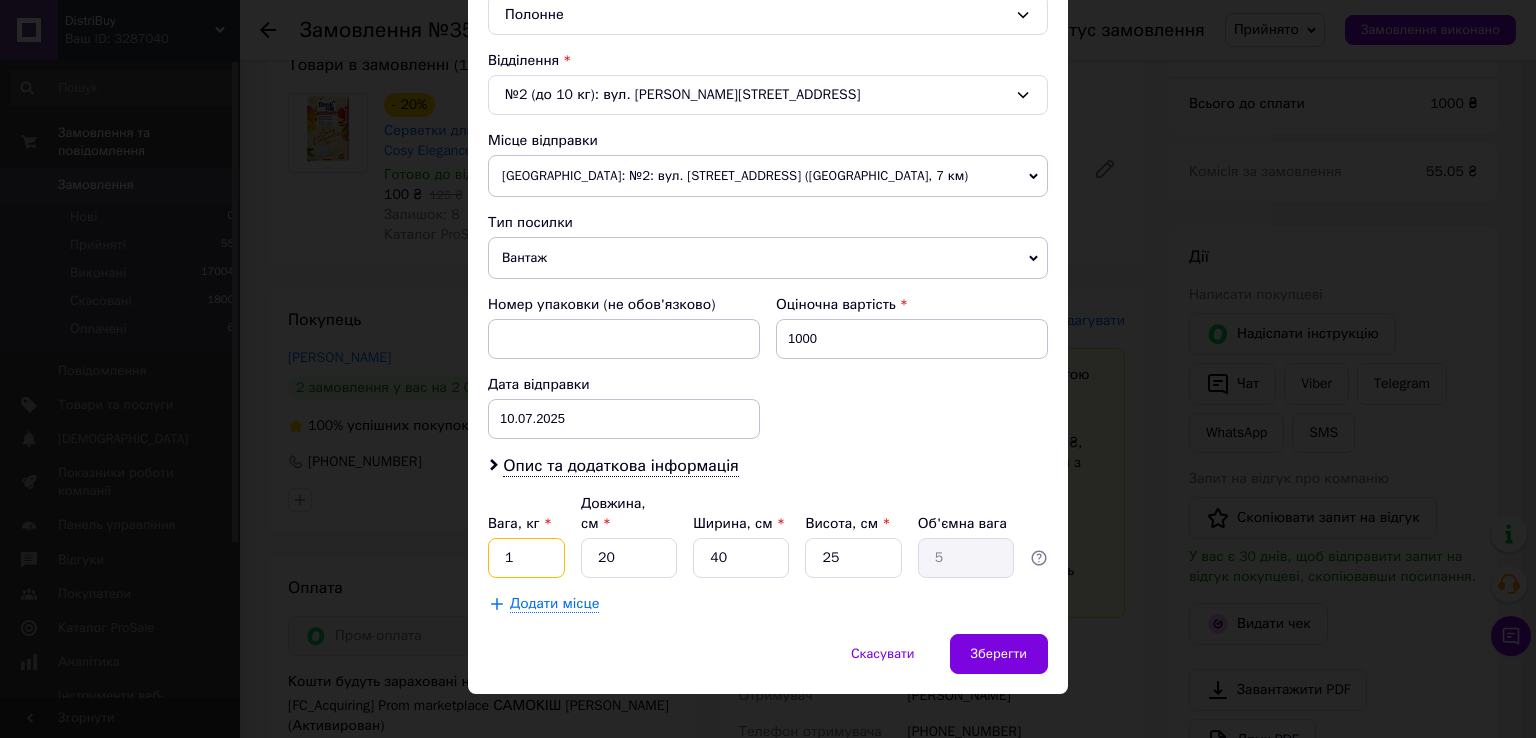 type on "1" 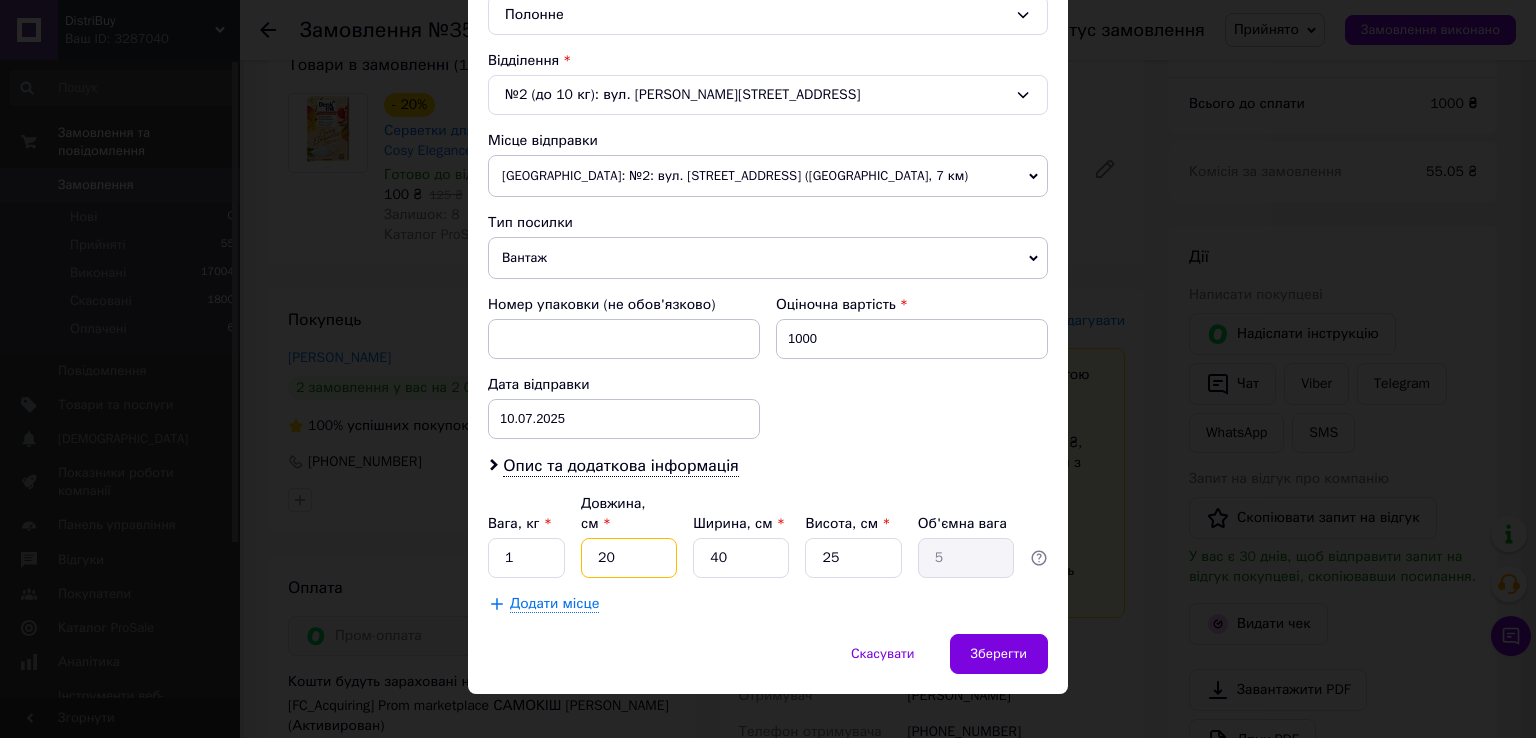 click on "20" at bounding box center (629, 558) 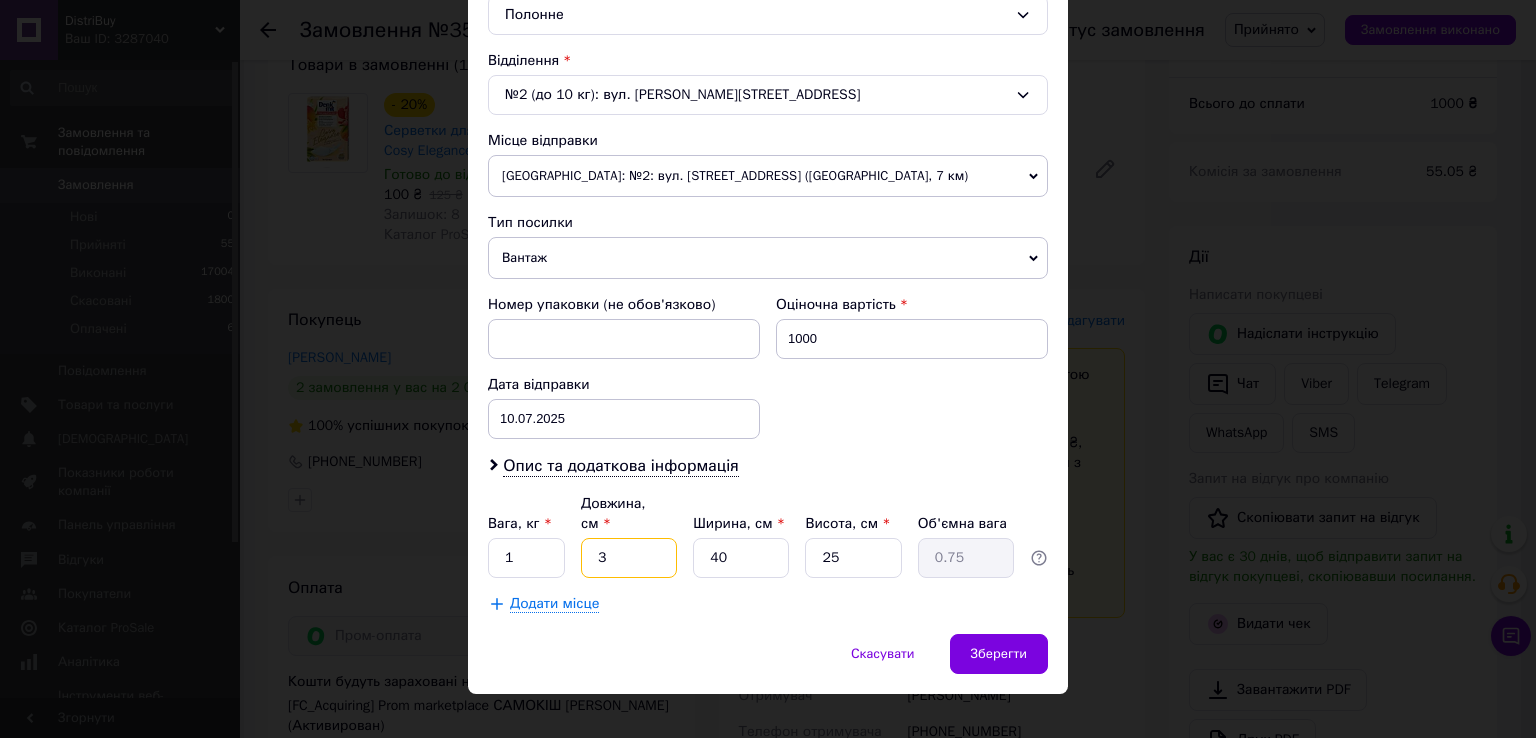 type on "32" 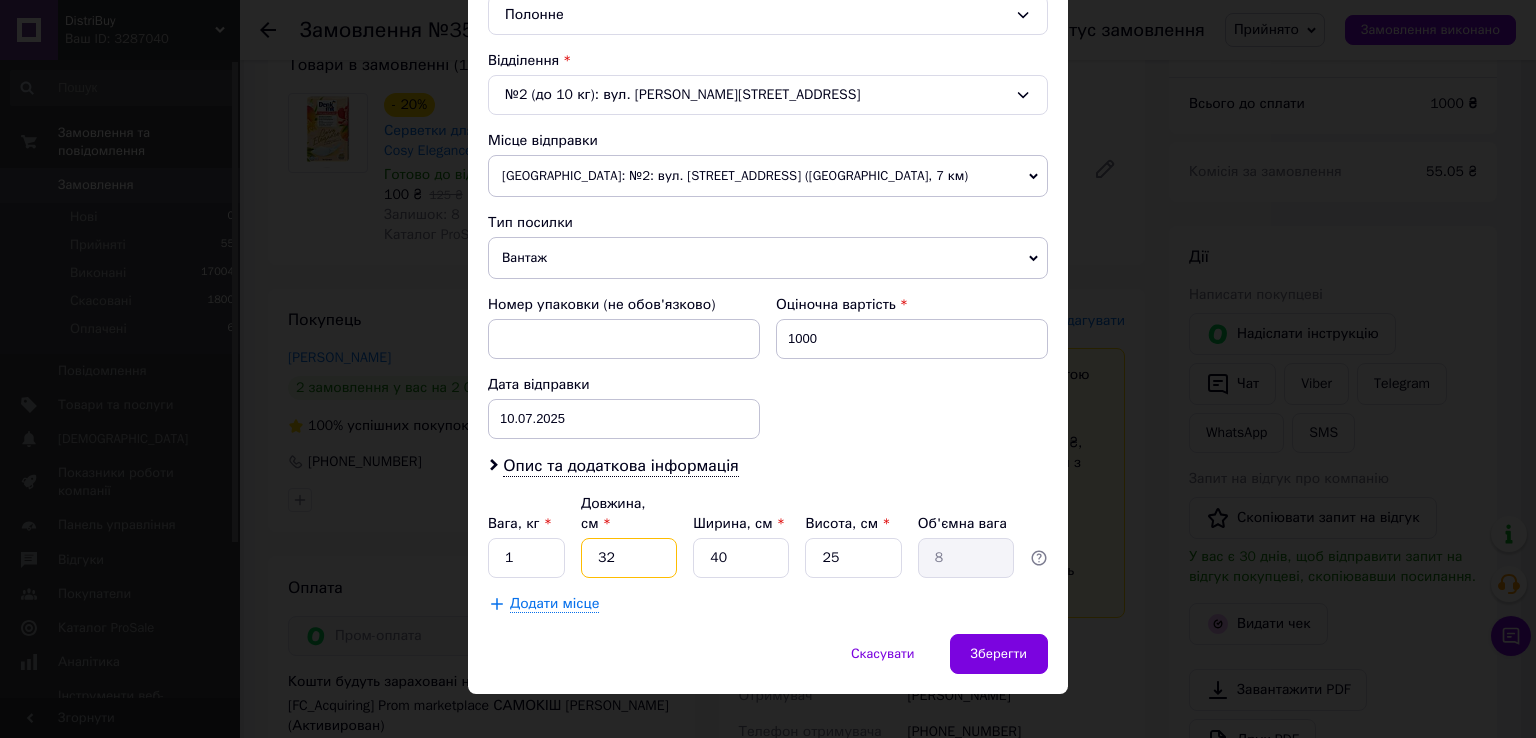 type on "32" 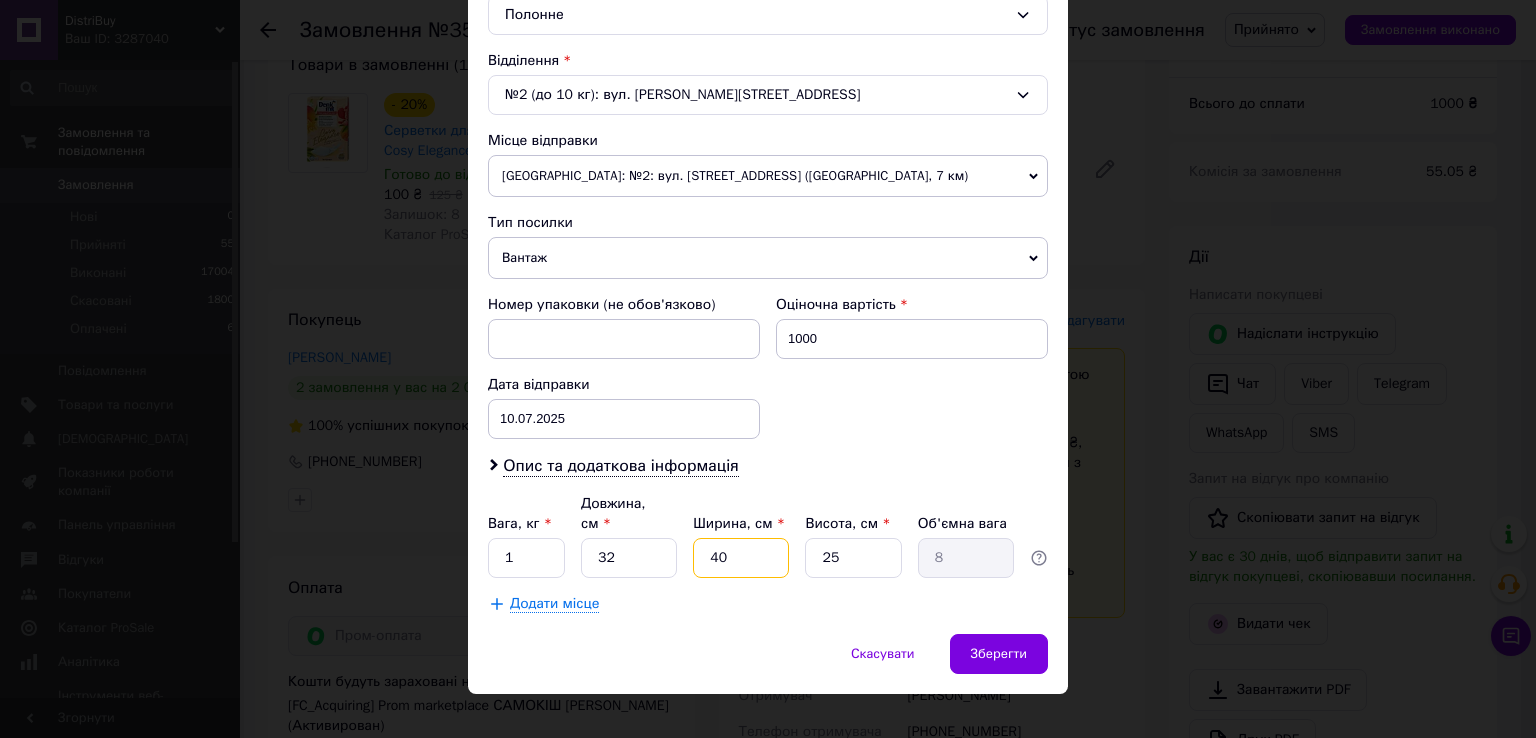 click on "40" at bounding box center [741, 558] 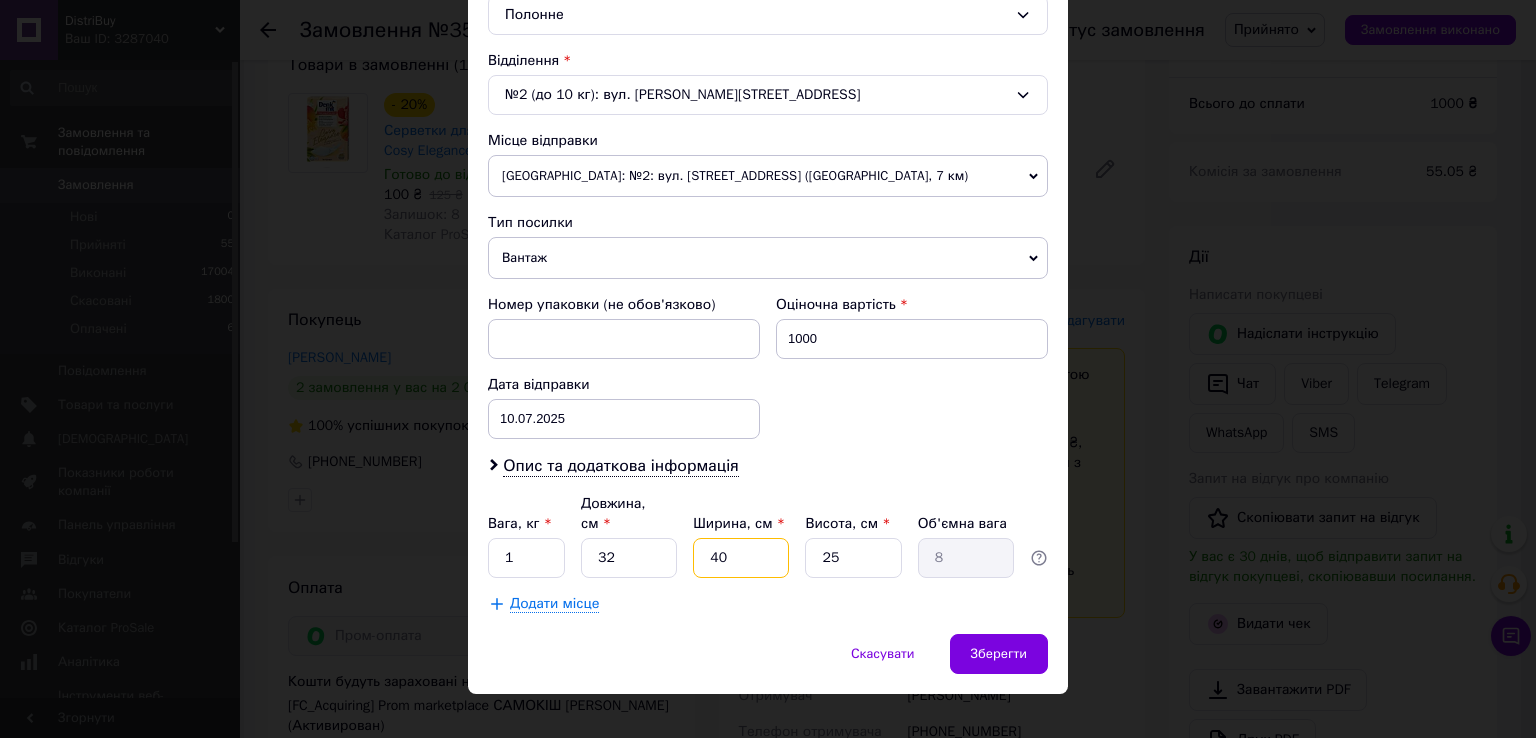 type on "1" 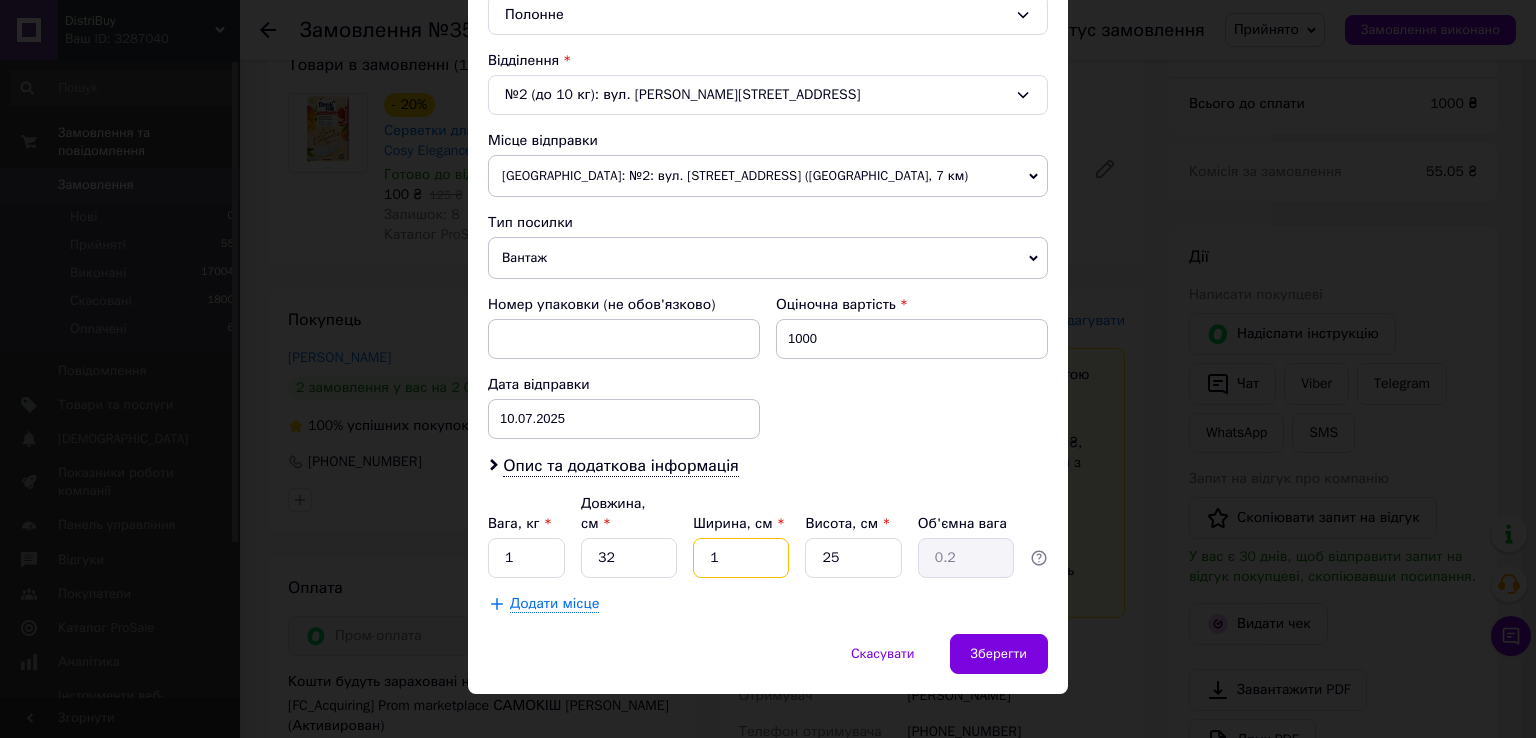 type on "12" 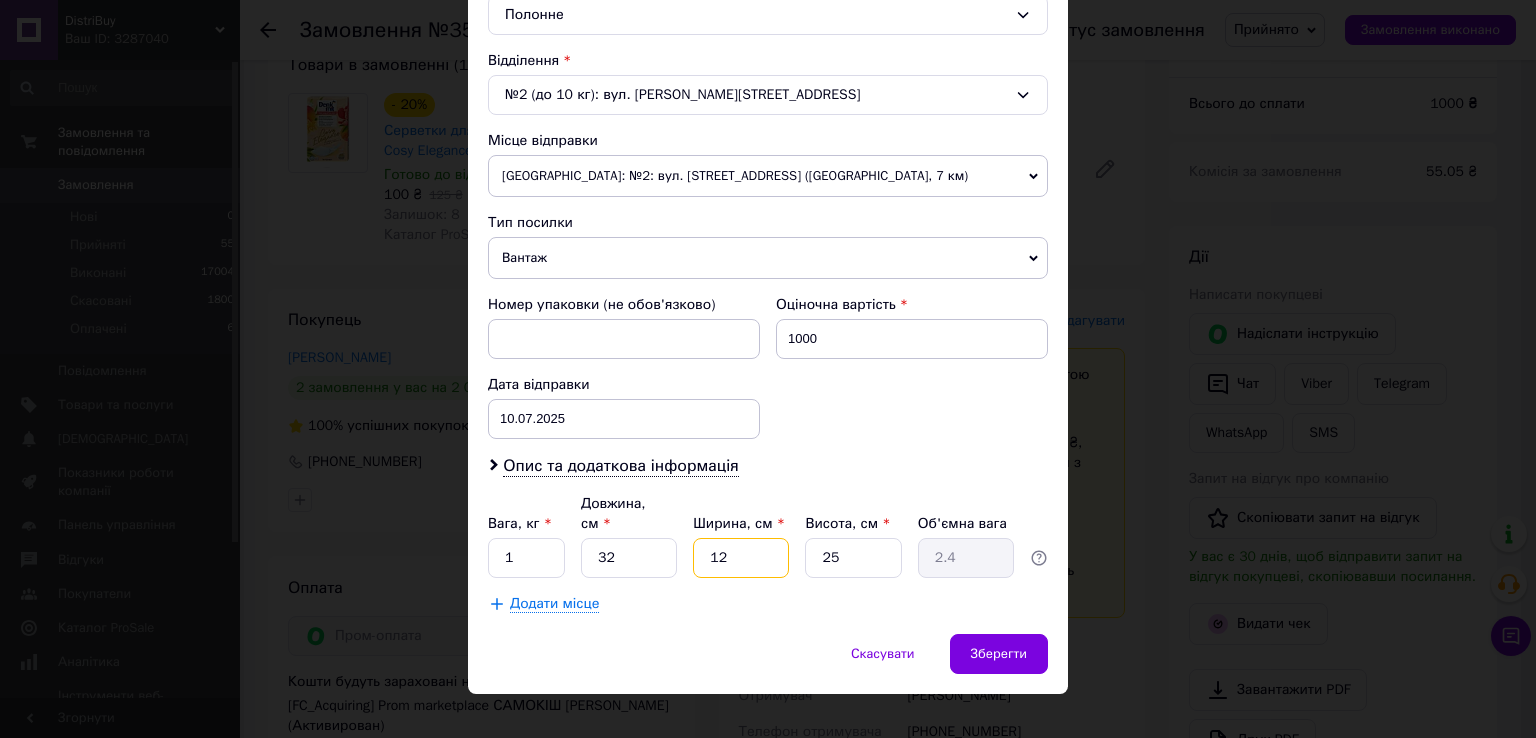 type on "12" 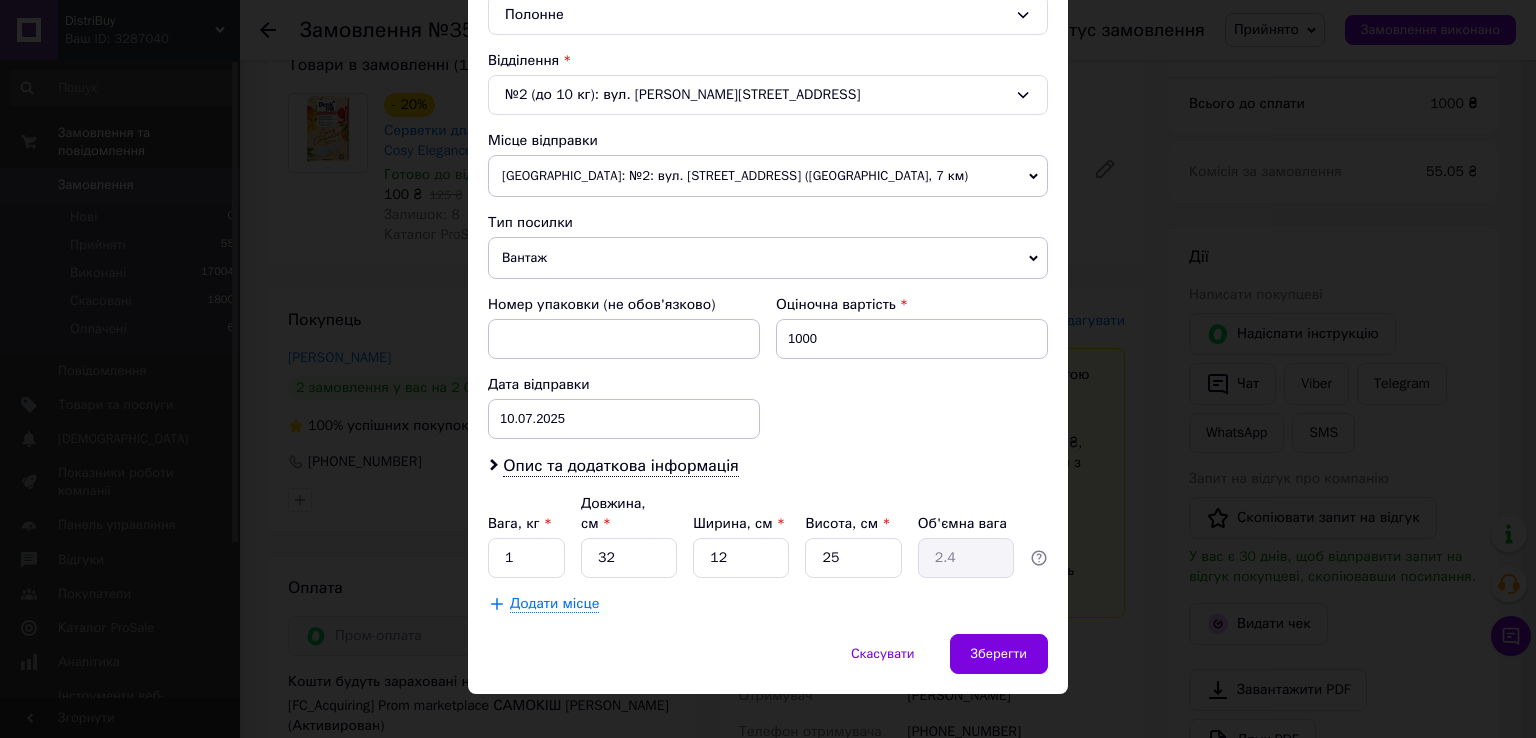 click on "Вага, кг   * 1 Довжина, см   * 32 Ширина, см   * 12 Висота, см   * 25 Об'ємна вага 2.4" at bounding box center [768, 536] 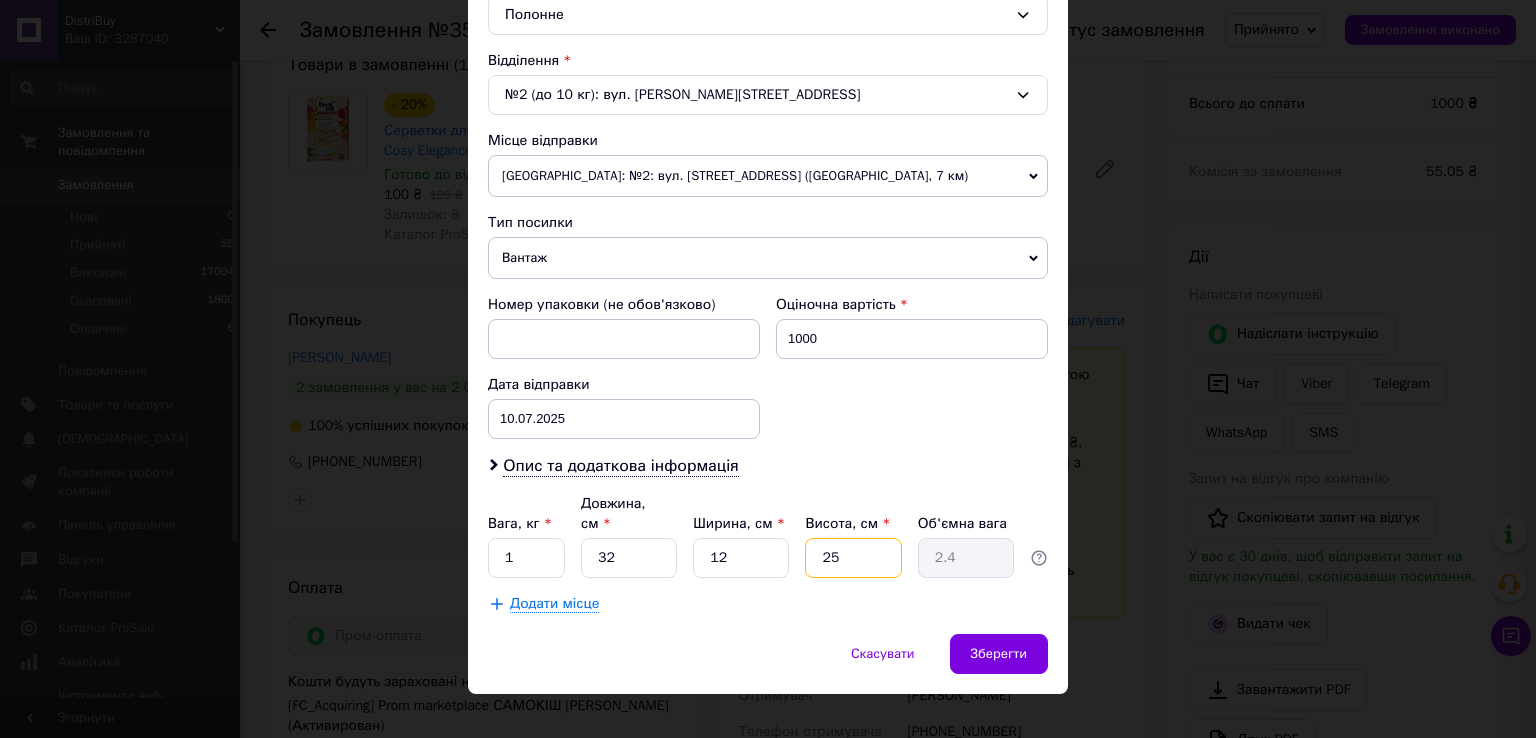 click on "25" at bounding box center [853, 558] 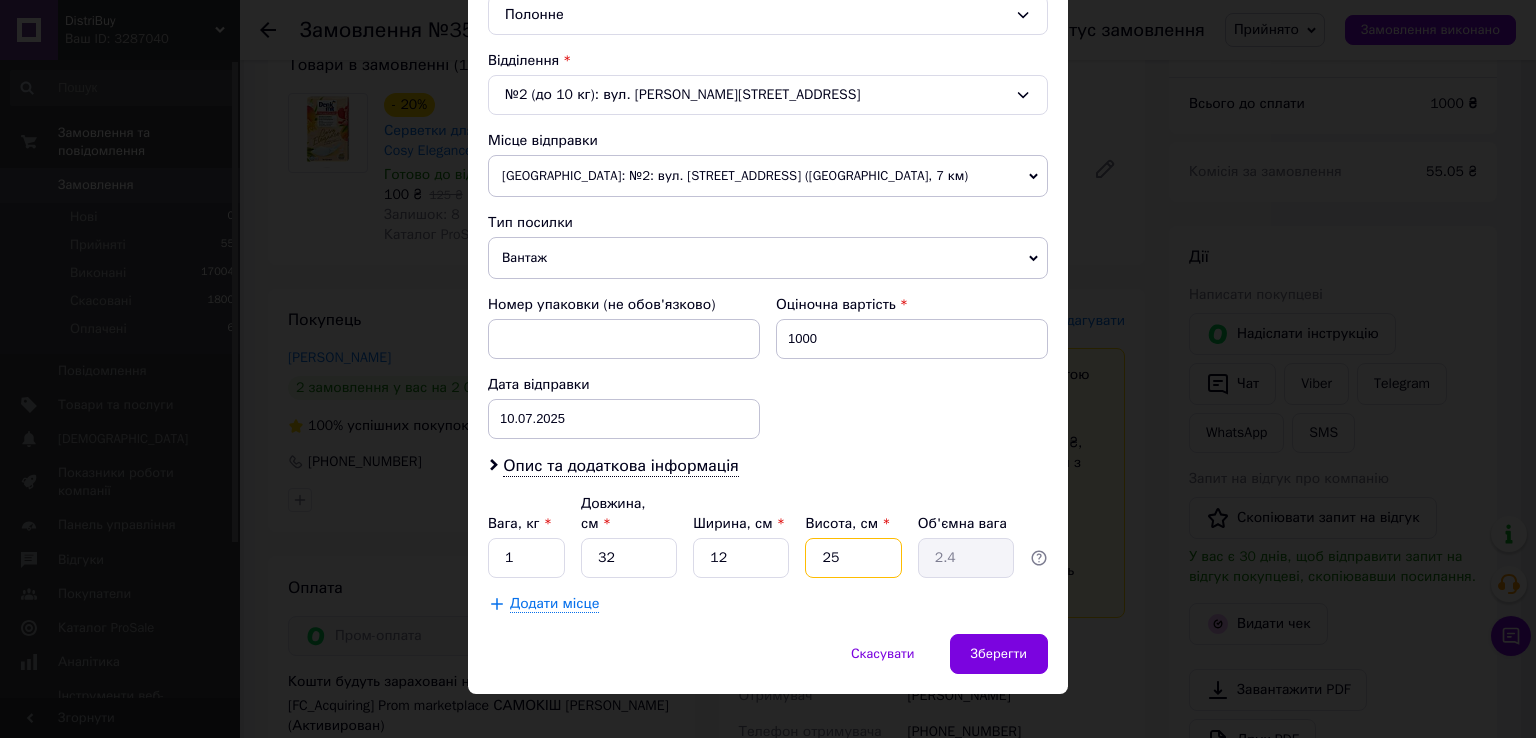 type on "1" 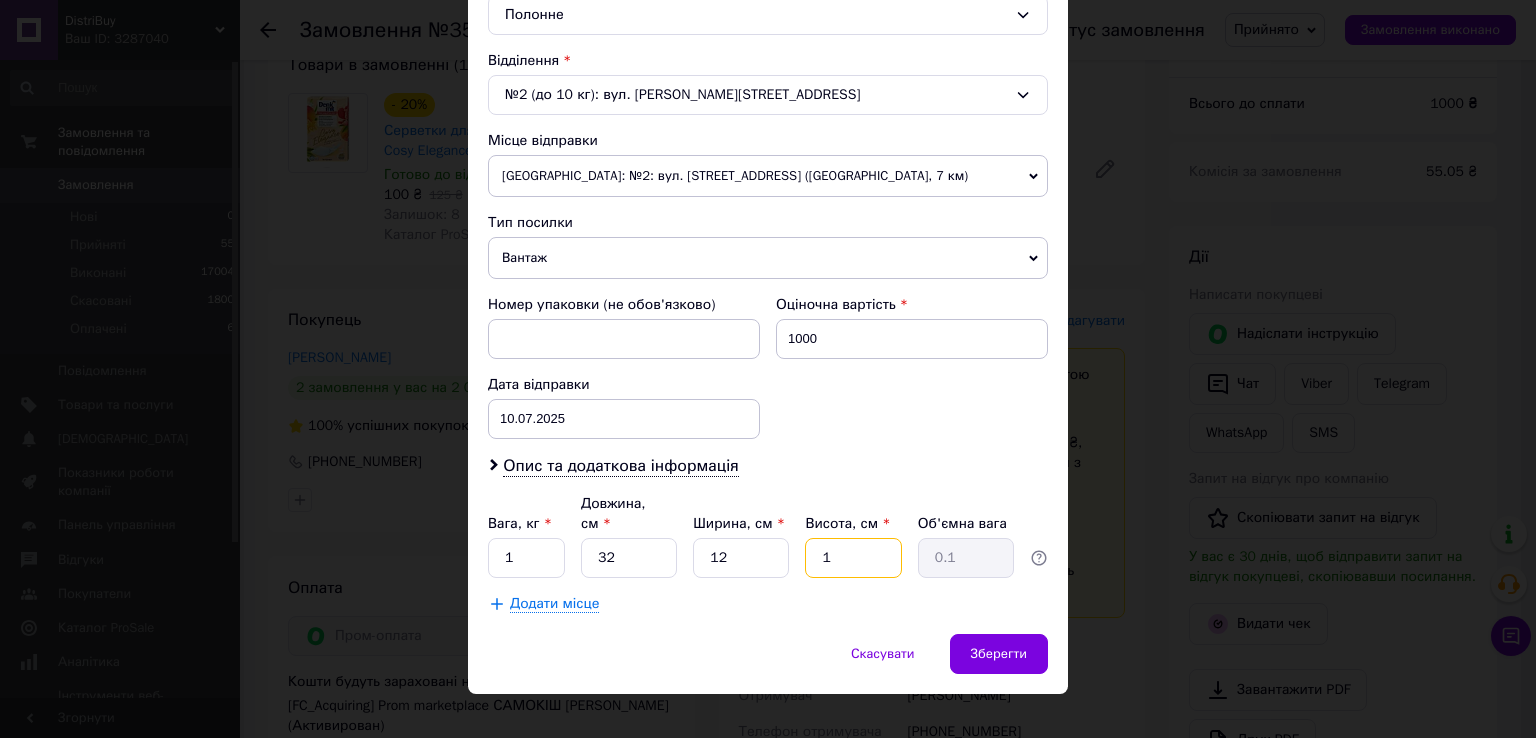 type on "19" 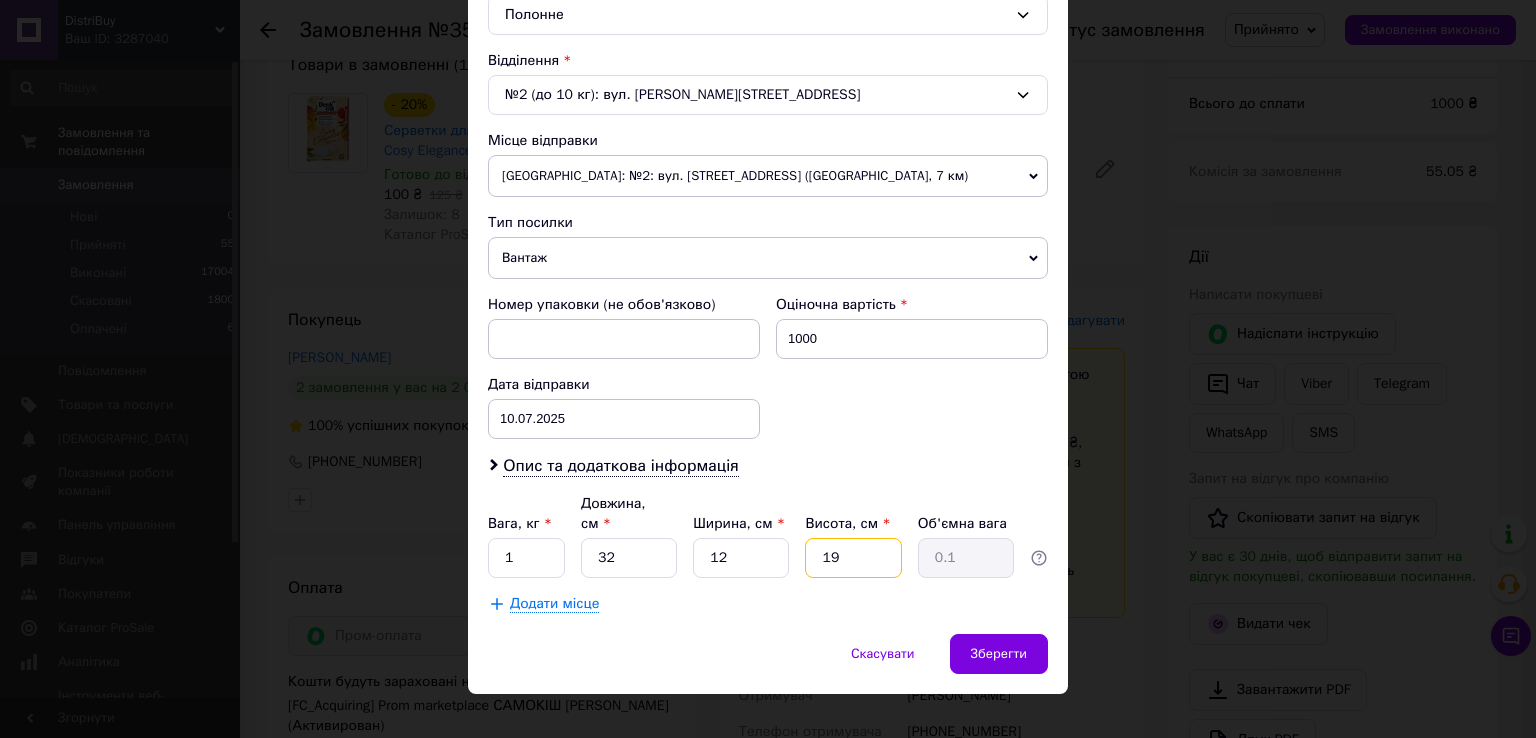 type on "1.82" 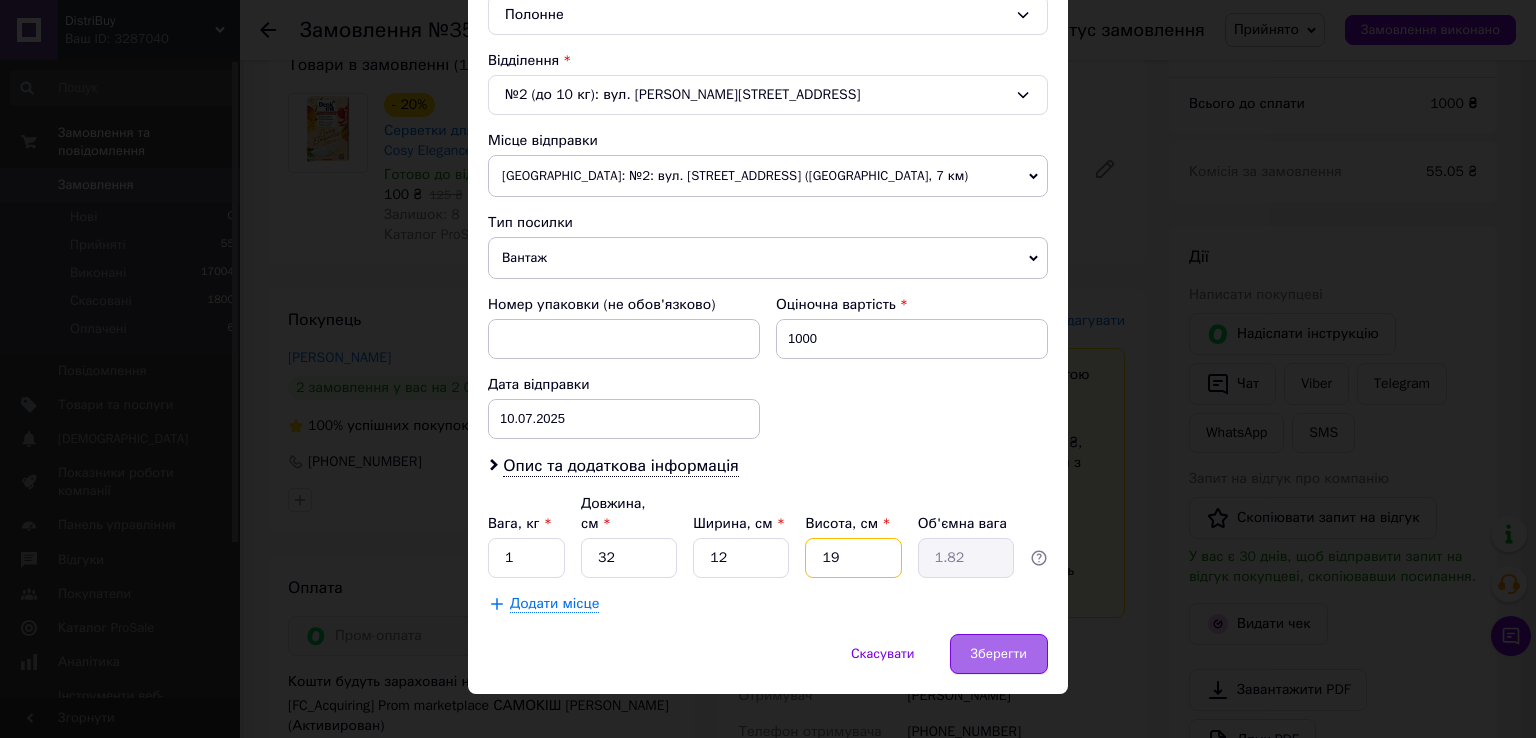type on "19" 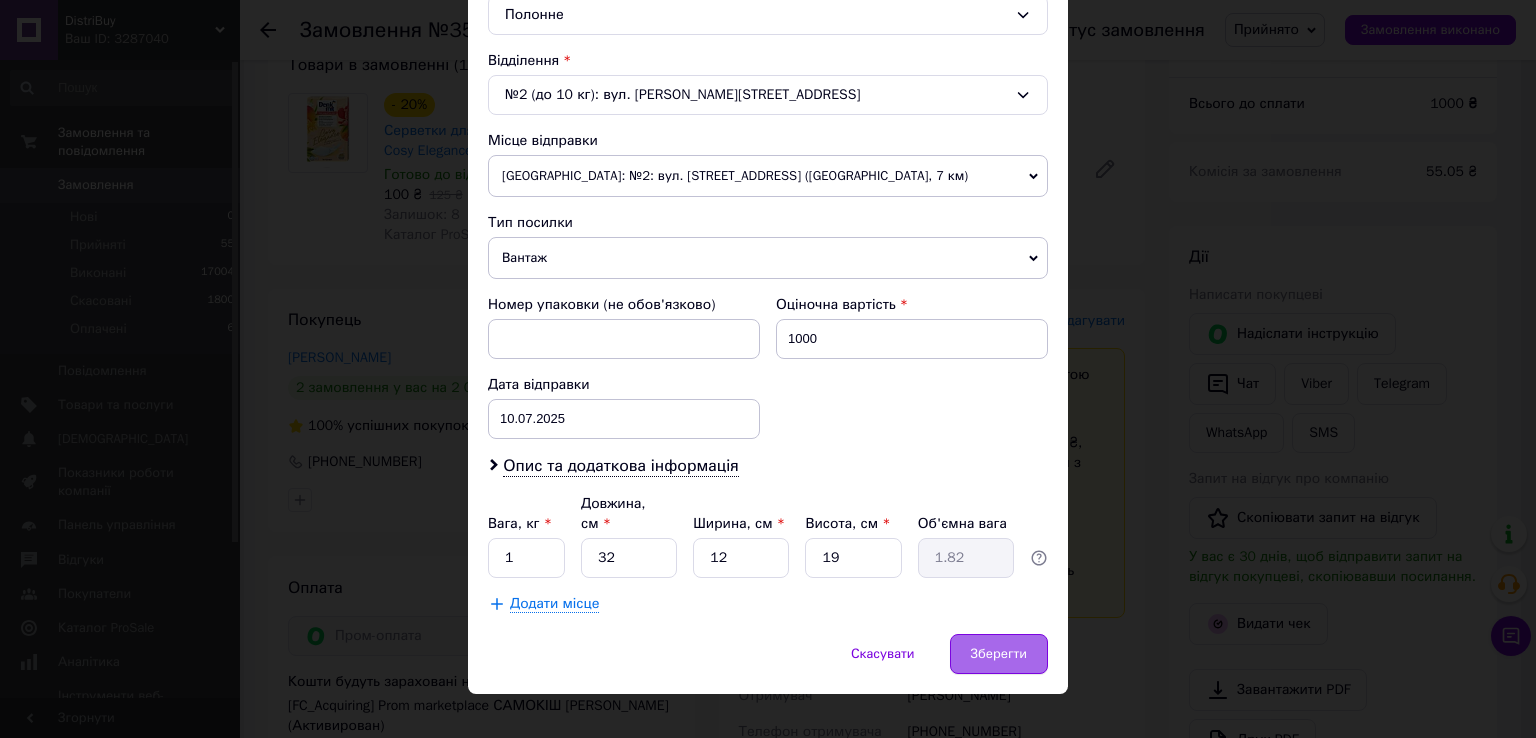 click on "Зберегти" at bounding box center [999, 654] 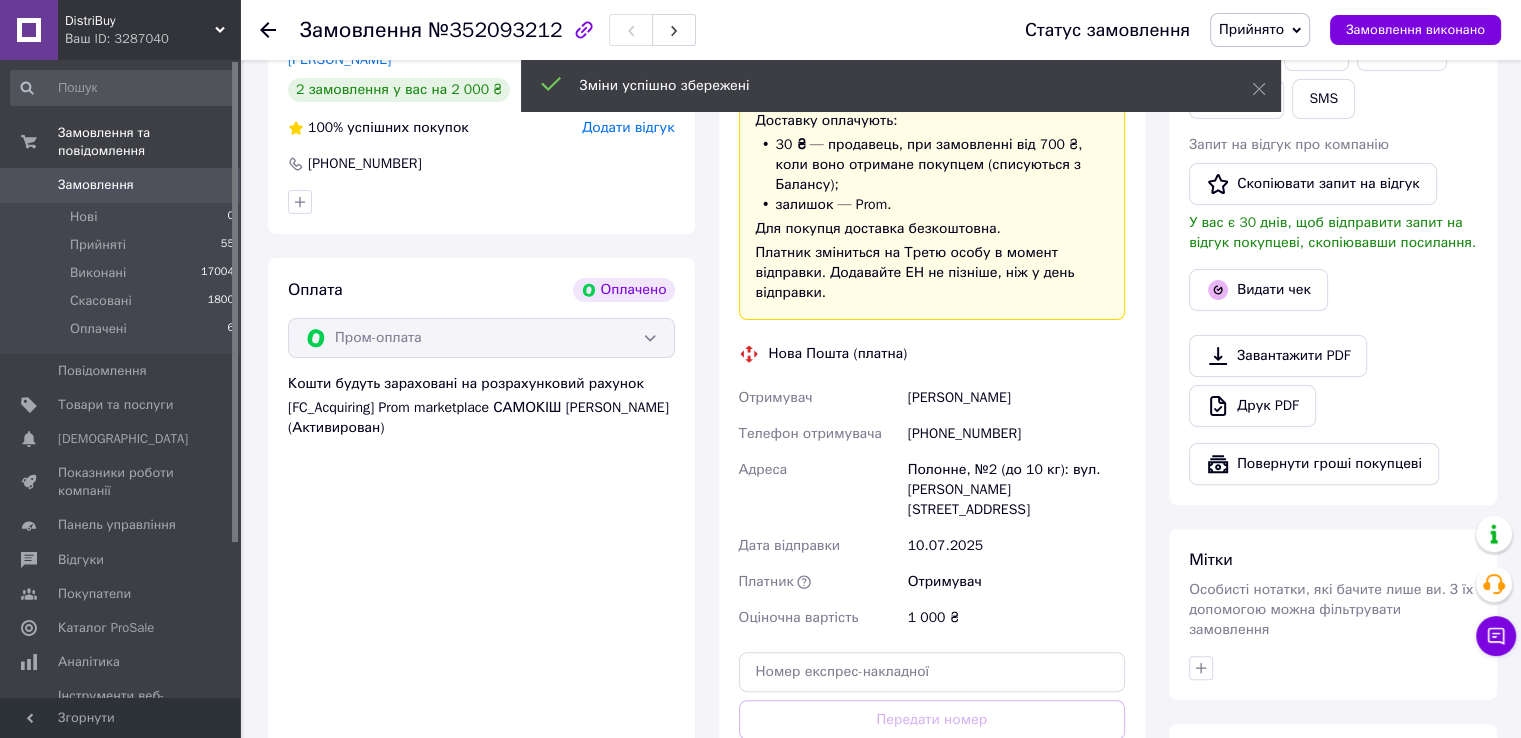 scroll, scrollTop: 700, scrollLeft: 0, axis: vertical 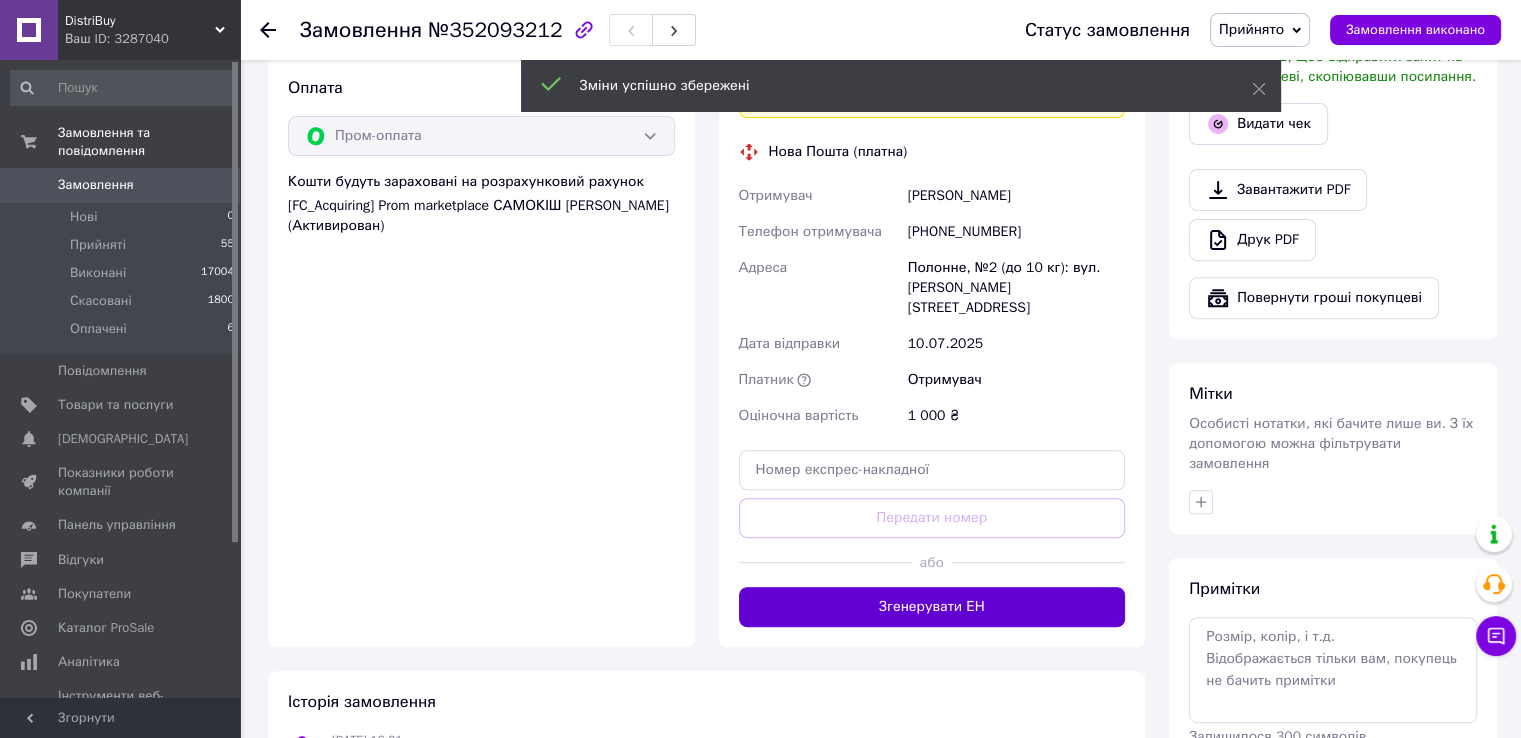 click on "Згенерувати ЕН" at bounding box center [932, 607] 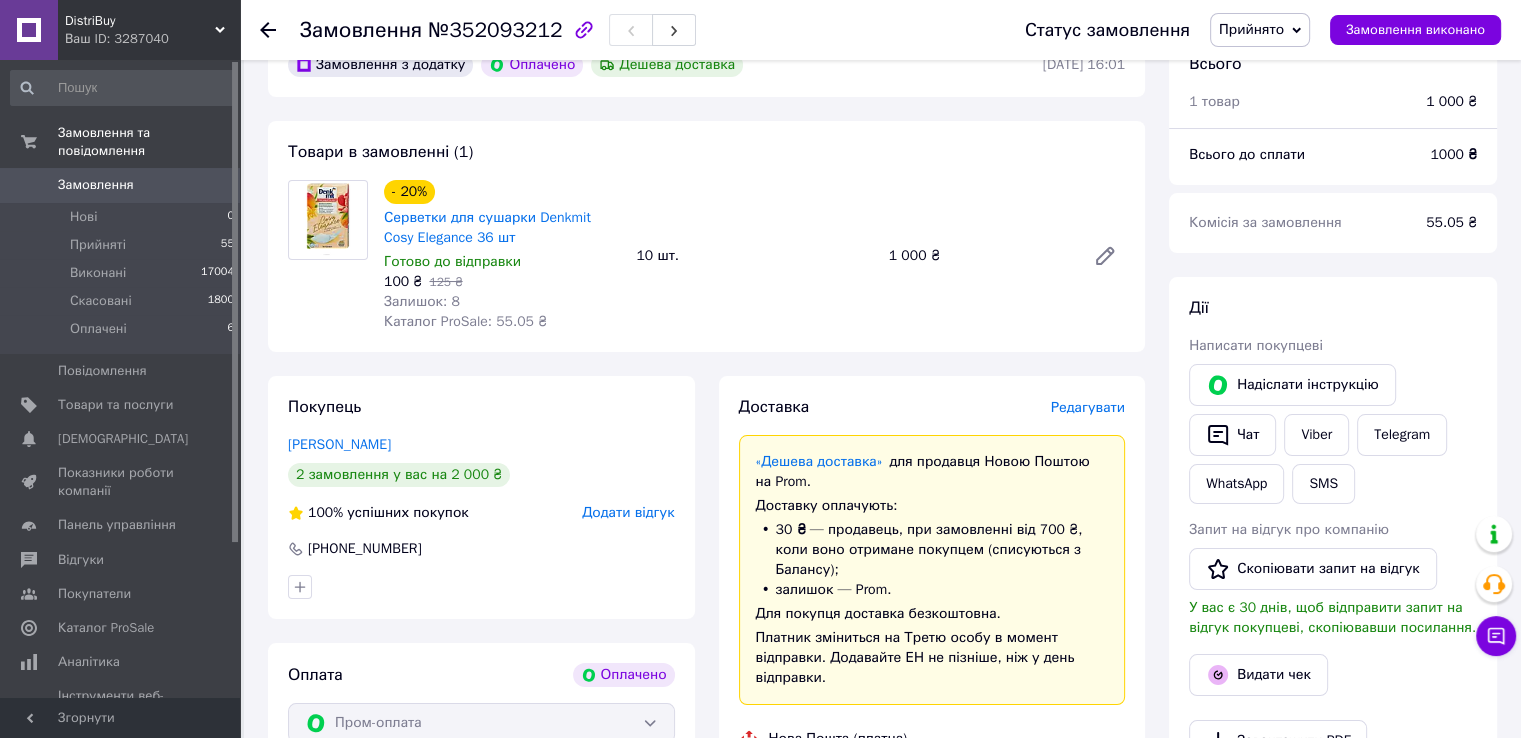 scroll, scrollTop: 100, scrollLeft: 0, axis: vertical 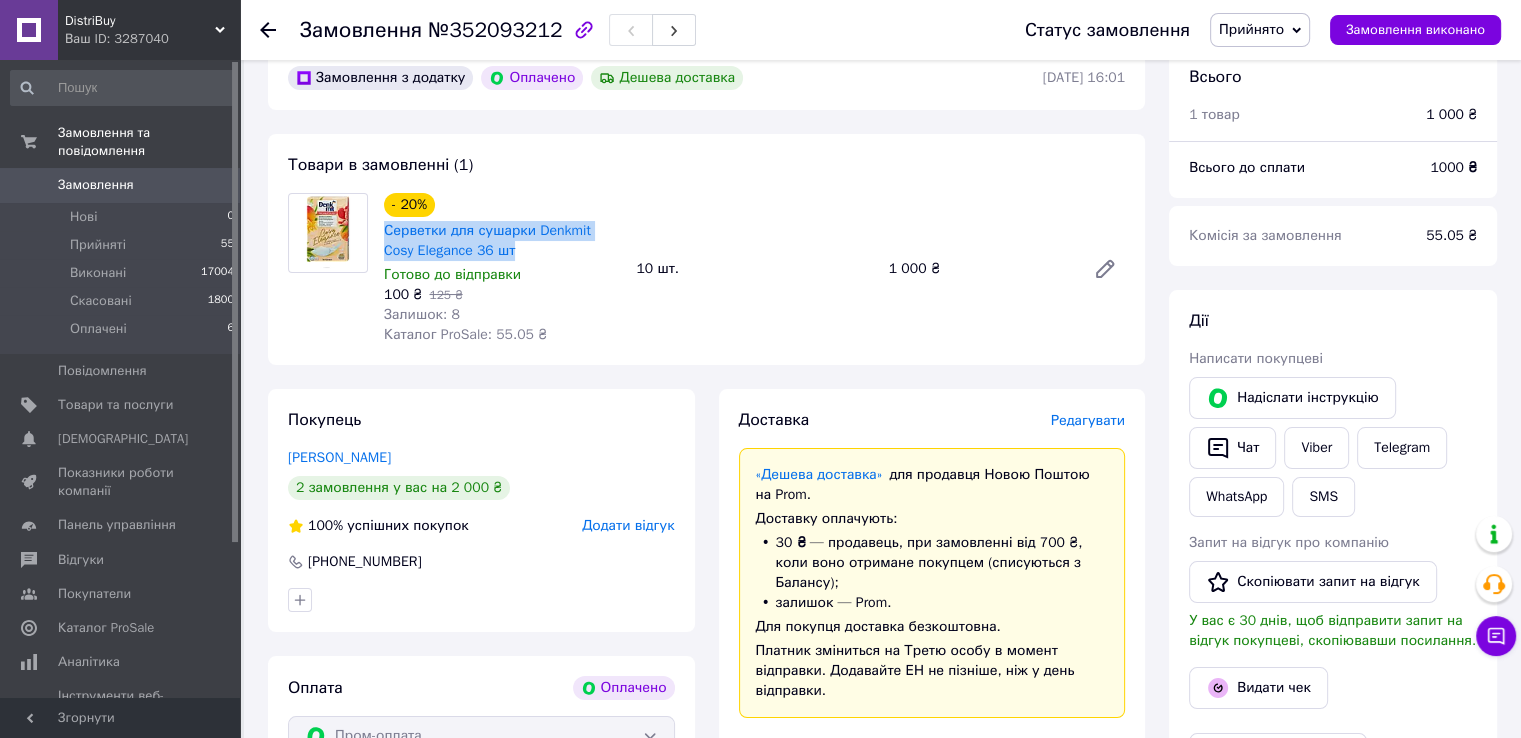 drag, startPoint x: 491, startPoint y: 258, endPoint x: 380, endPoint y: 229, distance: 114.72576 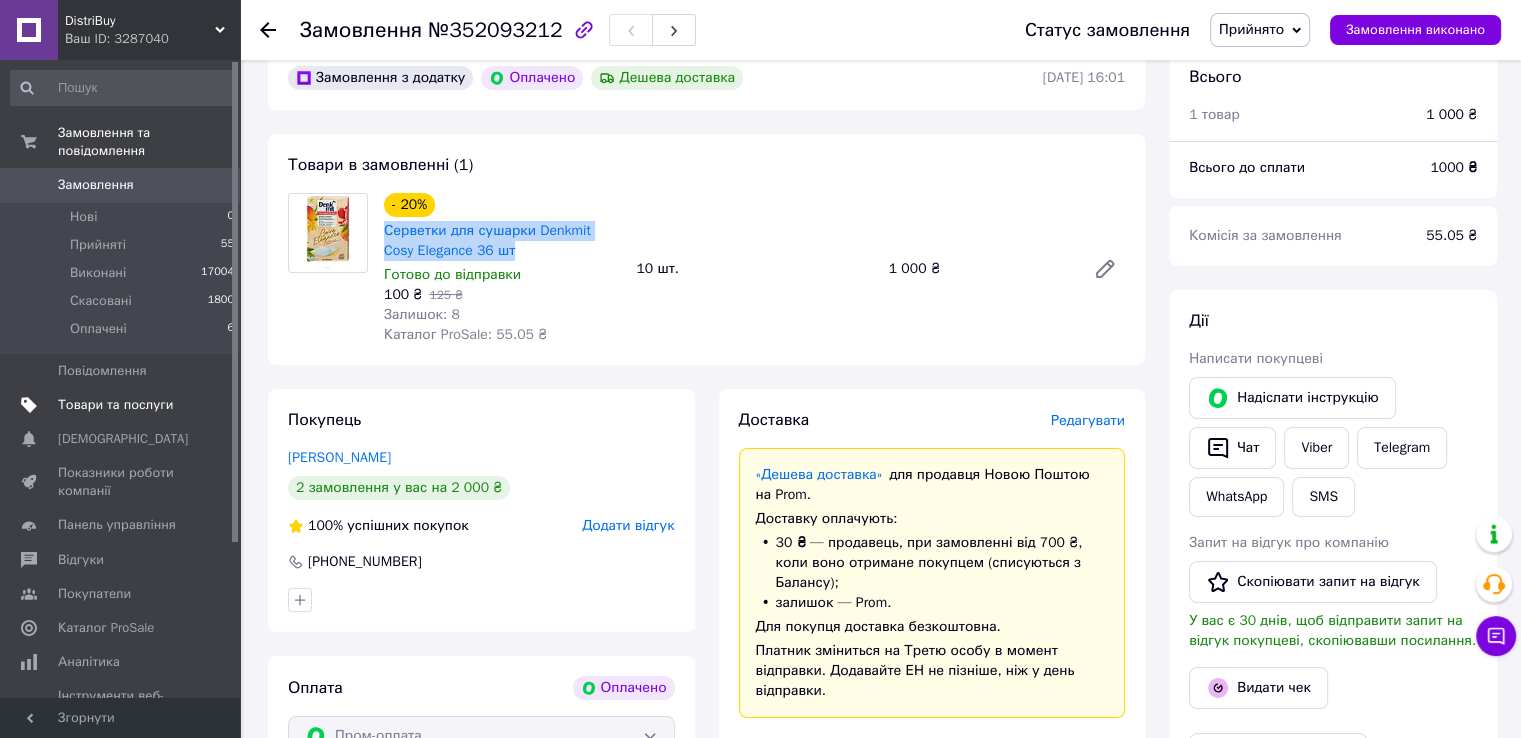 click on "Товари та послуги" at bounding box center (115, 405) 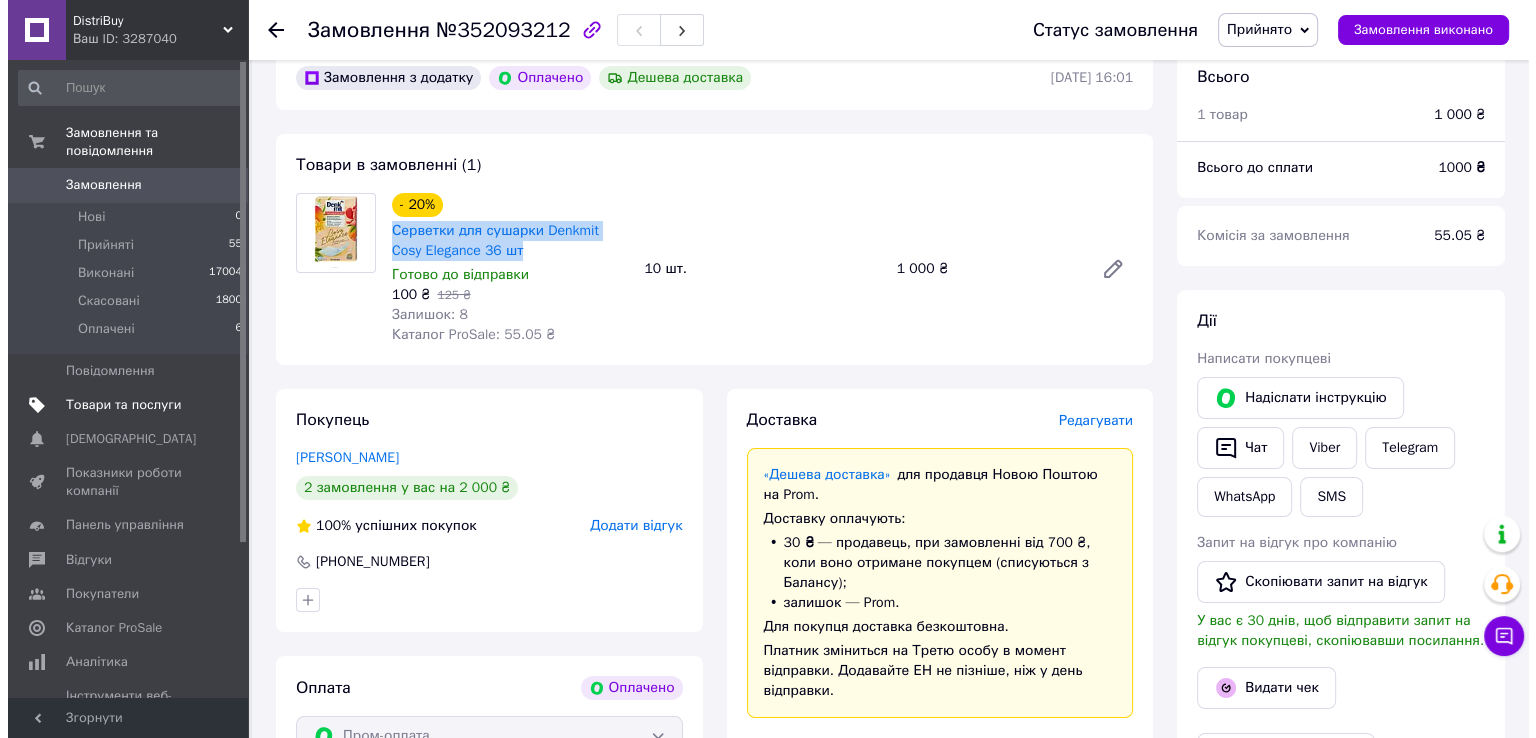 scroll, scrollTop: 0, scrollLeft: 0, axis: both 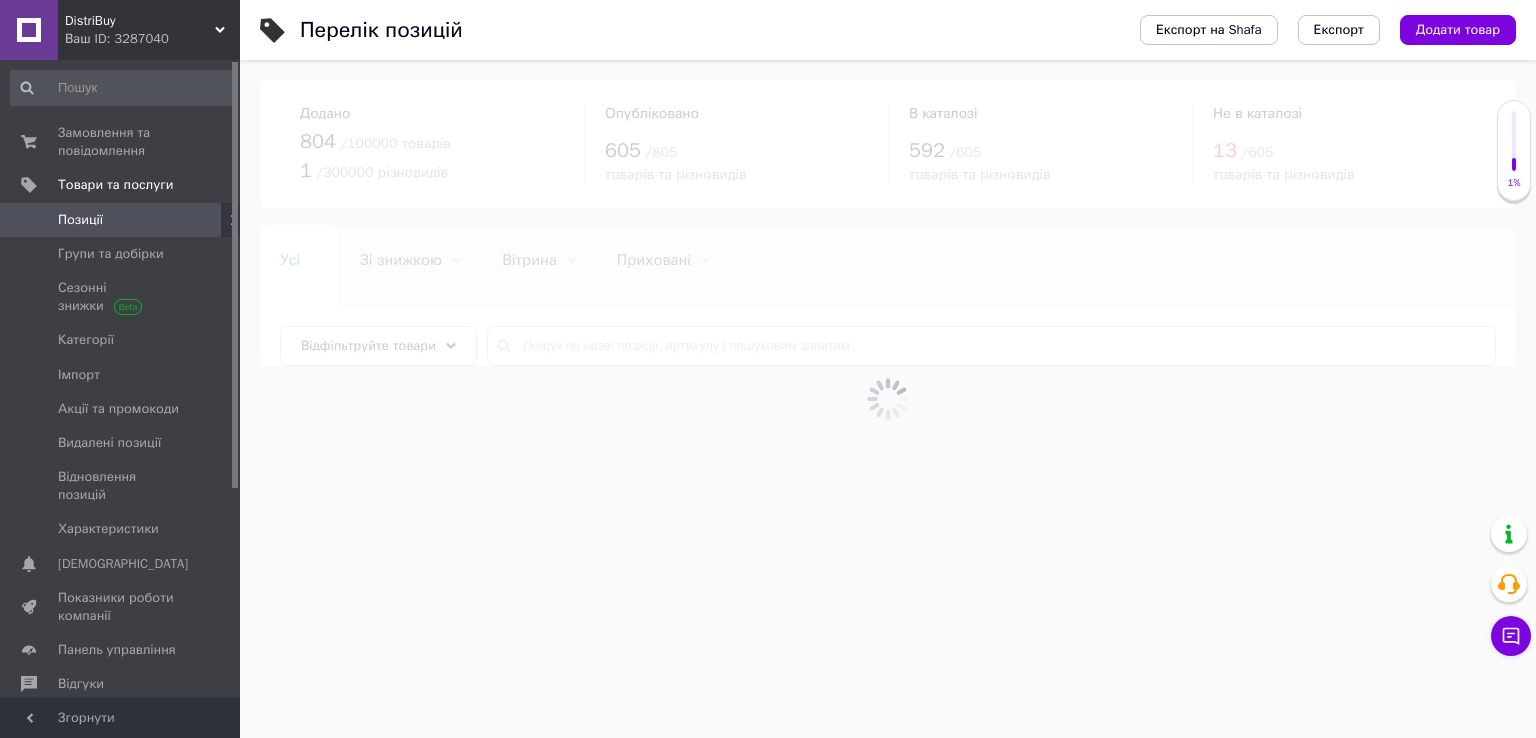 click at bounding box center (888, 399) 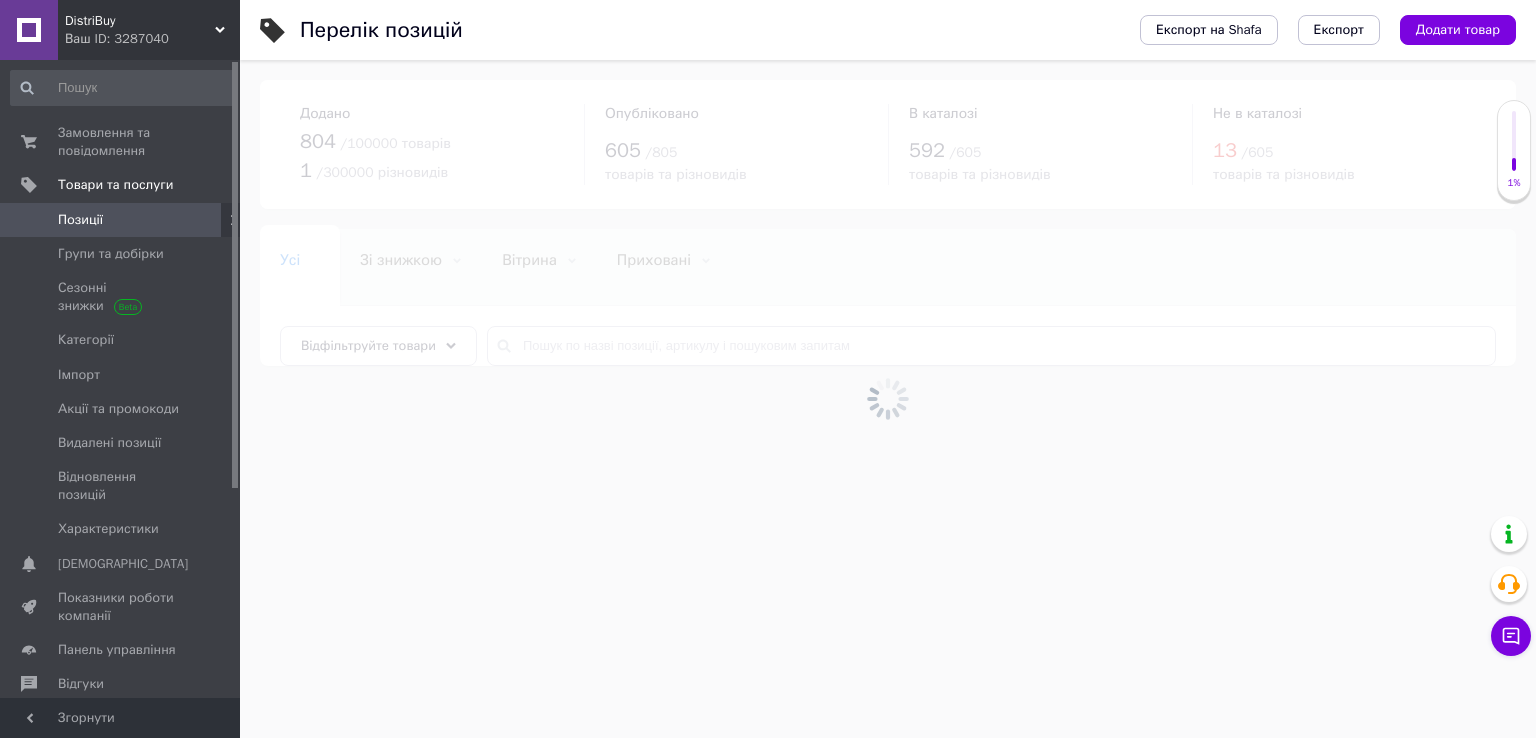 click at bounding box center [888, 399] 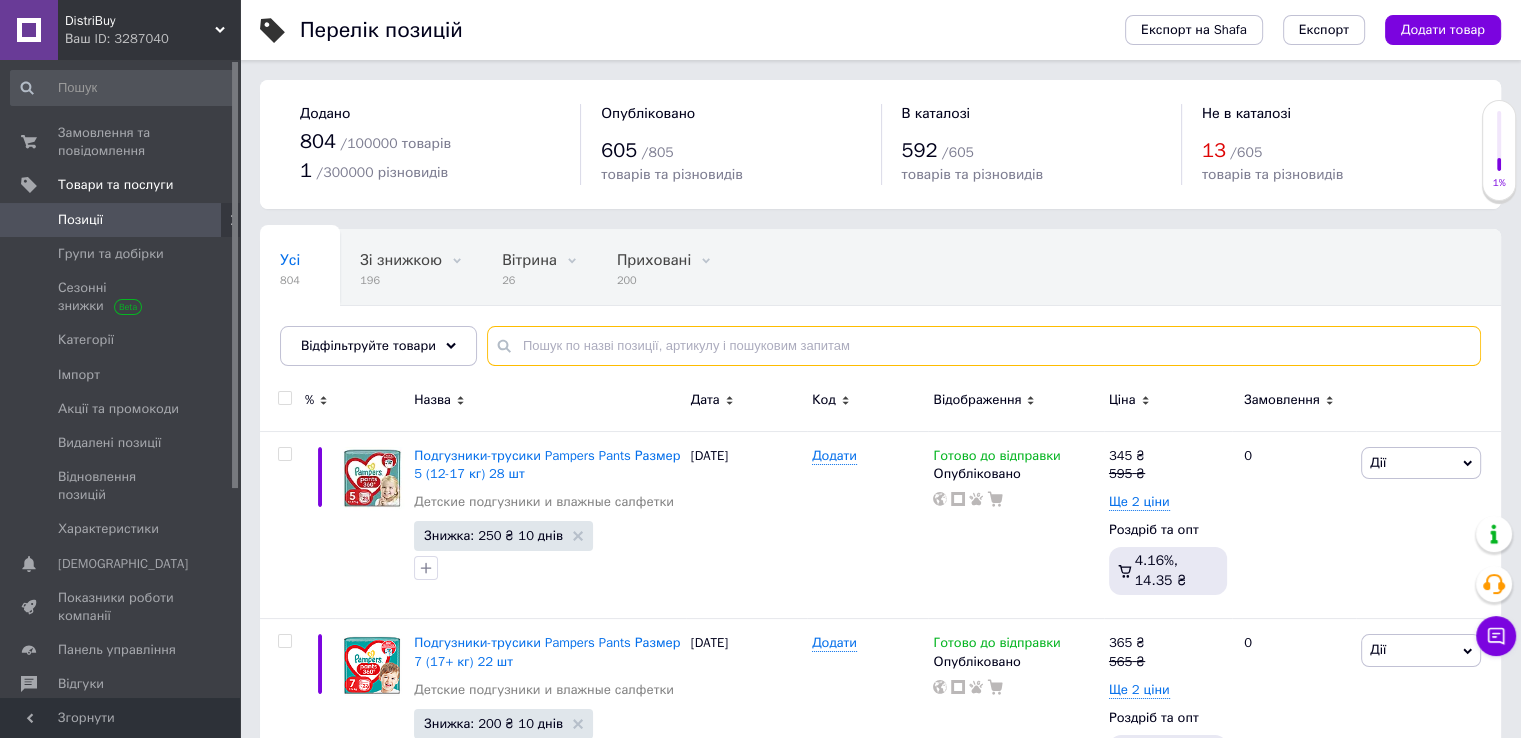 click at bounding box center [984, 346] 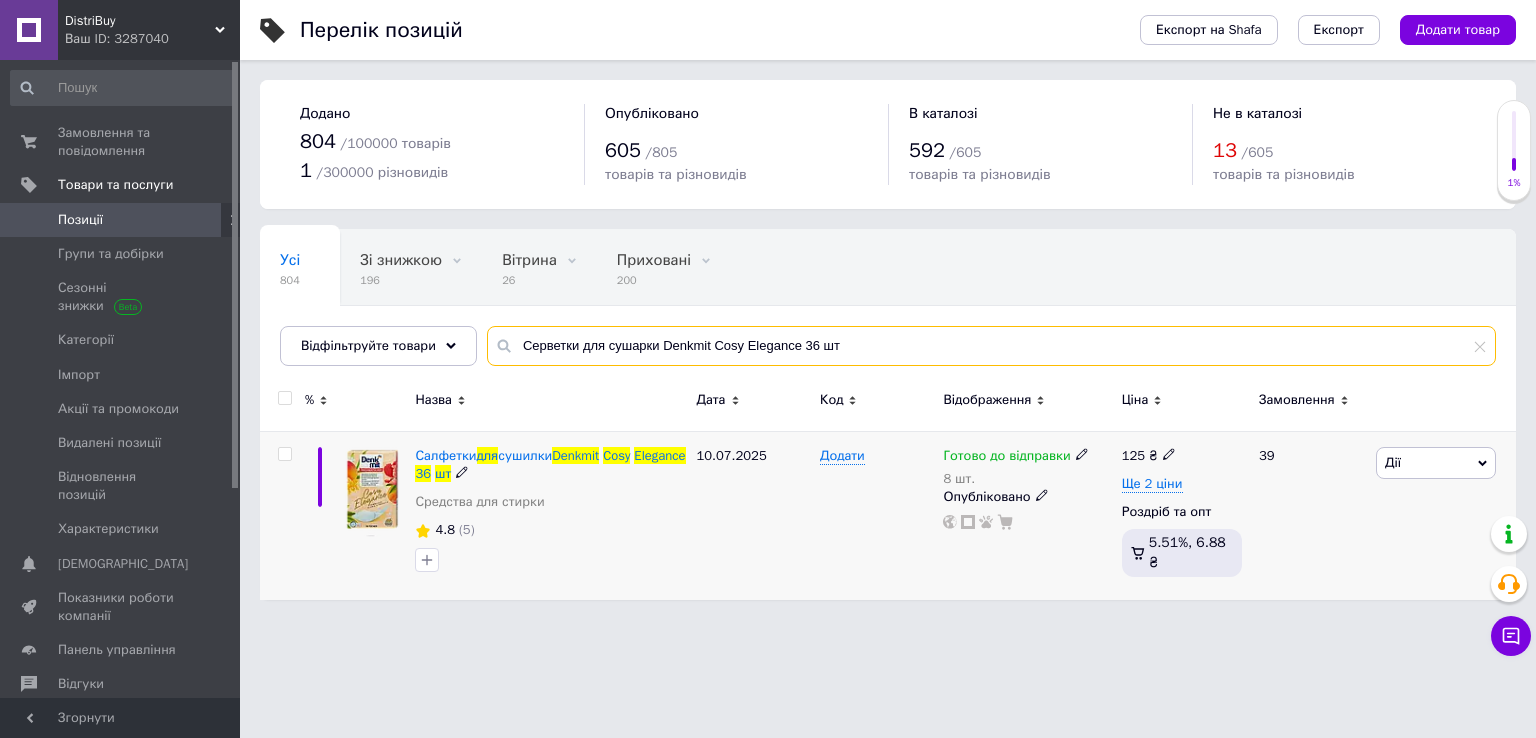 type on "Серветки для сушарки Denkmit Cosy Elegance 36 шт" 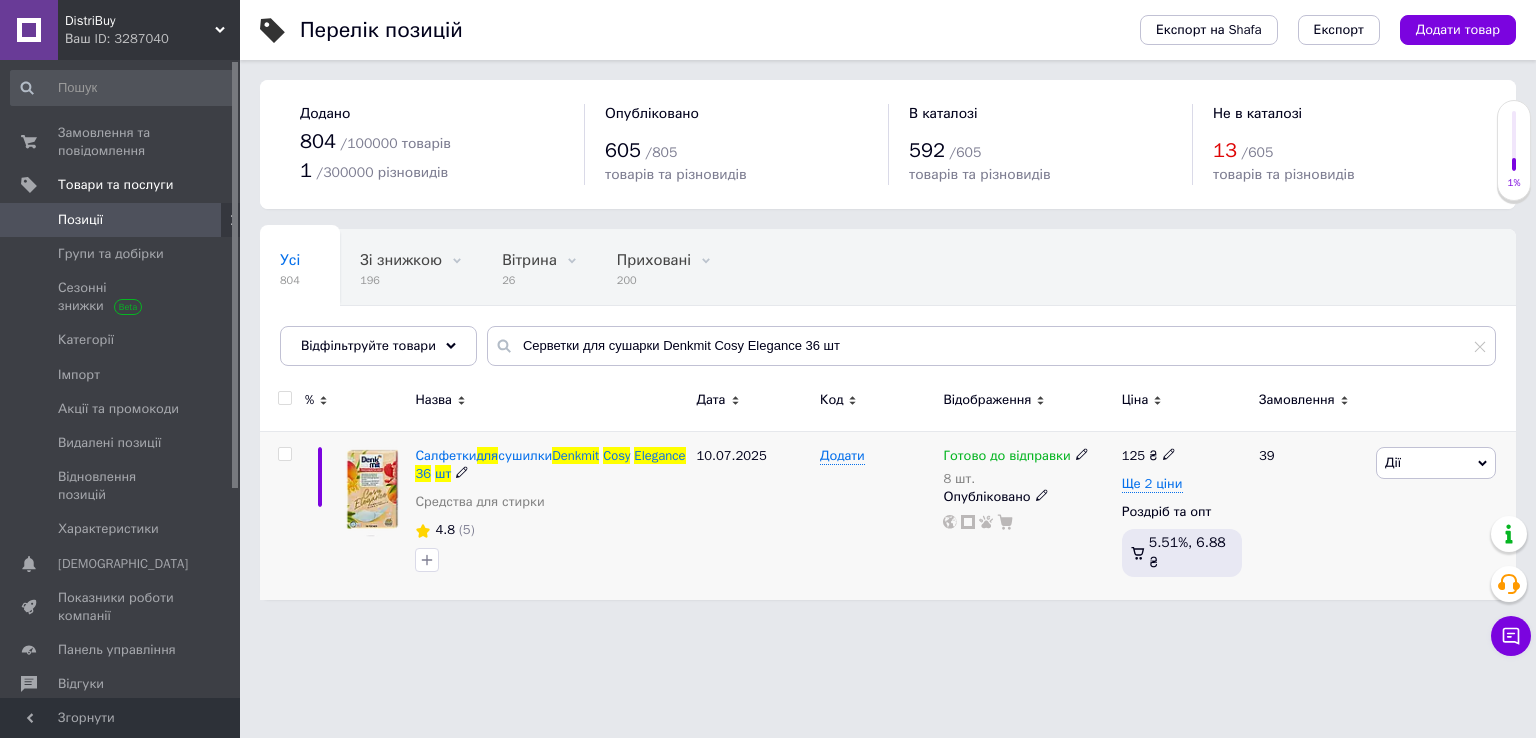 click 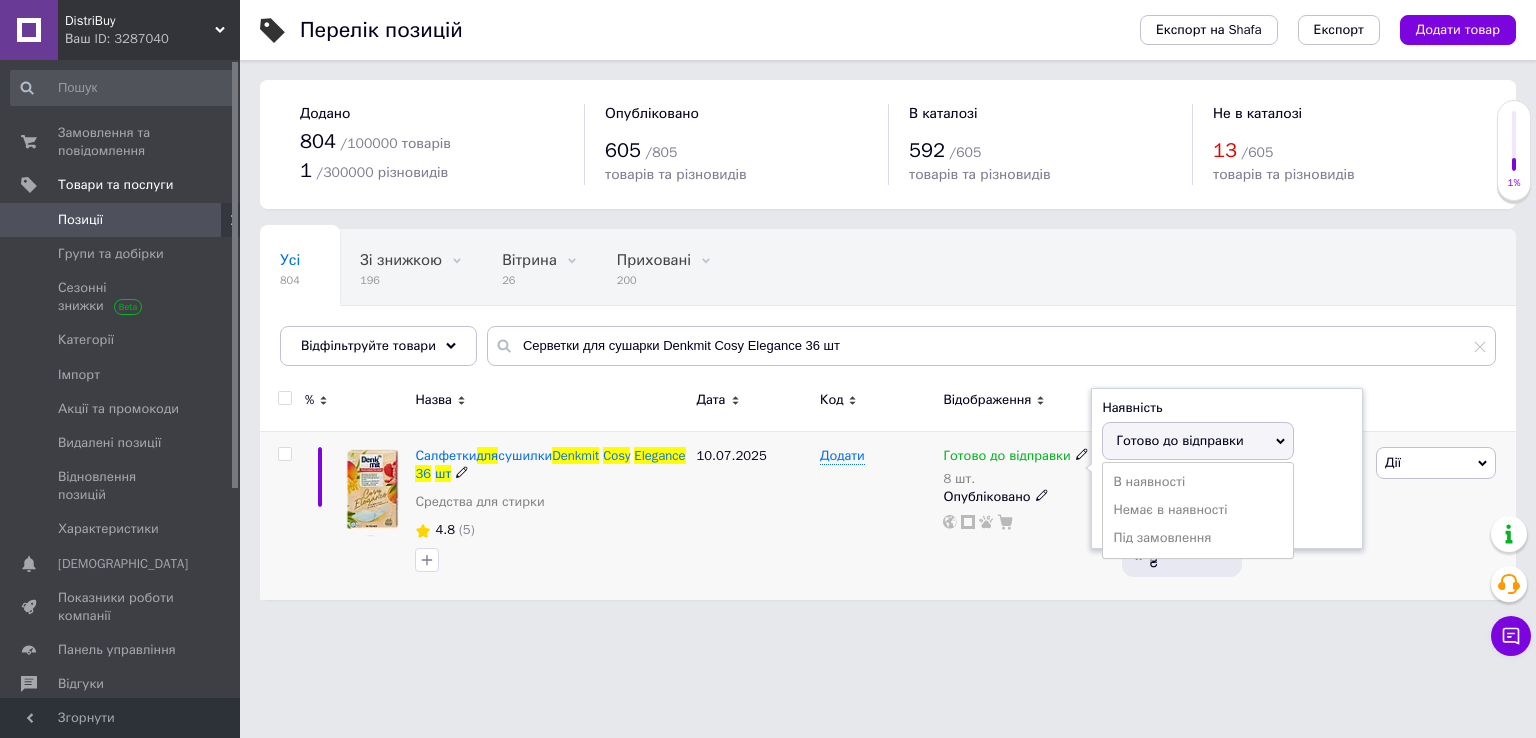 click on "Залишки" at bounding box center (1227, 484) 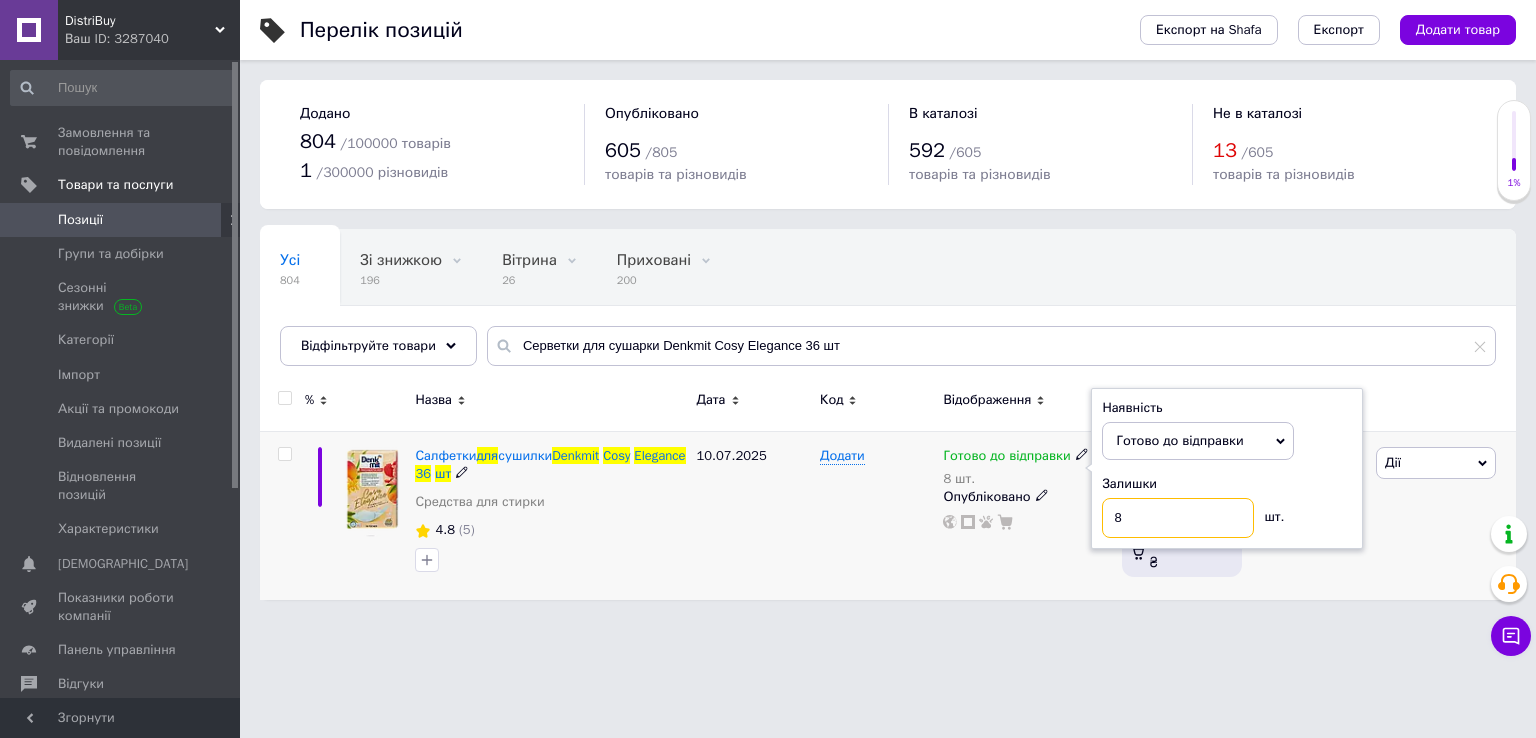 click on "8" at bounding box center [1178, 518] 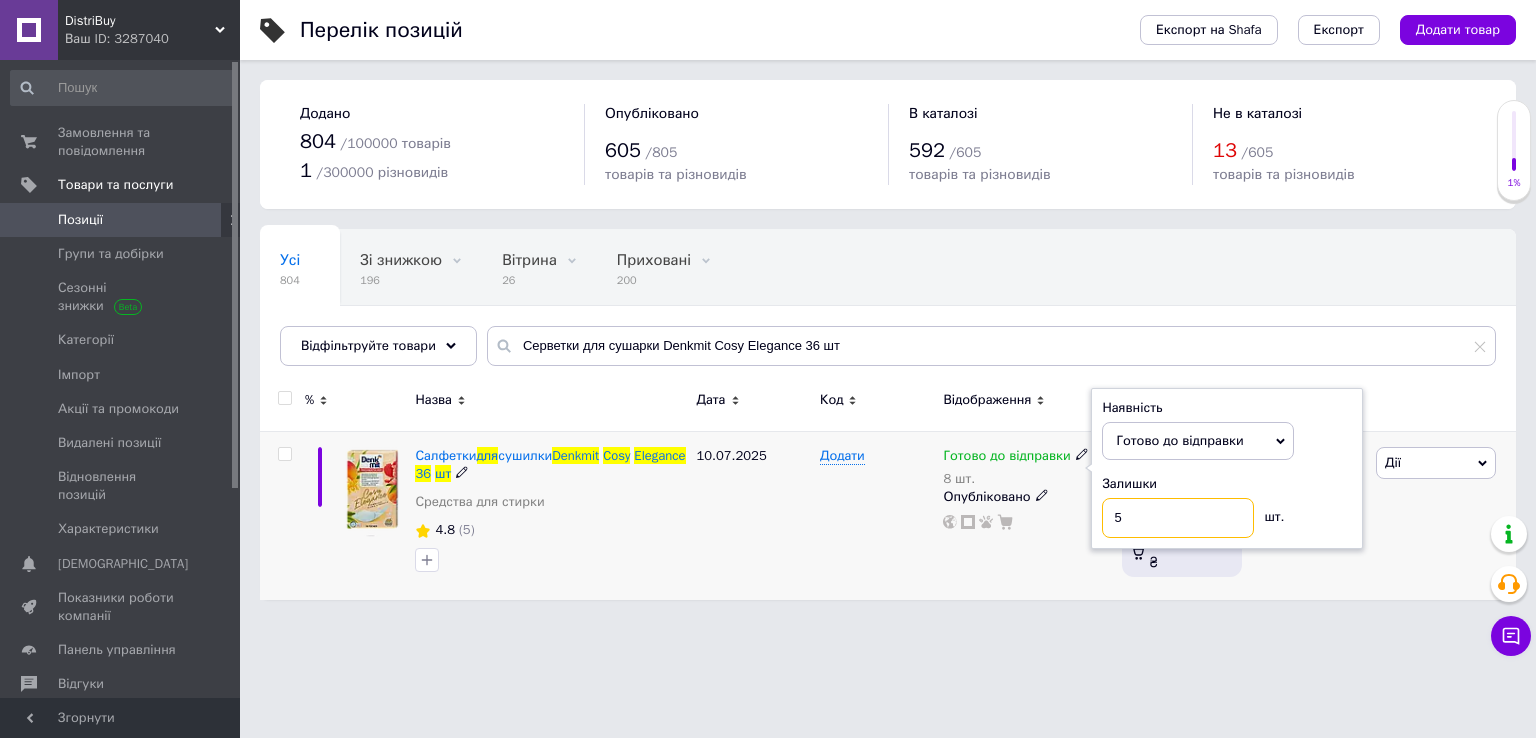 type on "5" 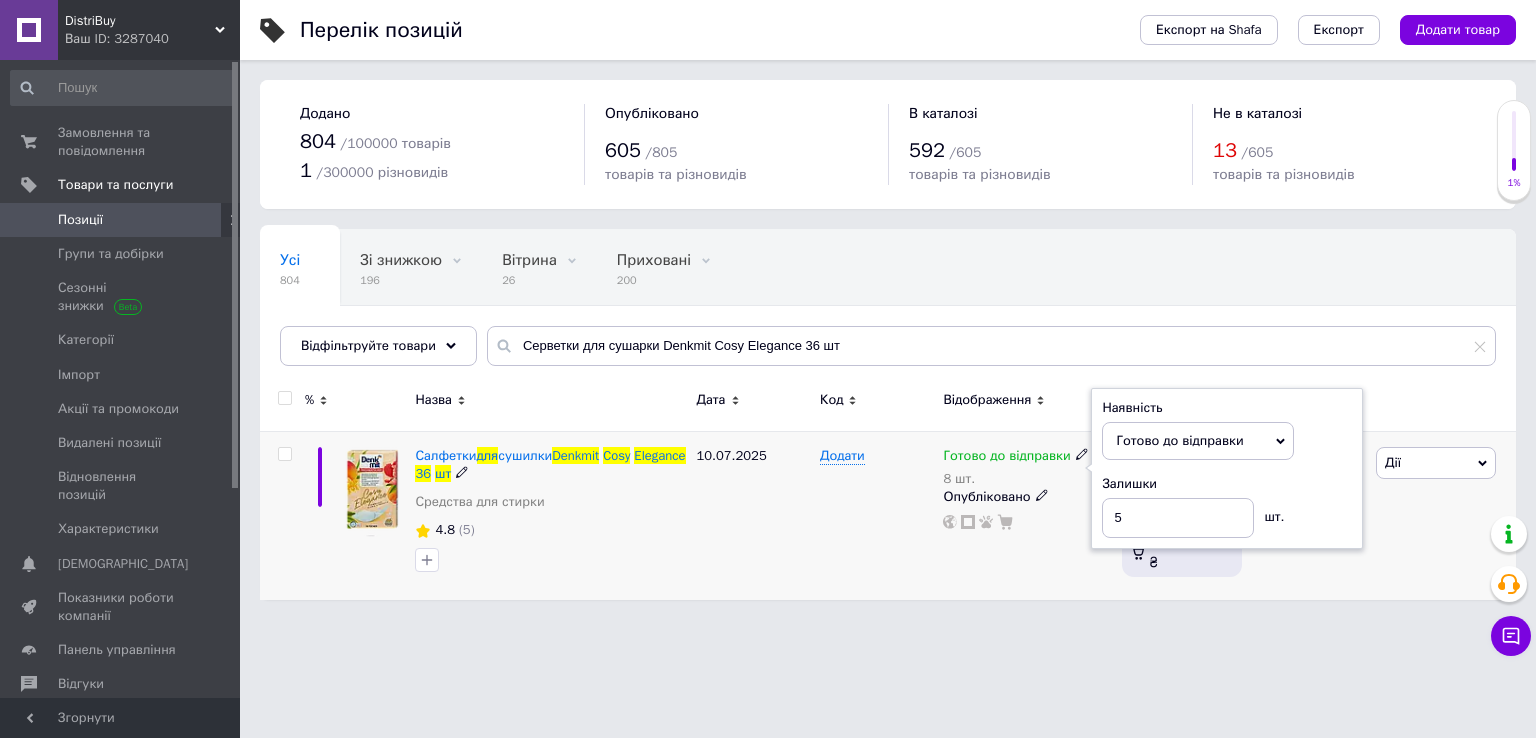 click on "Додати" at bounding box center [876, 515] 